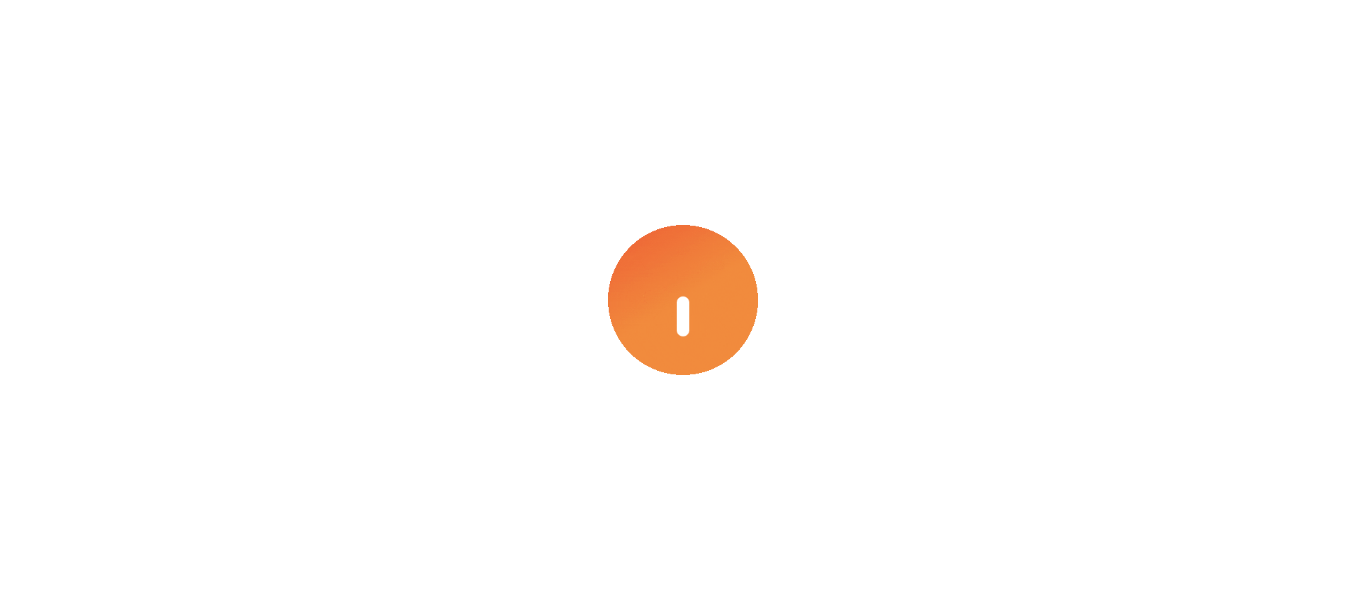 scroll, scrollTop: 0, scrollLeft: 0, axis: both 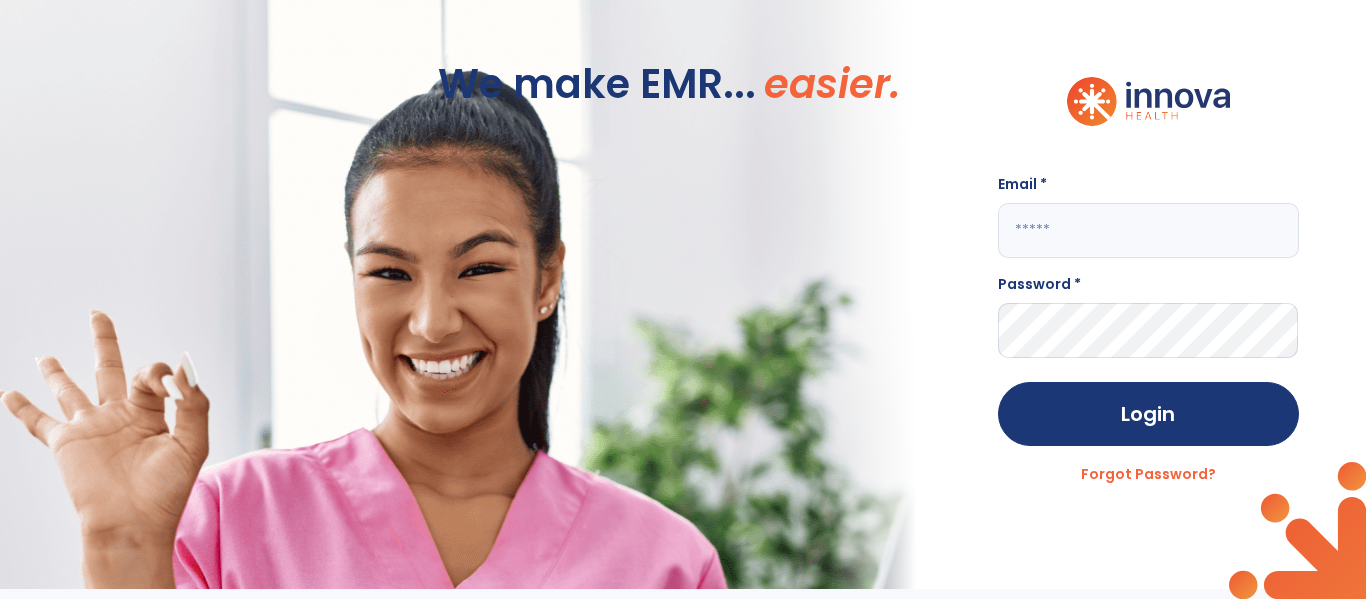 click 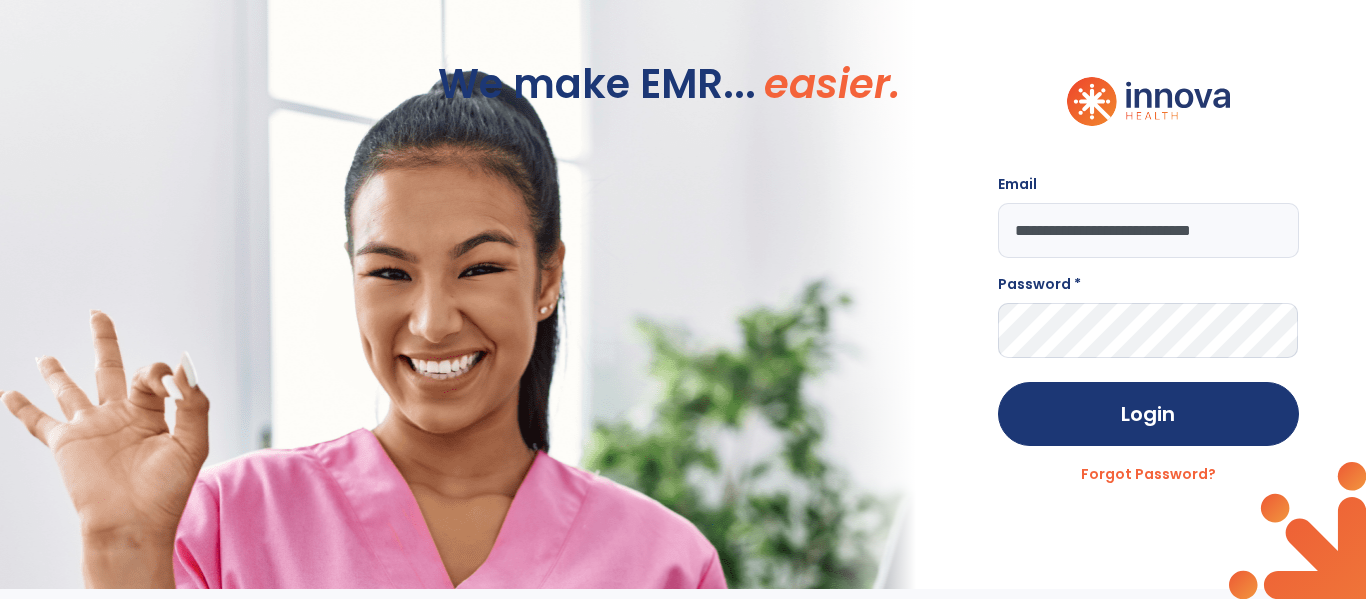 scroll, scrollTop: 0, scrollLeft: 1, axis: horizontal 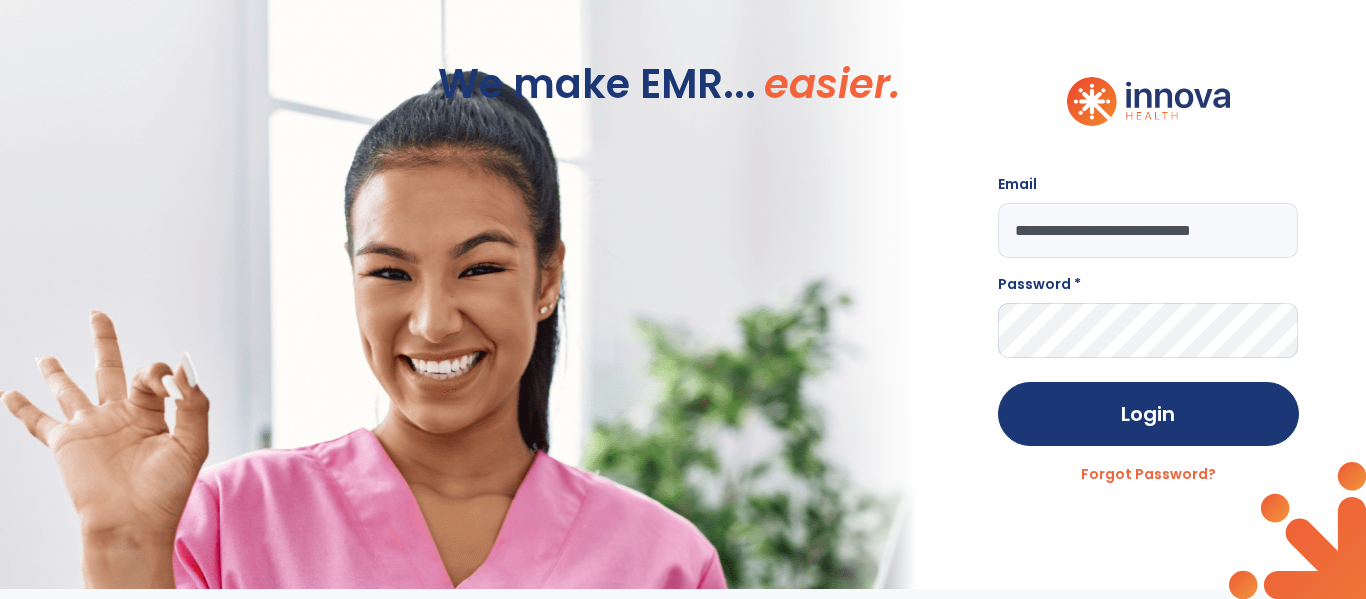 type on "**********" 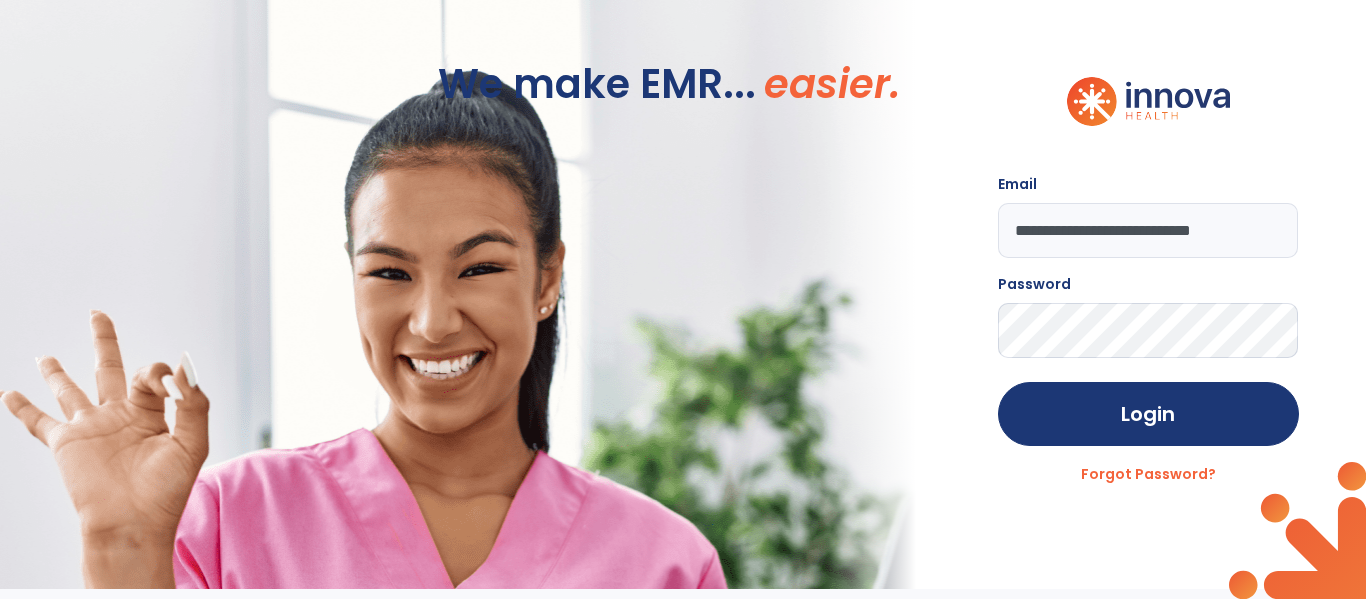 click on "Login" 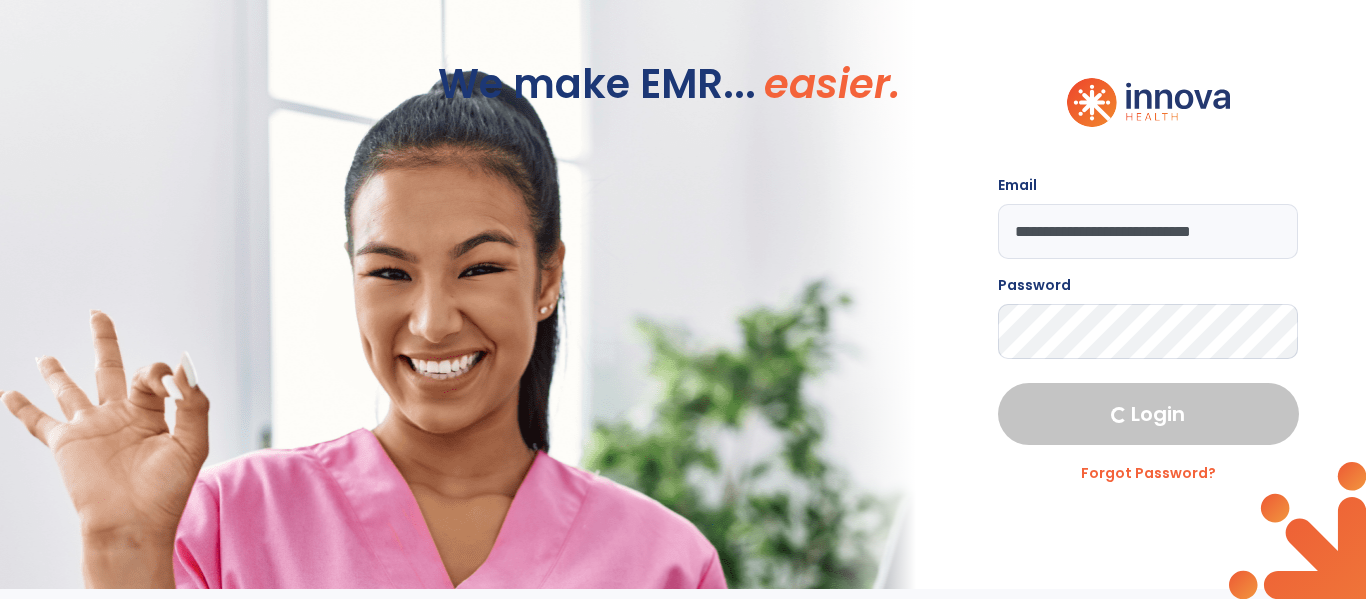 select on "****" 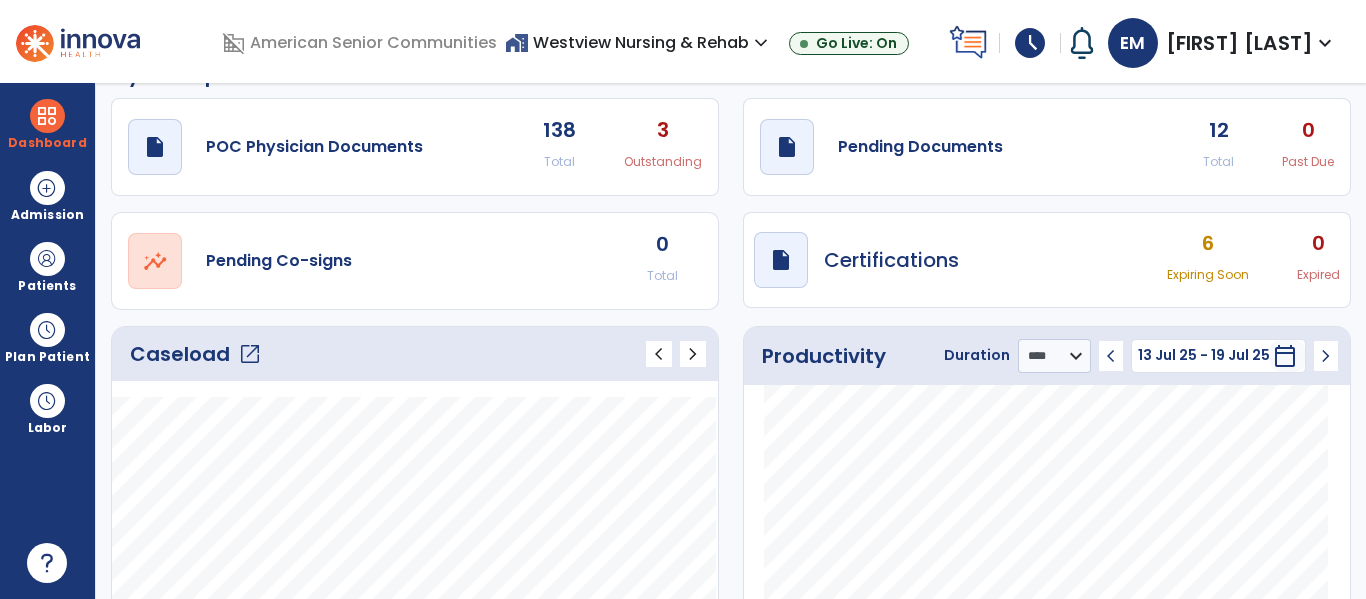 scroll, scrollTop: 0, scrollLeft: 0, axis: both 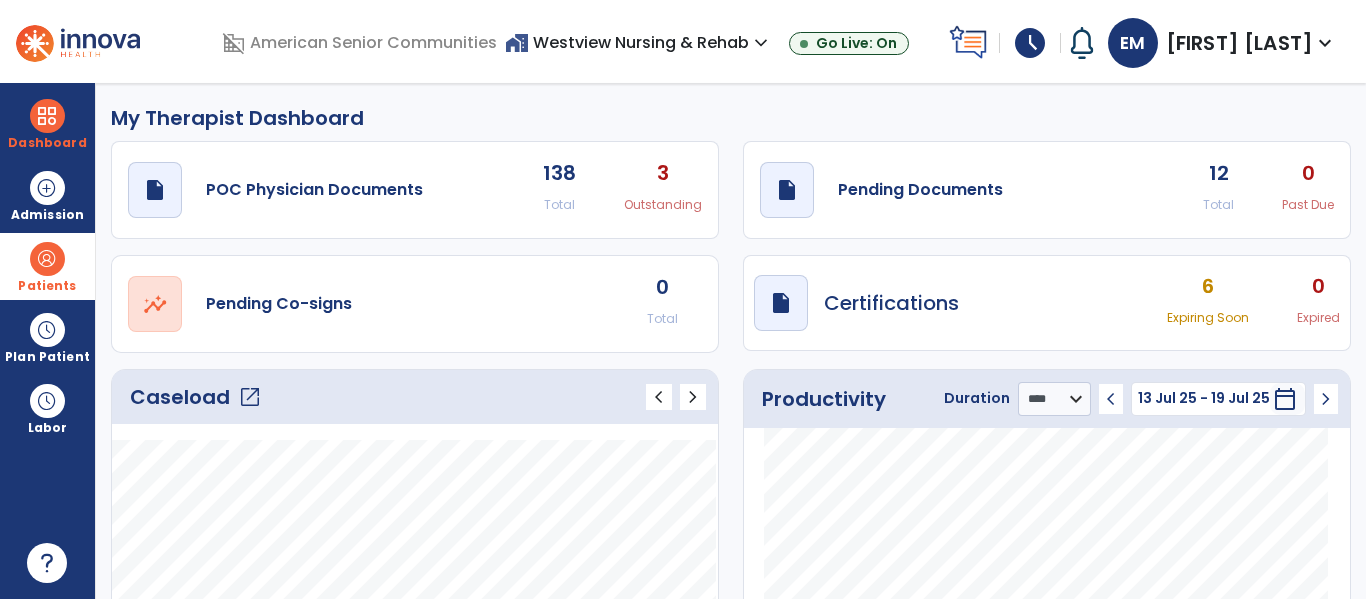 click at bounding box center [47, 259] 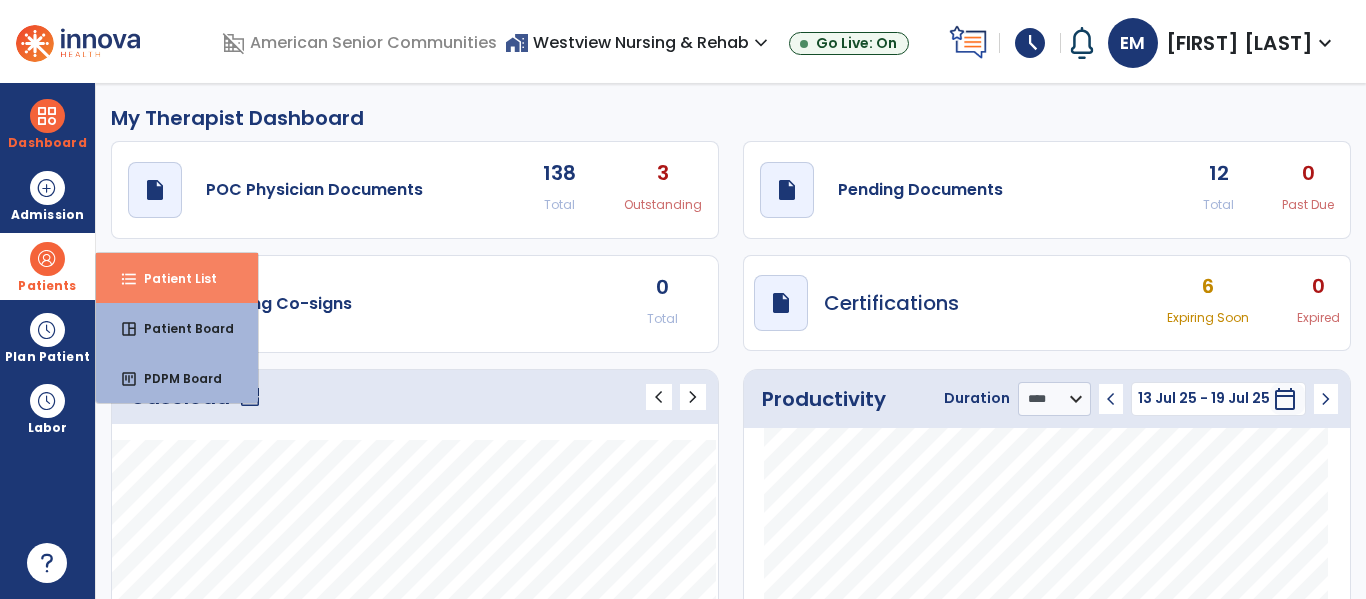 click on "Patient List" at bounding box center (172, 278) 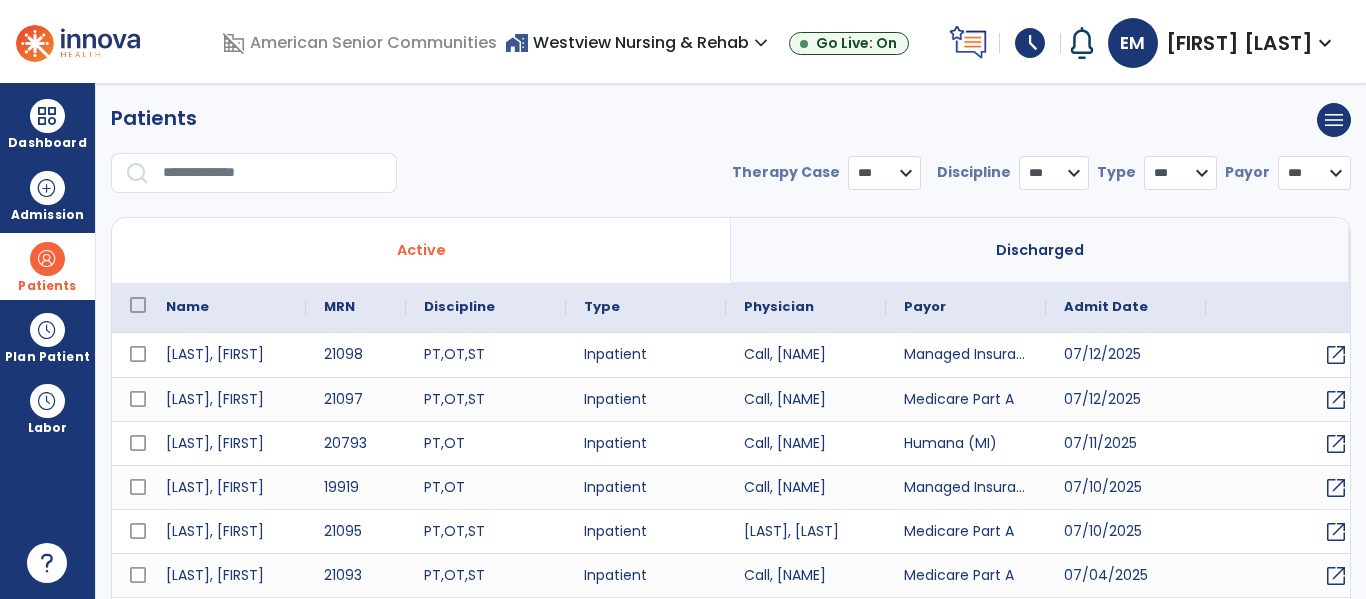 select on "***" 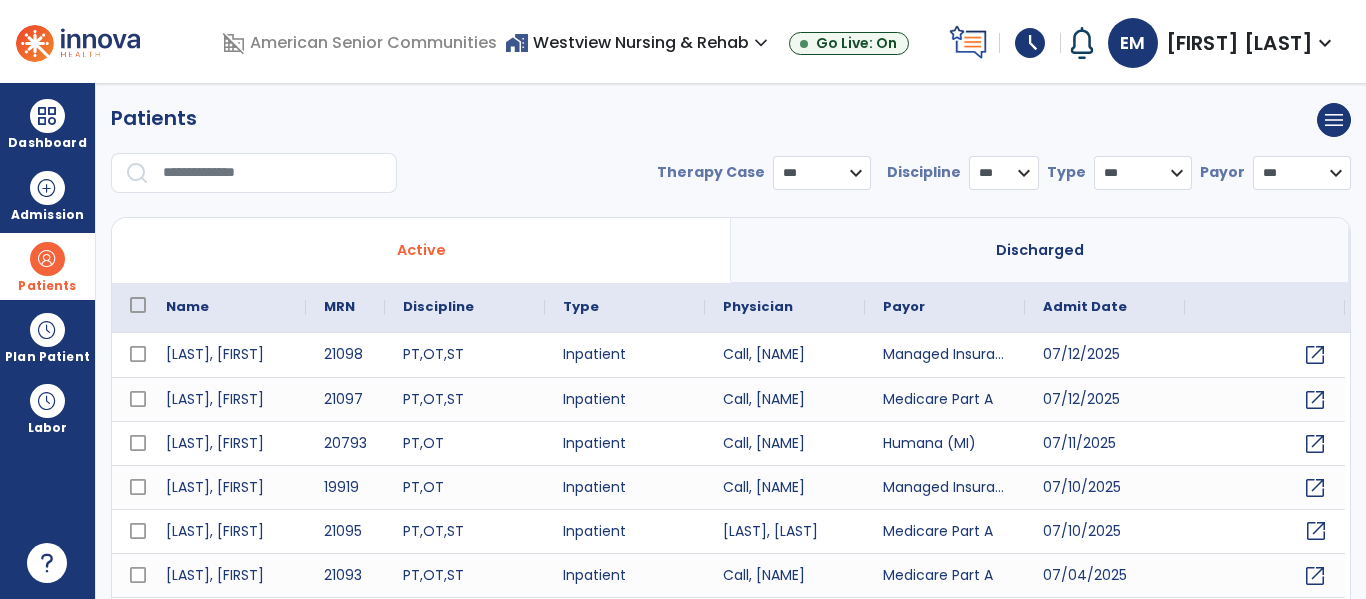 click on "open_in_new" at bounding box center (1316, 531) 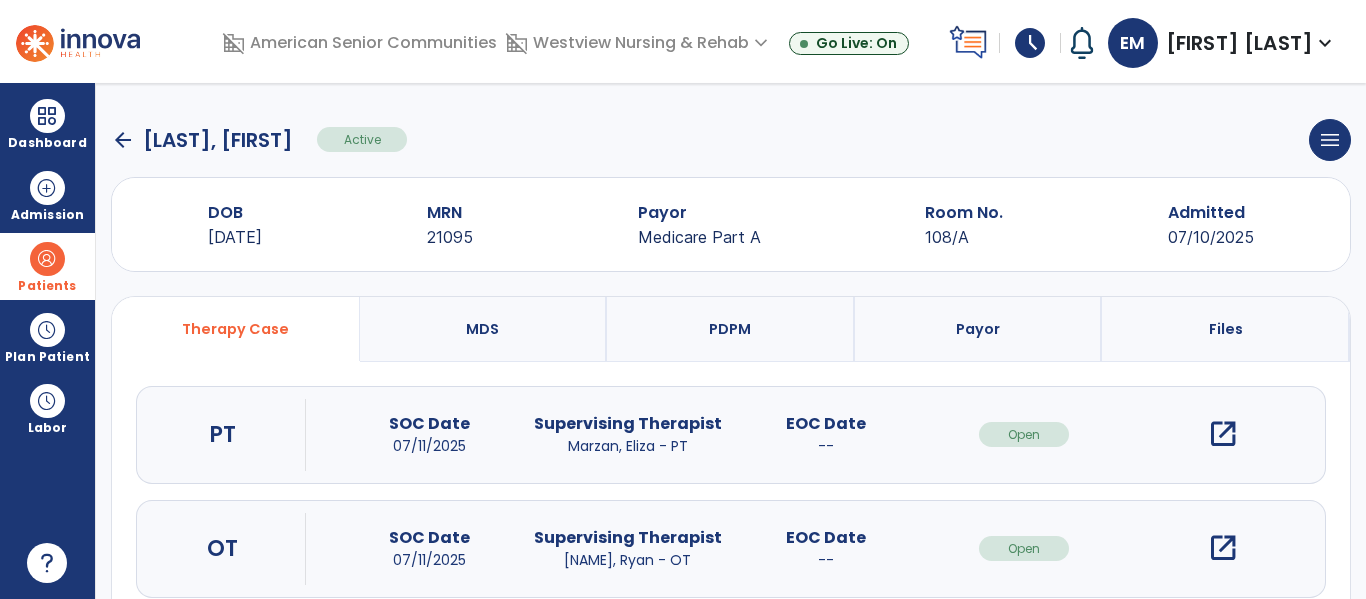 click on "open_in_new" at bounding box center [1223, 434] 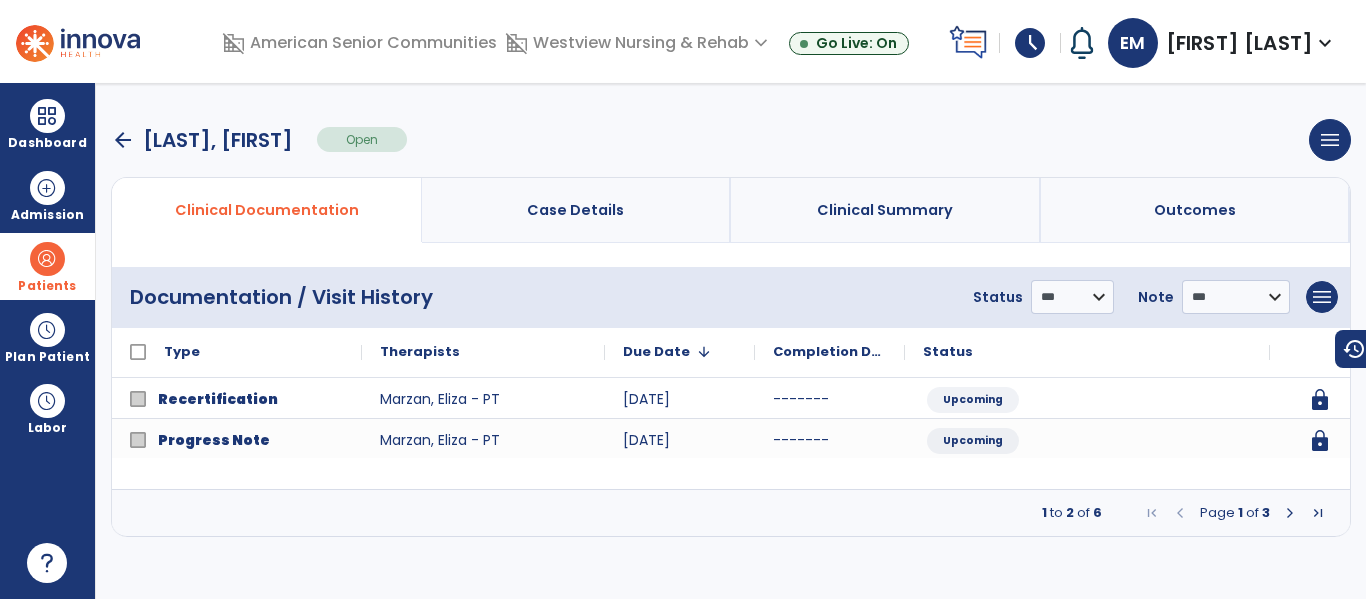 click at bounding box center [1290, 513] 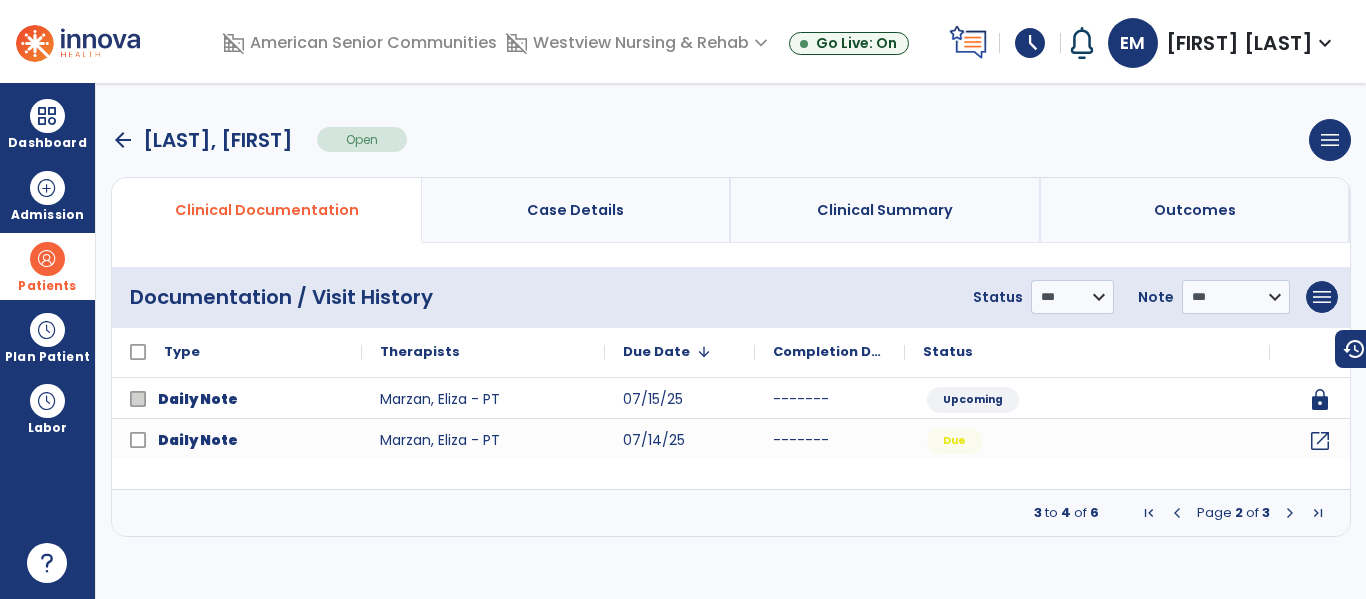 click at bounding box center (1290, 513) 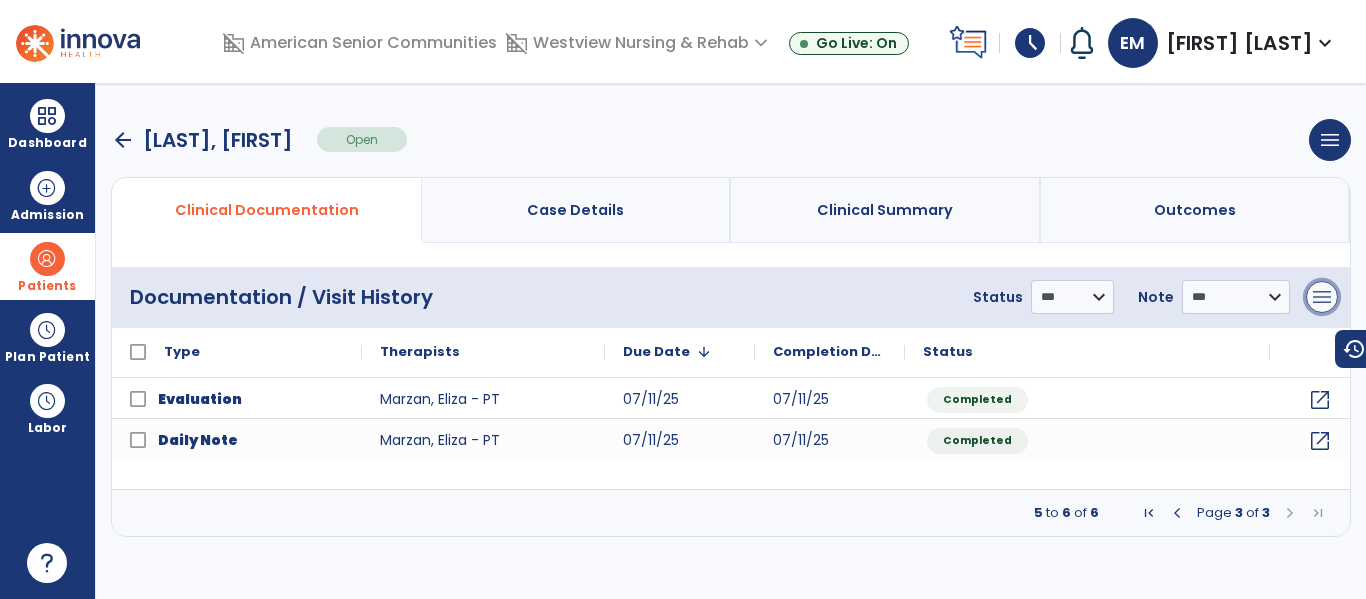 click on "menu" at bounding box center [1322, 297] 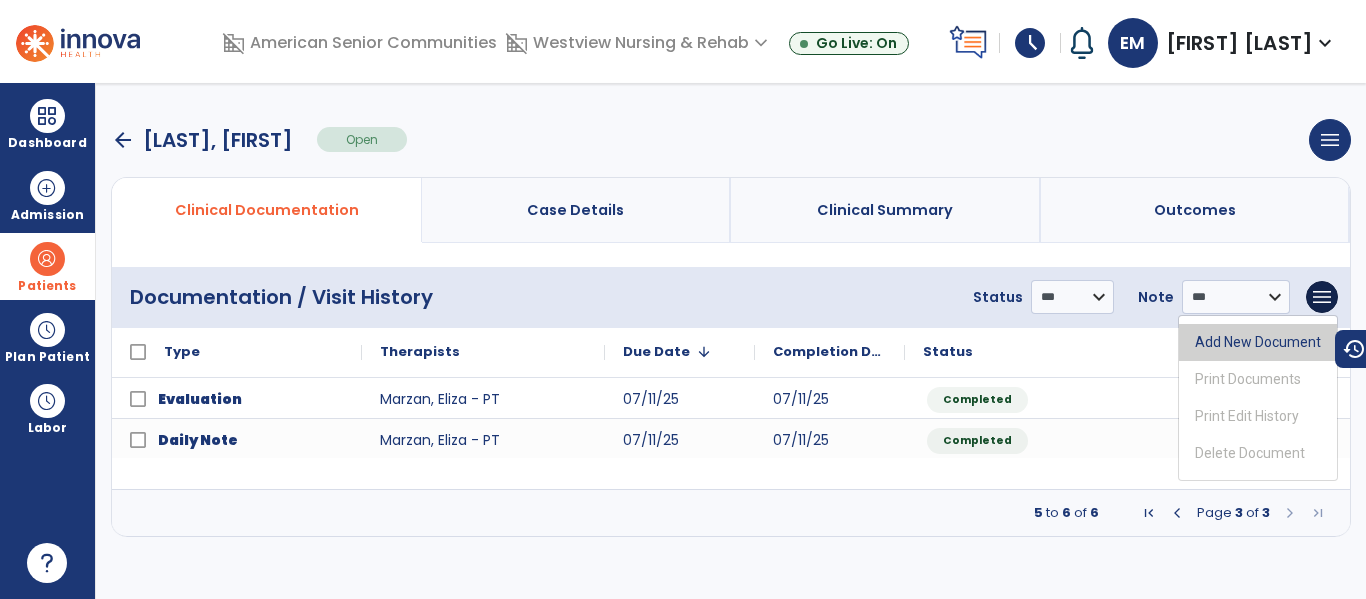 click on "Add New Document" at bounding box center [1258, 342] 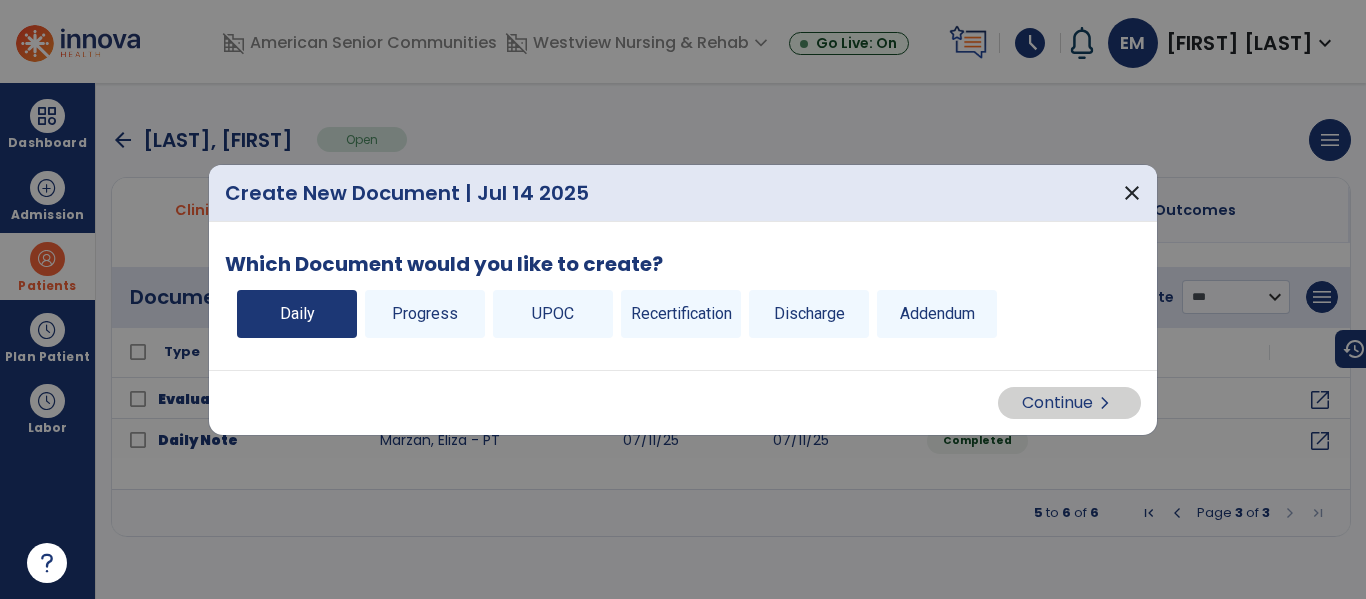 click on "Daily" at bounding box center [297, 314] 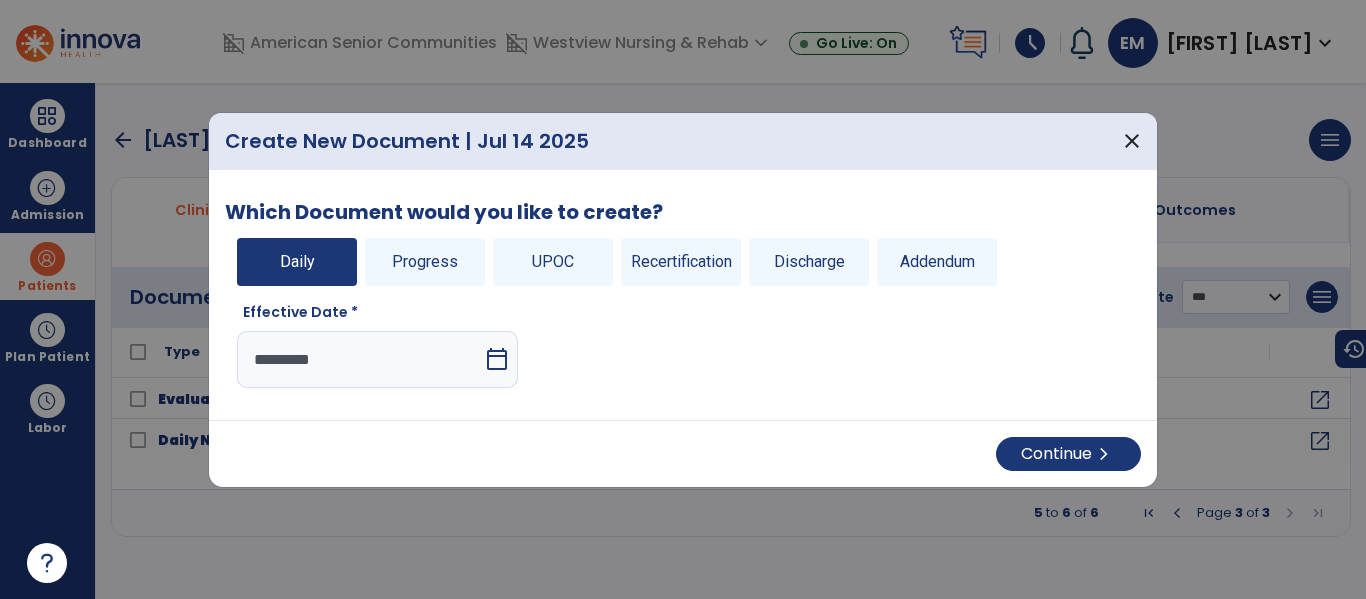 click on "calendar_today" at bounding box center (497, 359) 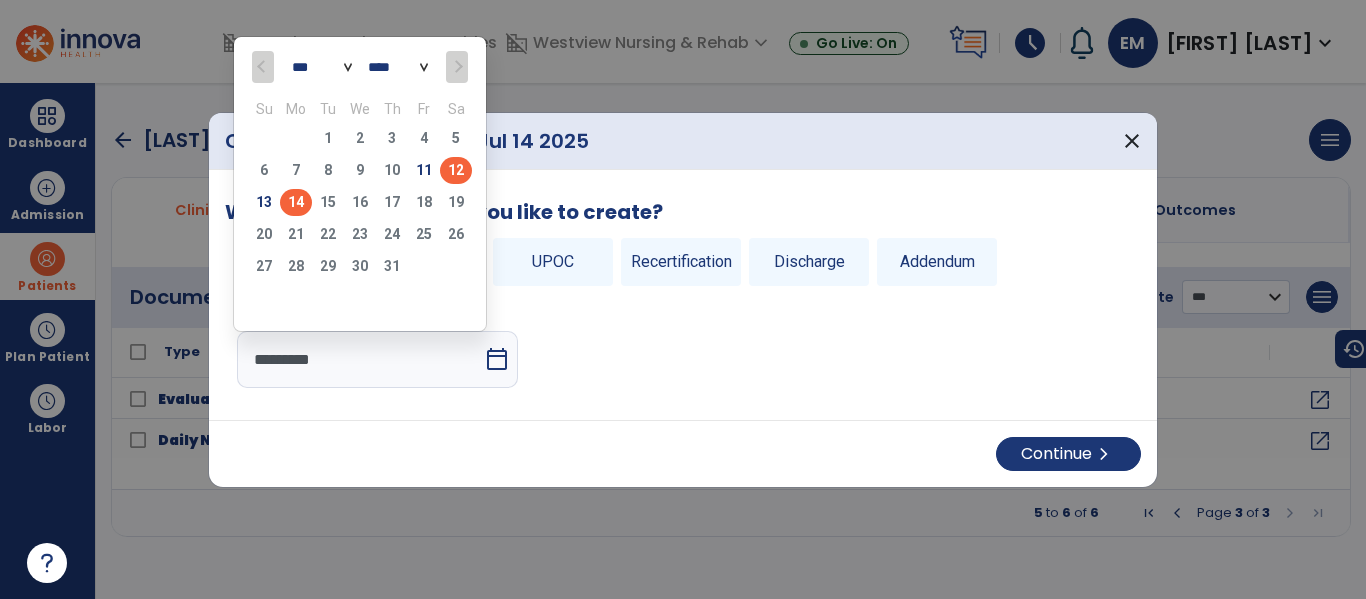 click on "12" 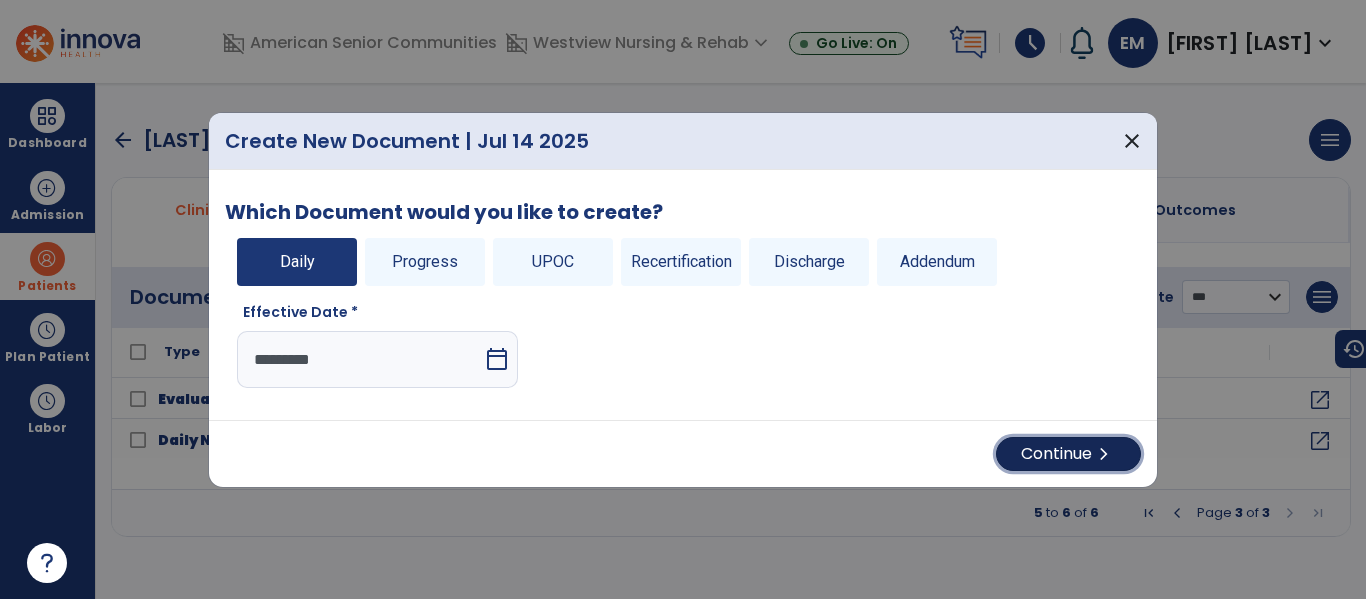 click on "chevron_right" at bounding box center [1104, 454] 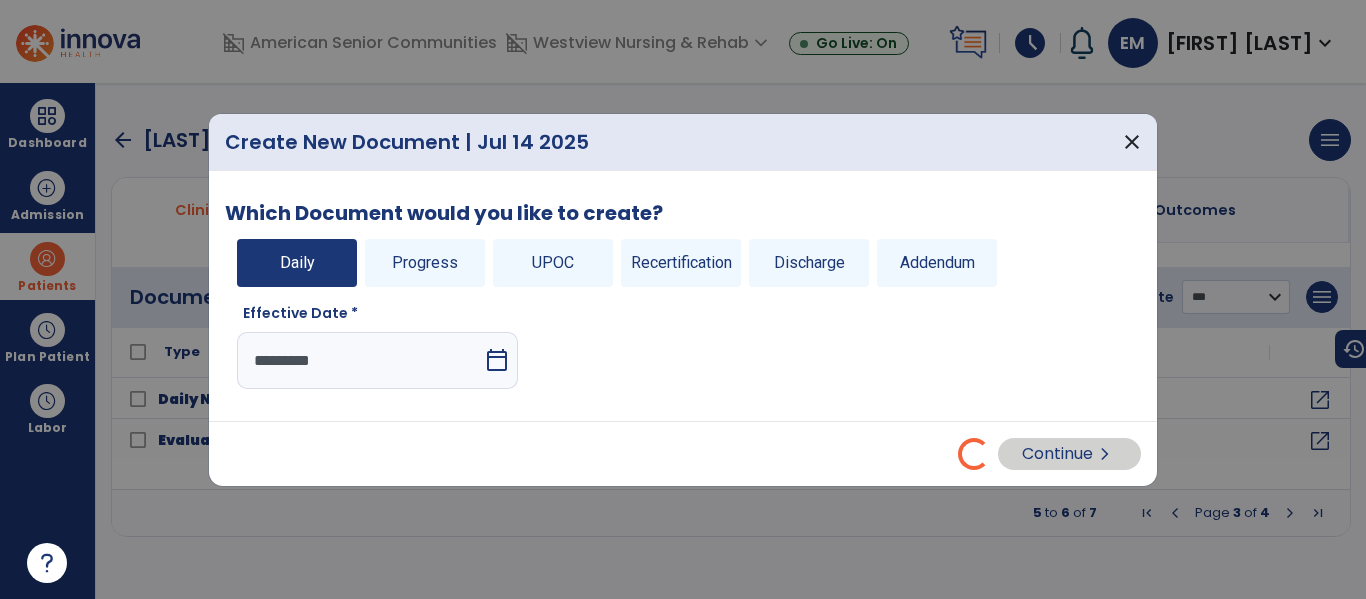 select on "*" 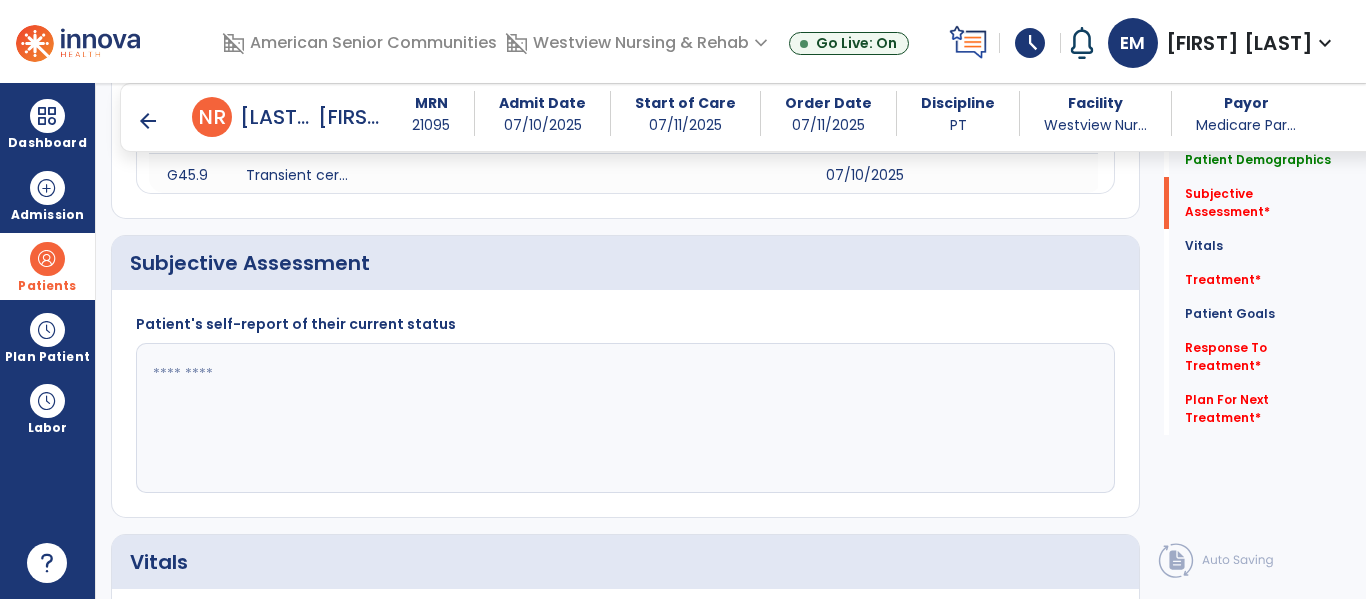 scroll, scrollTop: 415, scrollLeft: 0, axis: vertical 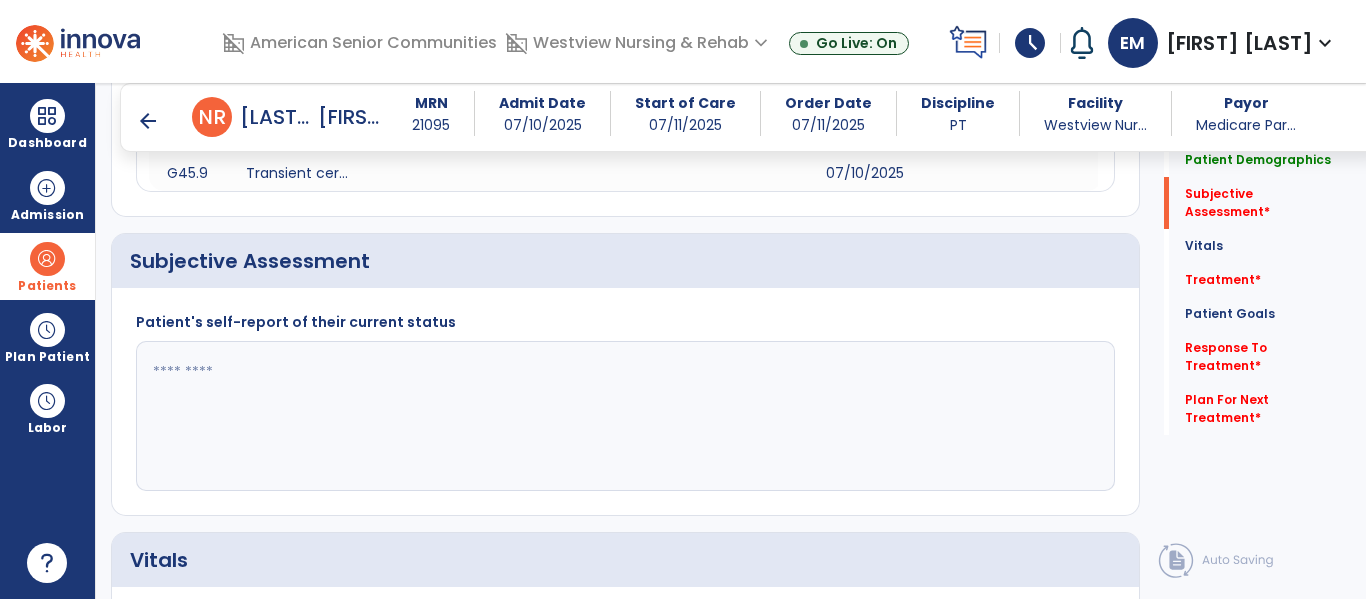 click 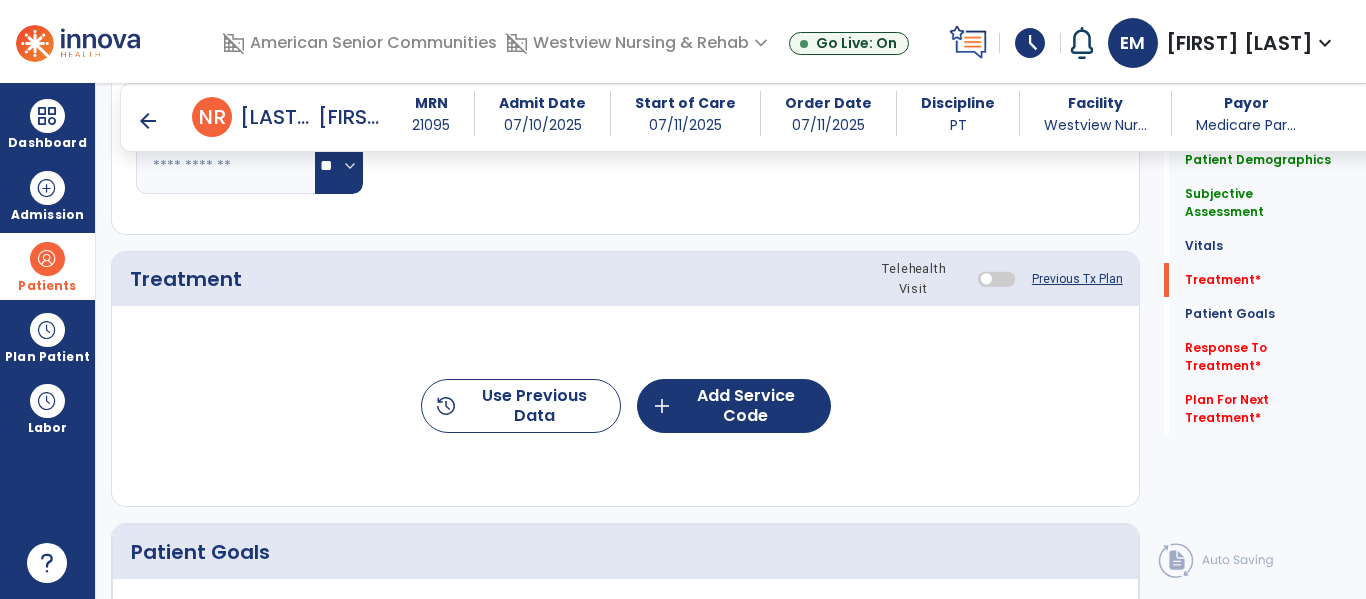 scroll, scrollTop: 1120, scrollLeft: 0, axis: vertical 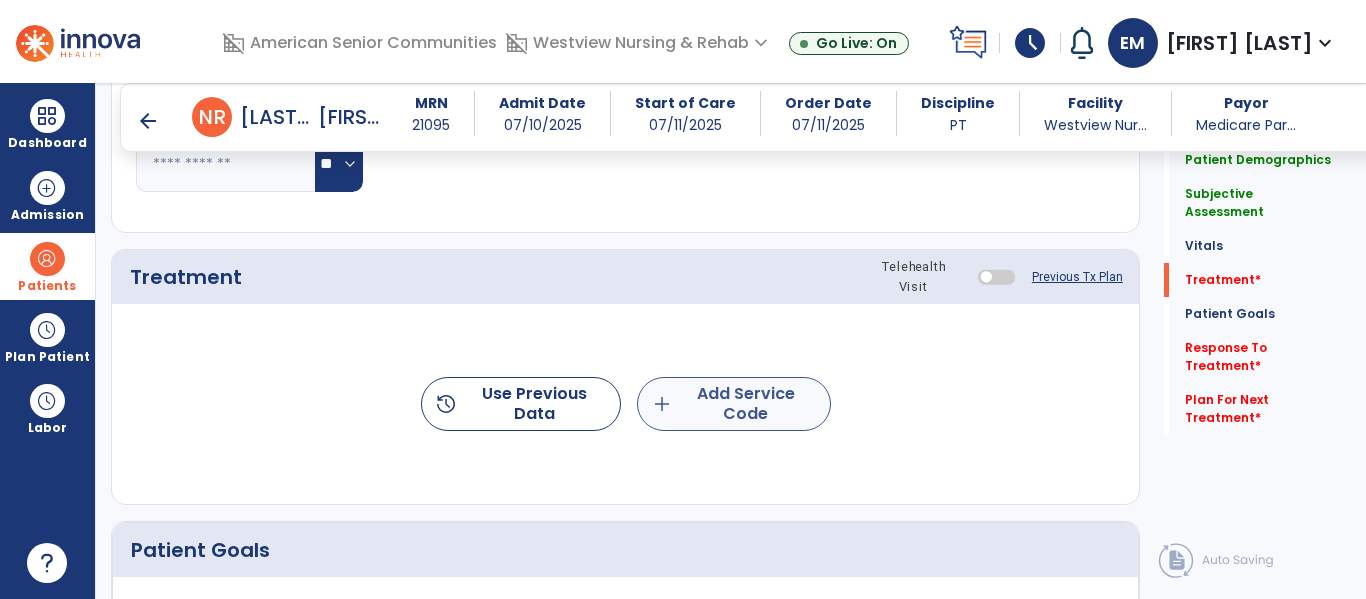 type on "**********" 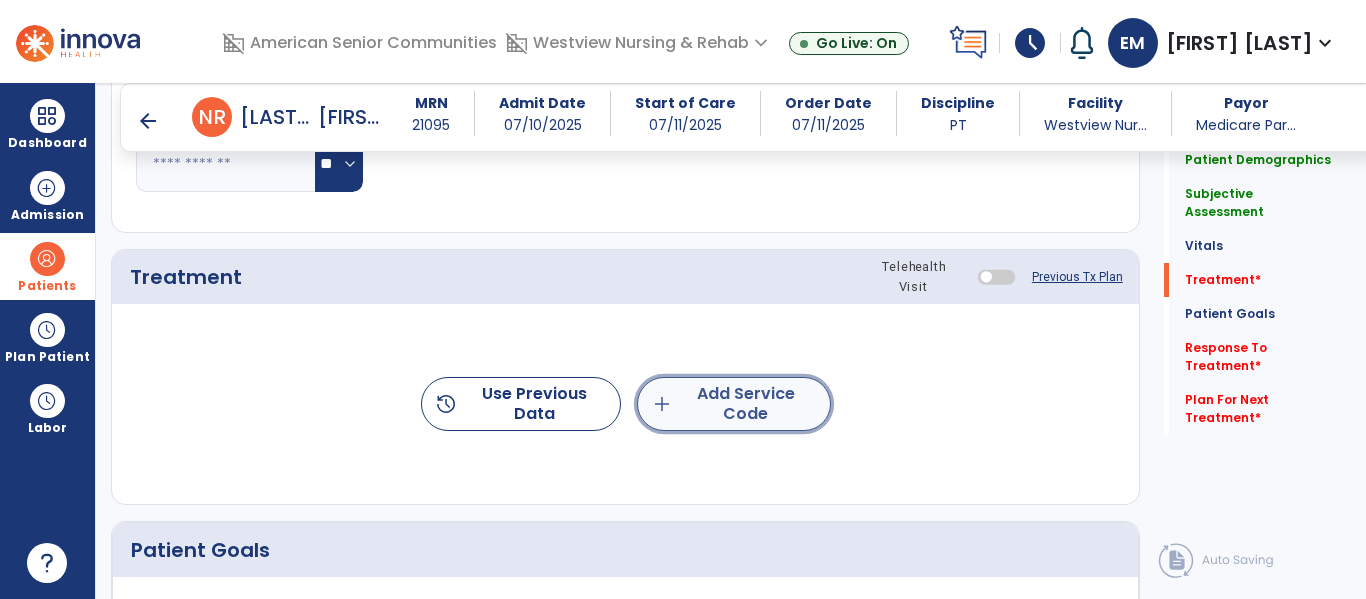 click on "add  Add Service Code" 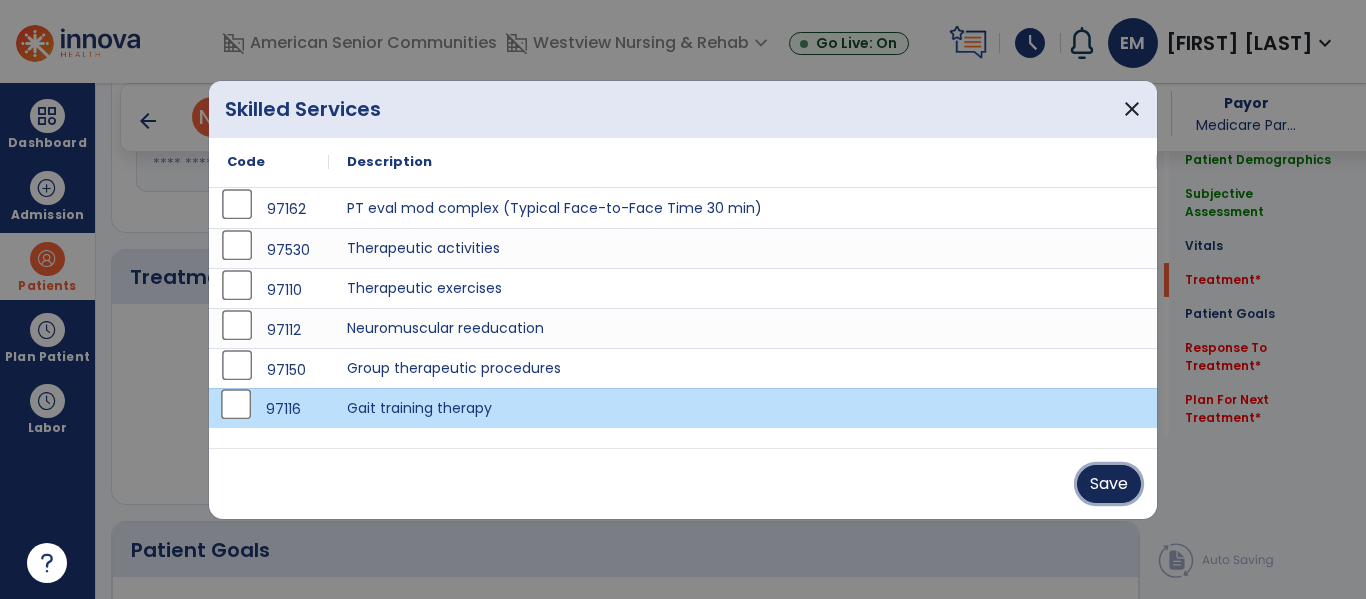 click on "Save" at bounding box center (1109, 484) 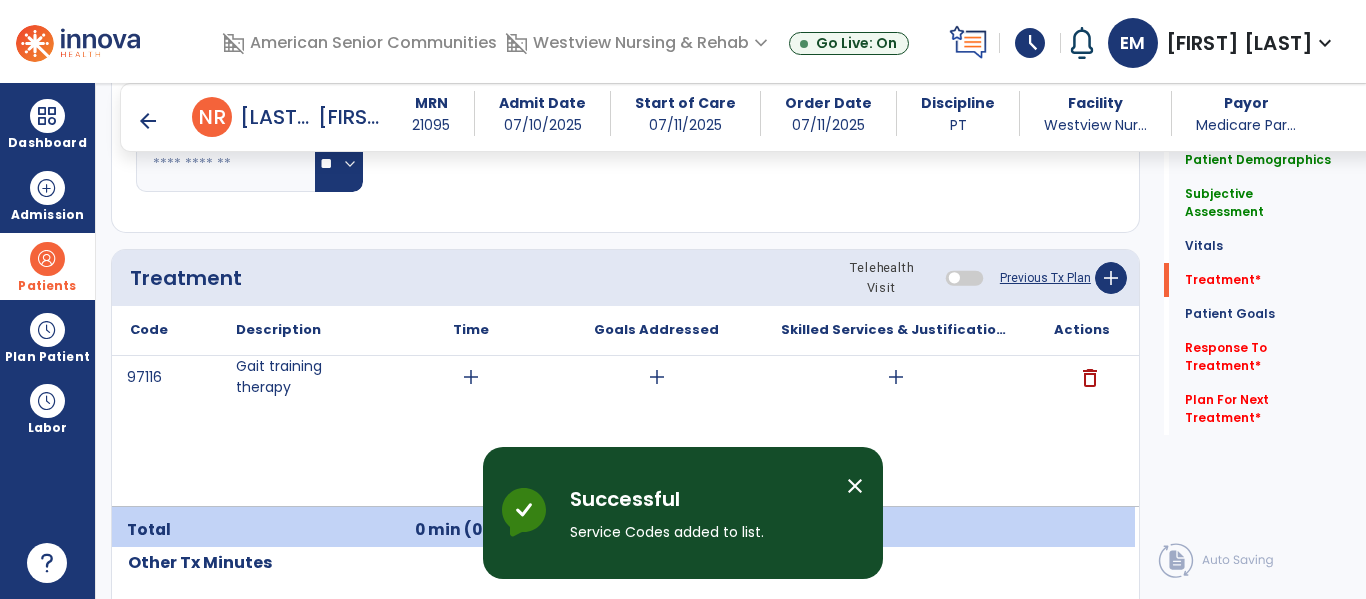 click on "add" at bounding box center [471, 377] 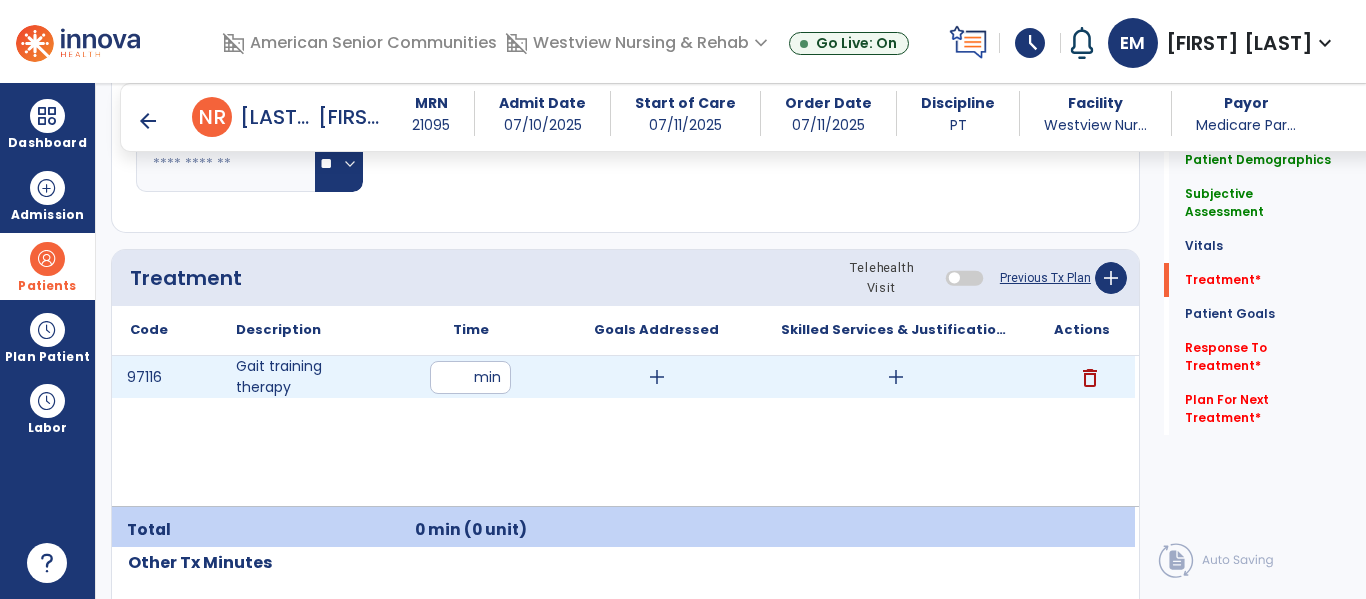 type on "**" 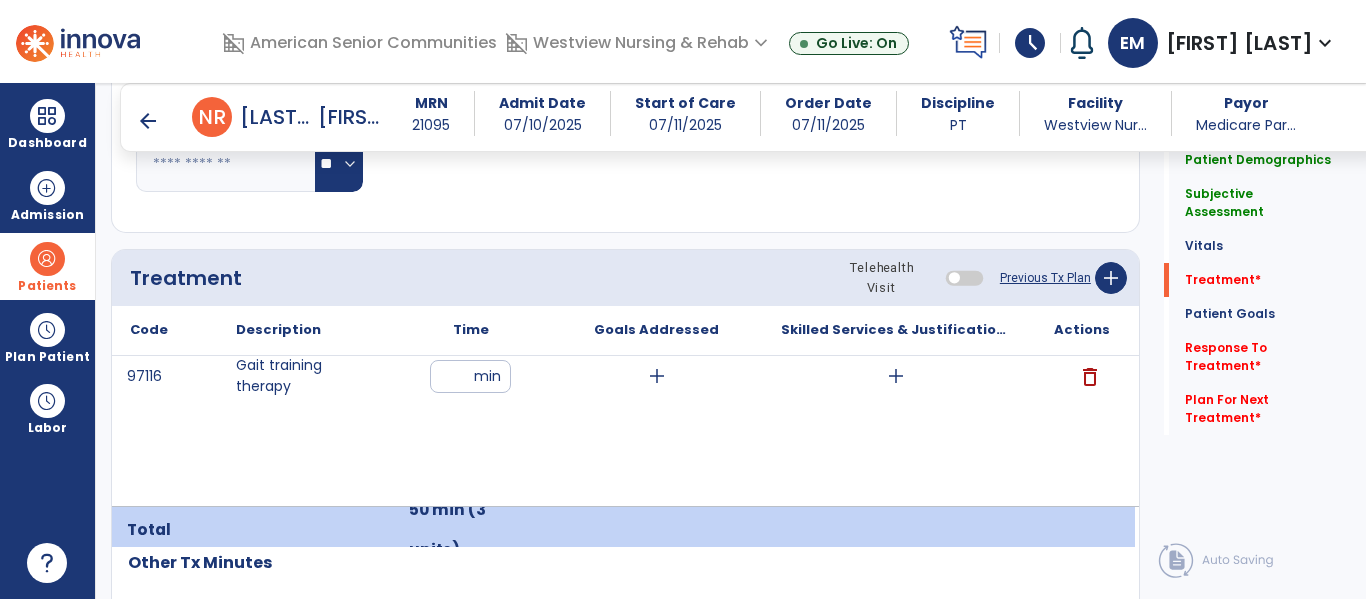 click on "add" at bounding box center (656, 376) 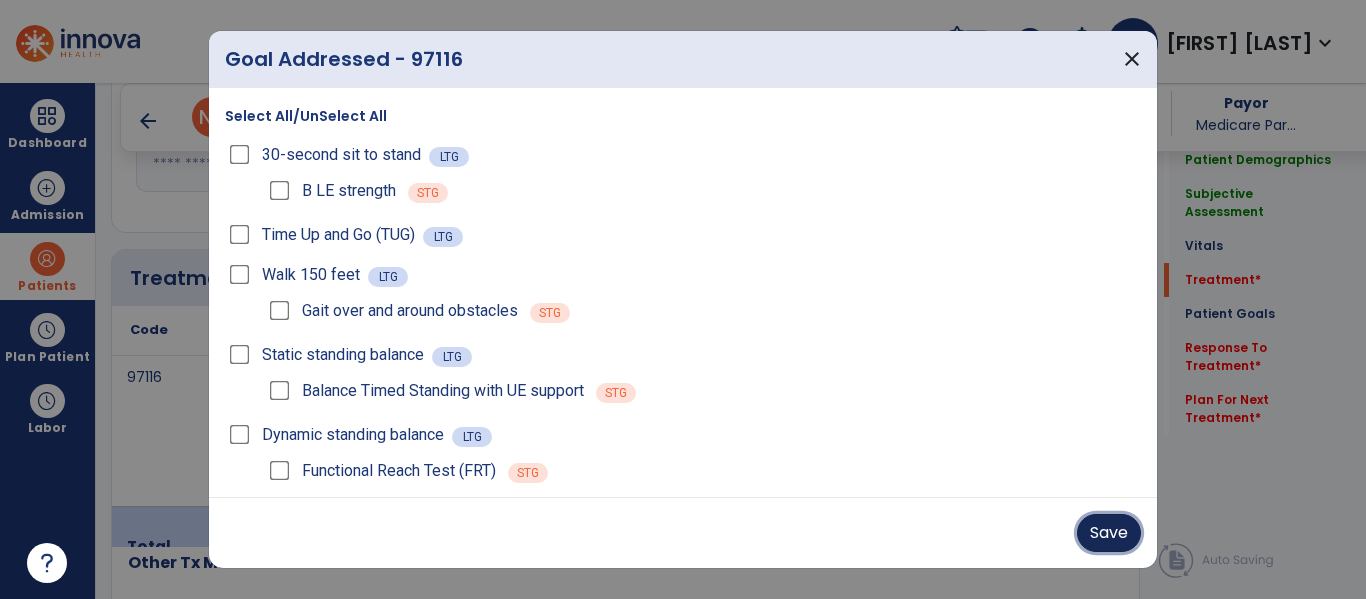 click on "Save" at bounding box center (1109, 533) 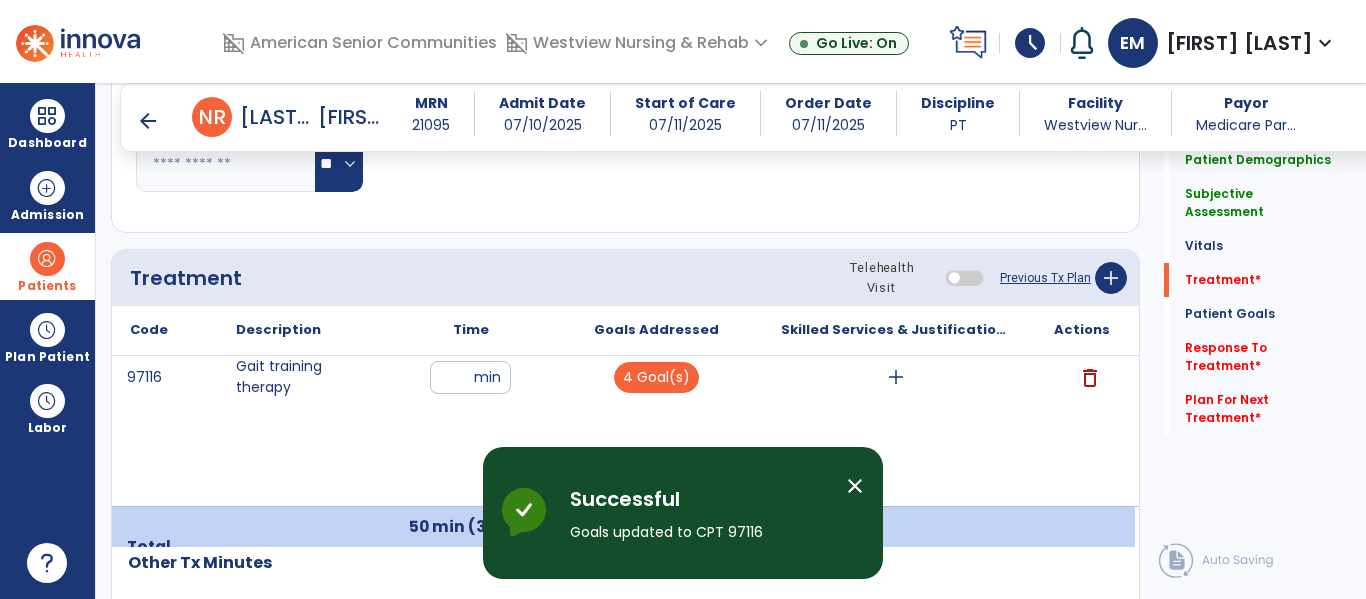 click on "add" at bounding box center (896, 377) 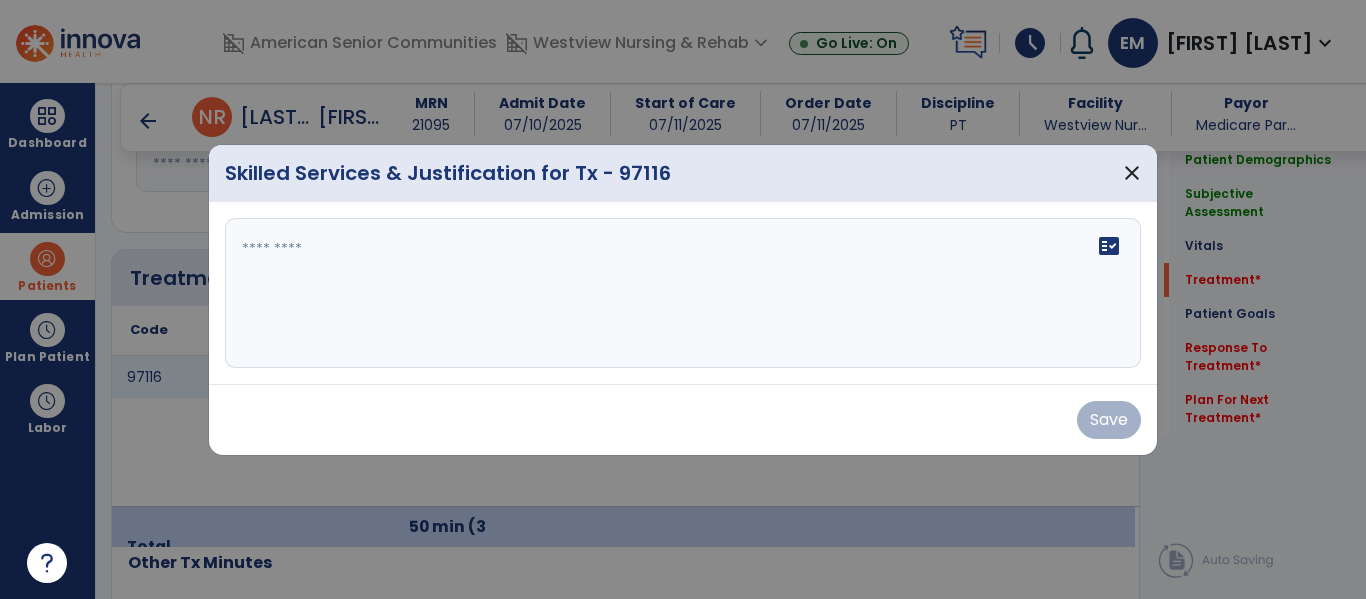 click on "fact_check" at bounding box center [683, 293] 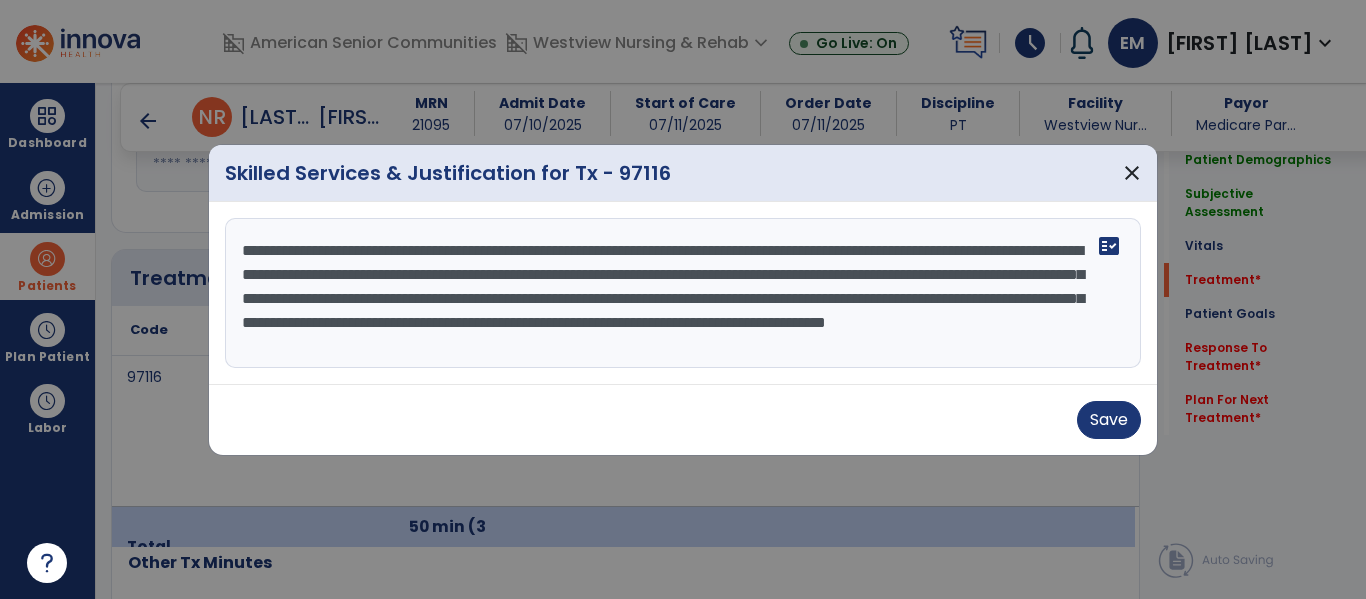 scroll, scrollTop: 16, scrollLeft: 0, axis: vertical 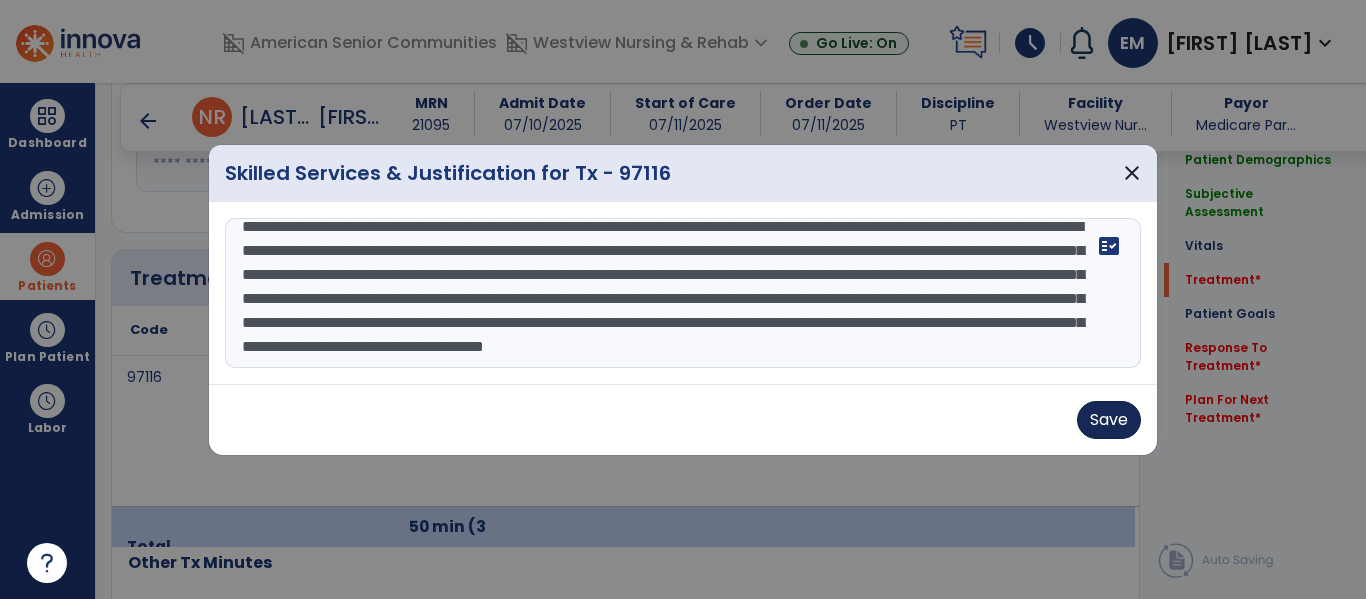 type on "**********" 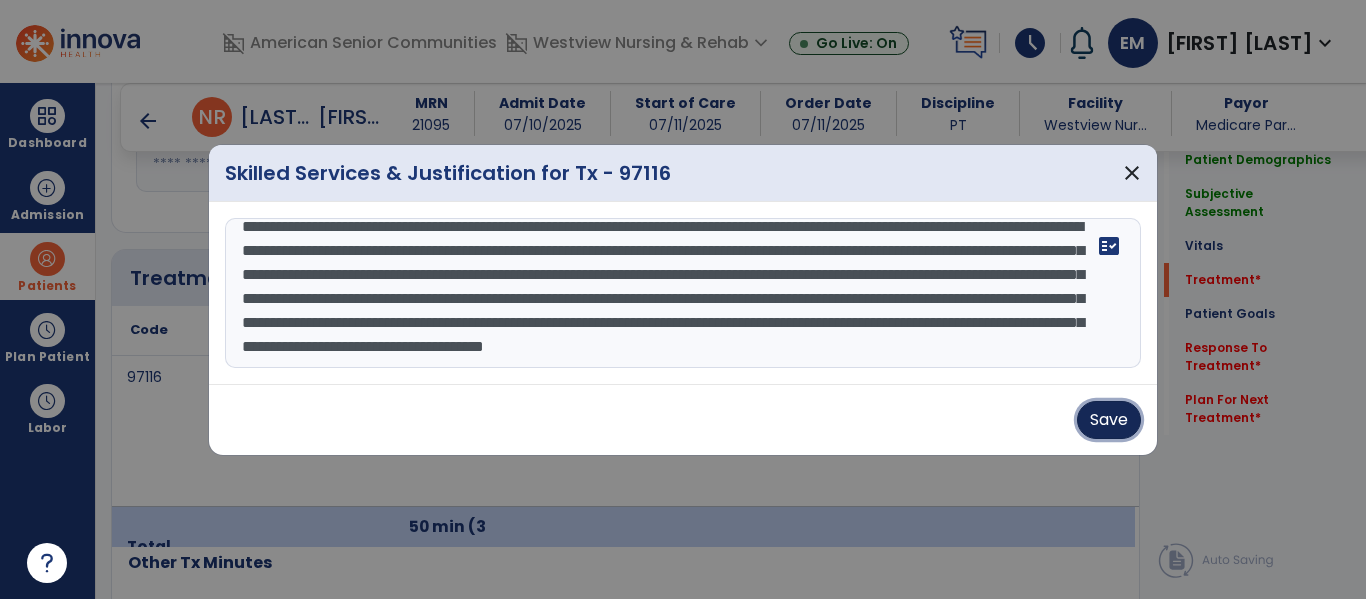 click on "Save" at bounding box center [1109, 420] 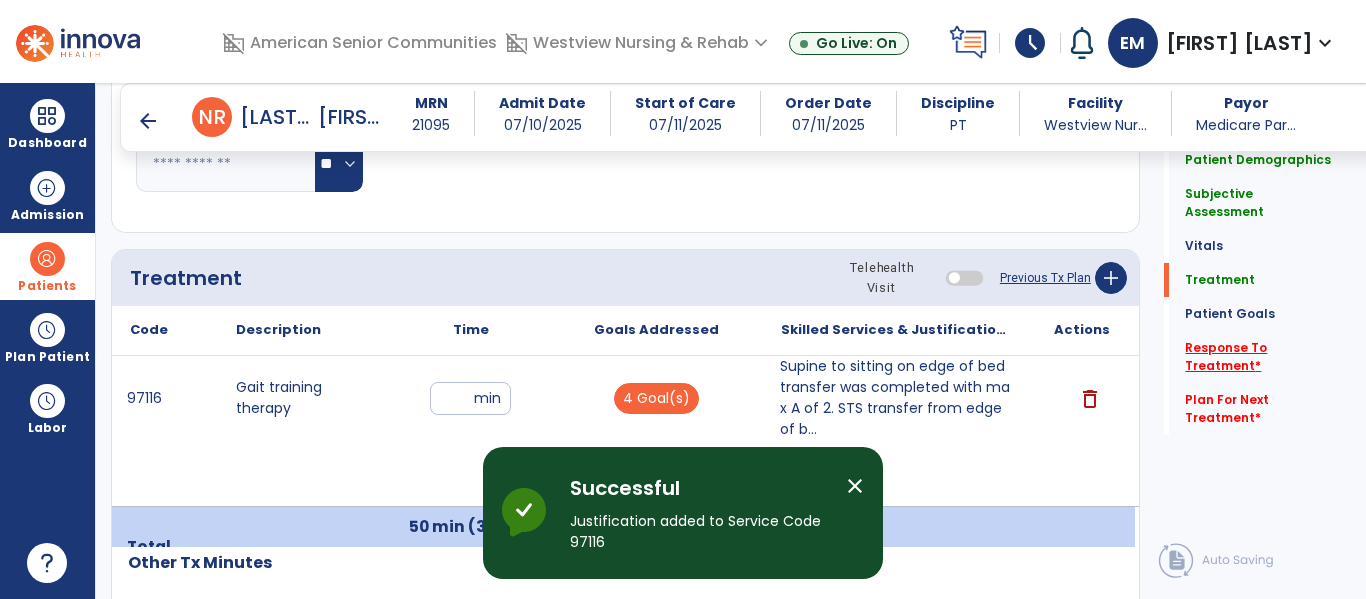 click on "Response To Treatment   *" 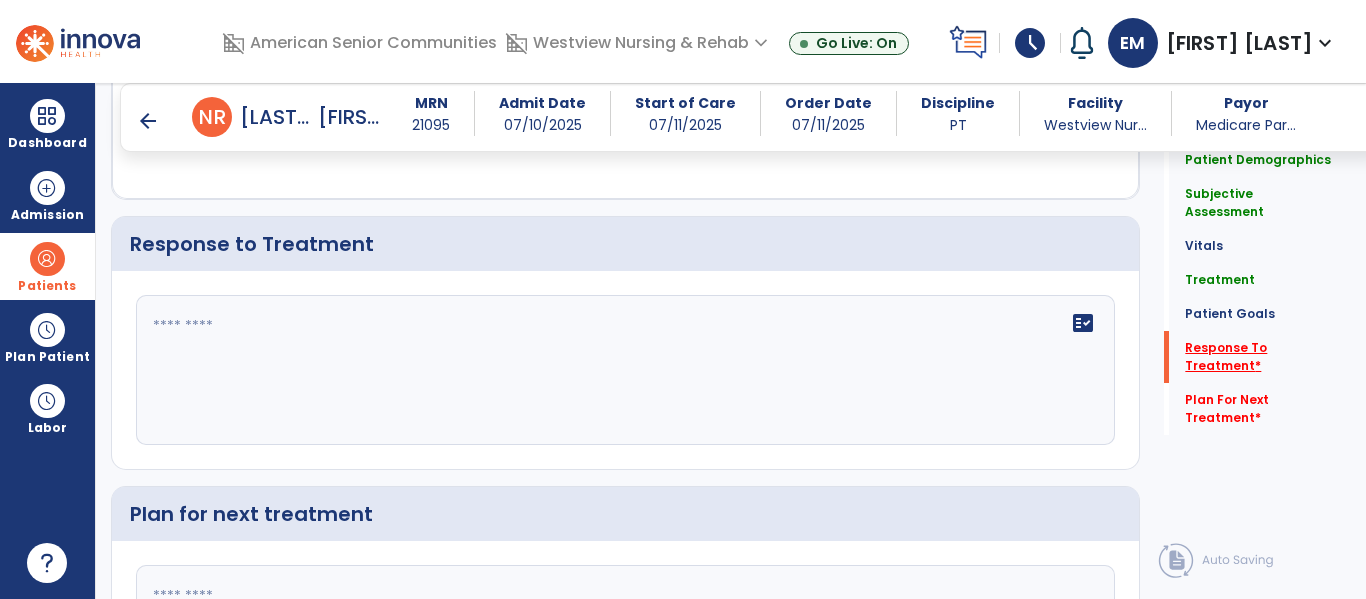 scroll, scrollTop: 3096, scrollLeft: 0, axis: vertical 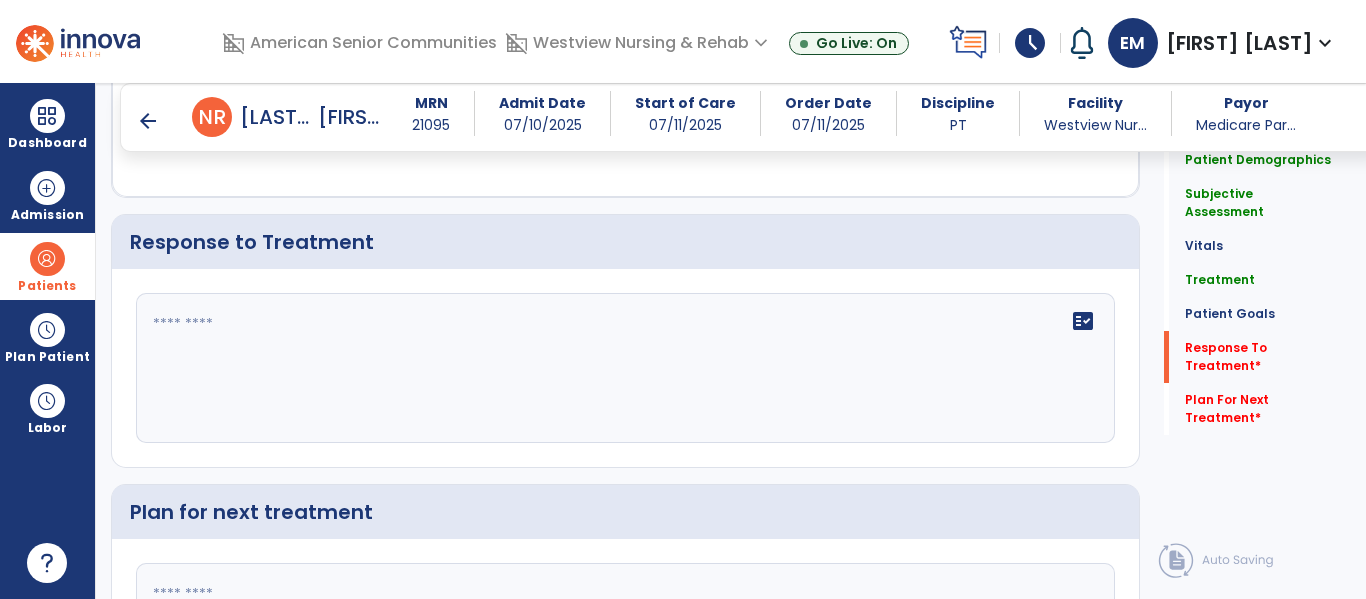 click 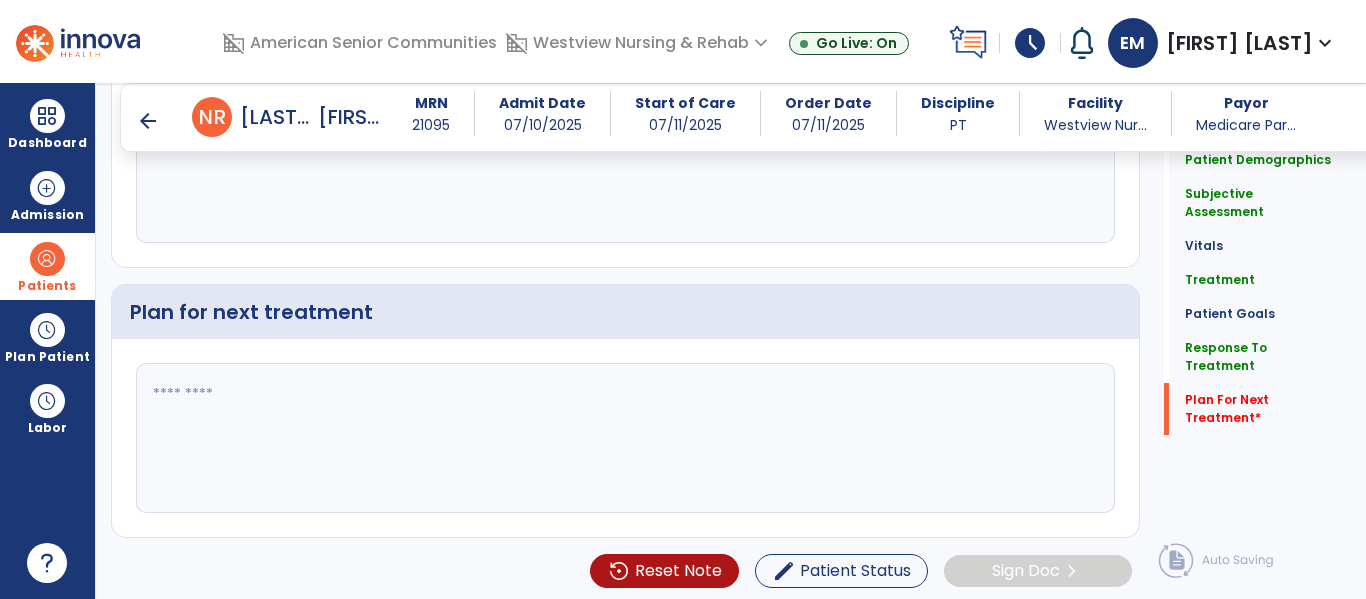scroll, scrollTop: 3301, scrollLeft: 0, axis: vertical 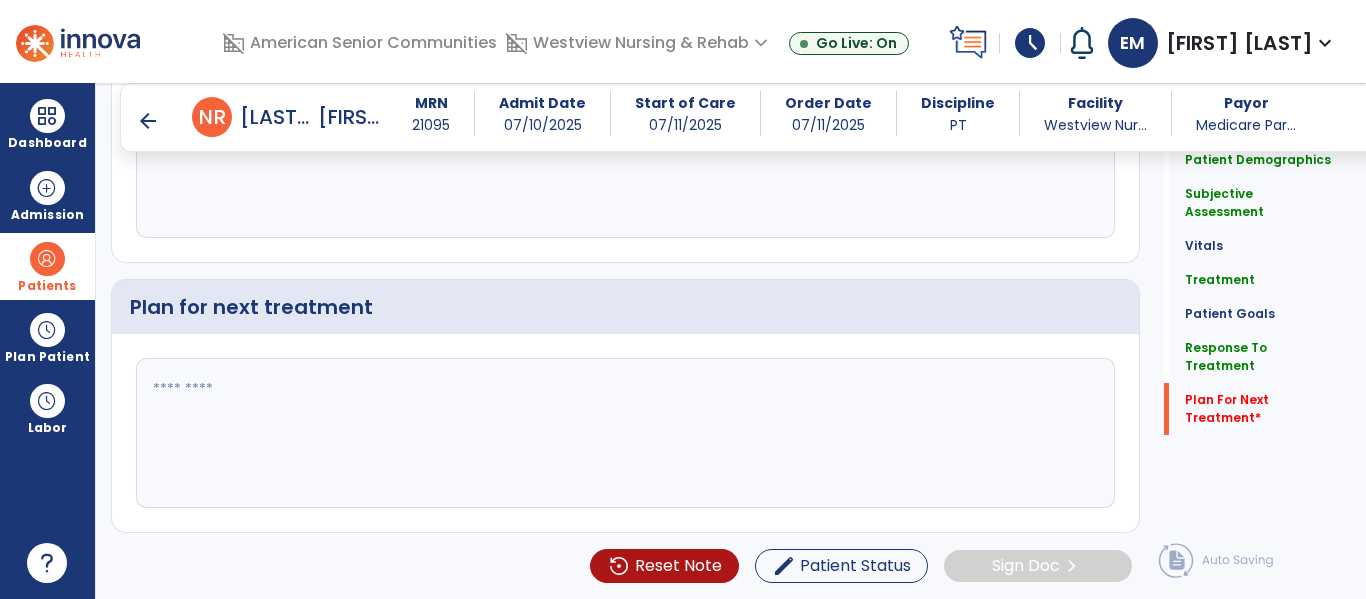 type on "**********" 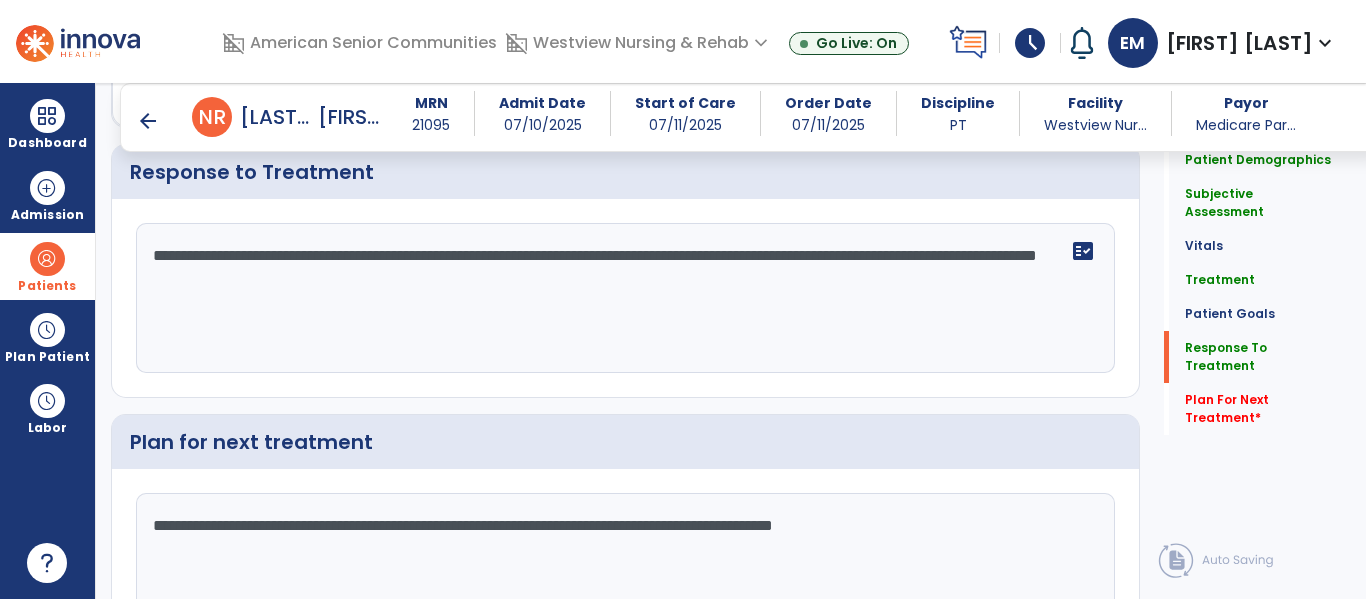 scroll, scrollTop: 3301, scrollLeft: 0, axis: vertical 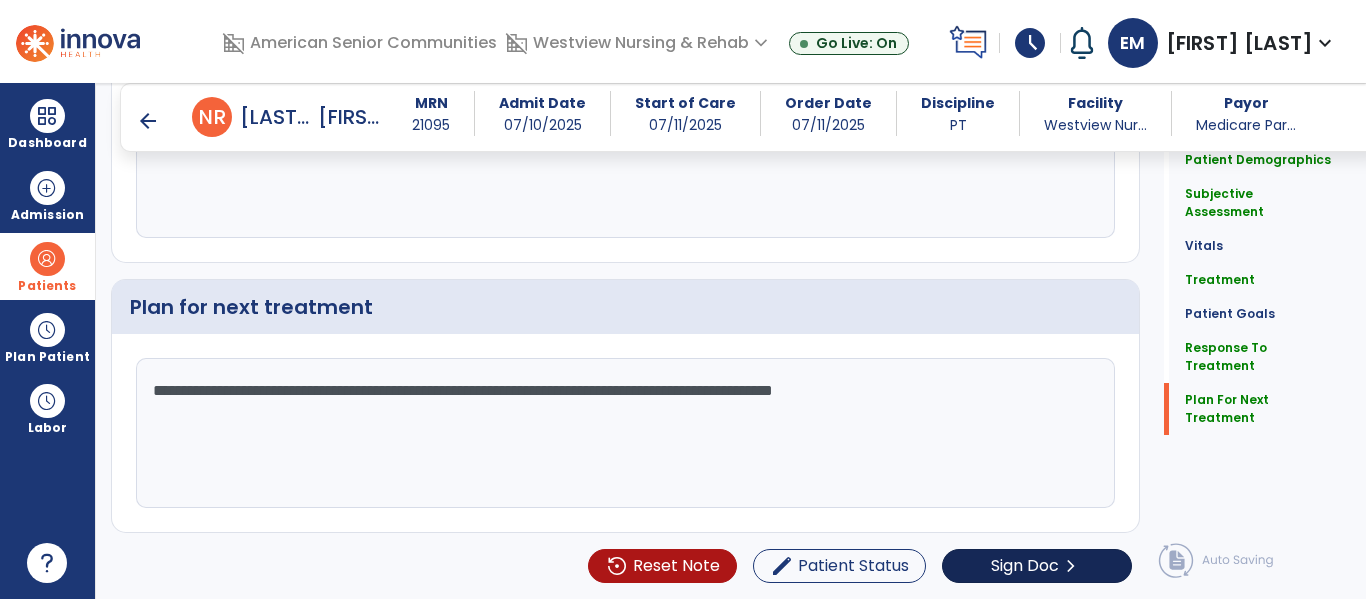 type on "**********" 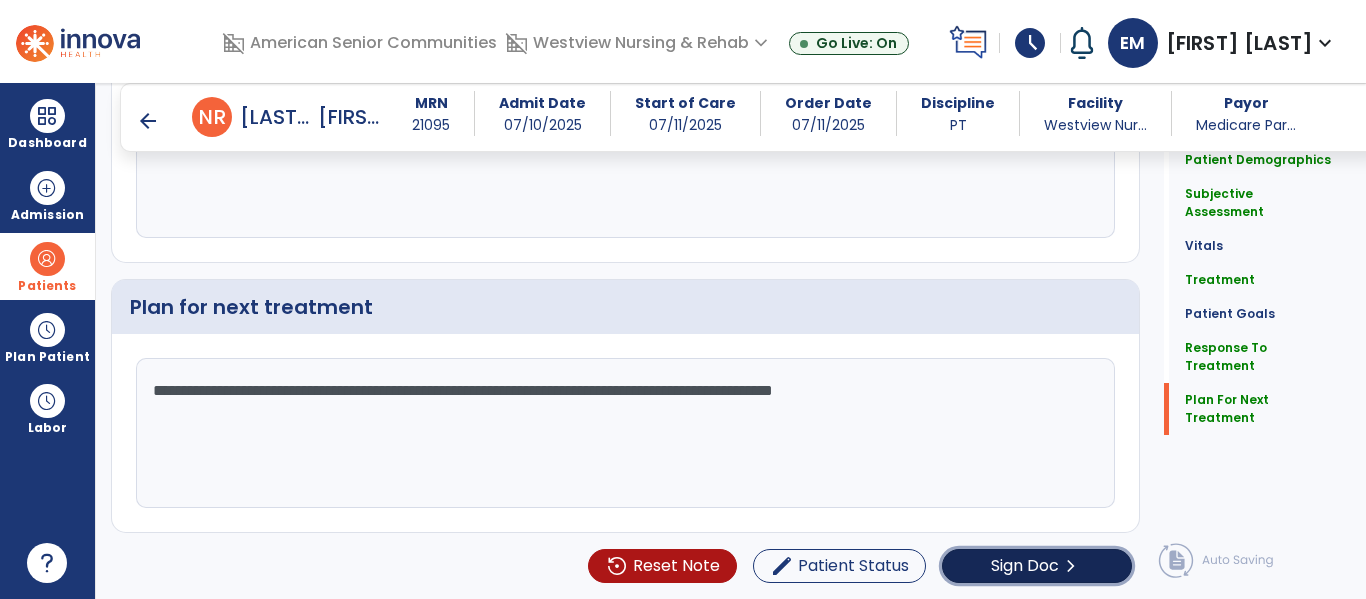 click on "chevron_right" 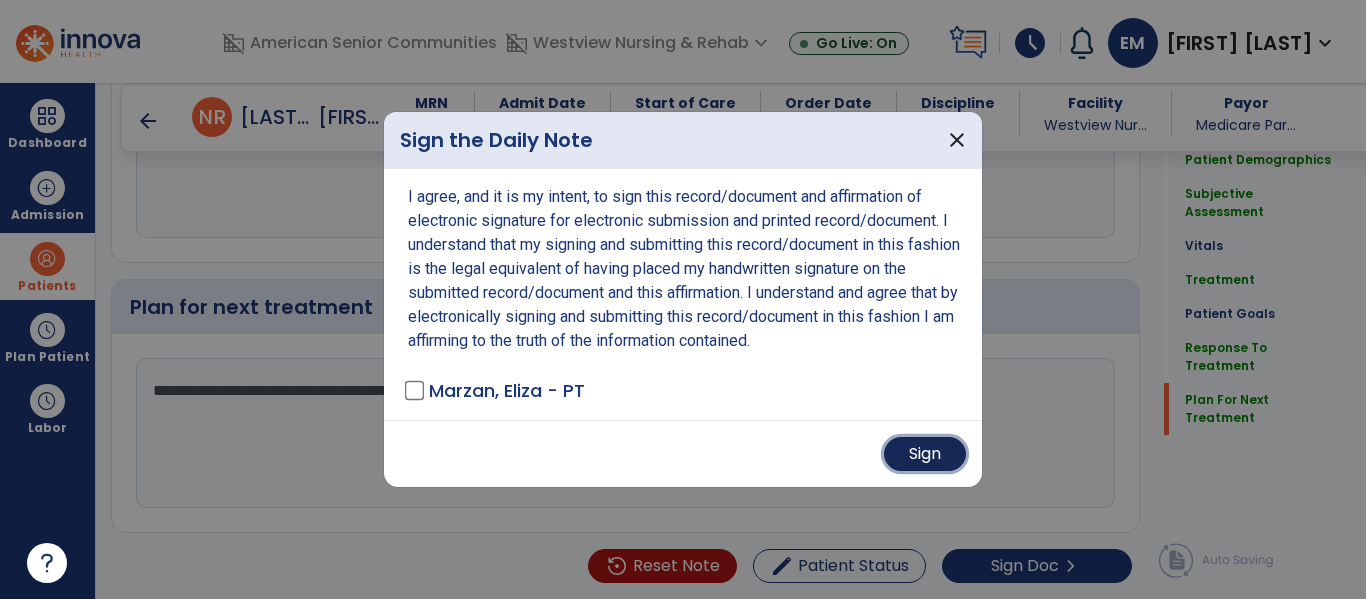 click on "Sign" at bounding box center (925, 454) 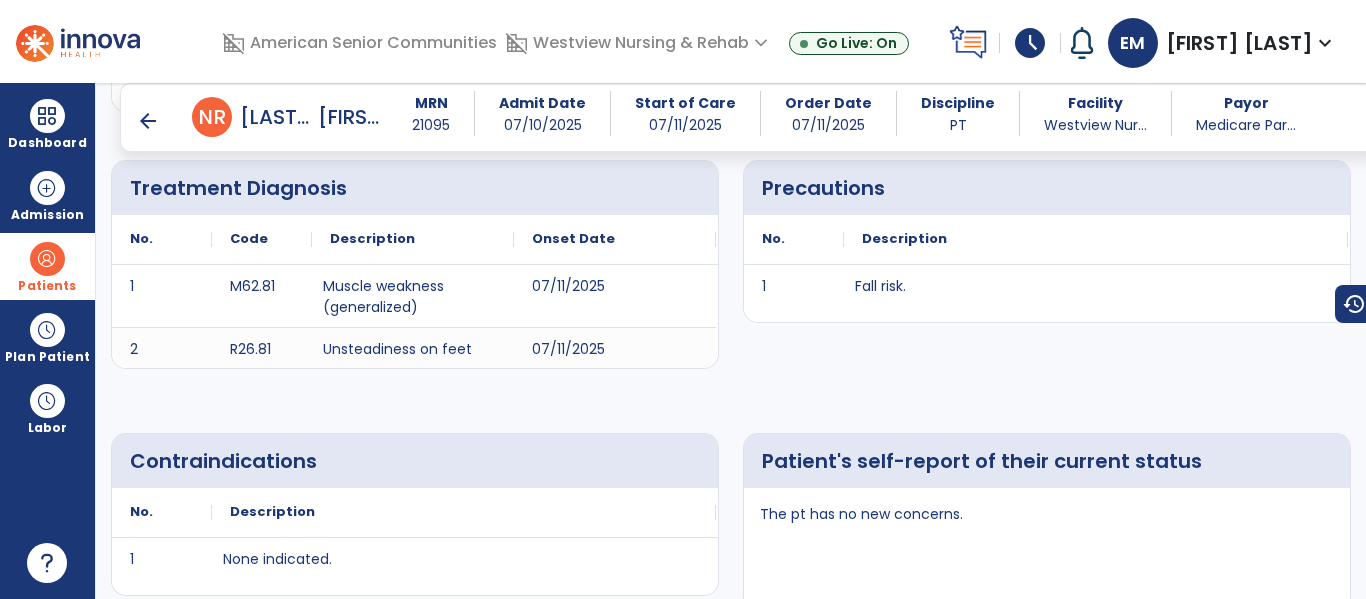 scroll, scrollTop: 0, scrollLeft: 0, axis: both 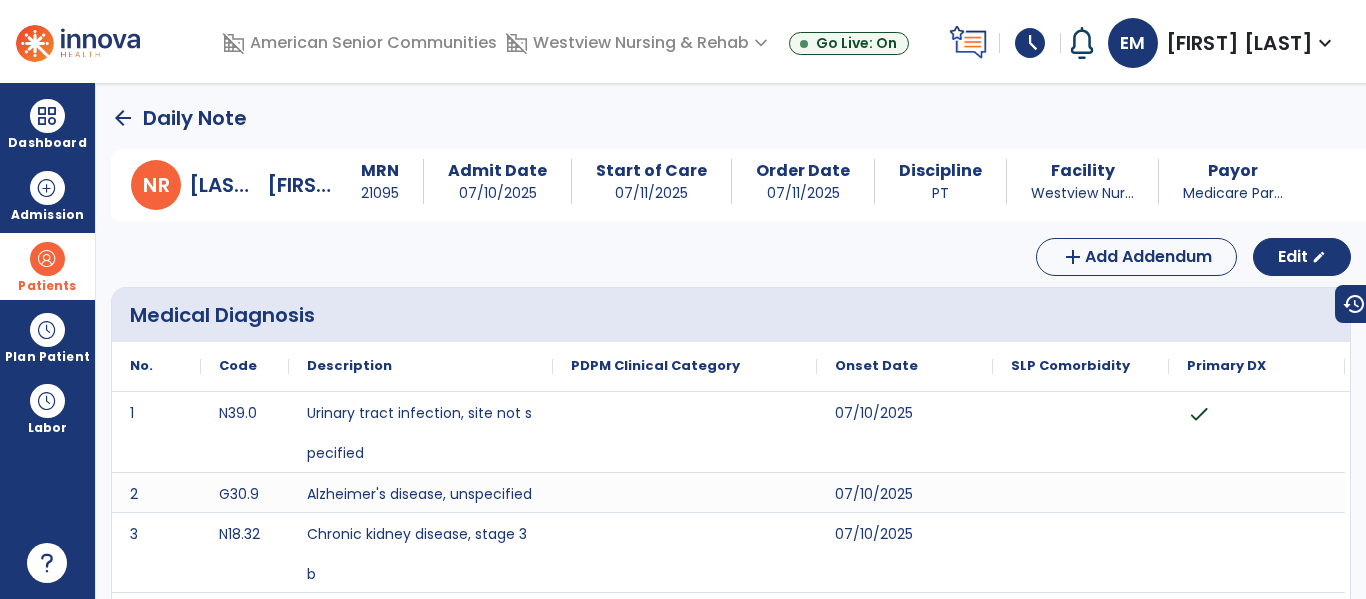 click on "arrow_back" 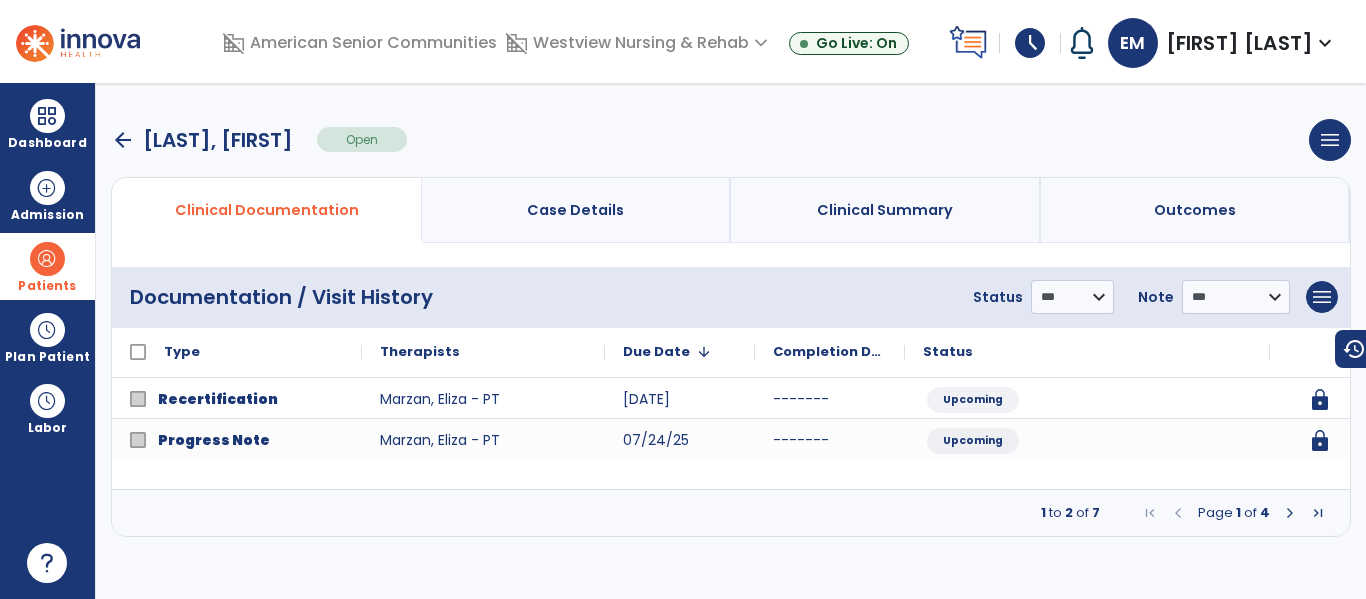 click on "arrow_back" at bounding box center [123, 140] 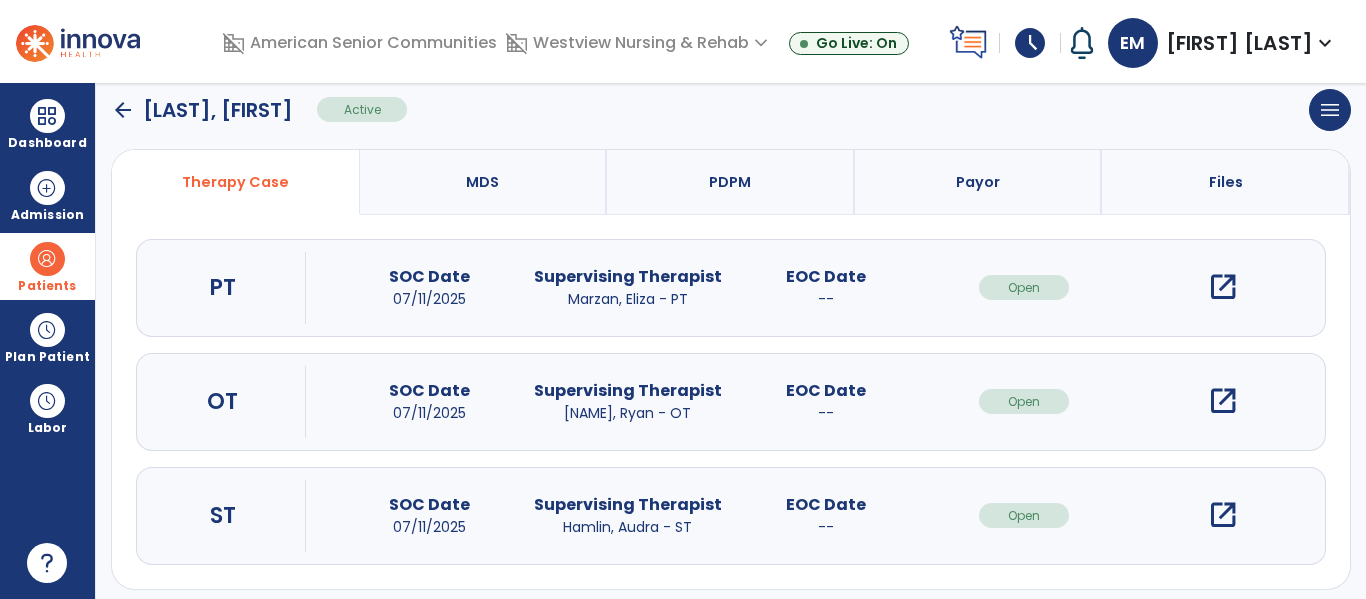 scroll, scrollTop: 162, scrollLeft: 0, axis: vertical 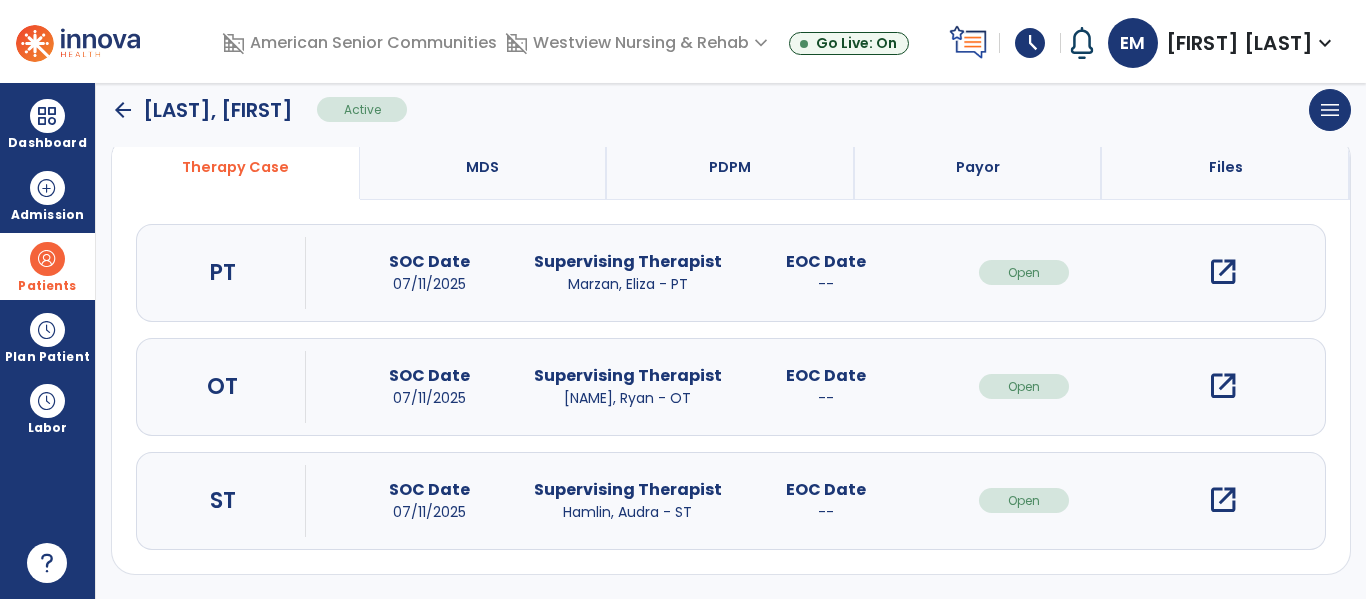 click on "arrow_back" 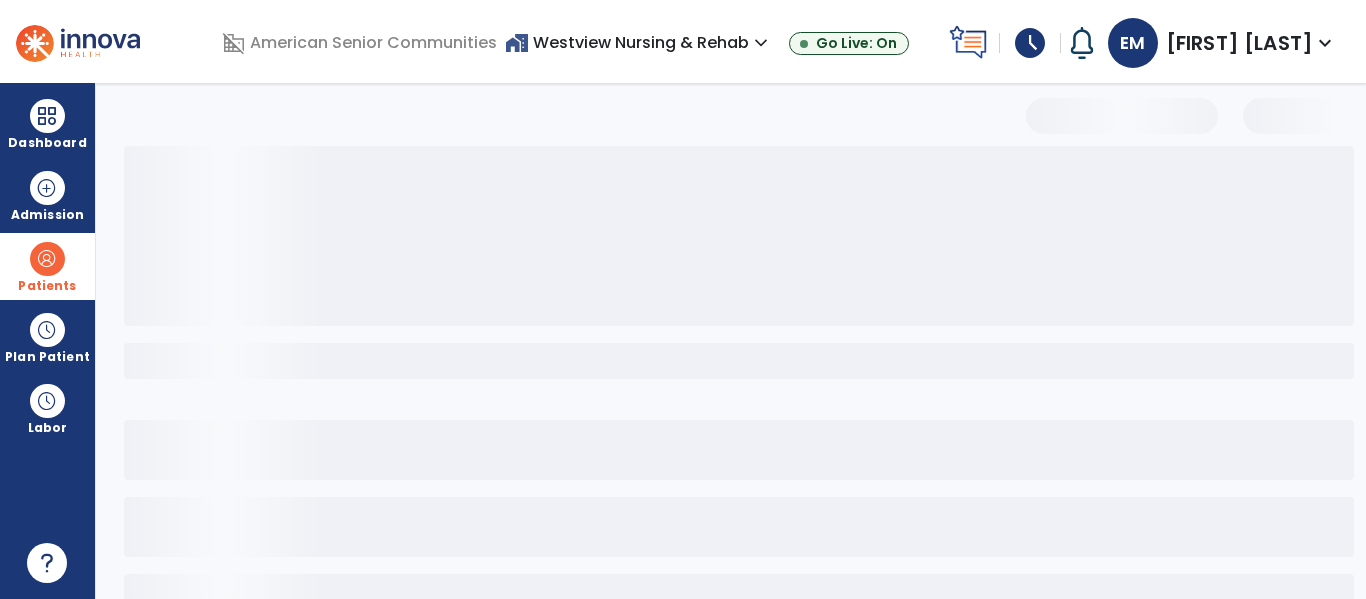 scroll, scrollTop: 144, scrollLeft: 0, axis: vertical 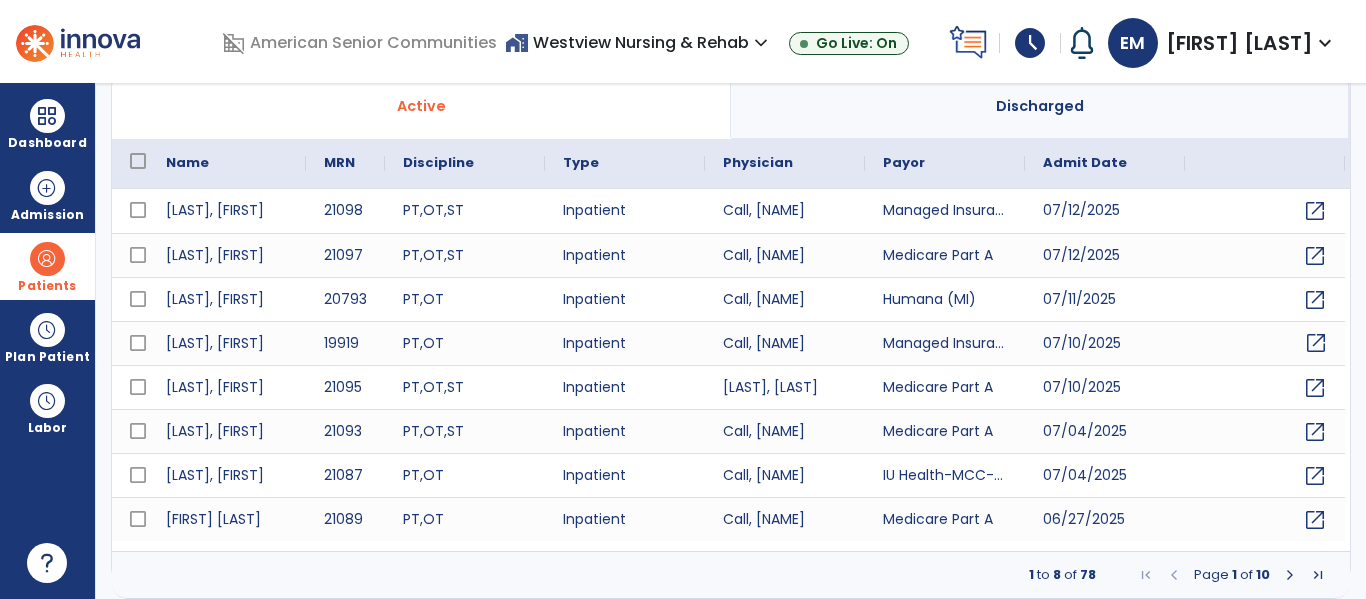 click on "open_in_new" at bounding box center (1316, 343) 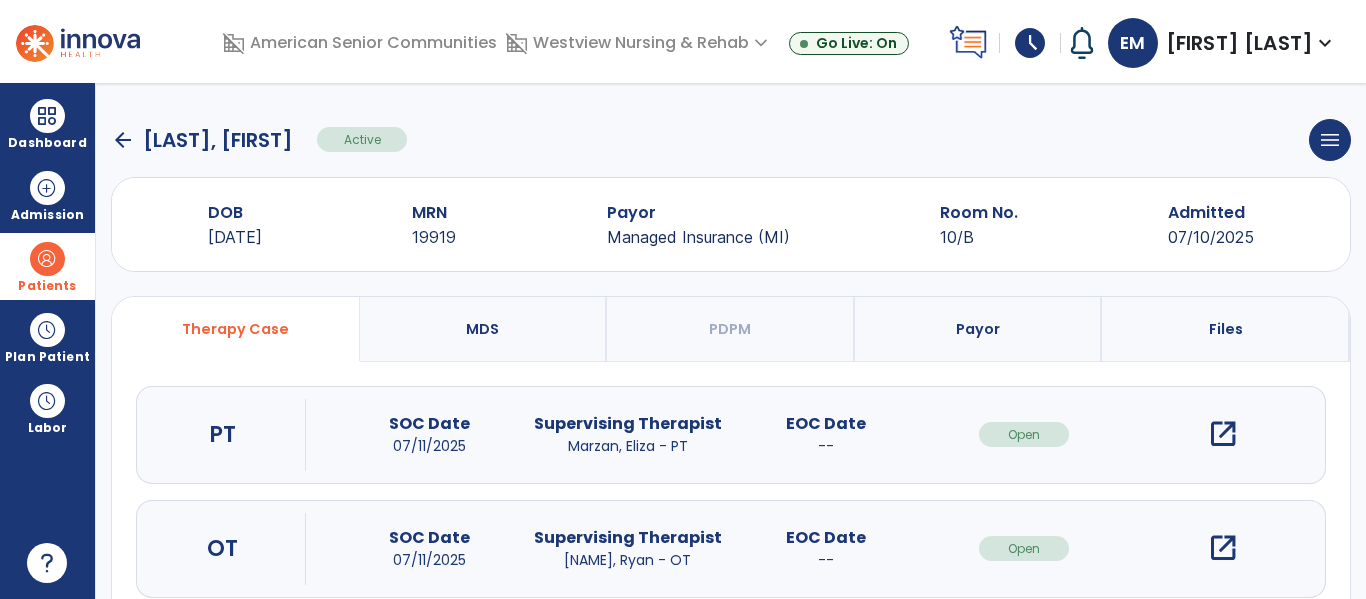 scroll, scrollTop: 1, scrollLeft: 0, axis: vertical 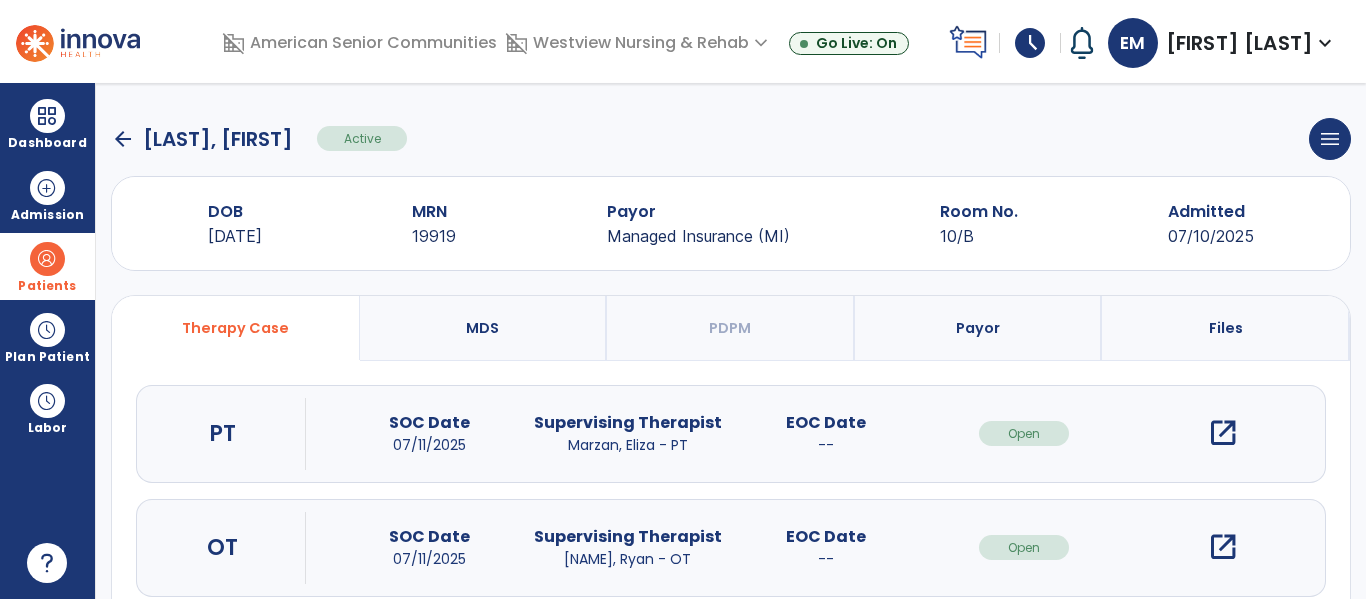 click on "open_in_new" at bounding box center [1223, 433] 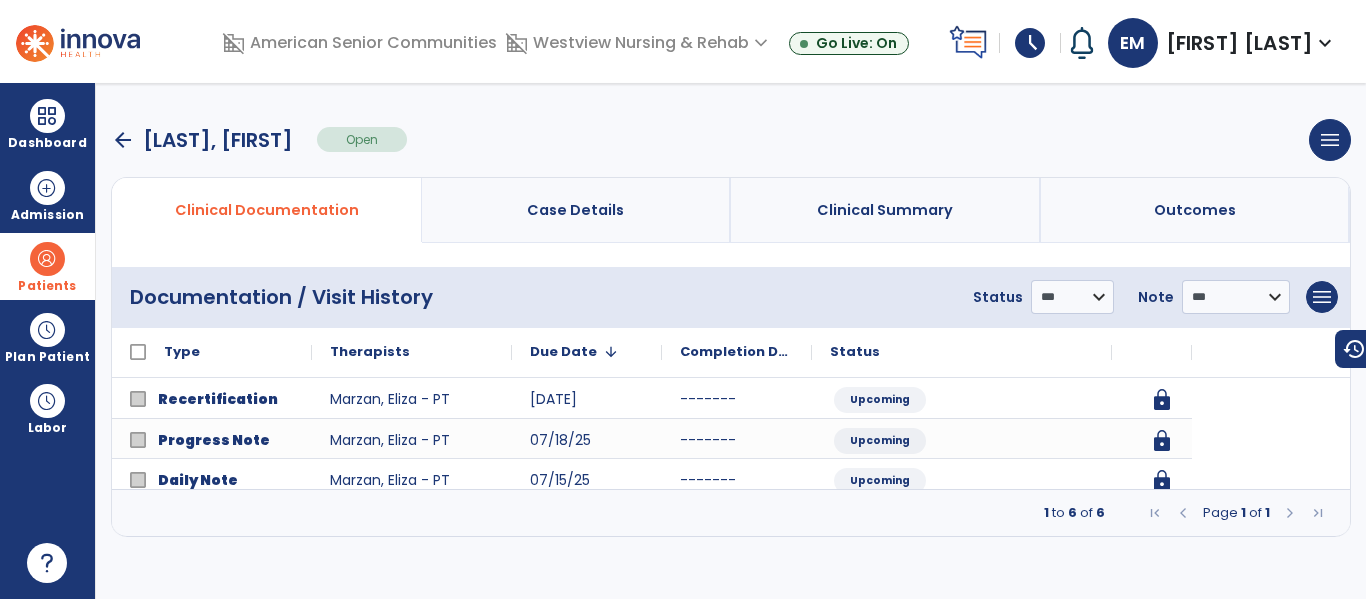 scroll, scrollTop: 0, scrollLeft: 0, axis: both 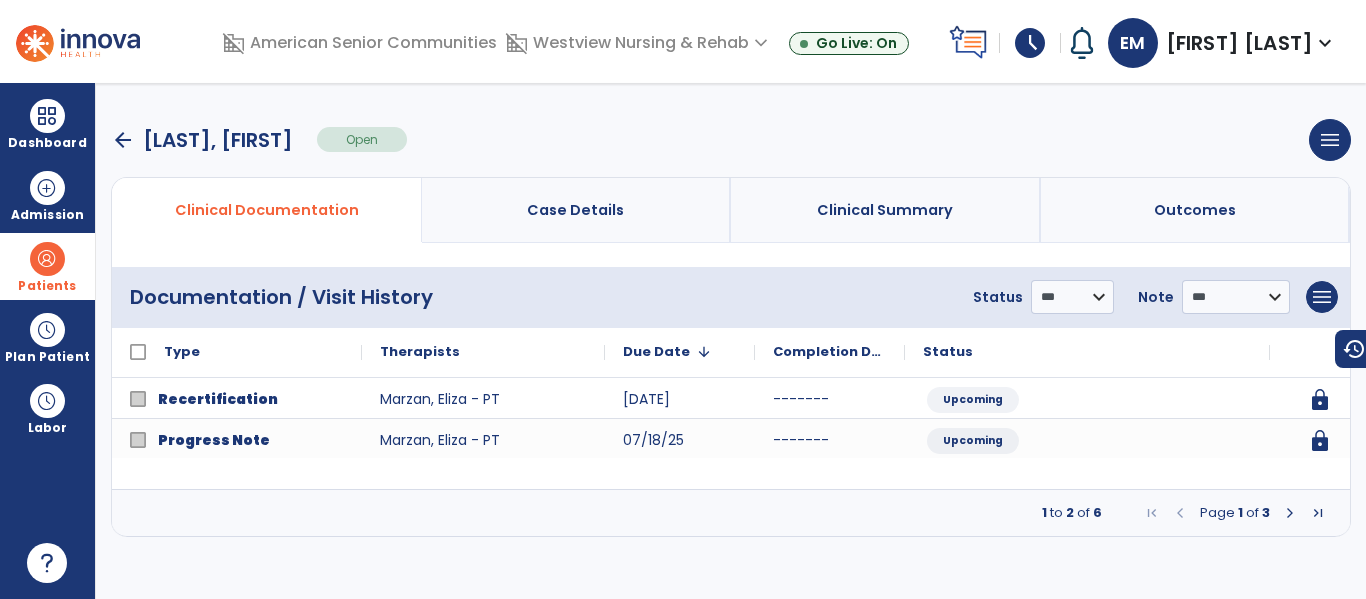 click at bounding box center [1290, 513] 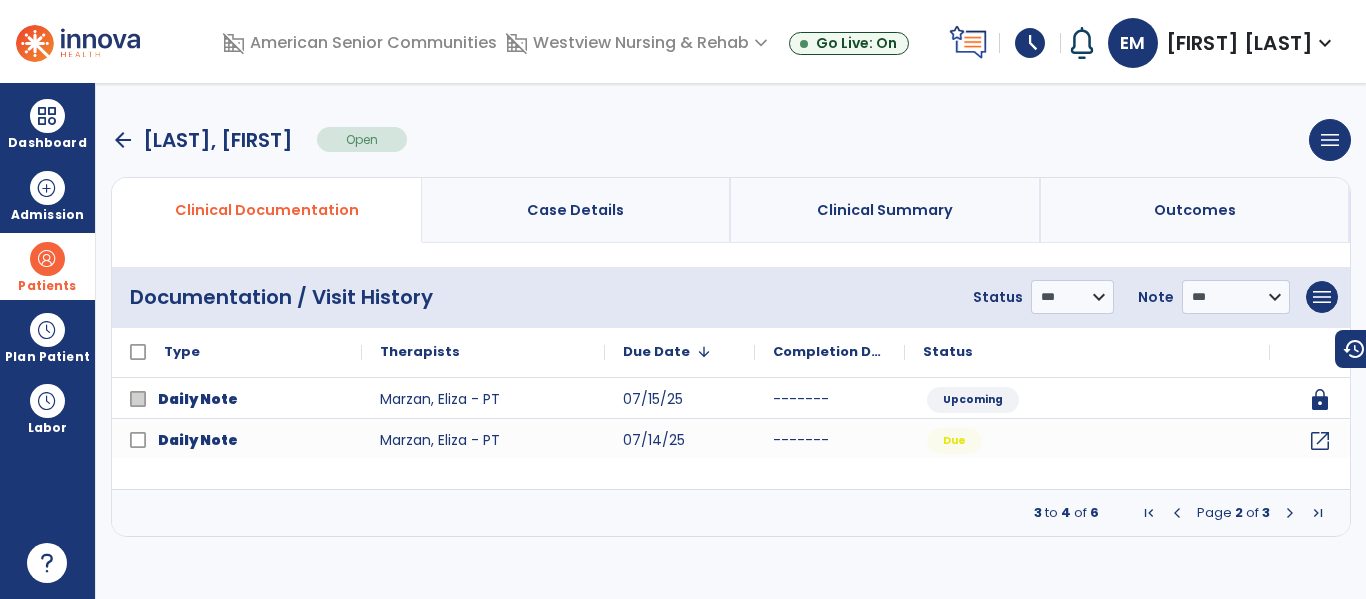 click at bounding box center [1290, 513] 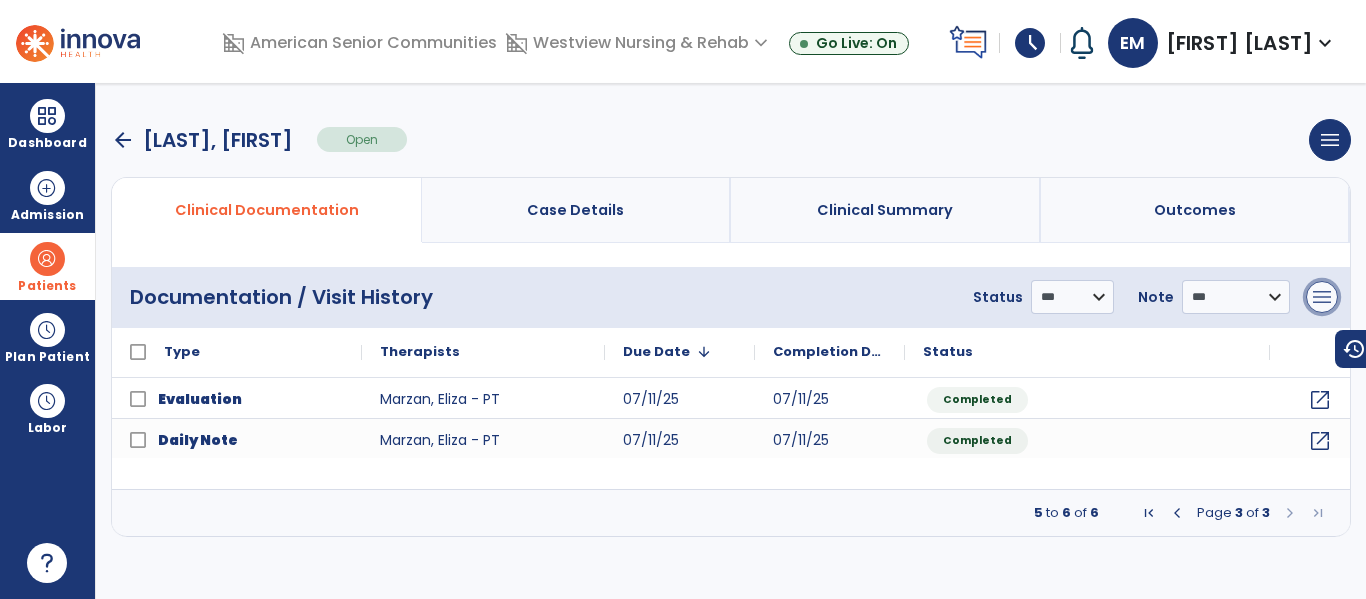click on "menu" at bounding box center [1322, 297] 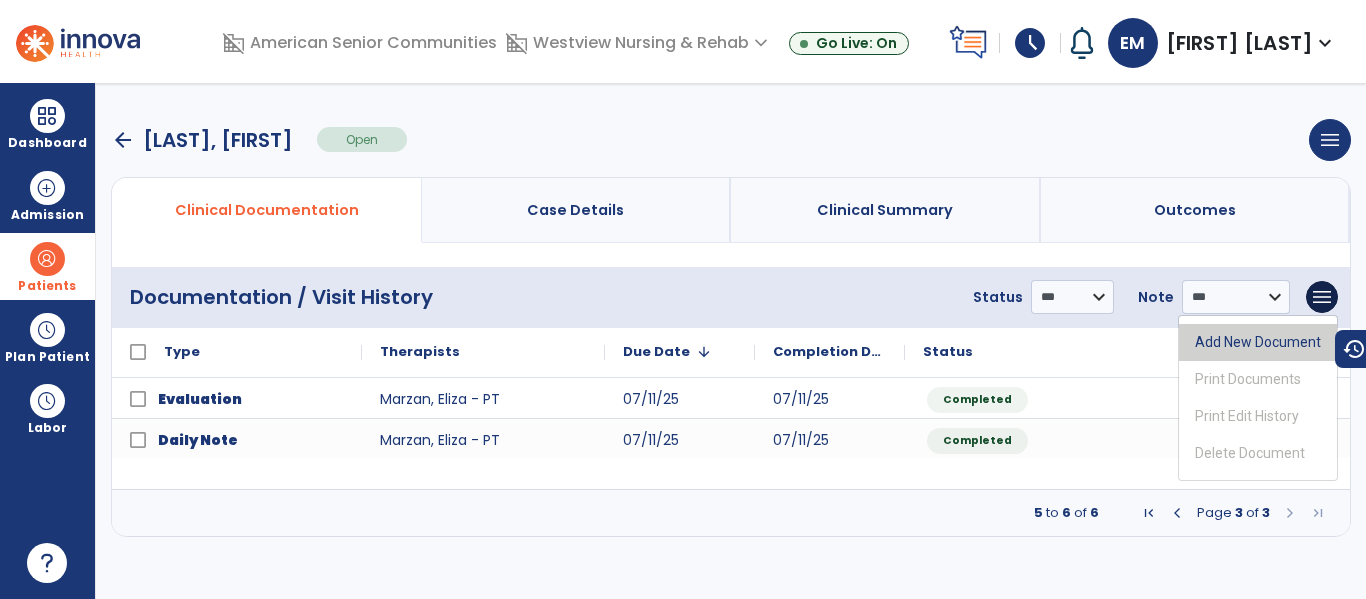 click on "Add New Document" at bounding box center (1258, 342) 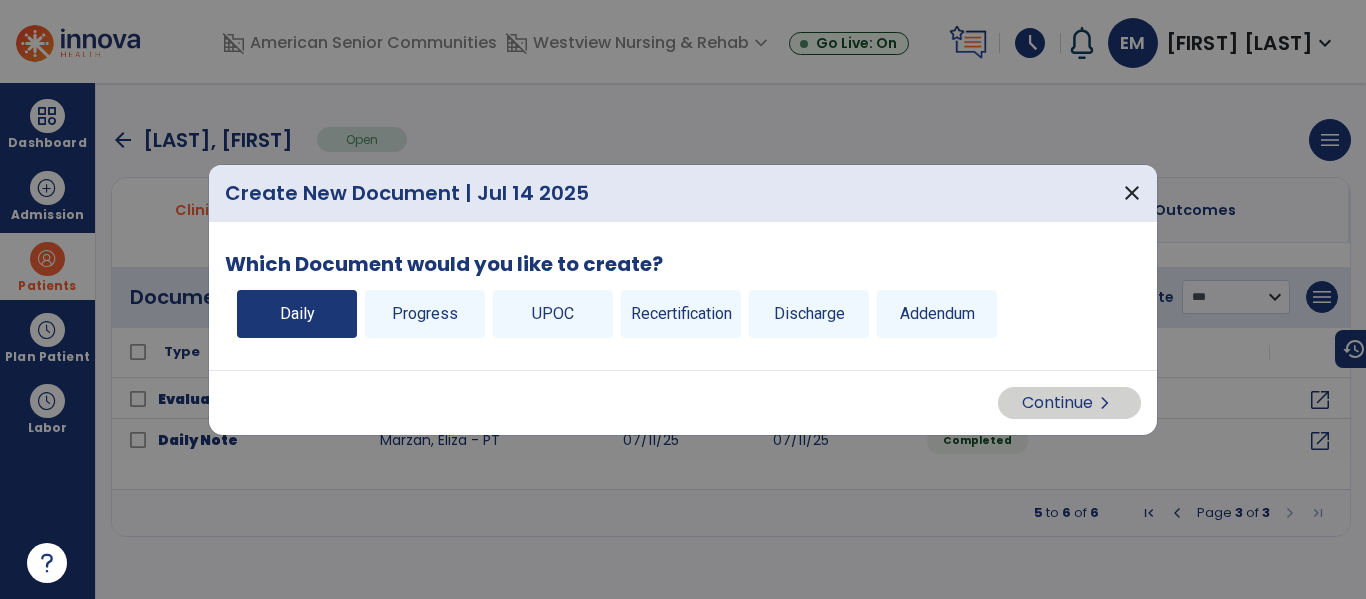 click on "Daily" at bounding box center [297, 314] 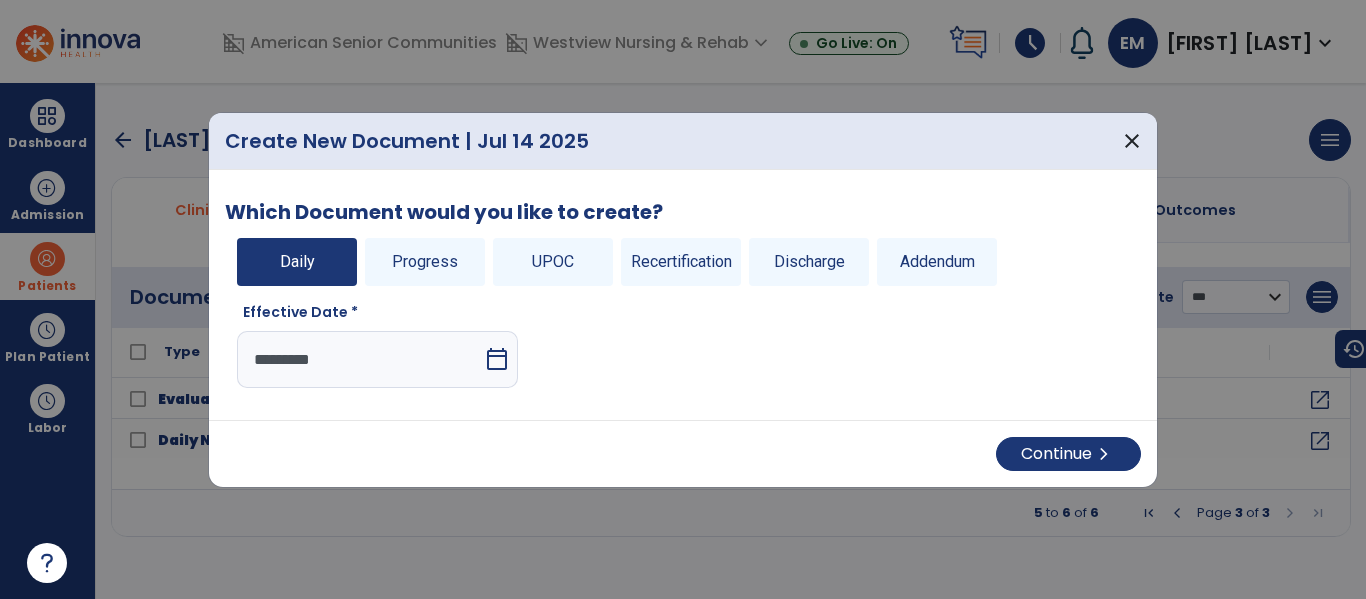 click on "calendar_today" at bounding box center (497, 359) 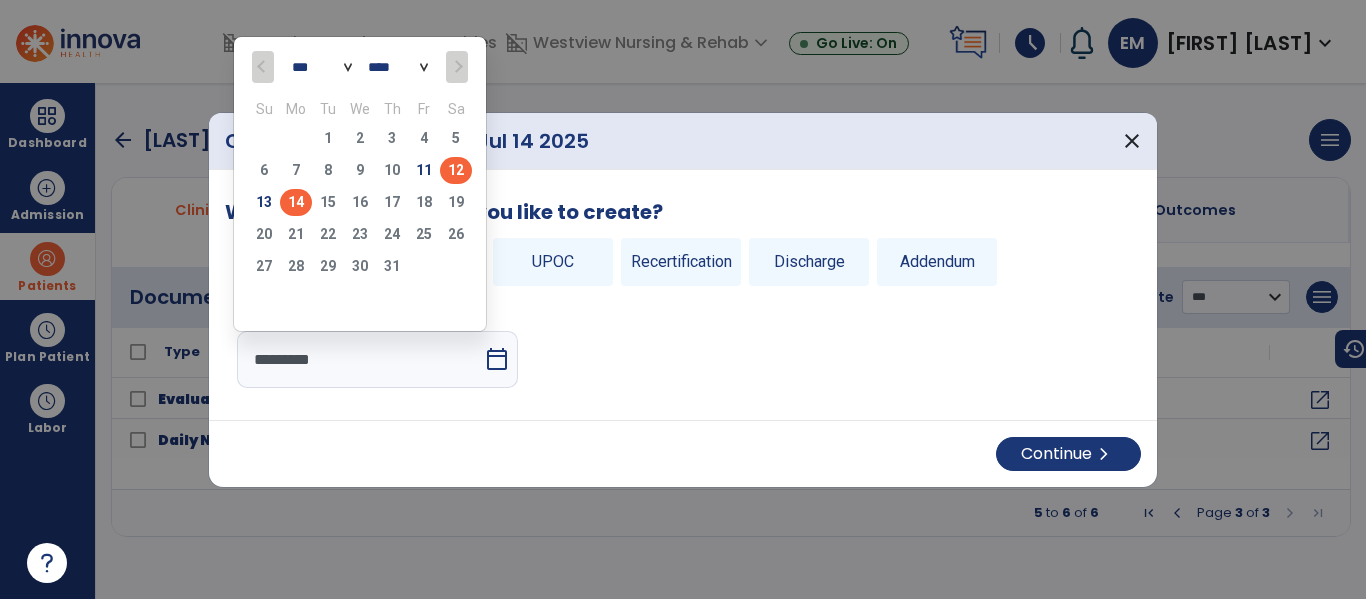 click on "12" 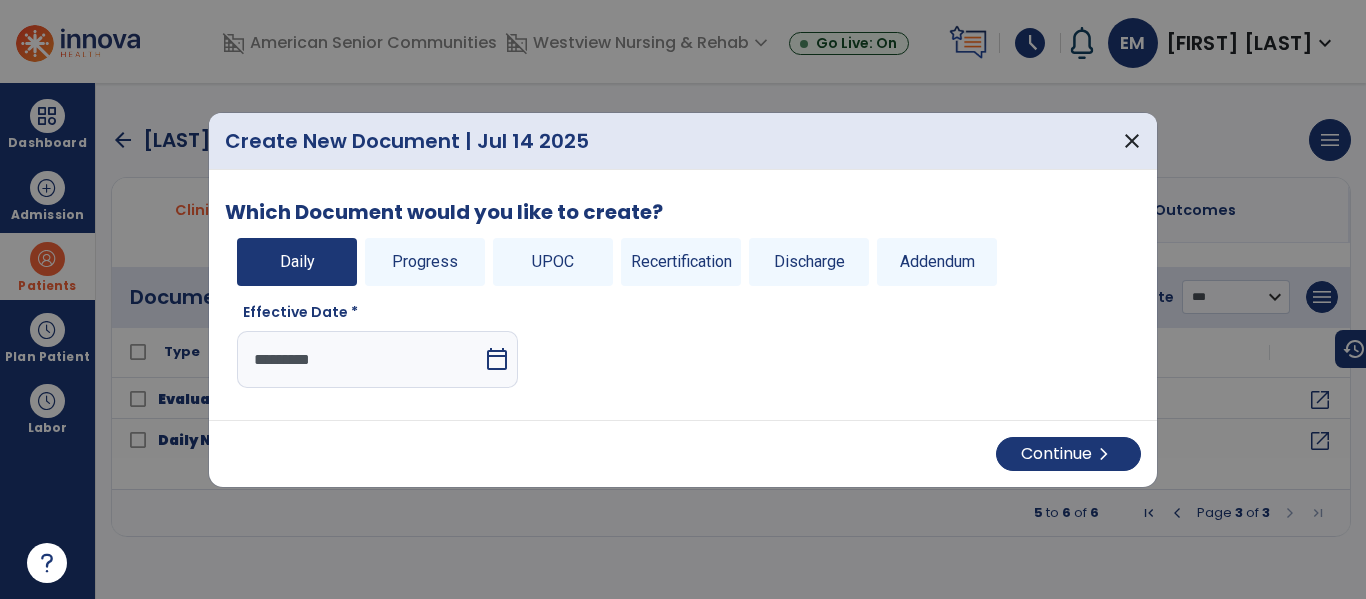 click on "calendar_today" at bounding box center [499, 359] 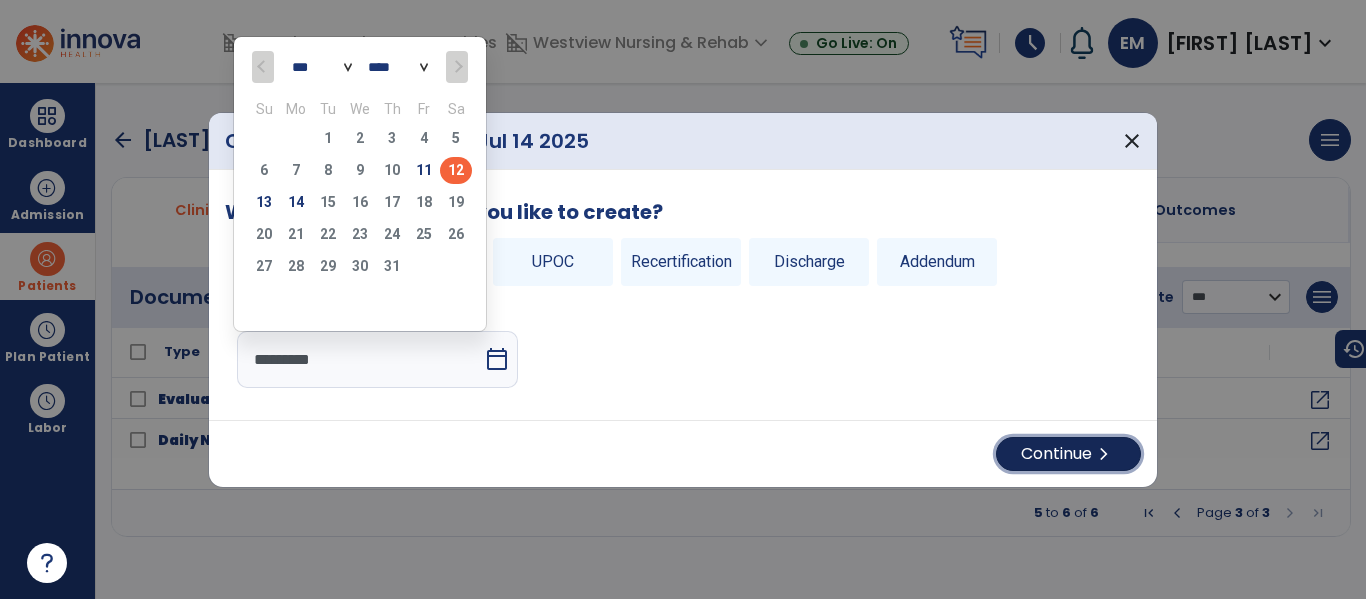 click on "chevron_right" at bounding box center (1104, 454) 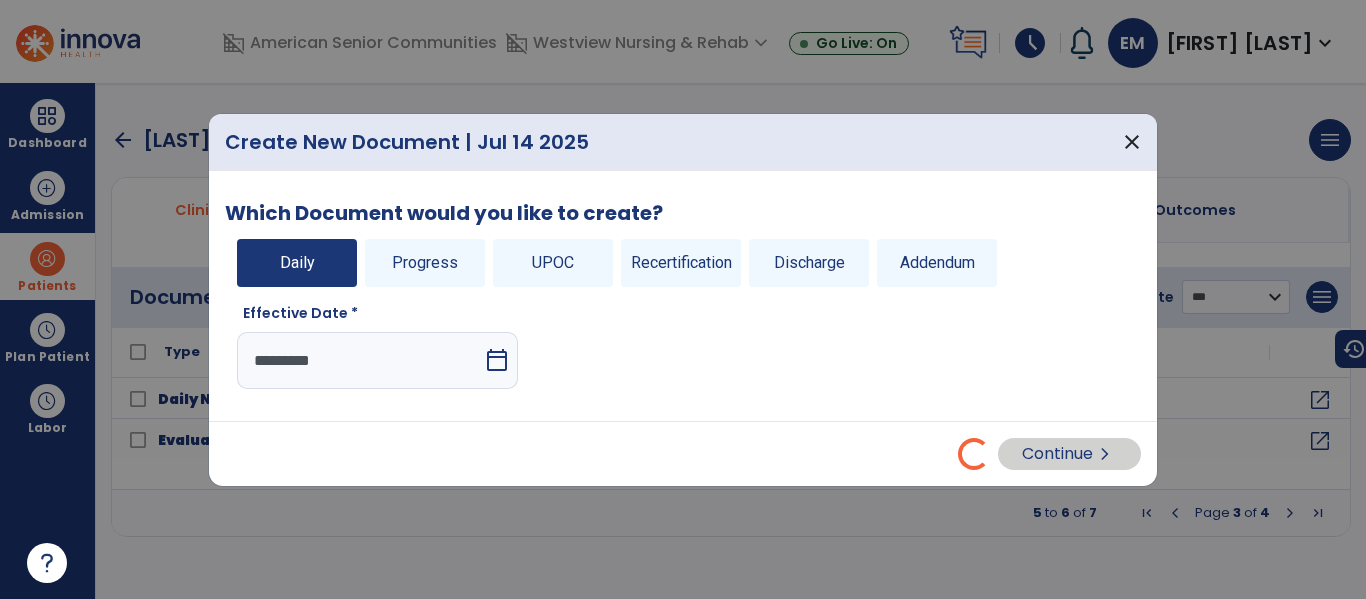 select on "*" 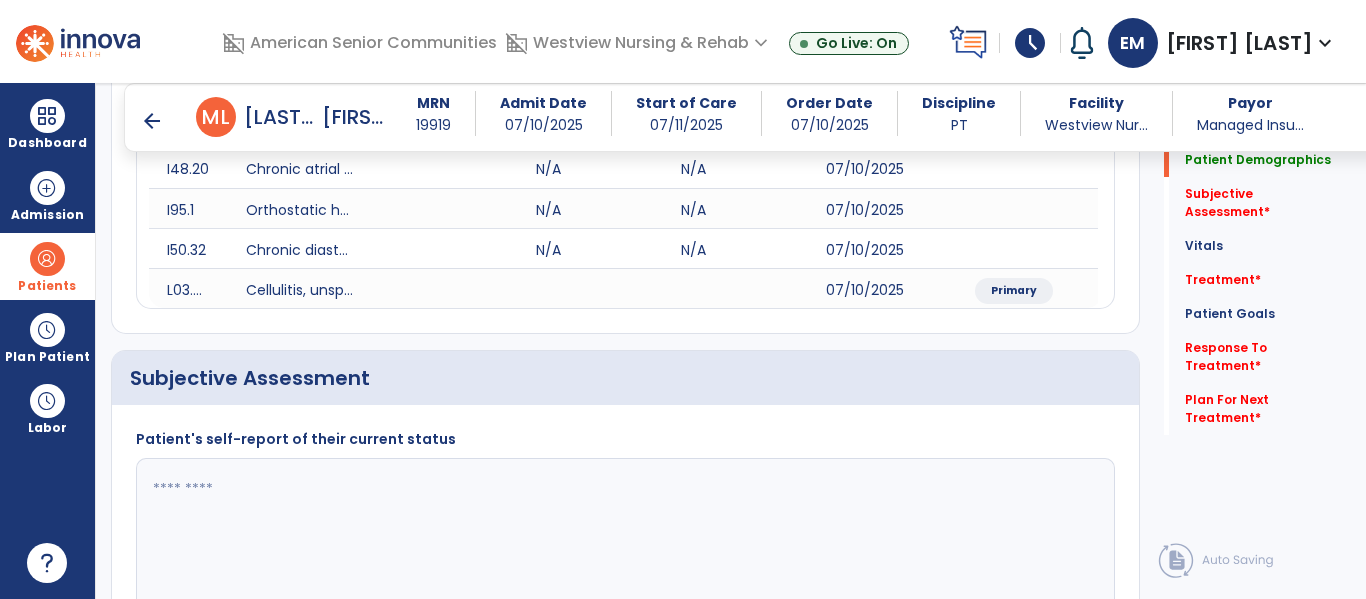 scroll, scrollTop: 301, scrollLeft: 0, axis: vertical 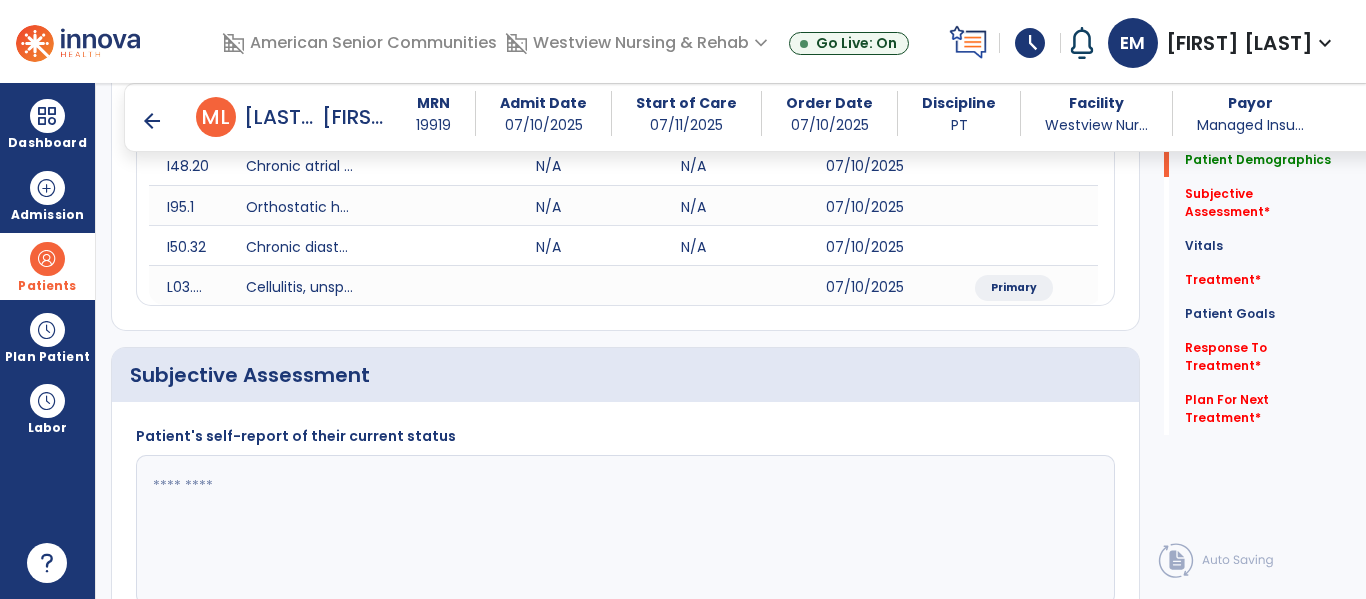click 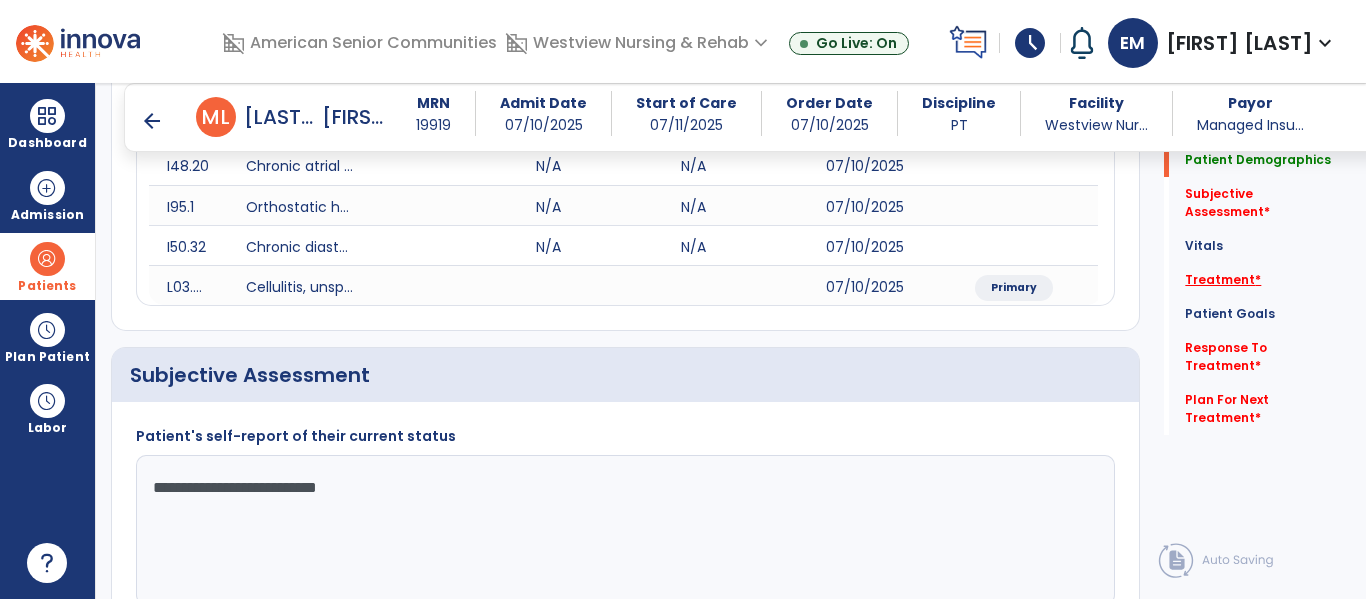 type on "**********" 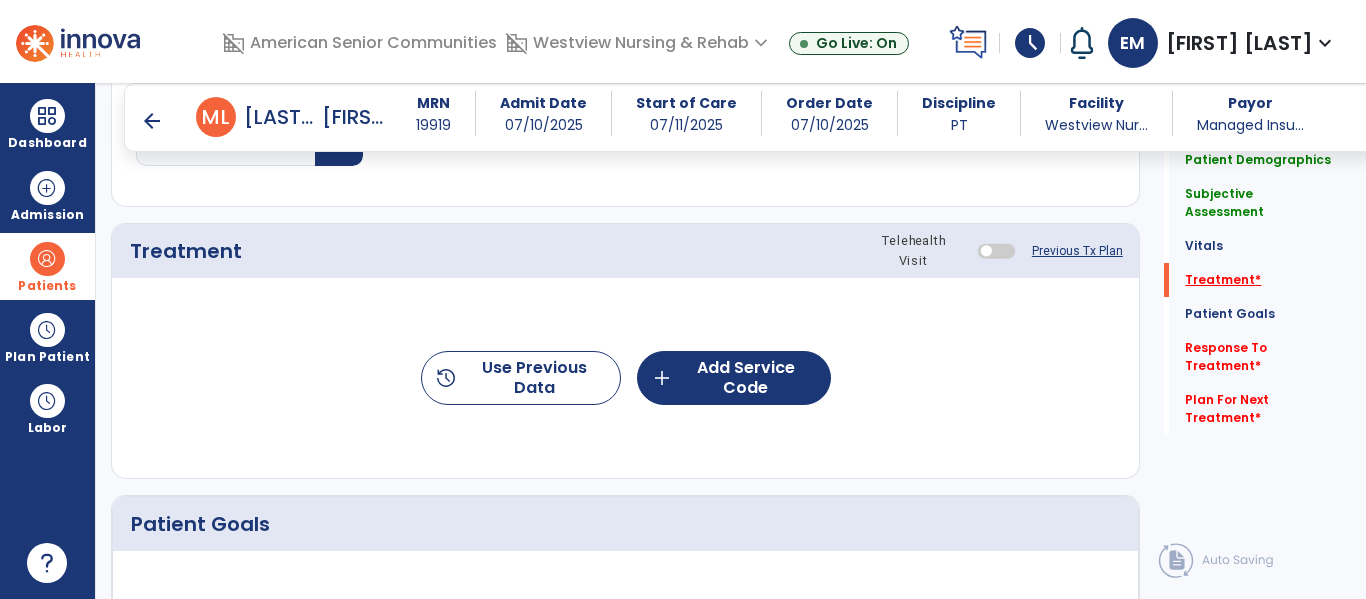scroll, scrollTop: 1156, scrollLeft: 0, axis: vertical 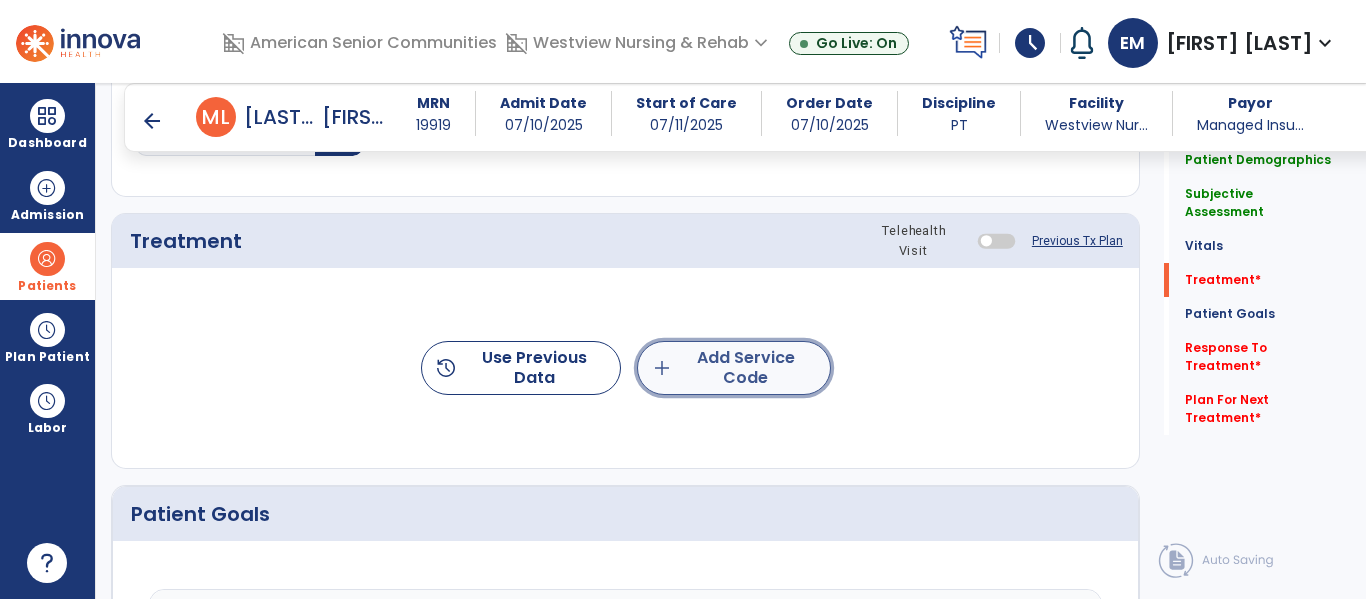 click on "add  Add Service Code" 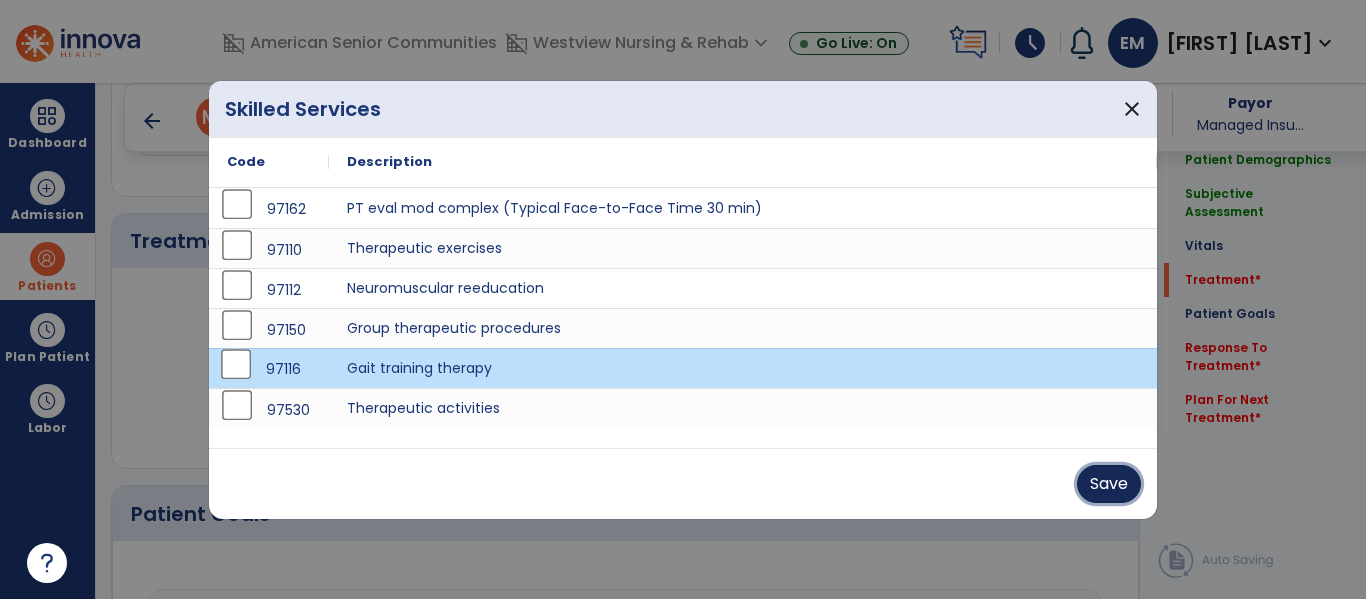 click on "Save" at bounding box center (1109, 484) 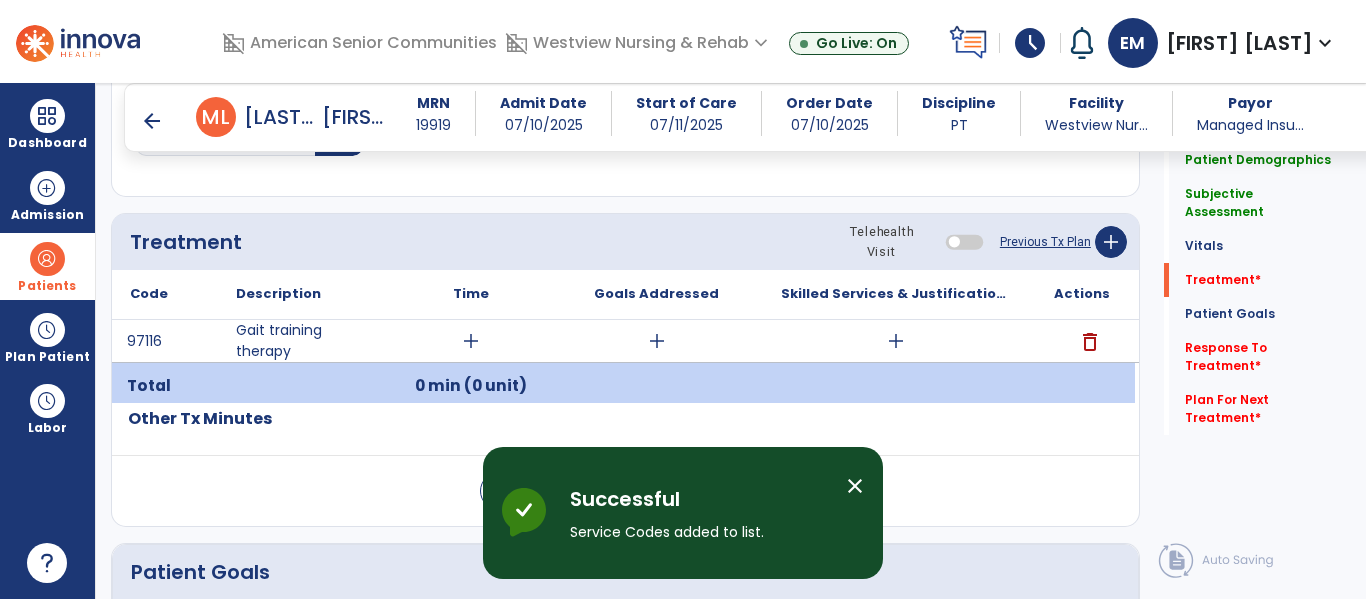 click on "add" at bounding box center (471, 341) 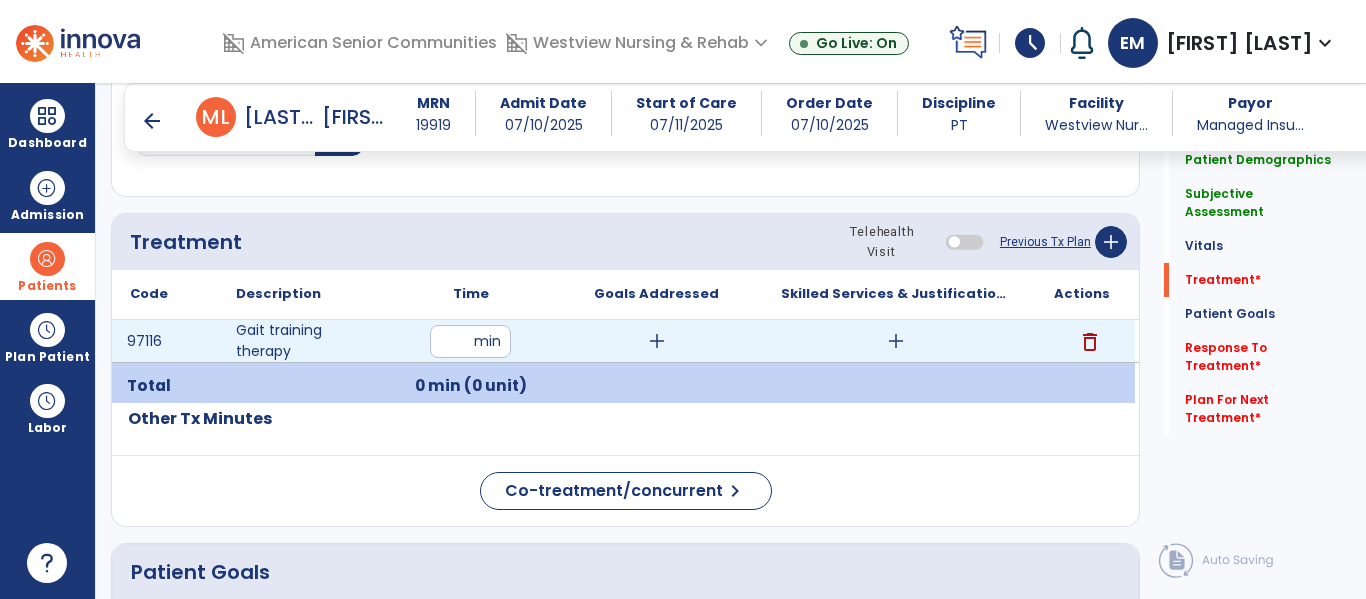 type on "**" 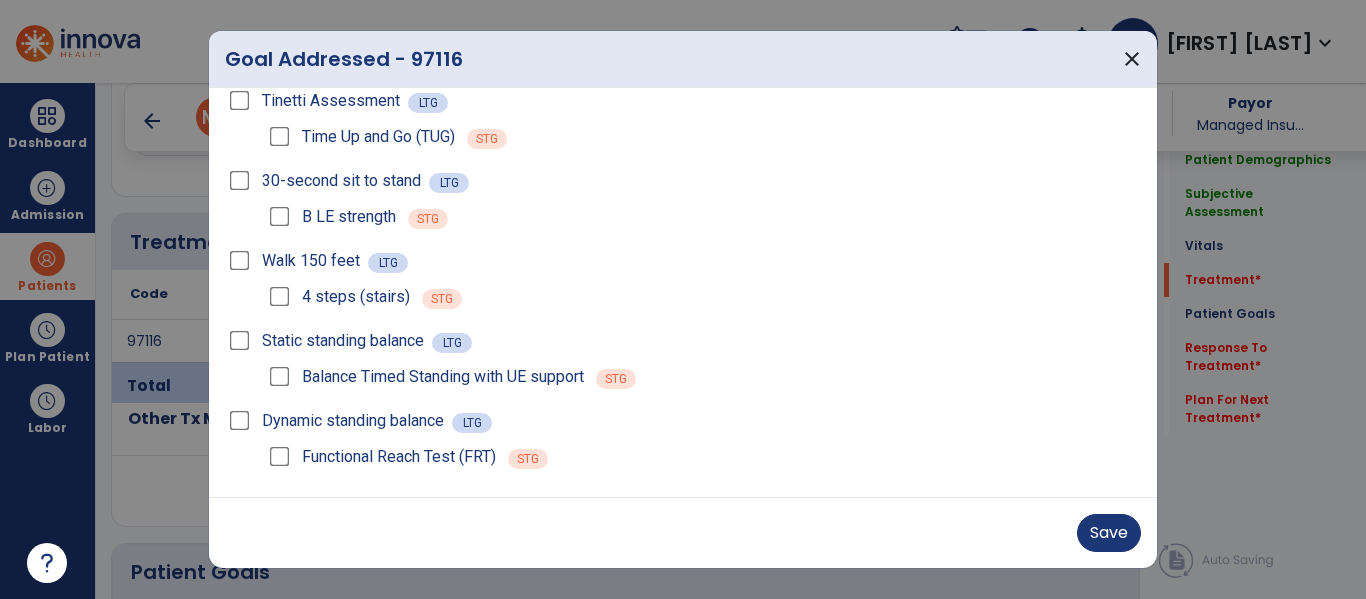 scroll, scrollTop: 0, scrollLeft: 0, axis: both 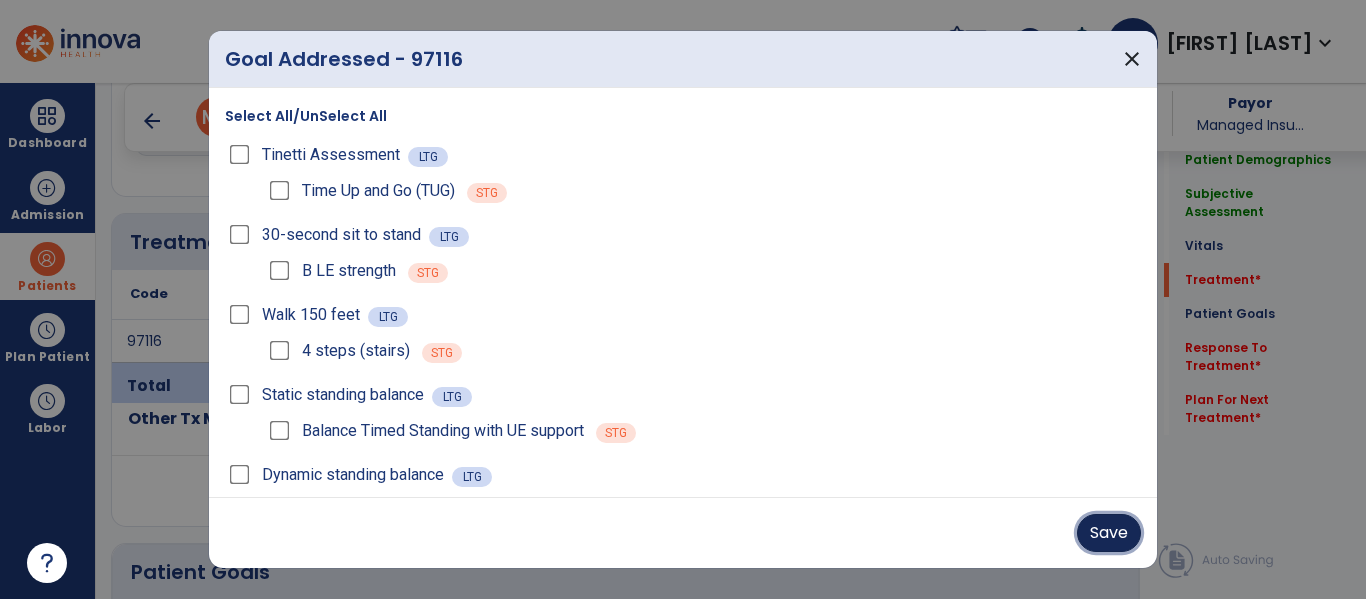 click on "Save" at bounding box center [1109, 533] 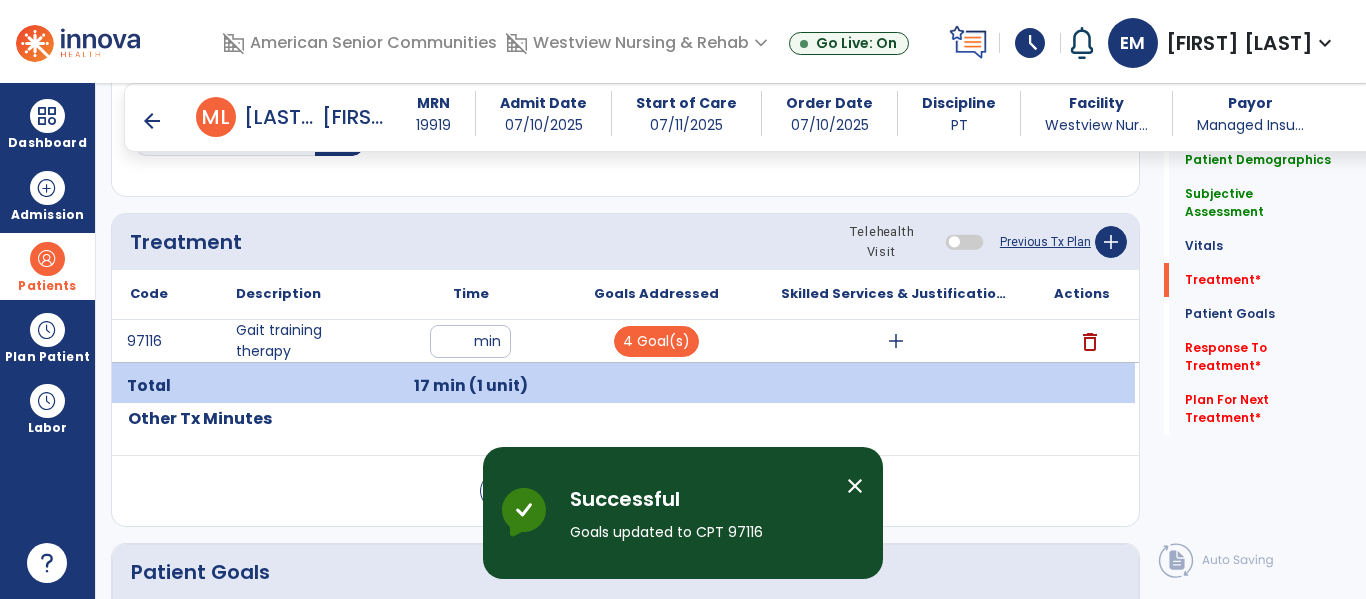 click on "add" at bounding box center (896, 341) 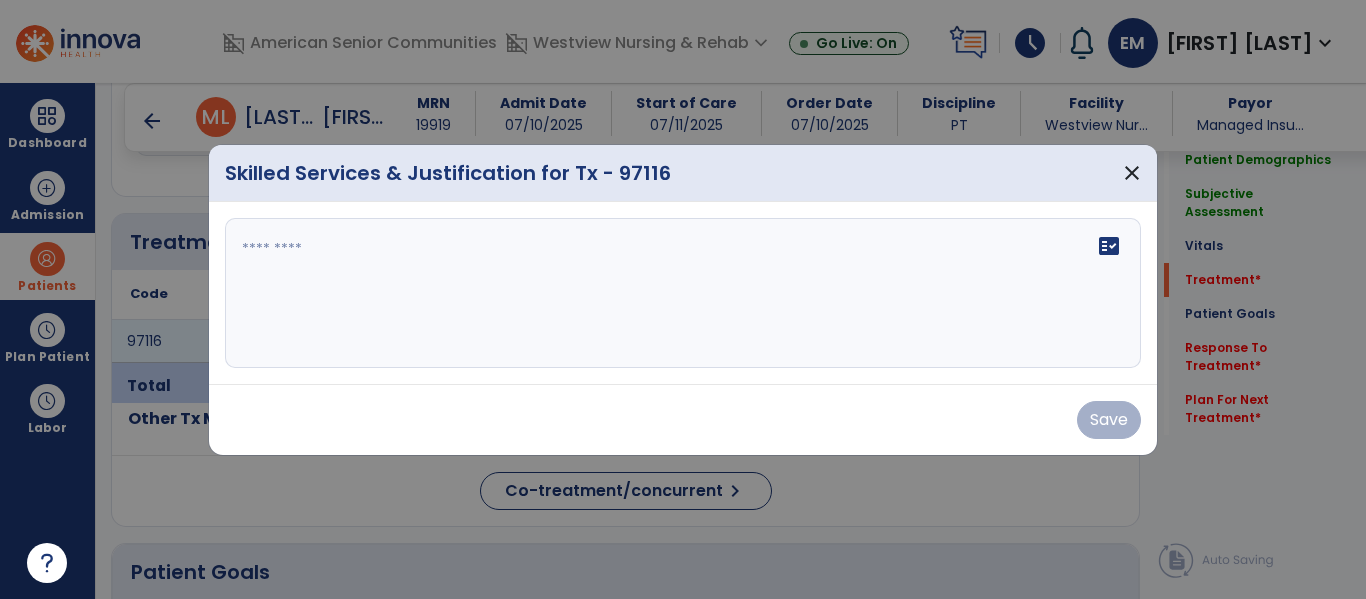 click on "fact_check" at bounding box center [683, 293] 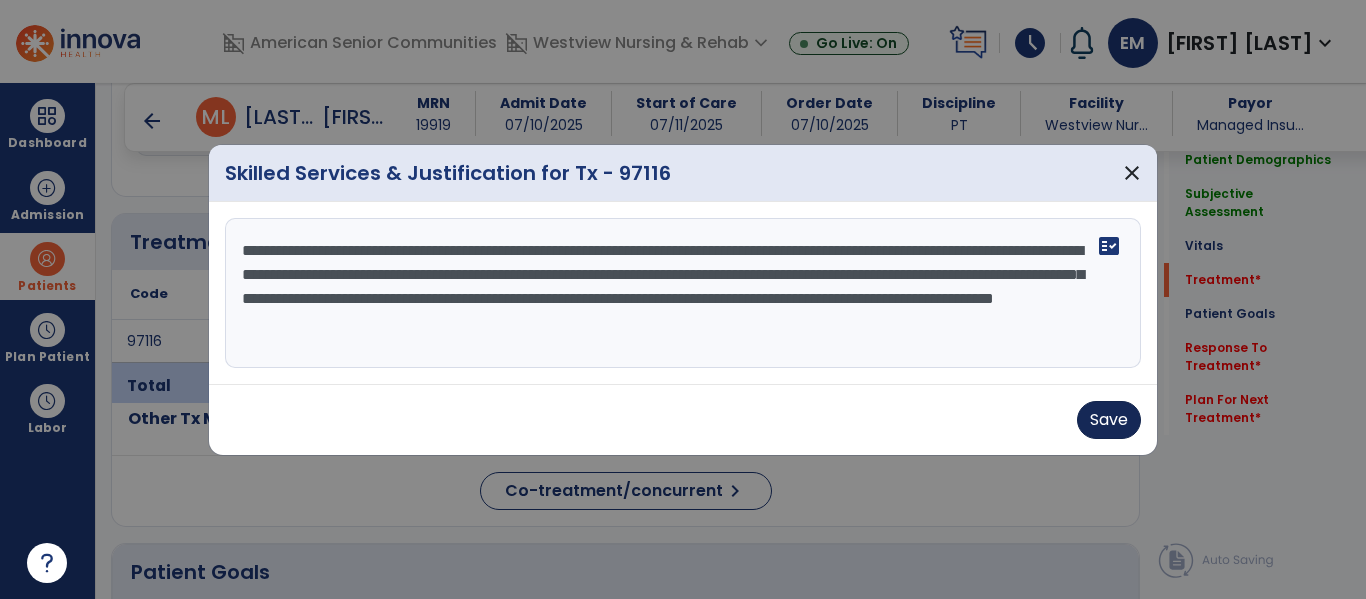 type on "**********" 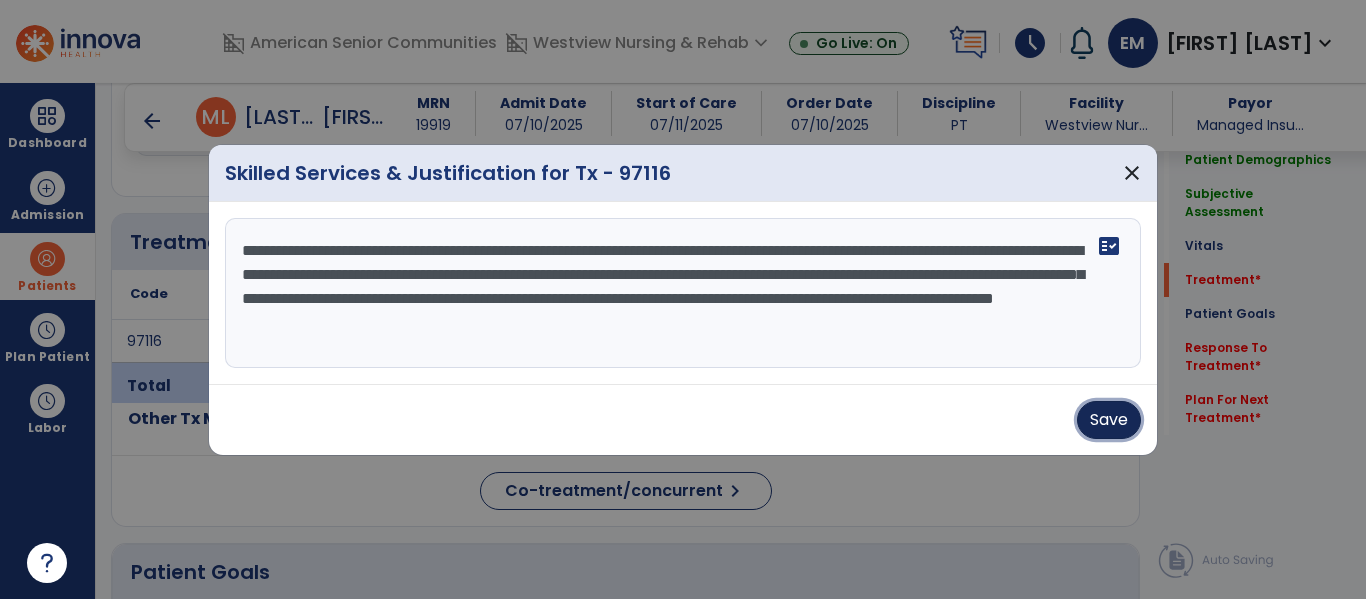 click on "Save" at bounding box center [1109, 420] 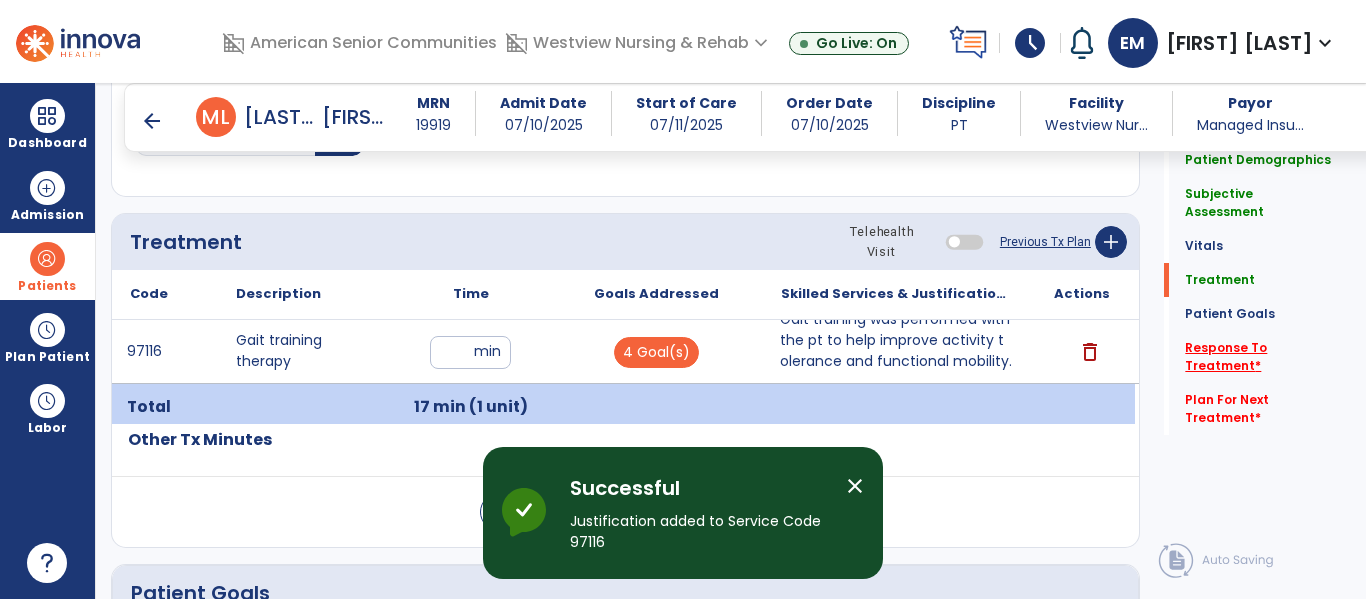 click on "Response To Treatment   *" 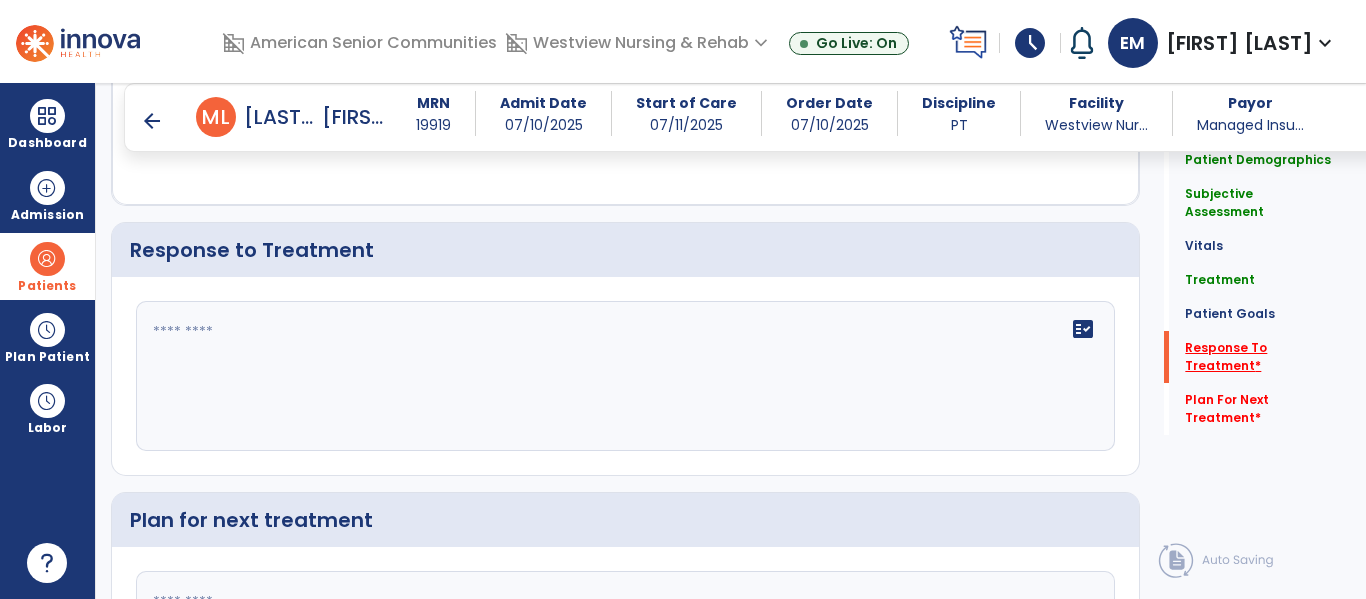 scroll, scrollTop: 3099, scrollLeft: 0, axis: vertical 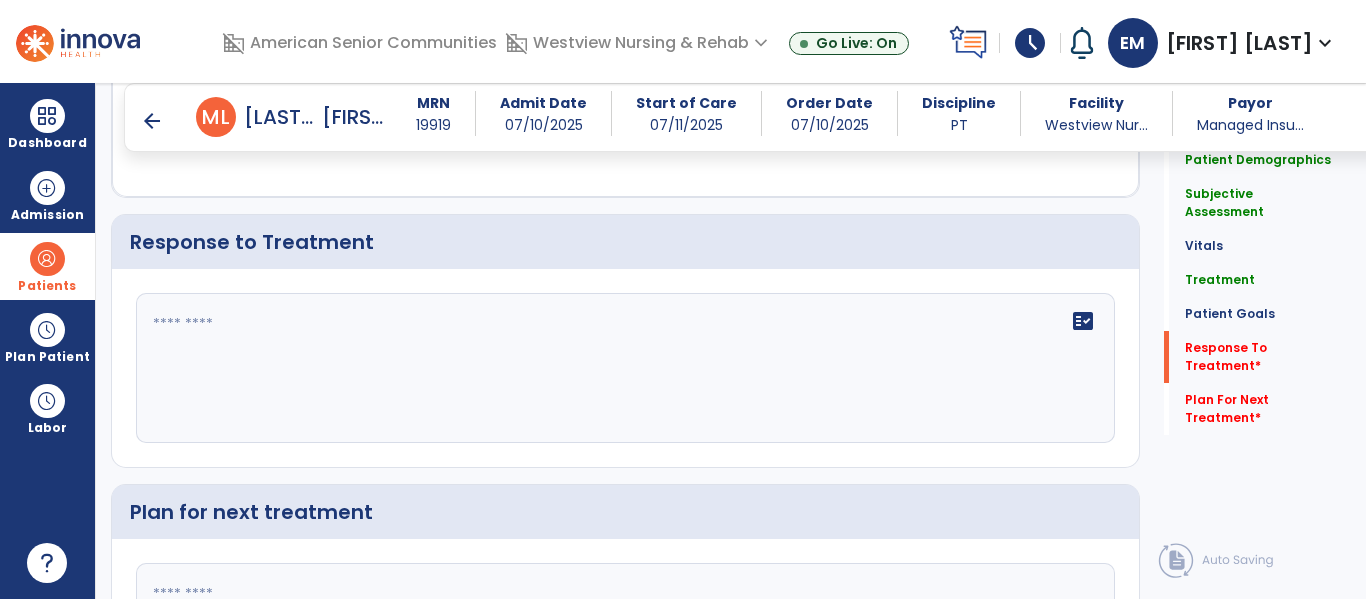 click on "fact_check" 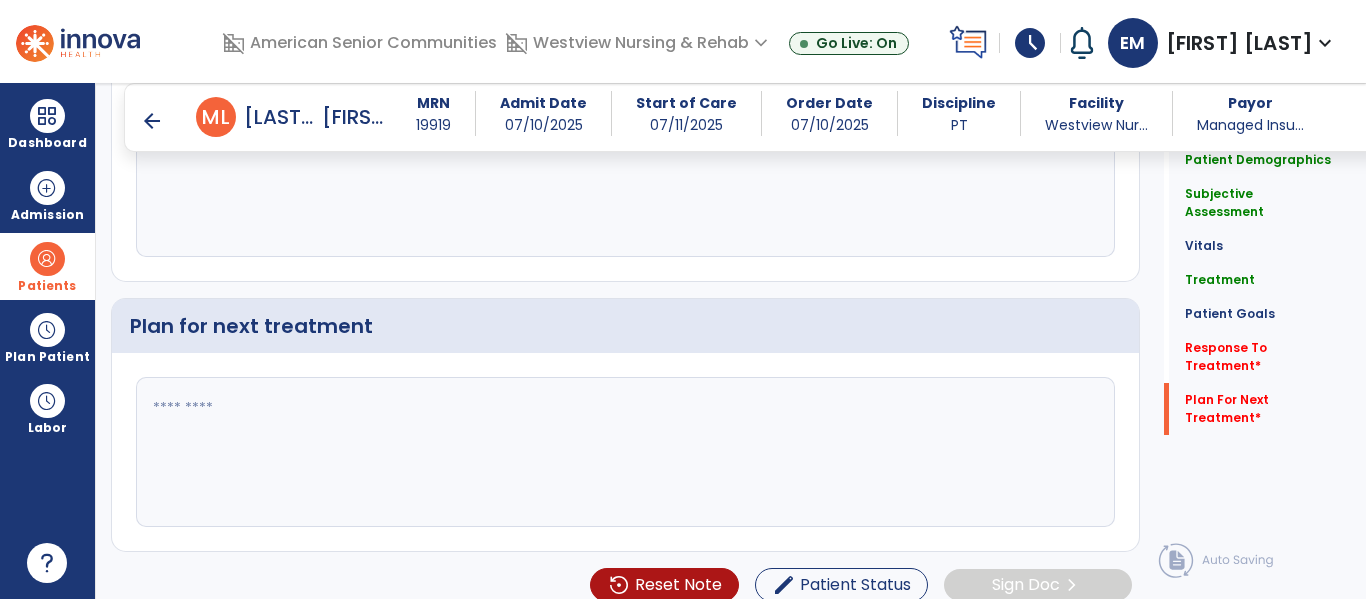 scroll, scrollTop: 3291, scrollLeft: 0, axis: vertical 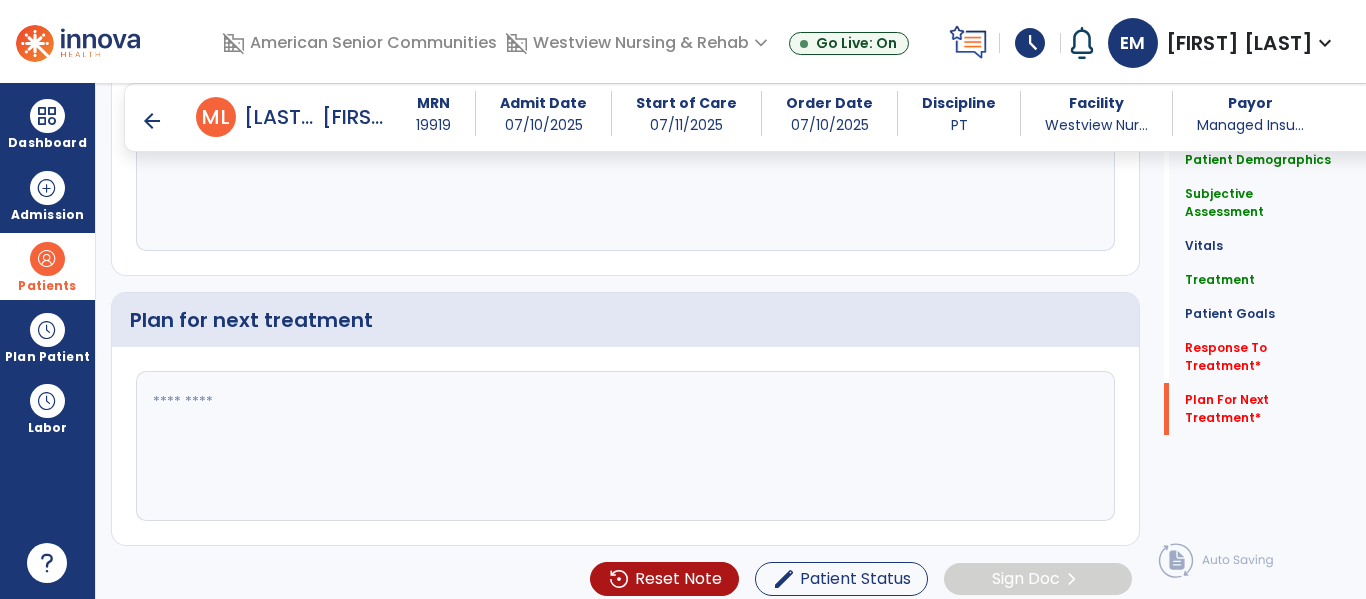 type on "**********" 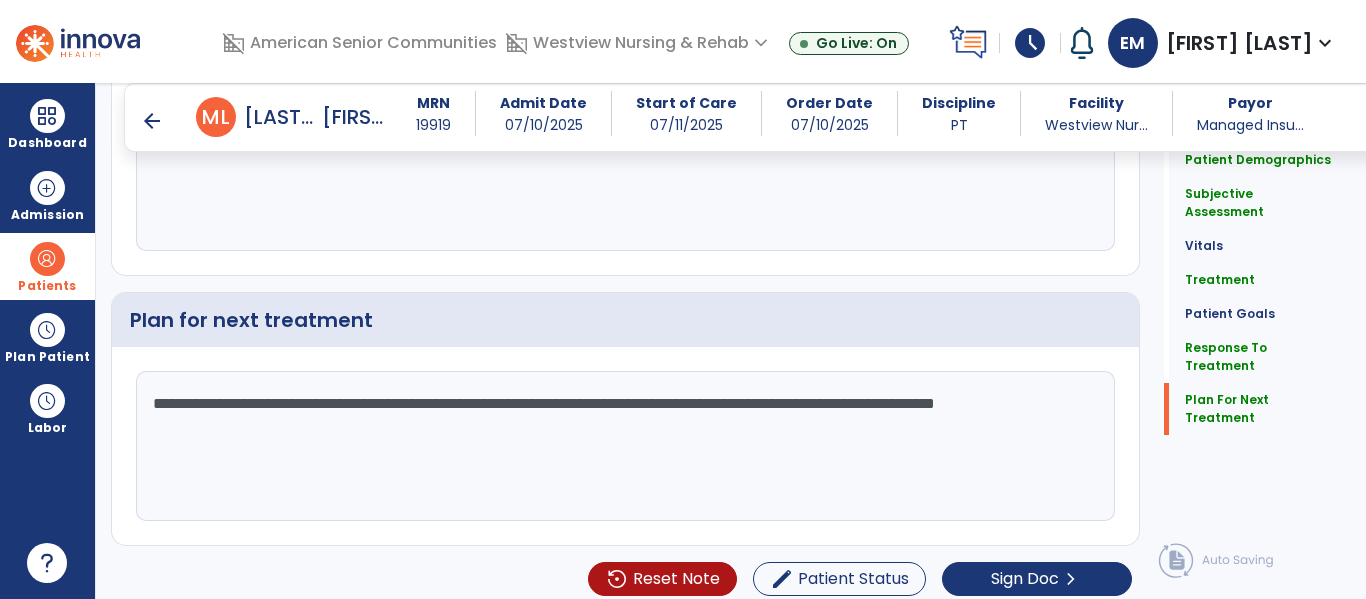 scroll, scrollTop: 3304, scrollLeft: 0, axis: vertical 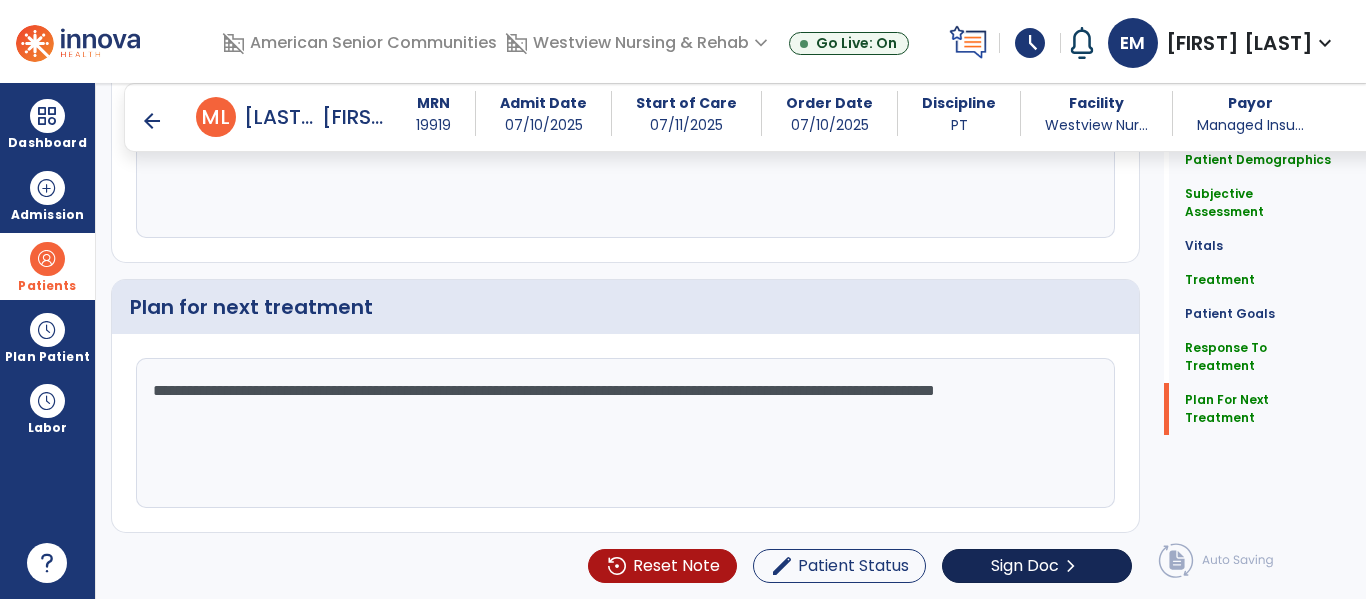 type on "**********" 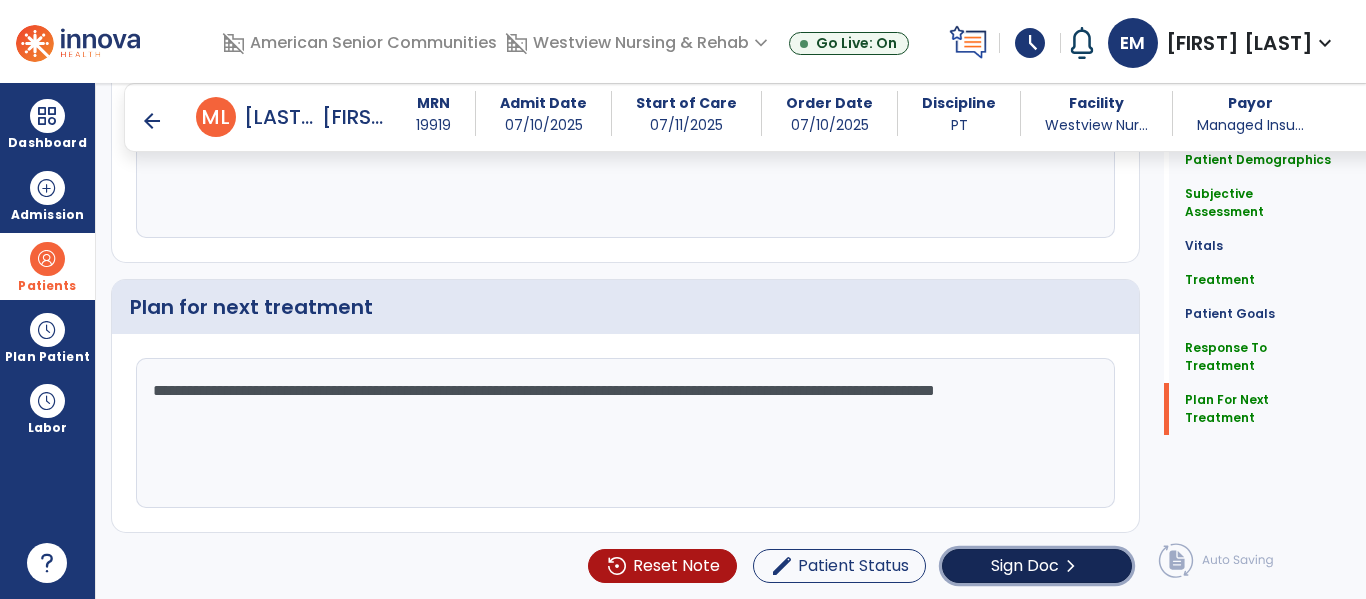 click on "chevron_right" 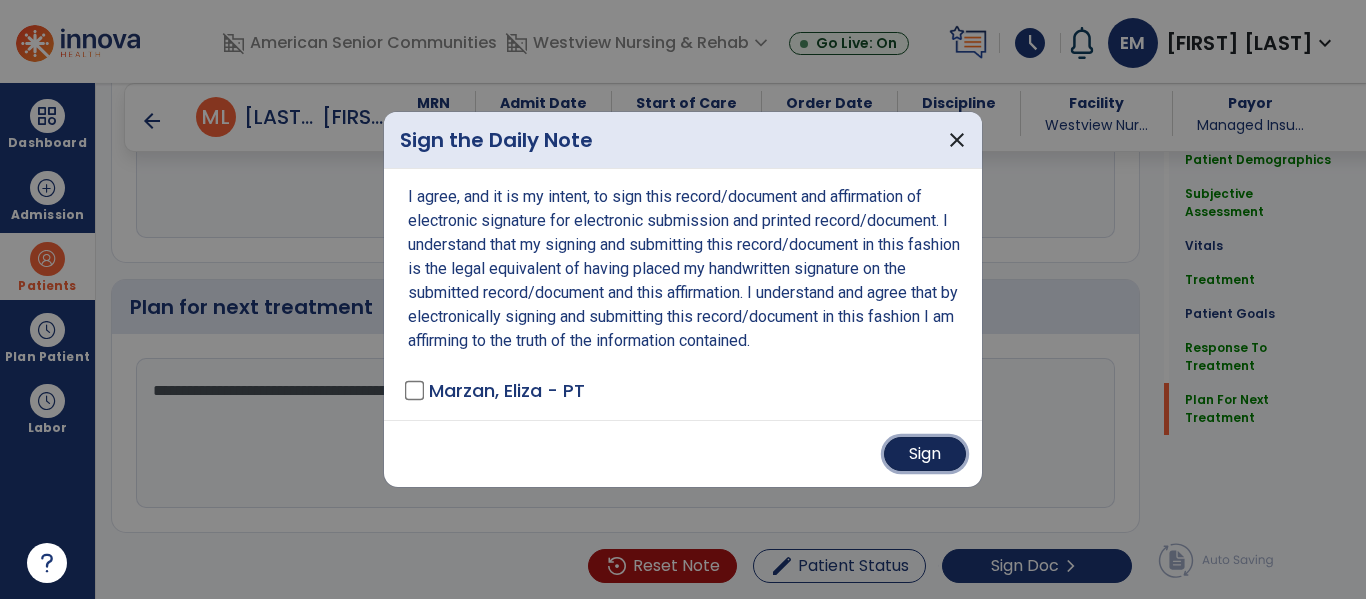 click on "Sign" at bounding box center [925, 454] 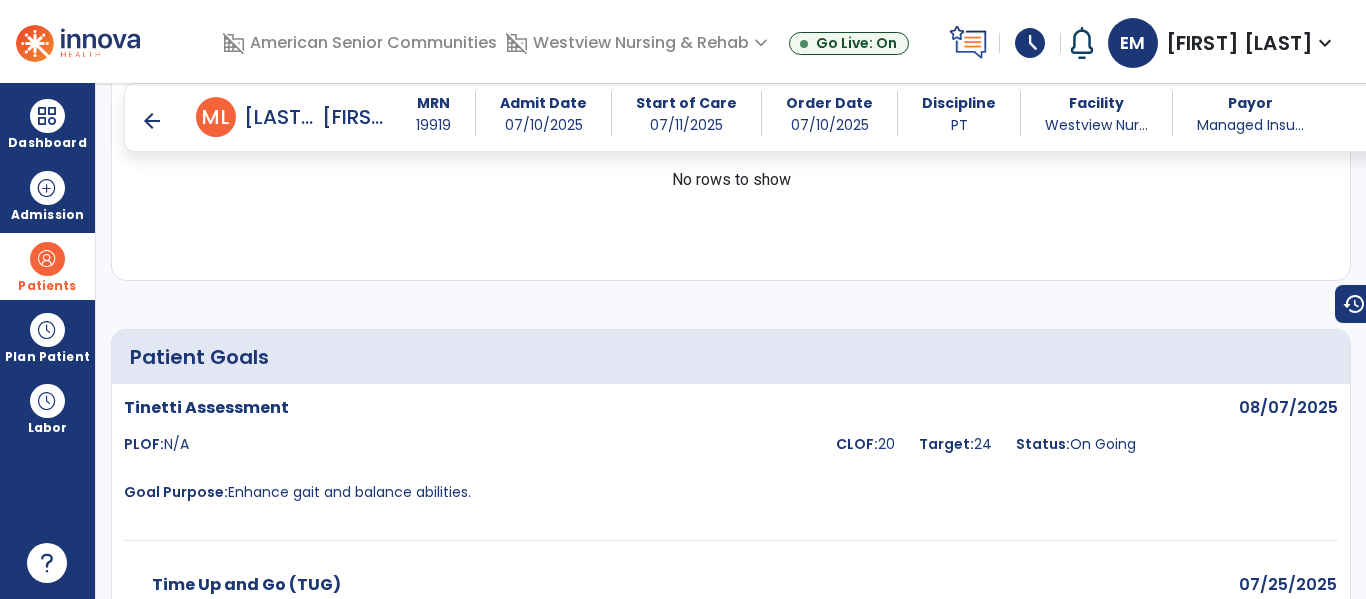 scroll, scrollTop: 1827, scrollLeft: 0, axis: vertical 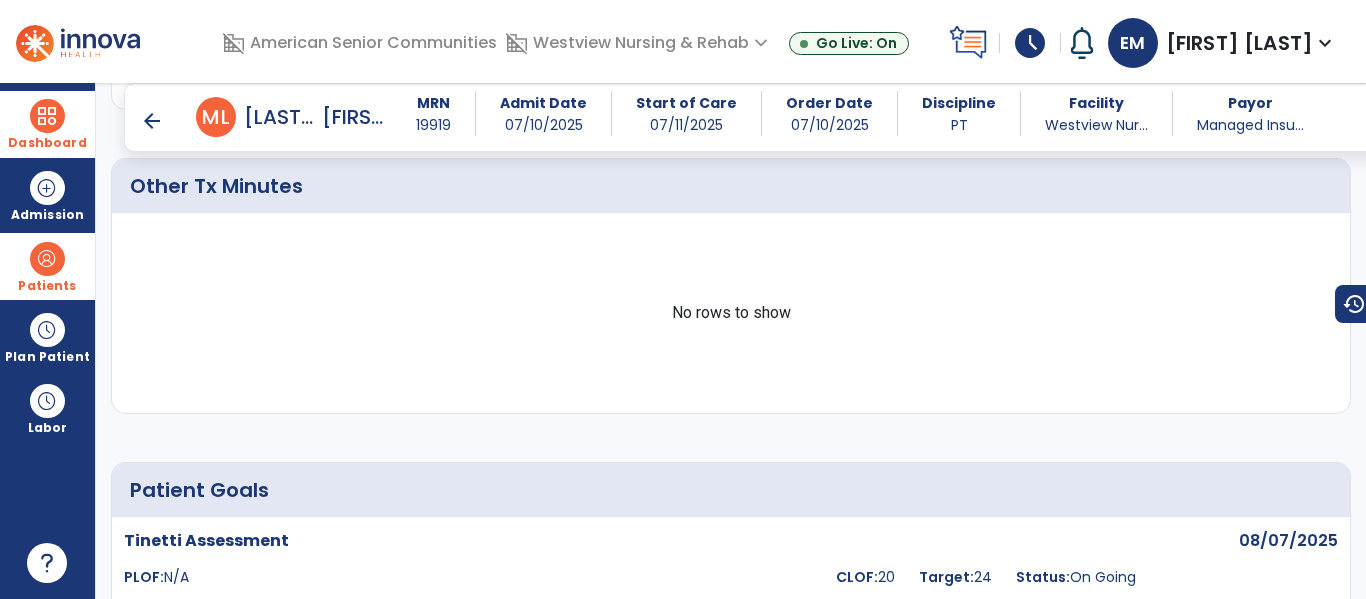 click at bounding box center (47, 116) 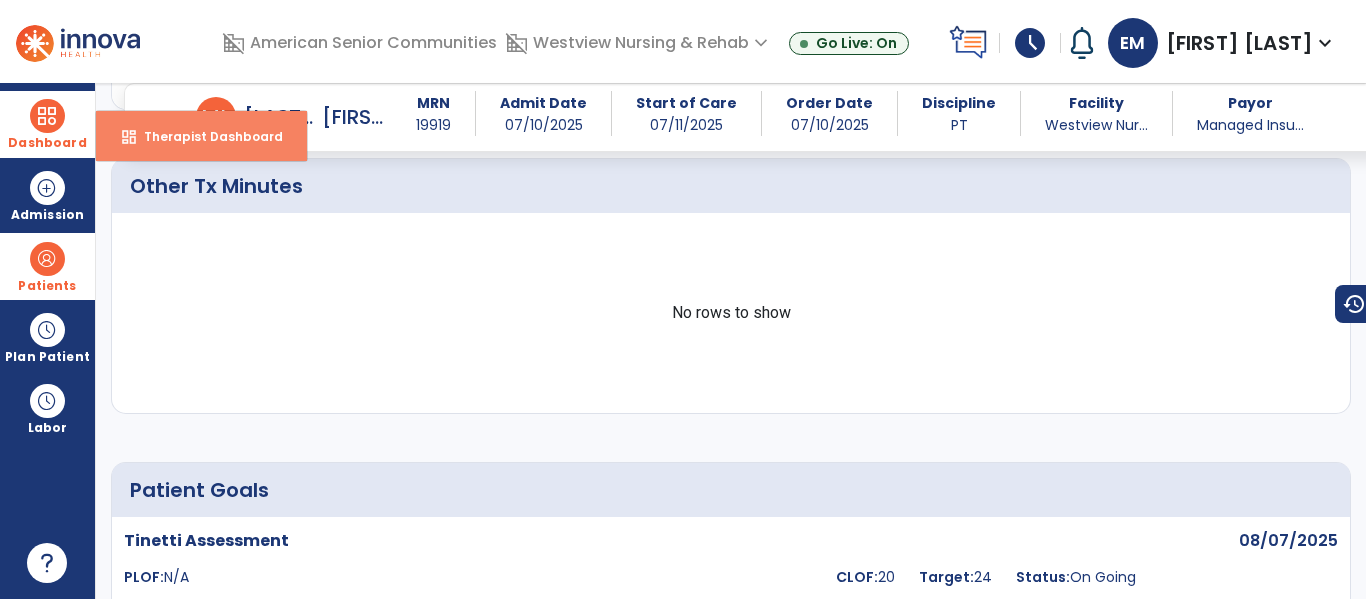 click on "Therapist Dashboard" at bounding box center [205, 136] 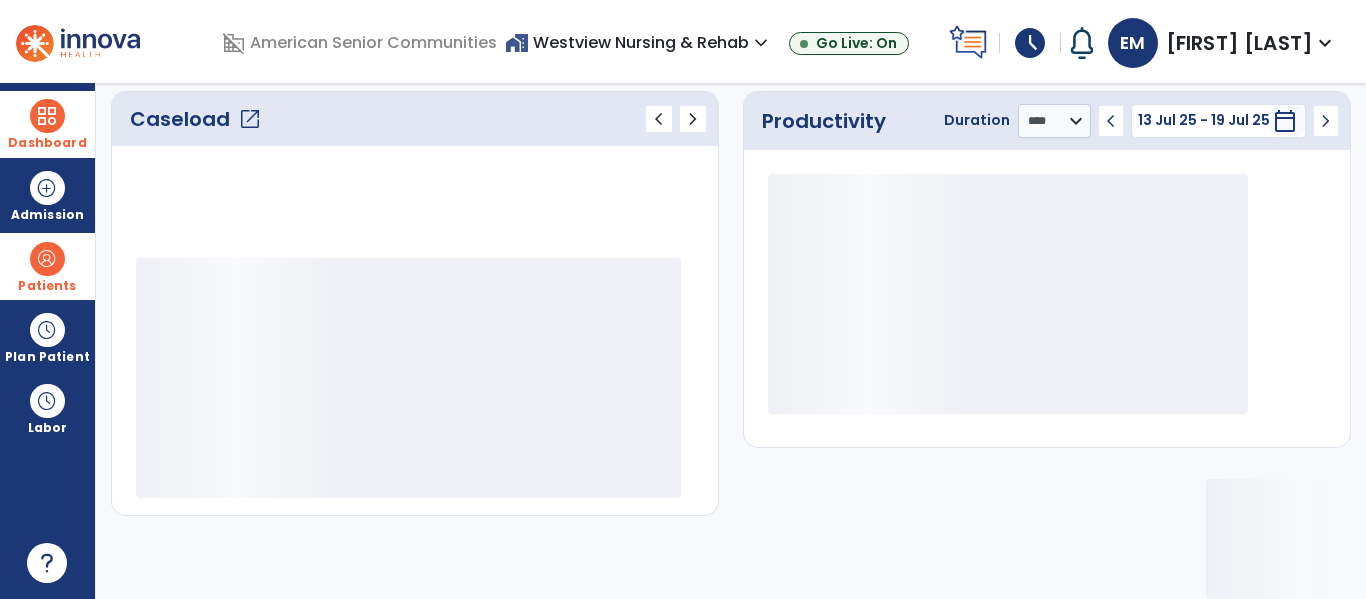 scroll, scrollTop: 278, scrollLeft: 0, axis: vertical 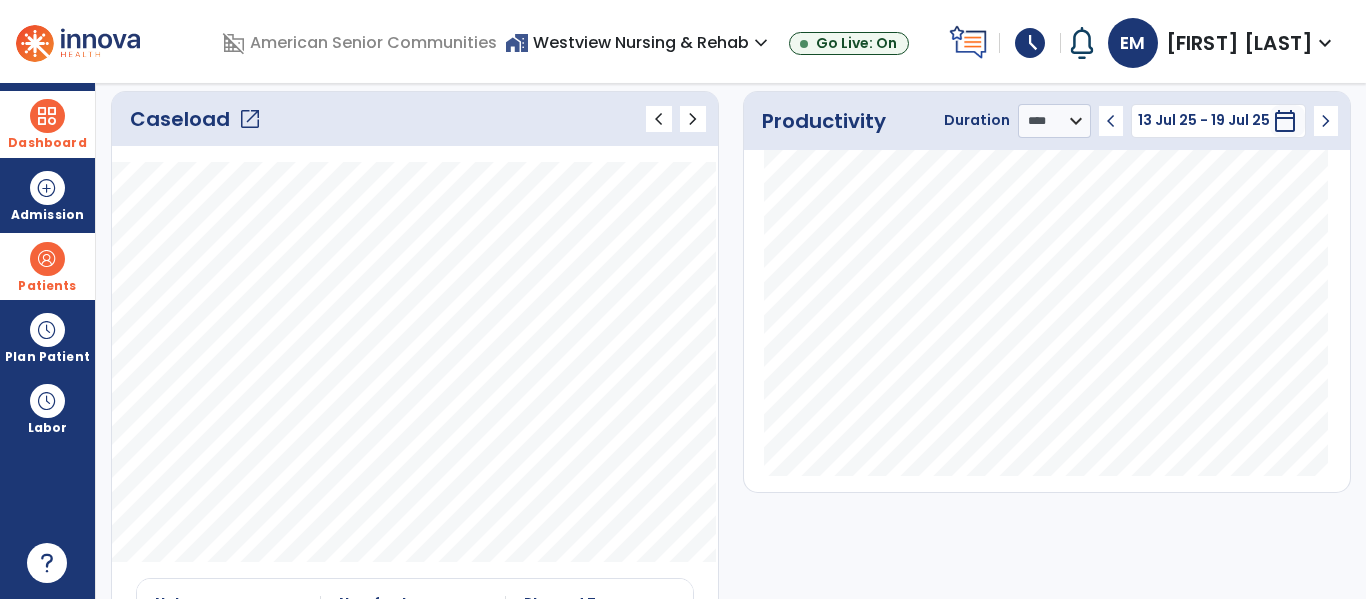 click on "open_in_new" 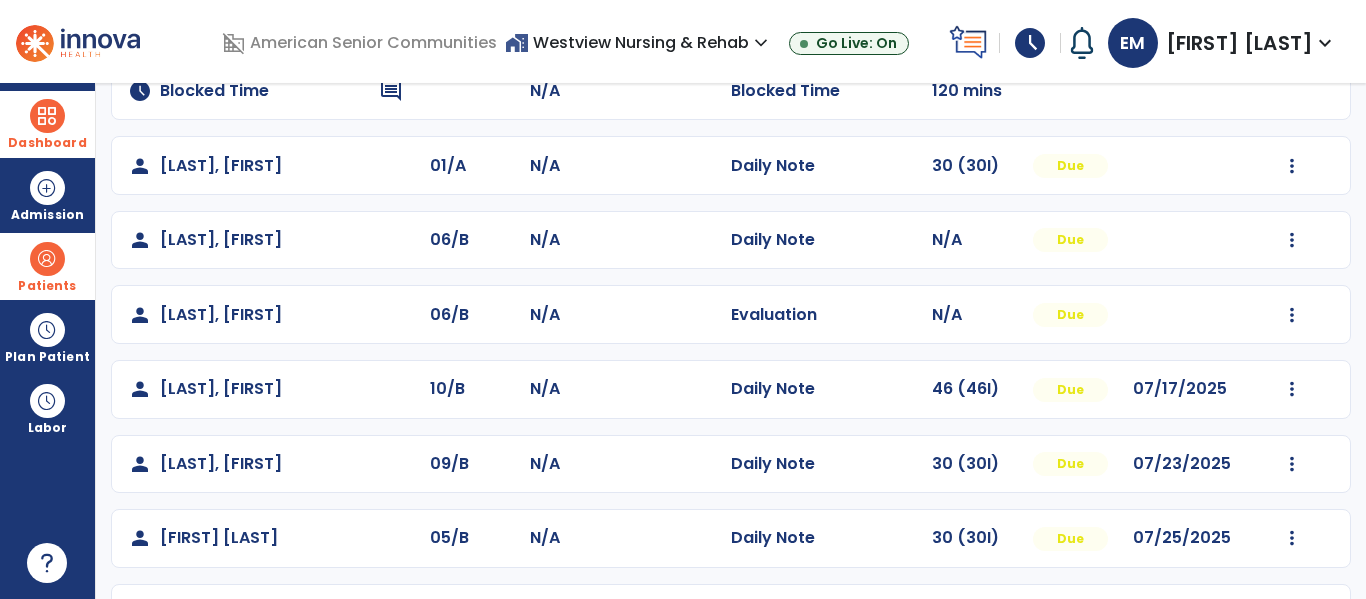 scroll, scrollTop: 339, scrollLeft: 0, axis: vertical 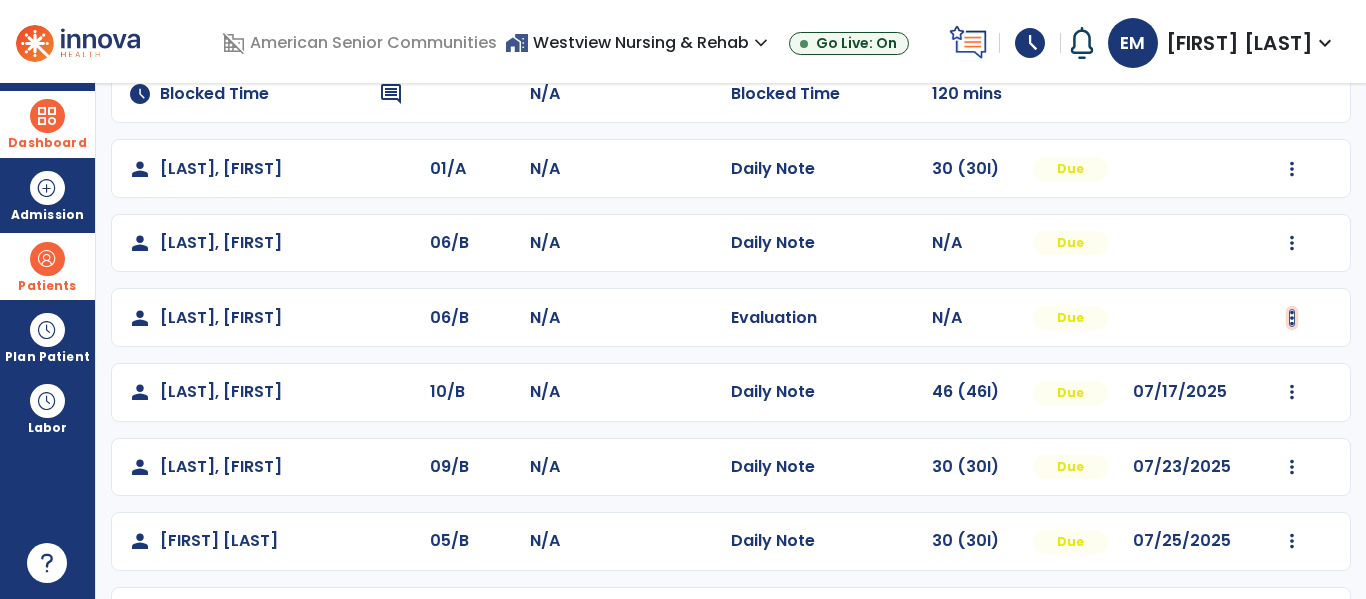 click at bounding box center (1292, 20) 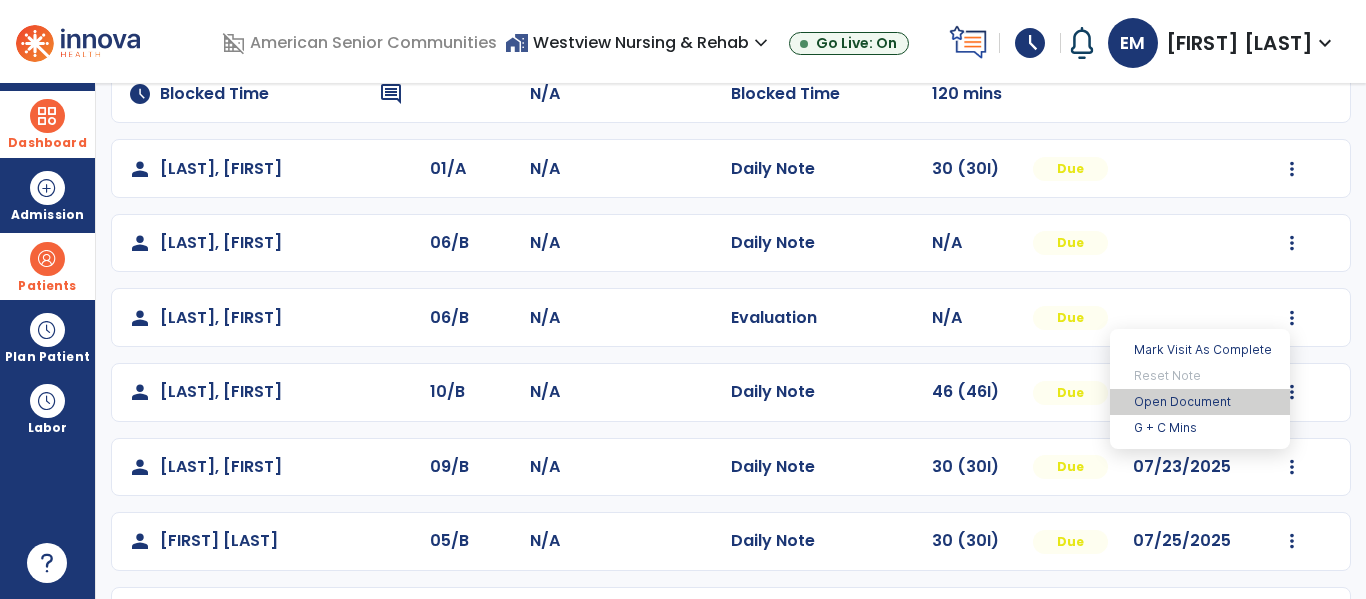 click on "Open Document" at bounding box center (1200, 402) 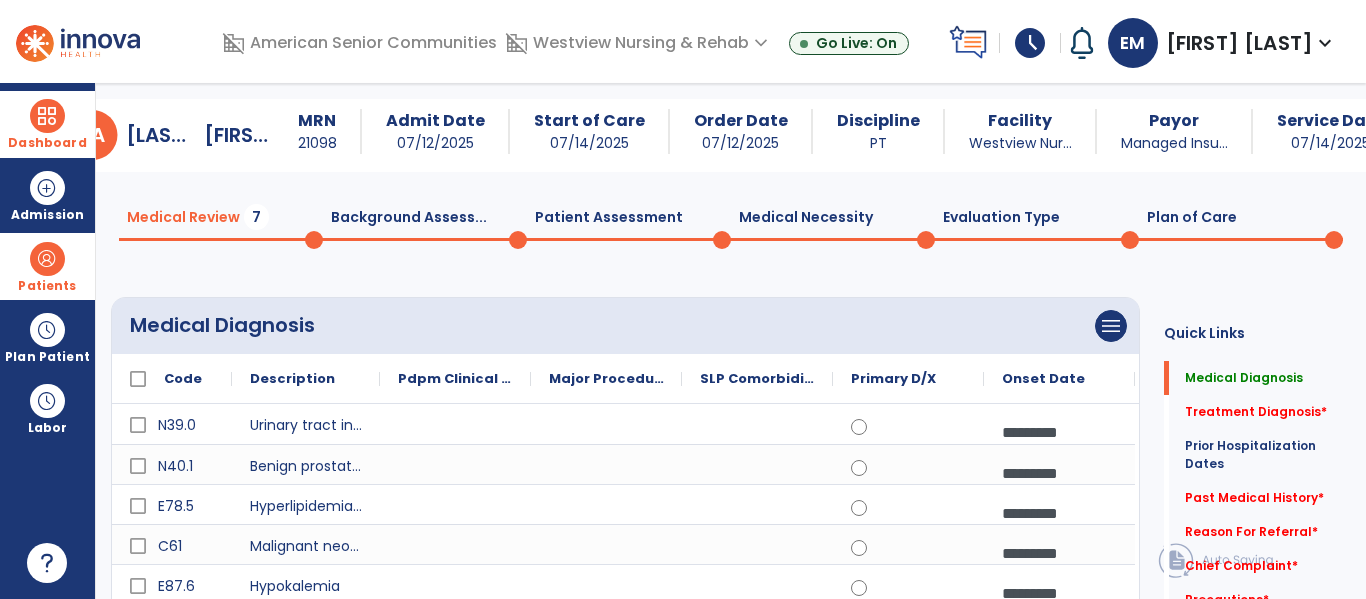 scroll, scrollTop: 45, scrollLeft: 0, axis: vertical 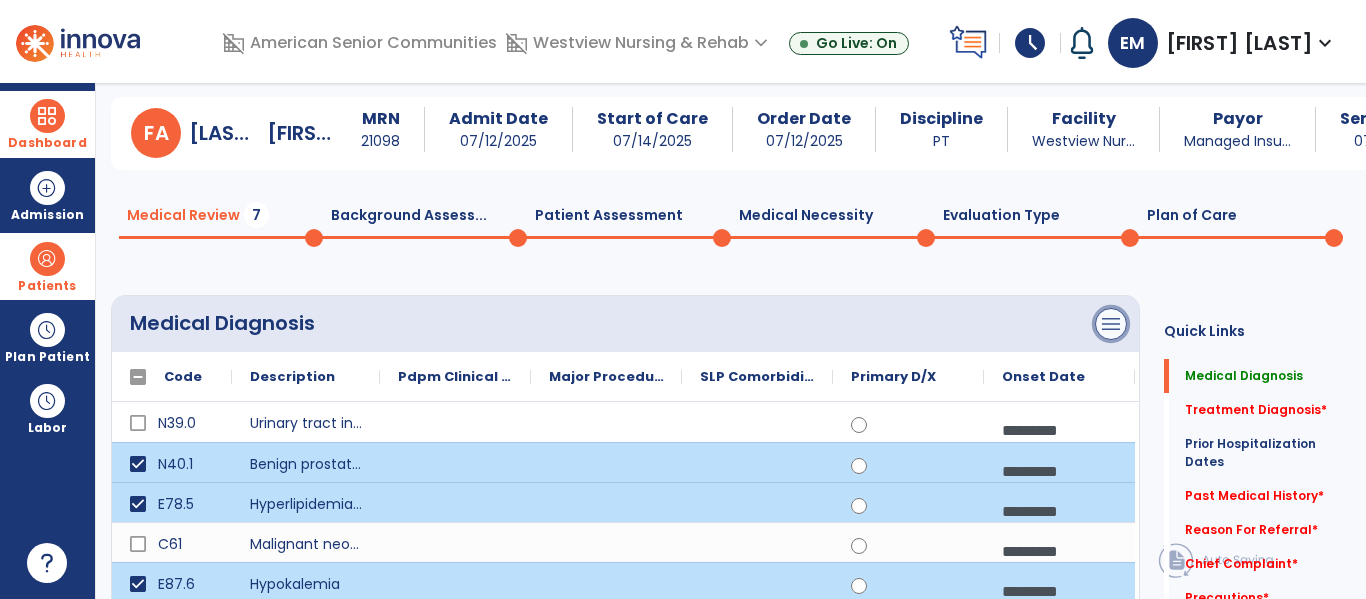 click on "menu" at bounding box center (1111, 324) 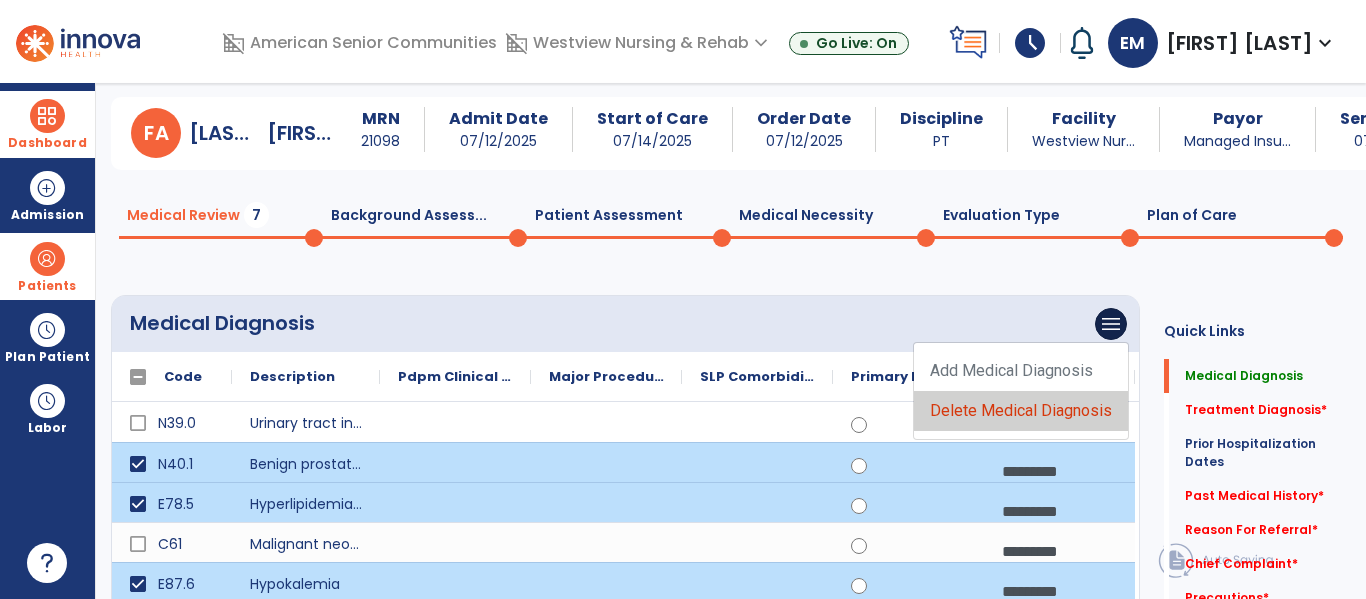 click on "Delete Medical Diagnosis" 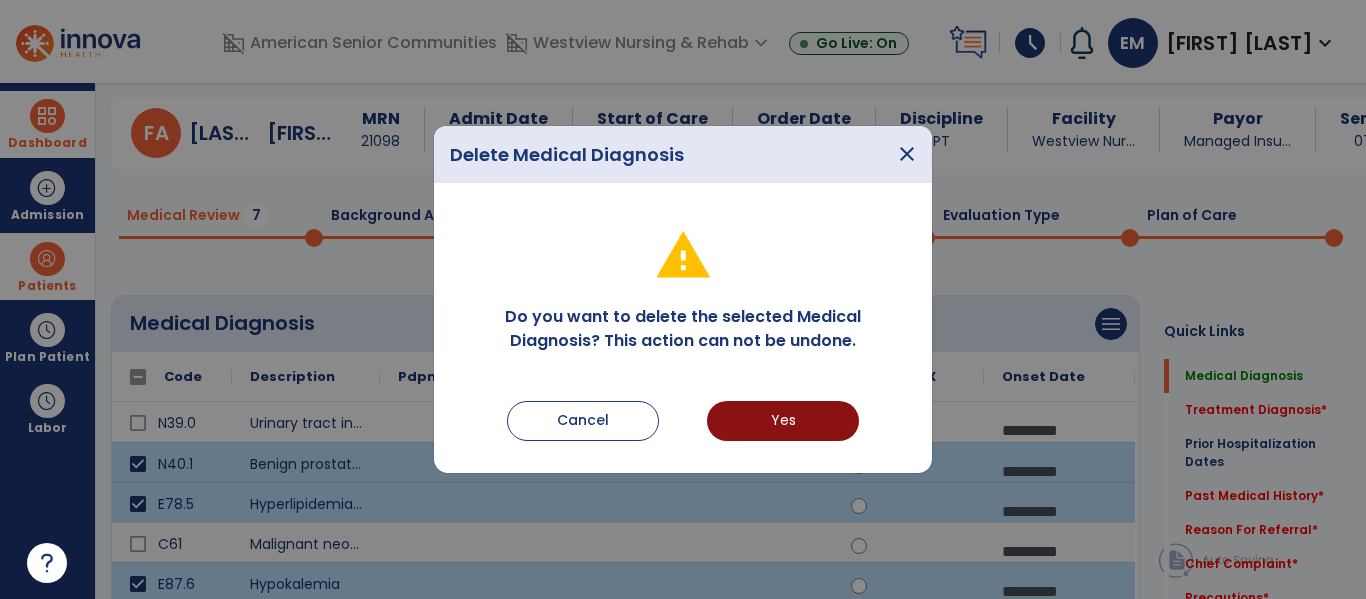 click on "Yes" at bounding box center [783, 421] 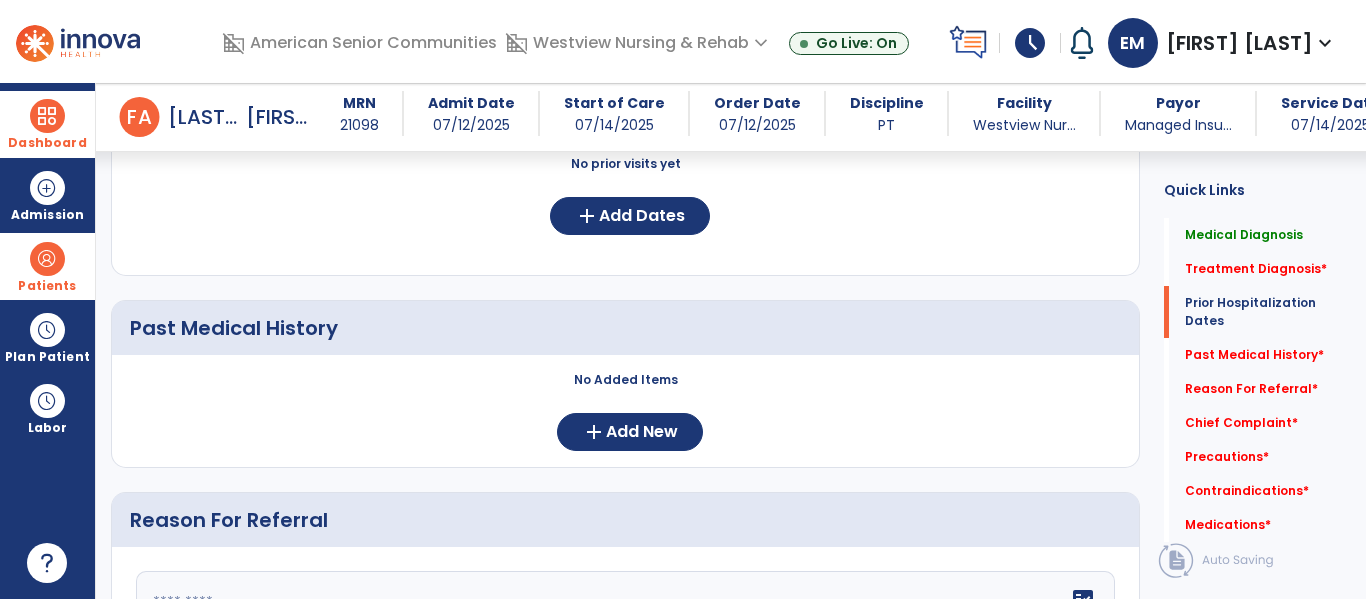 scroll, scrollTop: 744, scrollLeft: 0, axis: vertical 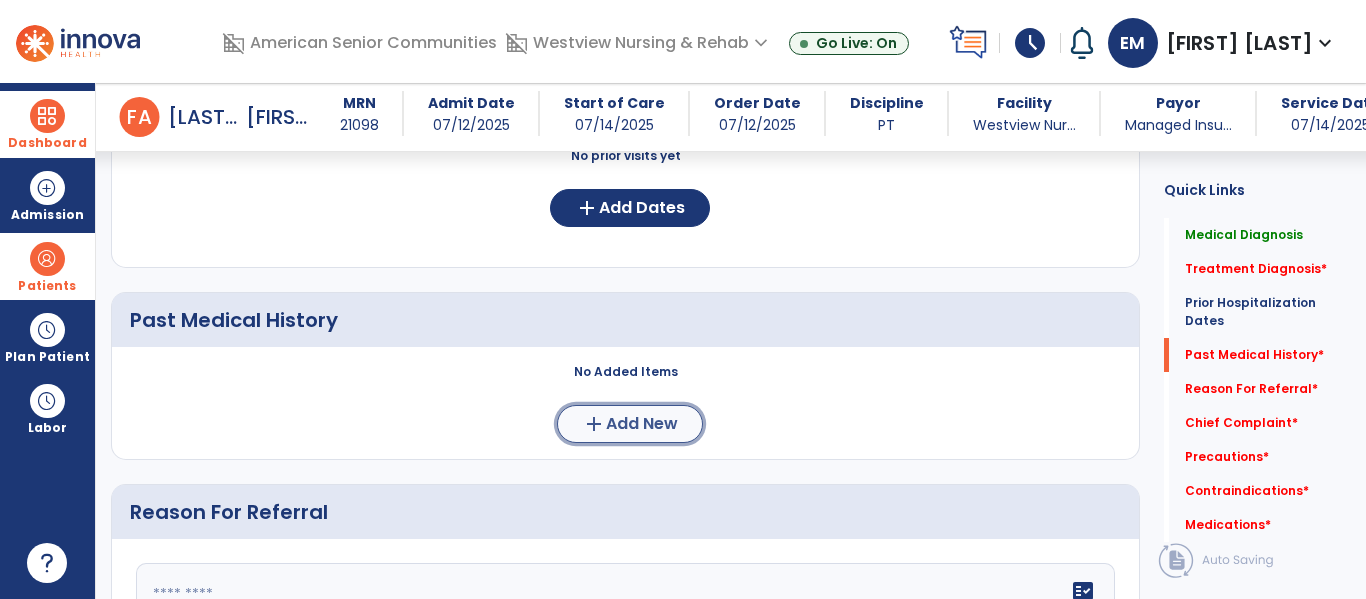 click on "add  Add New" 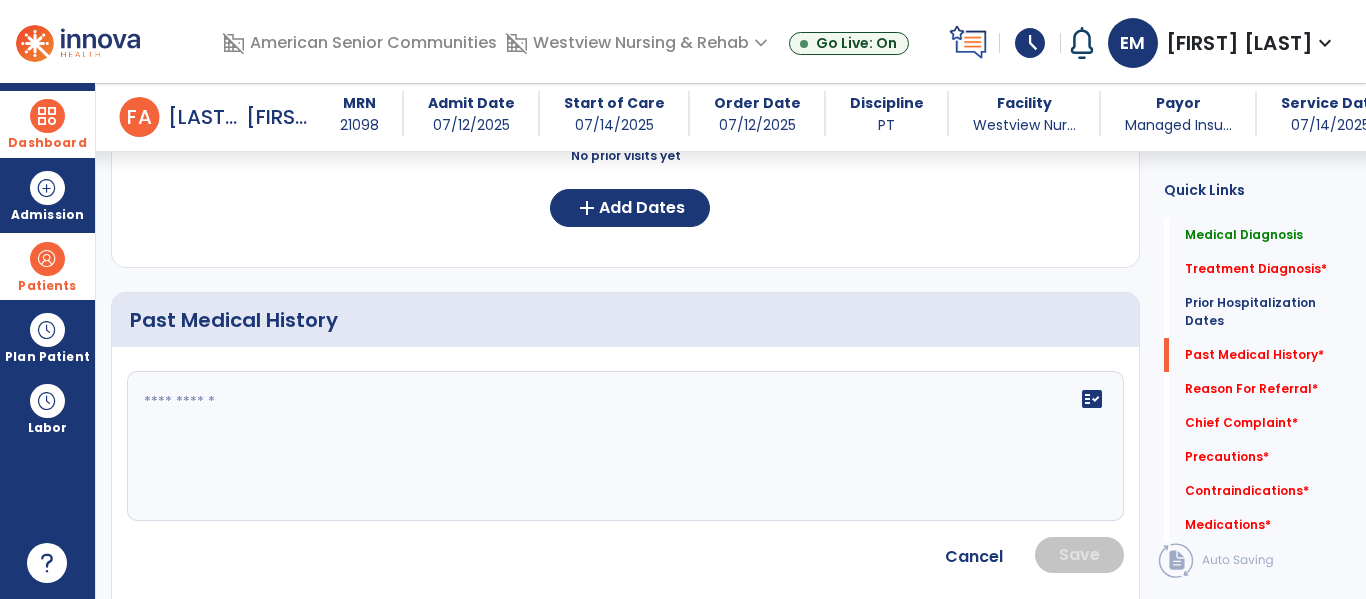 click 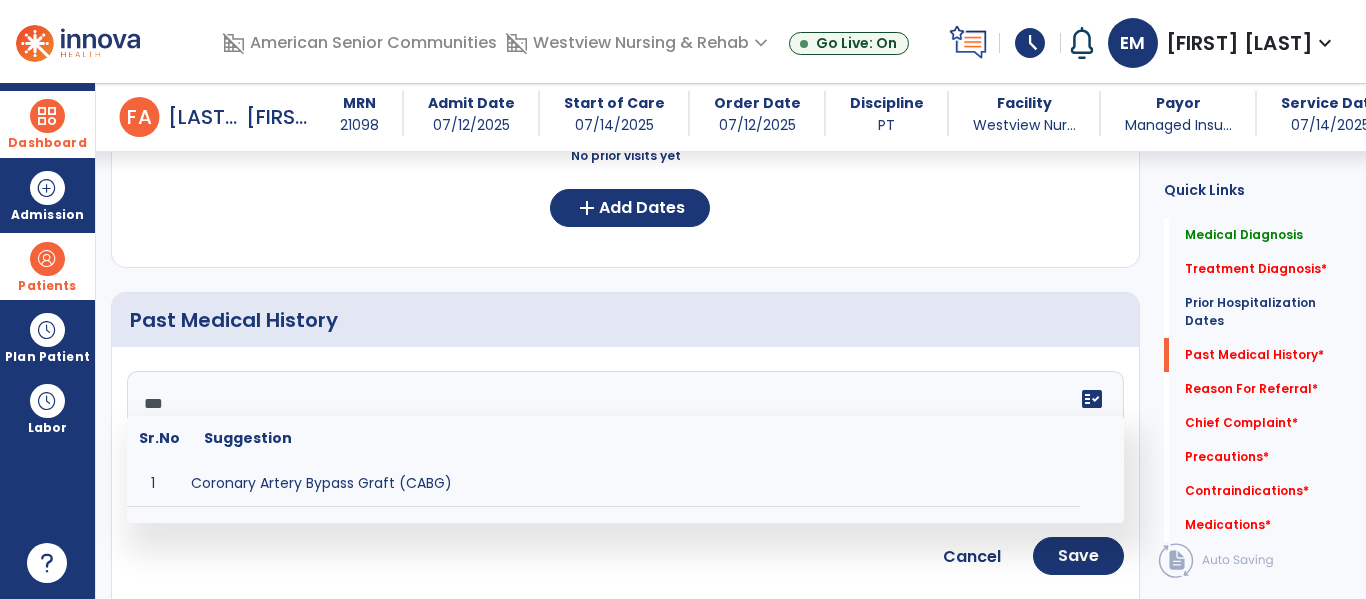 type on "****" 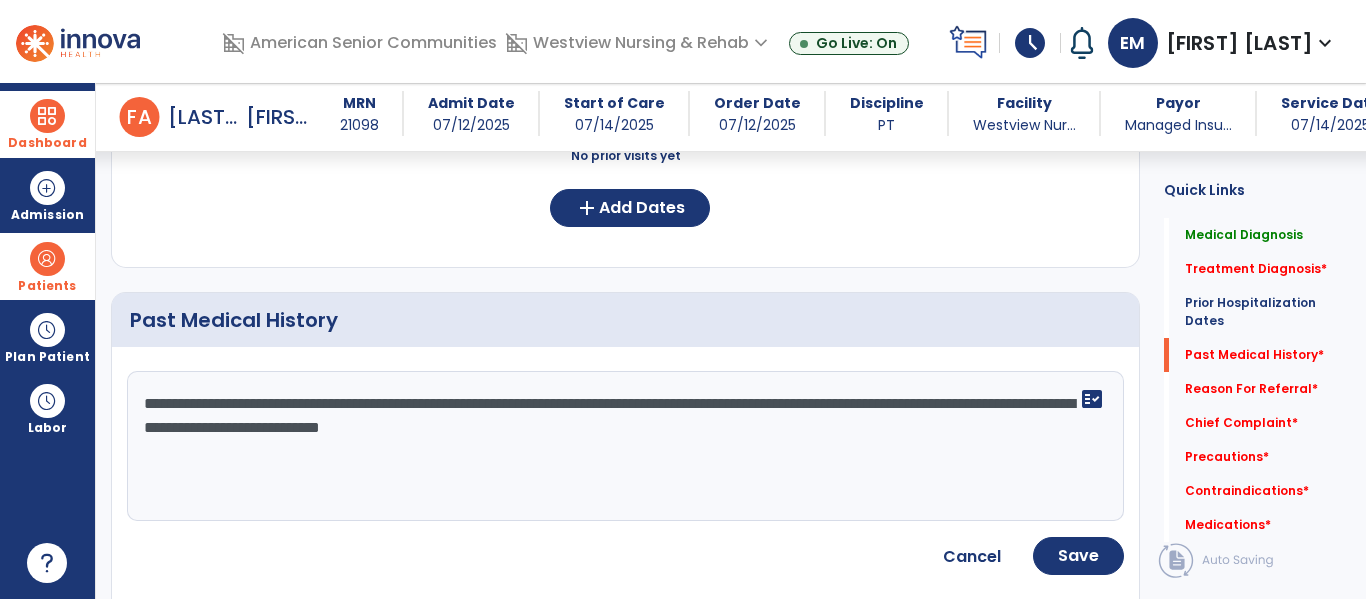 type on "**********" 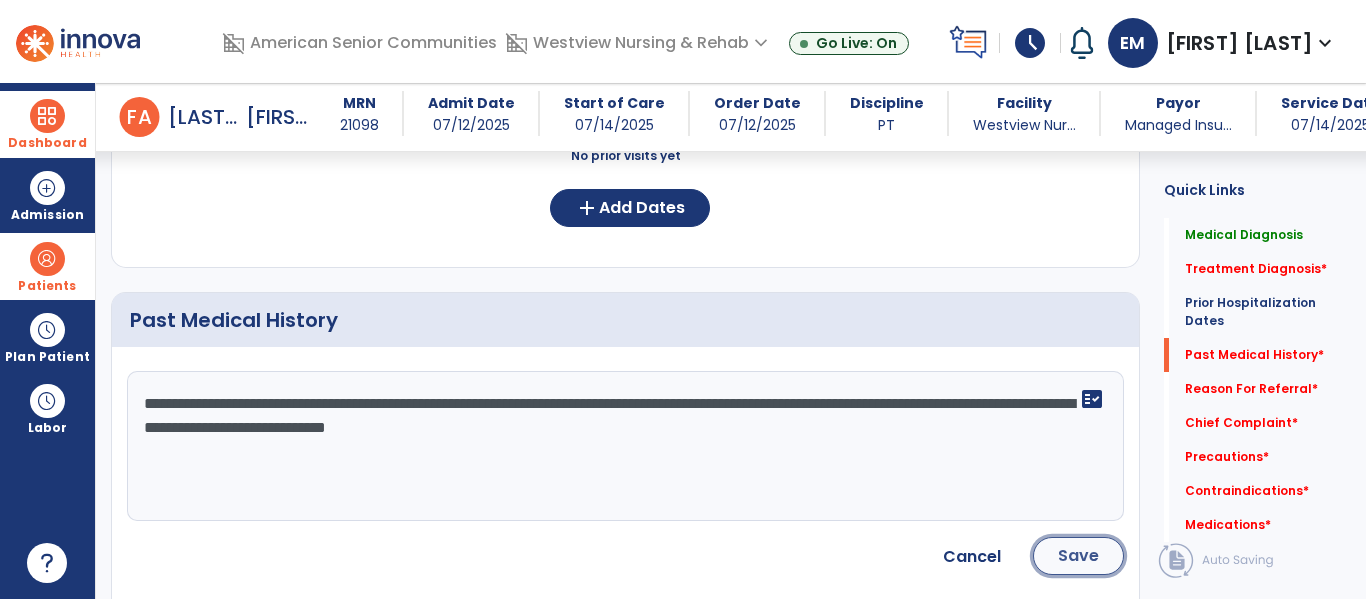 click on "Save" 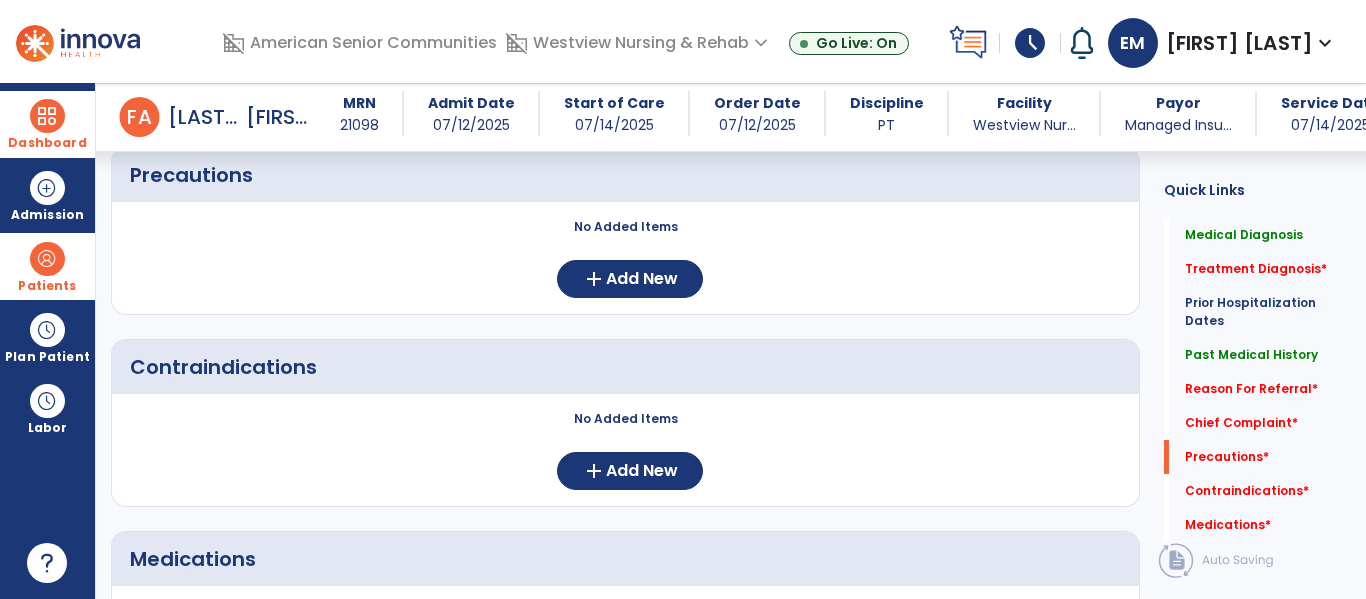 scroll, scrollTop: 1607, scrollLeft: 0, axis: vertical 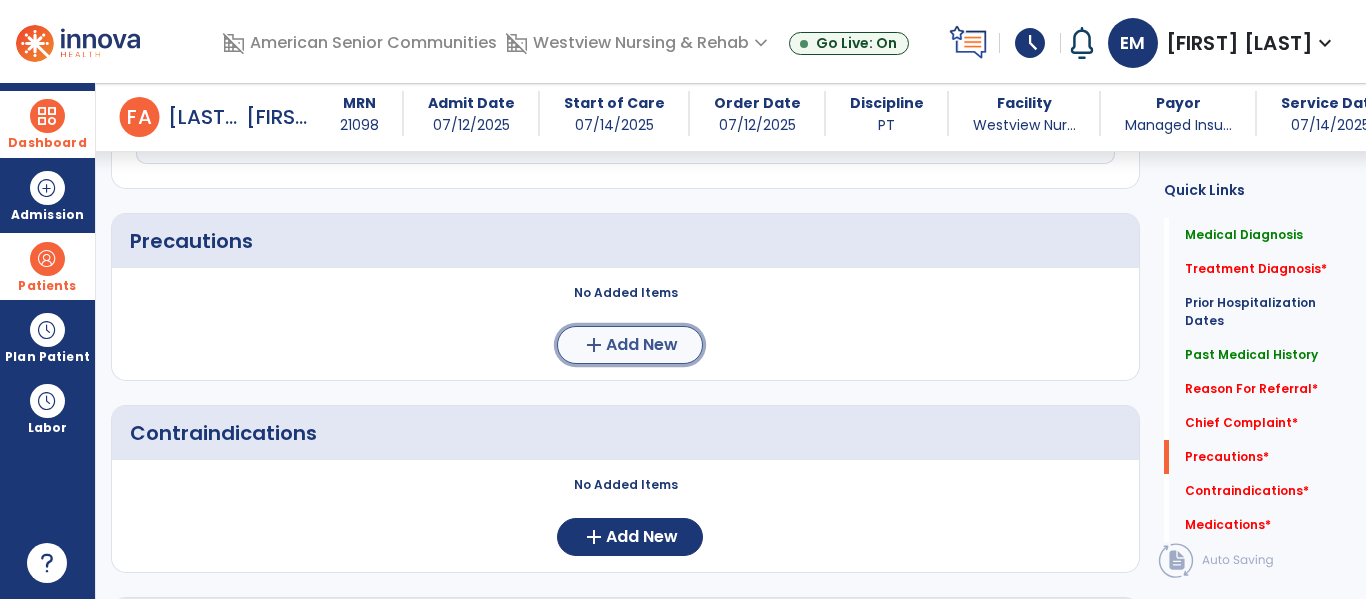 click on "add  Add New" 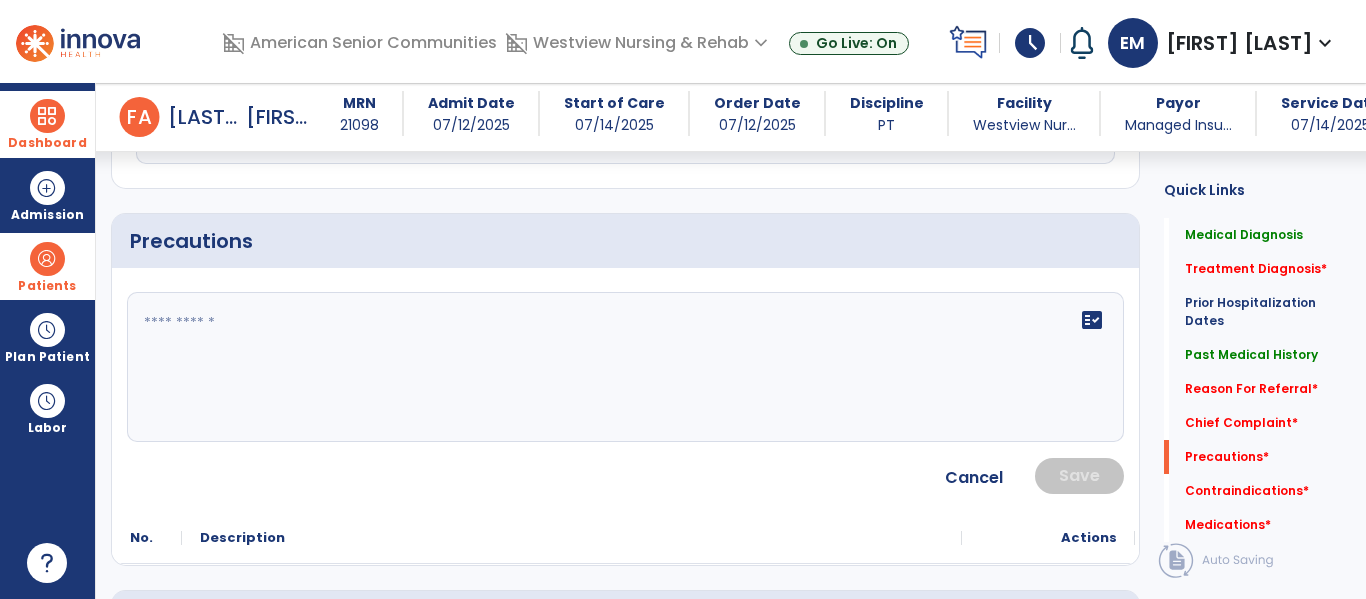 click on "fact_check" 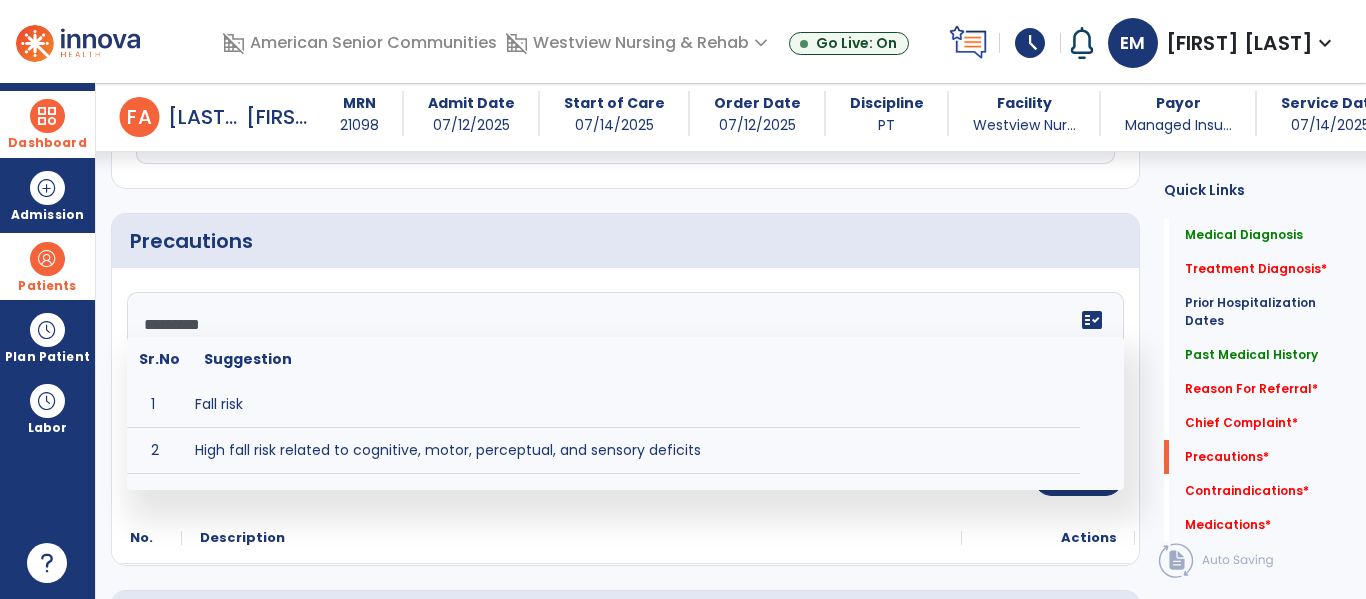 type on "**********" 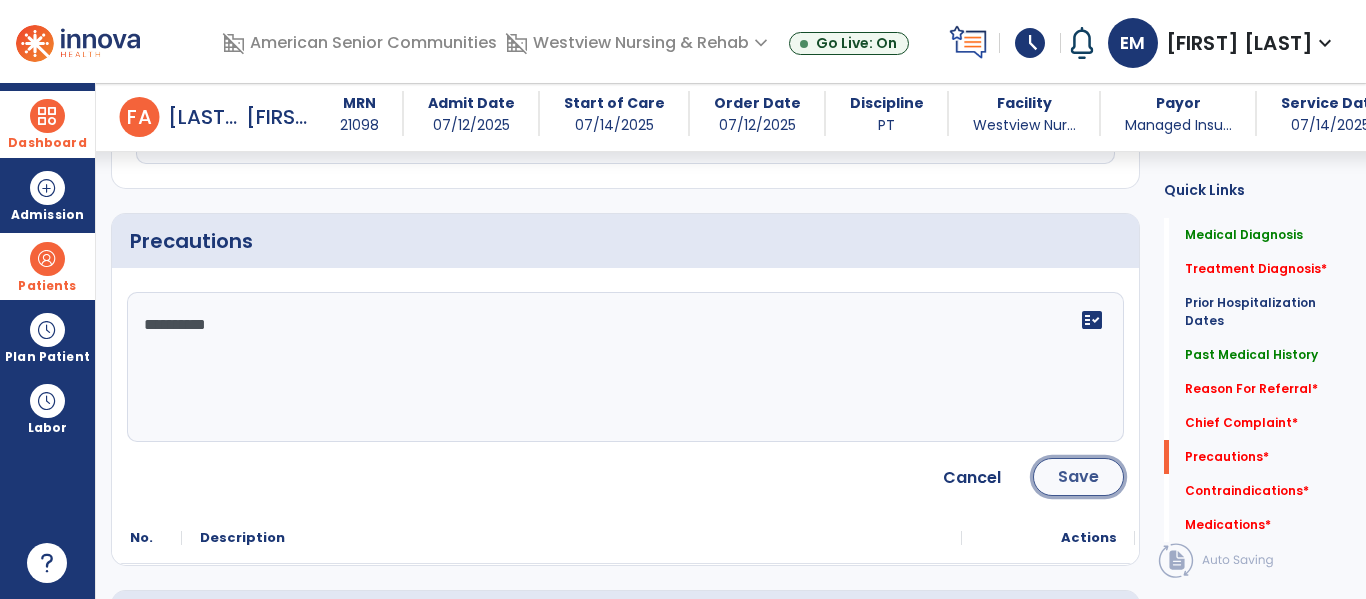 click on "Save" 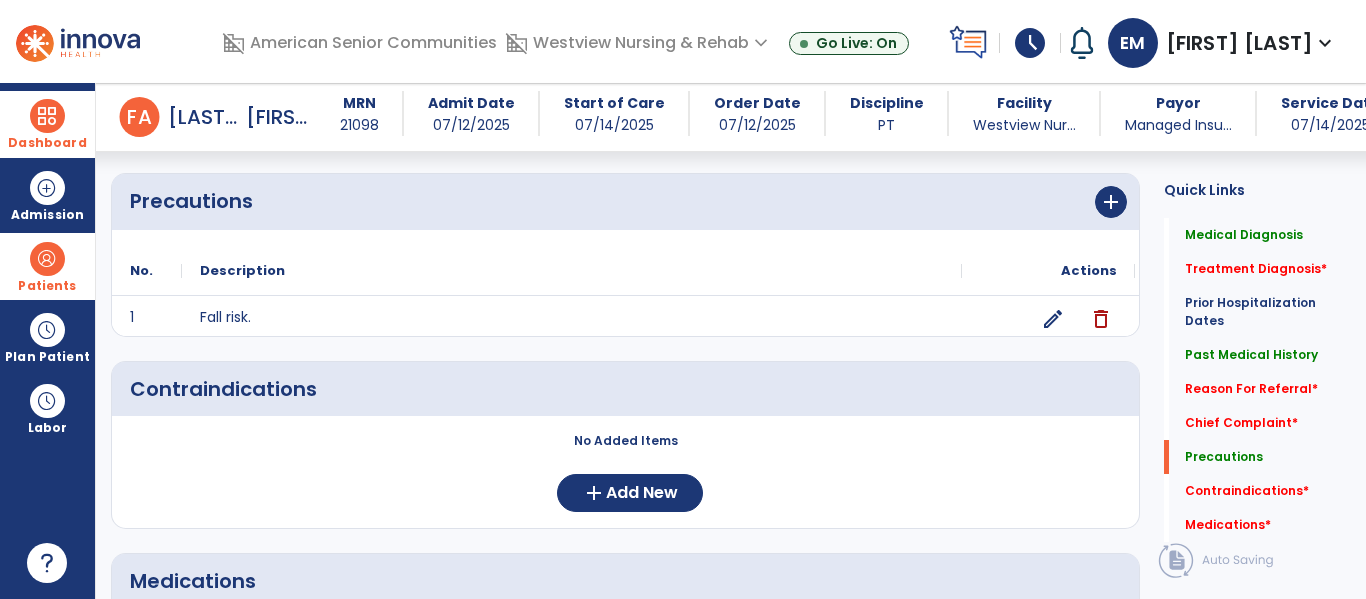 scroll, scrollTop: 1607, scrollLeft: 0, axis: vertical 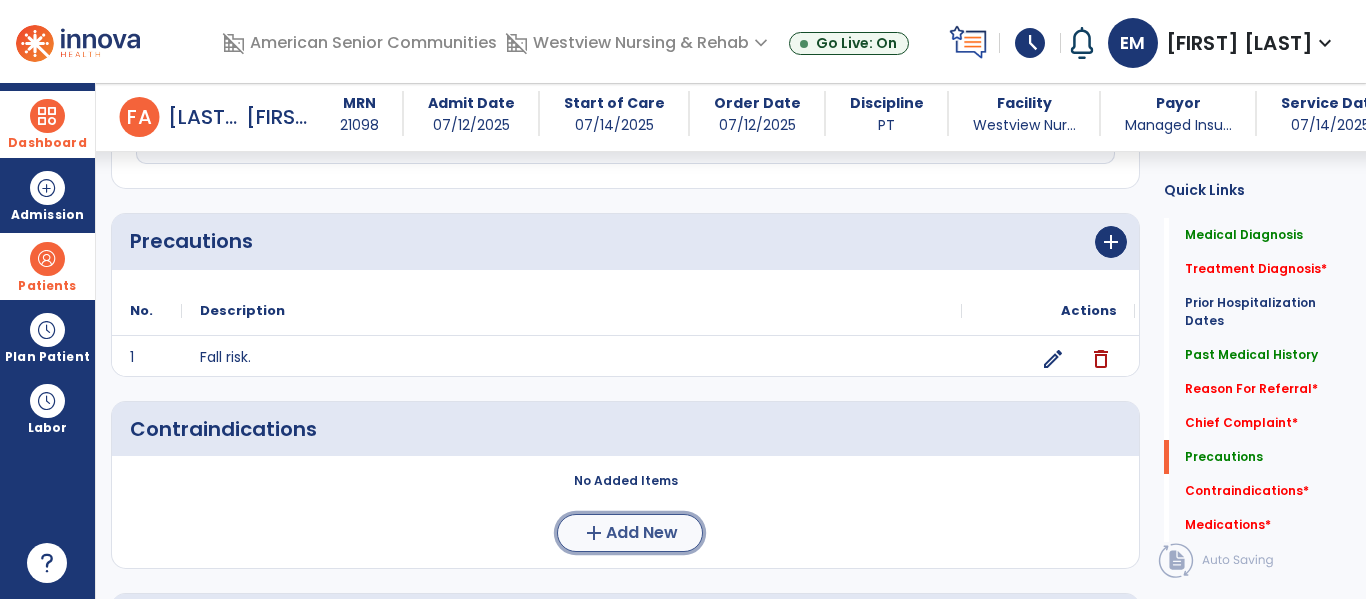 click on "add  Add New" 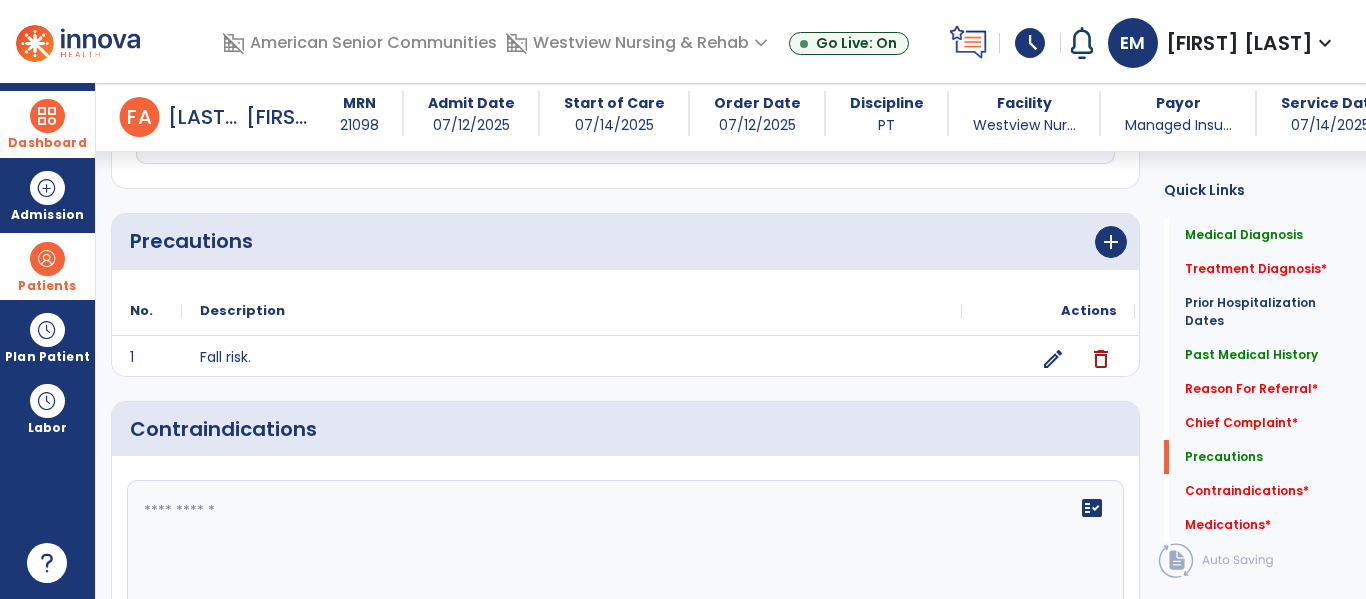 click 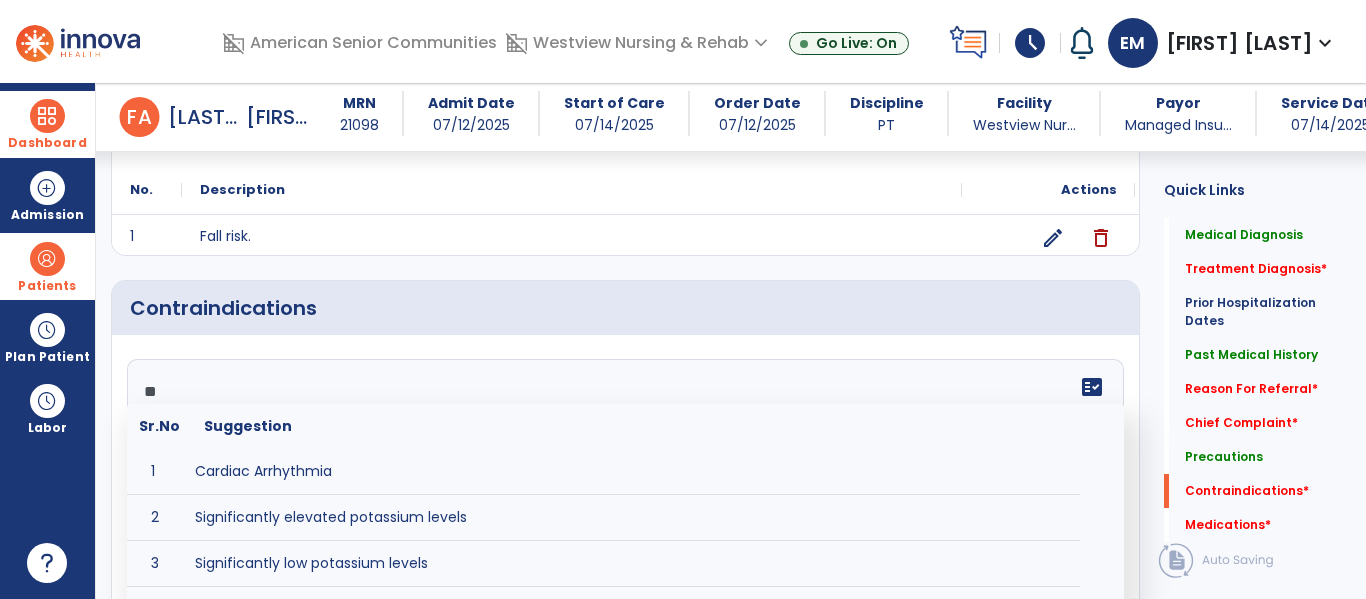 scroll, scrollTop: 1722, scrollLeft: 0, axis: vertical 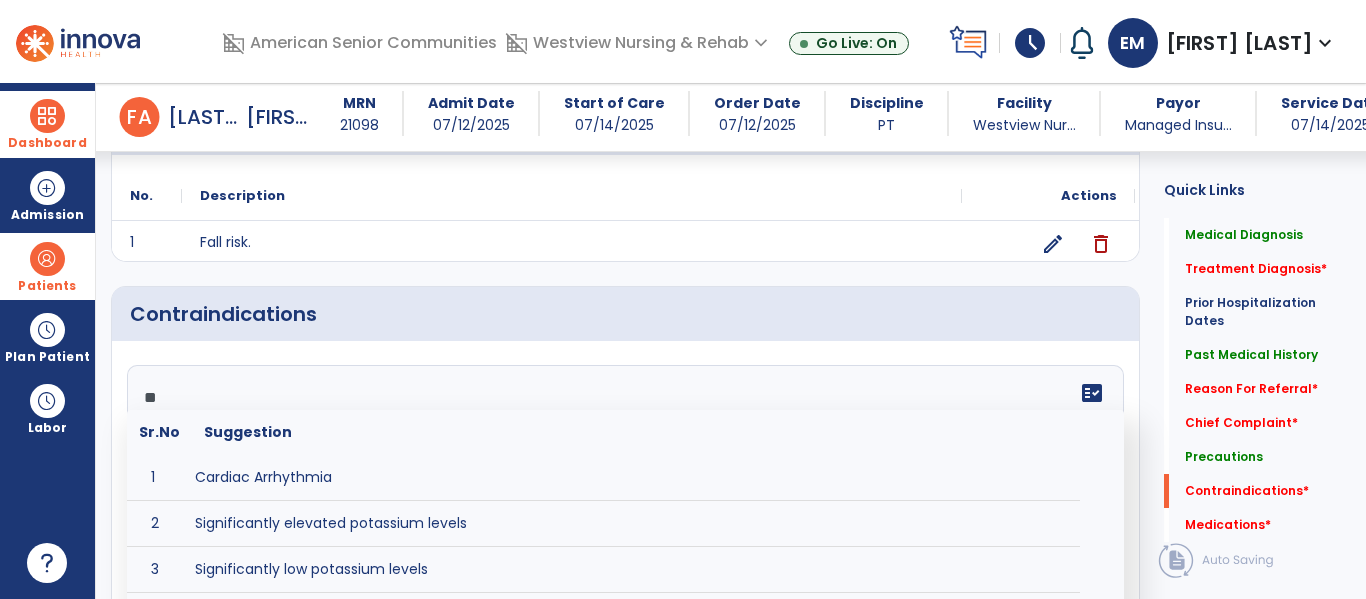 click on "**" 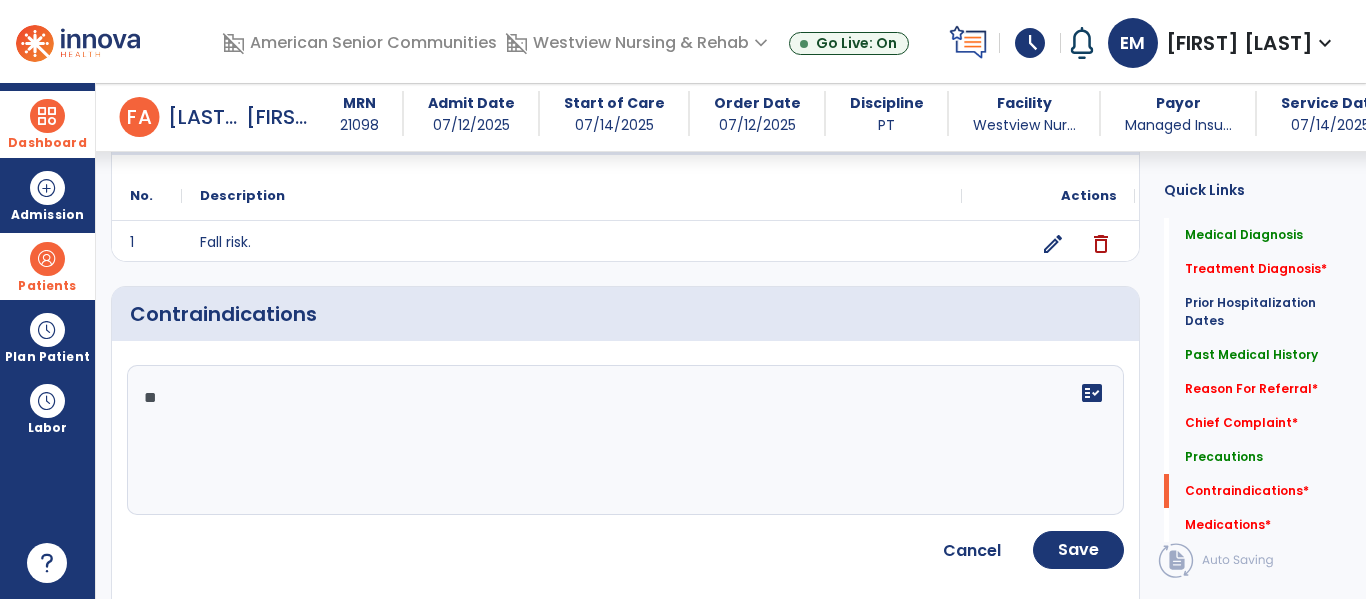 type on "*" 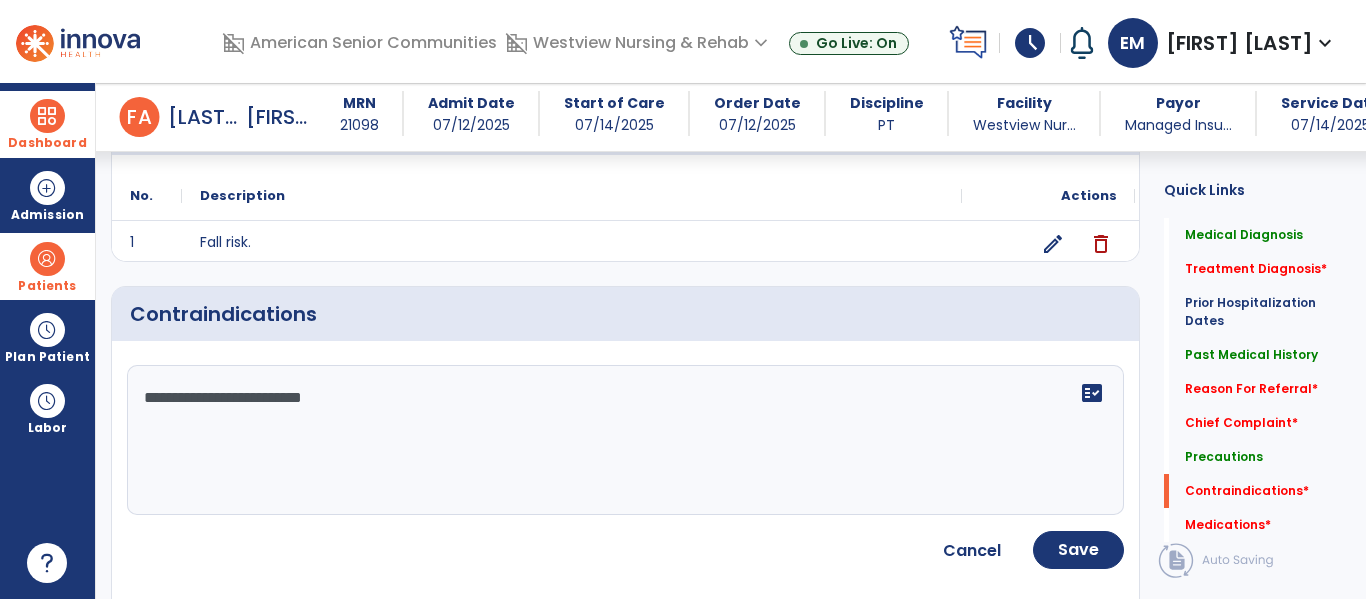 click on "**********" 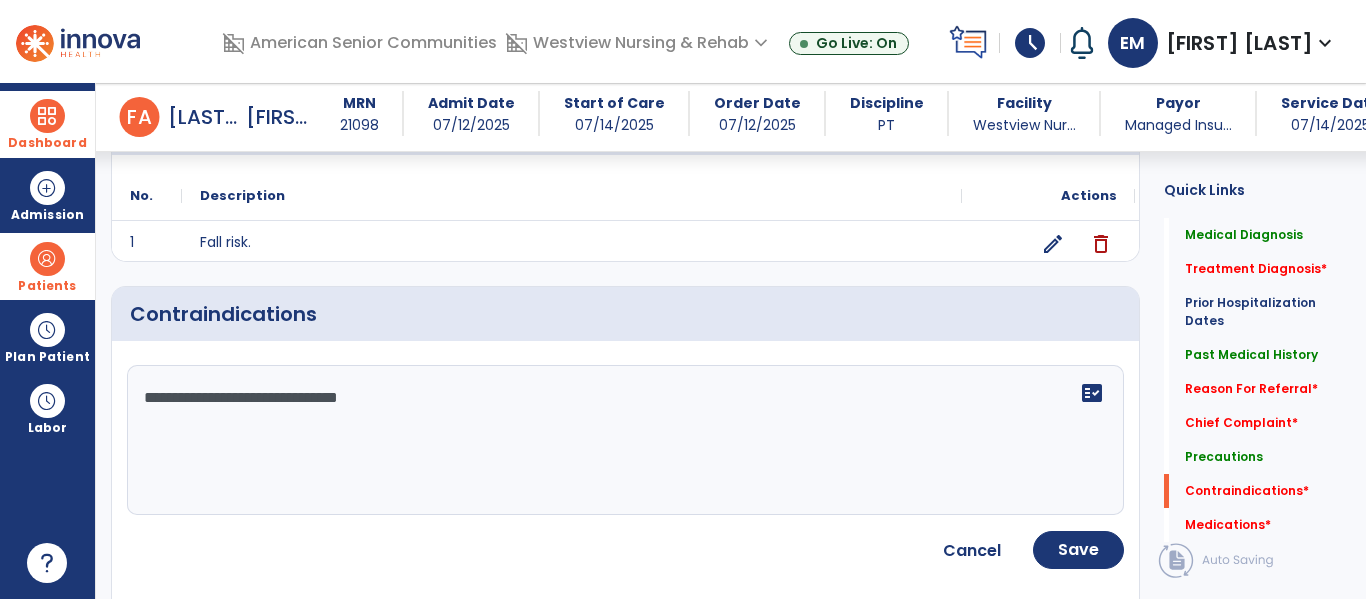 type on "**********" 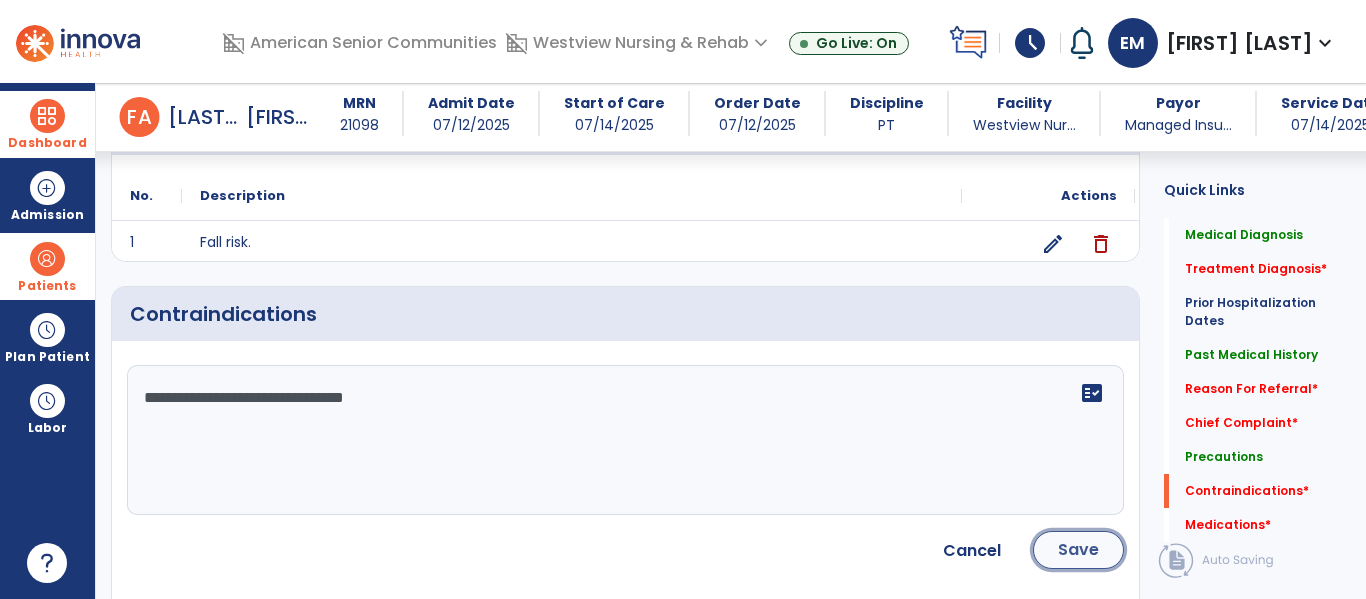 click on "Save" 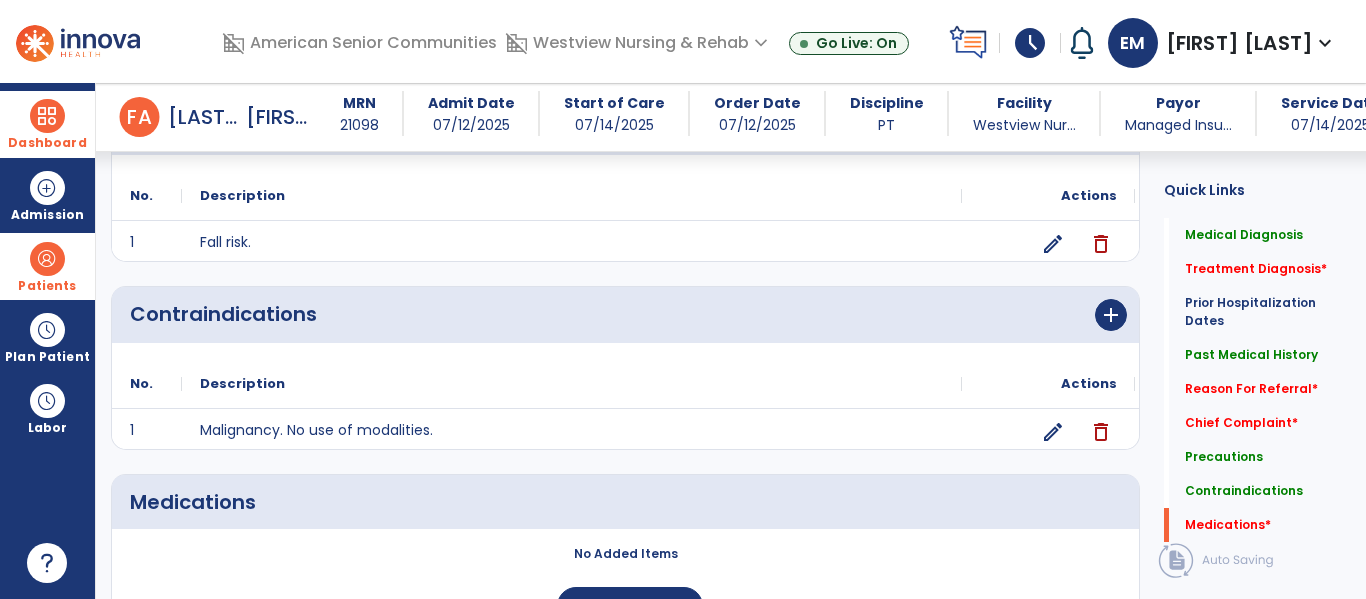 scroll, scrollTop: 1835, scrollLeft: 0, axis: vertical 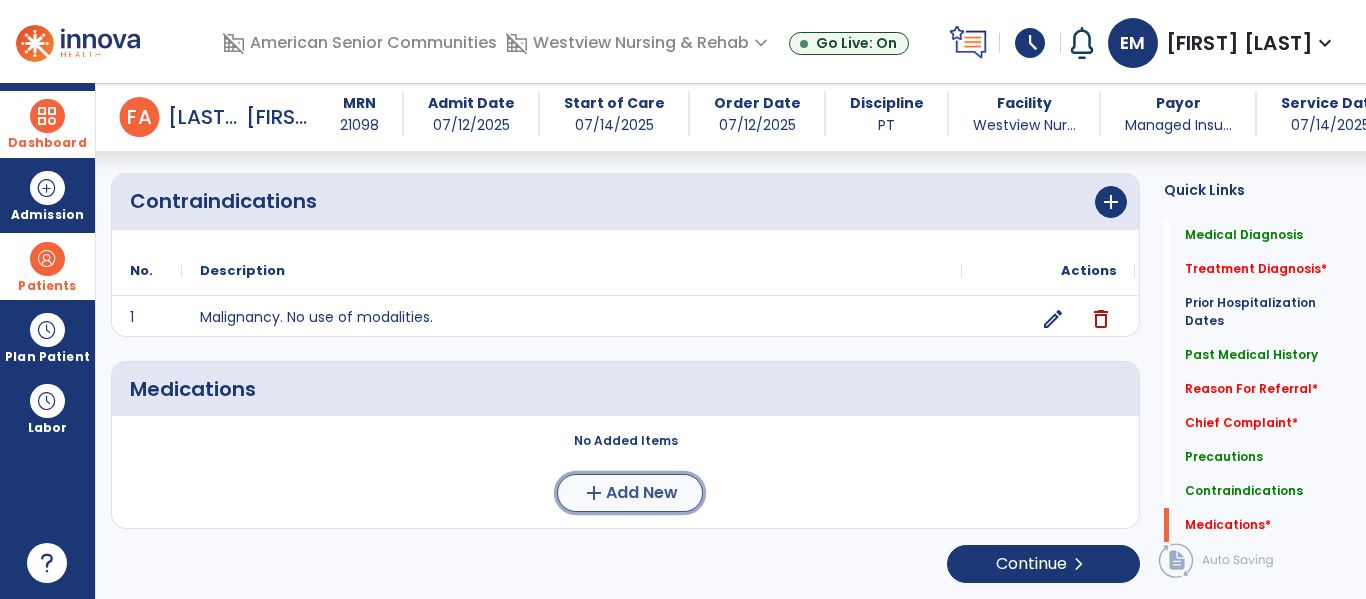 click on "Add New" 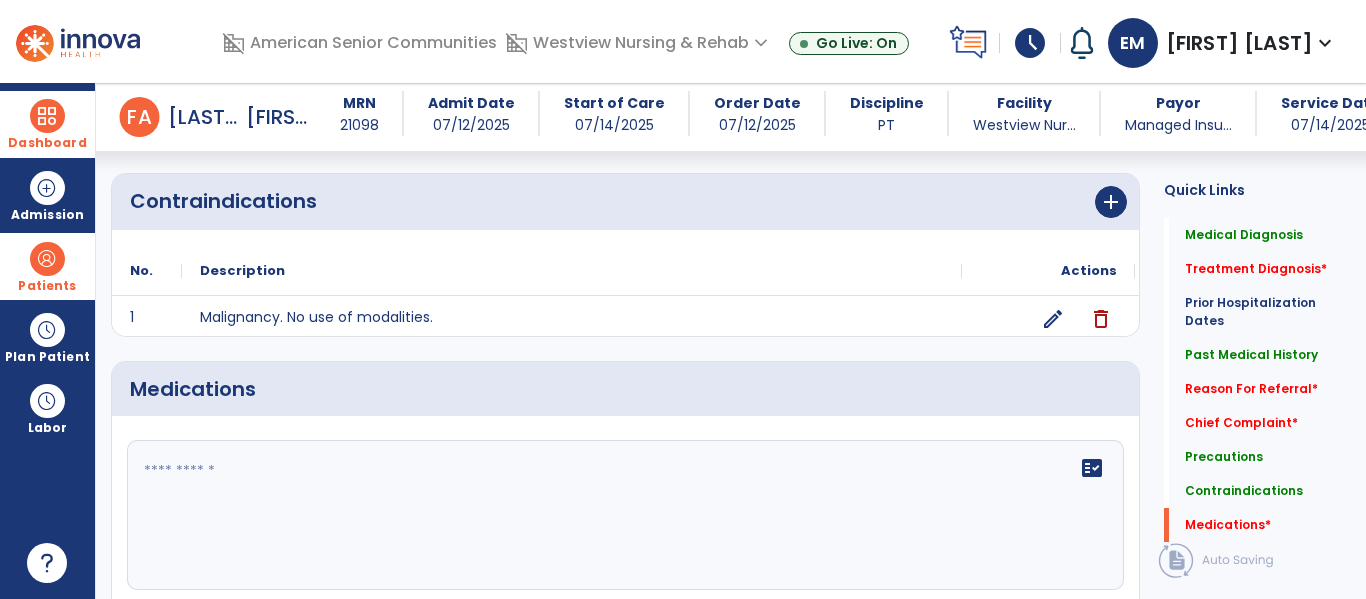 click 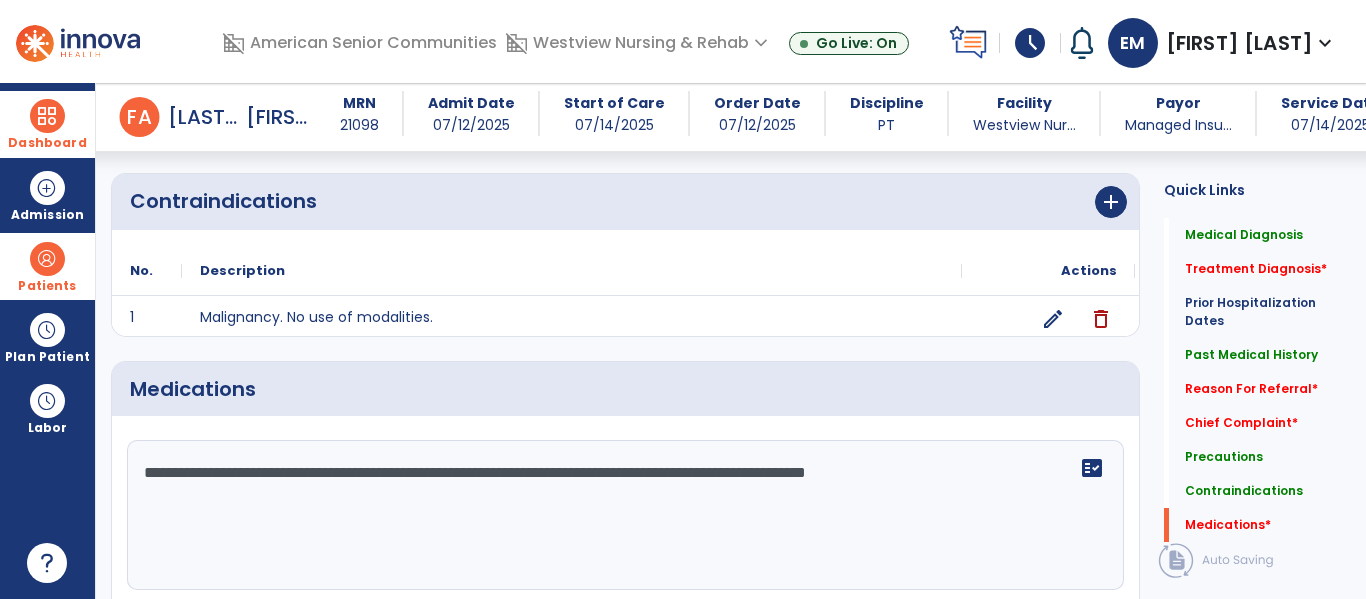 type on "**********" 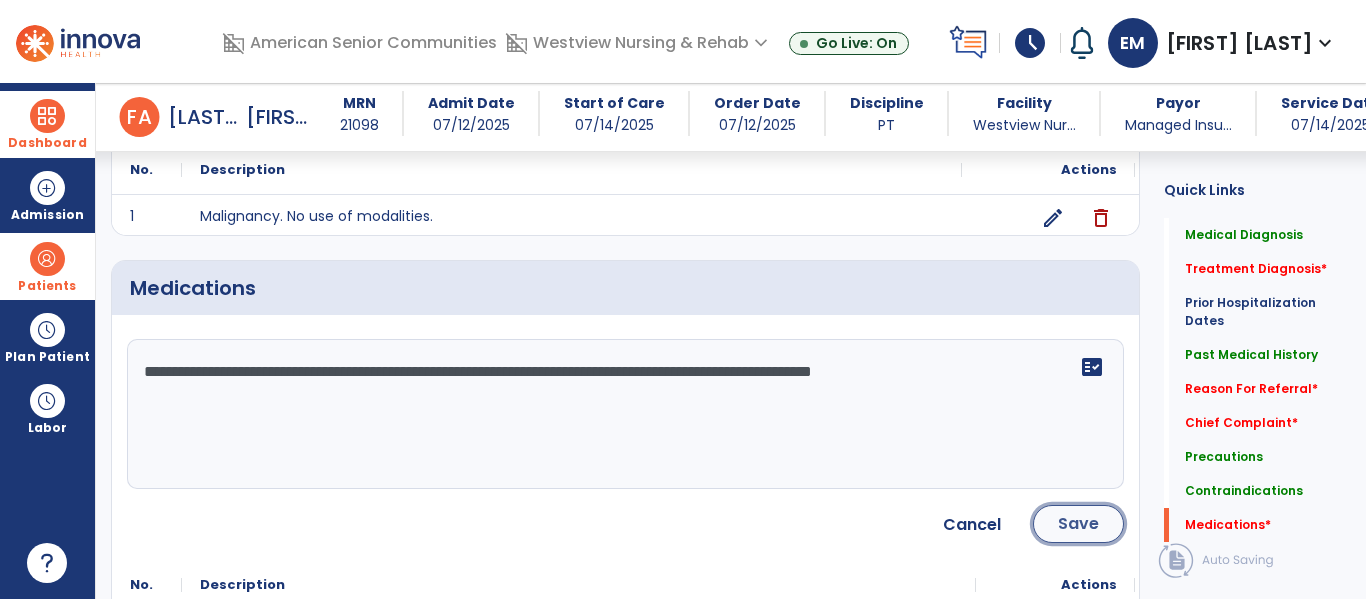 click on "Save" 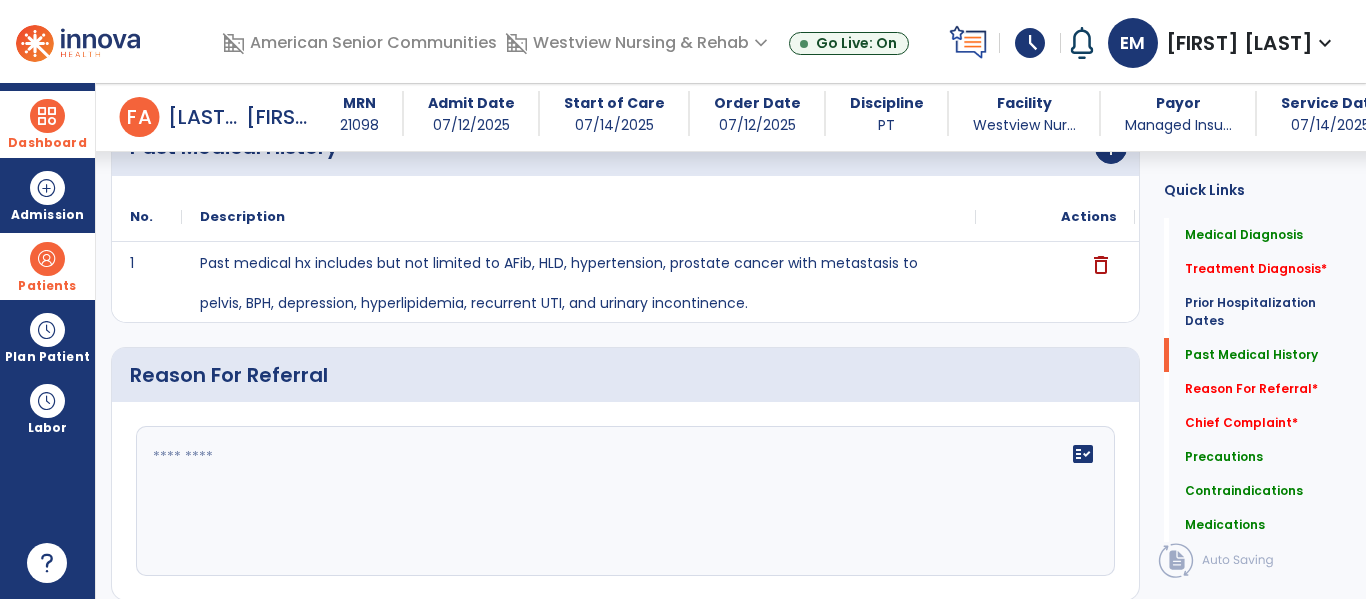 scroll, scrollTop: 919, scrollLeft: 0, axis: vertical 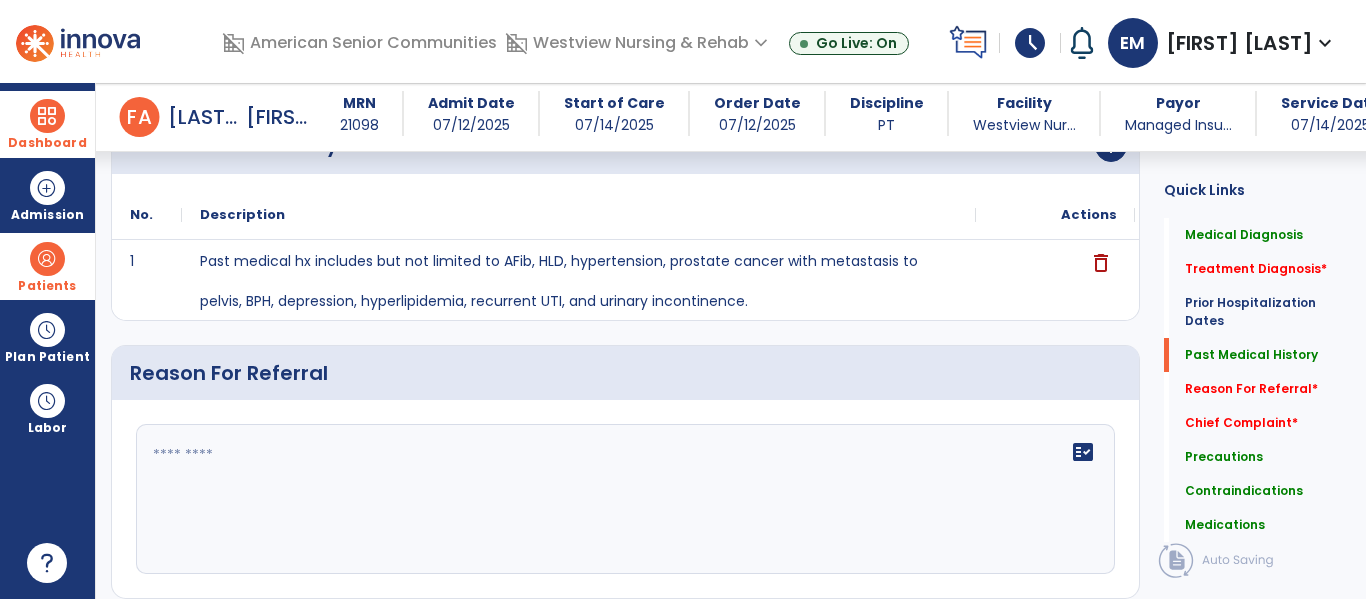 click 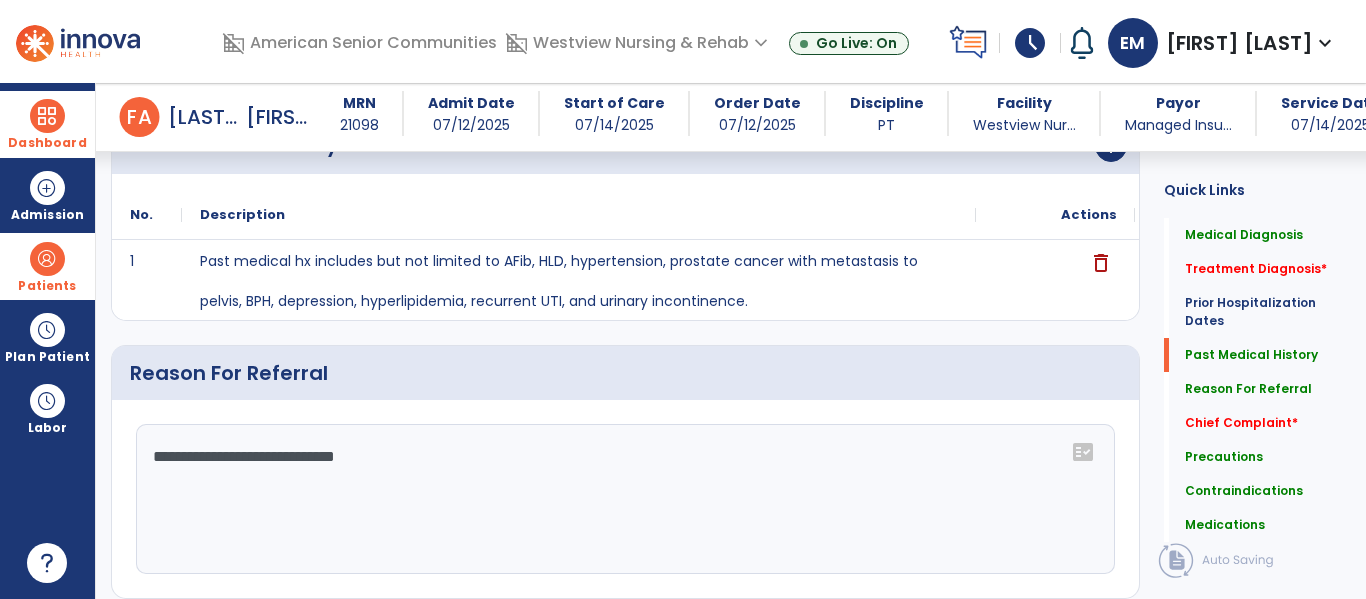 click on "**********" 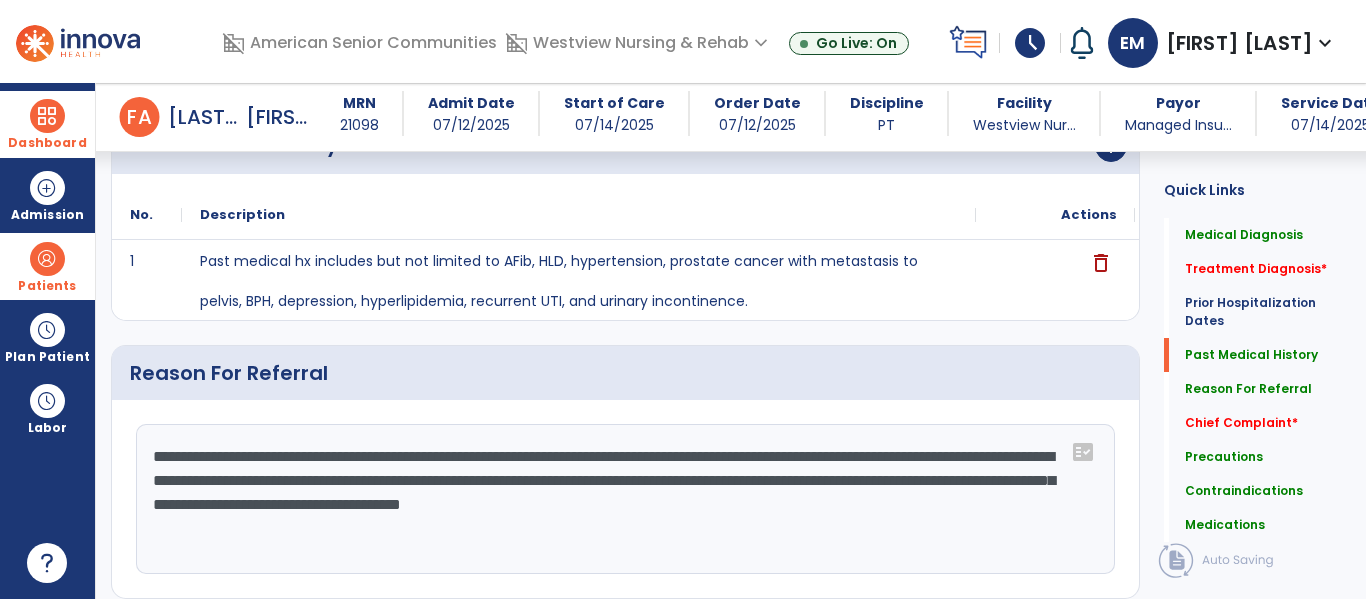 type on "**********" 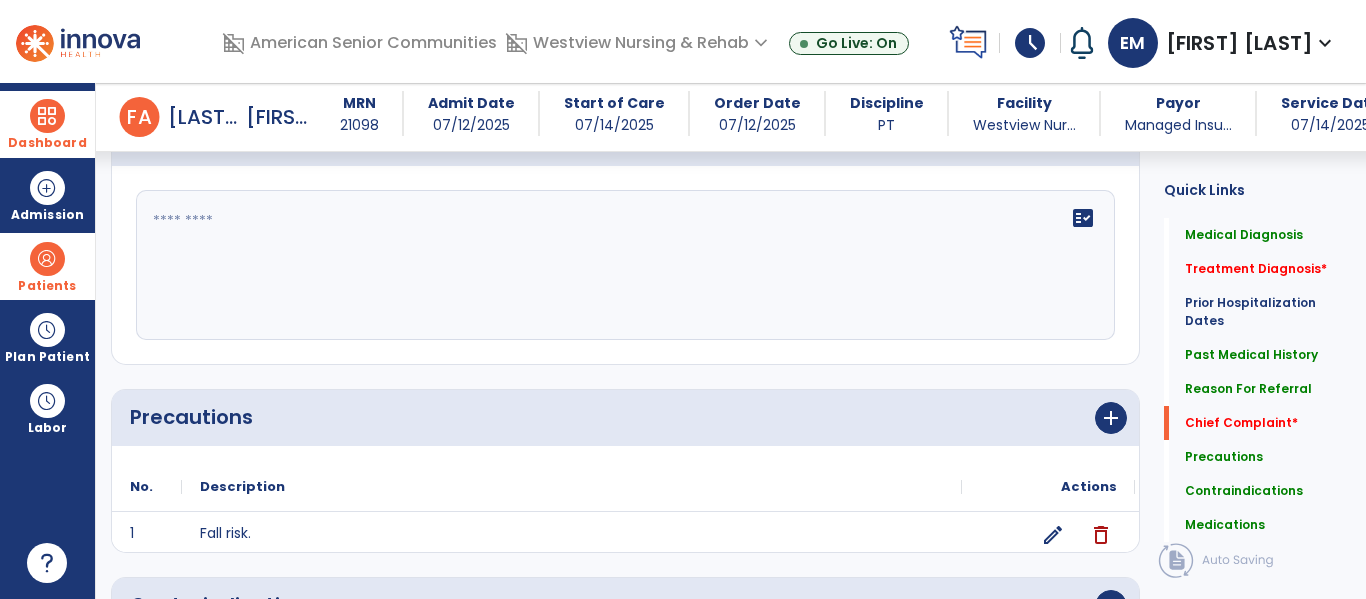 scroll, scrollTop: 1415, scrollLeft: 0, axis: vertical 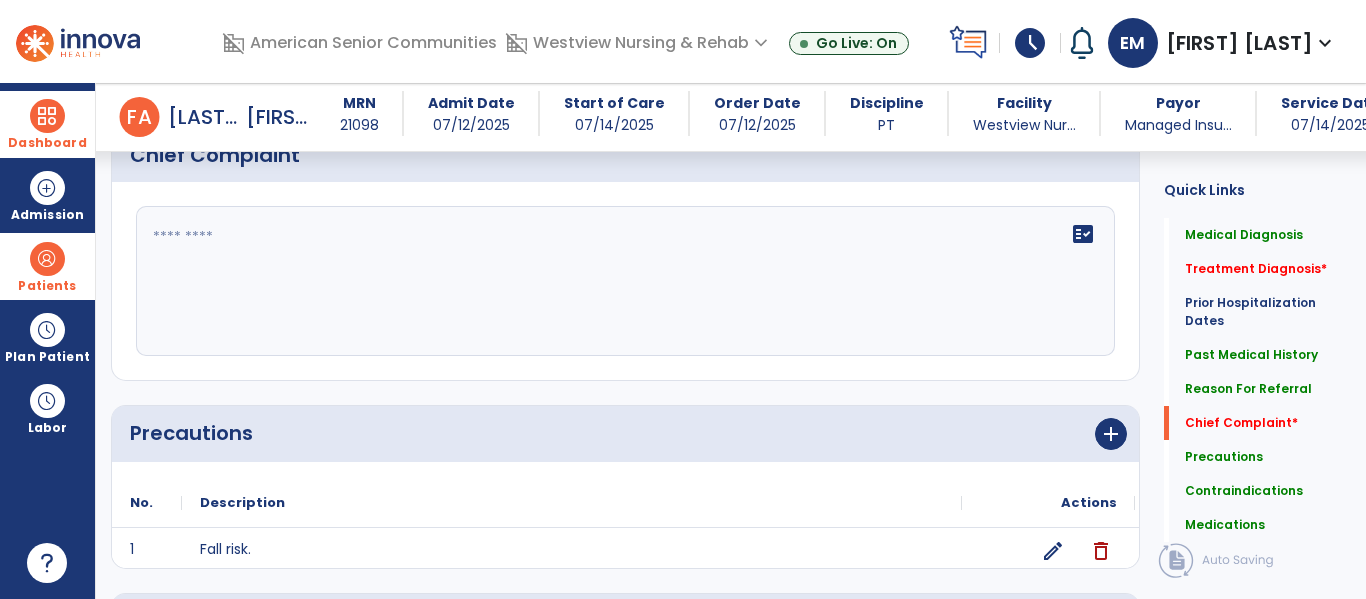 click on "fact_check" 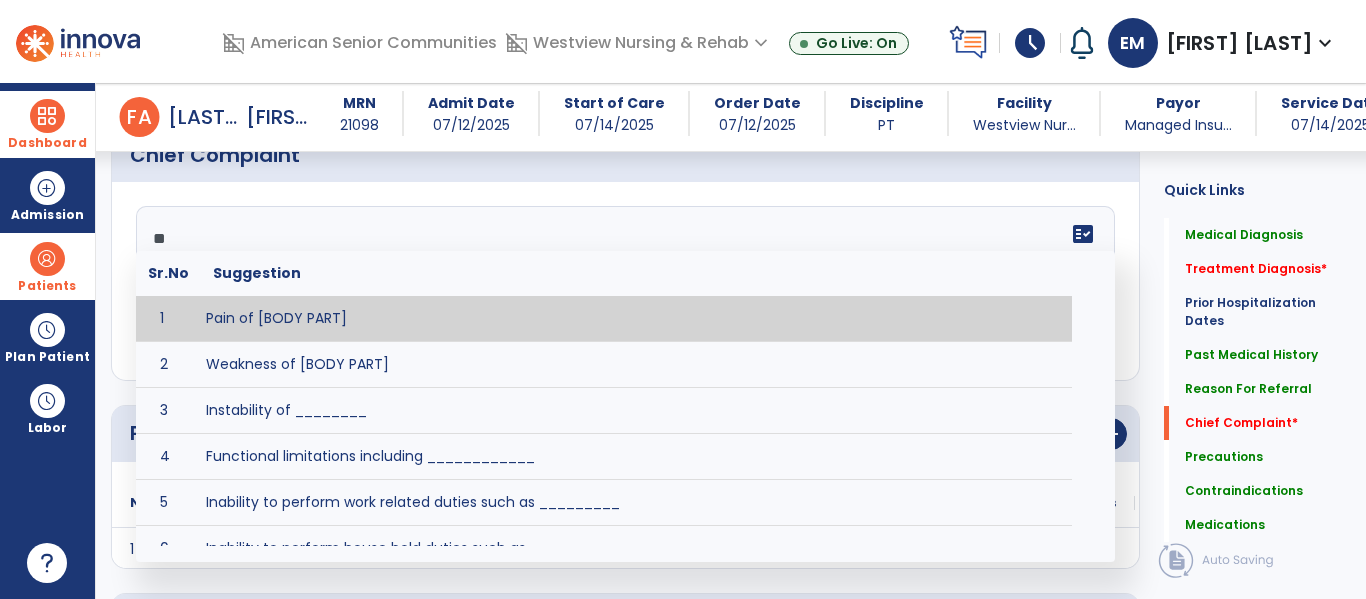 type on "***" 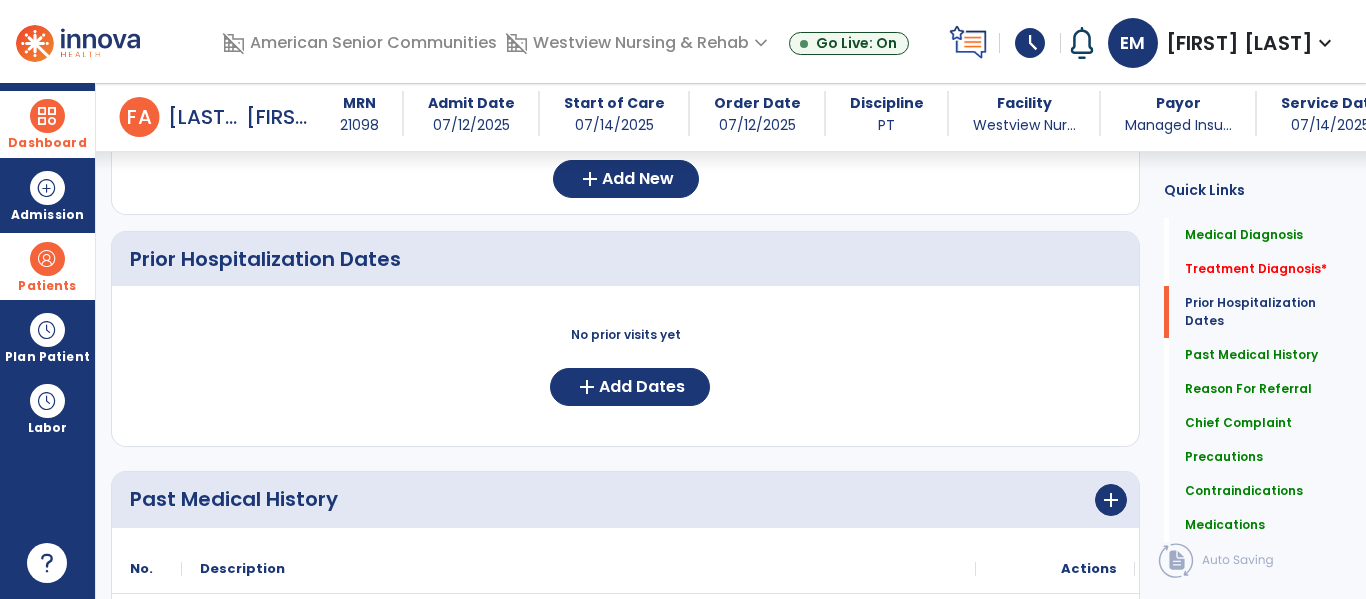 scroll, scrollTop: 556, scrollLeft: 0, axis: vertical 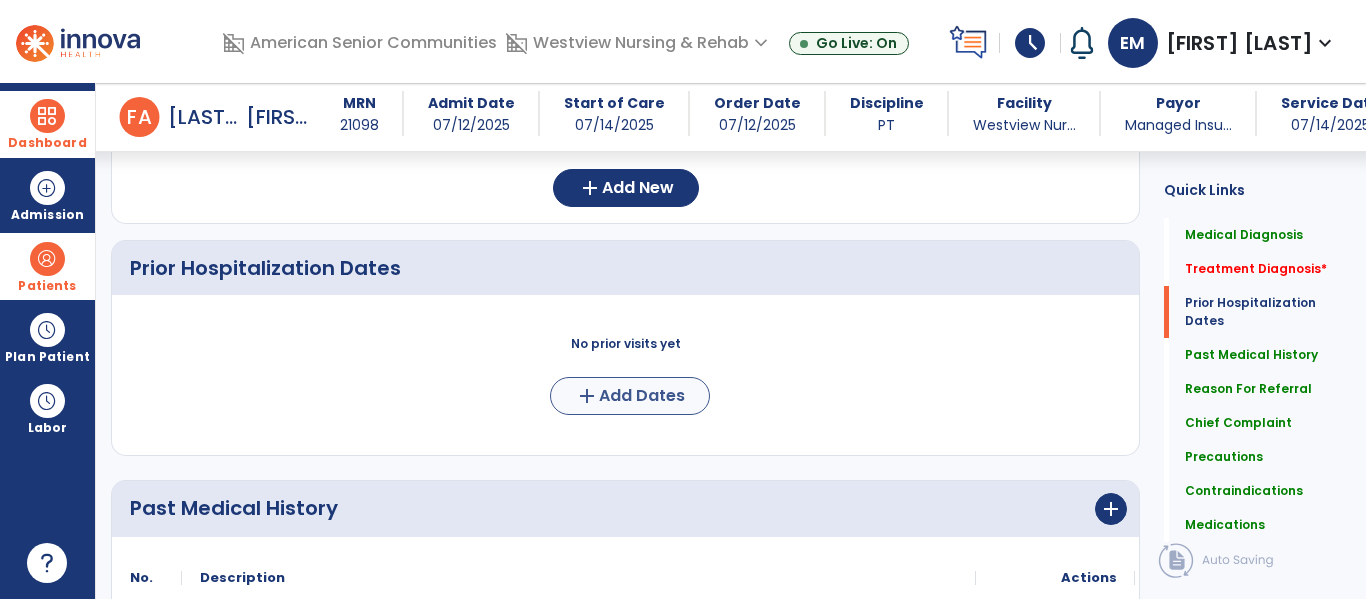 type on "**********" 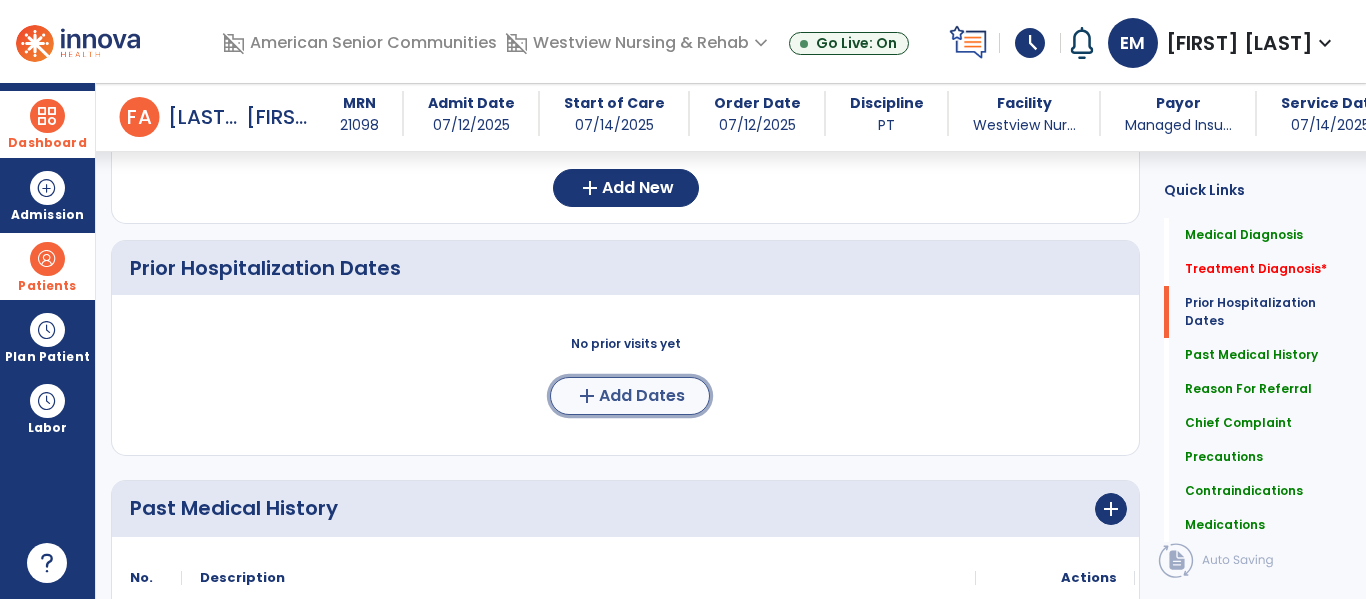 click on "Add Dates" 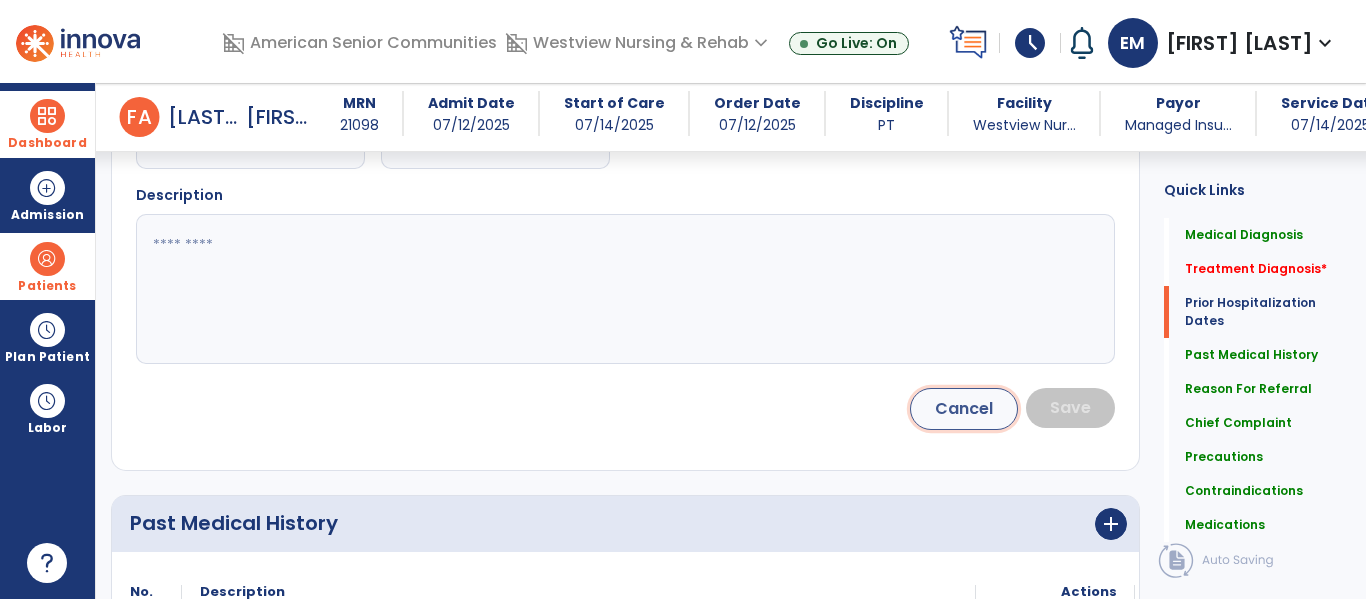 click on "Cancel" 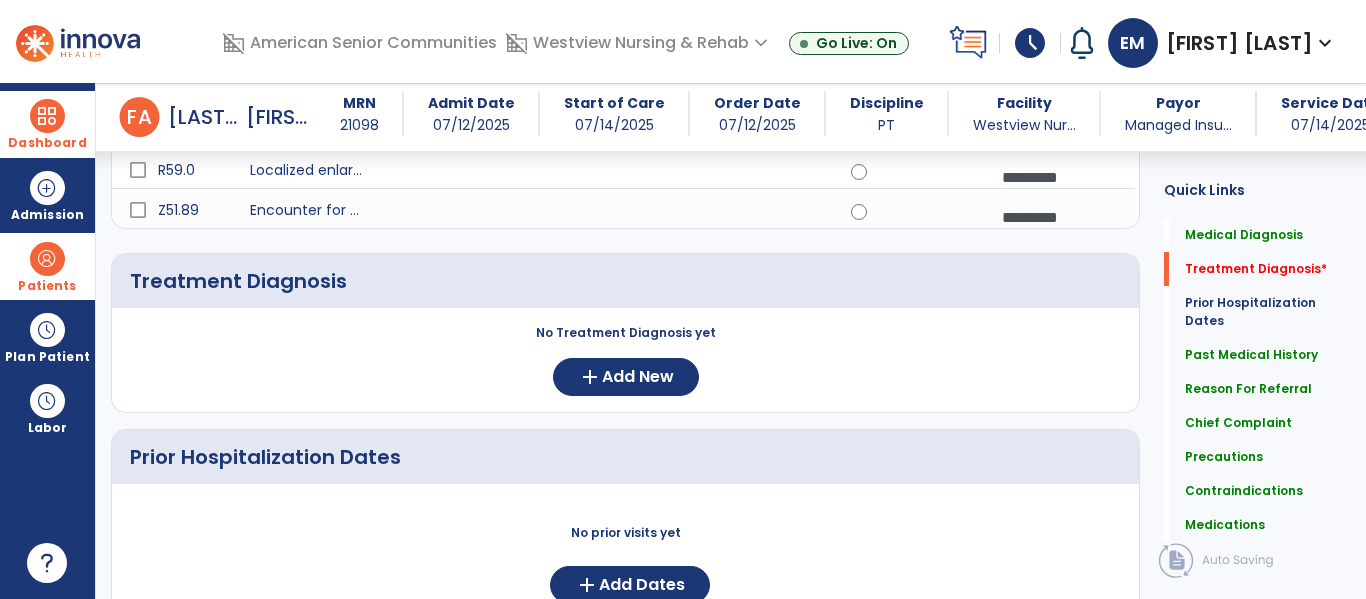 scroll, scrollTop: 330, scrollLeft: 0, axis: vertical 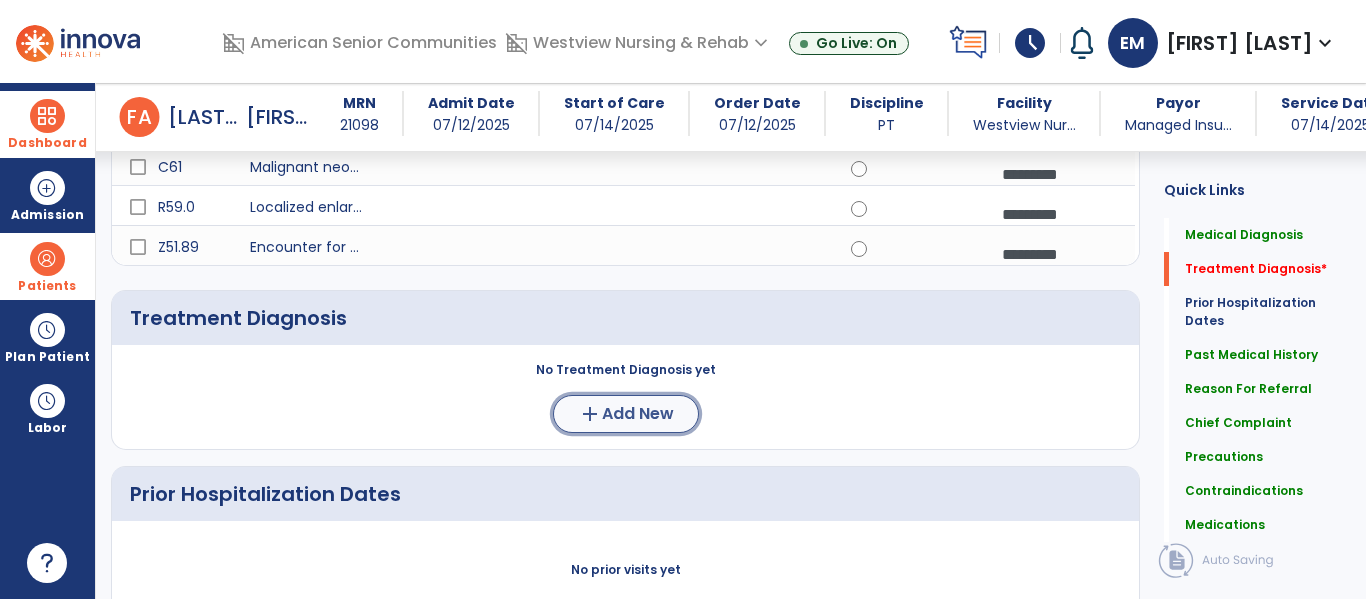 click on "add  Add New" 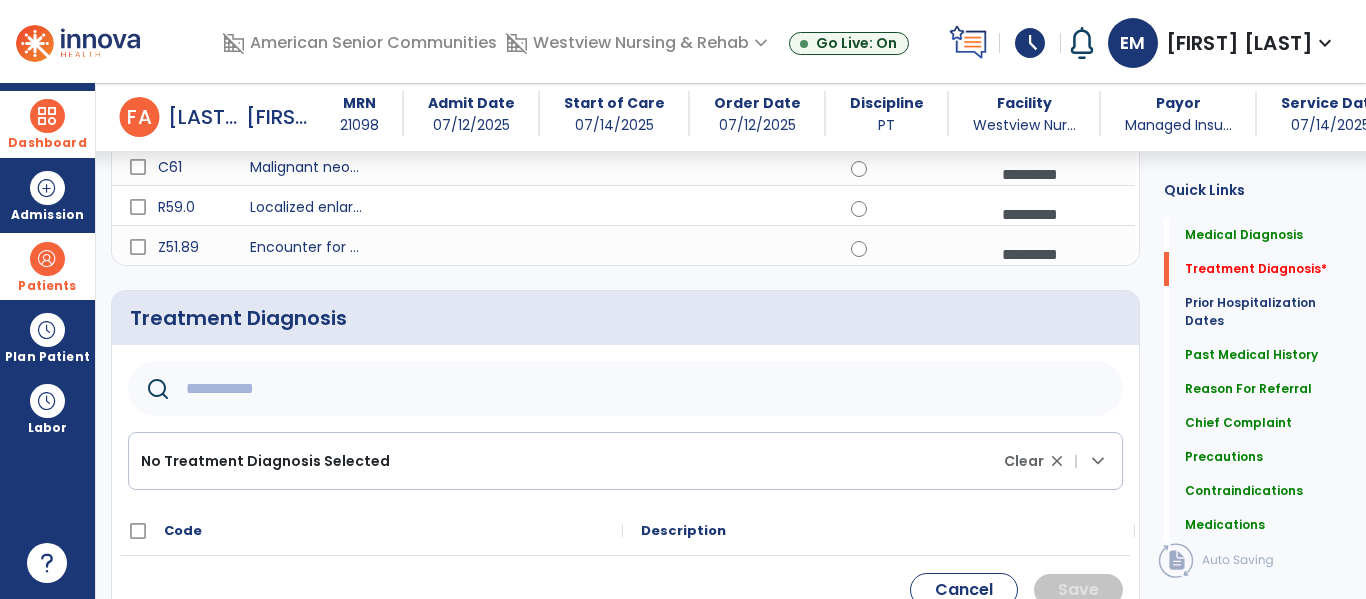 click 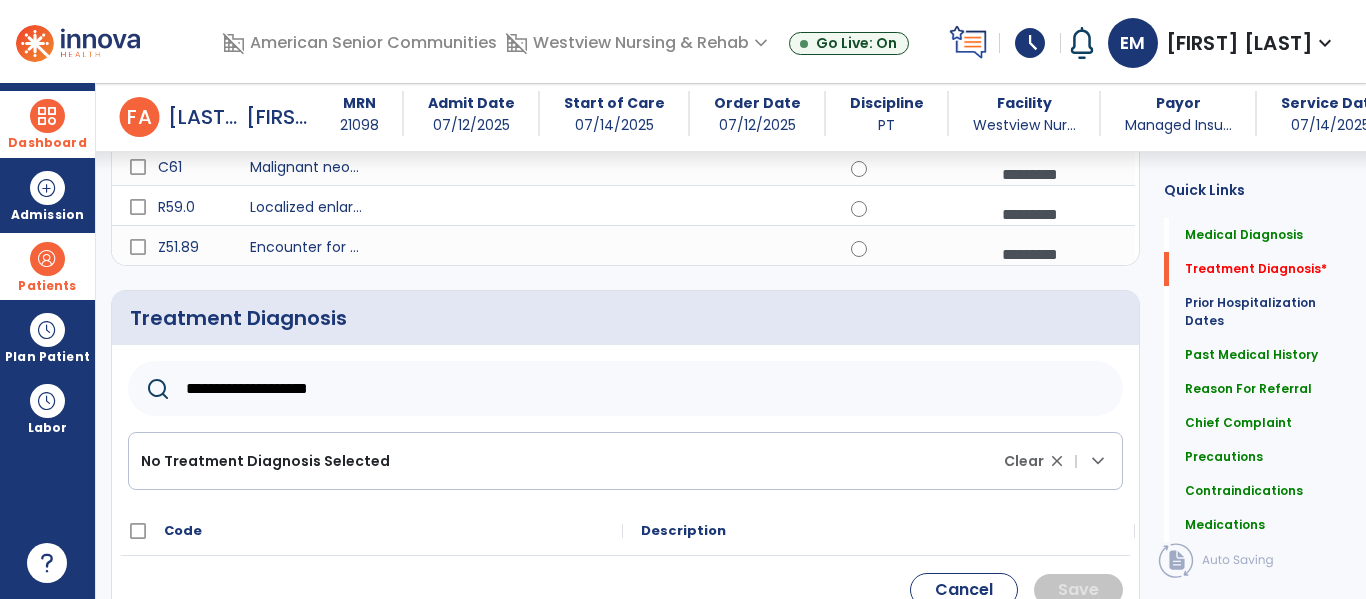 type on "**********" 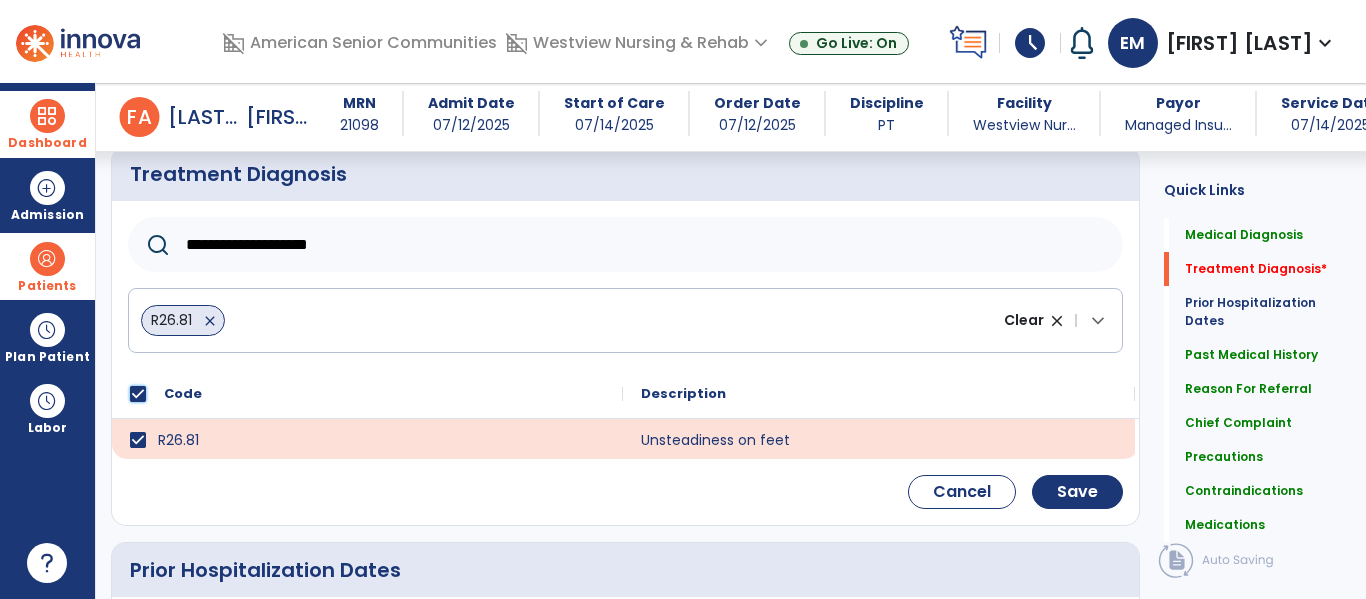 scroll, scrollTop: 473, scrollLeft: 0, axis: vertical 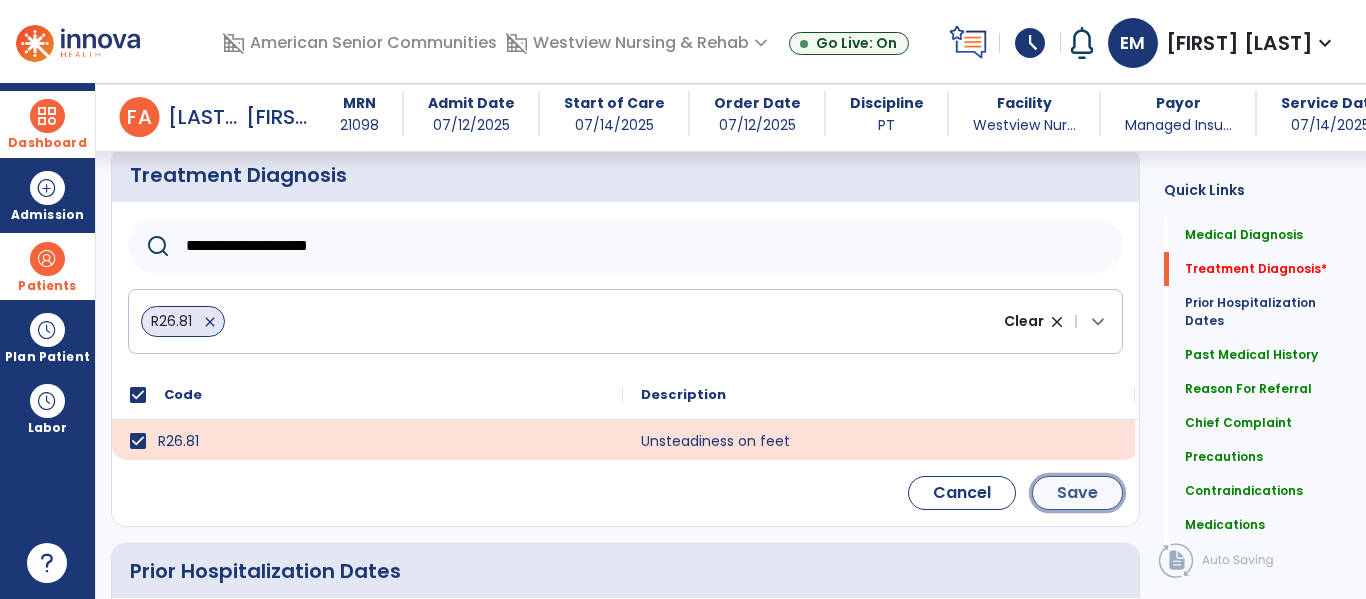 click on "Save" 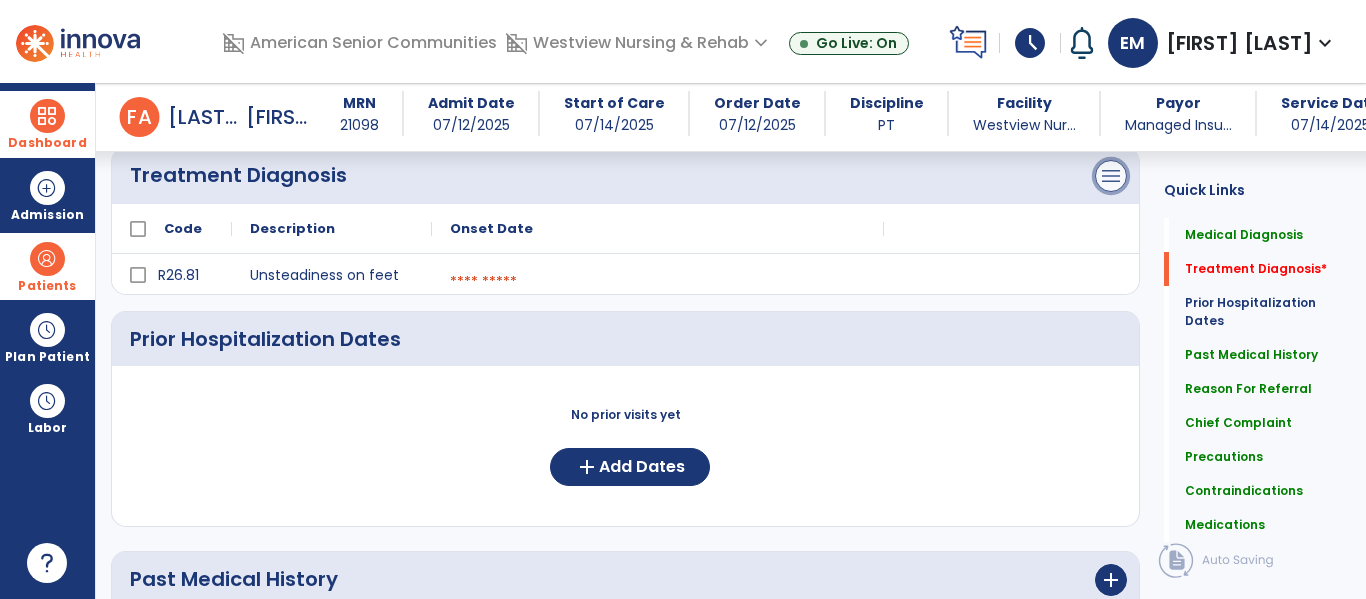 click on "menu" at bounding box center [1111, -116] 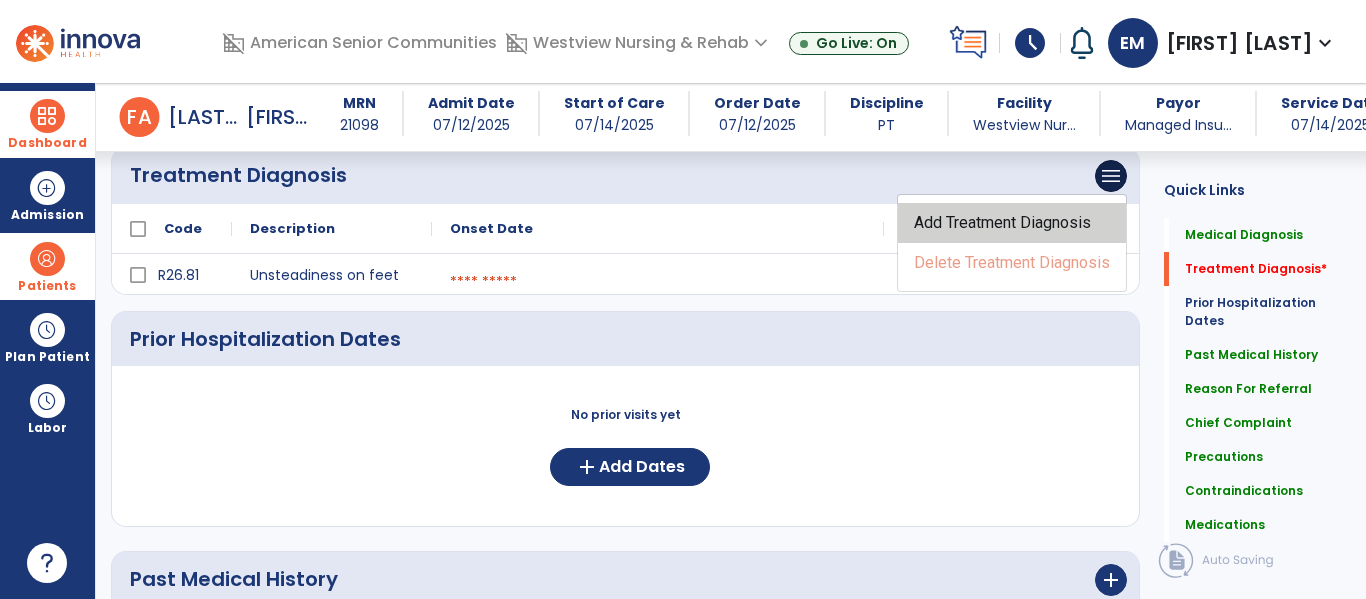 click on "Add Treatment Diagnosis" 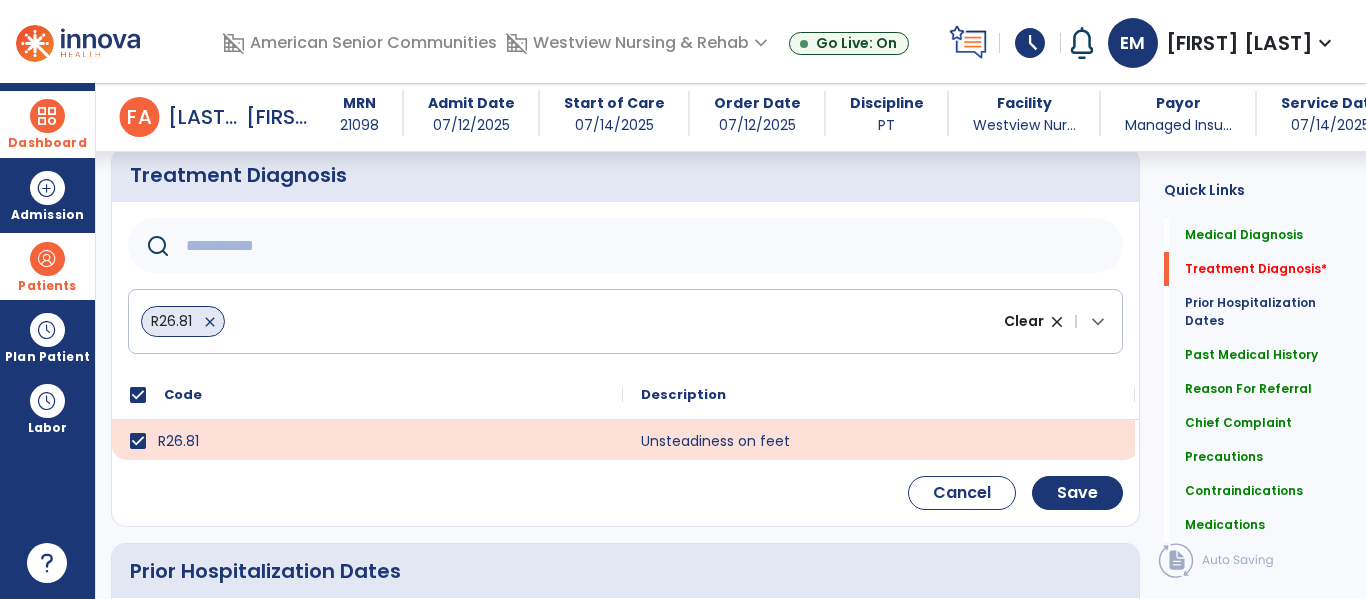 click 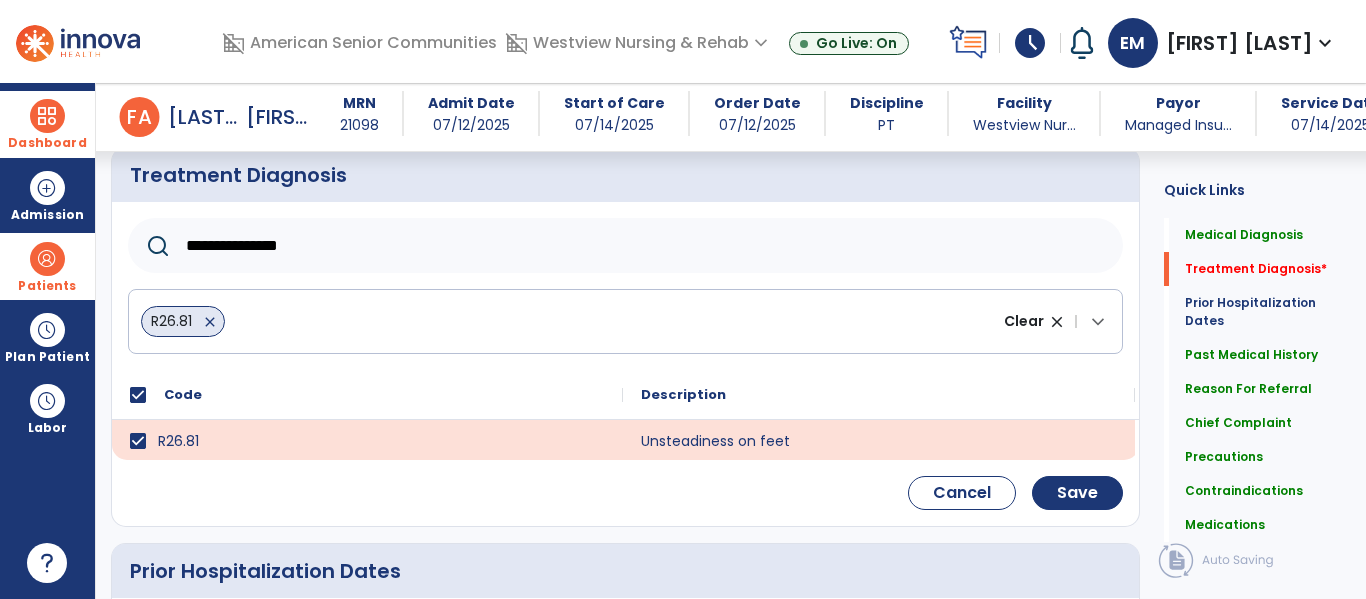 type on "**********" 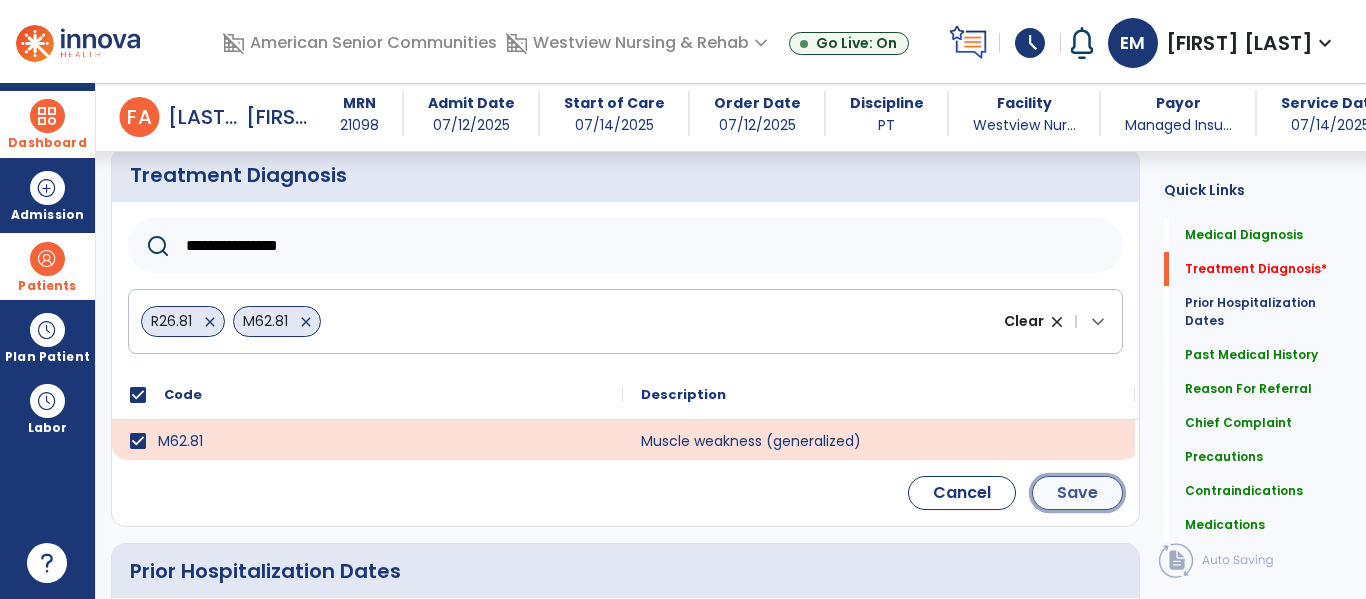 click on "Save" 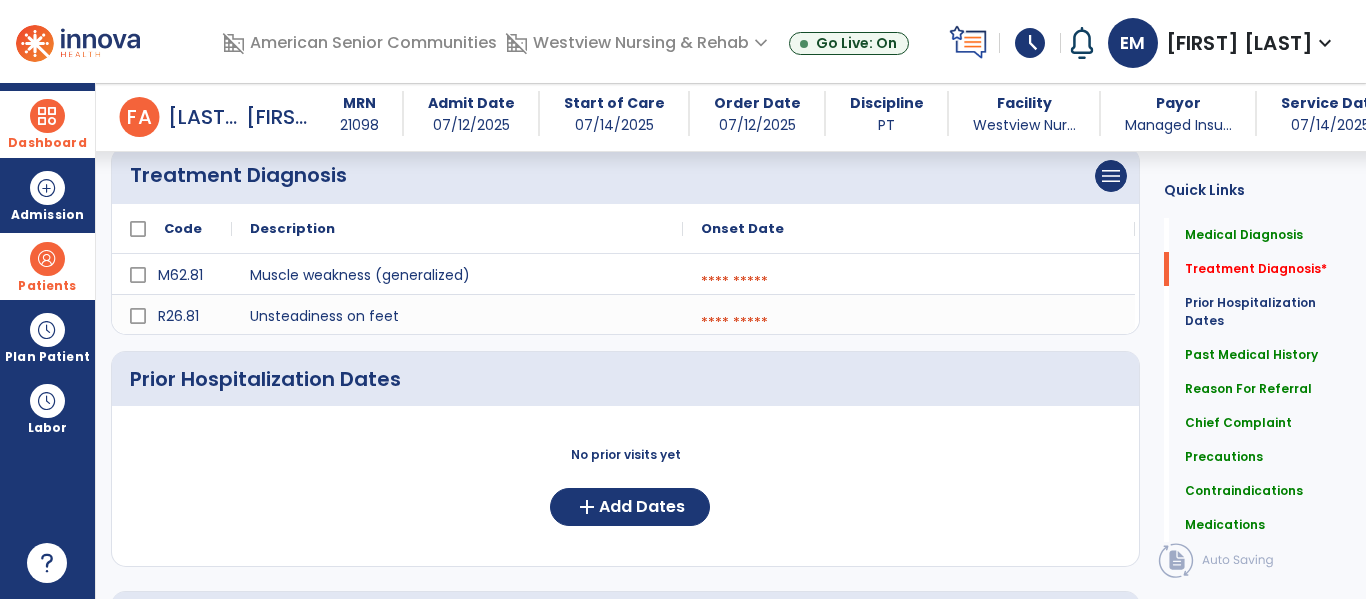 click at bounding box center (909, 282) 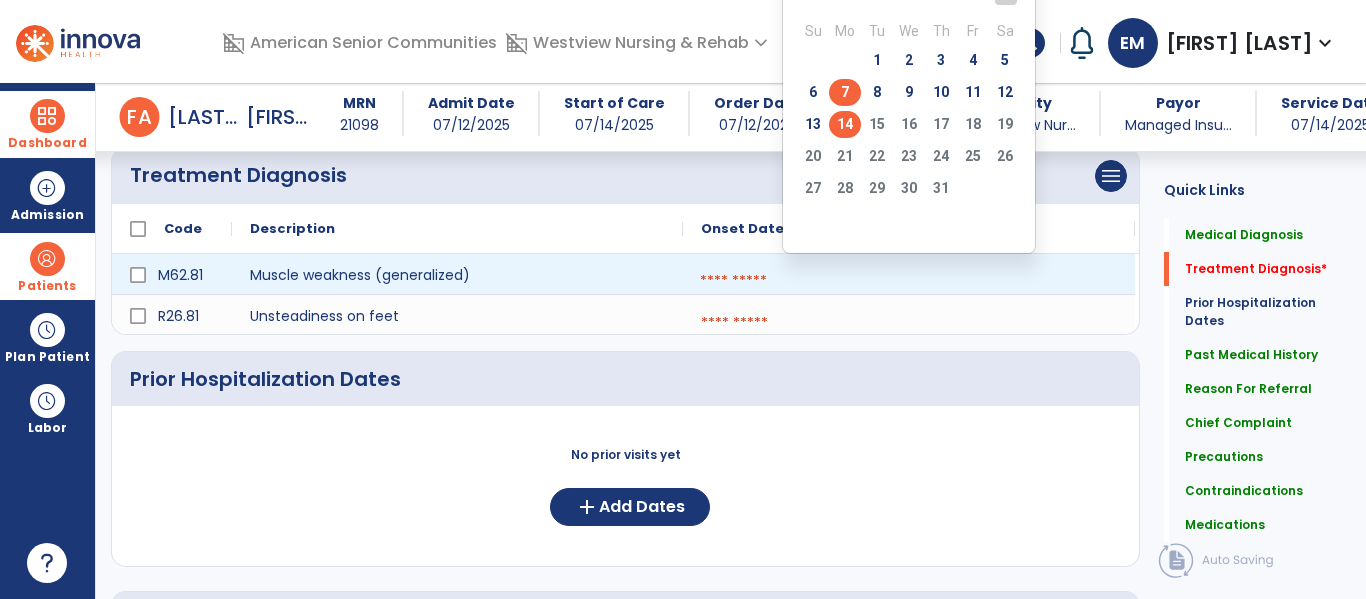click on "7" 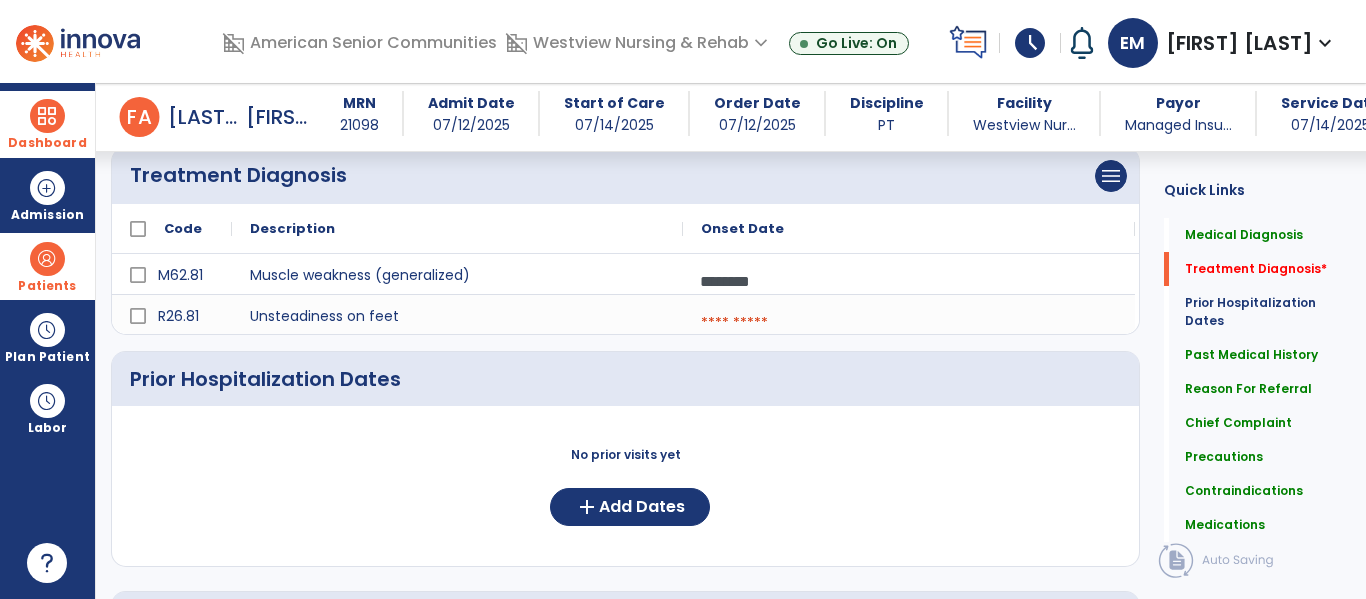 click on "********" at bounding box center (909, 281) 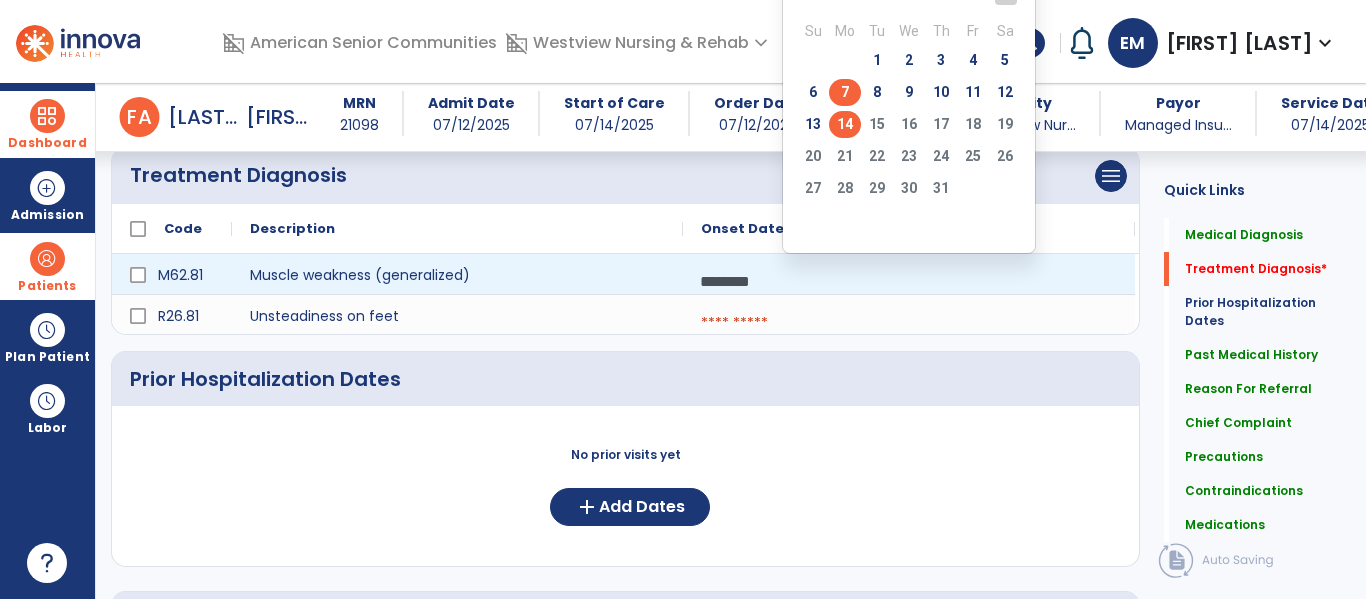 click on "14" 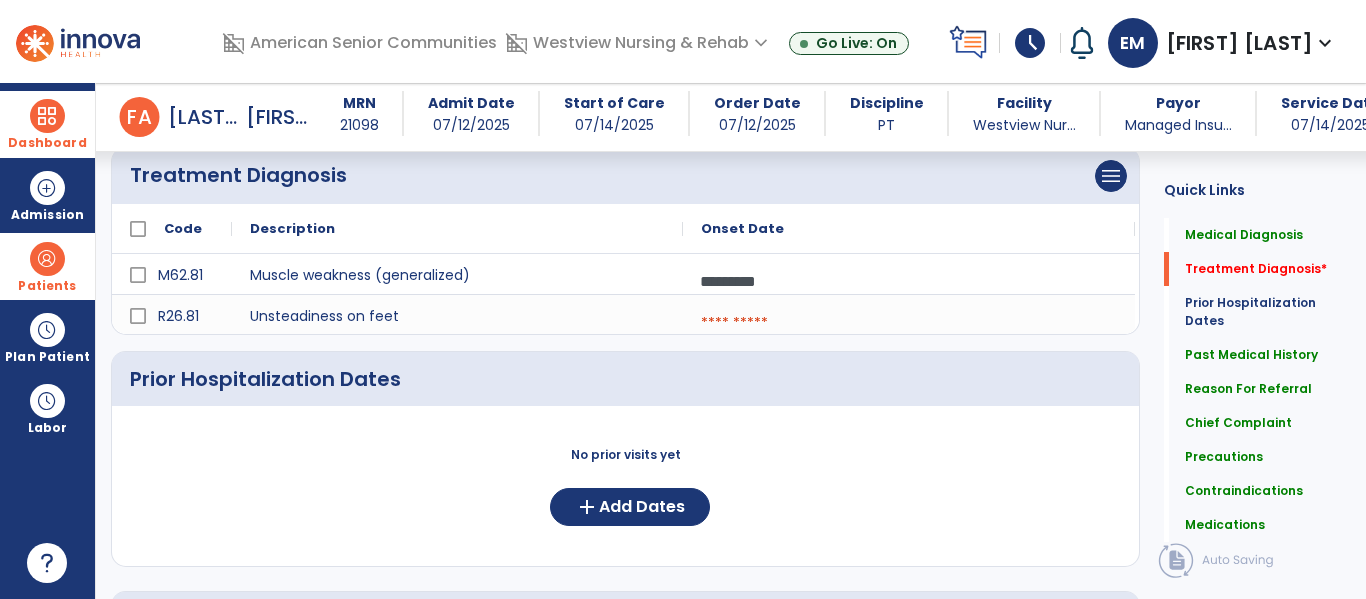 click at bounding box center (909, 323) 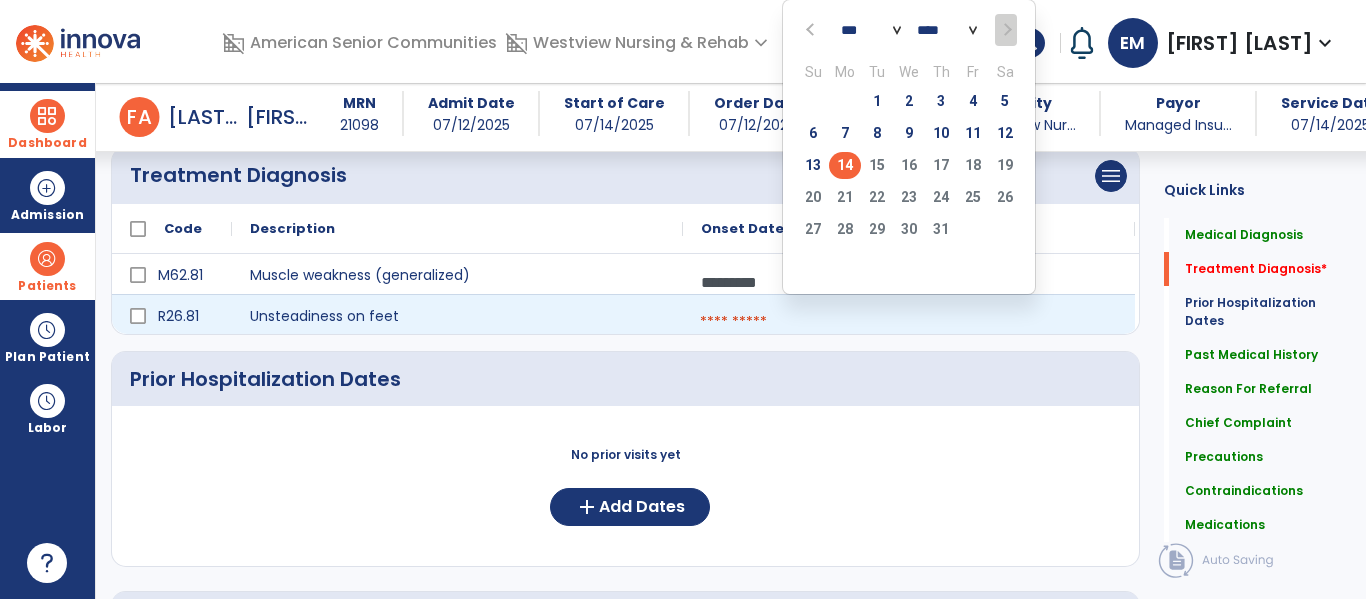 click on "14" 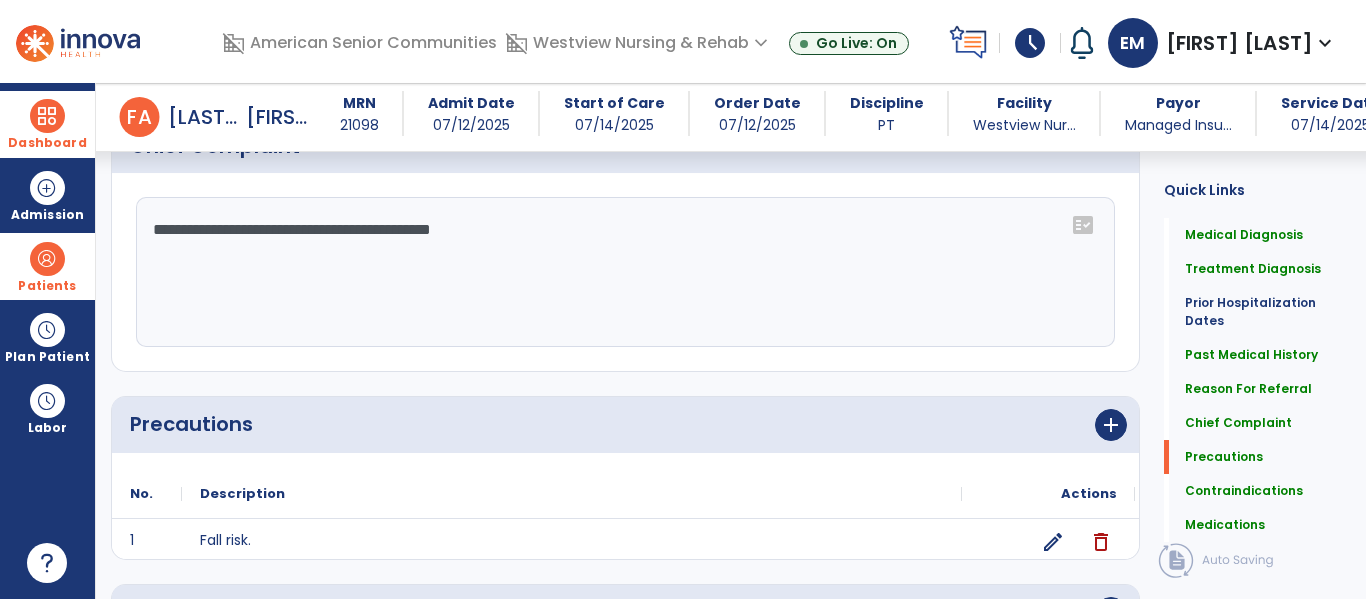 scroll, scrollTop: 1859, scrollLeft: 0, axis: vertical 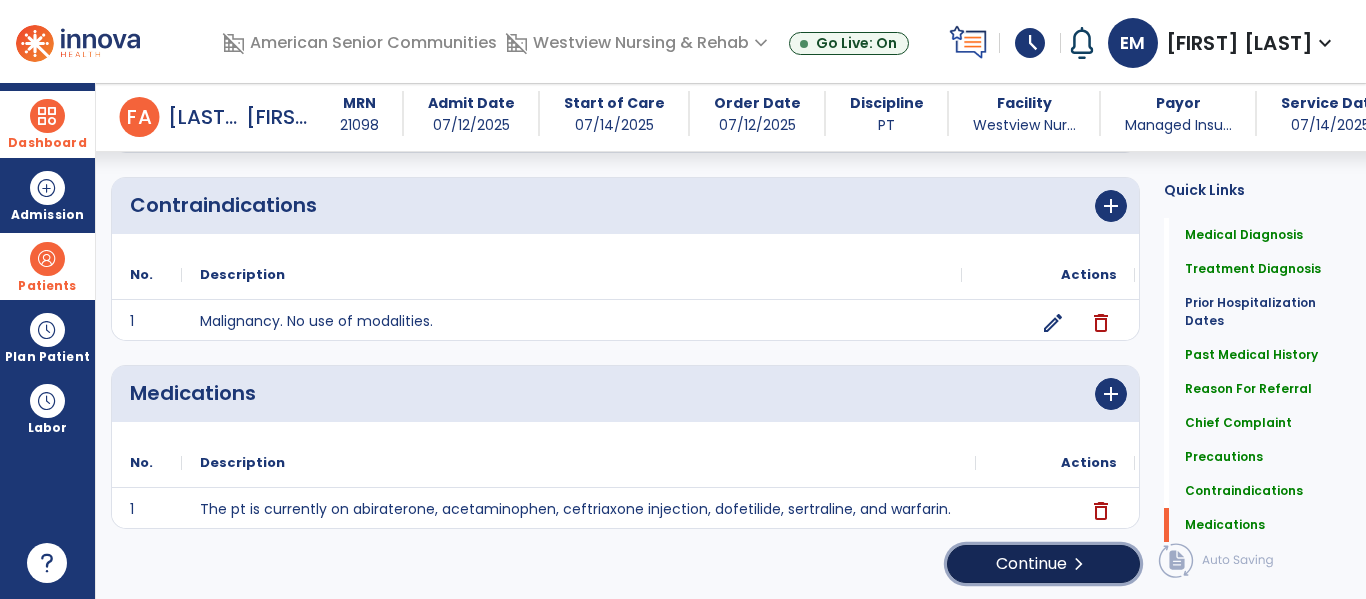 click on "chevron_right" 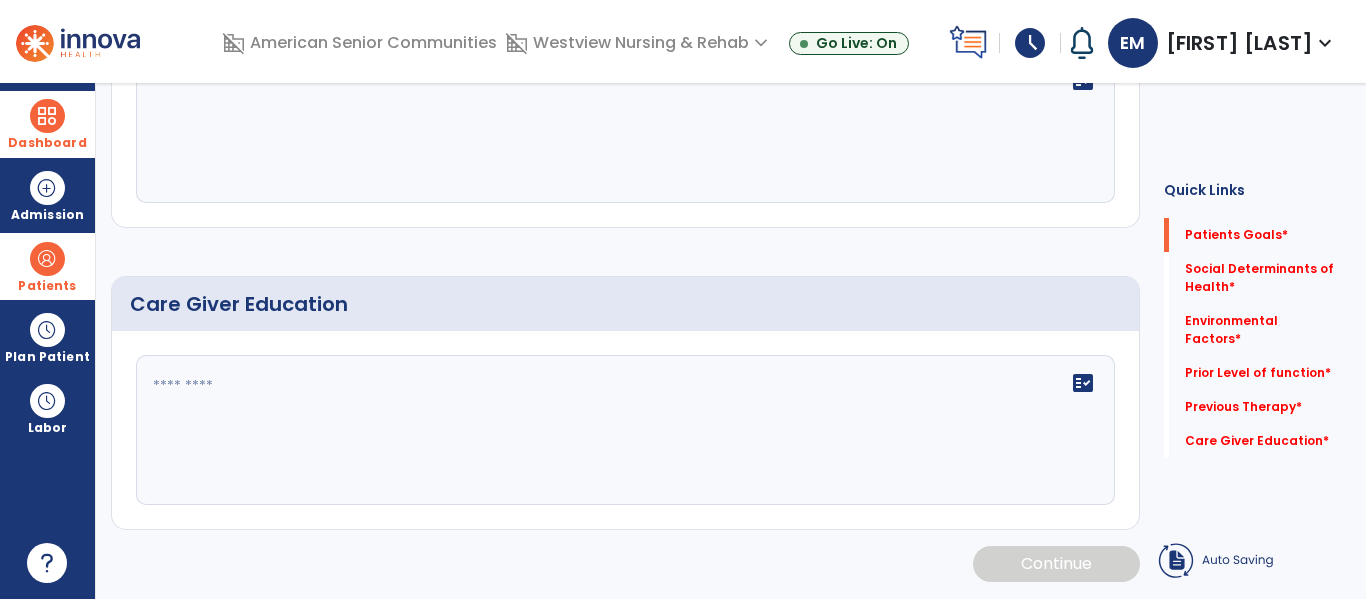 scroll, scrollTop: 0, scrollLeft: 0, axis: both 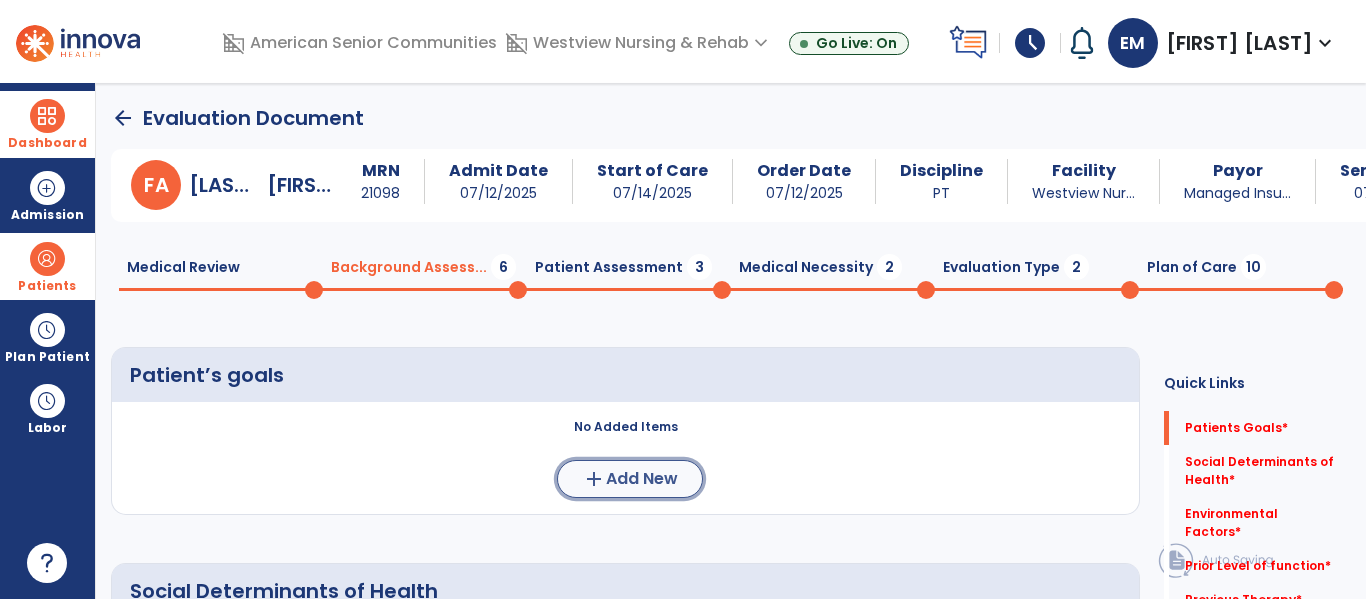click on "Add New" 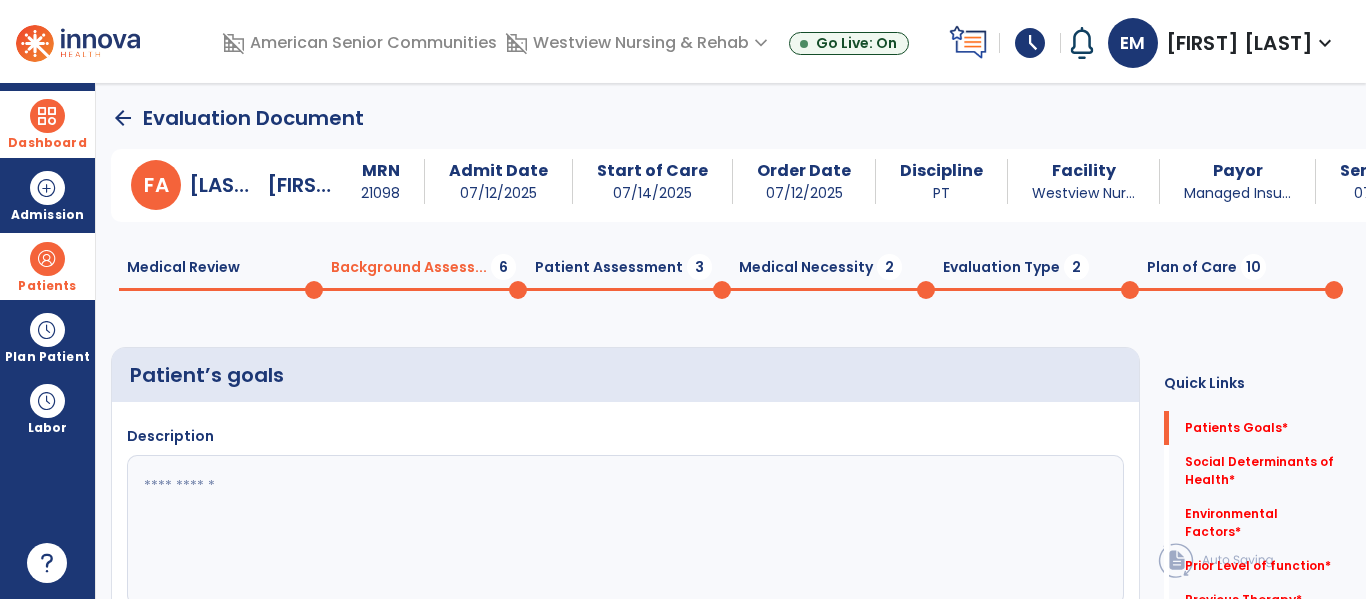 click 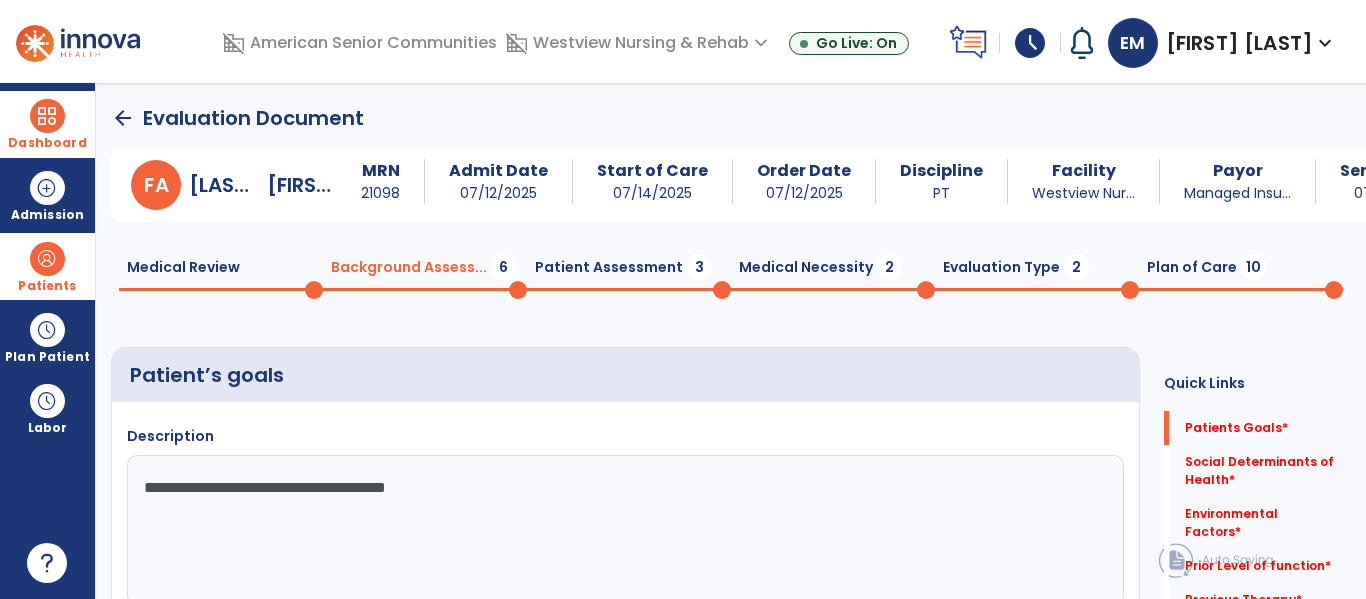 type on "**********" 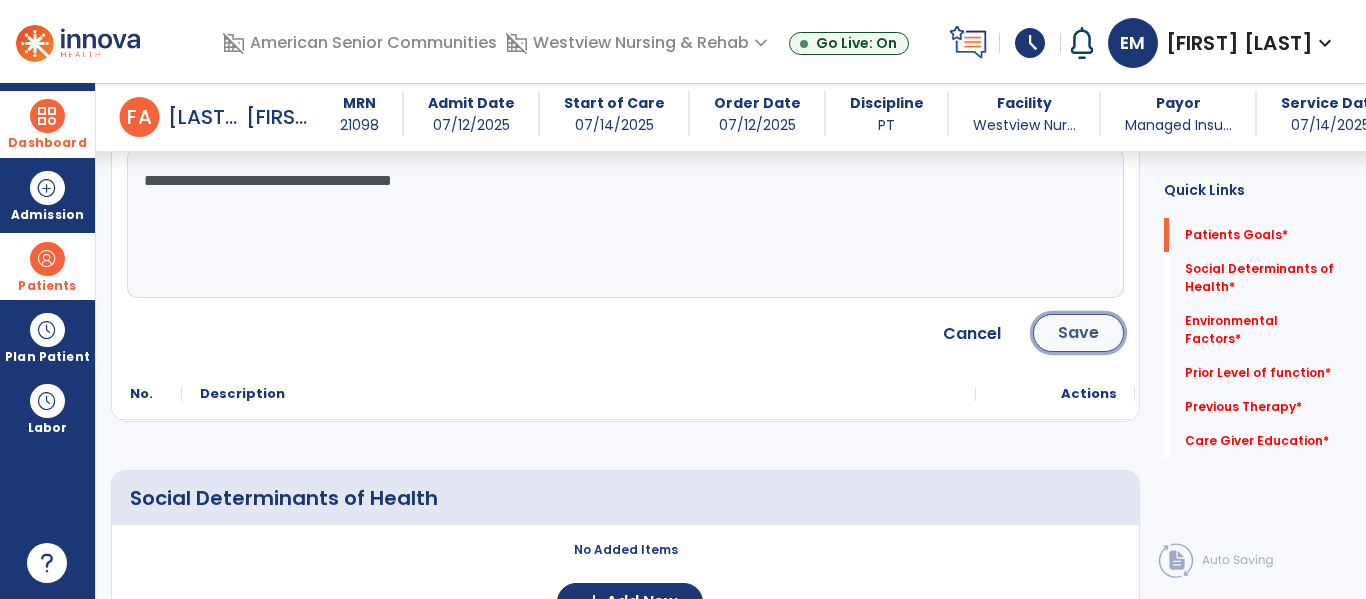 click on "Save" 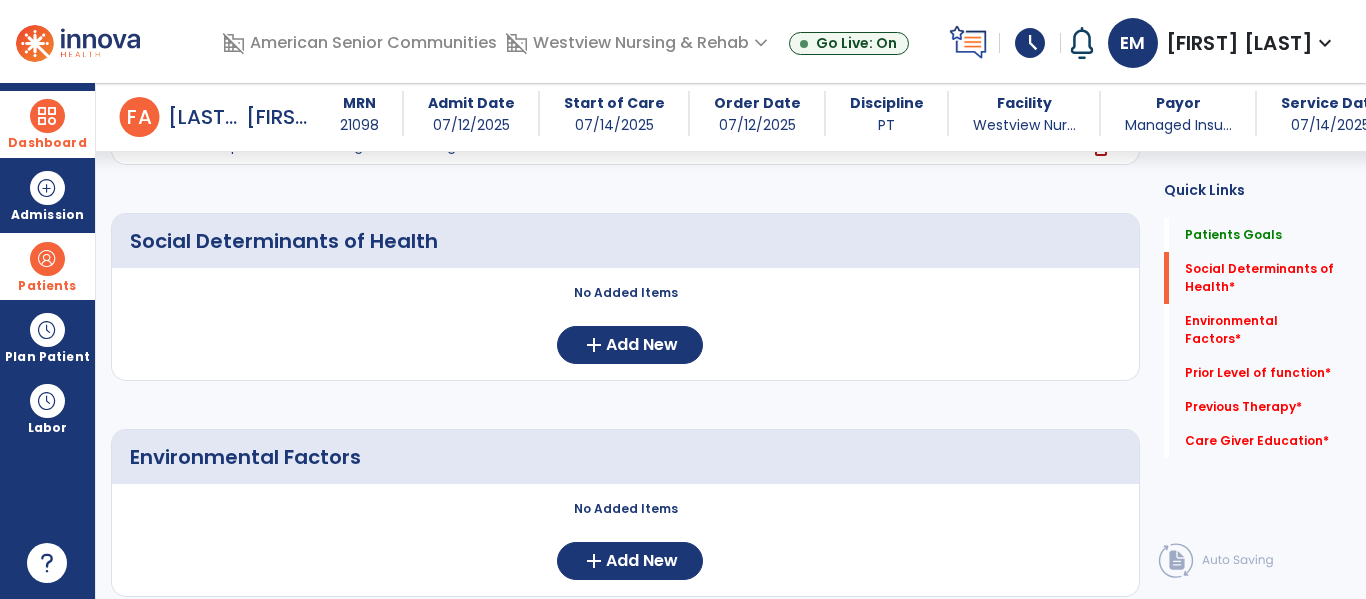 scroll, scrollTop: 311, scrollLeft: 0, axis: vertical 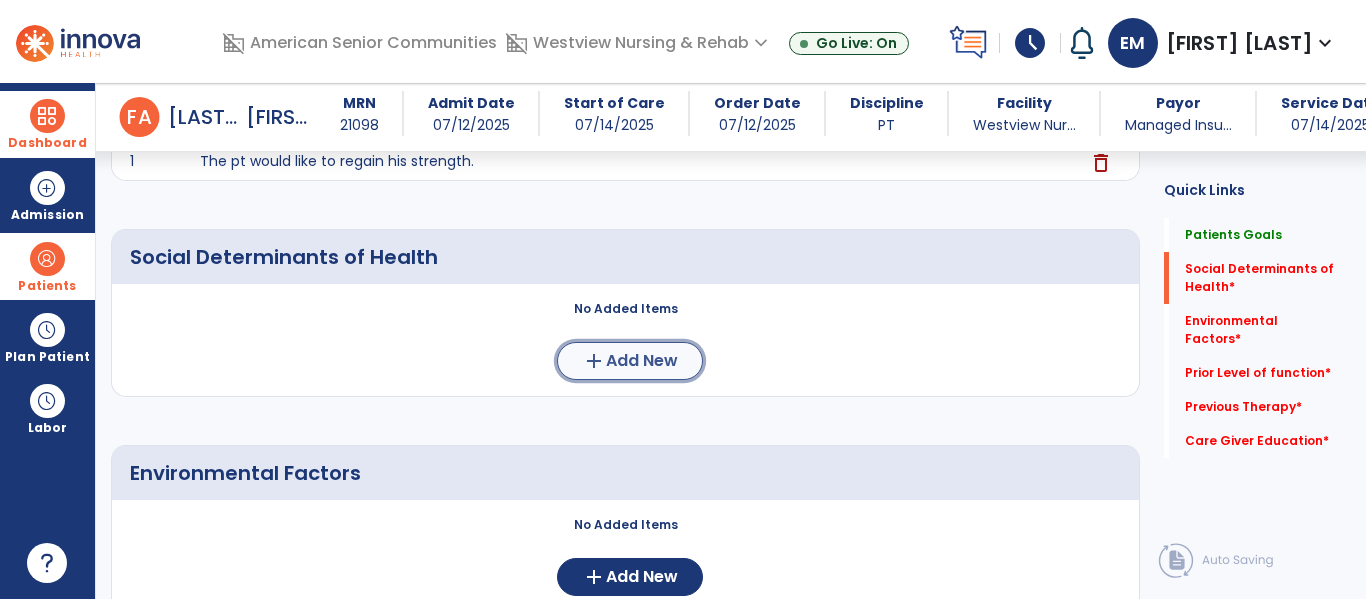 click on "Add New" 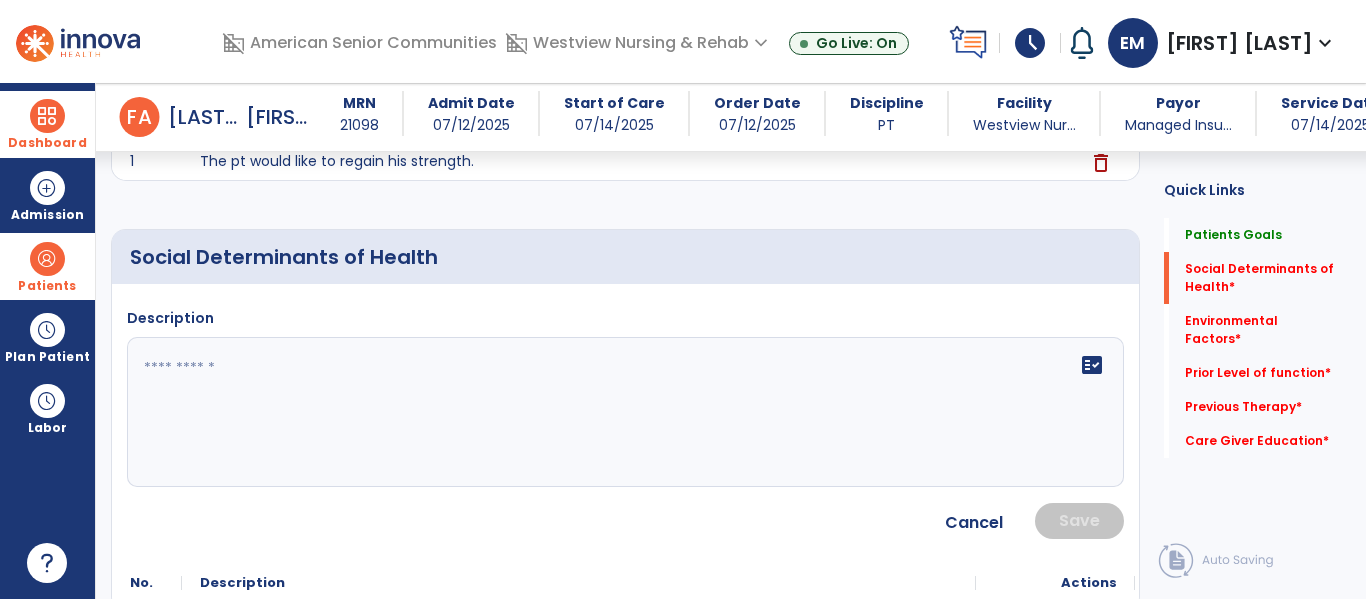 click on "fact_check" 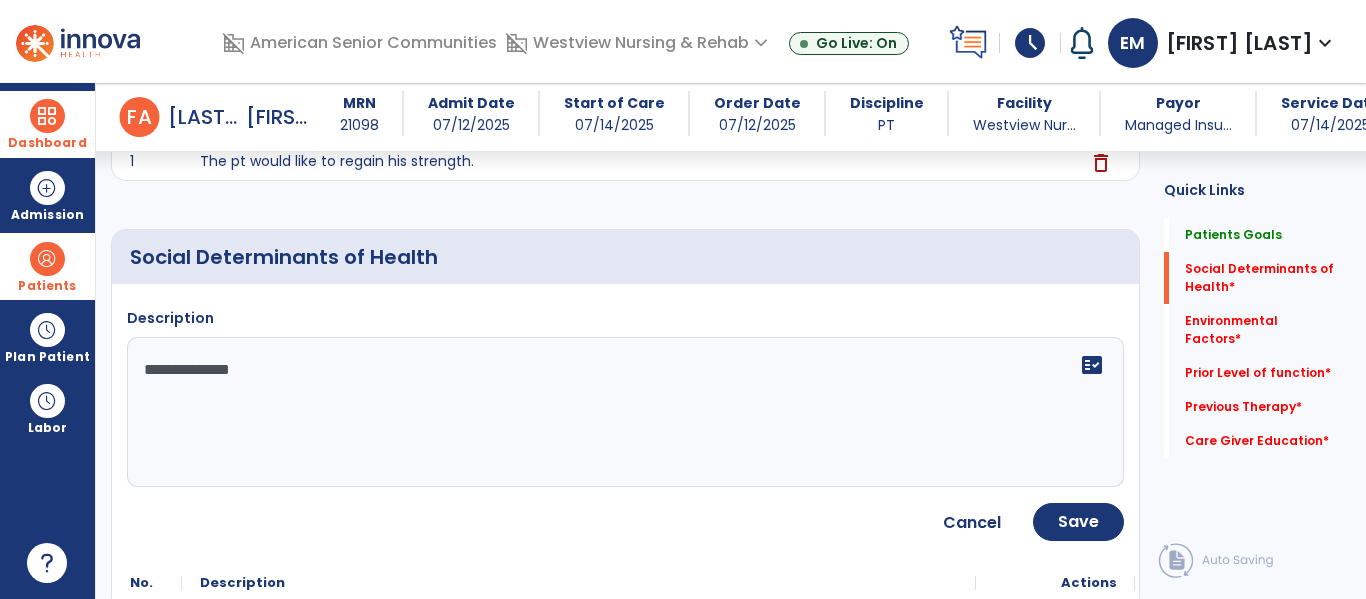 type on "**********" 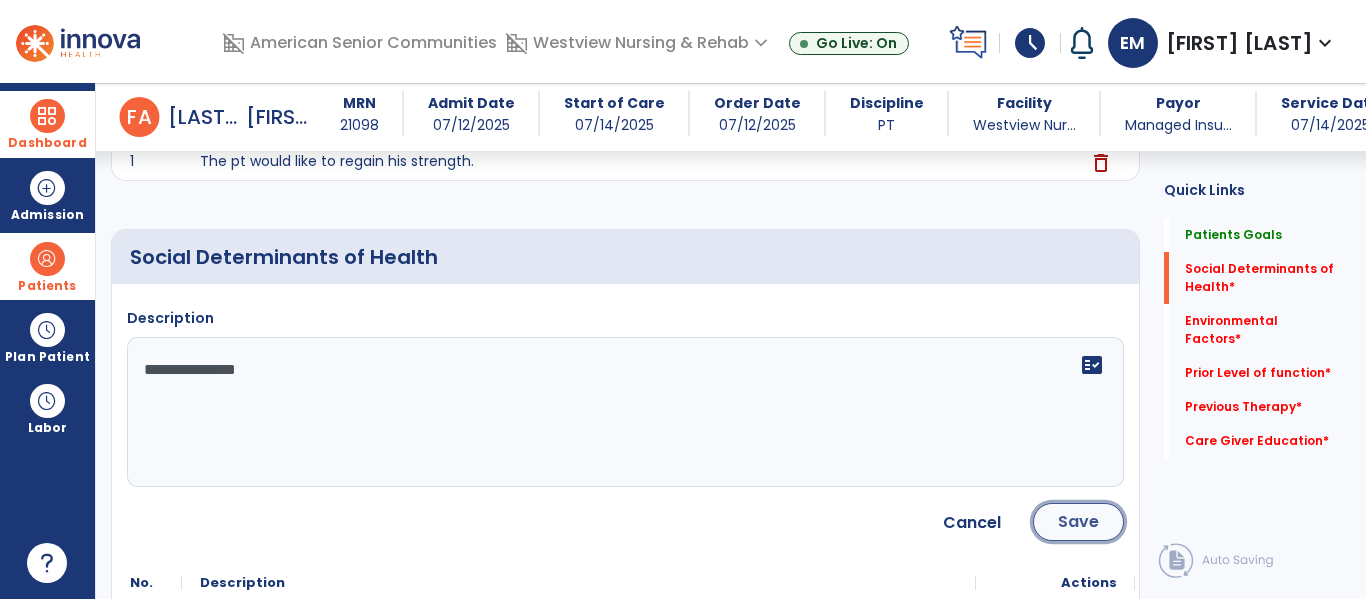 click on "Save" 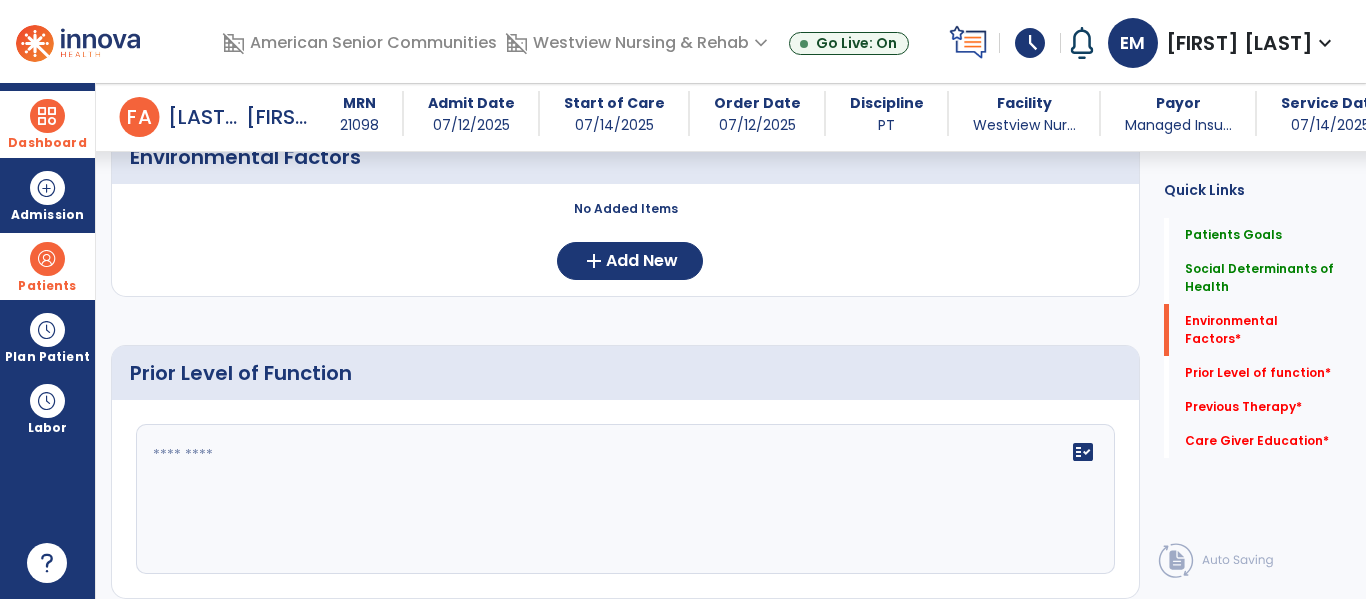 scroll, scrollTop: 641, scrollLeft: 0, axis: vertical 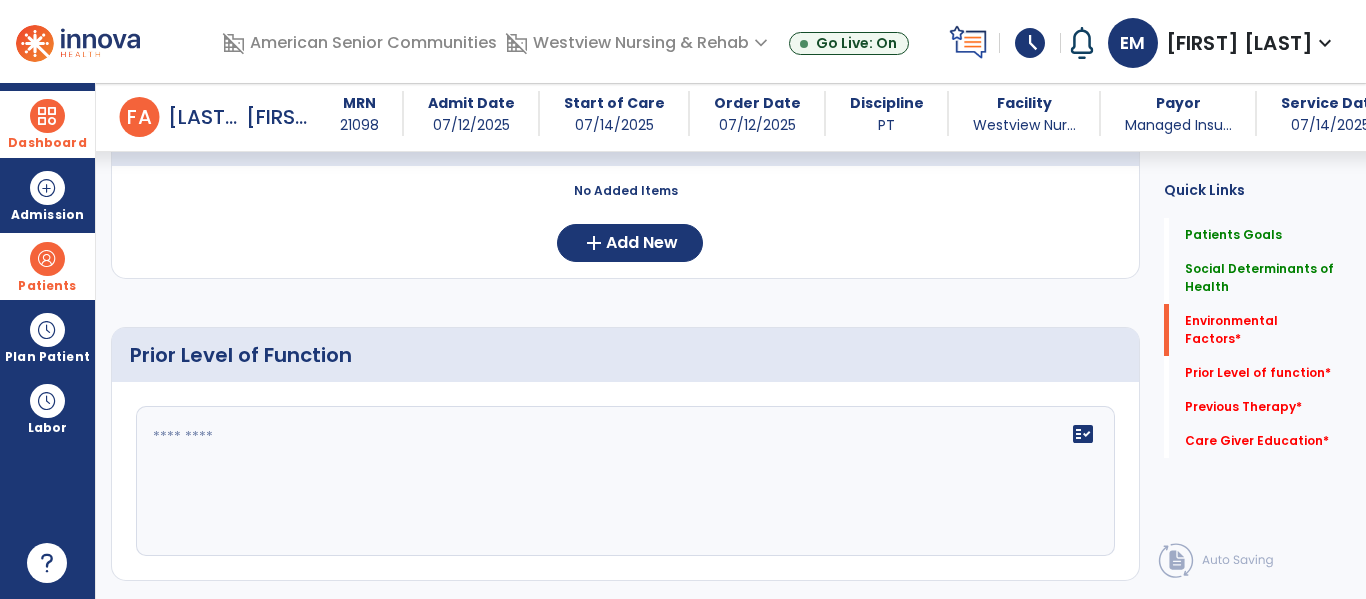click 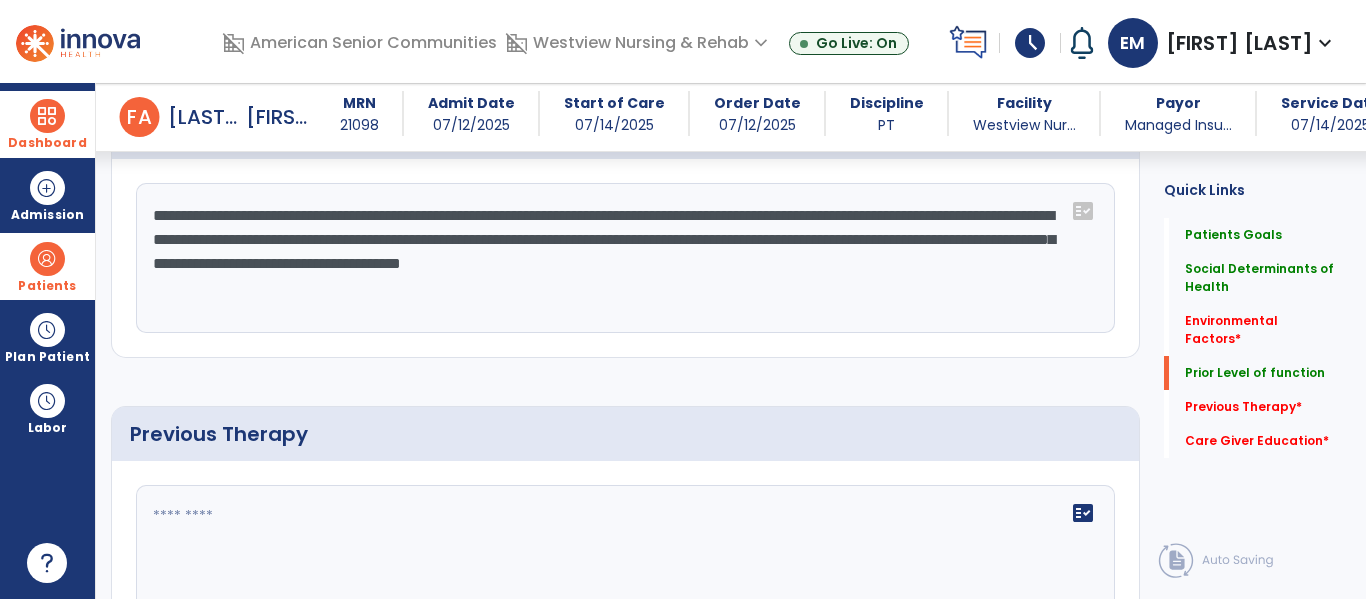 scroll, scrollTop: 875, scrollLeft: 0, axis: vertical 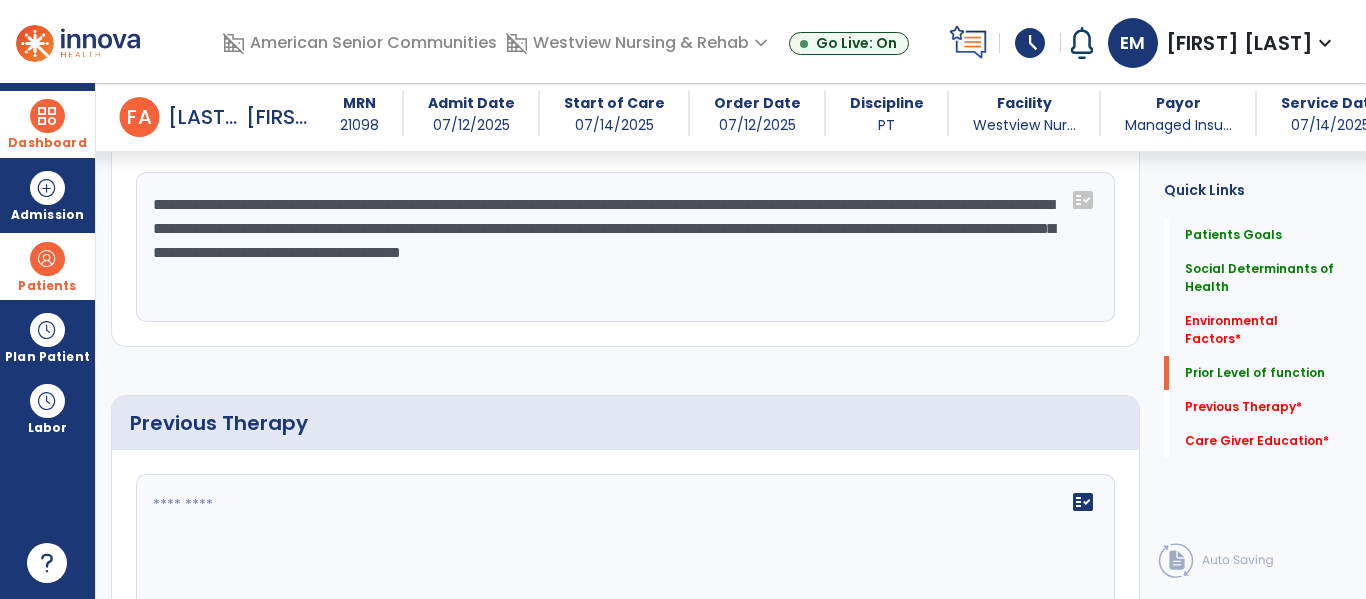type on "**********" 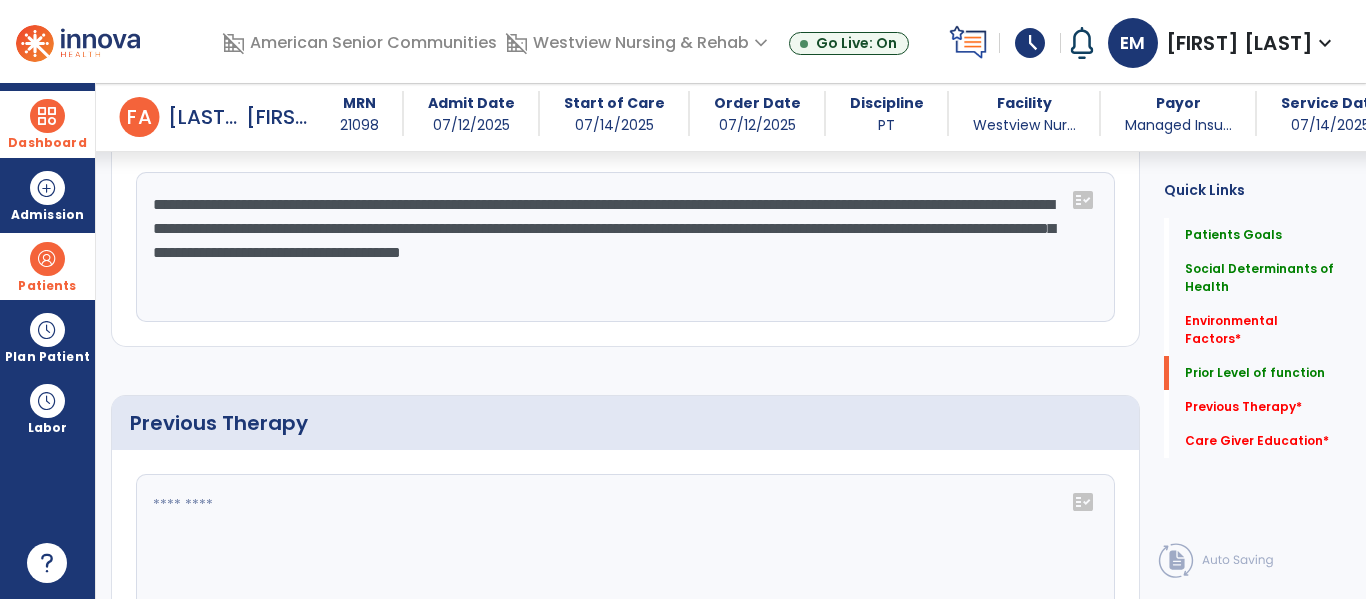 click on "fact_check" 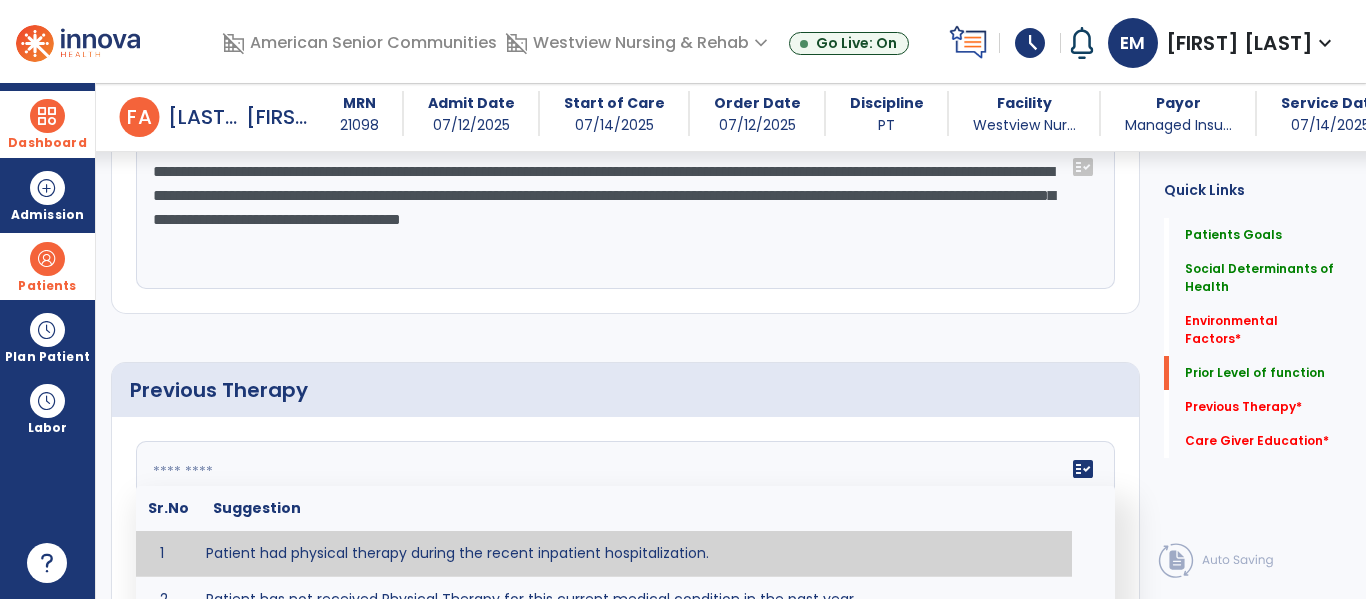 scroll, scrollTop: 948, scrollLeft: 0, axis: vertical 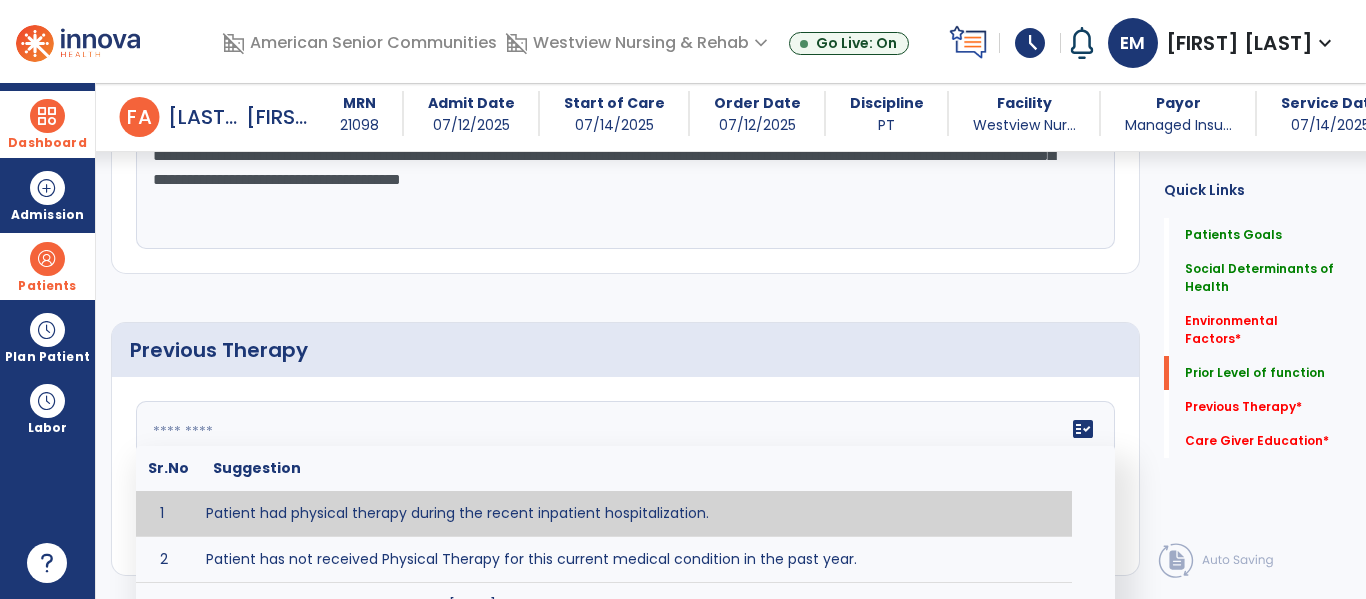 type on "**********" 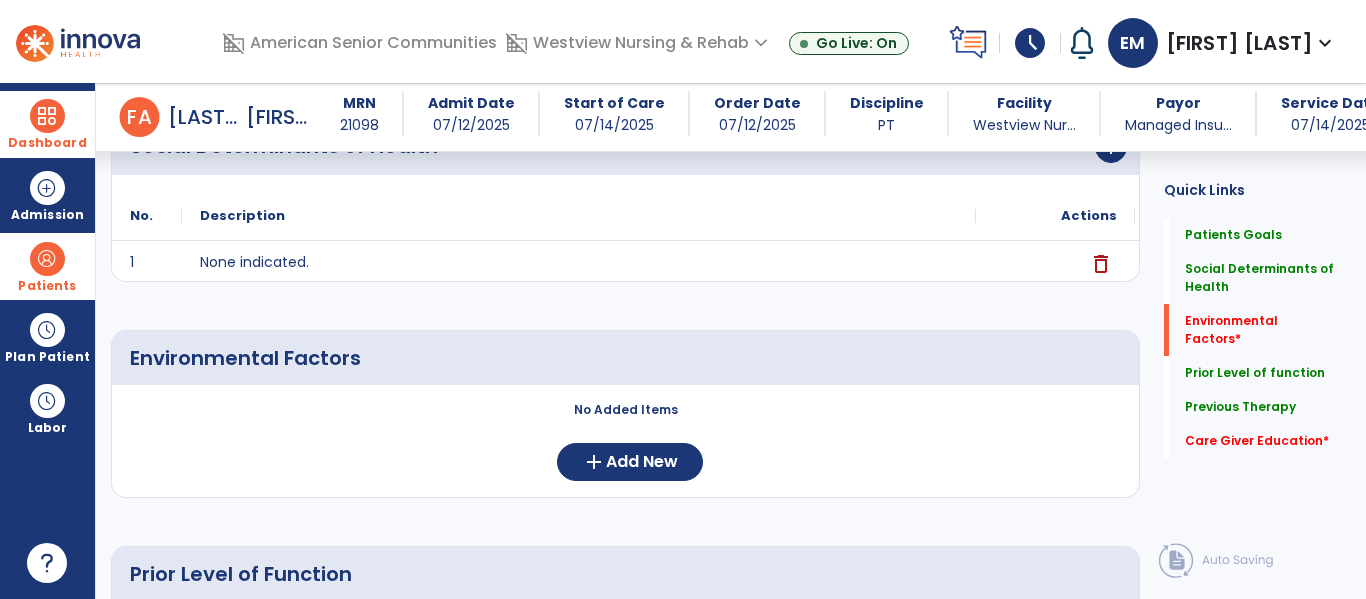 scroll, scrollTop: 405, scrollLeft: 0, axis: vertical 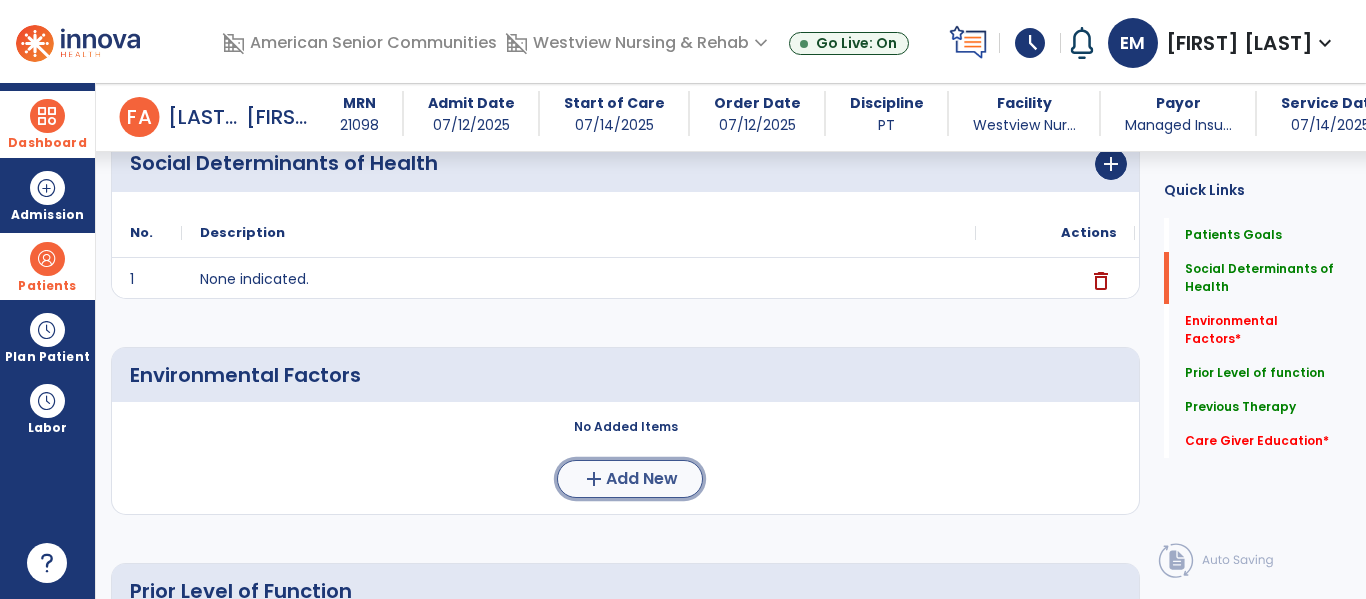 click on "add  Add New" 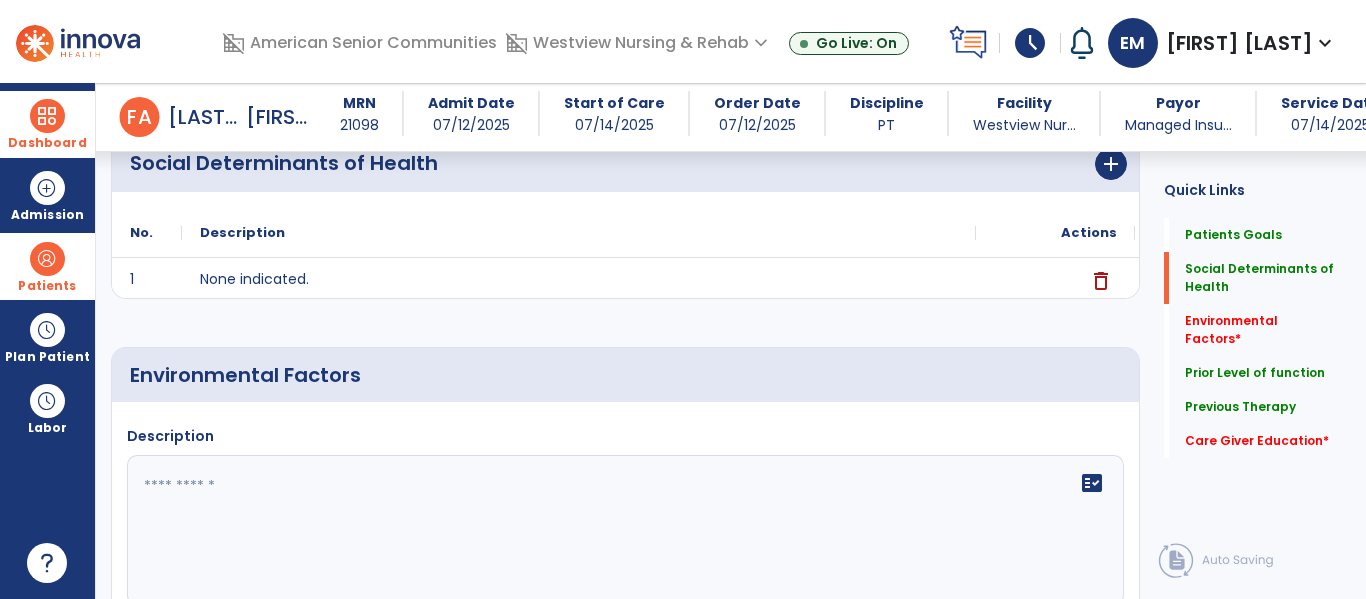 click on "fact_check" 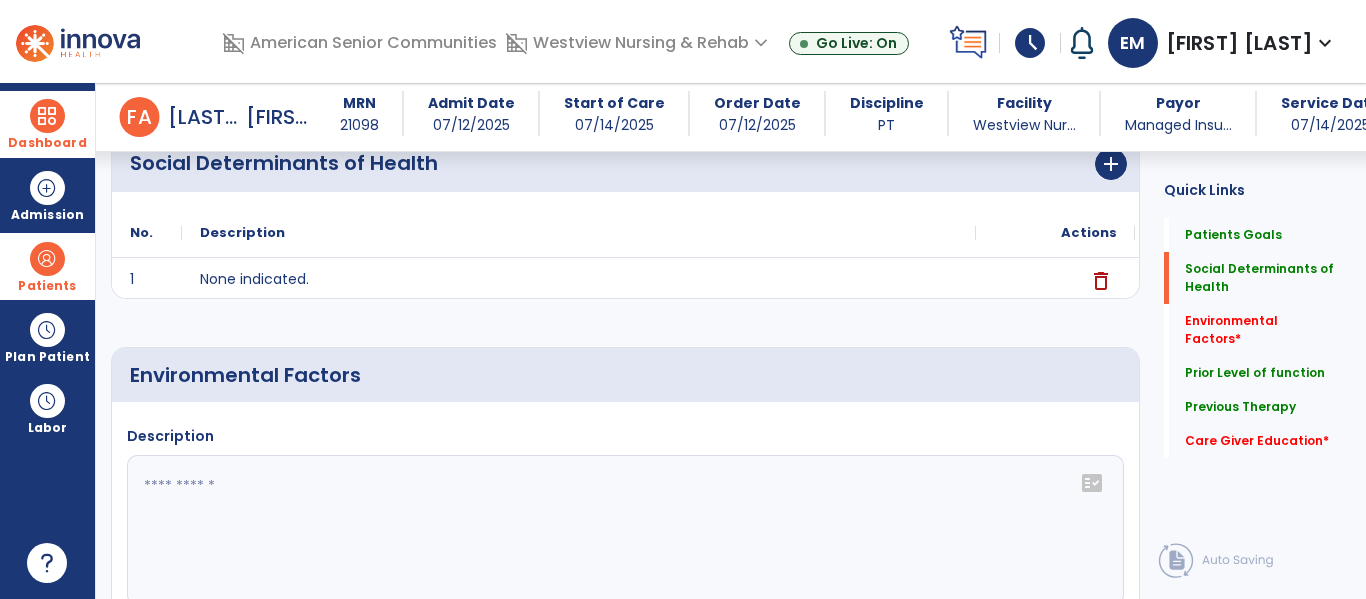 click on "fact_check" 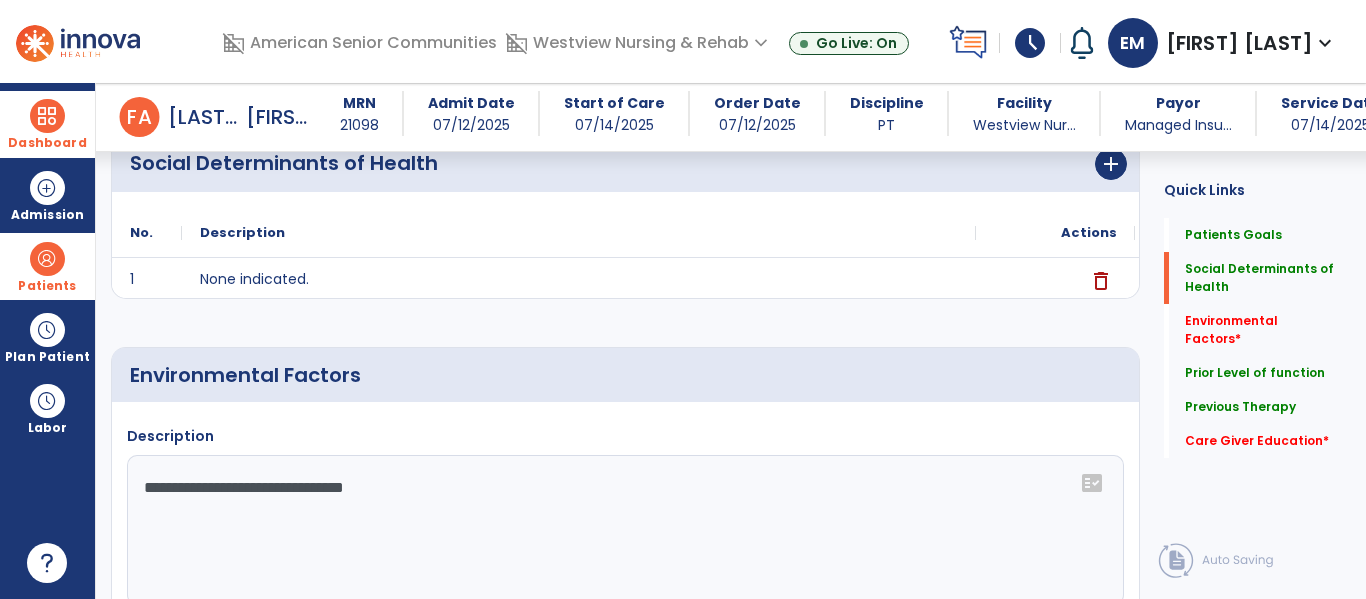 click on "**********" 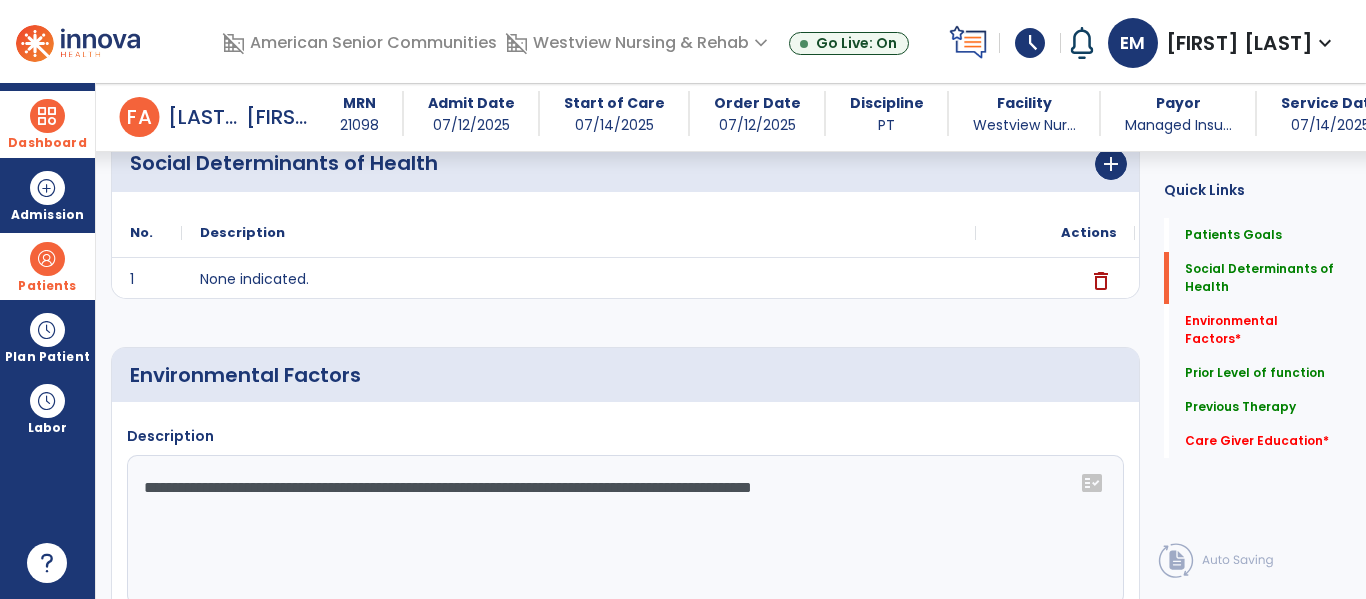 click on "**********" 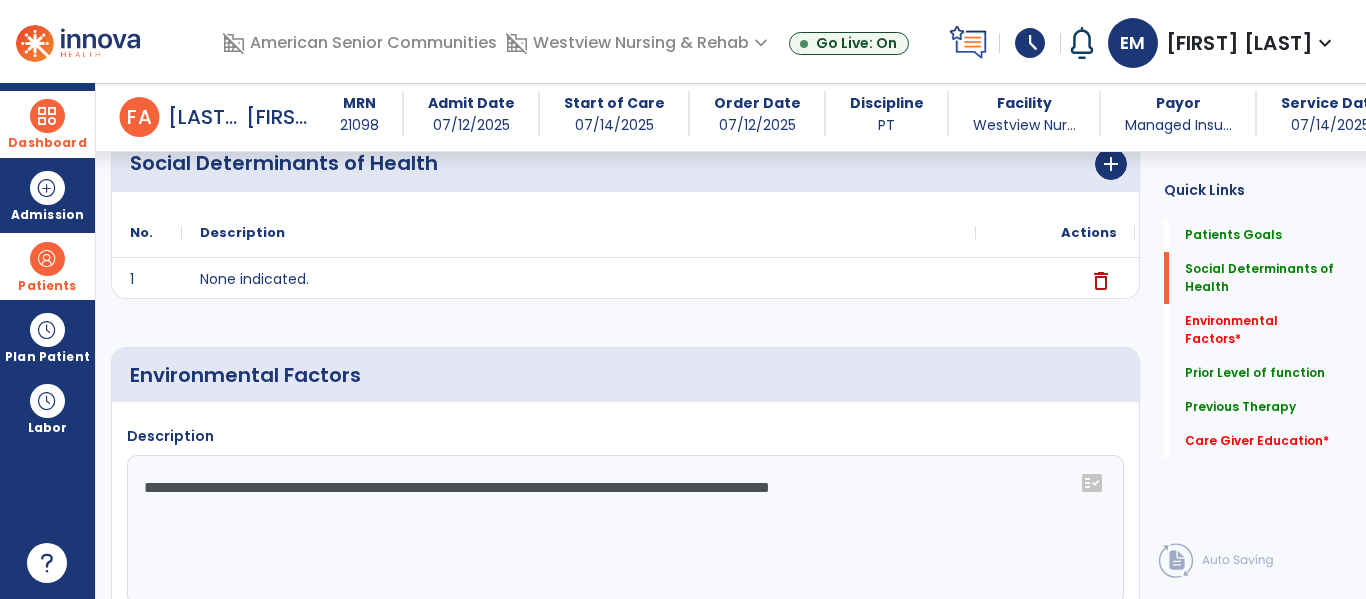 type on "**********" 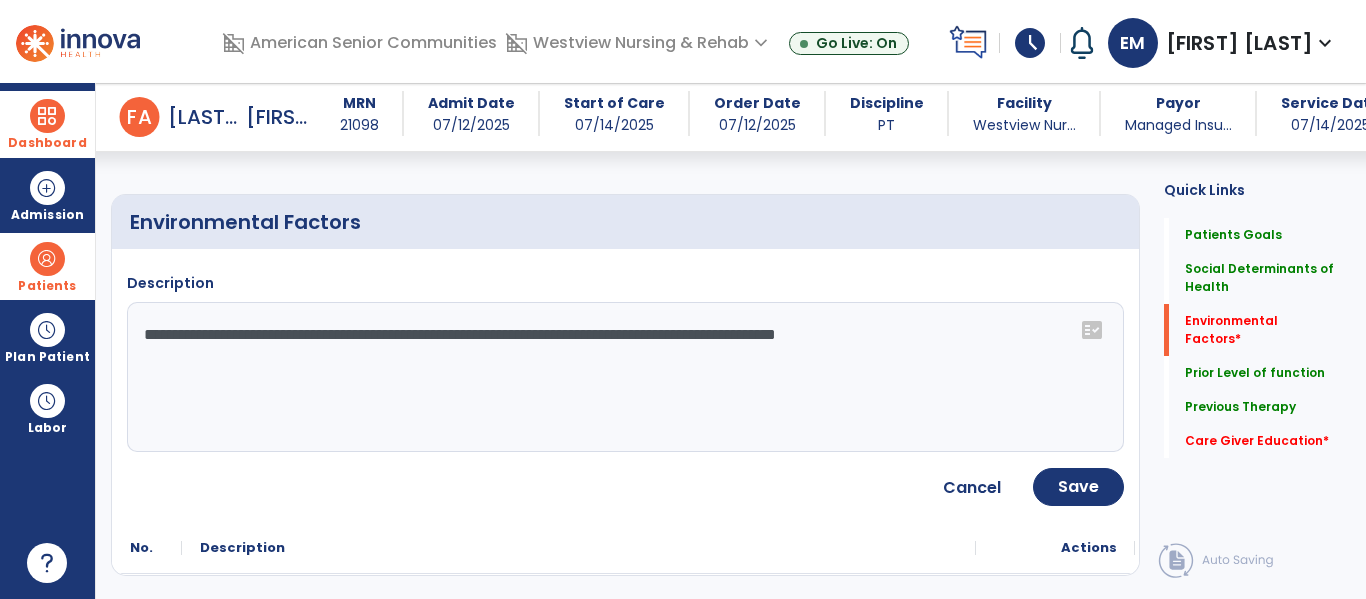 scroll, scrollTop: 564, scrollLeft: 0, axis: vertical 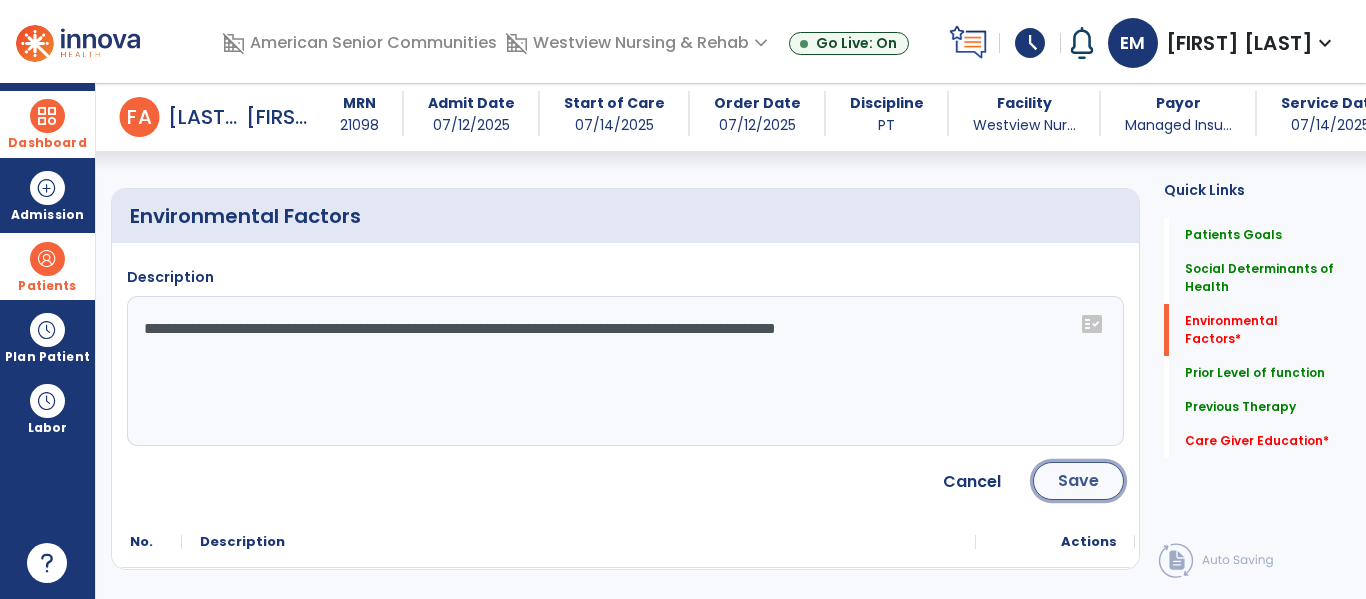 click on "Save" 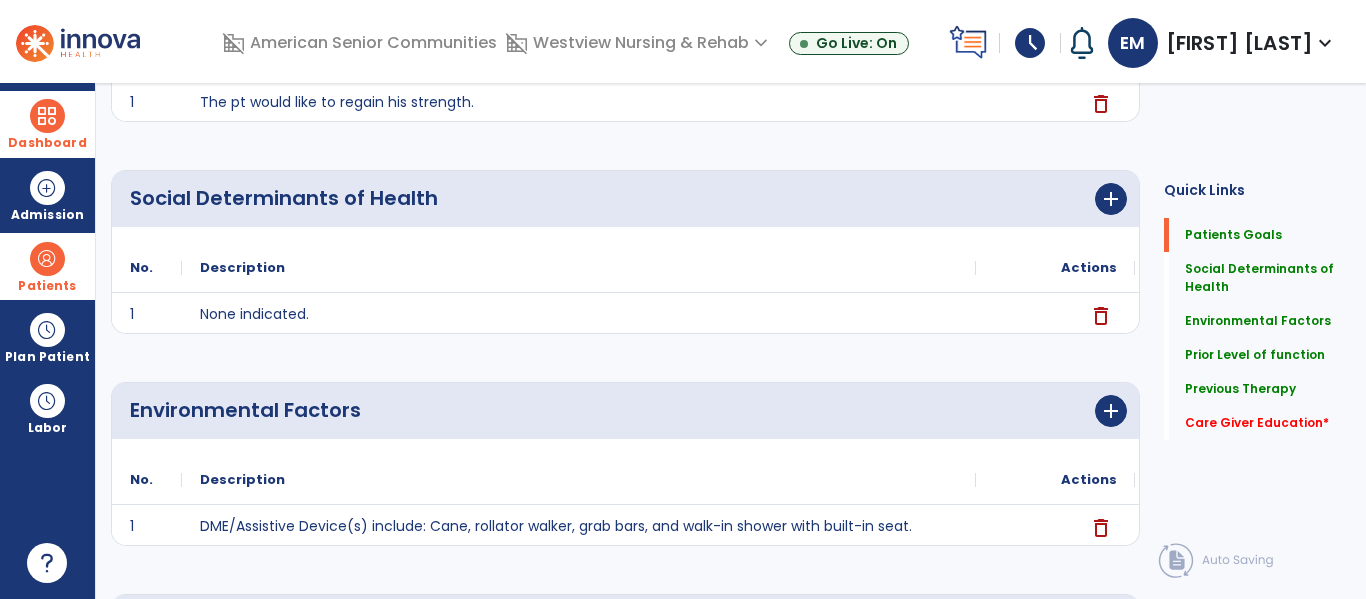 scroll, scrollTop: 0, scrollLeft: 0, axis: both 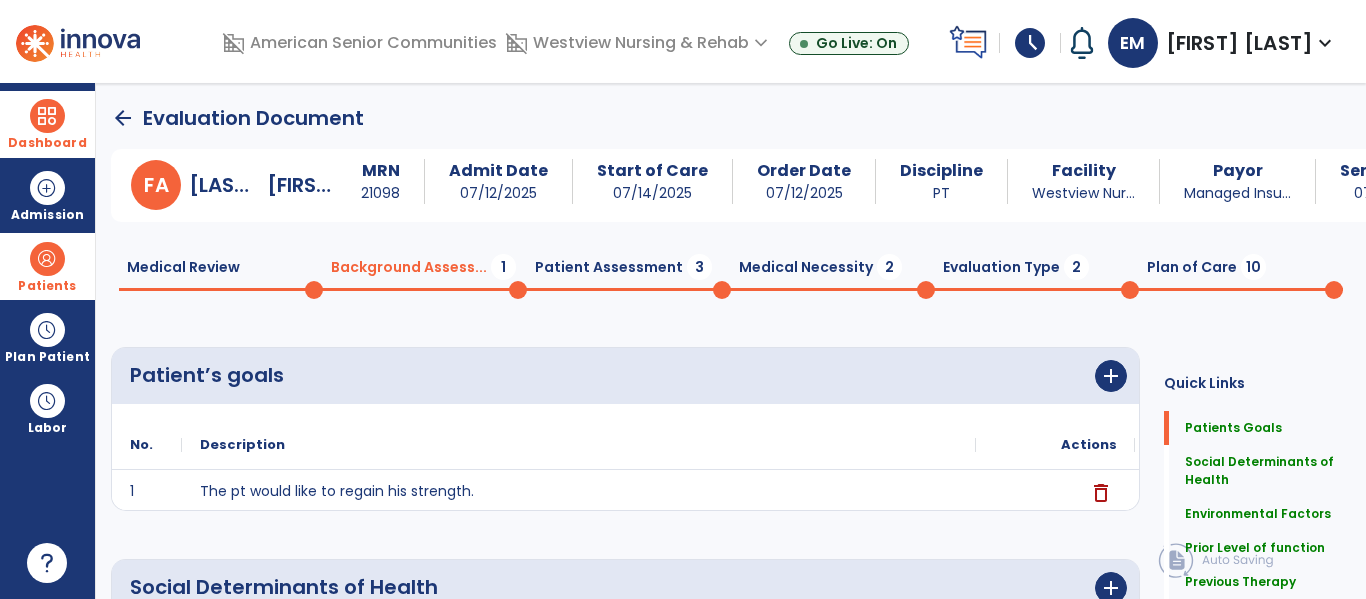 click on "Patient Assessment  3" 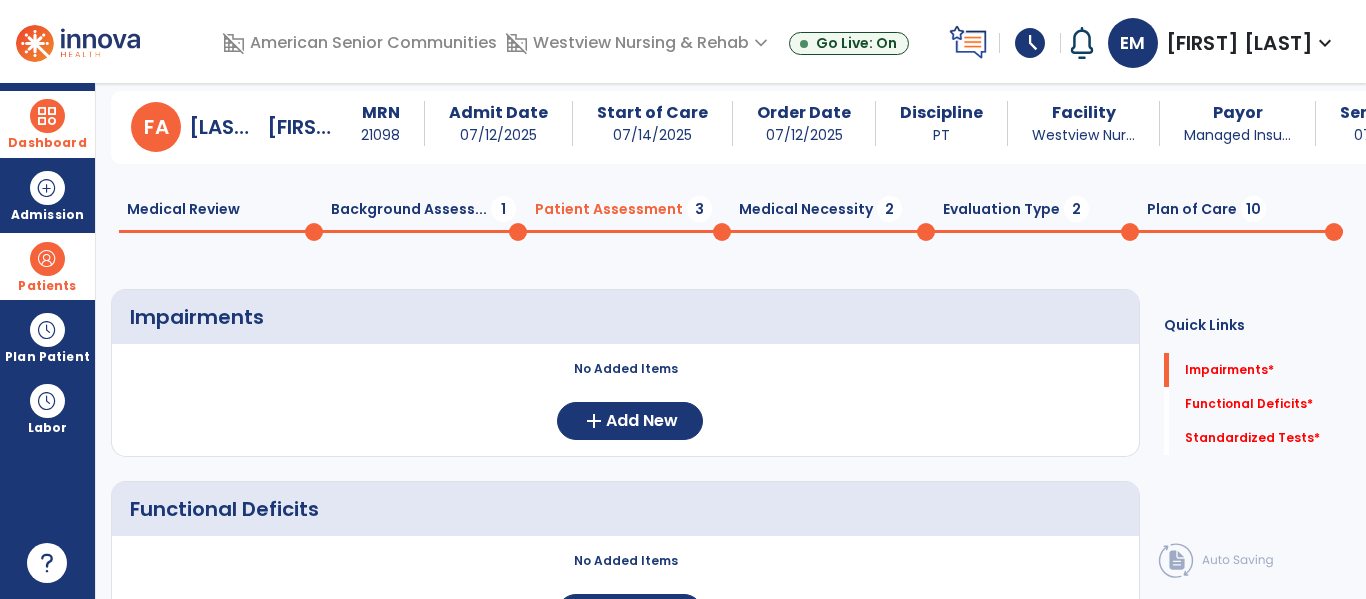 scroll, scrollTop: 73, scrollLeft: 0, axis: vertical 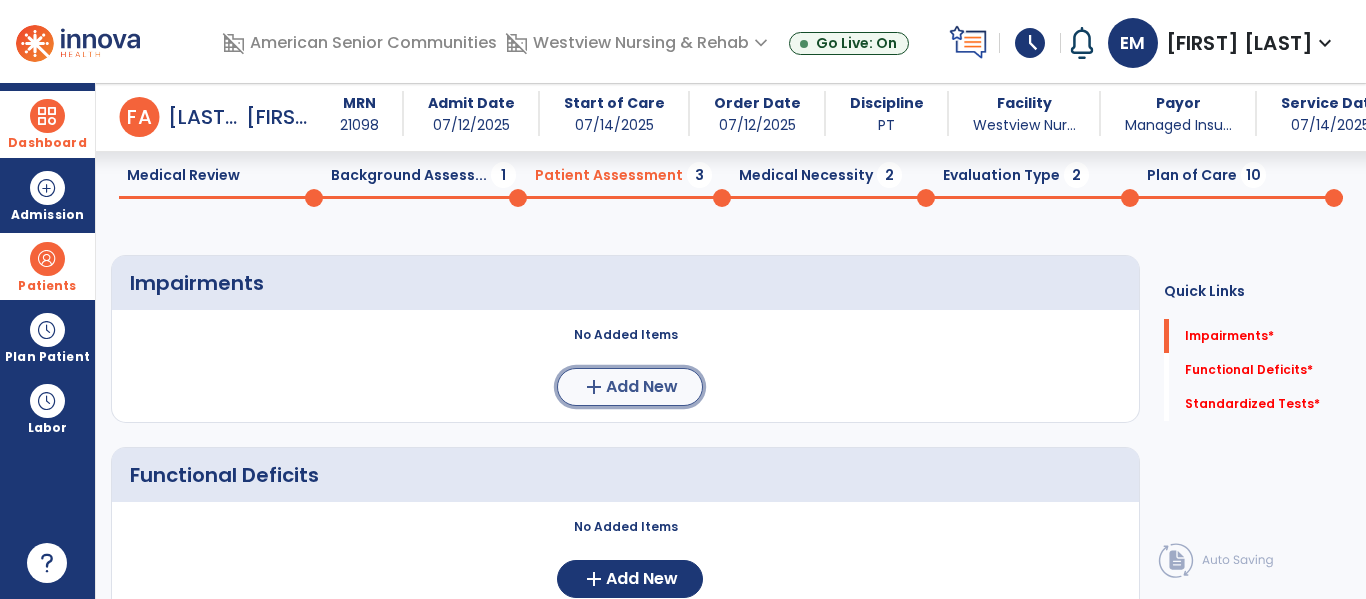 click on "Add New" 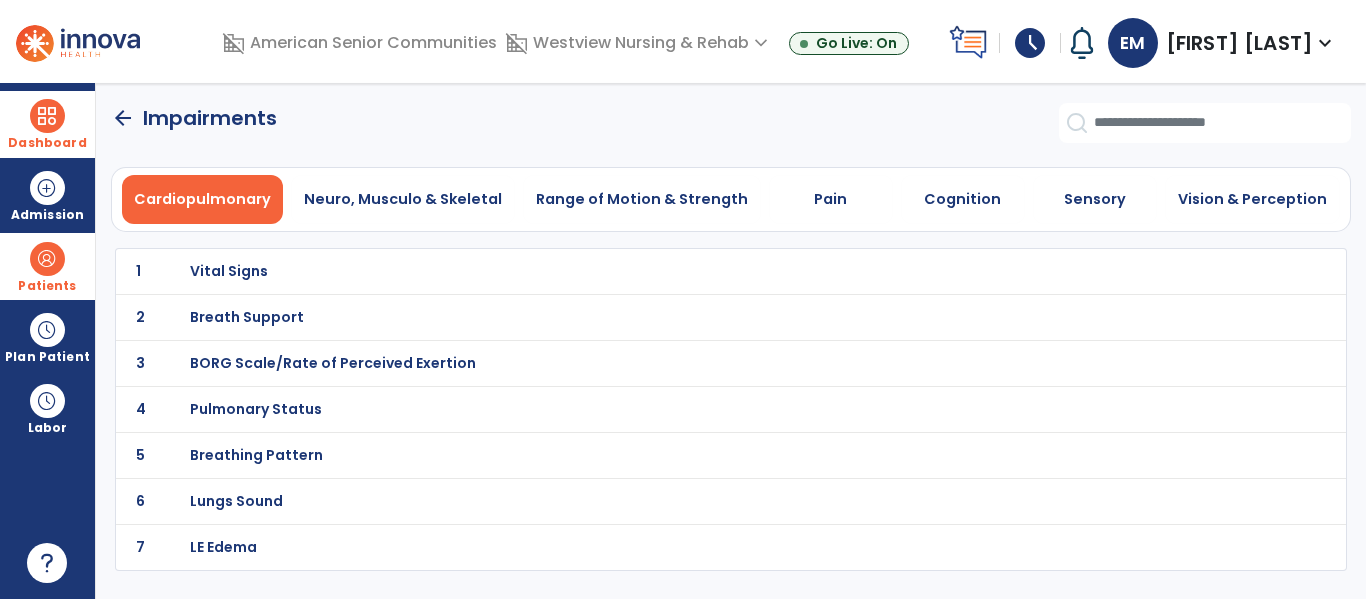scroll, scrollTop: 0, scrollLeft: 0, axis: both 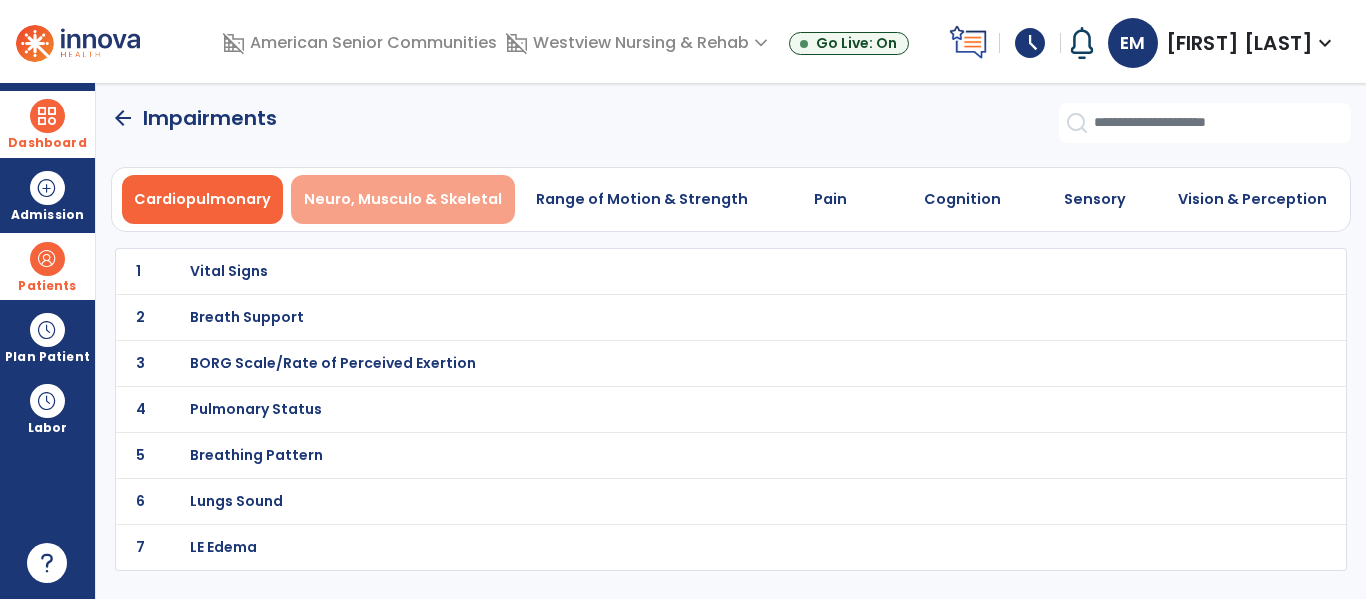click on "Neuro, Musculo & Skeletal" at bounding box center [403, 199] 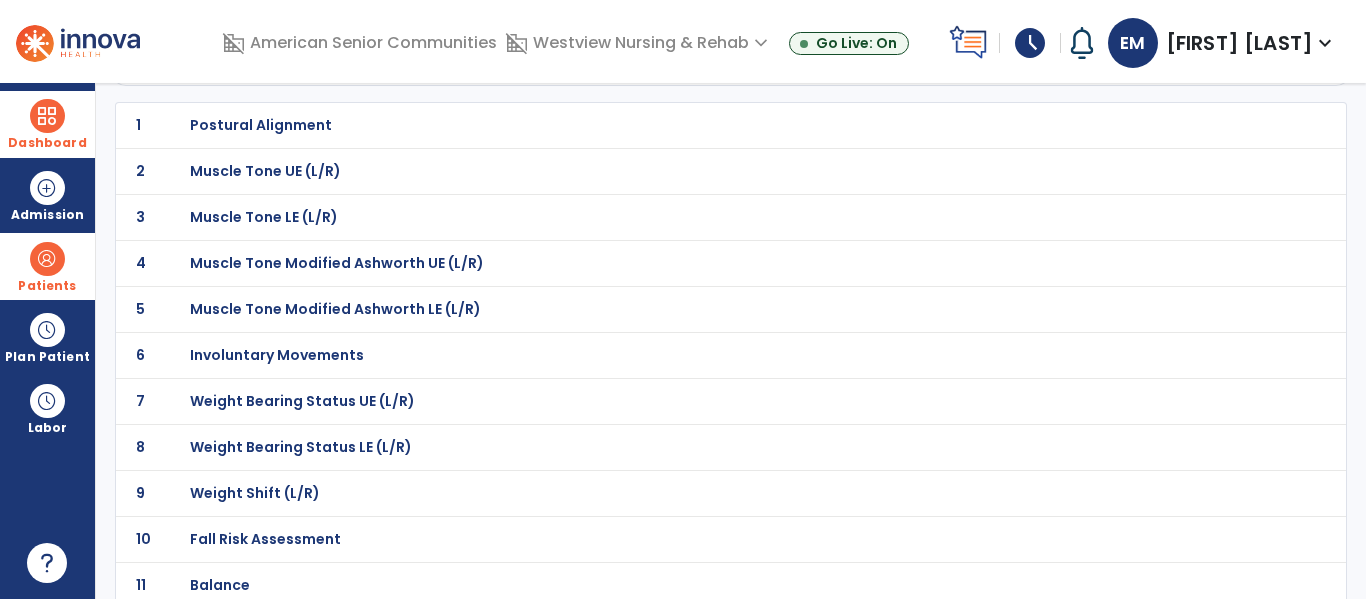 scroll, scrollTop: 195, scrollLeft: 0, axis: vertical 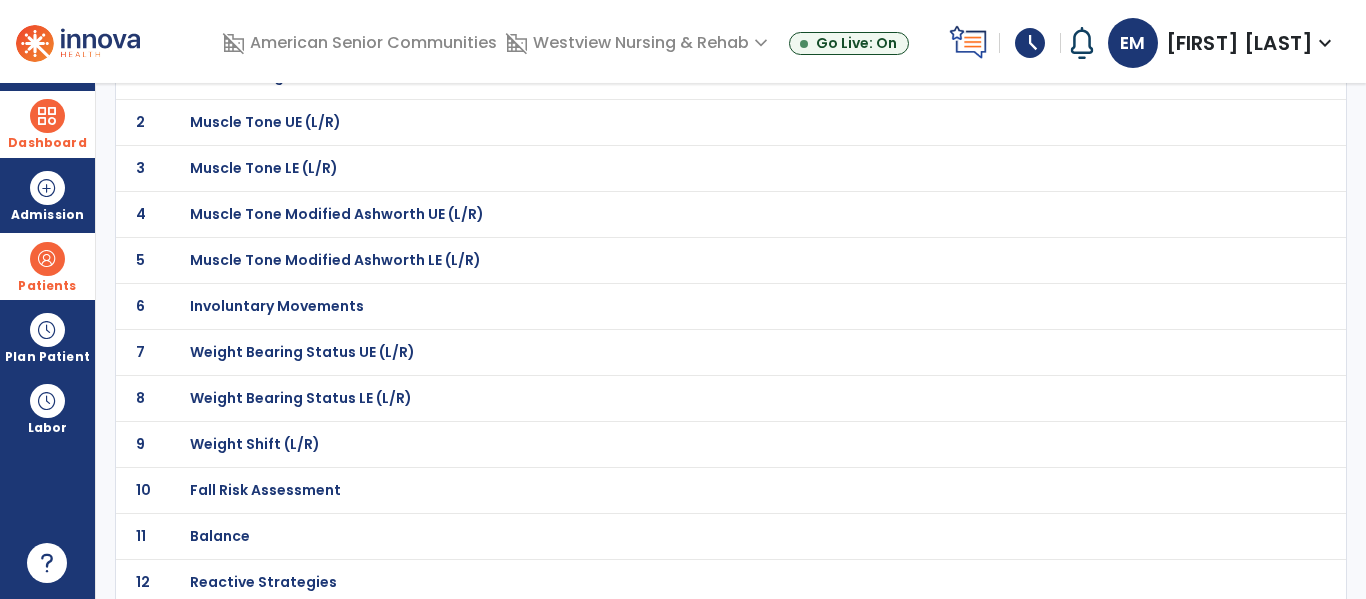click on "Fall Risk Assessment" at bounding box center (687, 76) 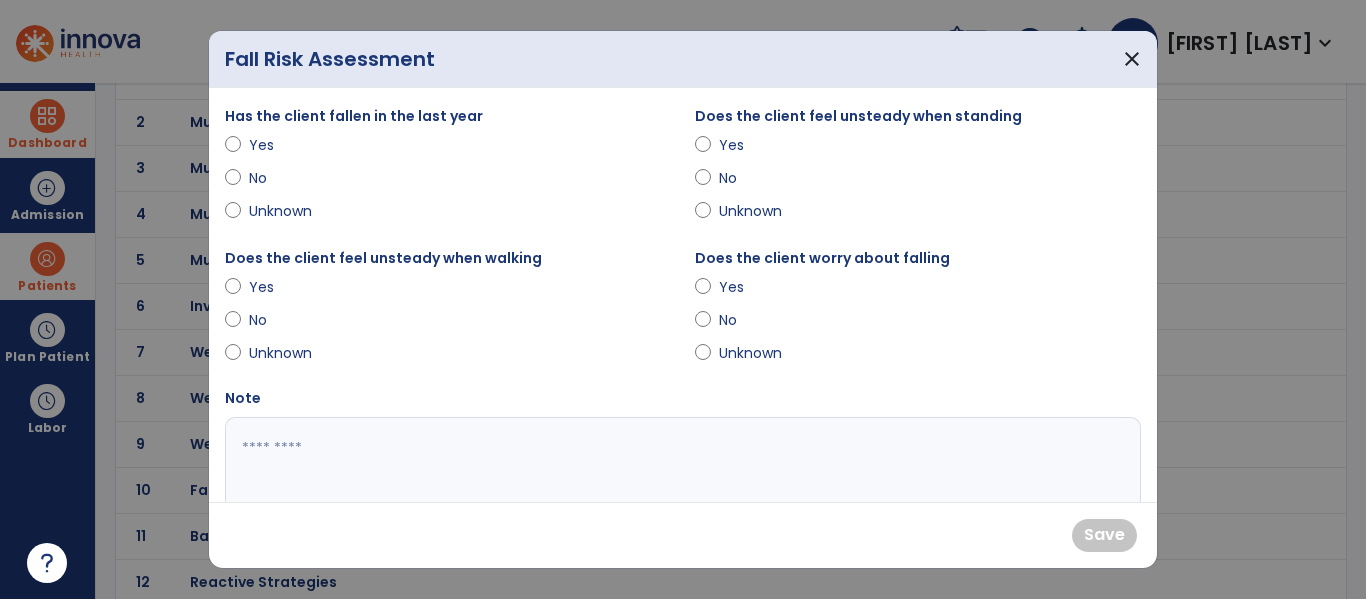click on "Yes" at bounding box center [284, 145] 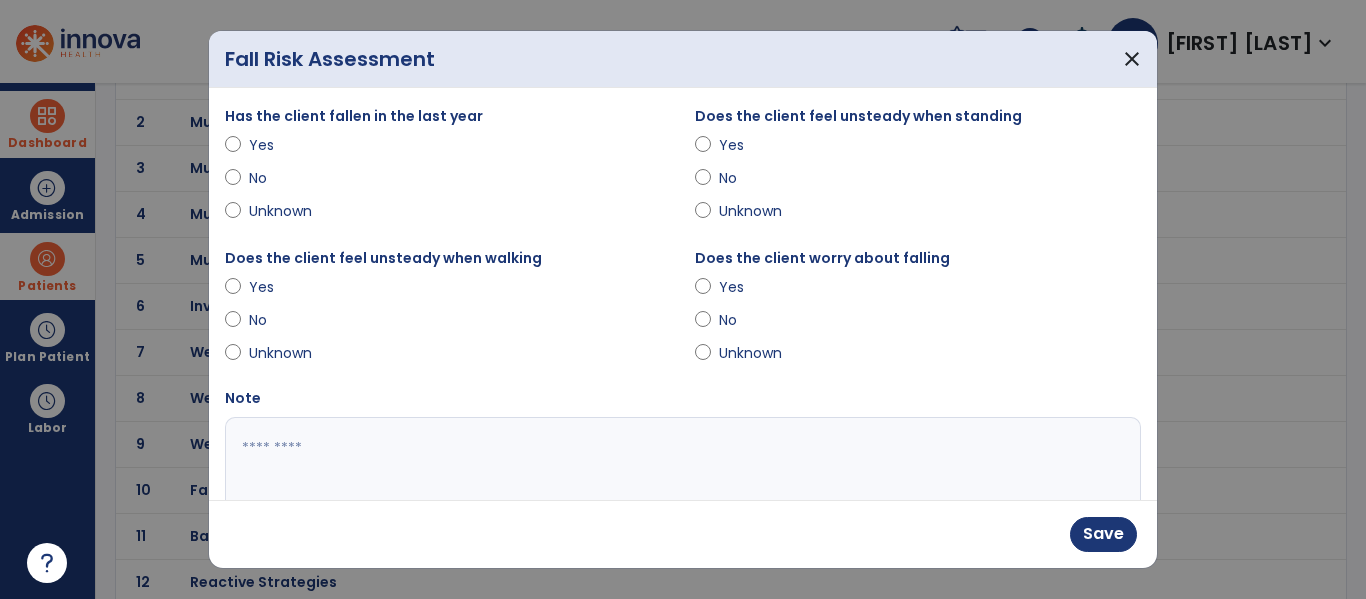 click on "Yes" at bounding box center (284, 287) 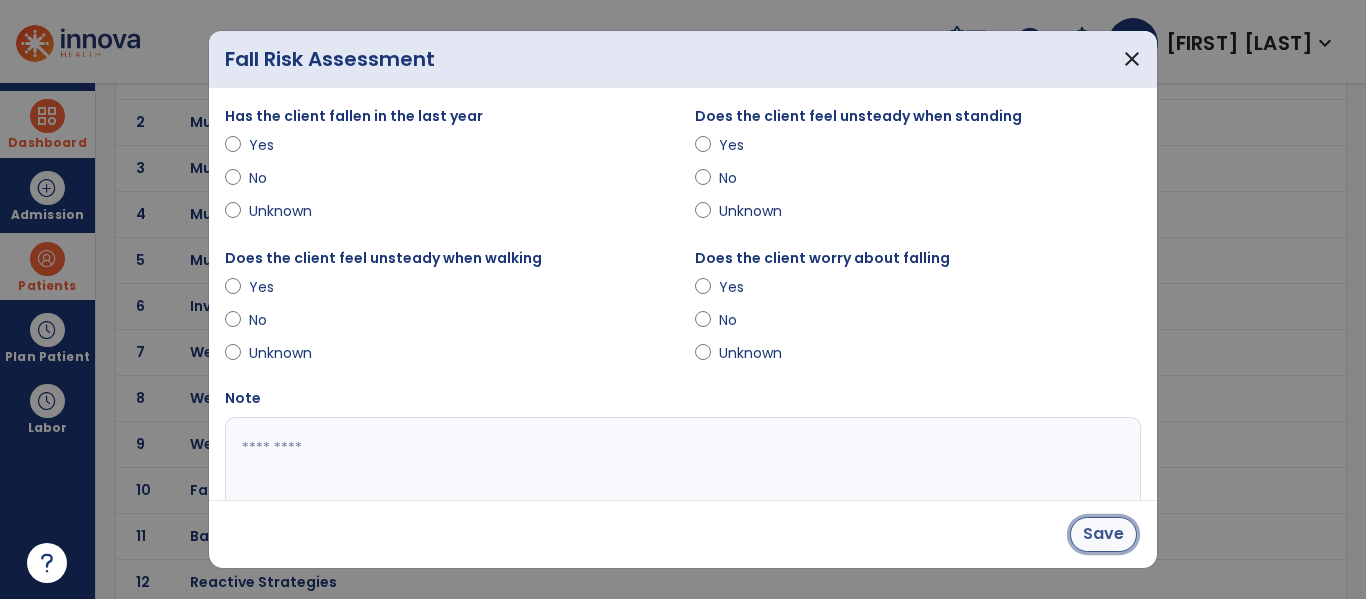 click on "Save" at bounding box center [1103, 534] 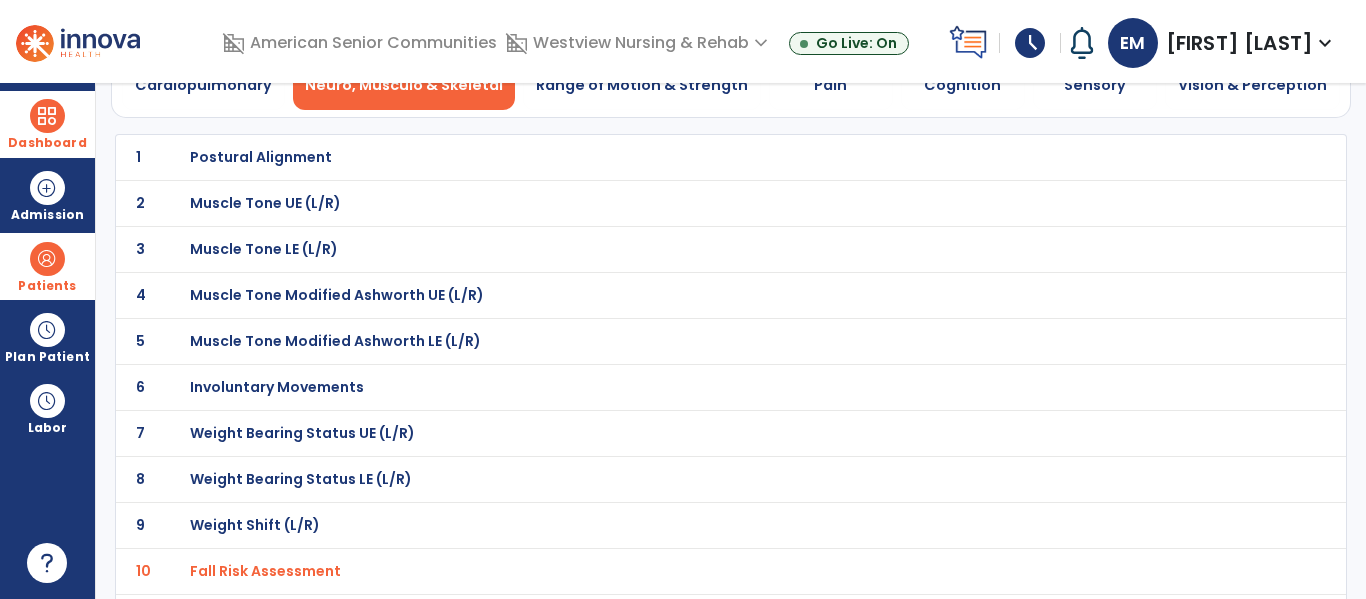 scroll, scrollTop: 0, scrollLeft: 0, axis: both 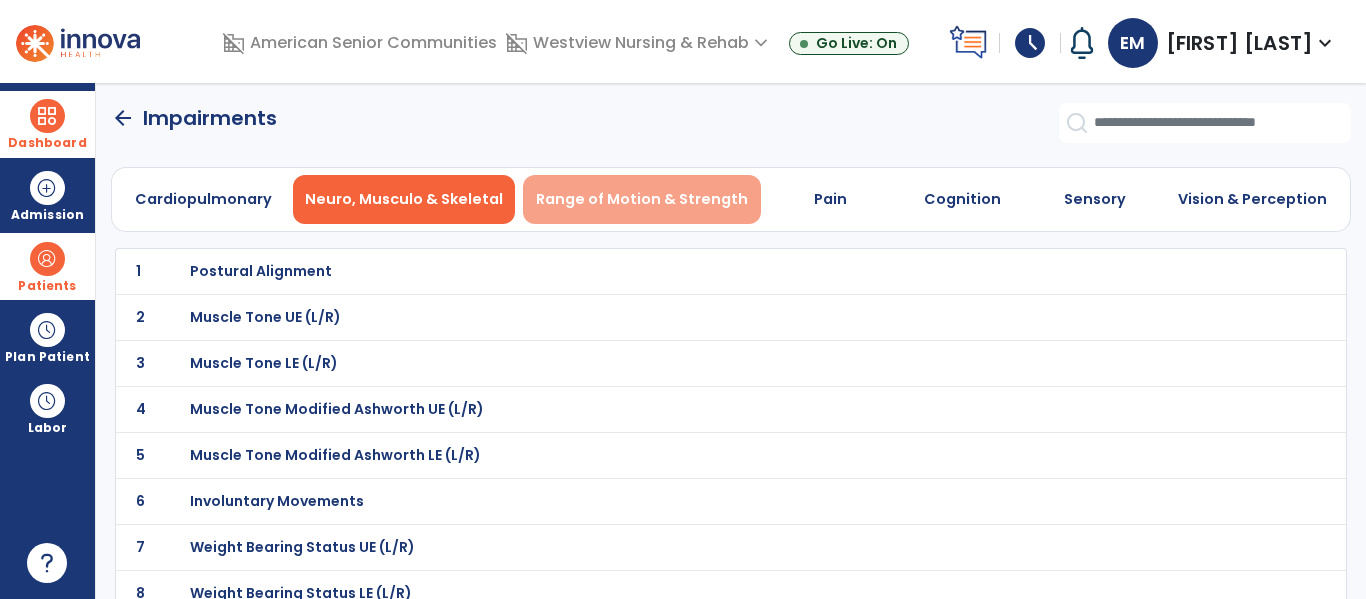 click on "Range of Motion & Strength" at bounding box center [642, 199] 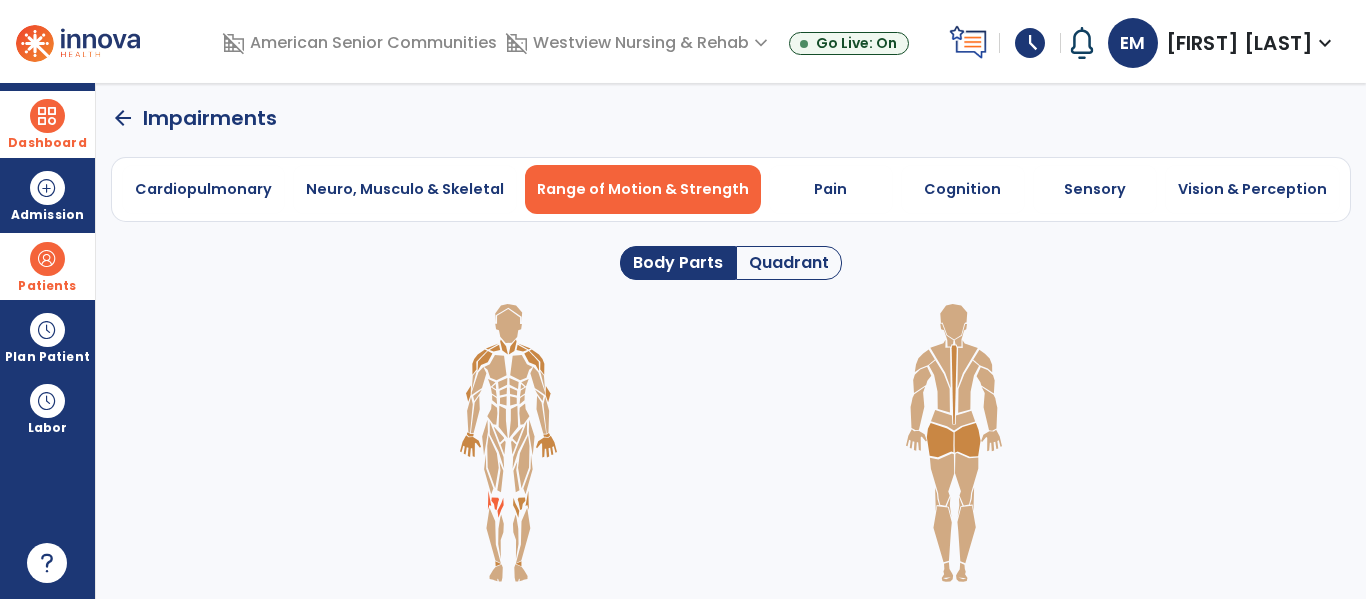 click 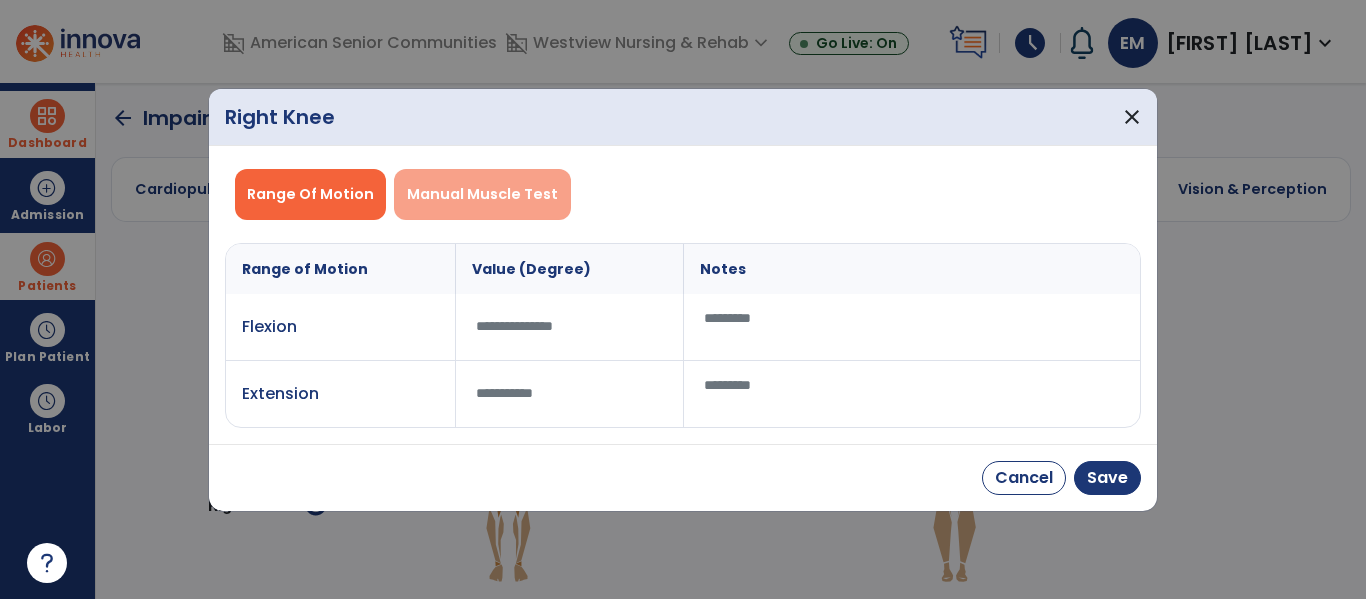 click on "Manual Muscle Test" at bounding box center (482, 194) 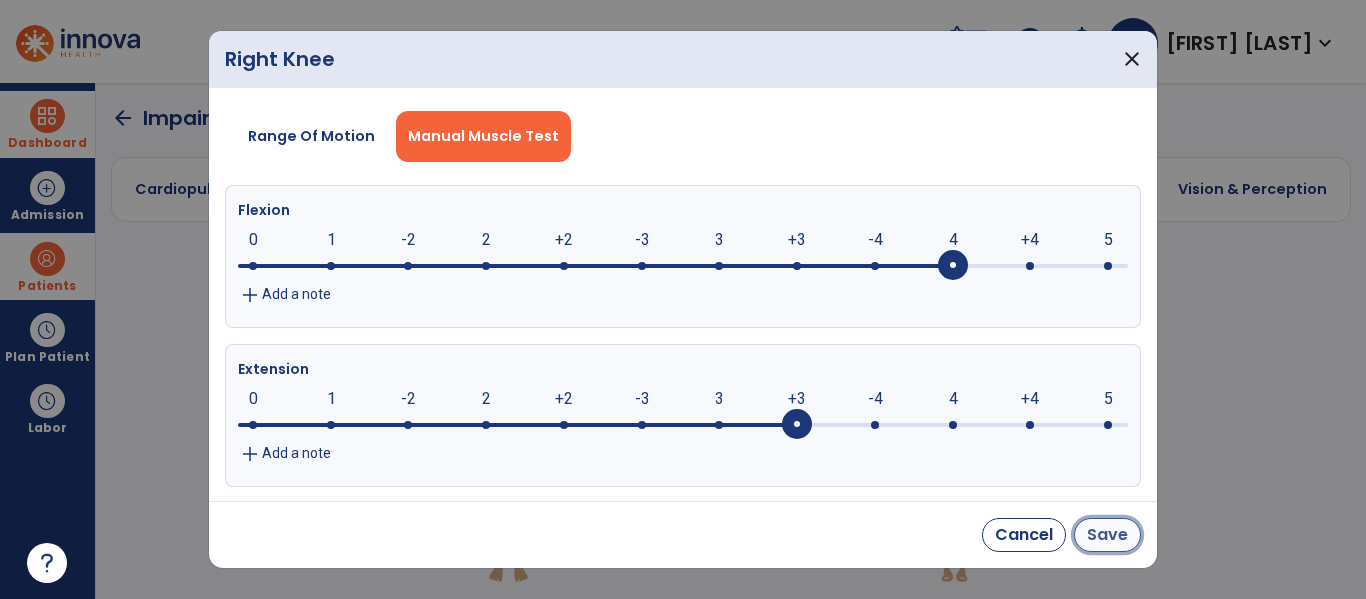 click on "Save" at bounding box center [1107, 535] 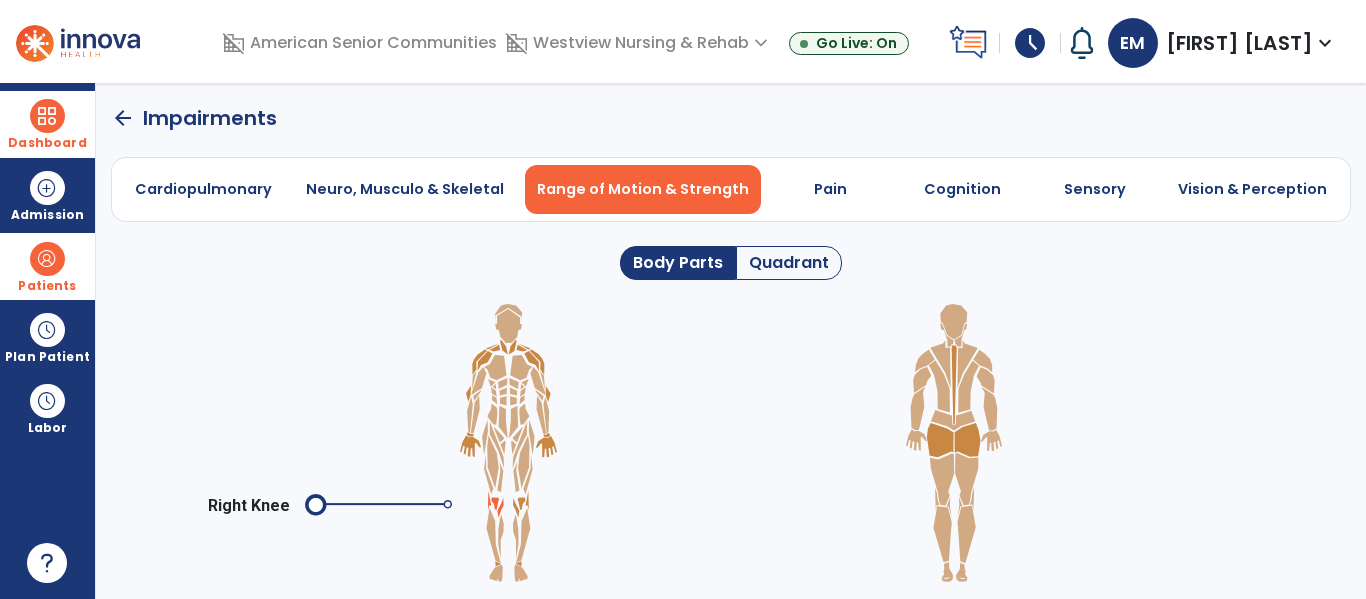 click 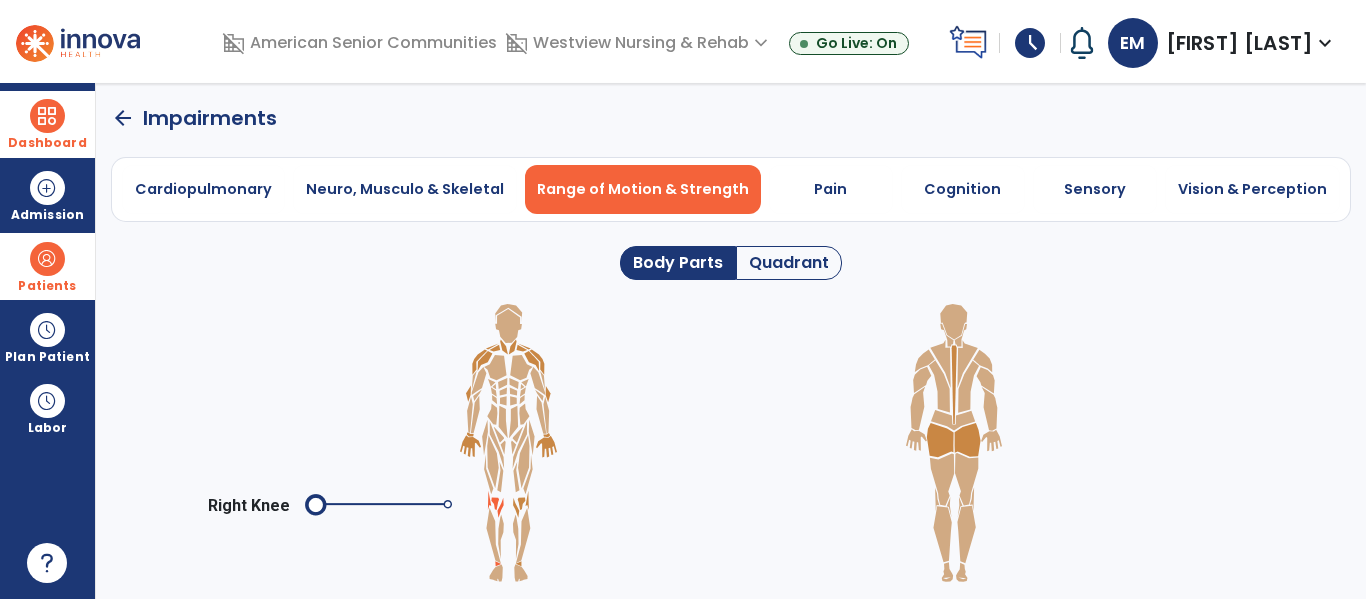 click 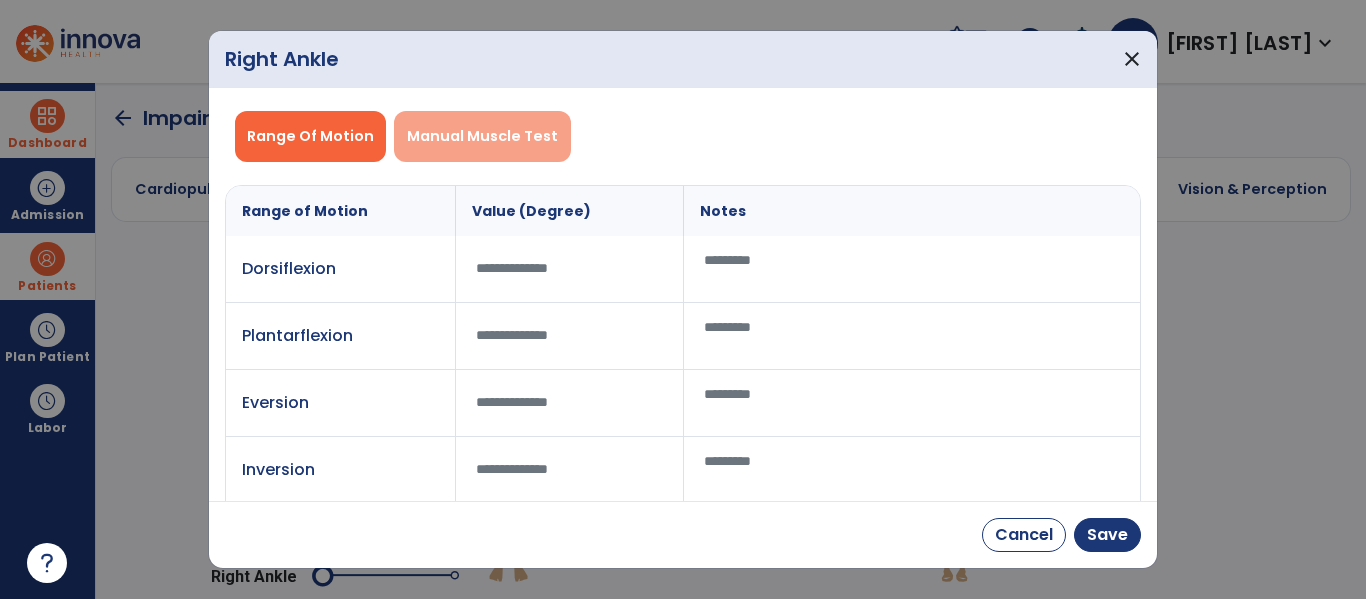 click on "Manual Muscle Test" at bounding box center (482, 136) 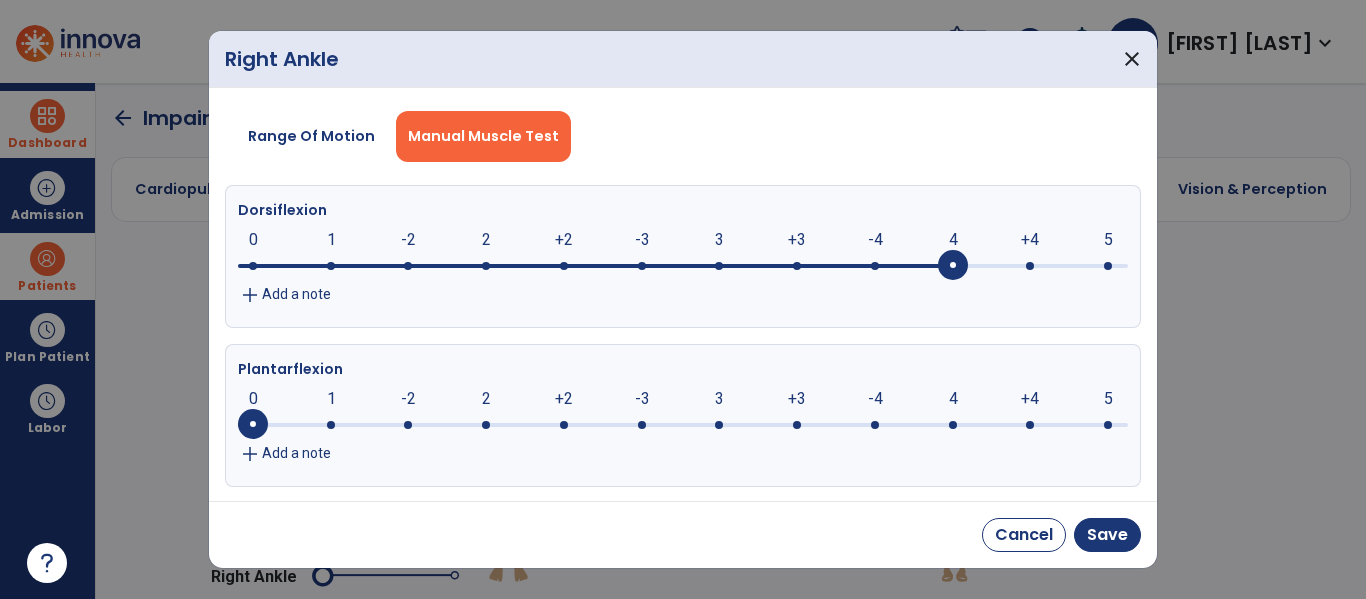 scroll, scrollTop: 1, scrollLeft: 0, axis: vertical 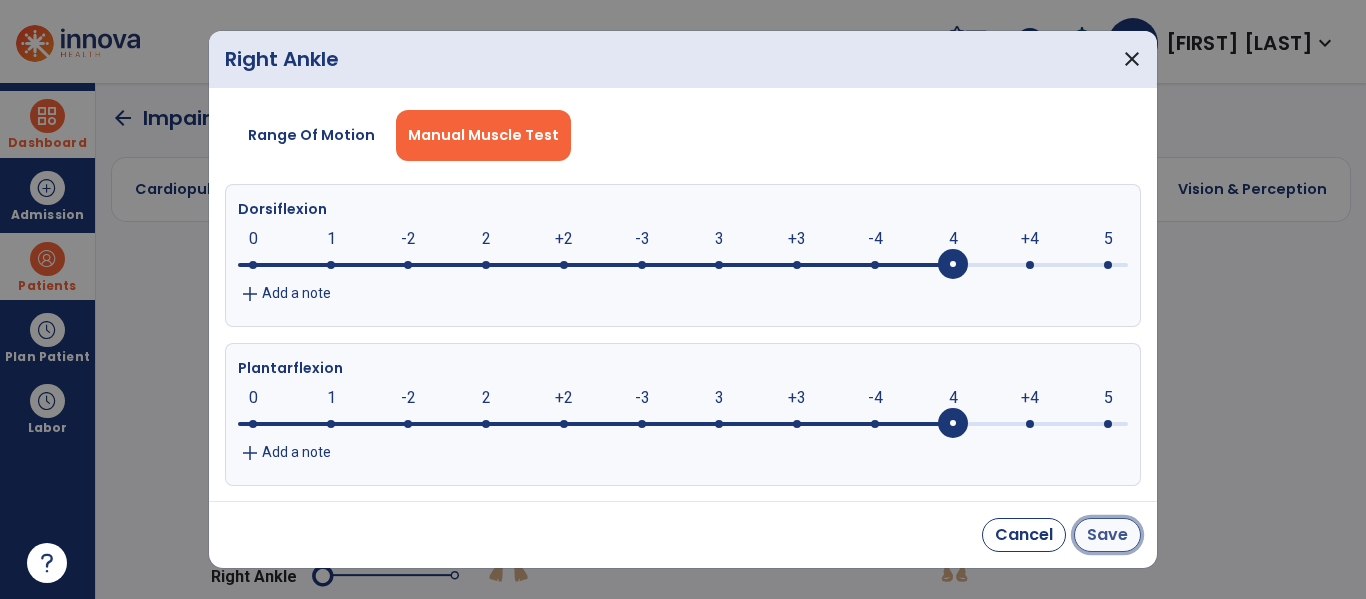click on "Save" at bounding box center [1107, 535] 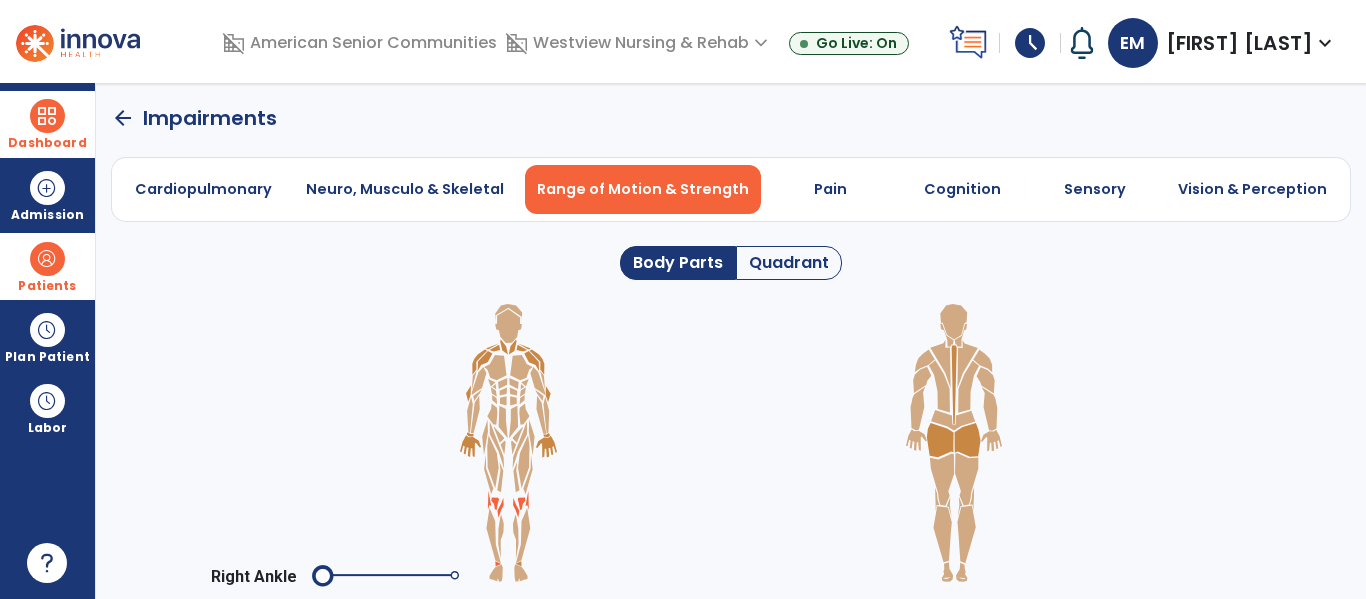 click 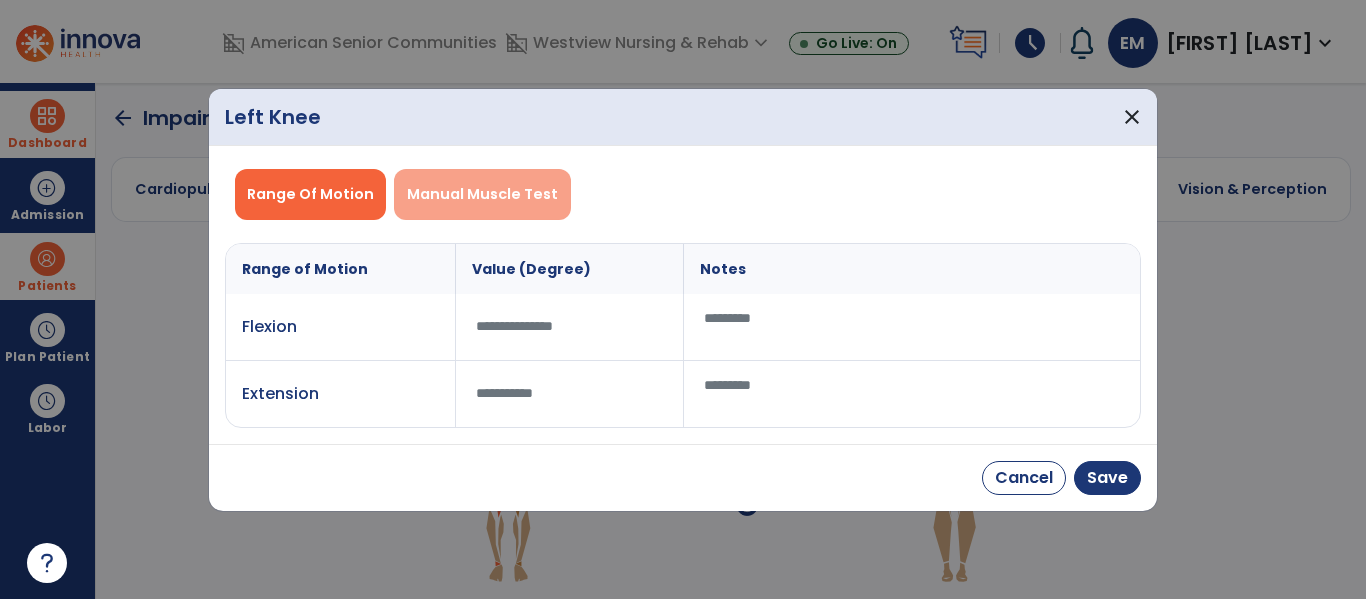 click on "Manual Muscle Test" at bounding box center [482, 194] 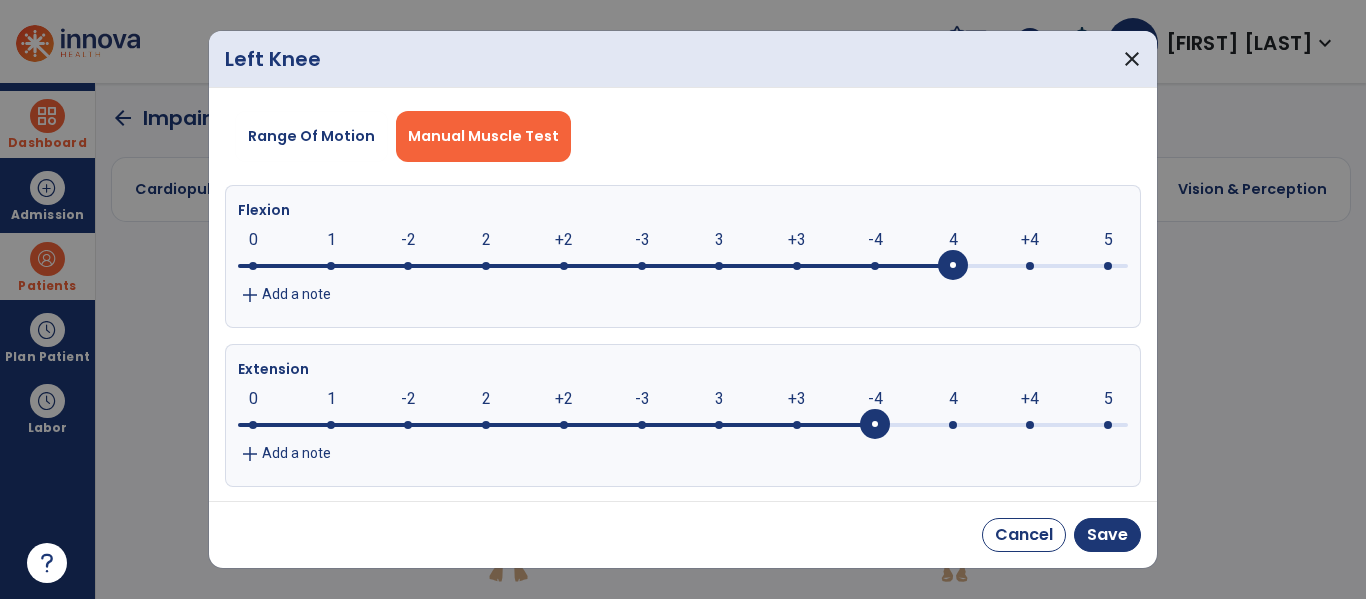 scroll, scrollTop: 1, scrollLeft: 0, axis: vertical 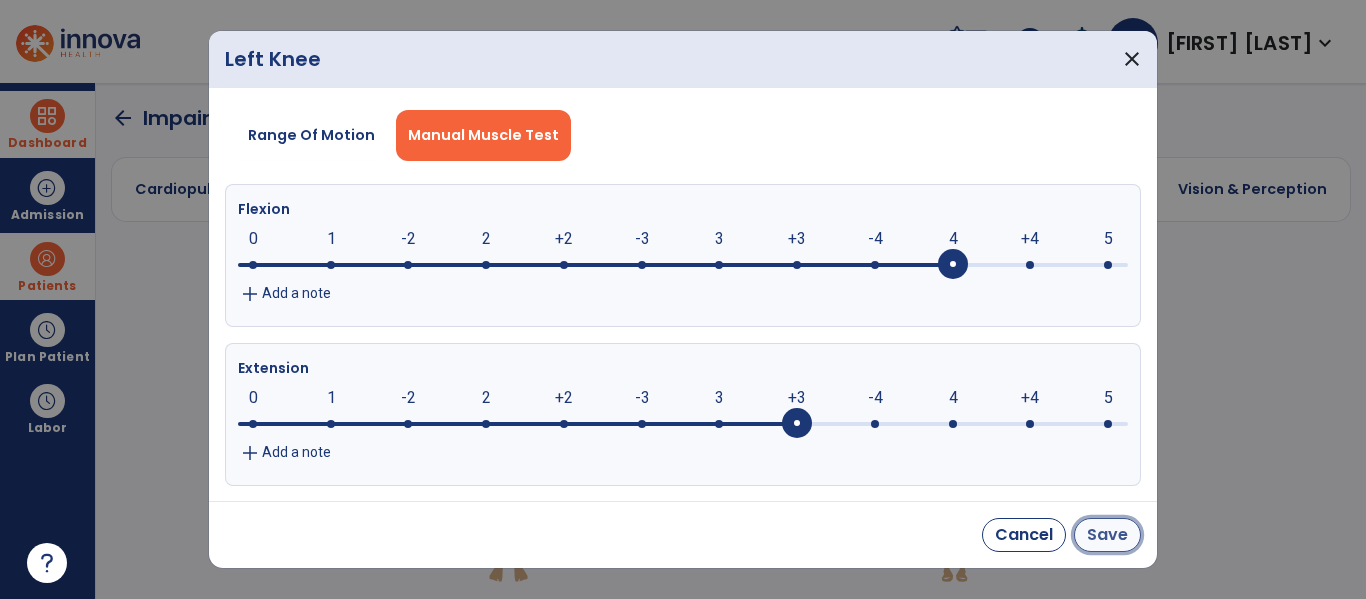 click on "Save" at bounding box center [1107, 535] 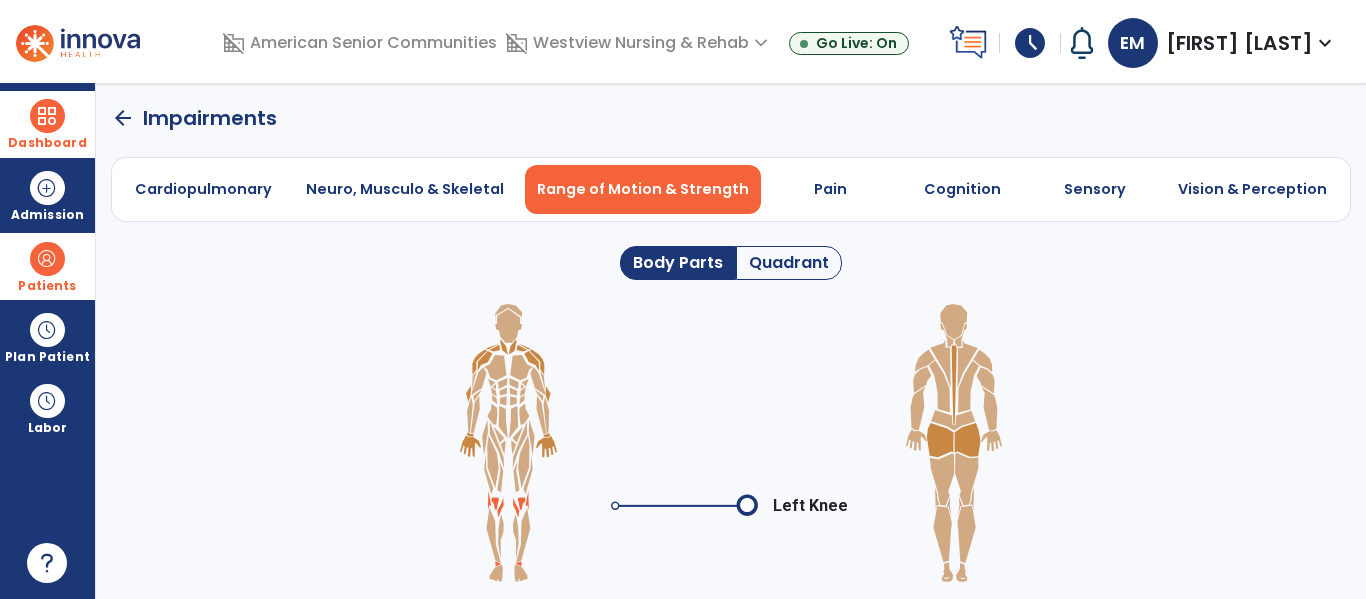 click 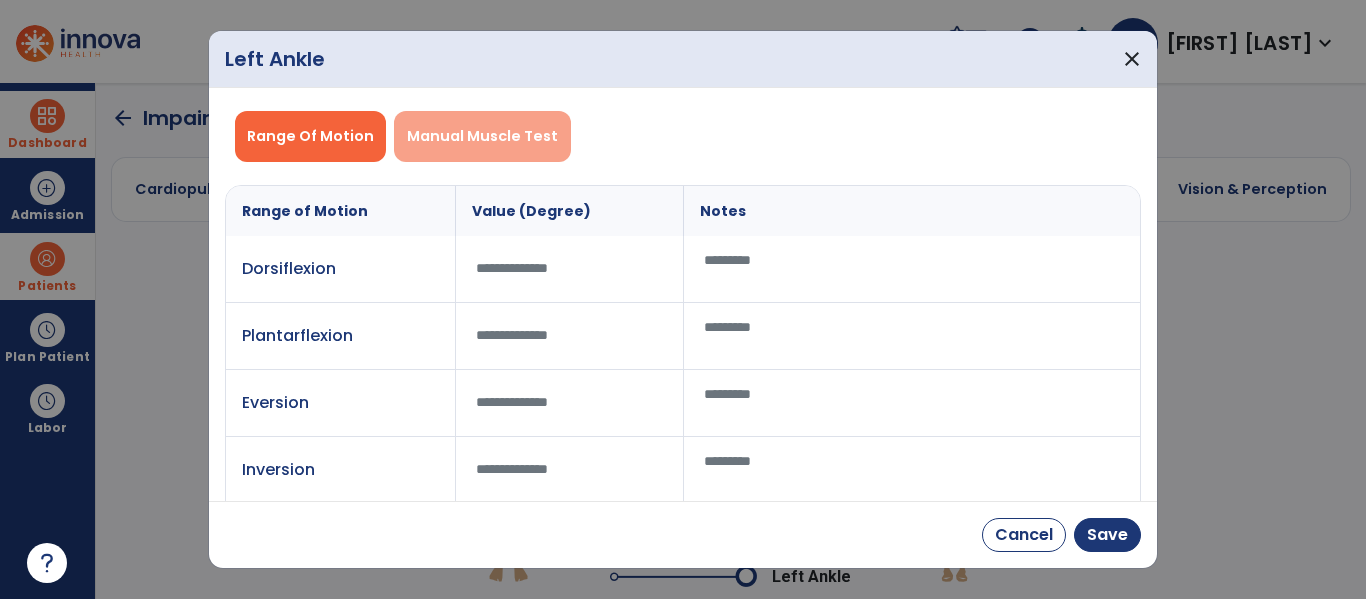 click on "Manual Muscle Test" at bounding box center (482, 136) 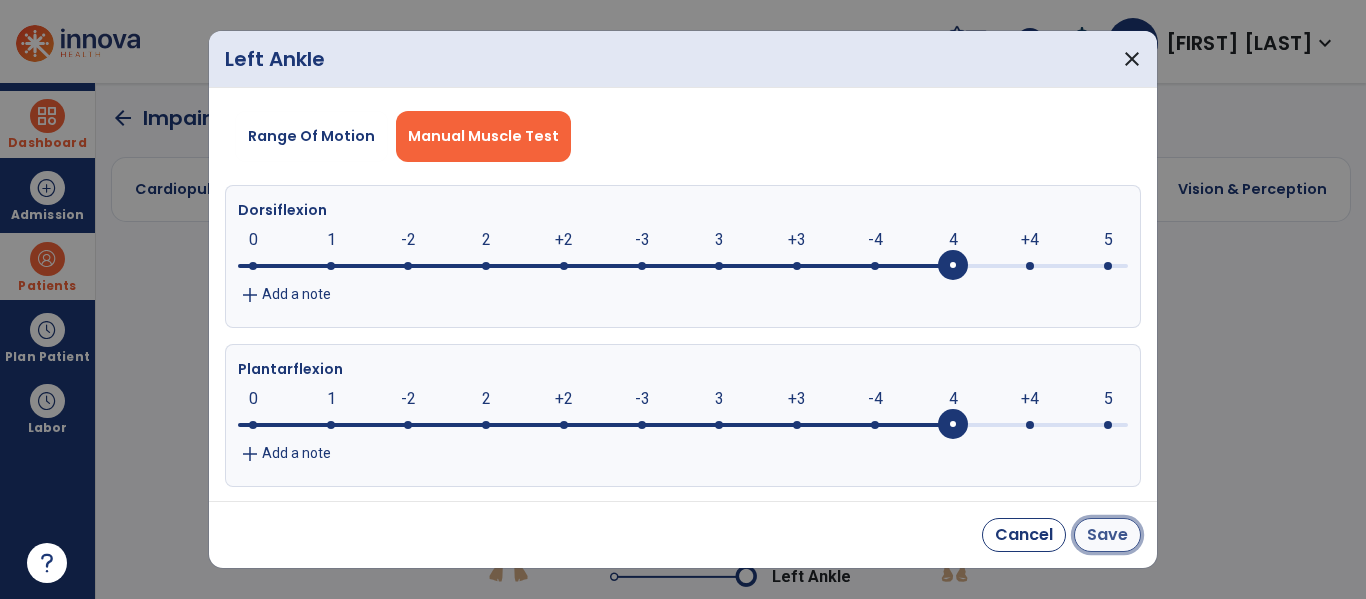 click on "Save" at bounding box center [1107, 535] 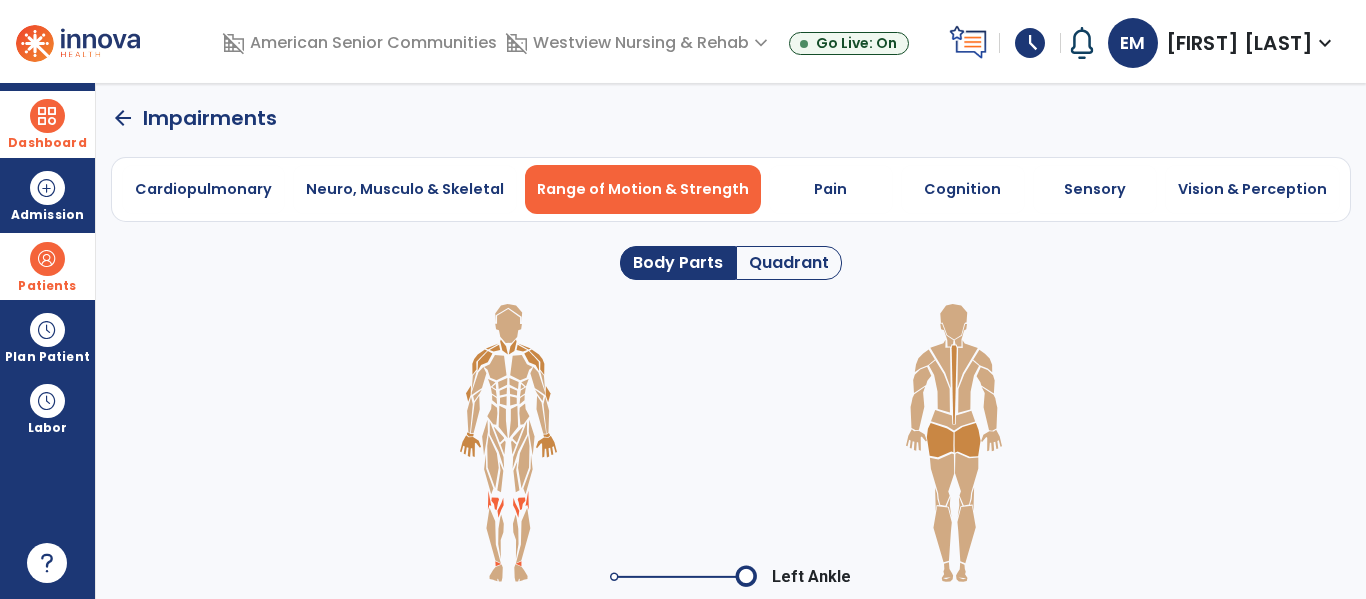 click 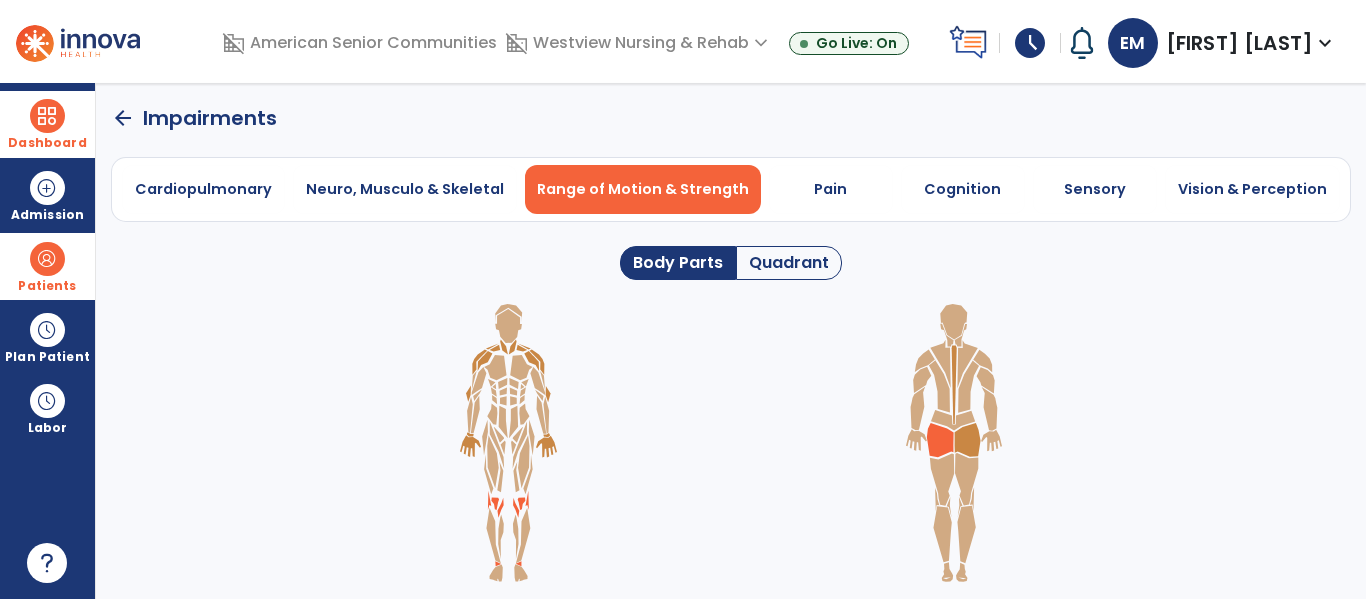 click 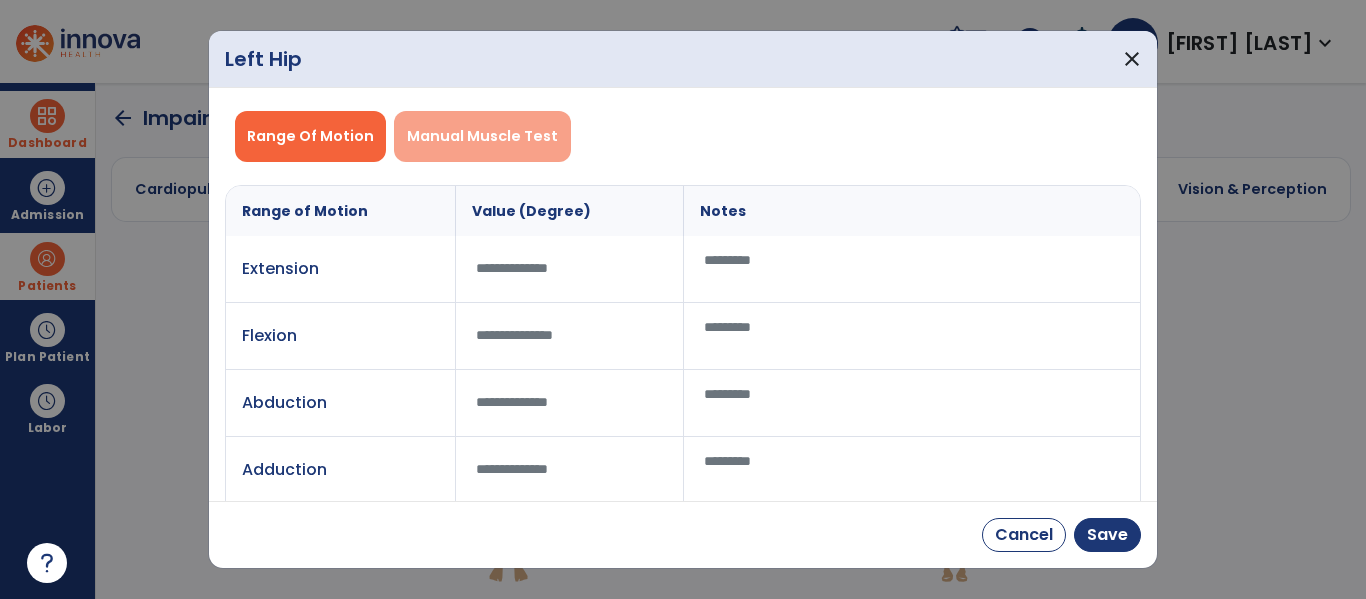 click on "Manual Muscle Test" at bounding box center [482, 136] 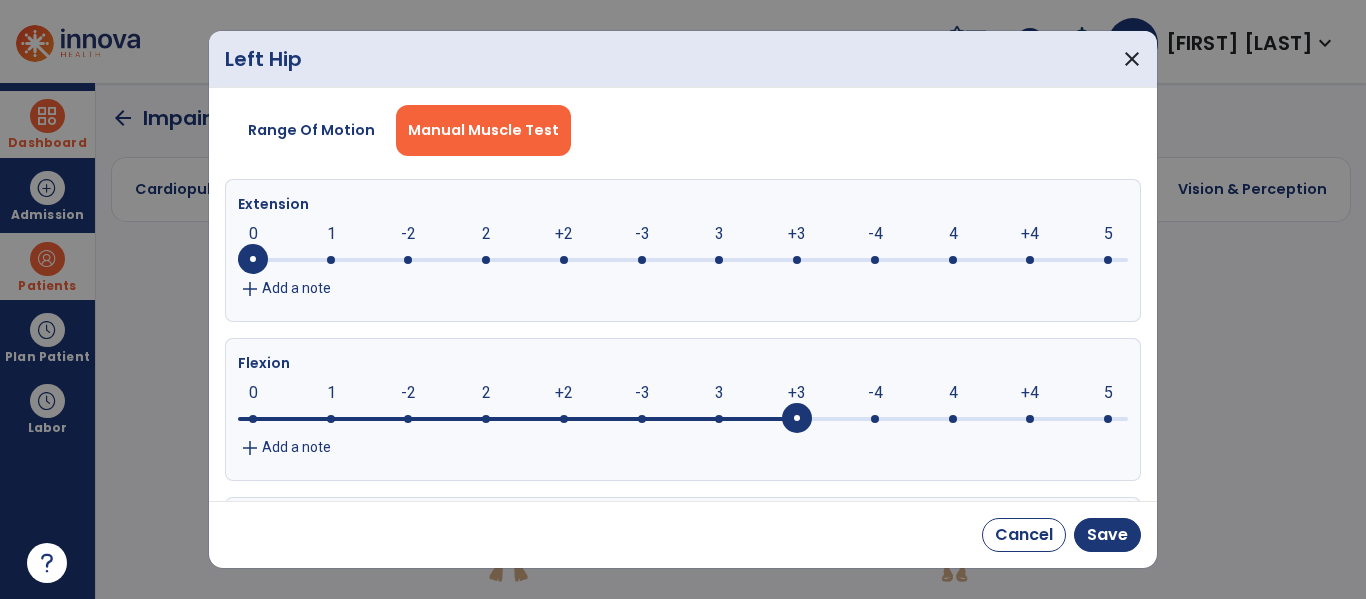 scroll, scrollTop: 9, scrollLeft: 0, axis: vertical 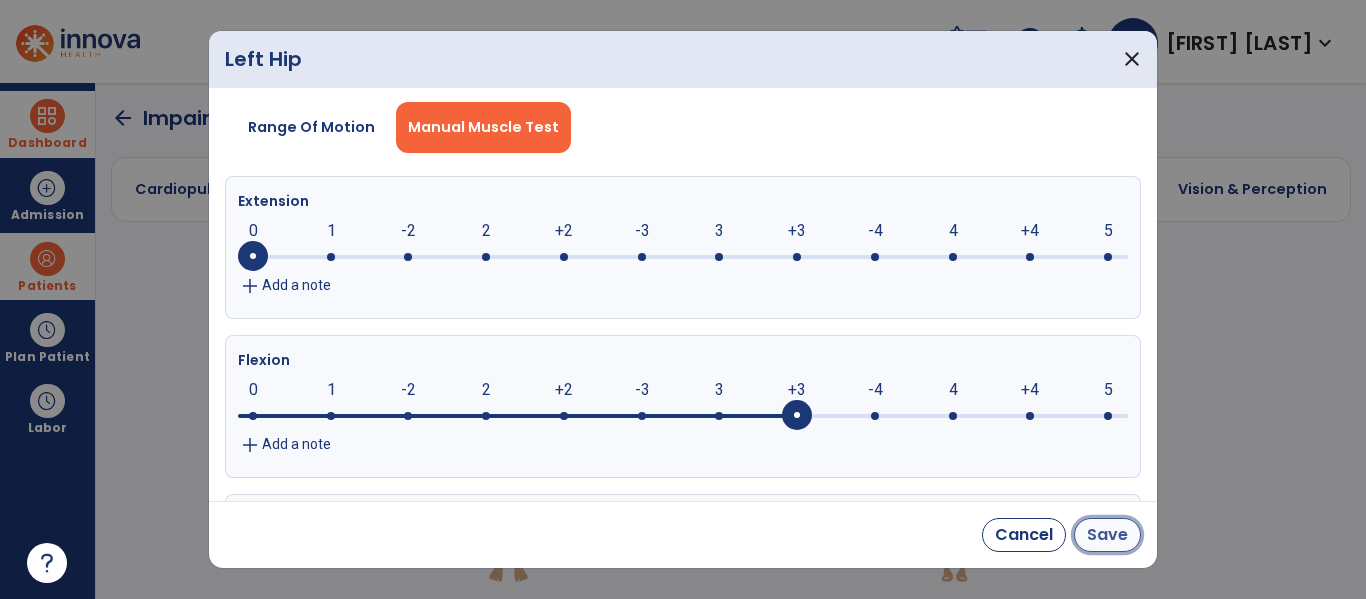 click on "Save" at bounding box center (1107, 535) 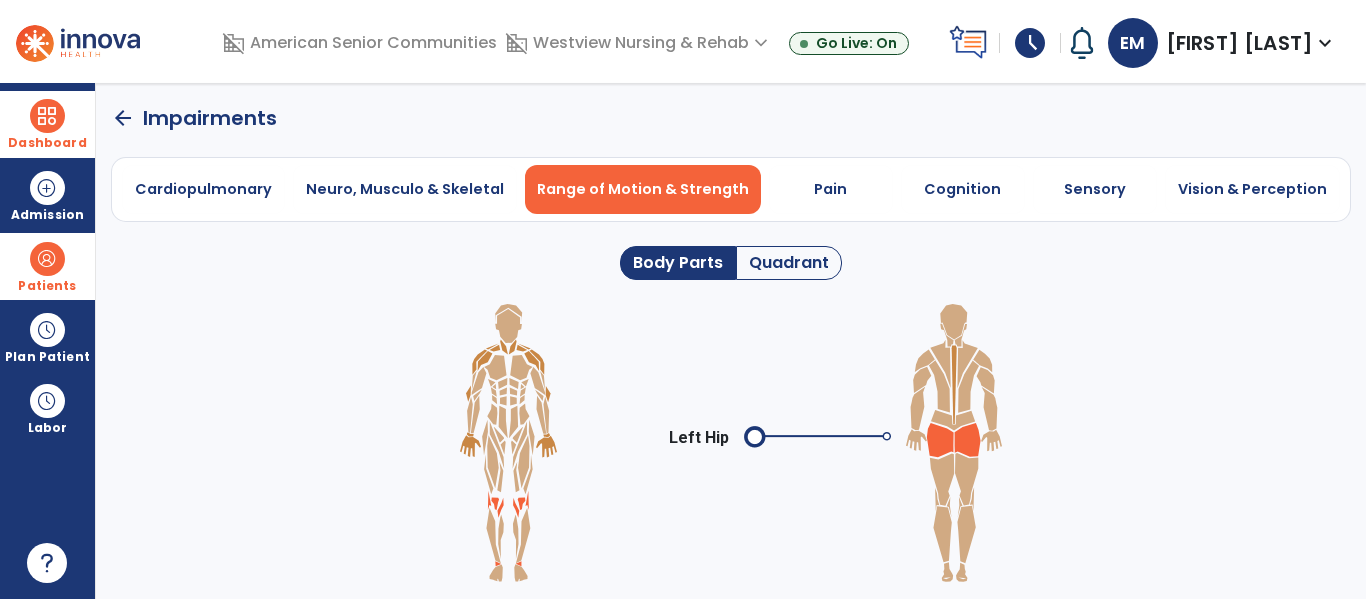 click 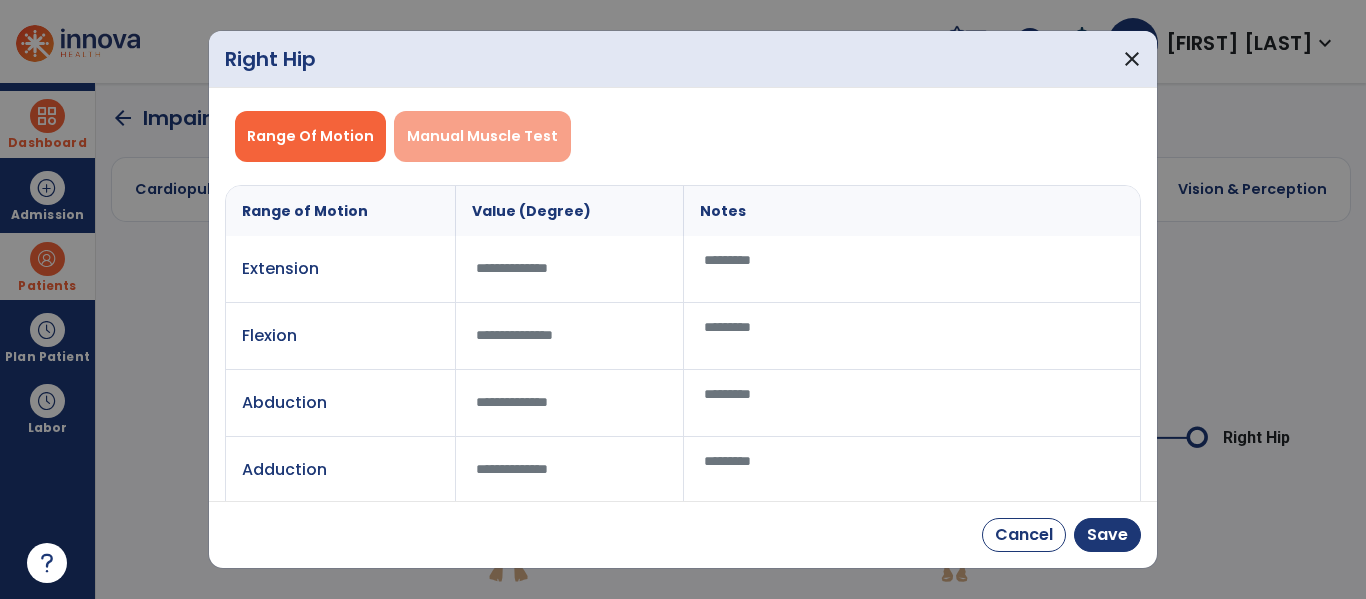 click on "Manual Muscle Test" at bounding box center (482, 136) 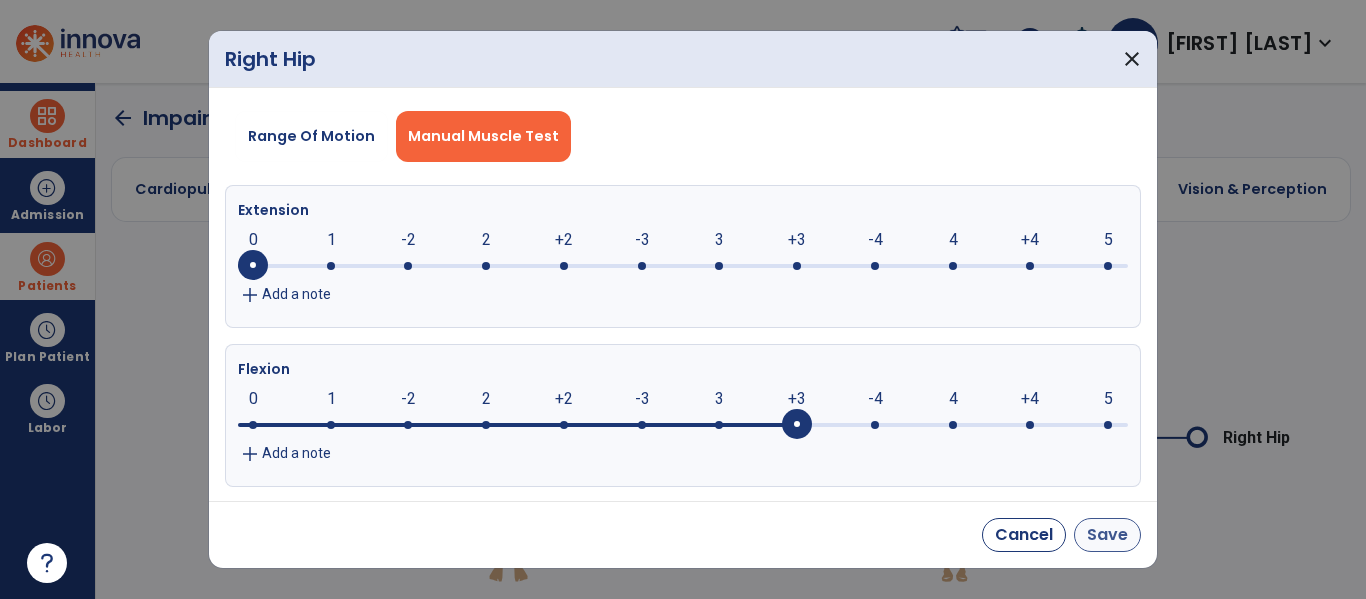 click on "Save" at bounding box center (1107, 535) 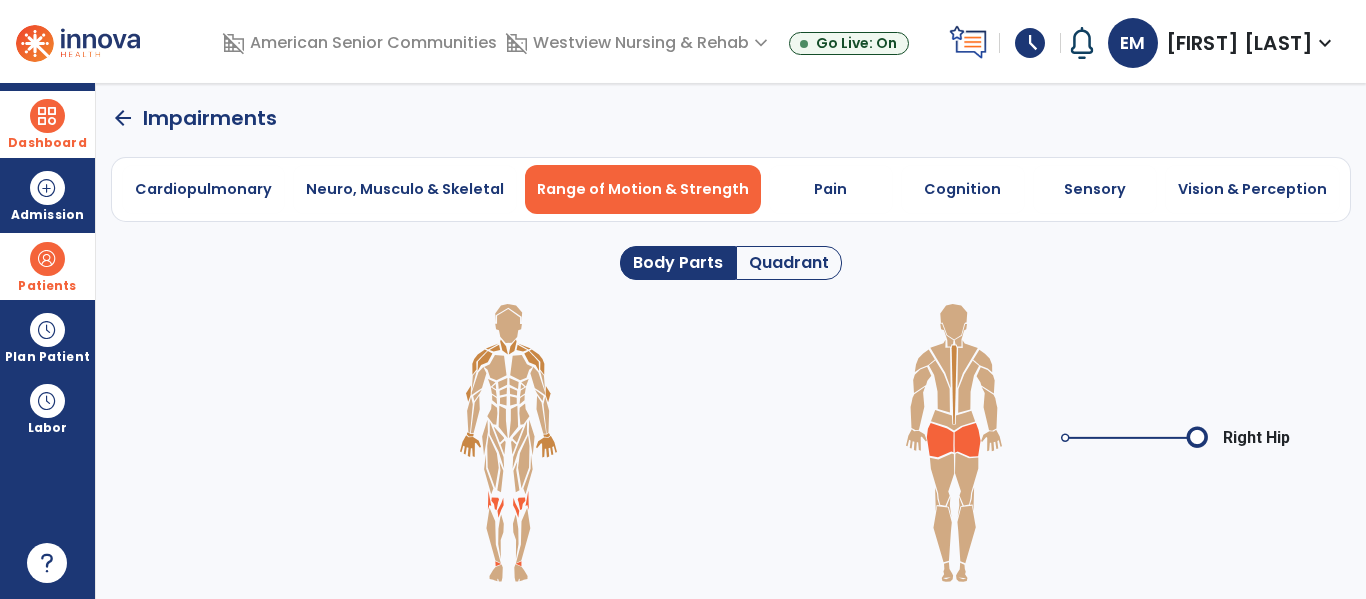 click on "arrow_back" 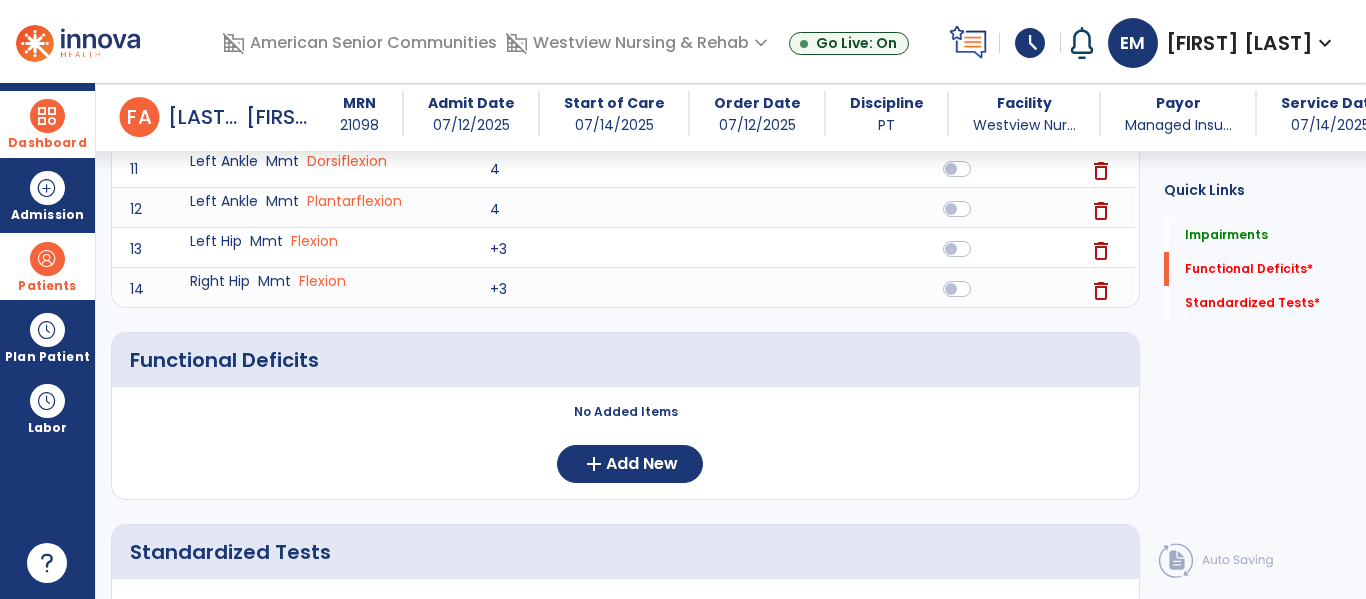 scroll, scrollTop: 742, scrollLeft: 0, axis: vertical 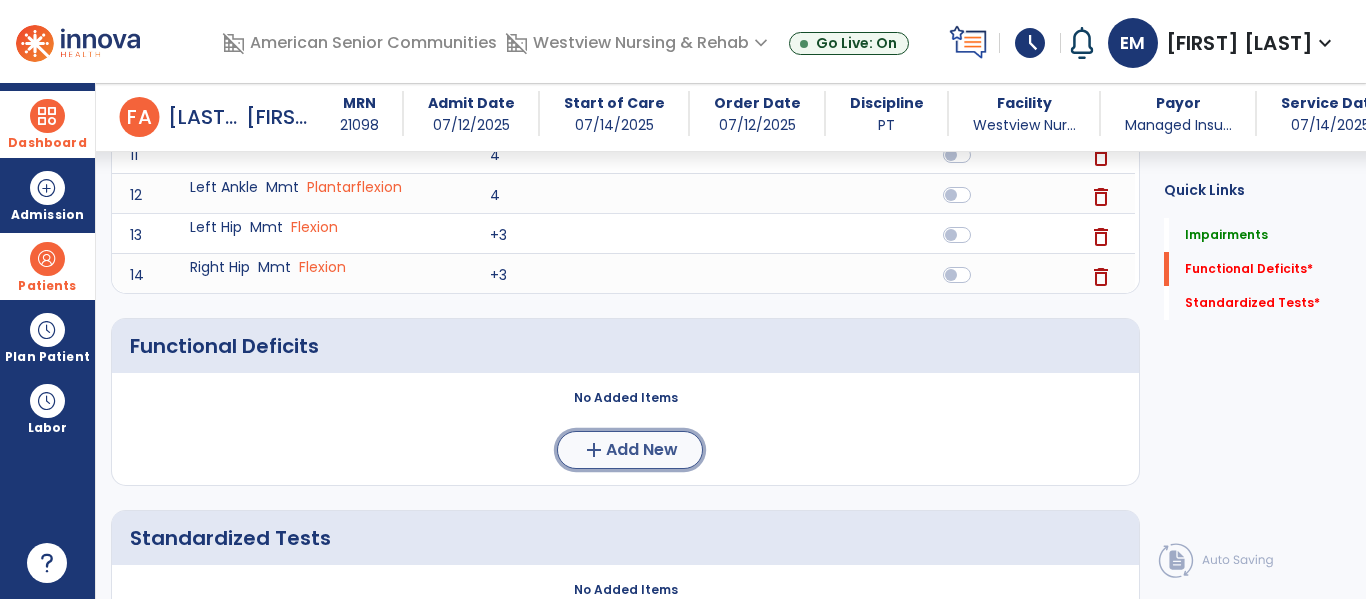 click on "Add New" 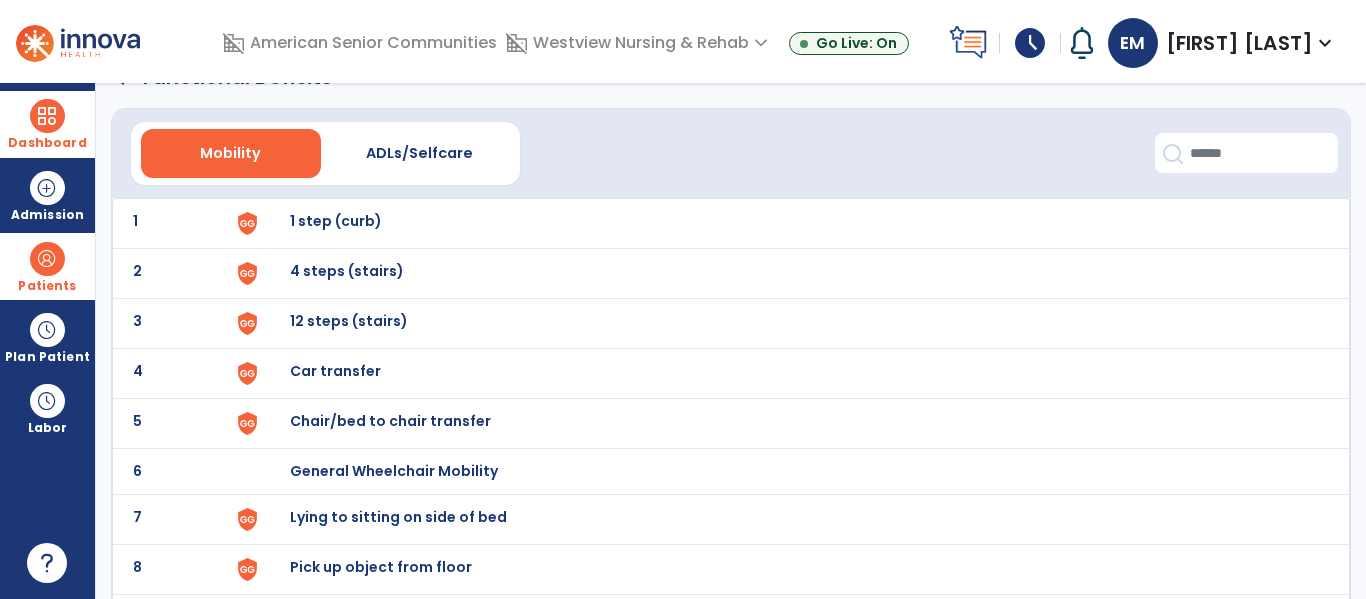 scroll, scrollTop: 44, scrollLeft: 0, axis: vertical 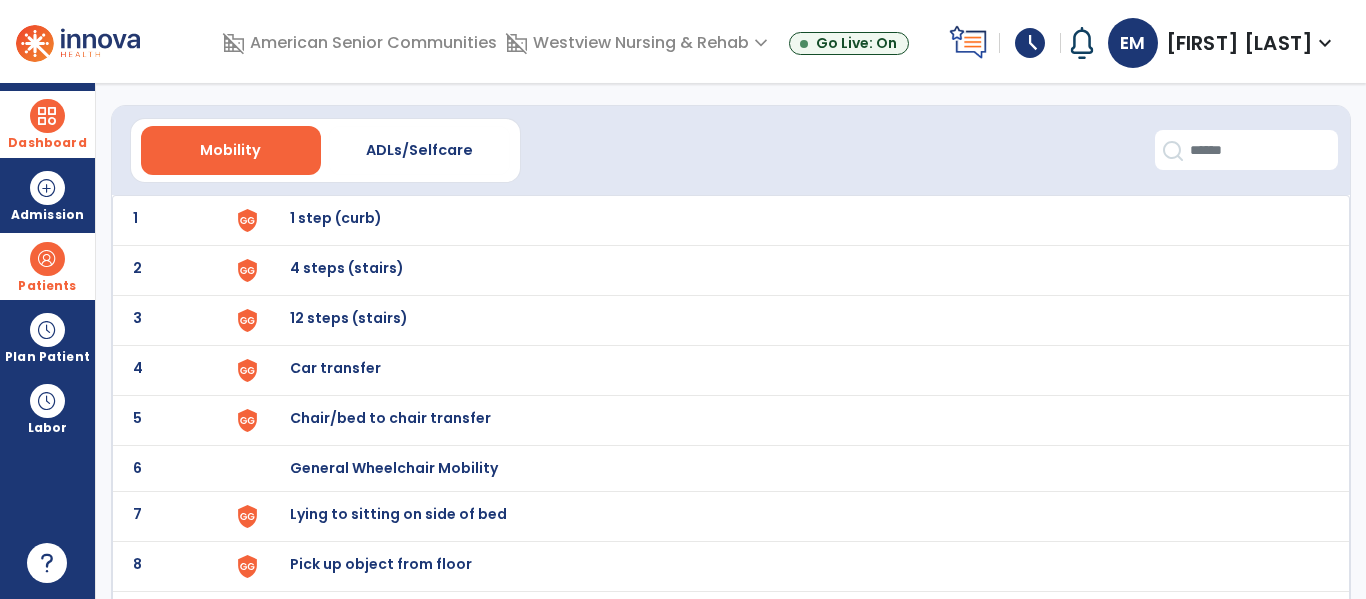 click on "Chair/bed to chair transfer" at bounding box center [789, 220] 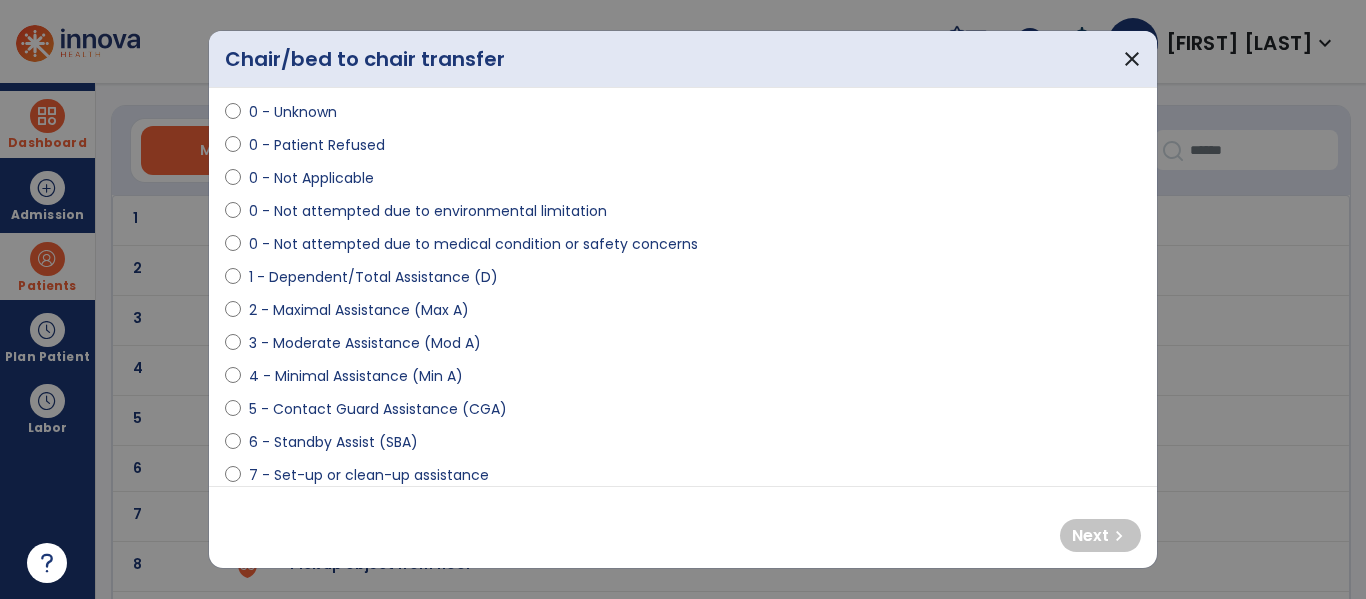 click on "5 - Contact Guard Assistance (CGA)" at bounding box center (378, 409) 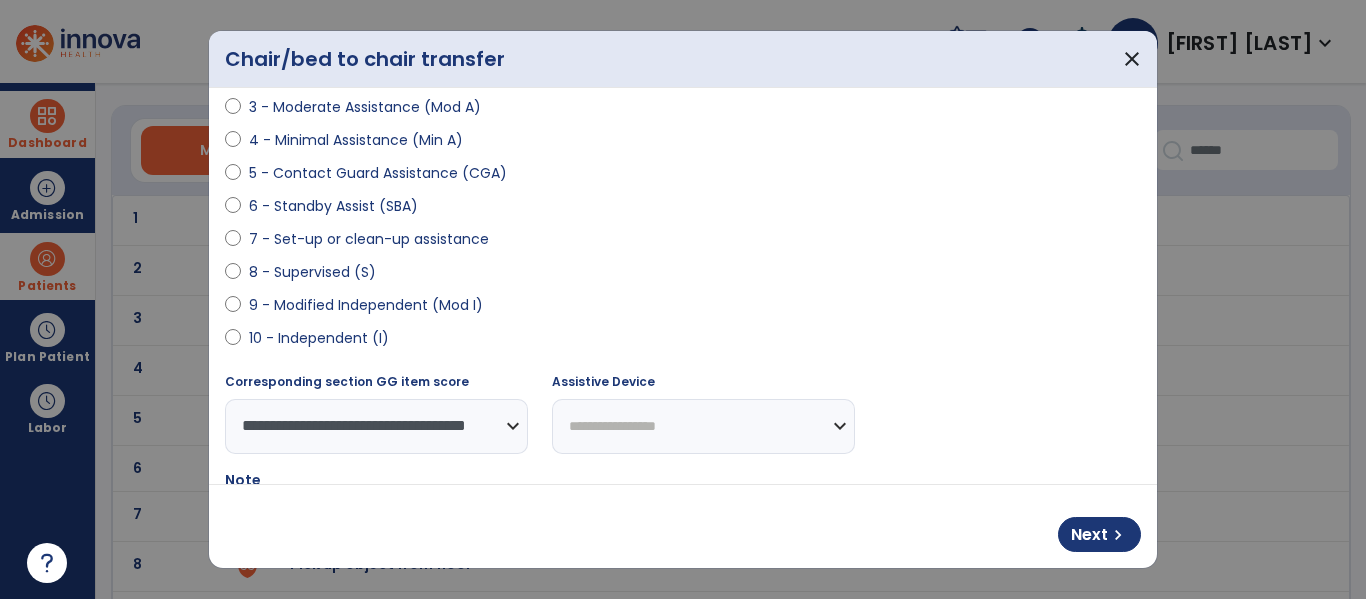 scroll, scrollTop: 306, scrollLeft: 0, axis: vertical 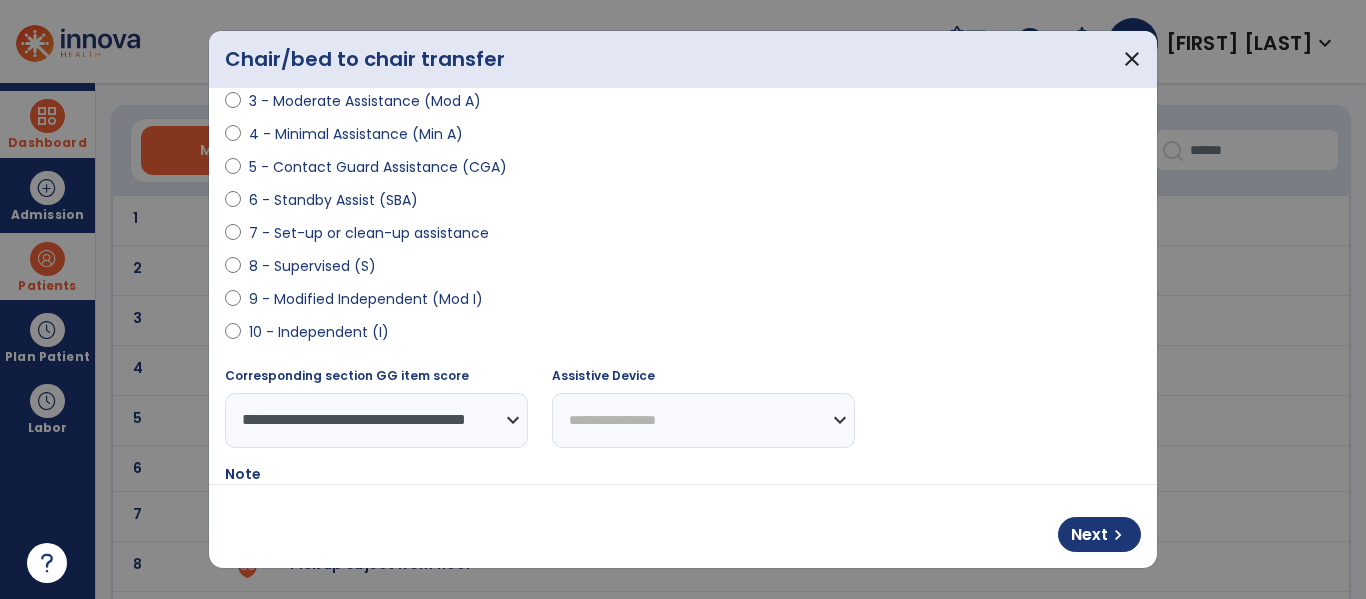 click on "**********" at bounding box center (703, 420) 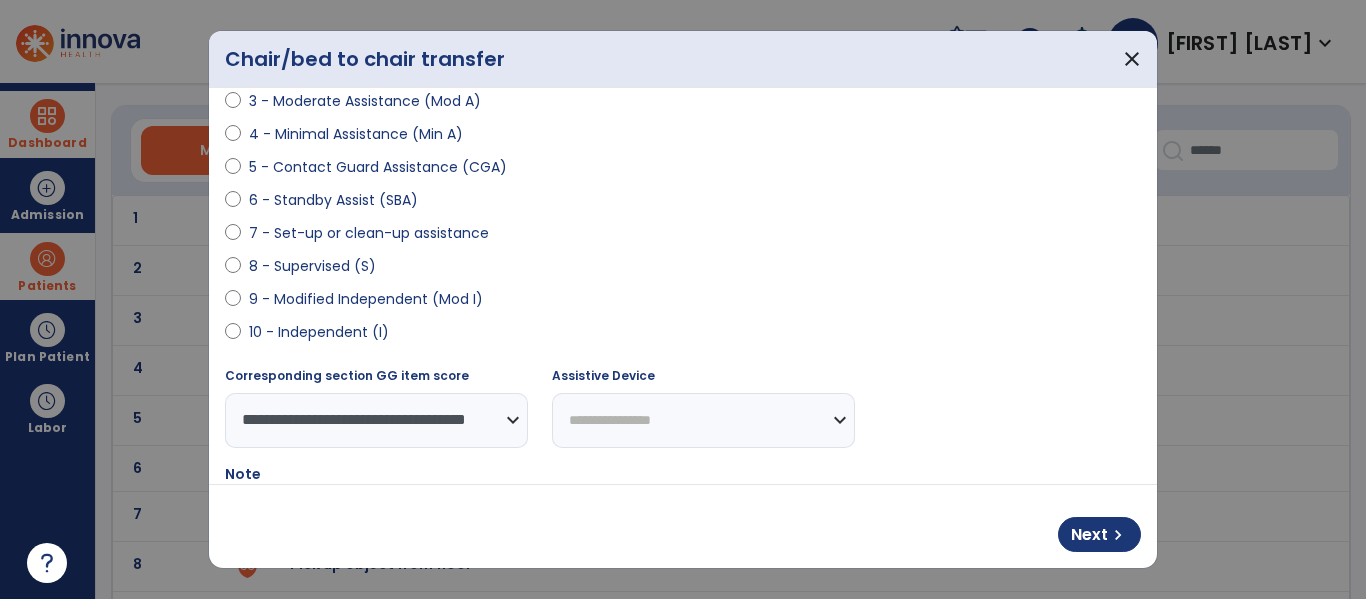click on "**********" at bounding box center (703, 420) 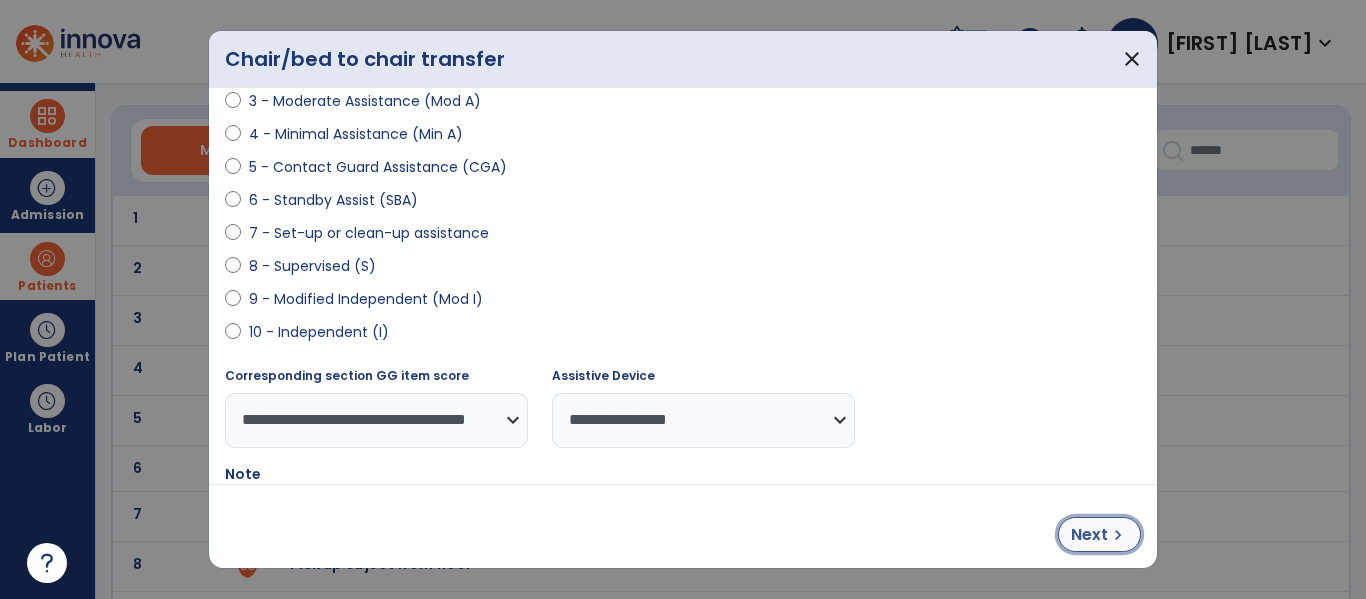 click on "chevron_right" at bounding box center [1118, 535] 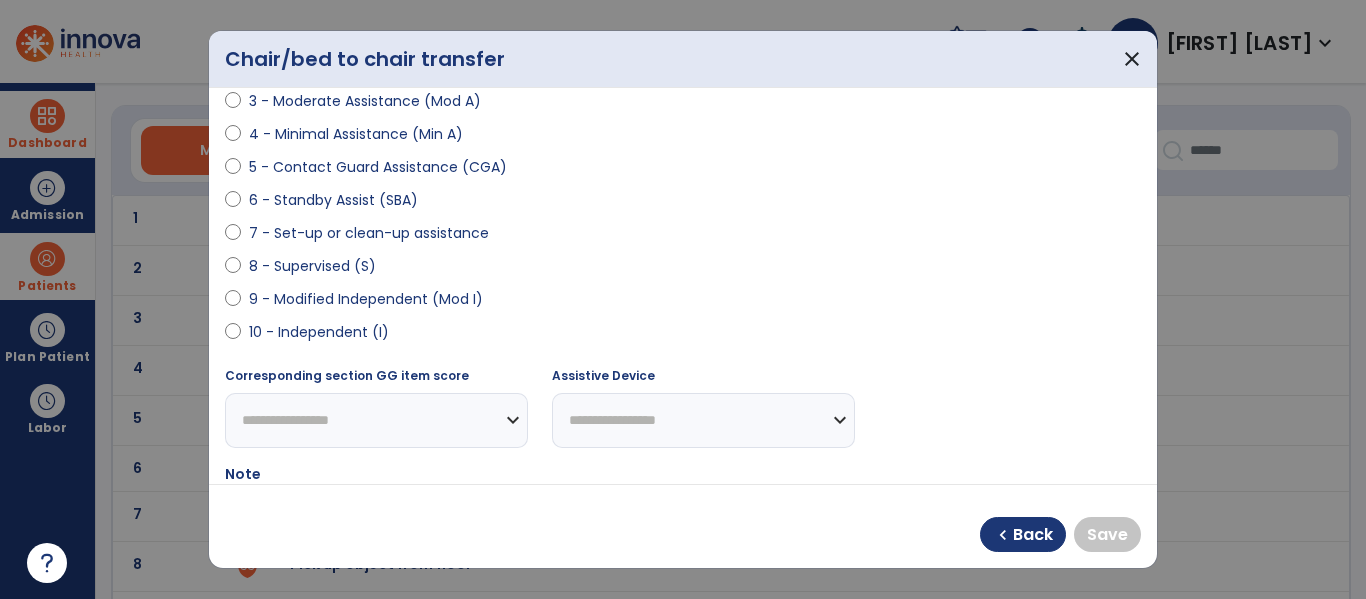 select on "**********" 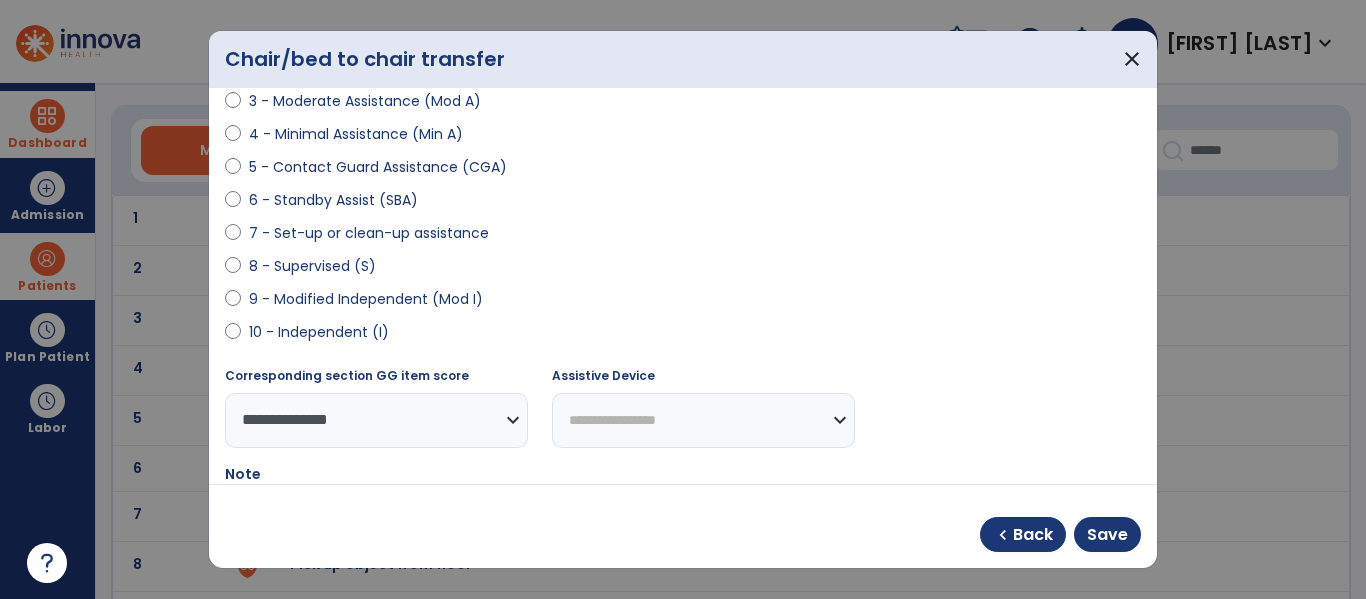 click on "**********" at bounding box center [703, 420] 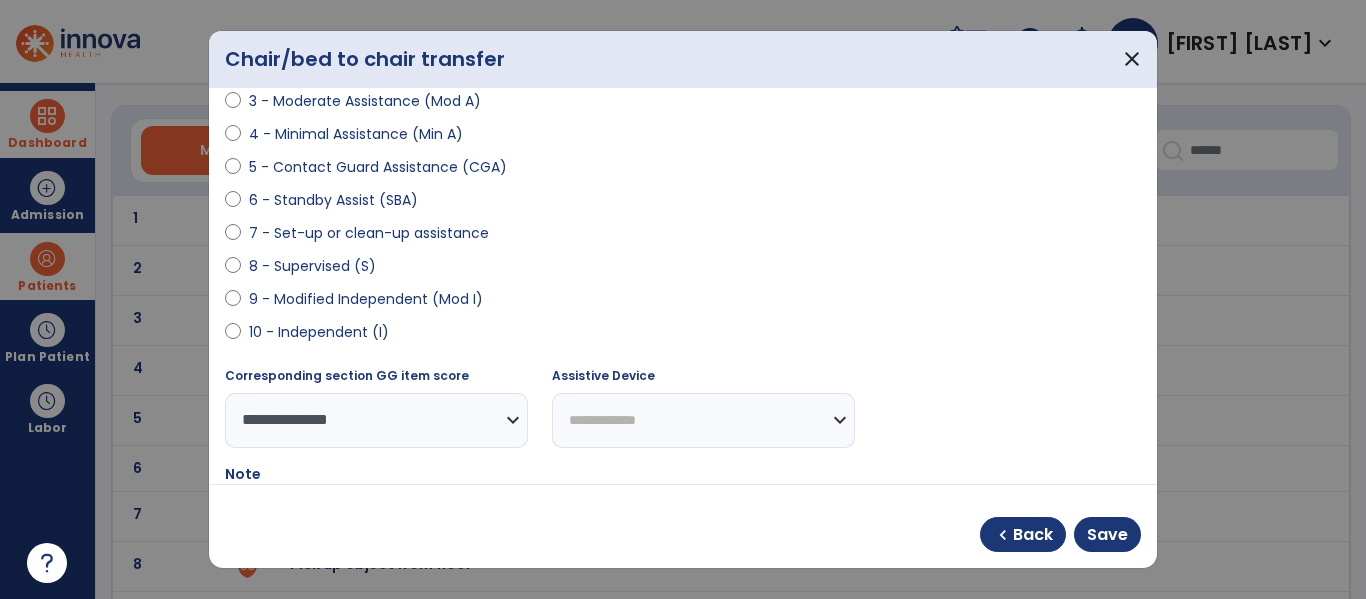 click on "**********" at bounding box center [703, 420] 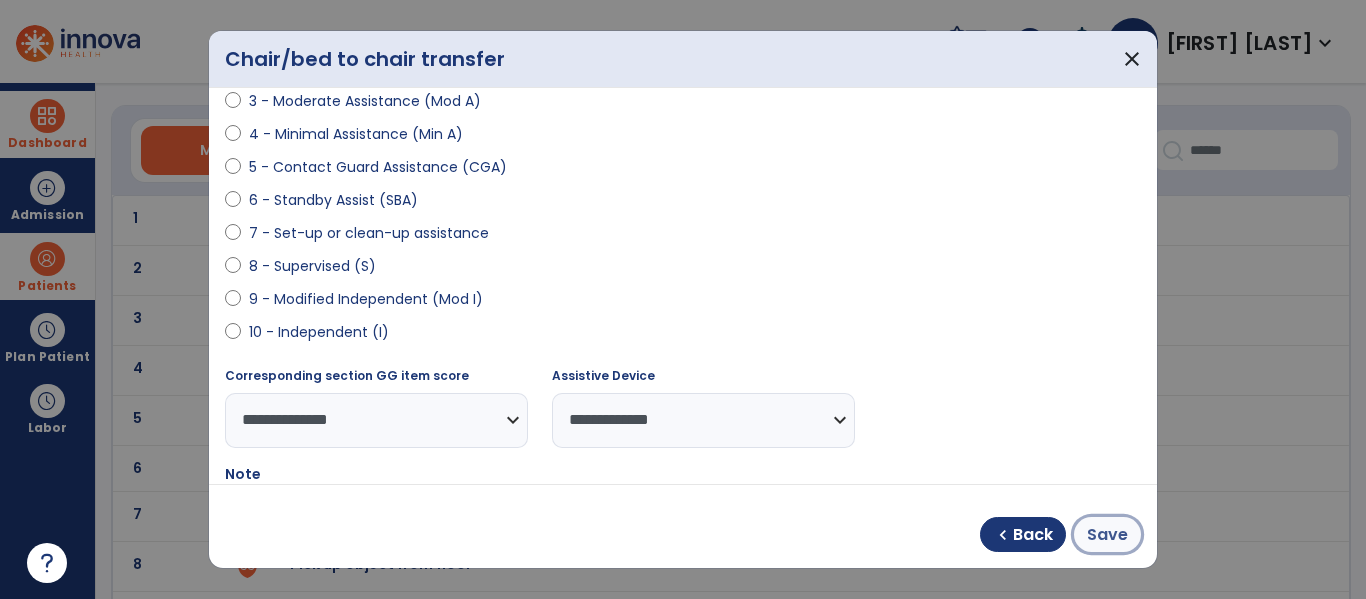 click on "Save" at bounding box center (1107, 535) 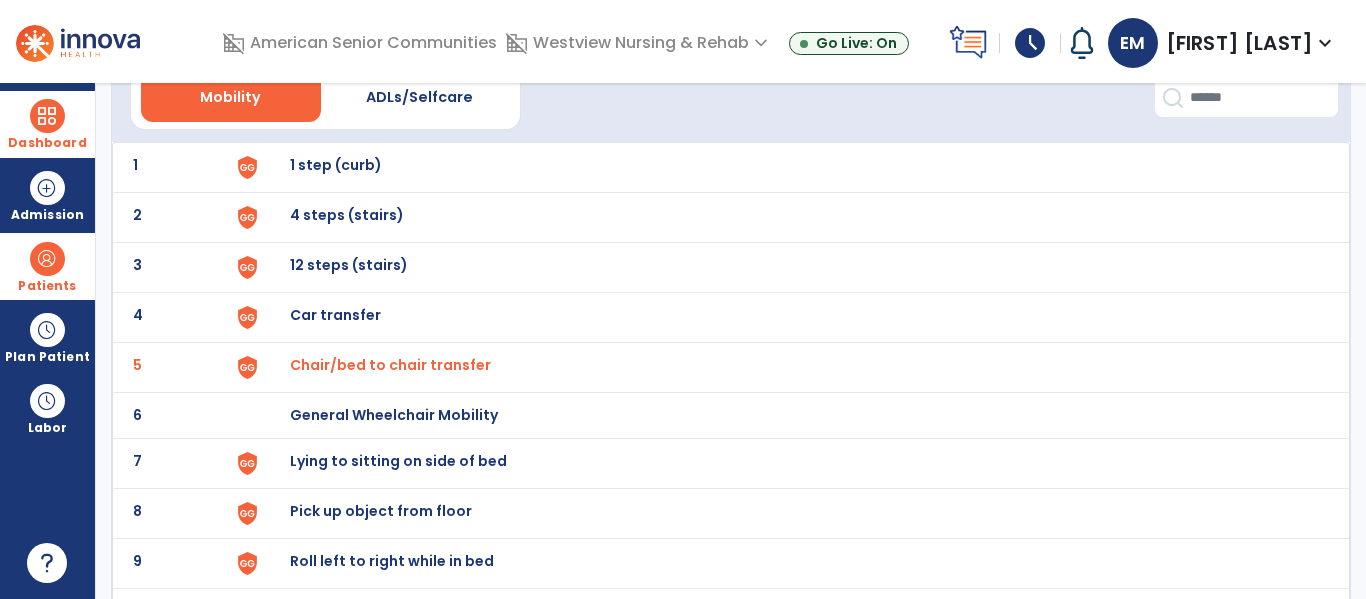 scroll, scrollTop: 114, scrollLeft: 0, axis: vertical 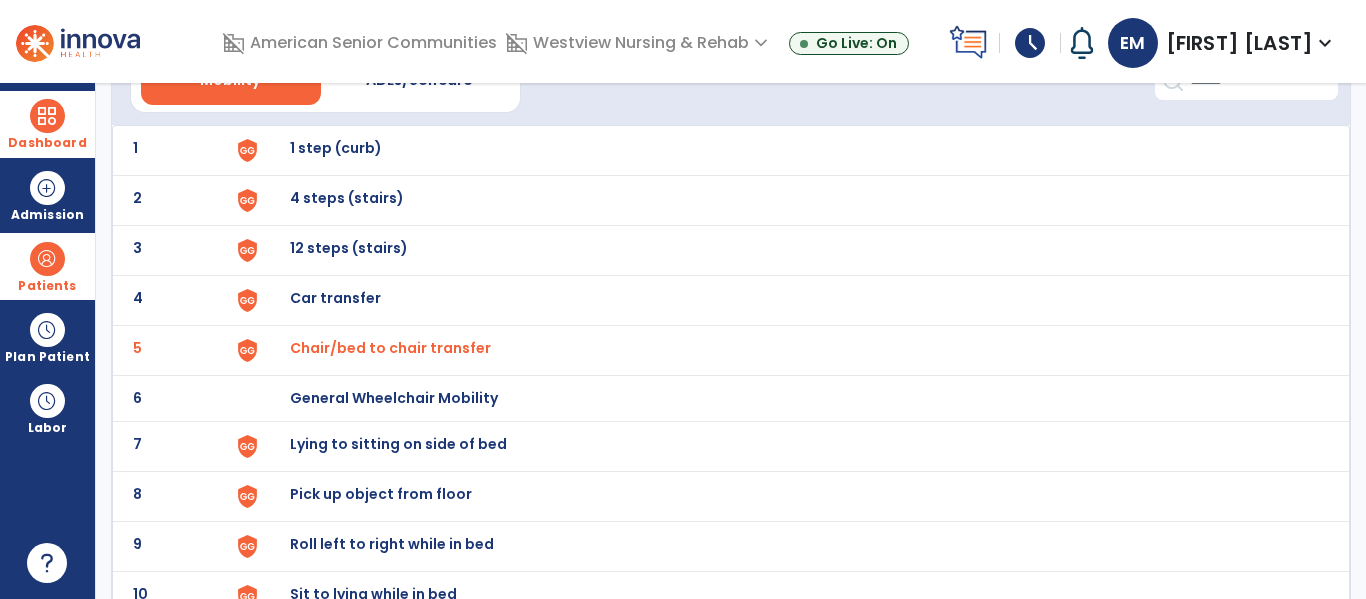 click on "Lying to sitting on side of bed" at bounding box center (336, 148) 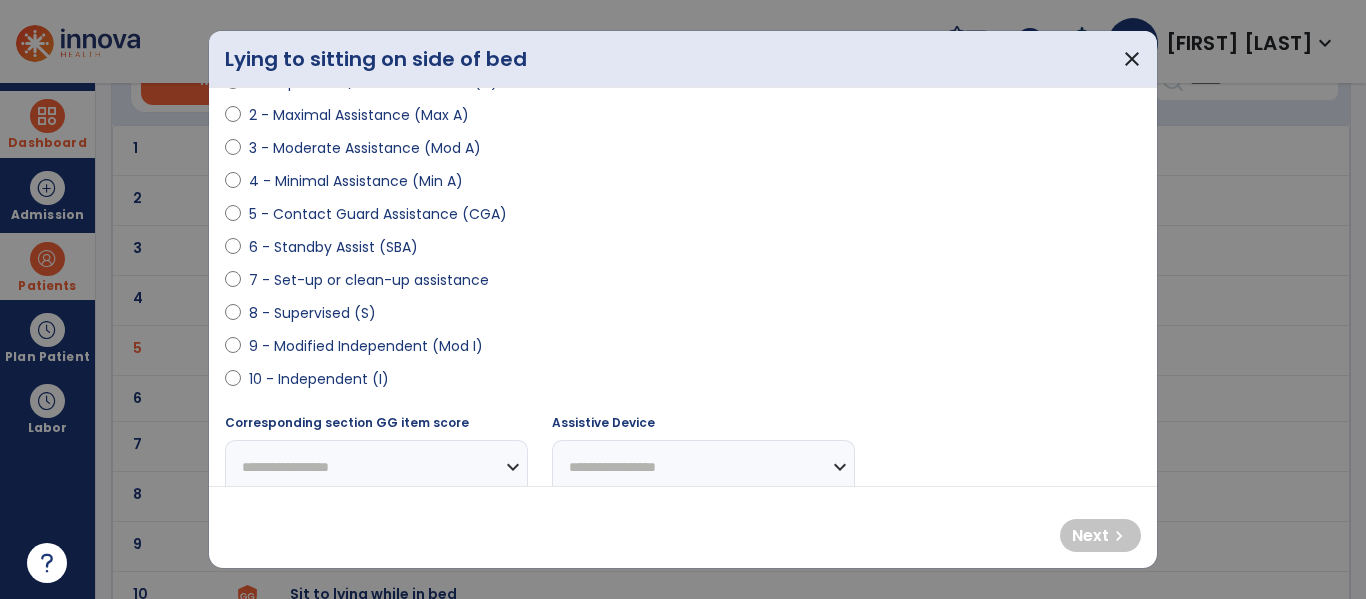scroll, scrollTop: 248, scrollLeft: 0, axis: vertical 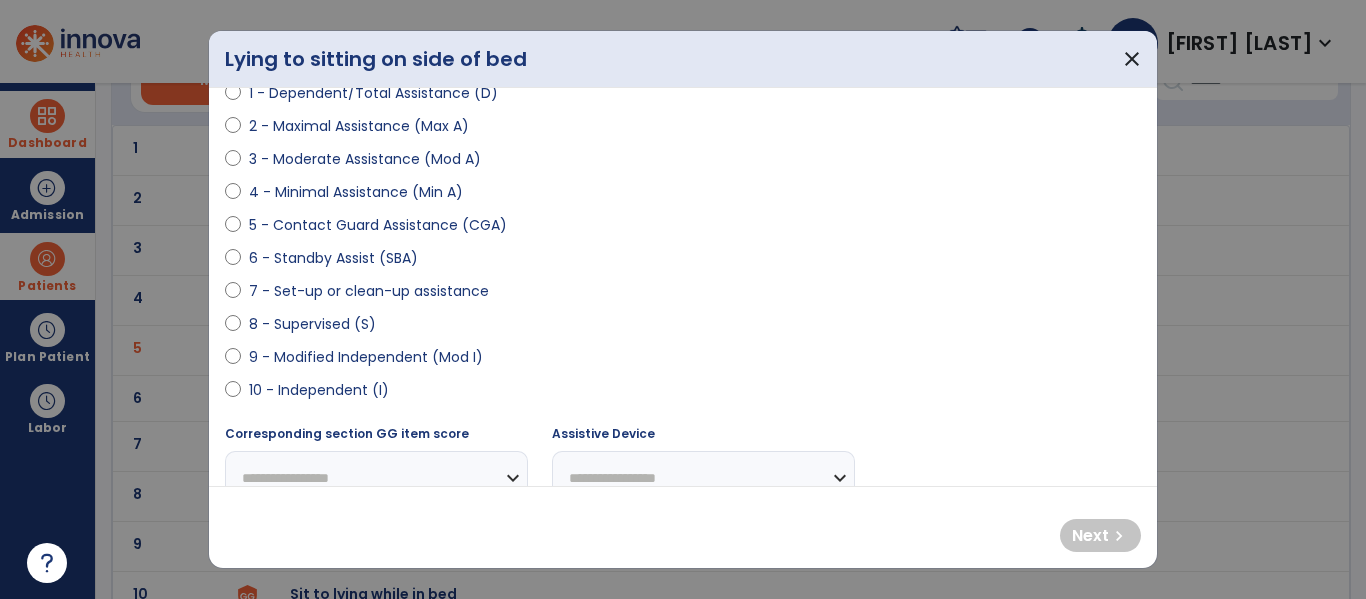 select on "**********" 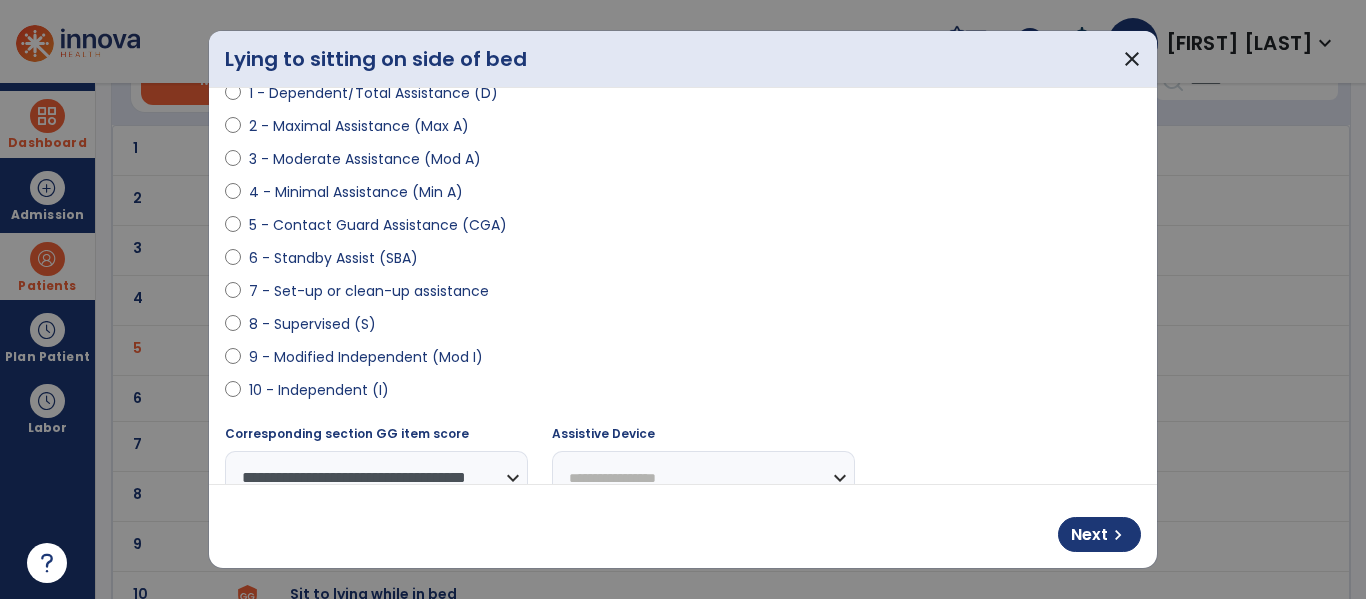 click on "**********" at bounding box center (703, 478) 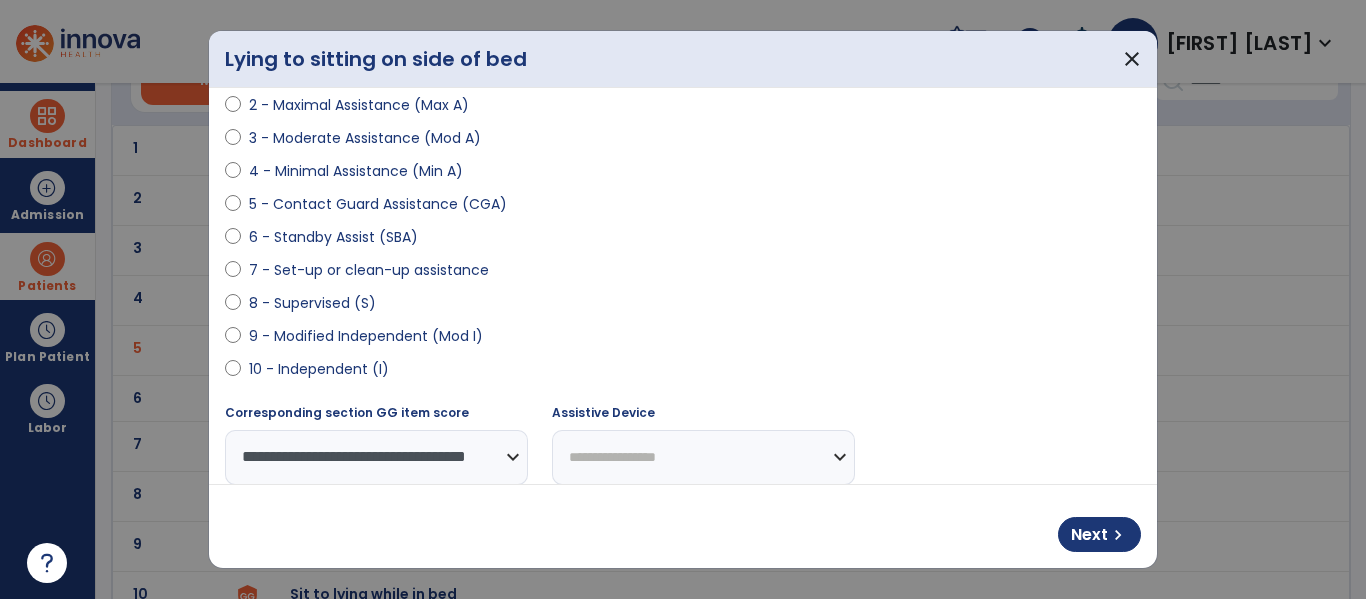 select on "****" 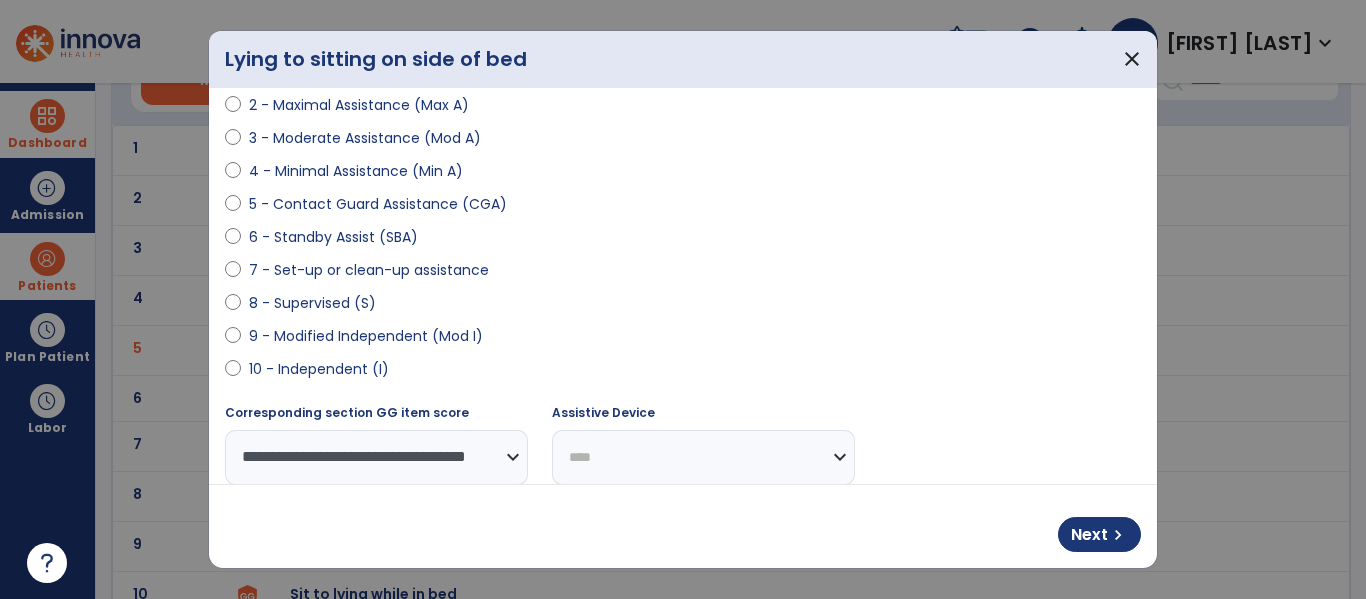 click on "**********" at bounding box center (703, 457) 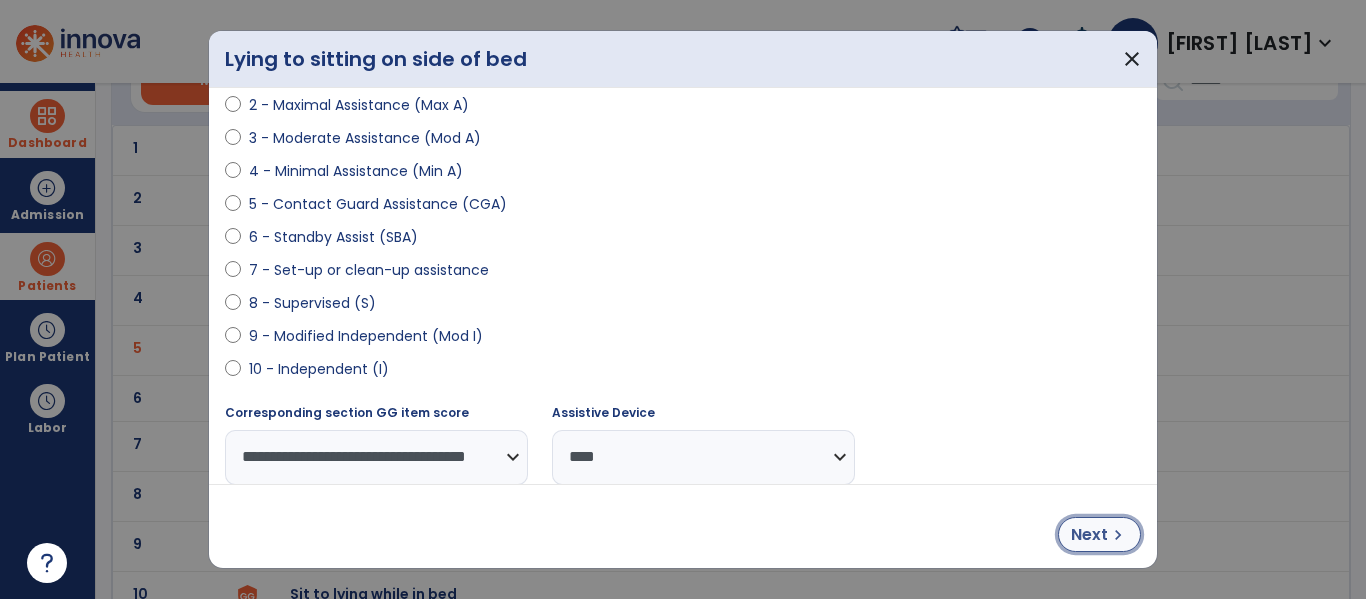 click on "Next" at bounding box center (1089, 535) 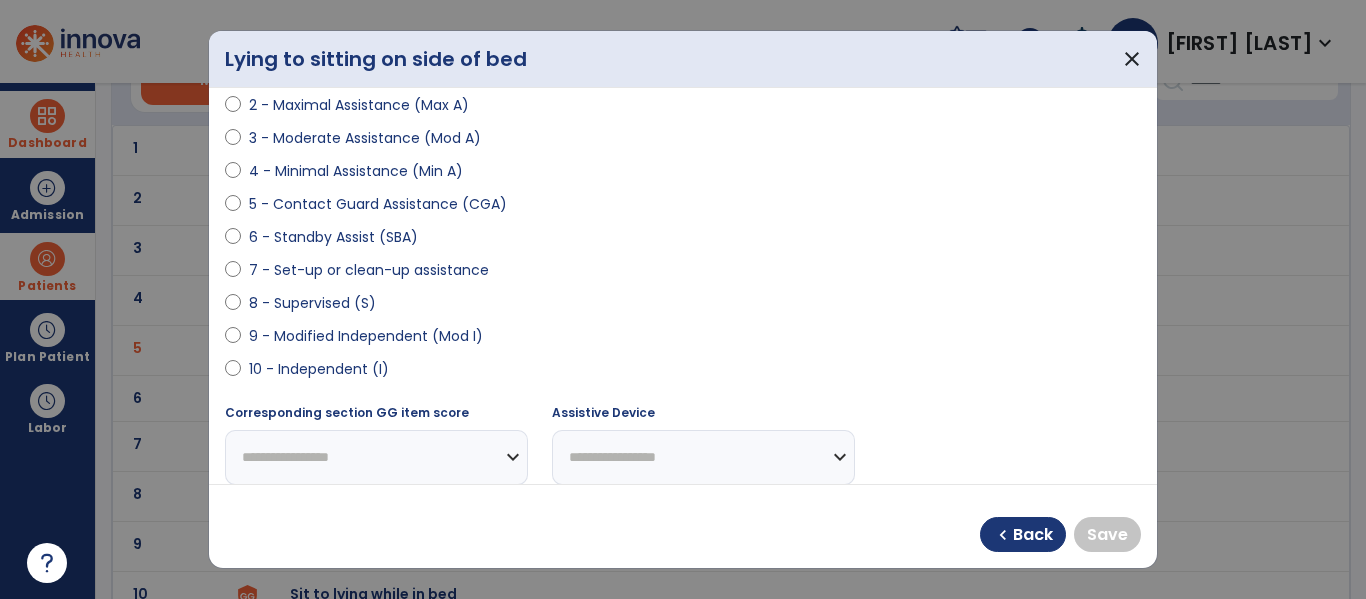 select on "**********" 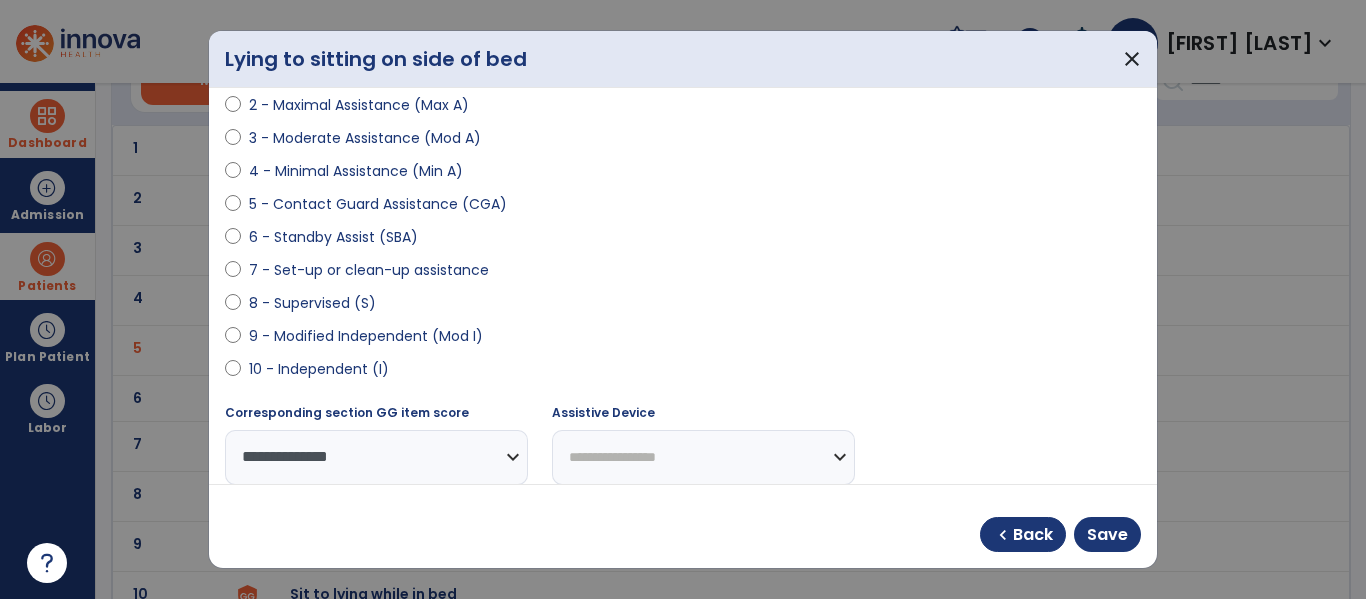 click on "**********" at bounding box center (703, 457) 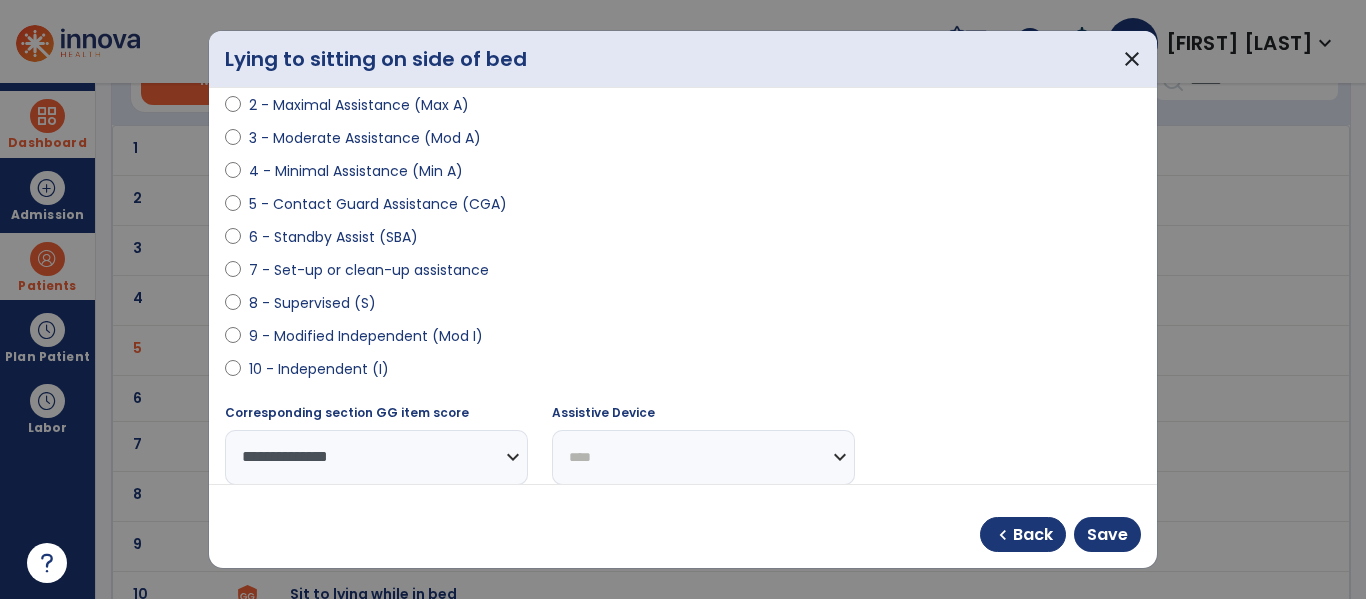 click on "**********" at bounding box center (703, 457) 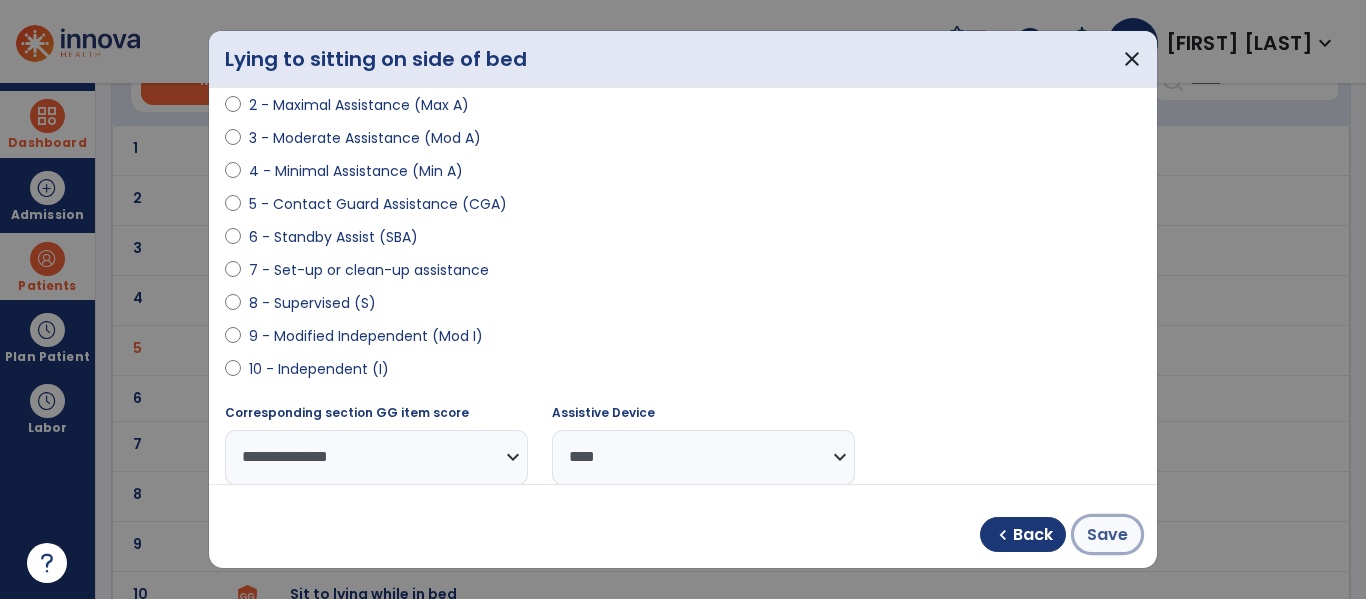 click on "Save" at bounding box center (1107, 535) 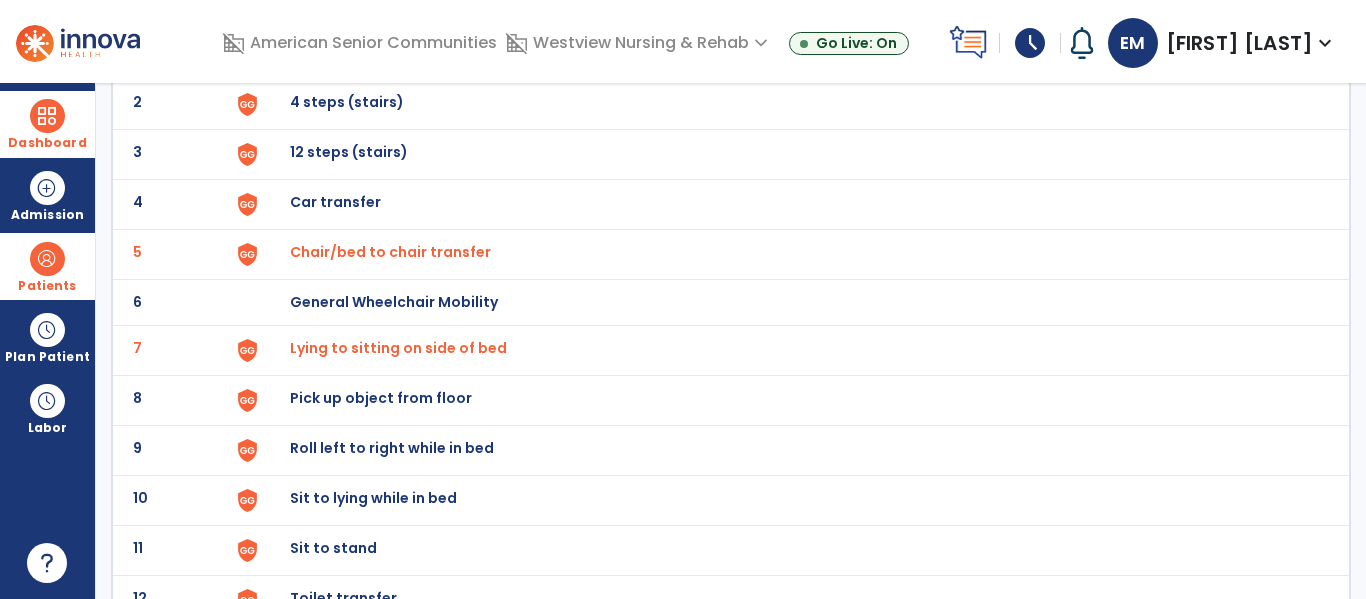 scroll, scrollTop: 235, scrollLeft: 0, axis: vertical 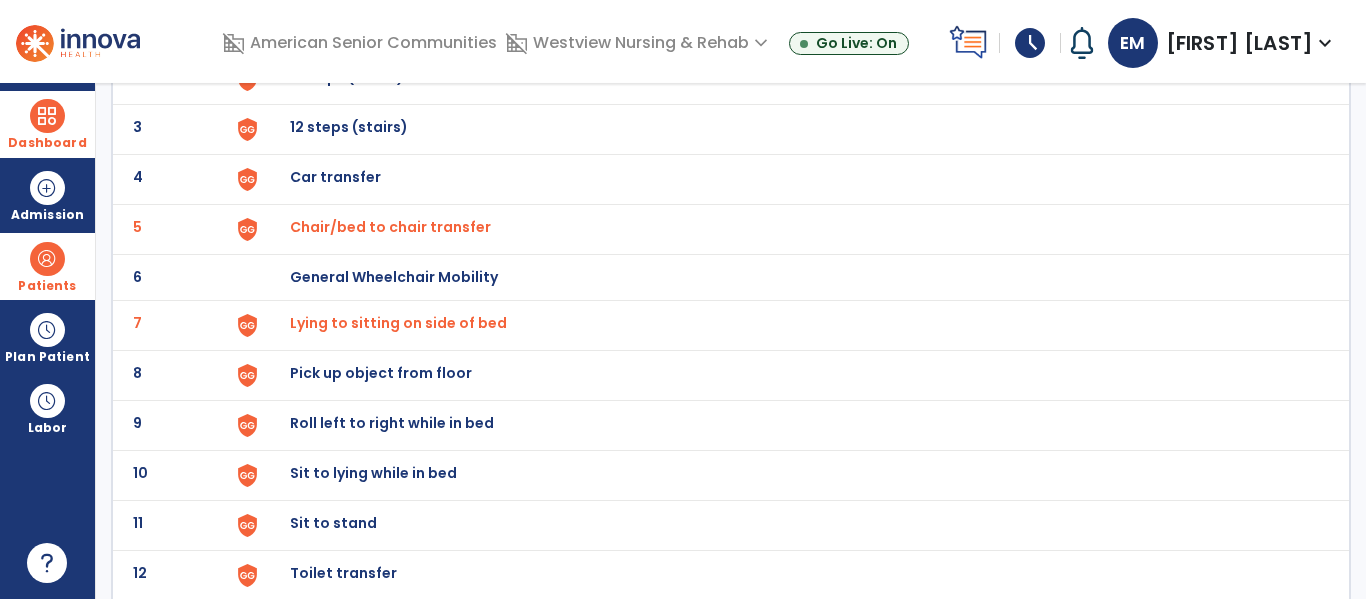 click on "Roll left to right while in bed" at bounding box center (336, 27) 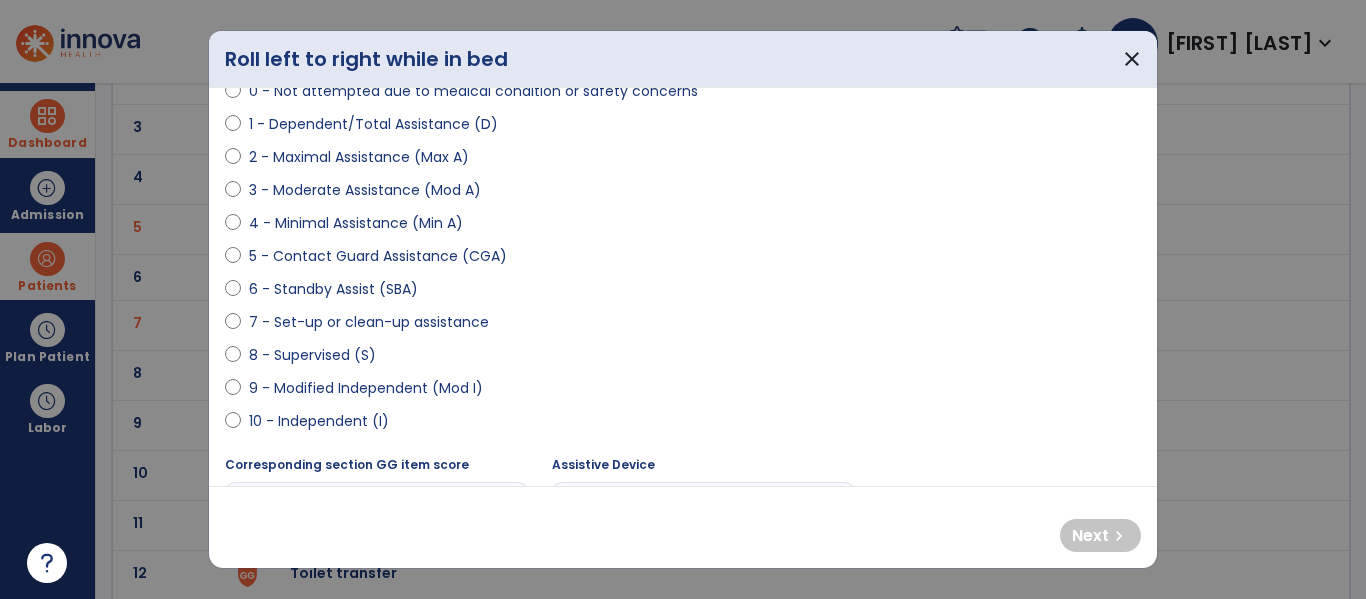 click on "6 - Standby Assist (SBA)" at bounding box center [333, 289] 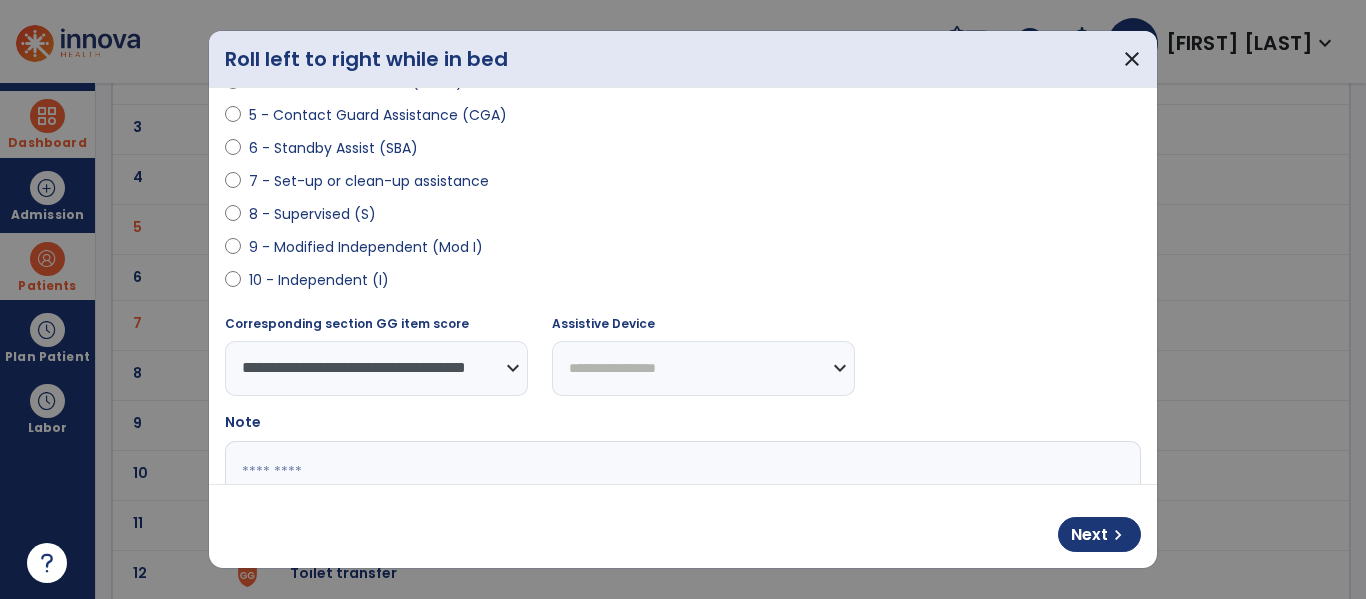 scroll, scrollTop: 362, scrollLeft: 0, axis: vertical 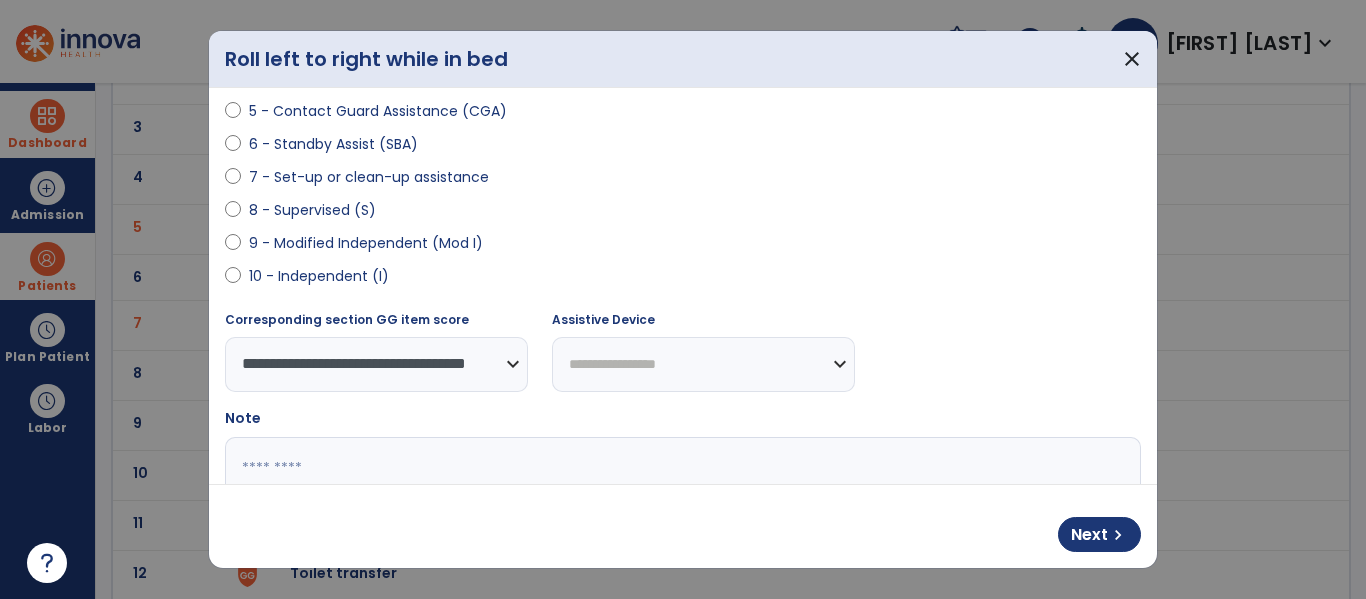 click on "**********" at bounding box center (703, 364) 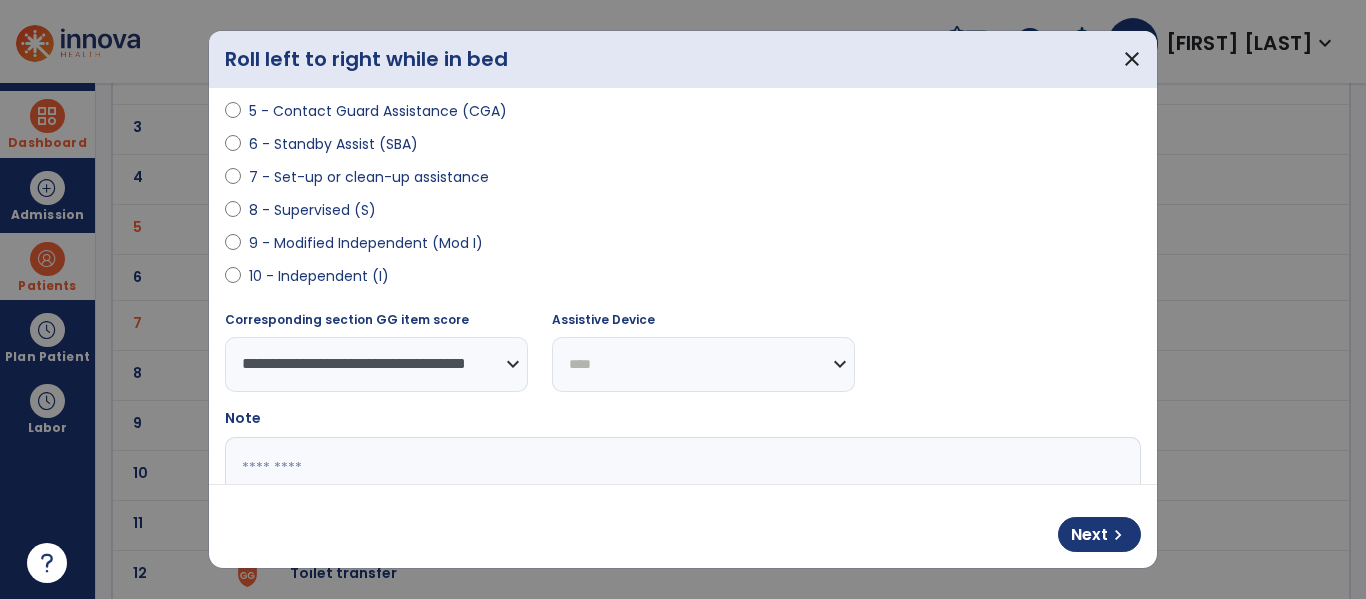 click on "**********" at bounding box center (703, 364) 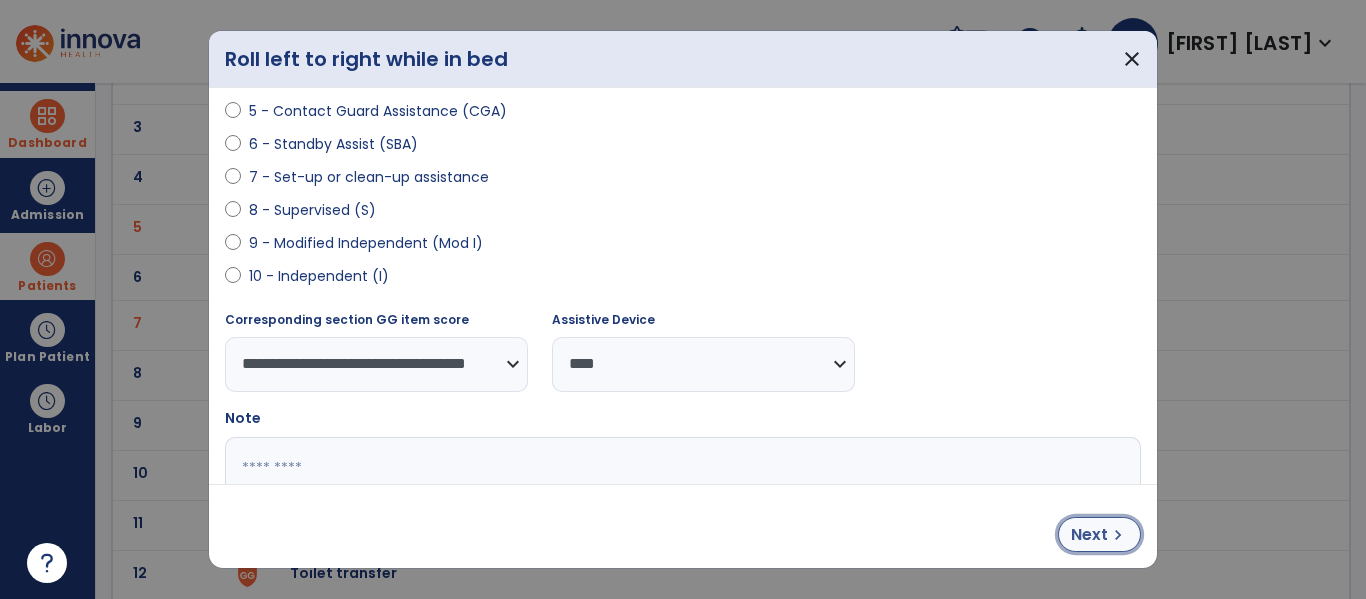 click on "chevron_right" at bounding box center [1118, 535] 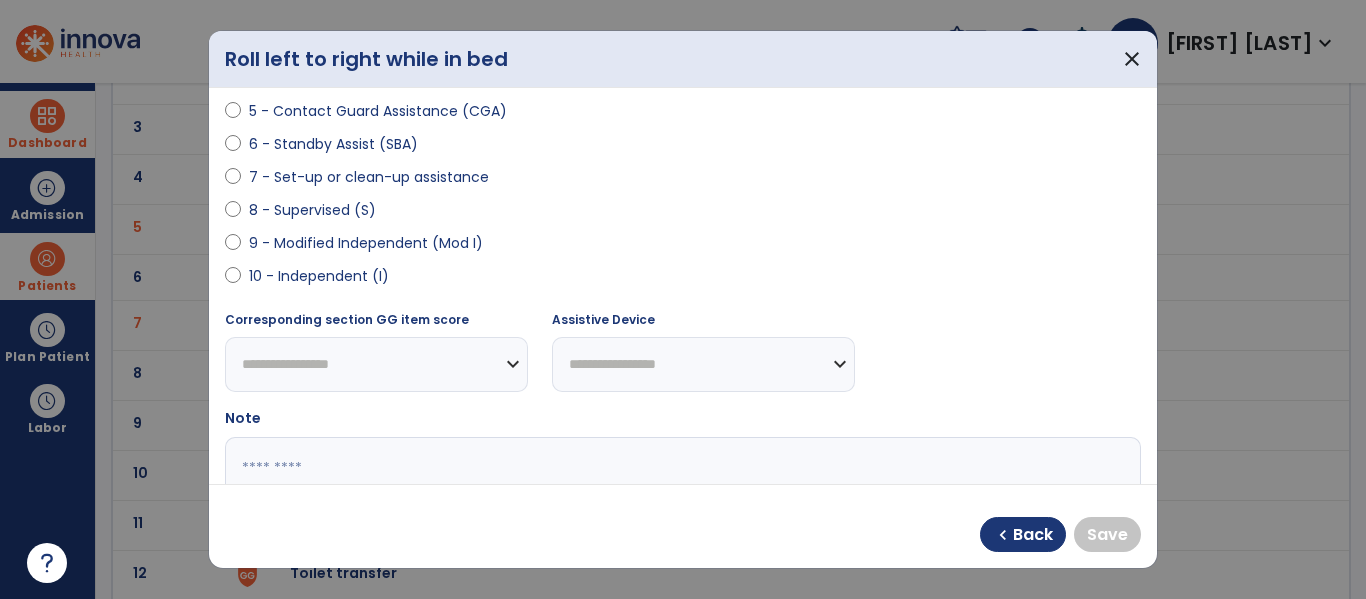 select on "**********" 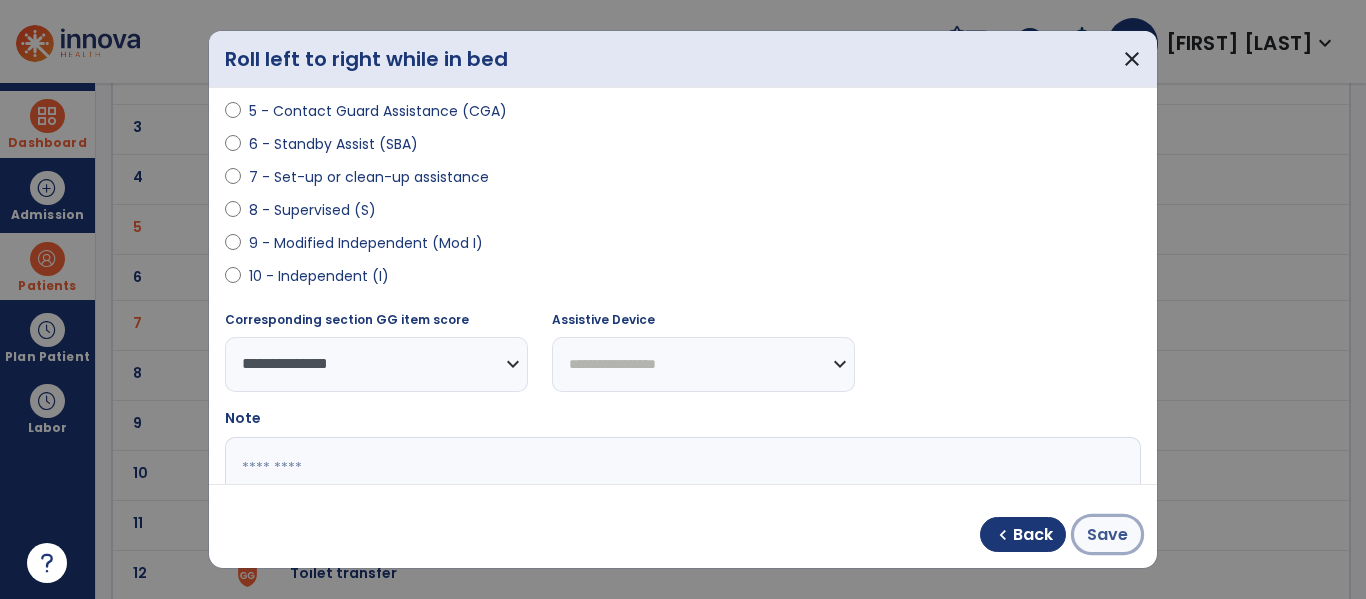 click on "Save" at bounding box center (1107, 535) 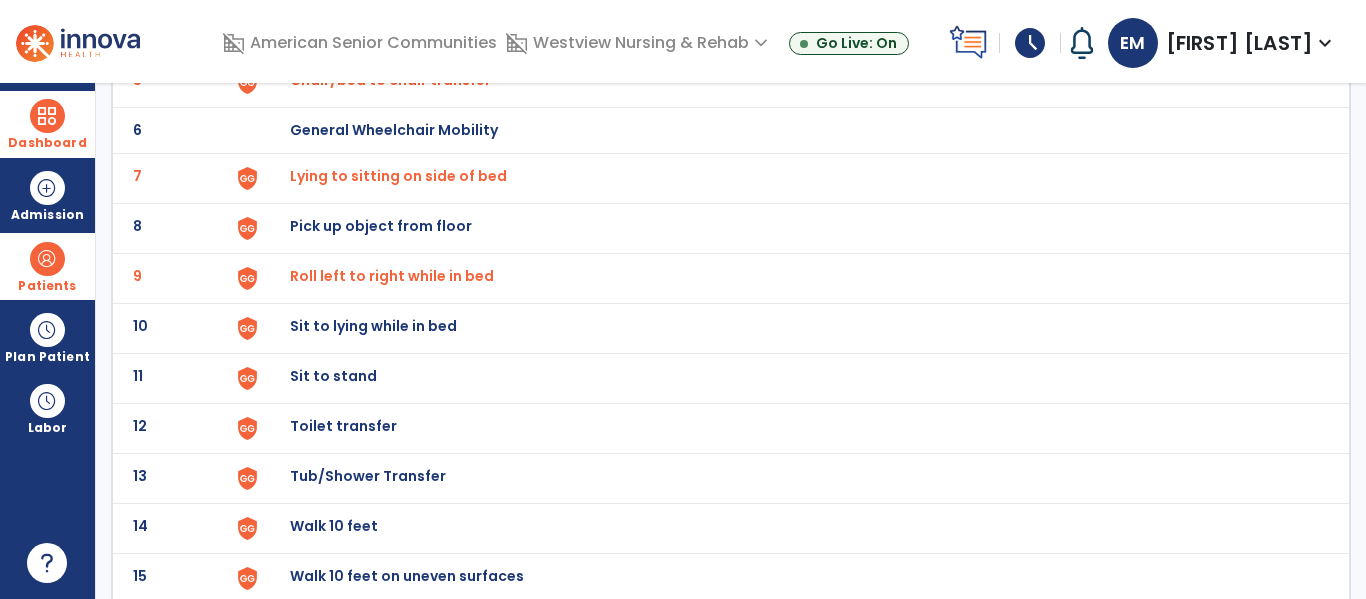 scroll, scrollTop: 386, scrollLeft: 0, axis: vertical 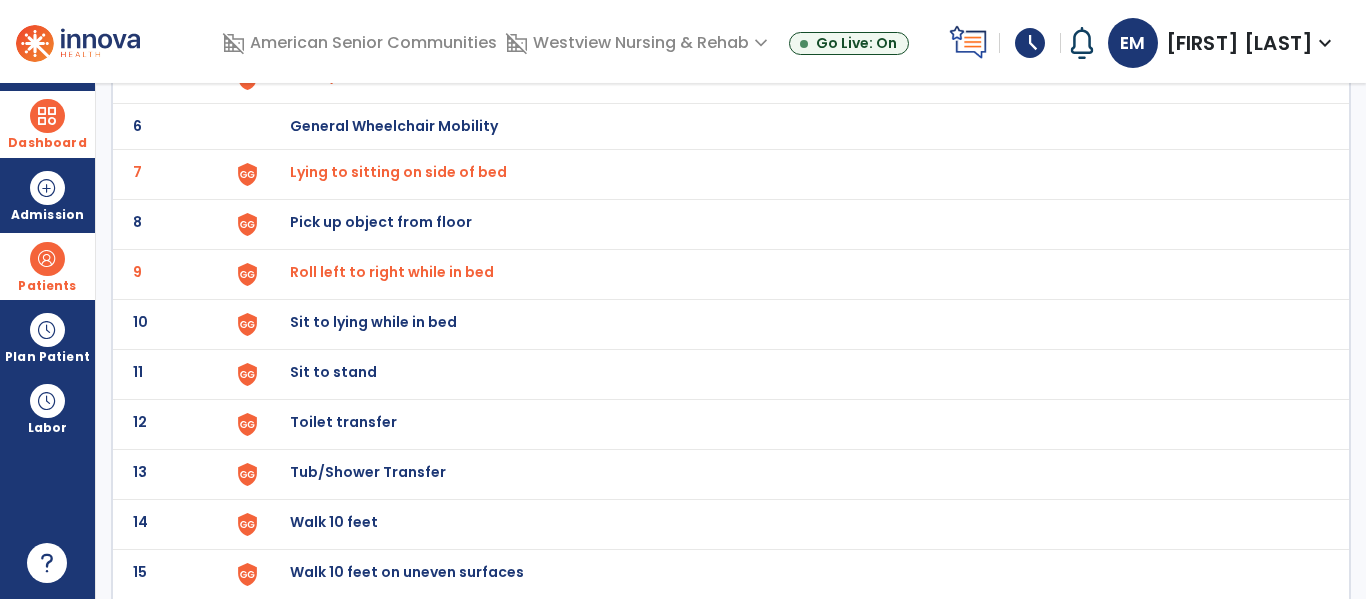 click on "Sit to stand" at bounding box center [789, -122] 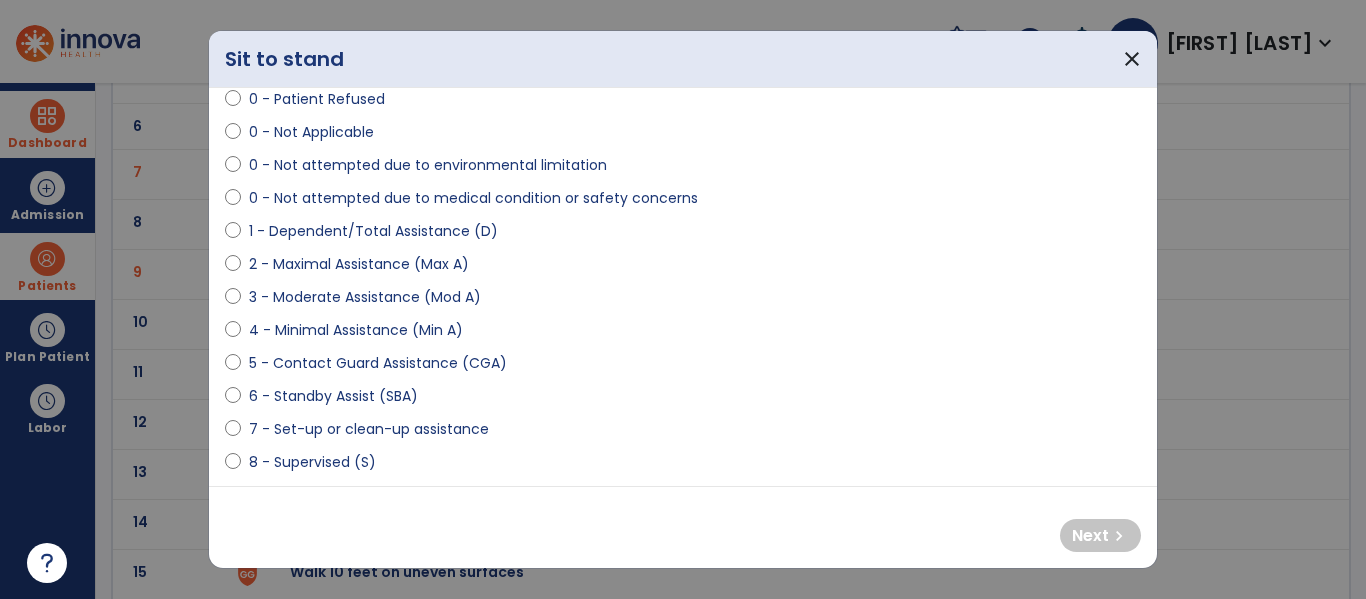 click on "5 - Contact Guard Assistance (CGA)" at bounding box center (378, 363) 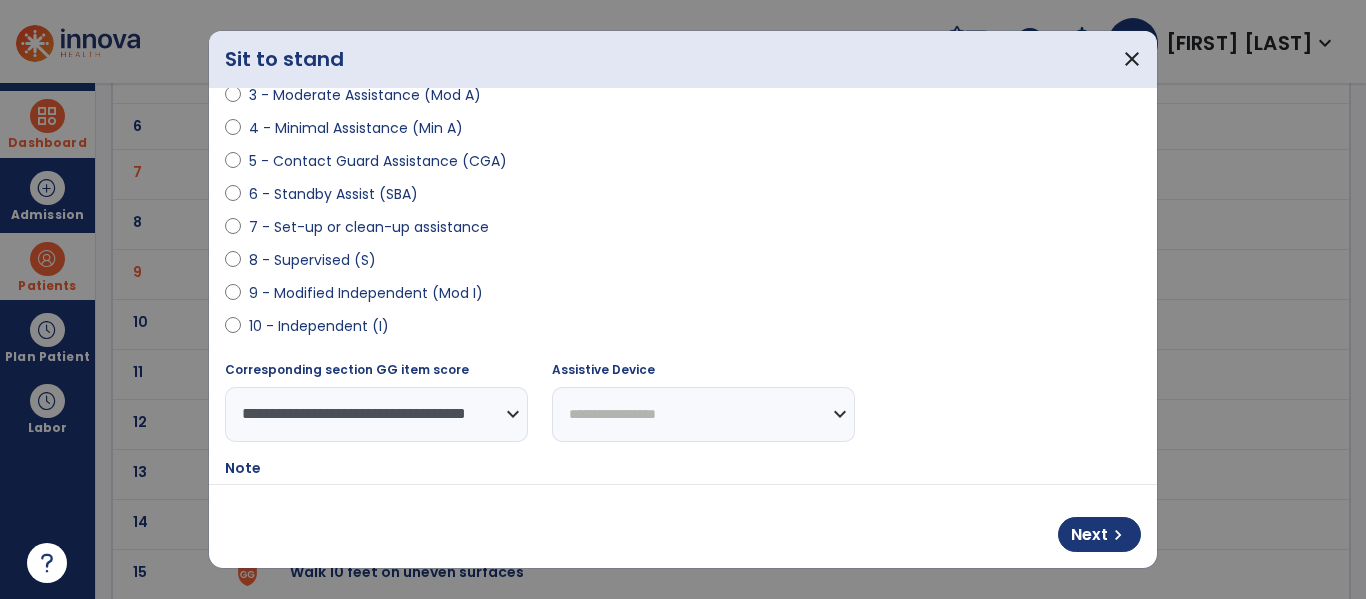 scroll, scrollTop: 313, scrollLeft: 0, axis: vertical 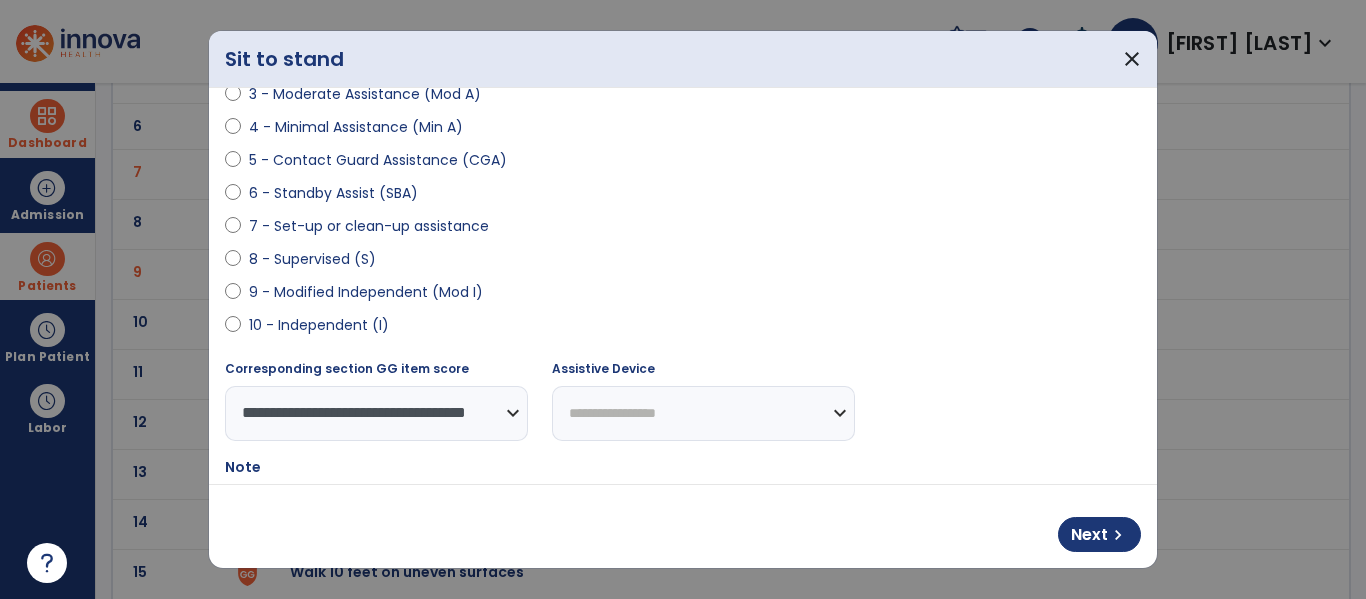 click on "**********" at bounding box center (703, 413) 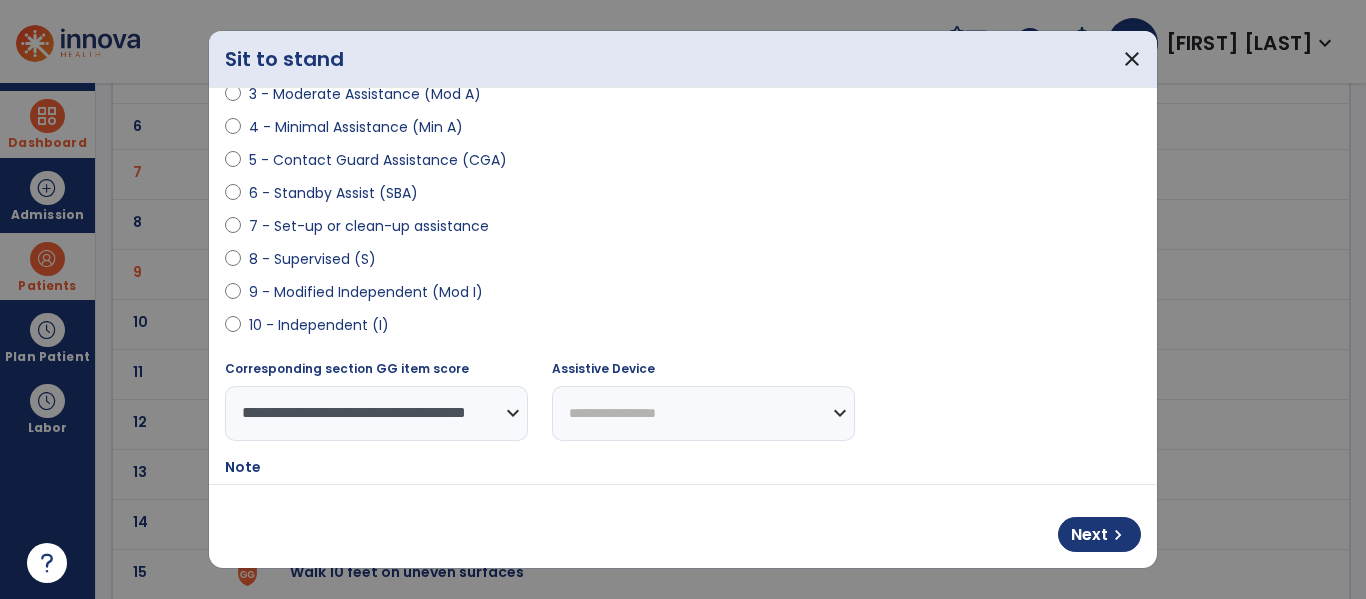 select on "**********" 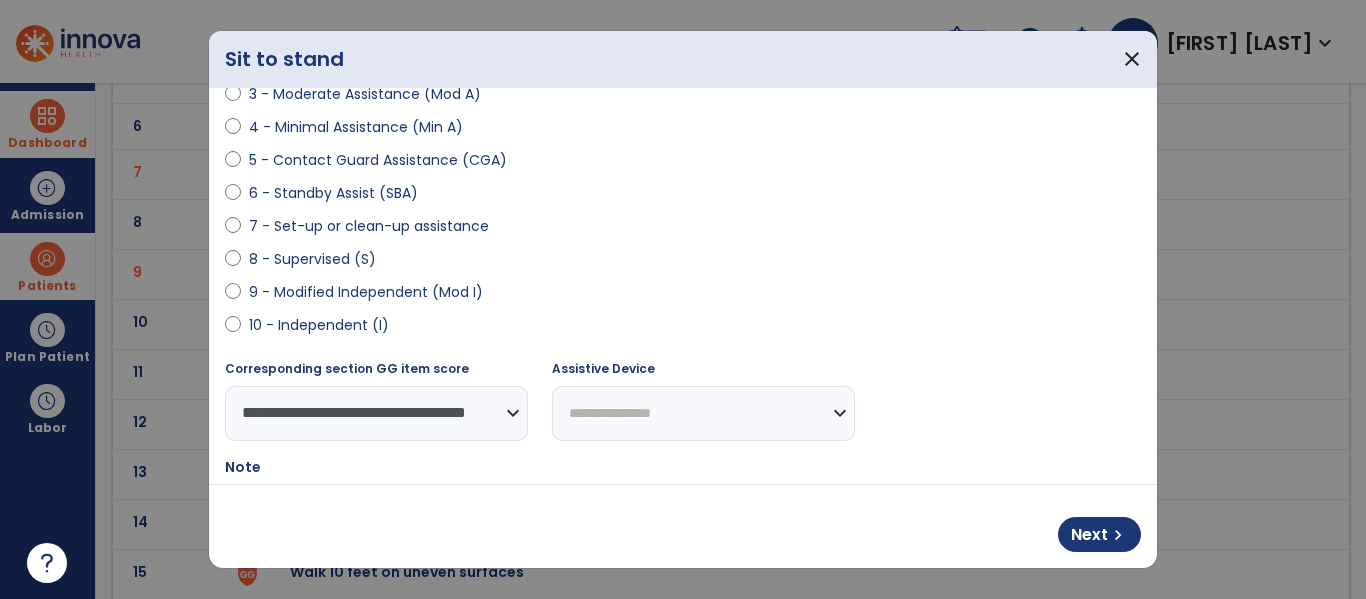 click on "**********" at bounding box center [703, 413] 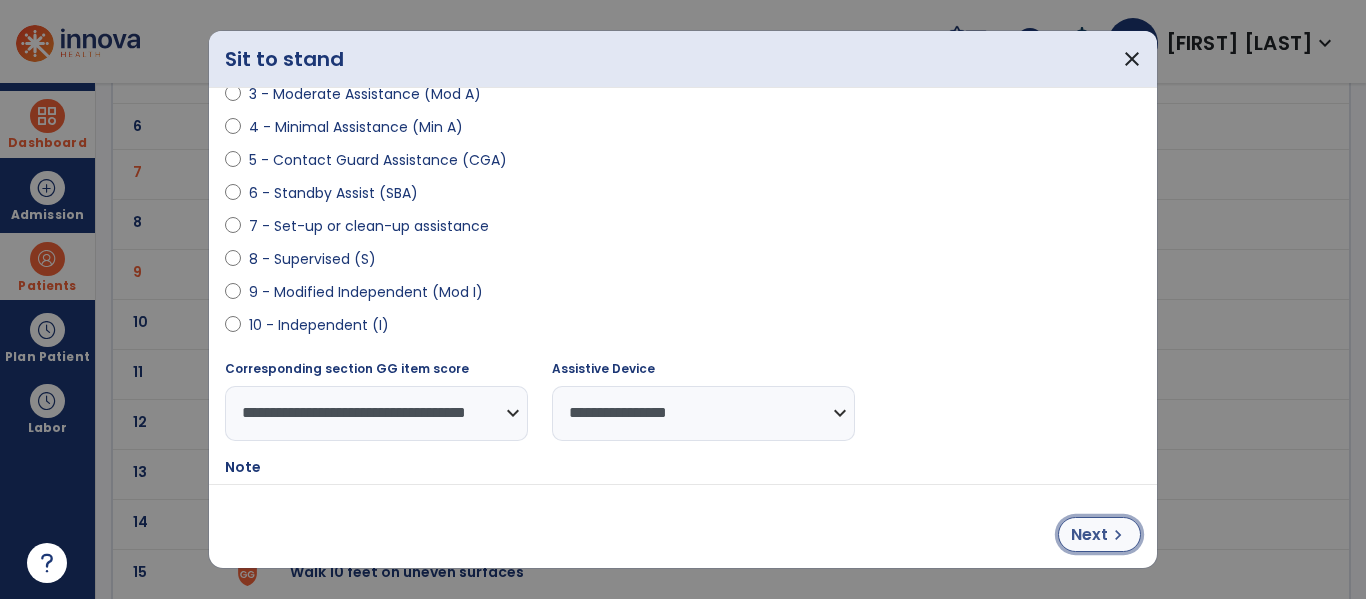 click on "chevron_right" at bounding box center [1118, 535] 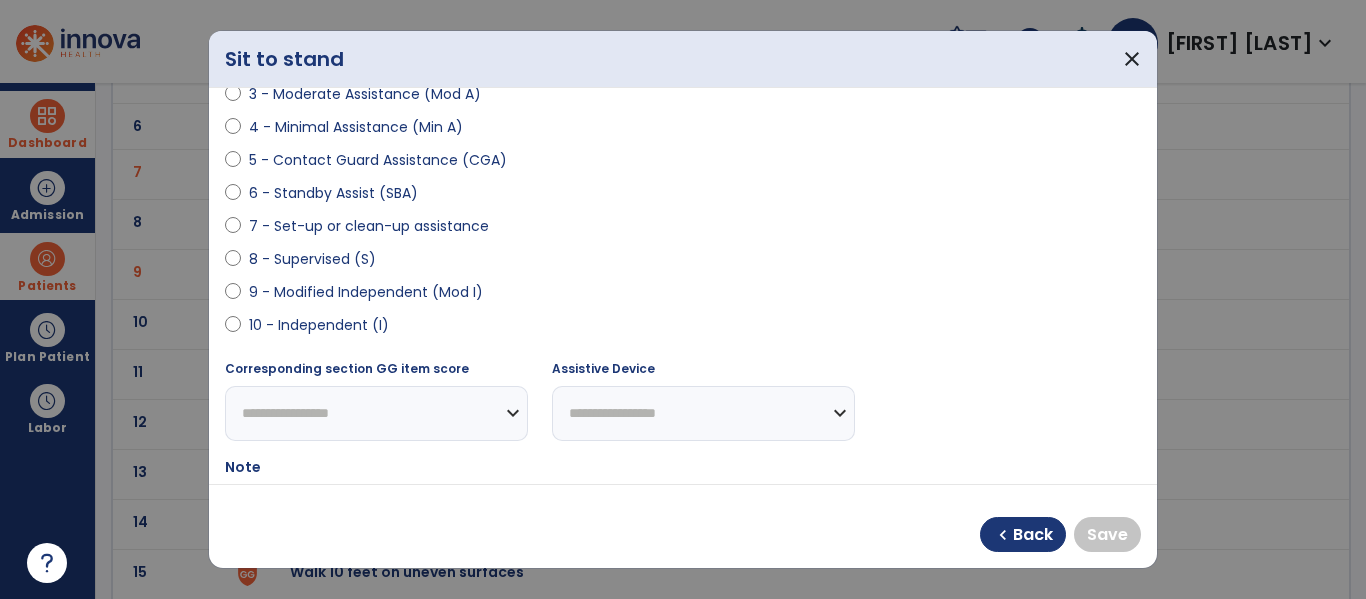 click on "10 - Independent (I)" at bounding box center (319, 325) 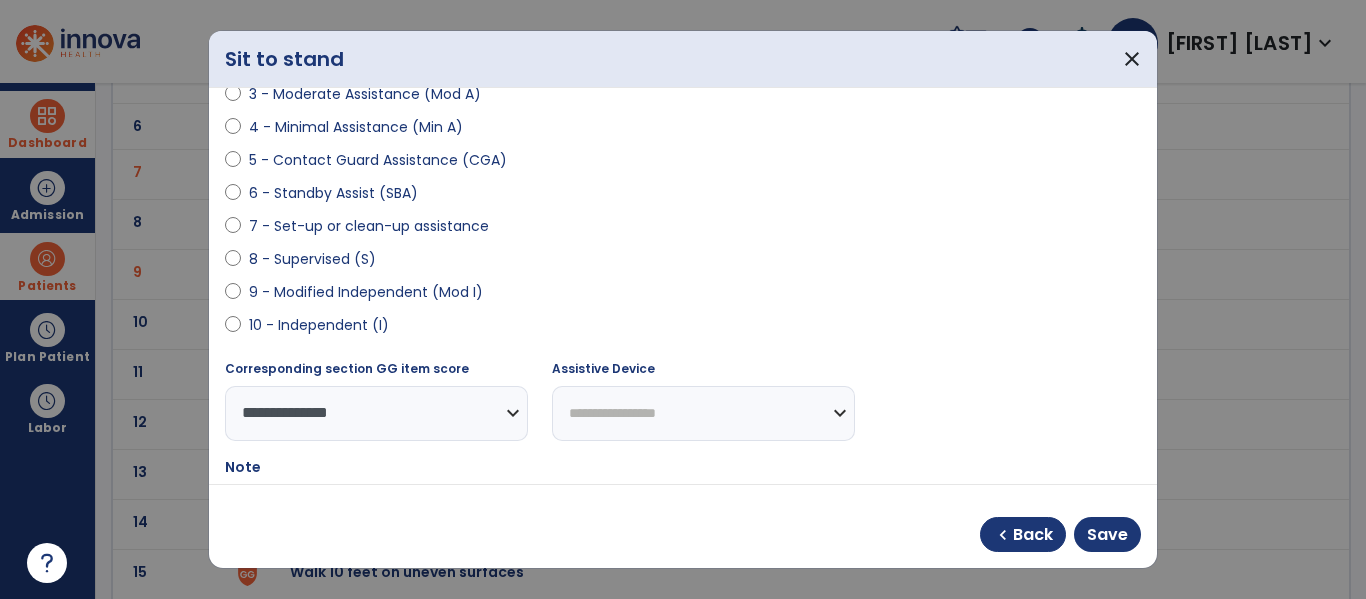 click on "**********" at bounding box center [703, 413] 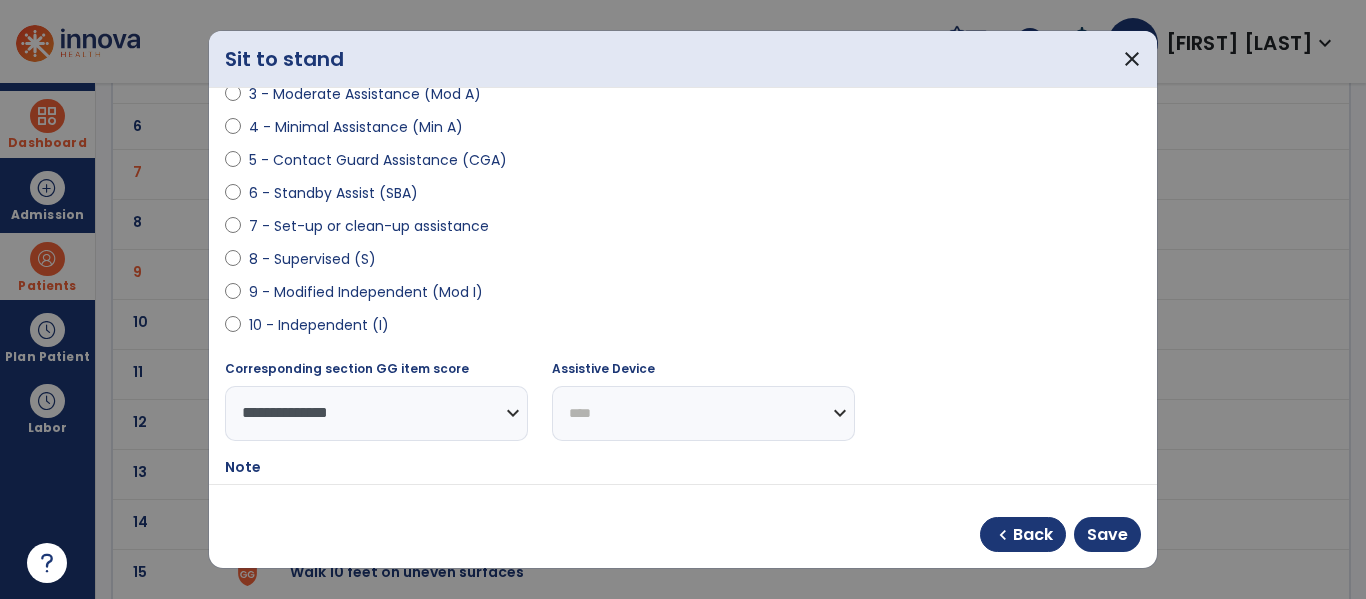 click on "**********" at bounding box center (703, 413) 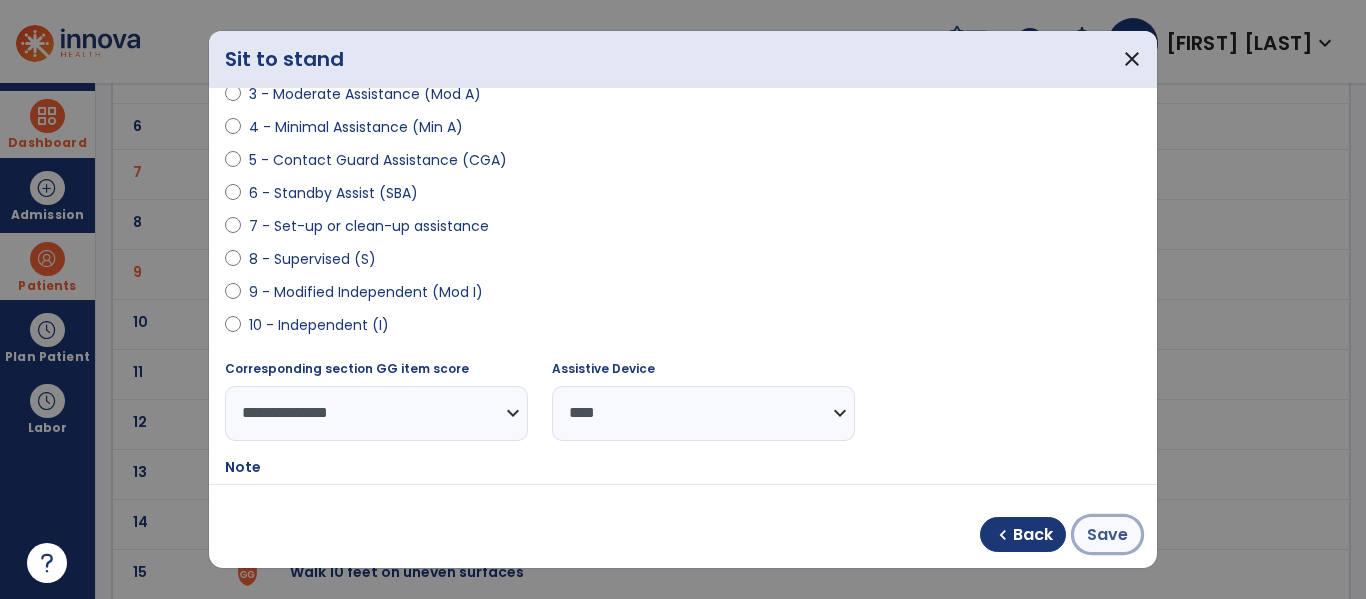 click on "Save" at bounding box center (1107, 535) 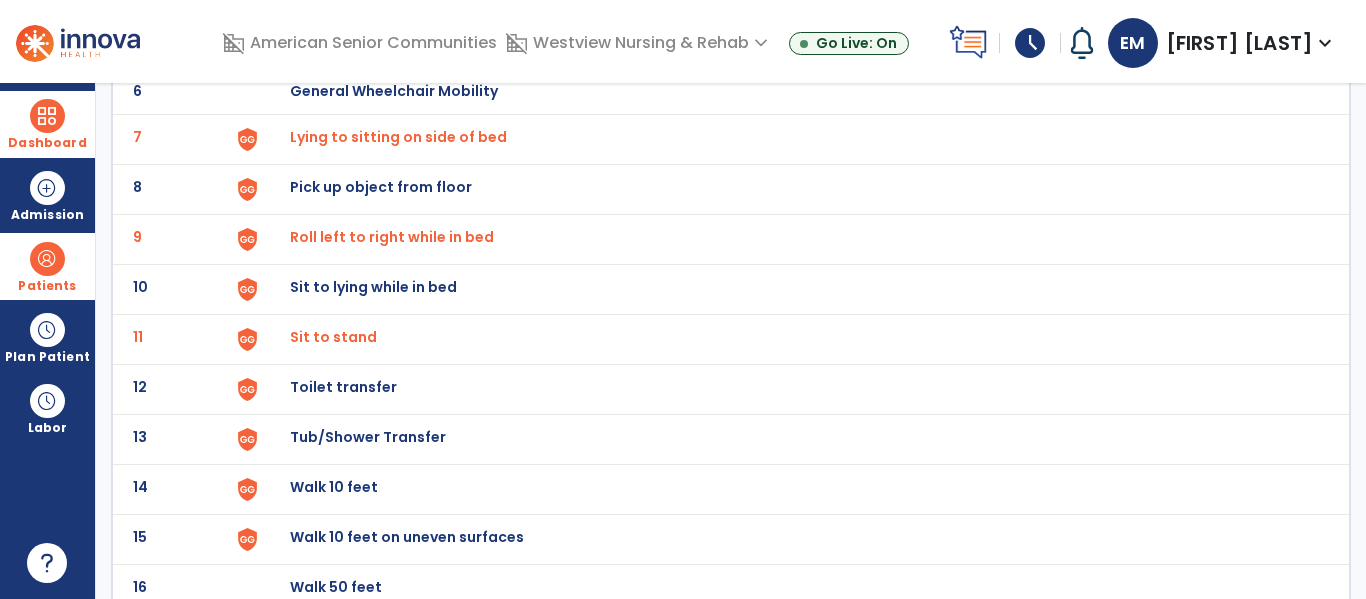 scroll, scrollTop: 431, scrollLeft: 0, axis: vertical 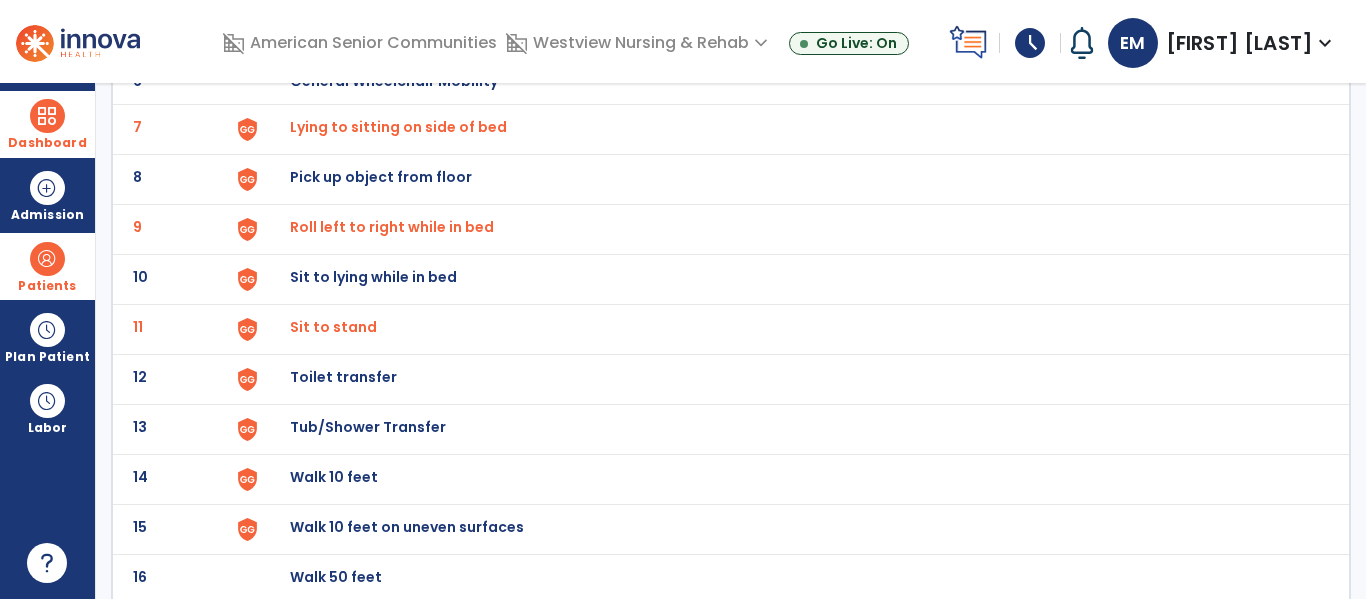 click at bounding box center (247, -167) 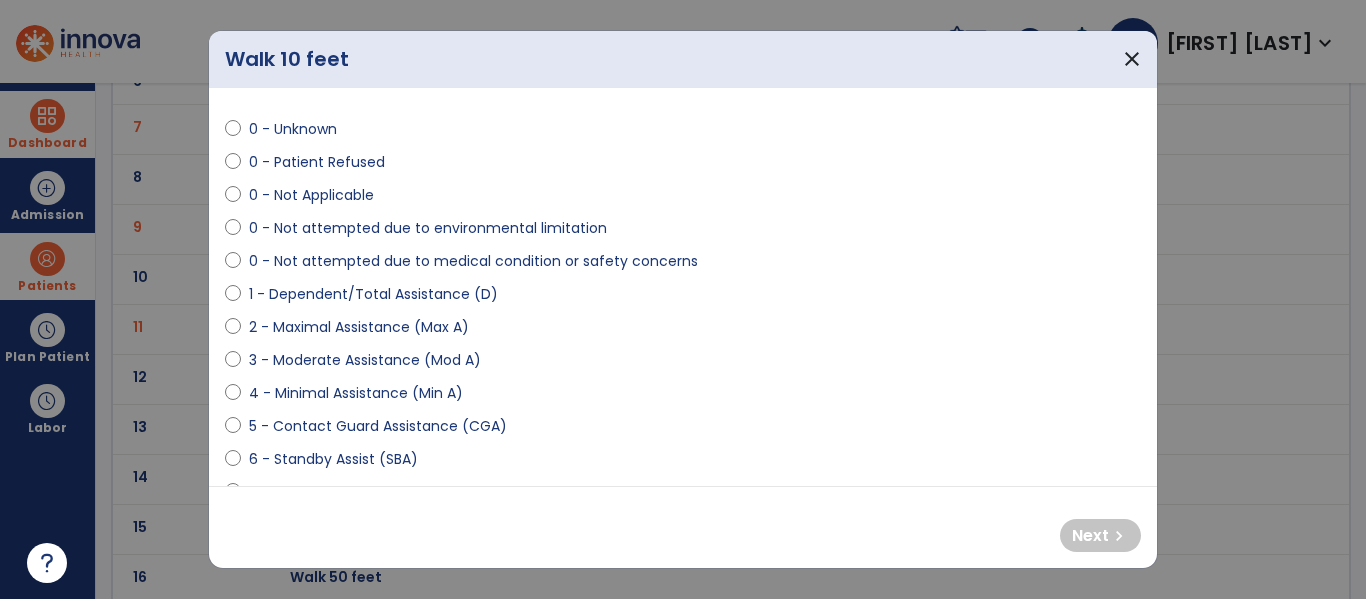 click on "5 - Contact Guard Assistance (CGA)" at bounding box center (378, 426) 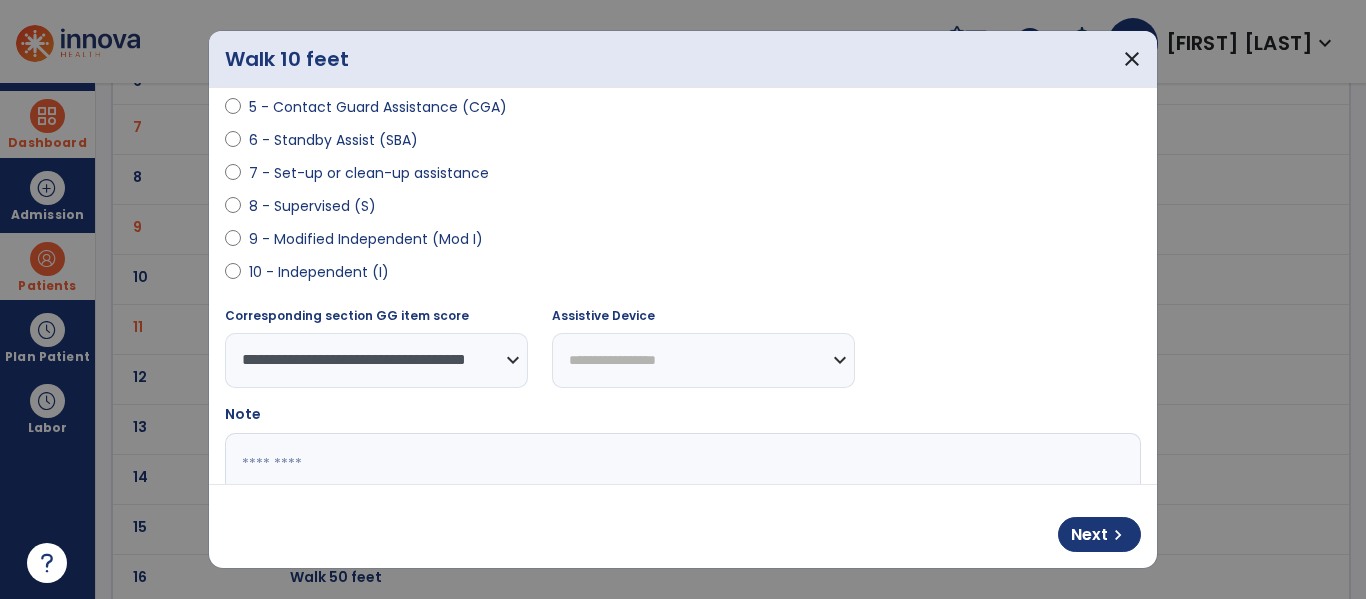scroll, scrollTop: 367, scrollLeft: 0, axis: vertical 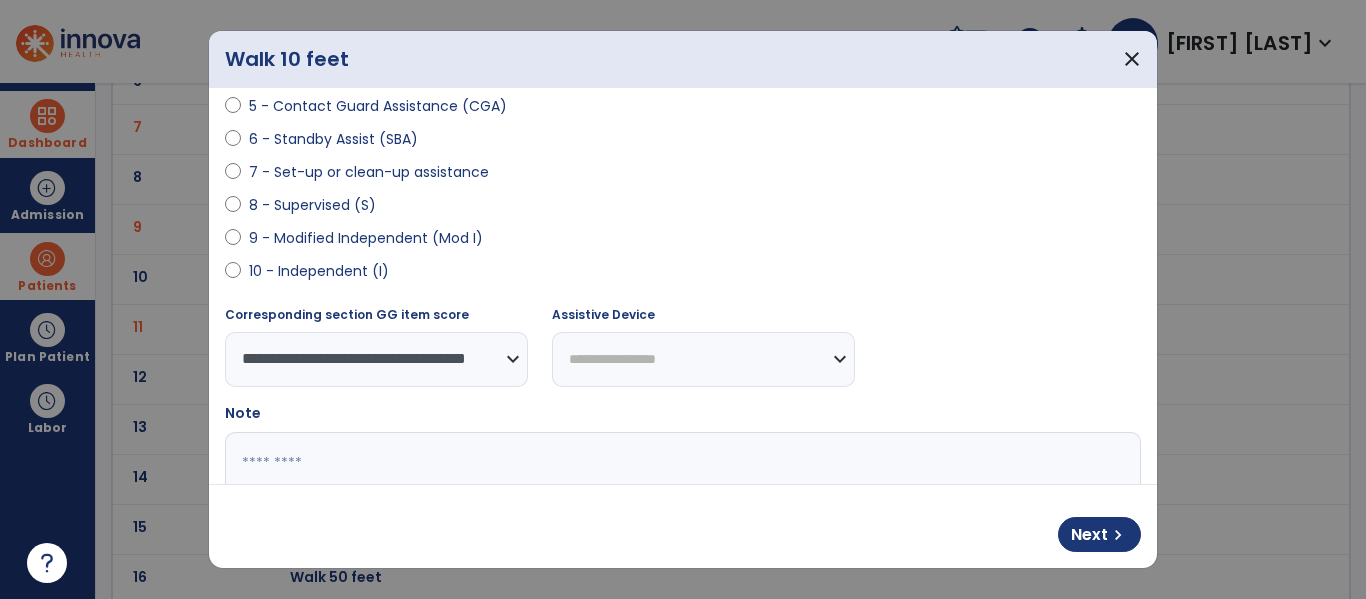click on "**********" at bounding box center (703, 359) 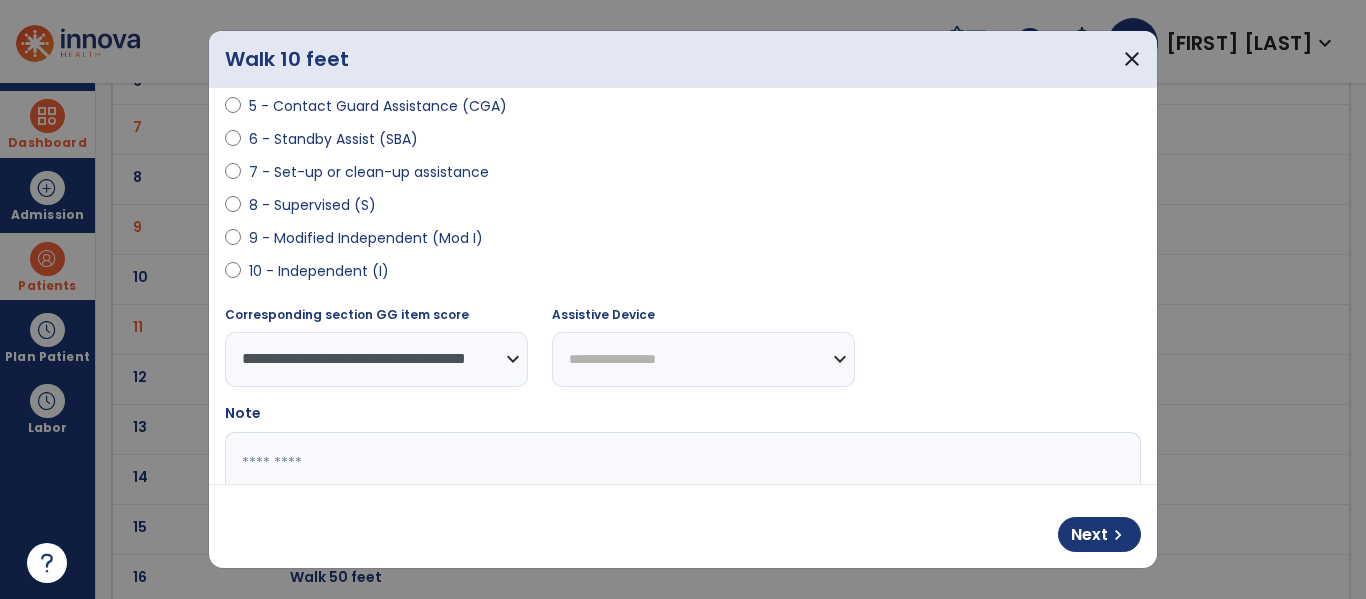 select on "**********" 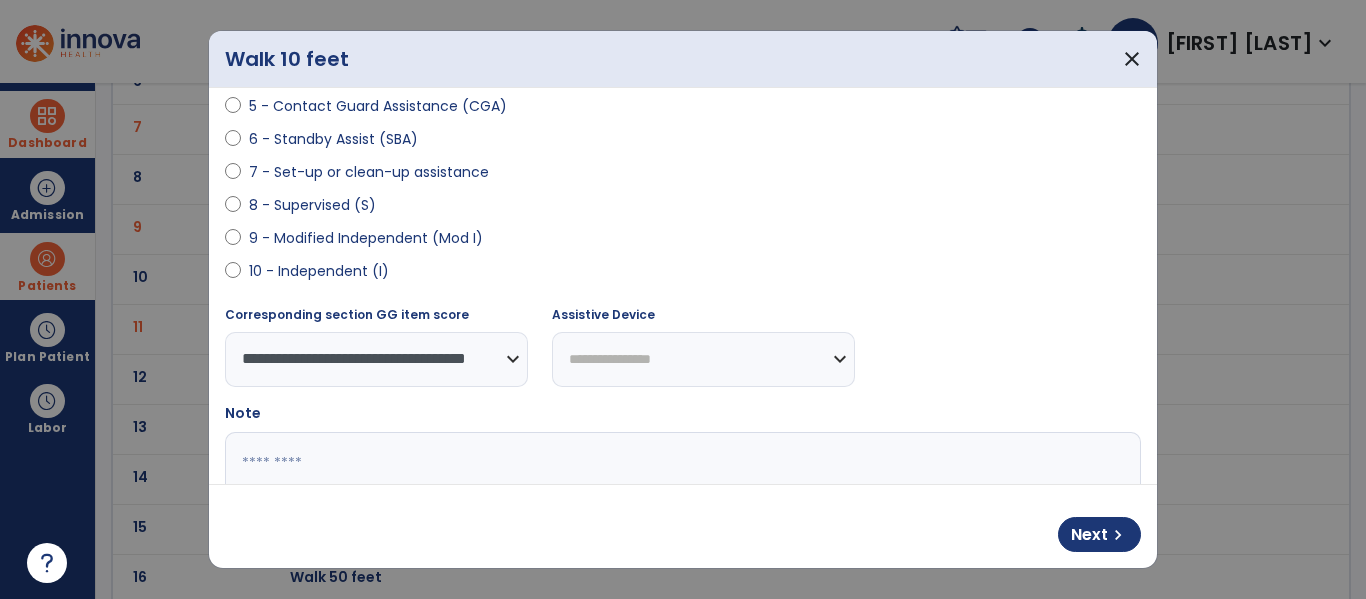 click on "**********" at bounding box center (703, 359) 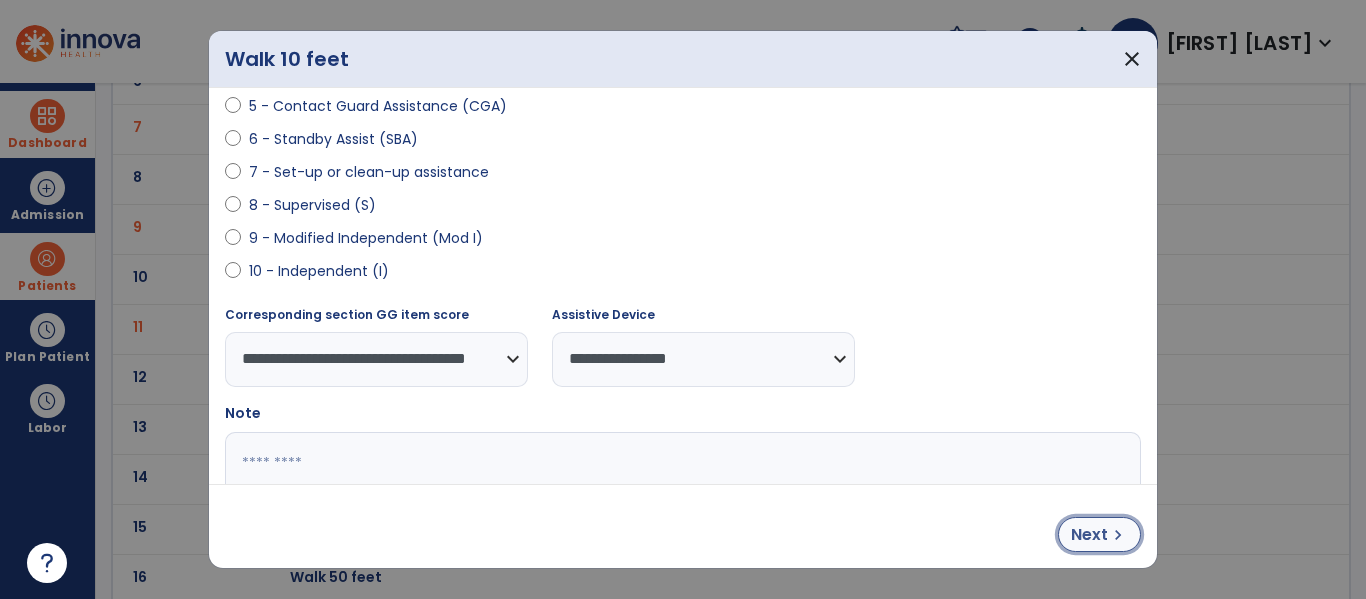 click on "Next" at bounding box center [1089, 535] 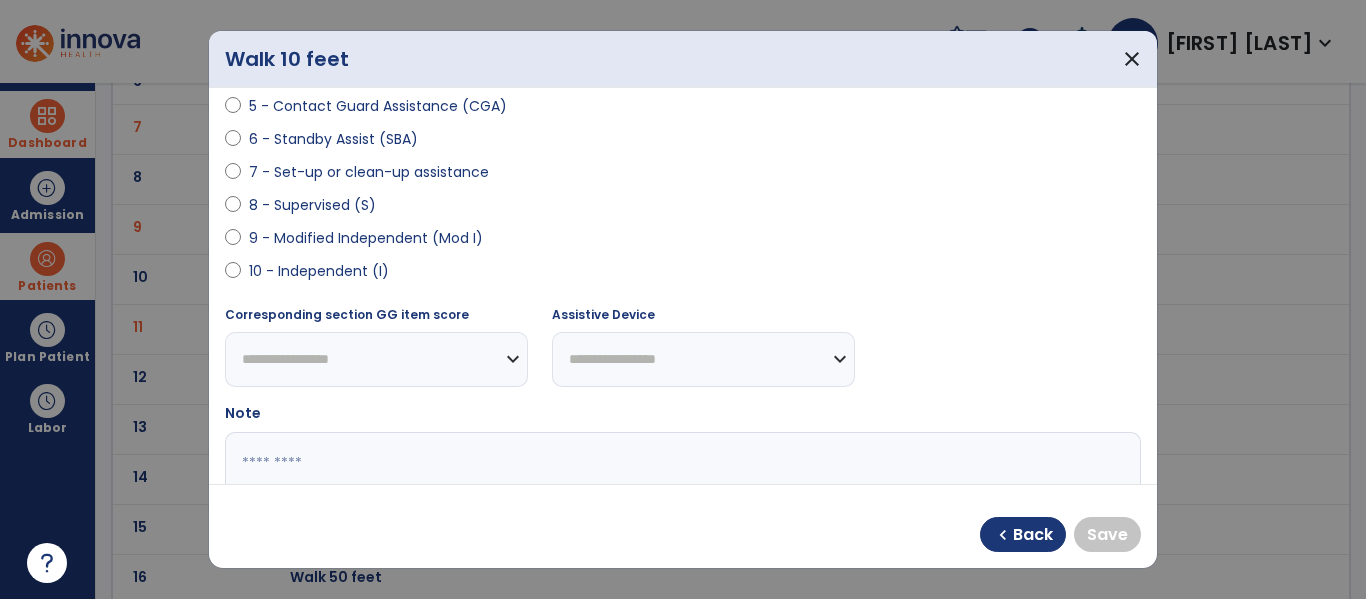 scroll, scrollTop: 337, scrollLeft: 0, axis: vertical 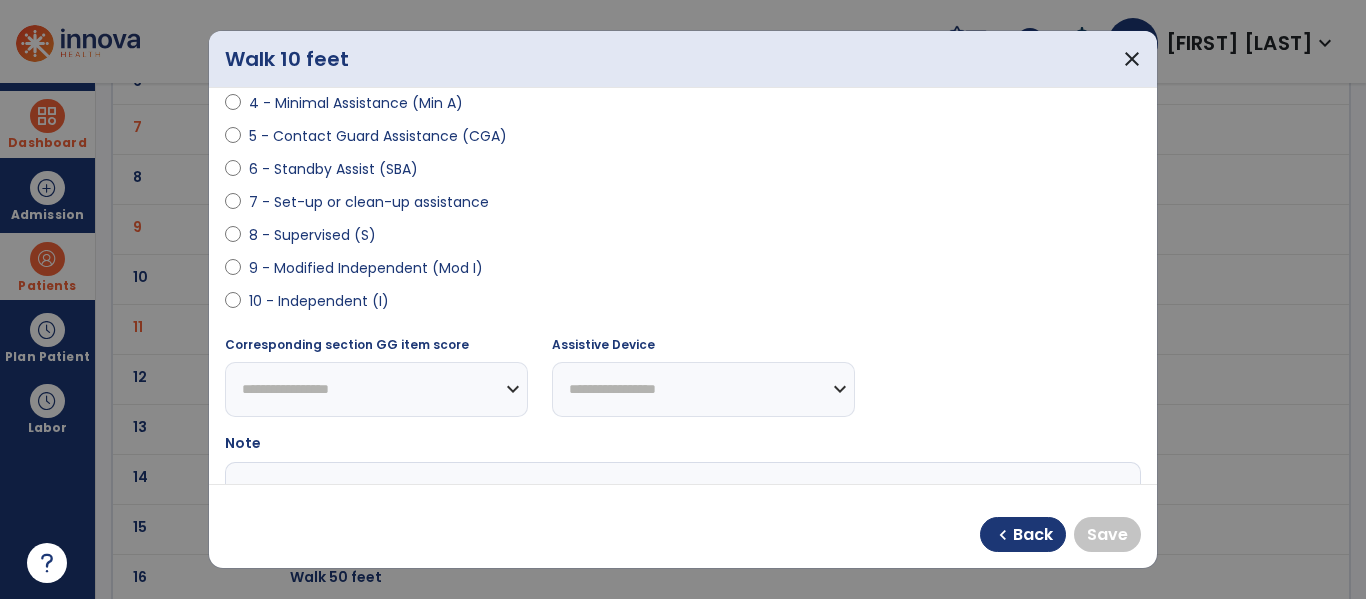 select on "**********" 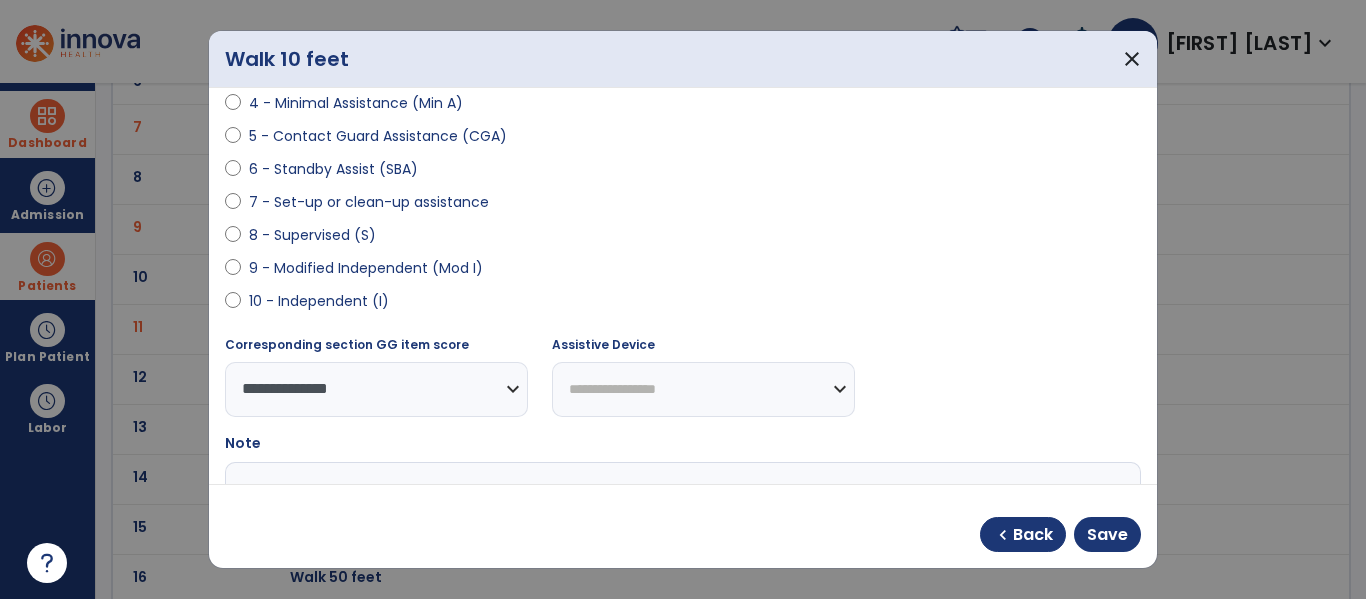 click on "**********" at bounding box center [703, 389] 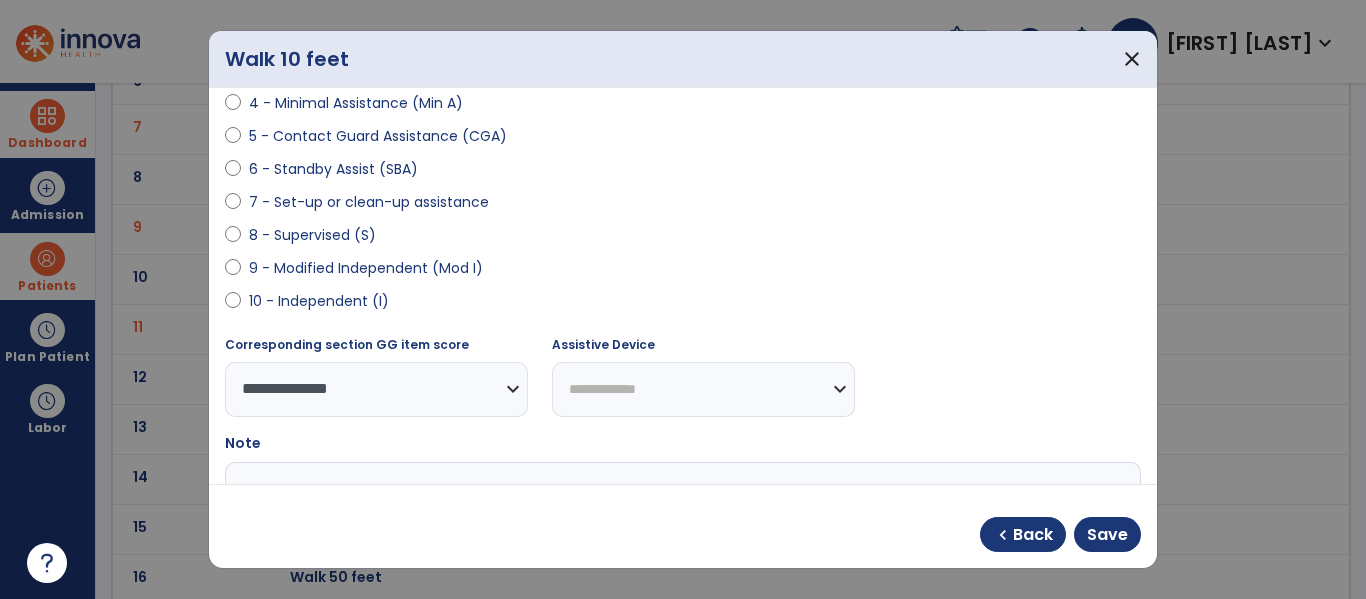 click on "**********" at bounding box center [703, 389] 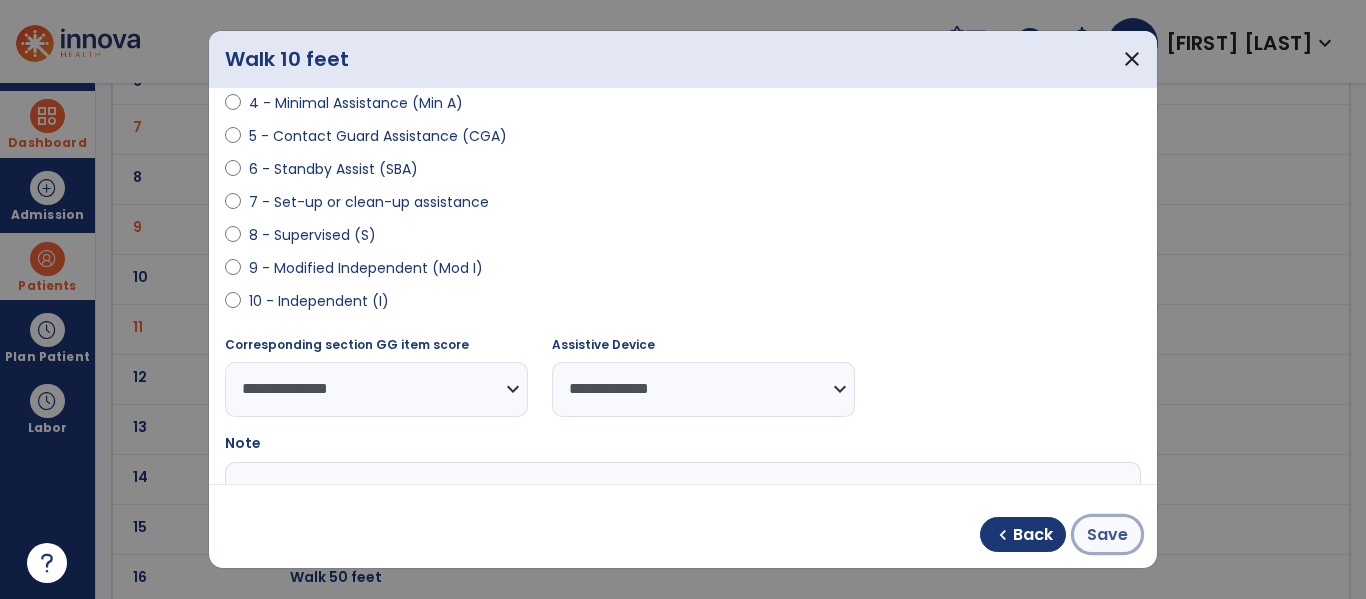 click on "Save" at bounding box center [1107, 535] 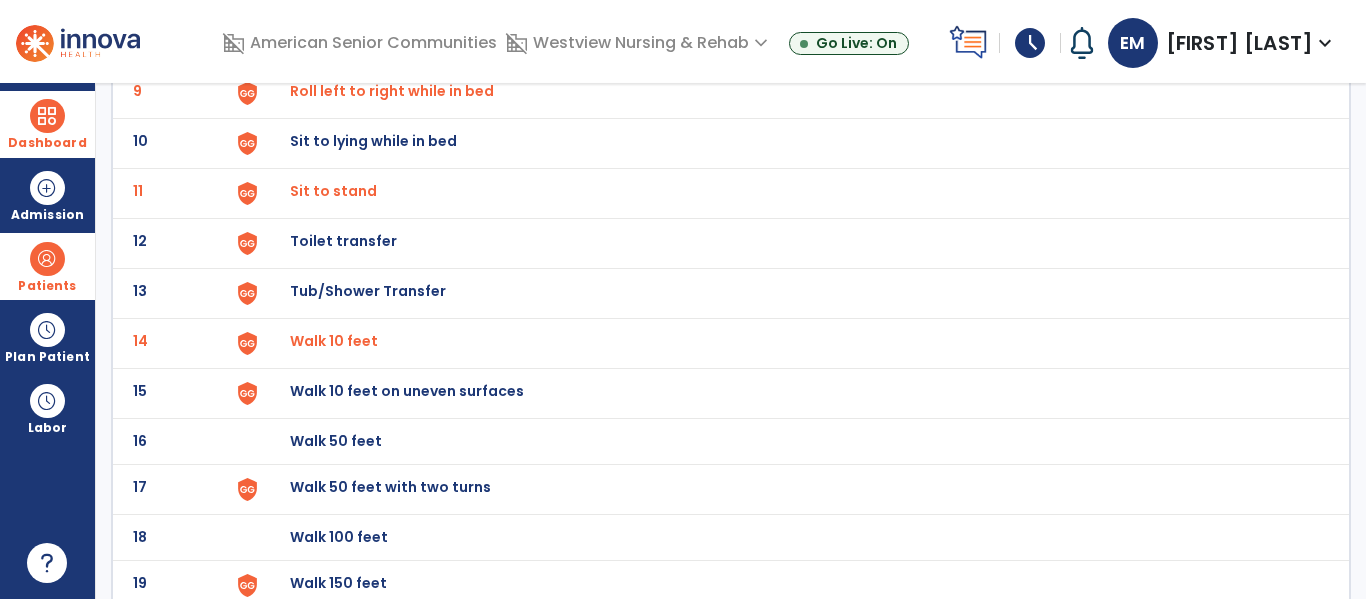 scroll, scrollTop: 568, scrollLeft: 0, axis: vertical 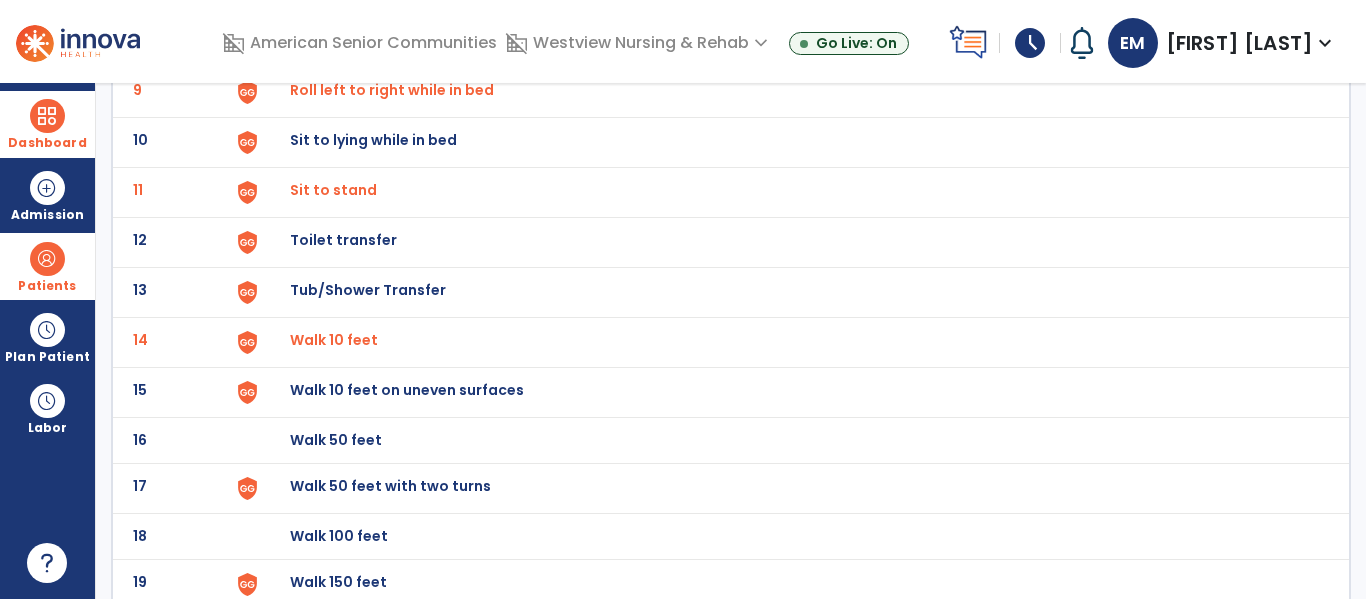 click on "17 Walk 50 feet with two turns" 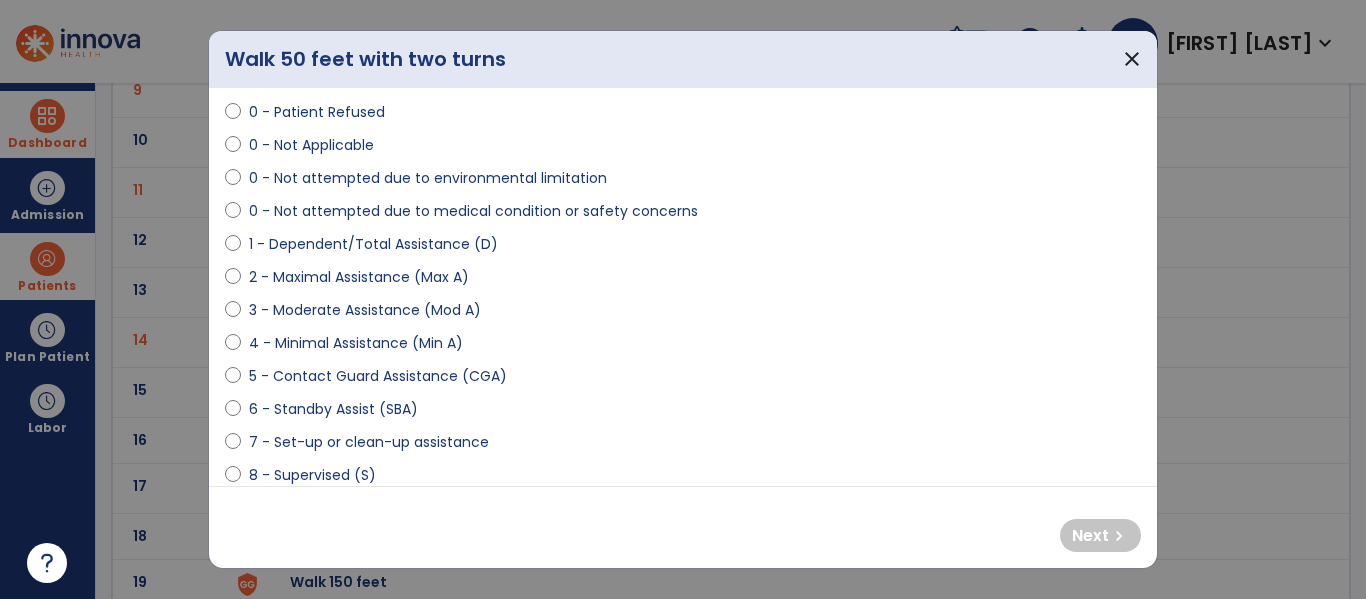 scroll, scrollTop: 101, scrollLeft: 0, axis: vertical 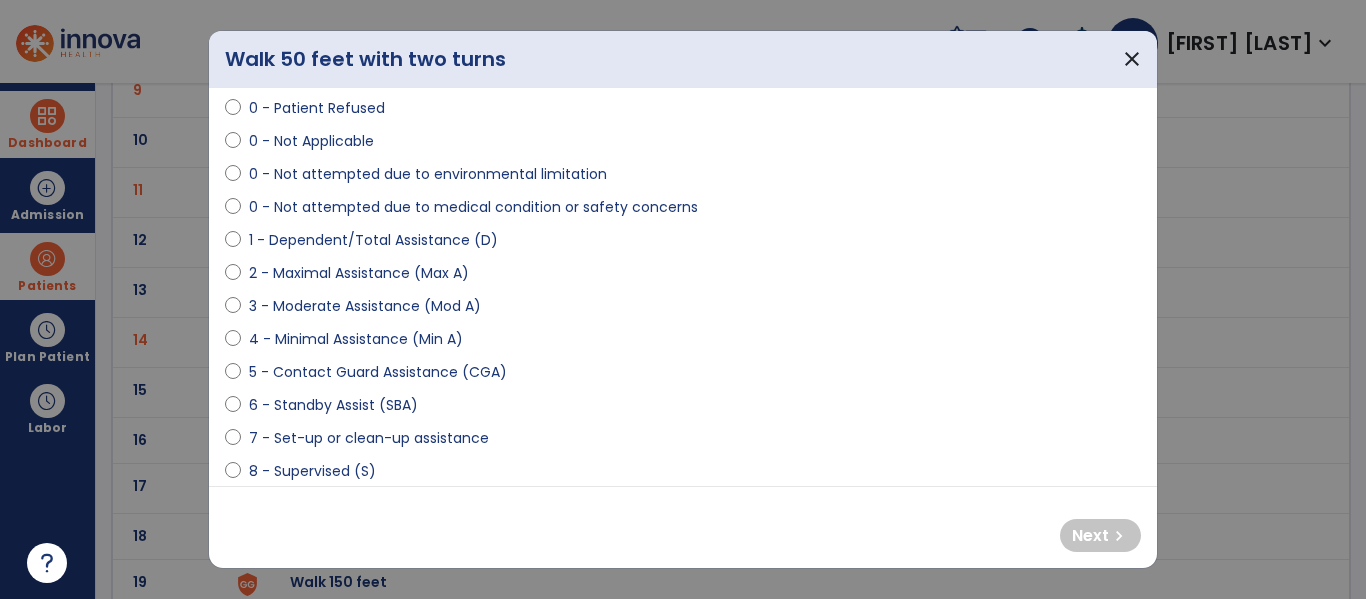 select on "**********" 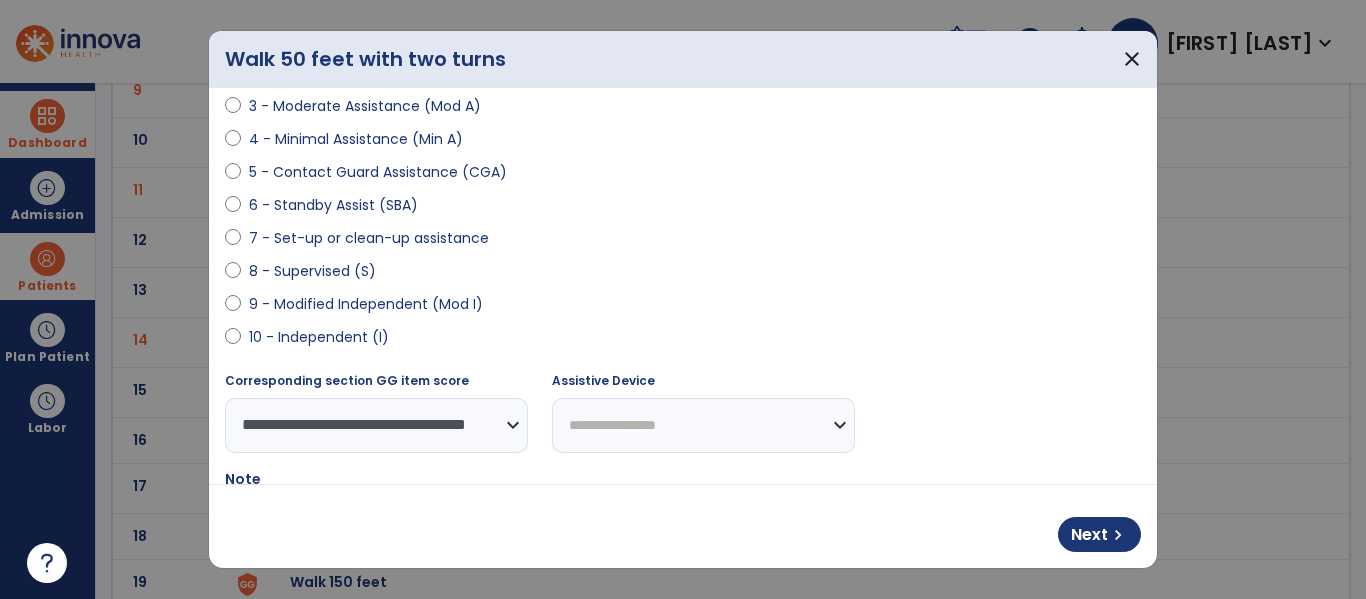 scroll, scrollTop: 304, scrollLeft: 0, axis: vertical 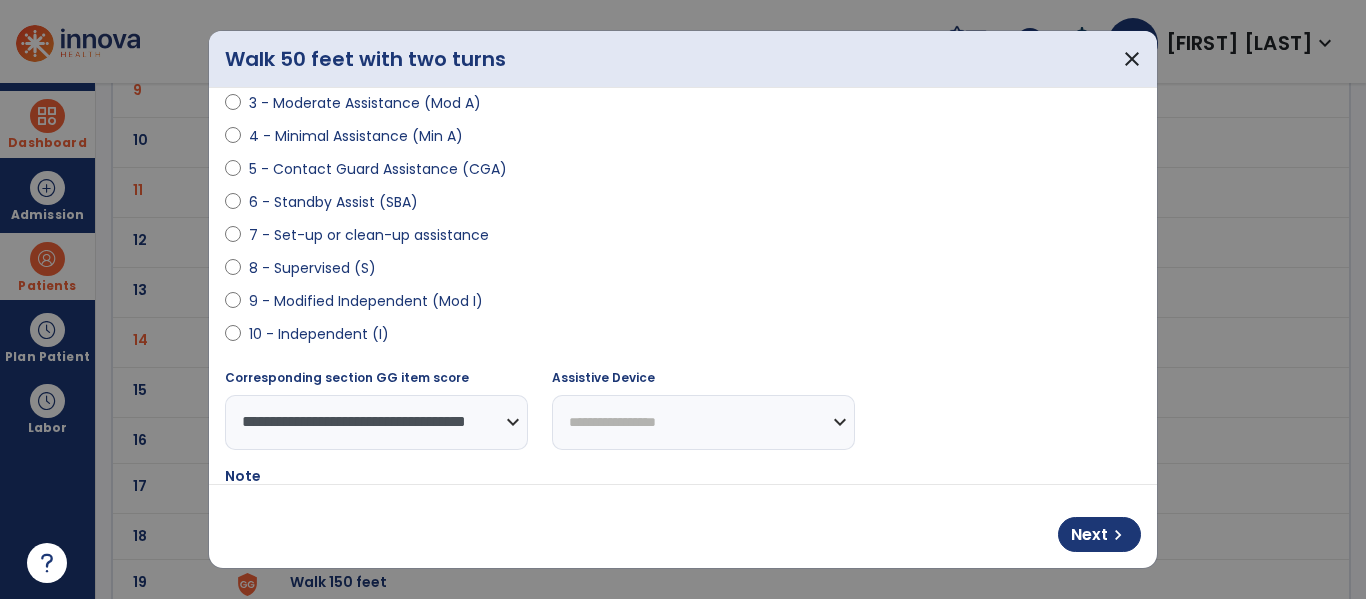 click on "**********" at bounding box center [703, 422] 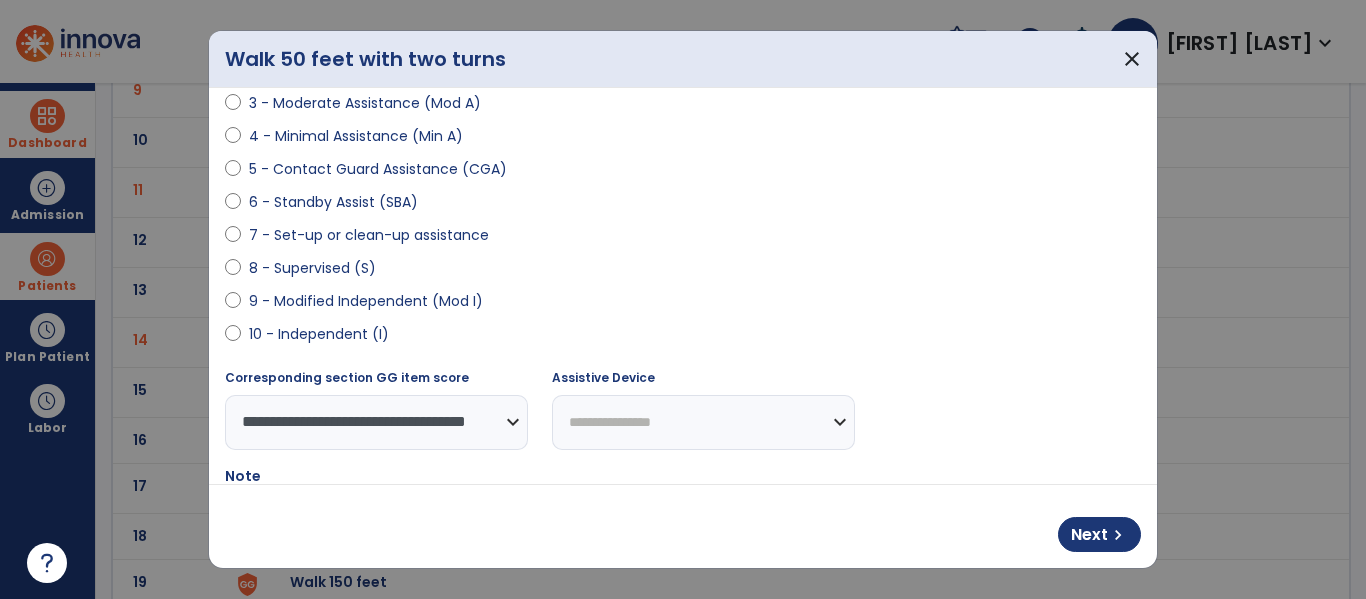 click on "**********" at bounding box center [703, 422] 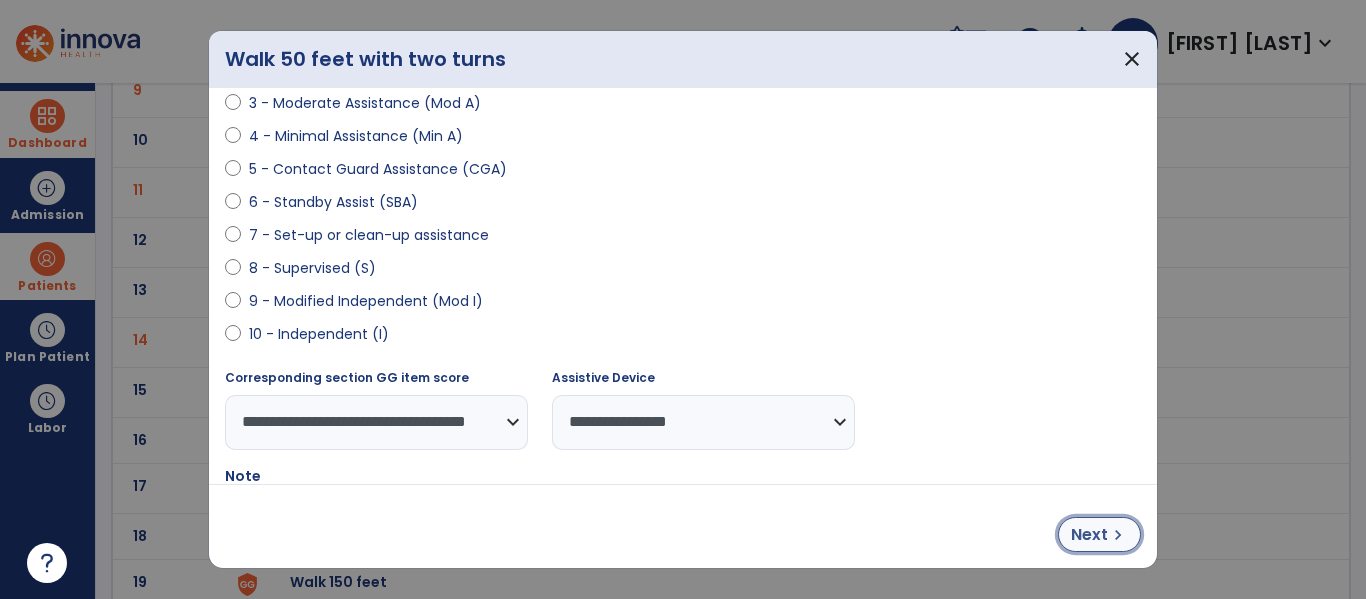 click on "chevron_right" at bounding box center (1118, 535) 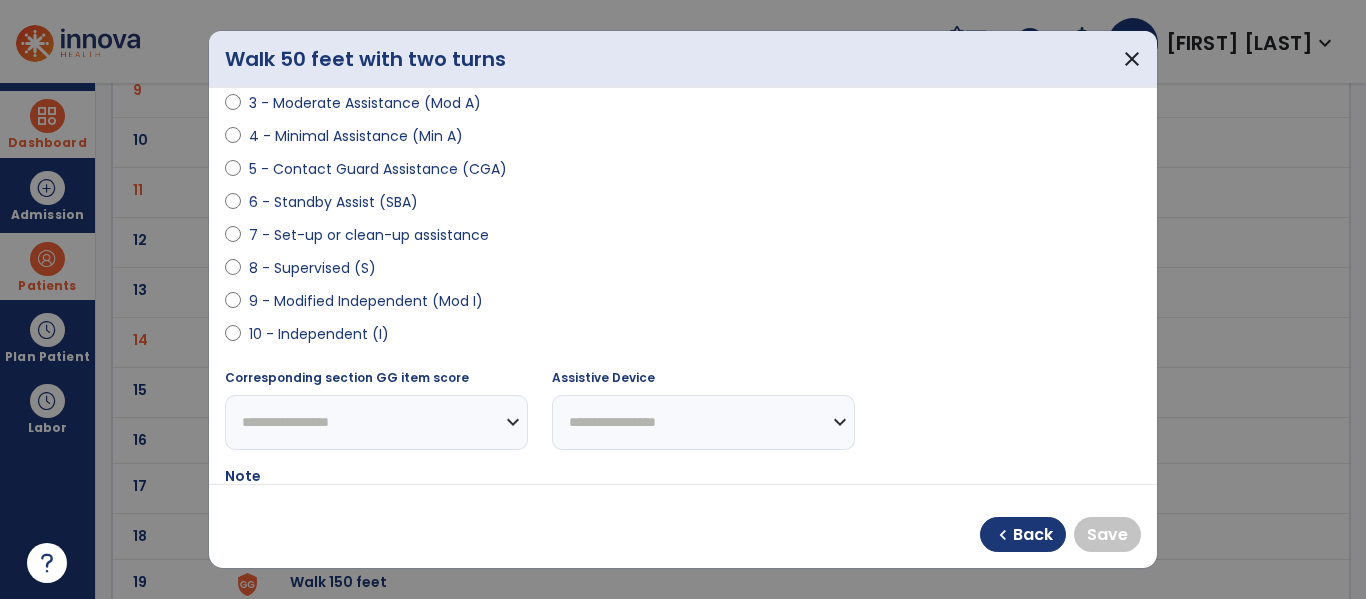 click on "10 - Independent (I)" at bounding box center [319, 334] 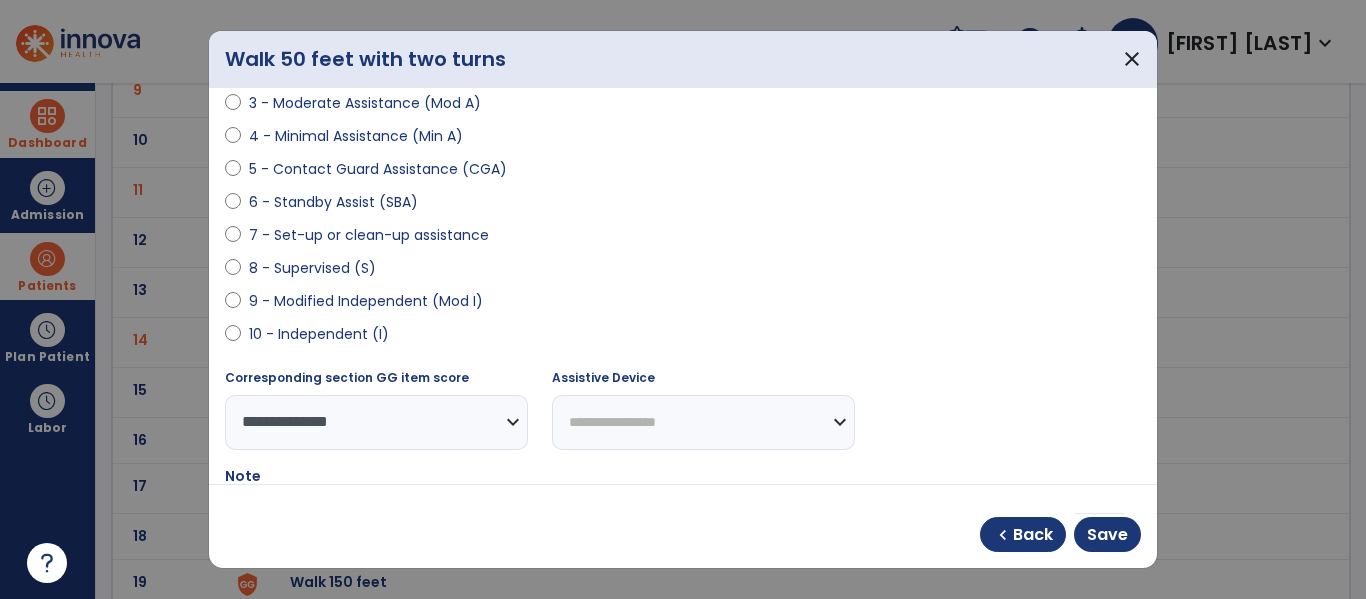 click on "9 - Modified Independent (Mod I)" at bounding box center (366, 301) 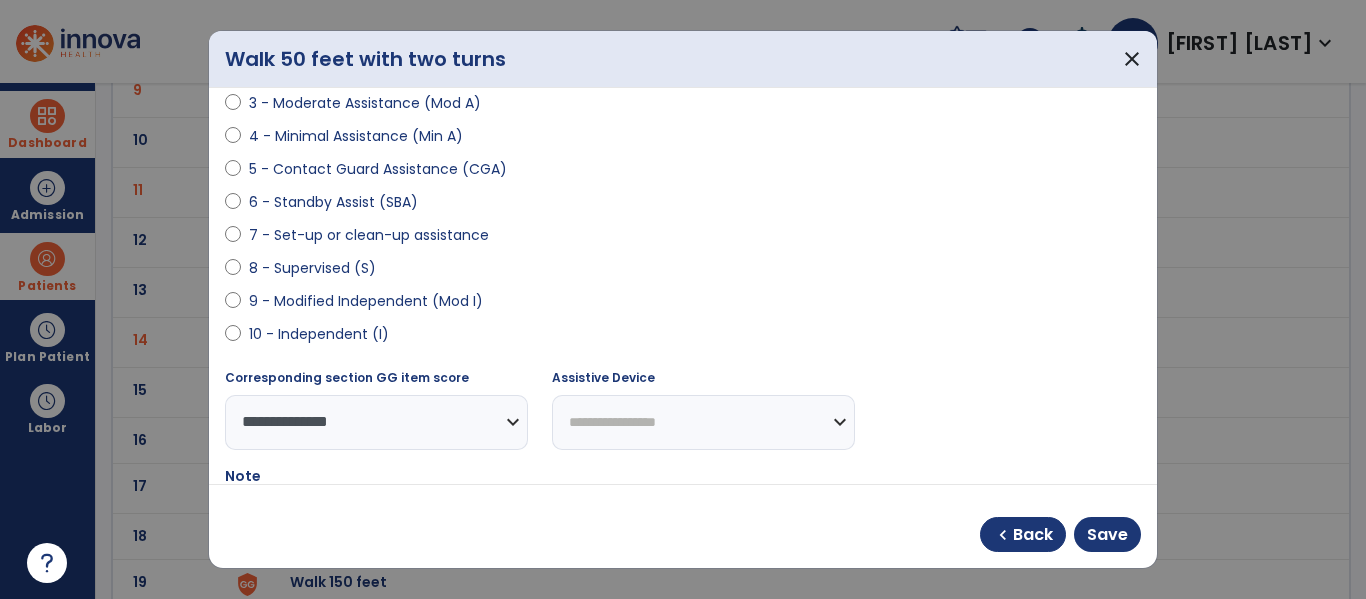 select on "**********" 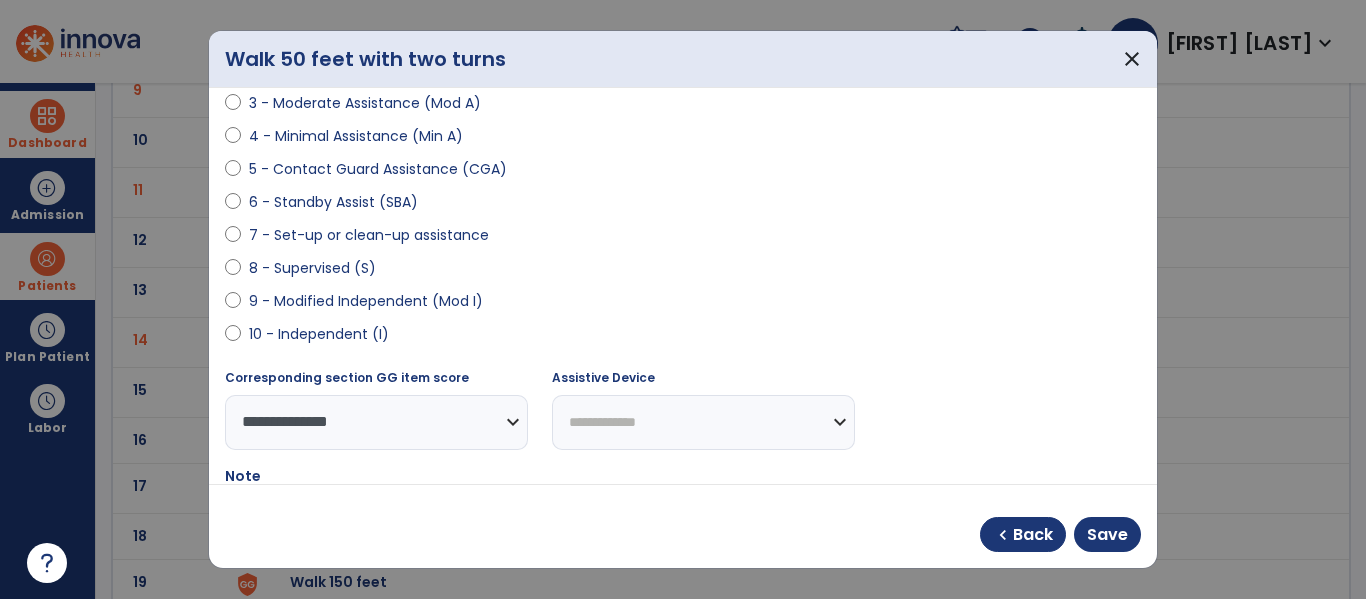 click on "**********" at bounding box center (703, 422) 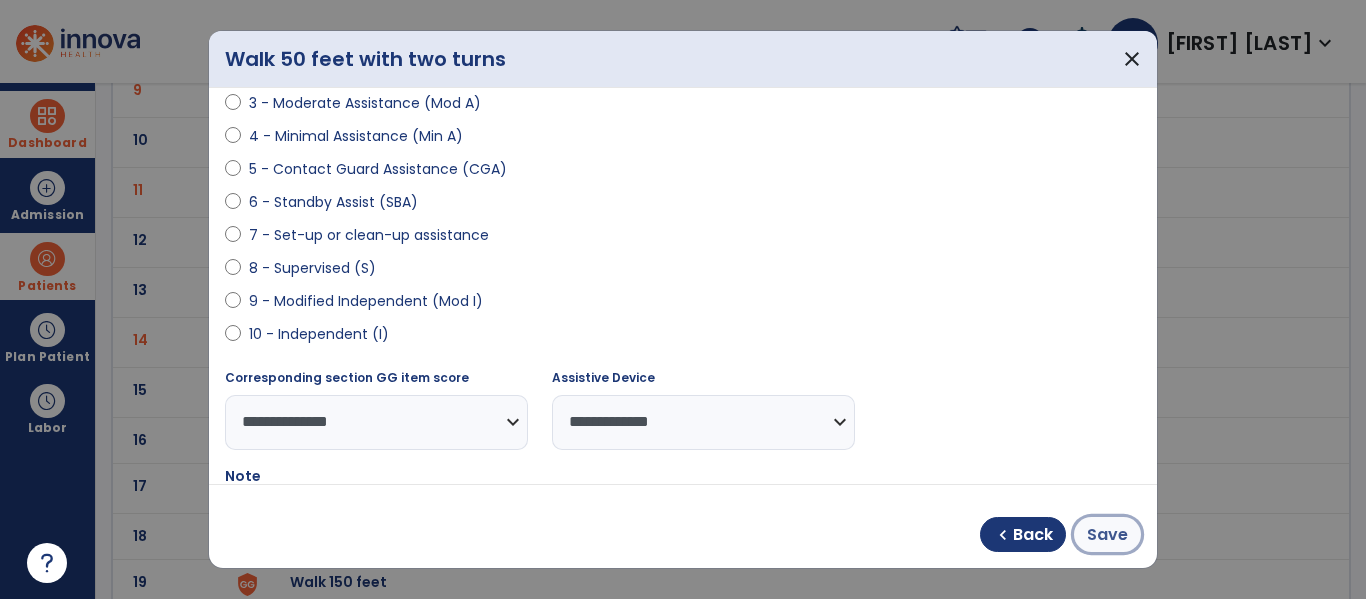 click on "Save" at bounding box center [1107, 534] 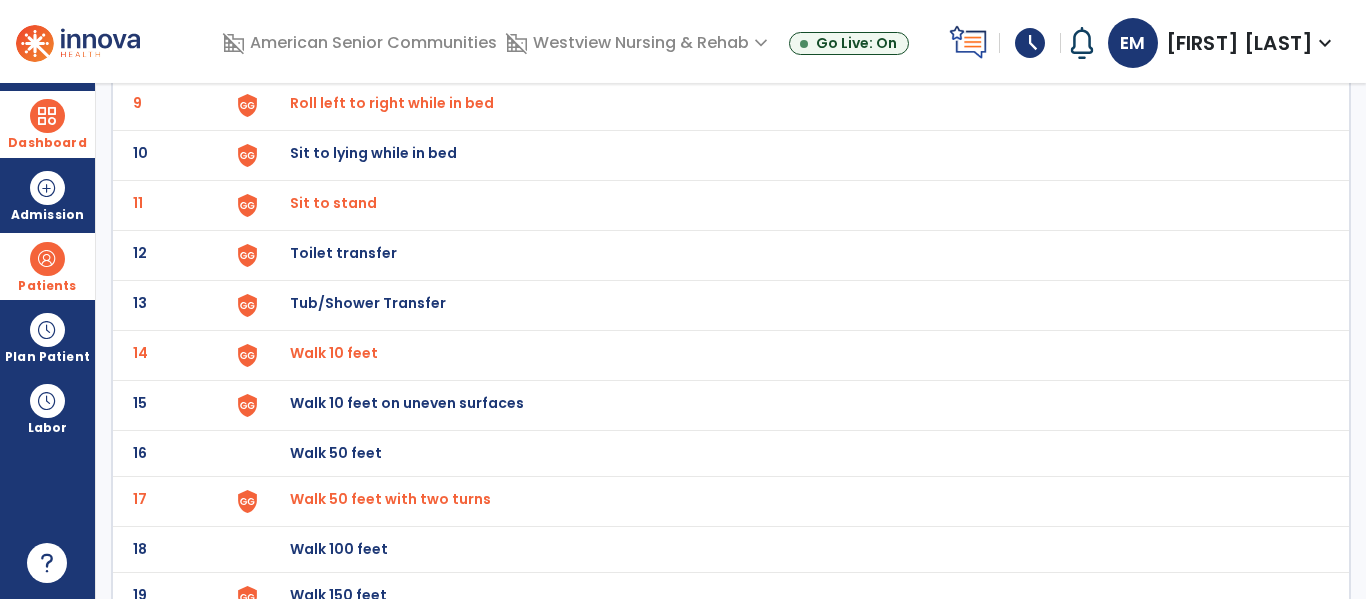 scroll, scrollTop: 551, scrollLeft: 0, axis: vertical 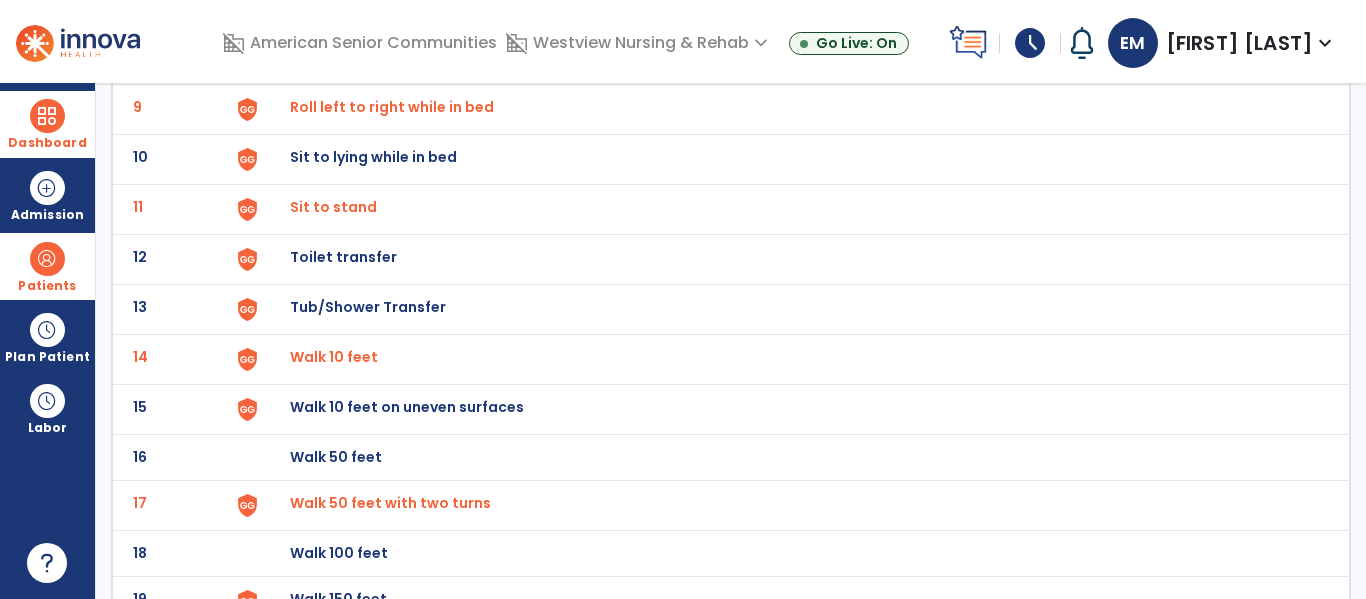 click on "[NUMBER] [WORD] [NUMBER] [WORD]" 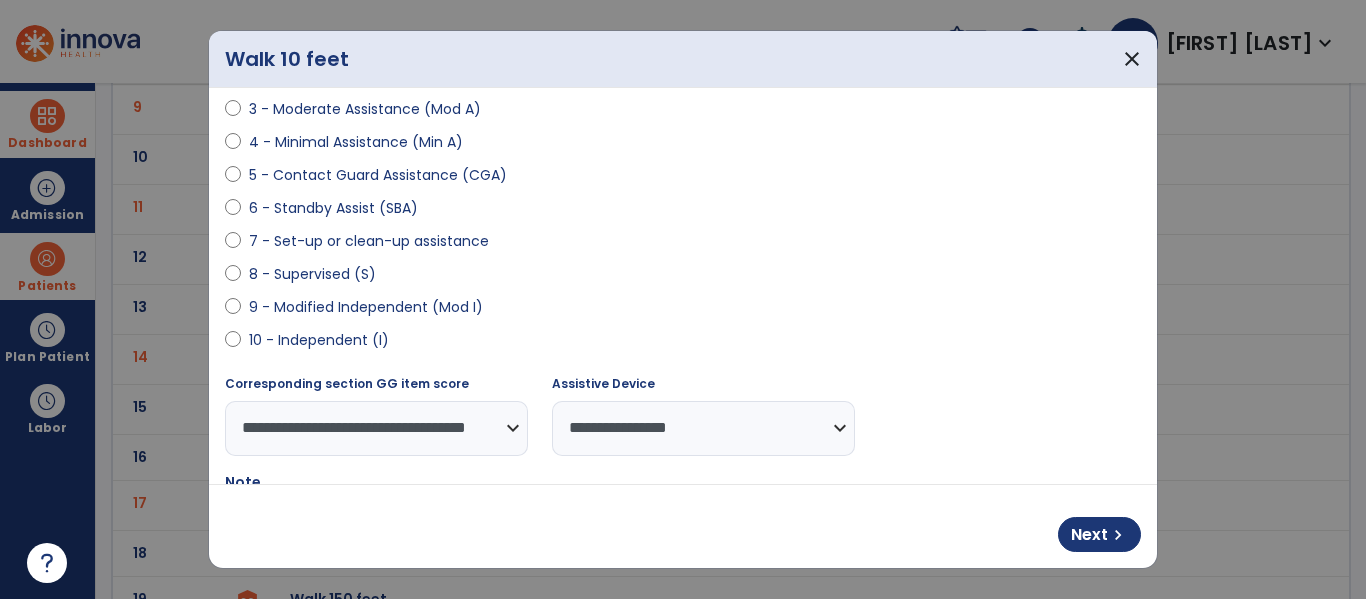 scroll, scrollTop: 299, scrollLeft: 0, axis: vertical 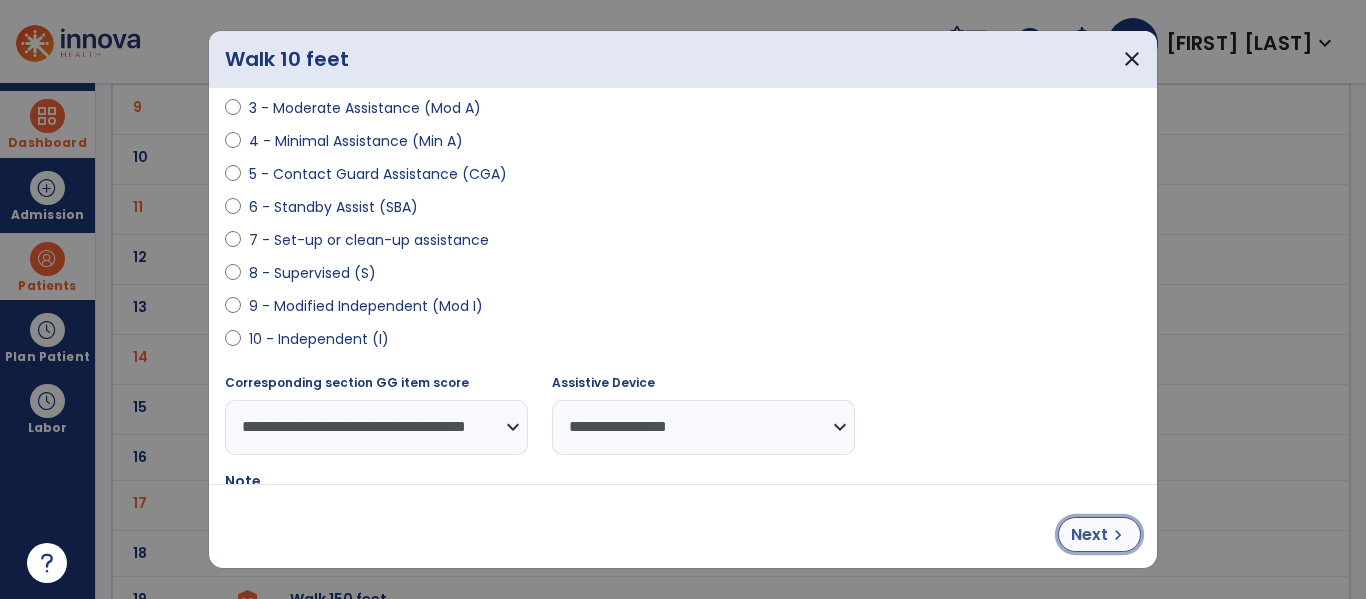 click on "chevron_right" at bounding box center [1118, 535] 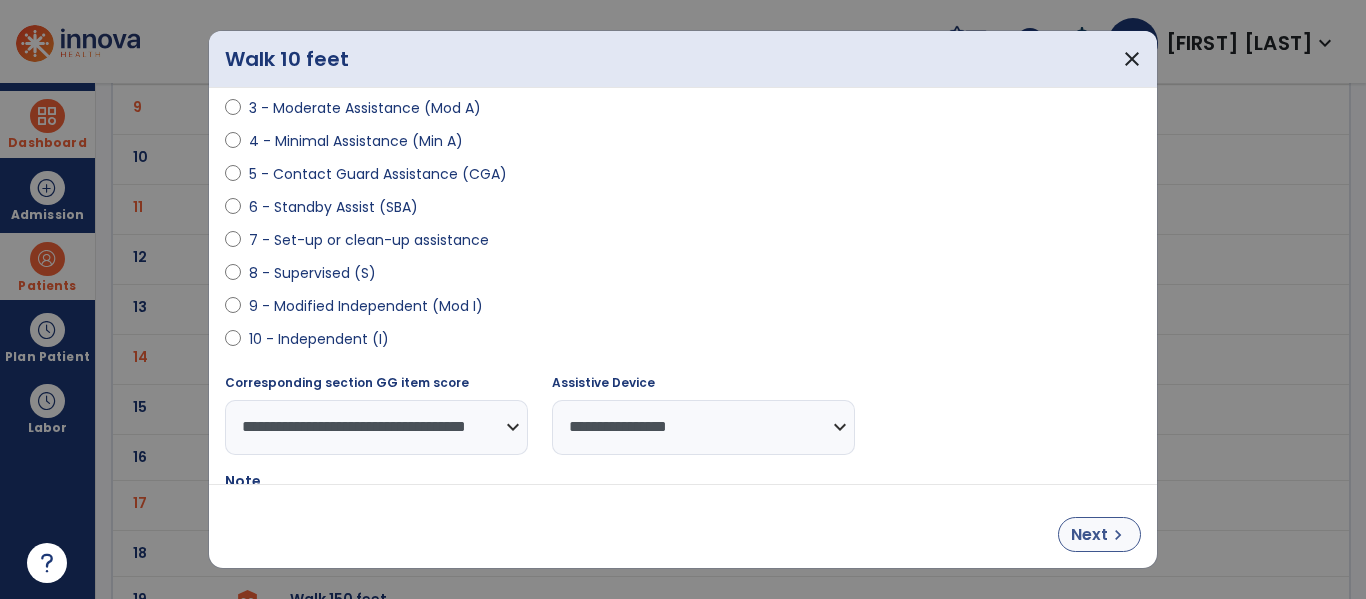select on "**********" 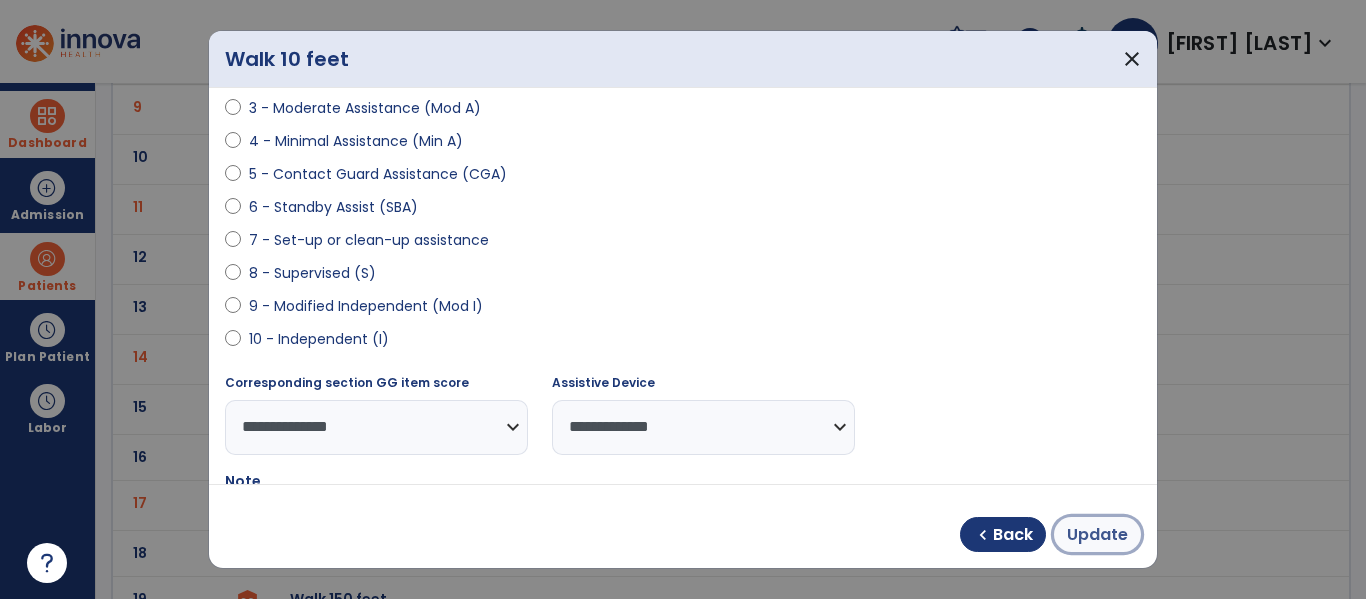 click on "Update" at bounding box center [1097, 535] 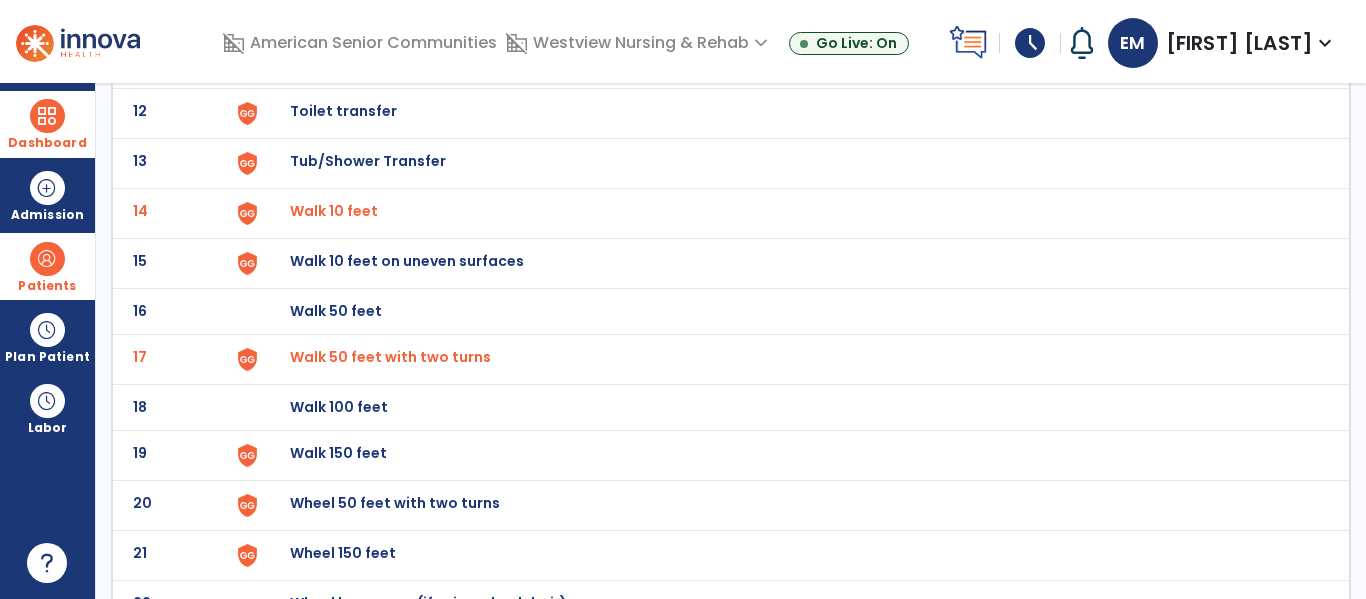scroll, scrollTop: 705, scrollLeft: 0, axis: vertical 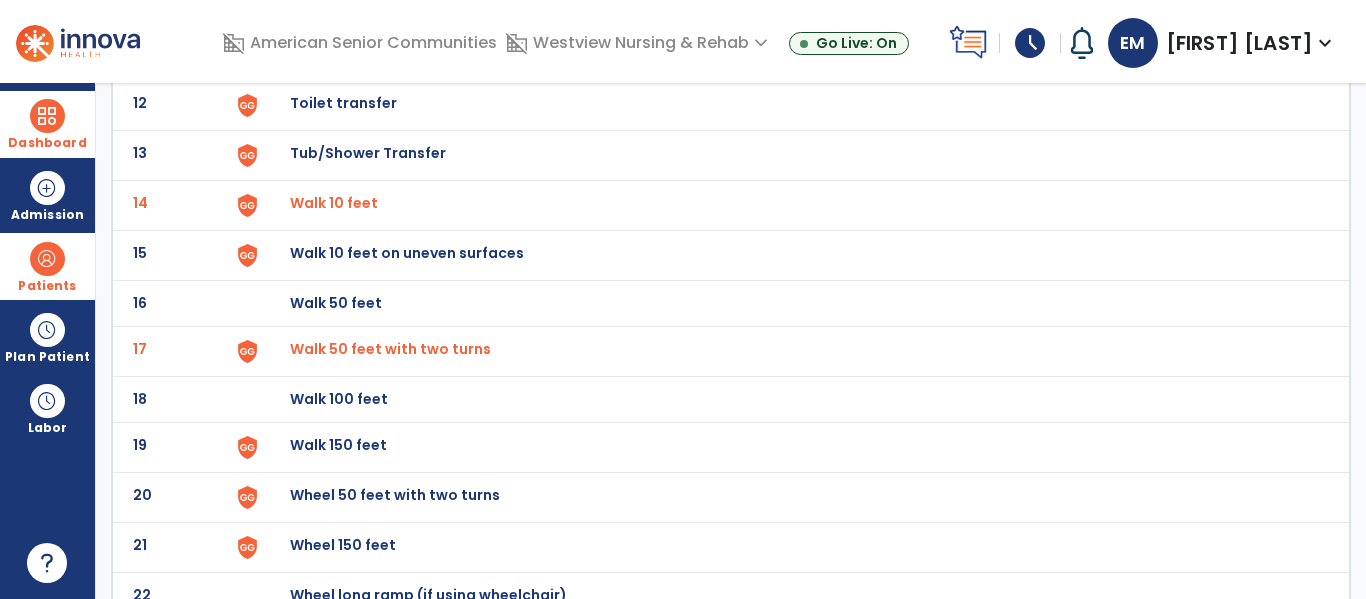 click on "Walk 150 feet" at bounding box center (789, -441) 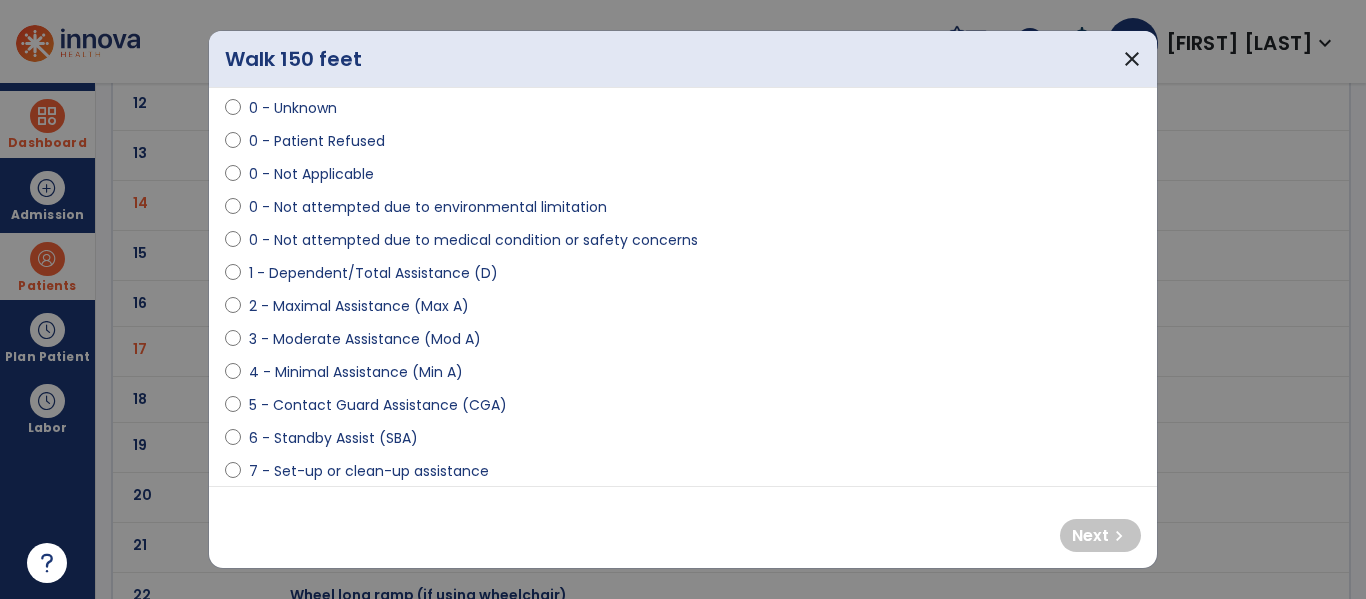 scroll, scrollTop: 85, scrollLeft: 0, axis: vertical 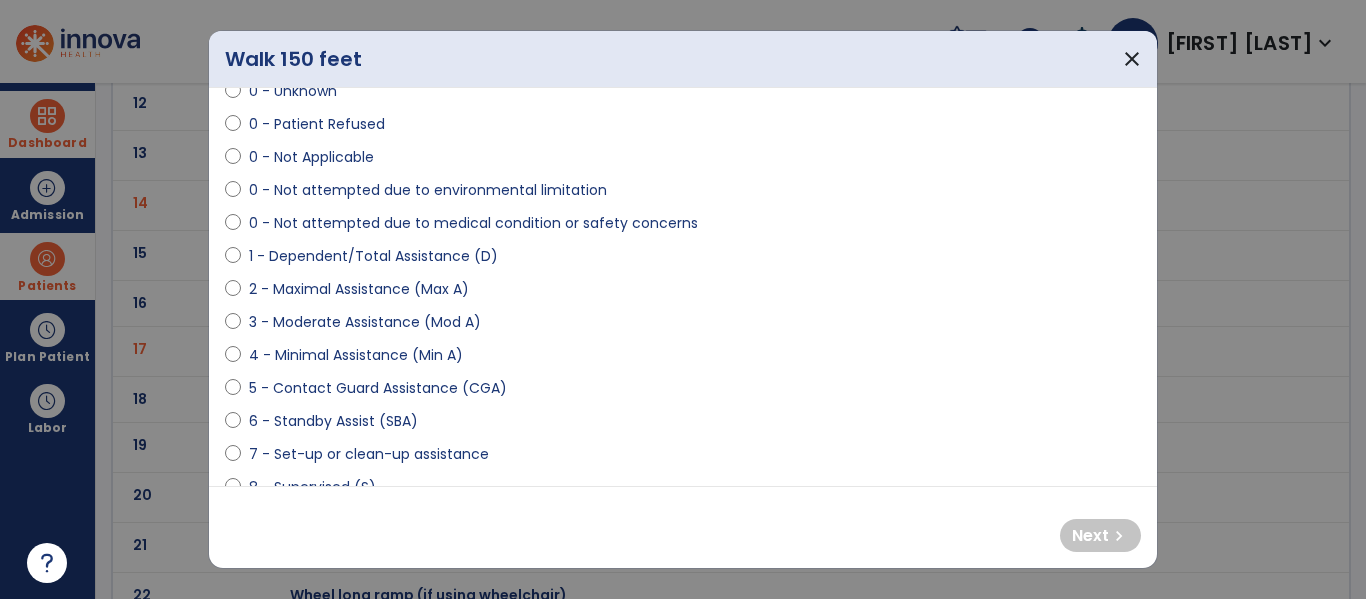 click on "0 - Not attempted due to medical condition or safety concerns" at bounding box center (473, 223) 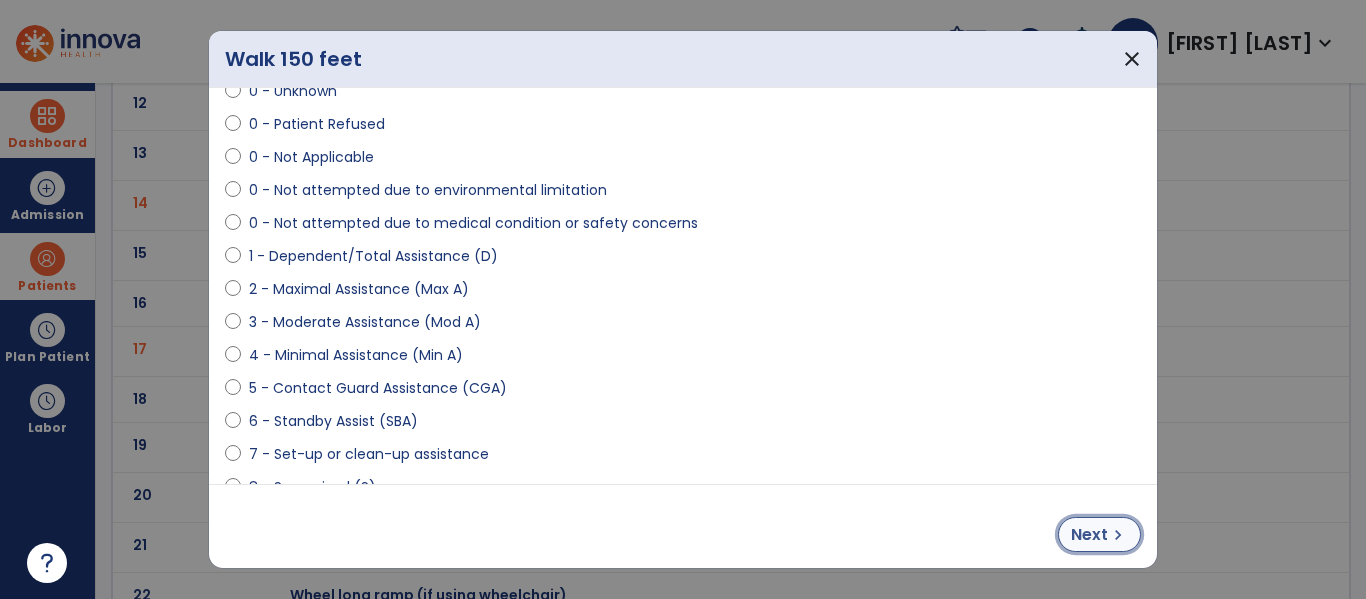 click on "chevron_right" at bounding box center (1118, 535) 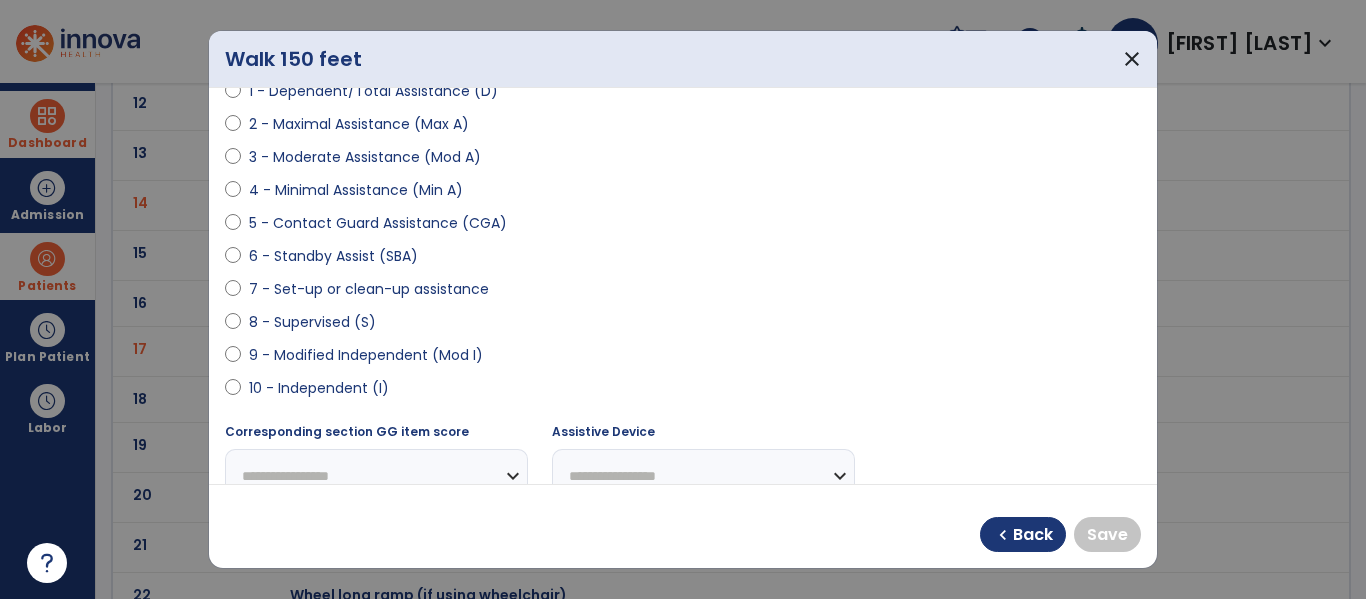 scroll, scrollTop: 251, scrollLeft: 0, axis: vertical 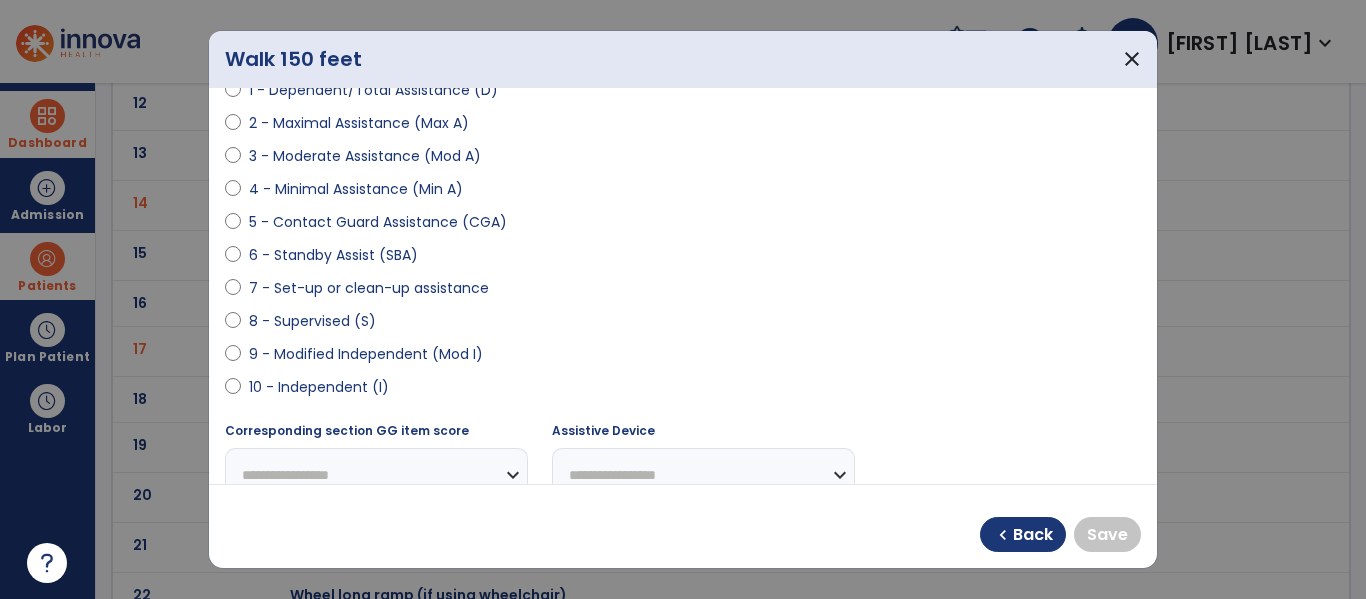 select on "**********" 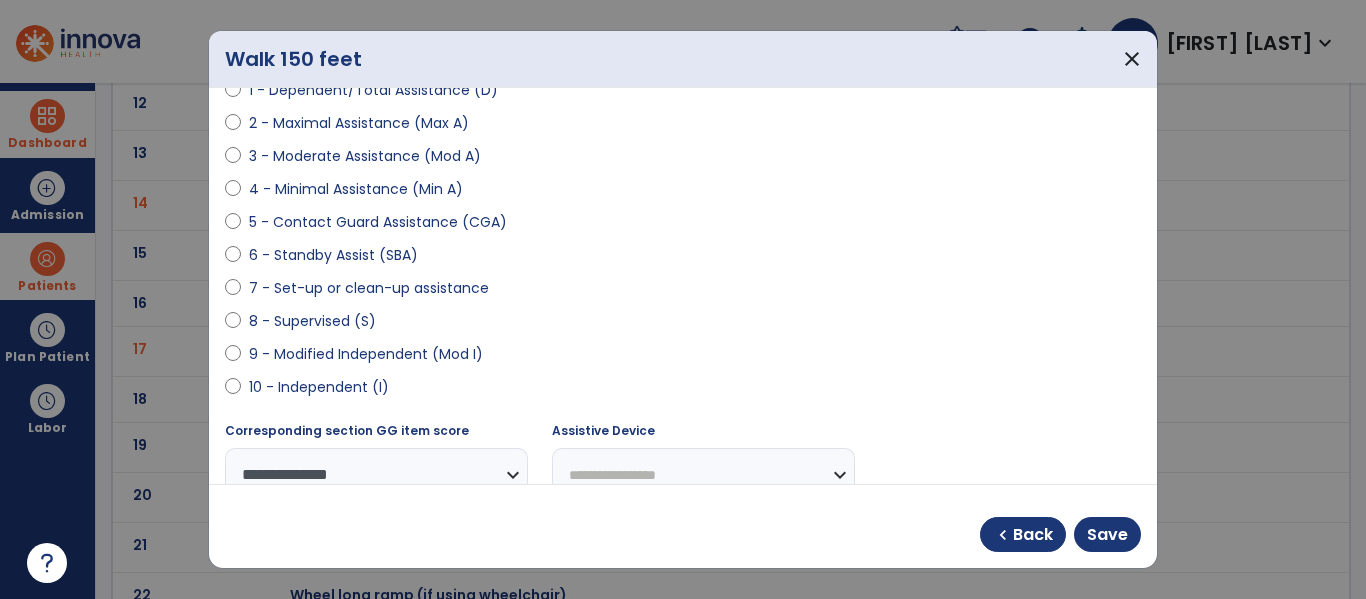 click on "**********" at bounding box center (703, 475) 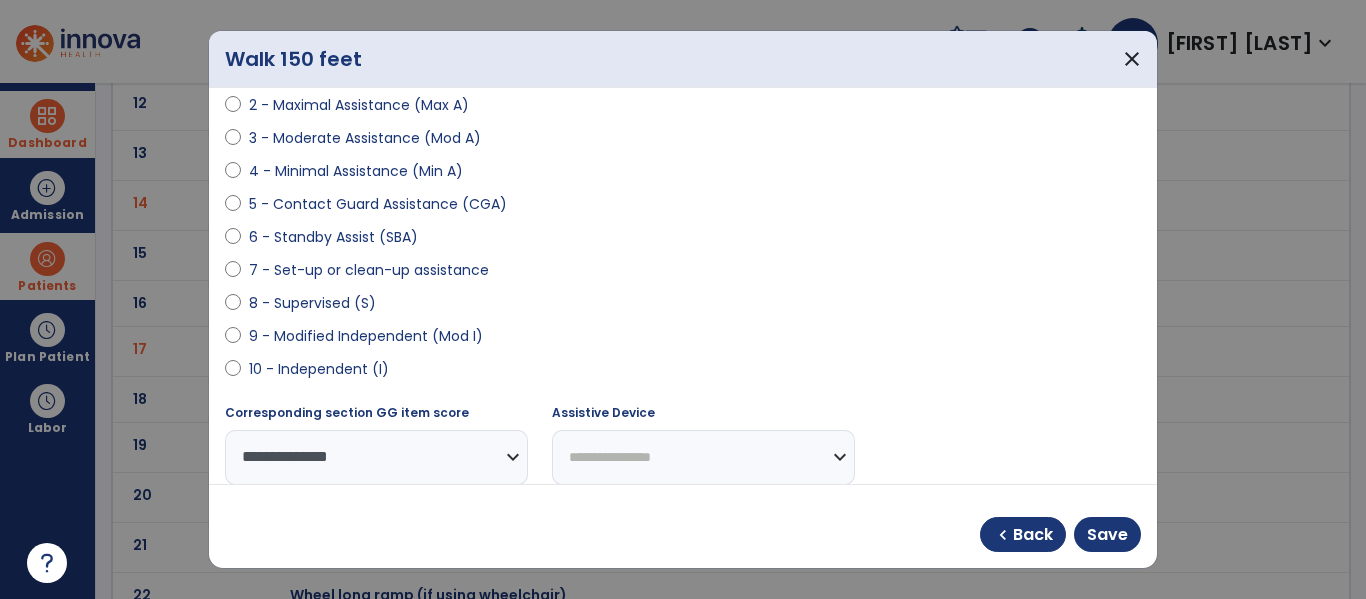 click on "**********" at bounding box center (703, 457) 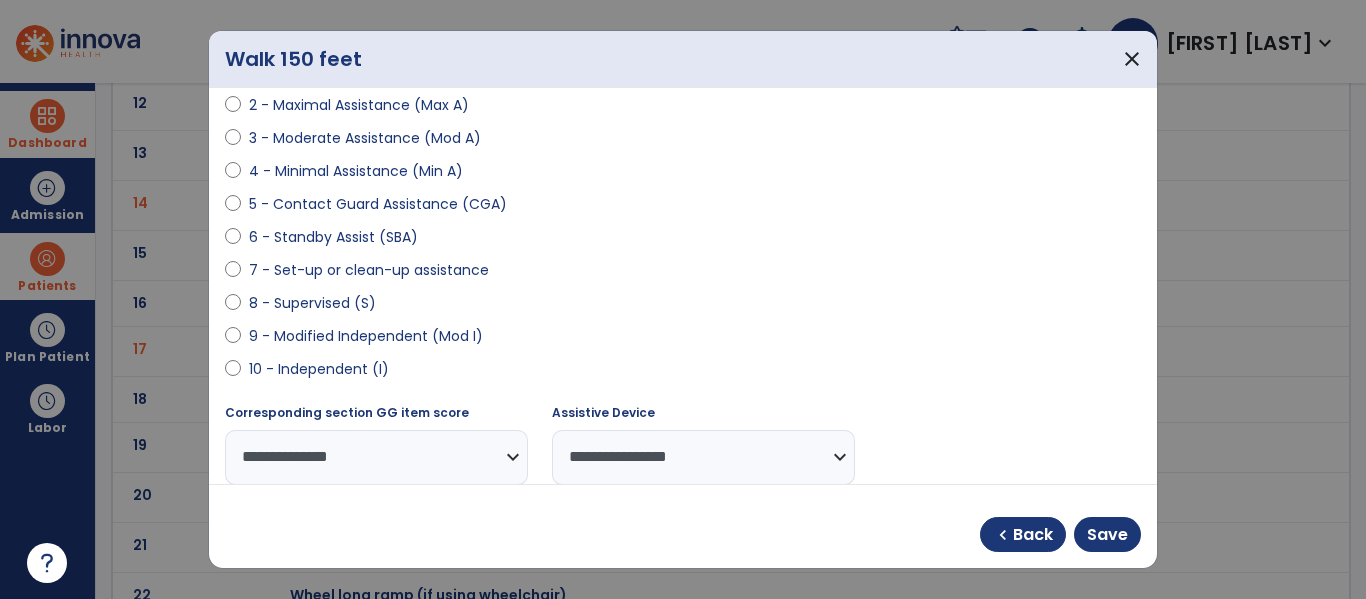 click on "**********" at bounding box center [703, 457] 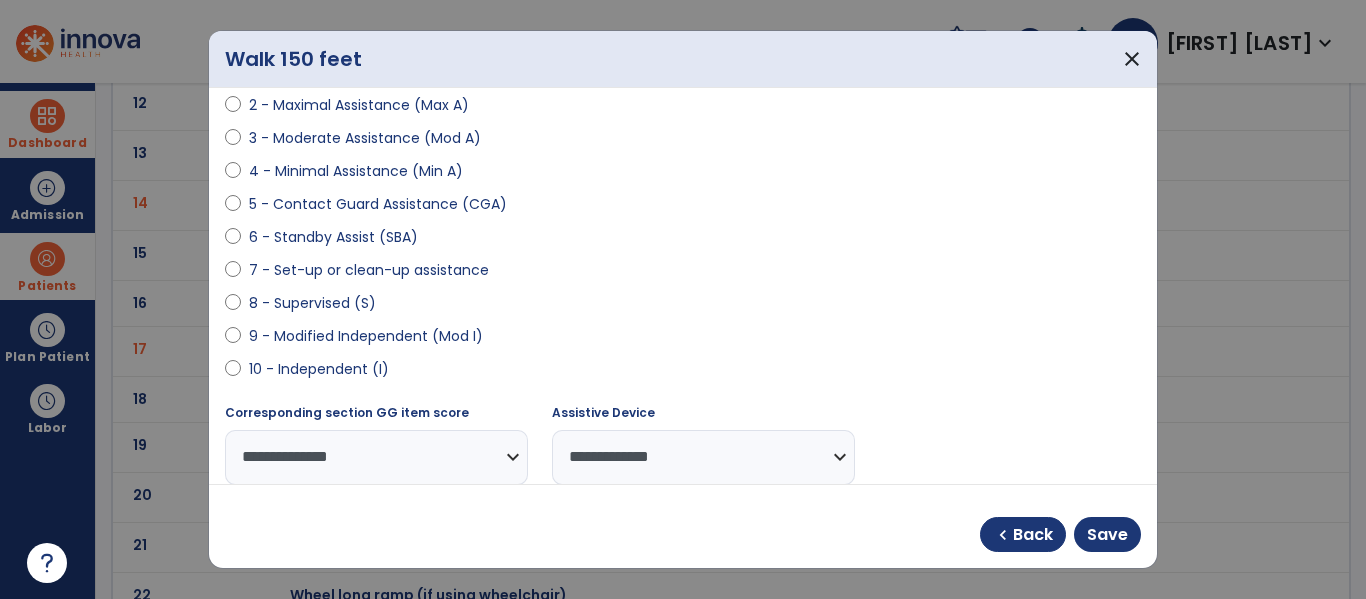 click on "**********" at bounding box center (703, 457) 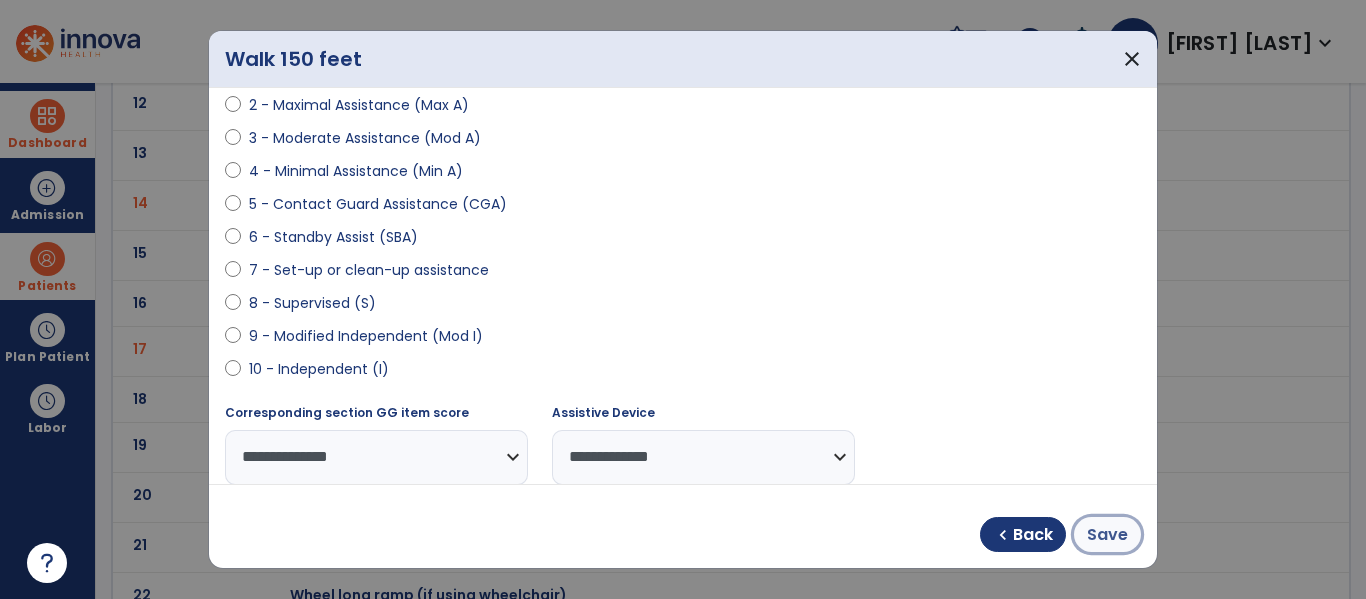 click on "Save" at bounding box center (1107, 535) 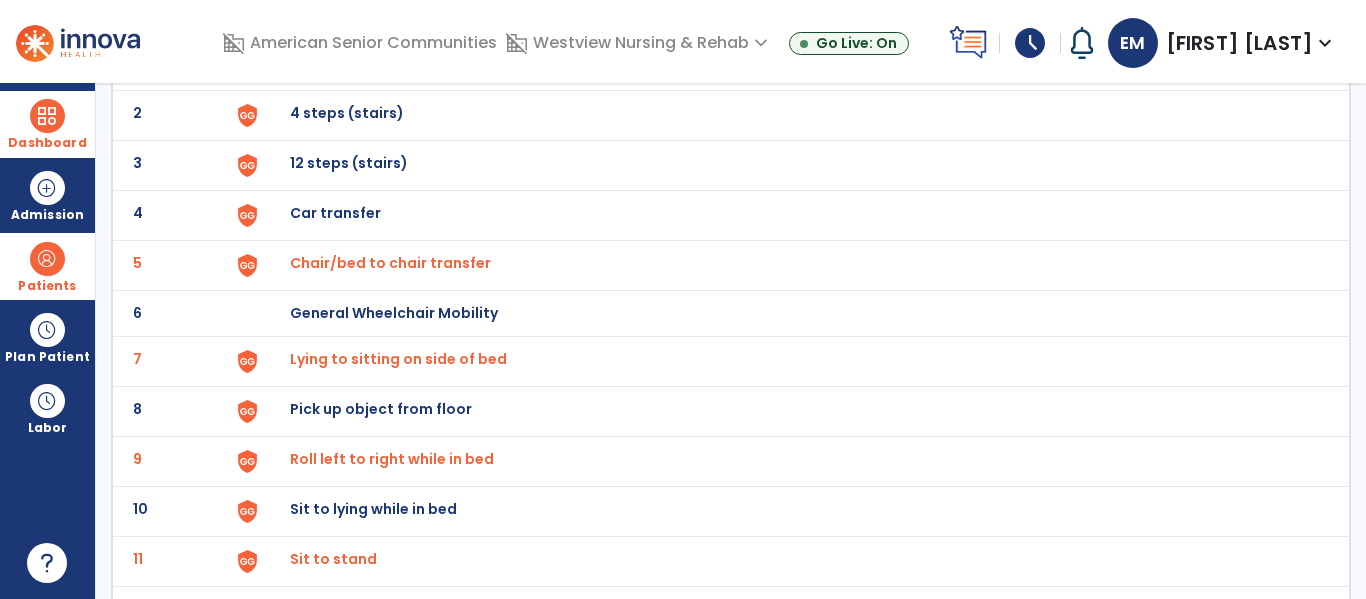 scroll, scrollTop: 0, scrollLeft: 0, axis: both 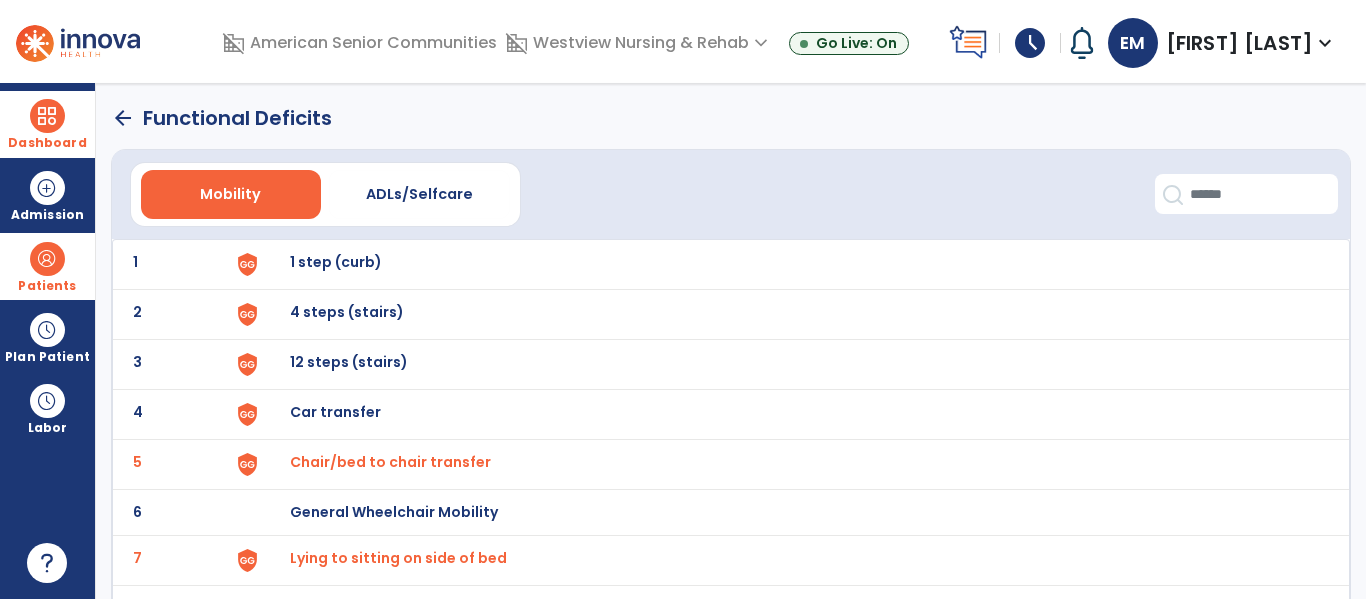 click on "arrow_back" 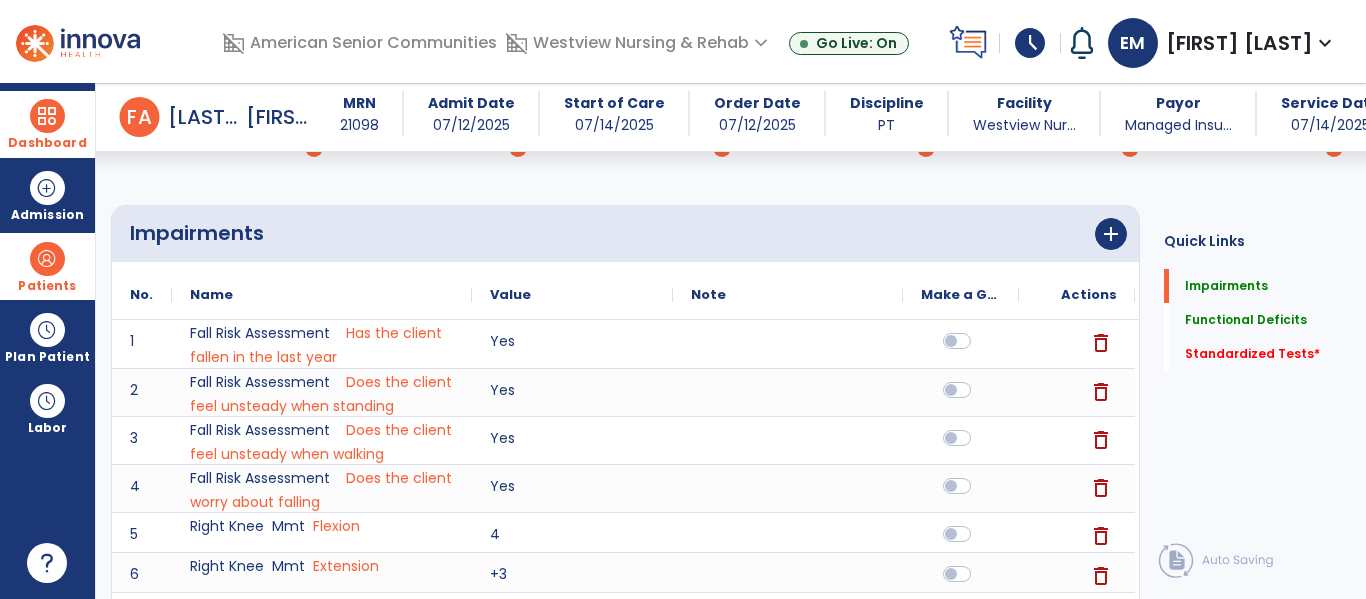 scroll, scrollTop: 107, scrollLeft: 0, axis: vertical 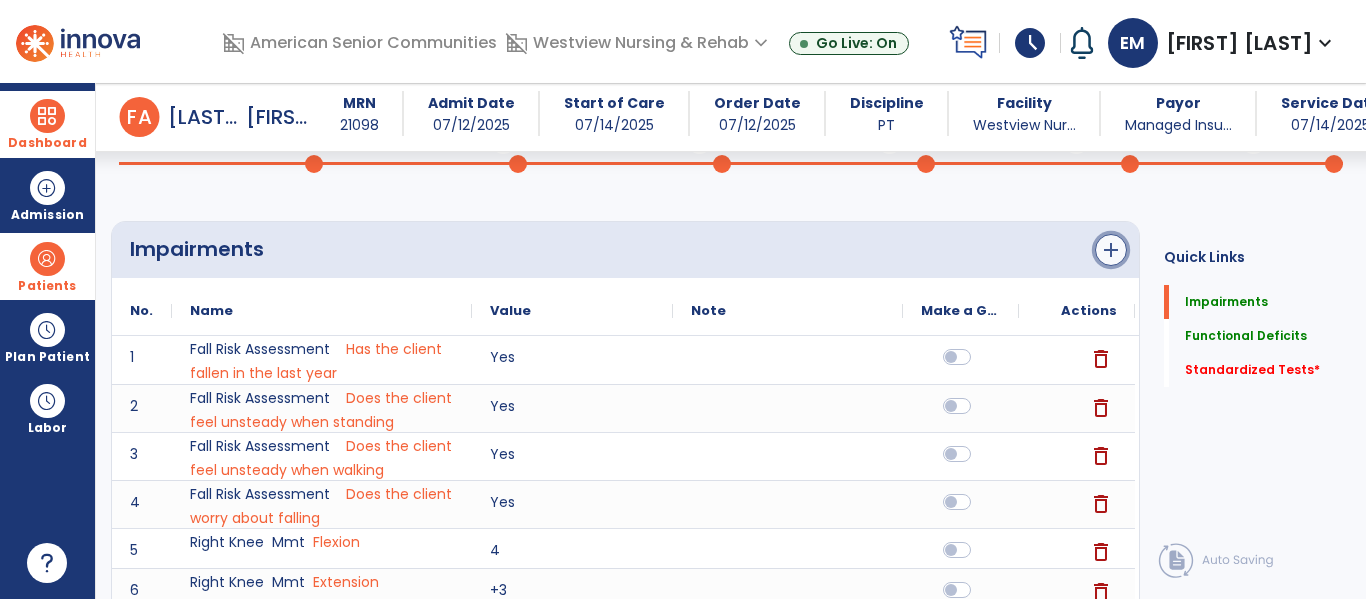 click on "add" 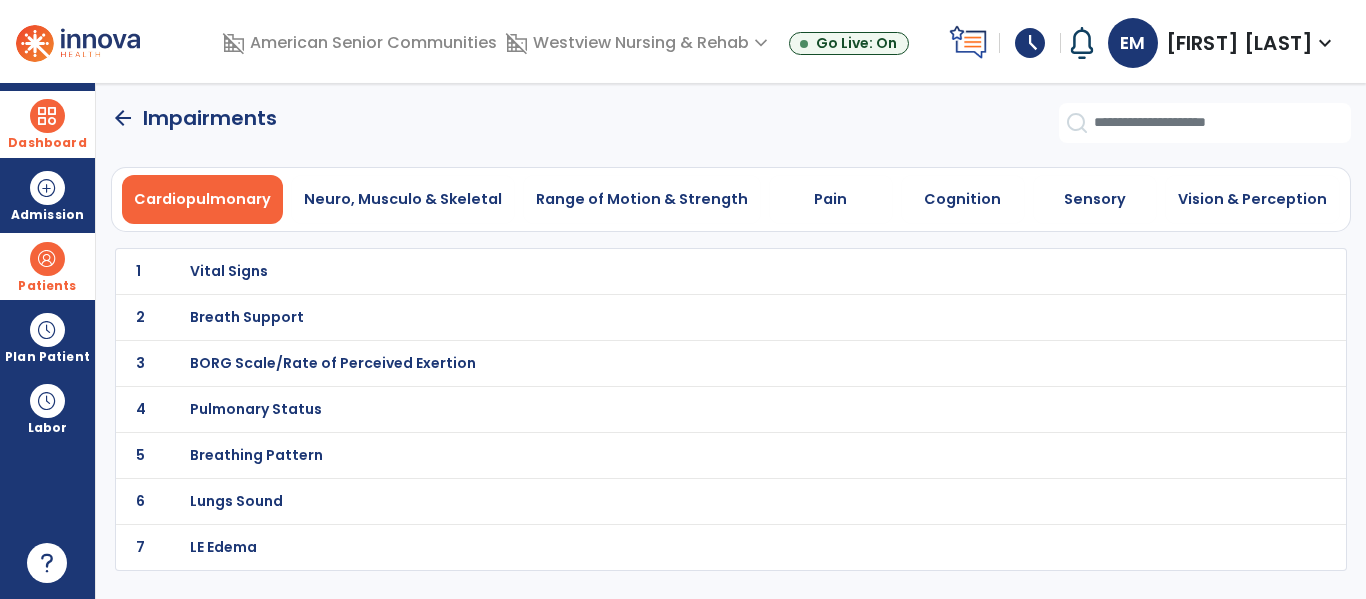 scroll, scrollTop: 0, scrollLeft: 0, axis: both 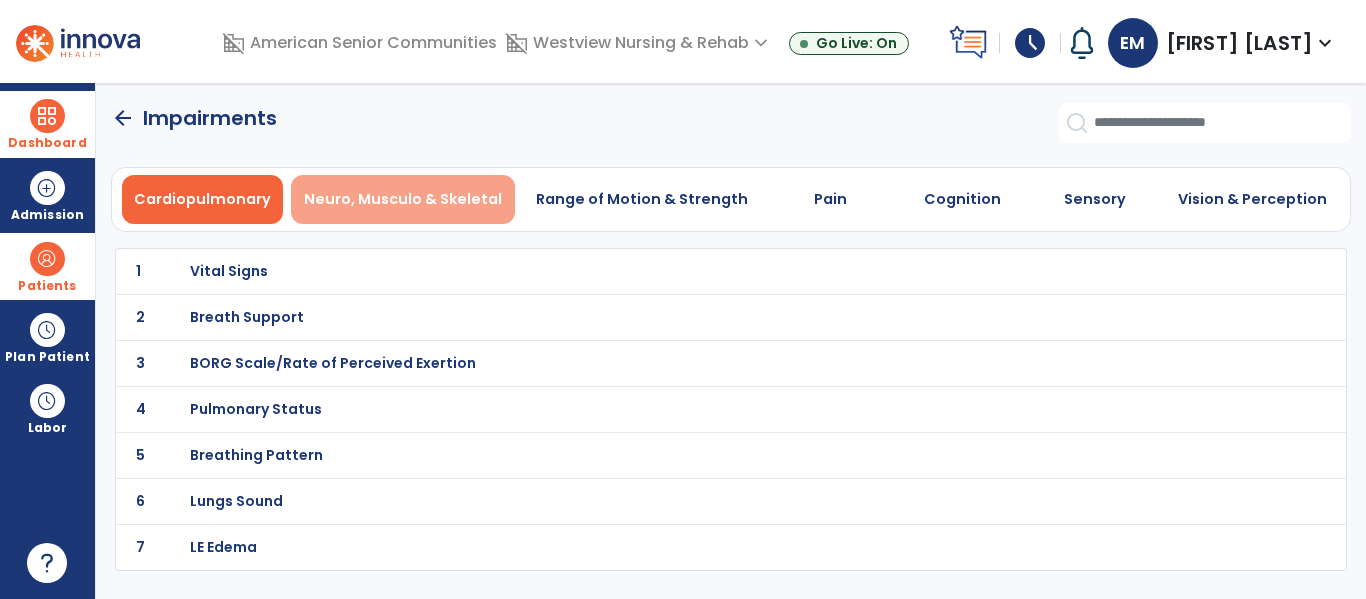 click on "Neuro, Musculo & Skeletal" at bounding box center (403, 199) 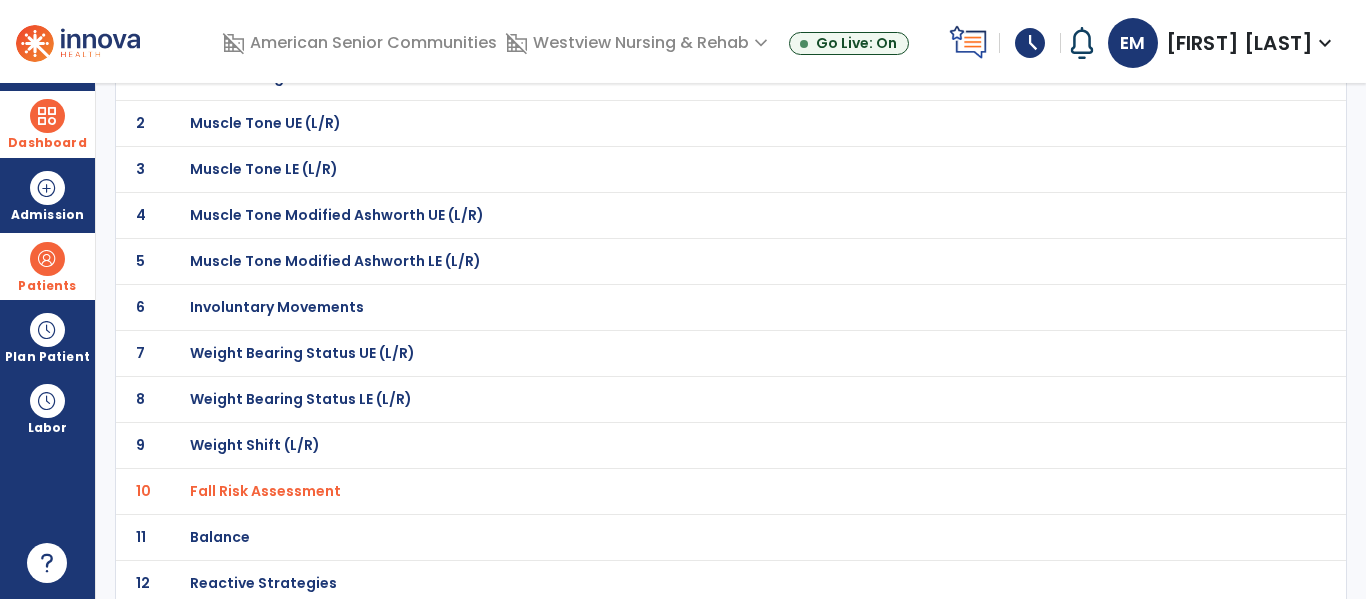 scroll, scrollTop: 206, scrollLeft: 0, axis: vertical 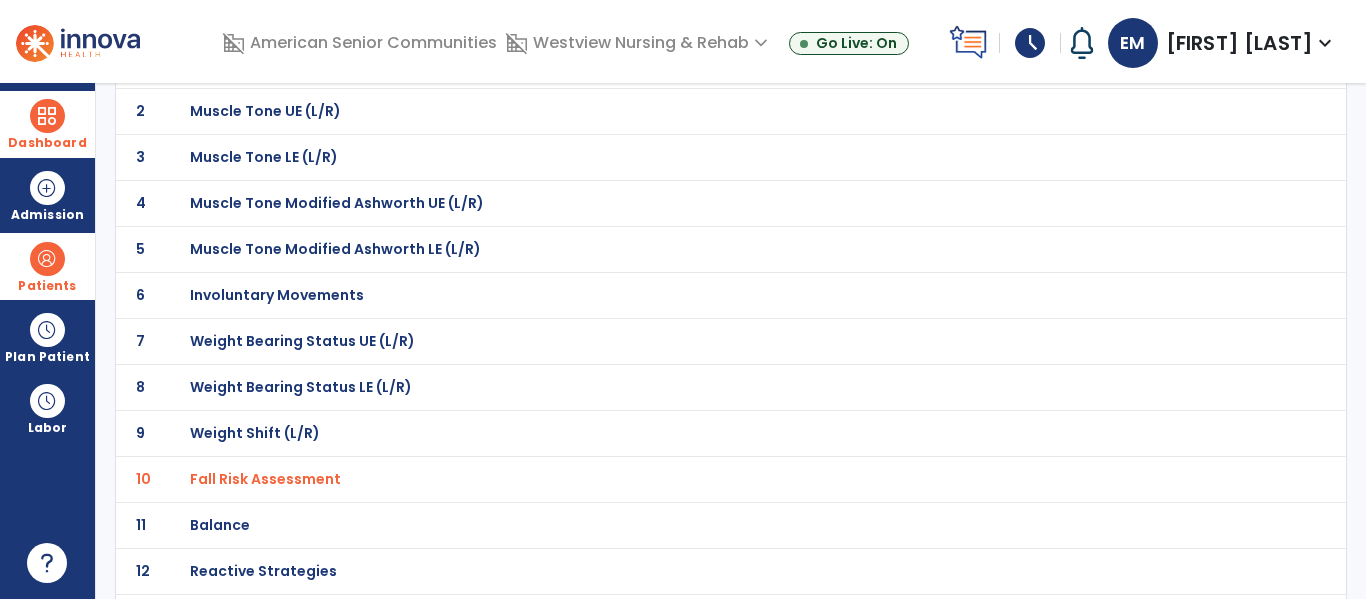 click on "11" 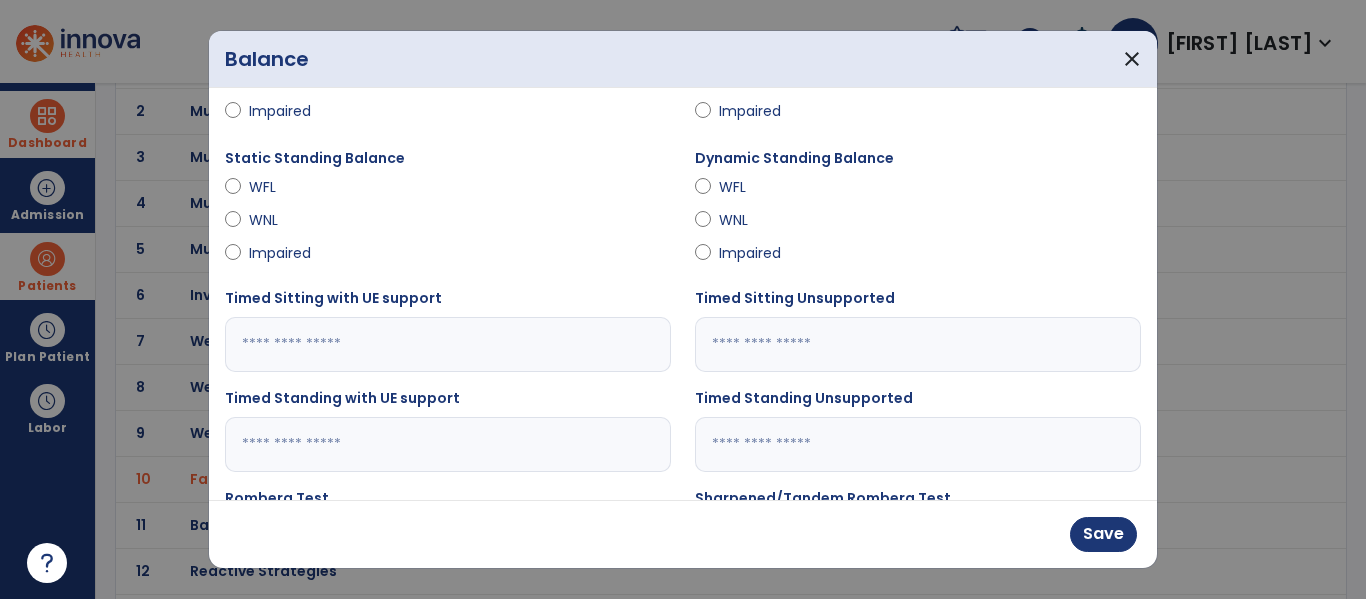 scroll, scrollTop: 107, scrollLeft: 0, axis: vertical 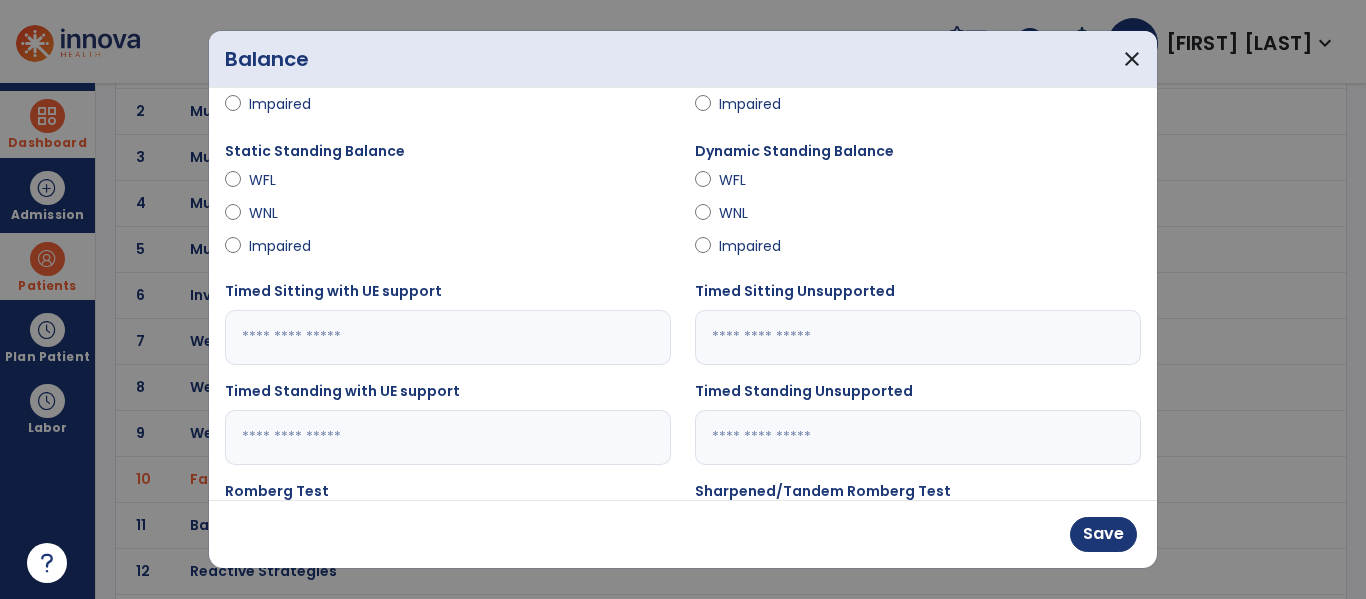 click at bounding box center [448, 437] 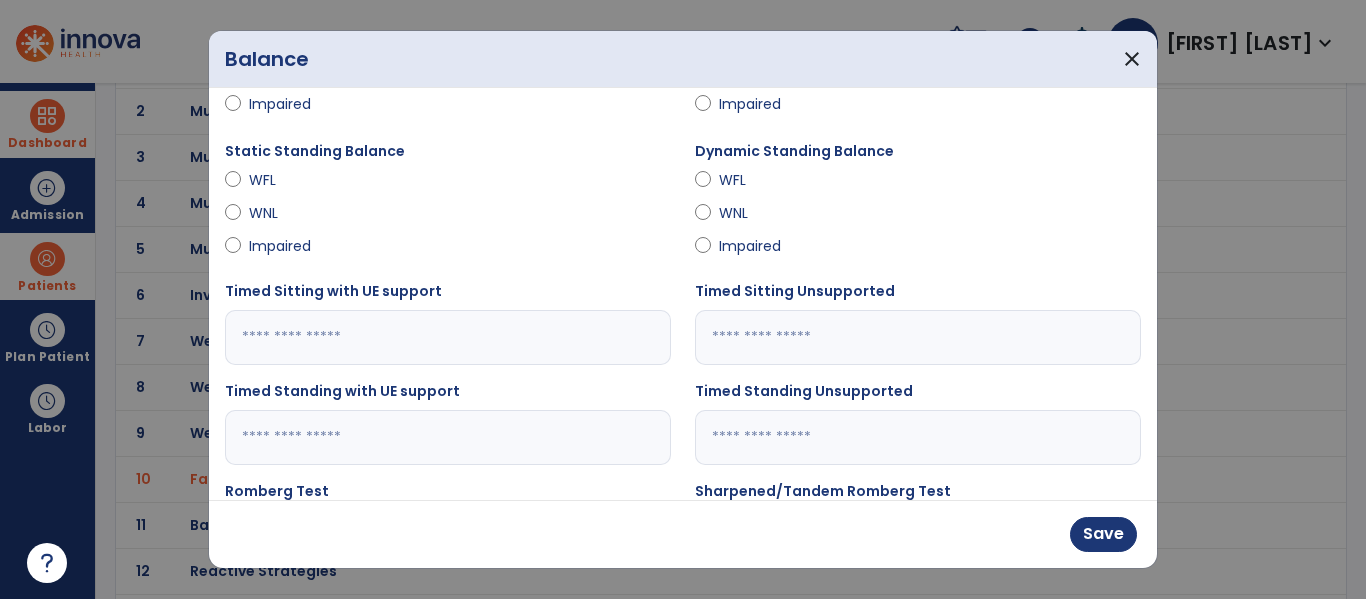 type on "**" 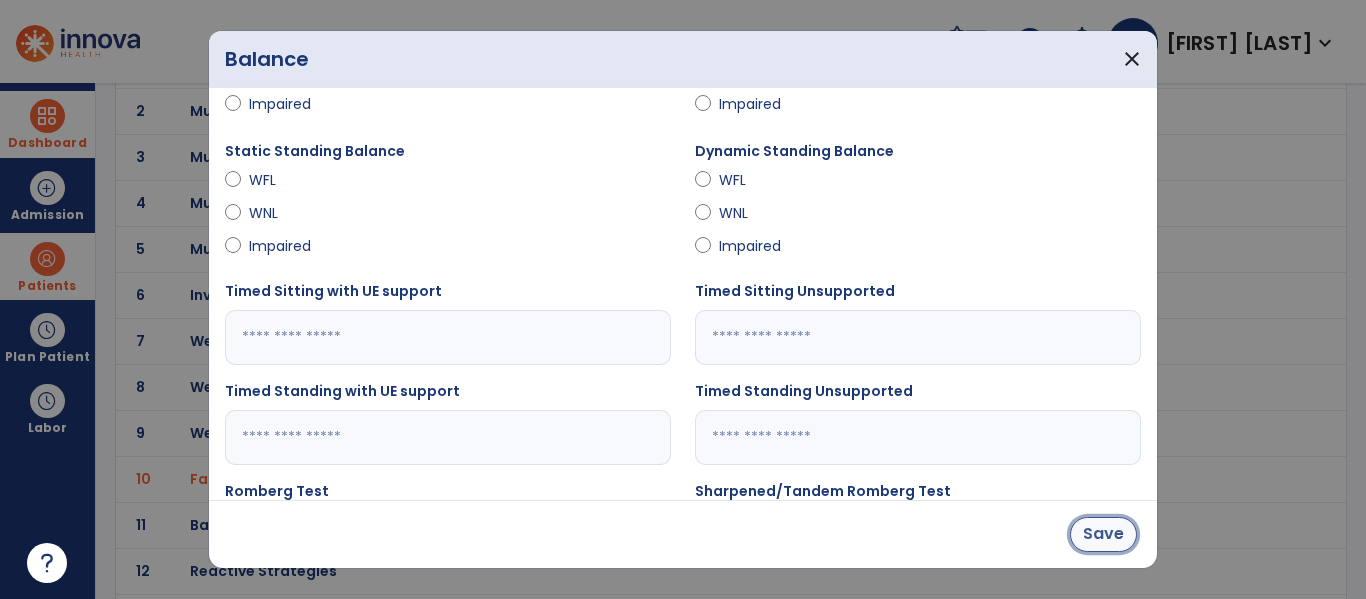 click on "Save" at bounding box center [1103, 534] 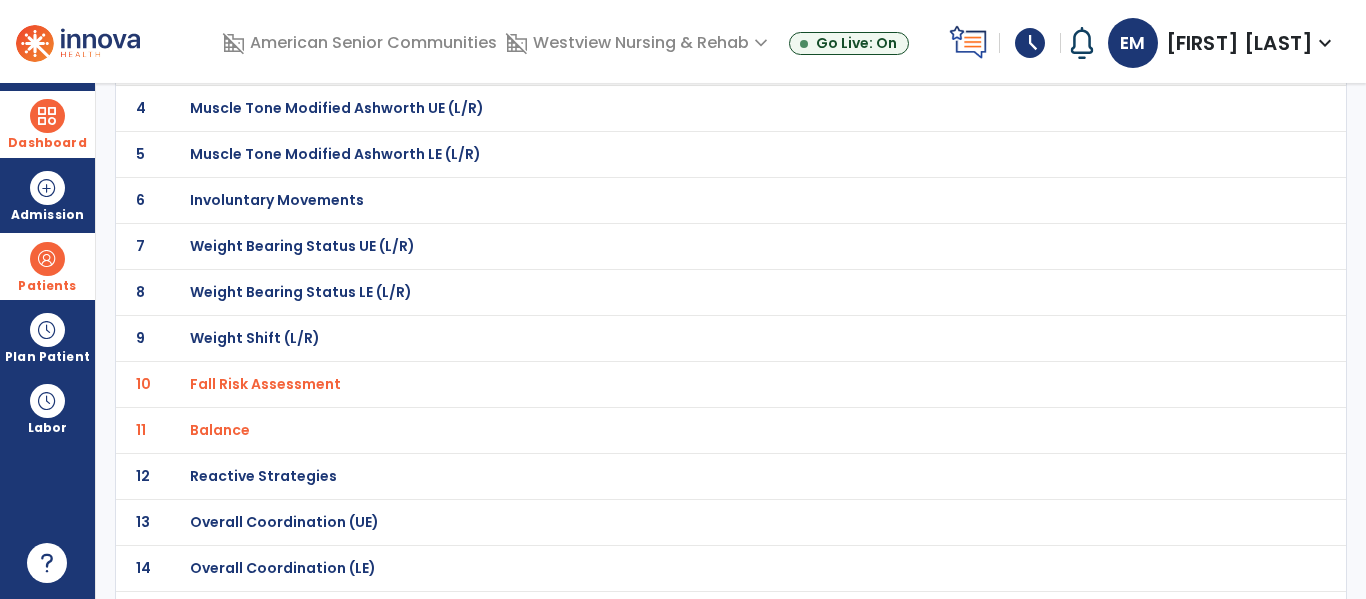 scroll, scrollTop: 0, scrollLeft: 0, axis: both 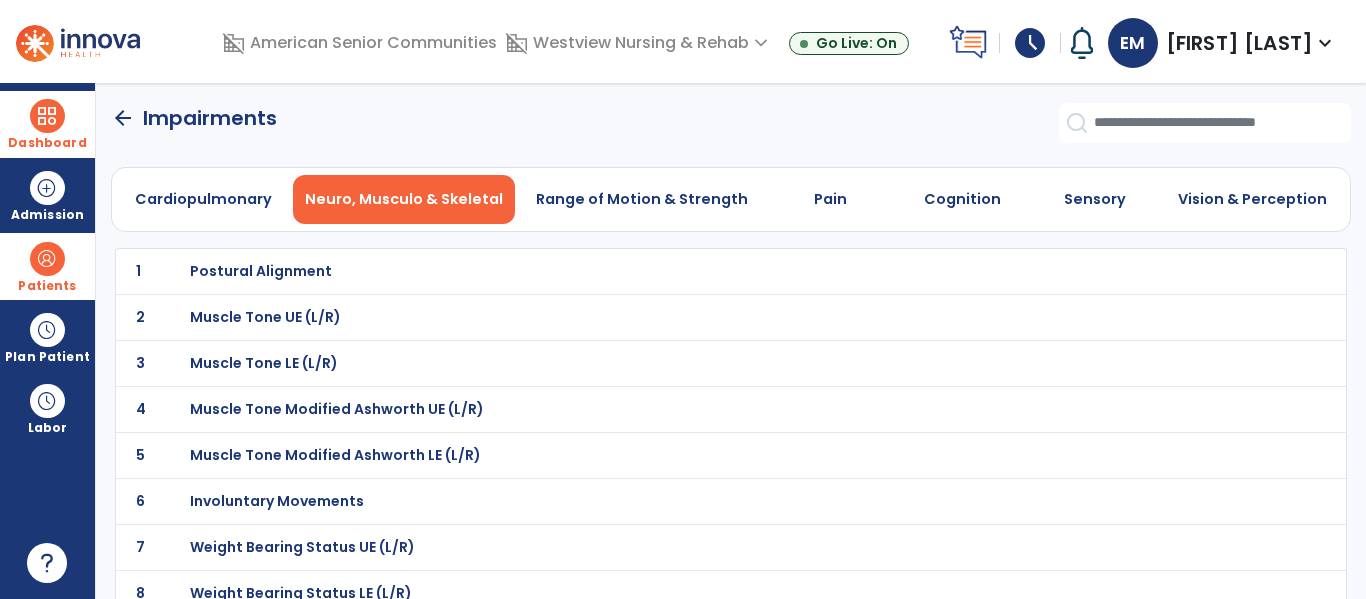click on "arrow_back" 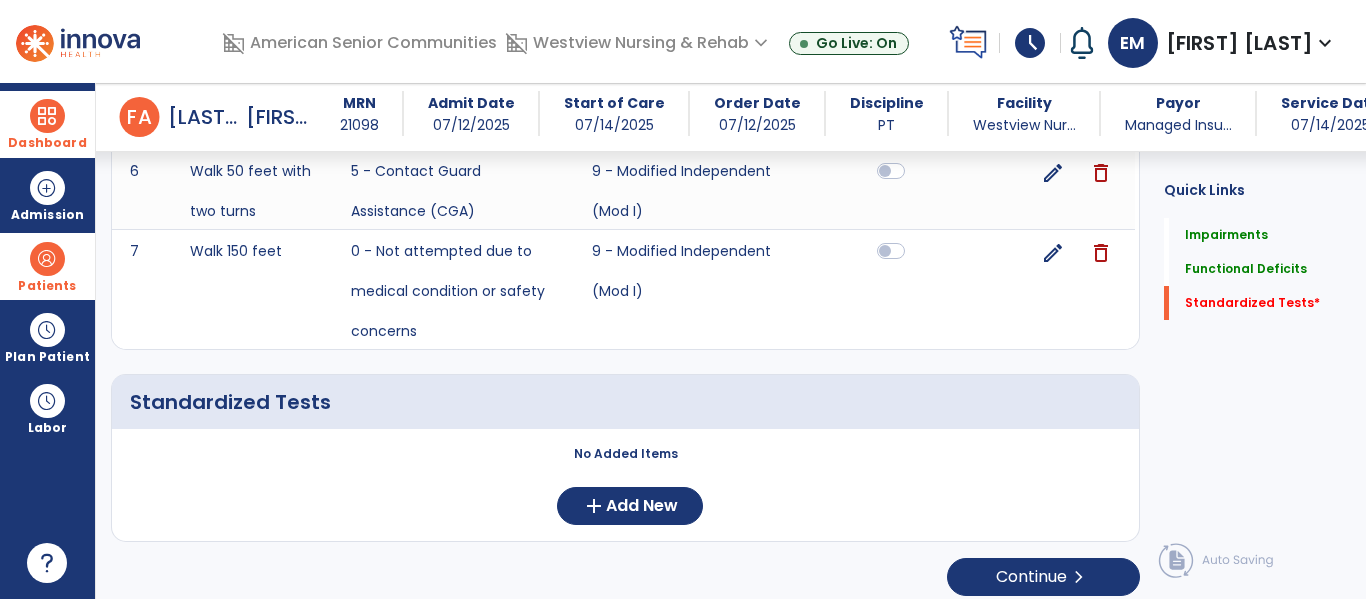 scroll, scrollTop: 1567, scrollLeft: 0, axis: vertical 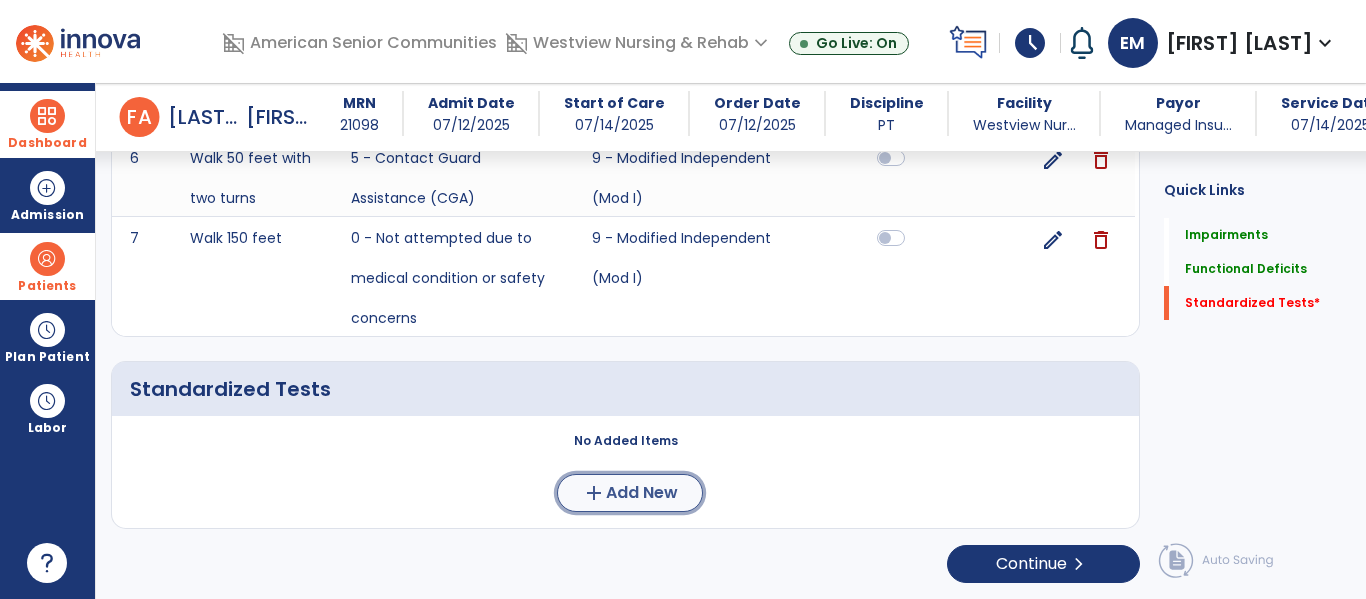 click on "Add New" 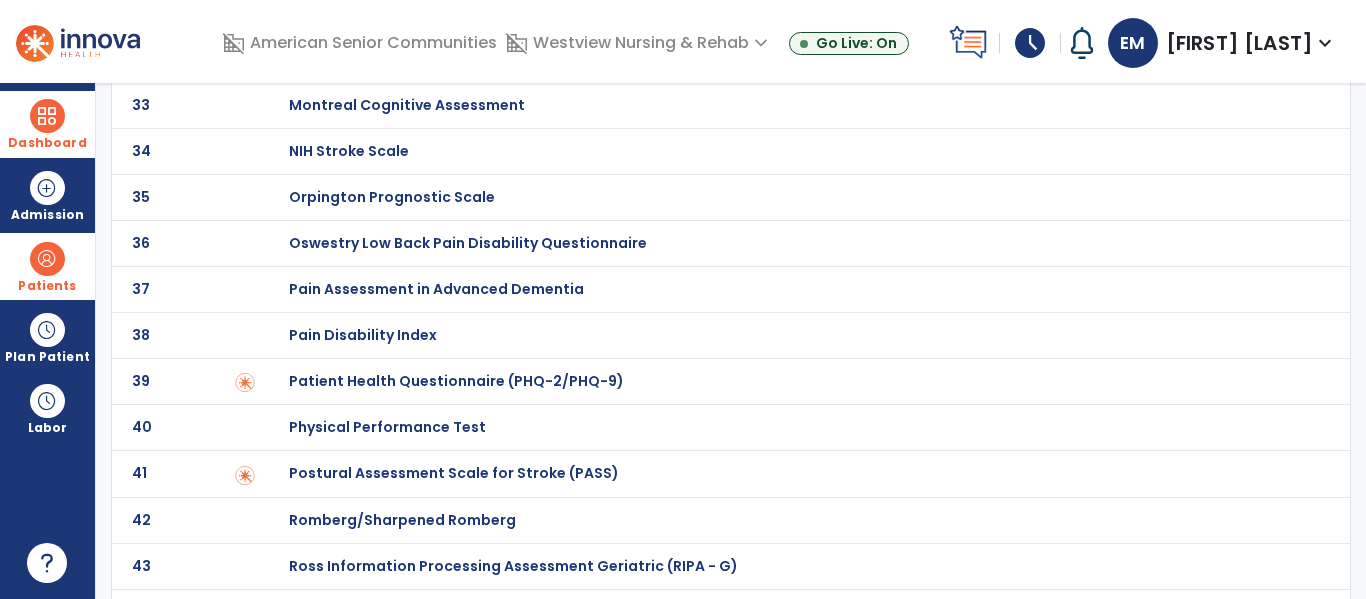 scroll, scrollTop: 0, scrollLeft: 0, axis: both 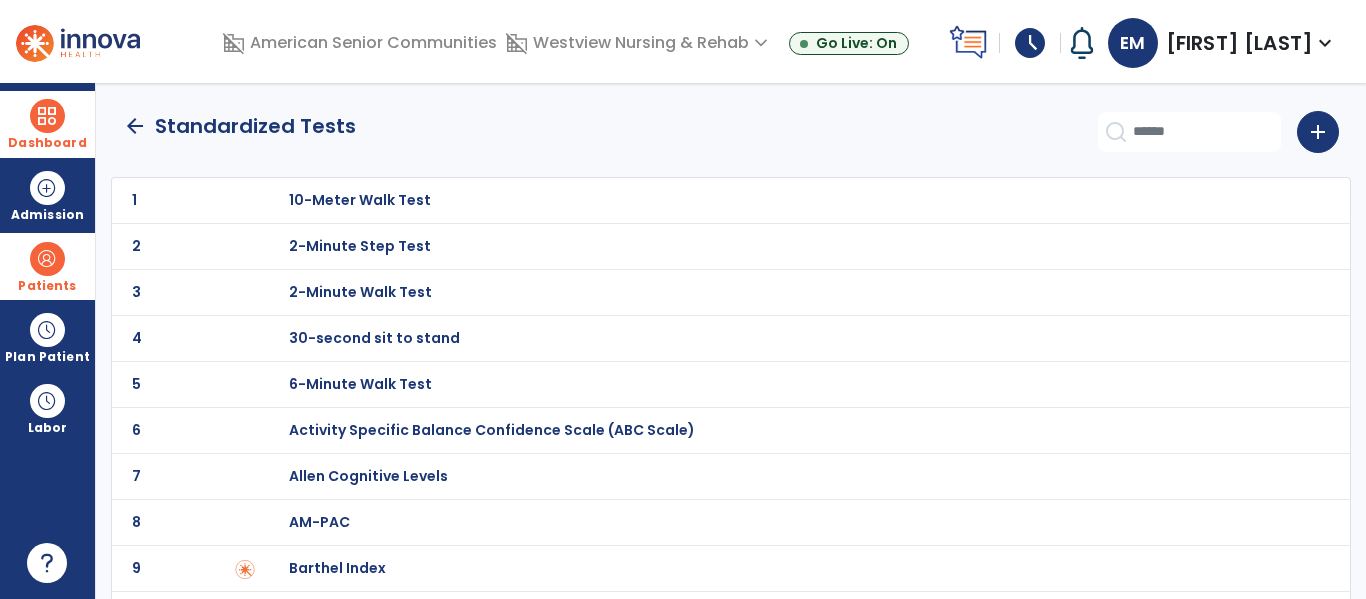 click on "30-second sit to stand" at bounding box center [789, 200] 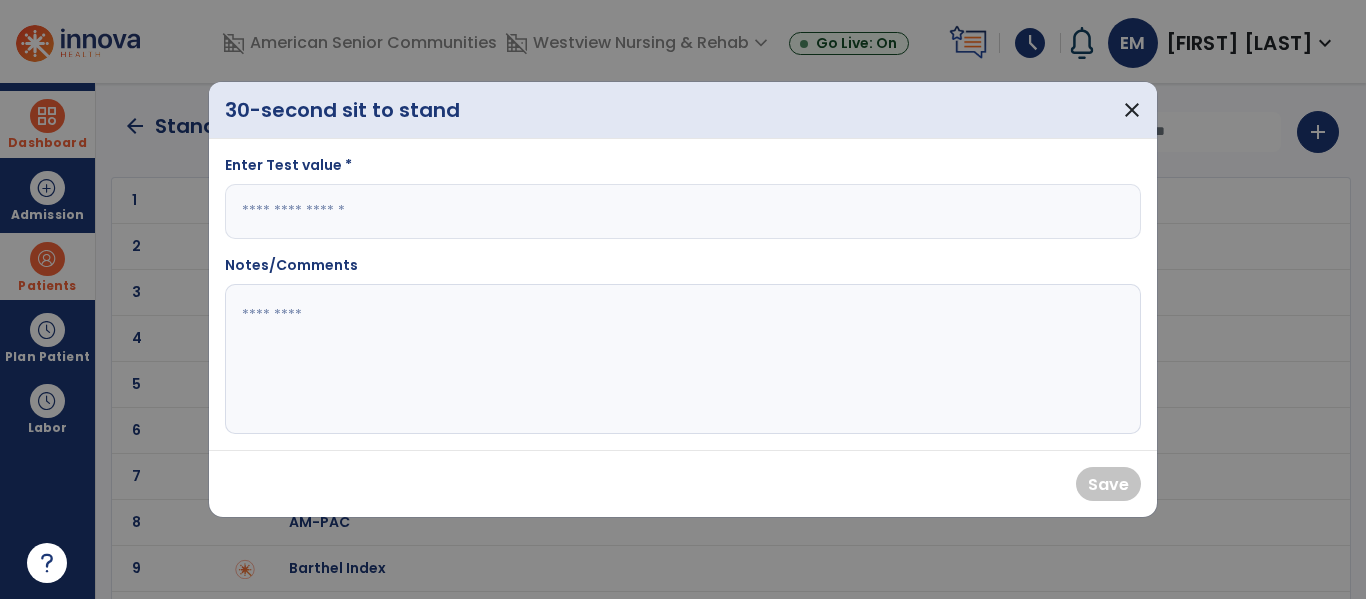 click at bounding box center [683, 211] 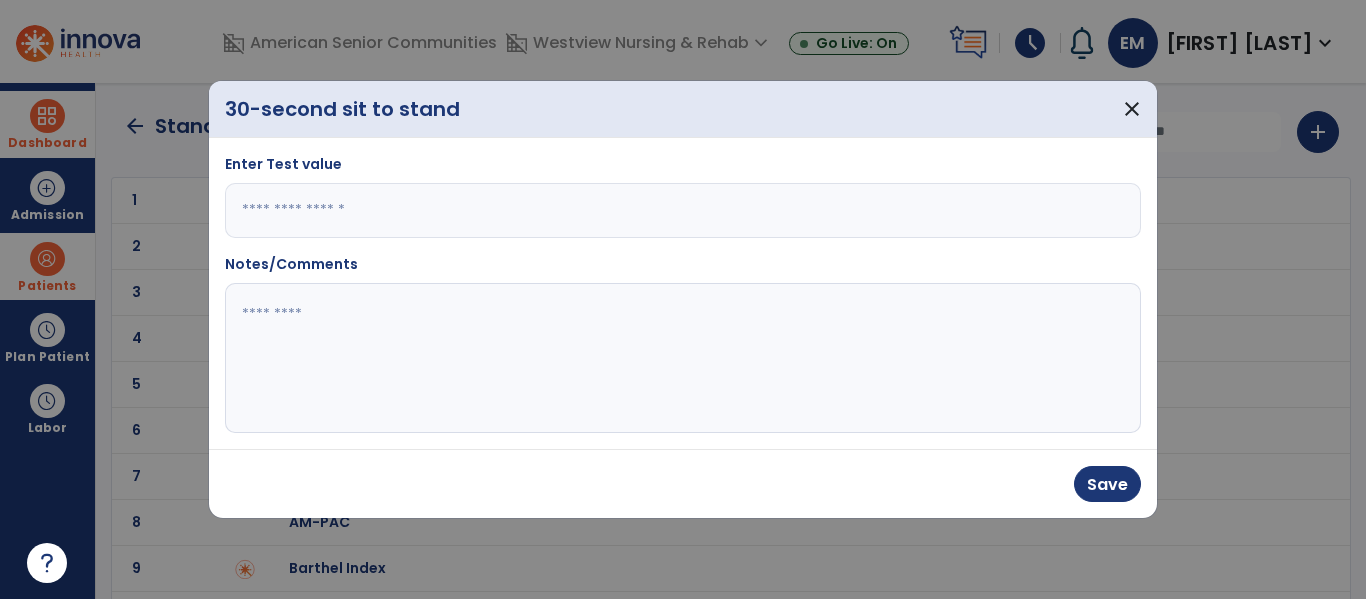type on "*" 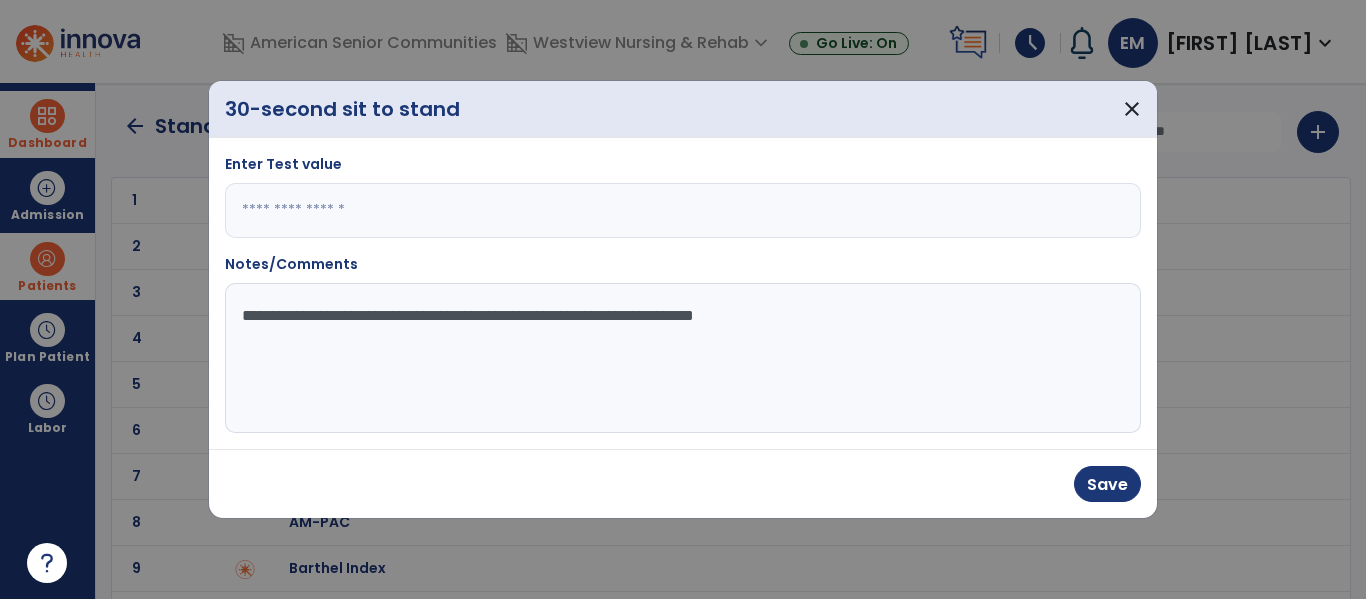 type on "**********" 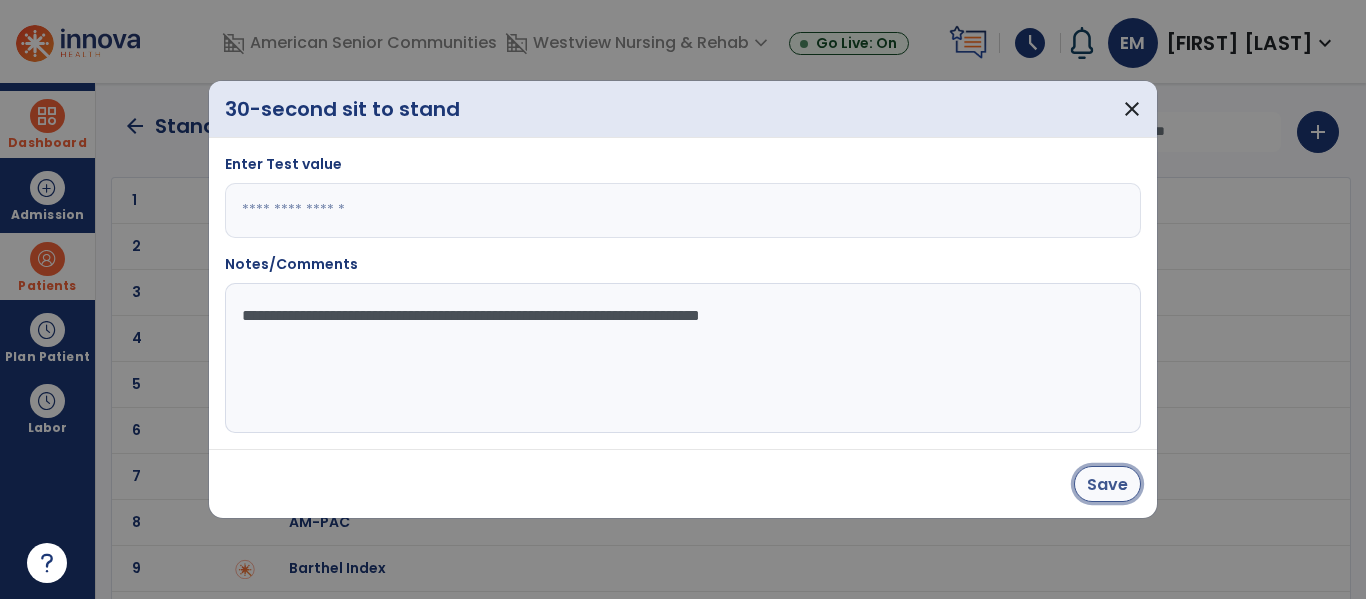 click on "Save" at bounding box center [1107, 484] 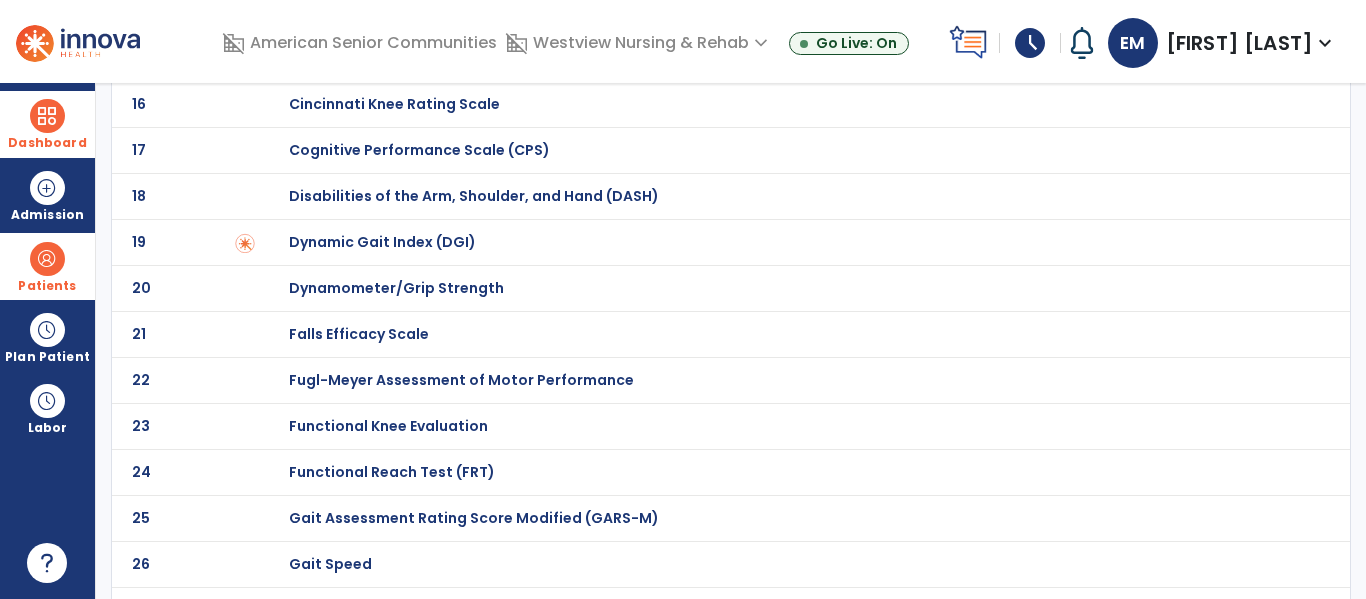scroll, scrollTop: 790, scrollLeft: 0, axis: vertical 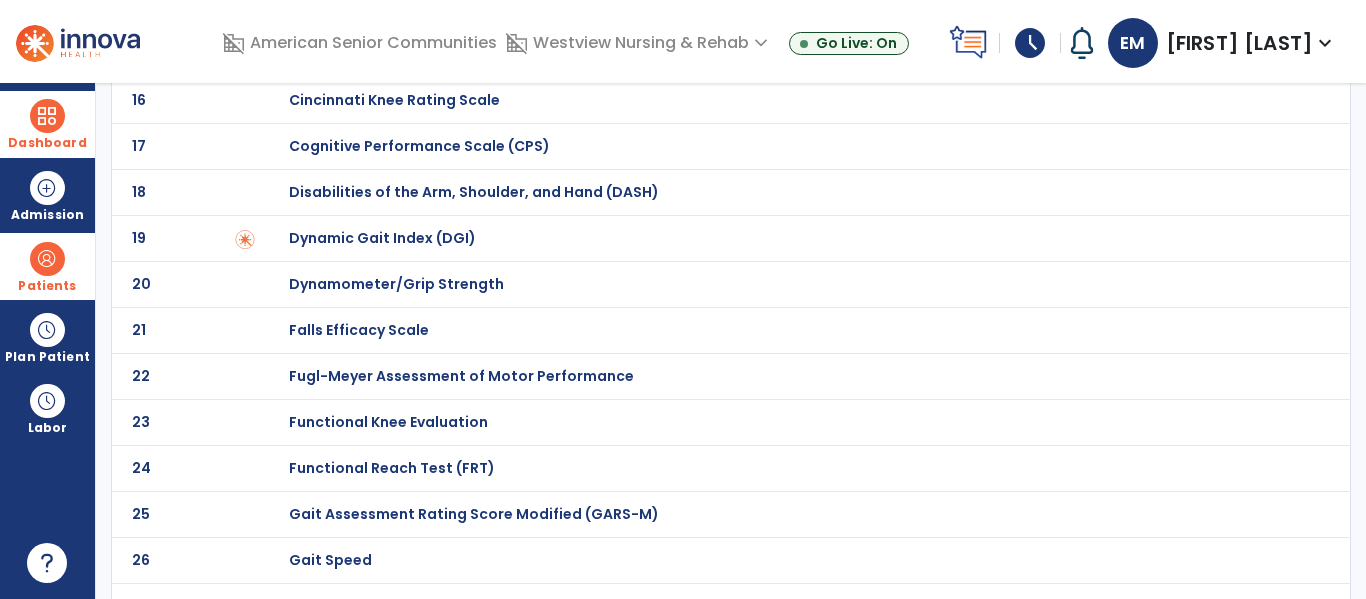 click on "Functional Reach Test (FRT)" at bounding box center (789, -590) 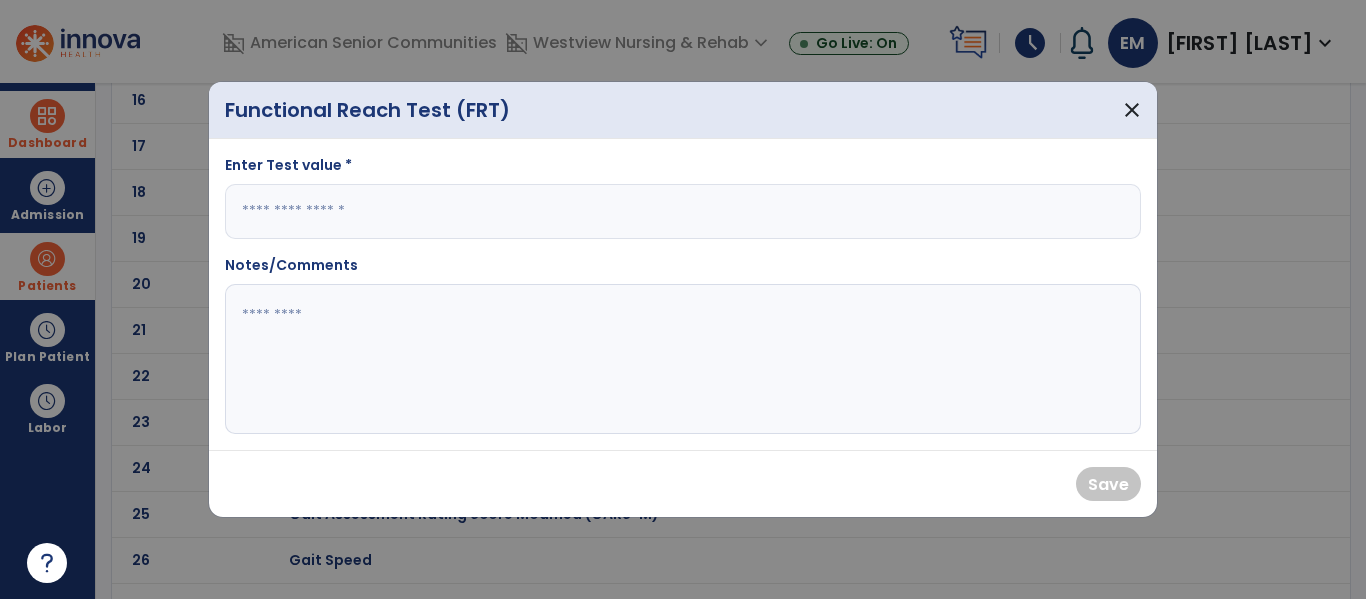 click at bounding box center [683, 211] 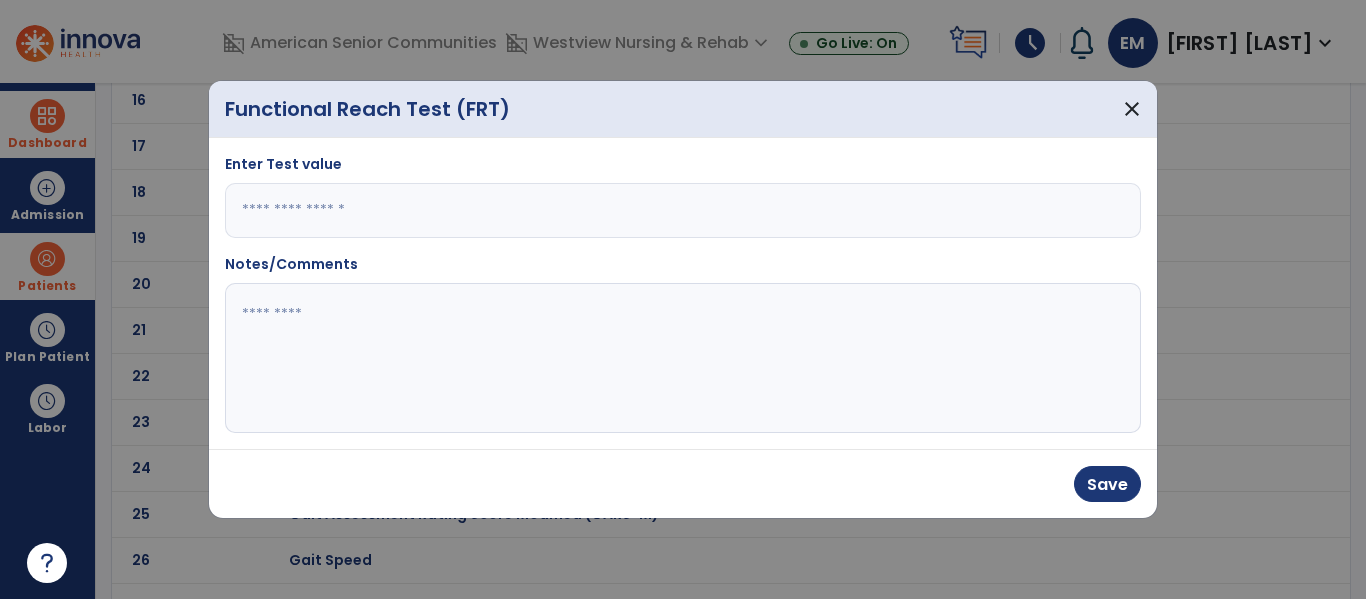 type on "**" 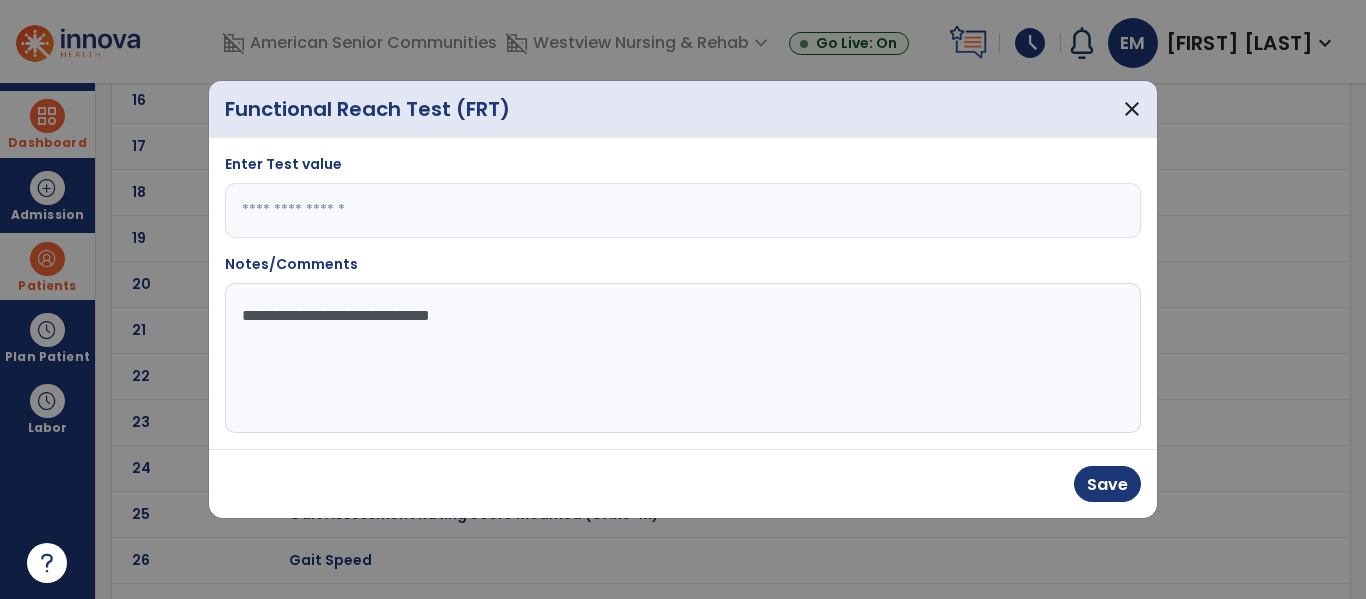 type on "**********" 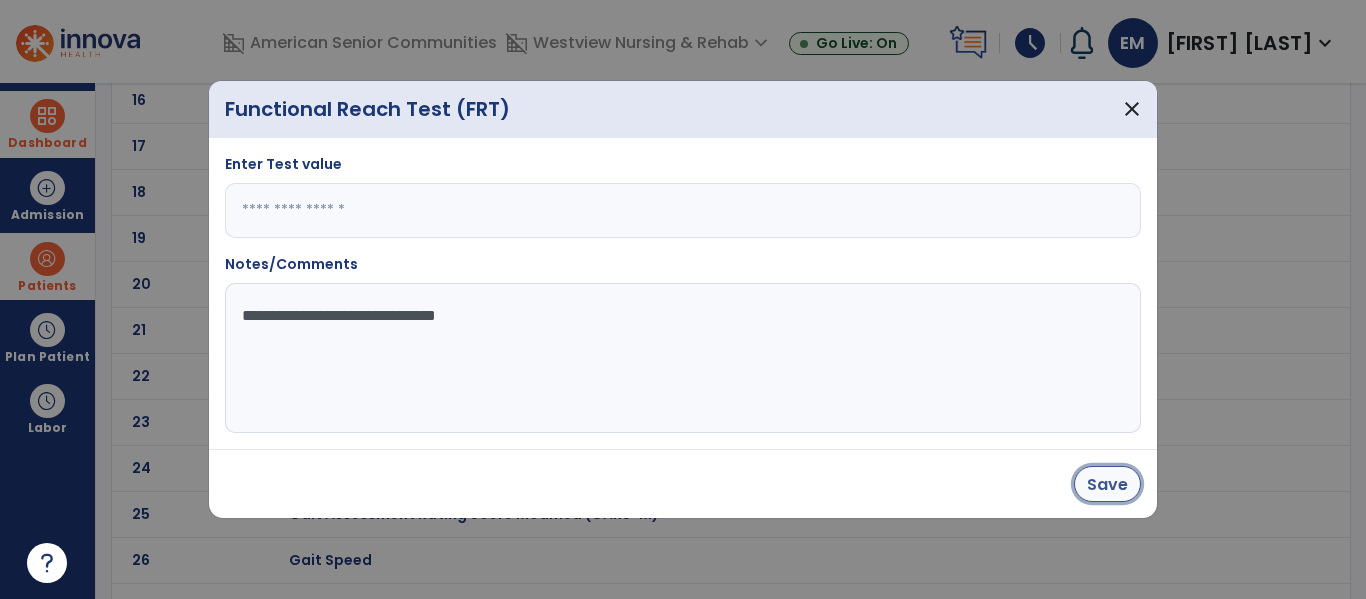 click on "Save" at bounding box center [1107, 484] 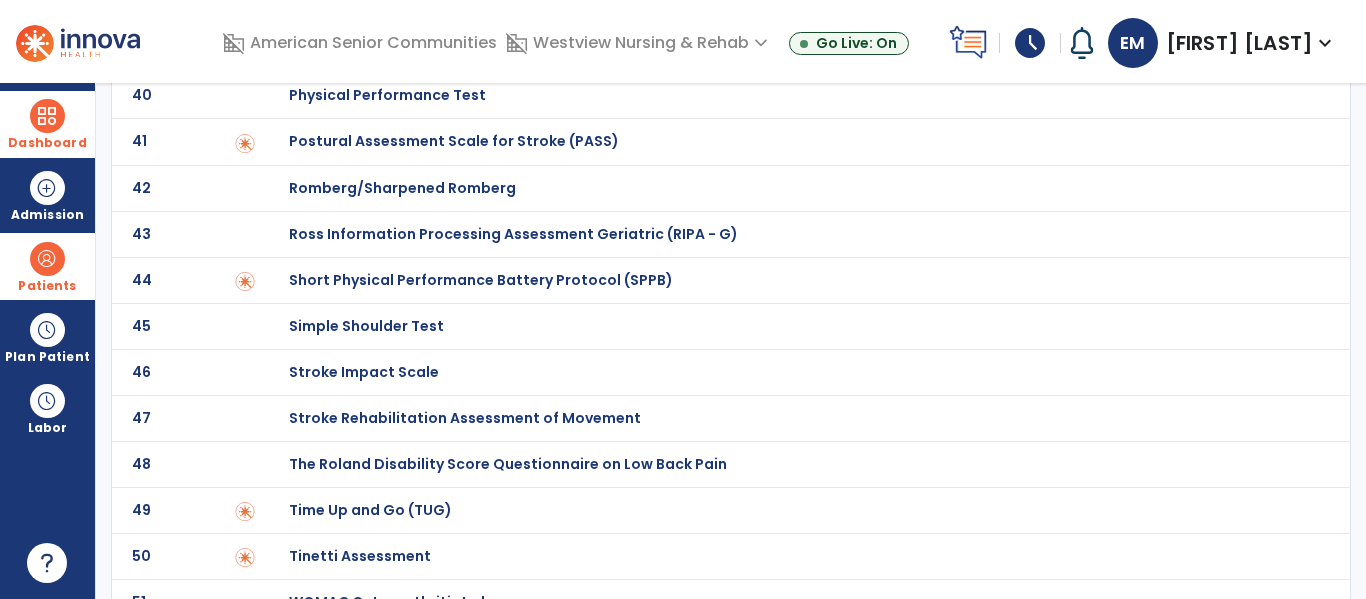 scroll, scrollTop: 1902, scrollLeft: 0, axis: vertical 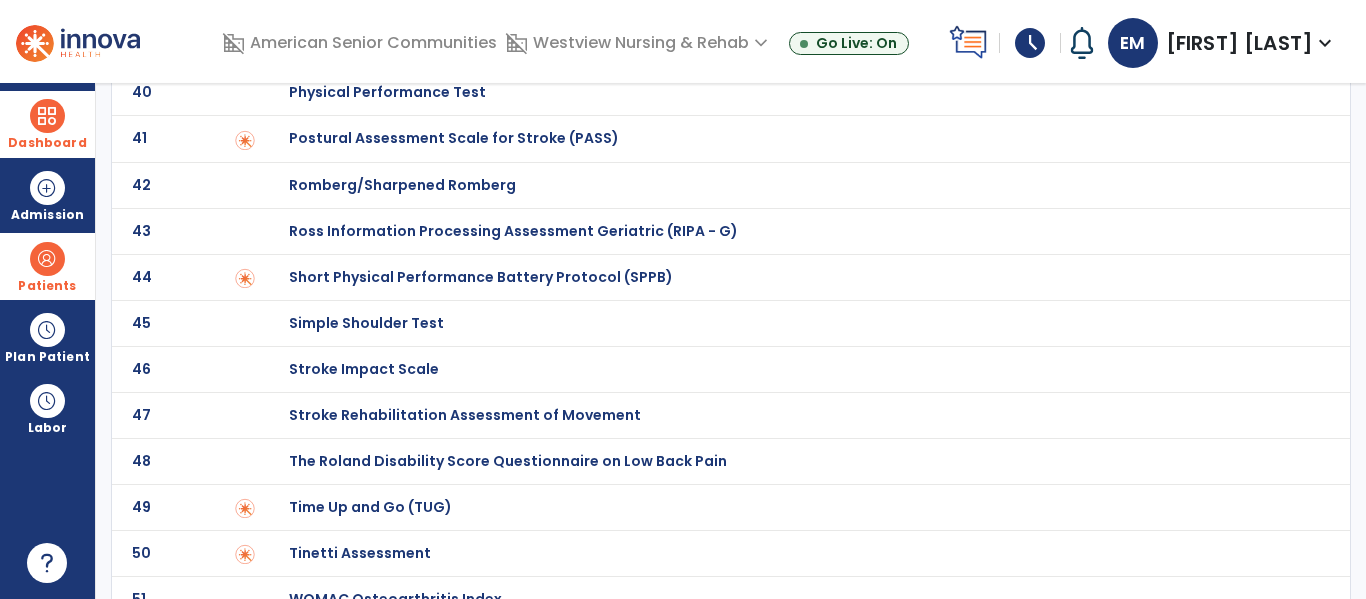 click on "Time Up and Go (TUG)" at bounding box center [789, -1702] 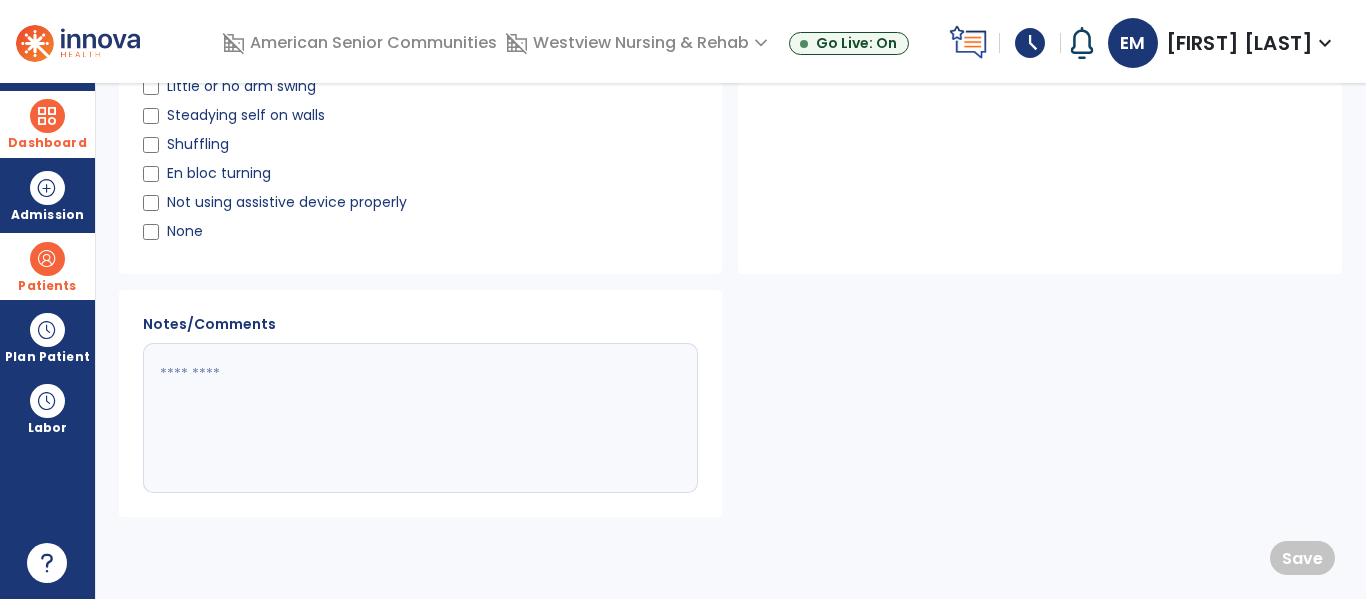 scroll, scrollTop: 0, scrollLeft: 0, axis: both 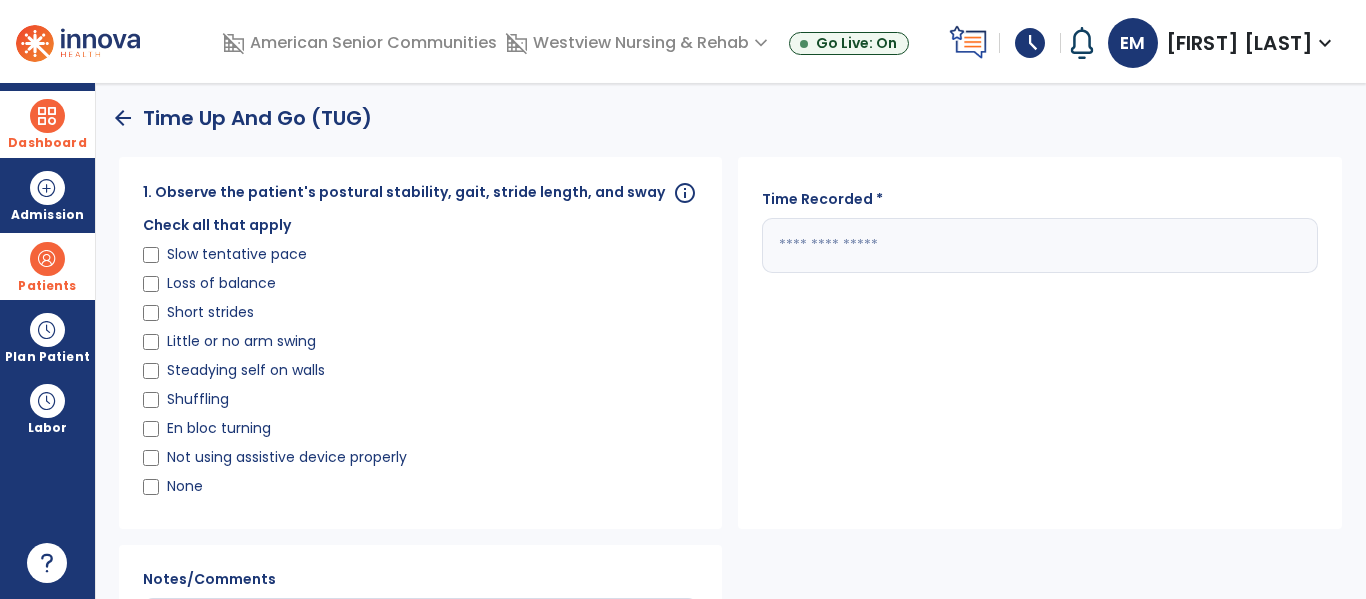 click 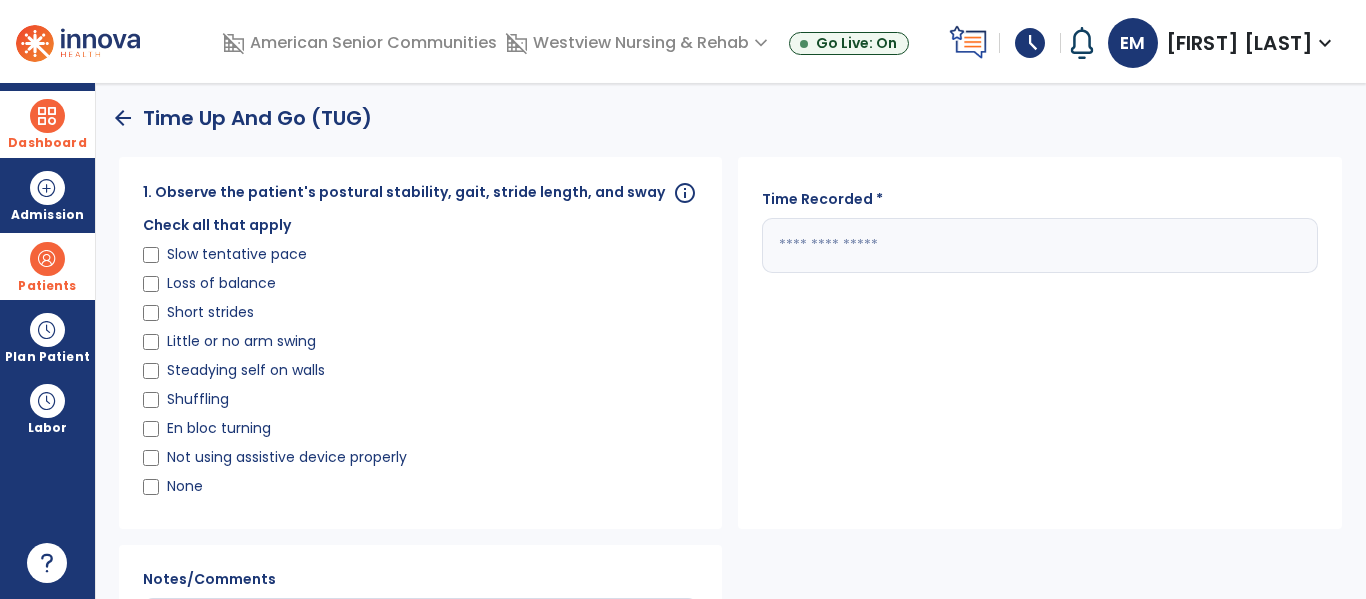 type on "**" 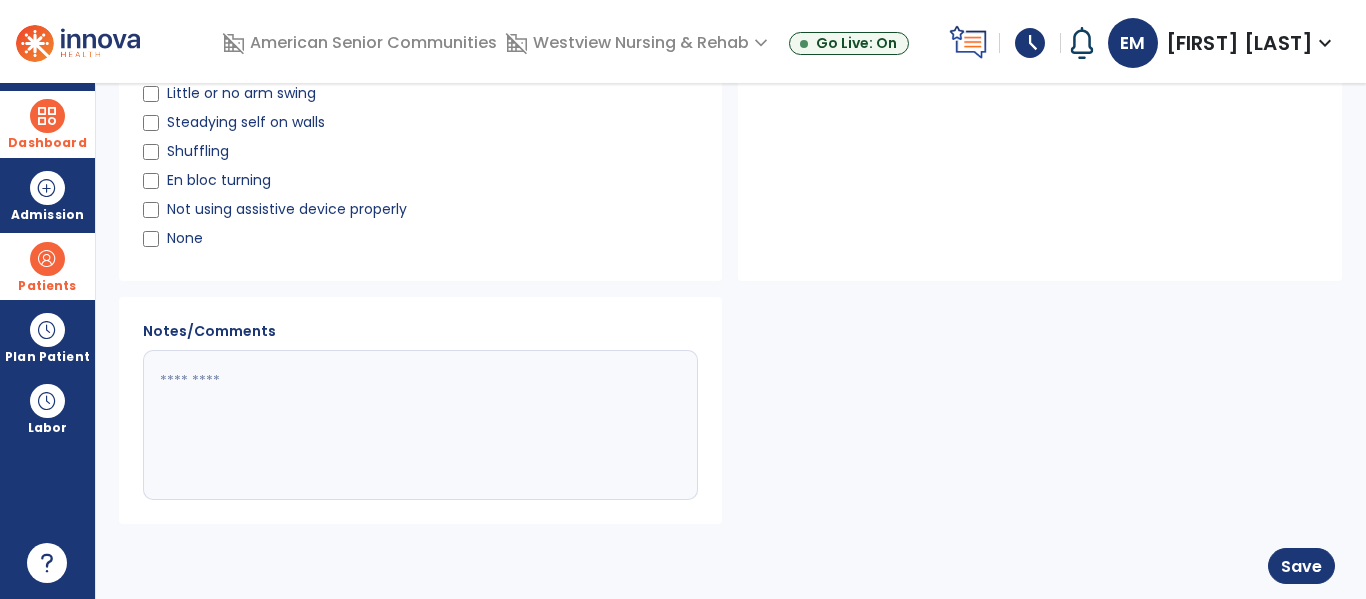 scroll, scrollTop: 257, scrollLeft: 0, axis: vertical 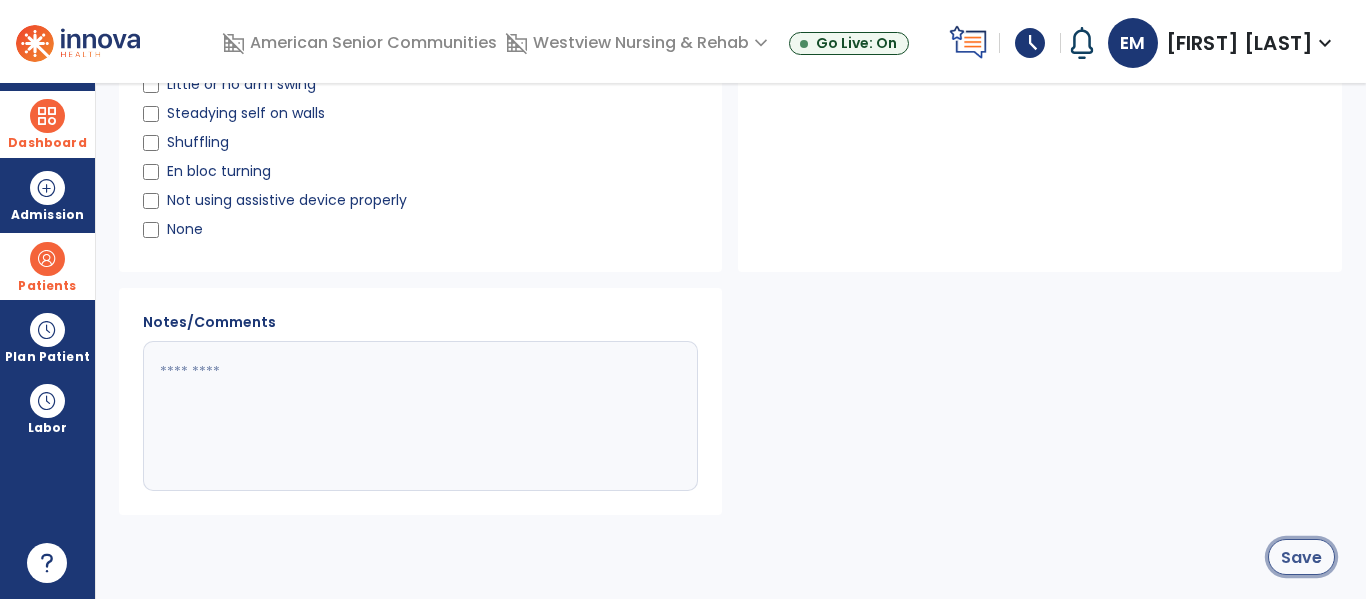 click on "Save" 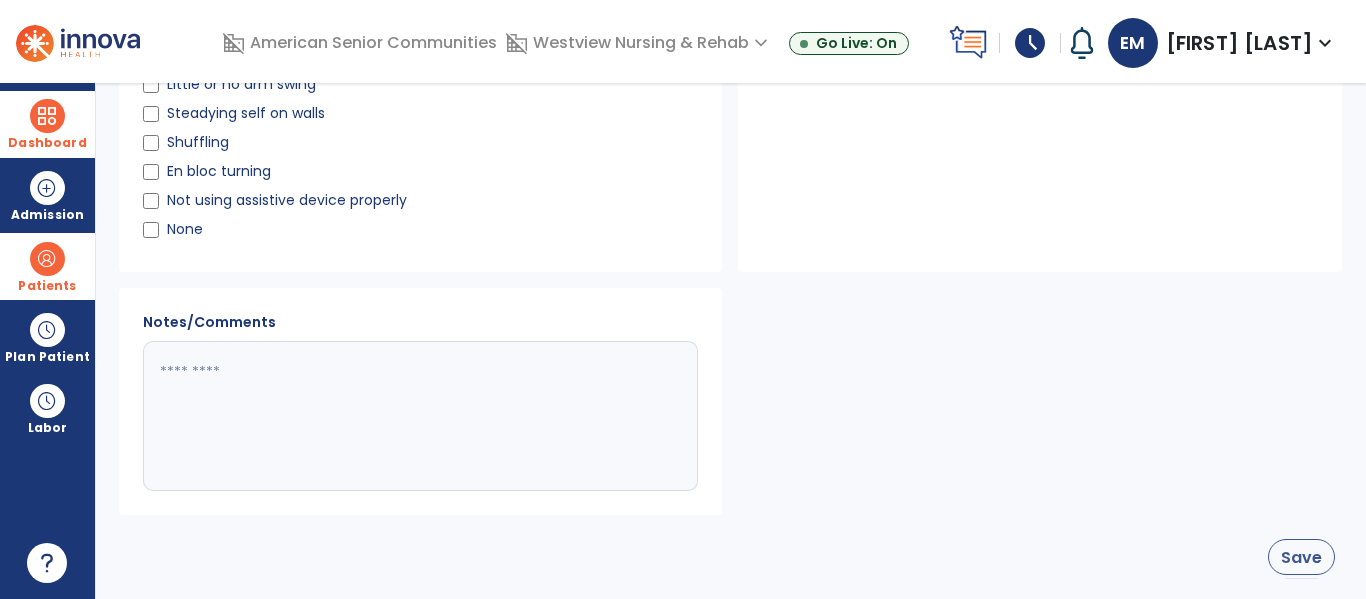 scroll, scrollTop: 1926, scrollLeft: 0, axis: vertical 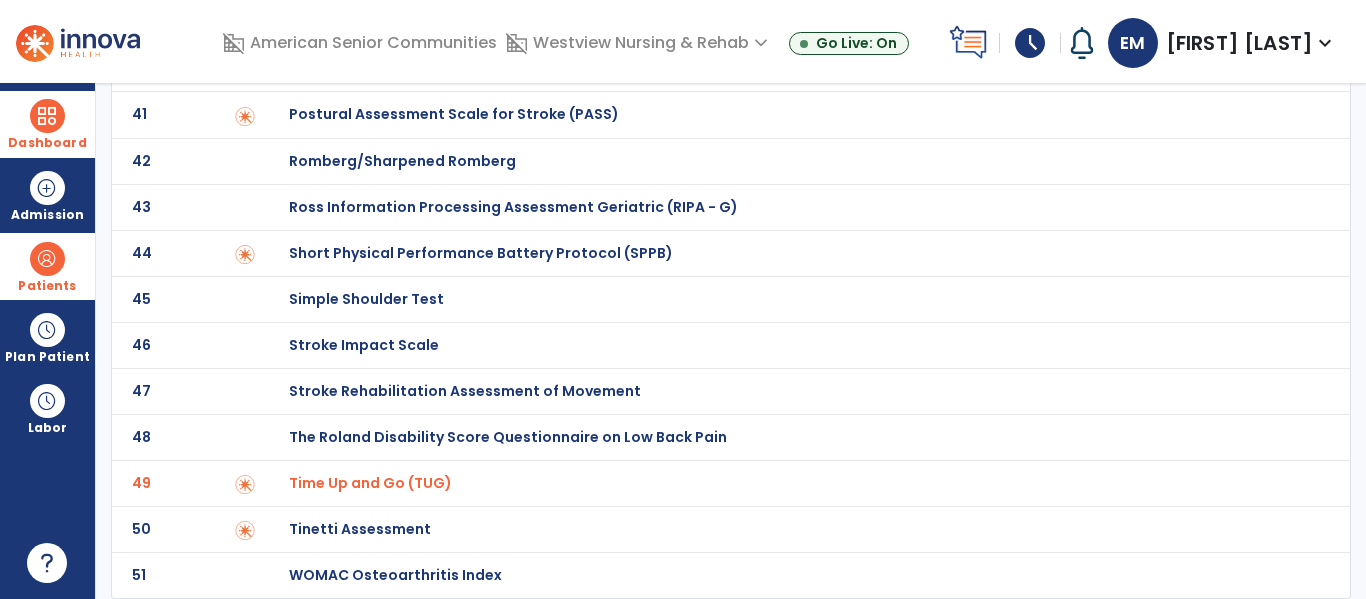 click on "Tinetti Assessment" at bounding box center [789, -1726] 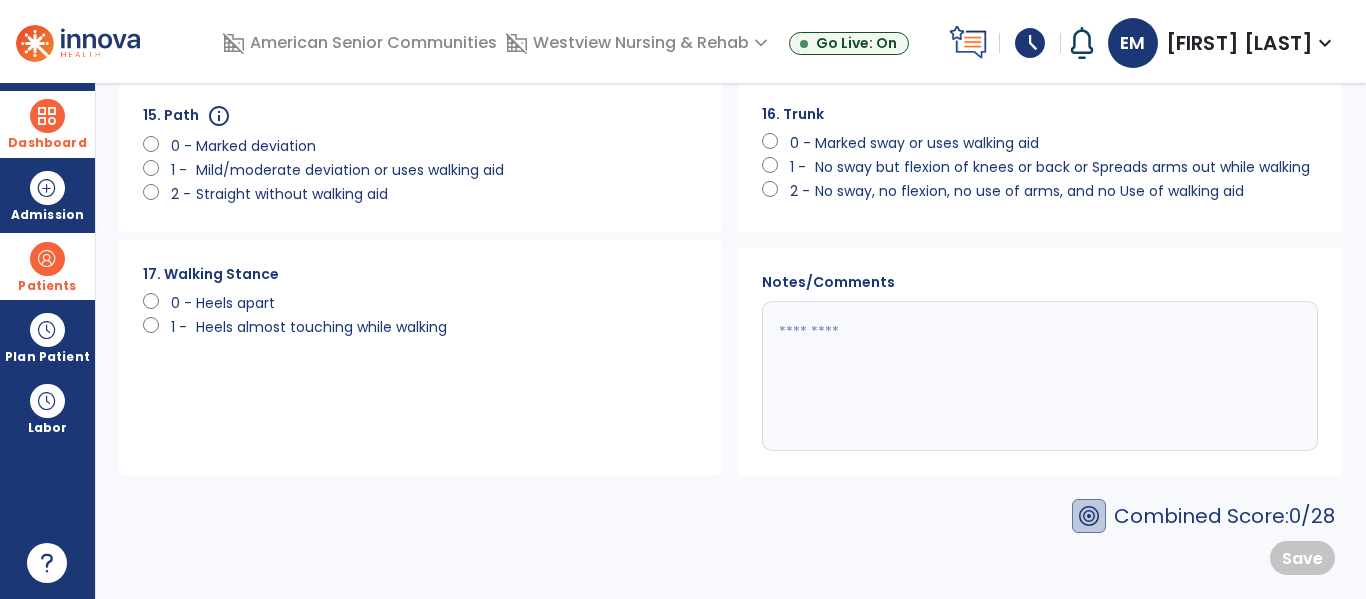 scroll, scrollTop: 0, scrollLeft: 0, axis: both 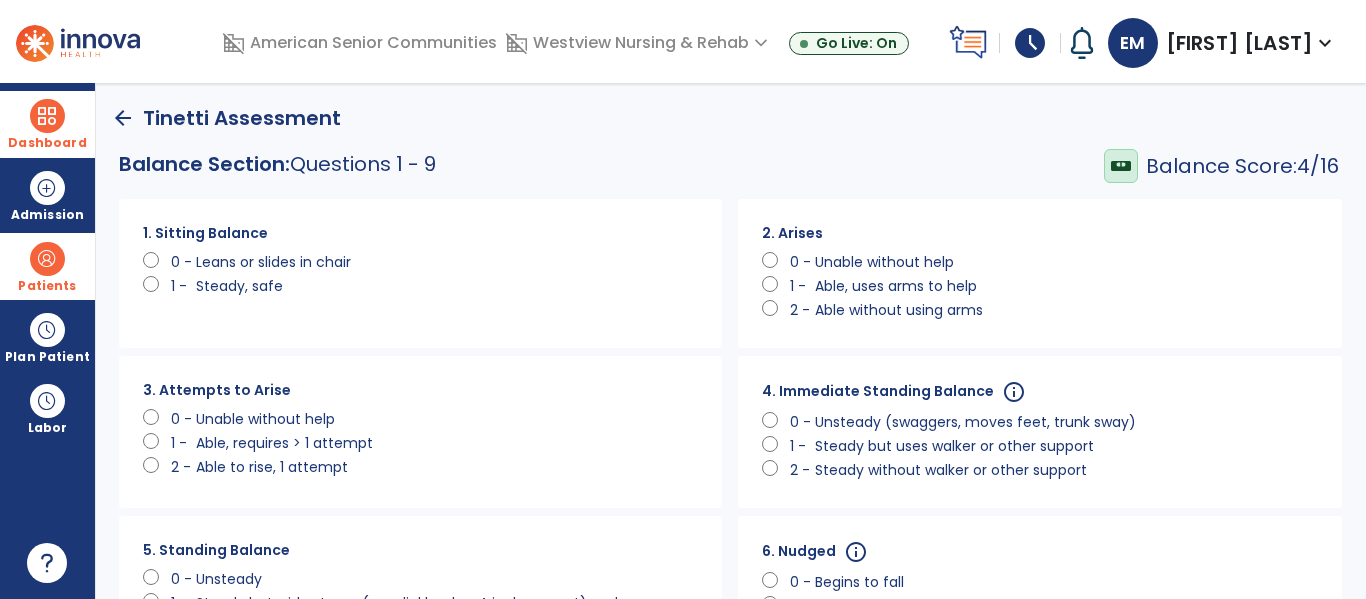 click on "1 -" 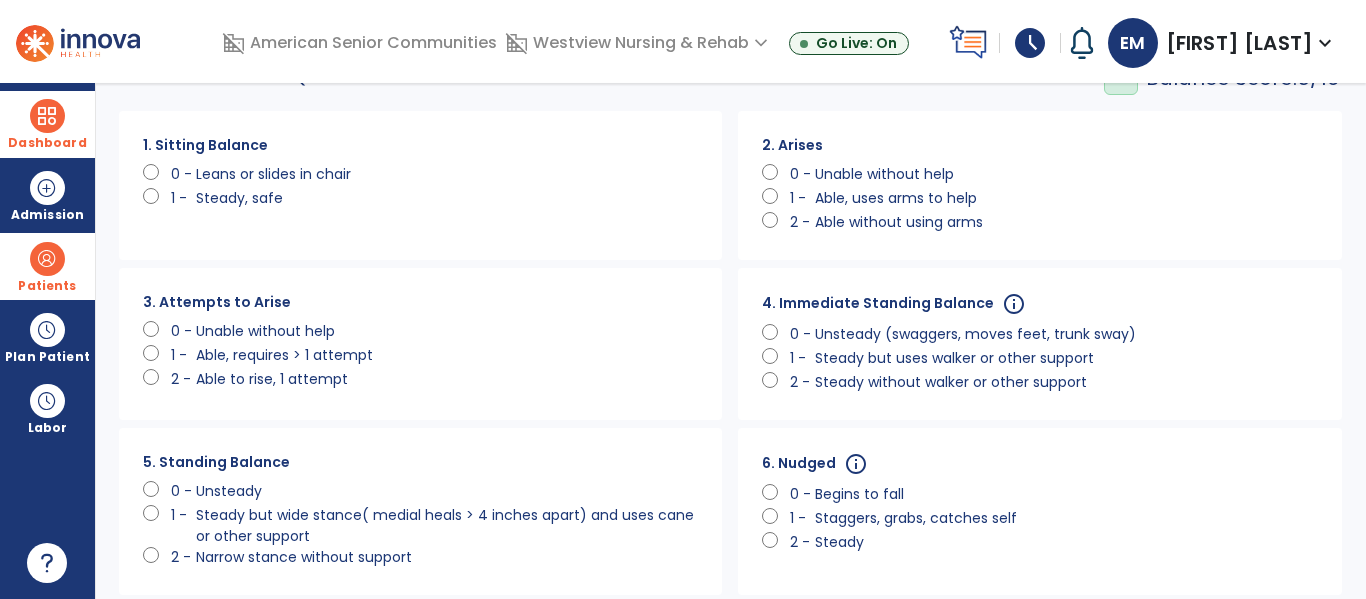 scroll, scrollTop: 92, scrollLeft: 0, axis: vertical 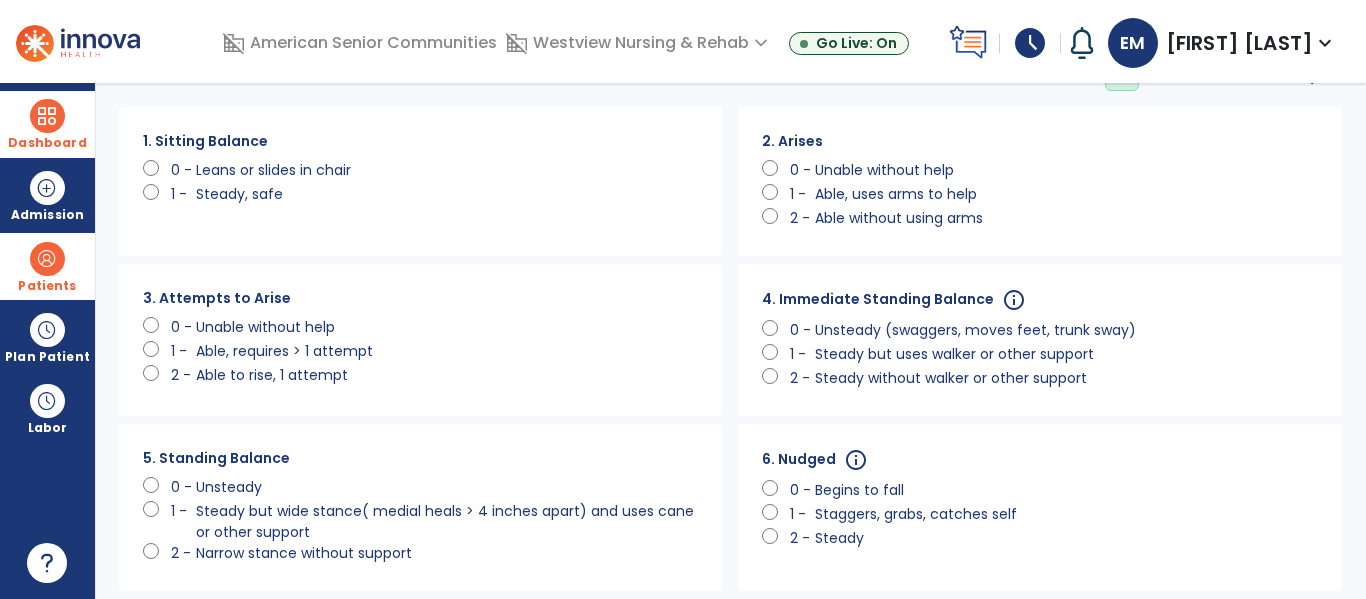 click on "2 -" 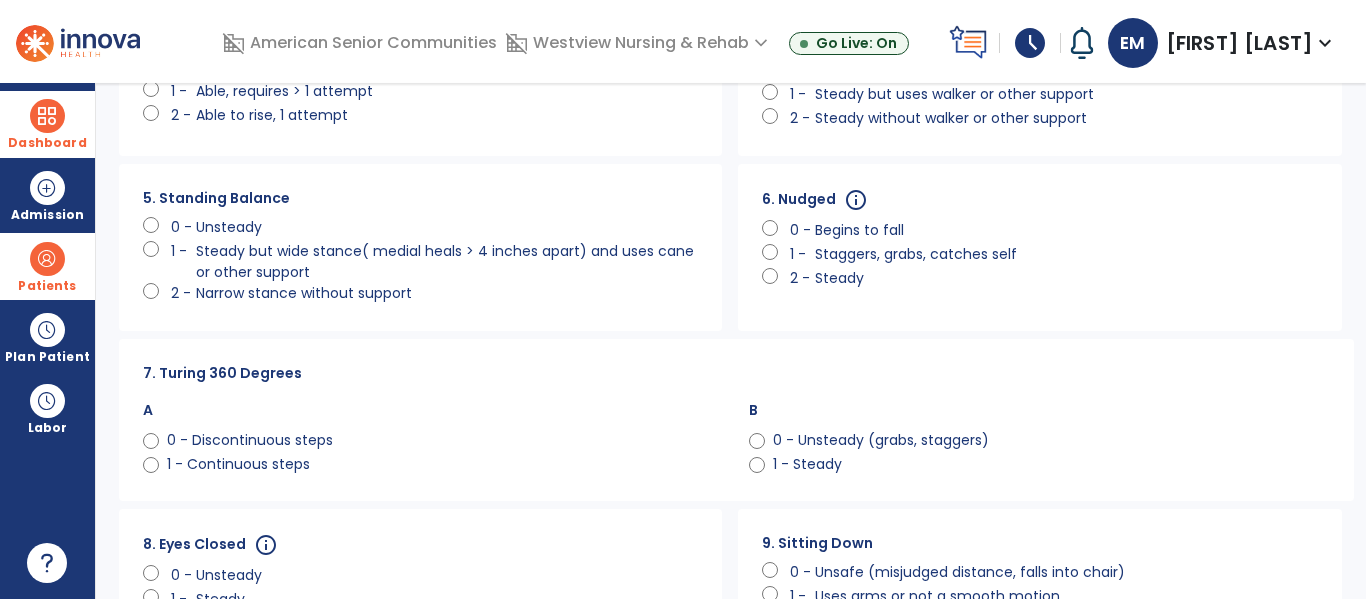 scroll, scrollTop: 359, scrollLeft: 0, axis: vertical 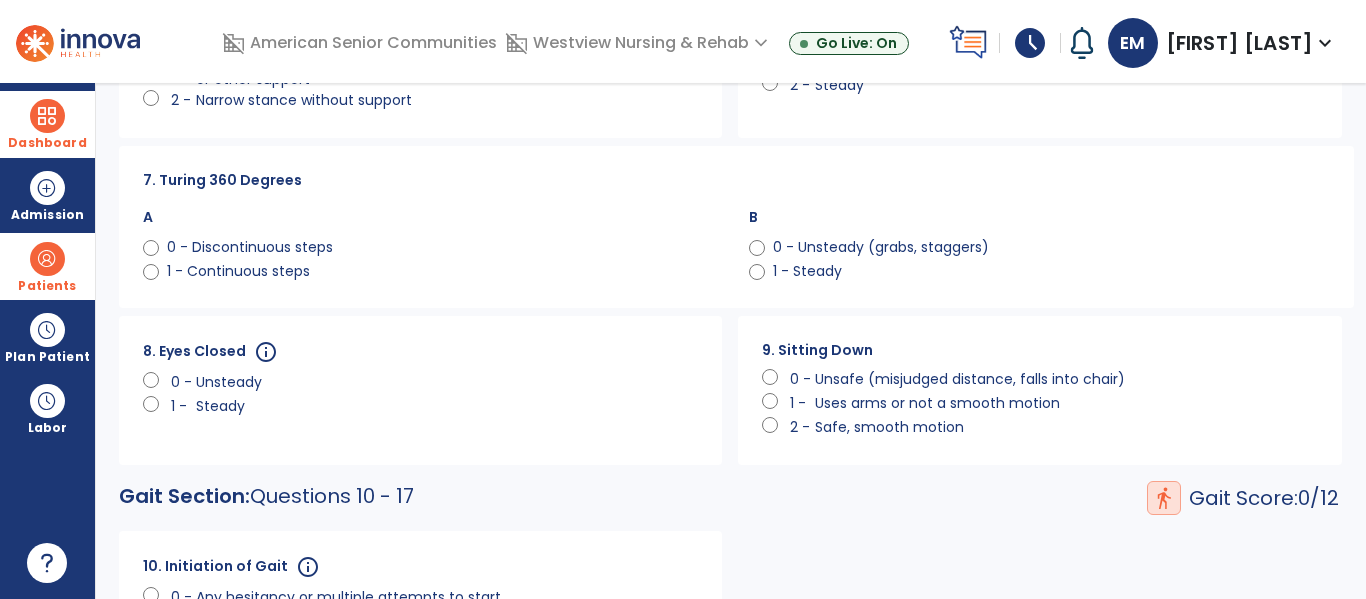 click on "0 -" 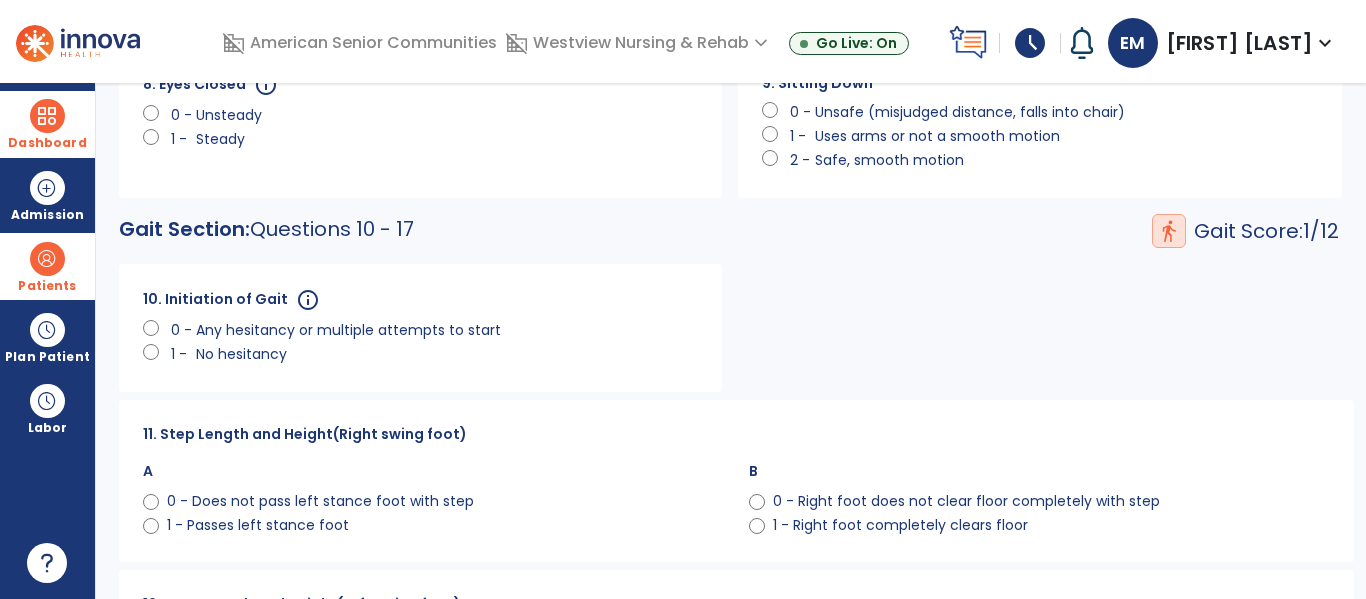 scroll, scrollTop: 834, scrollLeft: 0, axis: vertical 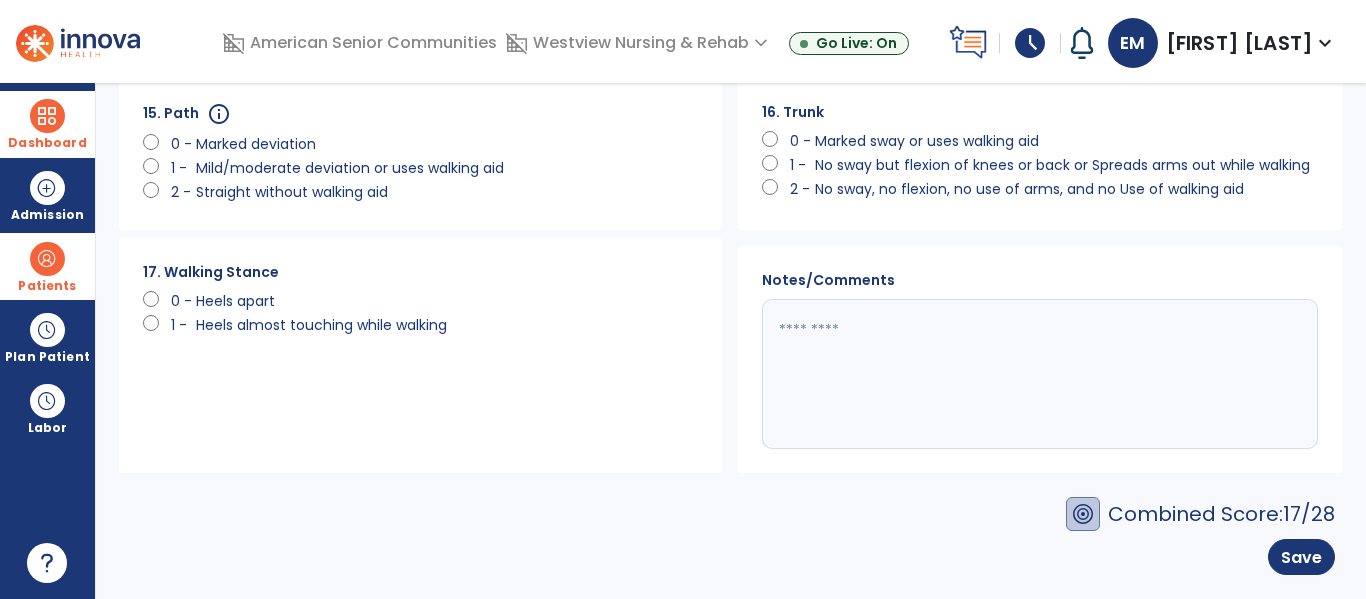 click 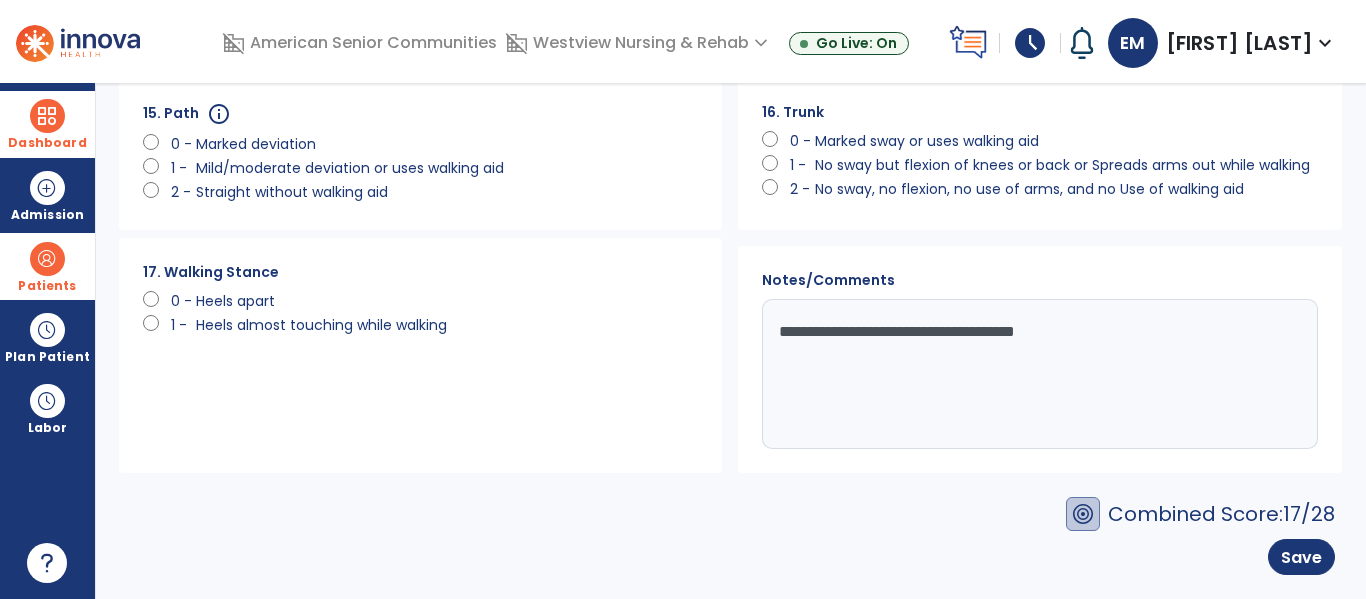type on "**********" 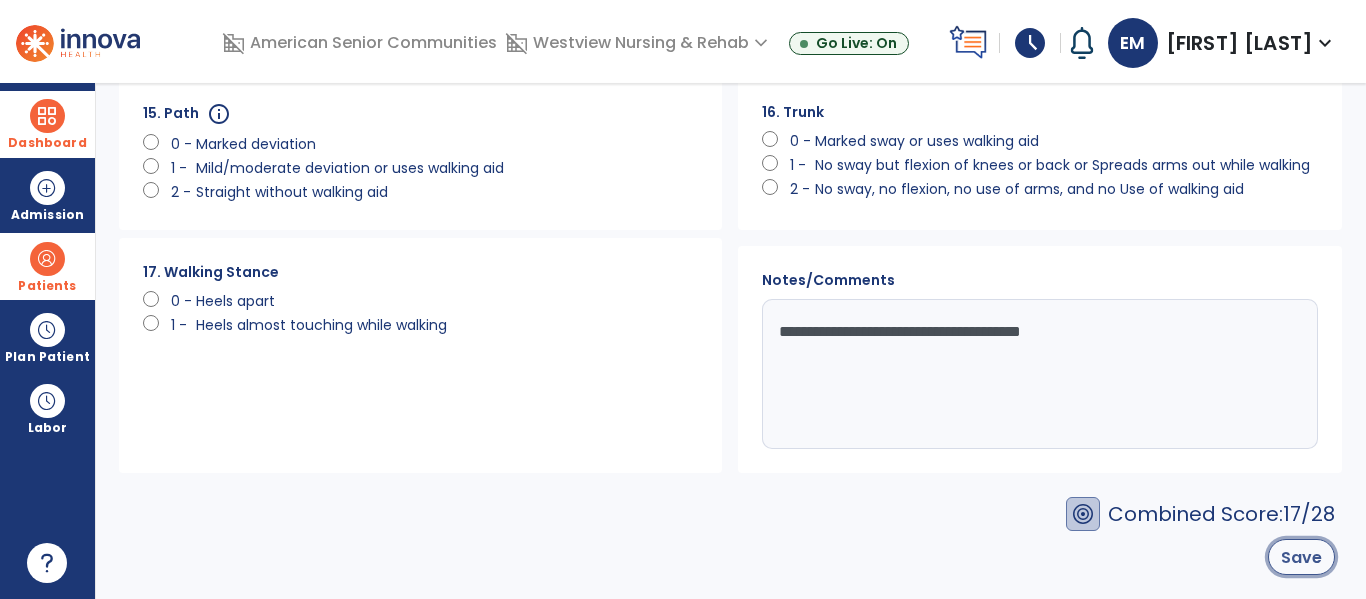 click on "Save" 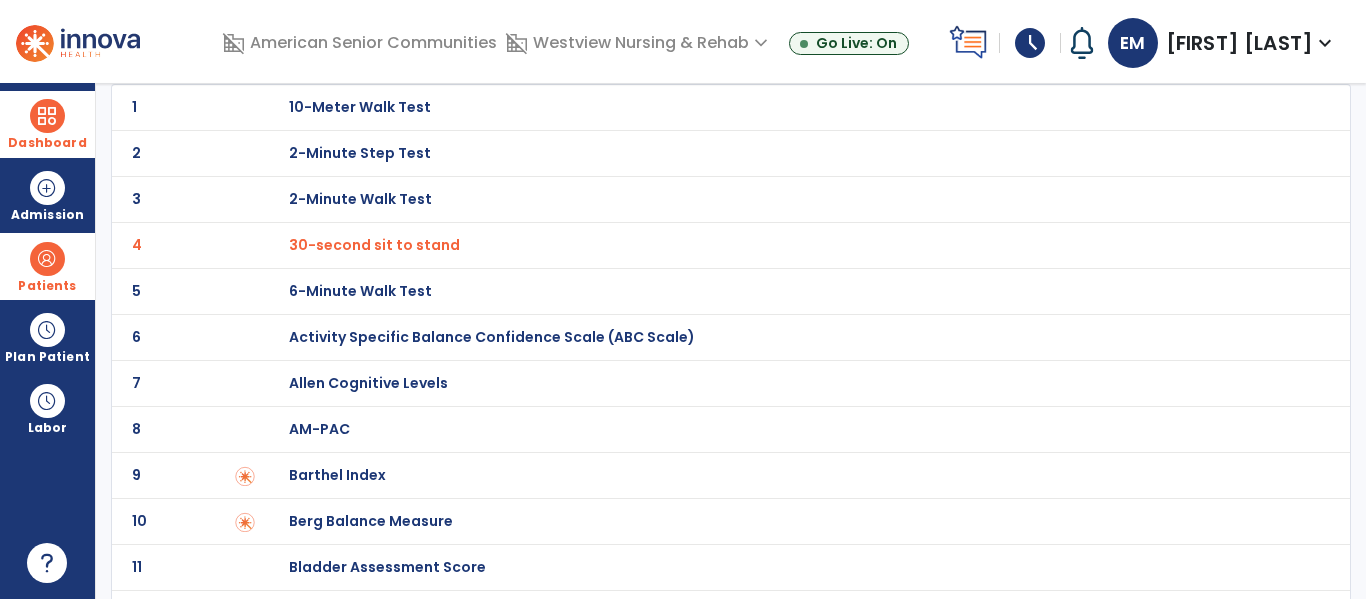 scroll, scrollTop: 0, scrollLeft: 0, axis: both 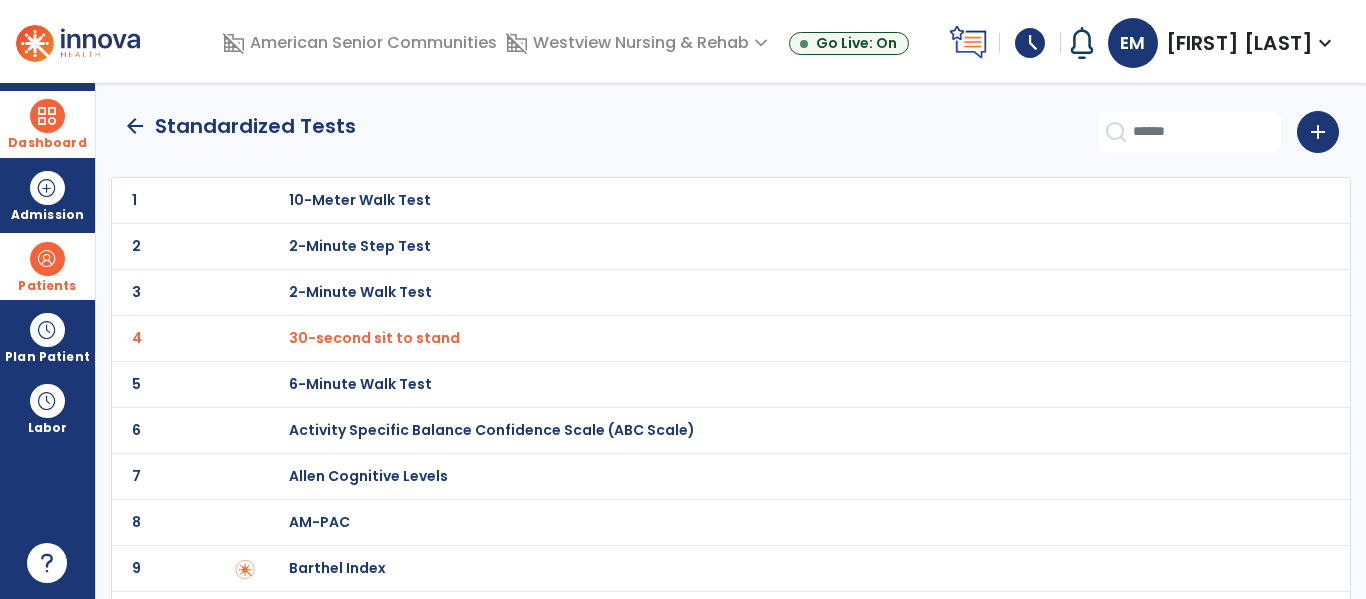 click on "arrow_back" 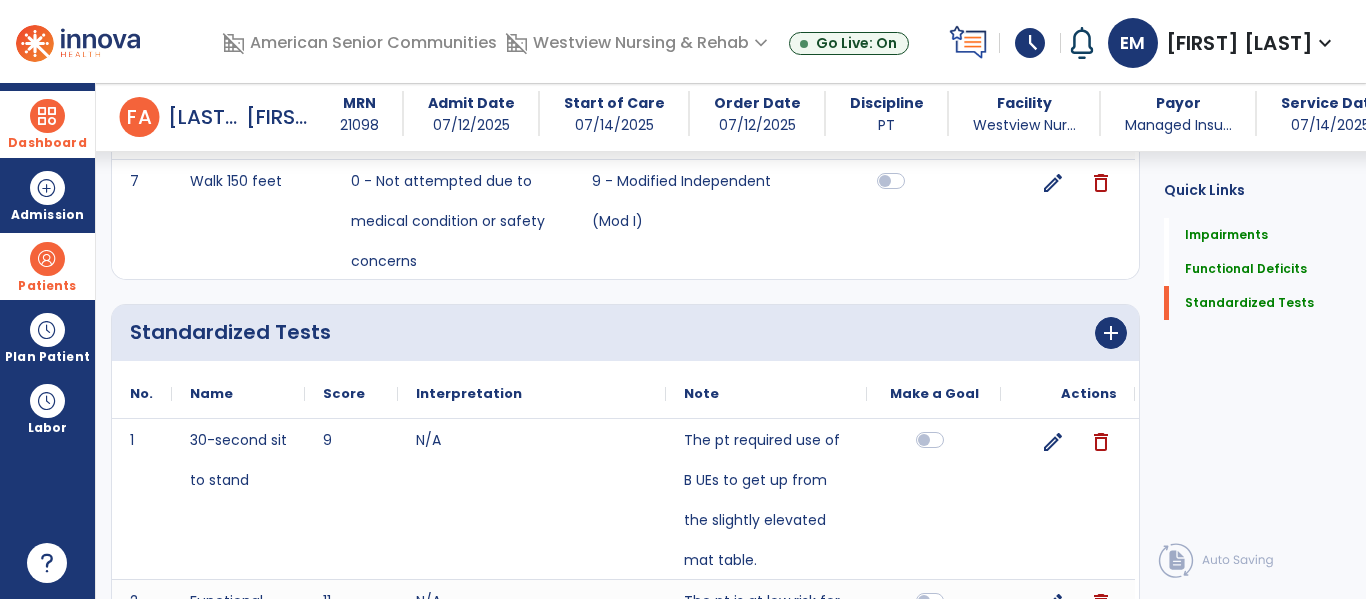 scroll, scrollTop: 1629, scrollLeft: 0, axis: vertical 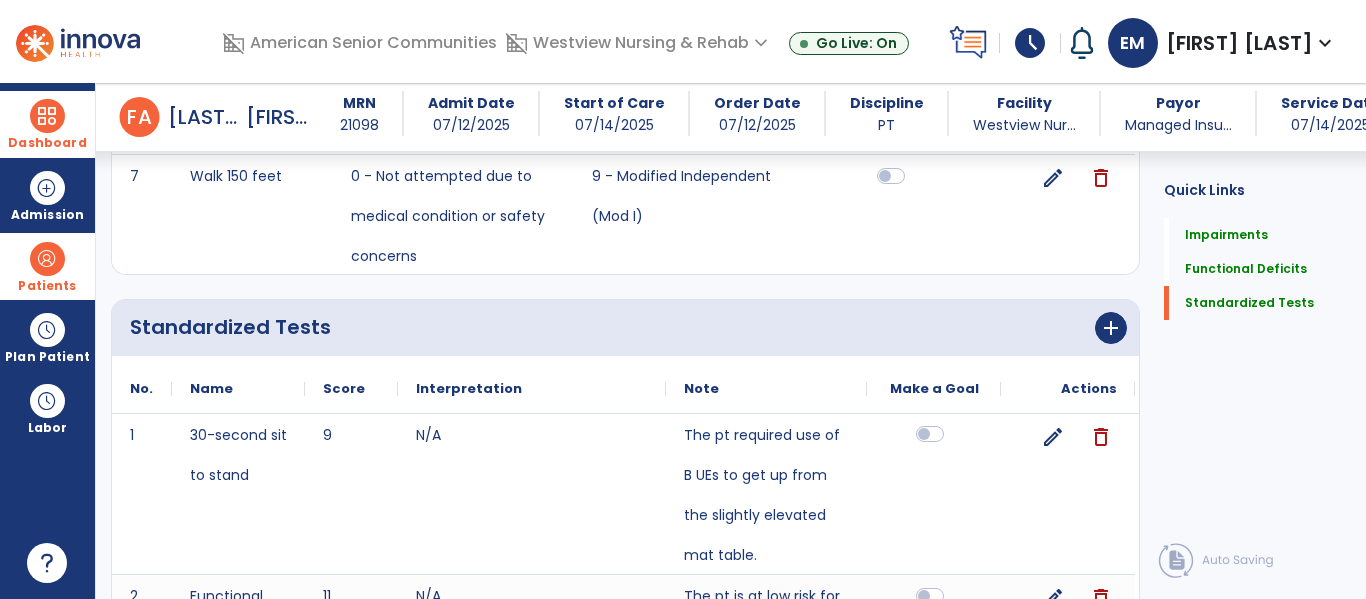 click 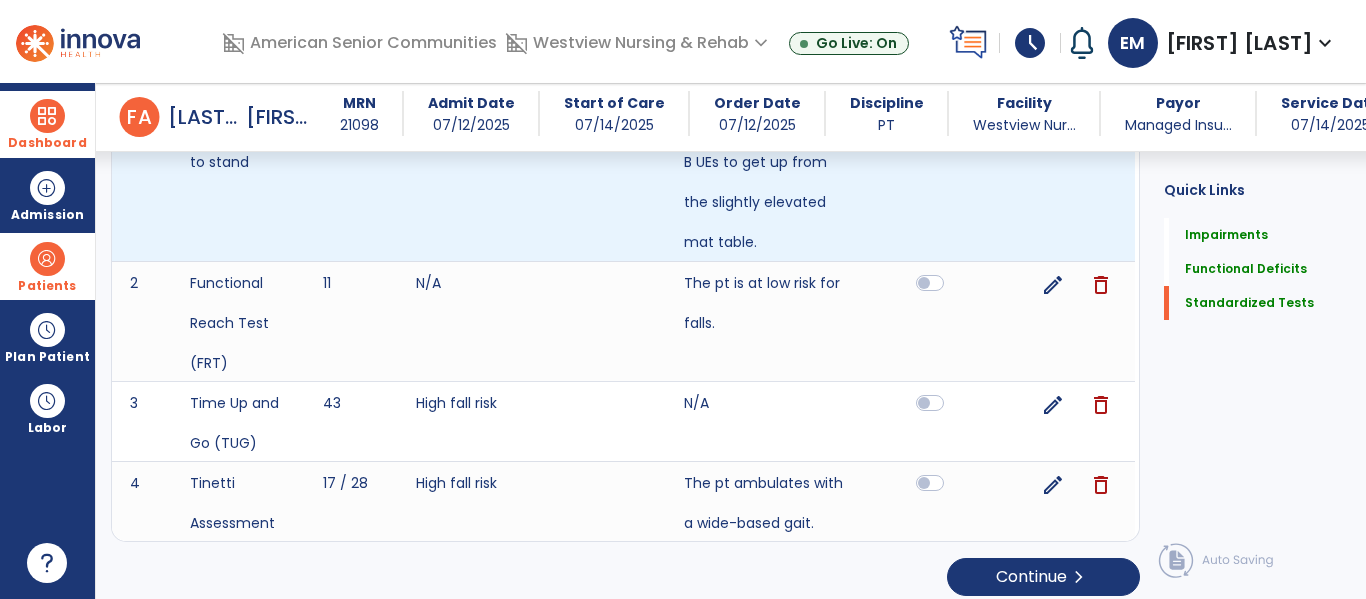 scroll, scrollTop: 1955, scrollLeft: 0, axis: vertical 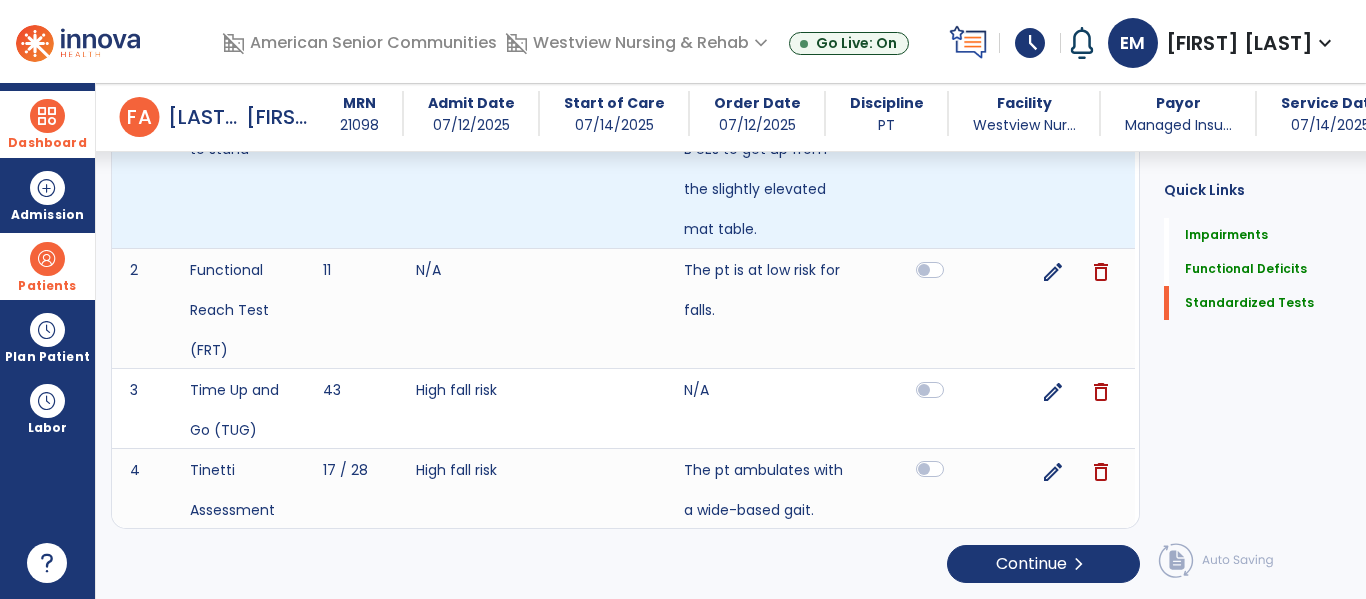 click 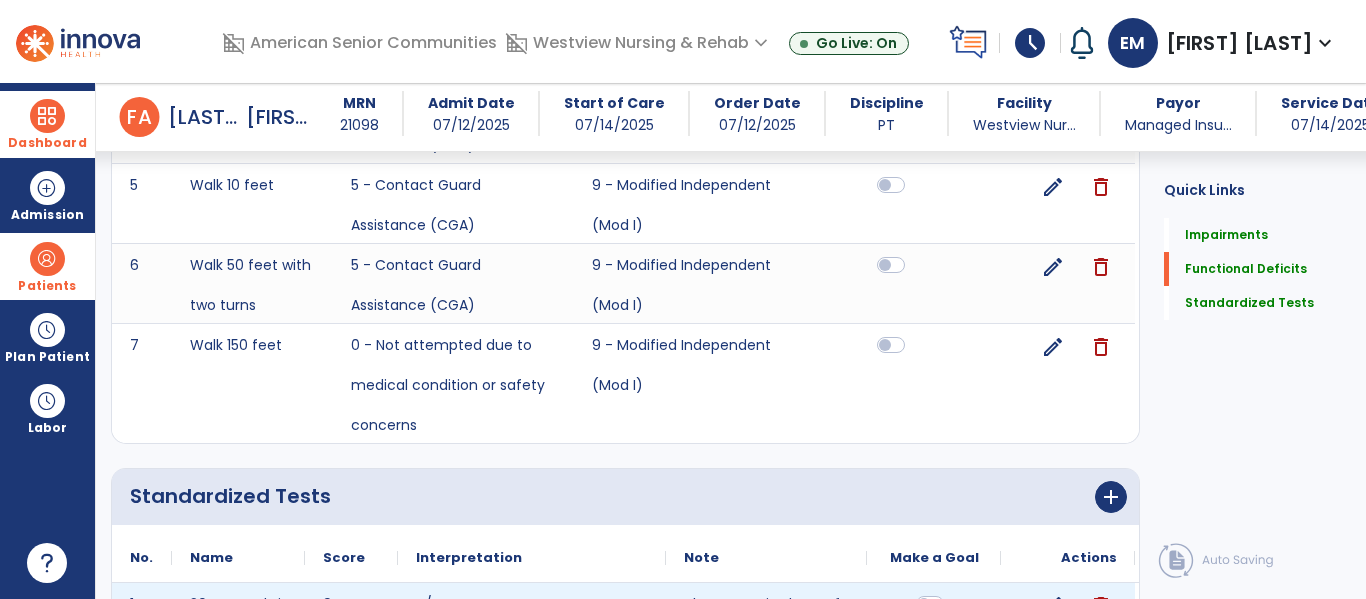 scroll, scrollTop: 1458, scrollLeft: 0, axis: vertical 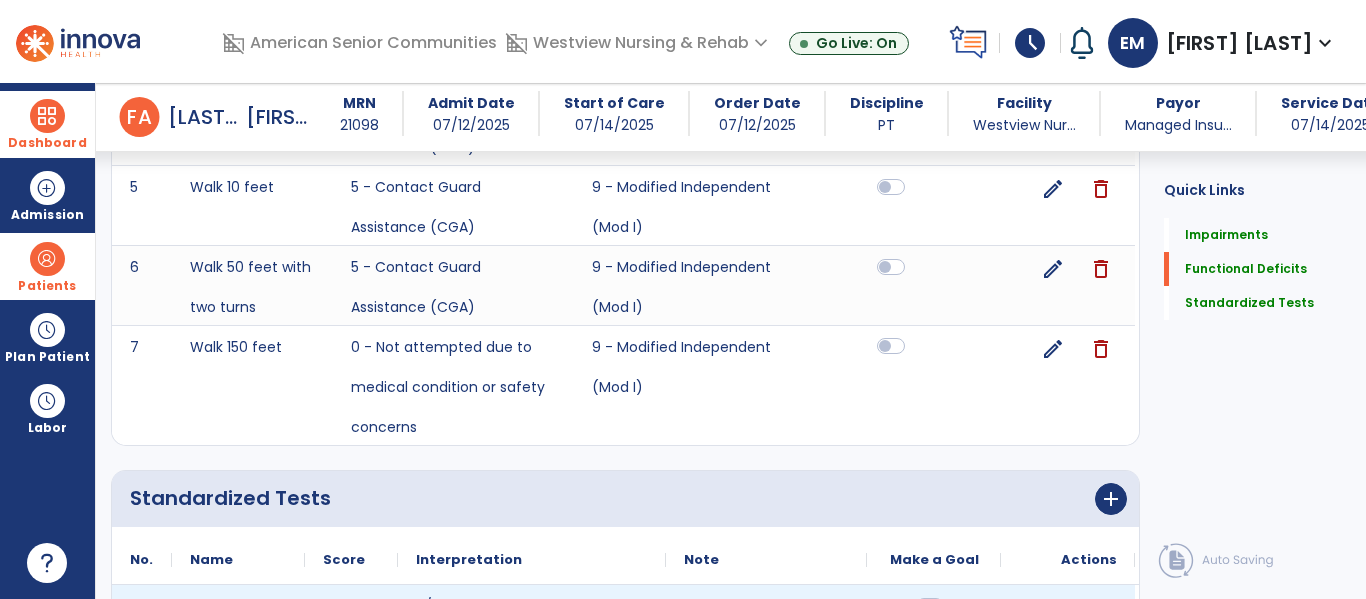 click 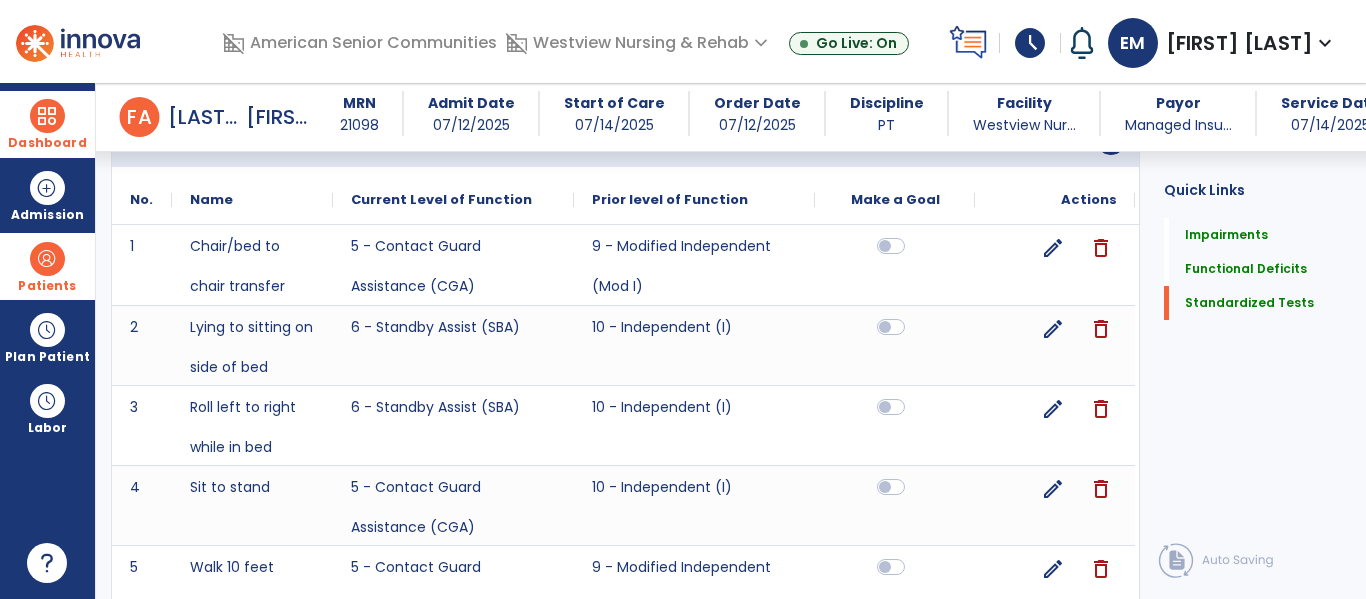 scroll, scrollTop: 1050, scrollLeft: 0, axis: vertical 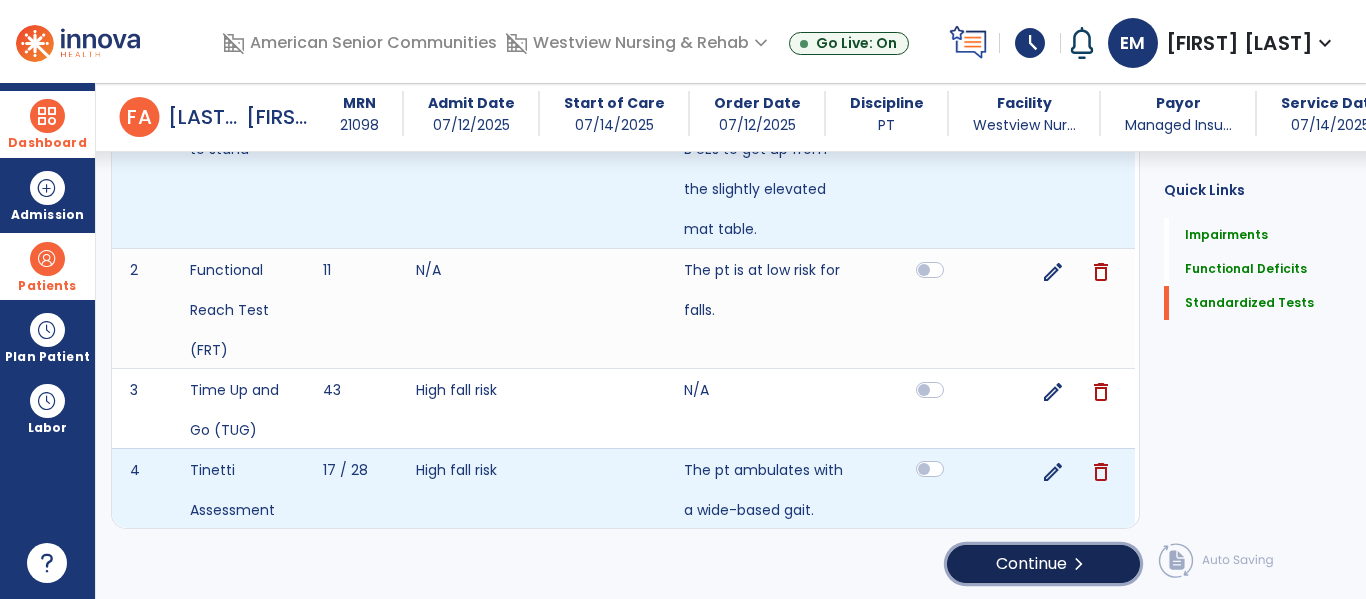 click on "chevron_right" 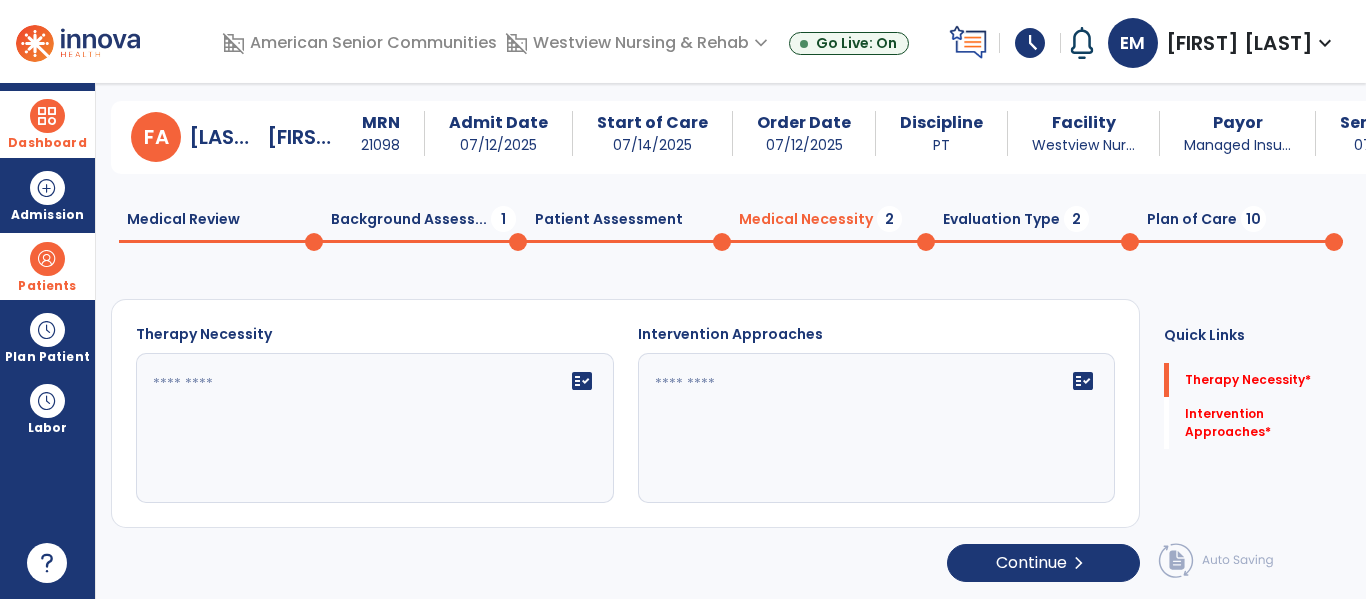 scroll, scrollTop: 29, scrollLeft: 0, axis: vertical 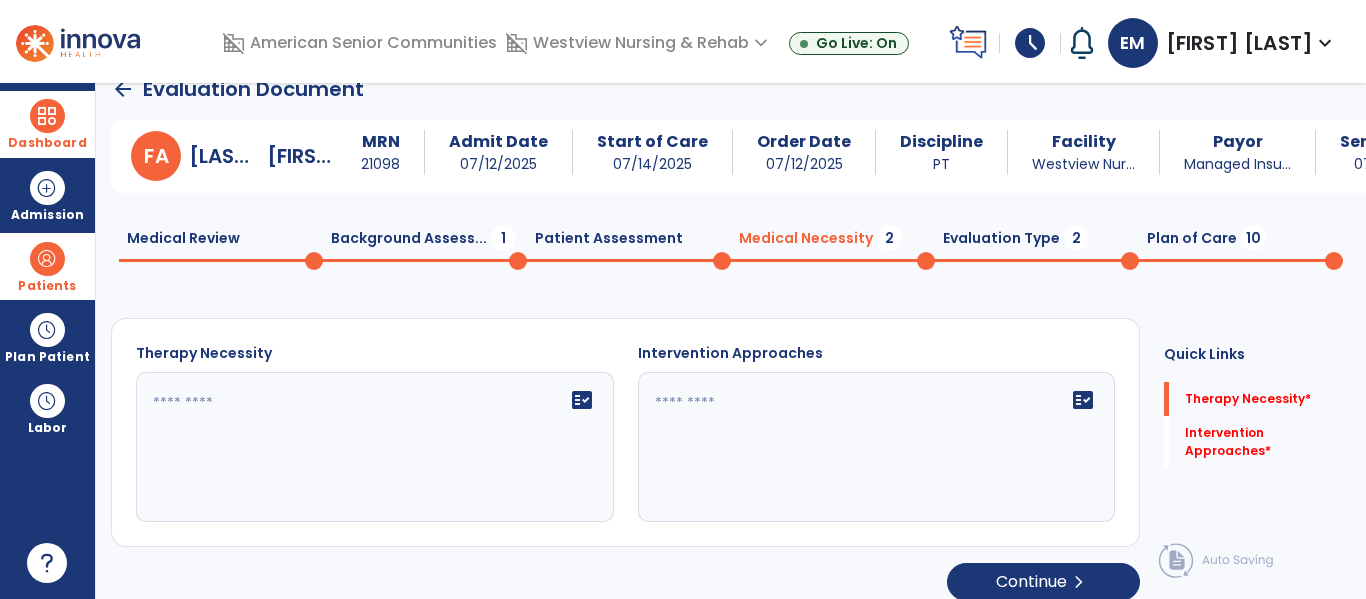click on "fact_check" 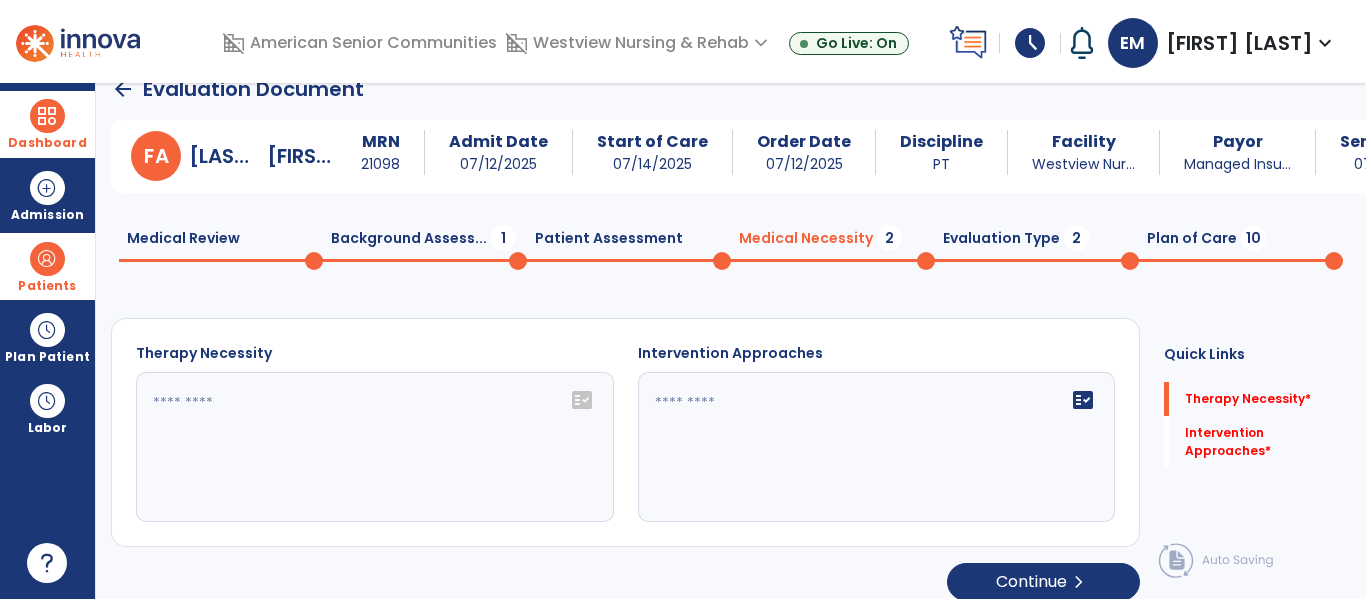 click on "fact_check" 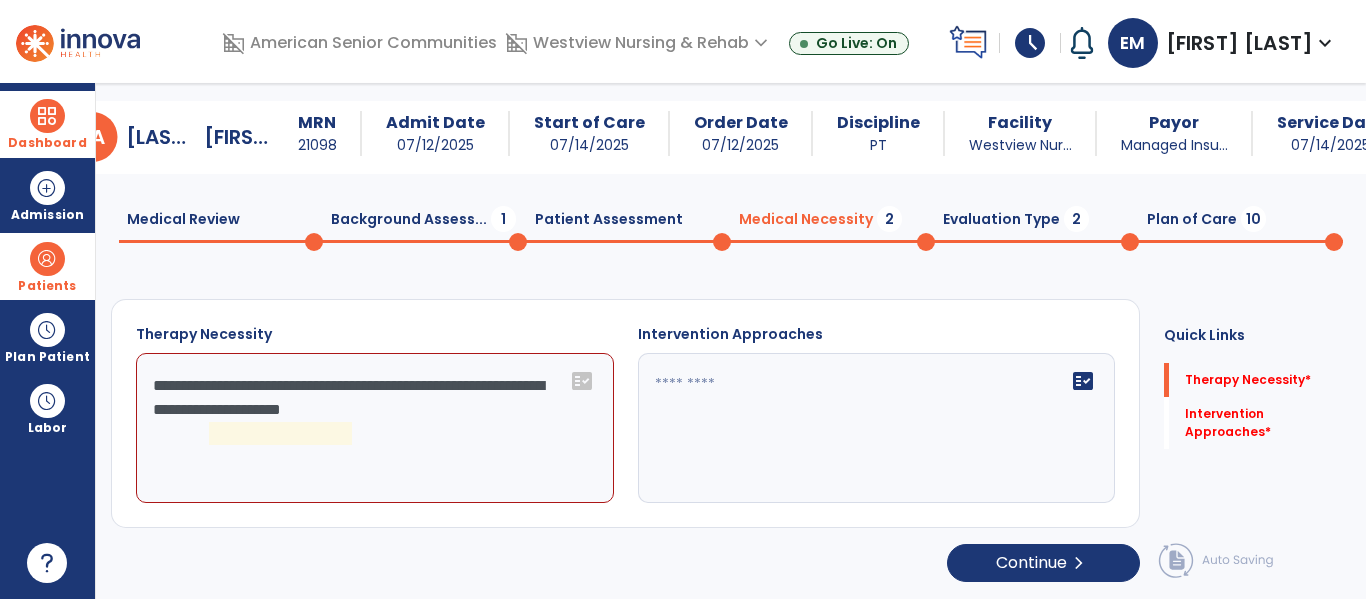 scroll, scrollTop: 29, scrollLeft: 0, axis: vertical 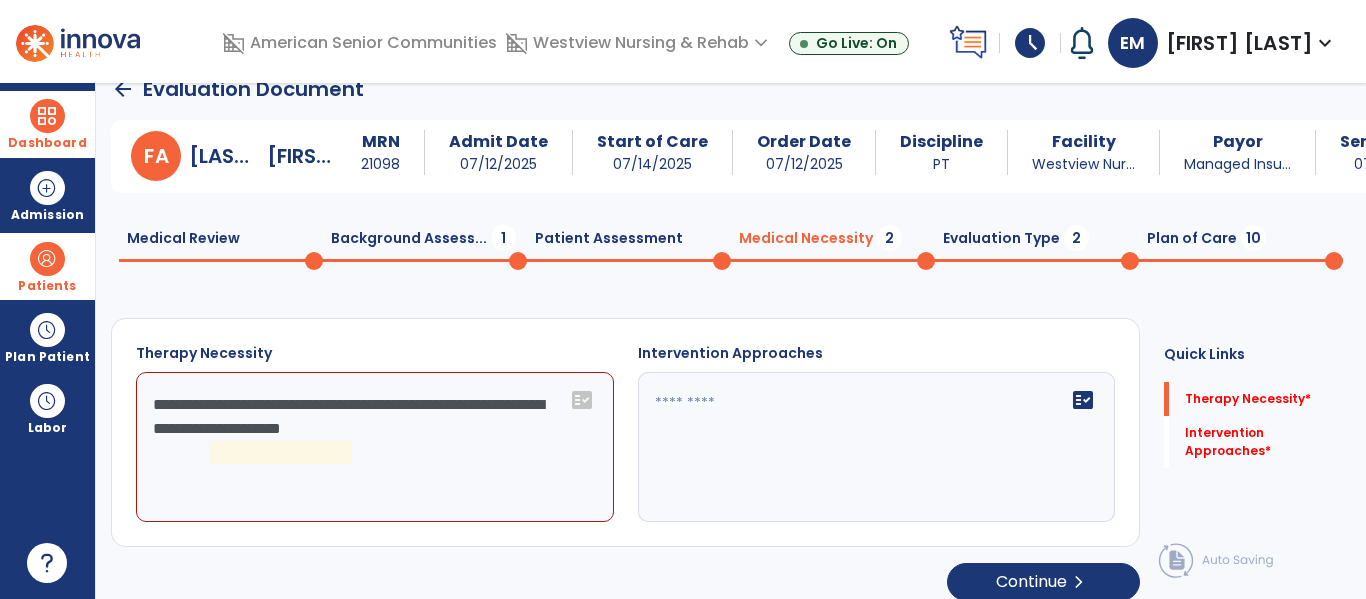 click on "**********" 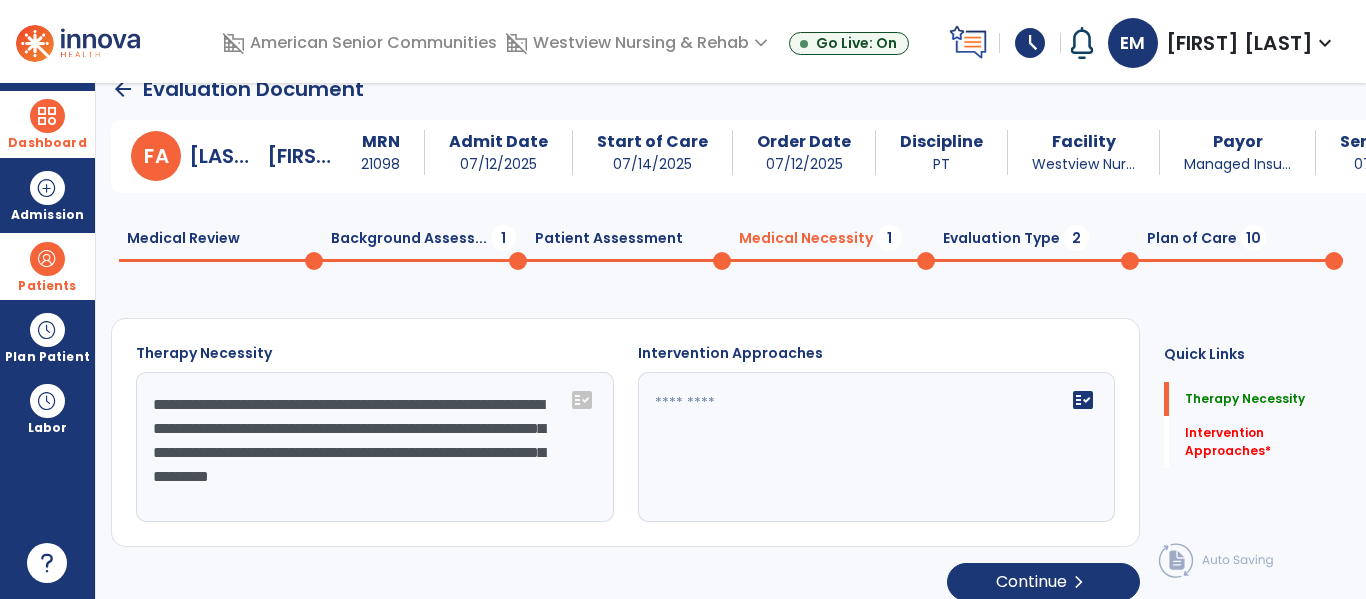type on "**********" 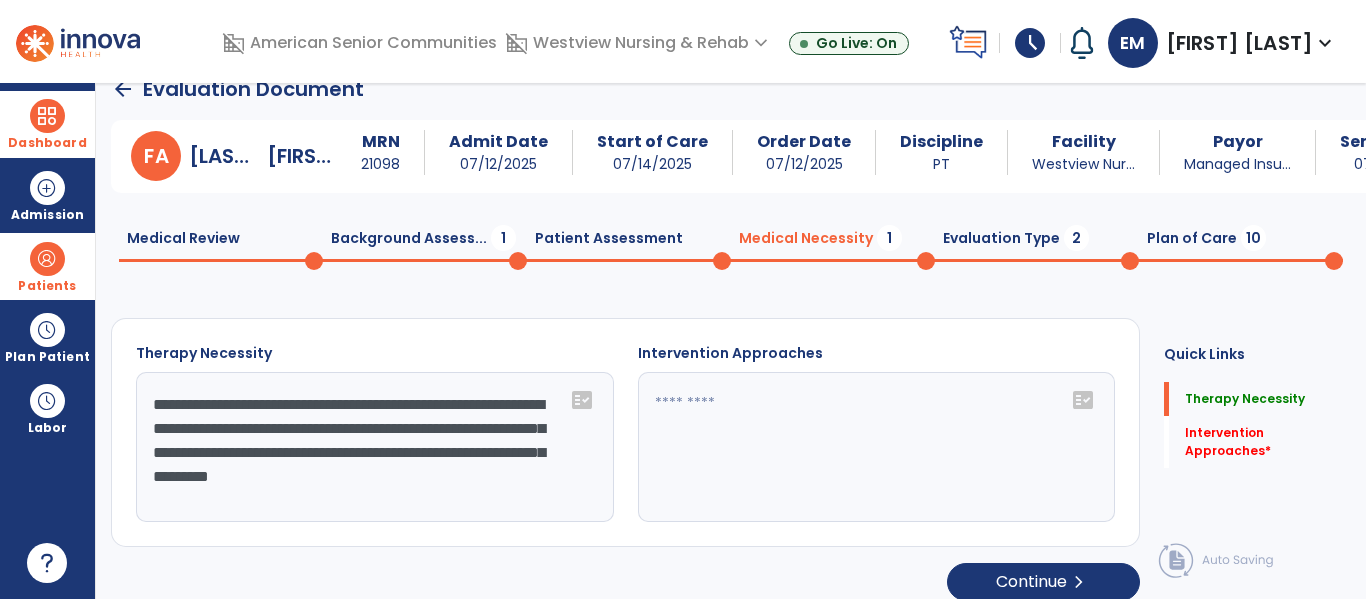 click on "fact_check" 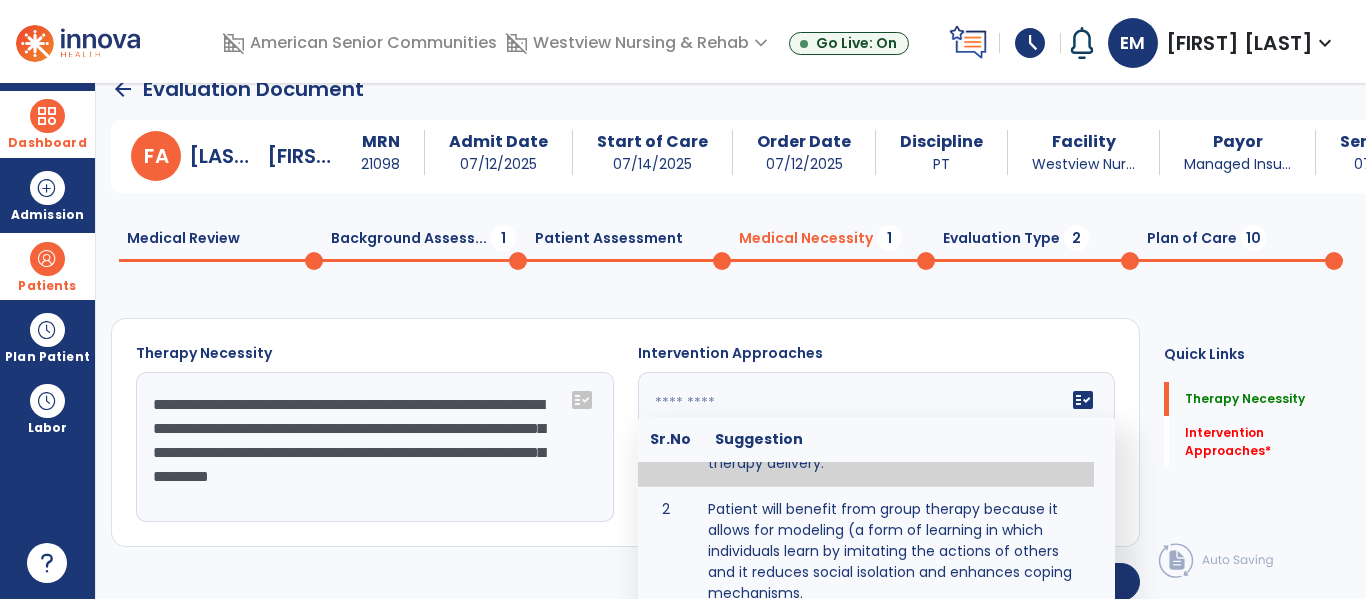 scroll, scrollTop: 106, scrollLeft: 0, axis: vertical 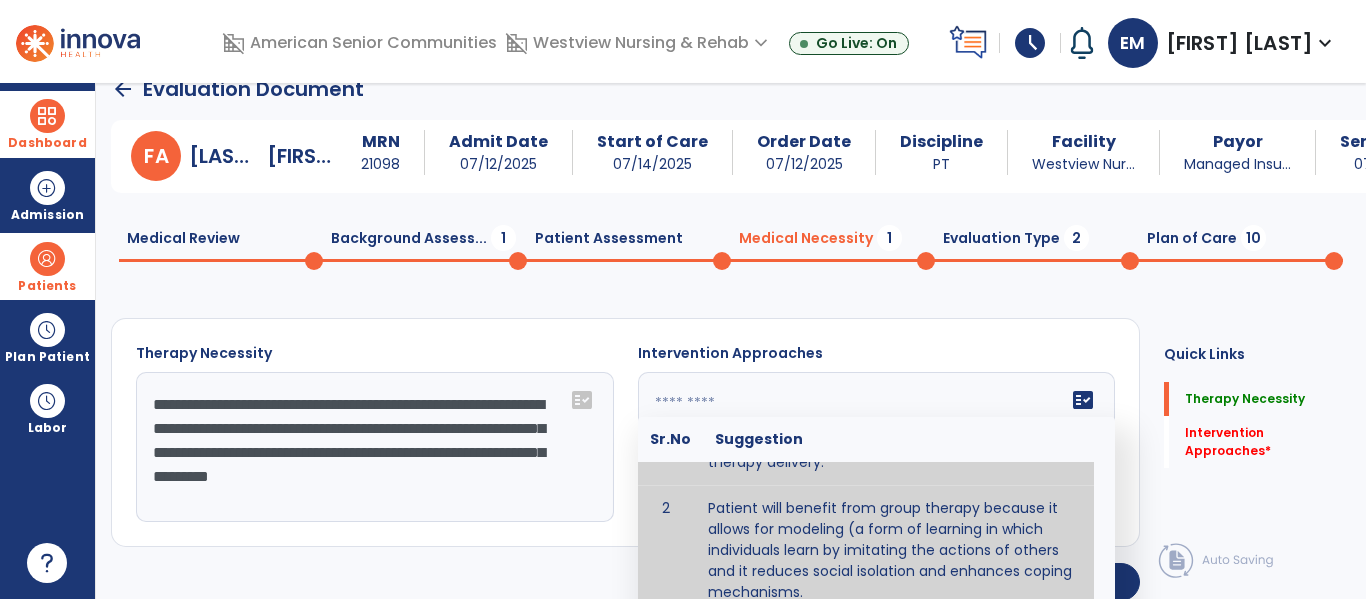 type on "**********" 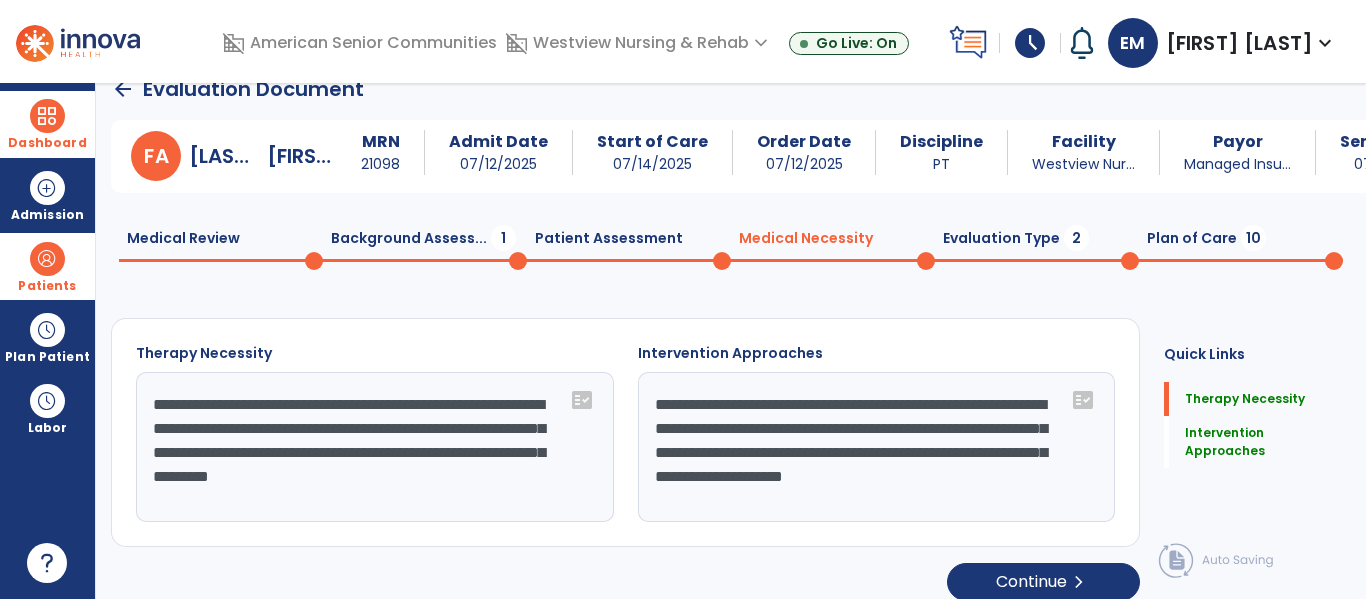 scroll, scrollTop: 47, scrollLeft: 0, axis: vertical 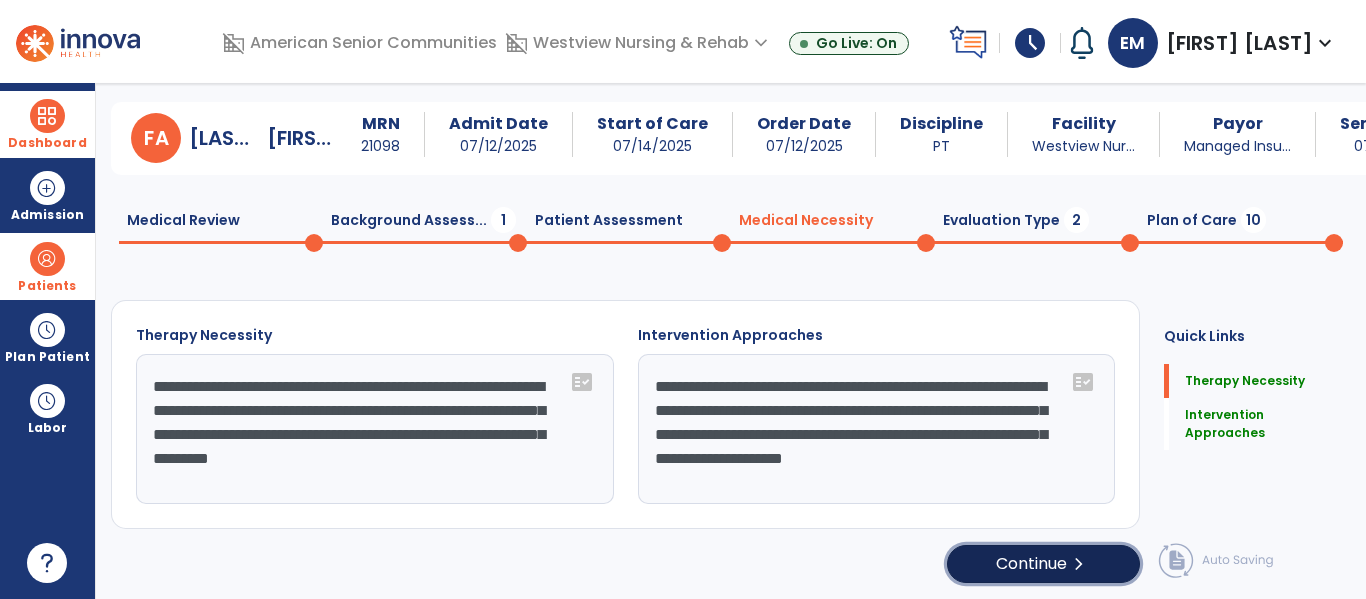 click on "chevron_right" 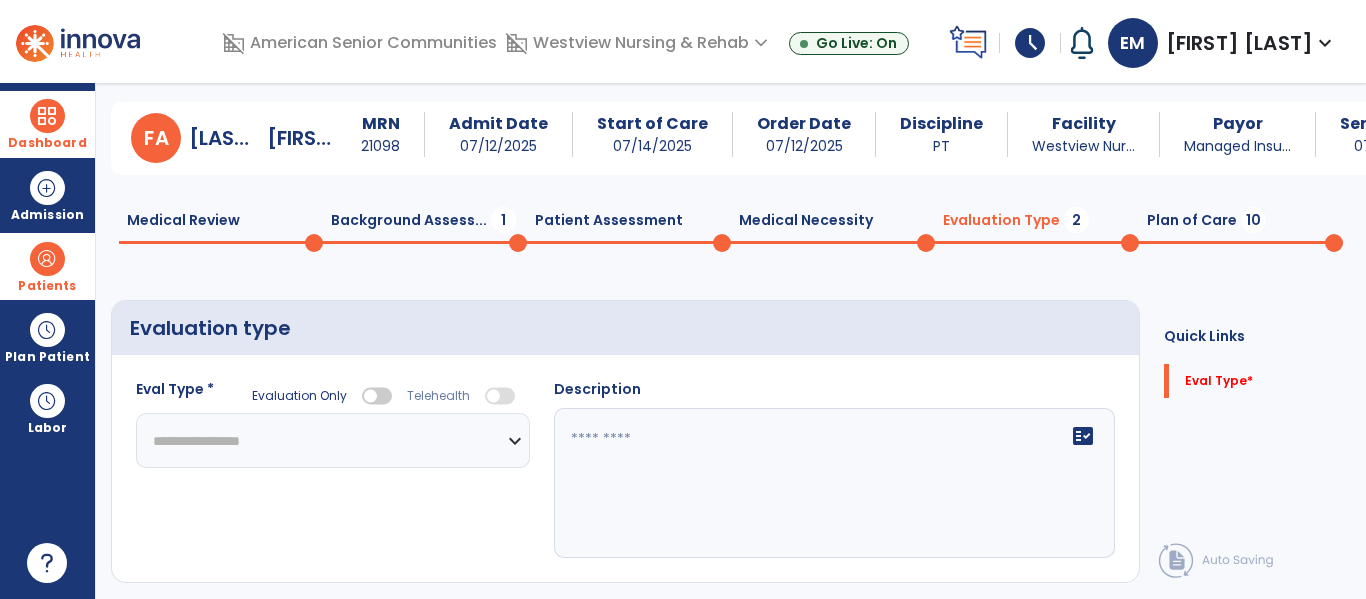 click on "**********" 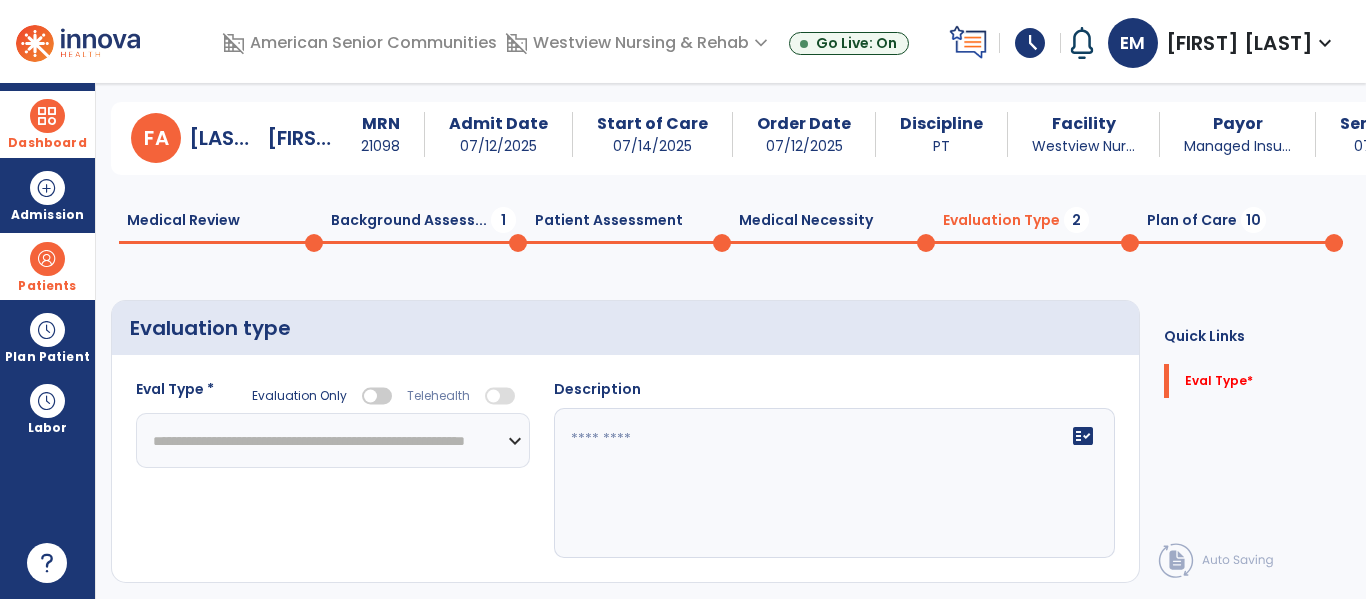 click on "**********" 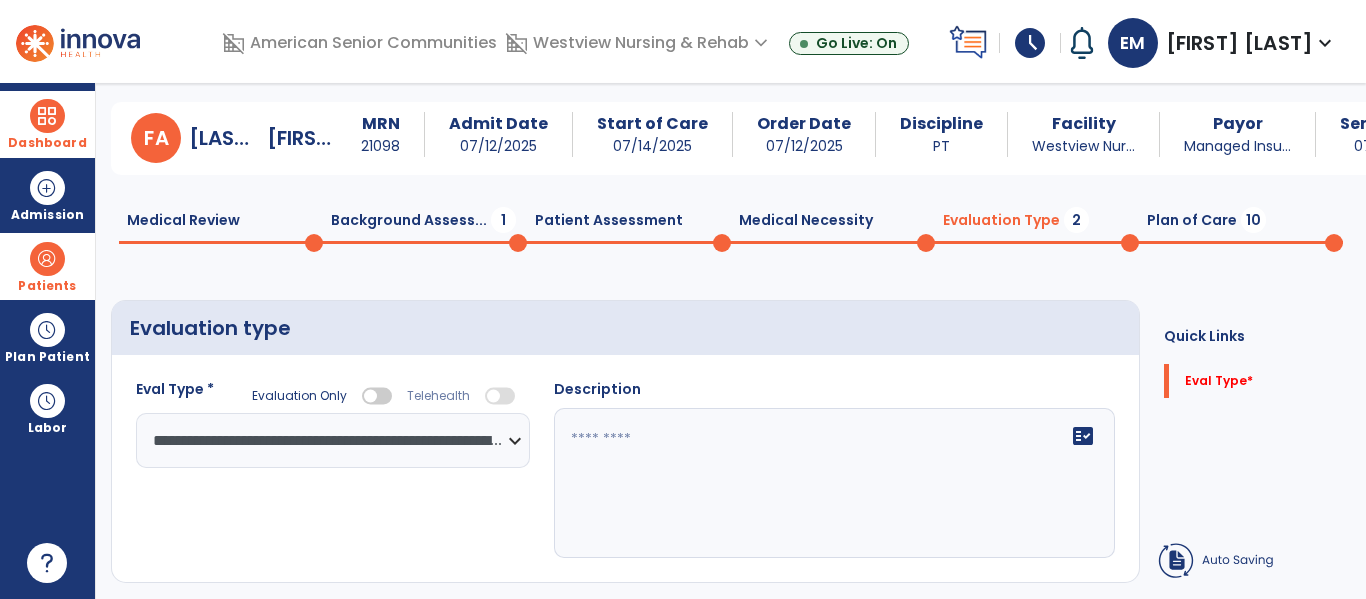 click on "fact_check" 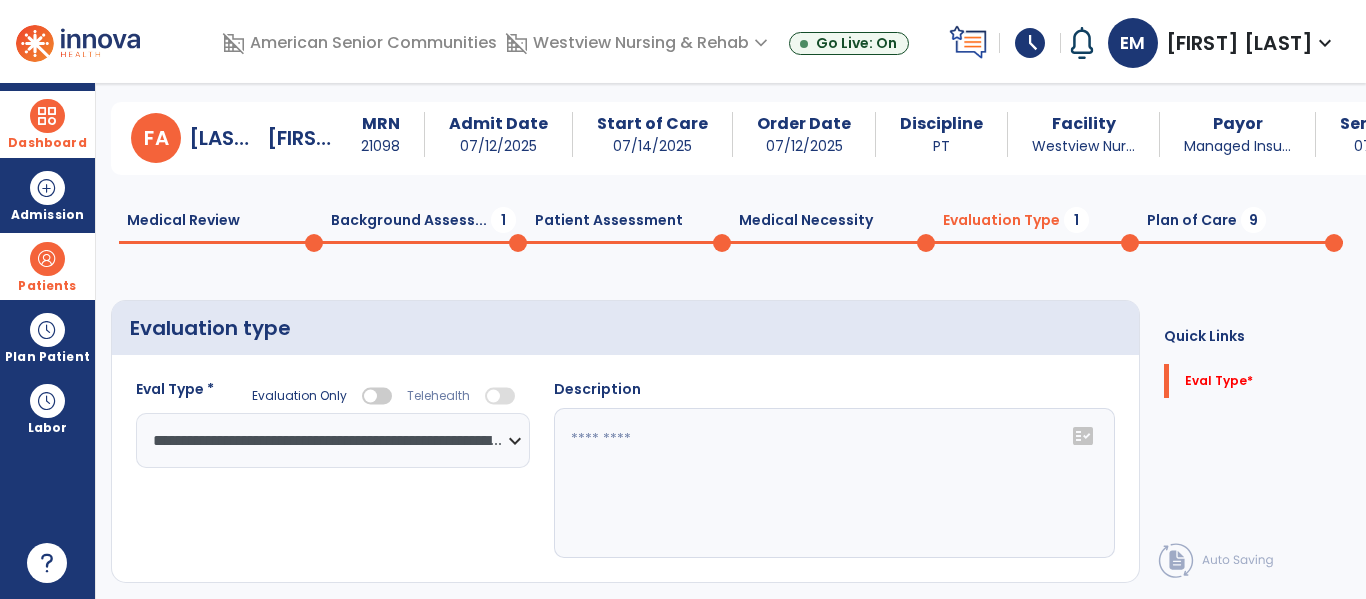 click on "fact_check" 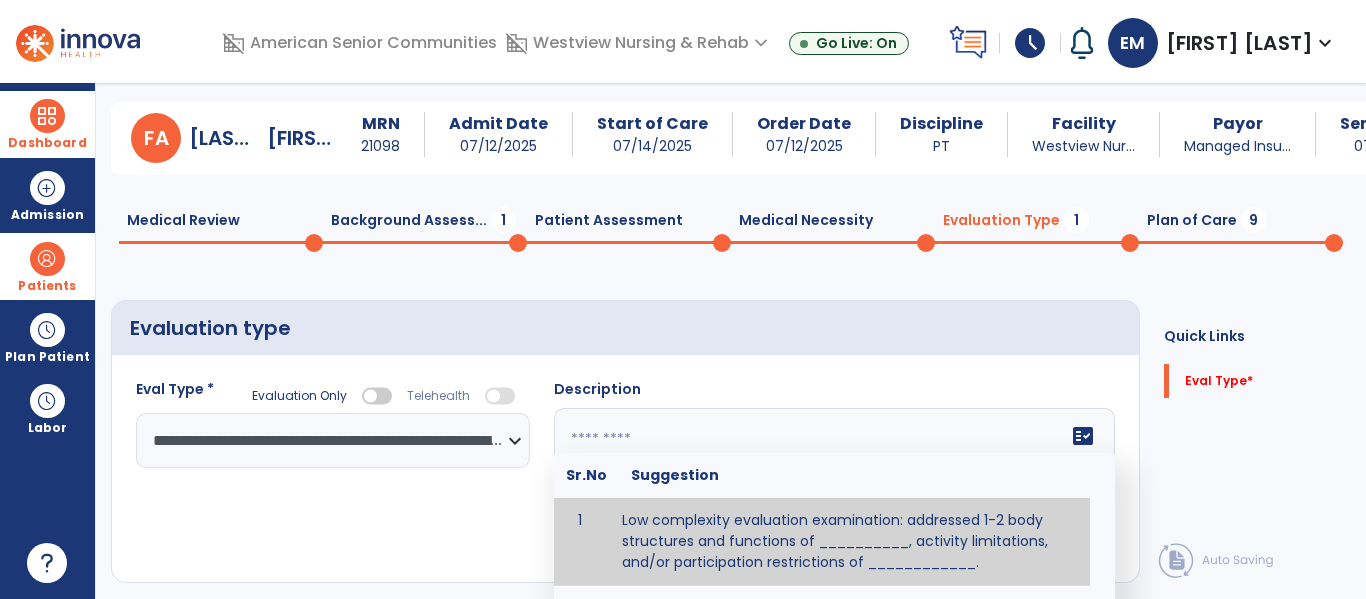 scroll, scrollTop: 14, scrollLeft: 0, axis: vertical 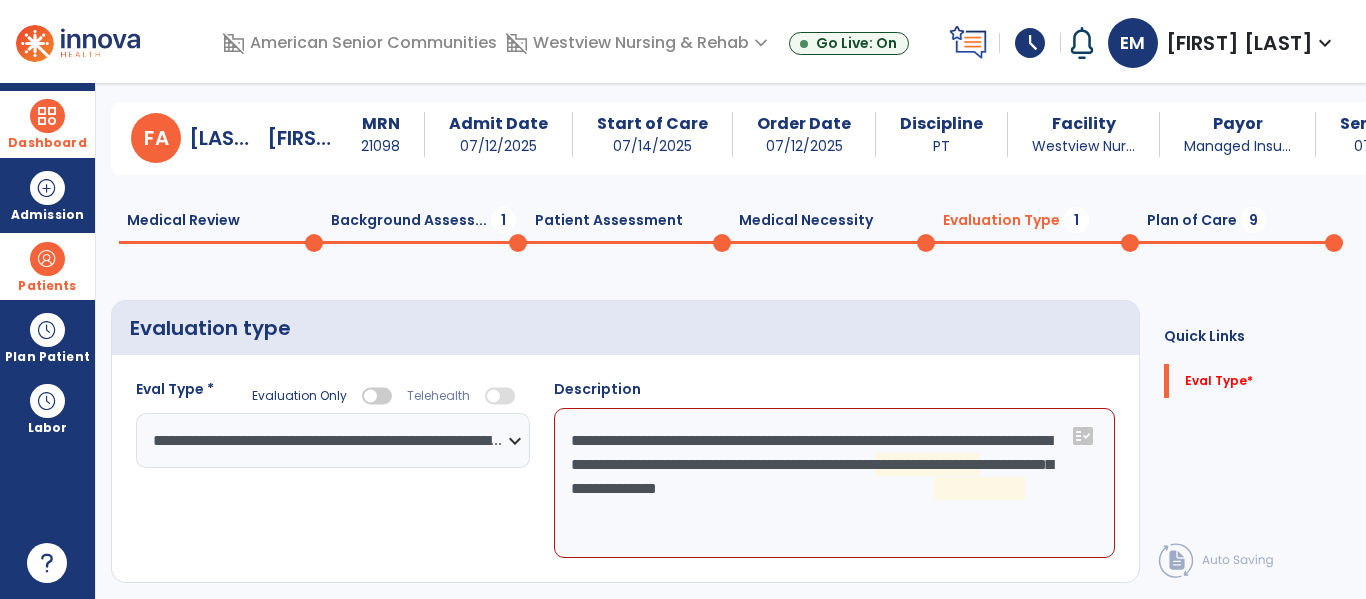 click on "**********" 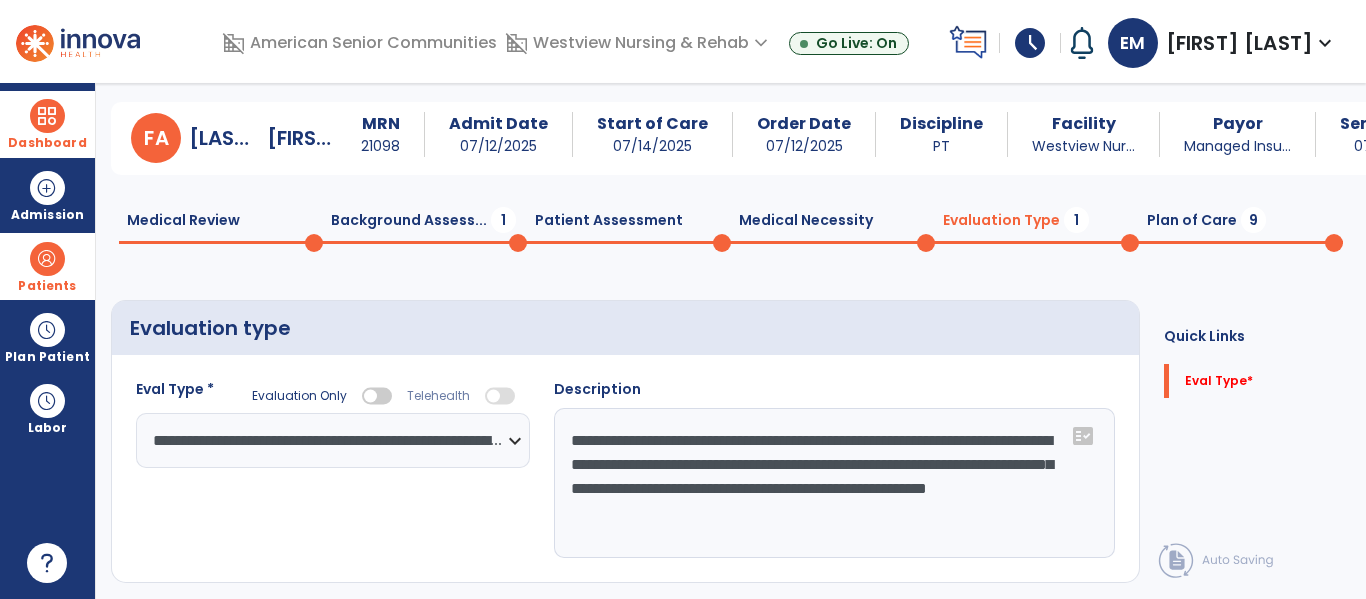 type on "**********" 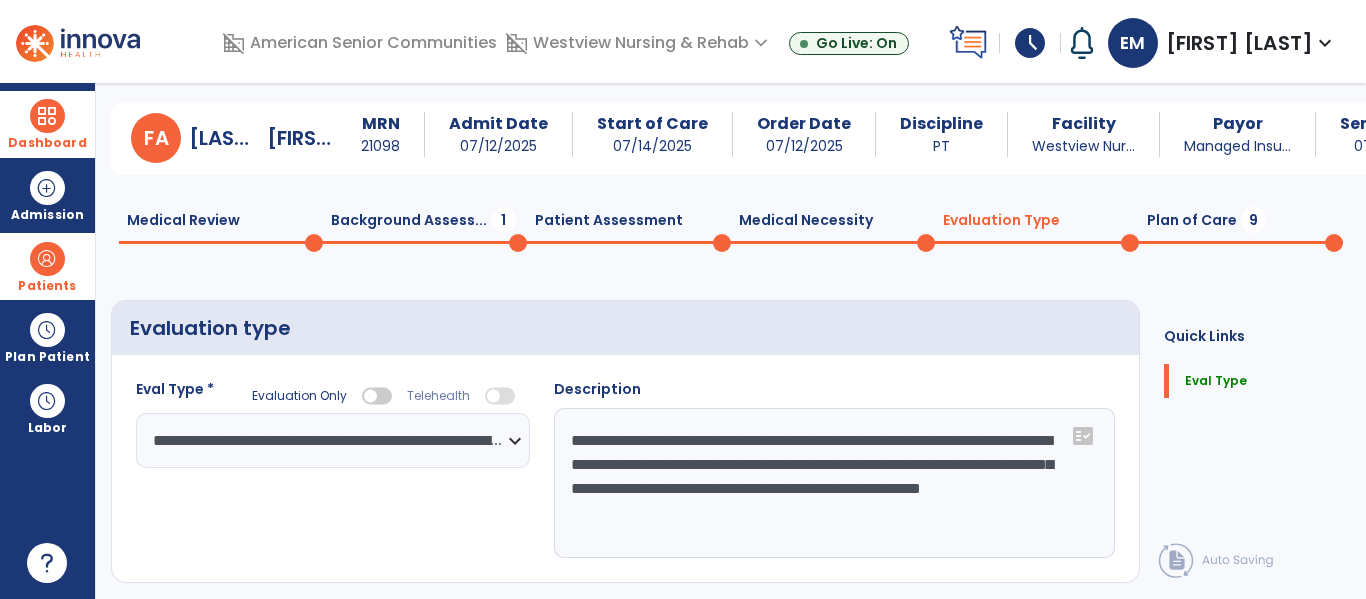 scroll, scrollTop: 82, scrollLeft: 0, axis: vertical 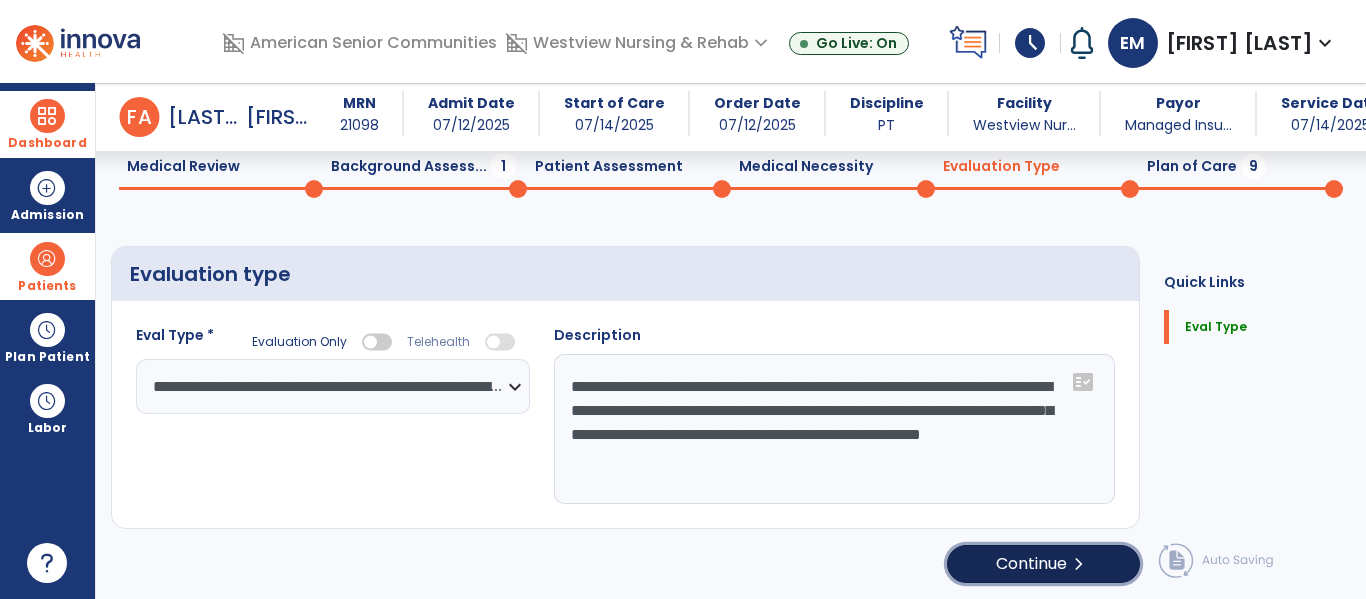 click on "Continue  chevron_right" 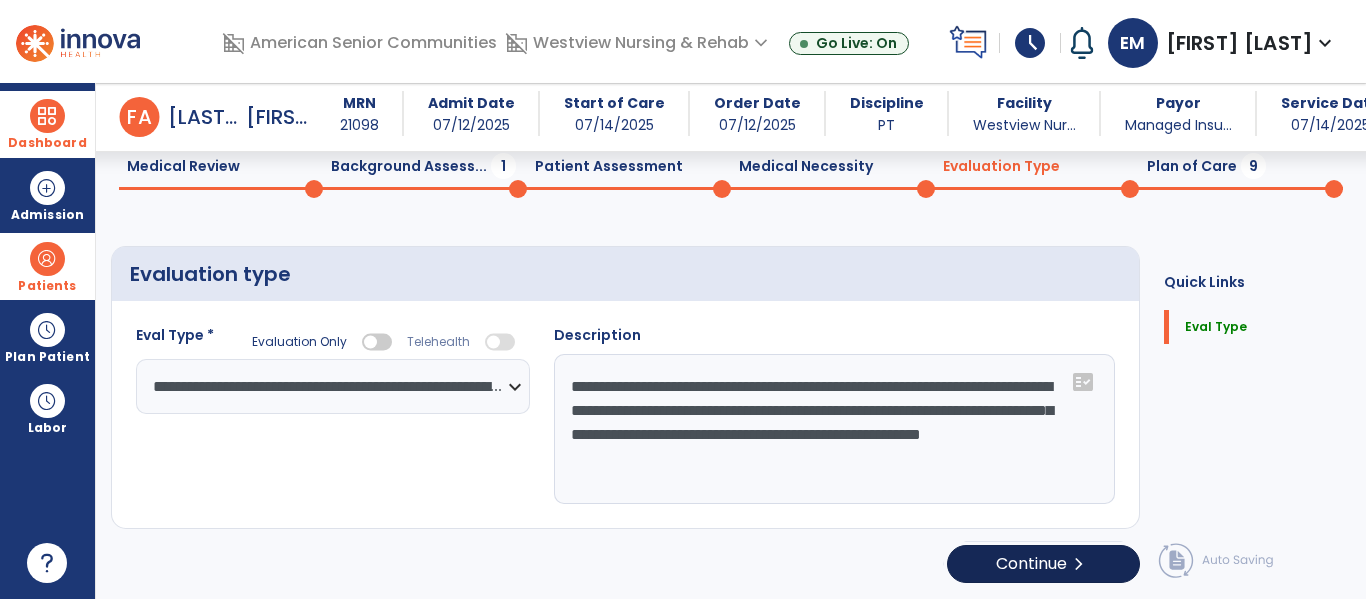 select on "*****" 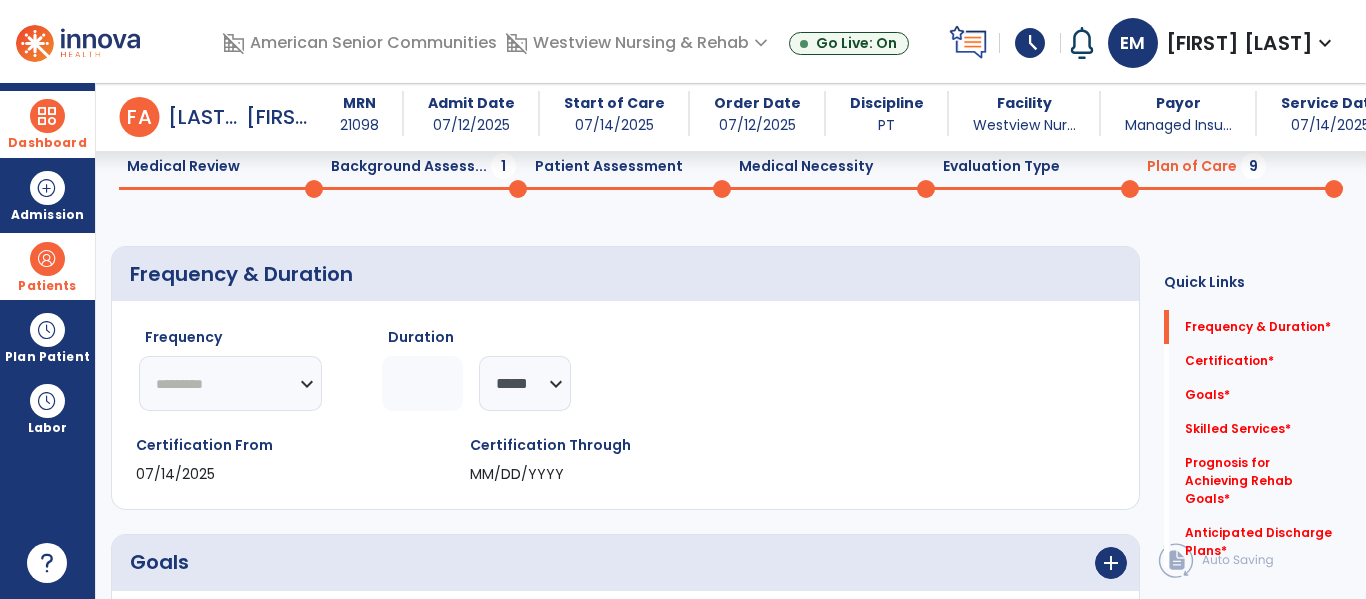 click on "********* ** ** ** ** ** ** **" 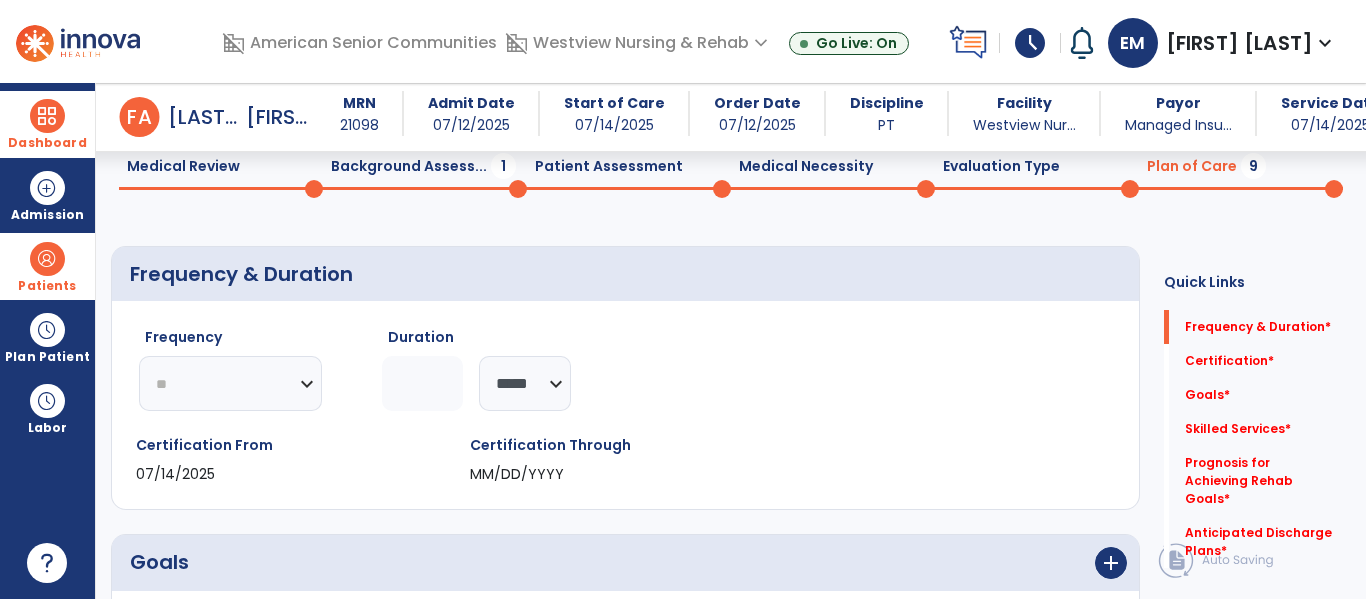 click on "********* ** ** ** ** ** ** **" 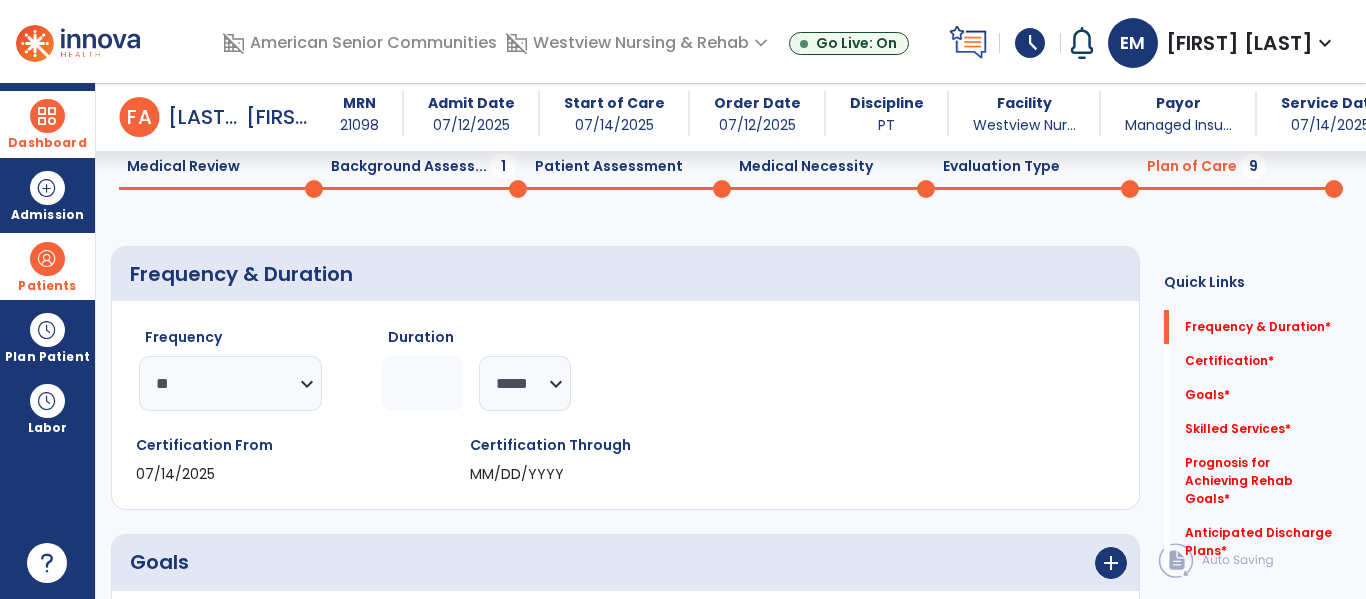 click 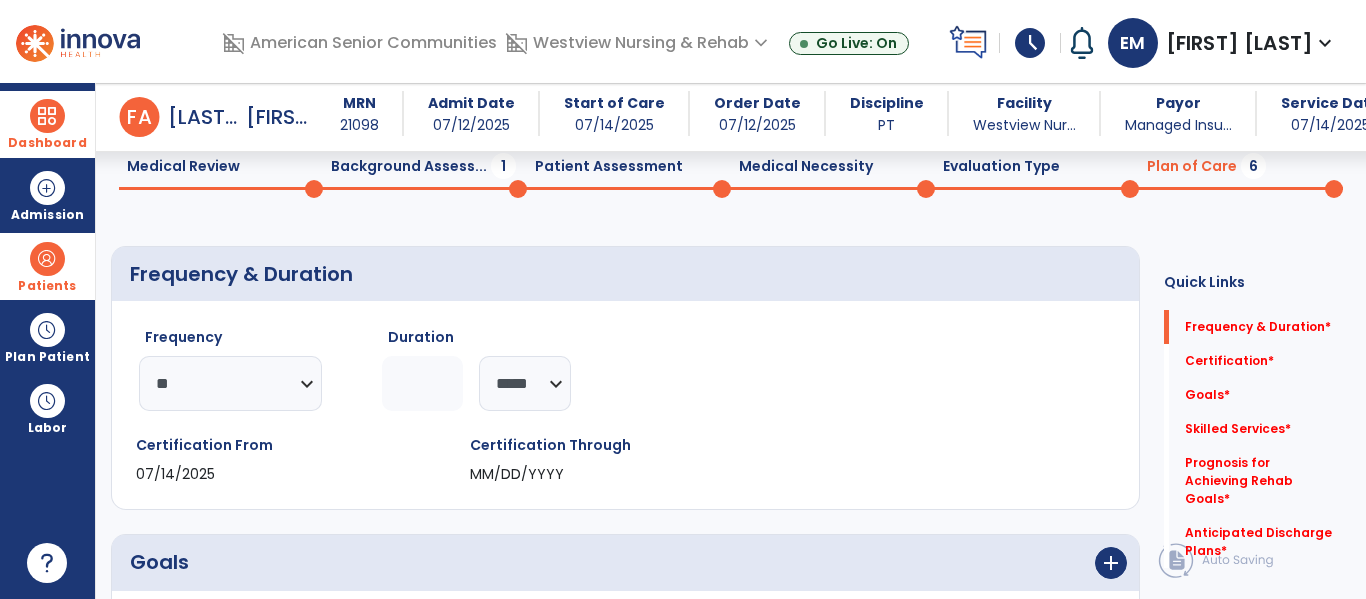 type on "*" 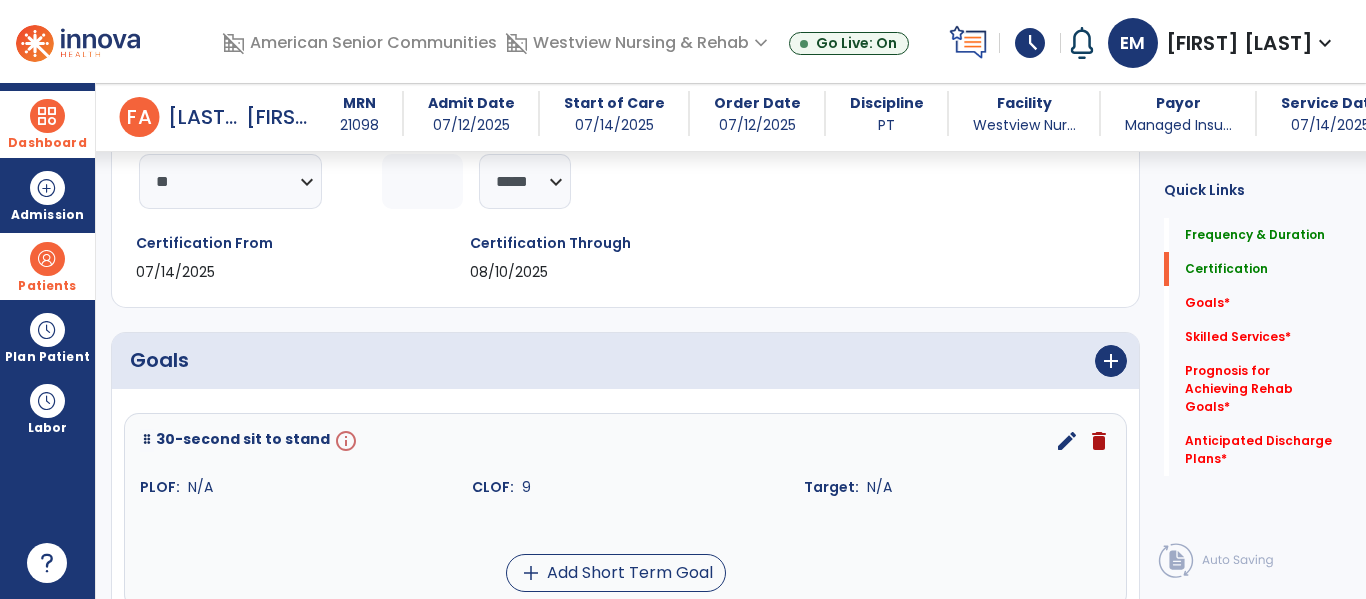 scroll, scrollTop: 285, scrollLeft: 0, axis: vertical 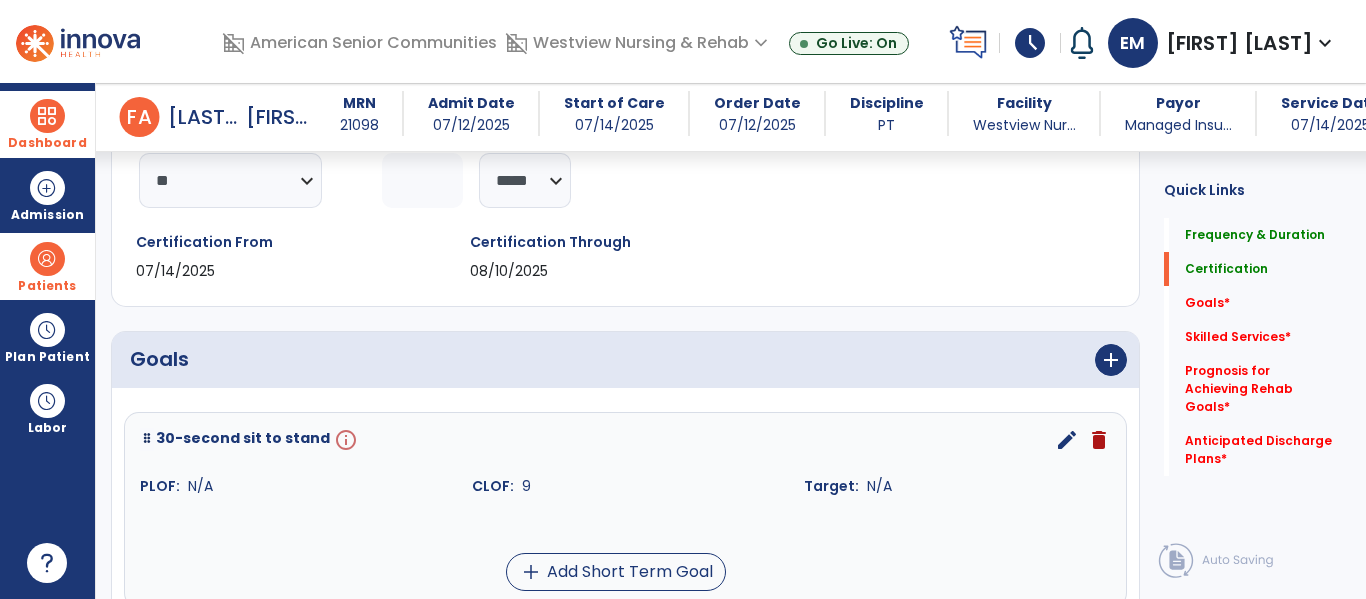 type on "*" 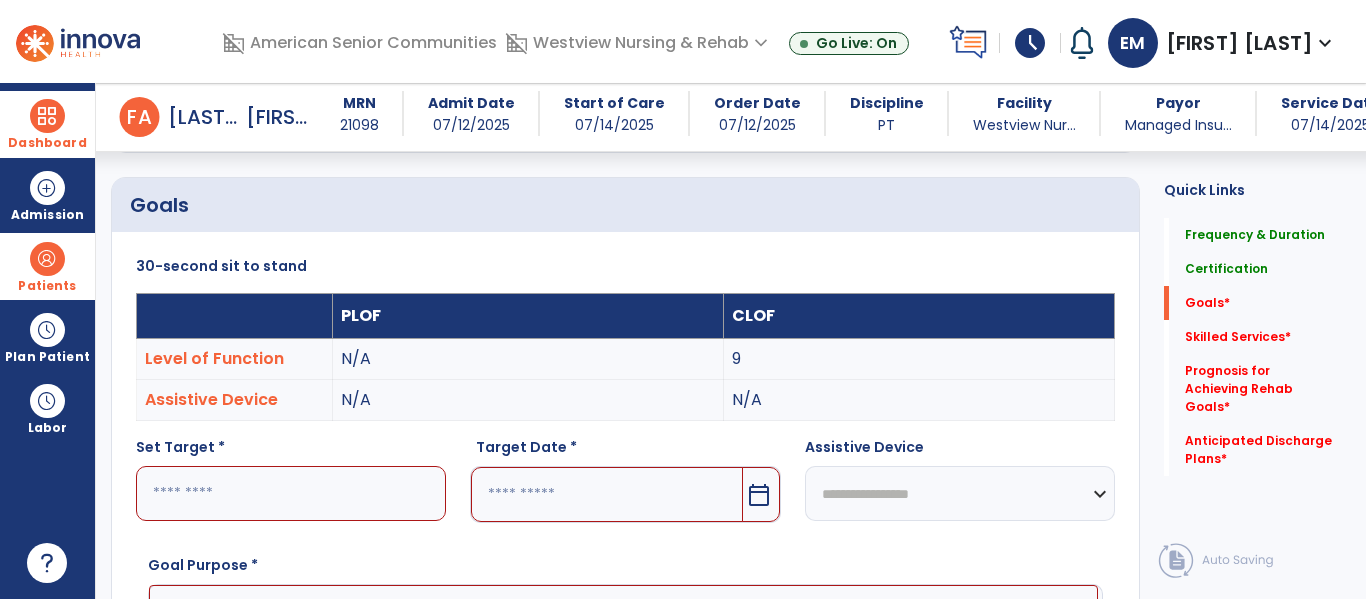 scroll, scrollTop: 534, scrollLeft: 0, axis: vertical 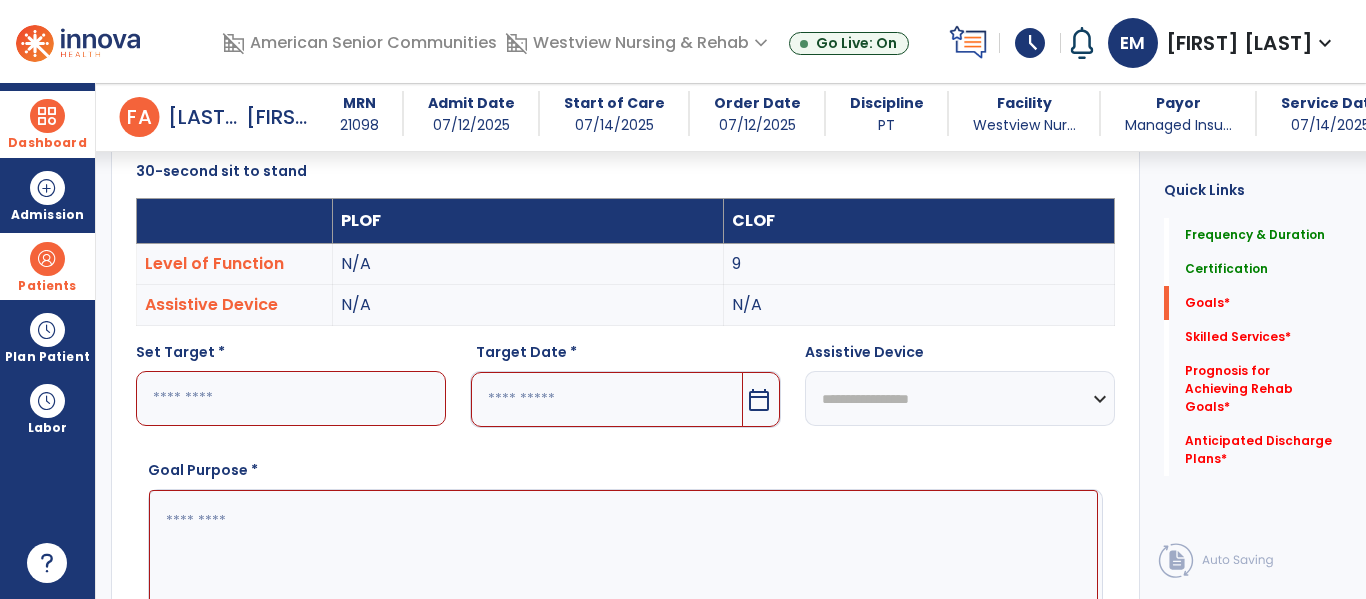 click at bounding box center (291, 398) 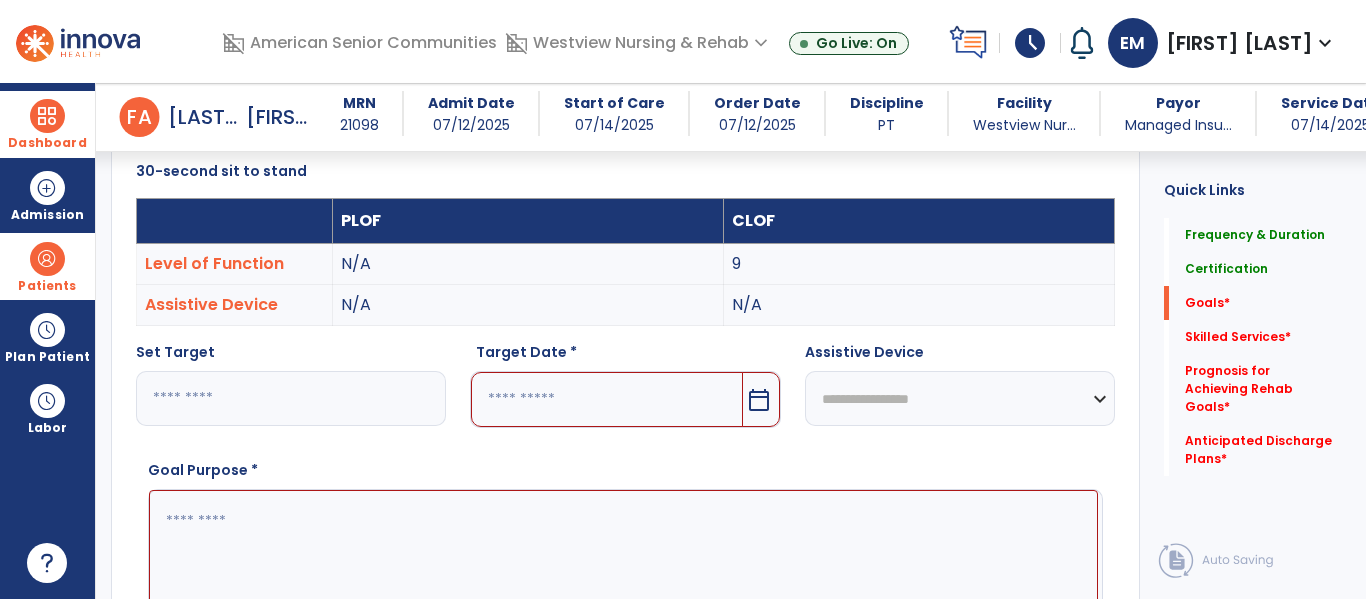 type on "**" 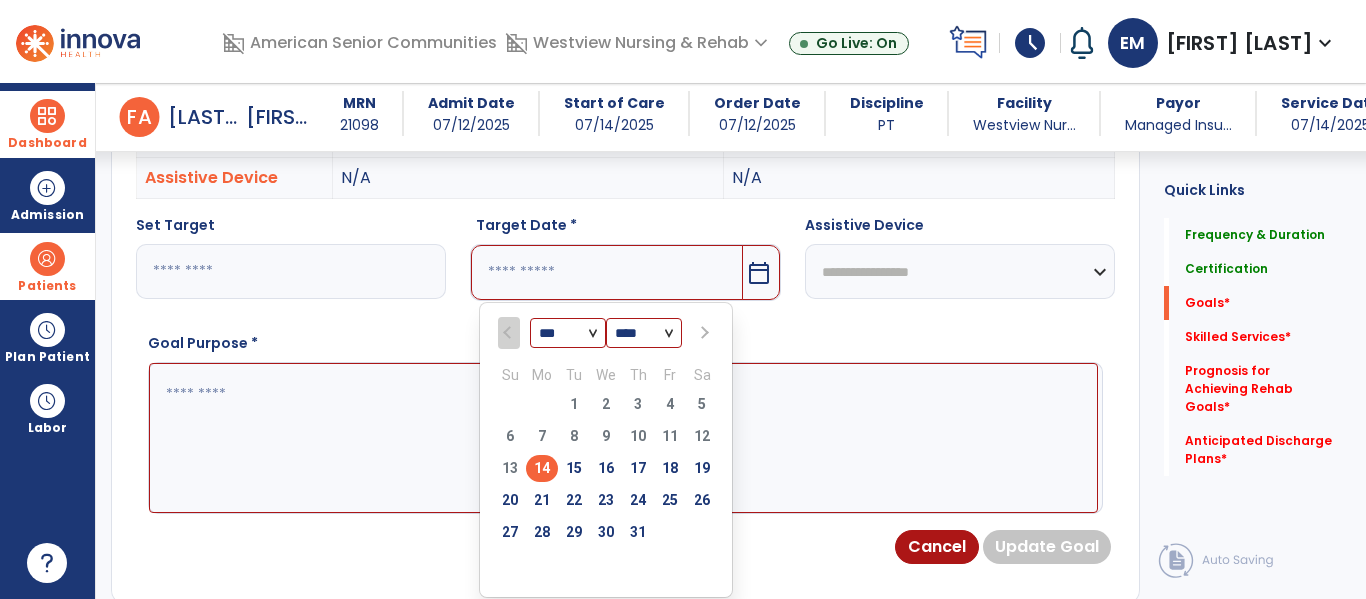 scroll, scrollTop: 664, scrollLeft: 0, axis: vertical 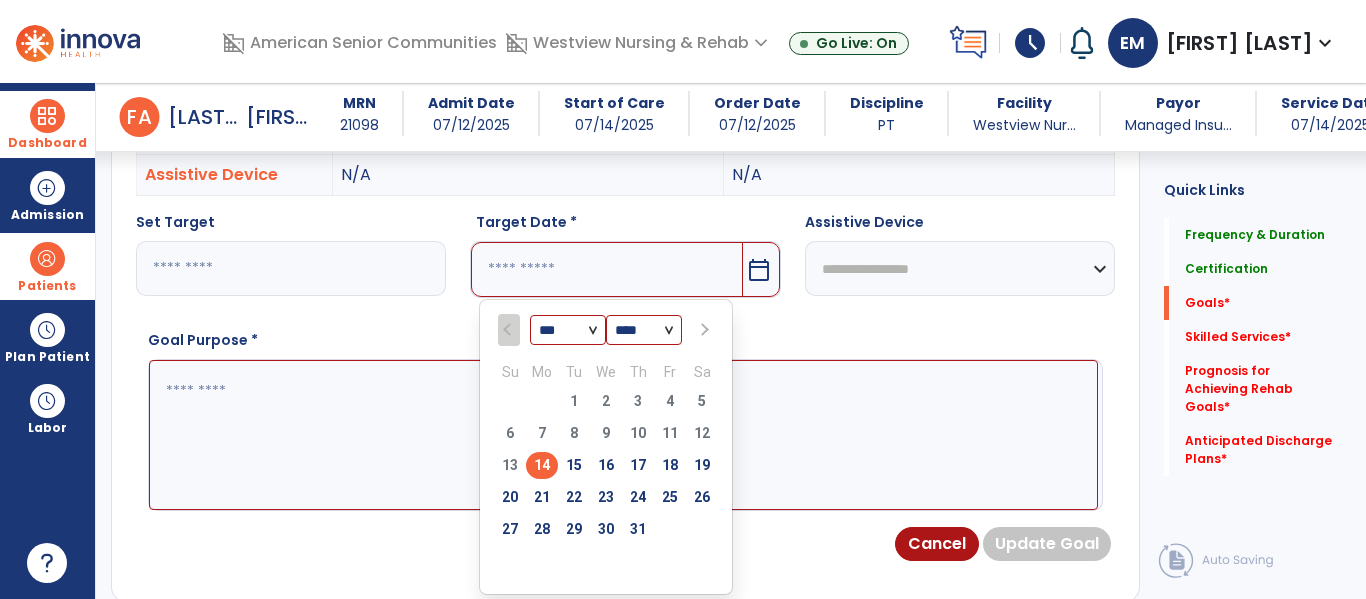 click at bounding box center [703, 330] 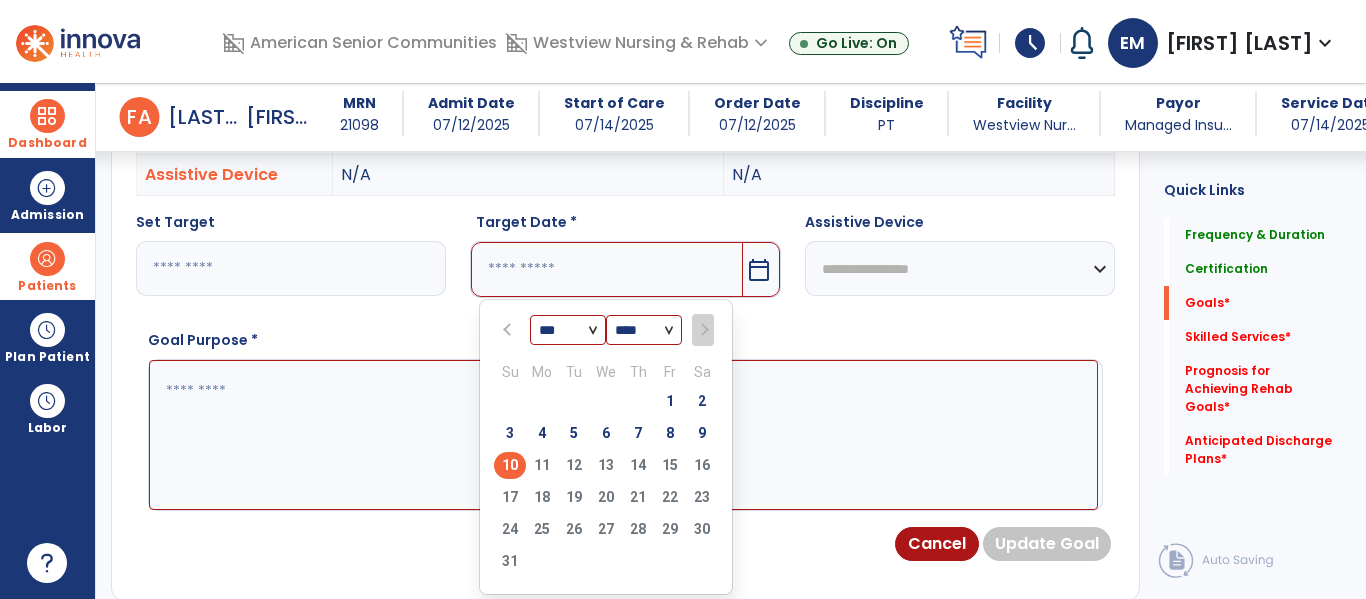 click on "10" at bounding box center [510, 465] 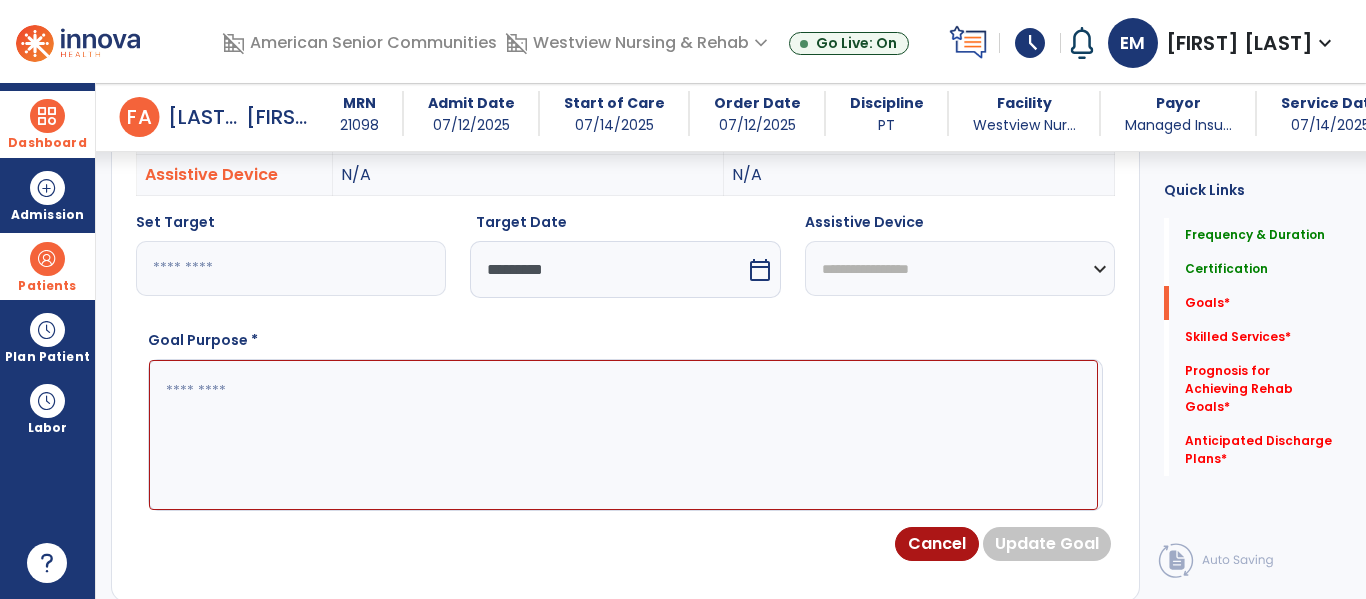 click on "**********" at bounding box center [960, 268] 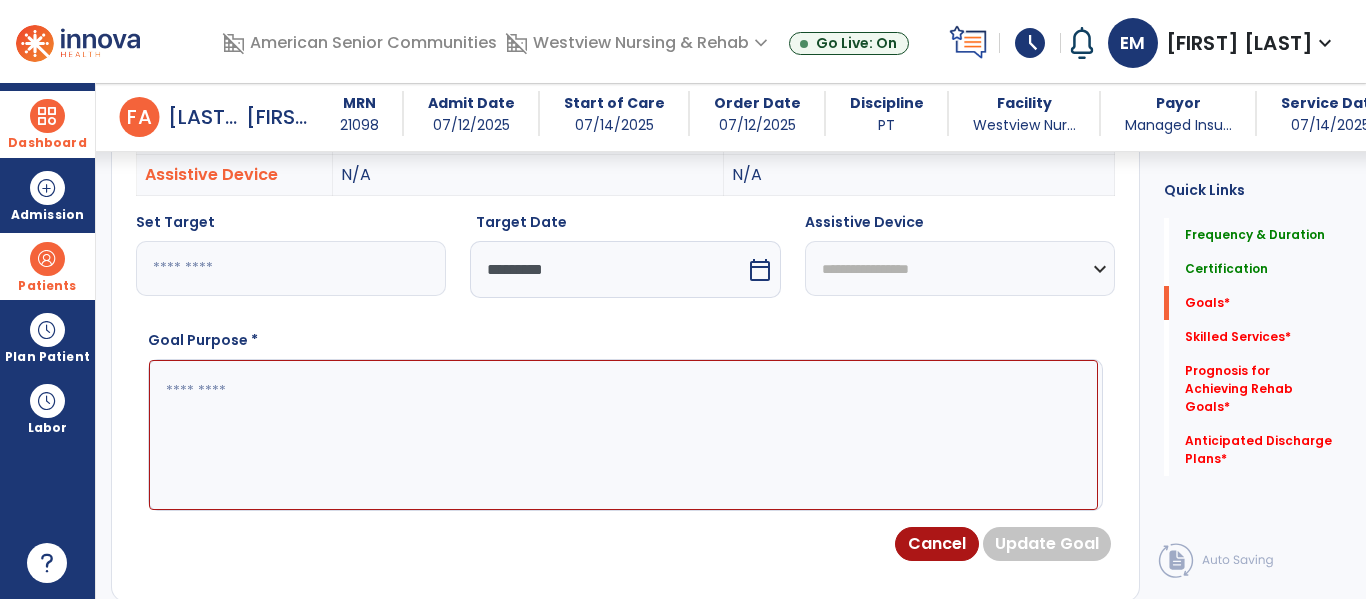 select on "**********" 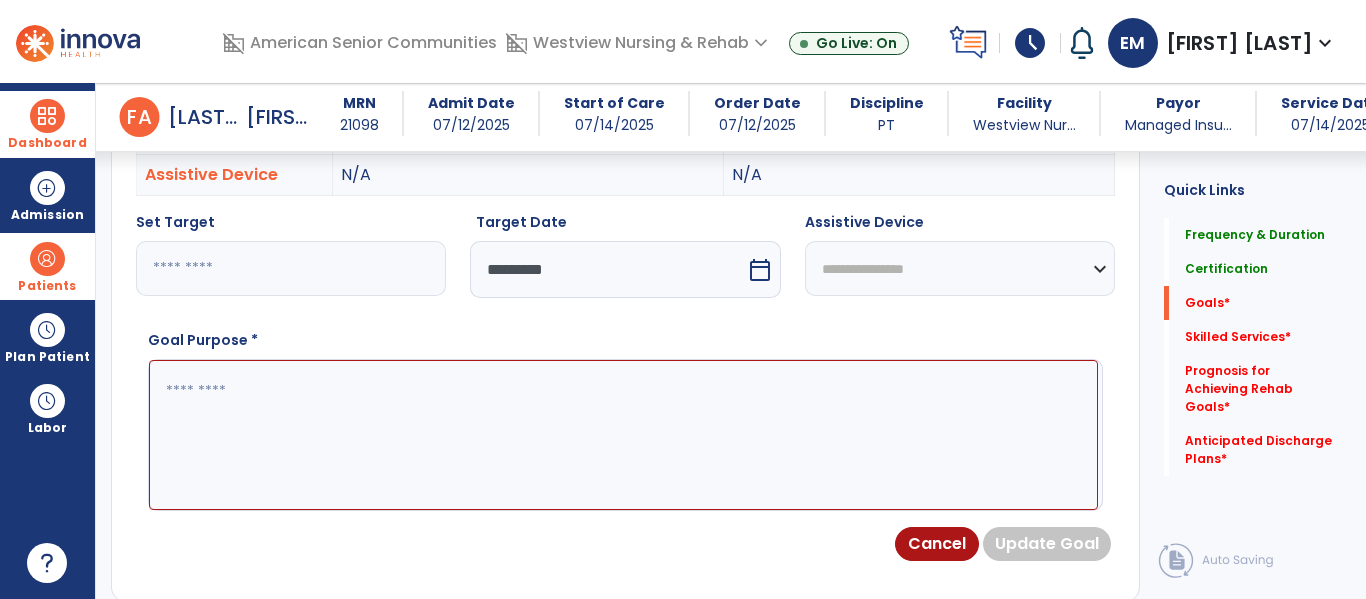 click on "**********" at bounding box center (960, 268) 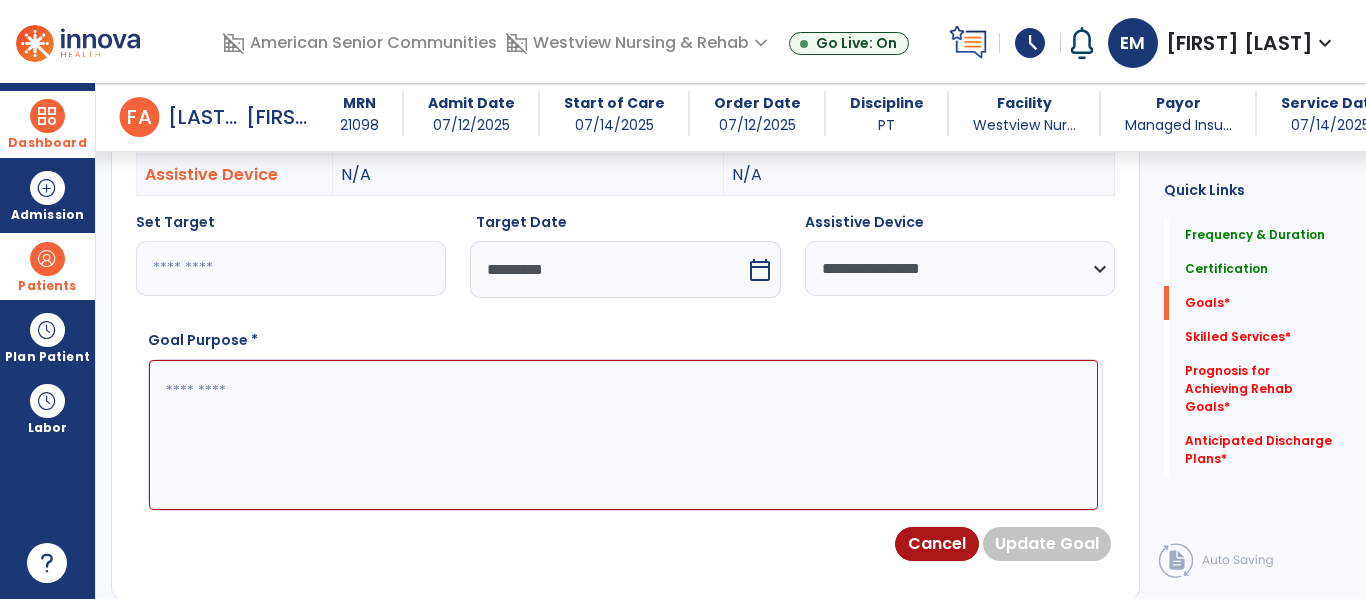 click at bounding box center (623, 435) 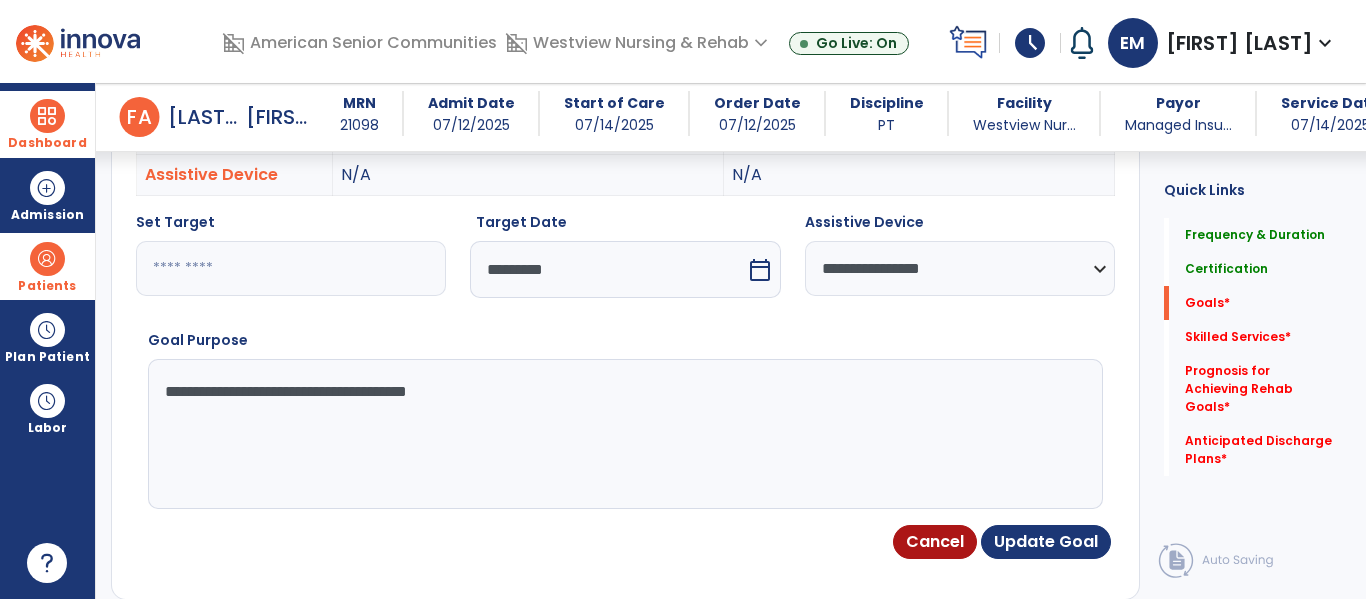 type on "**********" 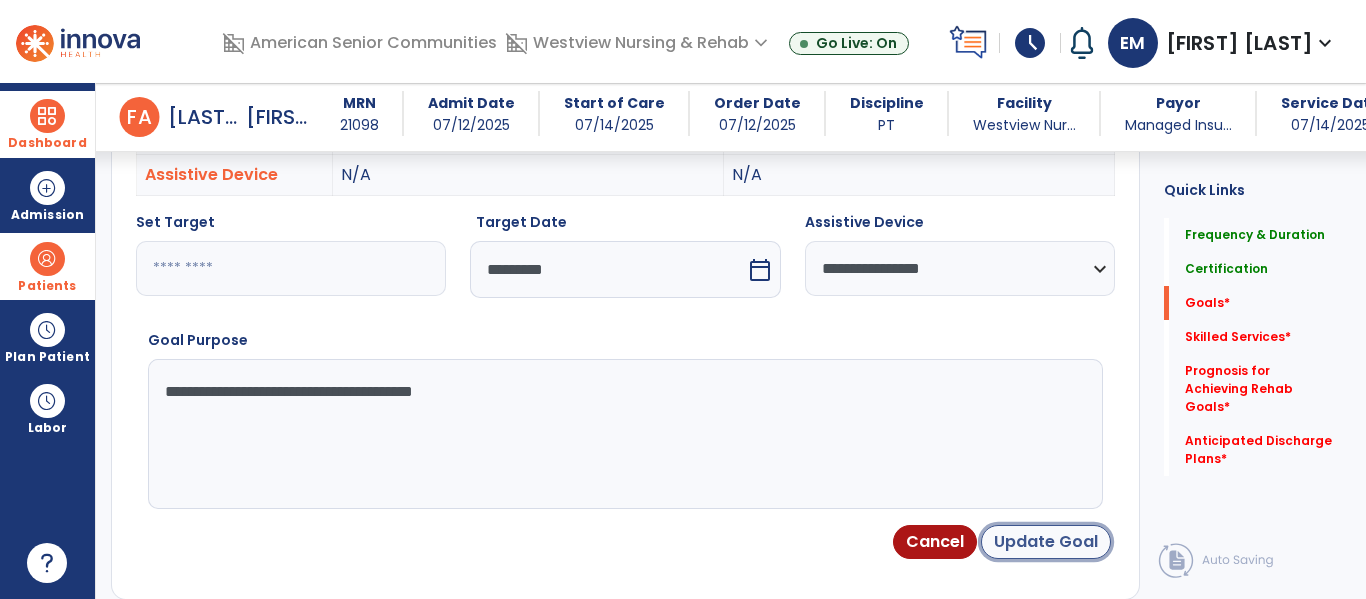 click on "Update Goal" at bounding box center [1046, 542] 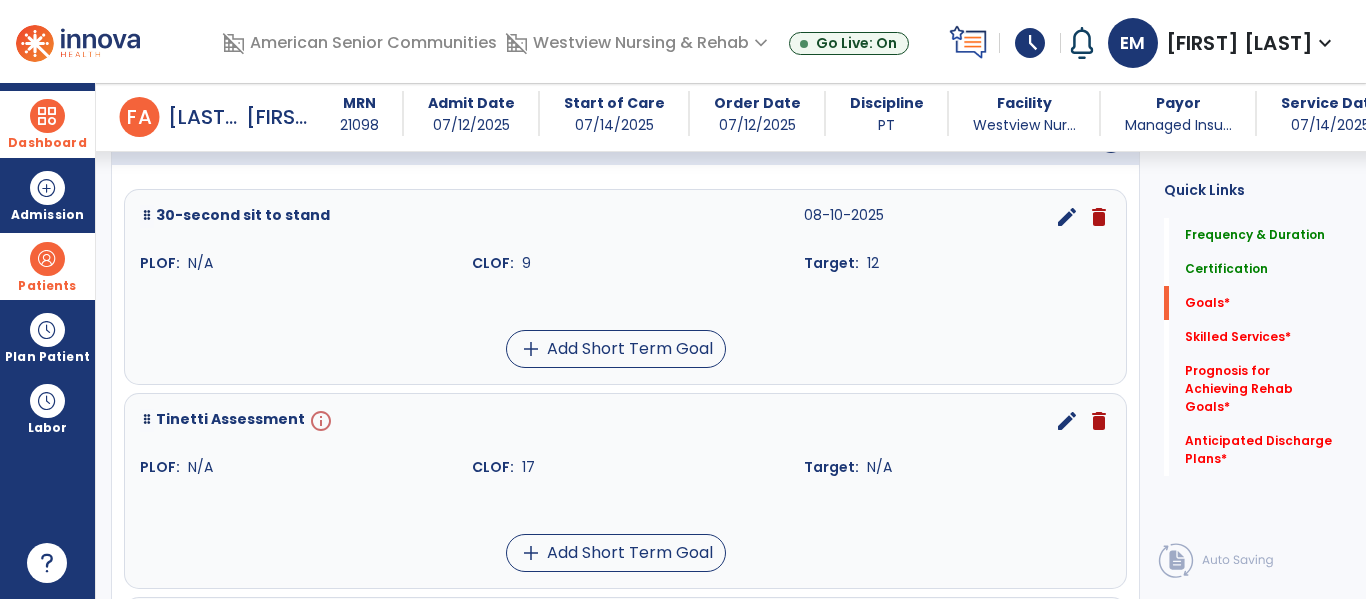 scroll, scrollTop: 507, scrollLeft: 0, axis: vertical 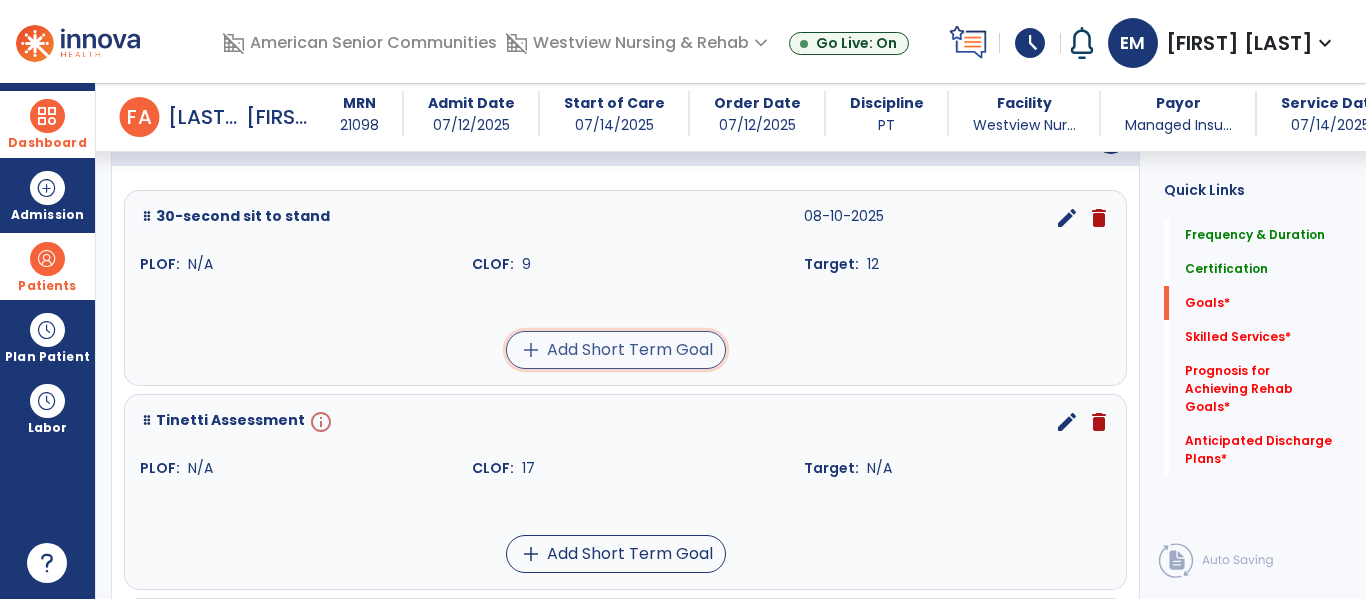 click on "add  Add Short Term Goal" at bounding box center [616, 350] 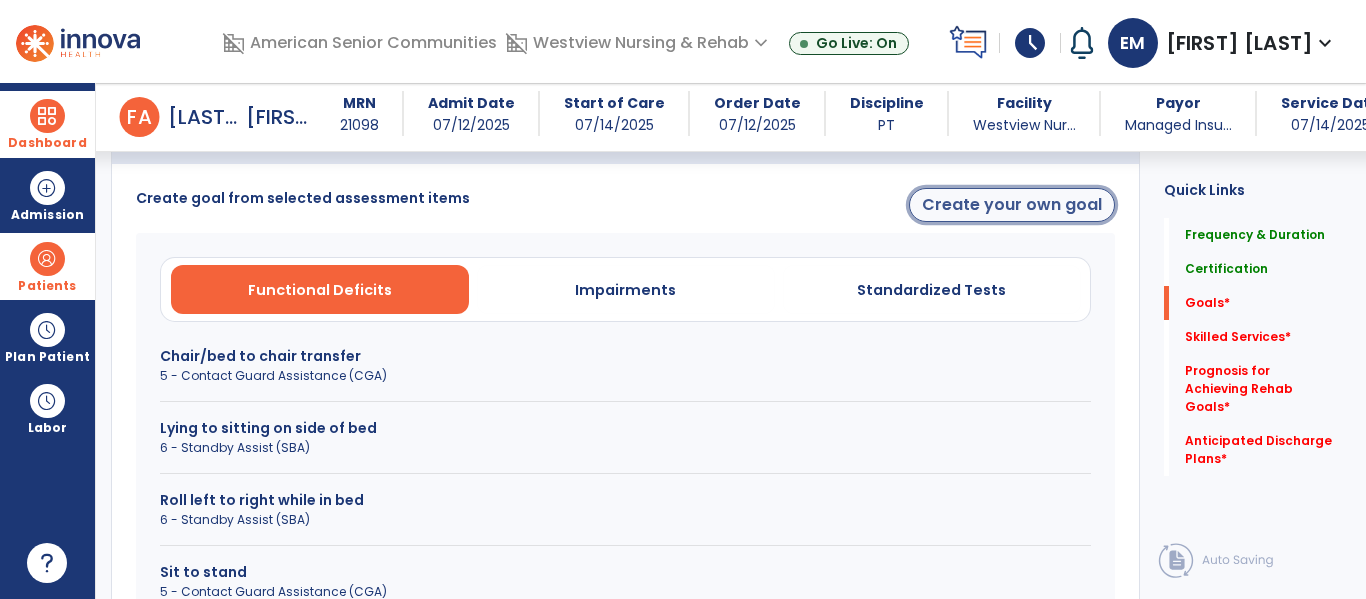 click on "Create your own goal" at bounding box center (1012, 205) 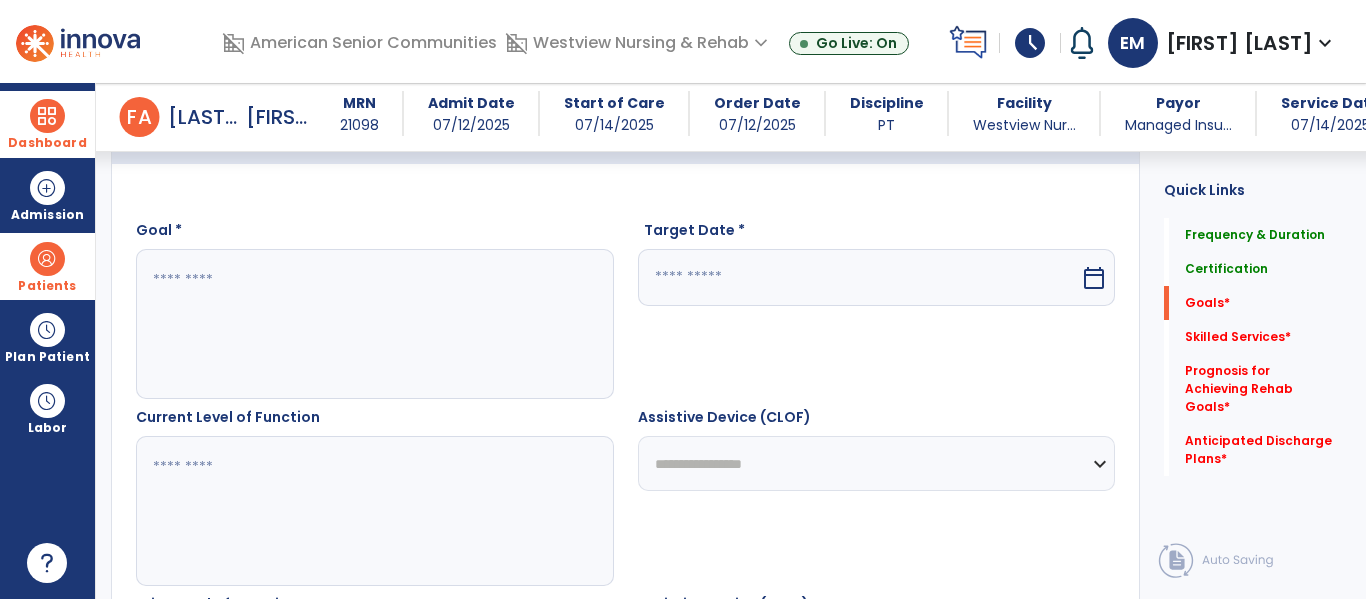 click at bounding box center (374, 324) 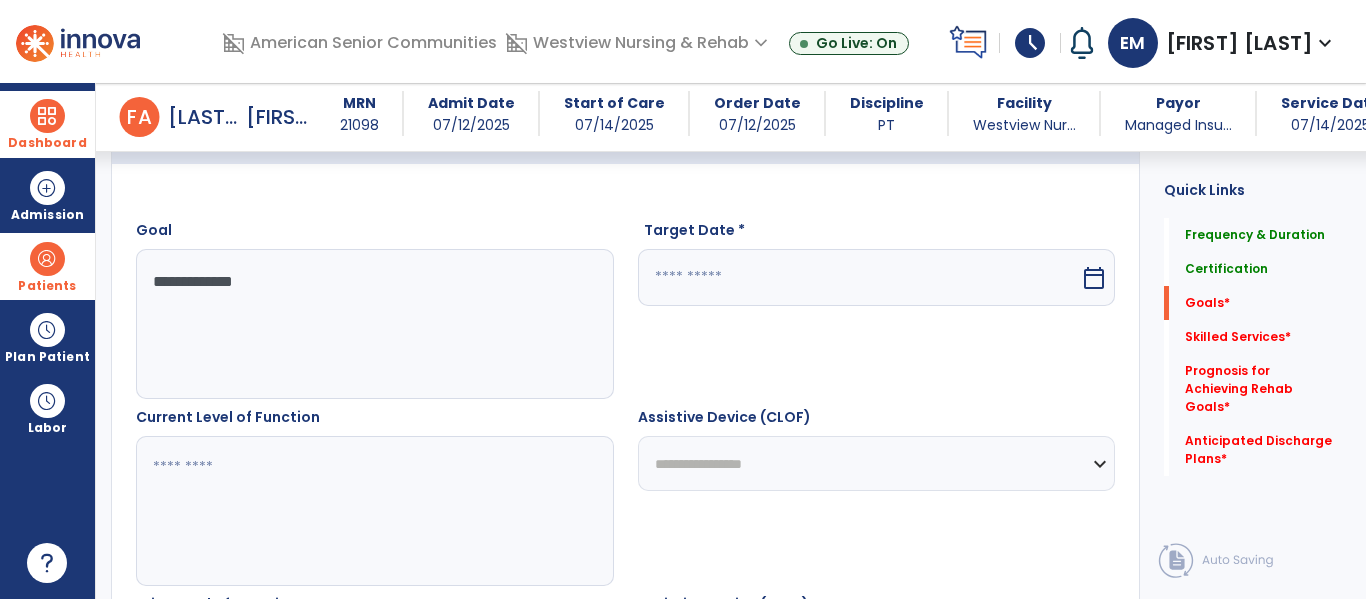 type on "**********" 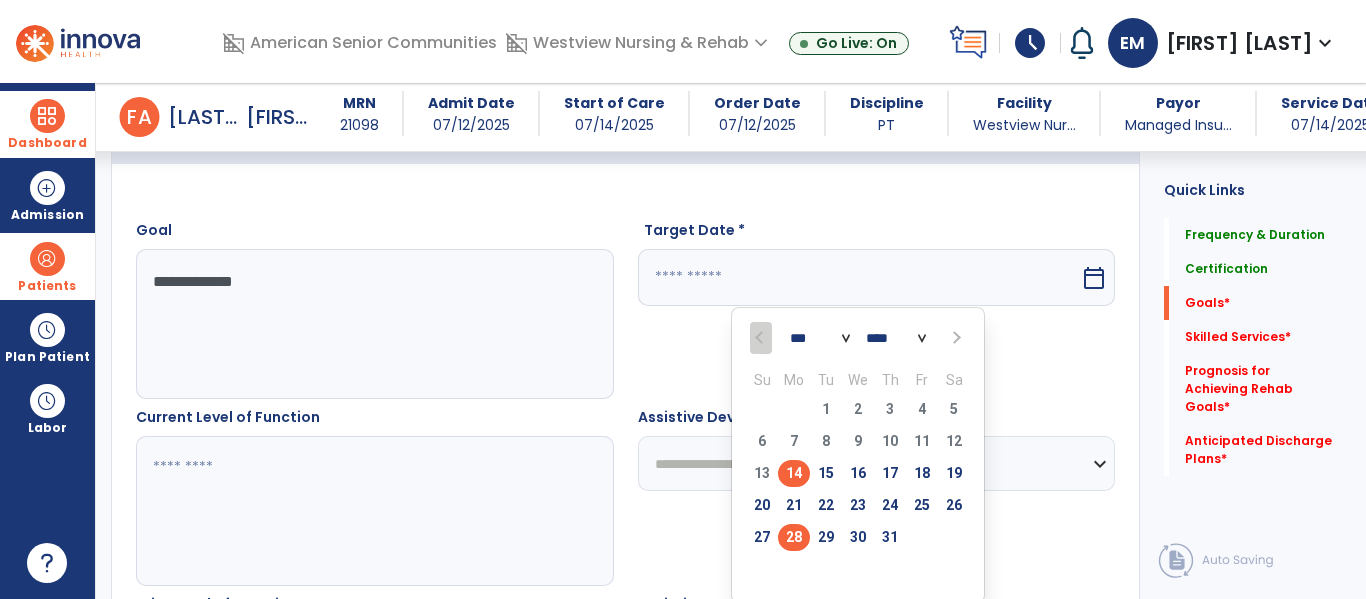click on "28" at bounding box center [794, 537] 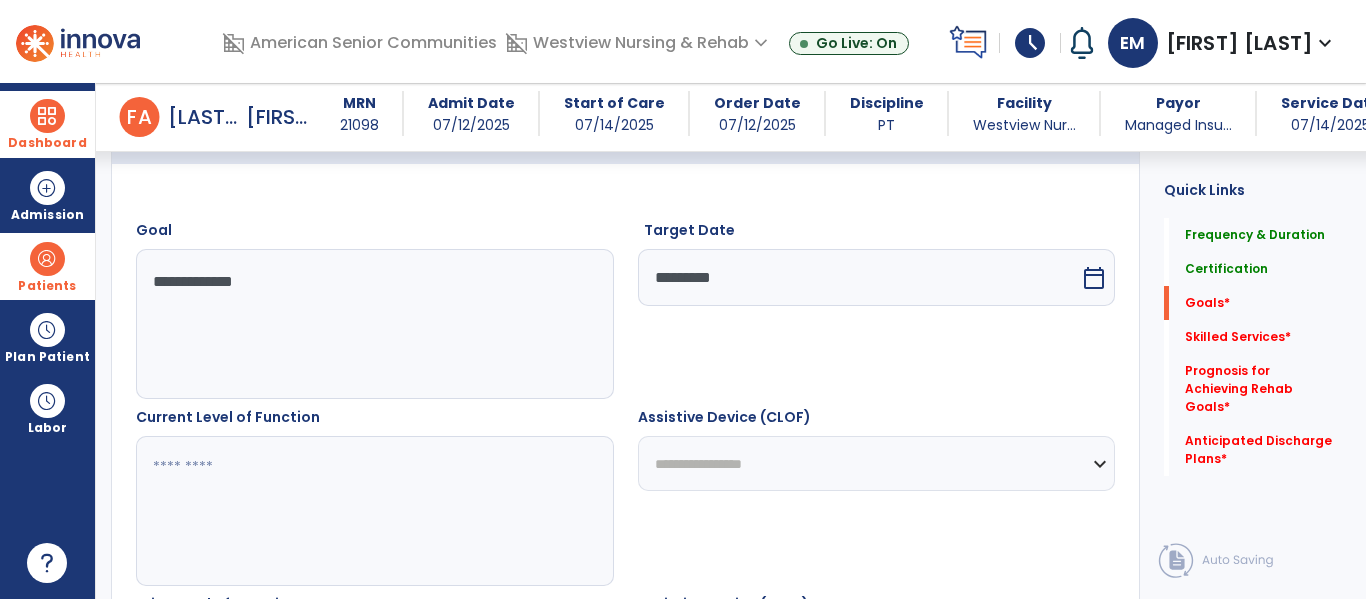 click at bounding box center (374, 511) 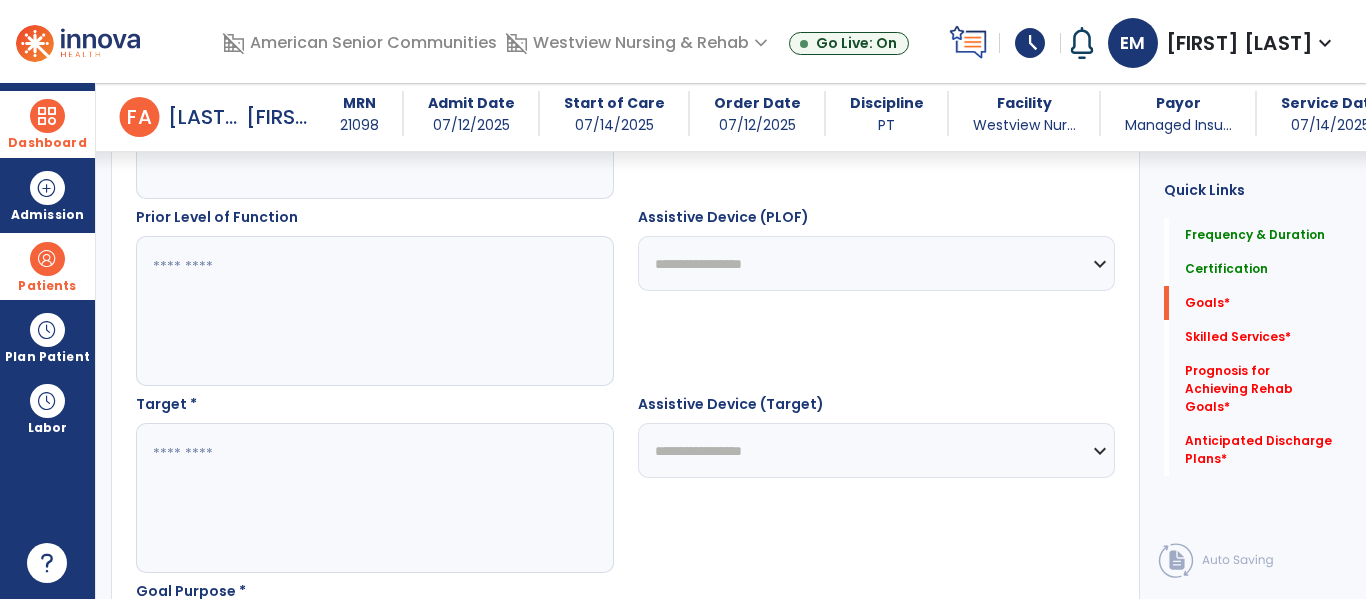 scroll, scrollTop: 896, scrollLeft: 0, axis: vertical 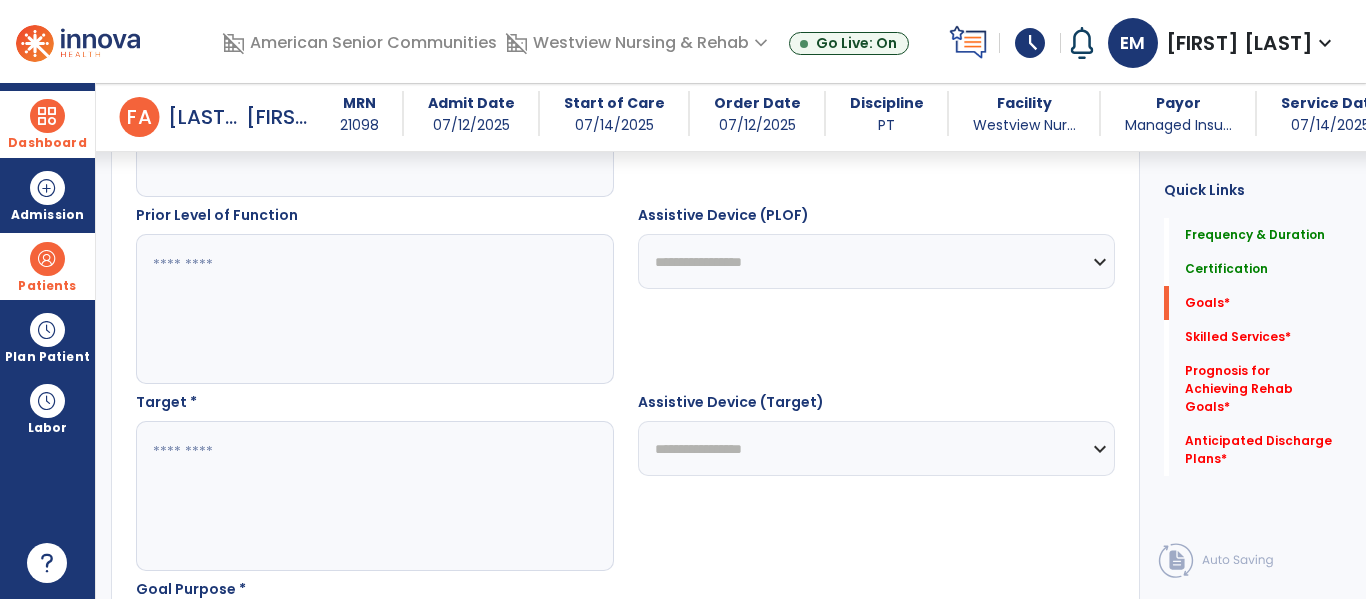 type on "**********" 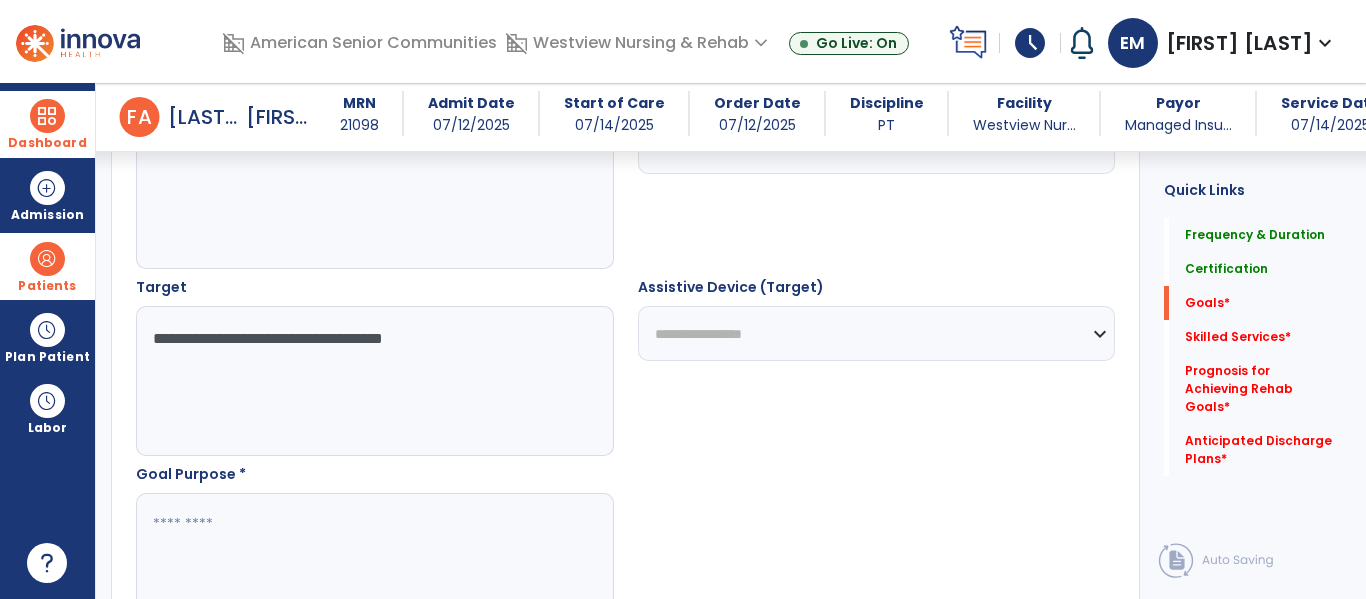 scroll, scrollTop: 1014, scrollLeft: 0, axis: vertical 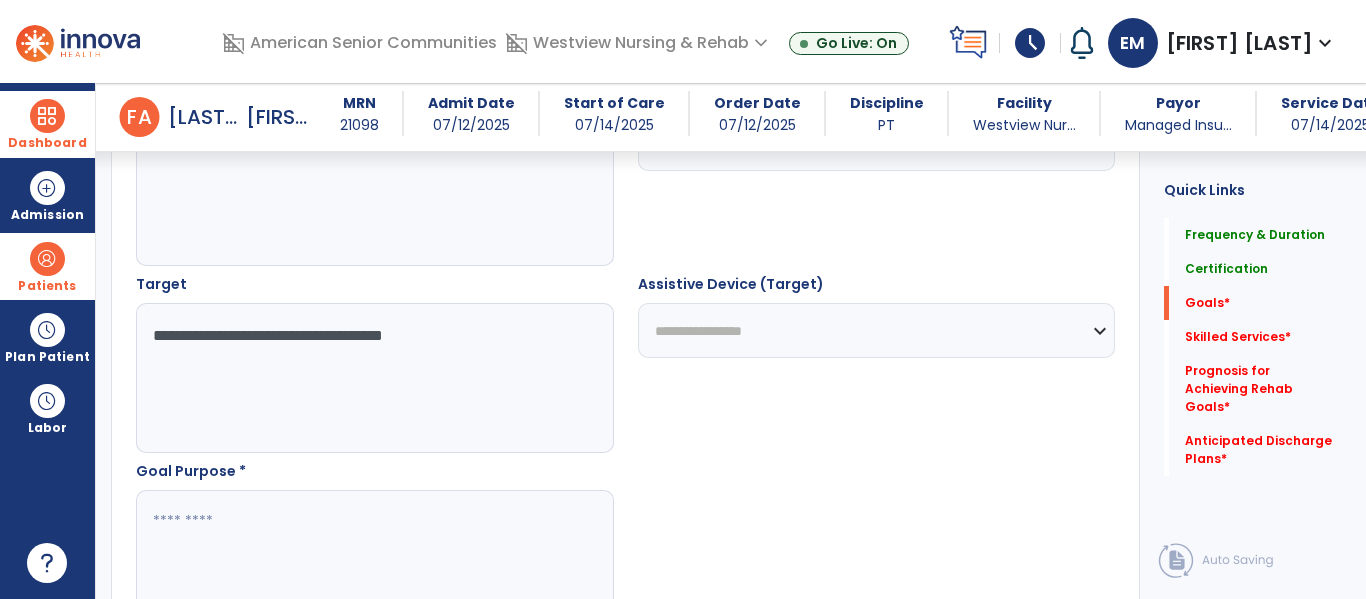 type on "**********" 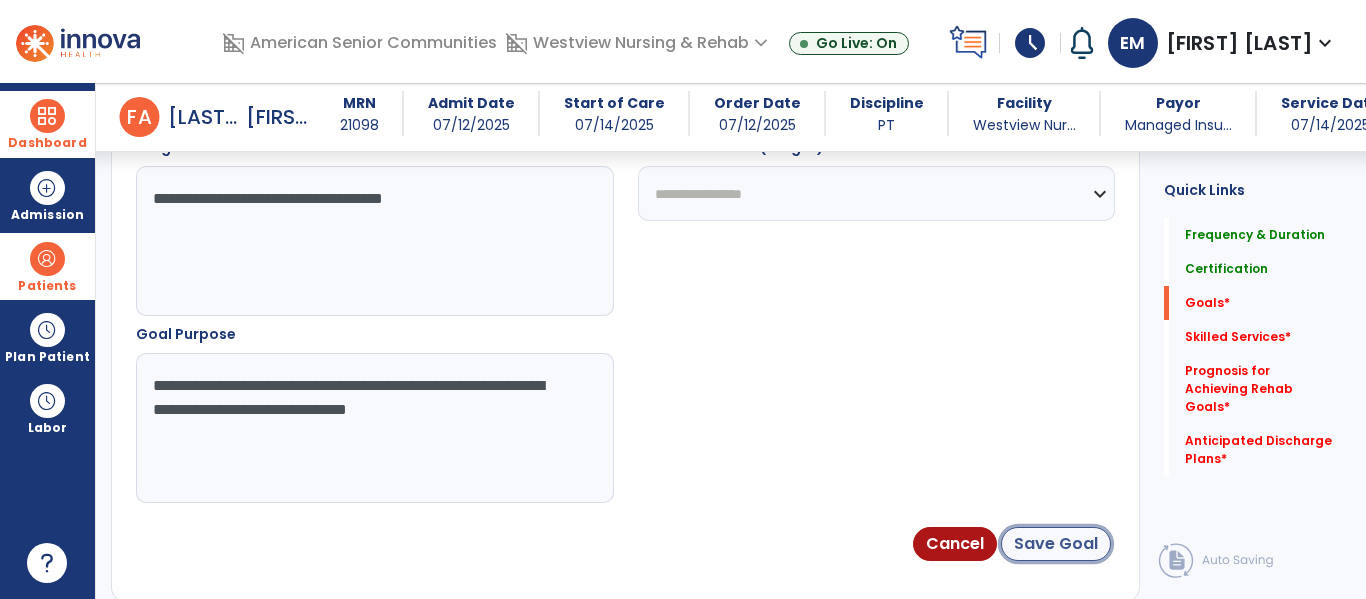 click on "Save Goal" at bounding box center [1056, 544] 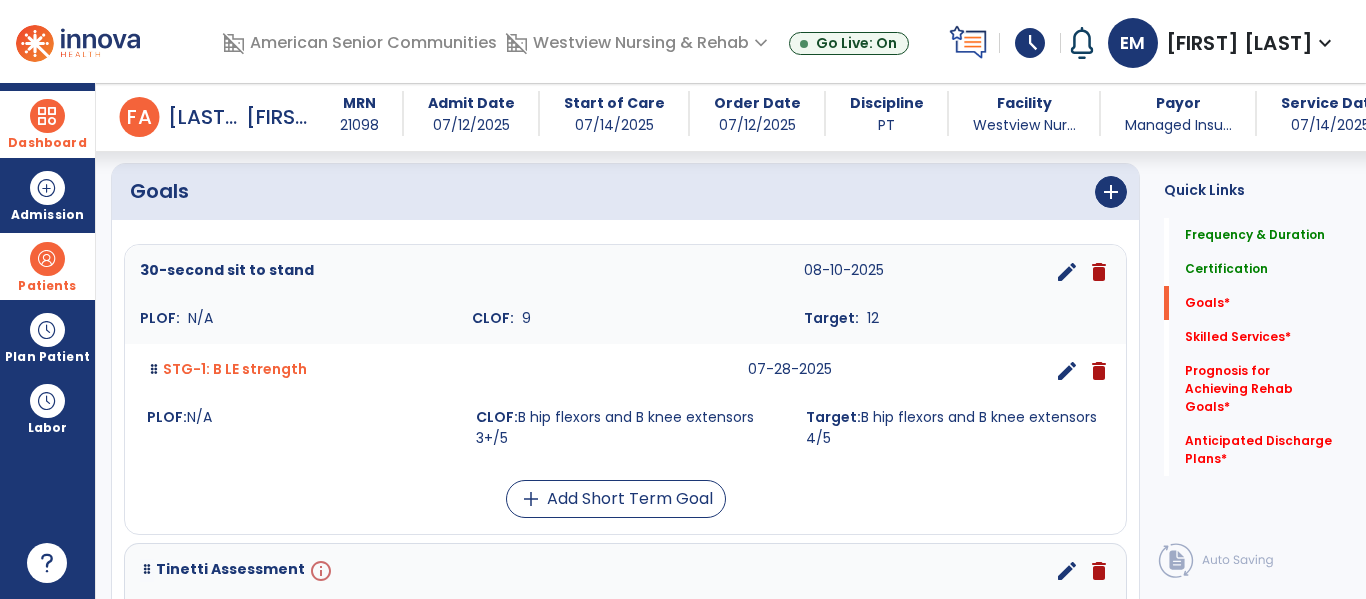 scroll, scrollTop: 0, scrollLeft: 0, axis: both 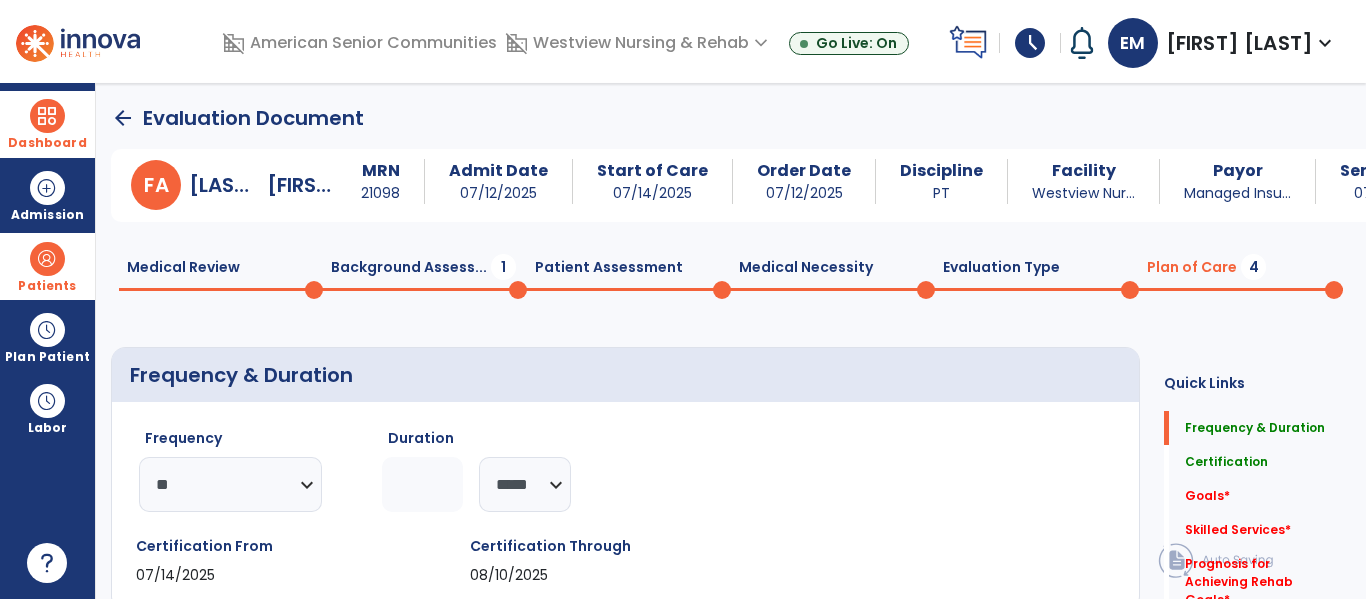 click on "Medical Review  0" 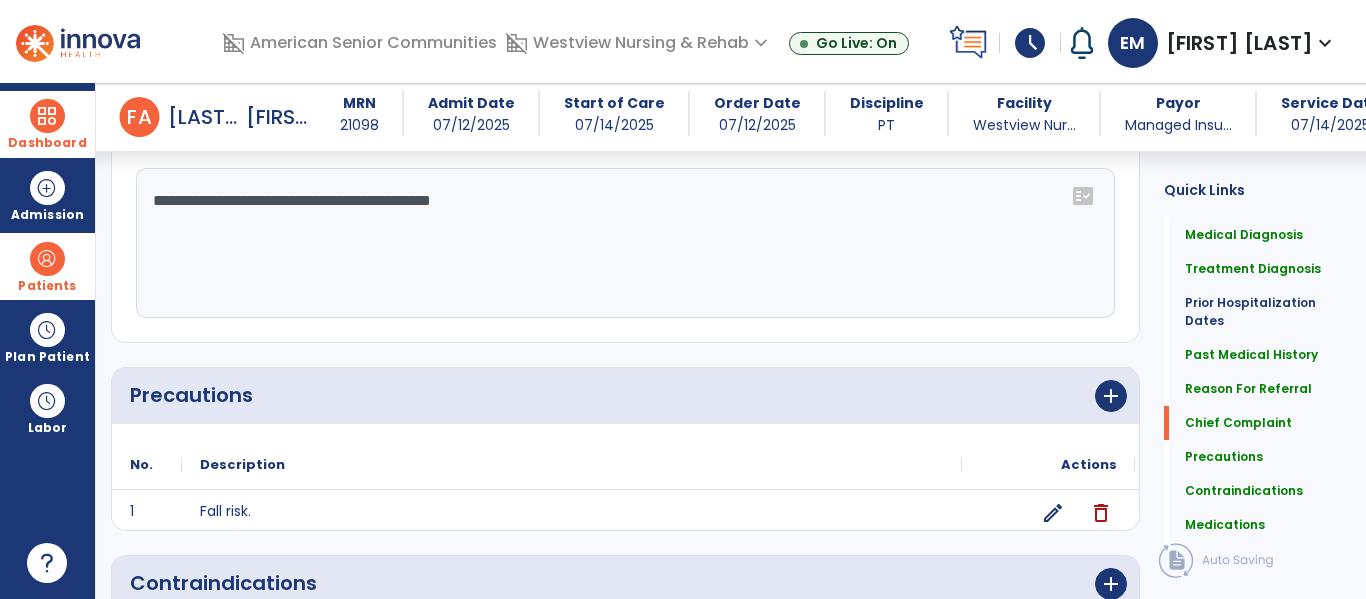 scroll, scrollTop: 1483, scrollLeft: 0, axis: vertical 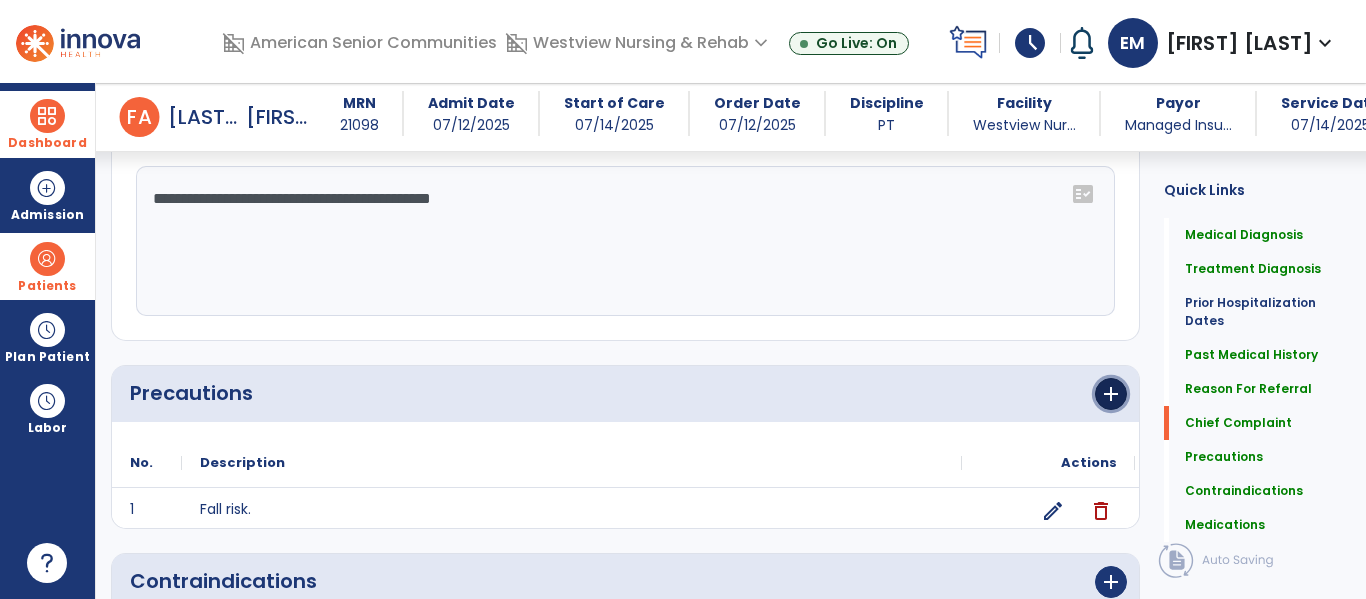 click on "add" 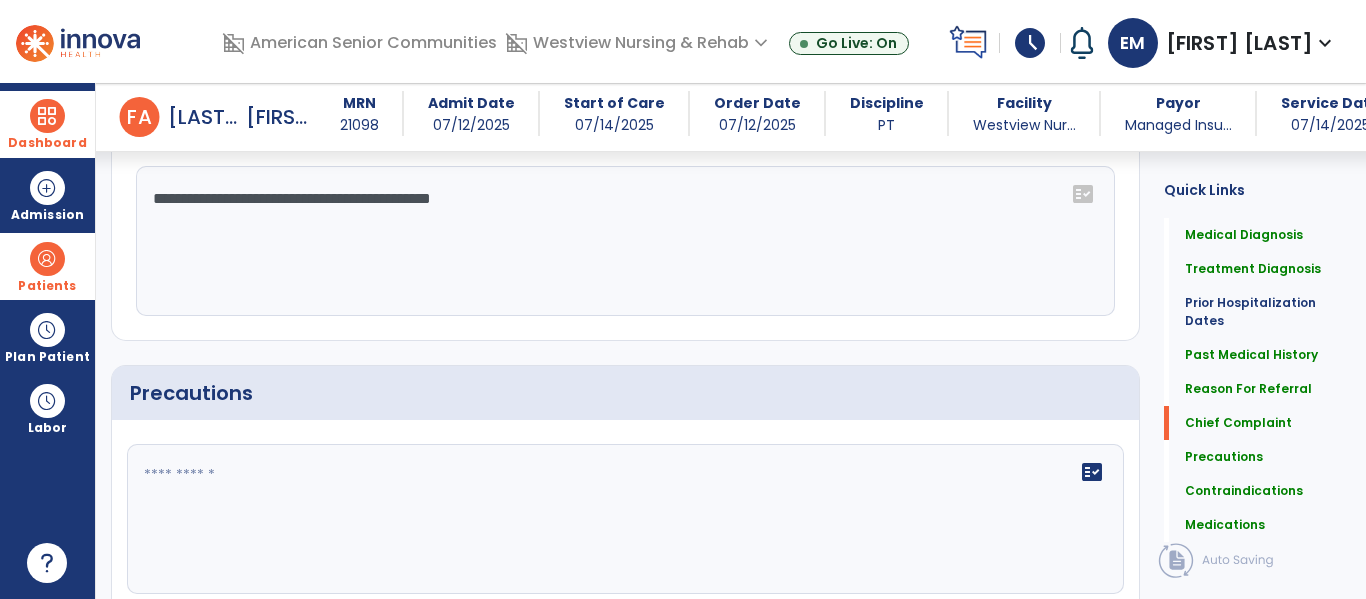 click 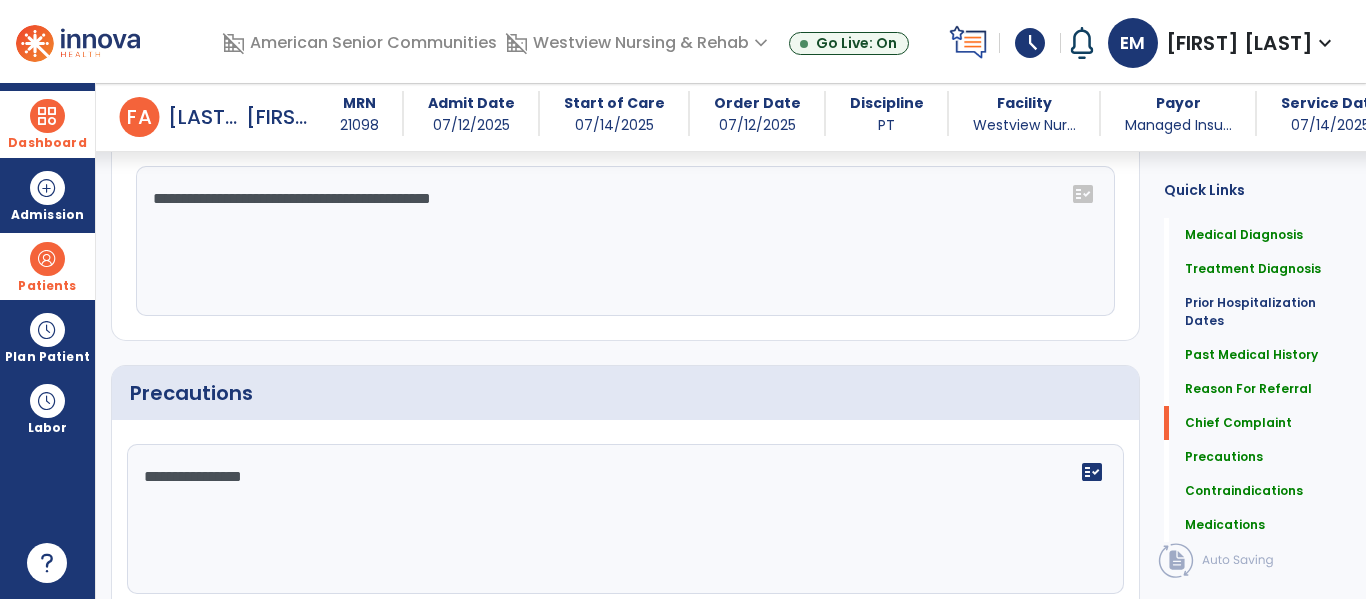 type on "**********" 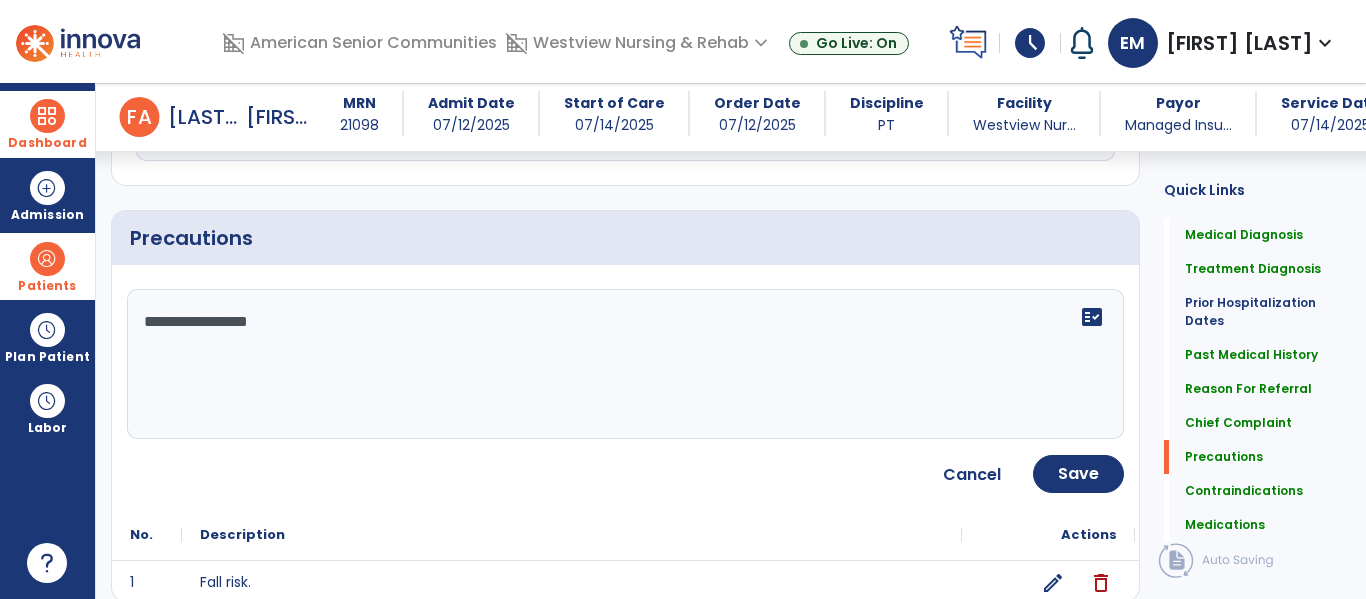 scroll, scrollTop: 1654, scrollLeft: 0, axis: vertical 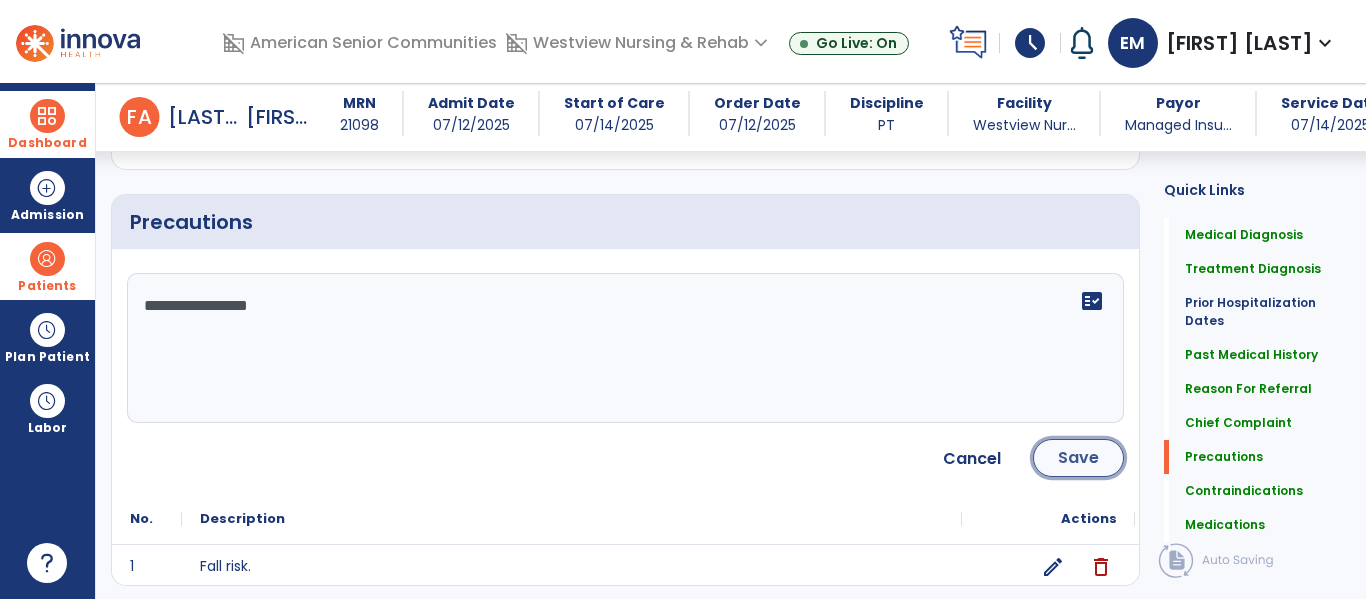 click on "Save" 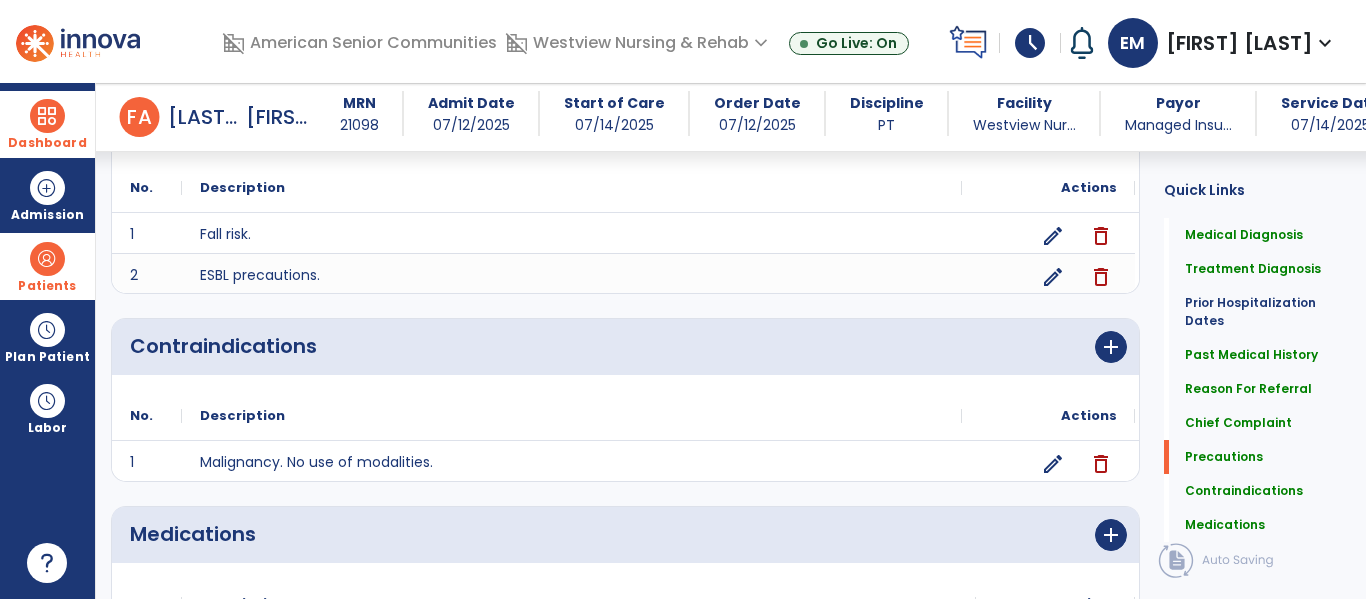 scroll, scrollTop: 1899, scrollLeft: 0, axis: vertical 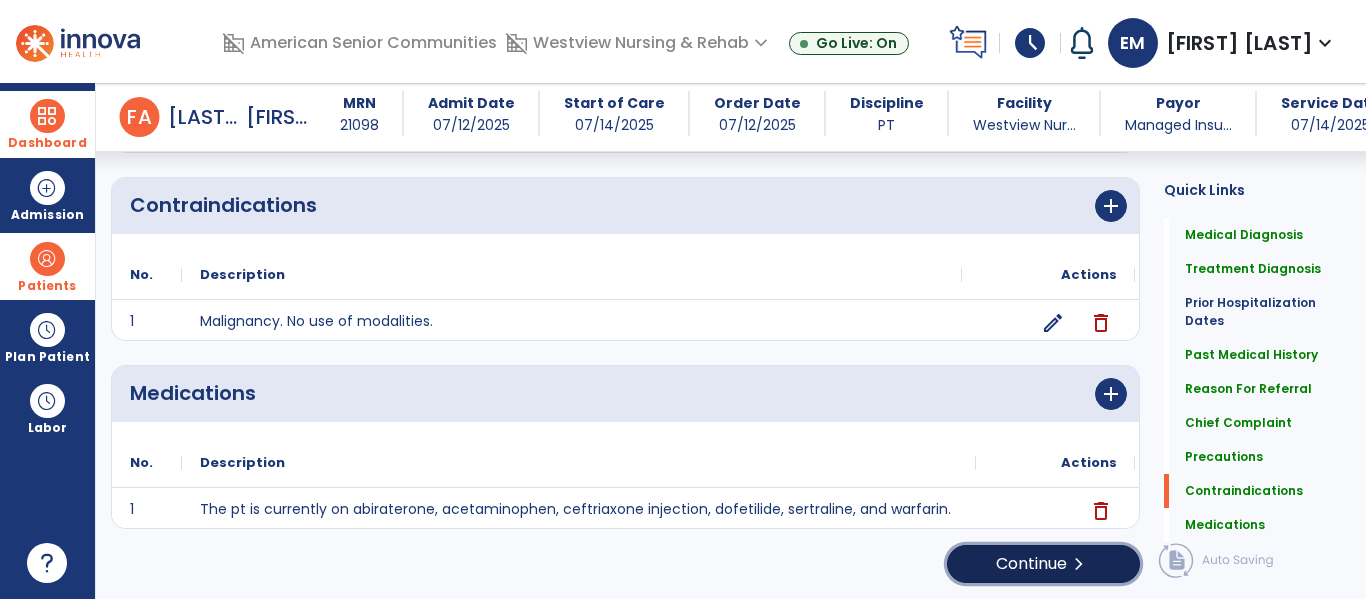 click on "chevron_right" 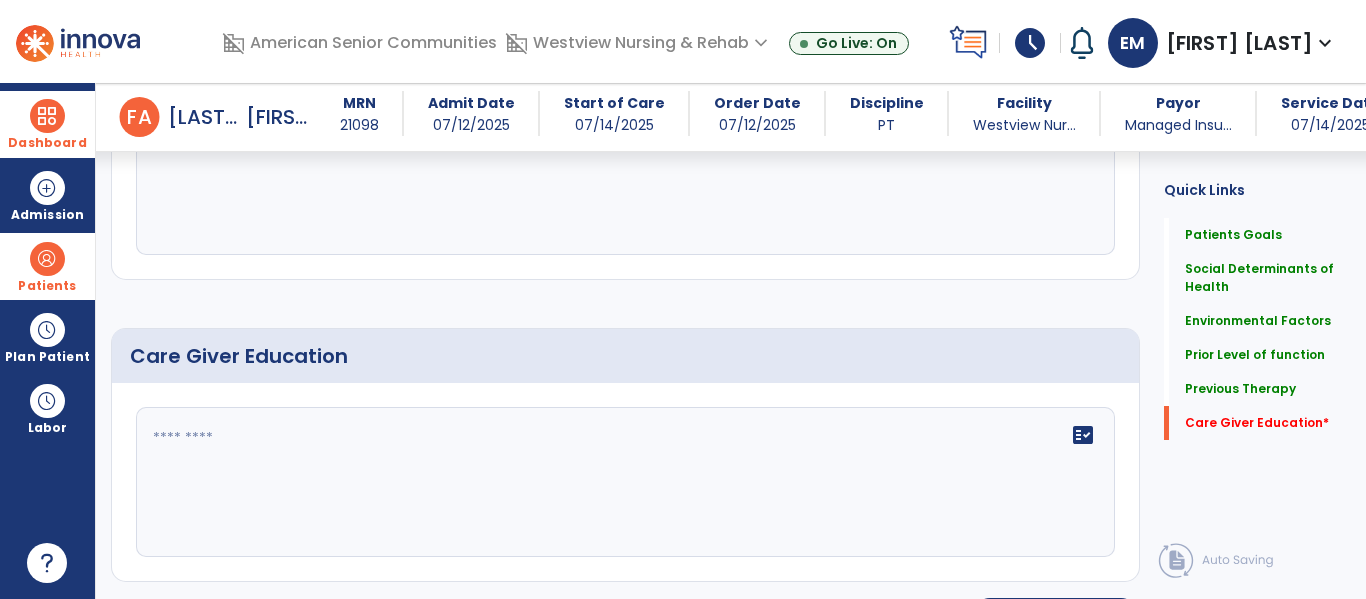 scroll, scrollTop: 1293, scrollLeft: 0, axis: vertical 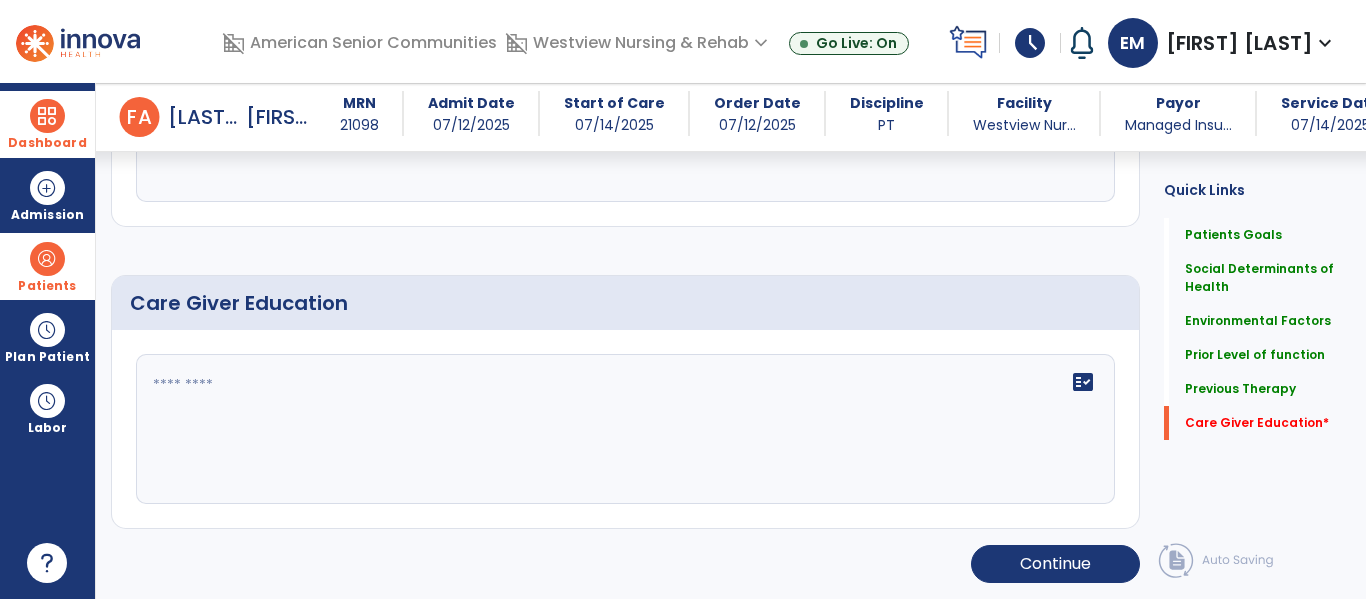 click on "fact_check" 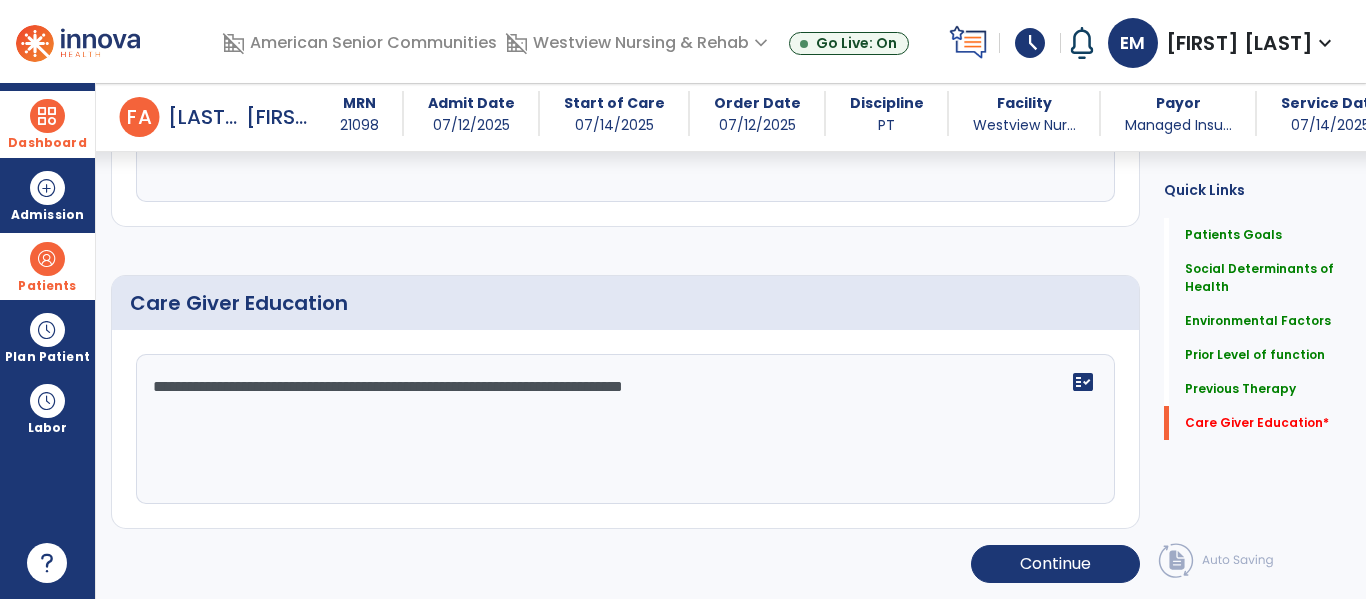 type on "**********" 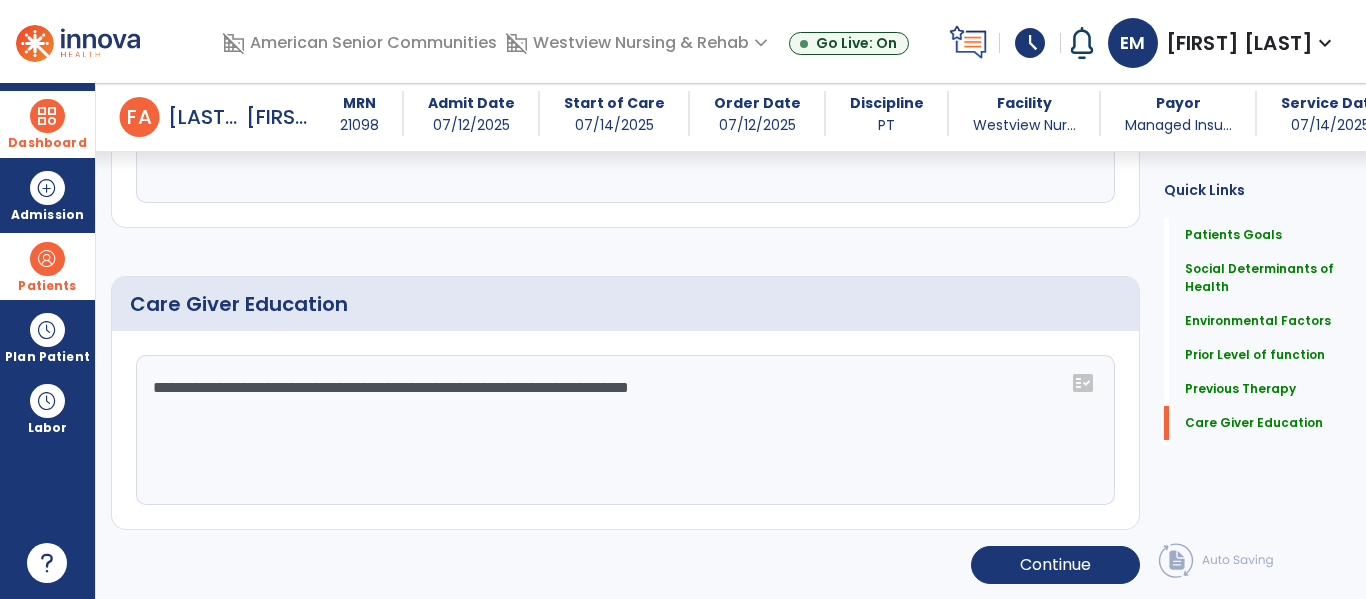 scroll, scrollTop: 1293, scrollLeft: 0, axis: vertical 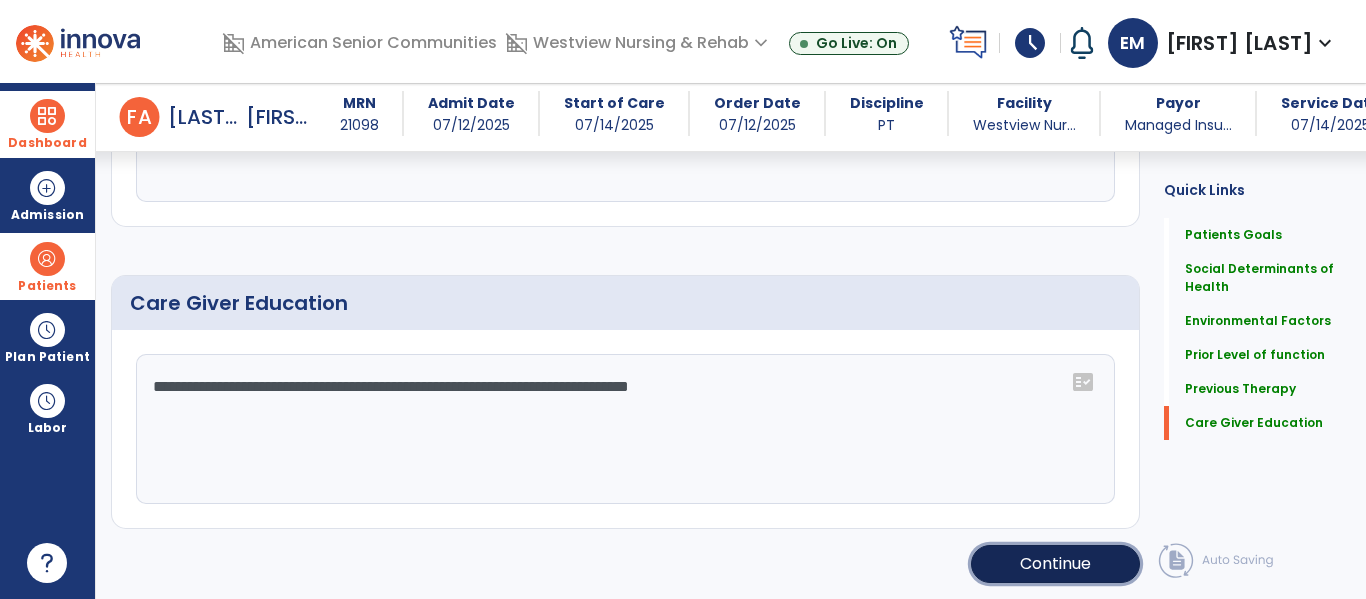 click on "Continue" 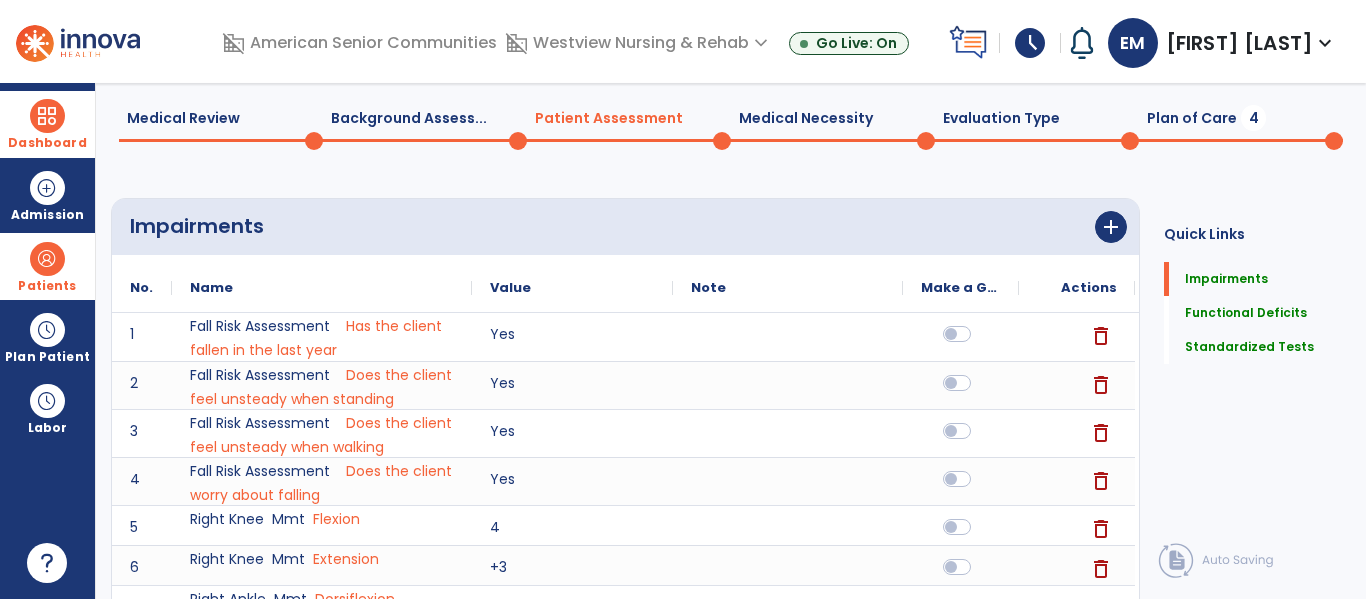 scroll, scrollTop: 0, scrollLeft: 0, axis: both 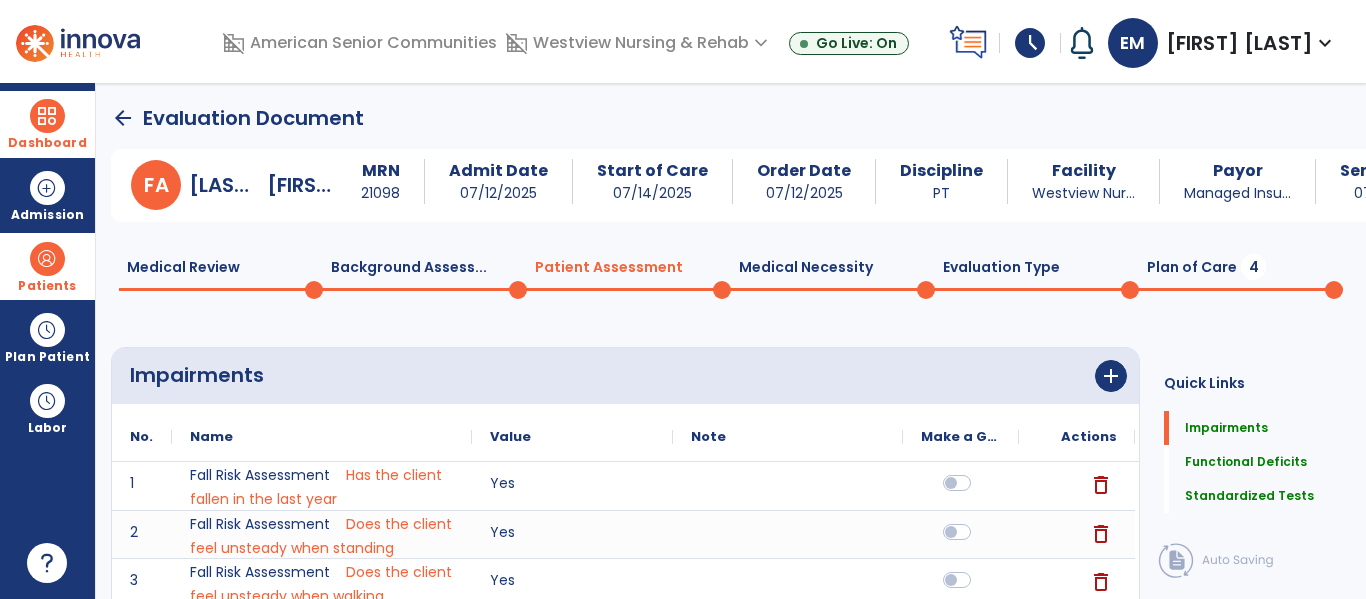 click on "Plan of Care  4" 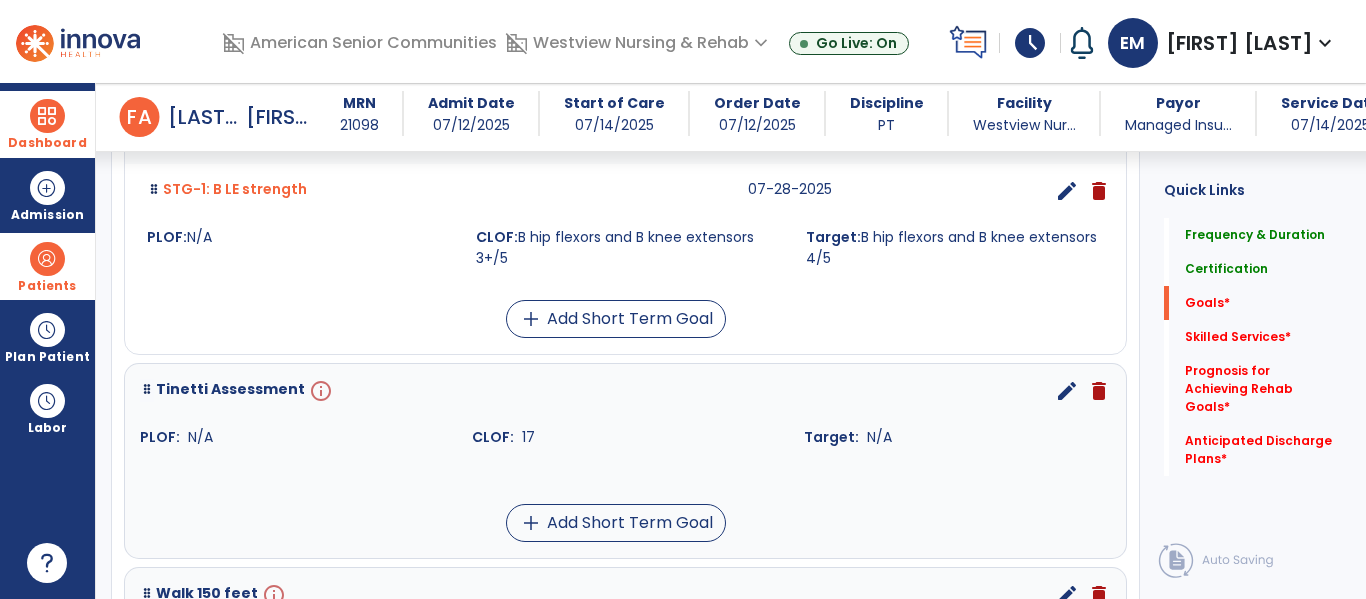 scroll, scrollTop: 640, scrollLeft: 0, axis: vertical 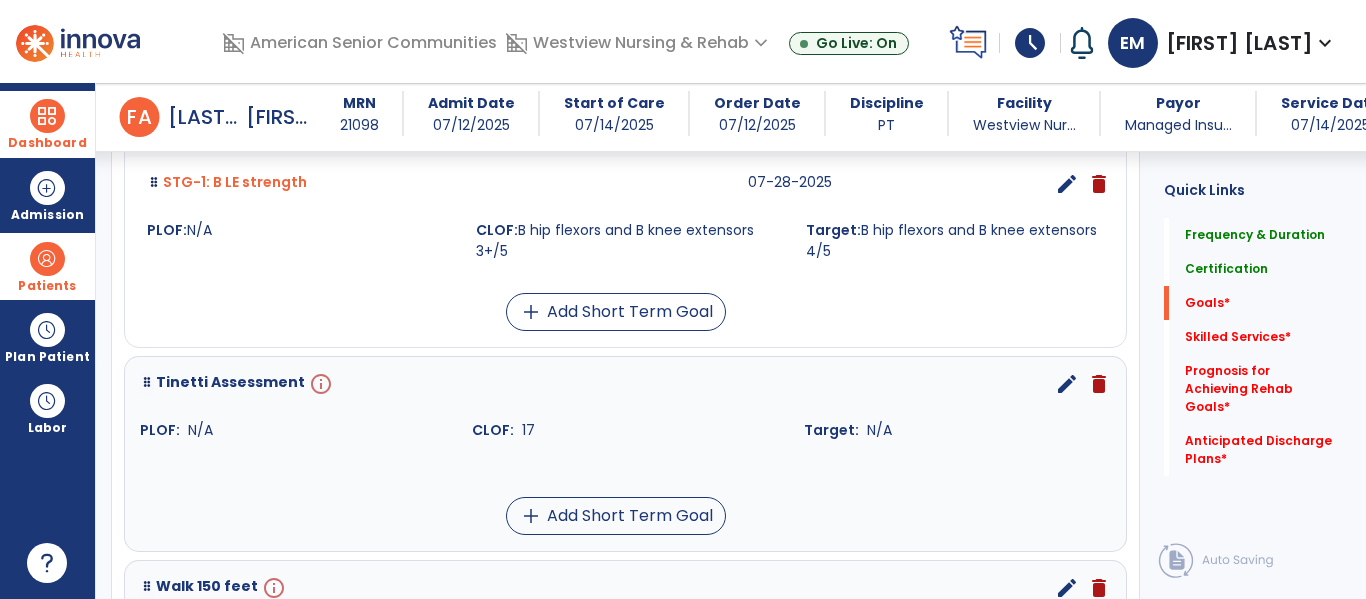 click on "edit" at bounding box center [1067, 384] 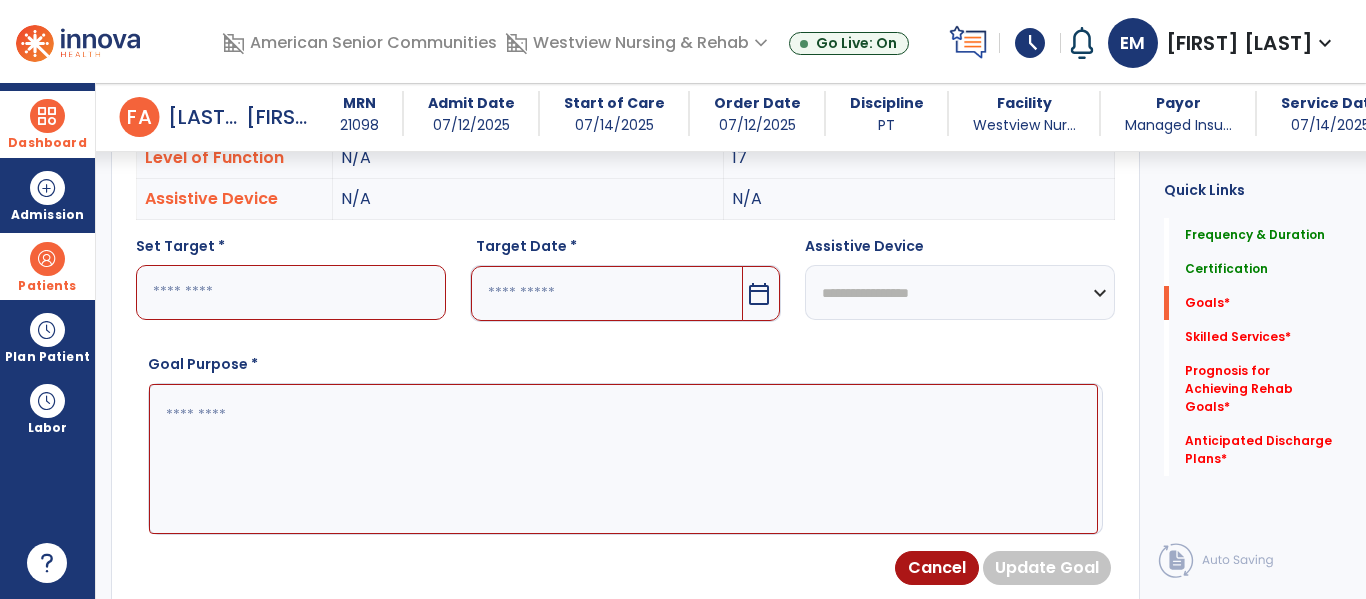 scroll, scrollTop: 534, scrollLeft: 0, axis: vertical 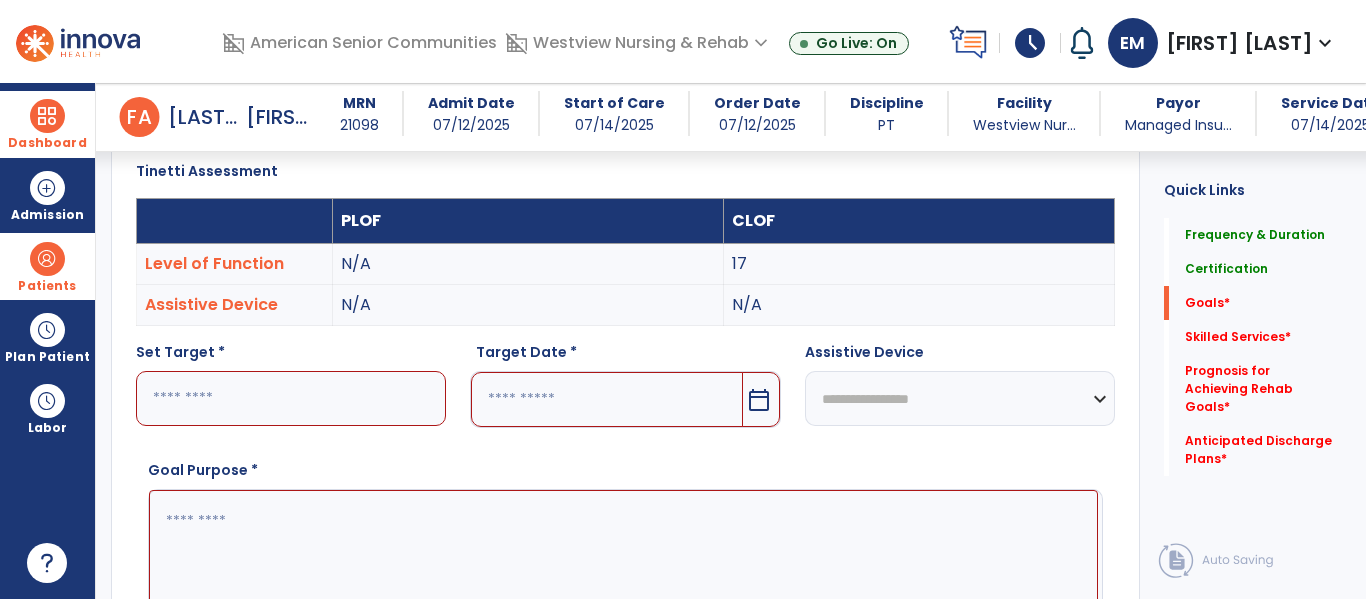 click at bounding box center [291, 398] 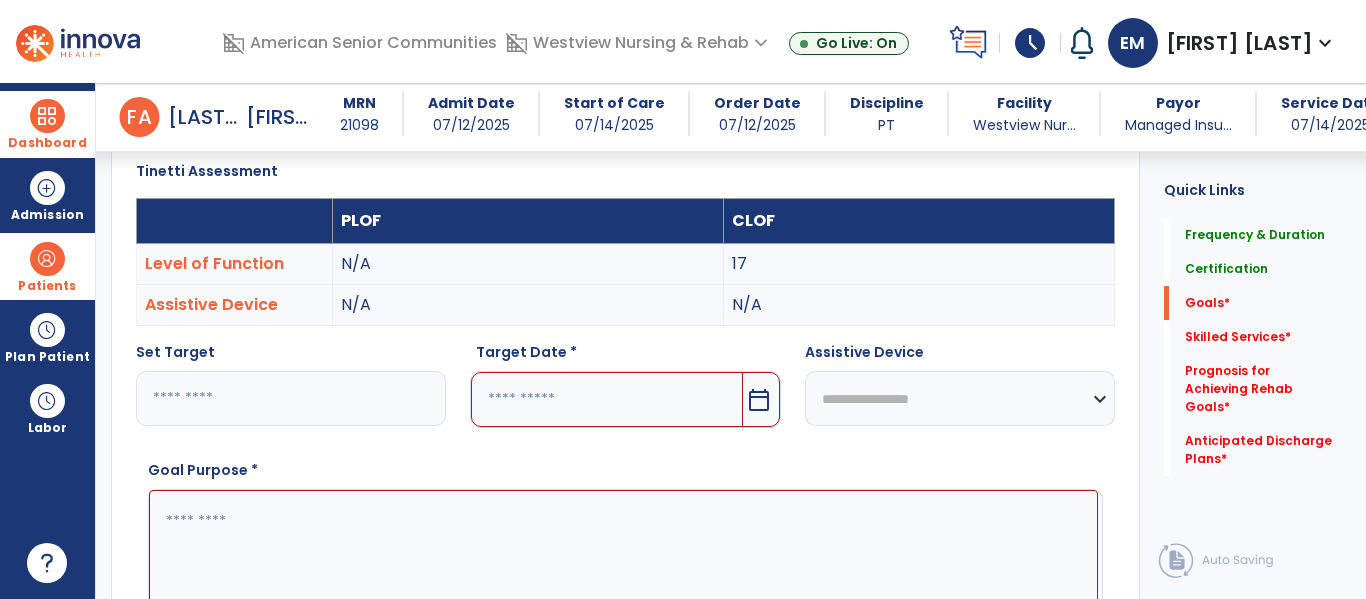 type on "**" 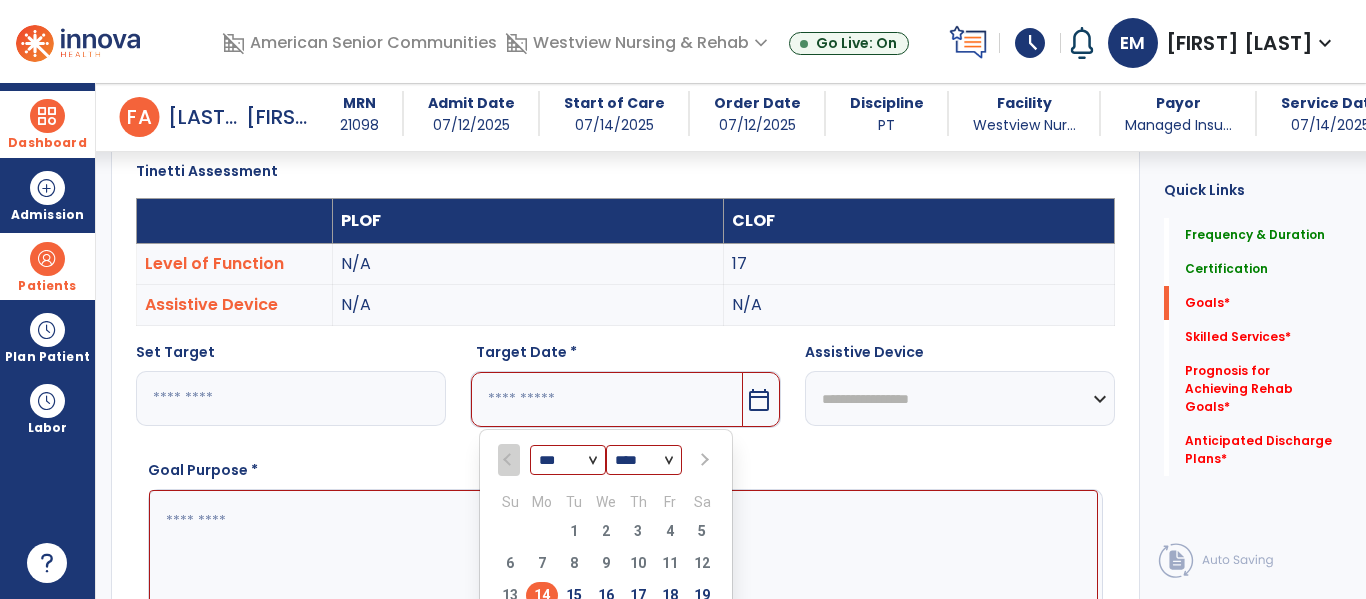 scroll, scrollTop: 549, scrollLeft: 0, axis: vertical 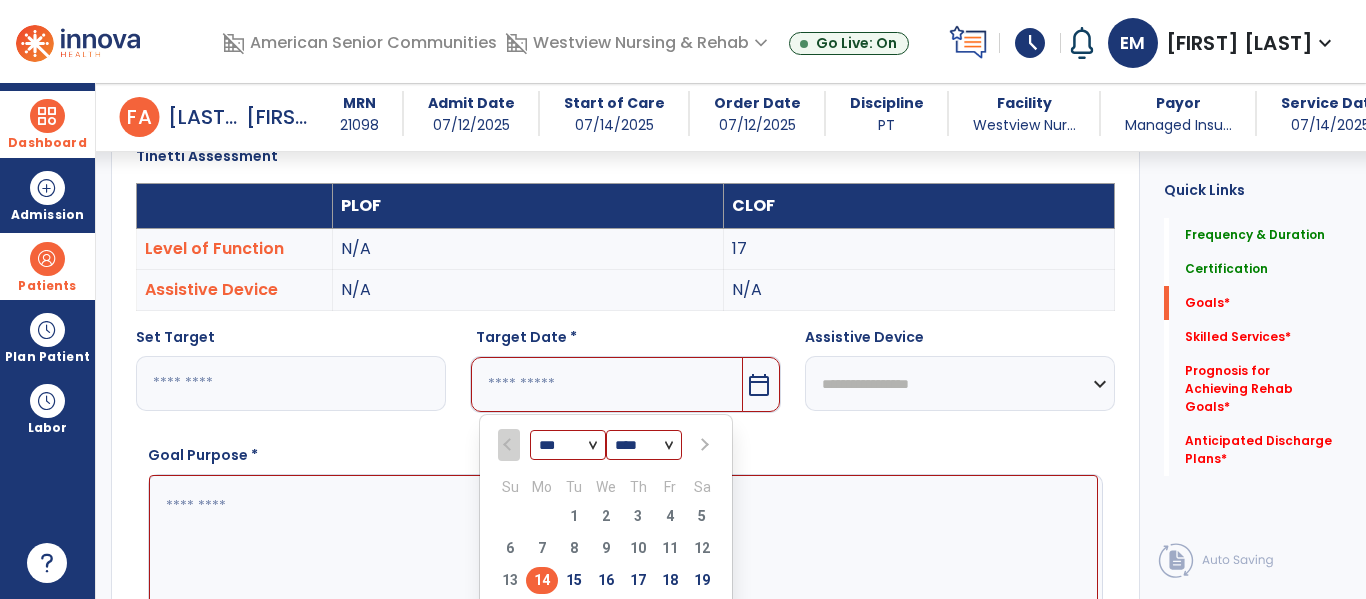 click at bounding box center (703, 445) 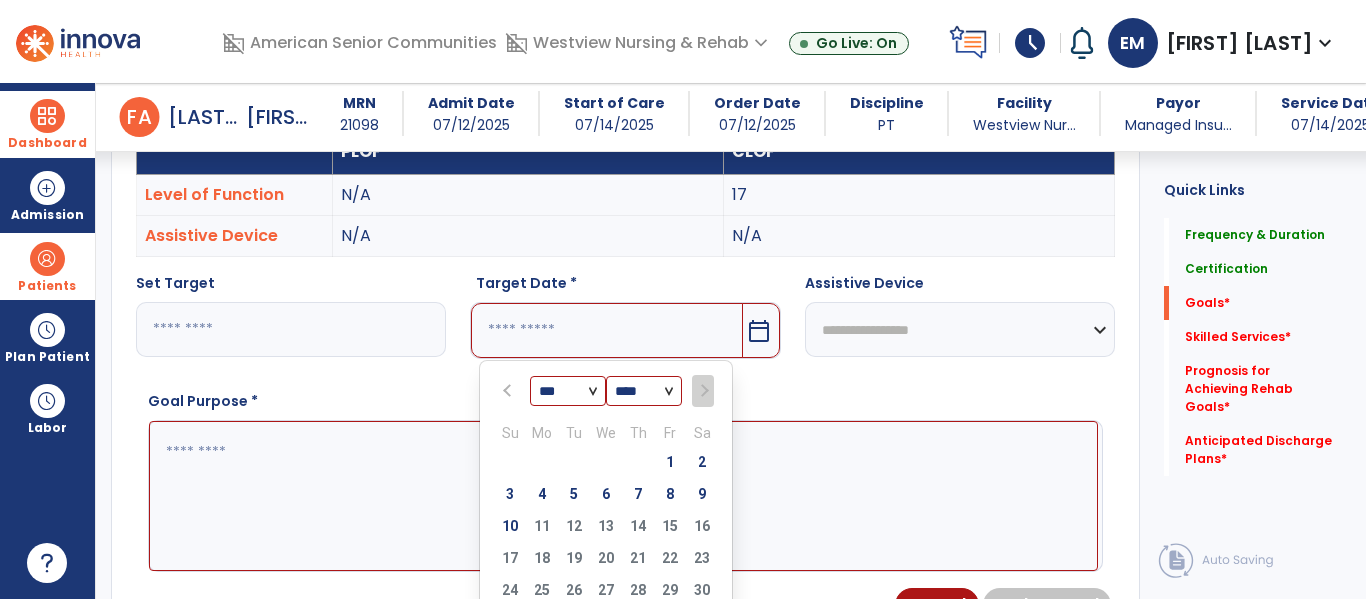 scroll, scrollTop: 611, scrollLeft: 0, axis: vertical 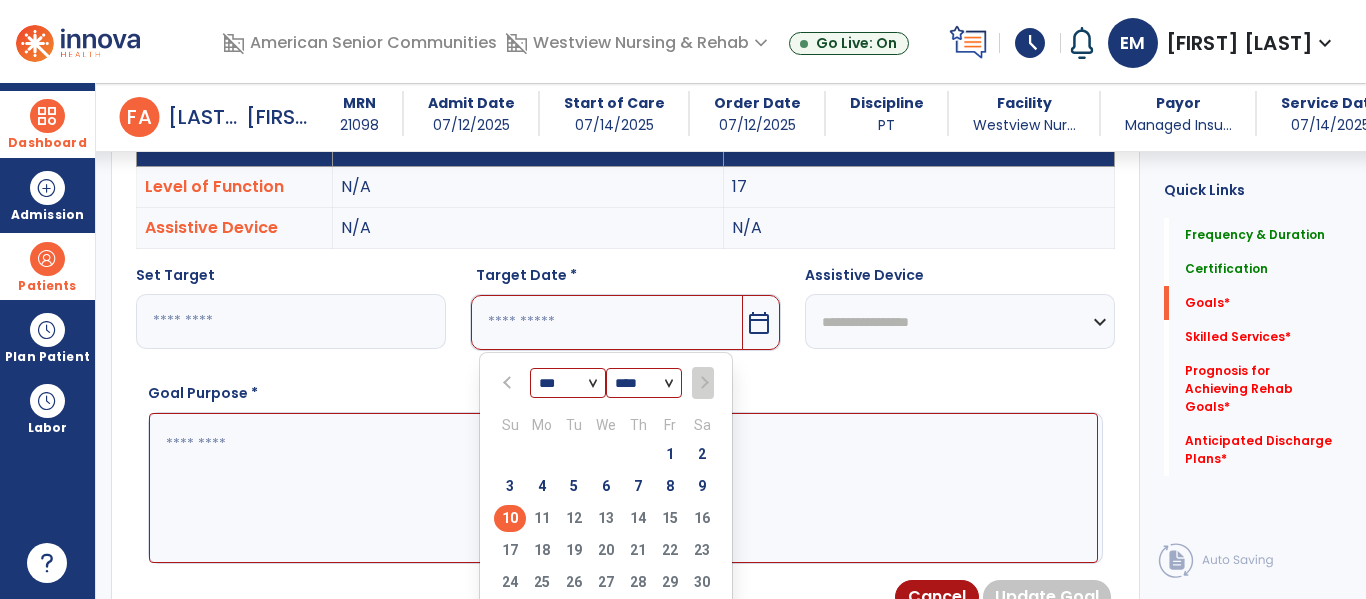 click on "10" at bounding box center (510, 518) 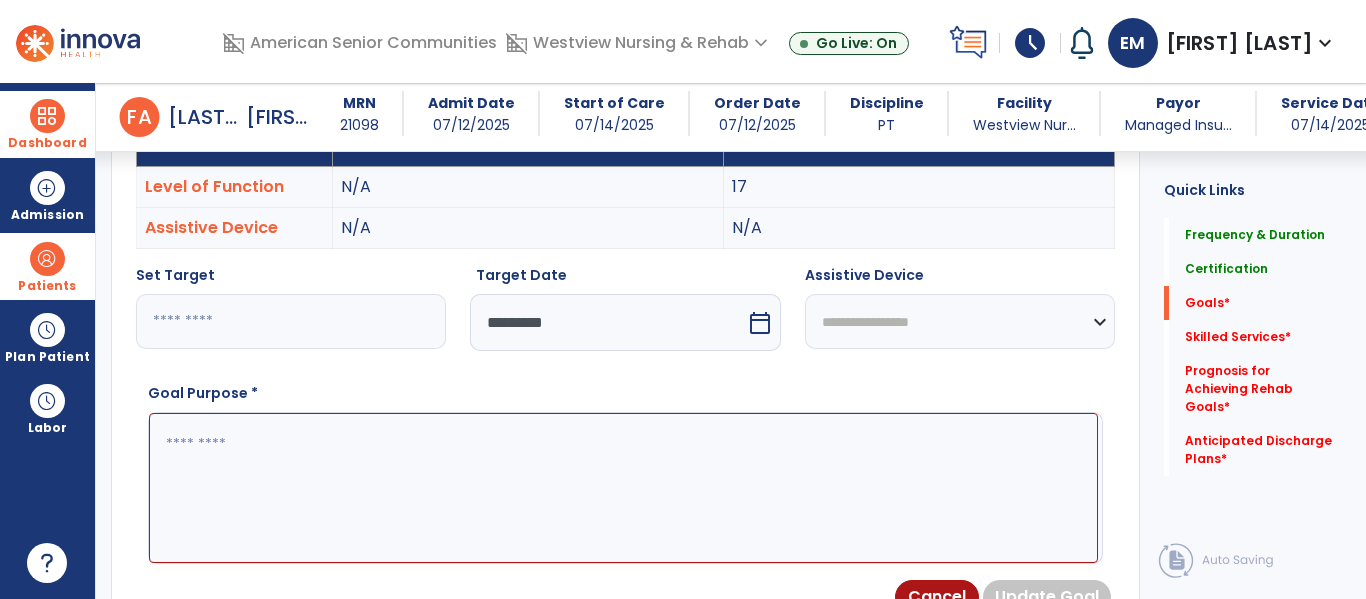 click on "**********" at bounding box center [960, 321] 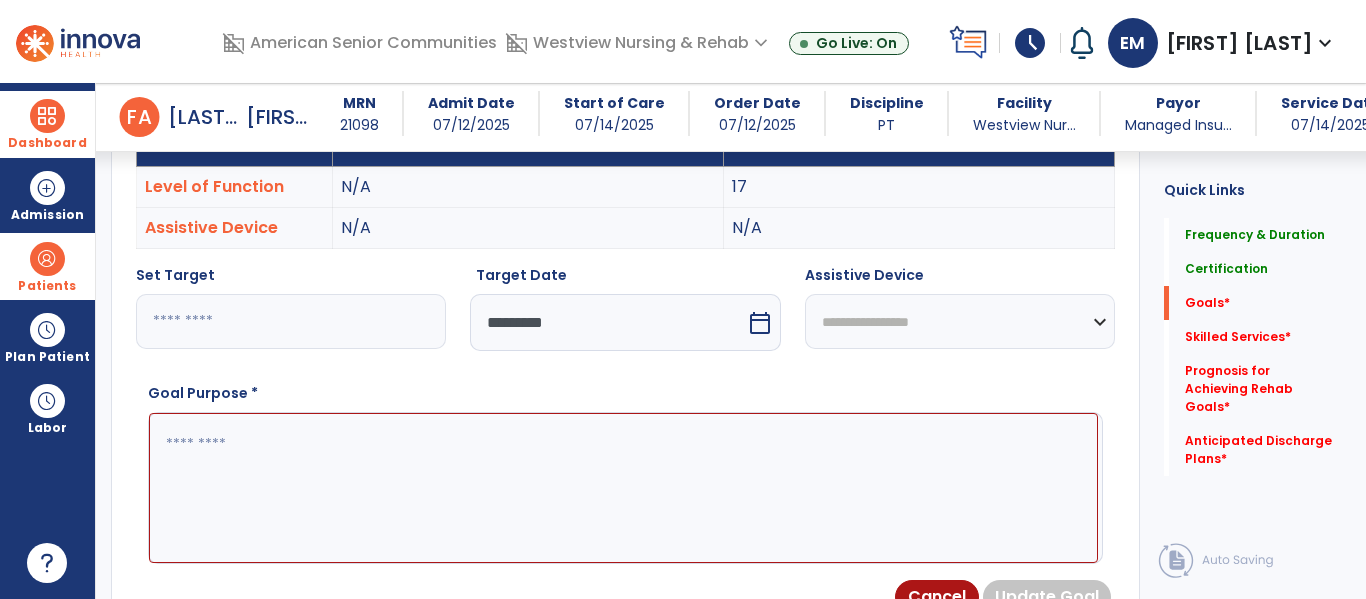 select on "**********" 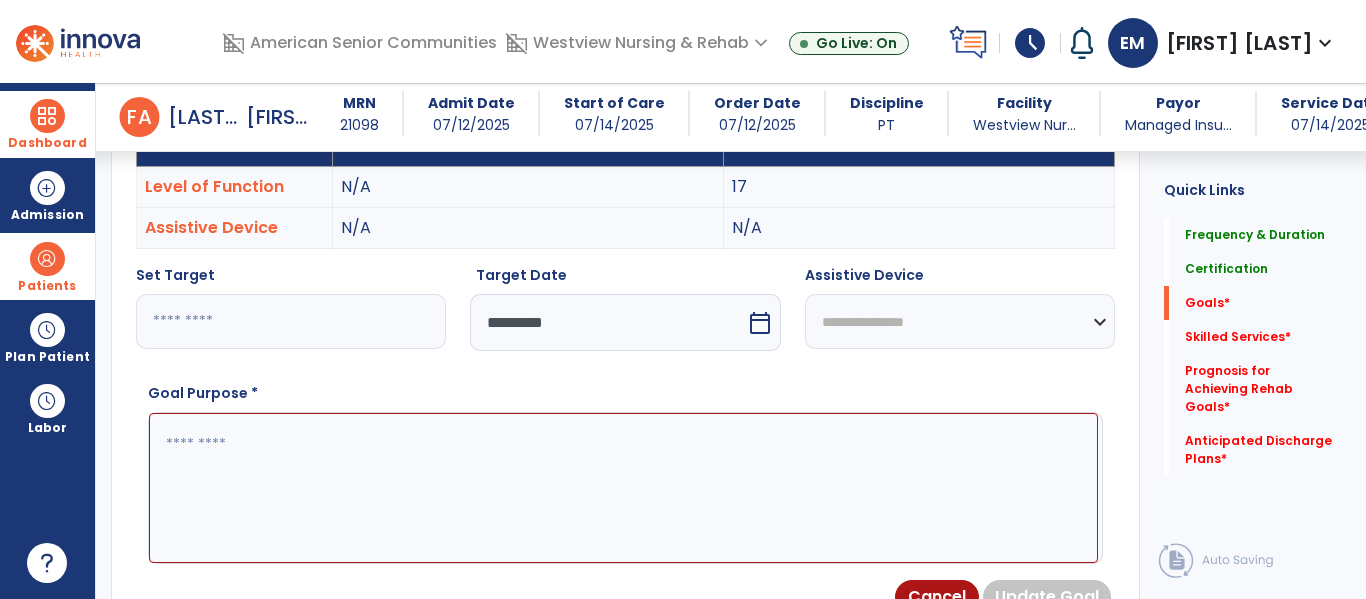 click on "**********" at bounding box center (960, 321) 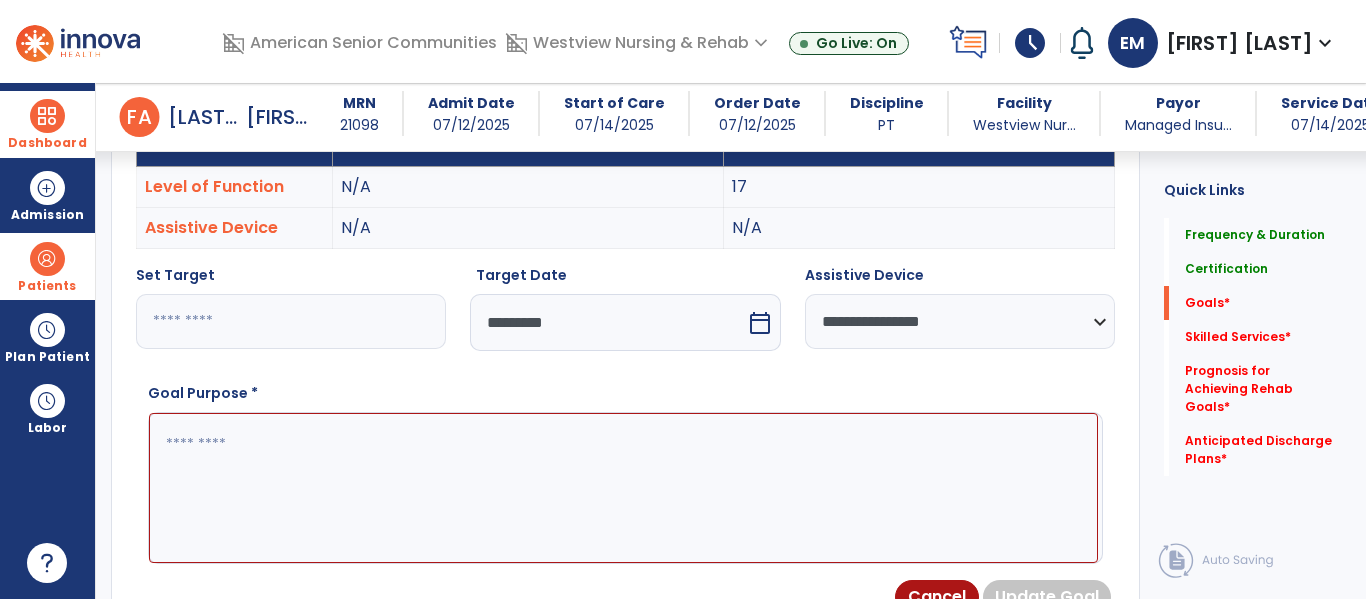 click at bounding box center (623, 488) 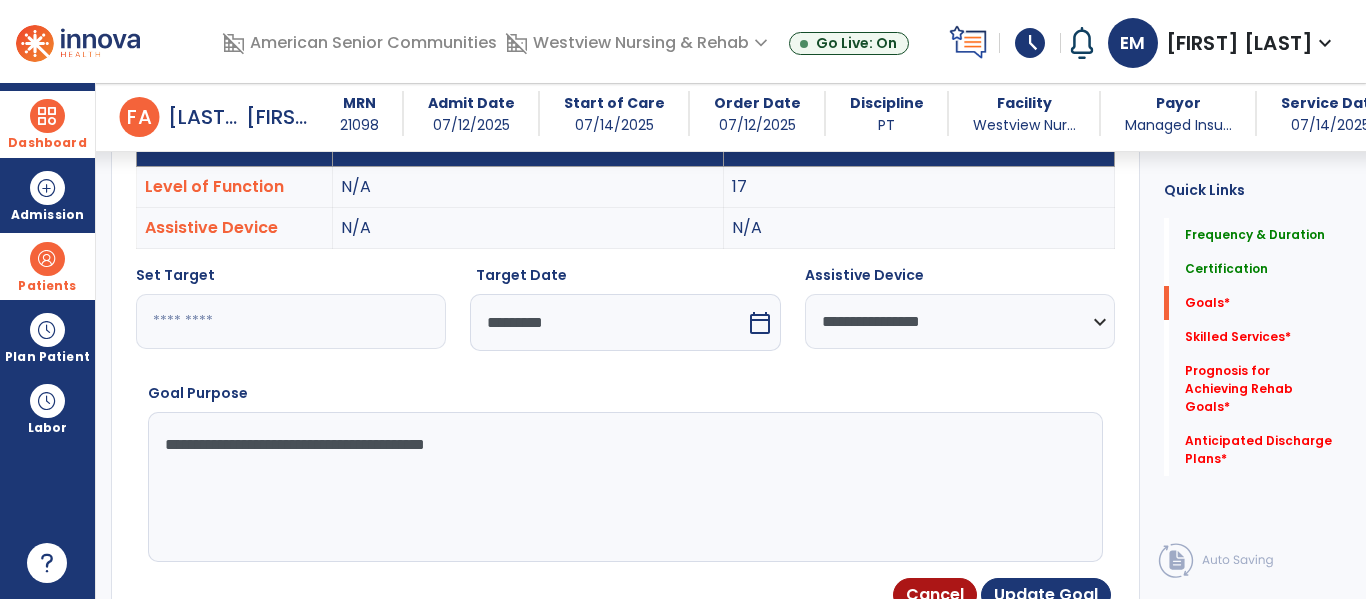 type on "**********" 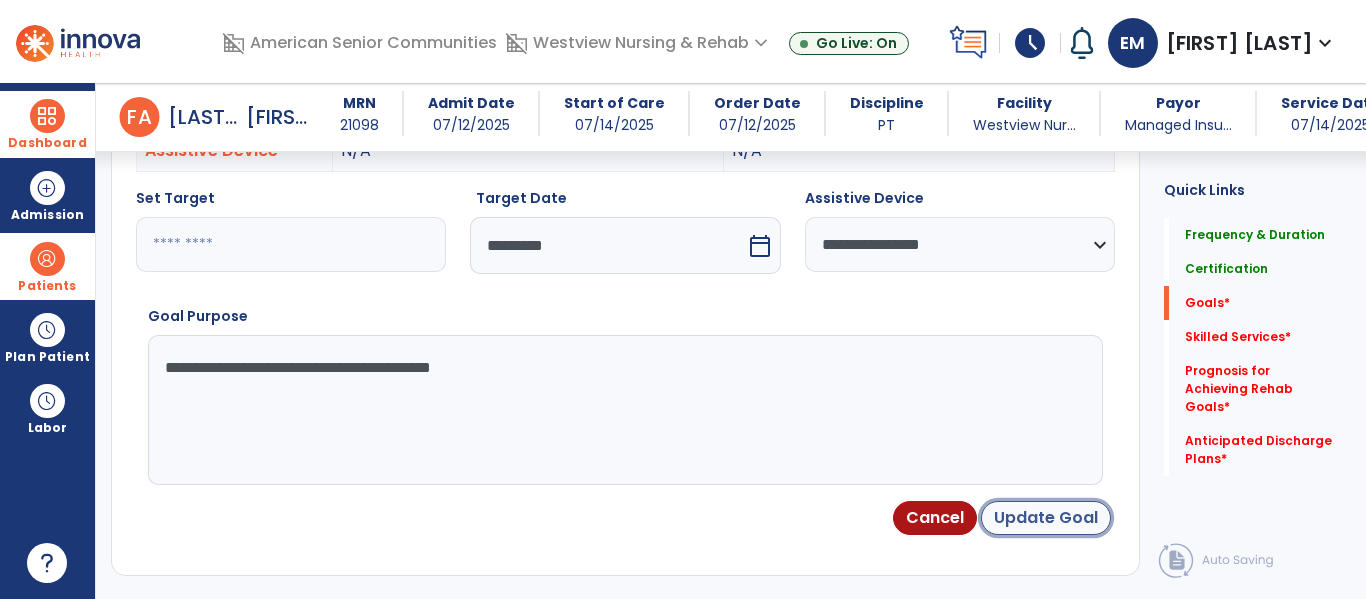 click on "Update Goal" at bounding box center [1046, 518] 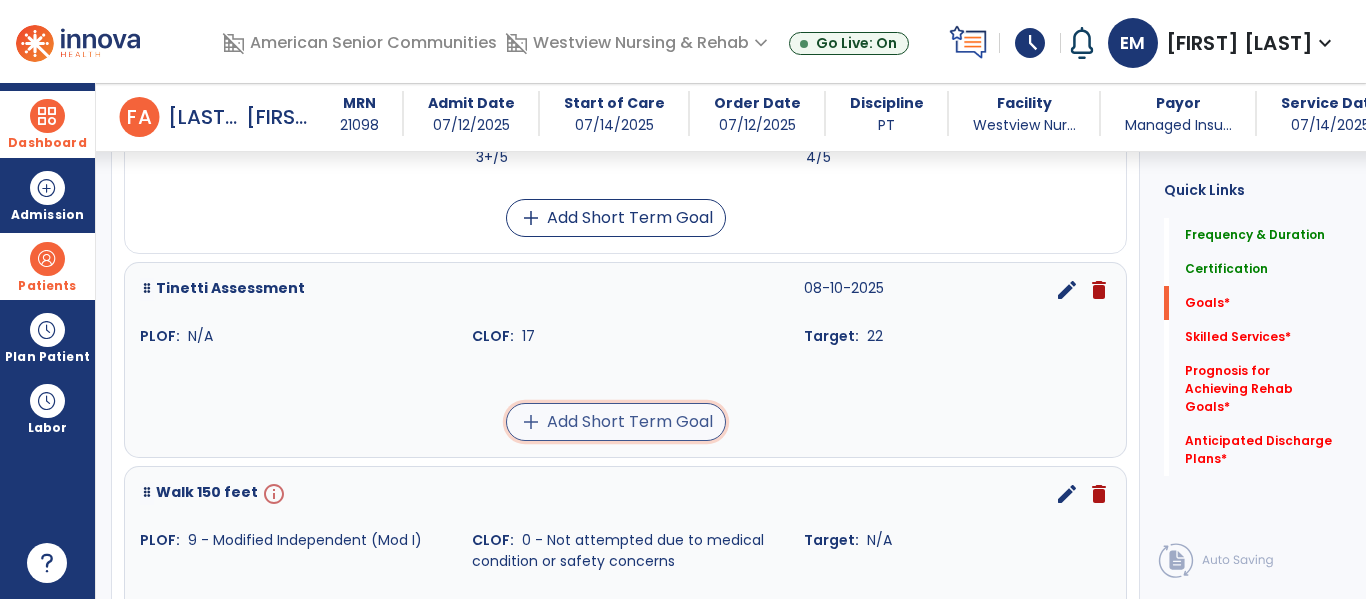 click on "add  Add Short Term Goal" at bounding box center (616, 422) 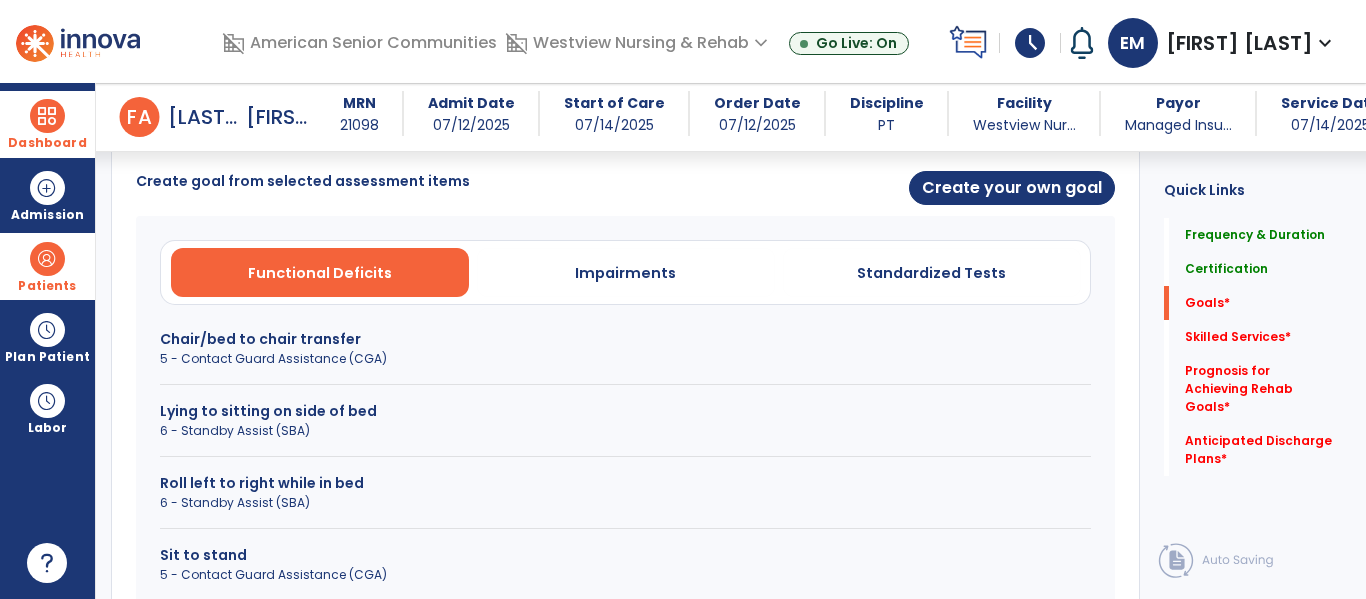 scroll, scrollTop: 525, scrollLeft: 0, axis: vertical 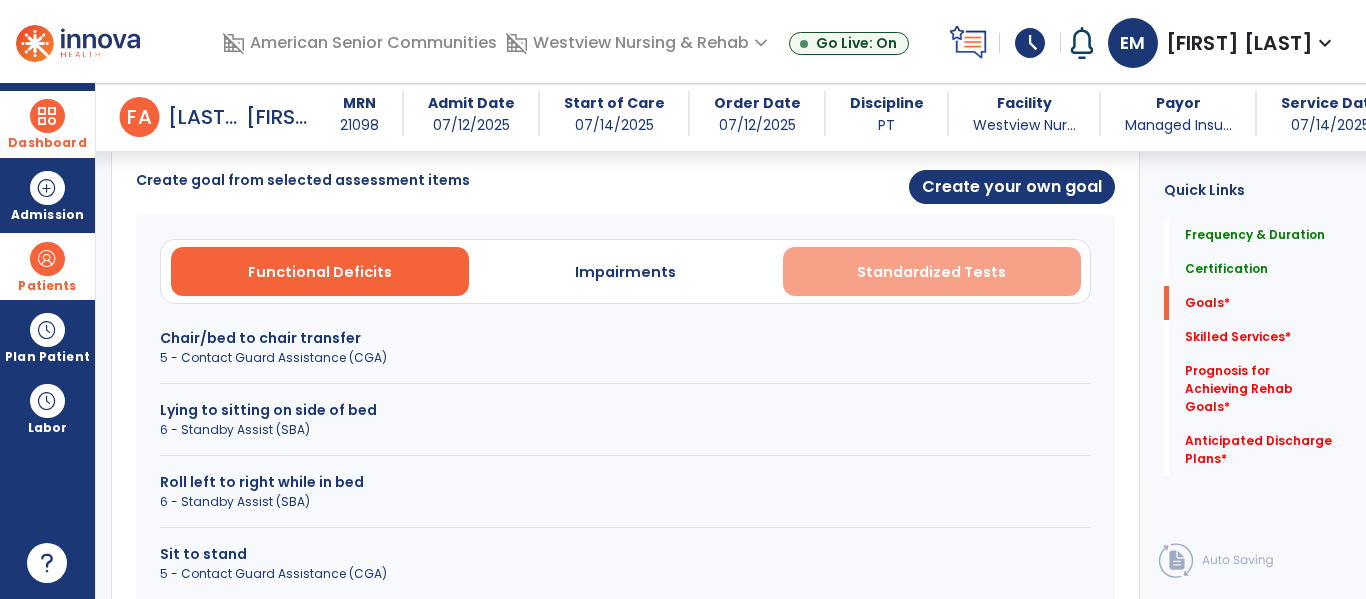 click on "Standardized Tests" at bounding box center (931, 272) 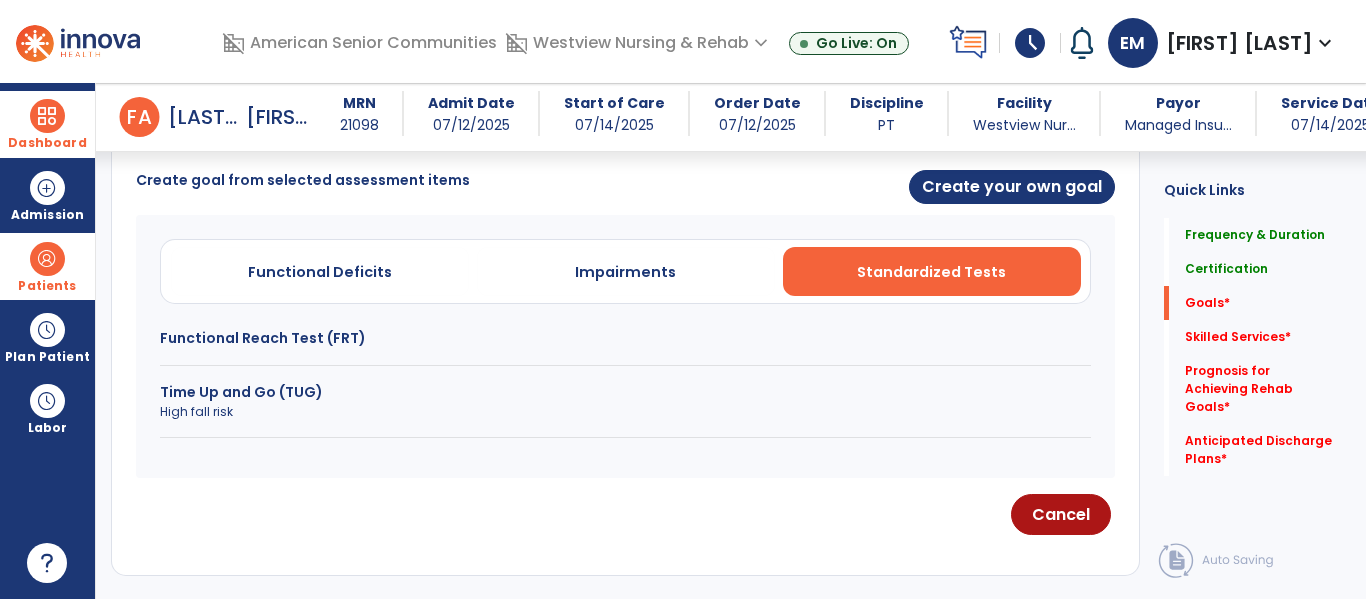 click on "Time Up and Go (TUG)" at bounding box center [625, 392] 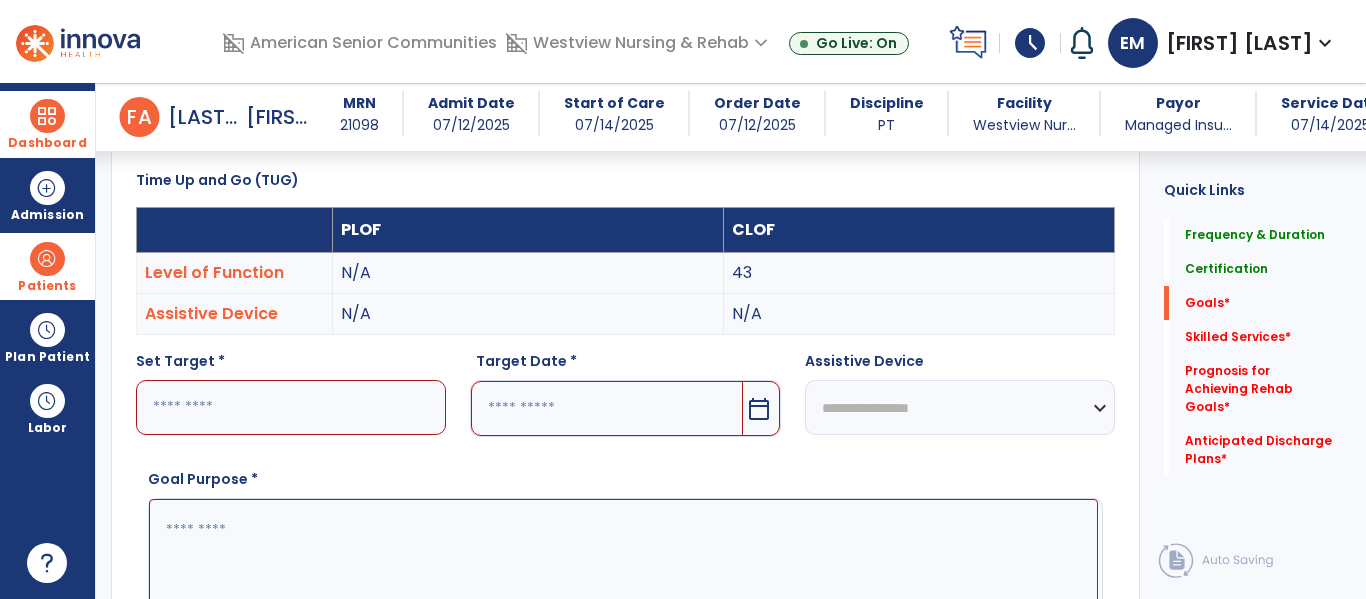 click at bounding box center [291, 407] 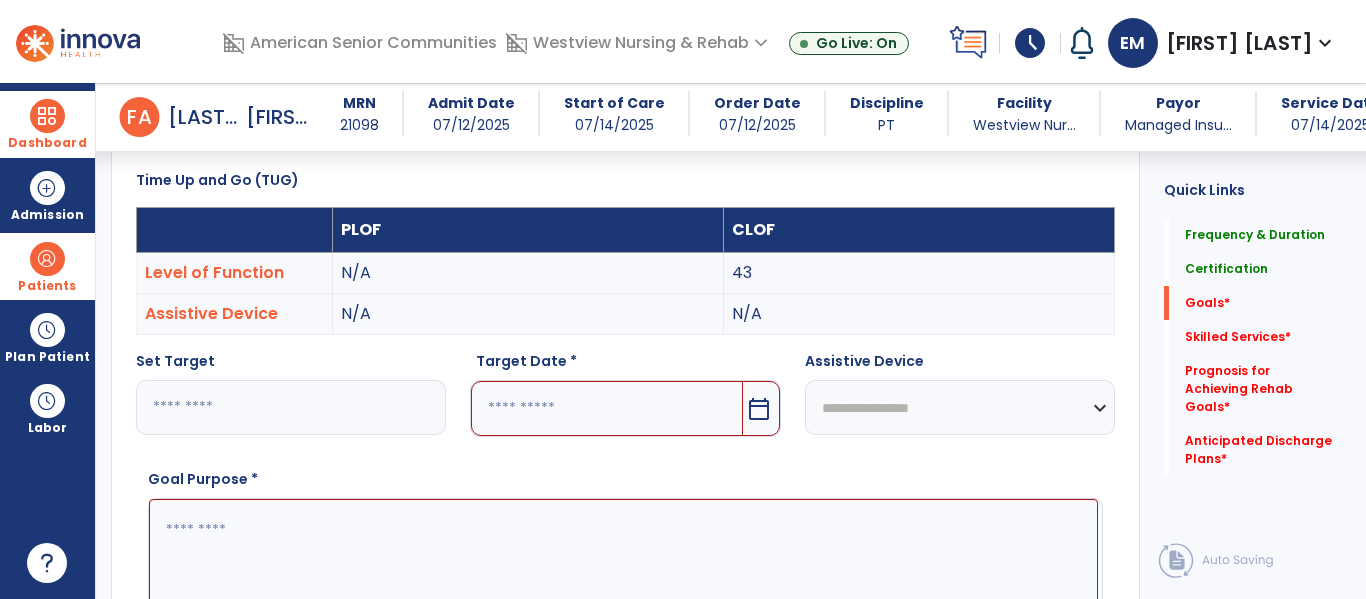 type on "**" 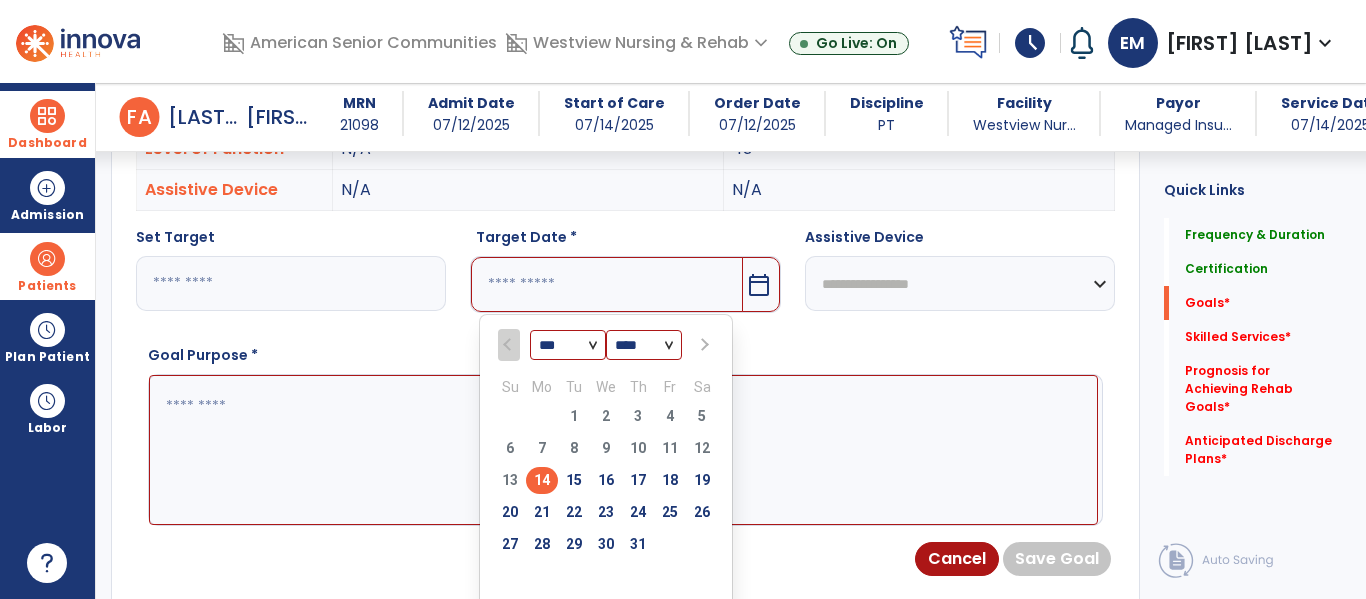 scroll, scrollTop: 650, scrollLeft: 0, axis: vertical 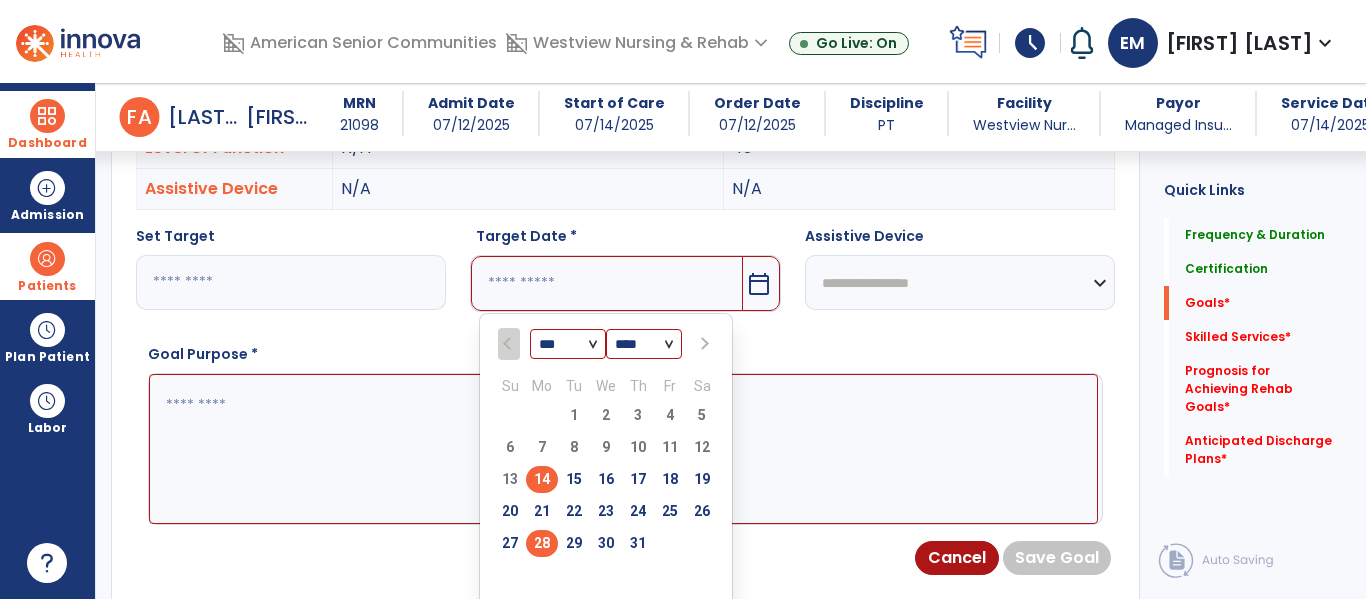 click on "28" at bounding box center (542, 543) 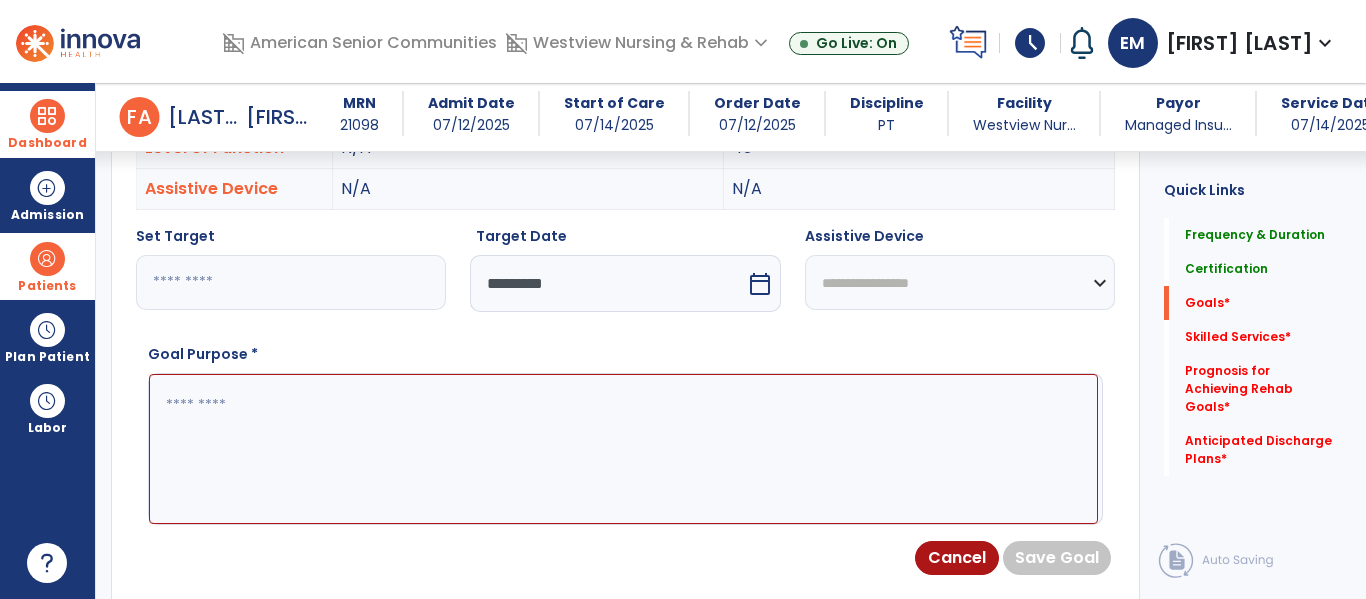 click on "**********" at bounding box center [960, 282] 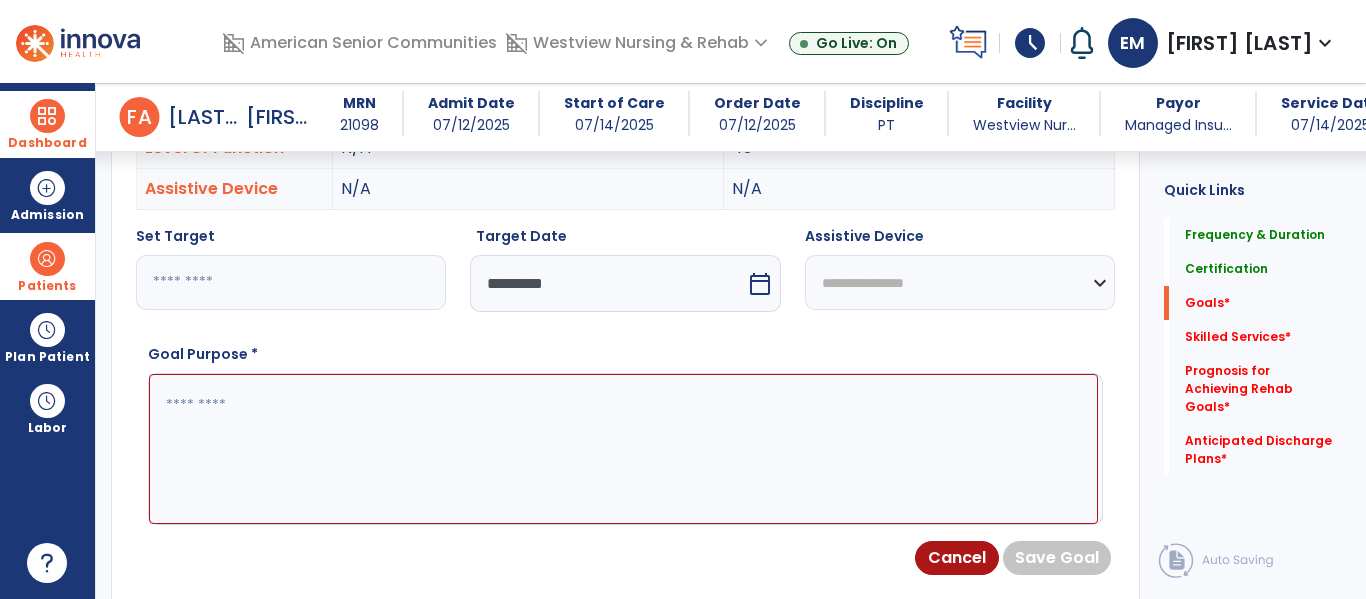 click on "**********" at bounding box center (960, 282) 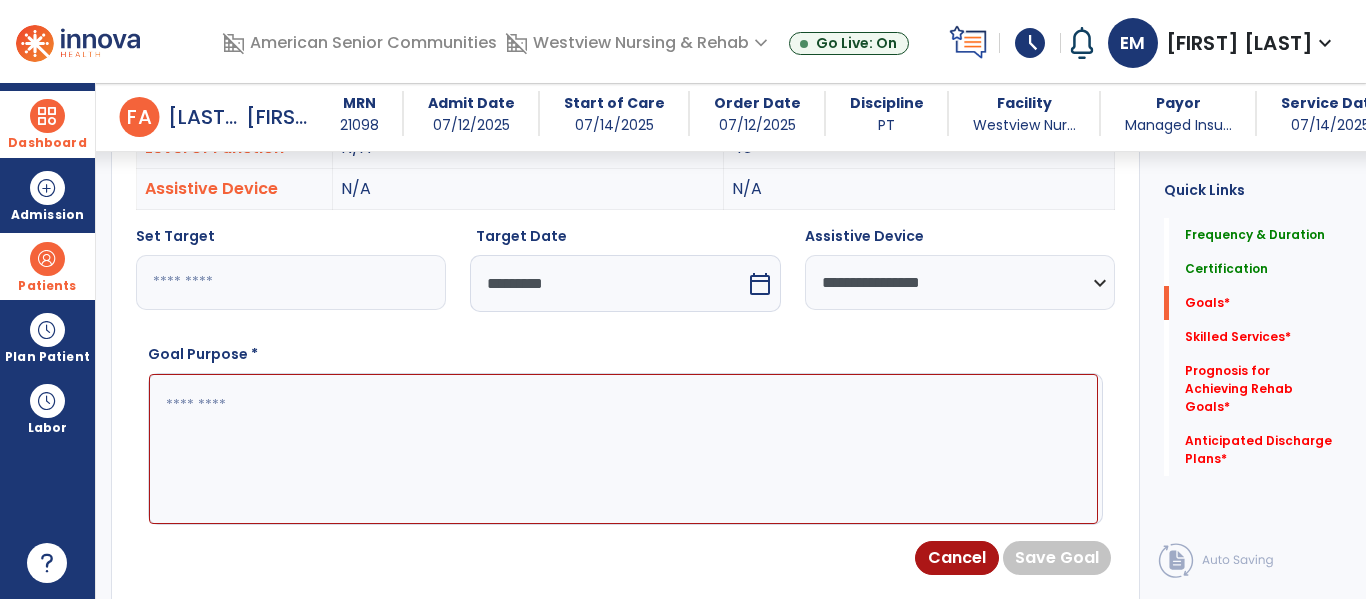 click at bounding box center [623, 449] 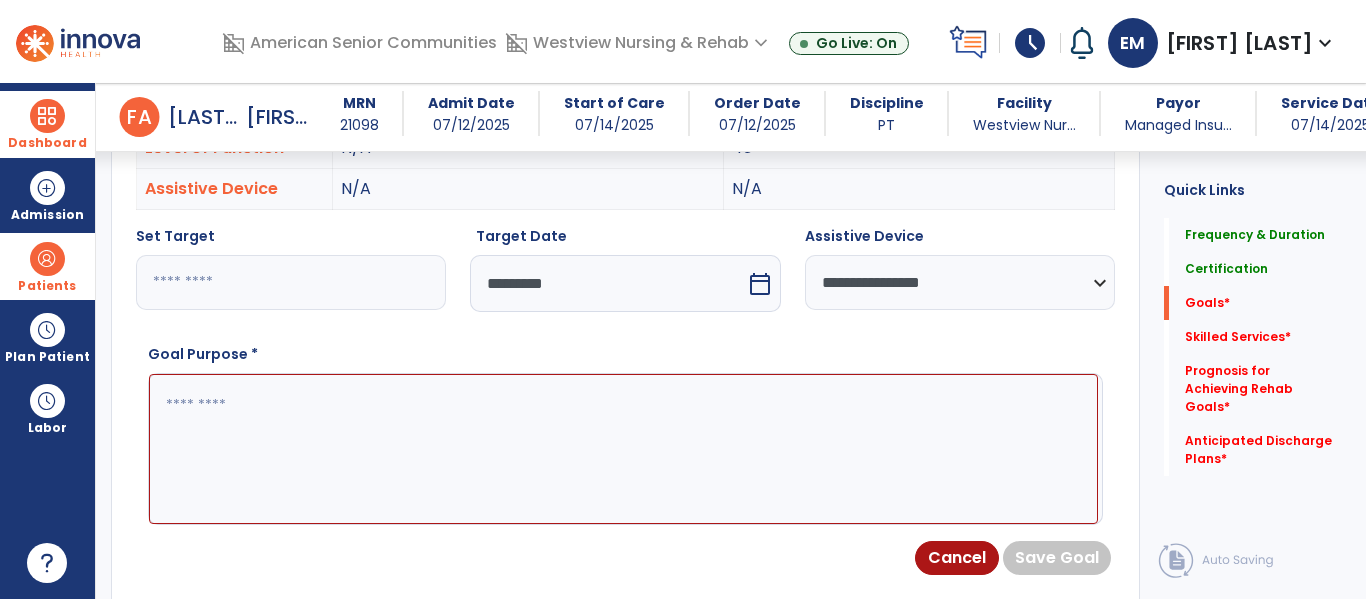type on "*" 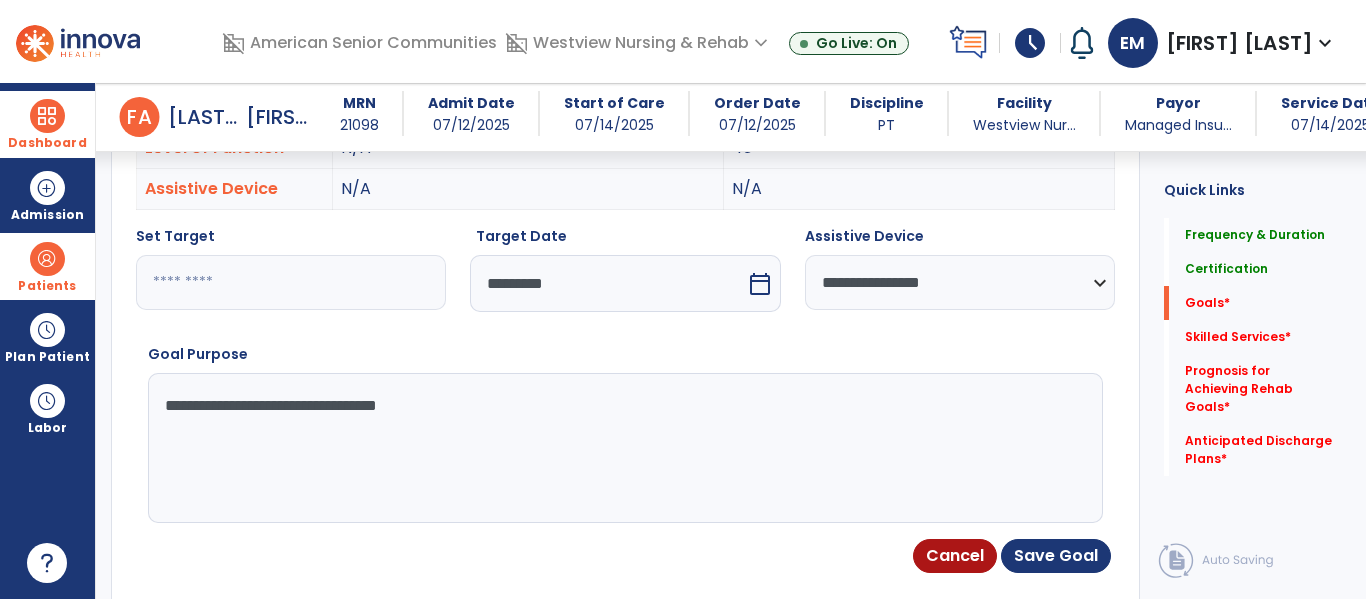 type on "**********" 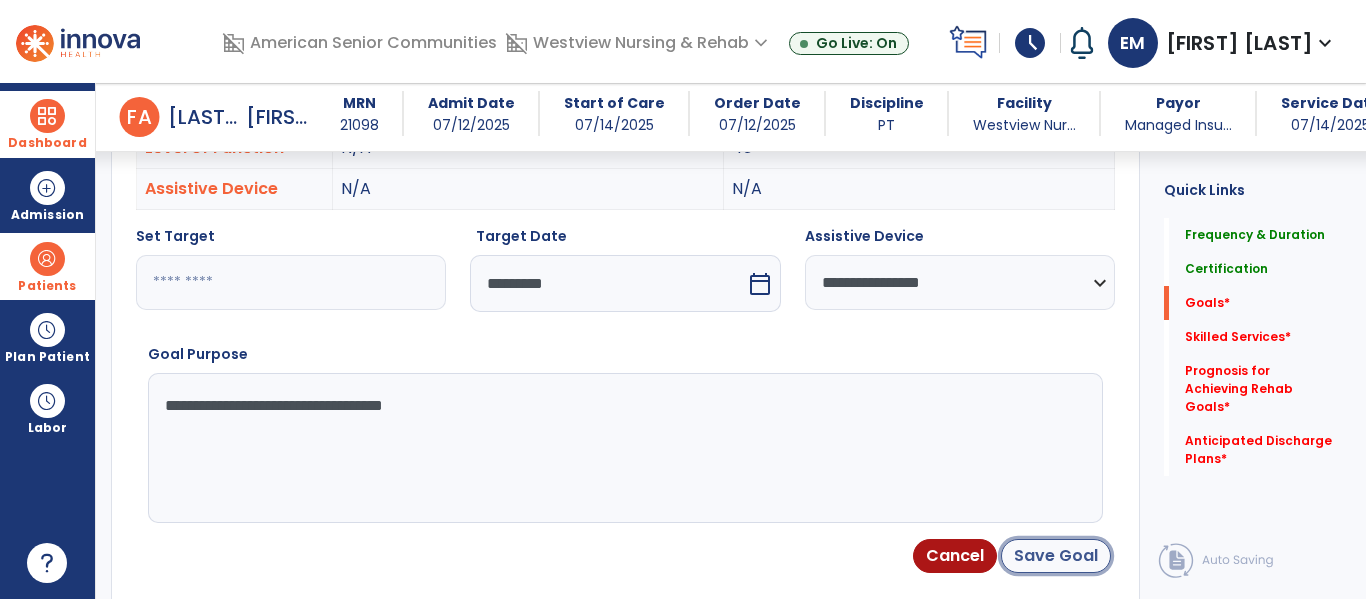 click on "Save Goal" at bounding box center (1056, 556) 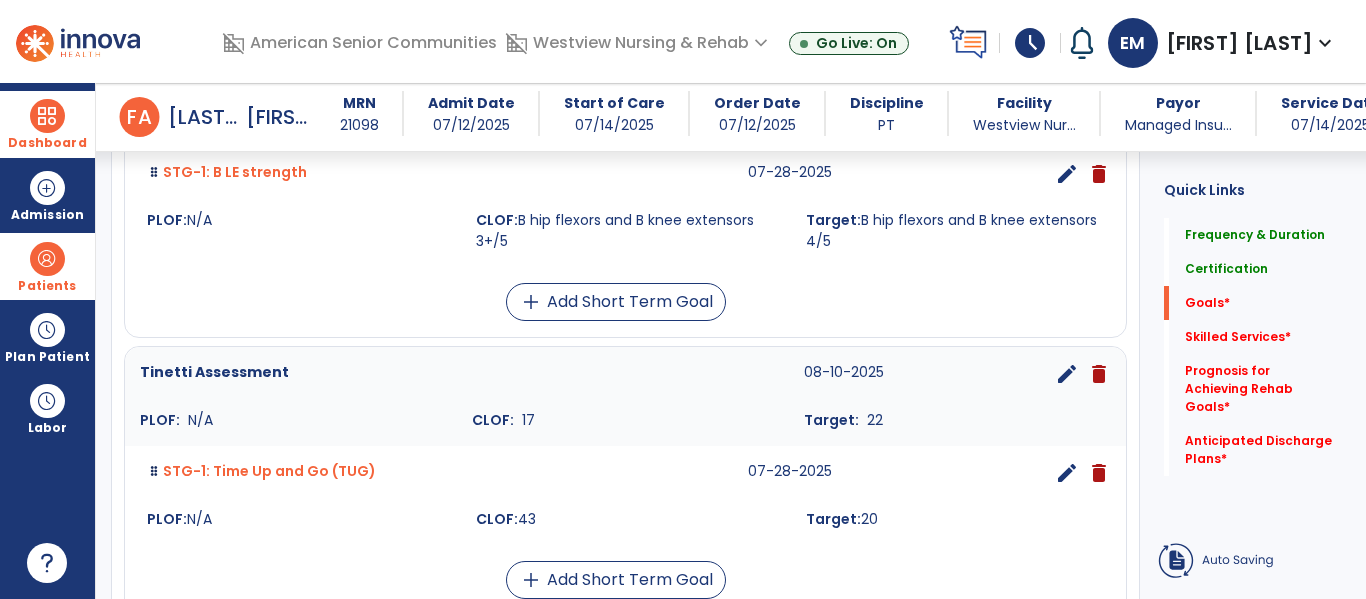 scroll, scrollTop: 652, scrollLeft: 0, axis: vertical 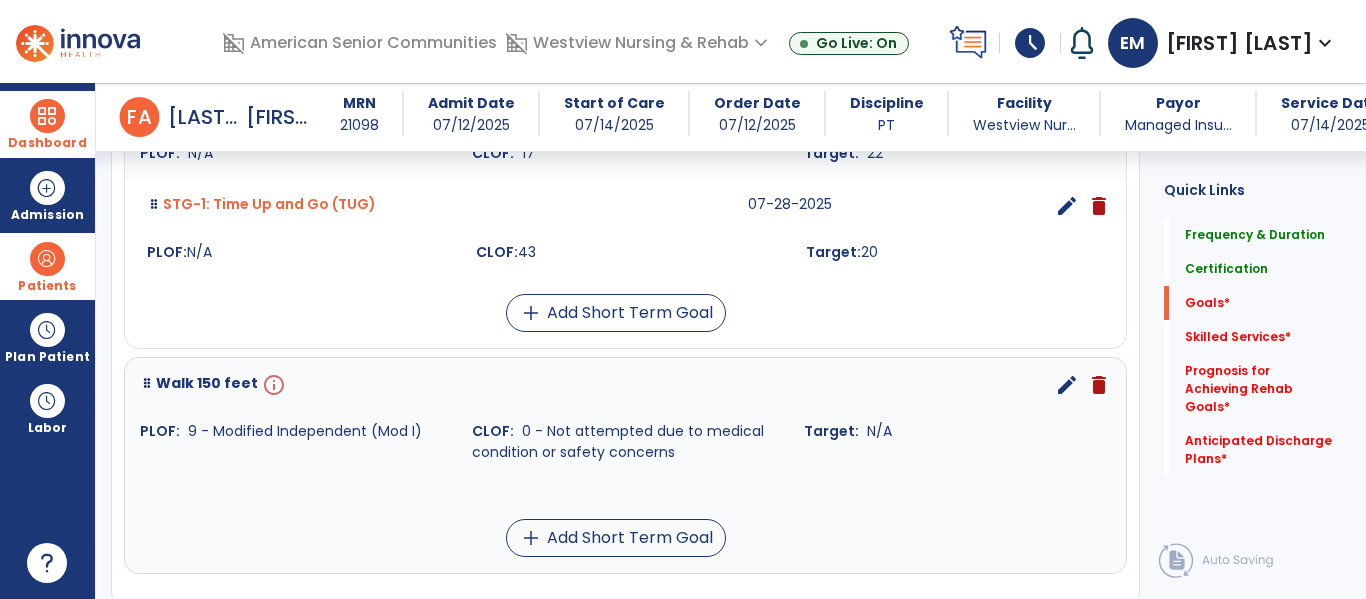 click on "edit" at bounding box center (1067, 385) 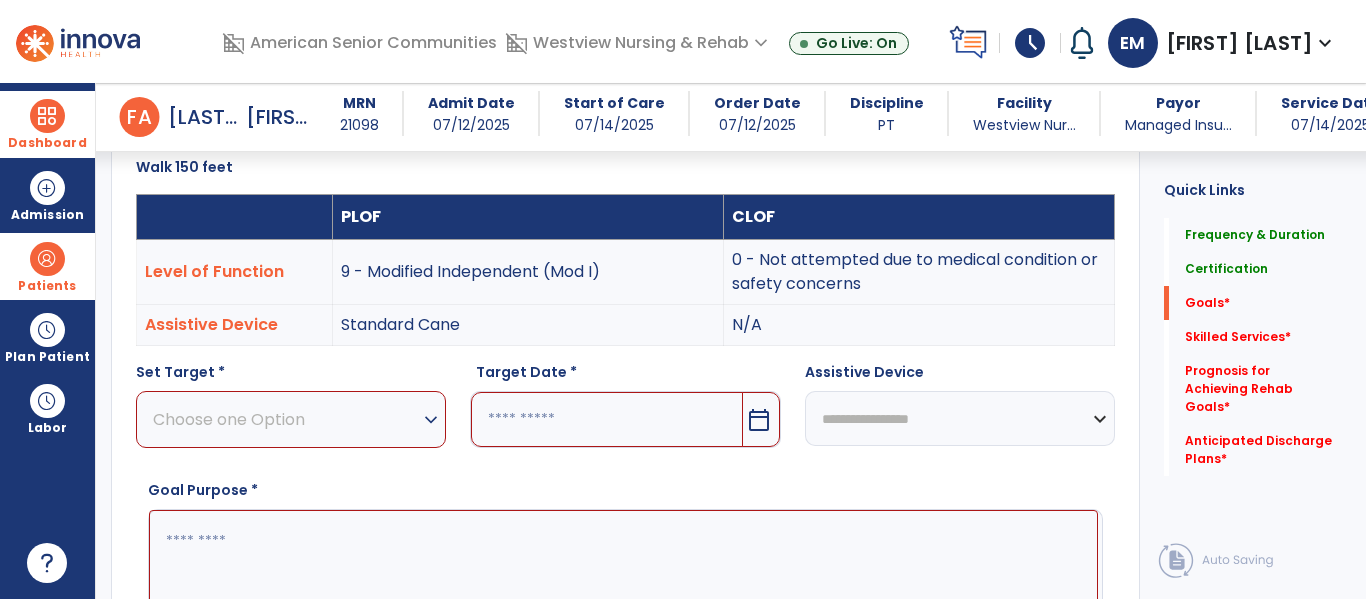 scroll, scrollTop: 534, scrollLeft: 0, axis: vertical 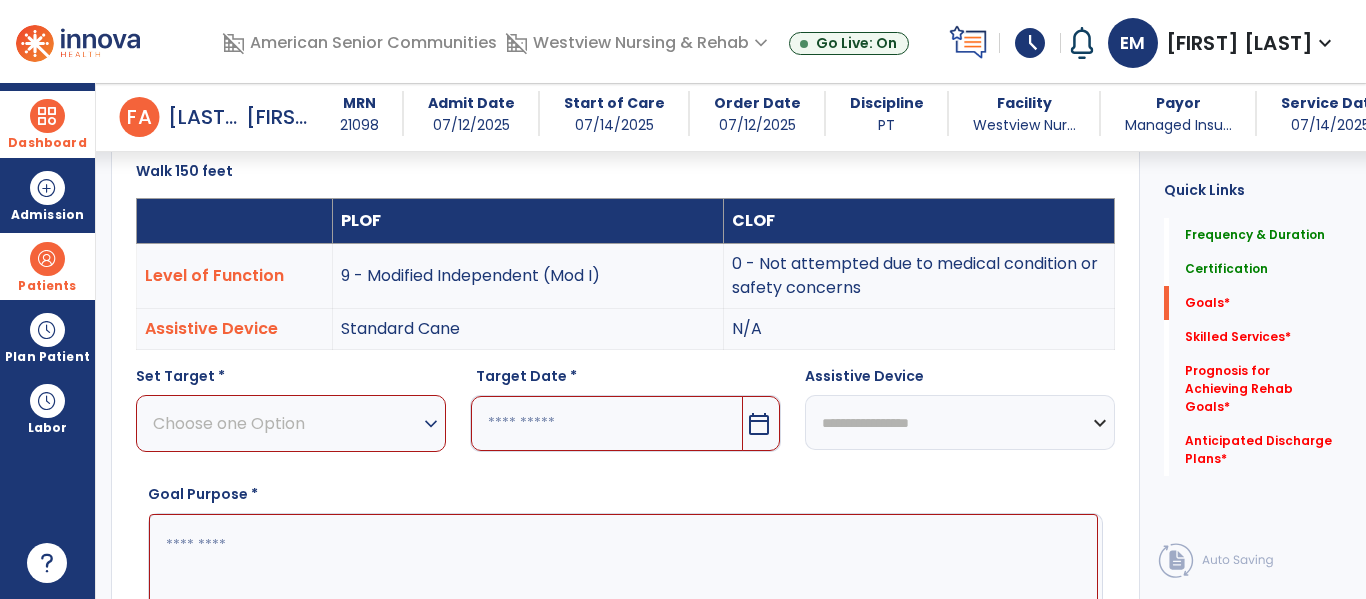 click on "Choose one Option" at bounding box center (286, 423) 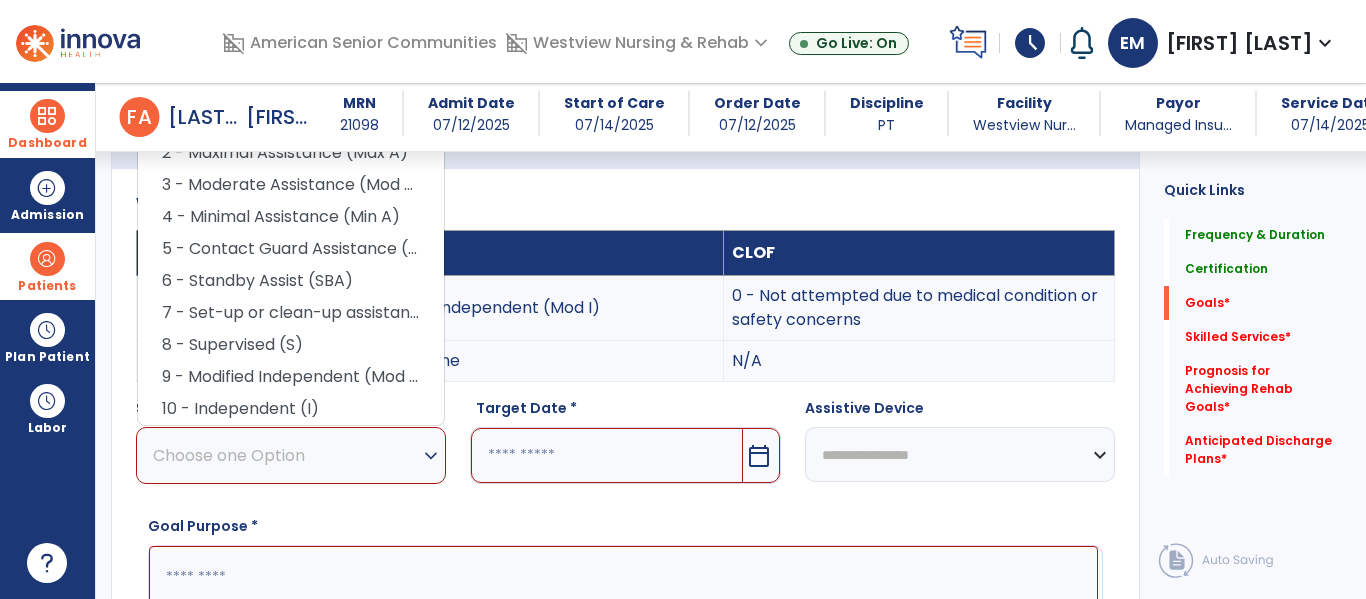 scroll, scrollTop: 506, scrollLeft: 0, axis: vertical 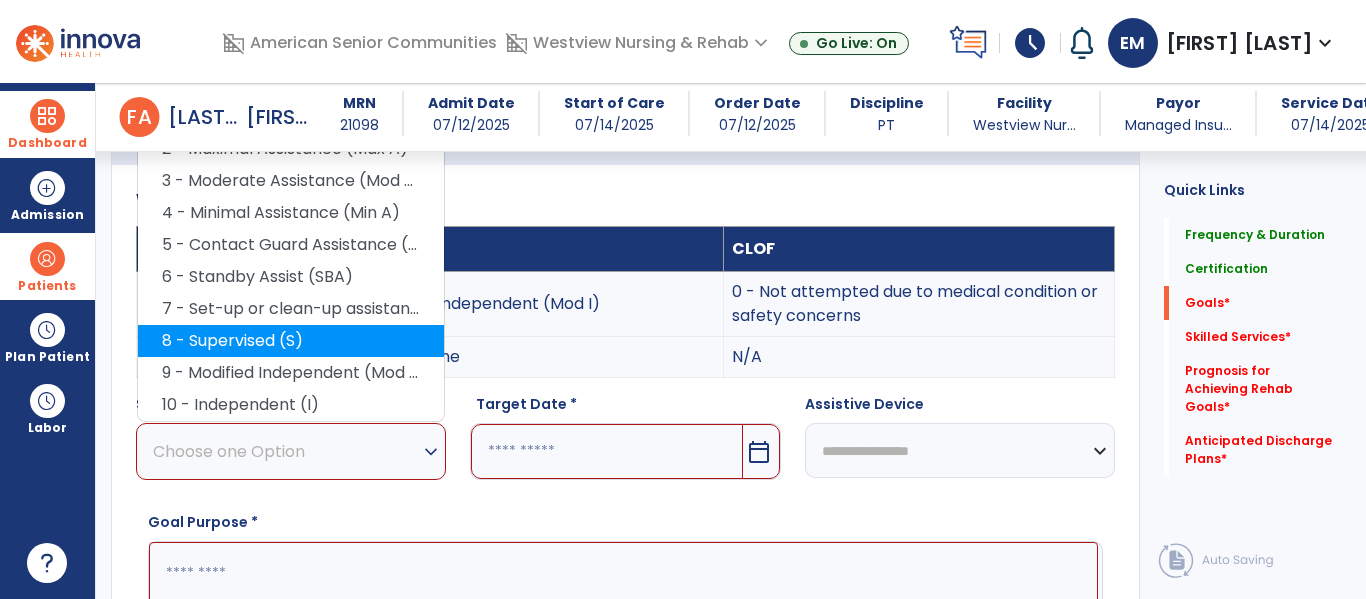 click on "8 - Supervised (S)" at bounding box center [291, 341] 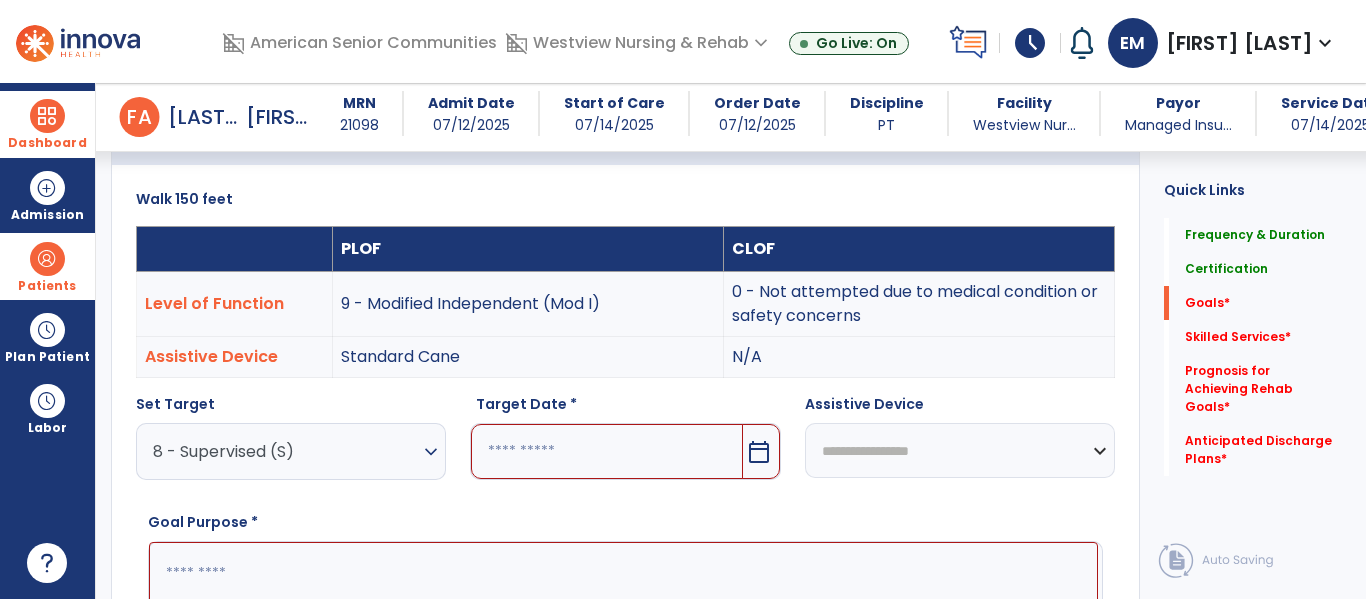 click on "calendar_today" at bounding box center [759, 452] 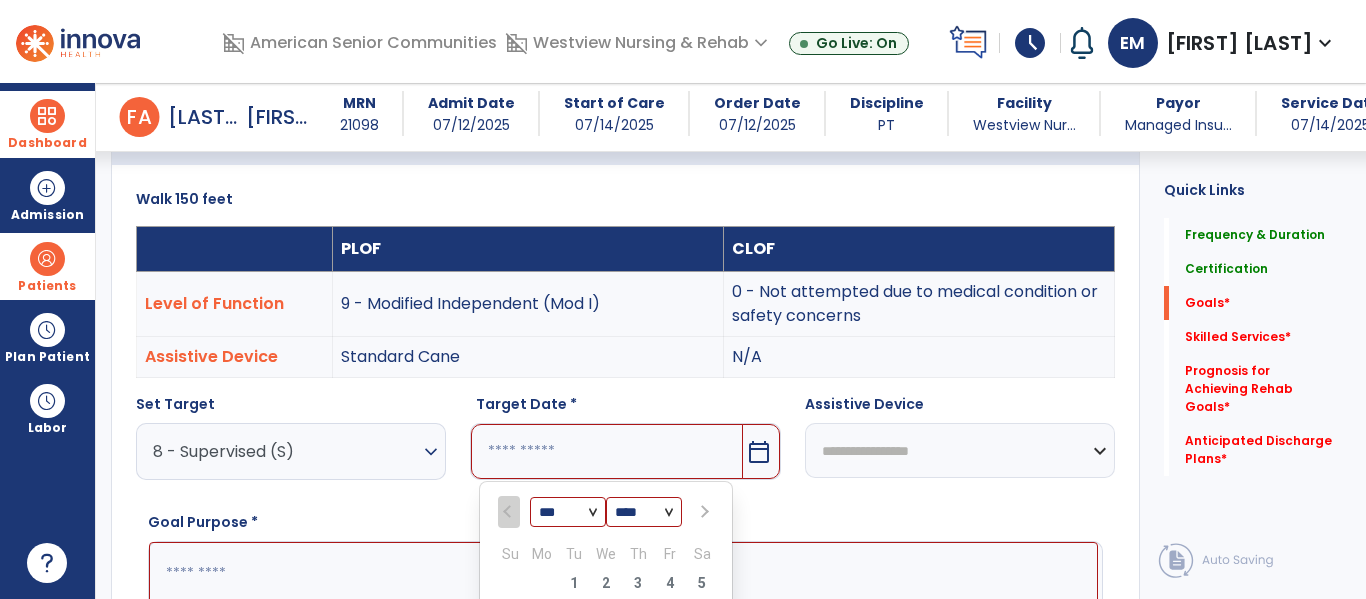scroll, scrollTop: 816, scrollLeft: 0, axis: vertical 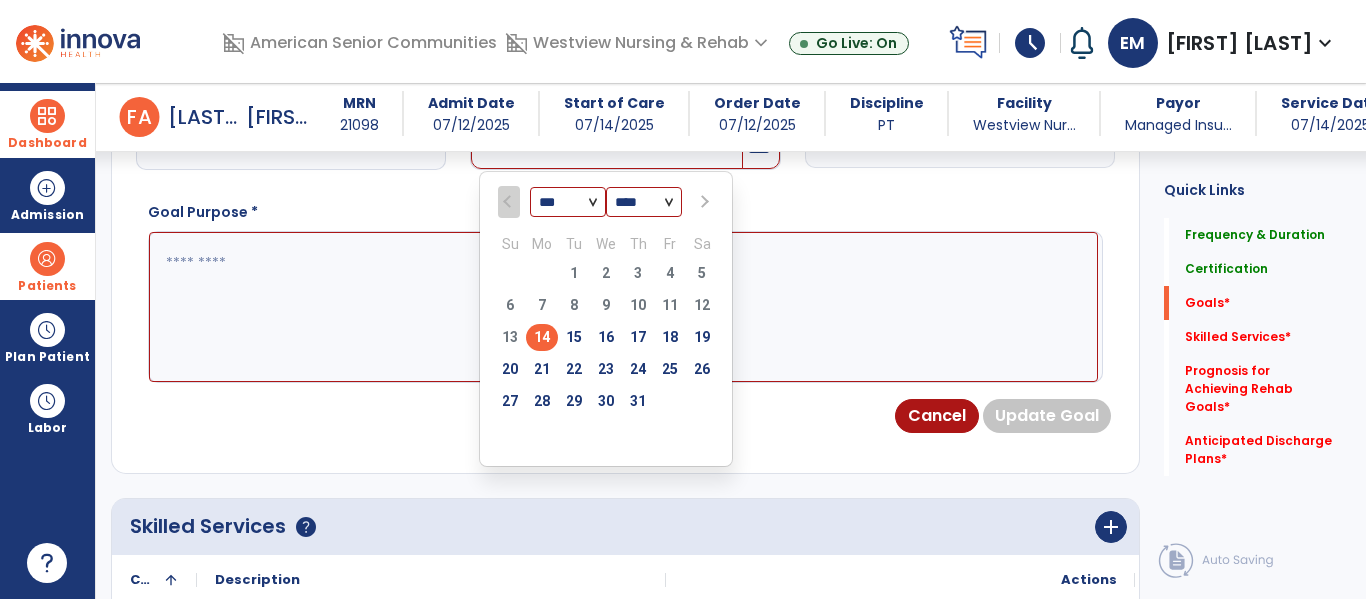 click at bounding box center (703, 202) 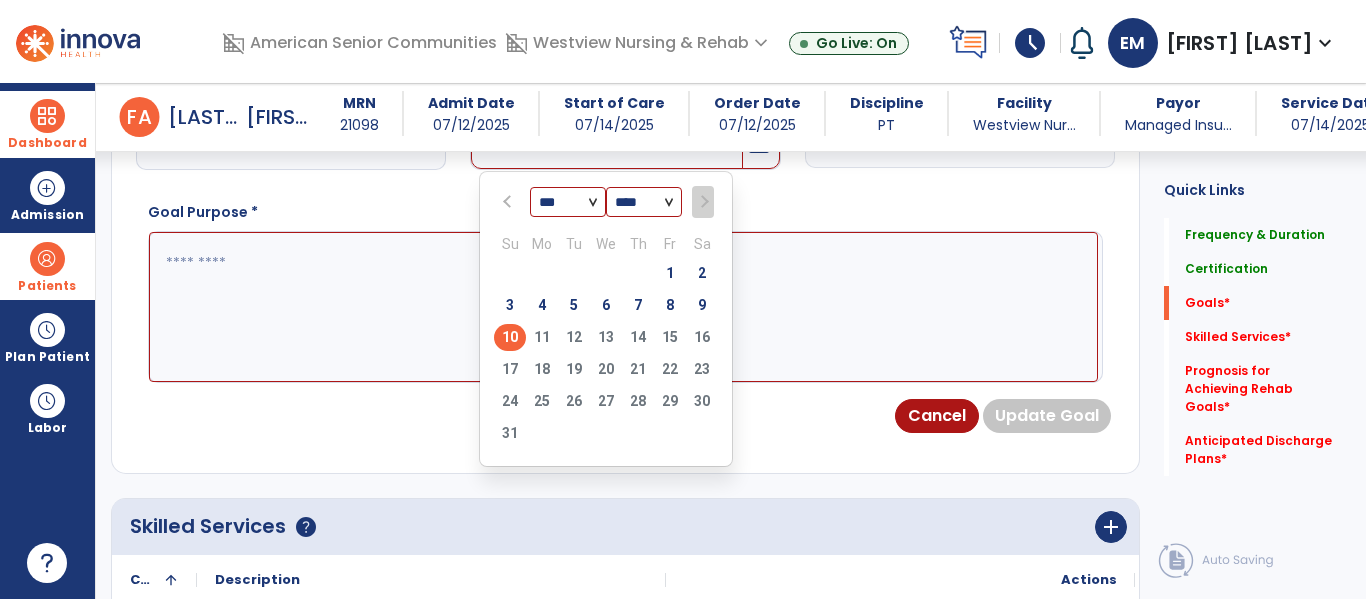 click on "10" at bounding box center (510, 337) 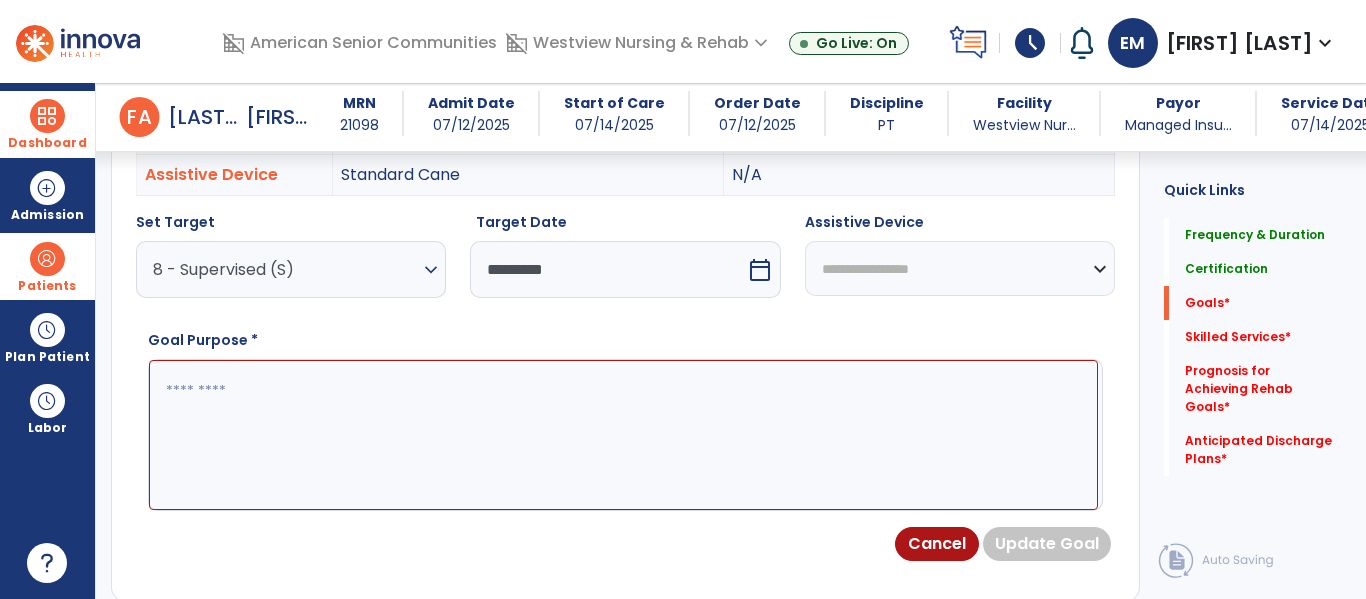 scroll, scrollTop: 685, scrollLeft: 0, axis: vertical 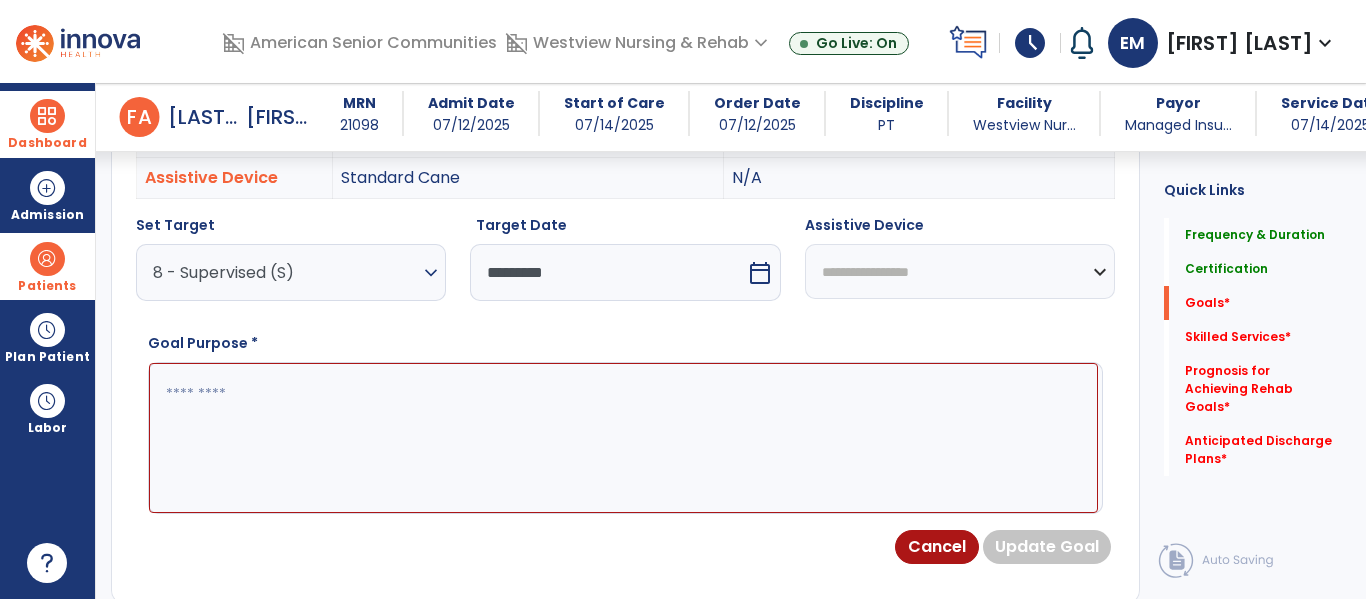 click on "**********" at bounding box center (960, 271) 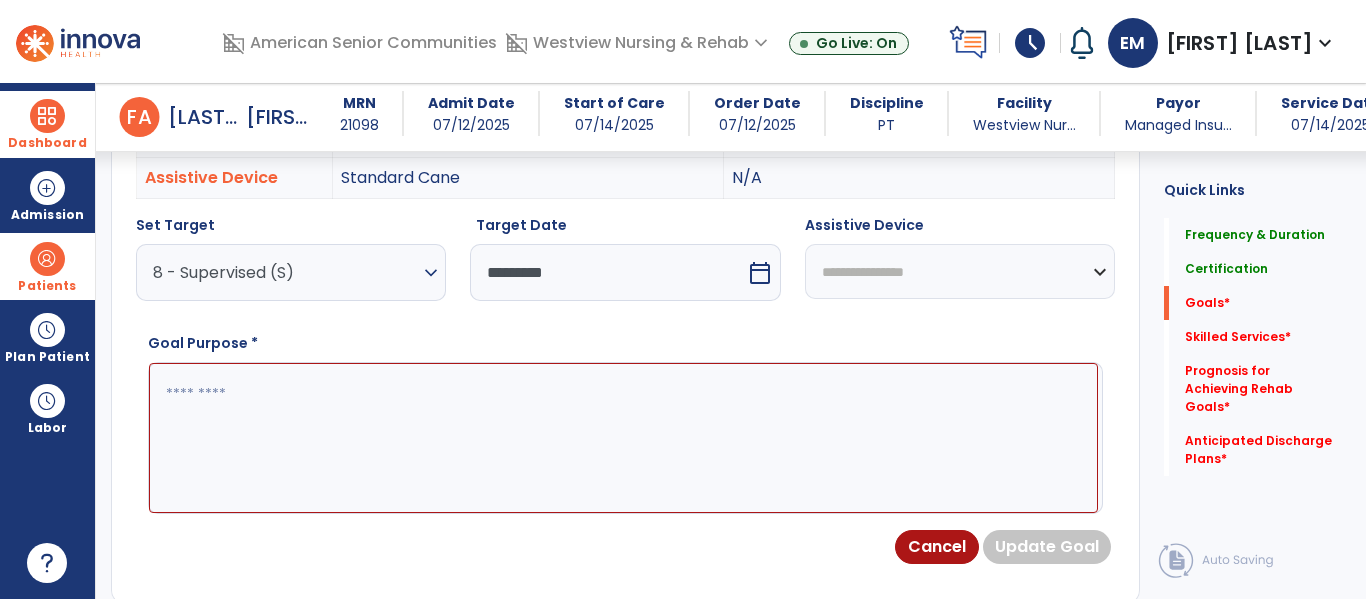 click on "**********" at bounding box center [960, 271] 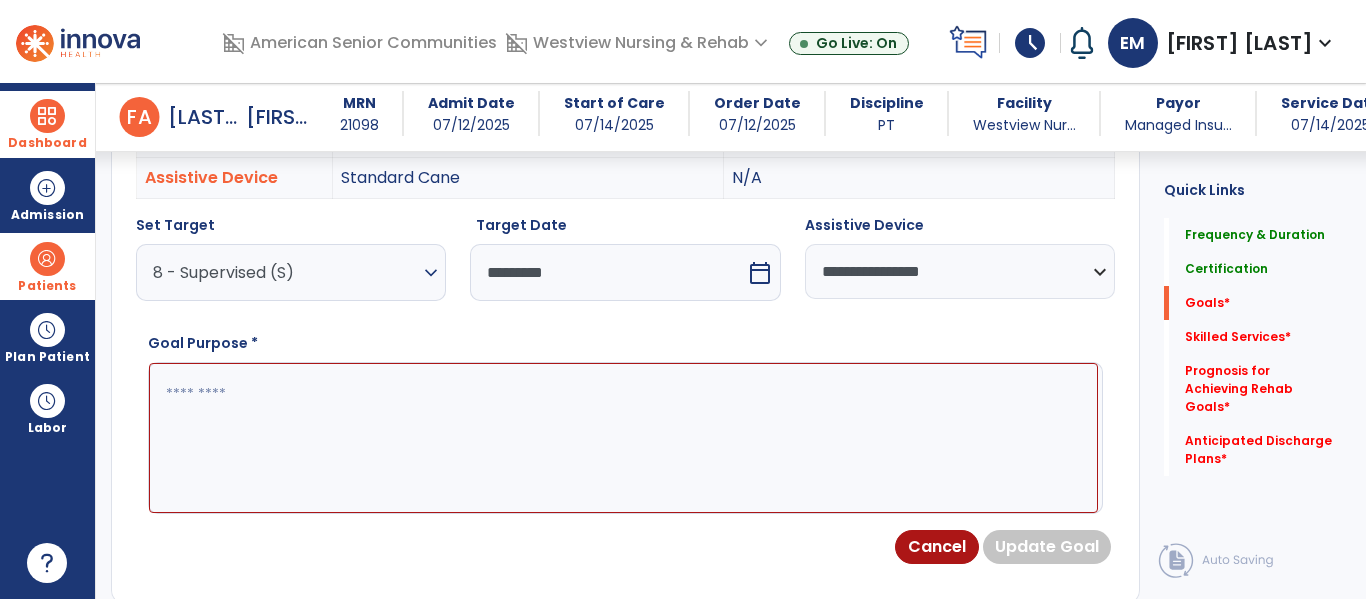 click at bounding box center [623, 438] 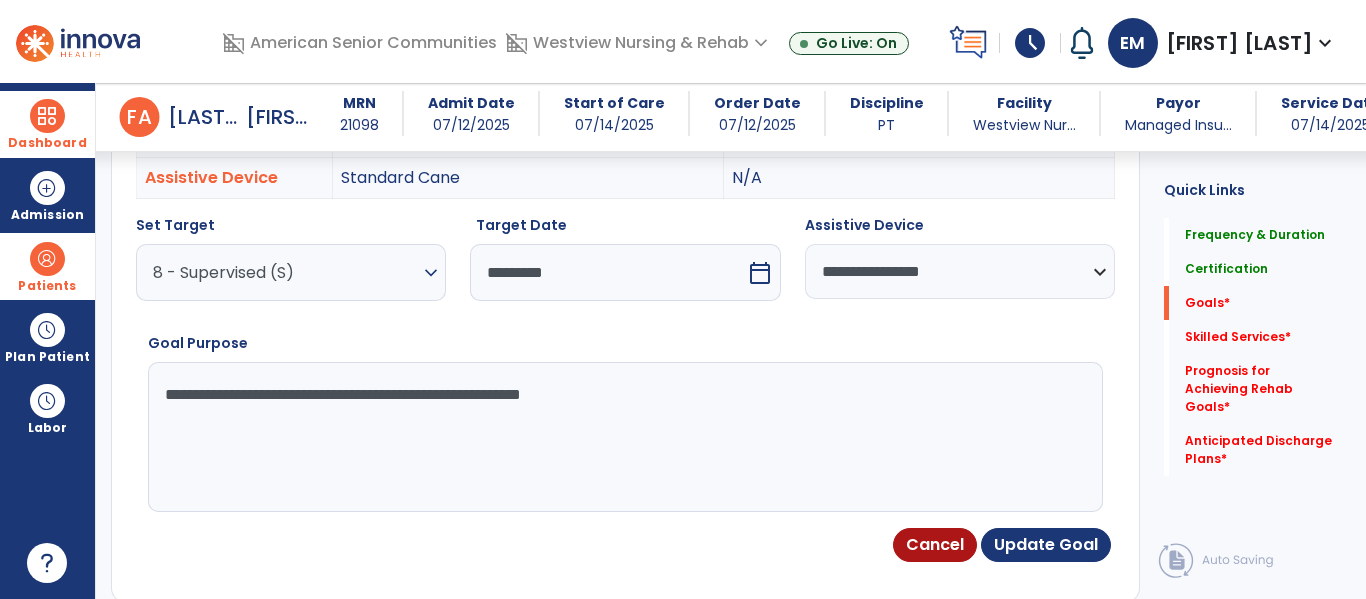type on "**********" 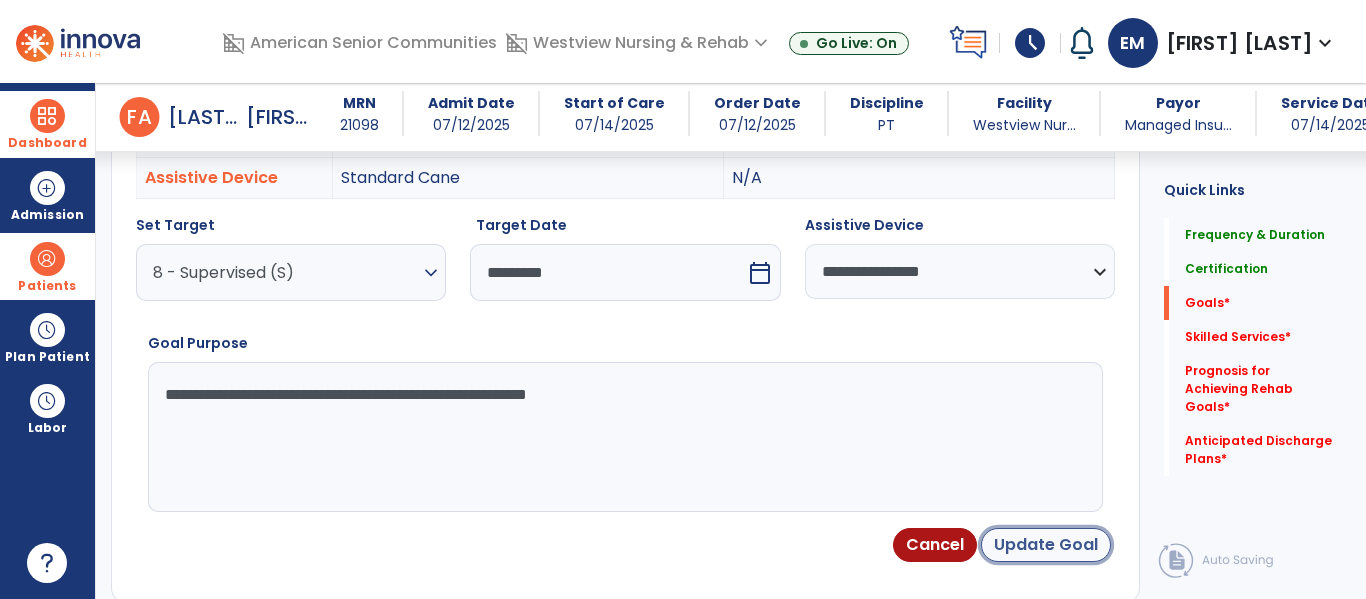 click on "Update Goal" at bounding box center [1046, 545] 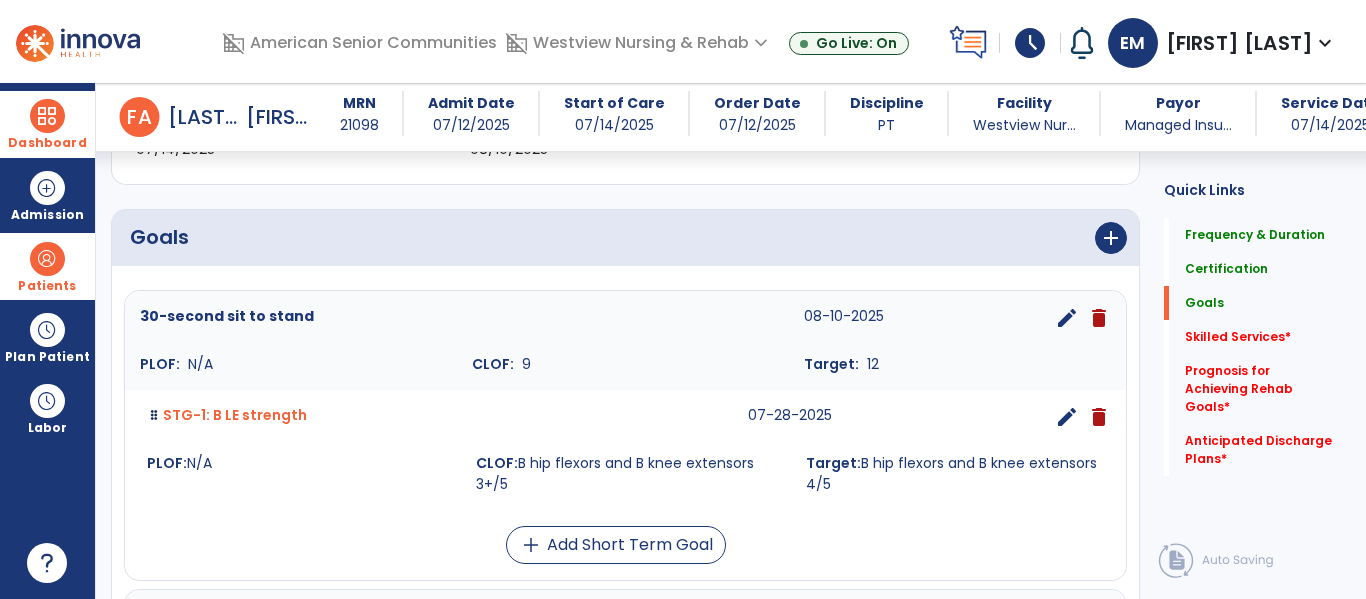 scroll, scrollTop: 396, scrollLeft: 0, axis: vertical 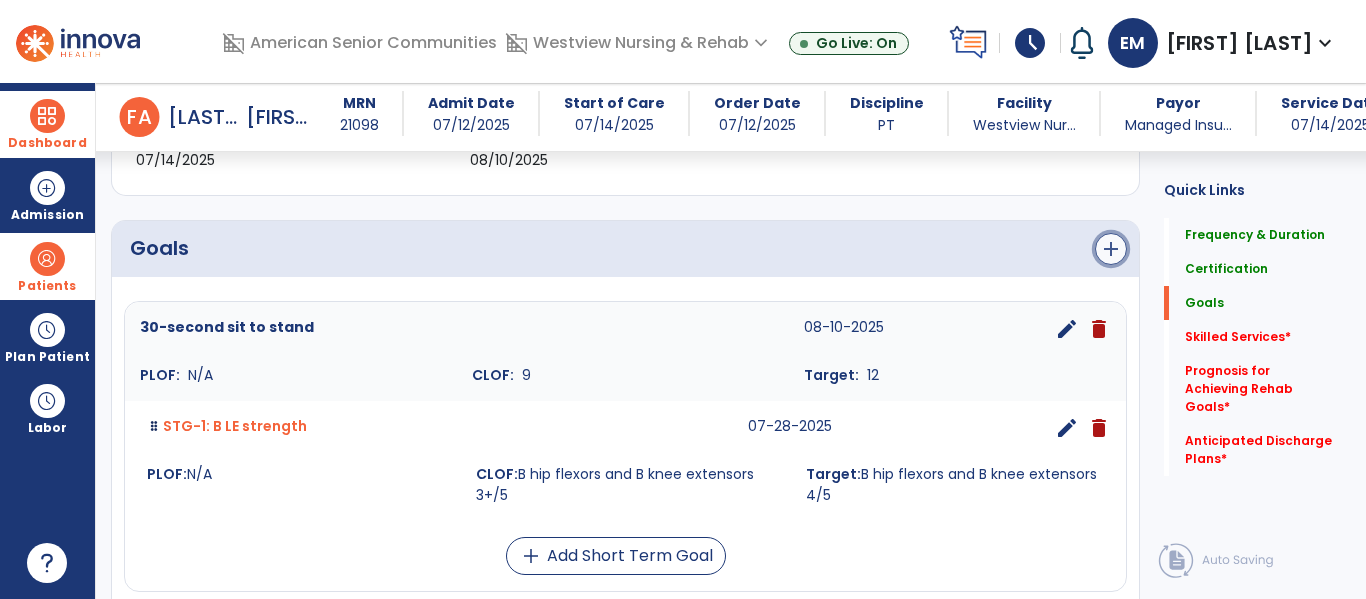 click on "add" at bounding box center (1111, 249) 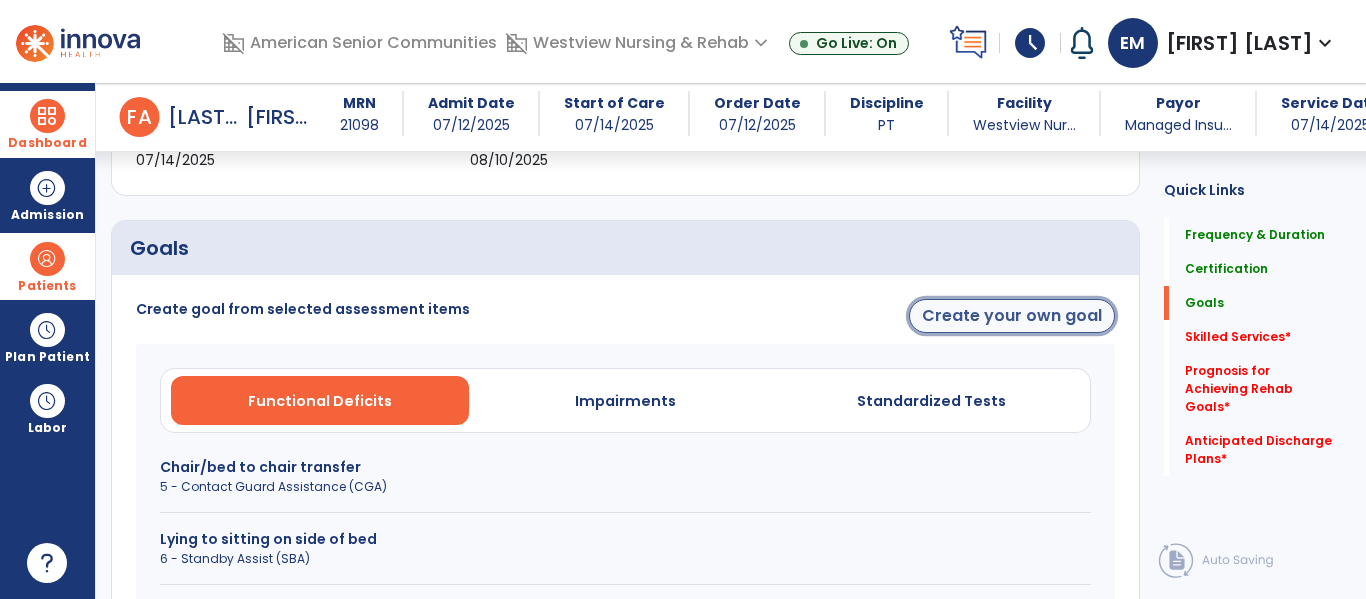 click on "Create your own goal" at bounding box center (1012, 316) 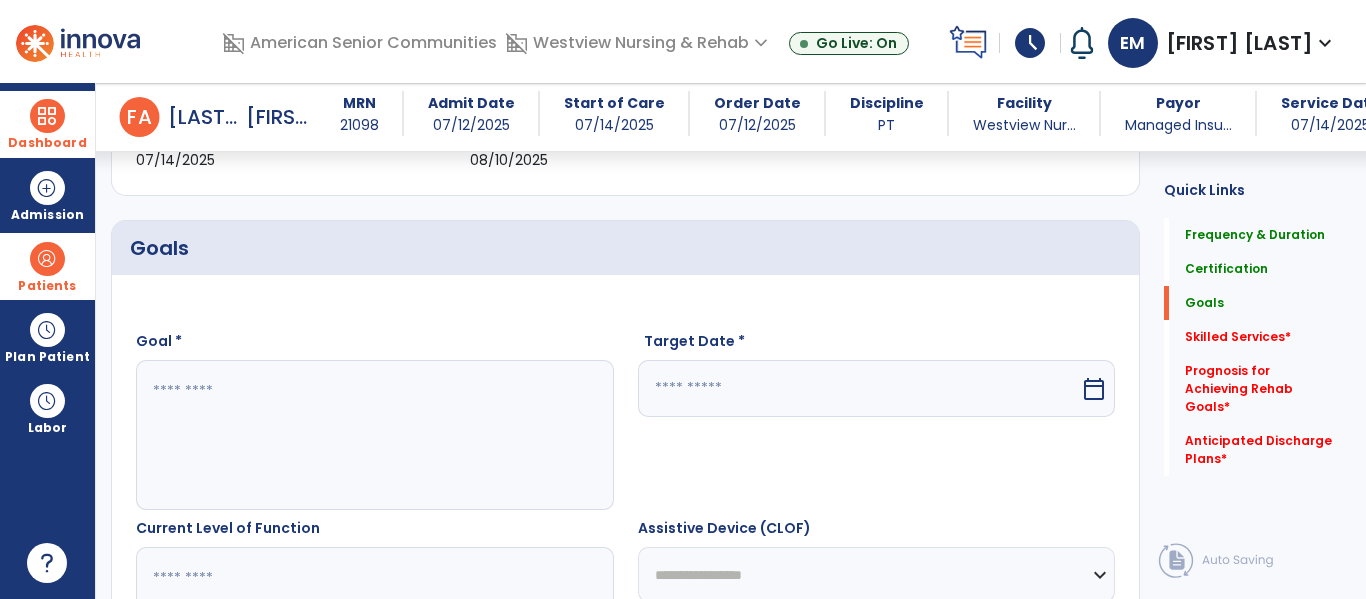 click at bounding box center [374, 435] 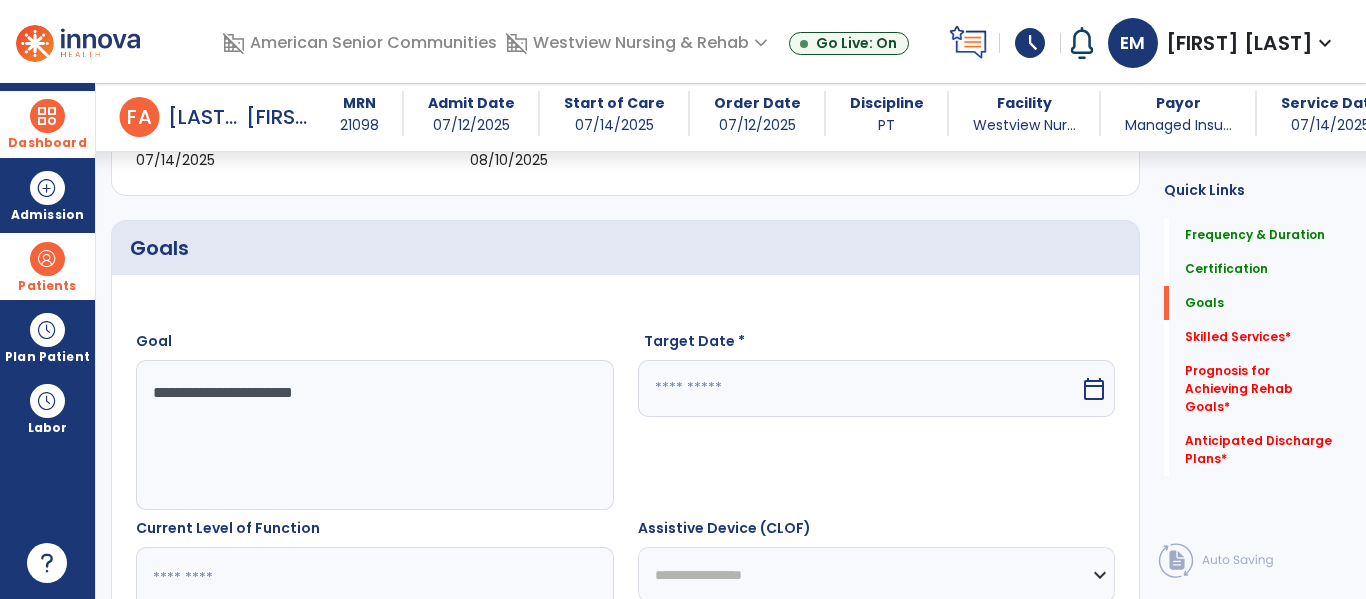 type on "**********" 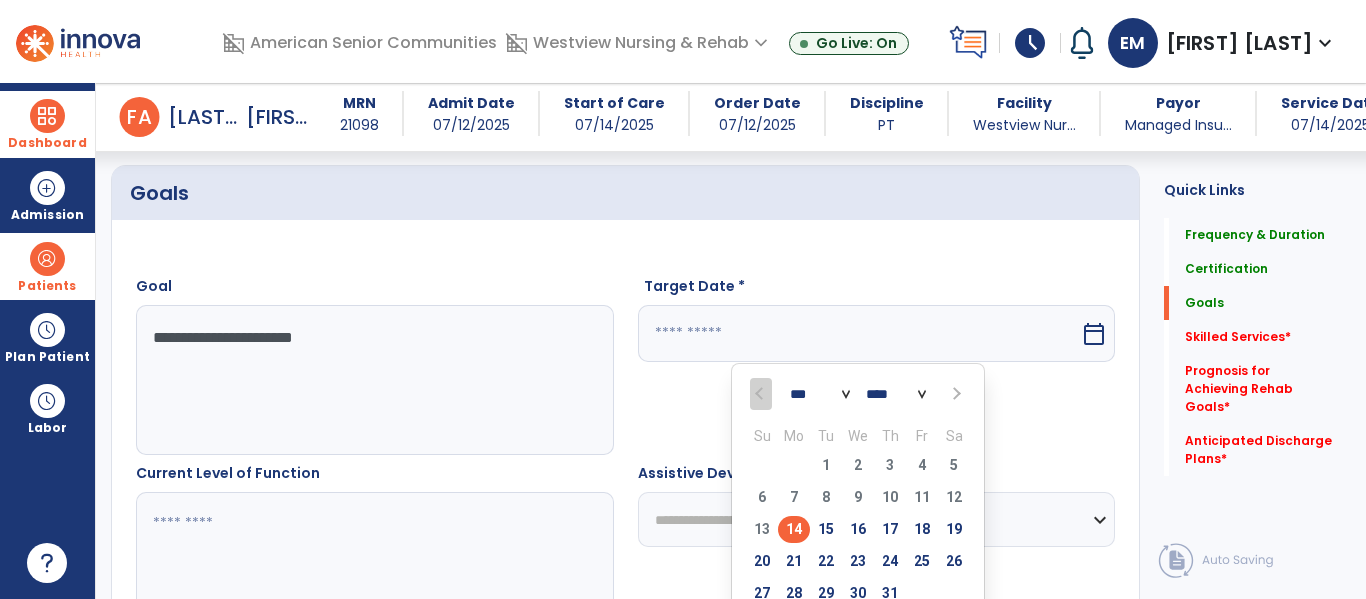 scroll, scrollTop: 452, scrollLeft: 0, axis: vertical 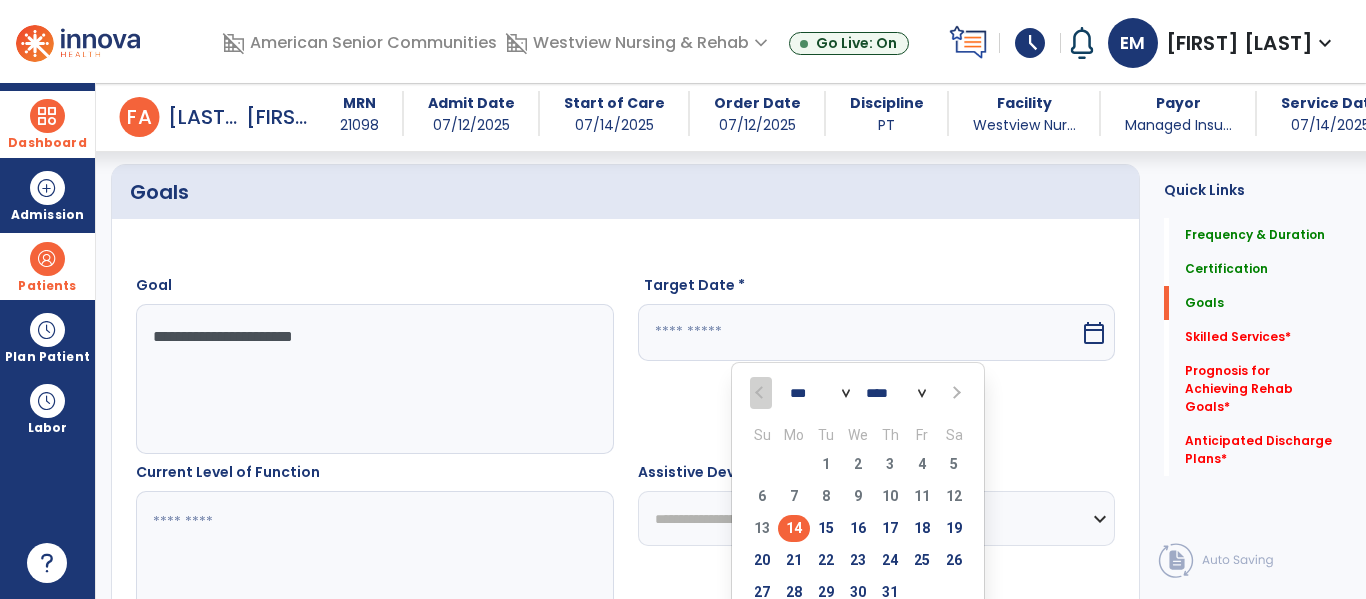 click at bounding box center [955, 393] 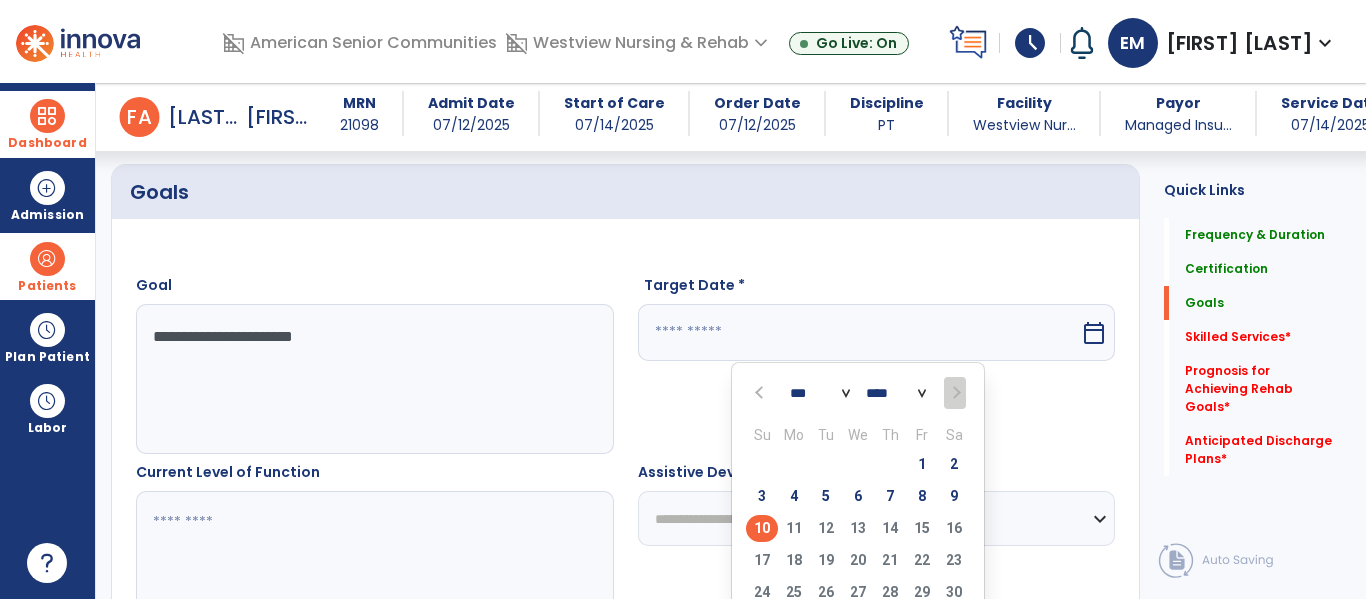 click on "10" at bounding box center [762, 528] 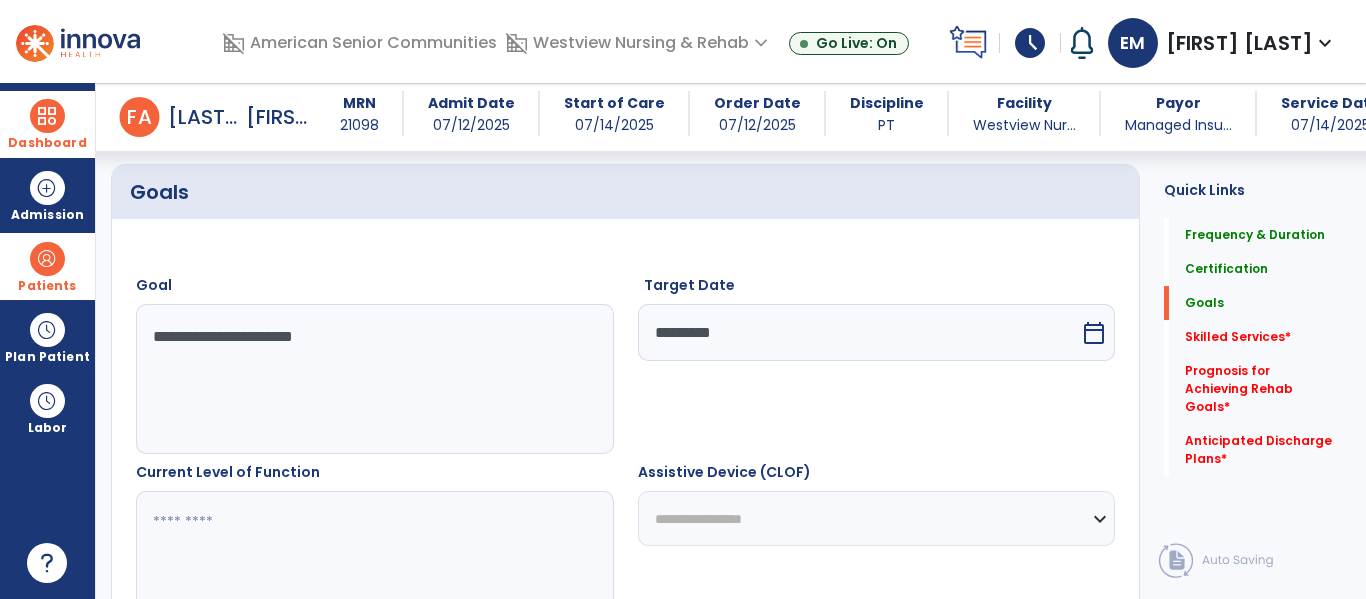 click at bounding box center [374, 566] 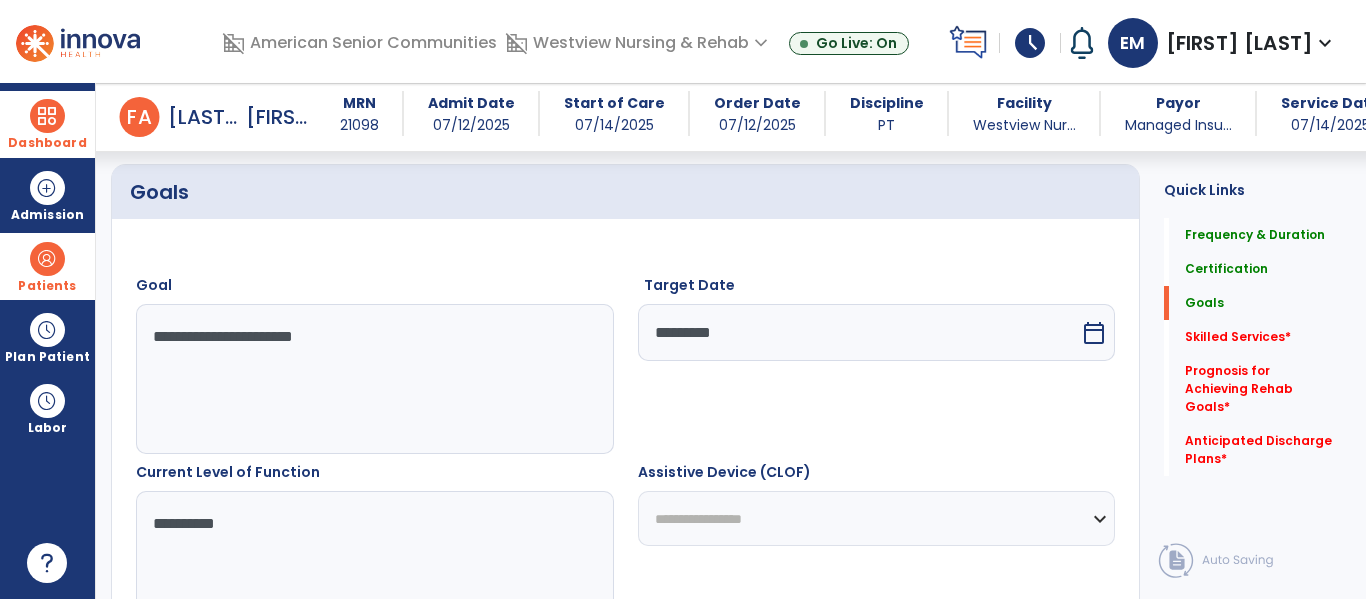 type on "**********" 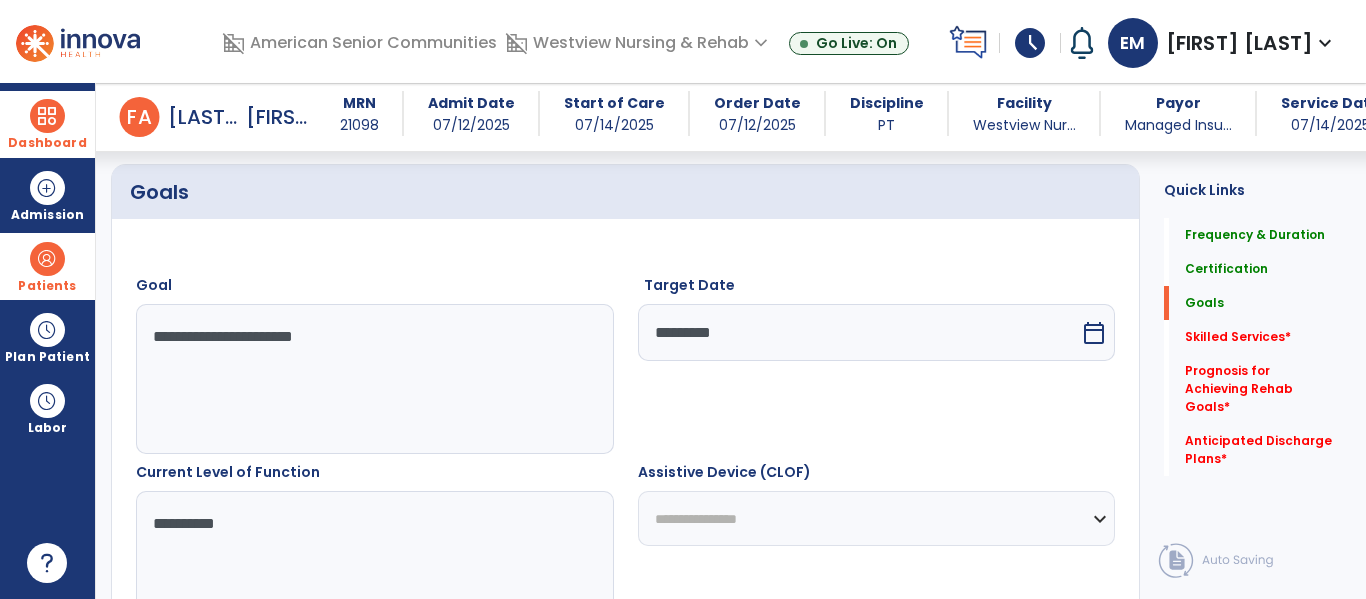 click on "**********" at bounding box center (877, 518) 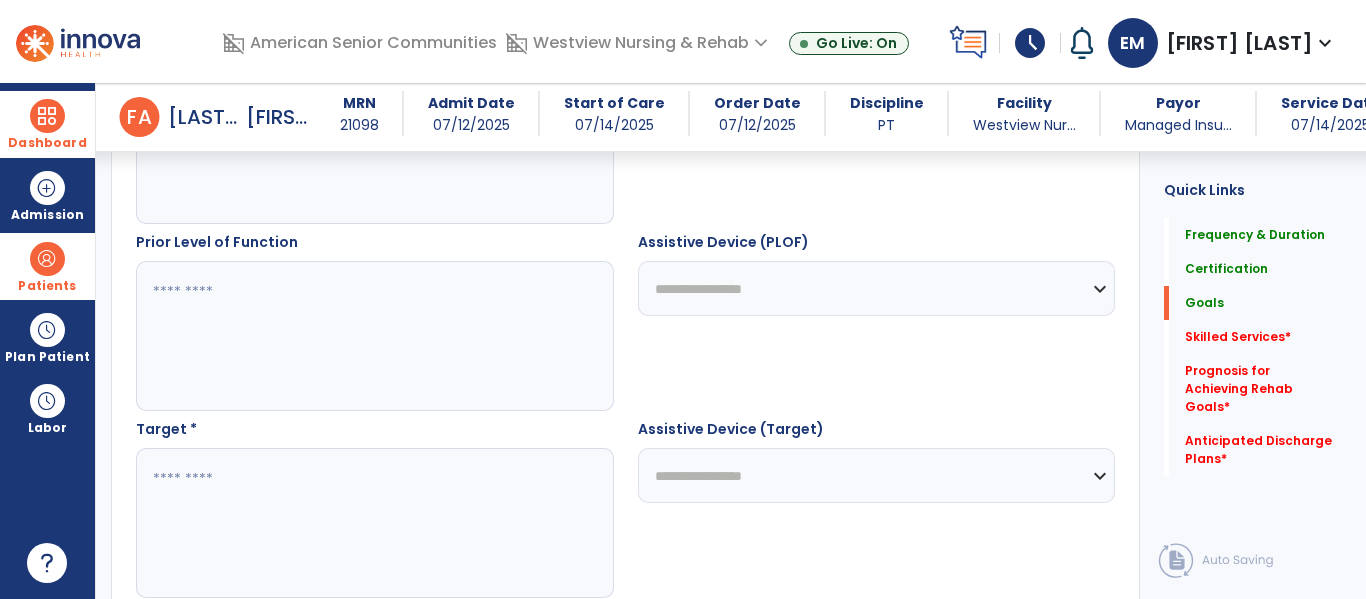 scroll, scrollTop: 870, scrollLeft: 0, axis: vertical 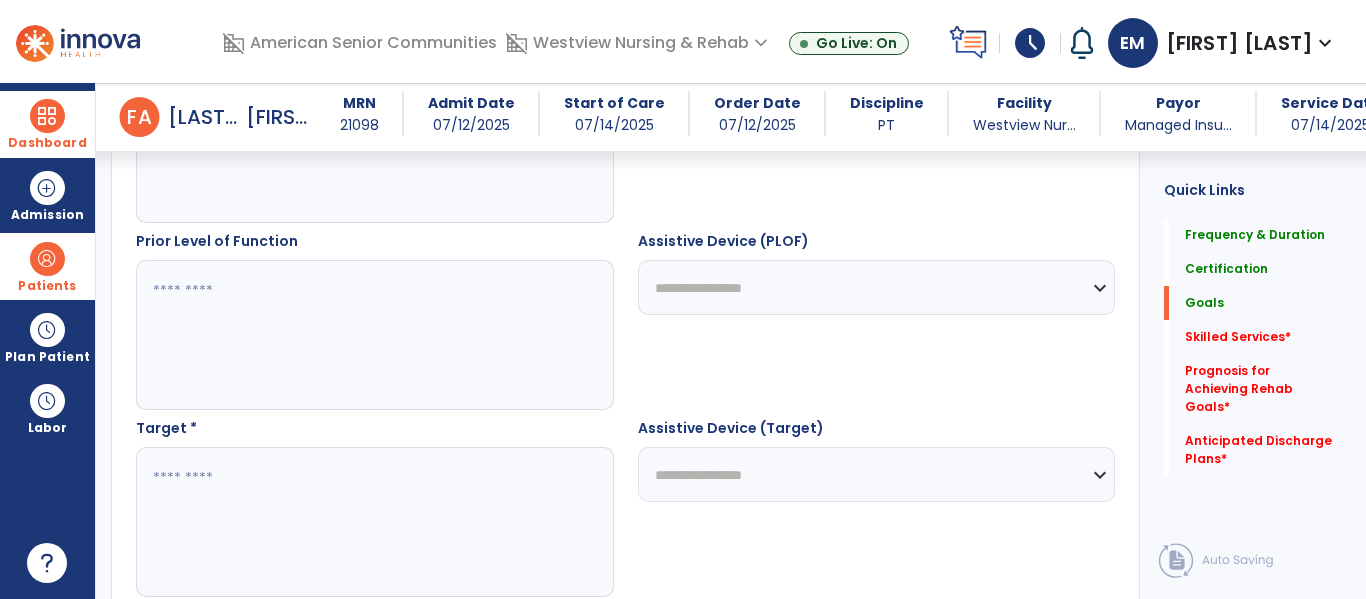 click at bounding box center (374, 522) 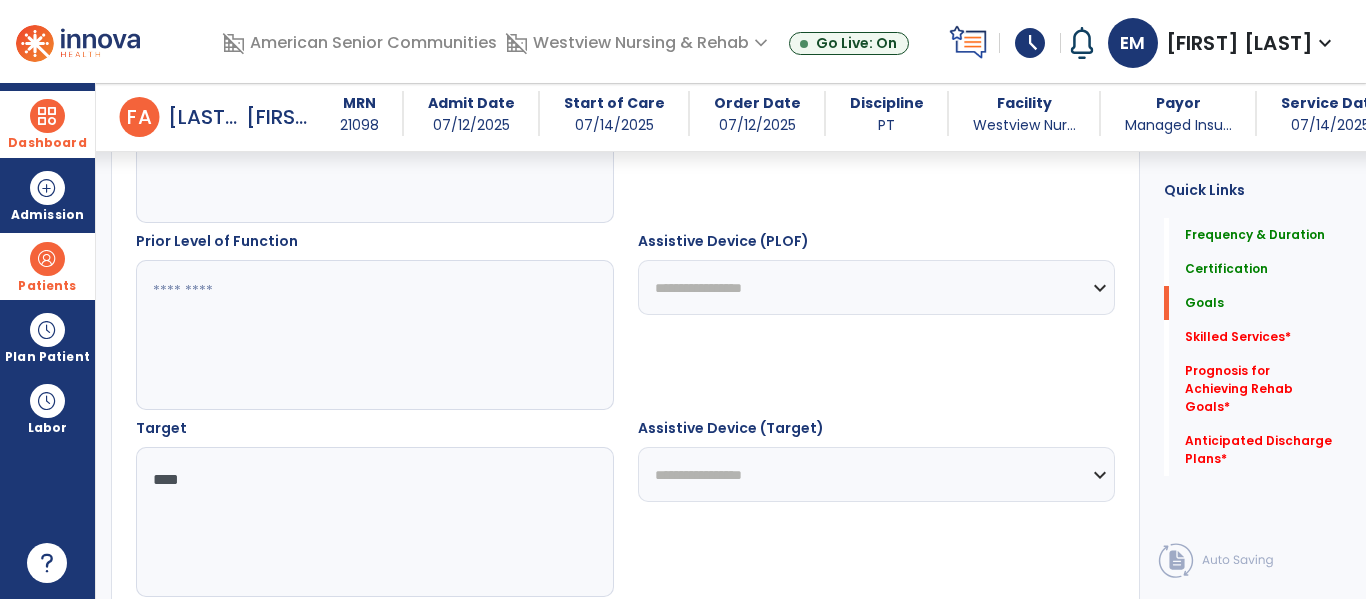 type on "****" 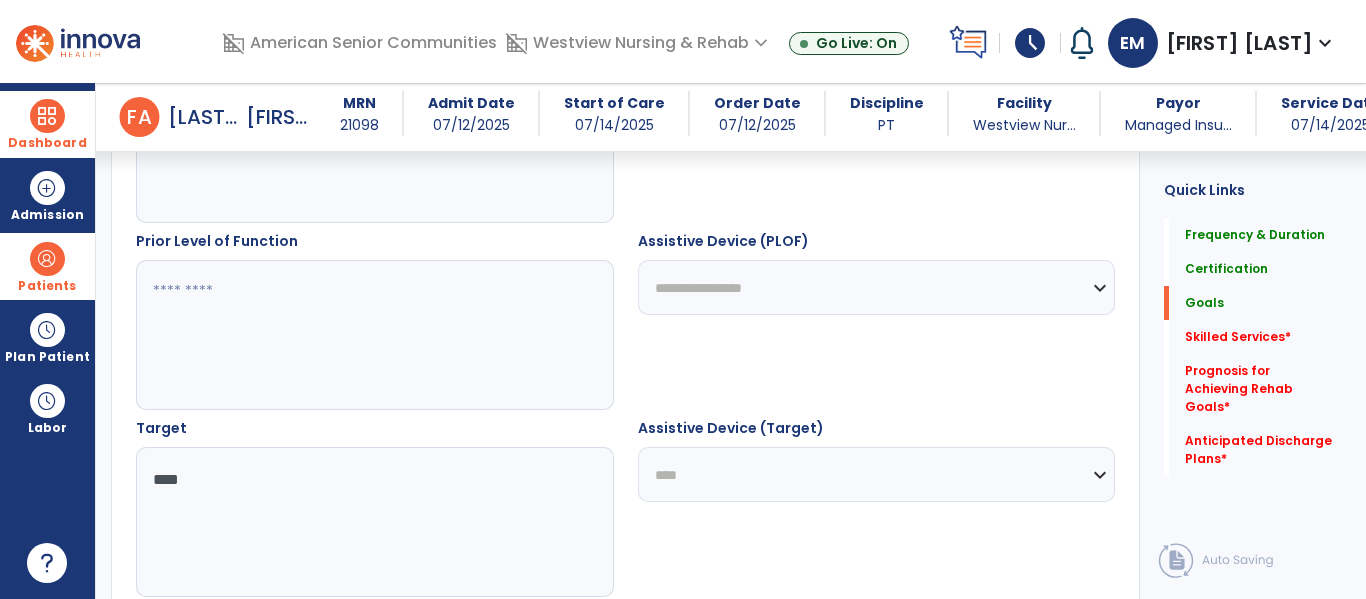 click on "**********" at bounding box center (877, 474) 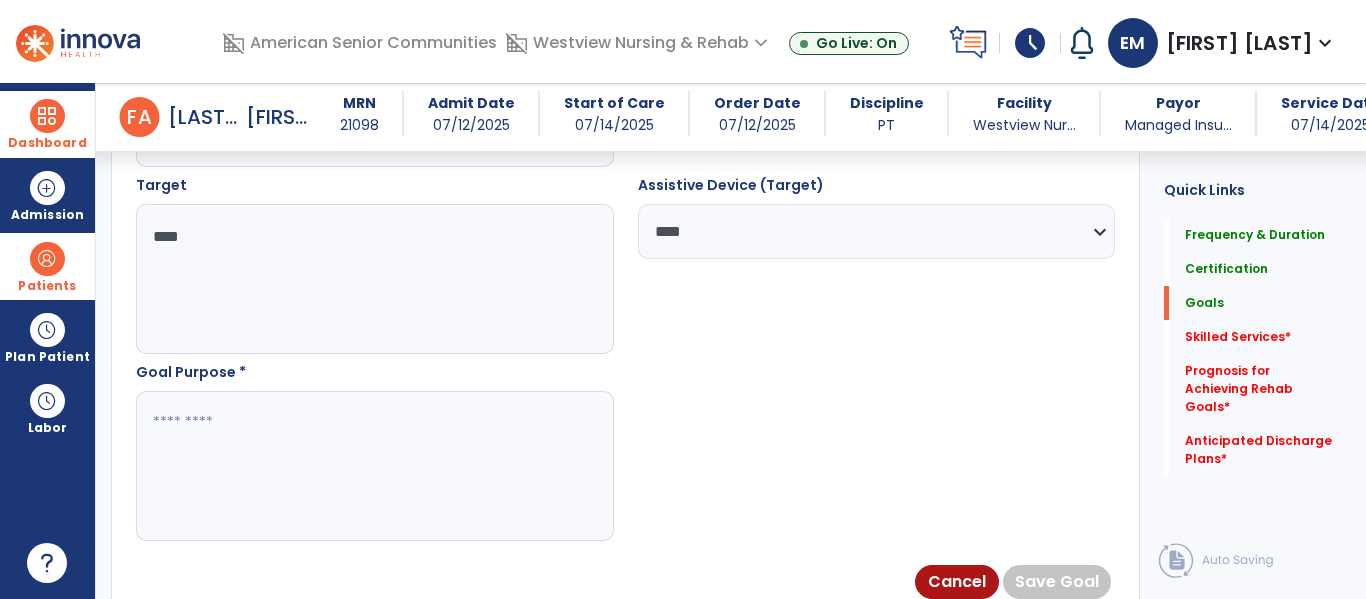 scroll, scrollTop: 1147, scrollLeft: 0, axis: vertical 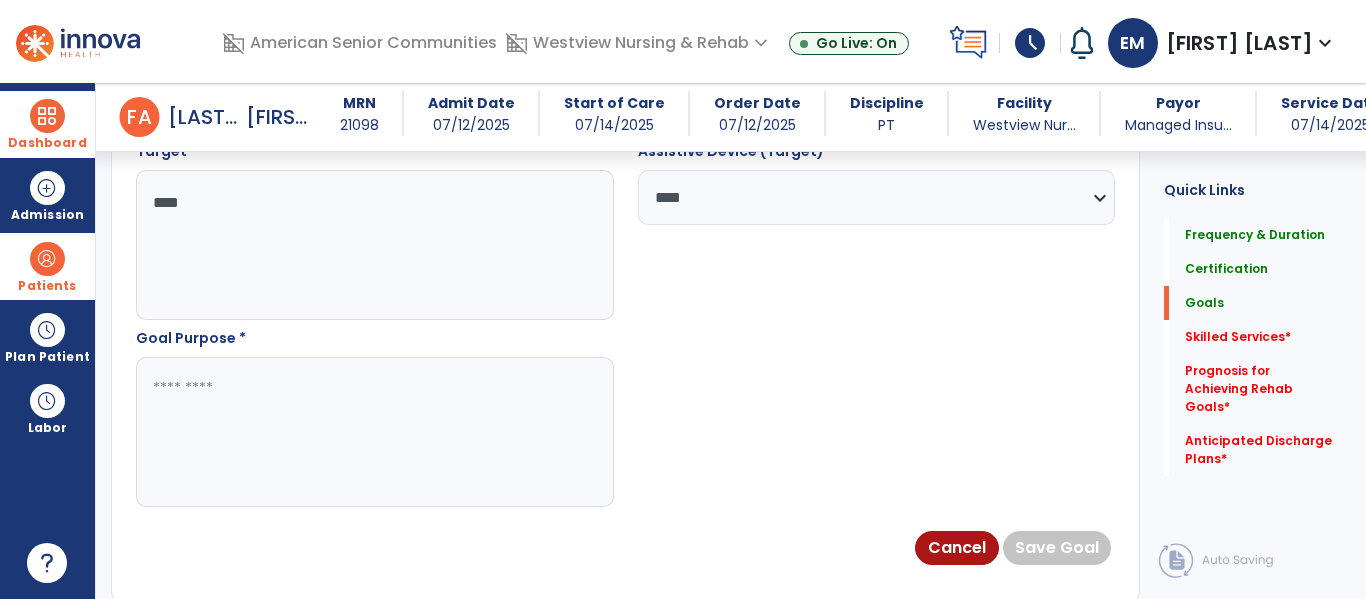 click at bounding box center (374, 432) 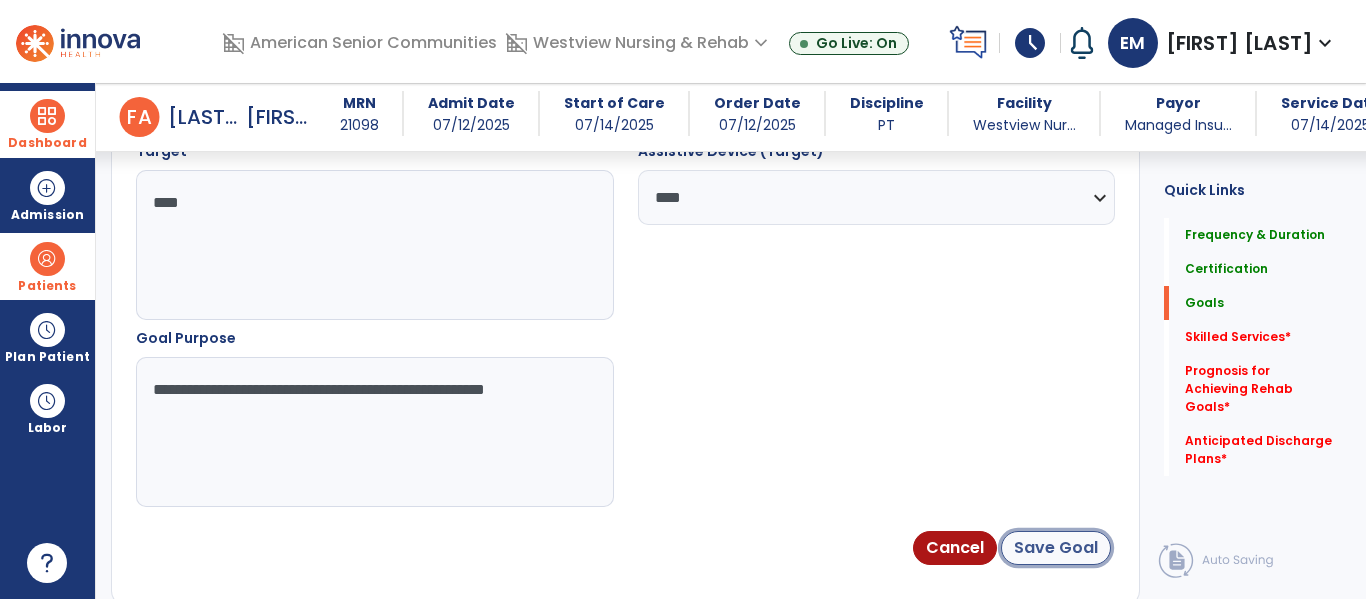click on "Save Goal" at bounding box center (1056, 548) 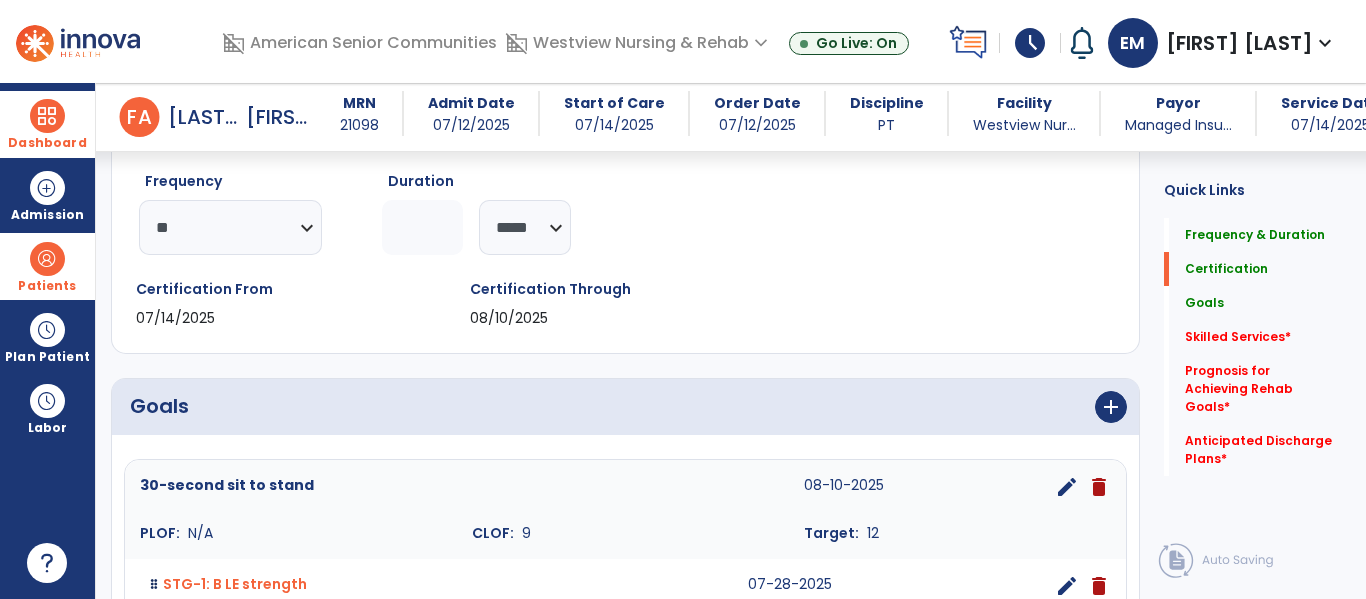 scroll, scrollTop: 226, scrollLeft: 0, axis: vertical 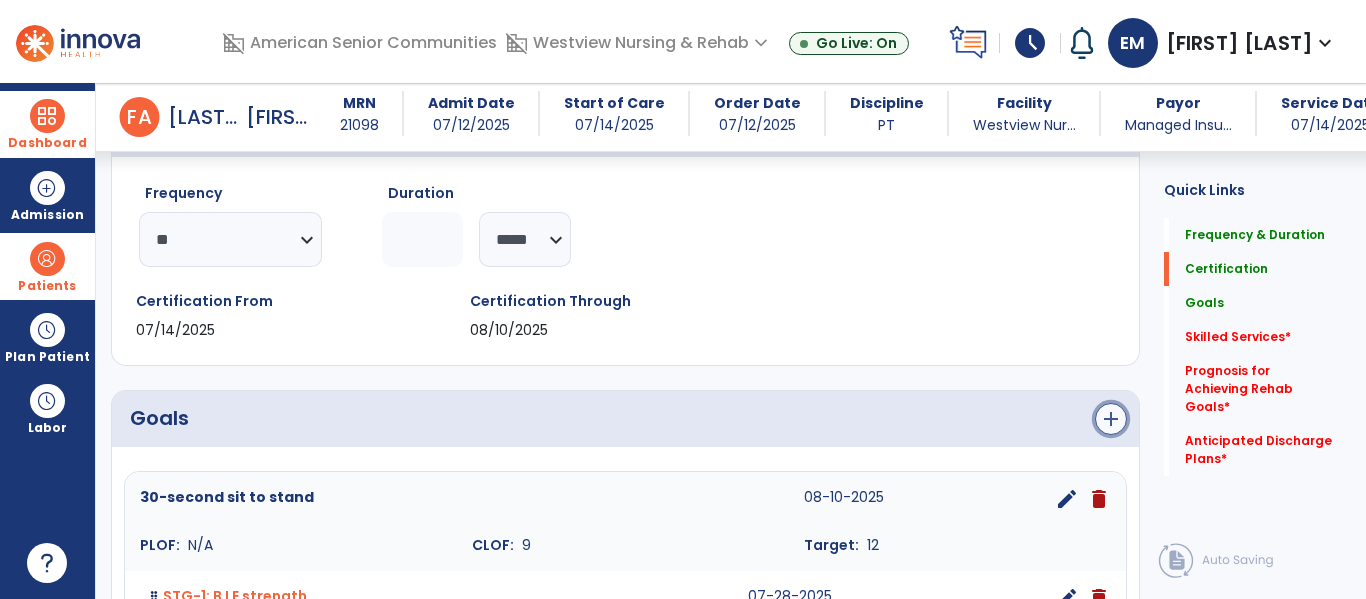 click on "add" at bounding box center (1111, 419) 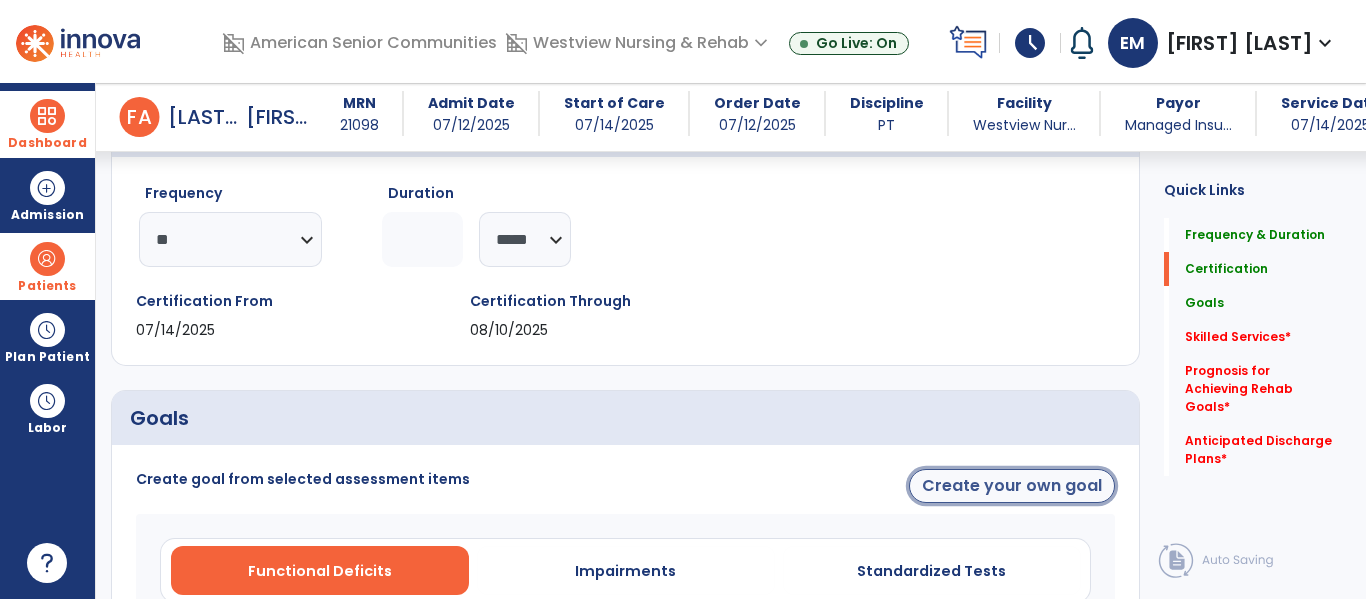 click on "Create your own goal" at bounding box center (1012, 486) 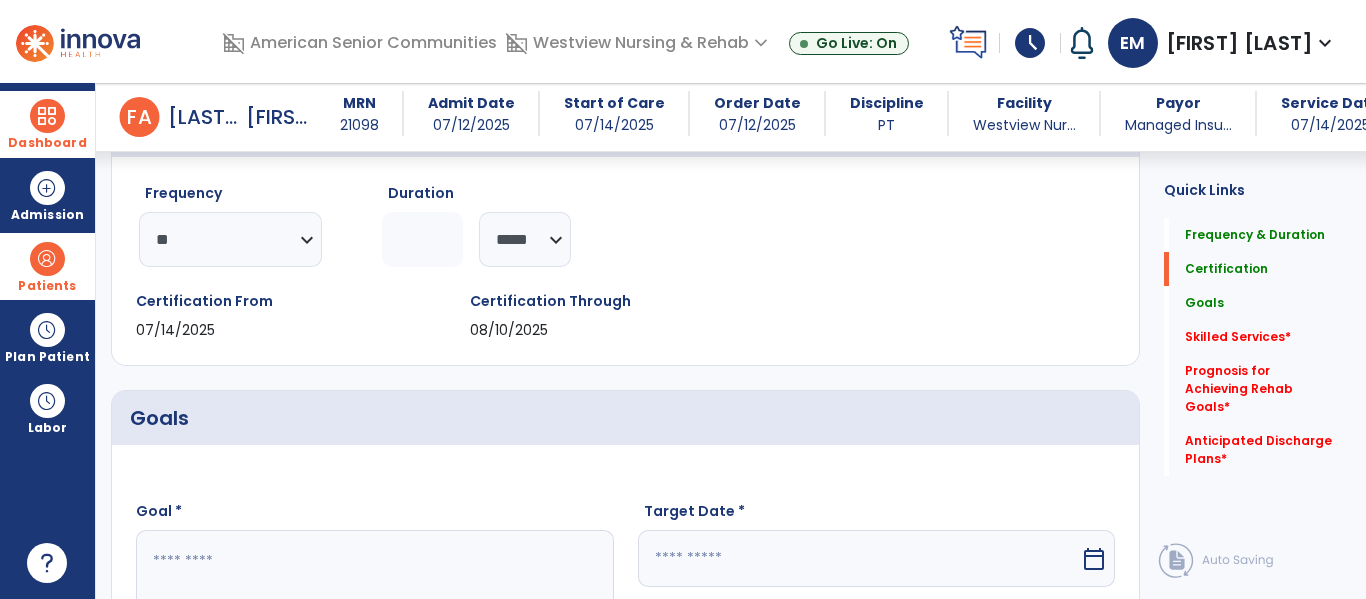 click at bounding box center (374, 605) 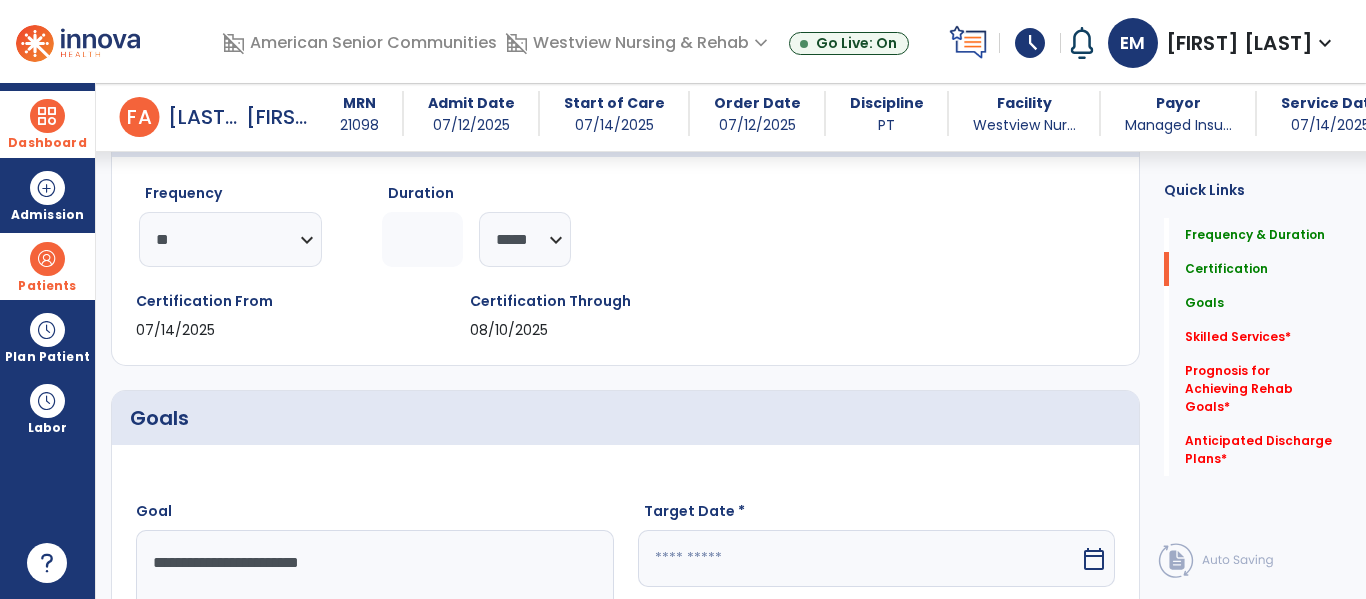 type on "**********" 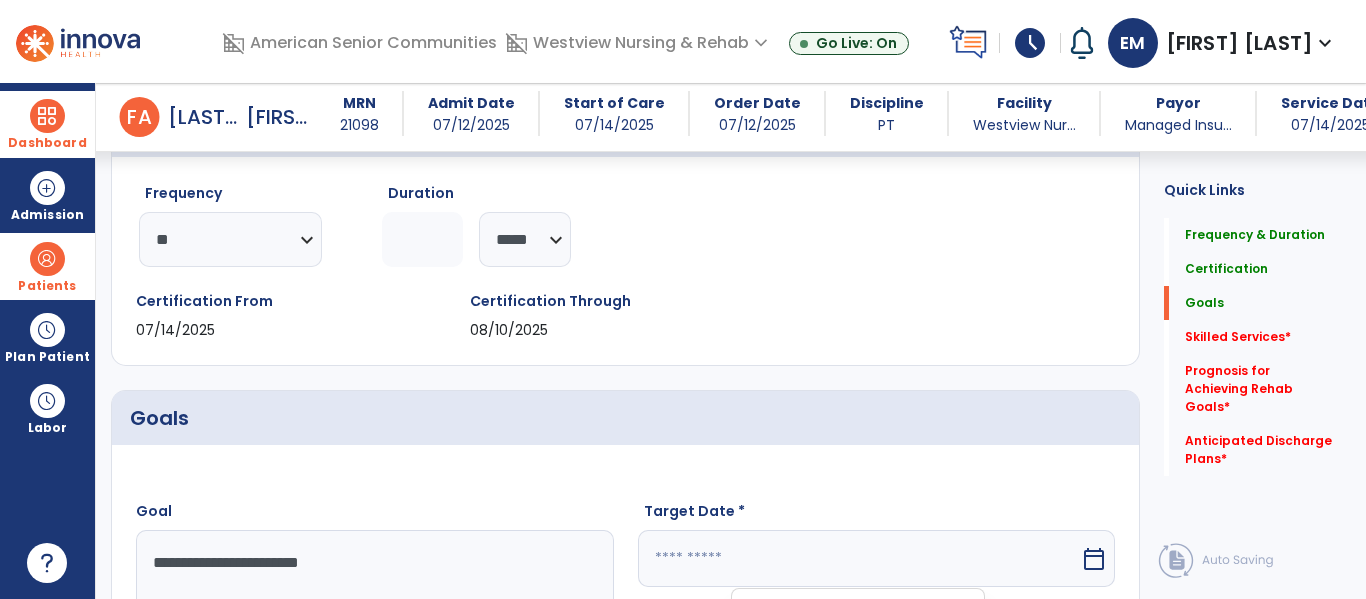 scroll, scrollTop: 643, scrollLeft: 0, axis: vertical 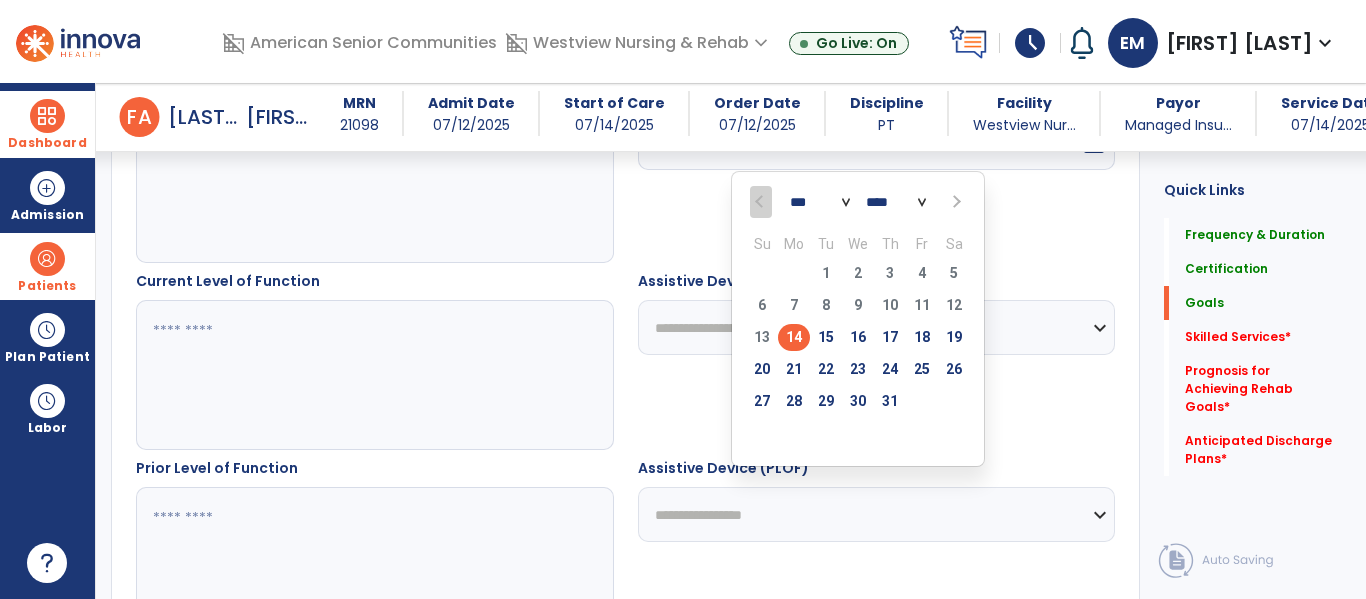 click at bounding box center (954, 202) 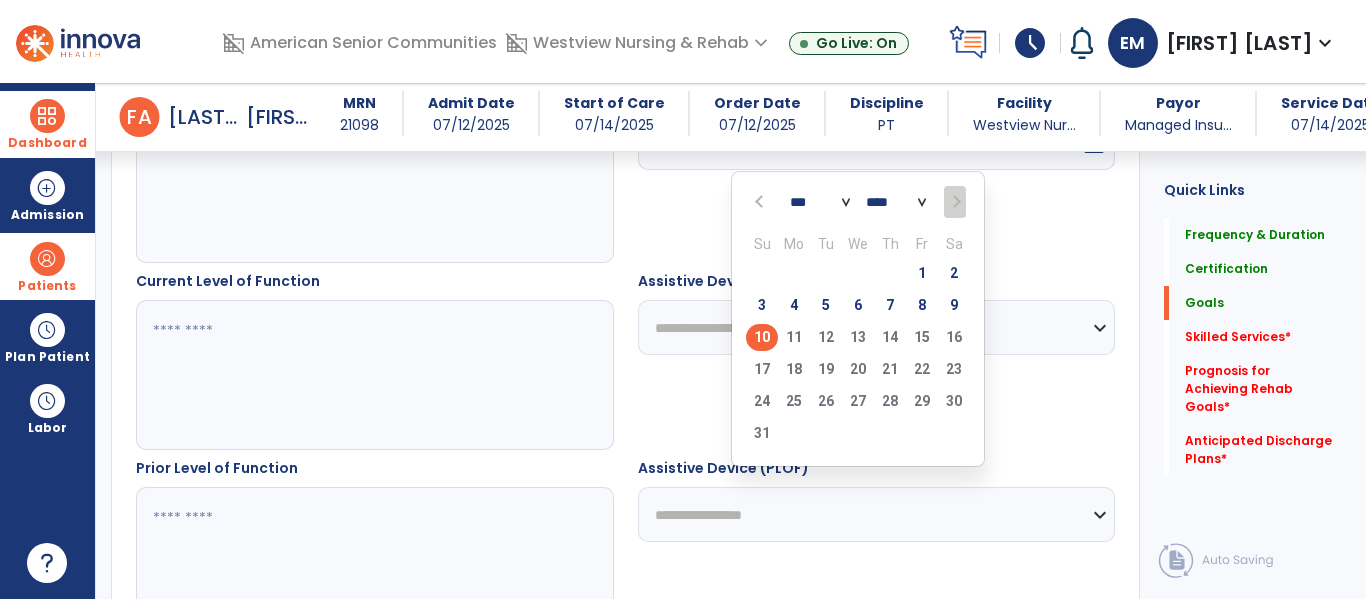 click on "10" at bounding box center (762, 337) 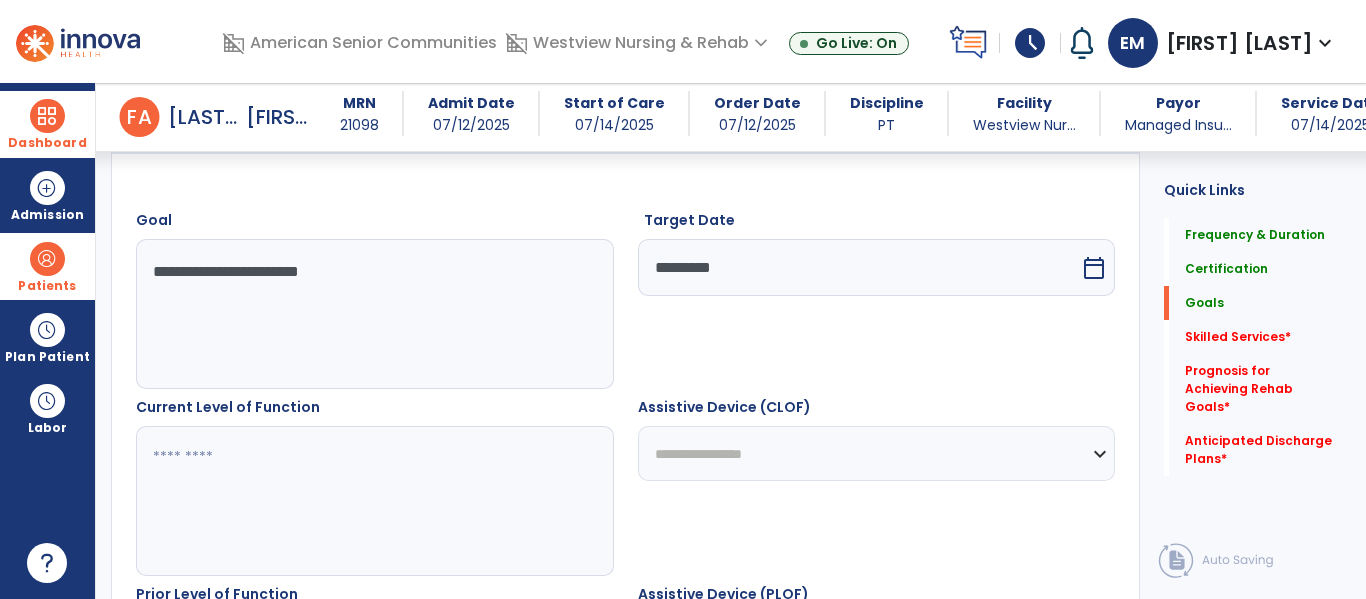 scroll, scrollTop: 514, scrollLeft: 0, axis: vertical 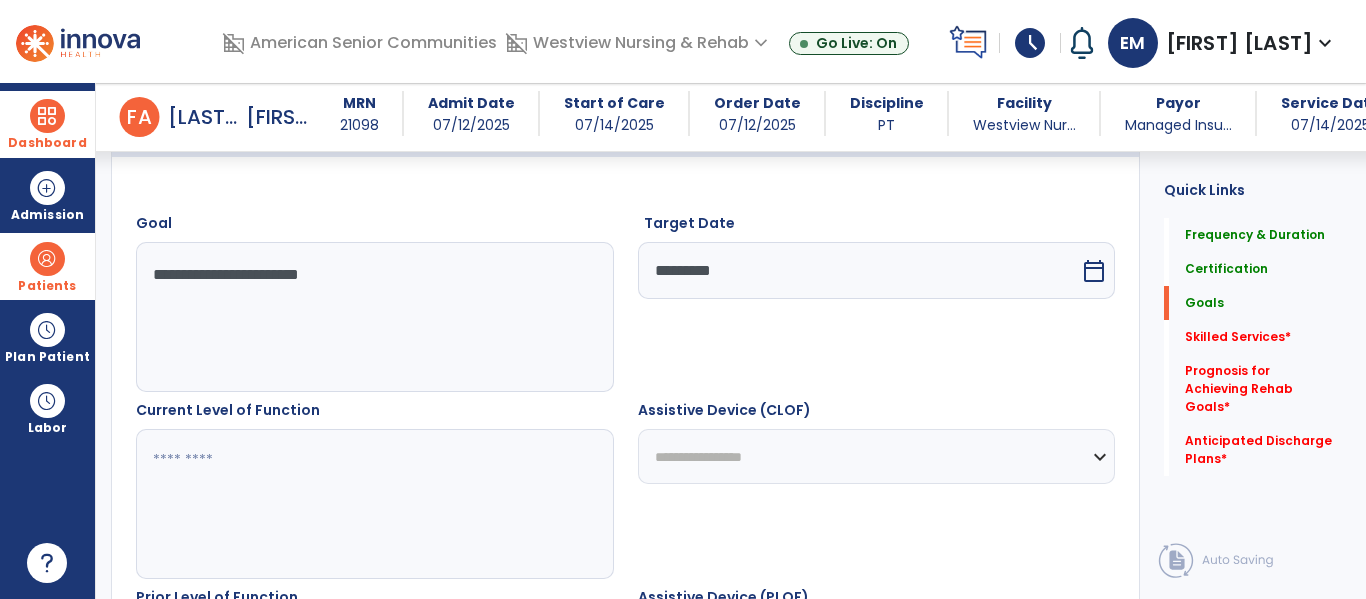 click at bounding box center (374, 504) 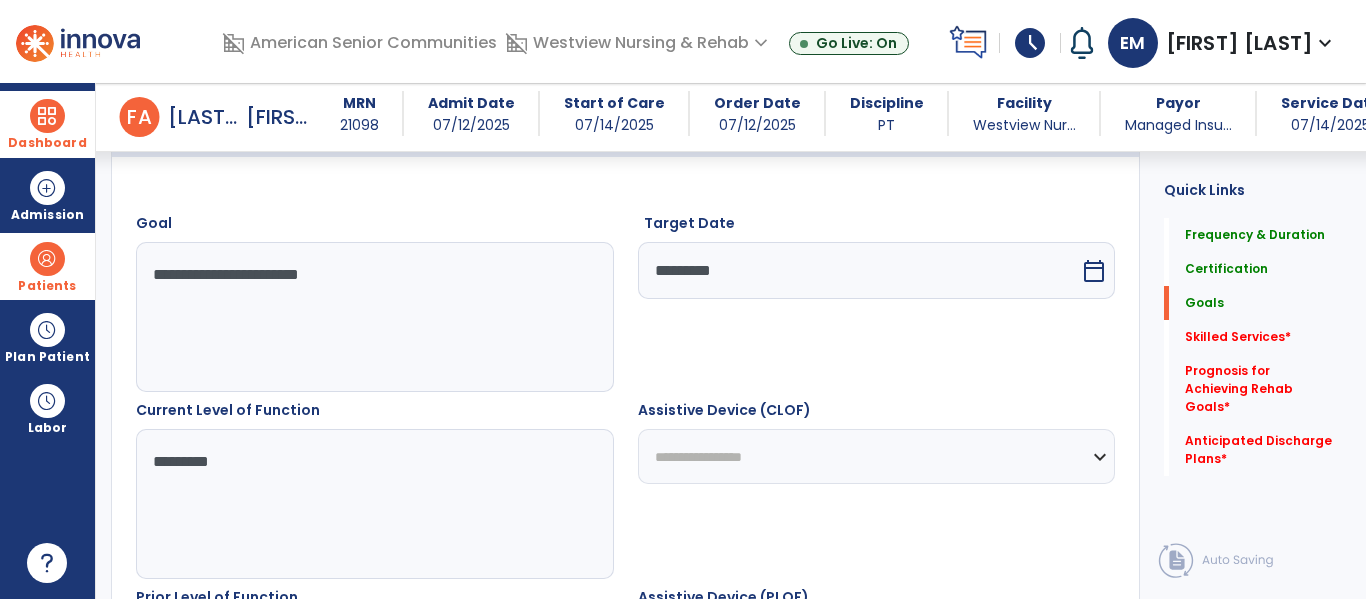 type on "*********" 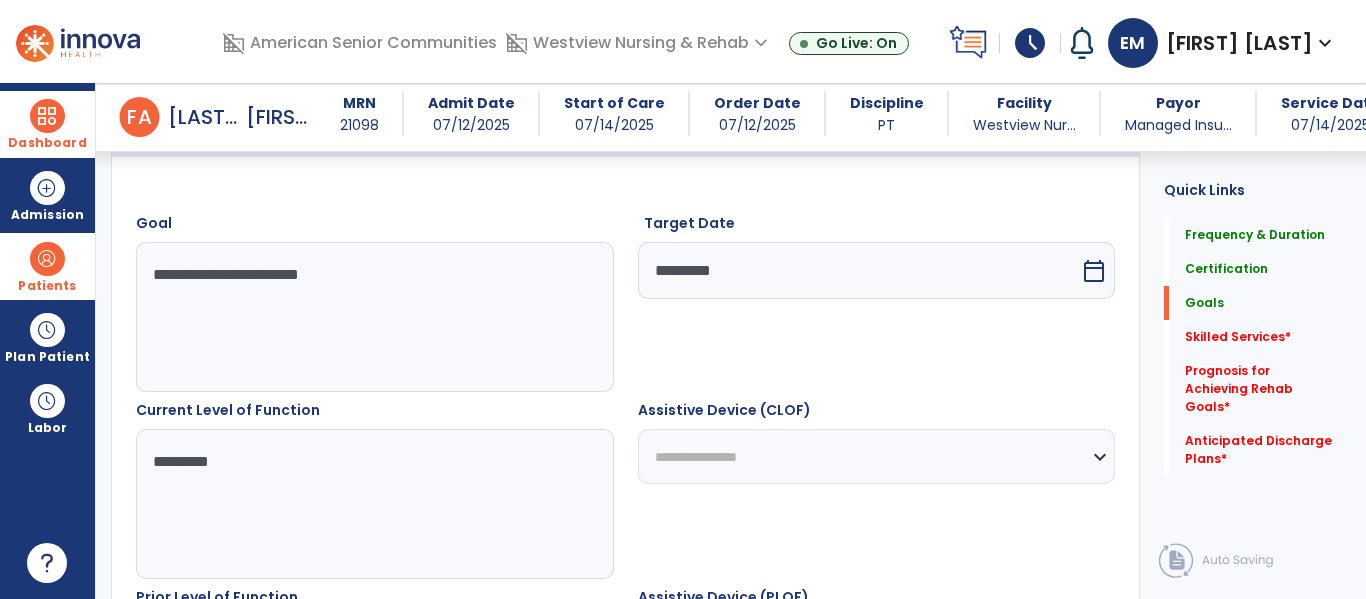 click on "**********" at bounding box center [877, 456] 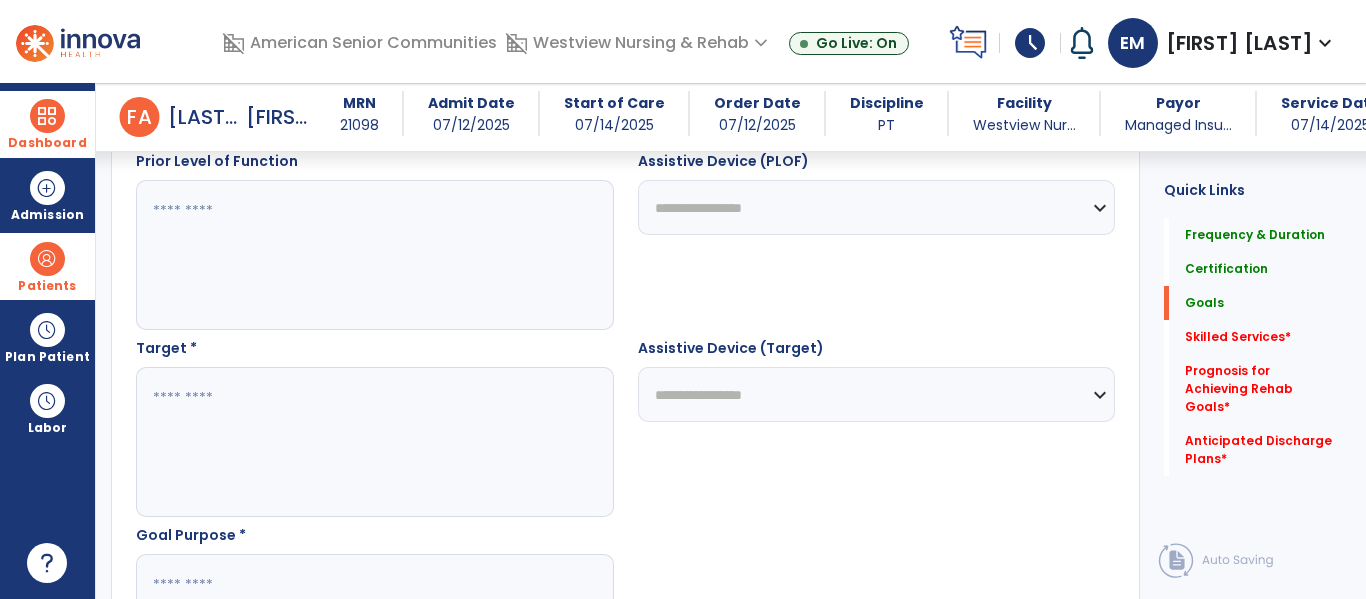 scroll, scrollTop: 967, scrollLeft: 0, axis: vertical 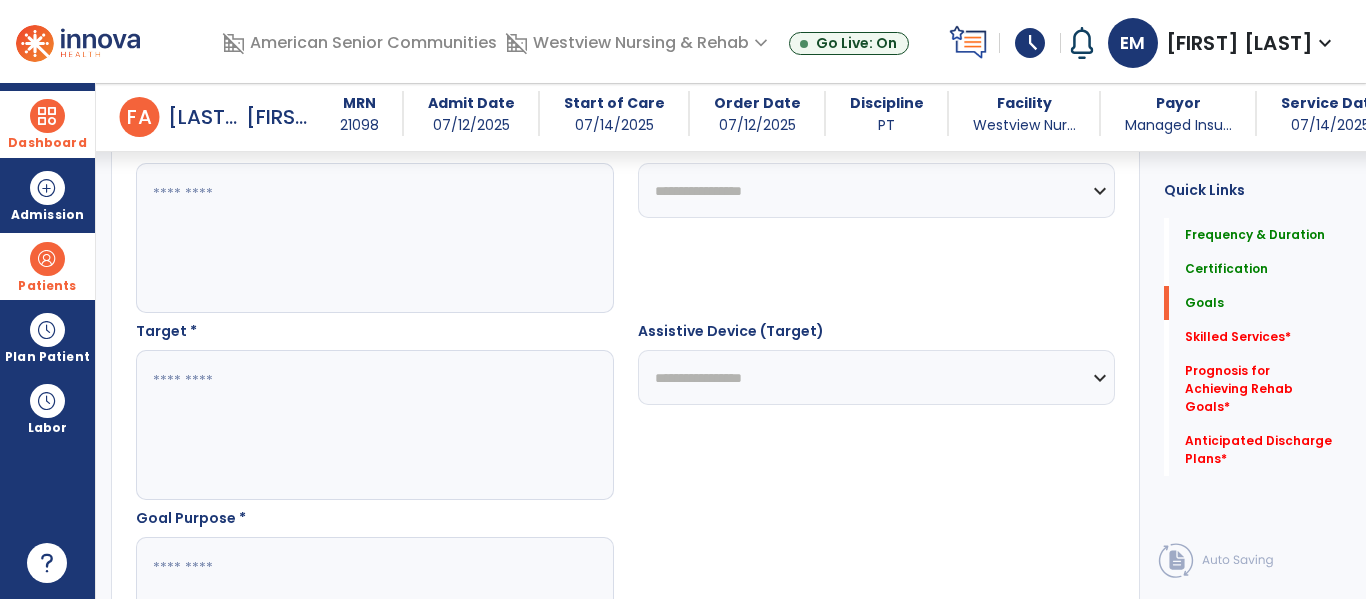 click at bounding box center (374, 425) 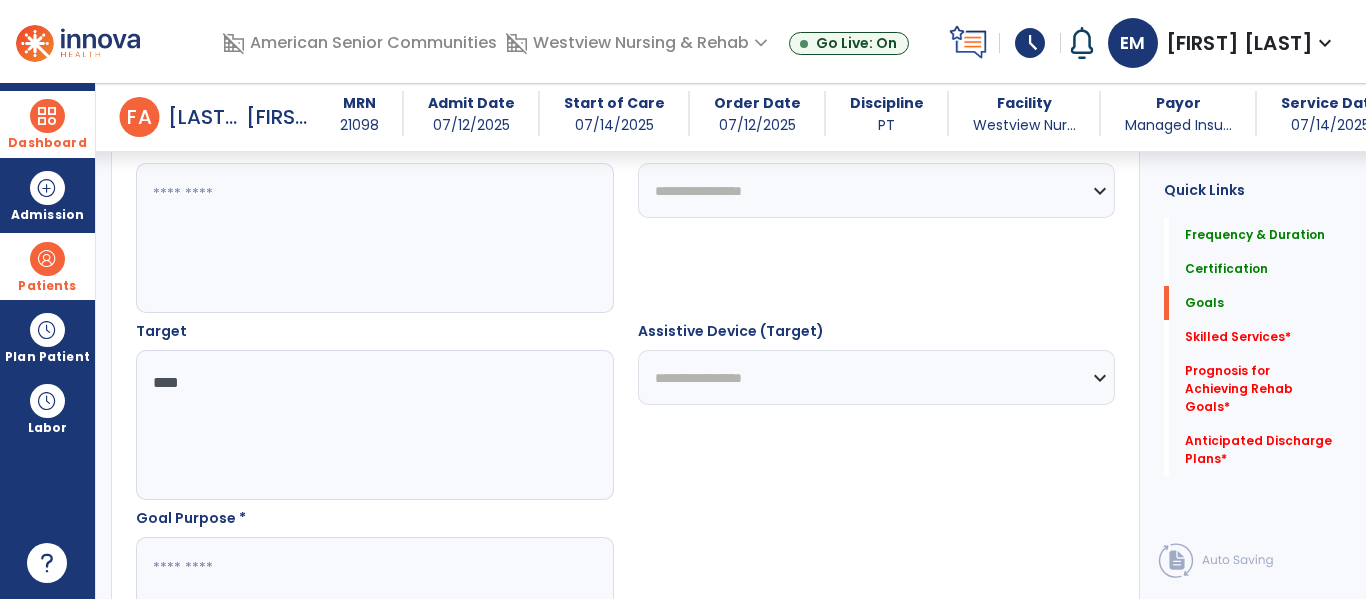 type on "****" 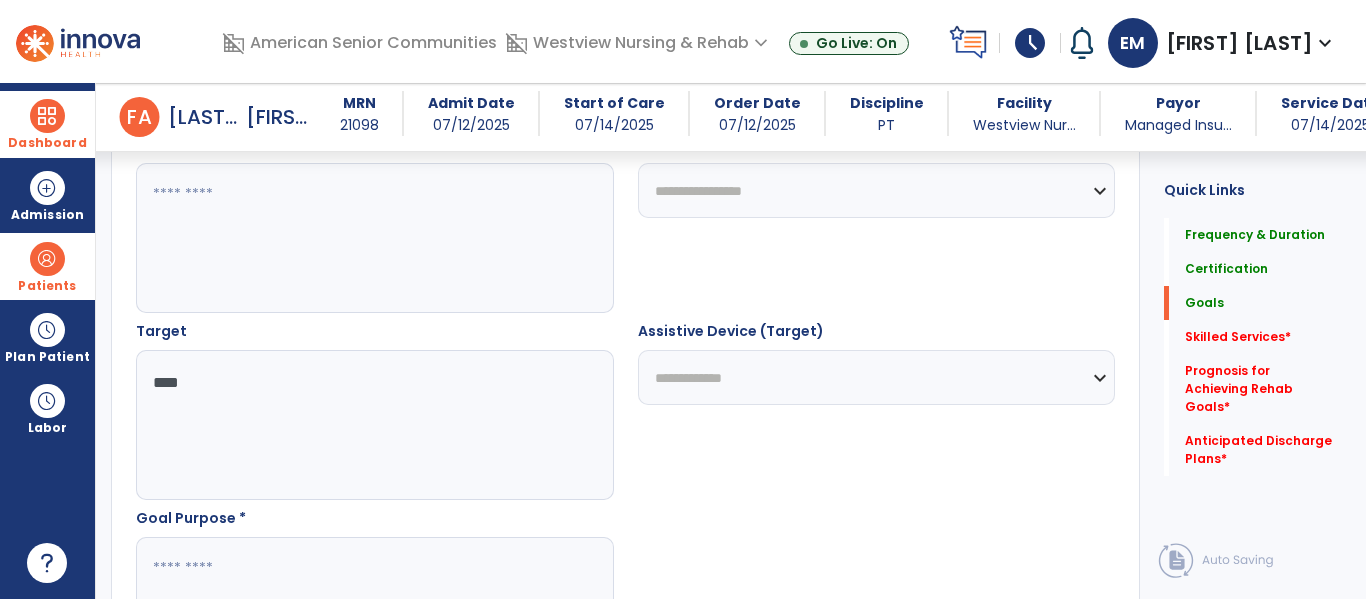 click on "**********" at bounding box center (877, 377) 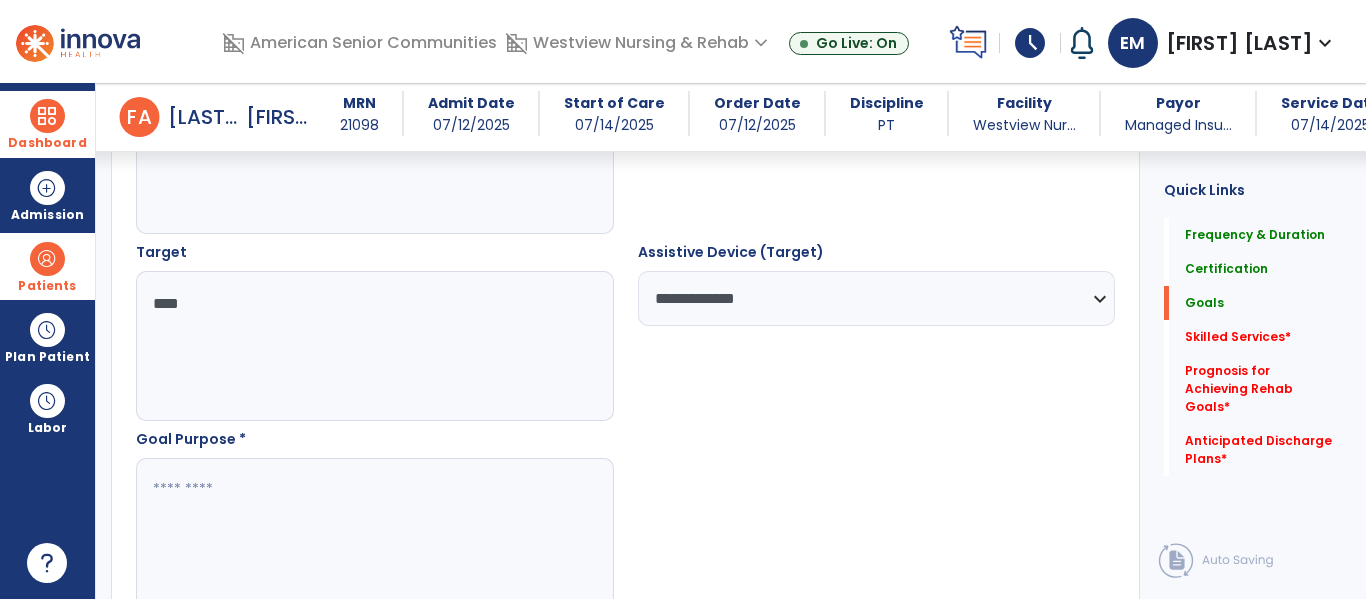 scroll, scrollTop: 1048, scrollLeft: 0, axis: vertical 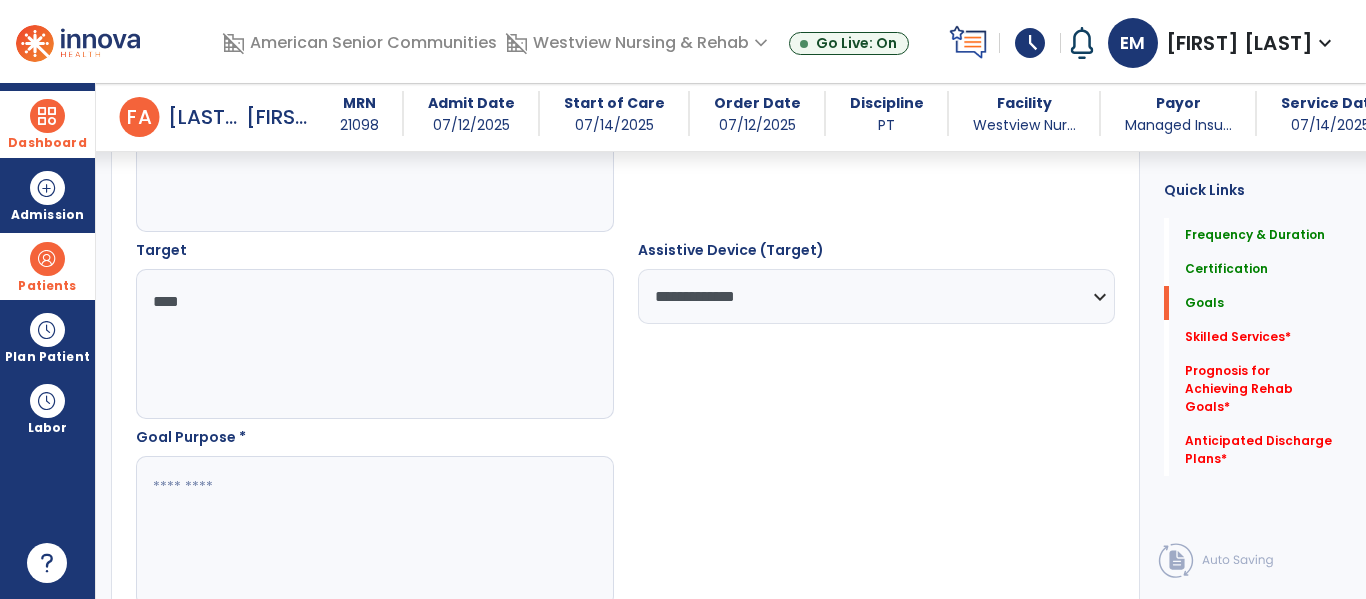 click at bounding box center (374, 531) 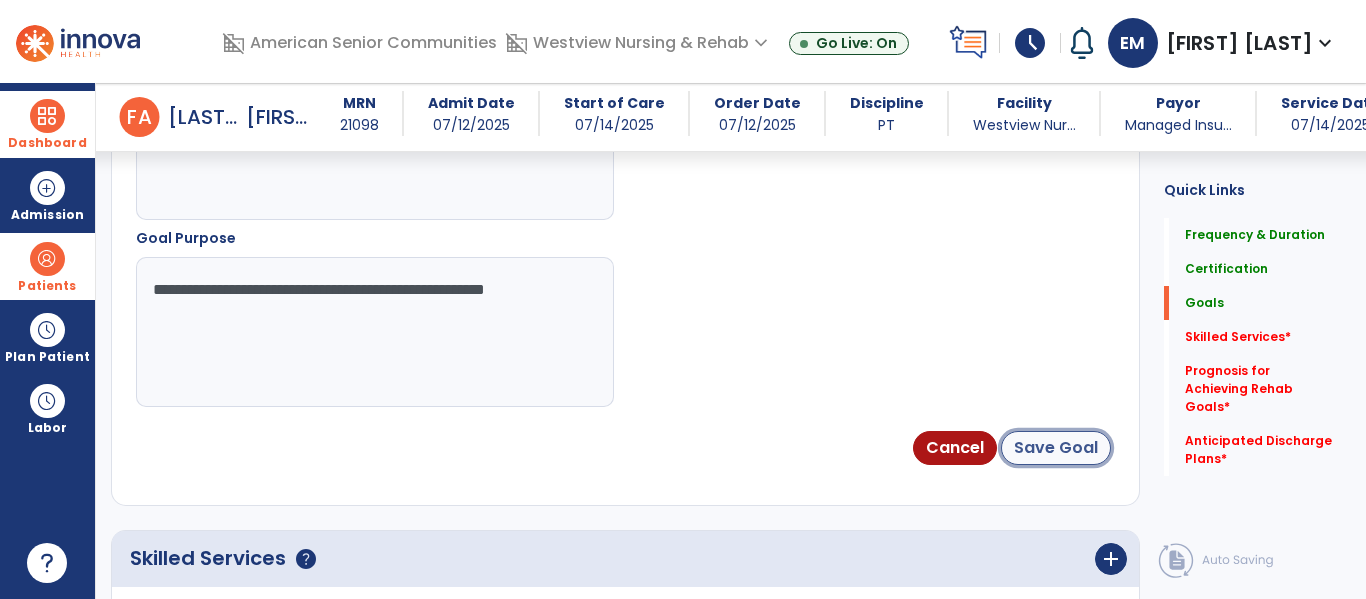 click on "Save Goal" at bounding box center [1056, 448] 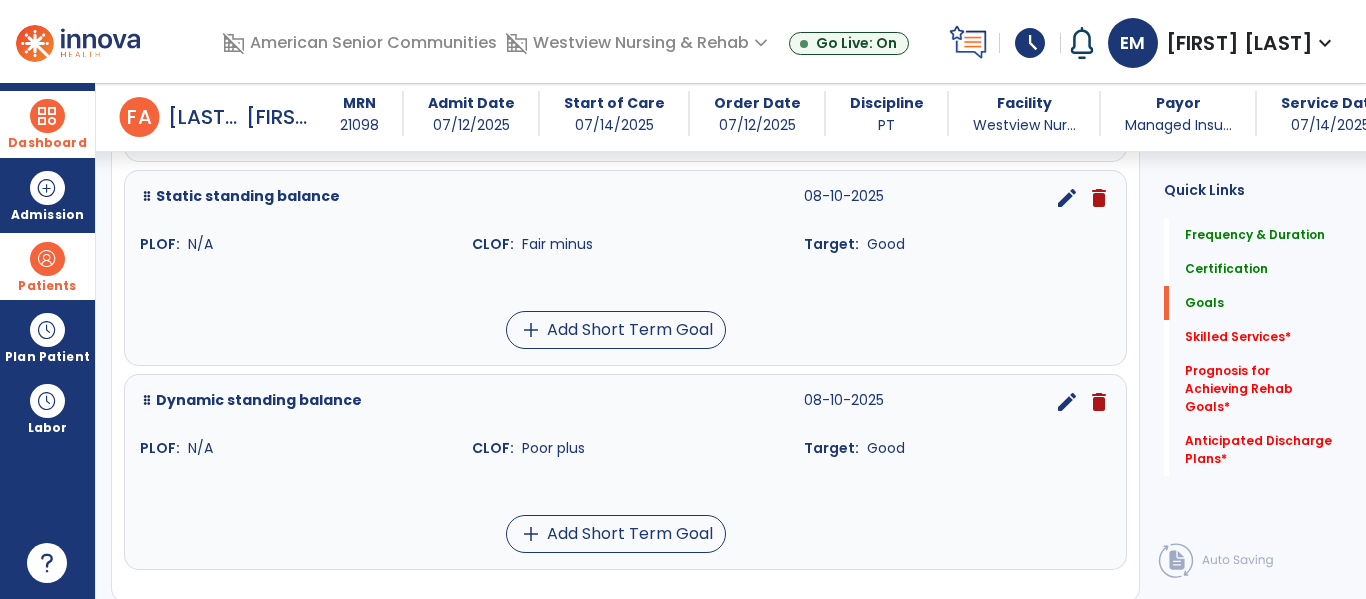 scroll, scrollTop: 1376, scrollLeft: 0, axis: vertical 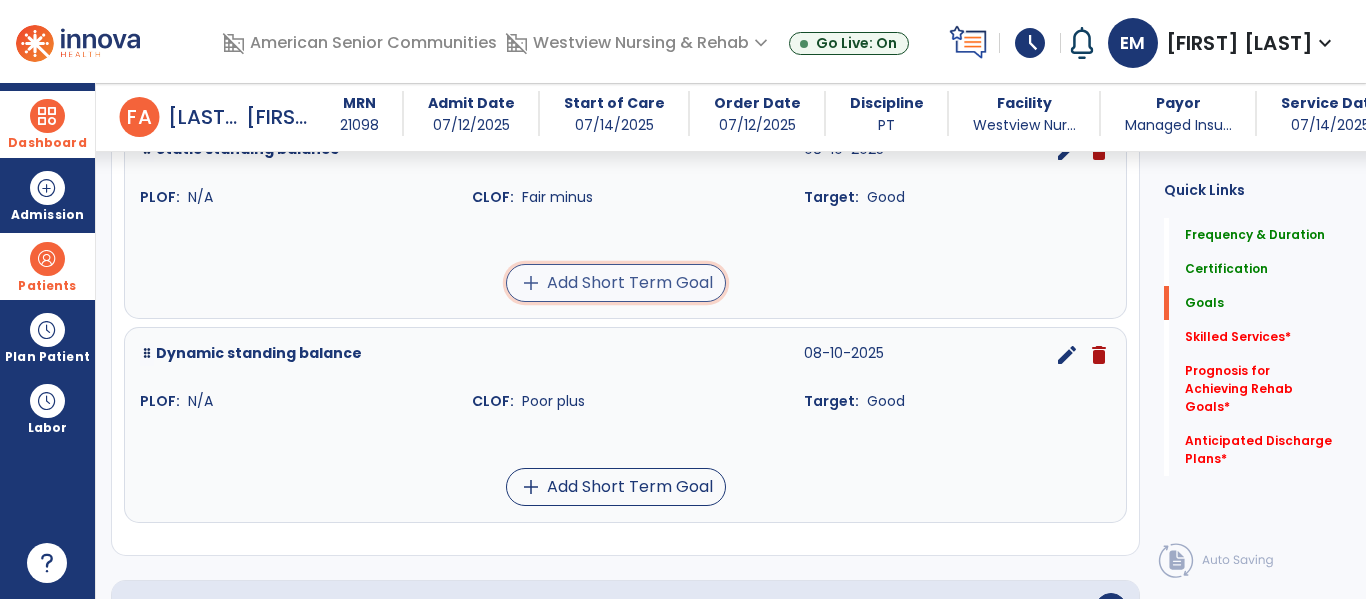 click on "add  Add Short Term Goal" at bounding box center (616, 283) 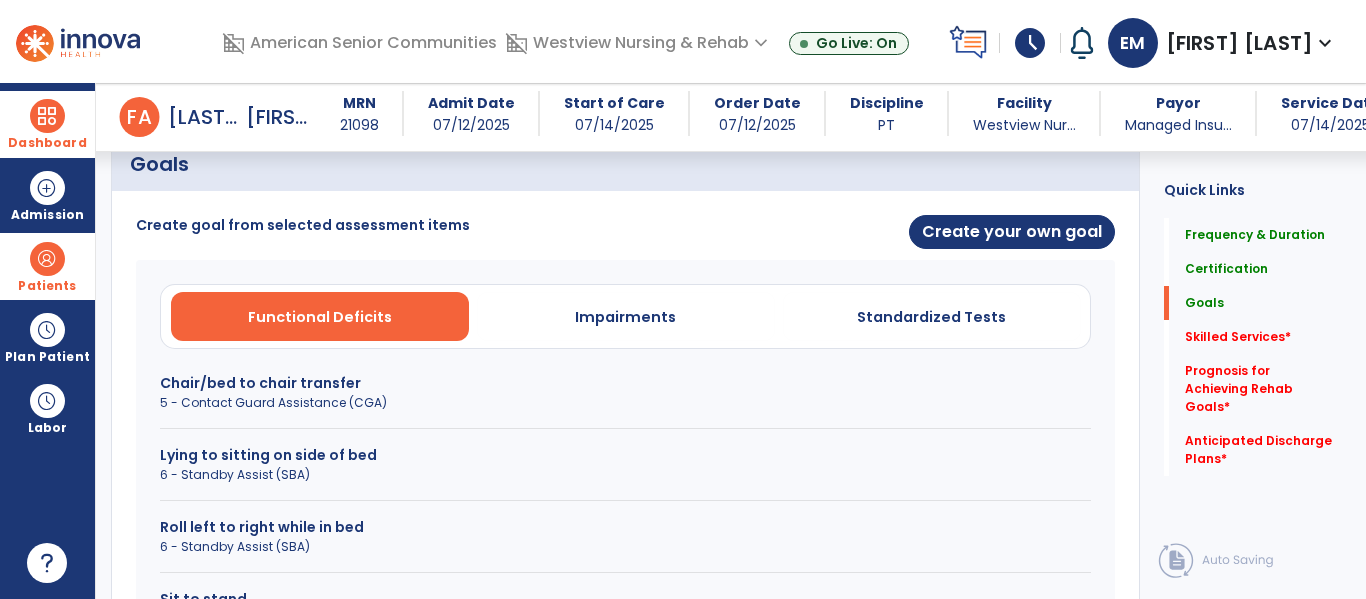 scroll, scrollTop: 473, scrollLeft: 0, axis: vertical 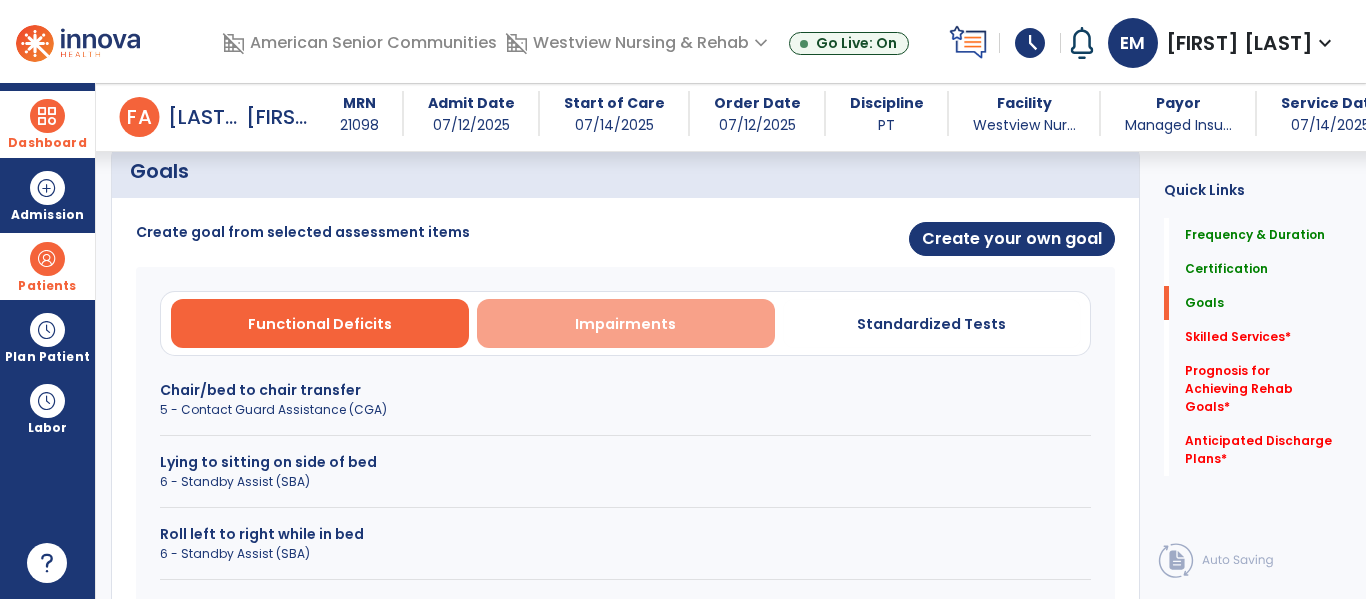click on "Impairments" at bounding box center (625, 324) 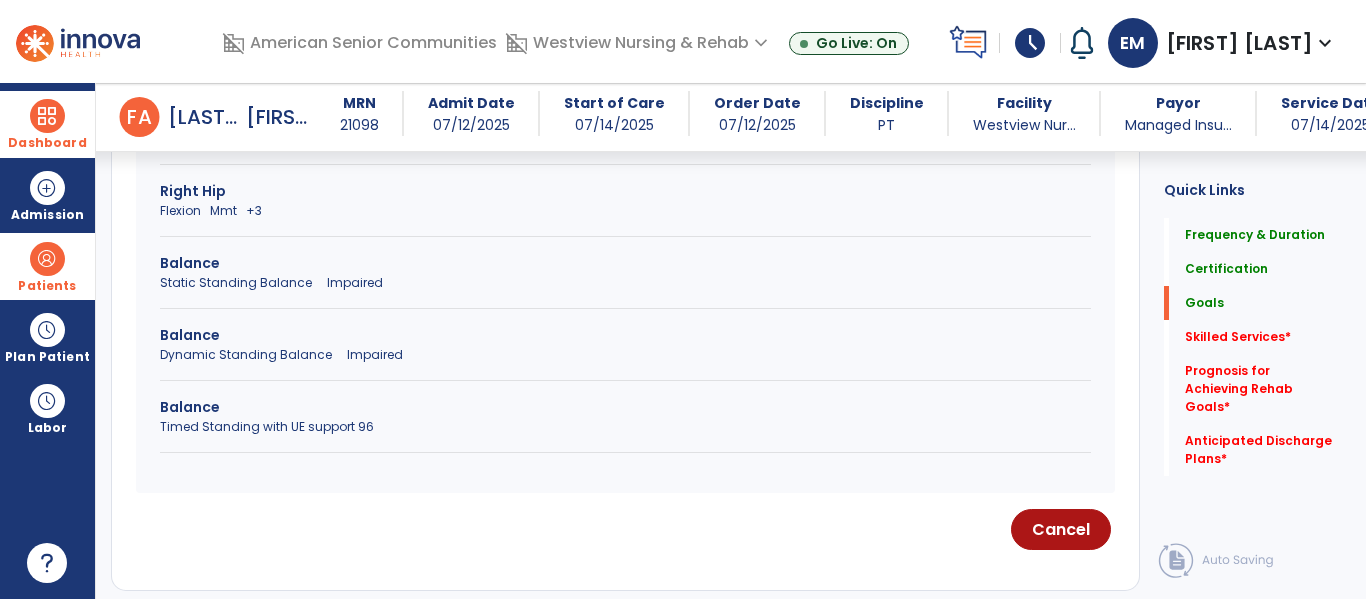scroll, scrollTop: 1616, scrollLeft: 0, axis: vertical 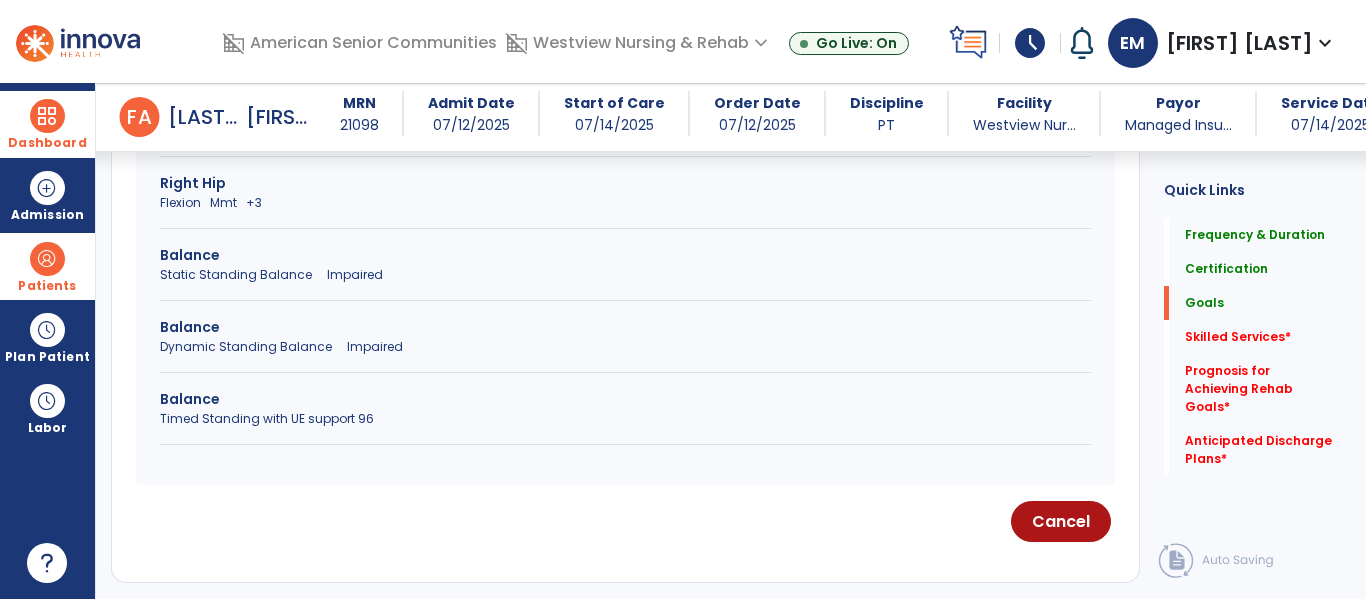 click on "Timed Standing with UE support 96" at bounding box center (625, 419) 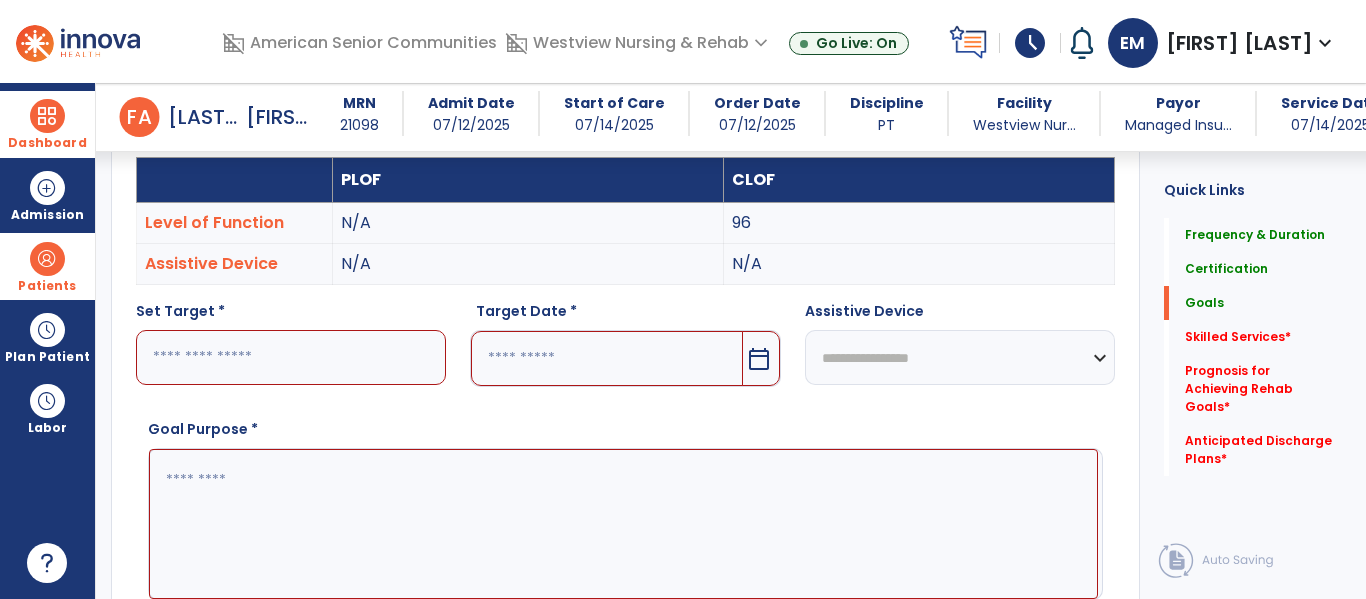 scroll, scrollTop: 573, scrollLeft: 0, axis: vertical 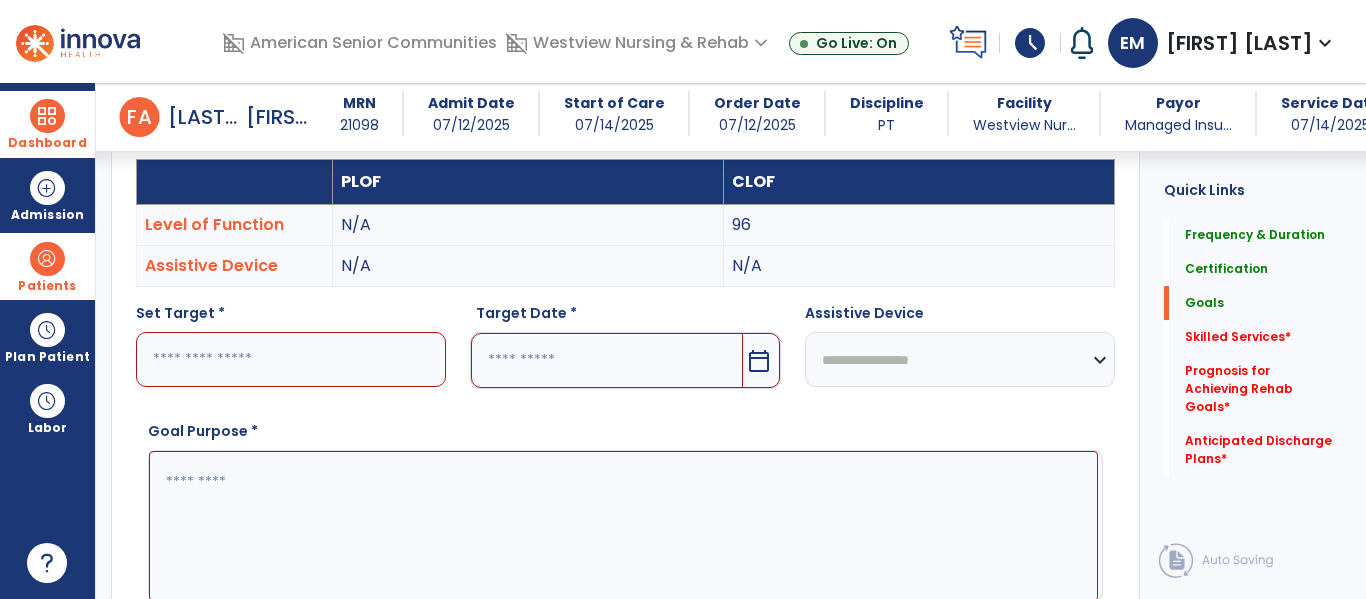 click at bounding box center [291, 359] 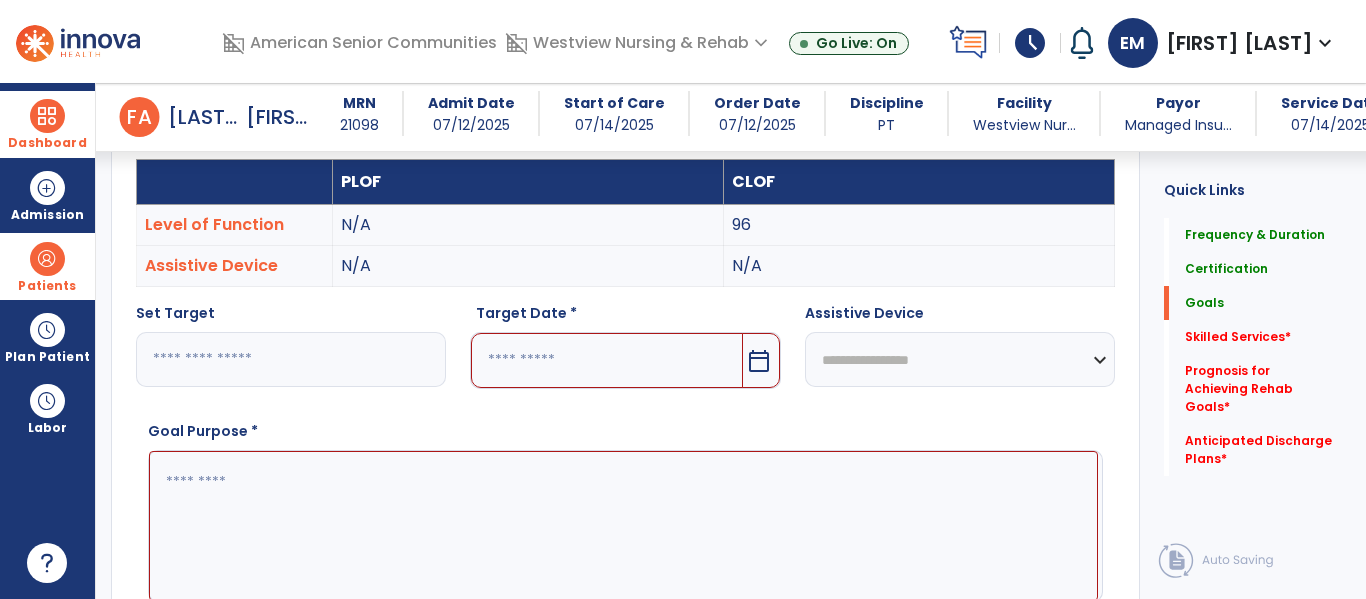 type on "***" 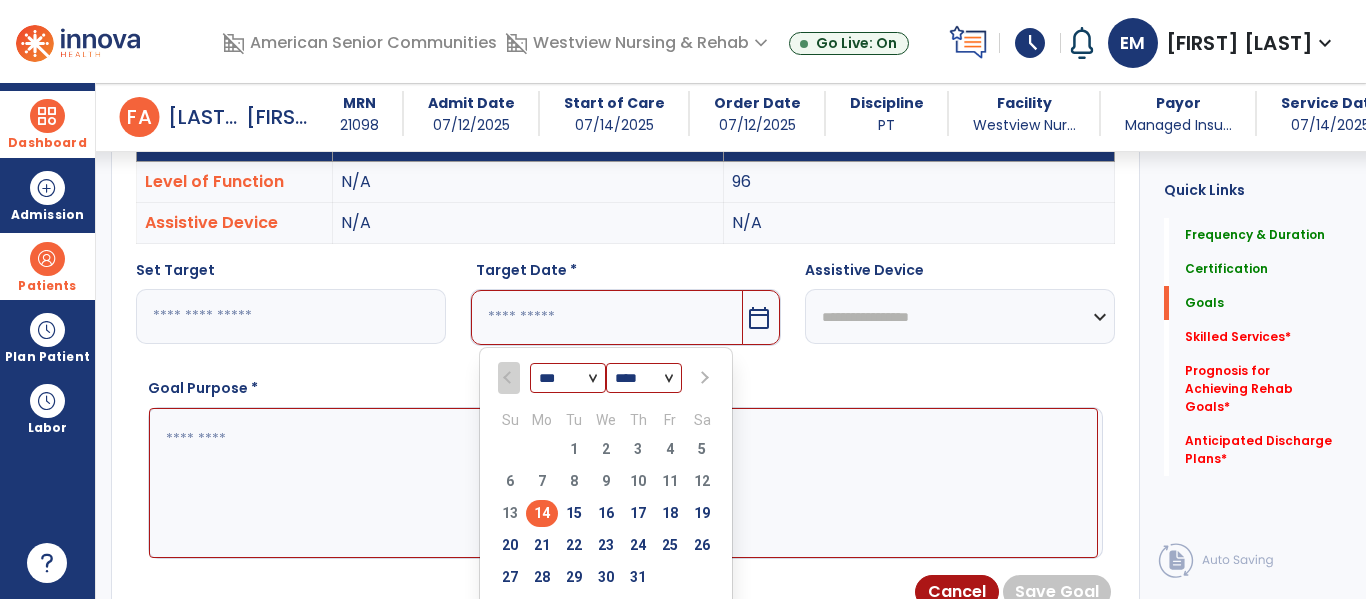 scroll, scrollTop: 678, scrollLeft: 0, axis: vertical 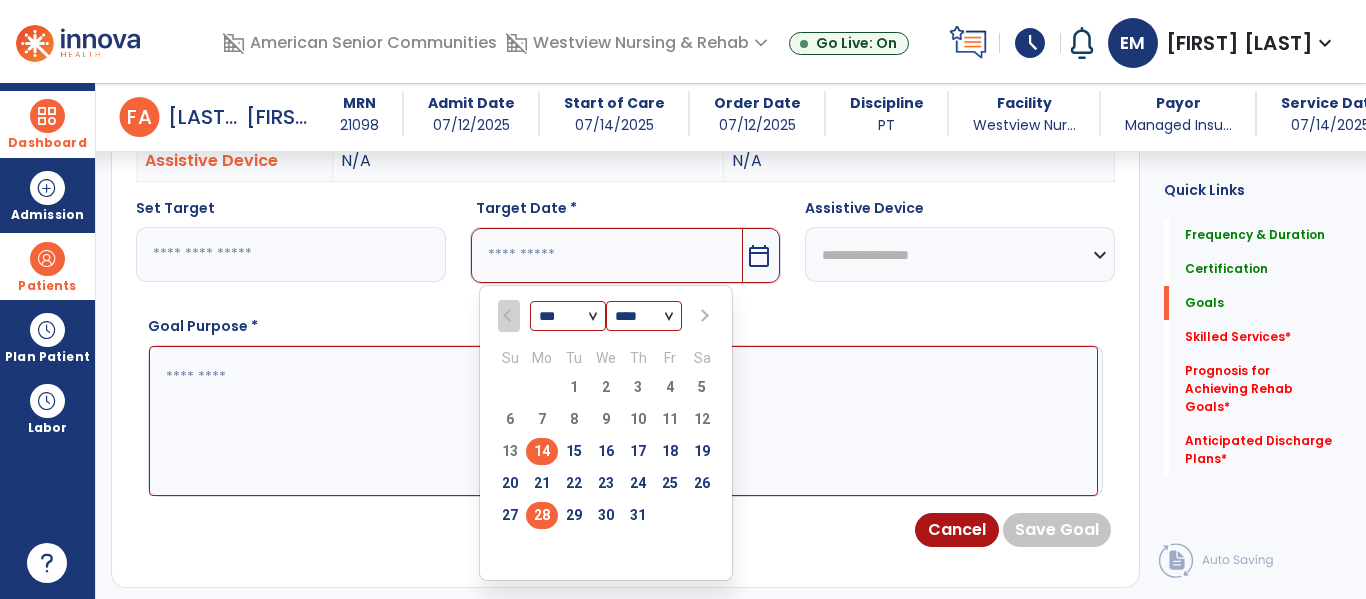 click on "28" at bounding box center [542, 515] 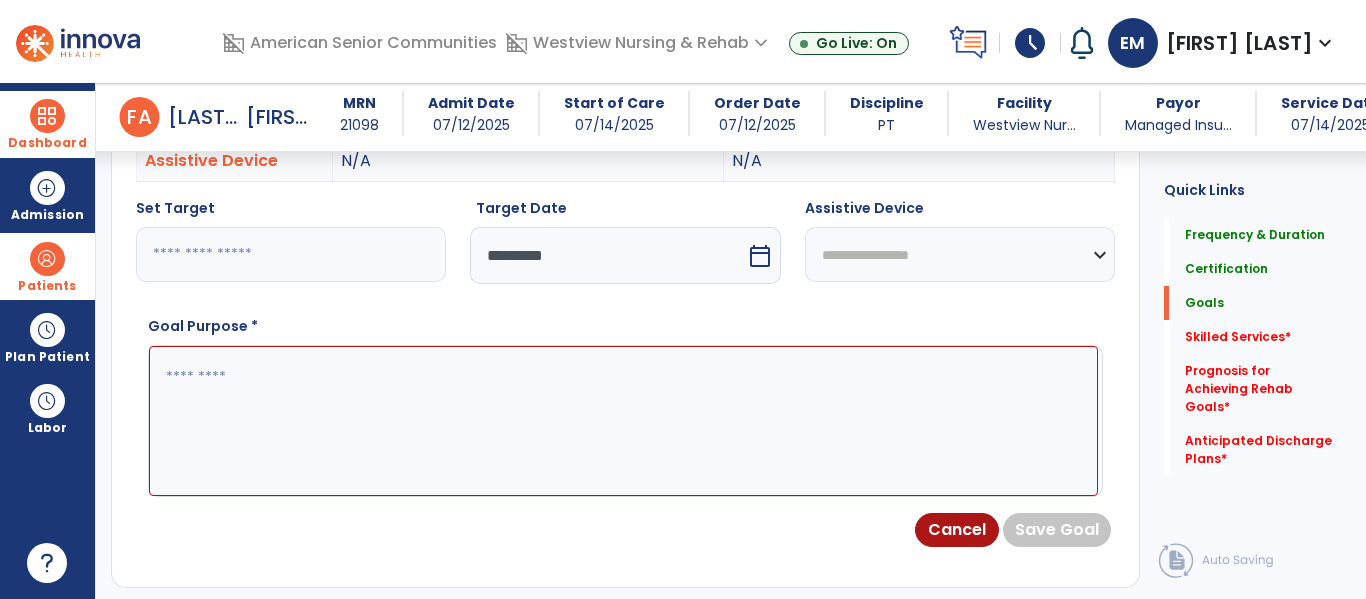 click on "**********" at bounding box center (960, 254) 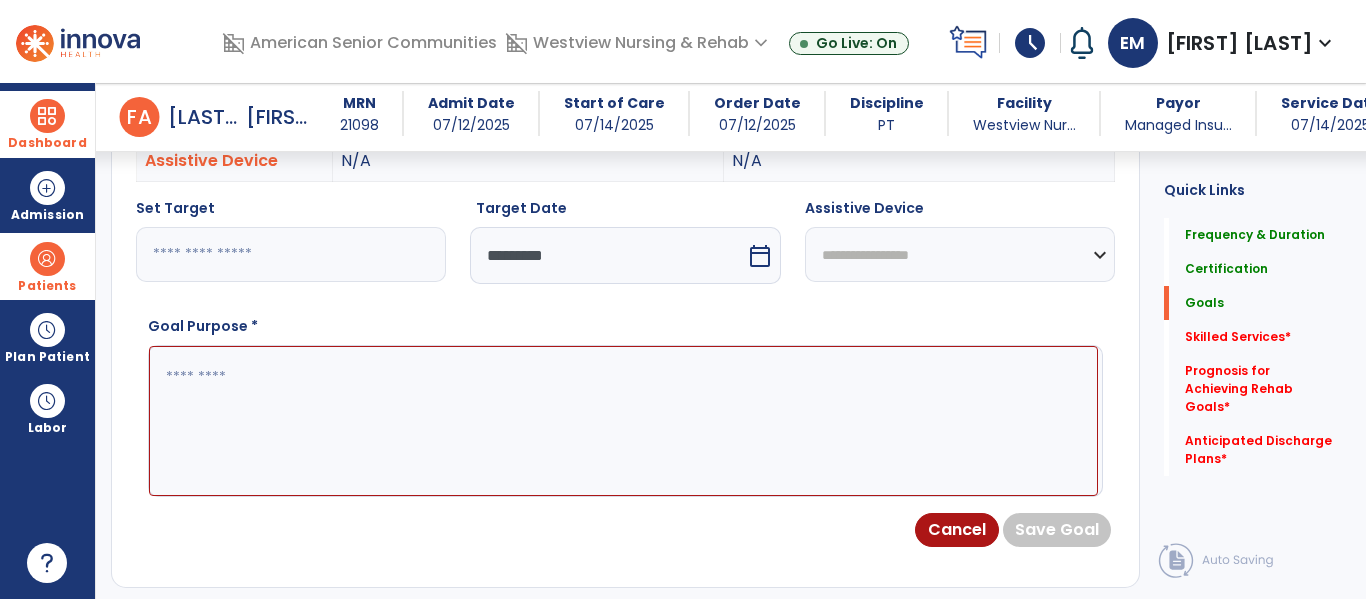 select on "**********" 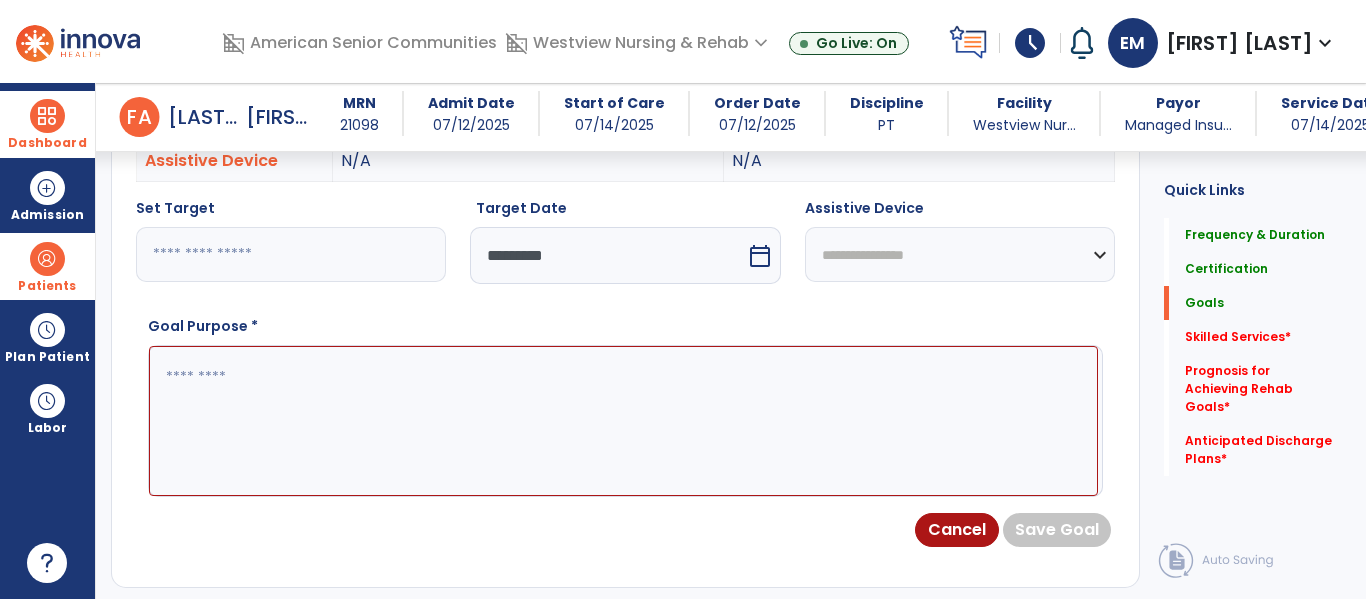 click on "**********" at bounding box center (960, 254) 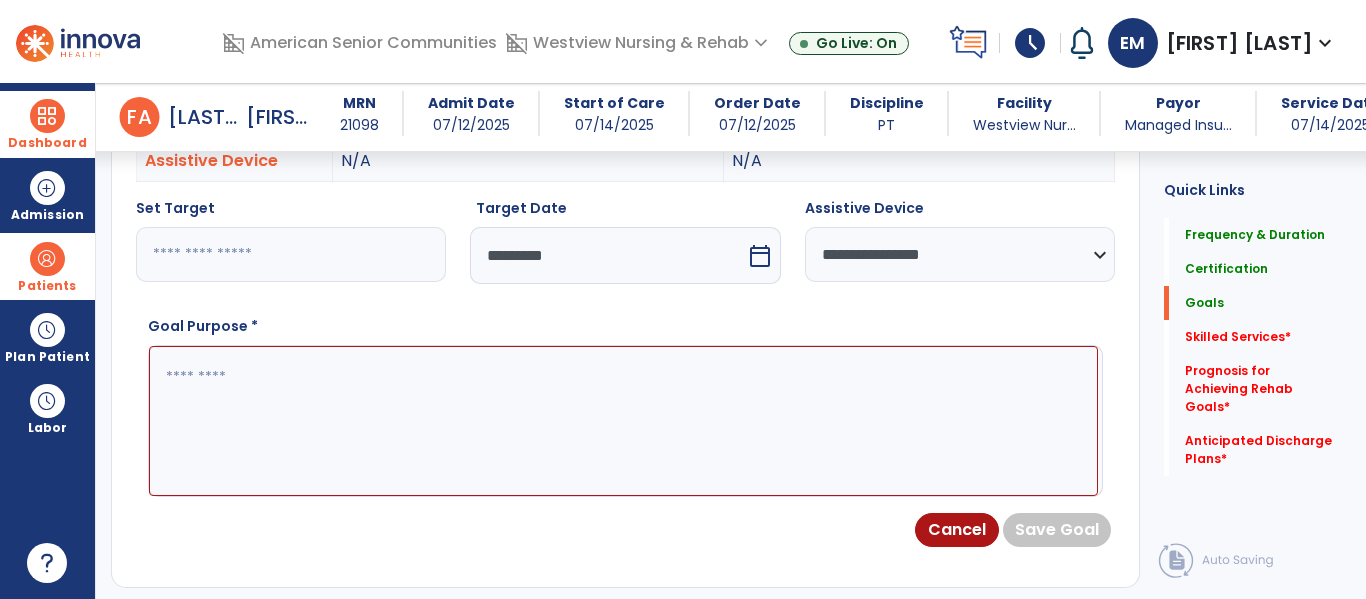 click at bounding box center [623, 421] 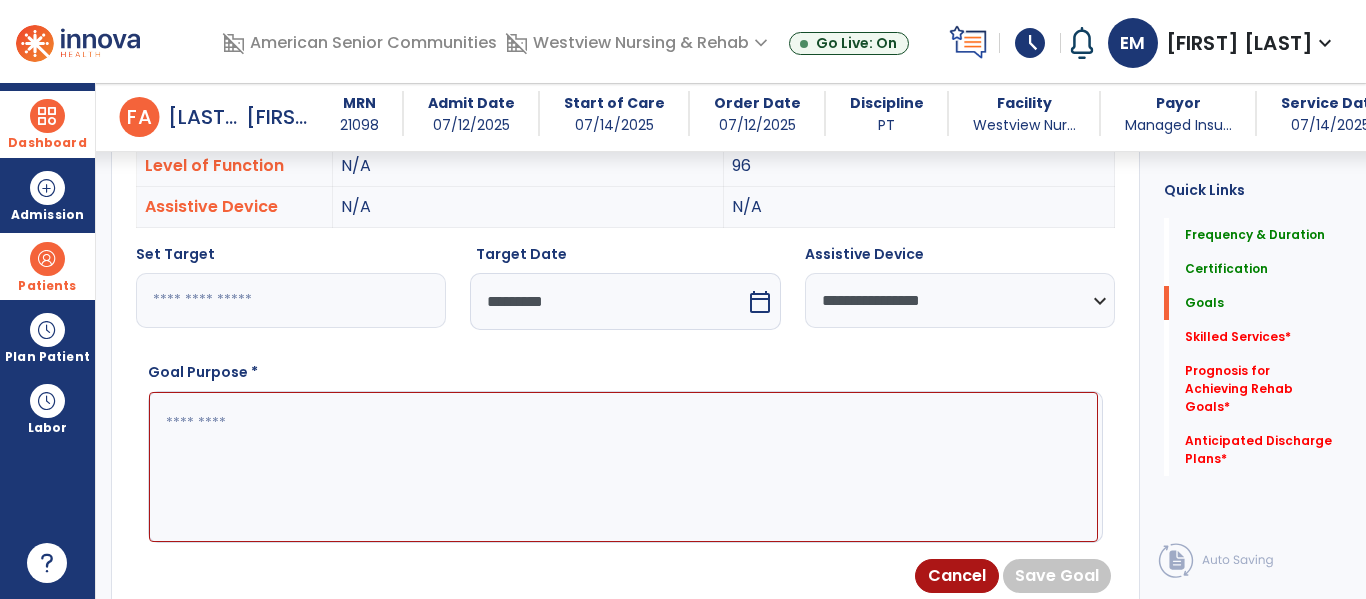 scroll, scrollTop: 634, scrollLeft: 0, axis: vertical 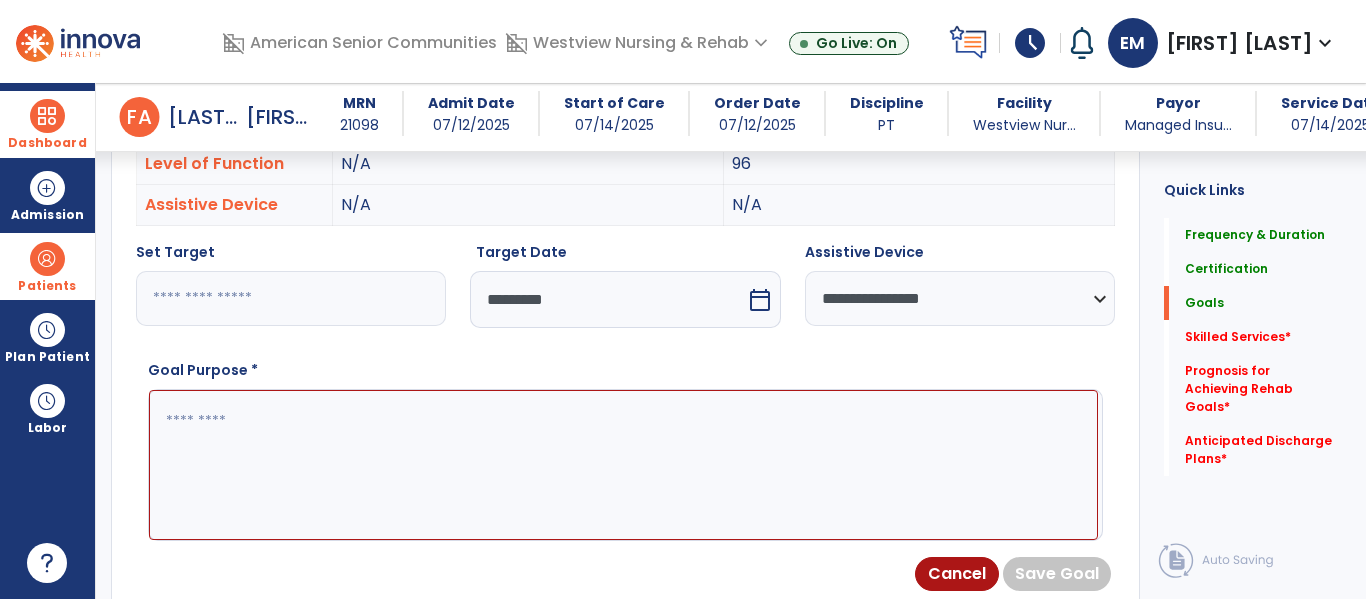 click at bounding box center [623, 465] 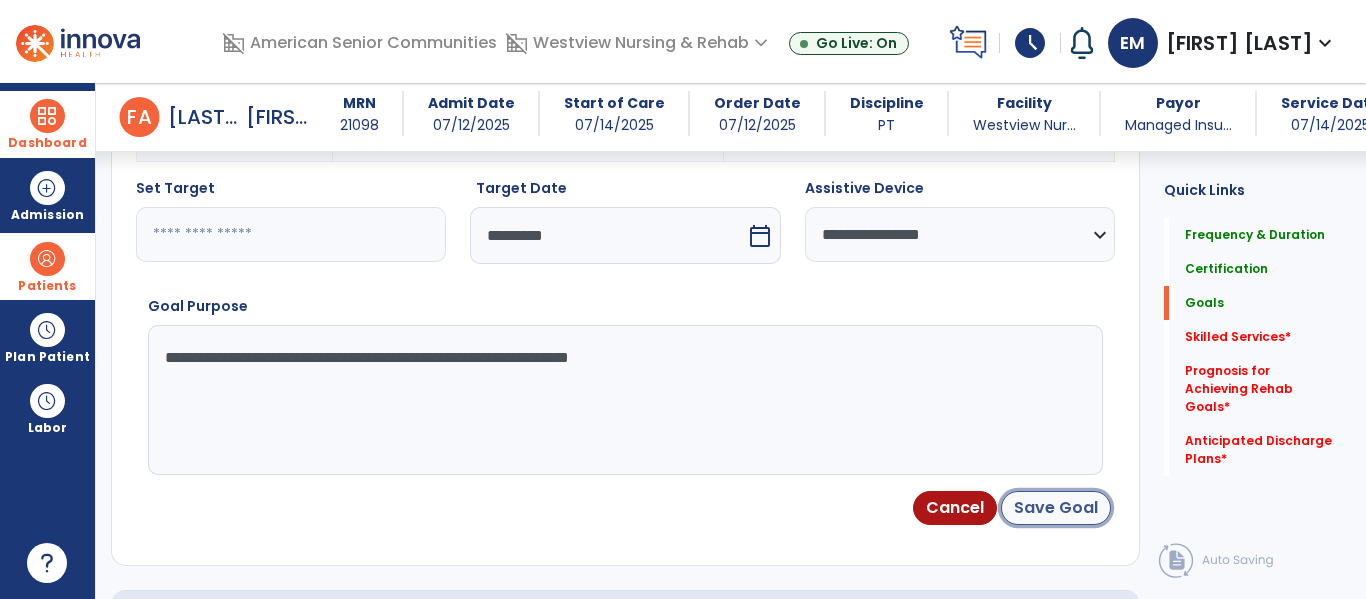 click on "Save Goal" at bounding box center (1056, 508) 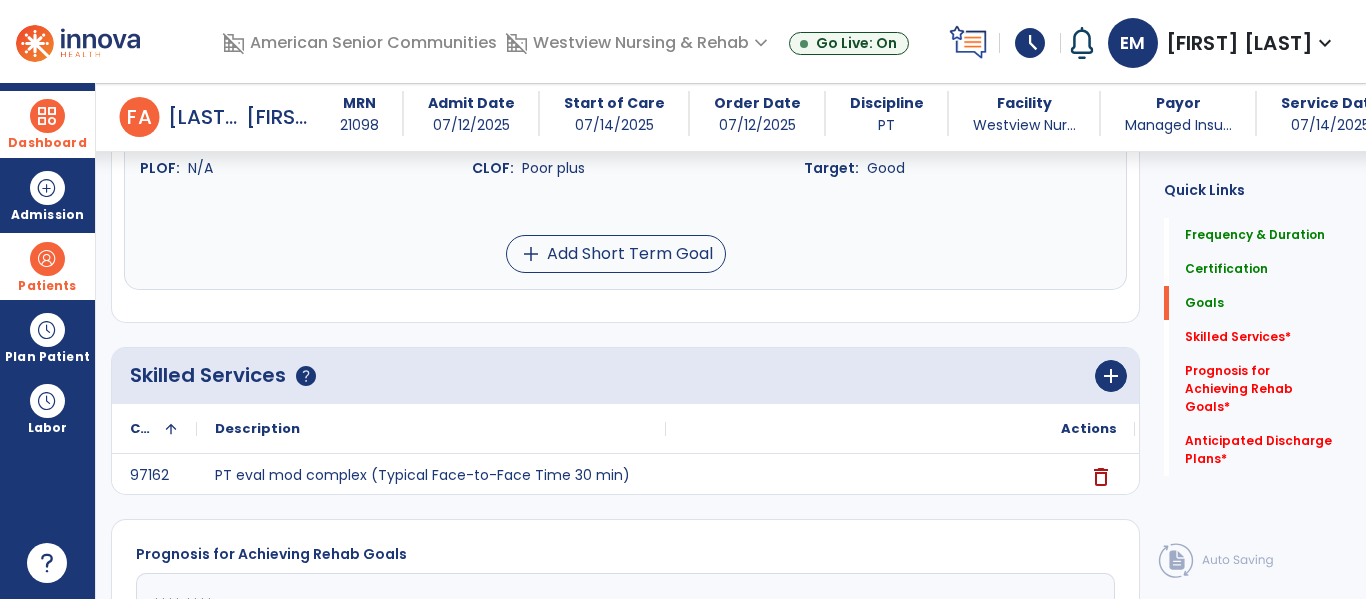 scroll, scrollTop: 1697, scrollLeft: 0, axis: vertical 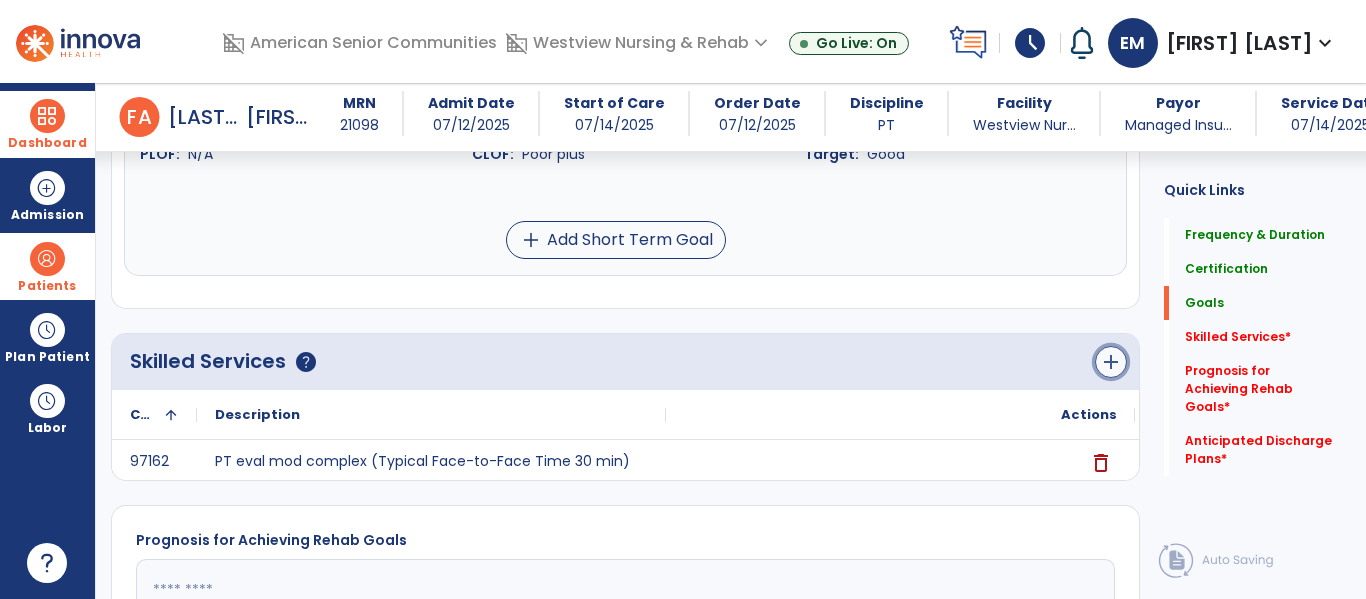 click on "add" 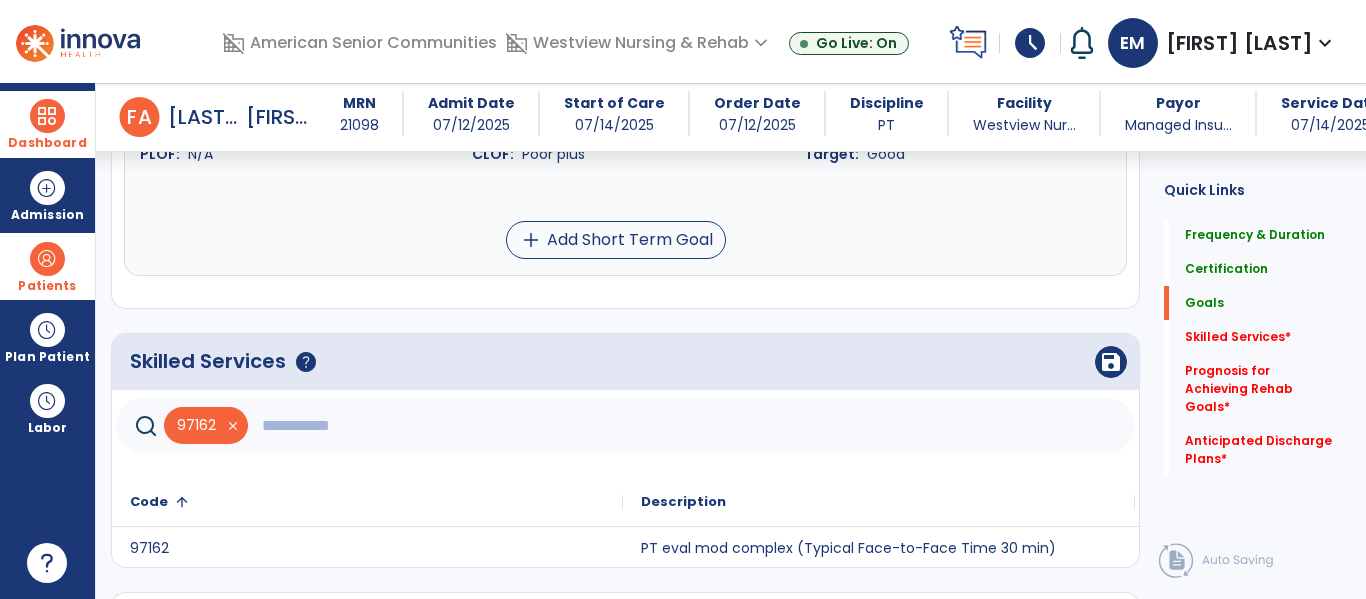 click 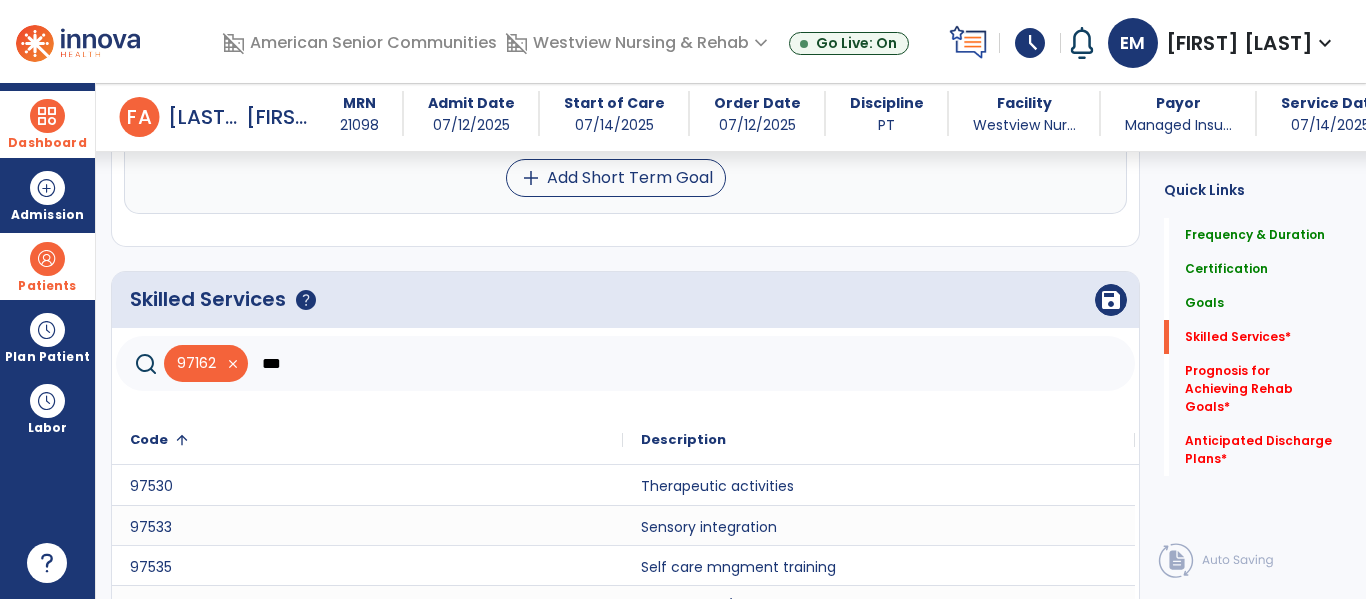 scroll, scrollTop: 1760, scrollLeft: 0, axis: vertical 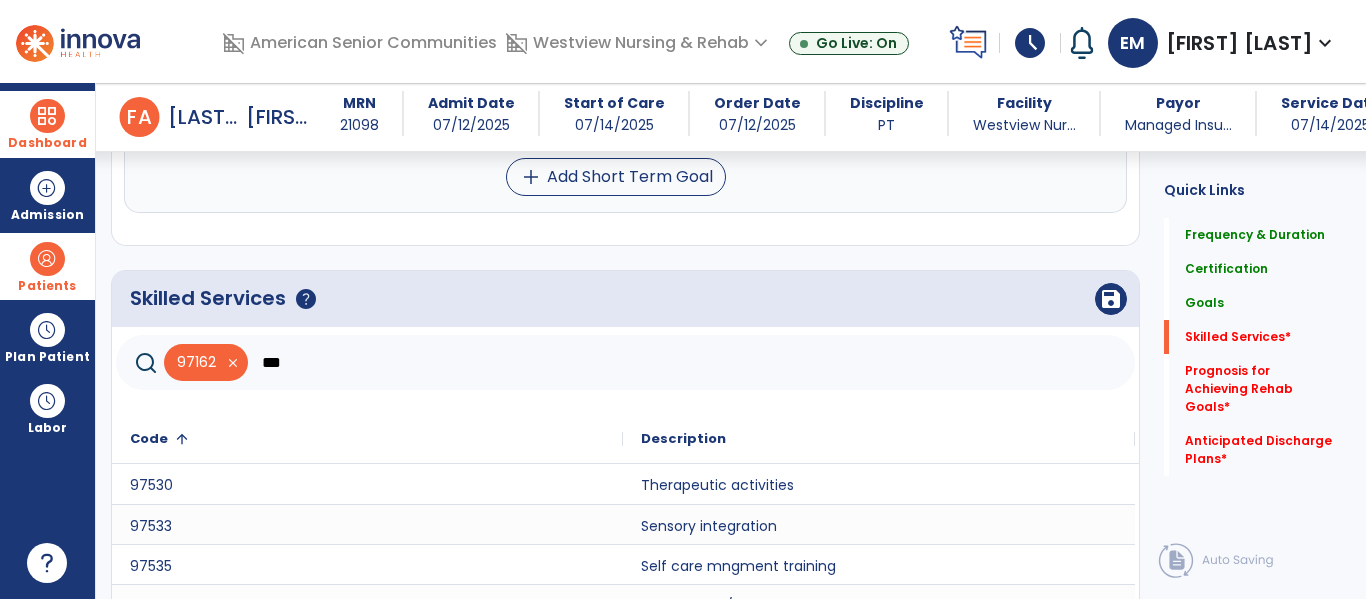 type on "***" 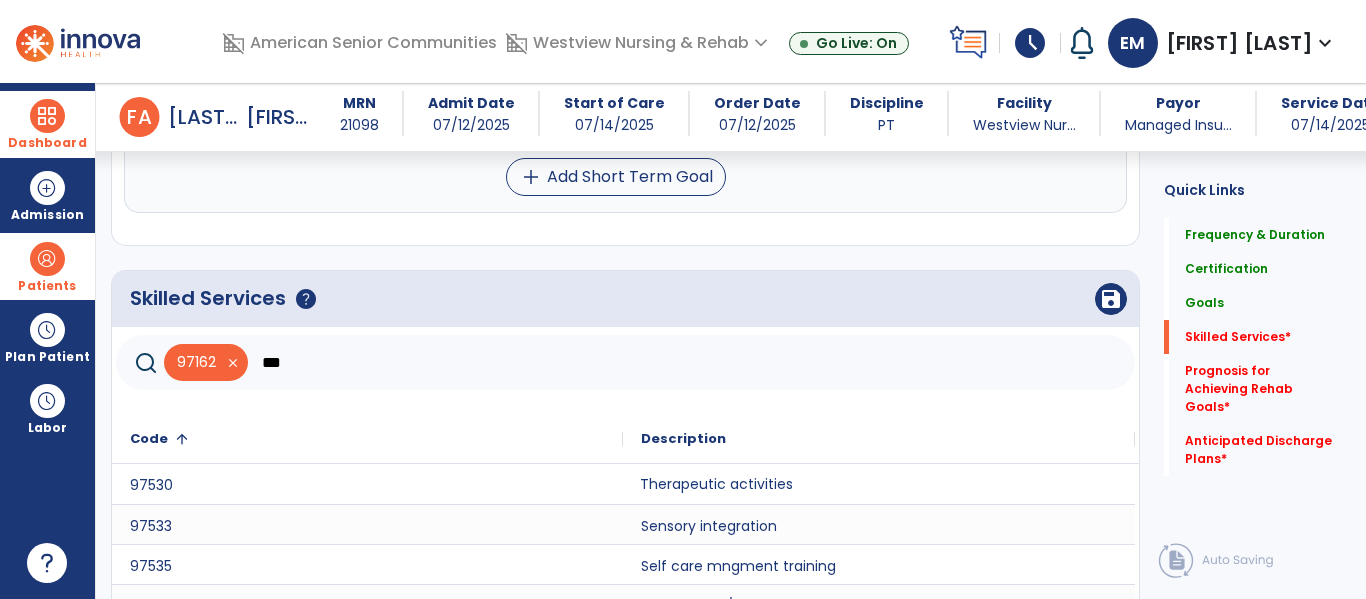 click on "Therapeutic activities" 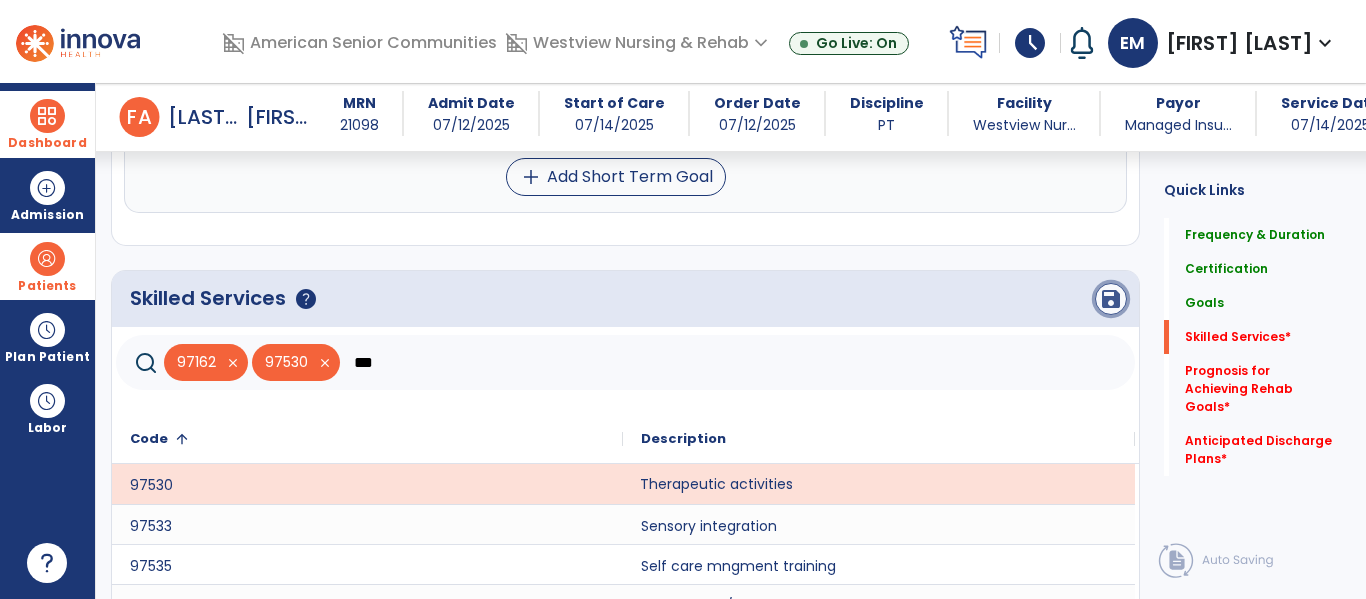 click on "save" 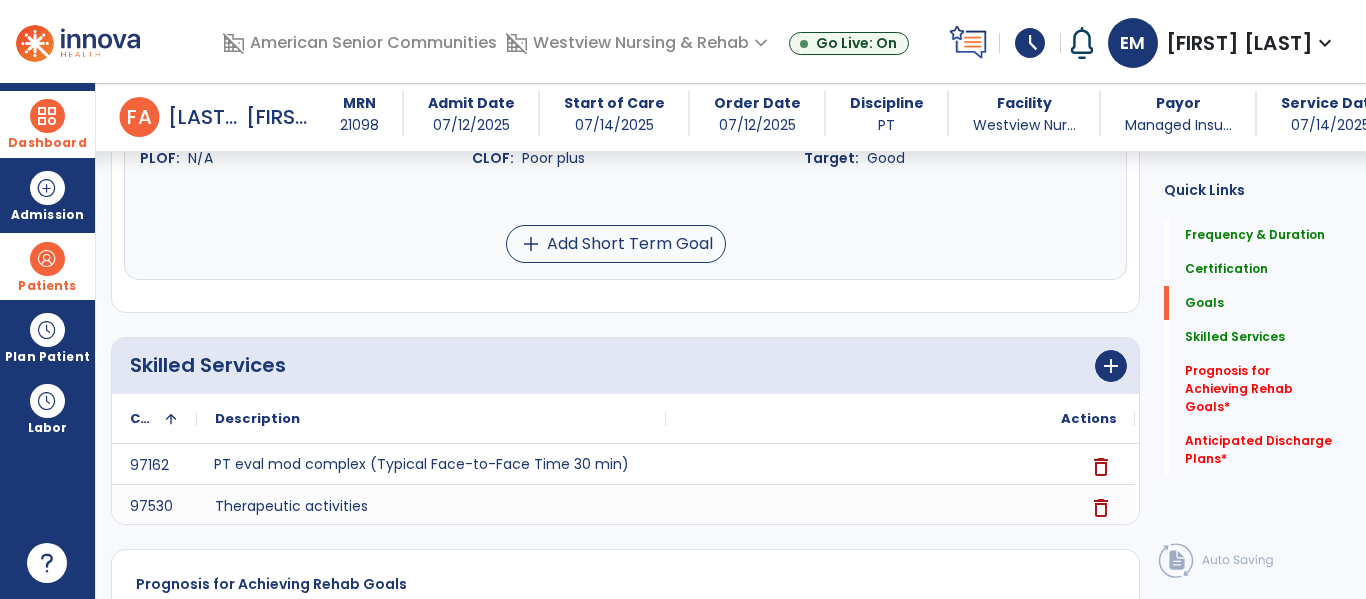 scroll, scrollTop: 1704, scrollLeft: 0, axis: vertical 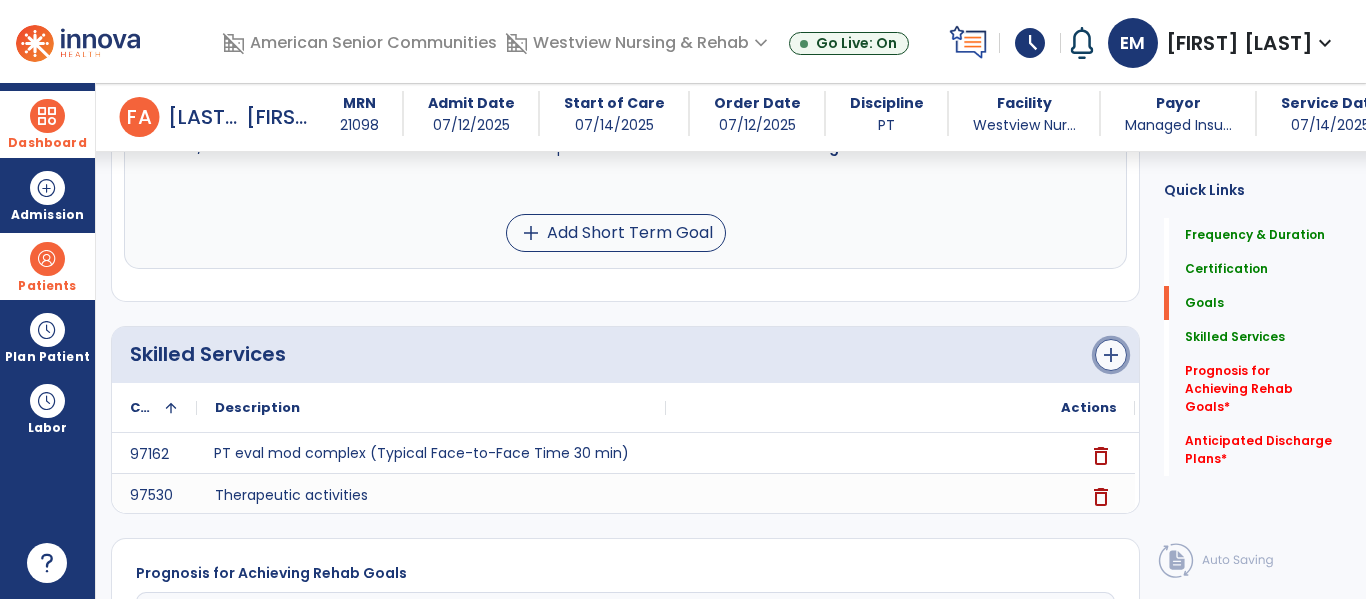 click on "add" 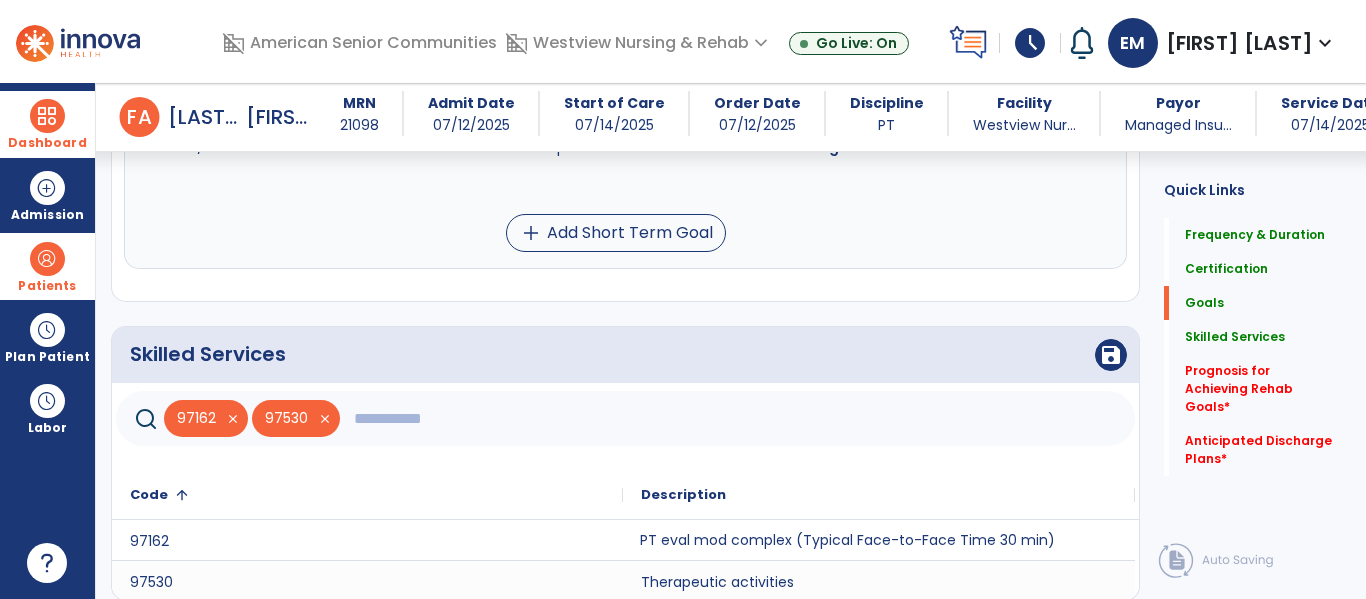 click 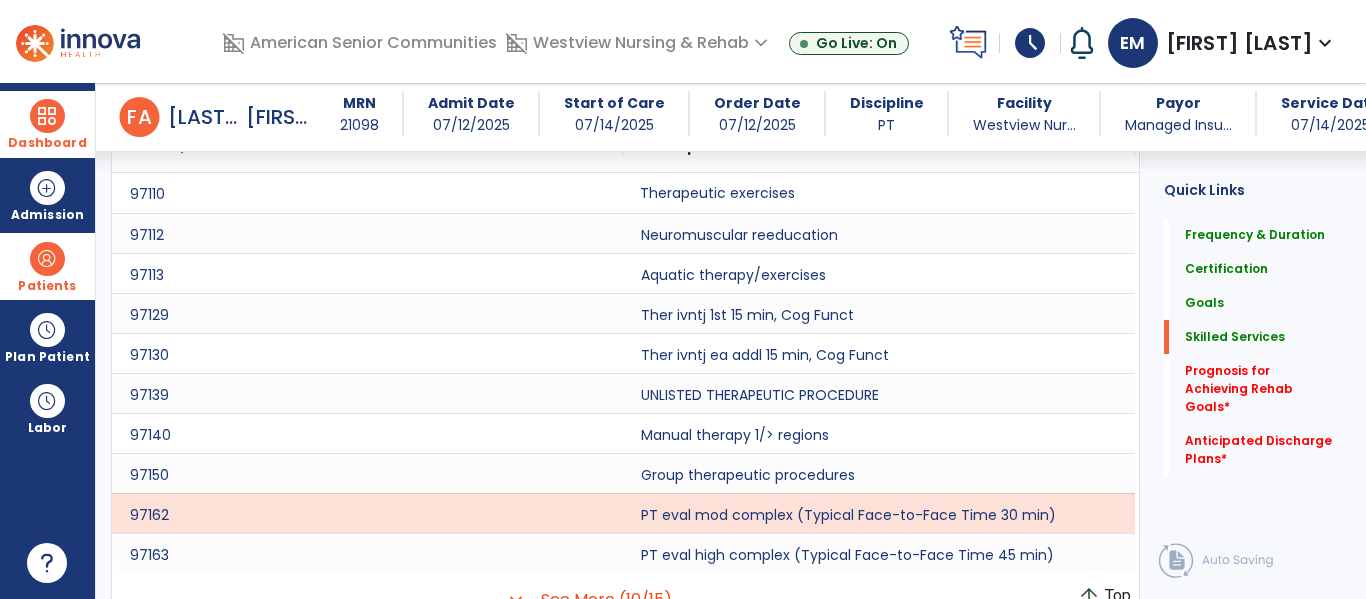 scroll, scrollTop: 2071, scrollLeft: 0, axis: vertical 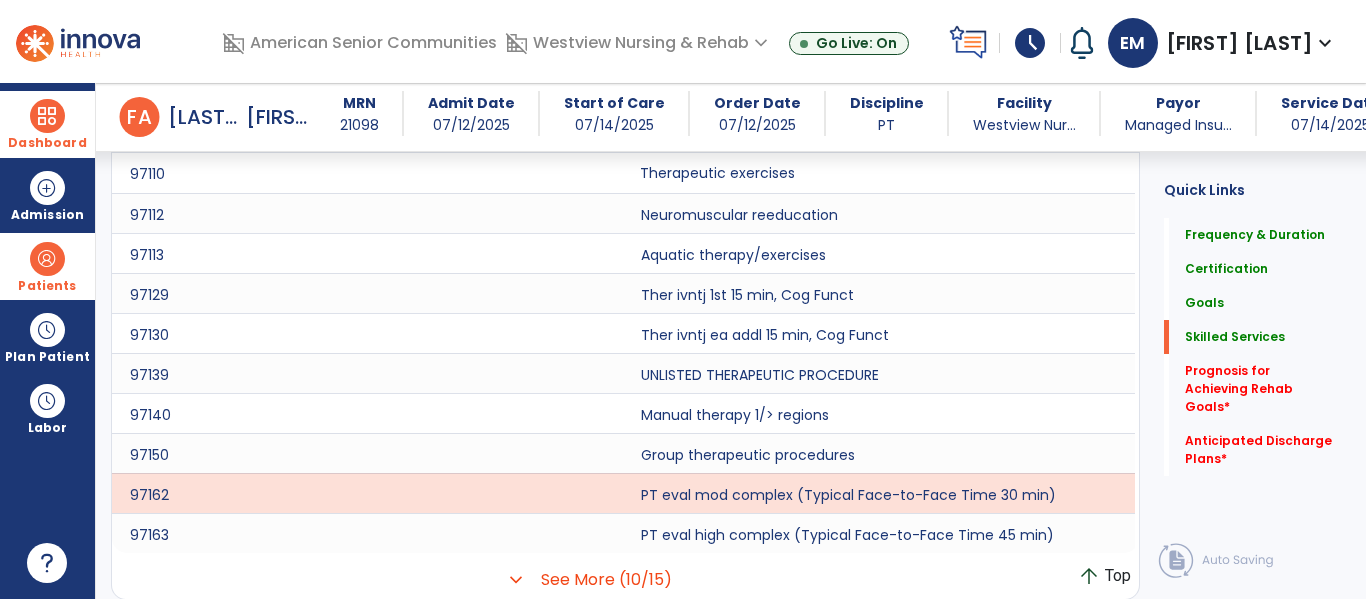 type on "***" 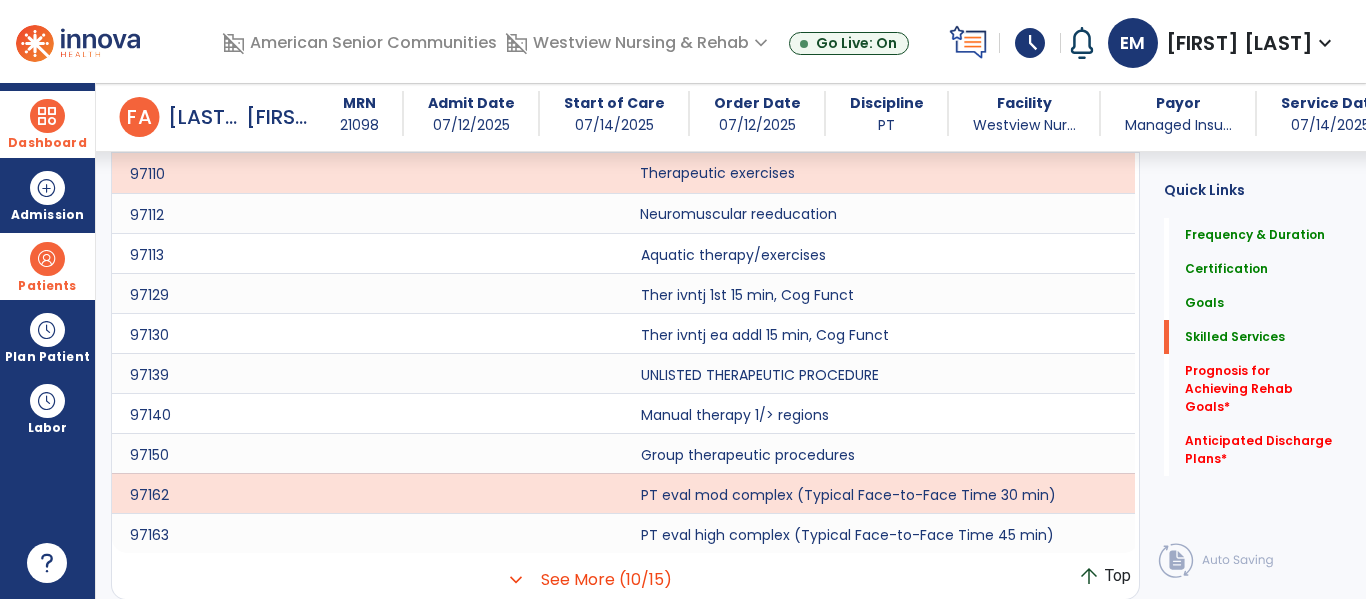 click on "Neuromuscular reeducation" 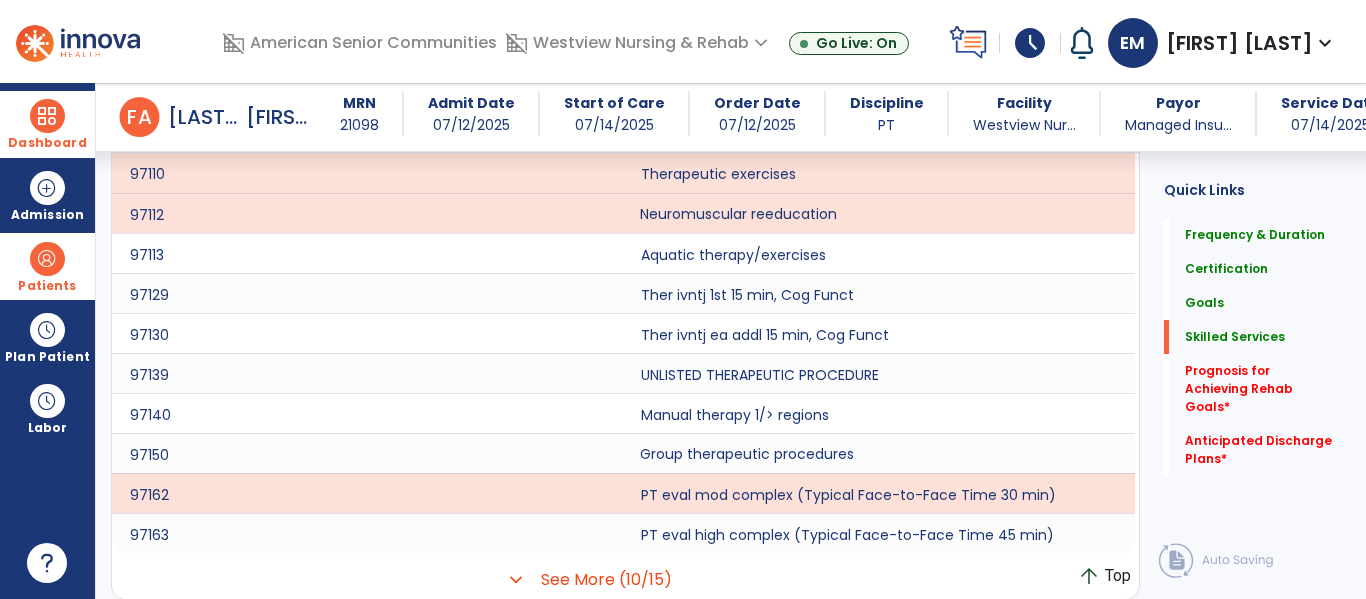 click on "Group therapeutic procedures" 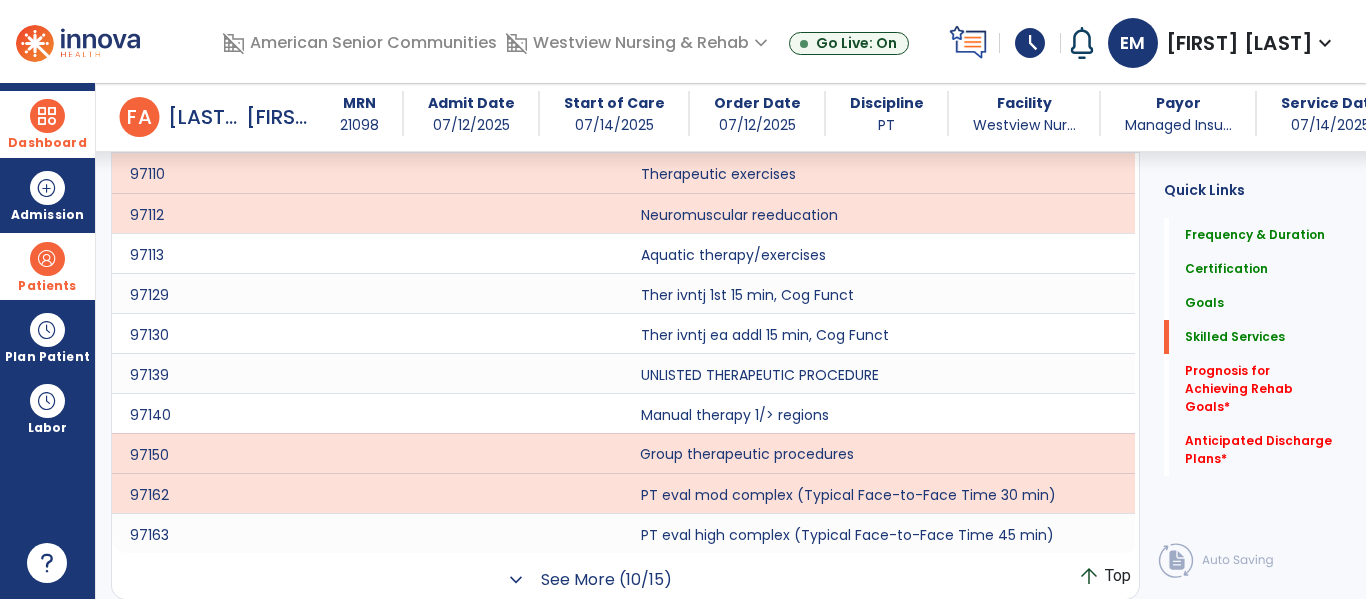 click on "See More (10/15)" 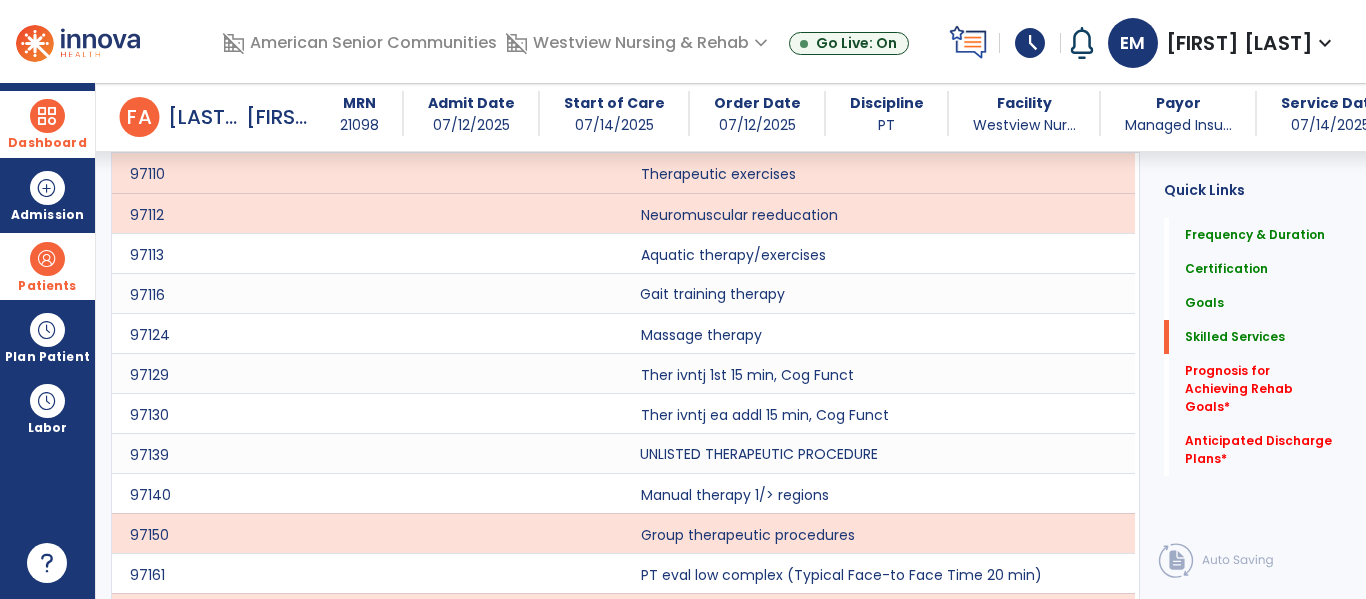 click on "Gait training therapy" 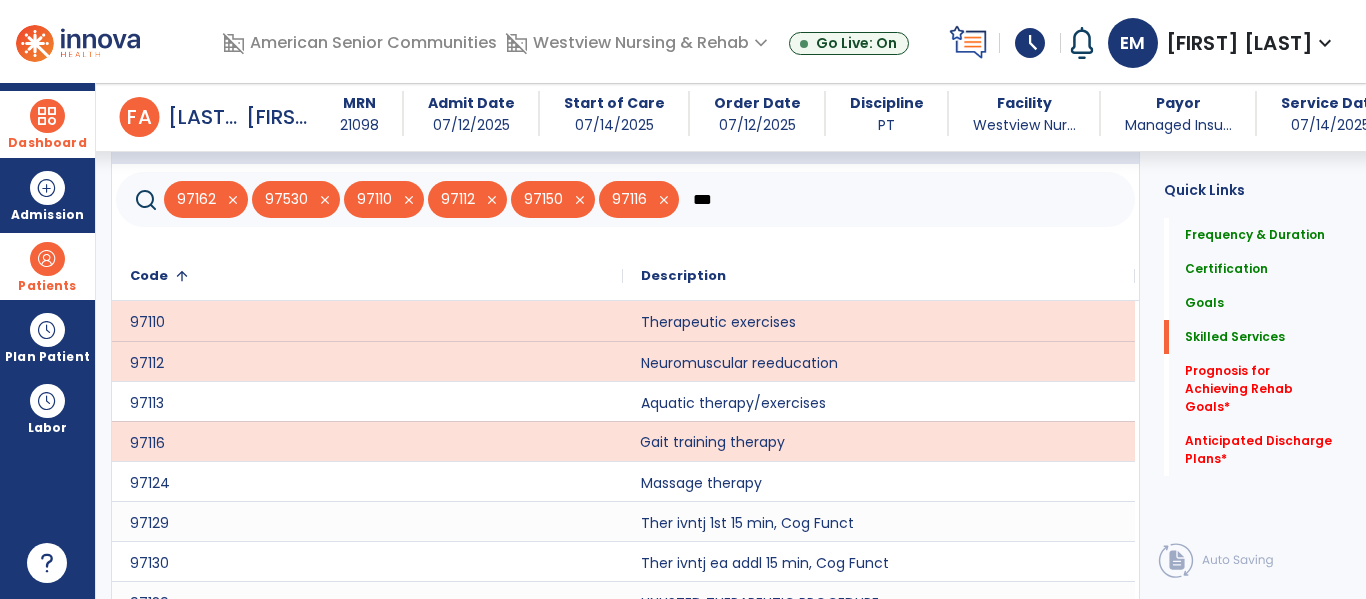 scroll, scrollTop: 1855, scrollLeft: 0, axis: vertical 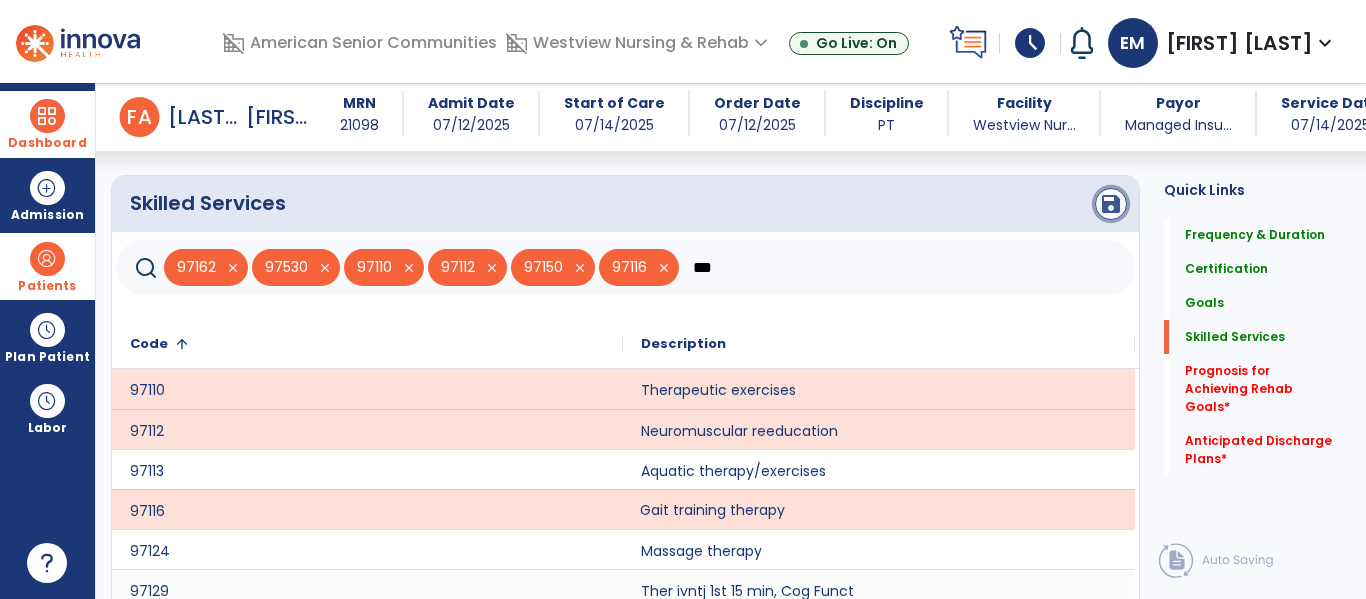click on "save" 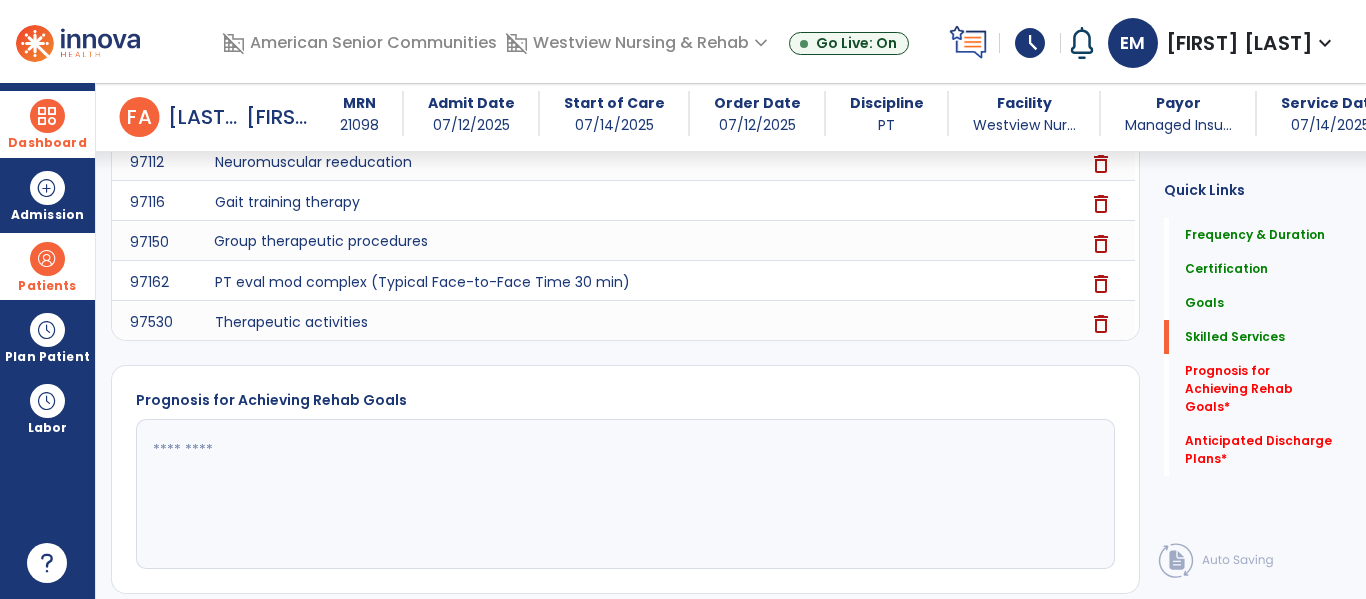 scroll, scrollTop: 2041, scrollLeft: 0, axis: vertical 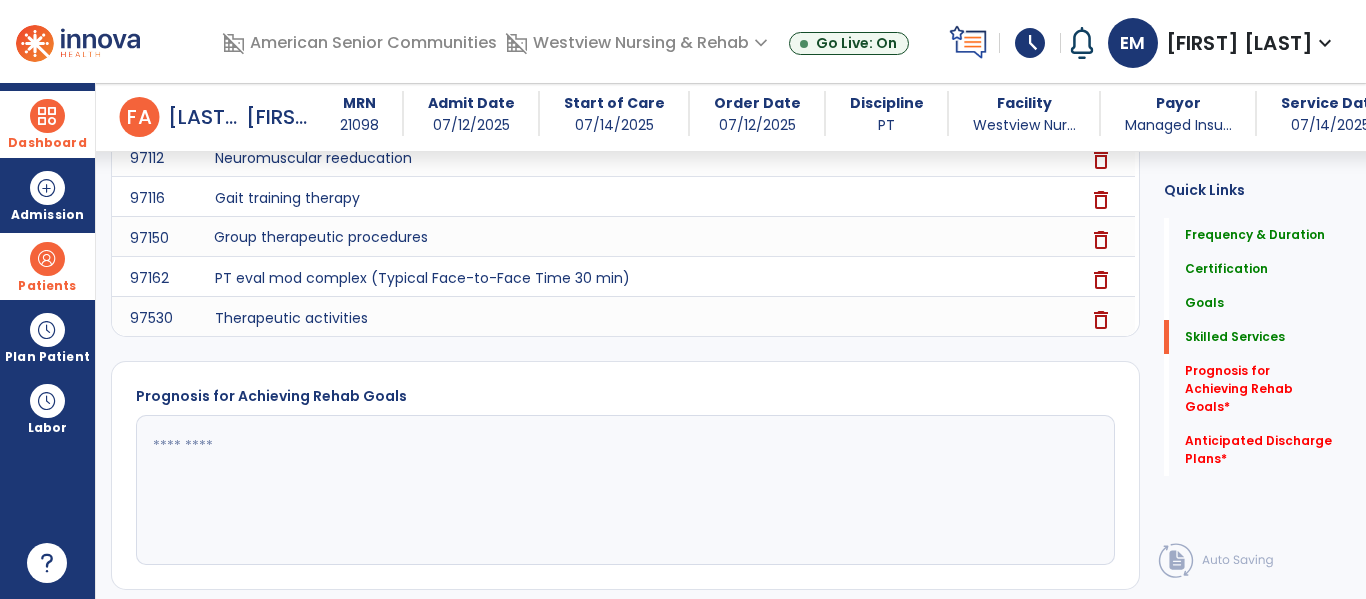 click 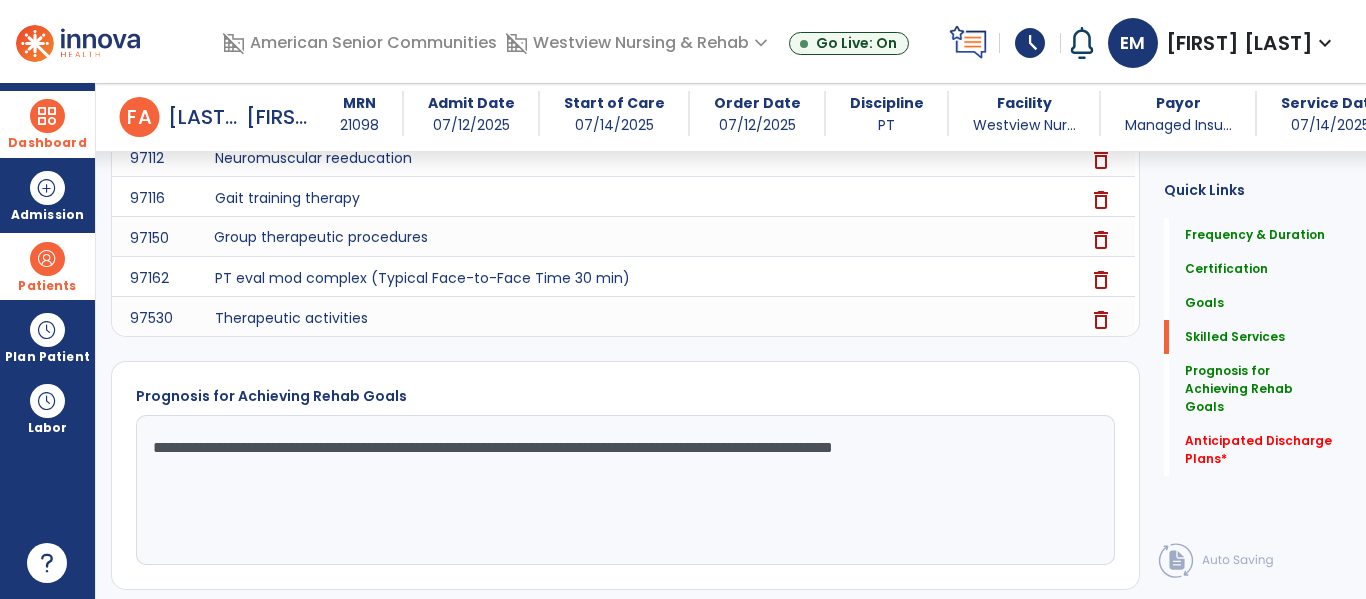 type on "**********" 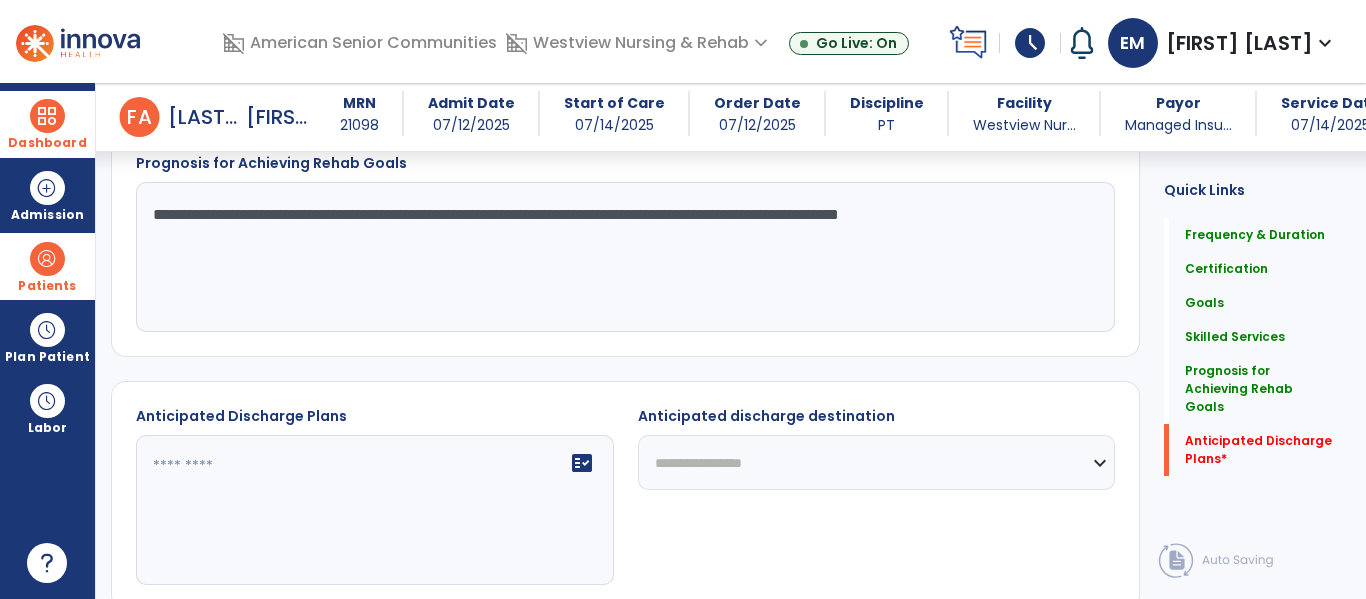 scroll, scrollTop: 2279, scrollLeft: 0, axis: vertical 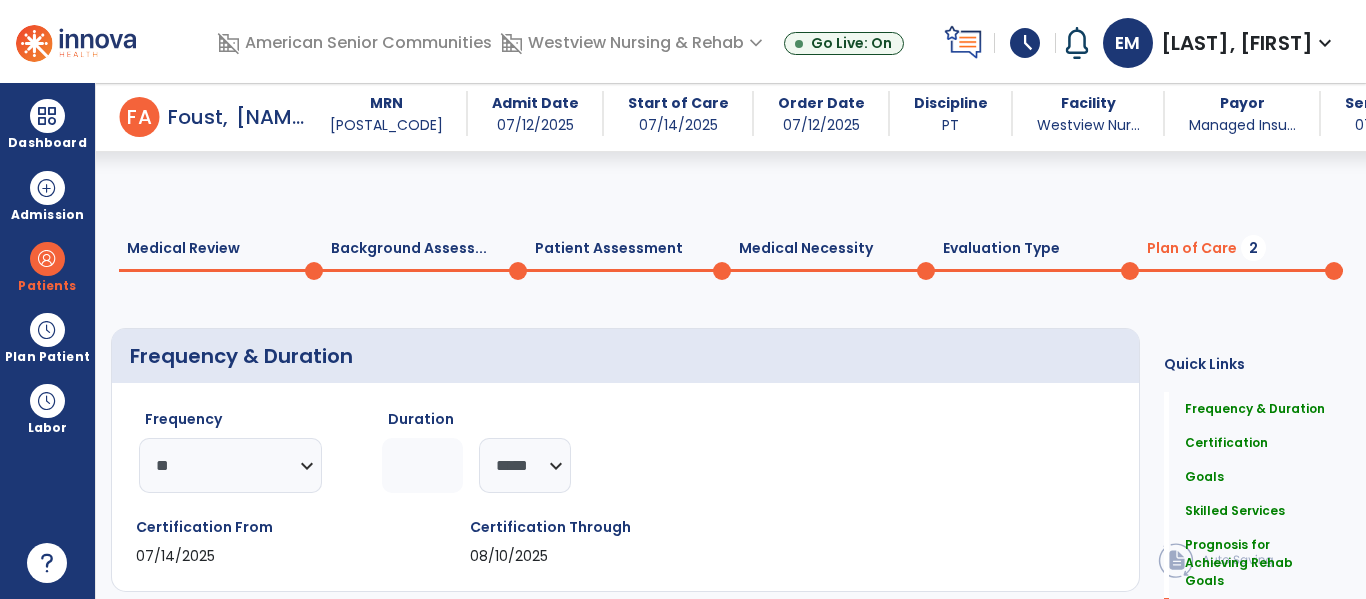 select on "**" 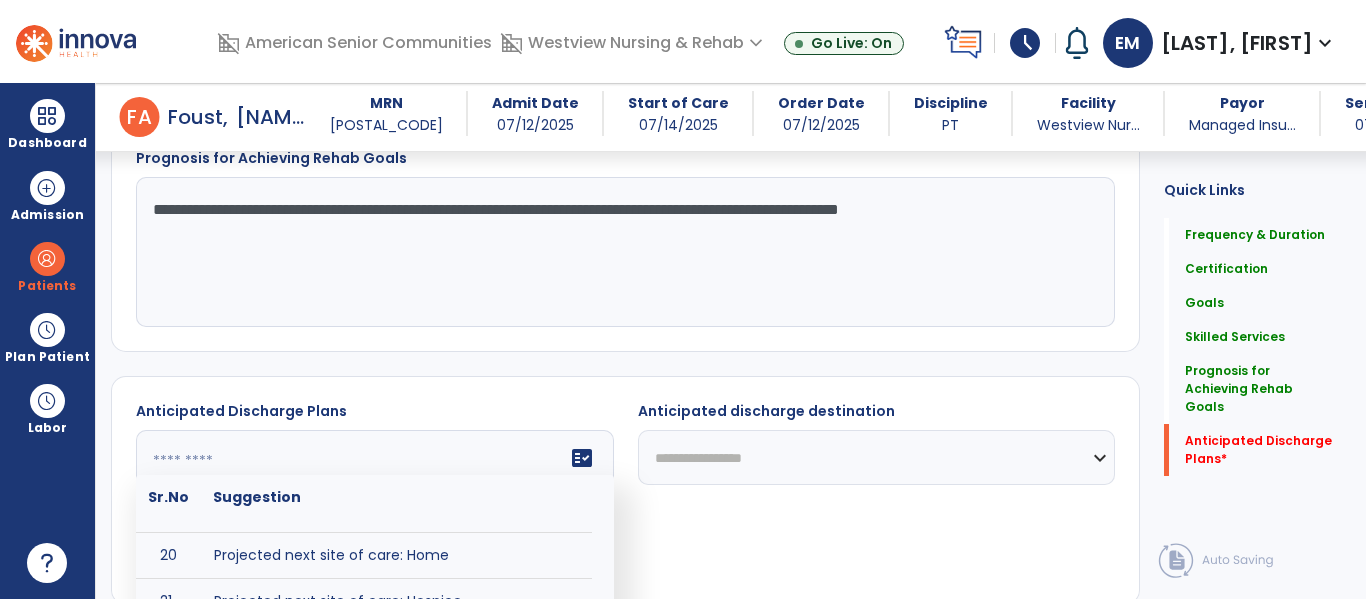 scroll, scrollTop: 1049, scrollLeft: 0, axis: vertical 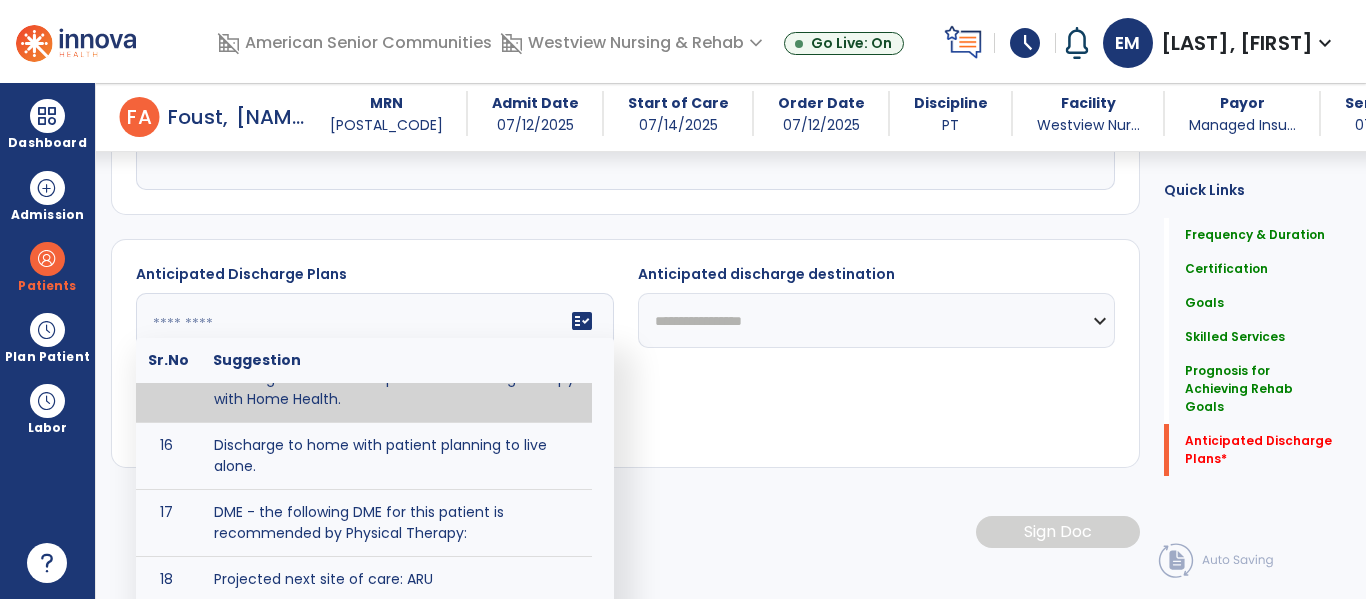 type on "**********" 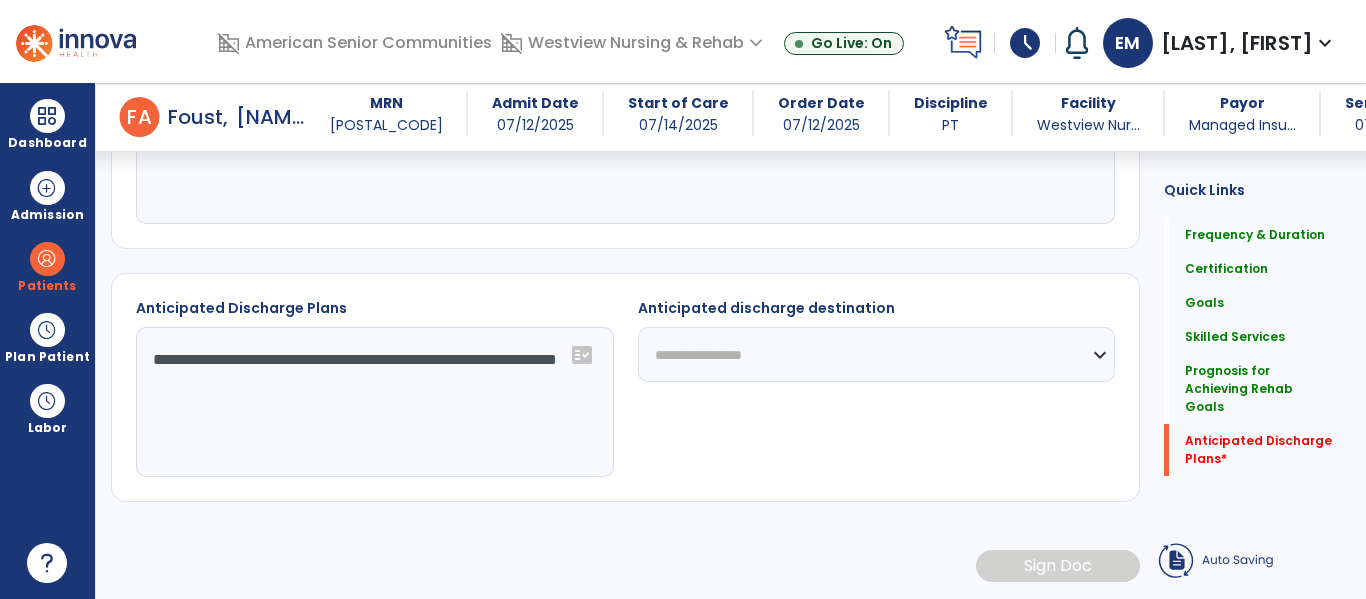 scroll, scrollTop: 2382, scrollLeft: 0, axis: vertical 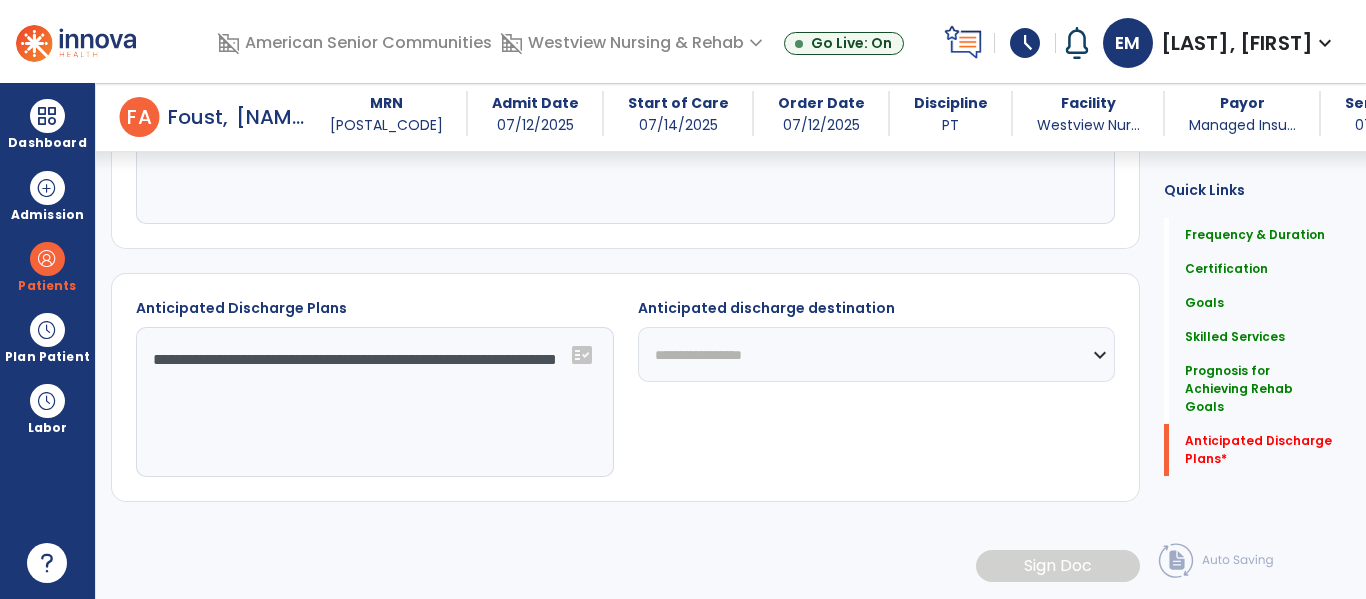click on "**********" 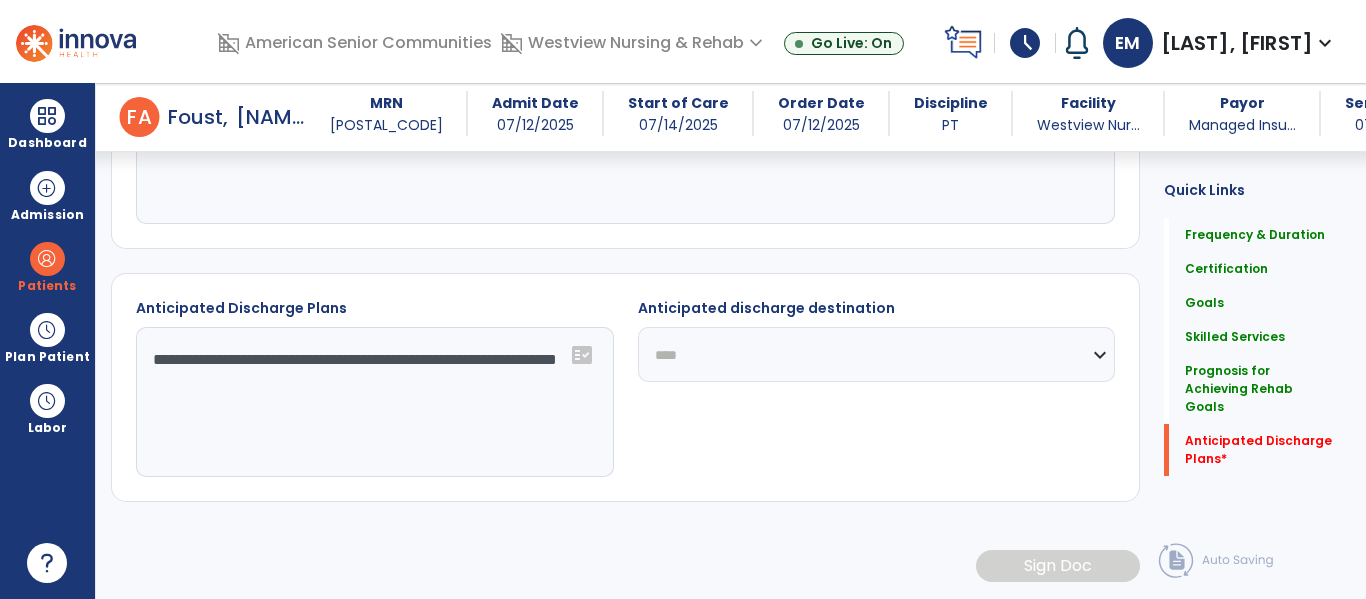 click on "**********" 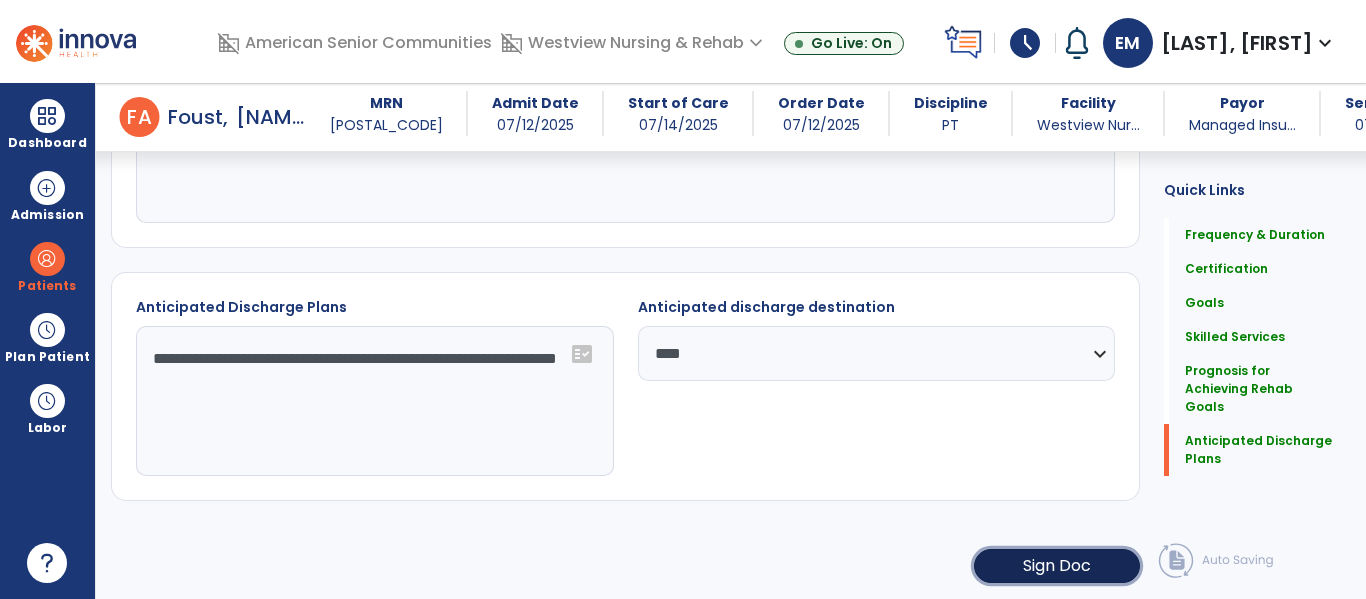 click on "Sign Doc" 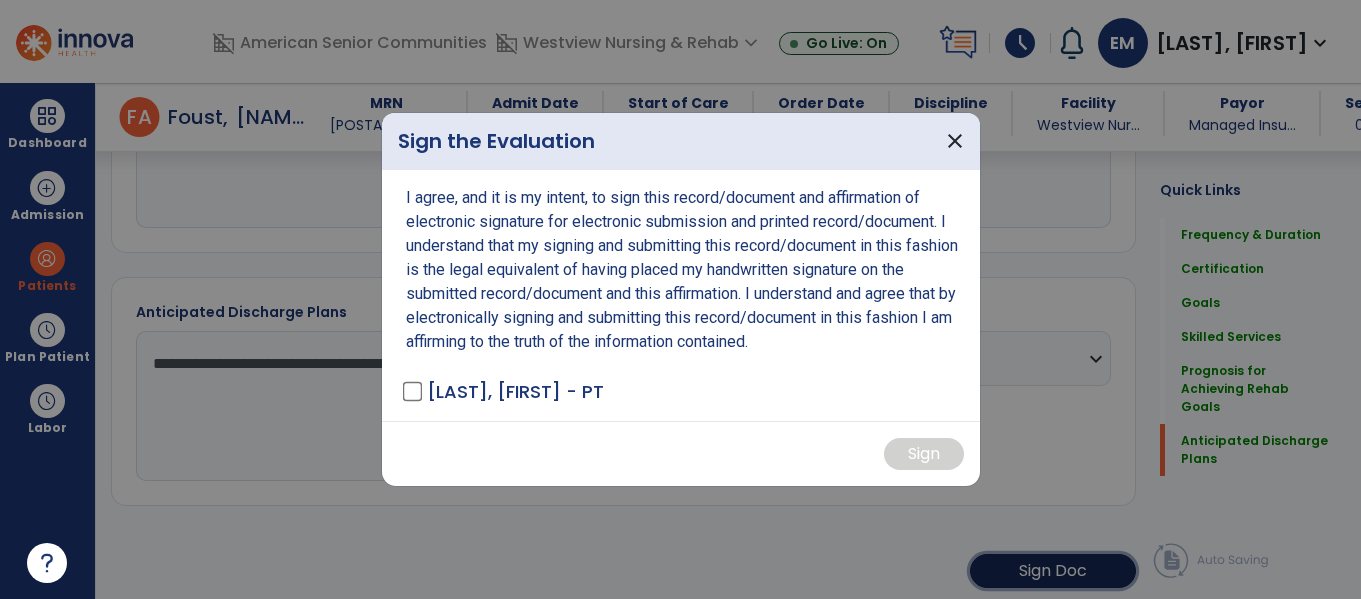 scroll, scrollTop: 2383, scrollLeft: 0, axis: vertical 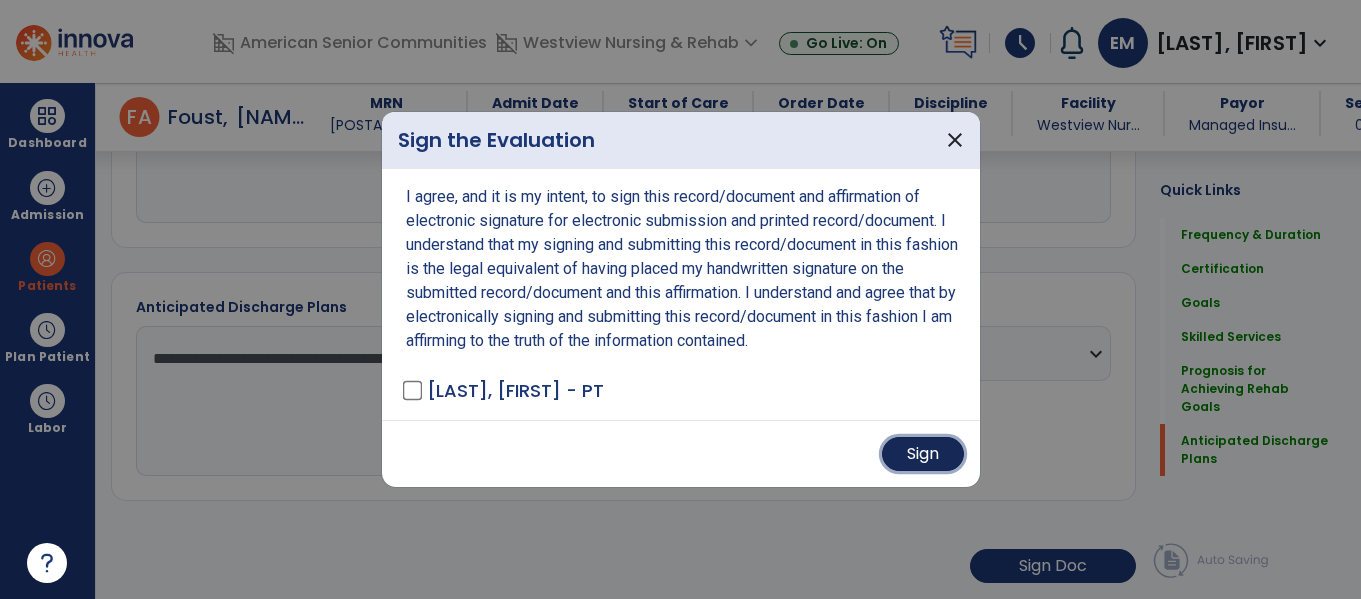 click on "Sign" at bounding box center [923, 454] 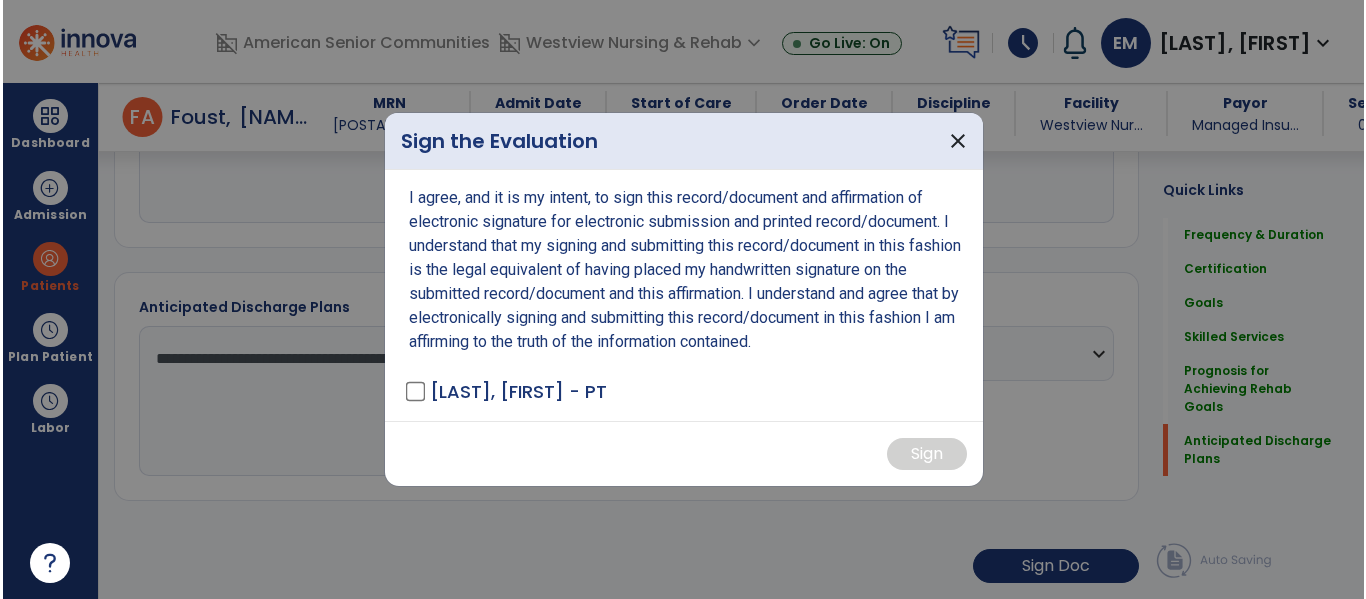 scroll, scrollTop: 2382, scrollLeft: 0, axis: vertical 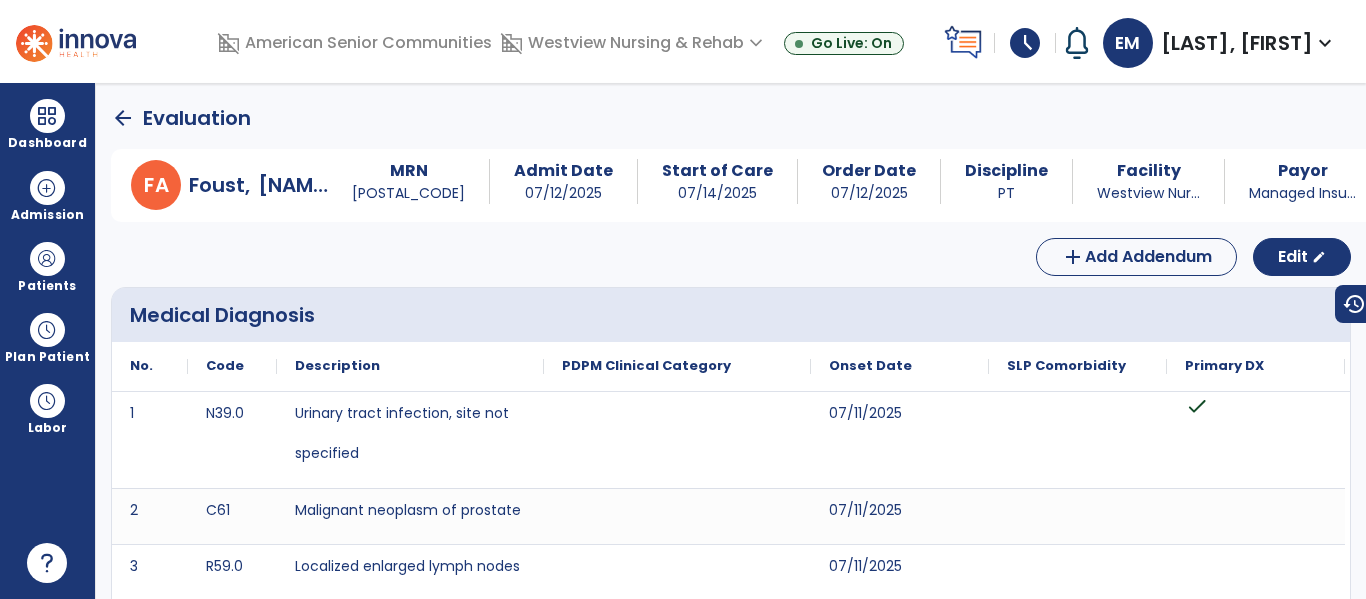 click on "arrow_back" 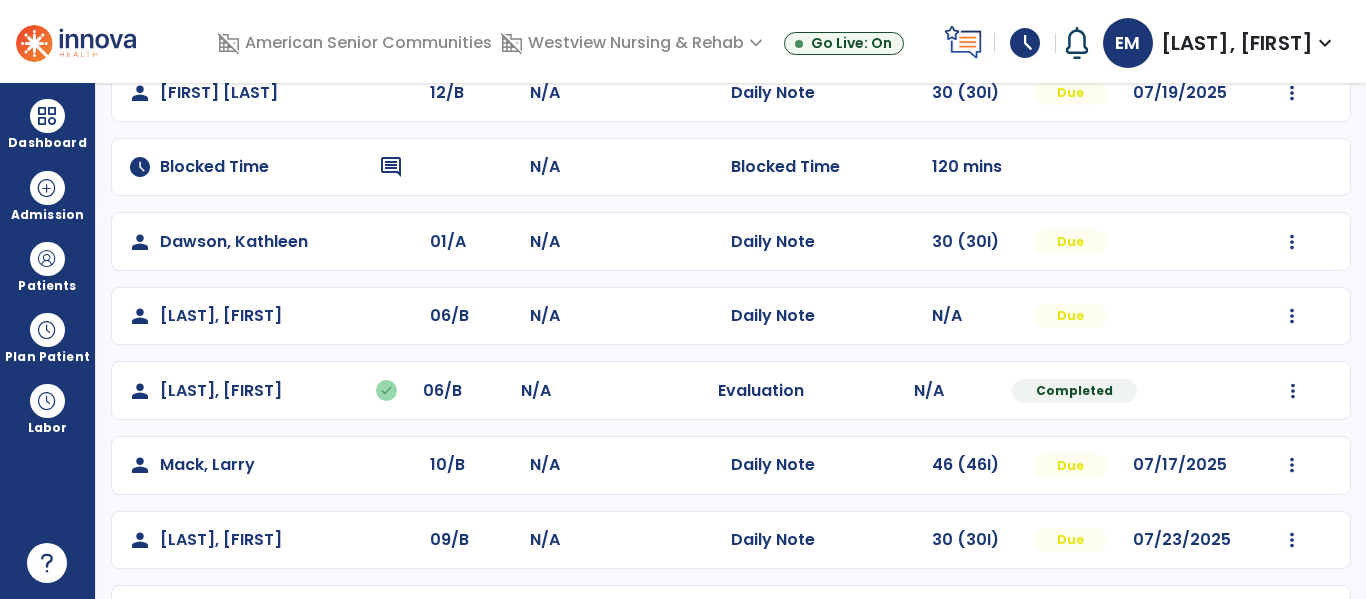 scroll, scrollTop: 268, scrollLeft: 0, axis: vertical 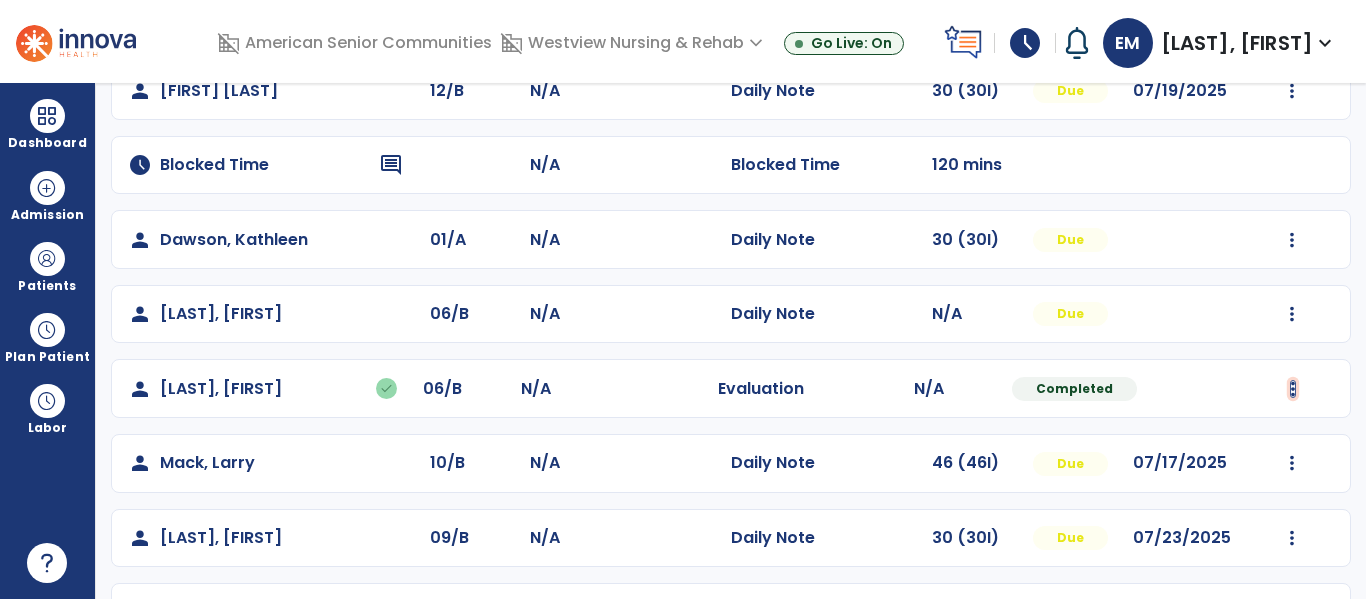 click at bounding box center [1292, 91] 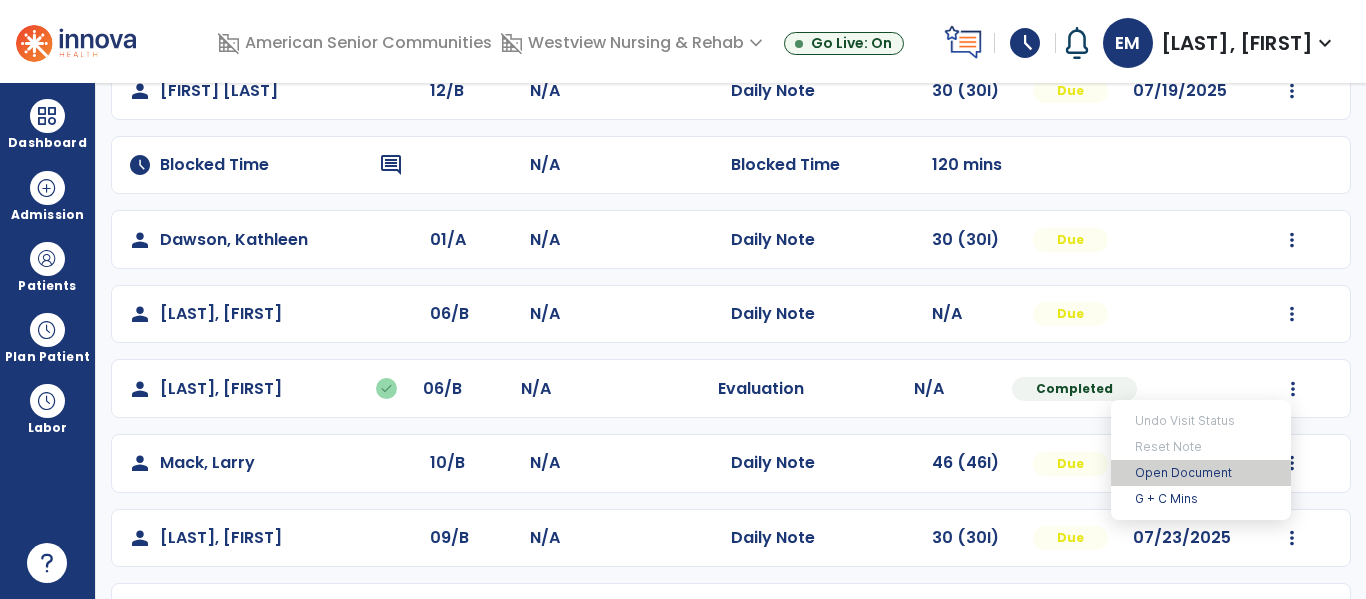 click on "Open Document" at bounding box center (1201, 473) 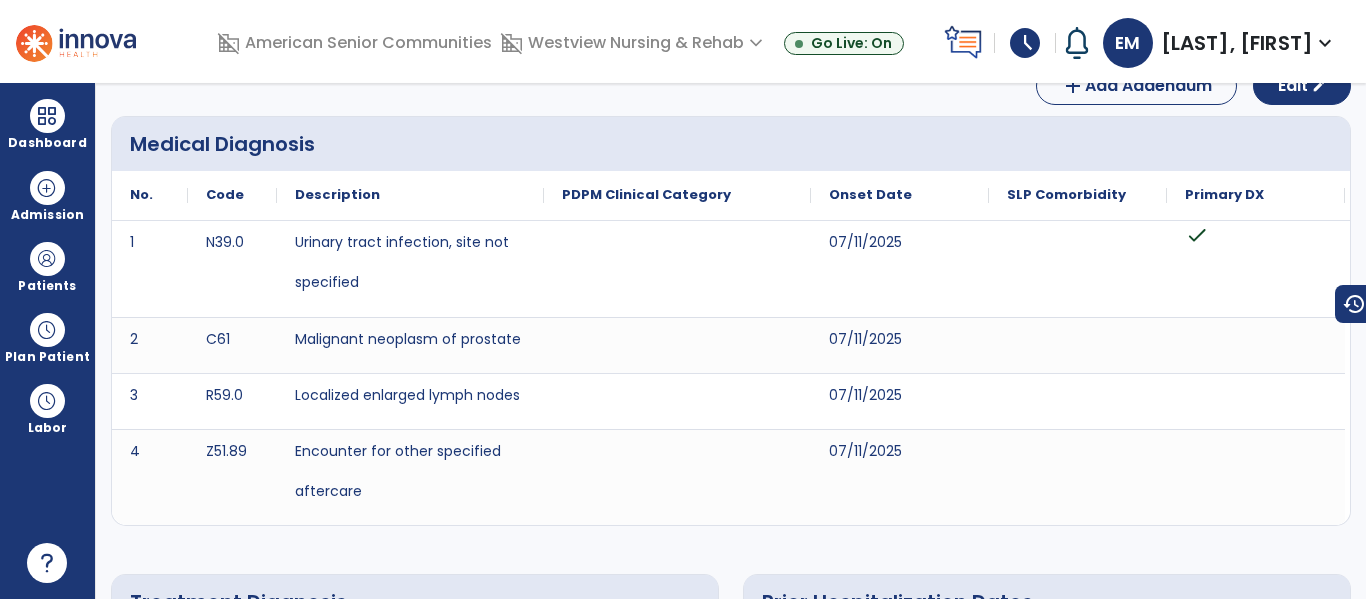 scroll, scrollTop: 0, scrollLeft: 0, axis: both 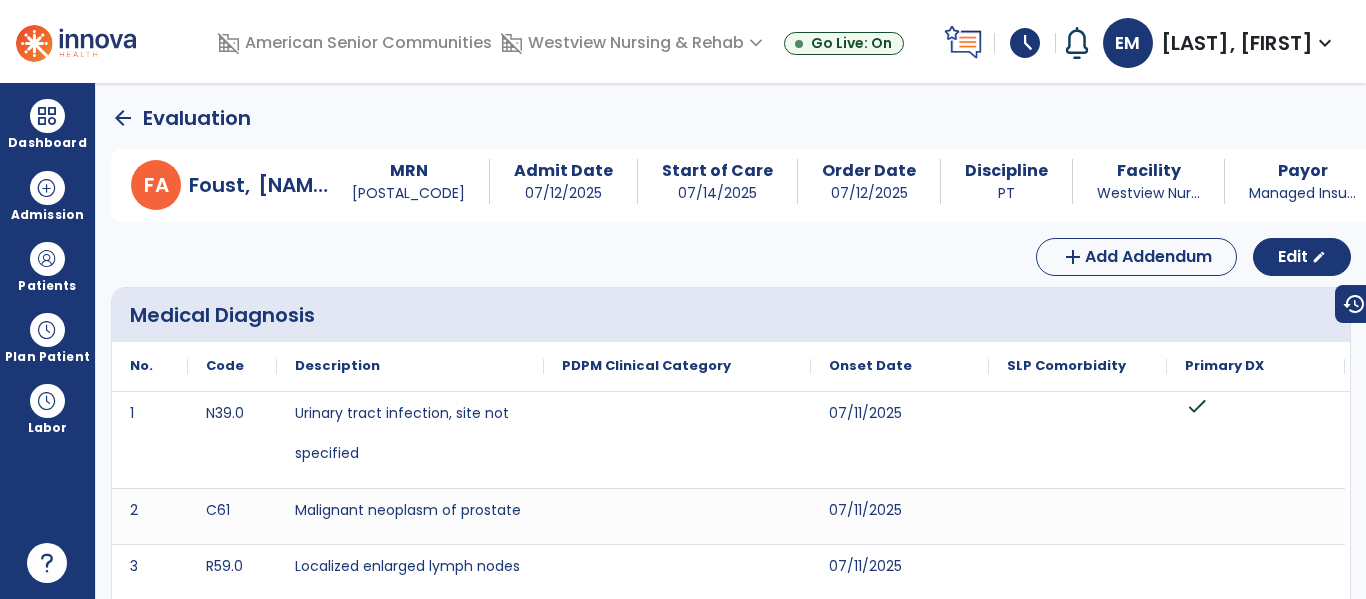 click on "arrow_back" 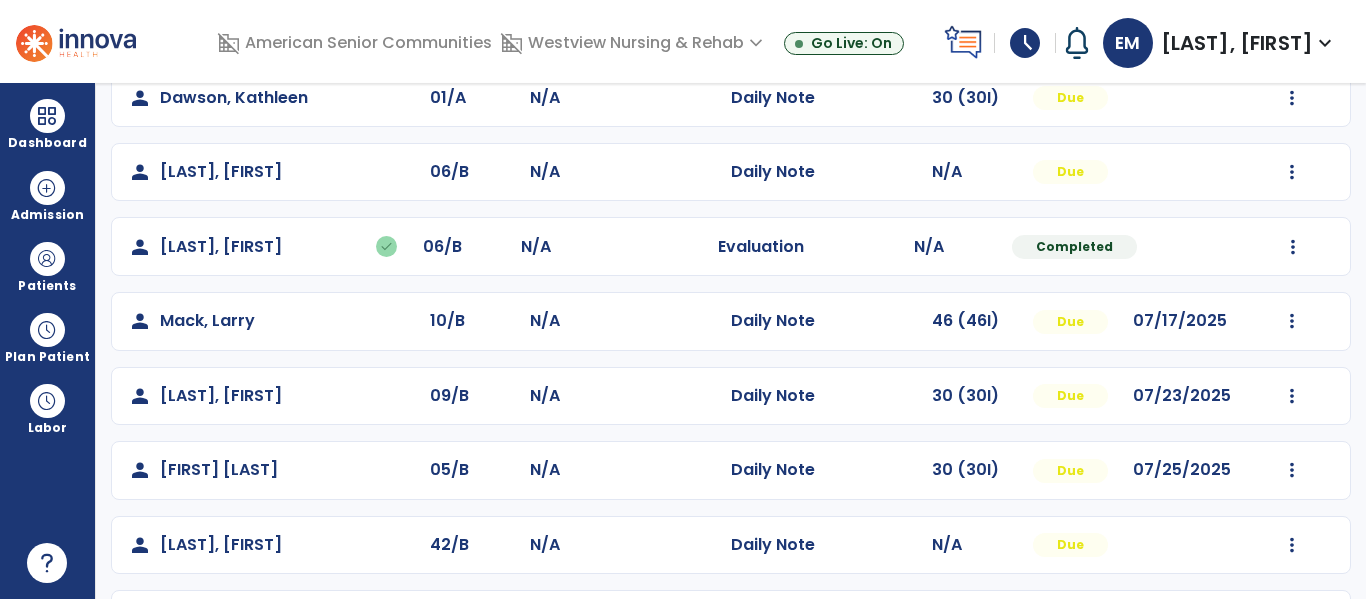 scroll, scrollTop: 369, scrollLeft: 0, axis: vertical 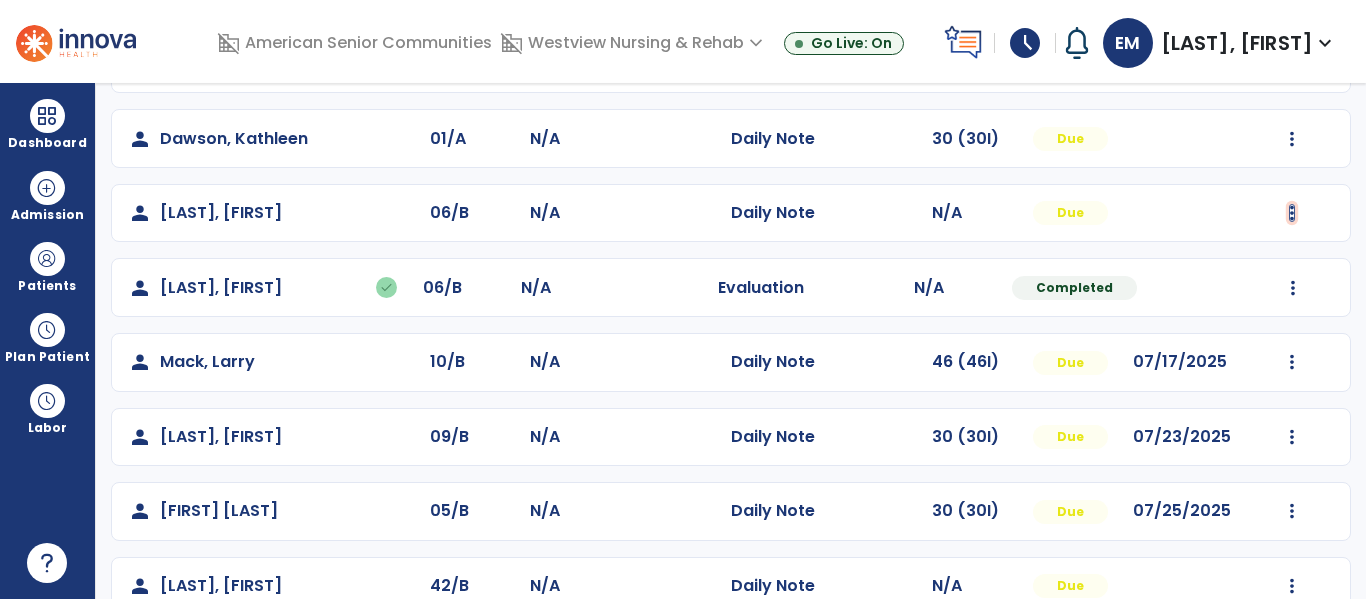 click at bounding box center (1292, -10) 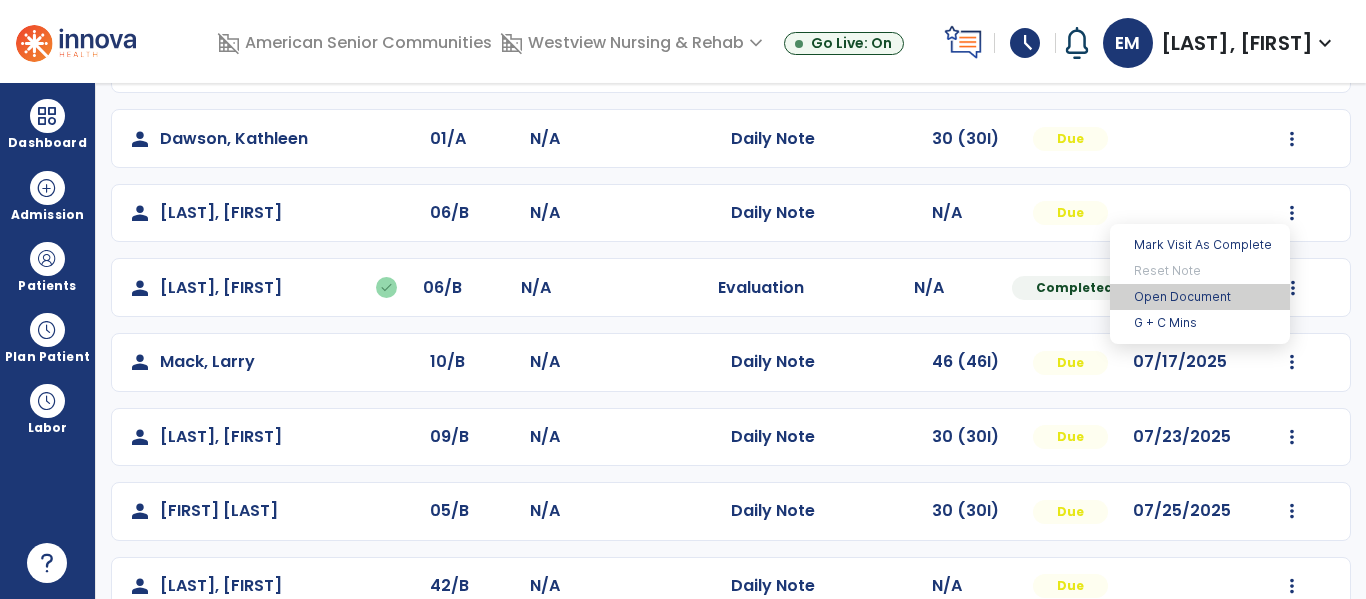 click on "Open Document" at bounding box center [1200, 297] 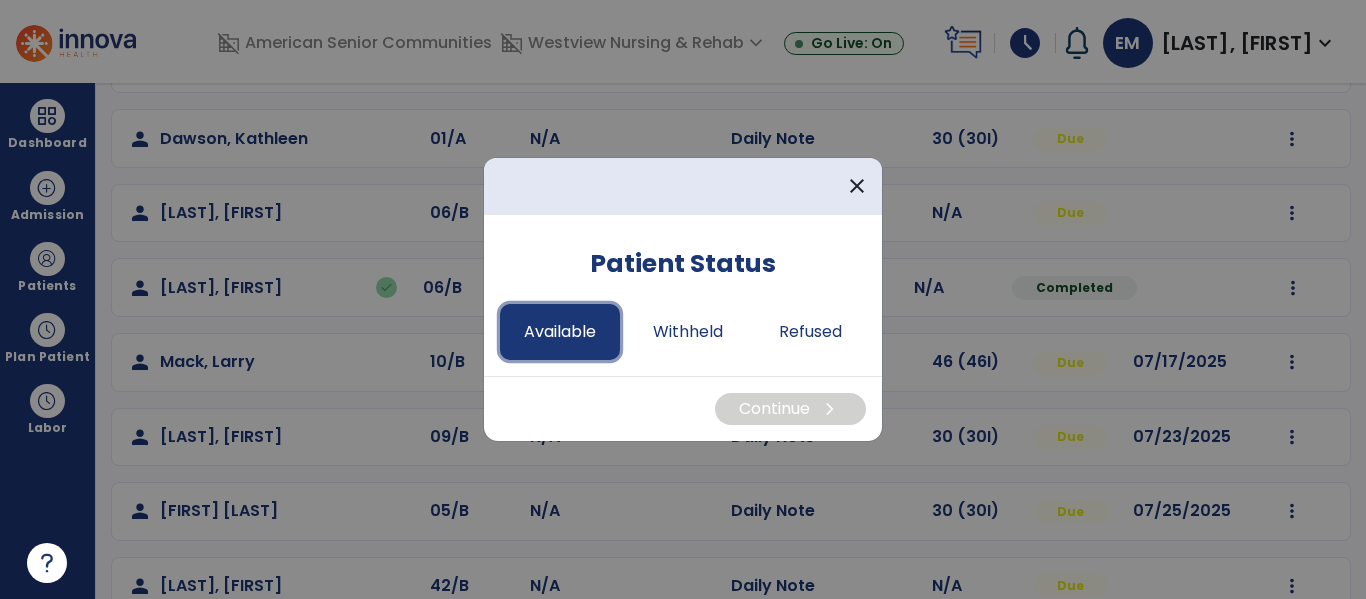 click on "Available" at bounding box center [560, 332] 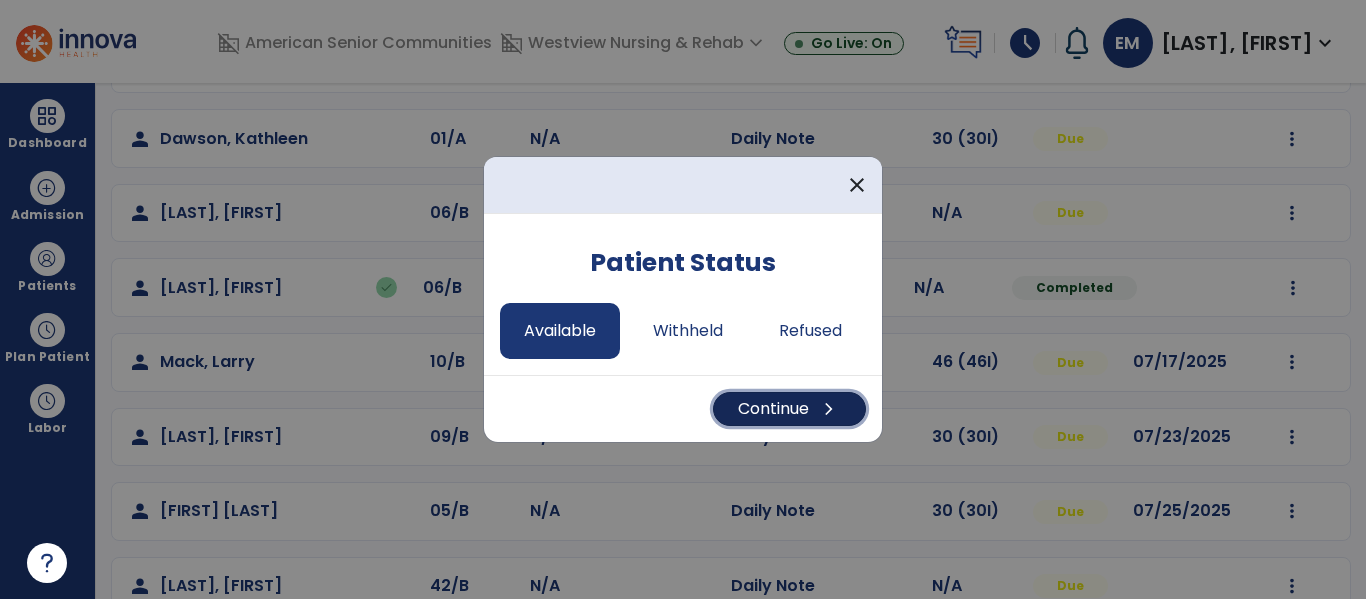click on "chevron_right" at bounding box center [829, 409] 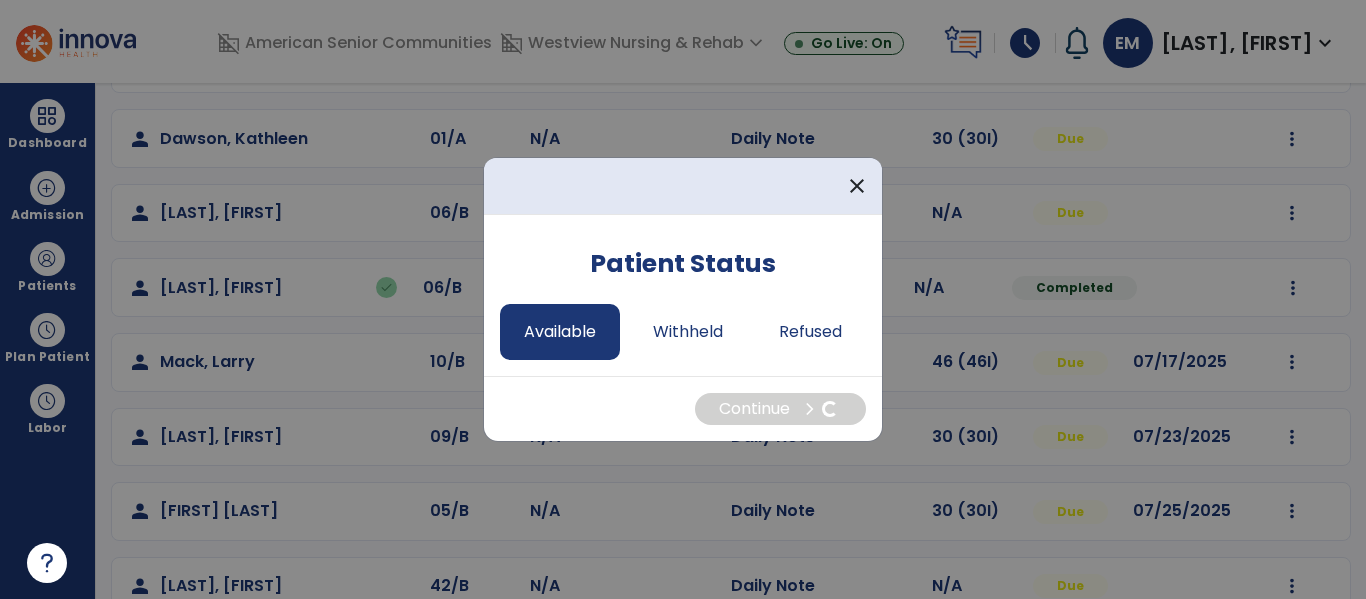 select on "*" 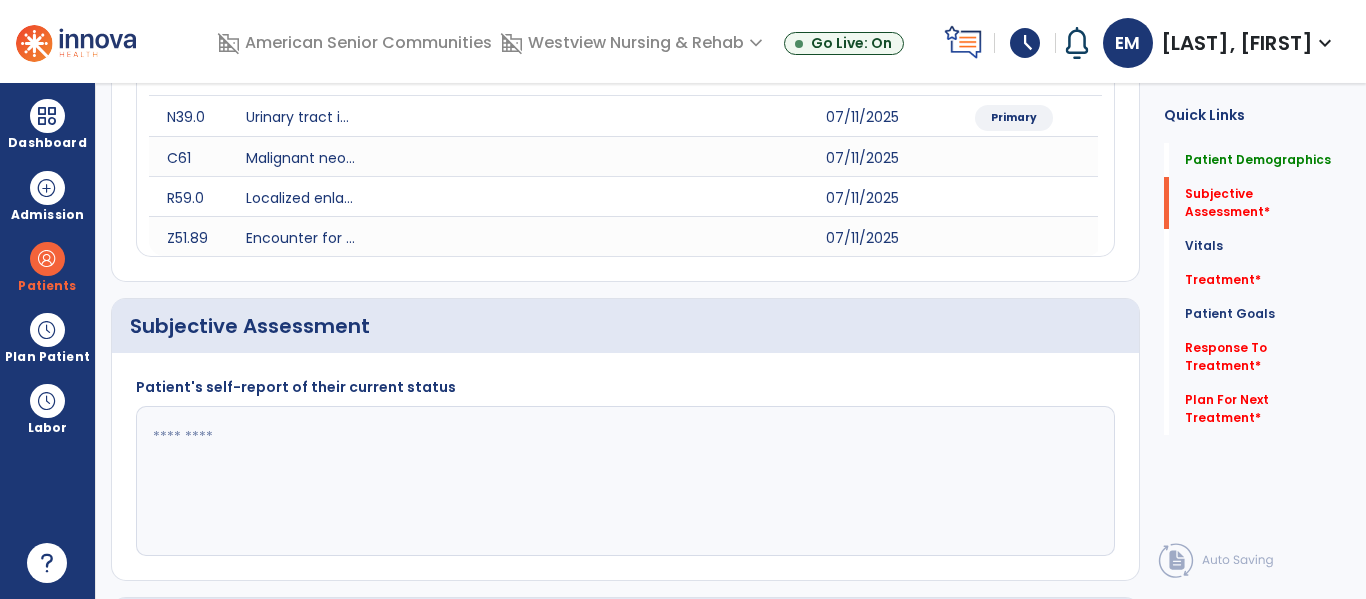 click 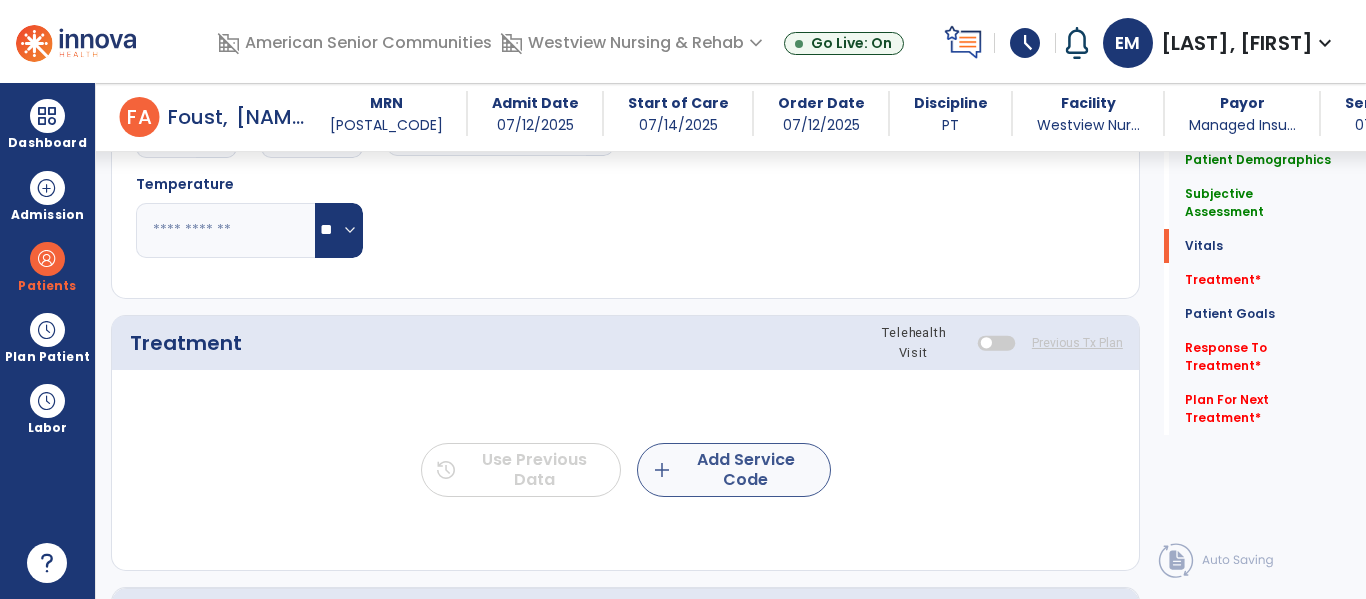 type on "**********" 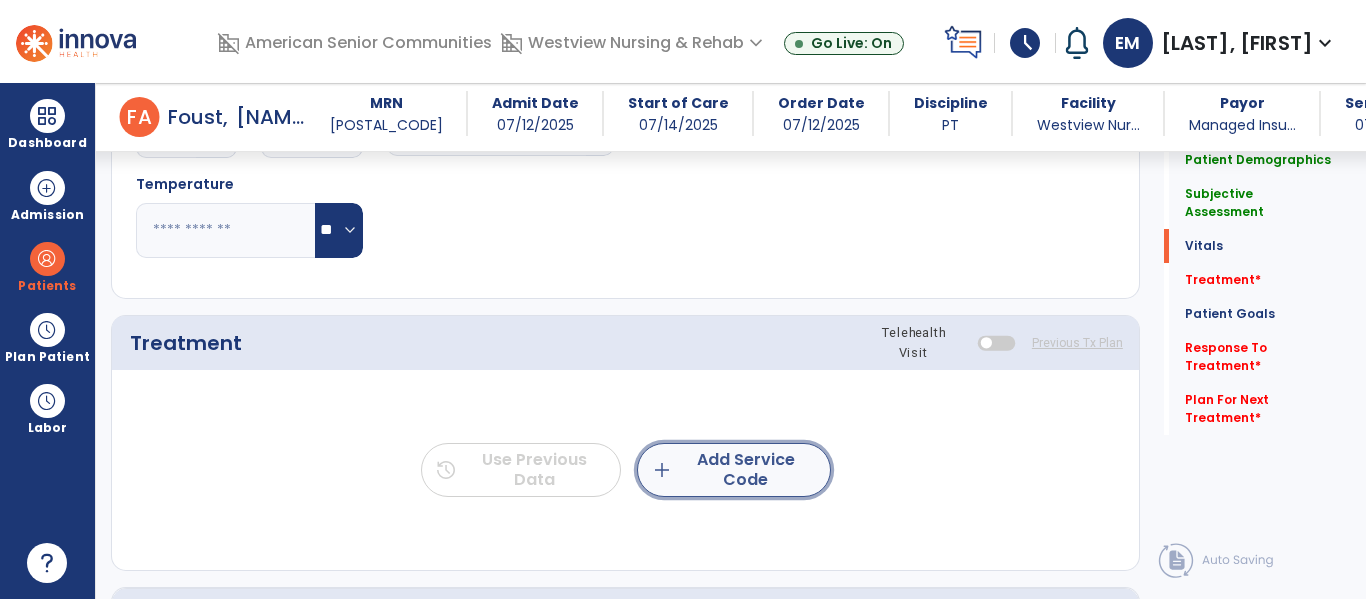 click on "add  Add Service Code" 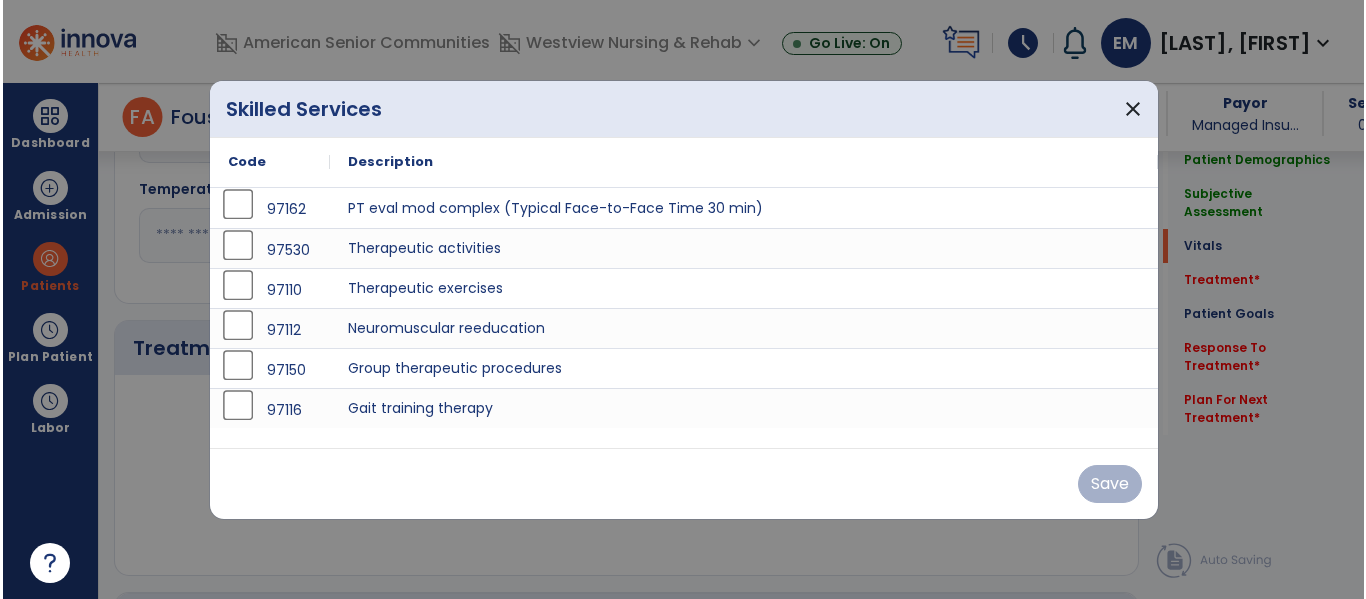 scroll, scrollTop: 1054, scrollLeft: 0, axis: vertical 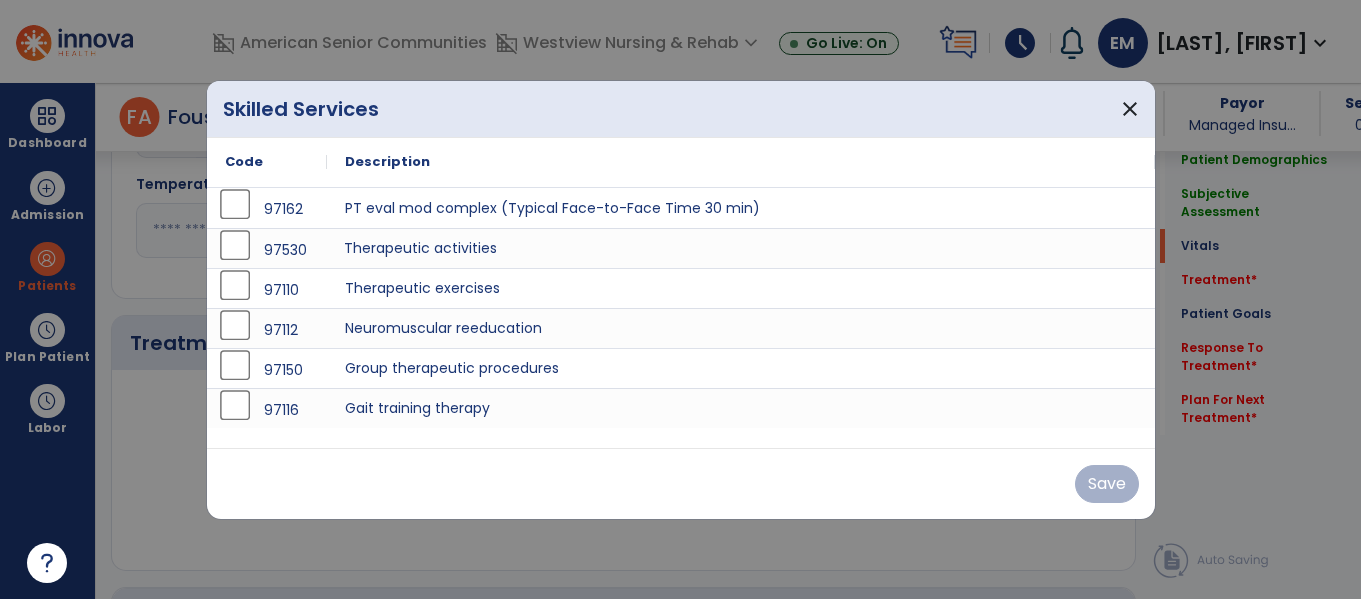 click on "Therapeutic activities" at bounding box center (741, 248) 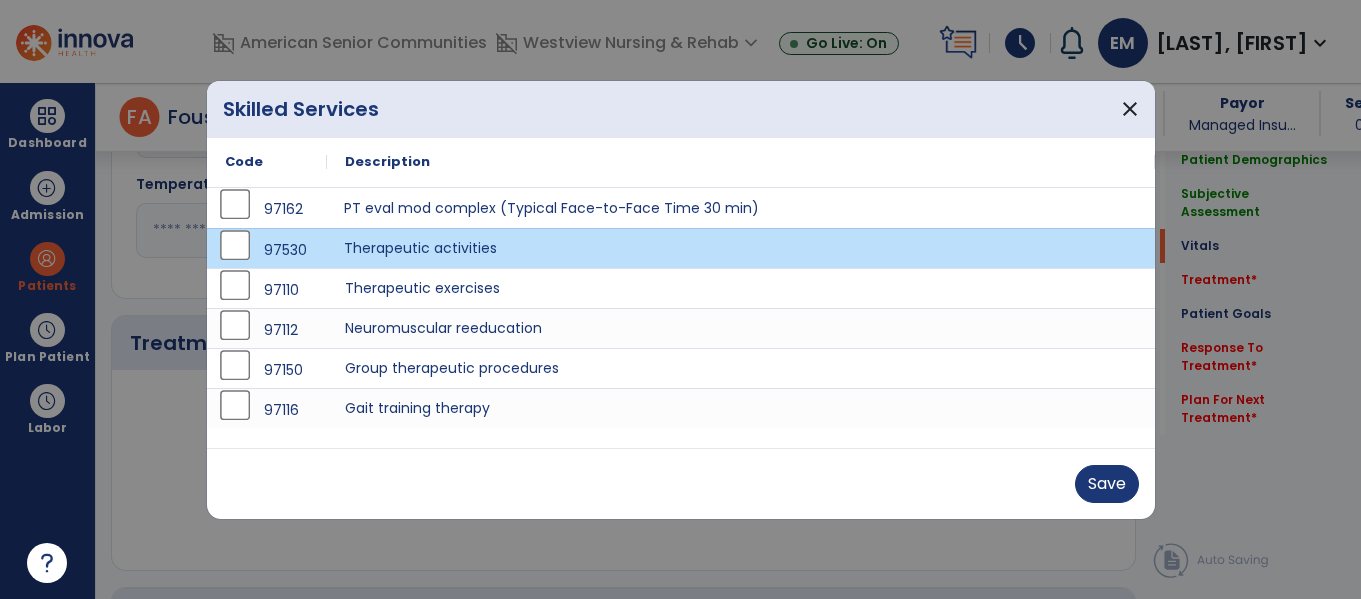 click on "PT eval mod complex (Typical Face-to-Face Time 30 min)" at bounding box center [741, 208] 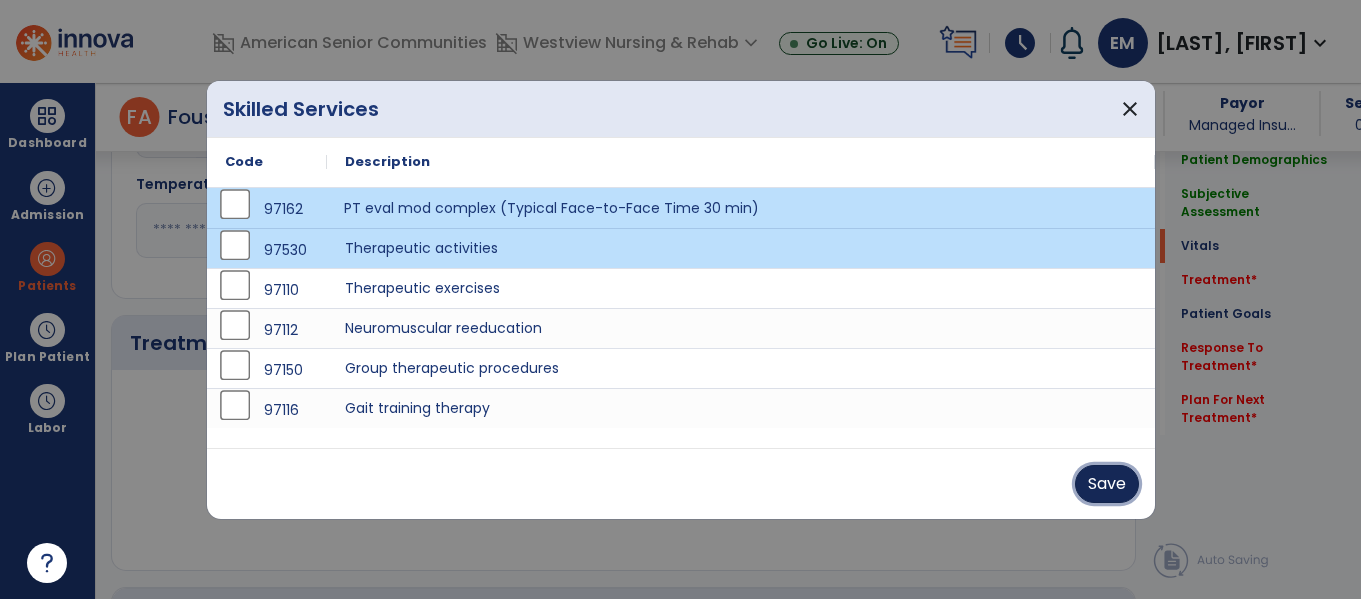 click on "Save" at bounding box center (1107, 484) 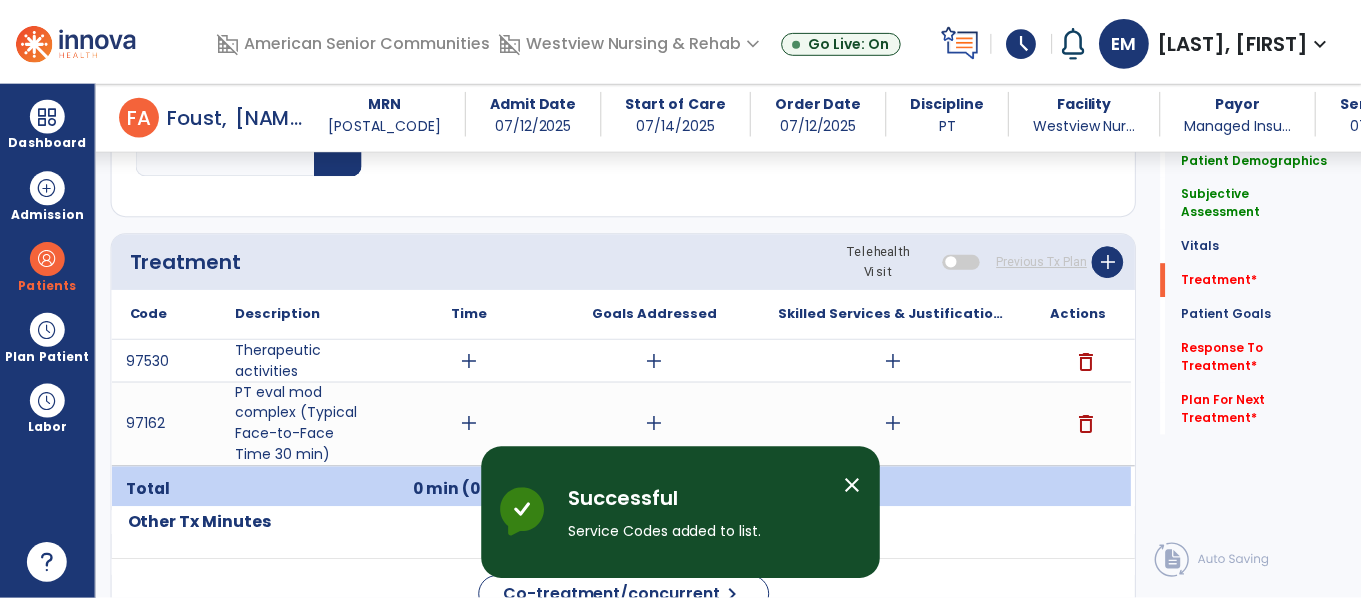scroll, scrollTop: 1158, scrollLeft: 0, axis: vertical 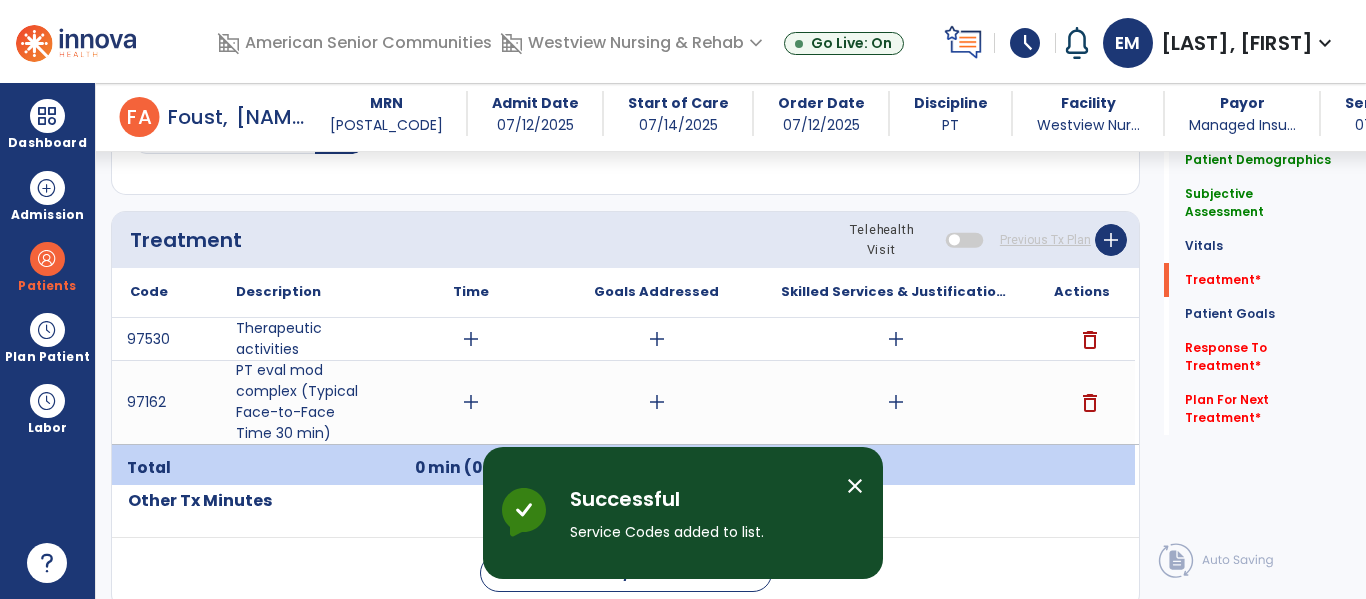 click on "add" at bounding box center [896, 402] 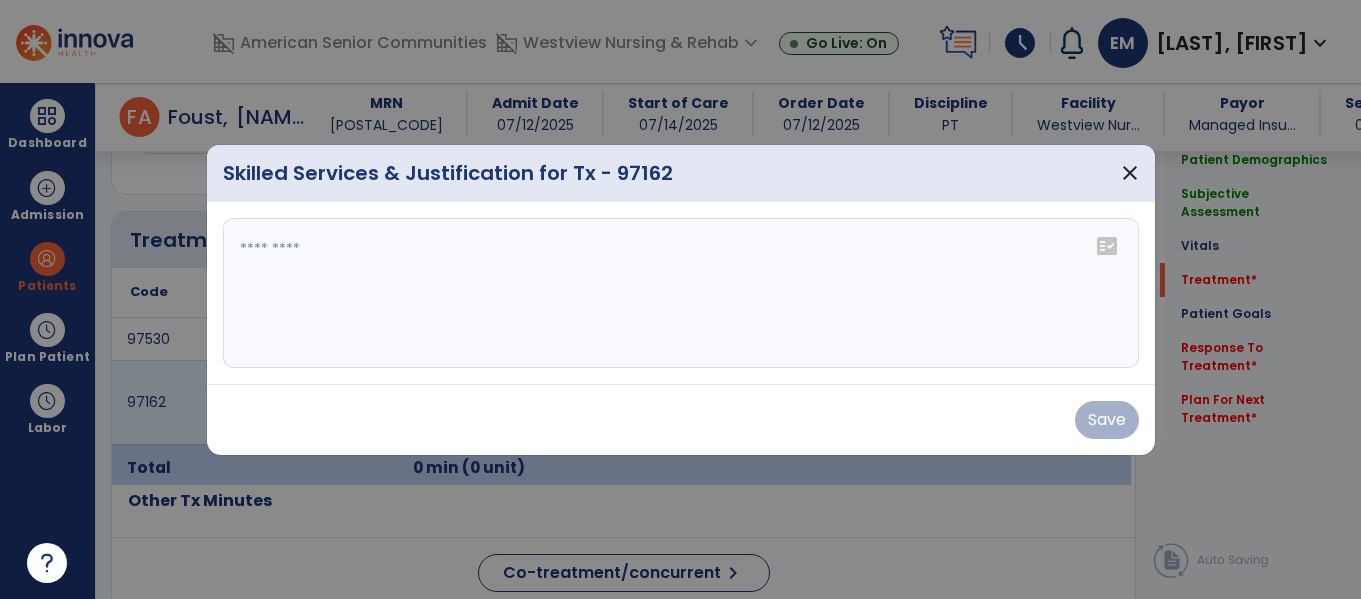 scroll, scrollTop: 1158, scrollLeft: 0, axis: vertical 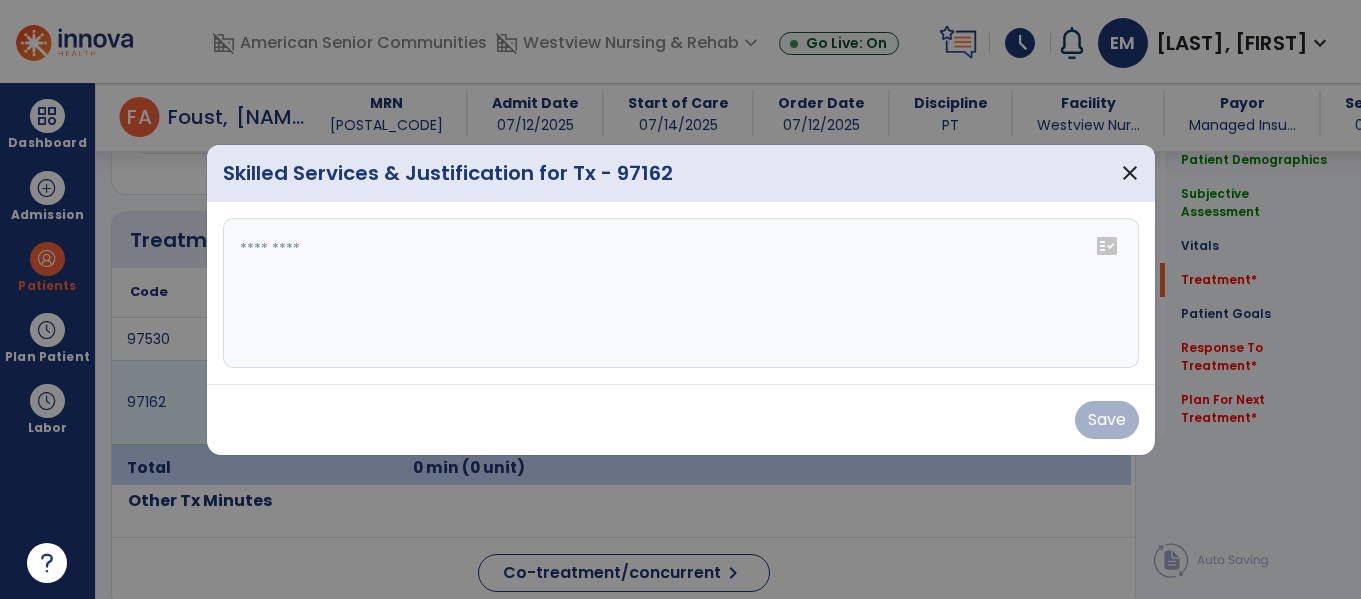 click at bounding box center (681, 293) 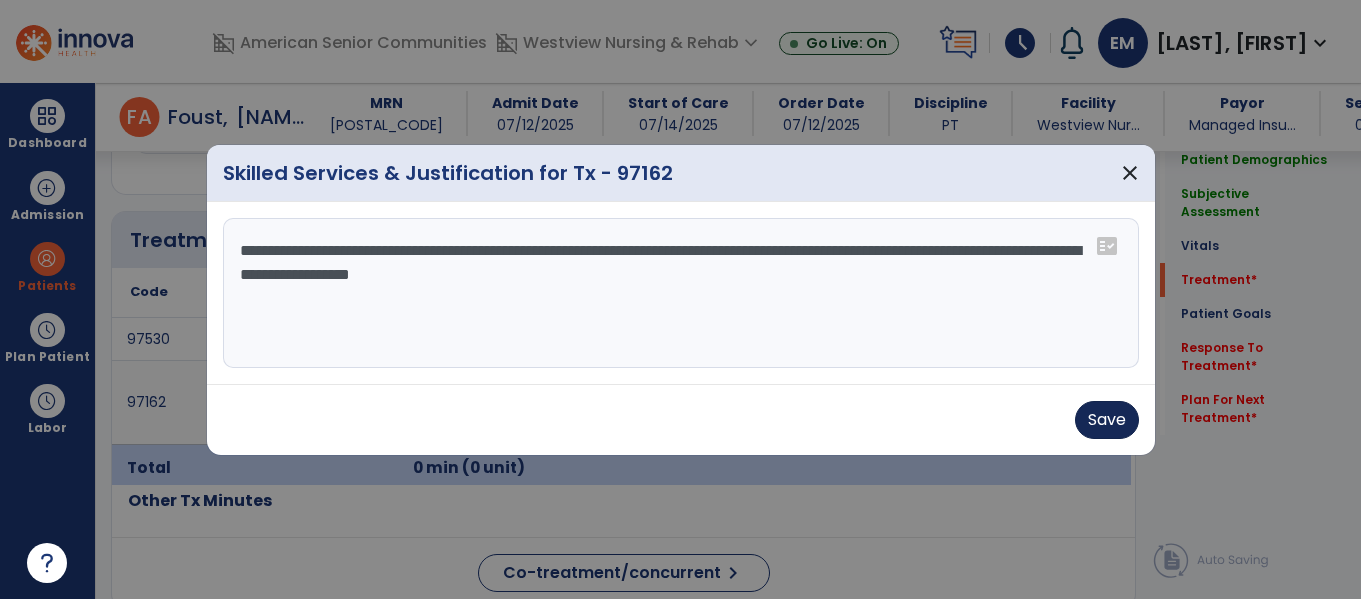 type on "**********" 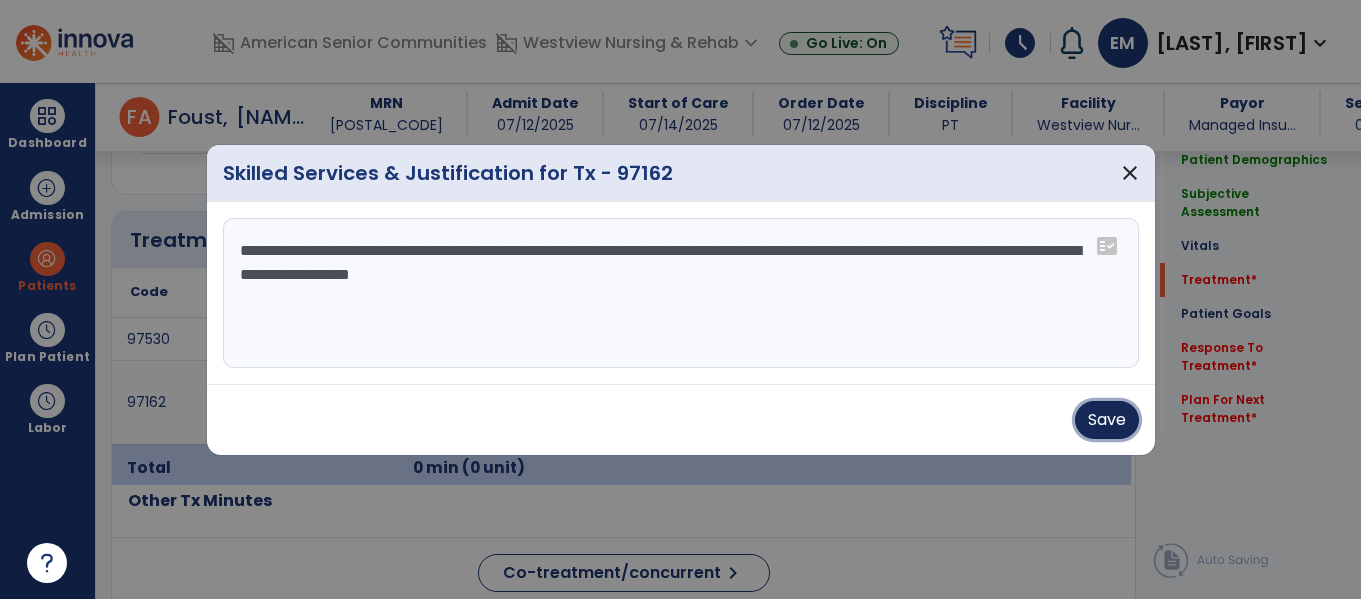 click on "Save" at bounding box center (1107, 420) 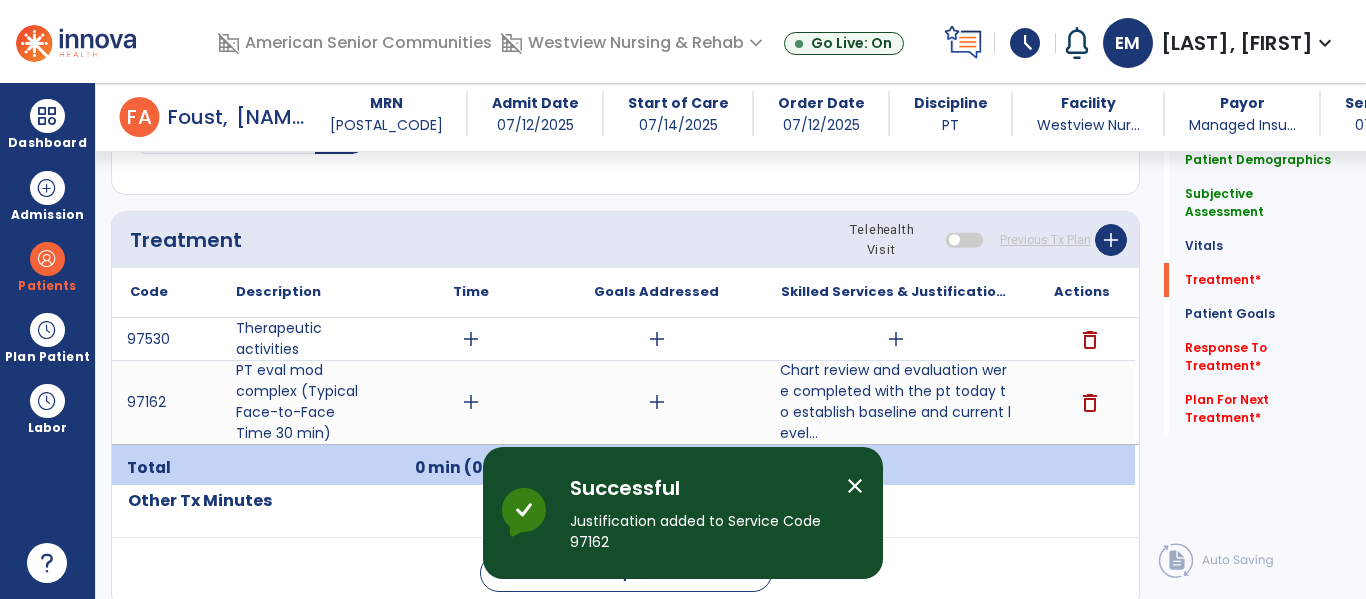 click on "add" at bounding box center [896, 339] 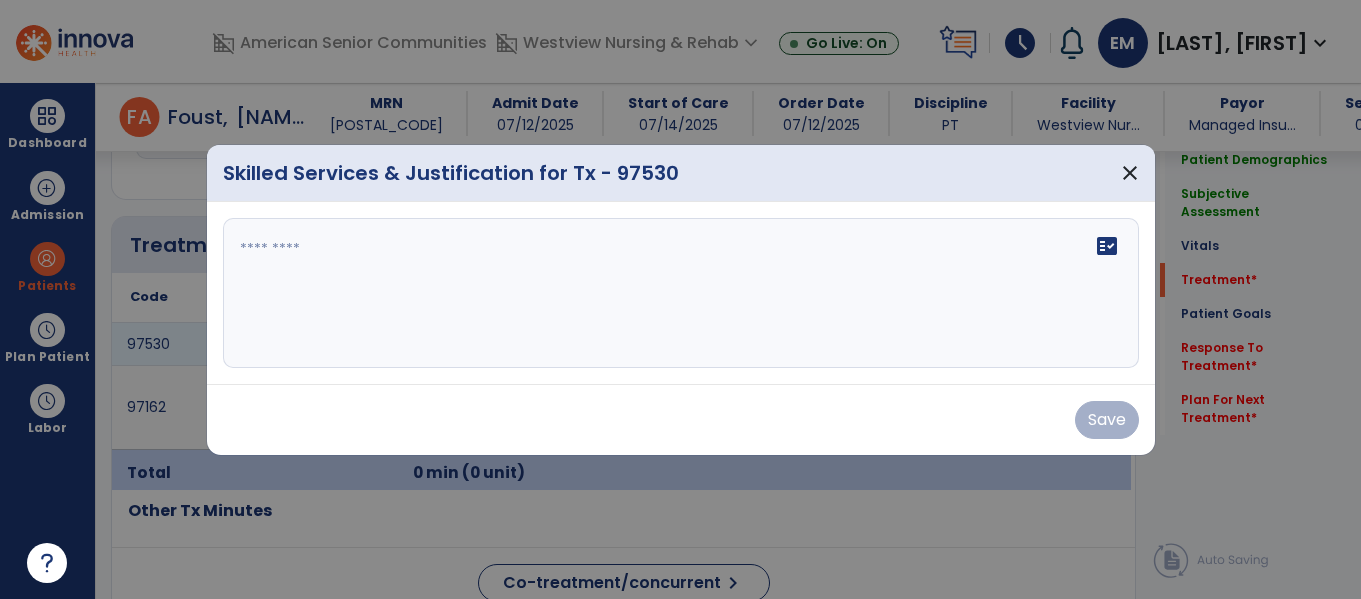 scroll, scrollTop: 1158, scrollLeft: 0, axis: vertical 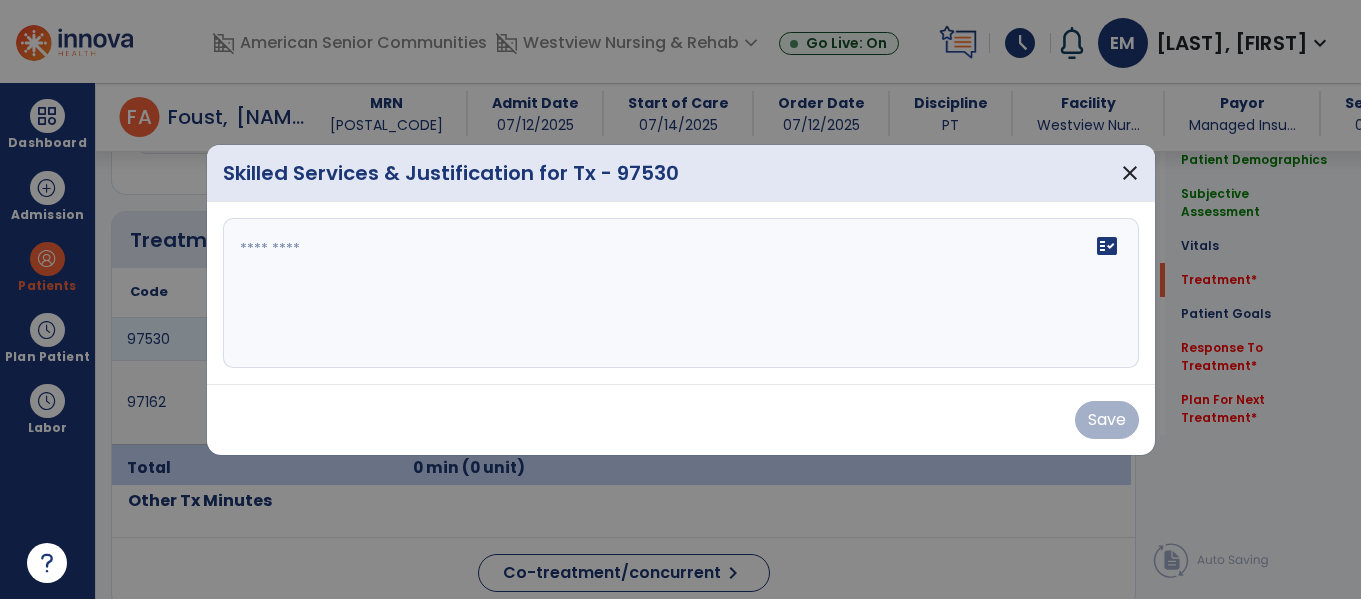 click on "fact_check" at bounding box center [681, 293] 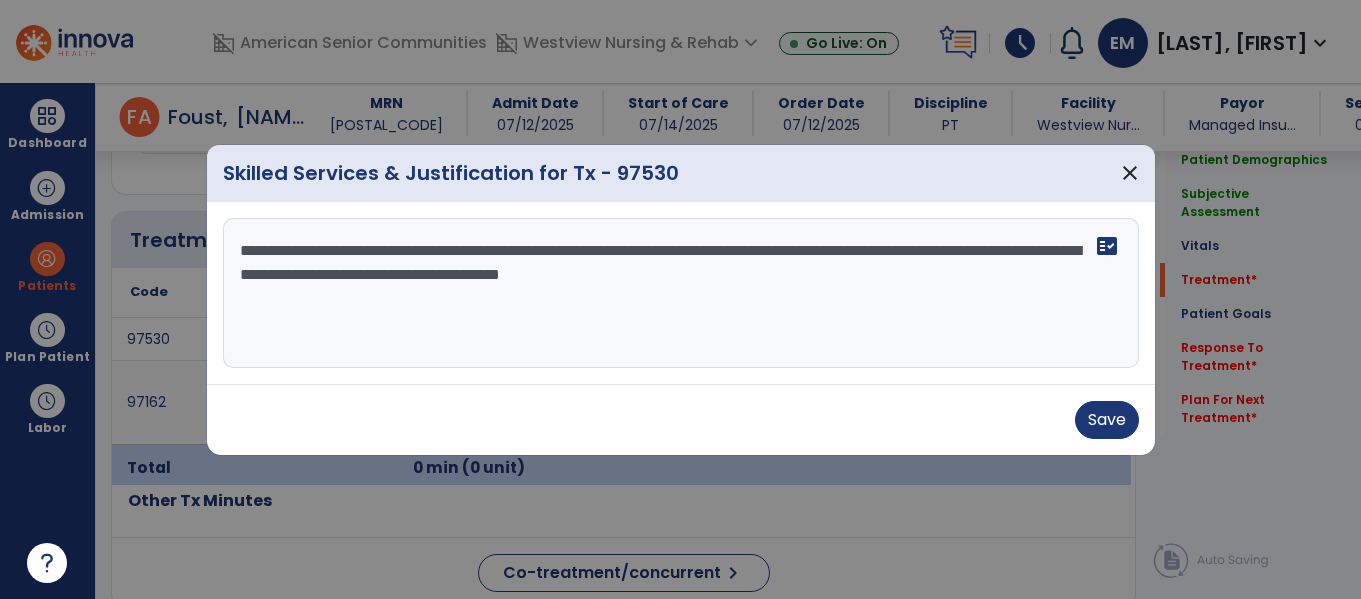 paste on "**********" 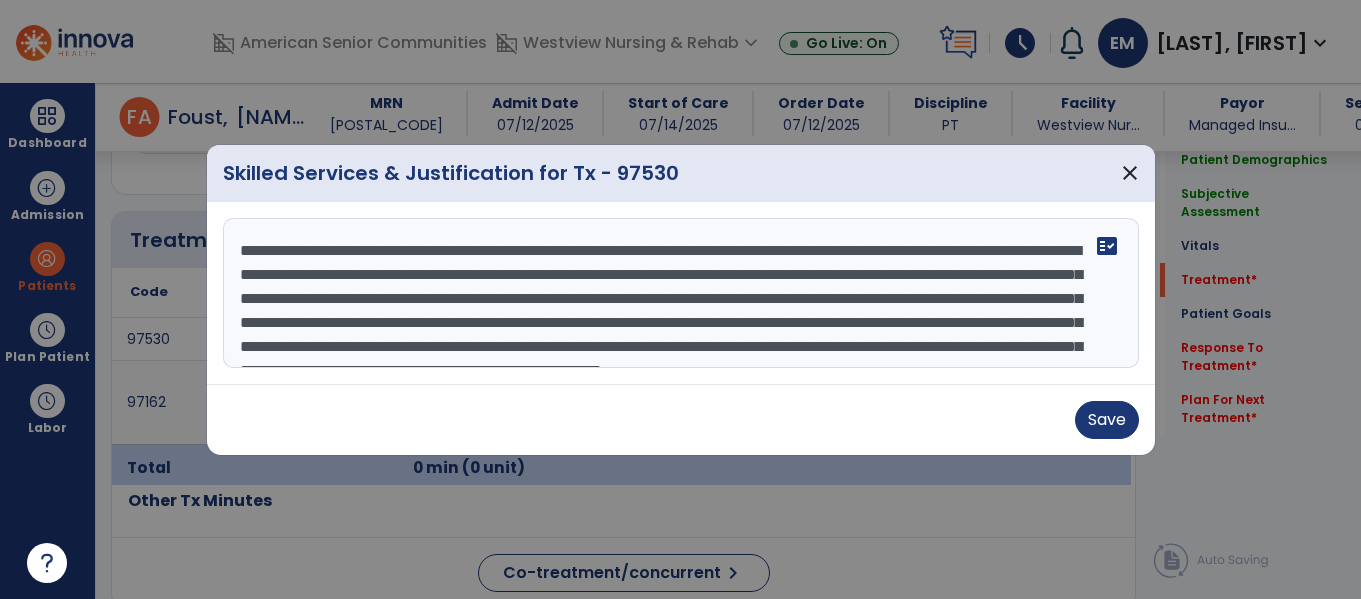 scroll, scrollTop: 64, scrollLeft: 0, axis: vertical 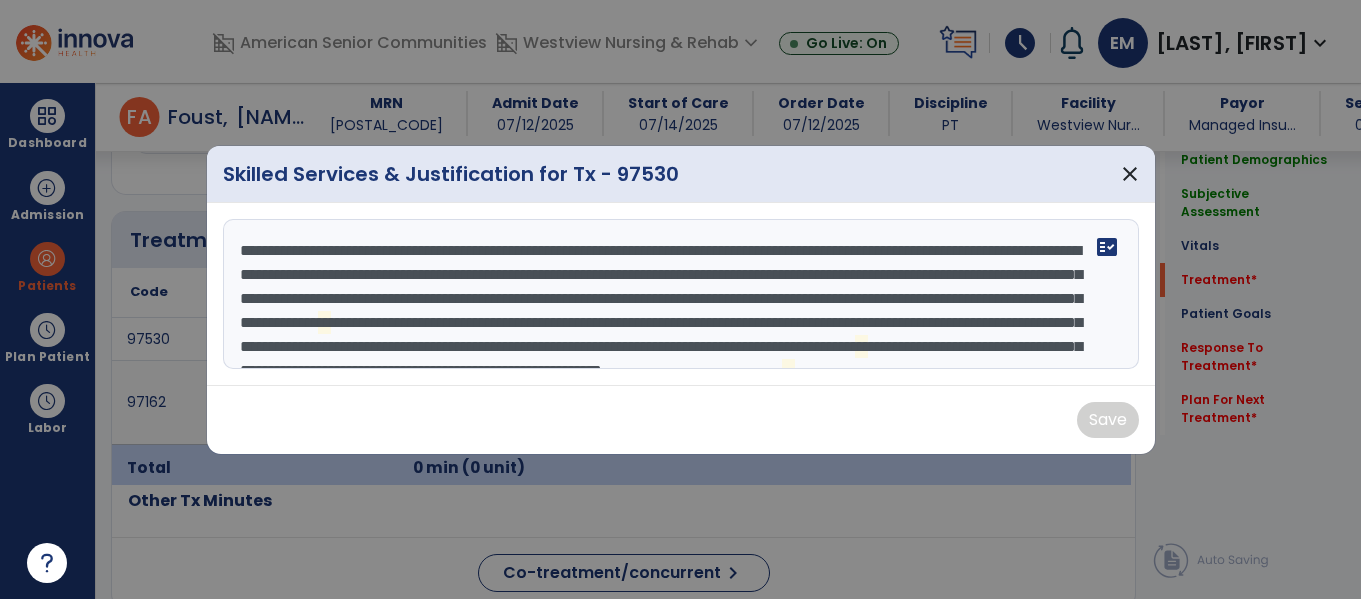click on "**********" at bounding box center (681, 294) 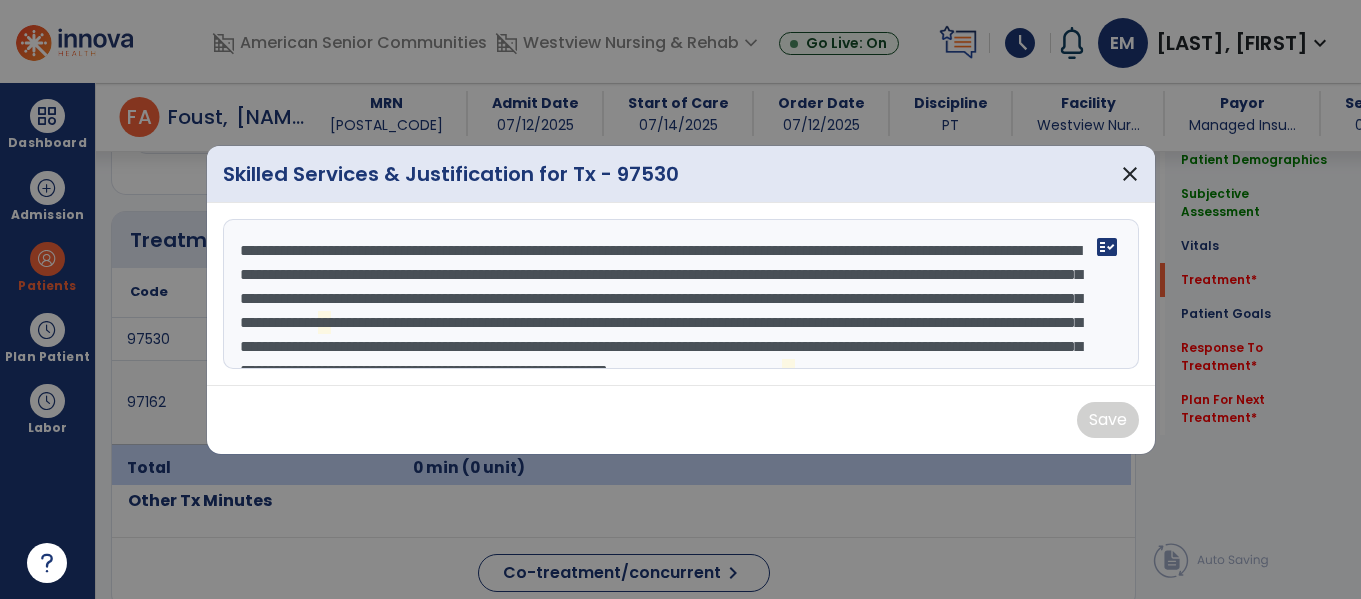 scroll, scrollTop: 16, scrollLeft: 0, axis: vertical 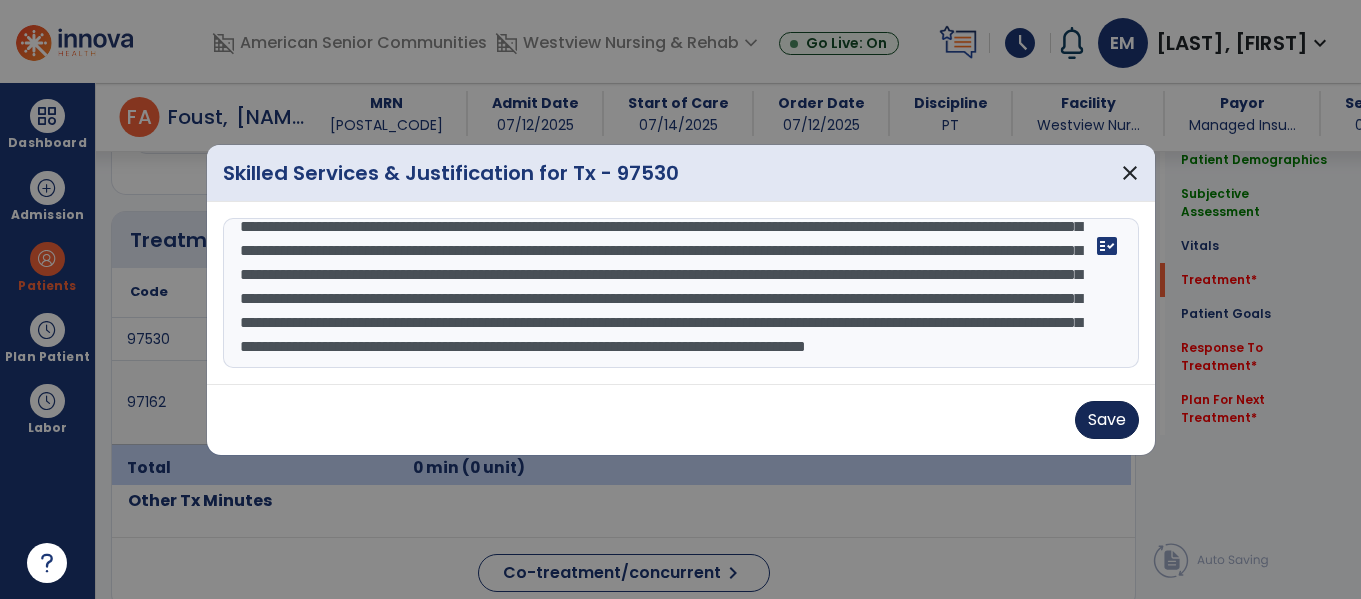 type on "**********" 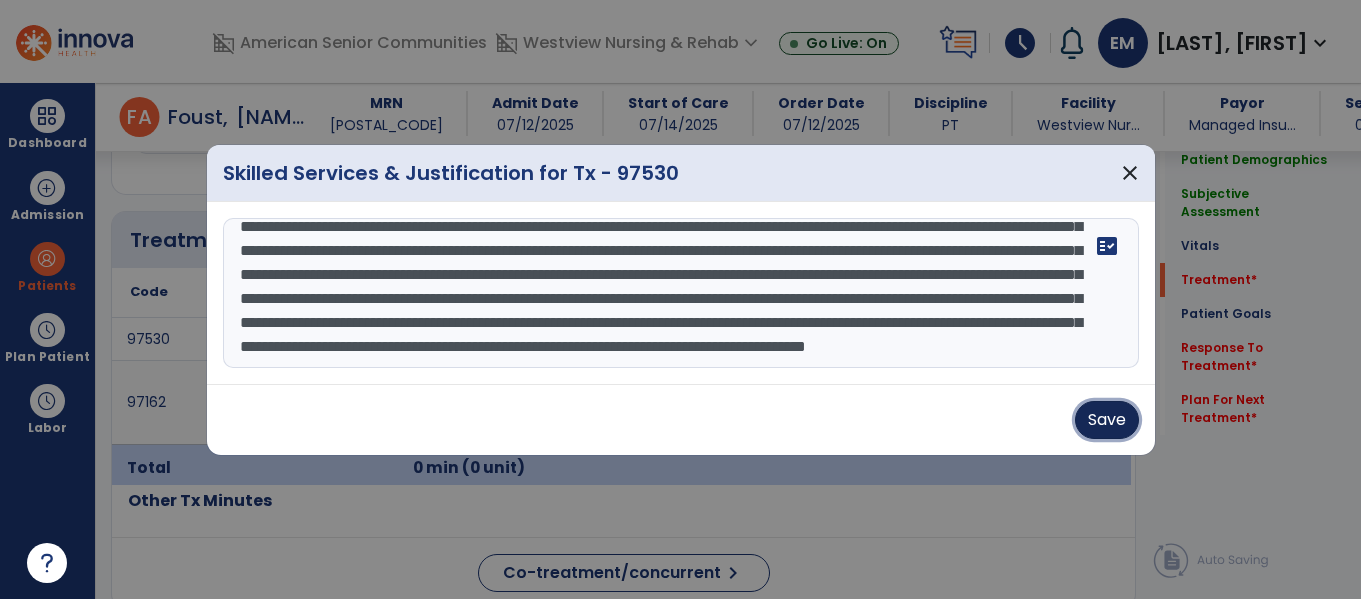 click on "Save" at bounding box center (1107, 420) 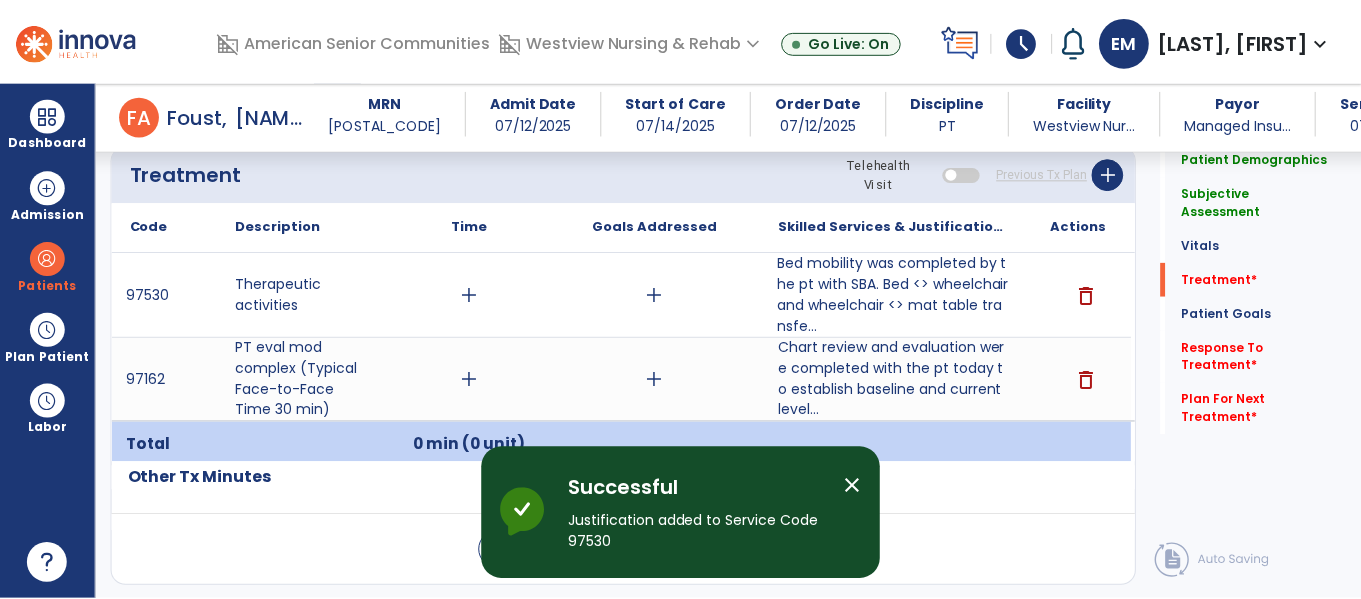 scroll, scrollTop: 1248, scrollLeft: 0, axis: vertical 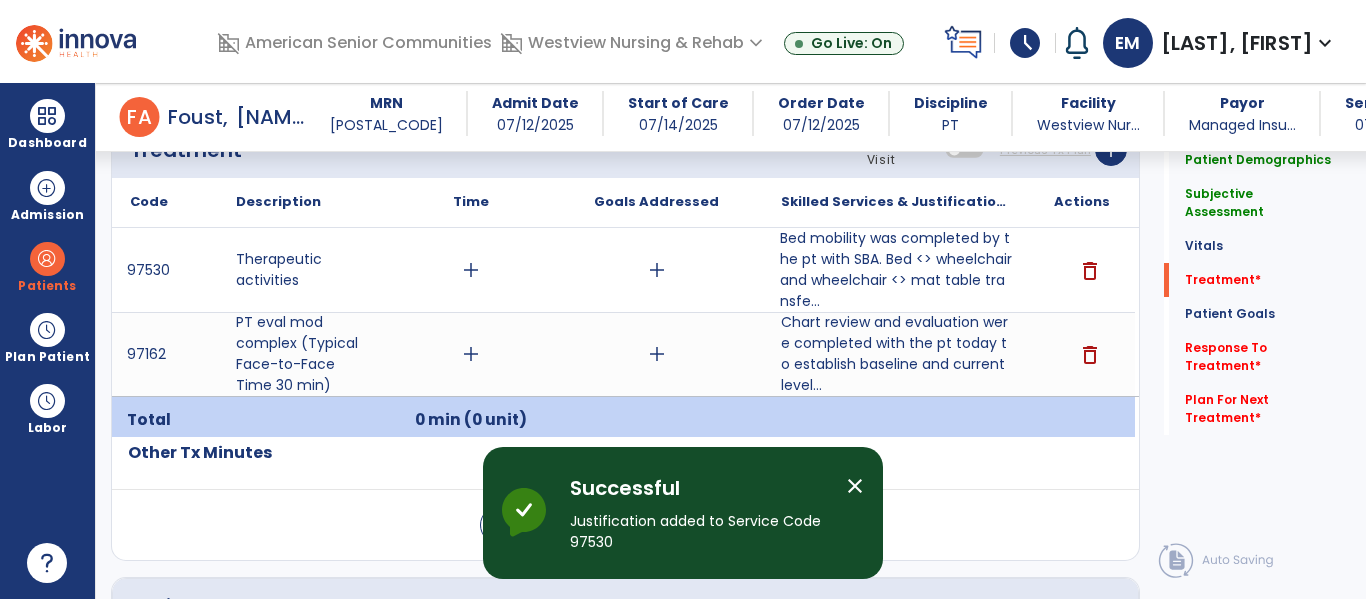 click on "add" at bounding box center (657, 354) 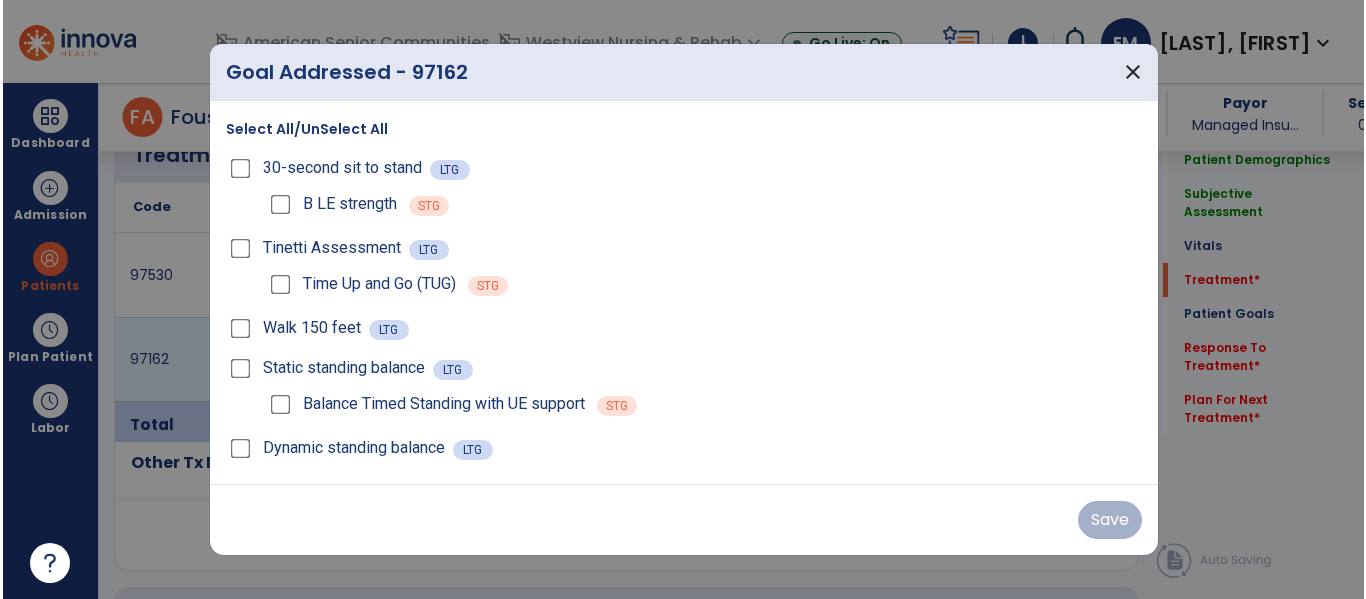scroll, scrollTop: 1248, scrollLeft: 0, axis: vertical 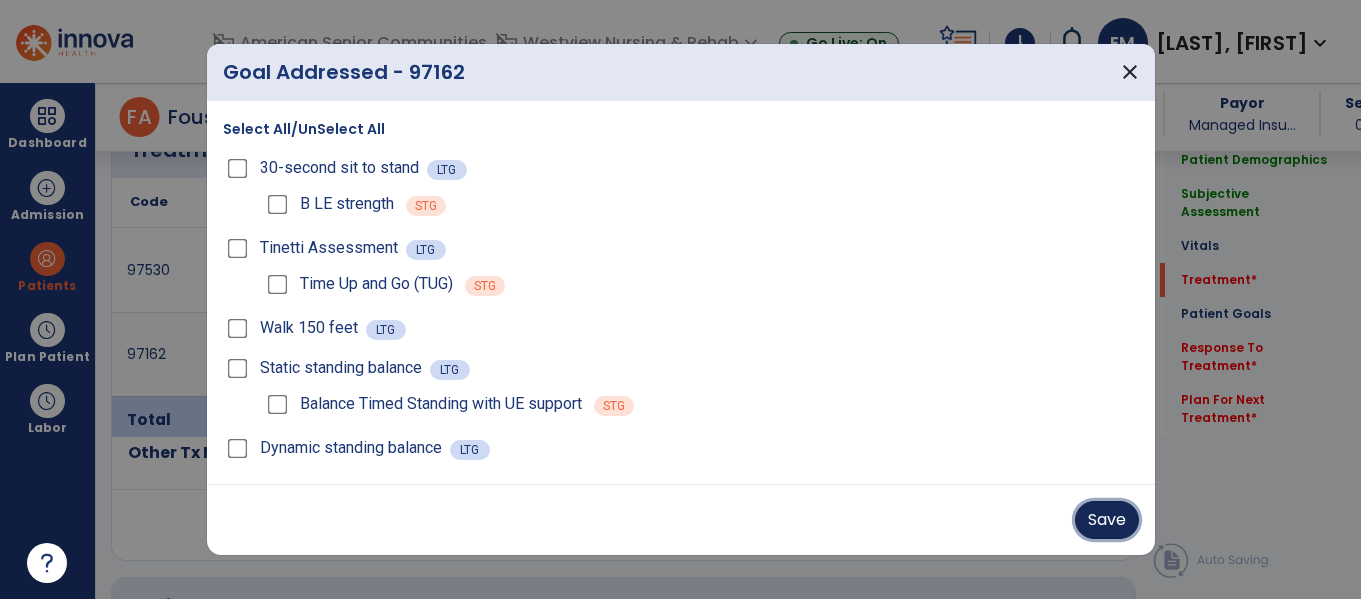 click on "Save" at bounding box center [1107, 520] 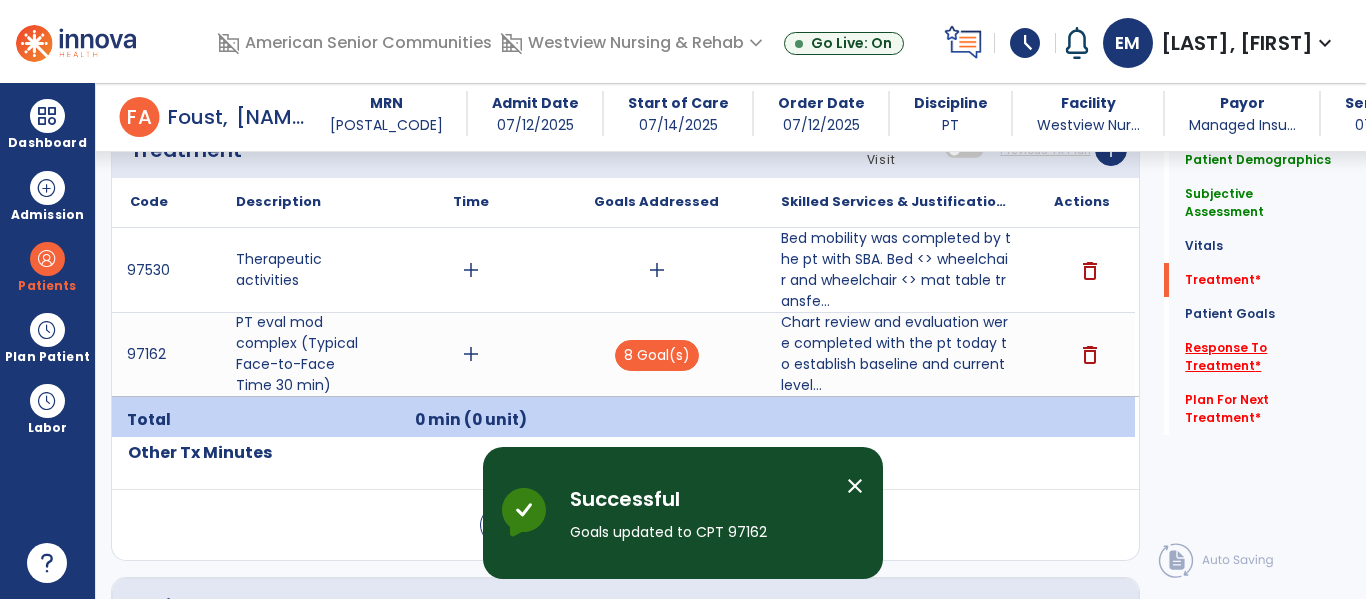 click on "Response To Treatment   *" 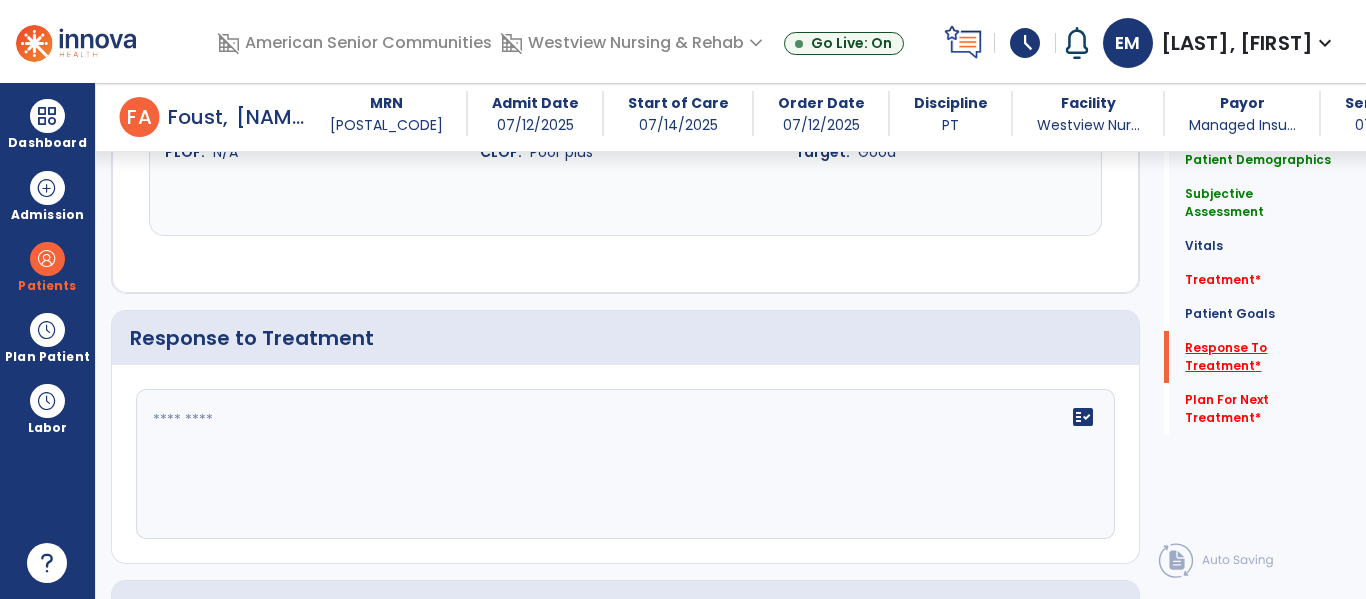 scroll, scrollTop: 3003, scrollLeft: 0, axis: vertical 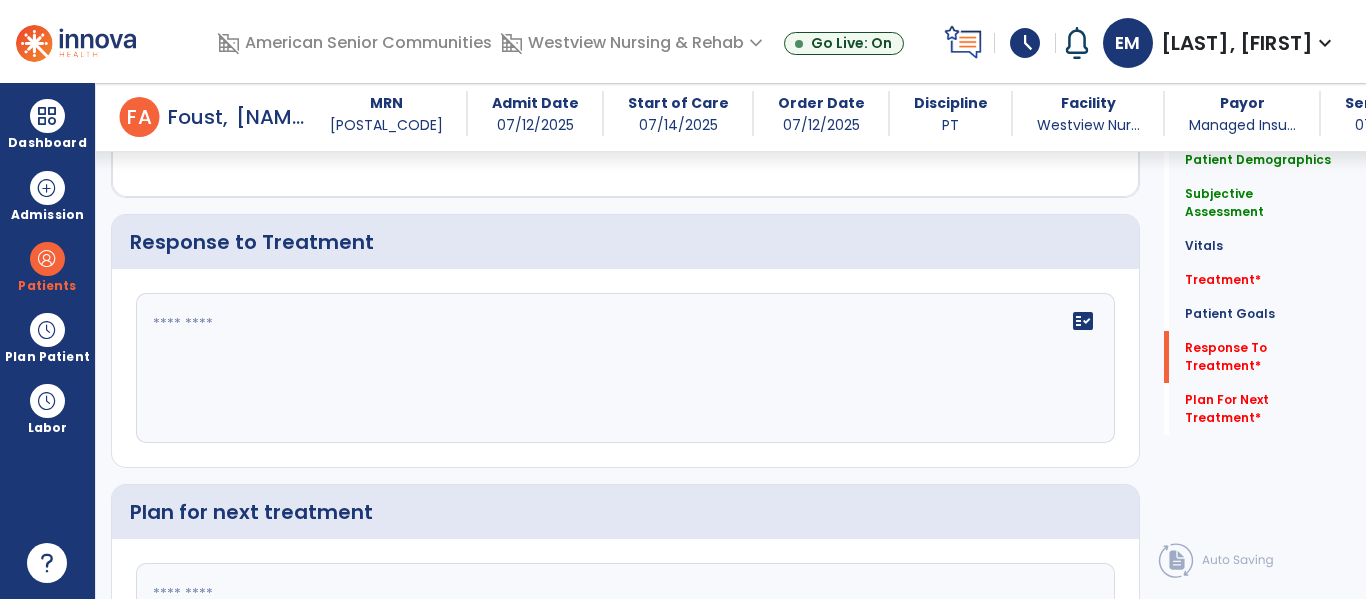 click 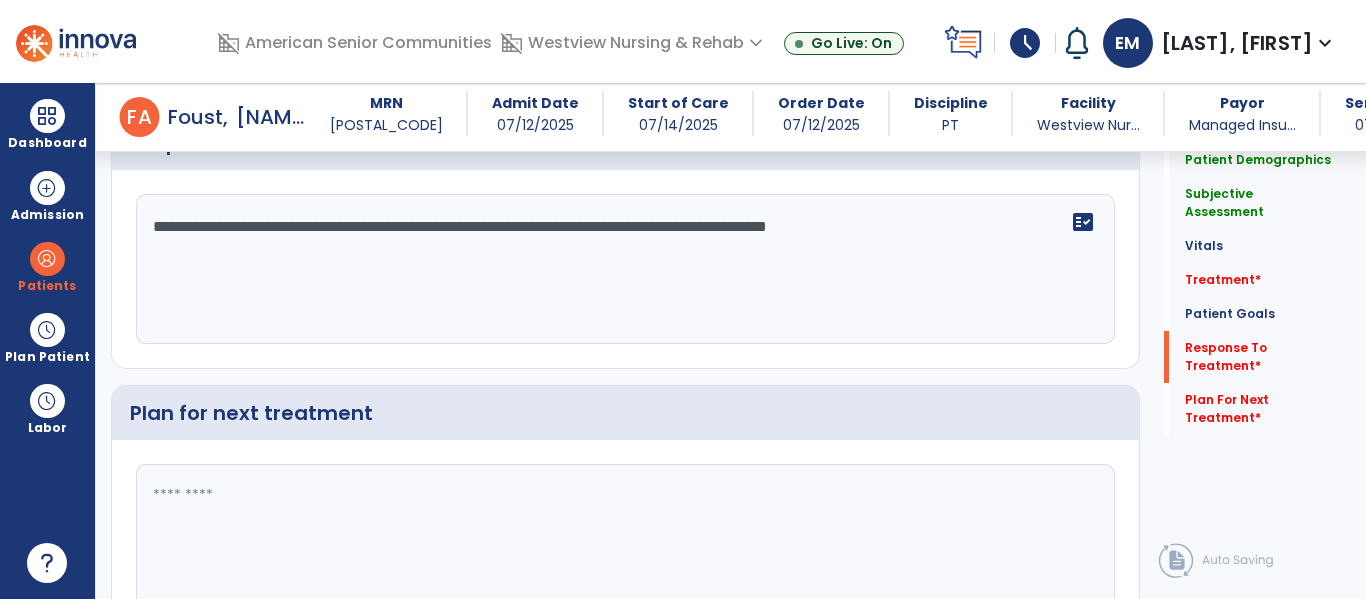 scroll, scrollTop: 3118, scrollLeft: 0, axis: vertical 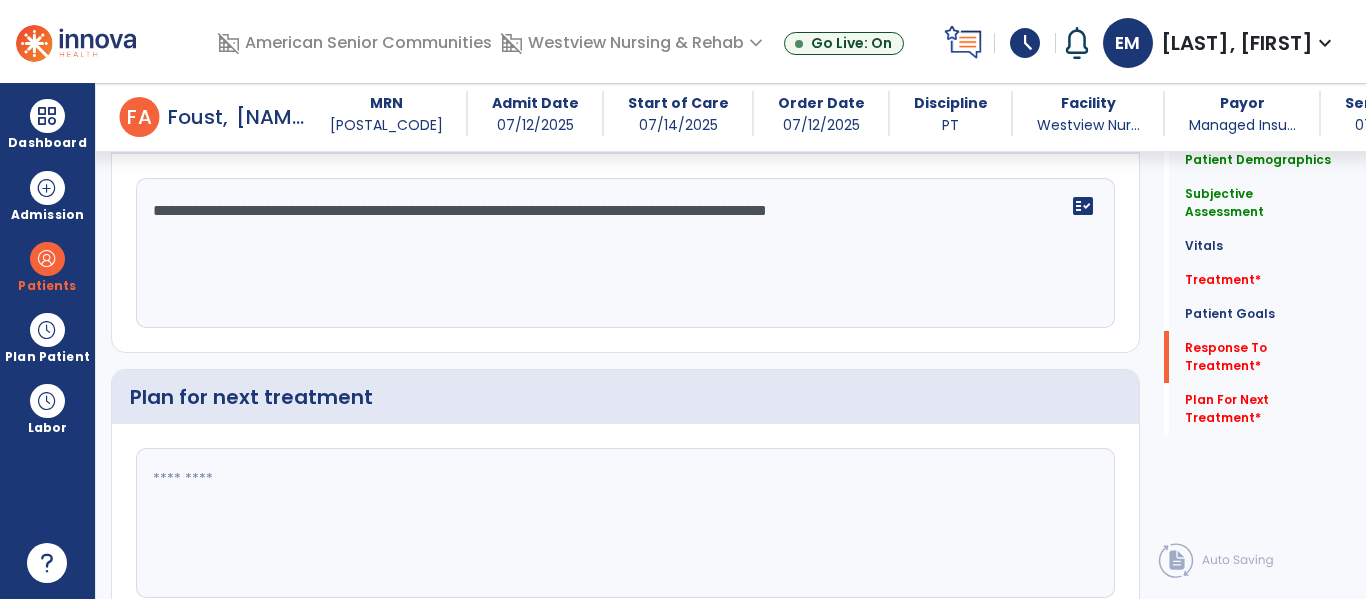 type on "**********" 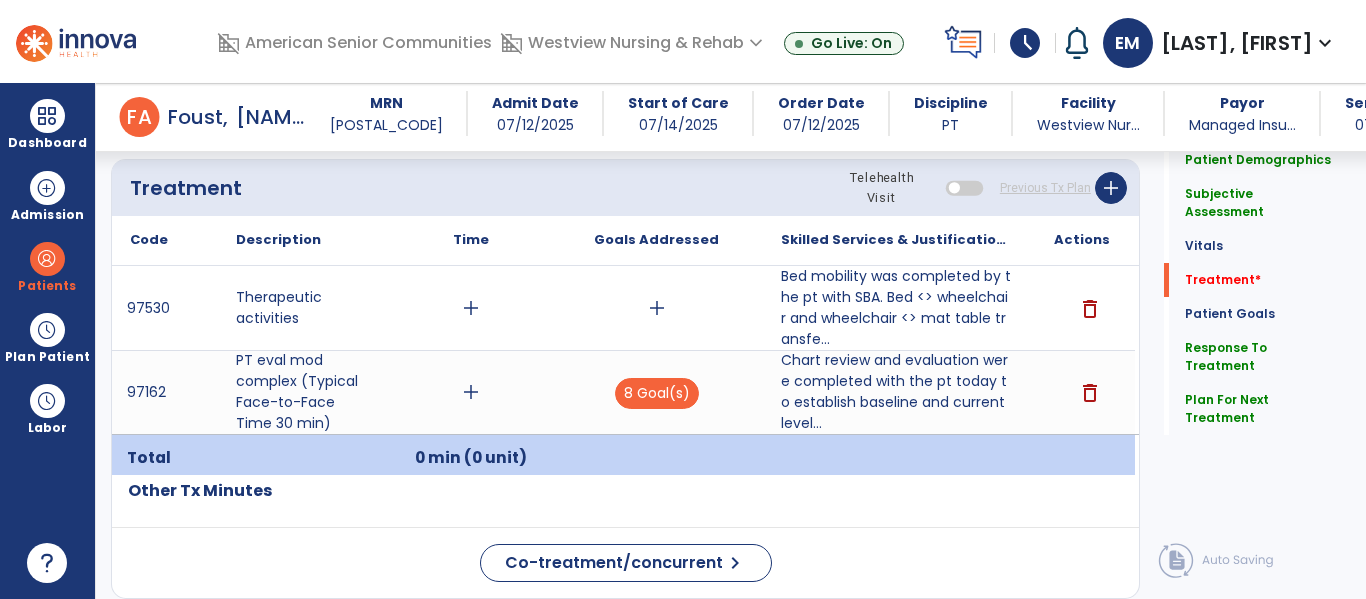 scroll, scrollTop: 1199, scrollLeft: 0, axis: vertical 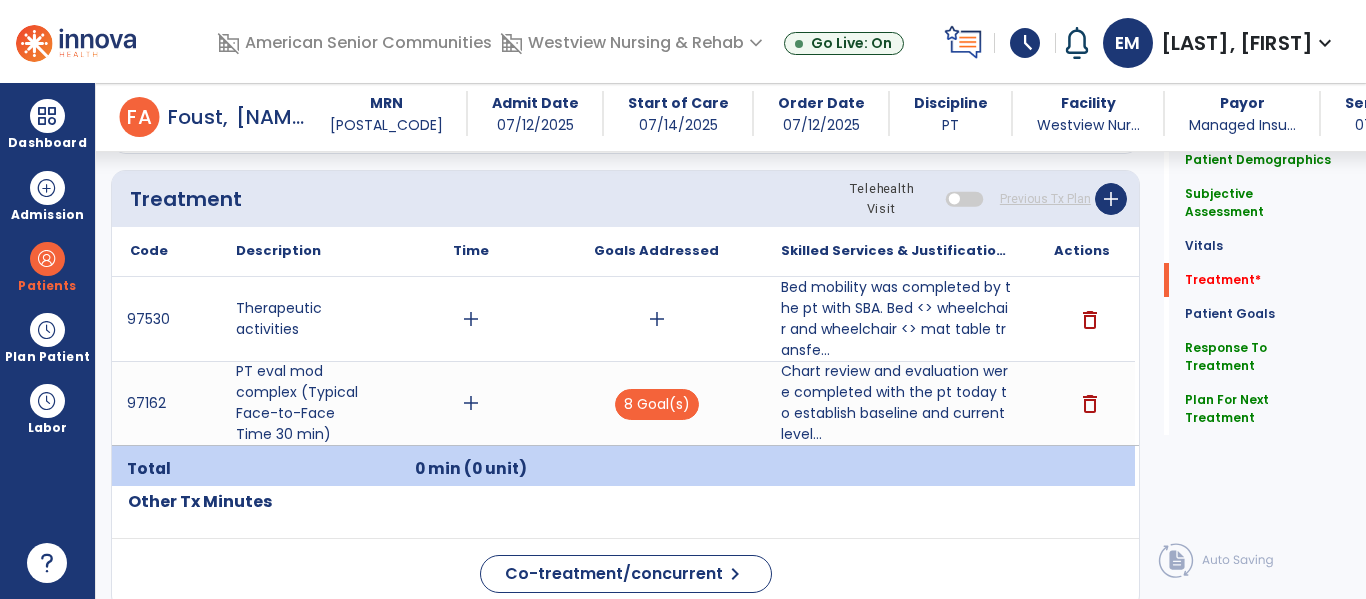 type on "**********" 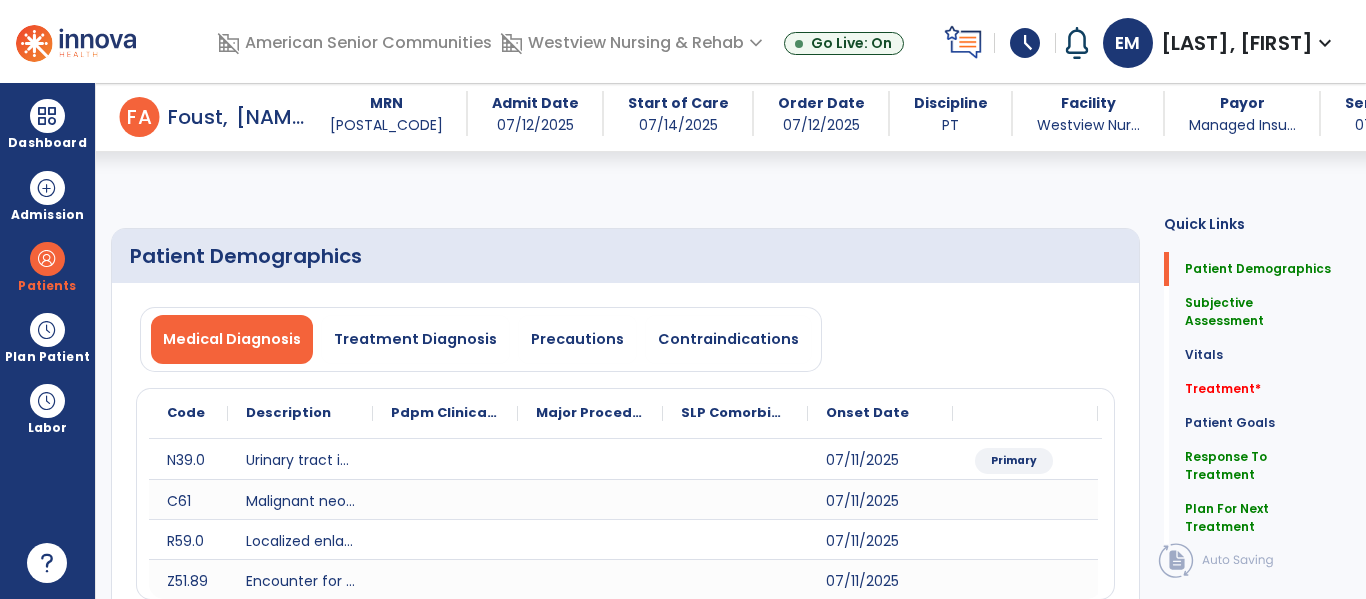 scroll, scrollTop: 0, scrollLeft: 0, axis: both 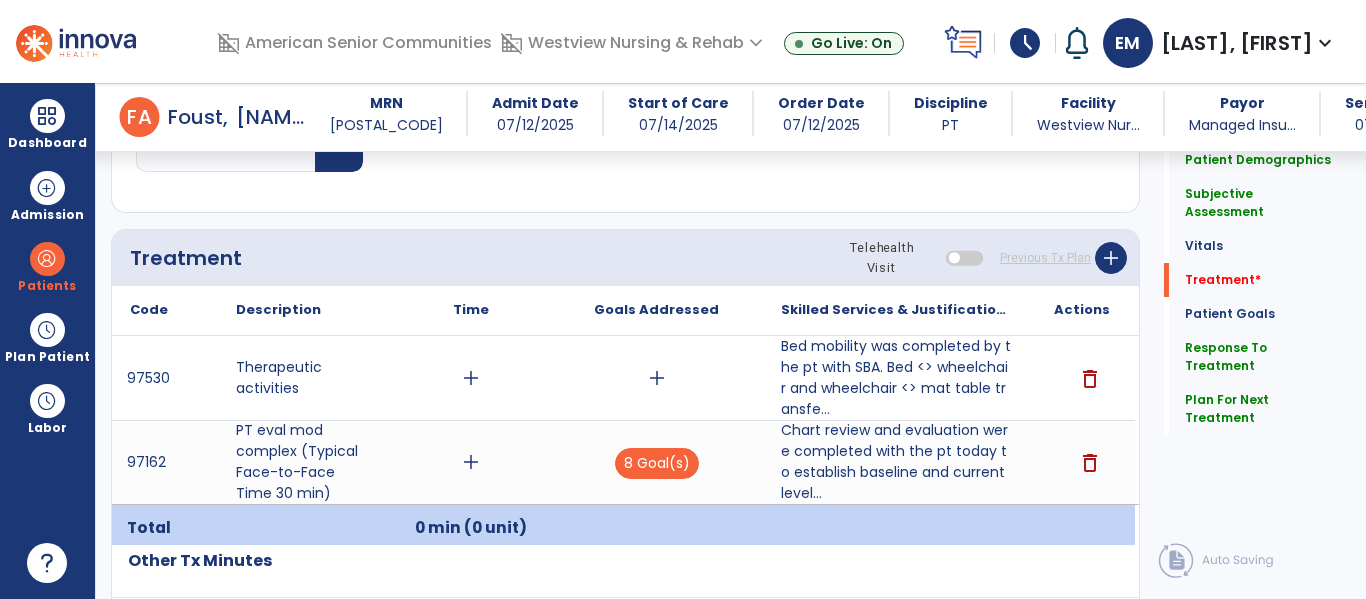click on "add" at bounding box center [471, 378] 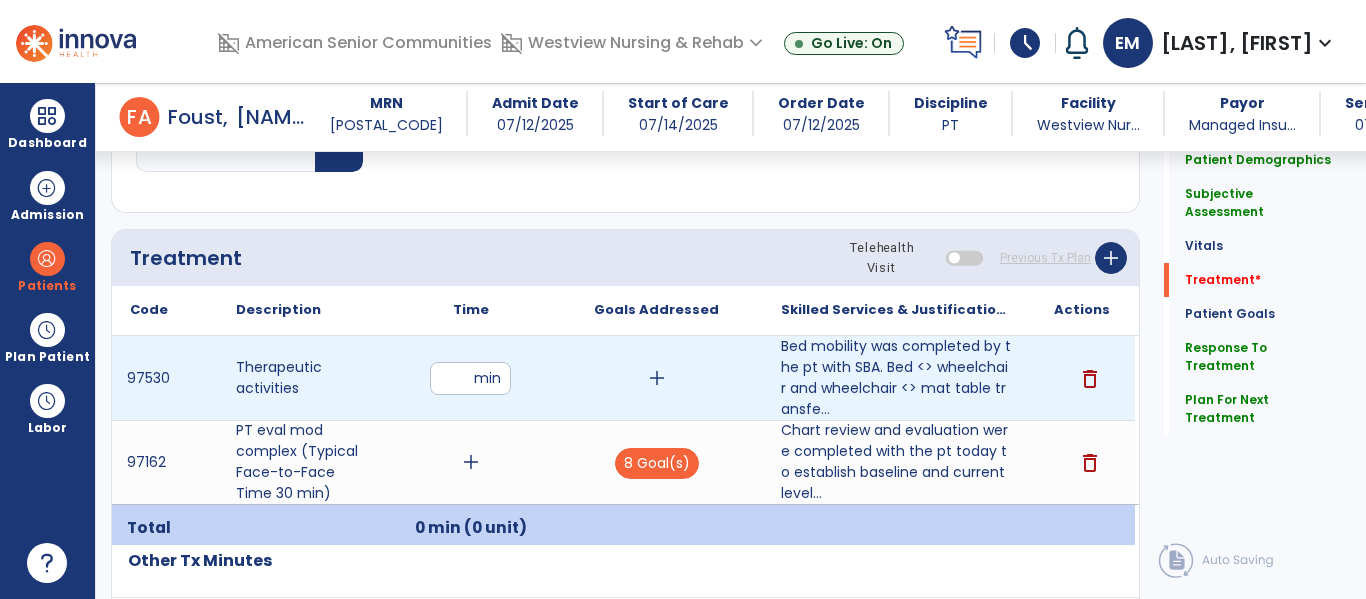 type on "**" 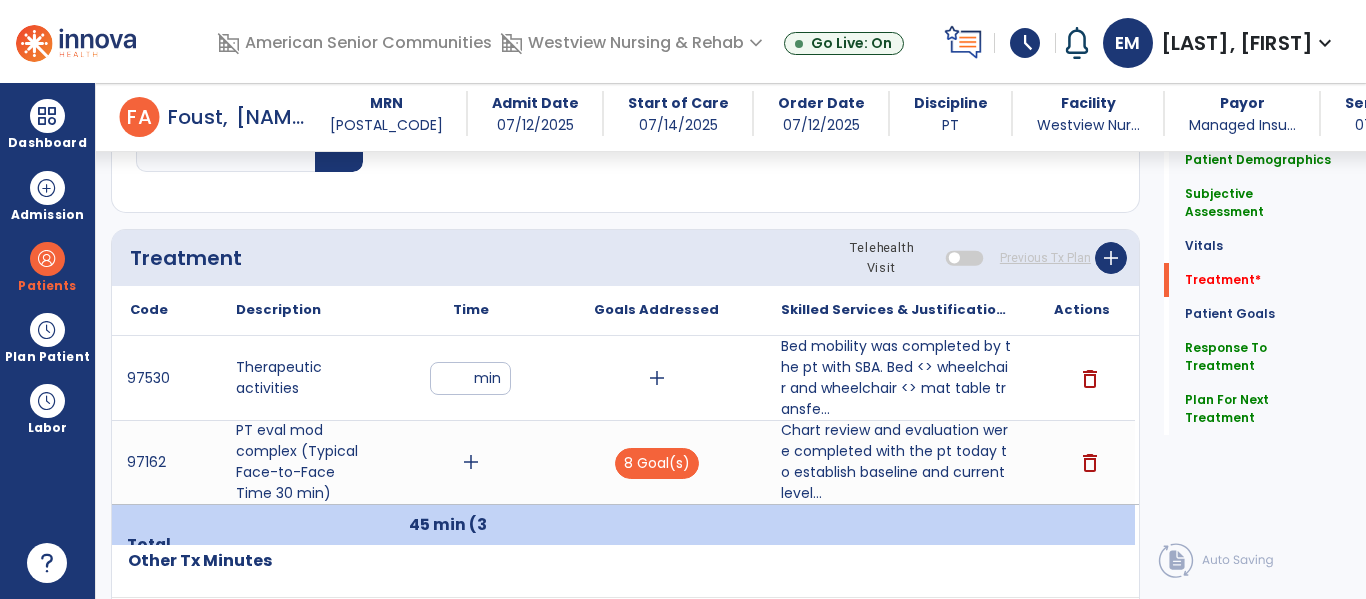 click on "add" at bounding box center [471, 462] 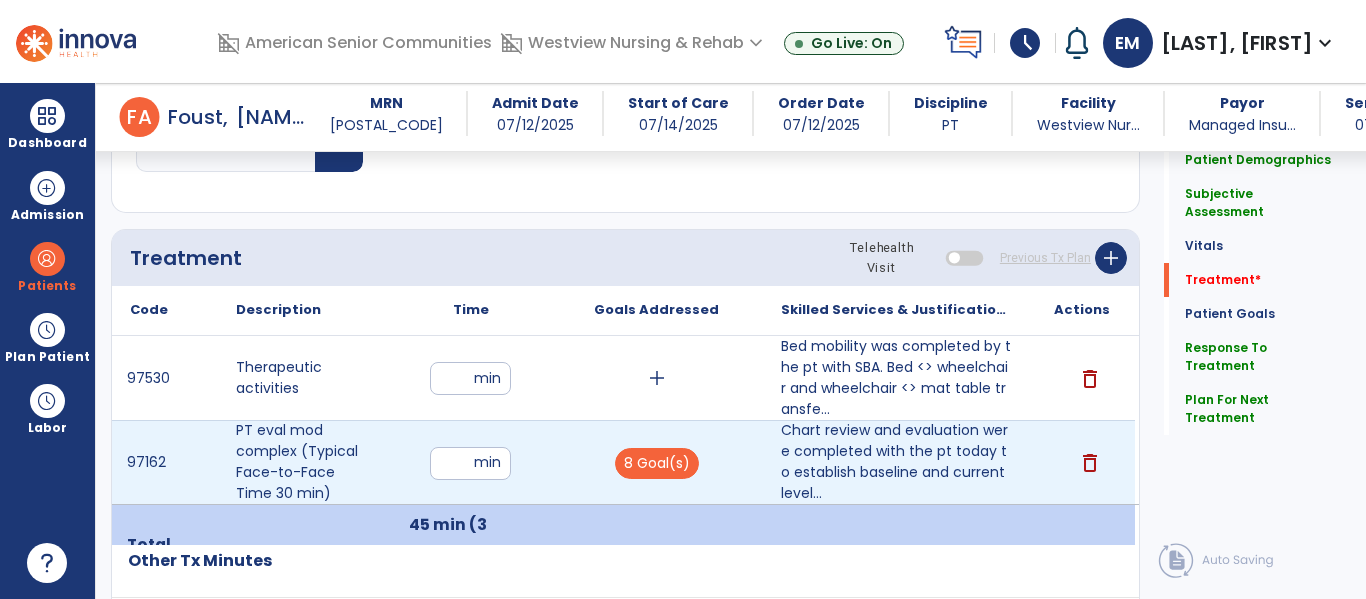 type on "**" 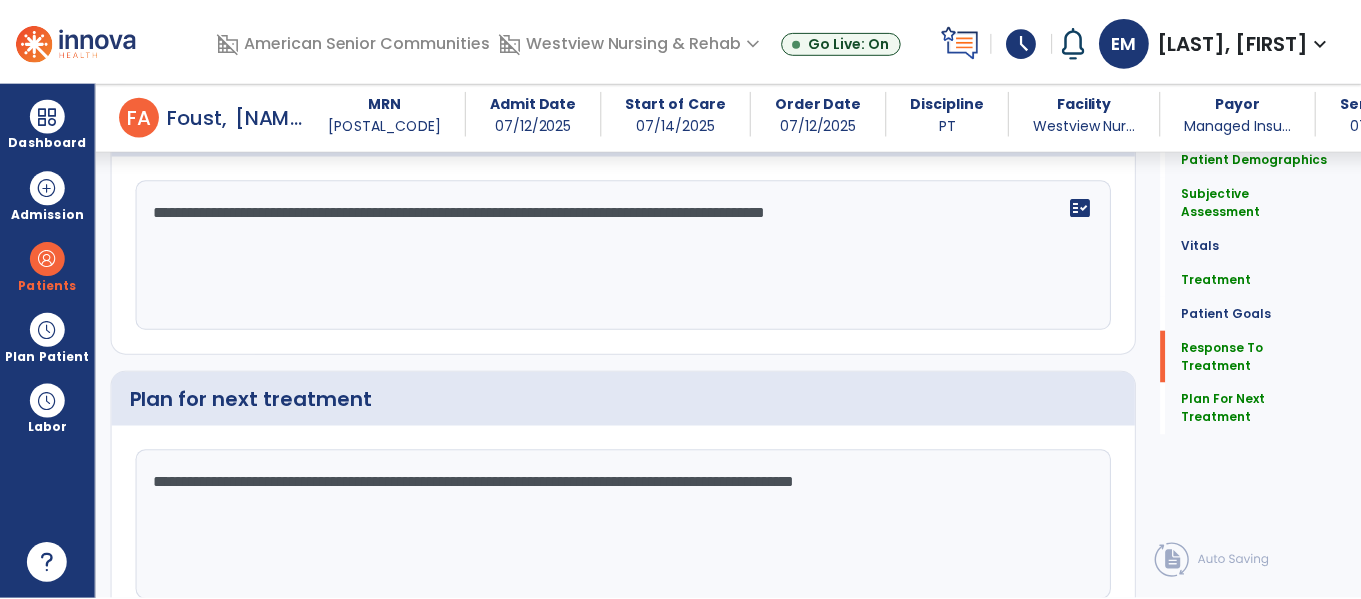 scroll, scrollTop: 3208, scrollLeft: 0, axis: vertical 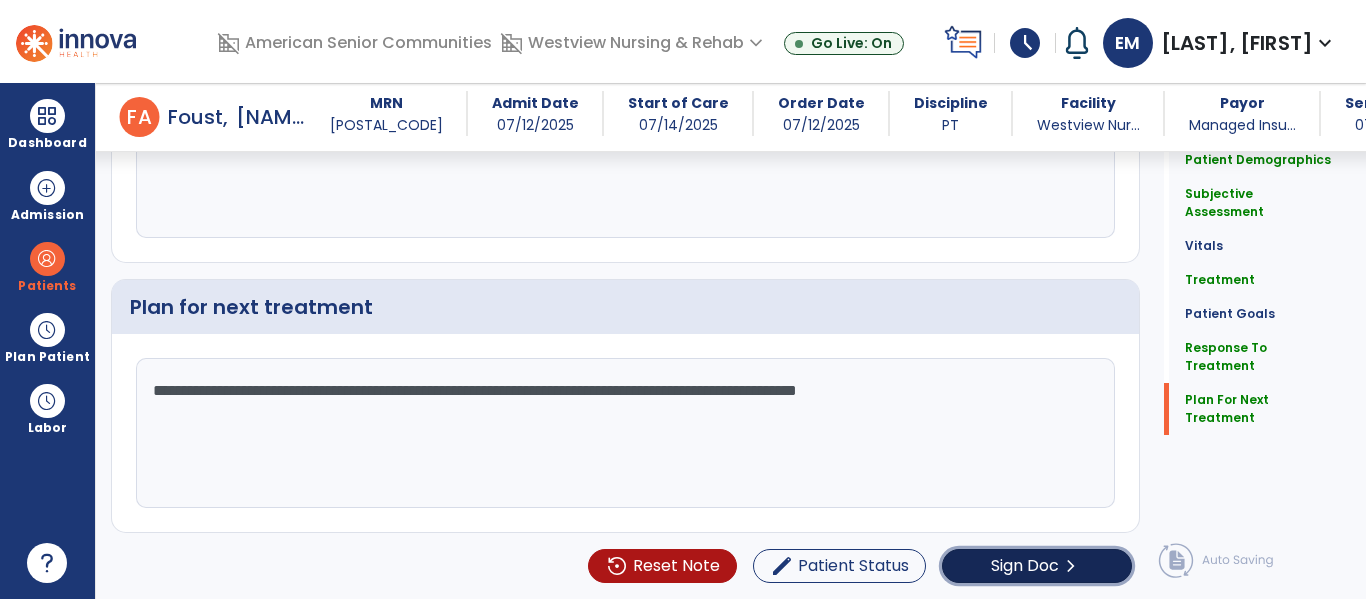 click on "Sign Doc  chevron_right" 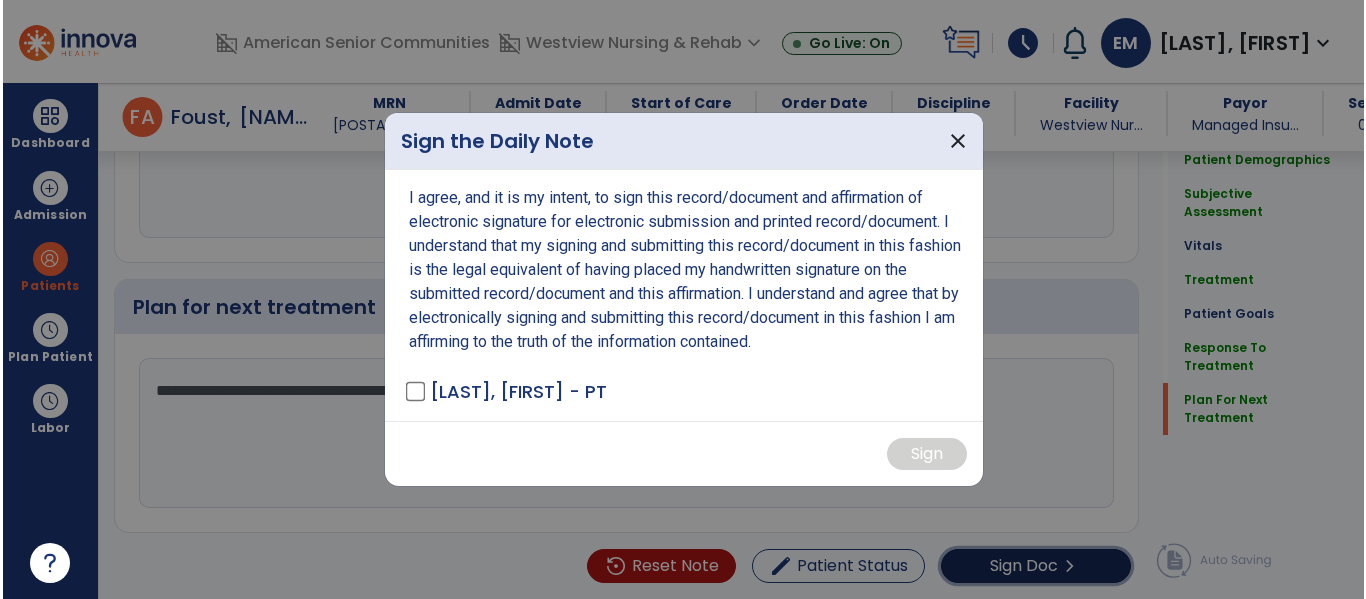 scroll, scrollTop: 3208, scrollLeft: 0, axis: vertical 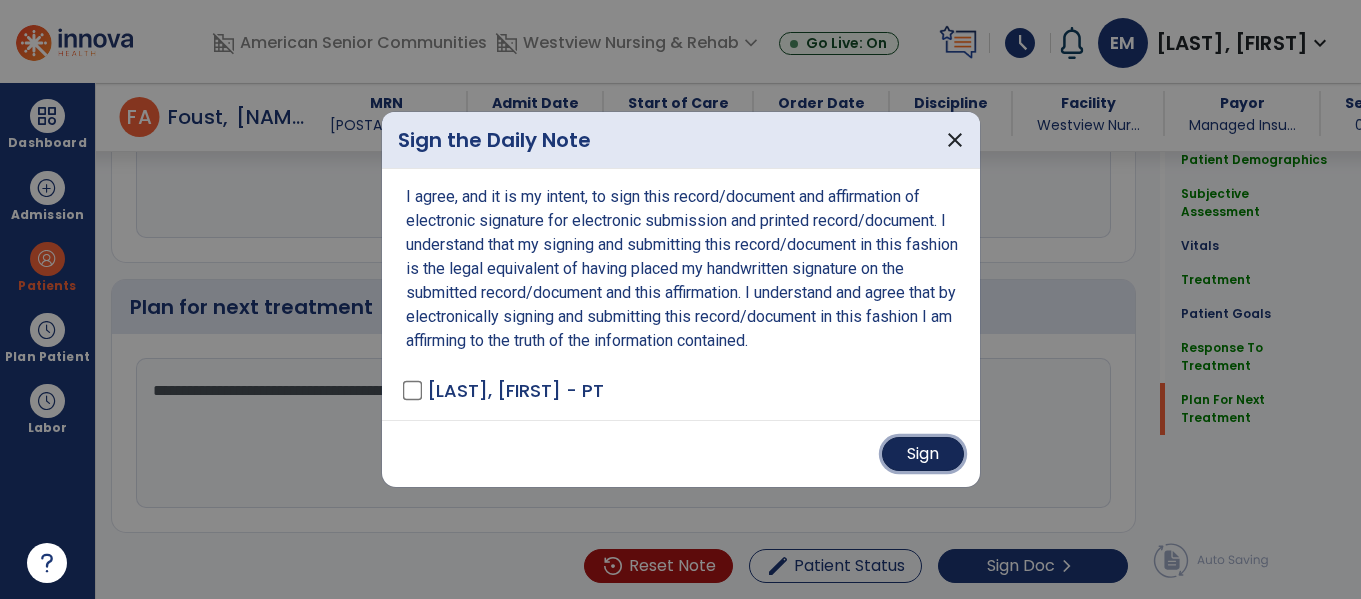 click on "Sign" at bounding box center [923, 454] 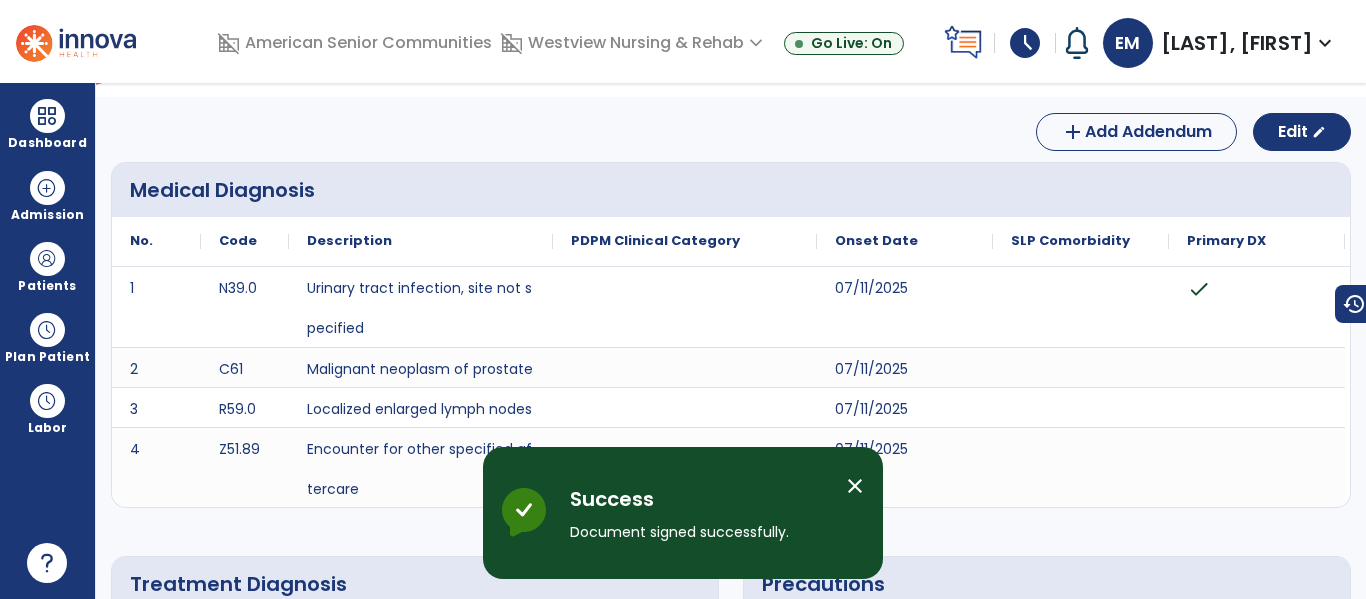 scroll, scrollTop: 0, scrollLeft: 0, axis: both 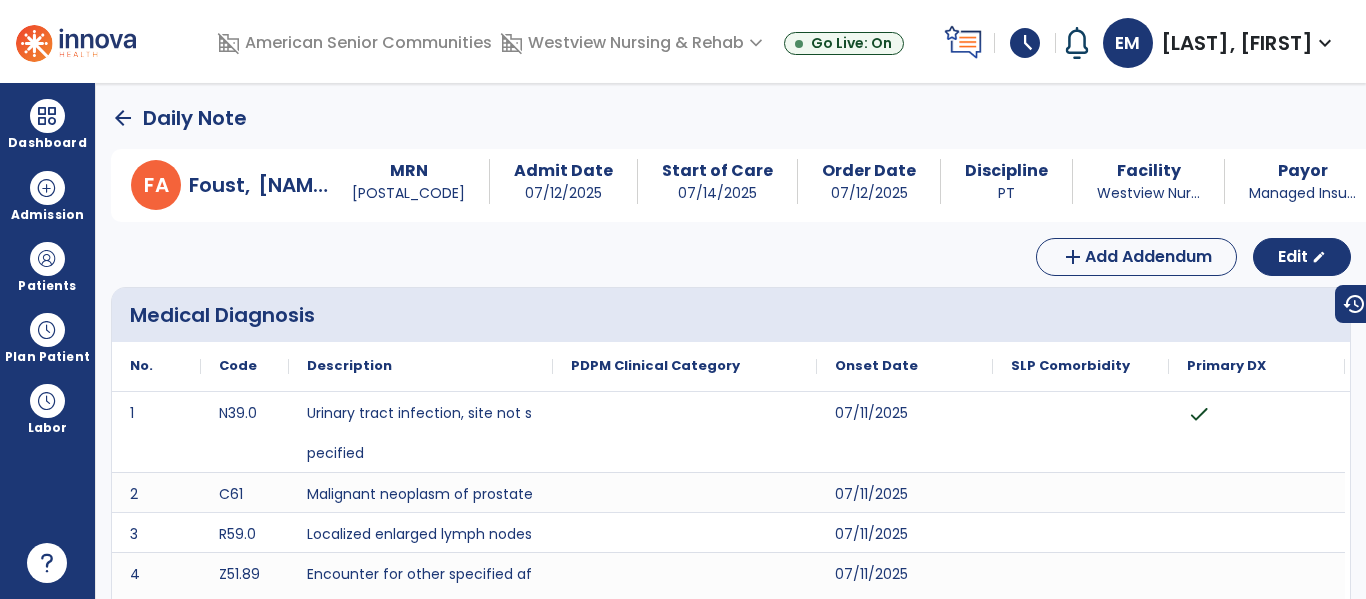 click on "arrow_back" 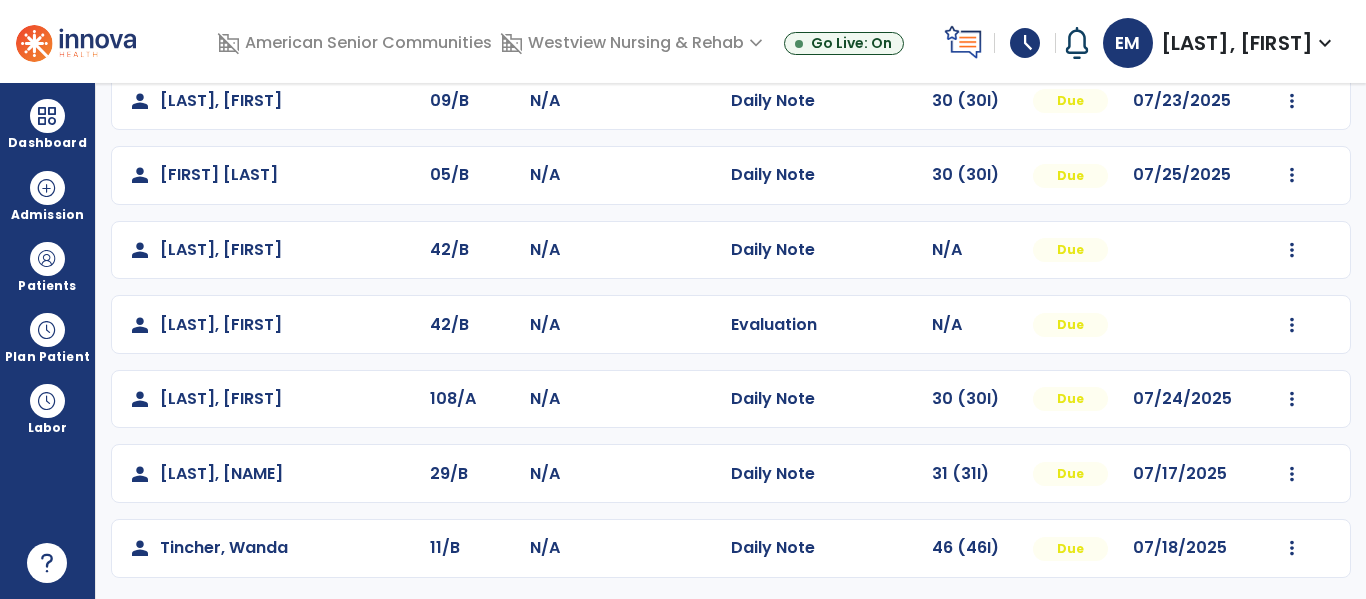 scroll, scrollTop: 708, scrollLeft: 0, axis: vertical 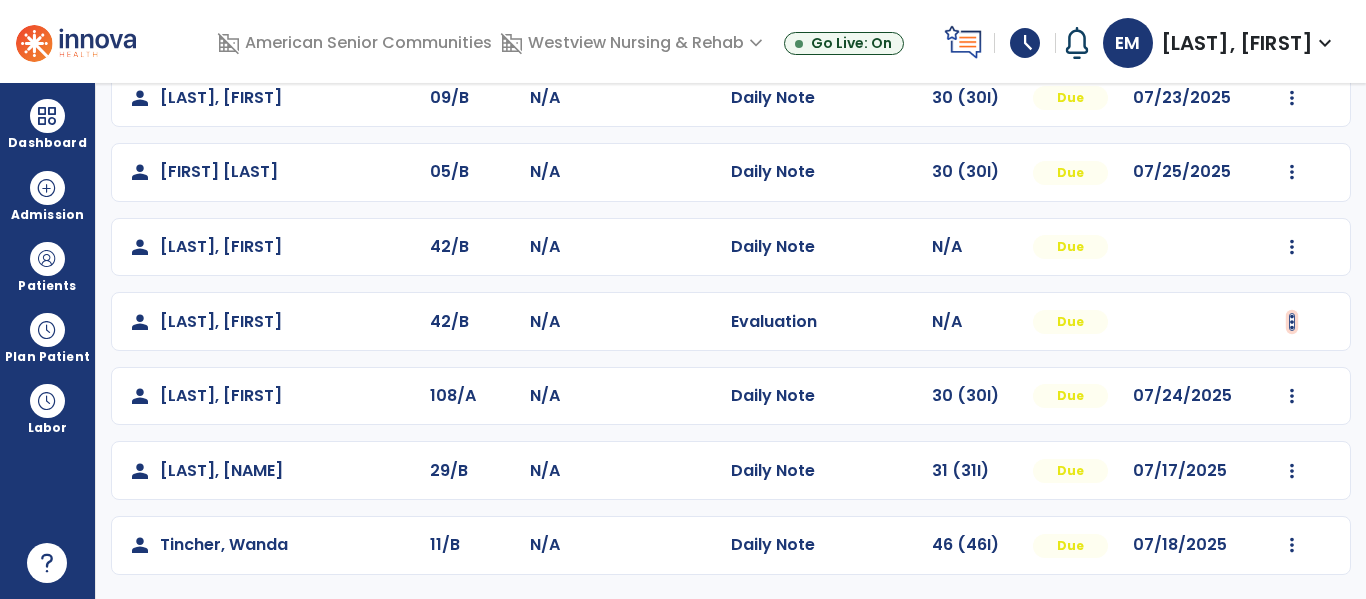 click at bounding box center [1292, -349] 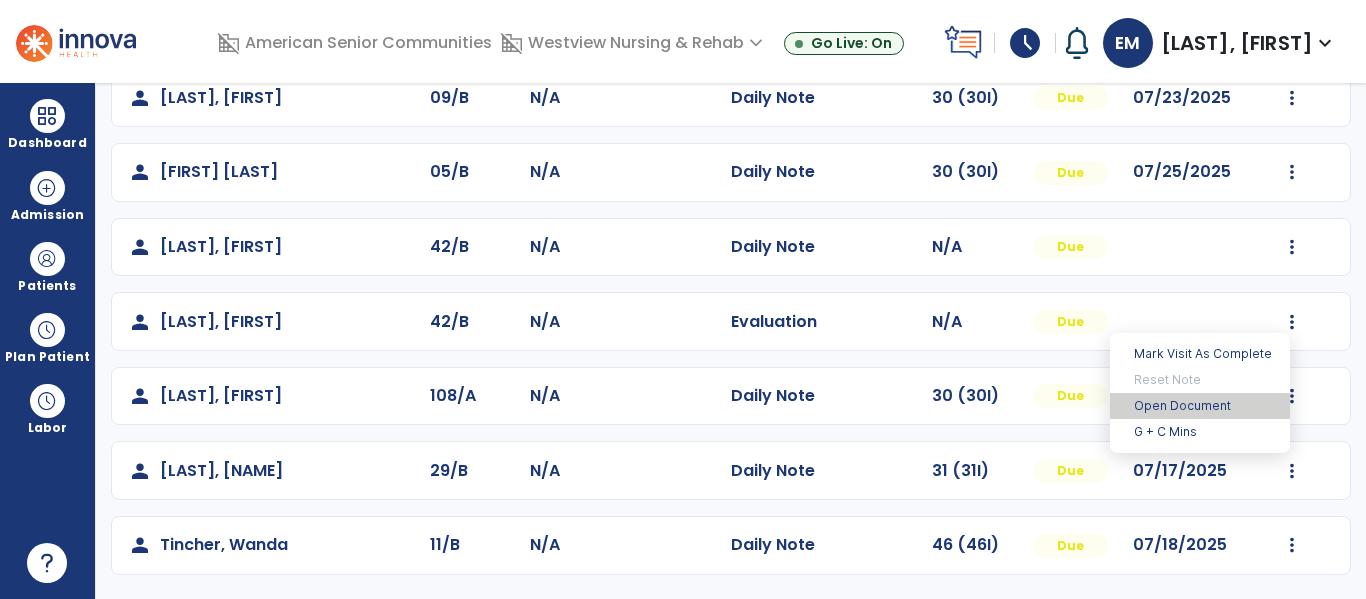 click on "Open Document" at bounding box center [1200, 406] 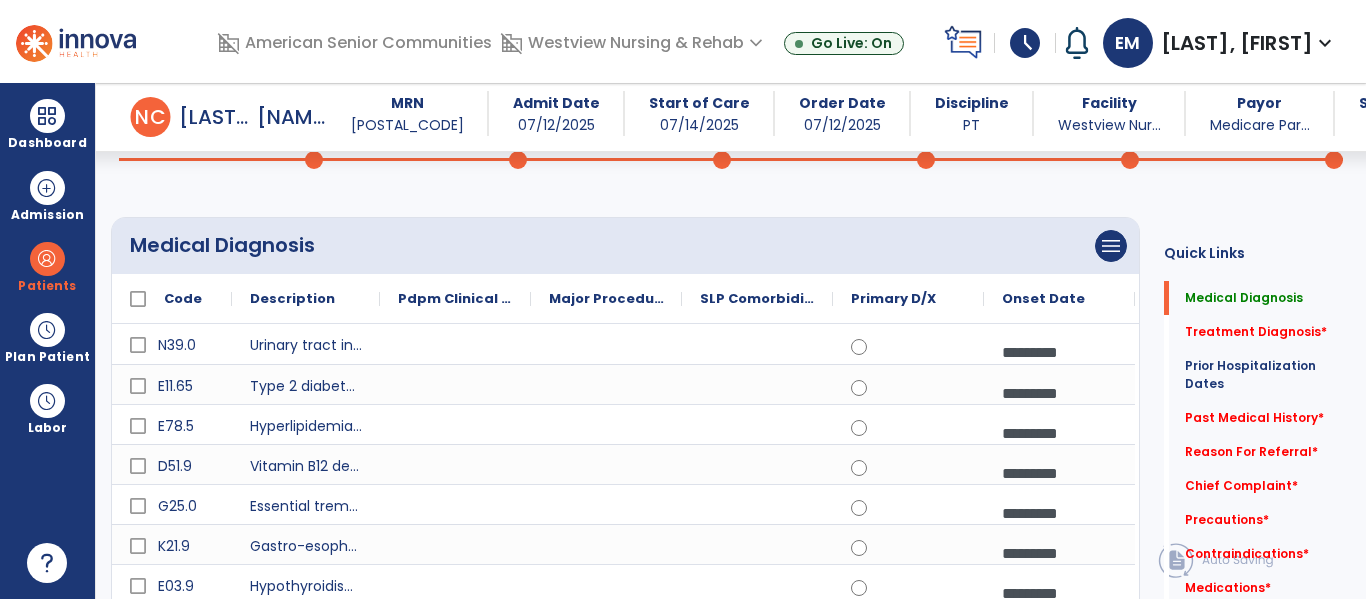 scroll, scrollTop: 105, scrollLeft: 0, axis: vertical 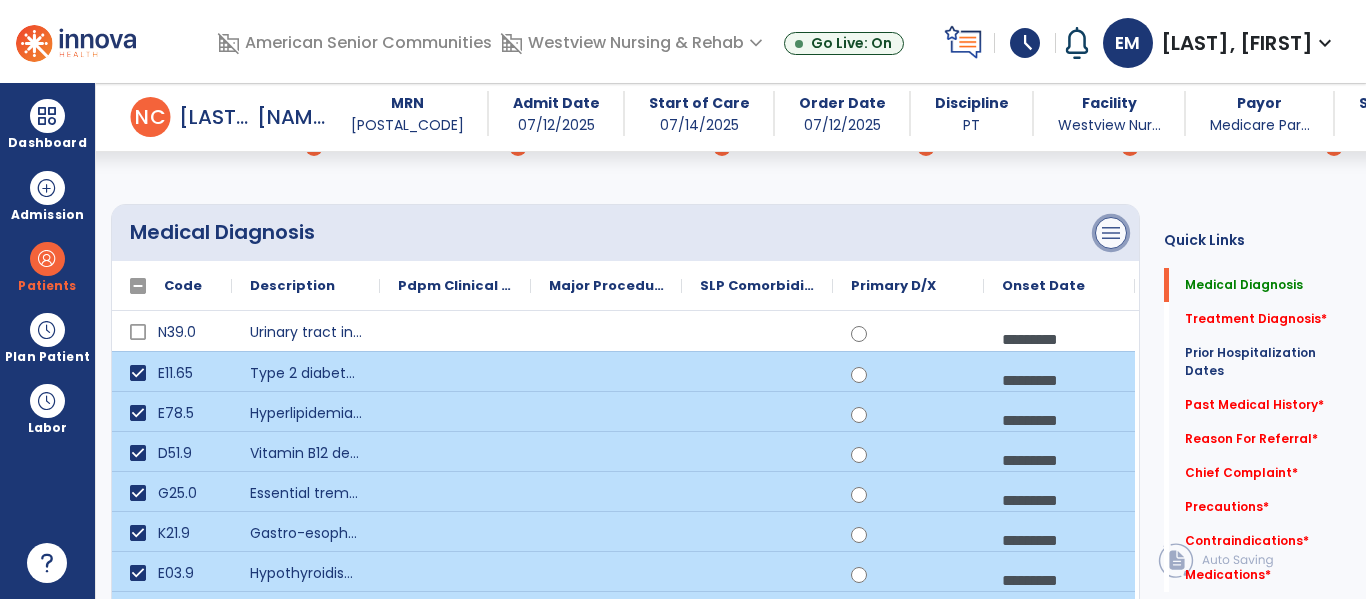 click on "menu" at bounding box center (1111, 233) 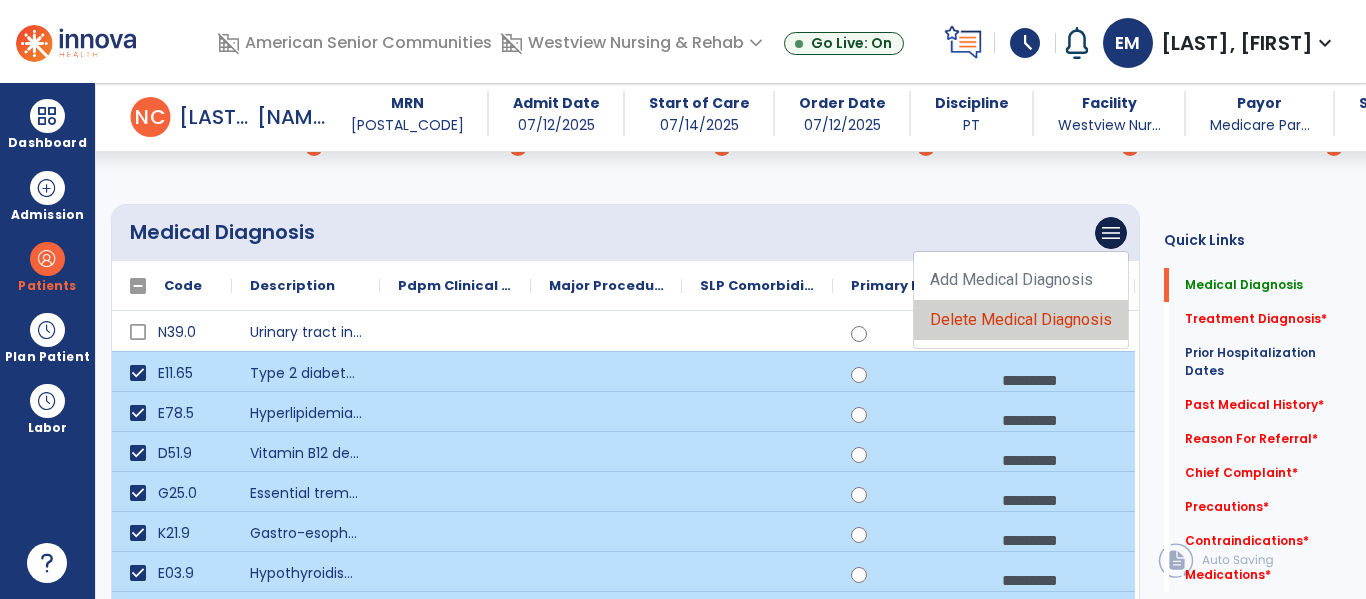 click on "Delete Medical Diagnosis" 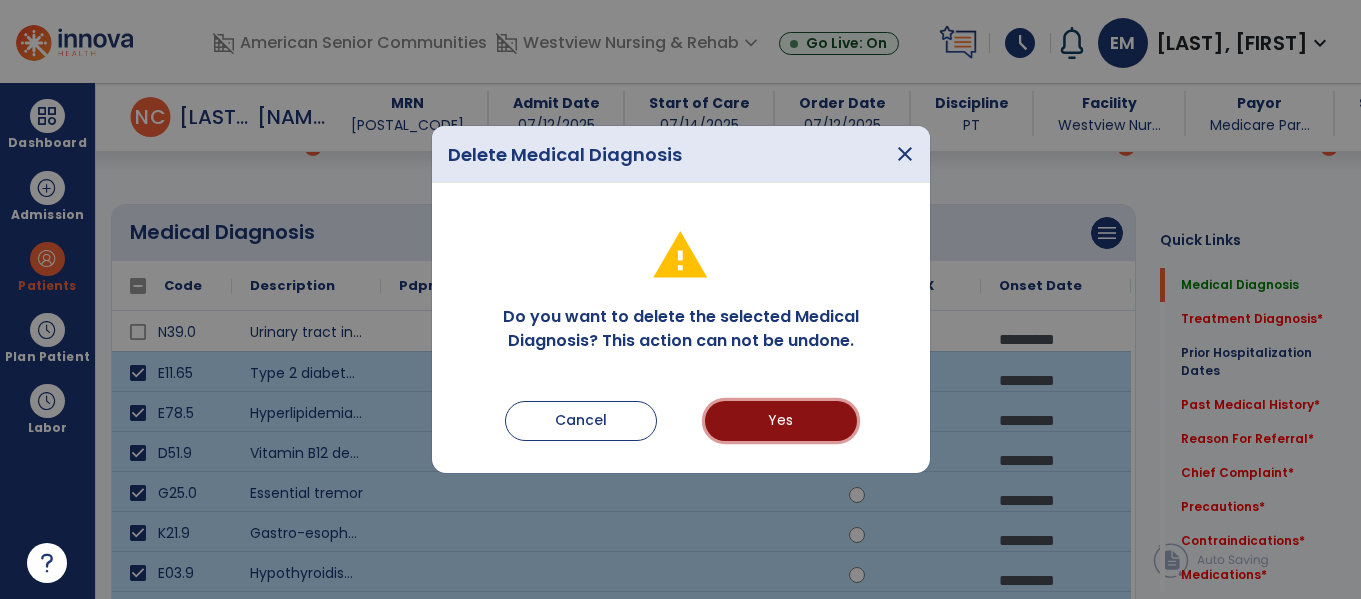click on "Yes" at bounding box center (781, 421) 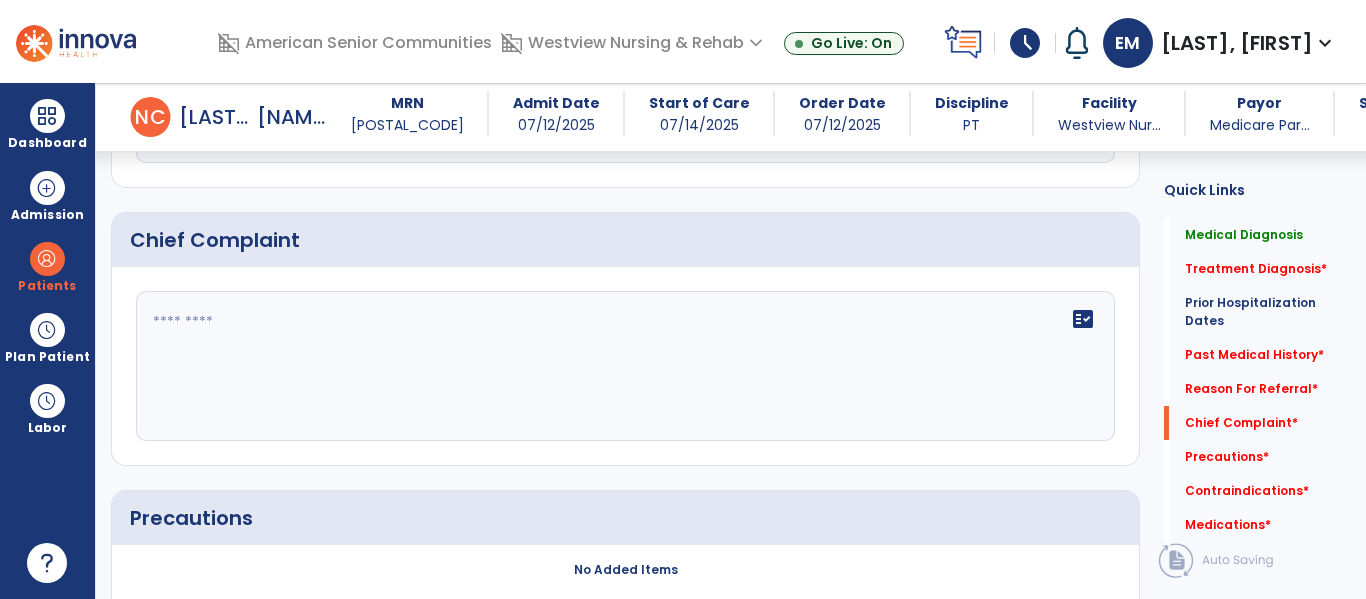 click on "fact_check" 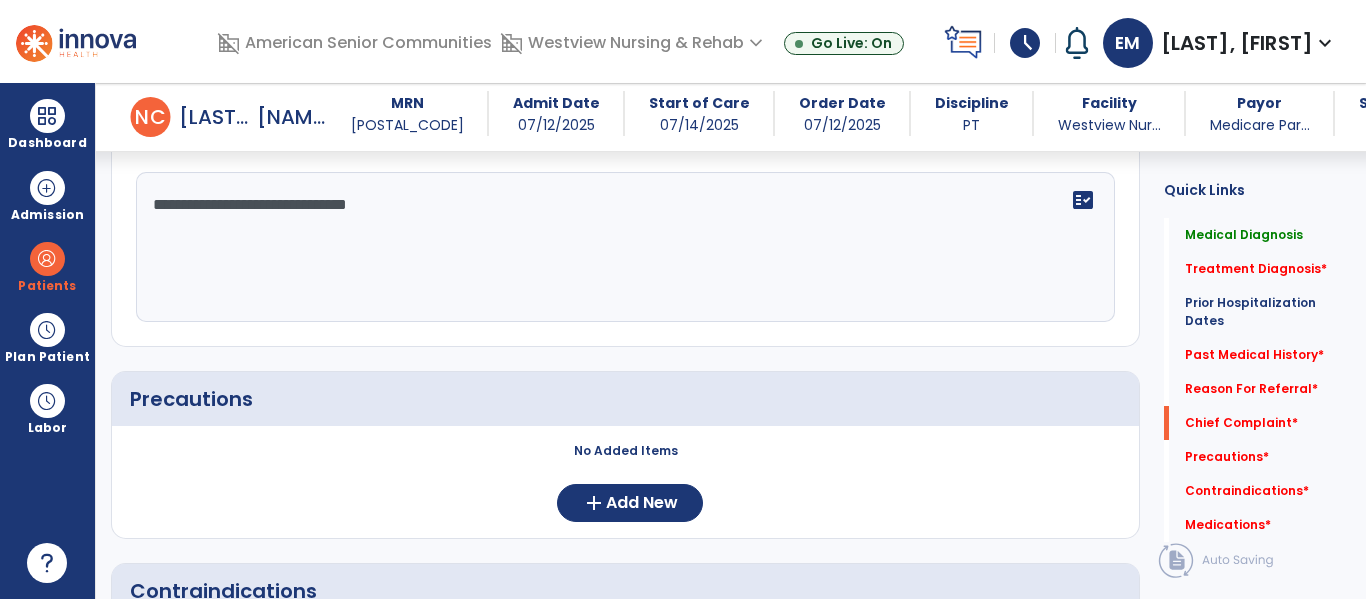 scroll, scrollTop: 1441, scrollLeft: 0, axis: vertical 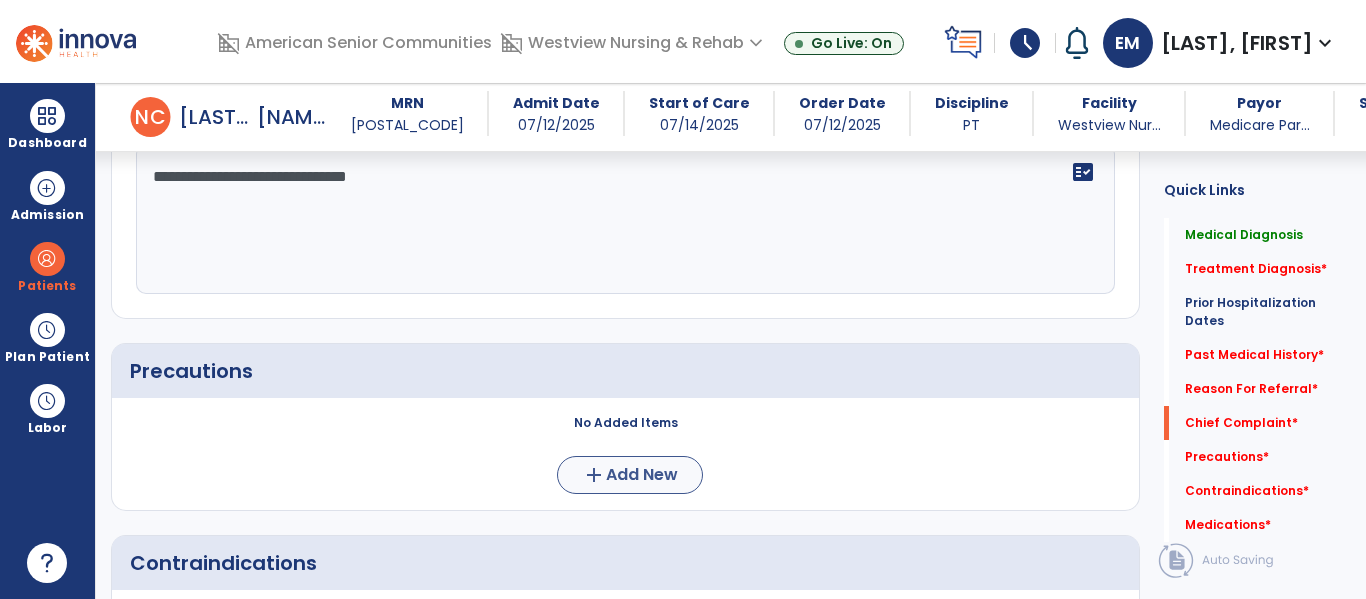 type on "**********" 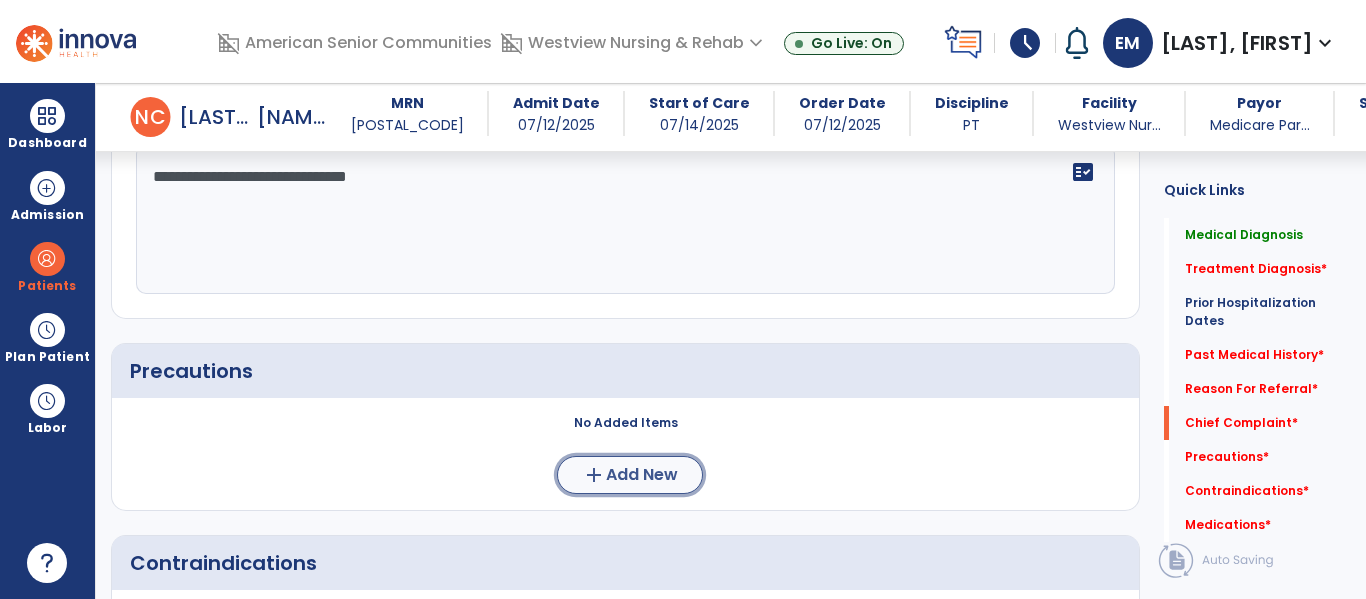 click on "add  Add New" 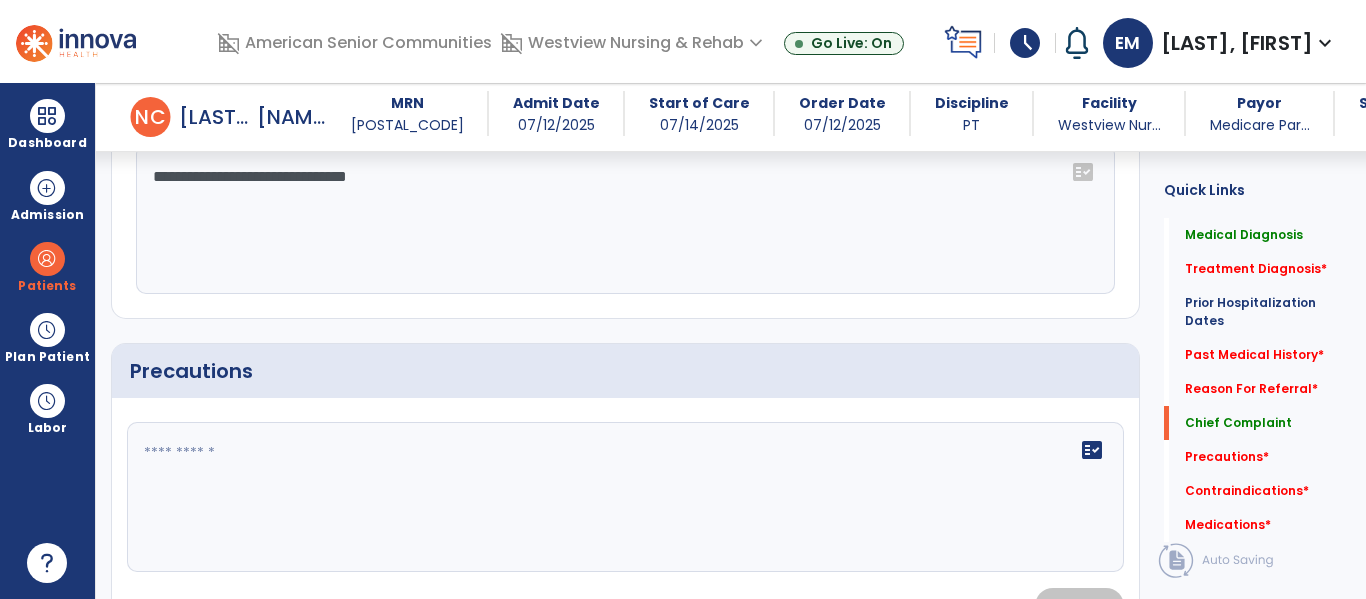 click on "Precautions" 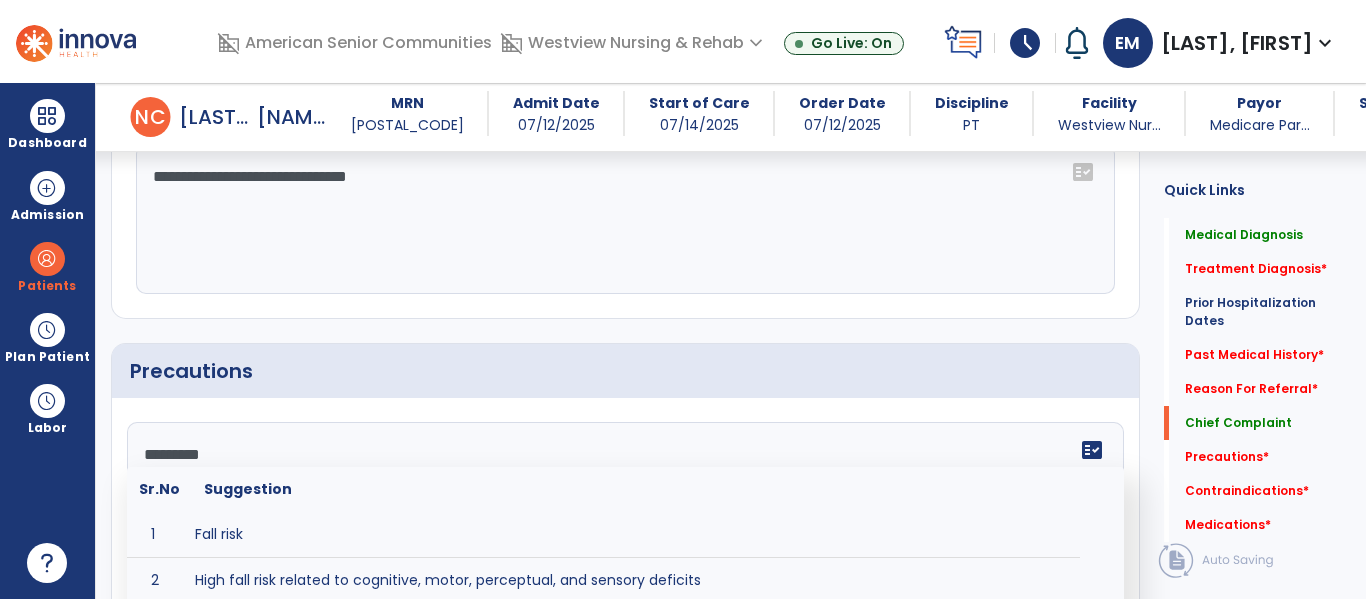 type on "**********" 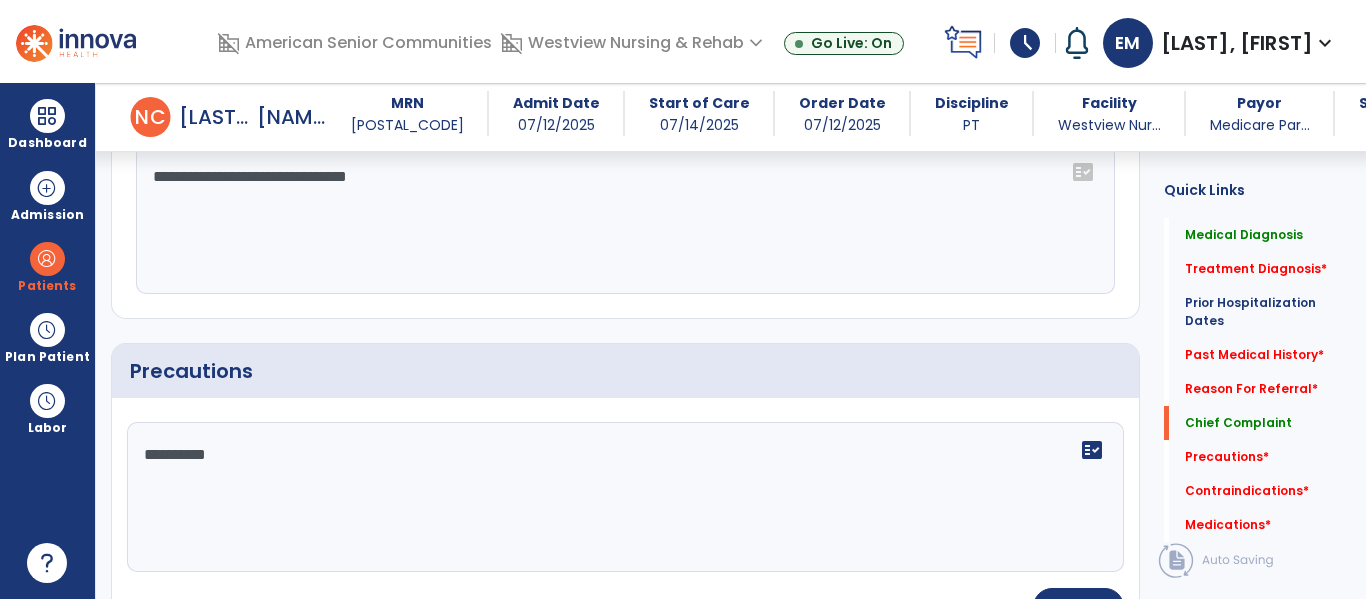 scroll, scrollTop: 1507, scrollLeft: 0, axis: vertical 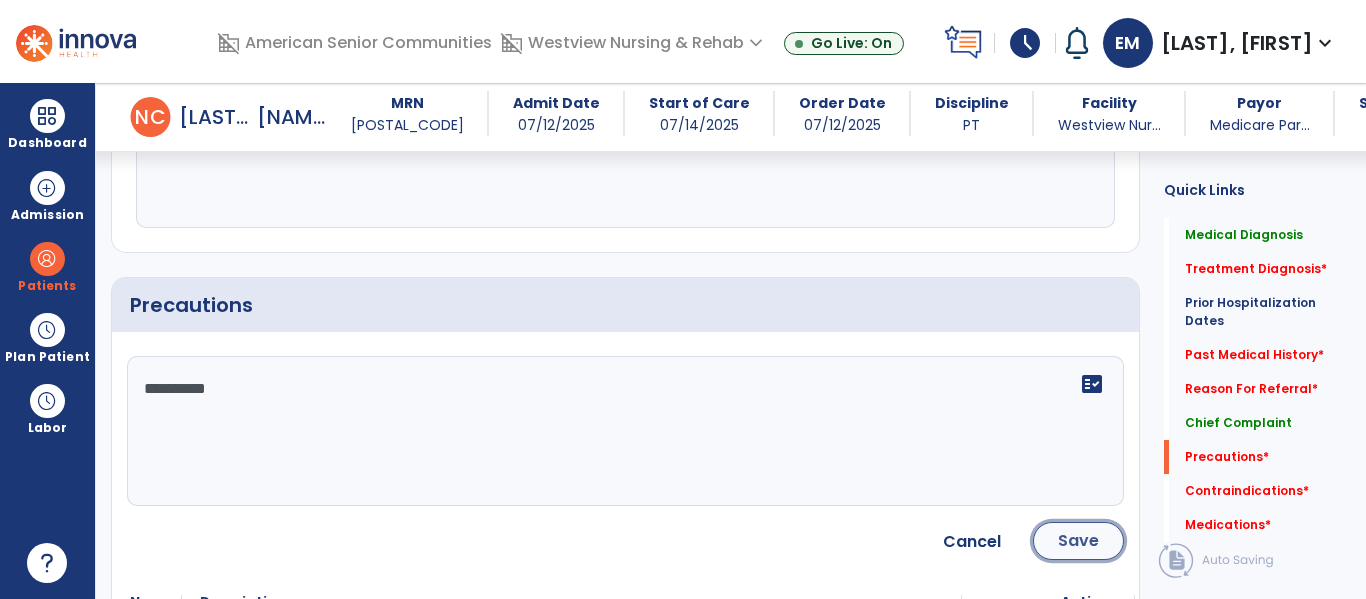 click on "Save" 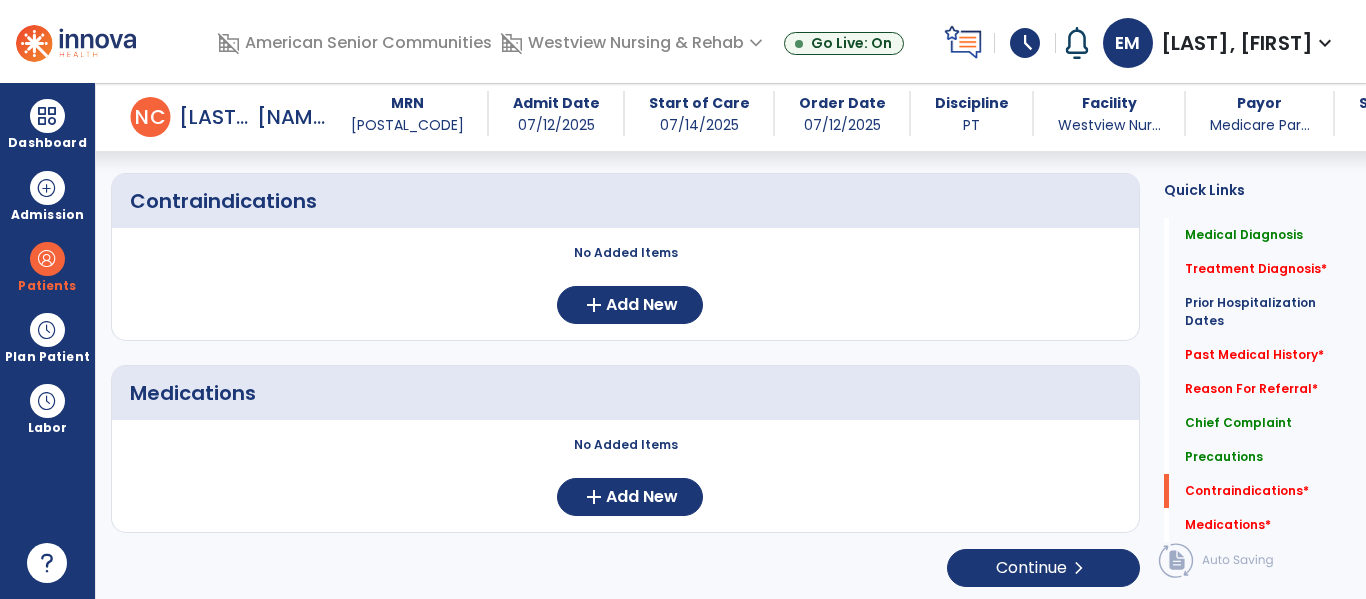 scroll, scrollTop: 1801, scrollLeft: 0, axis: vertical 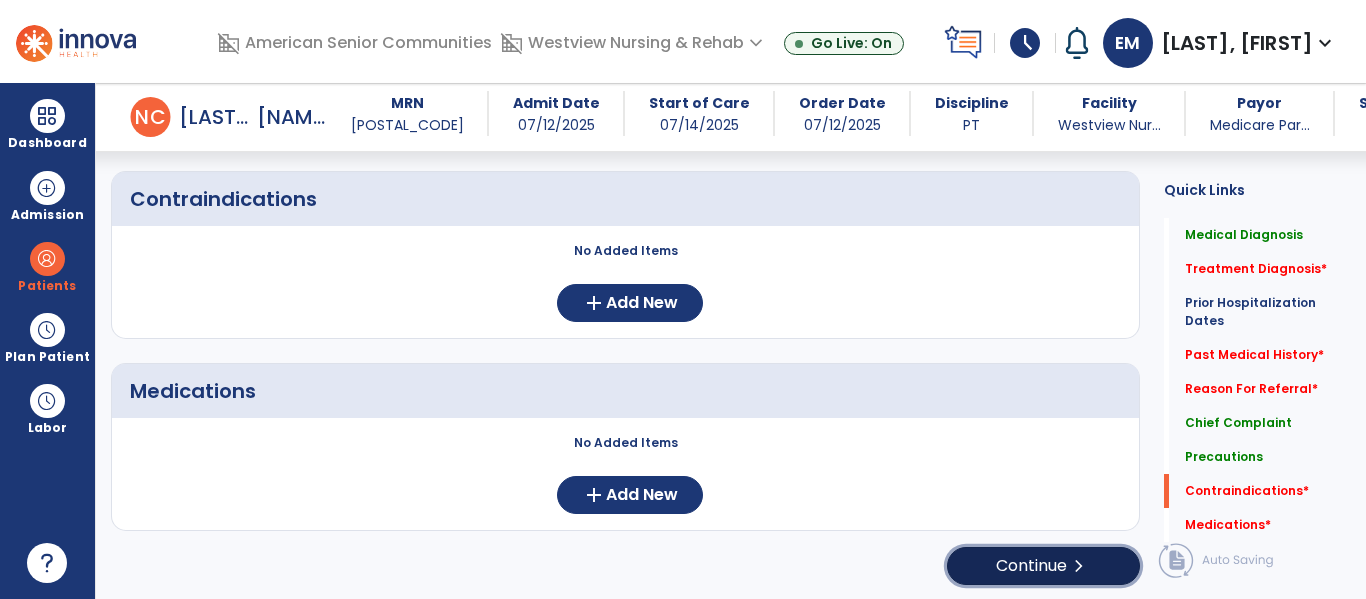 click on "chevron_right" 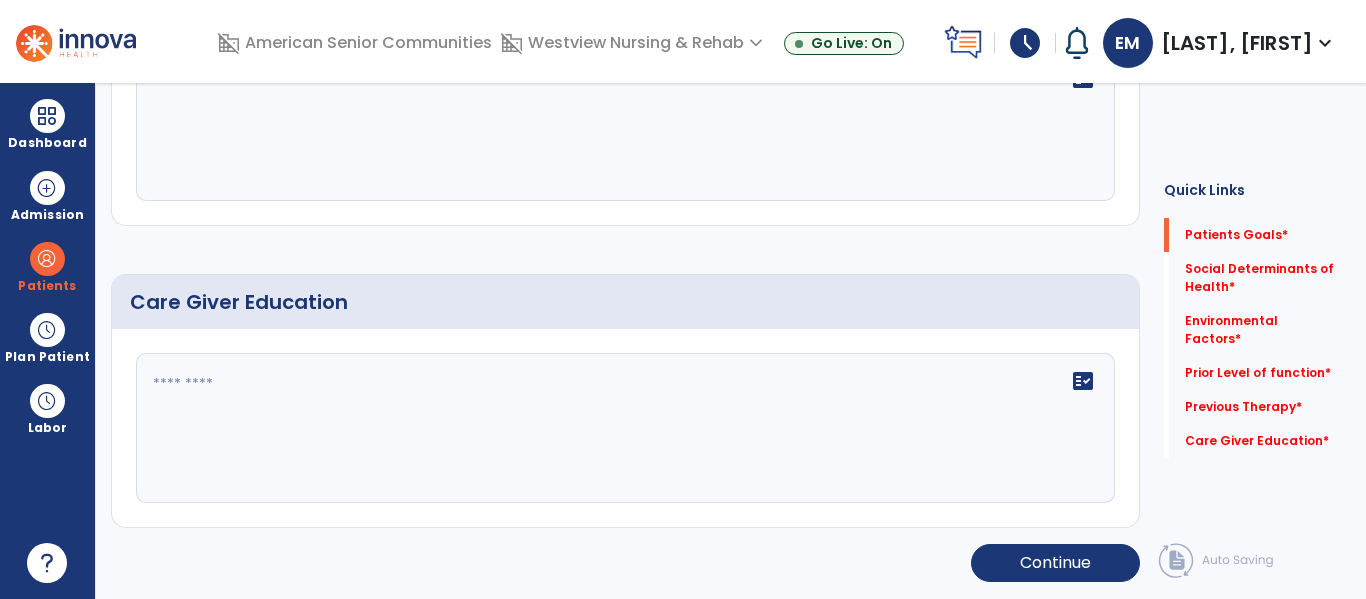 scroll, scrollTop: 0, scrollLeft: 0, axis: both 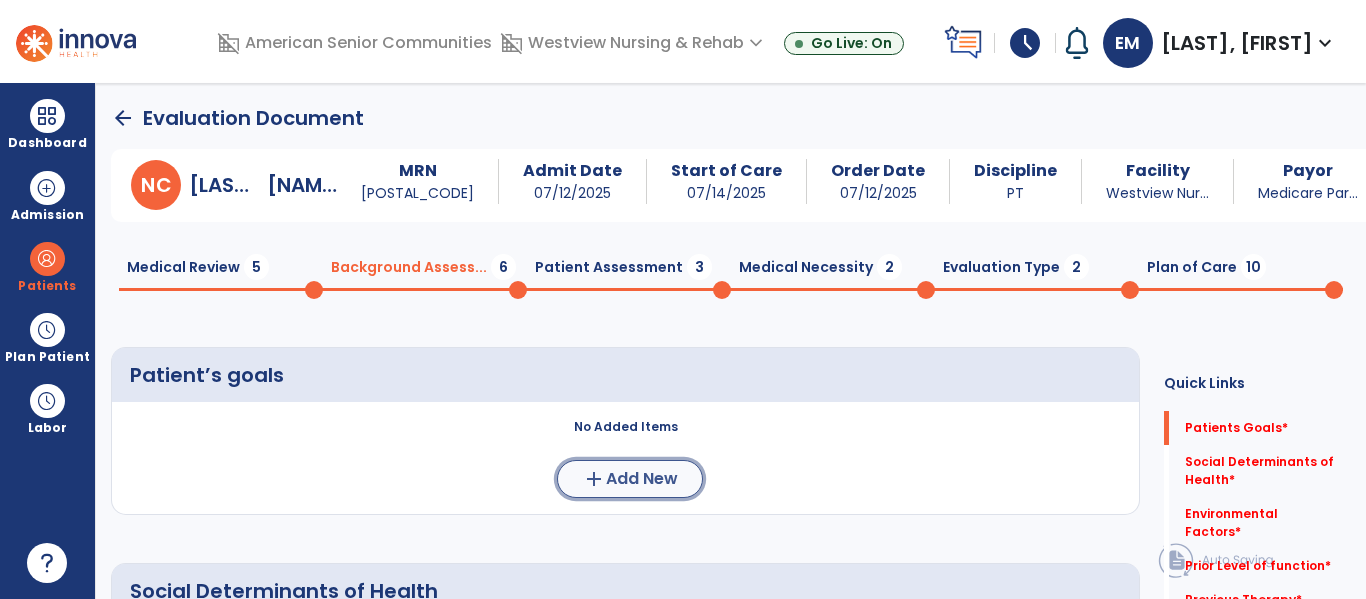 click on "Add New" 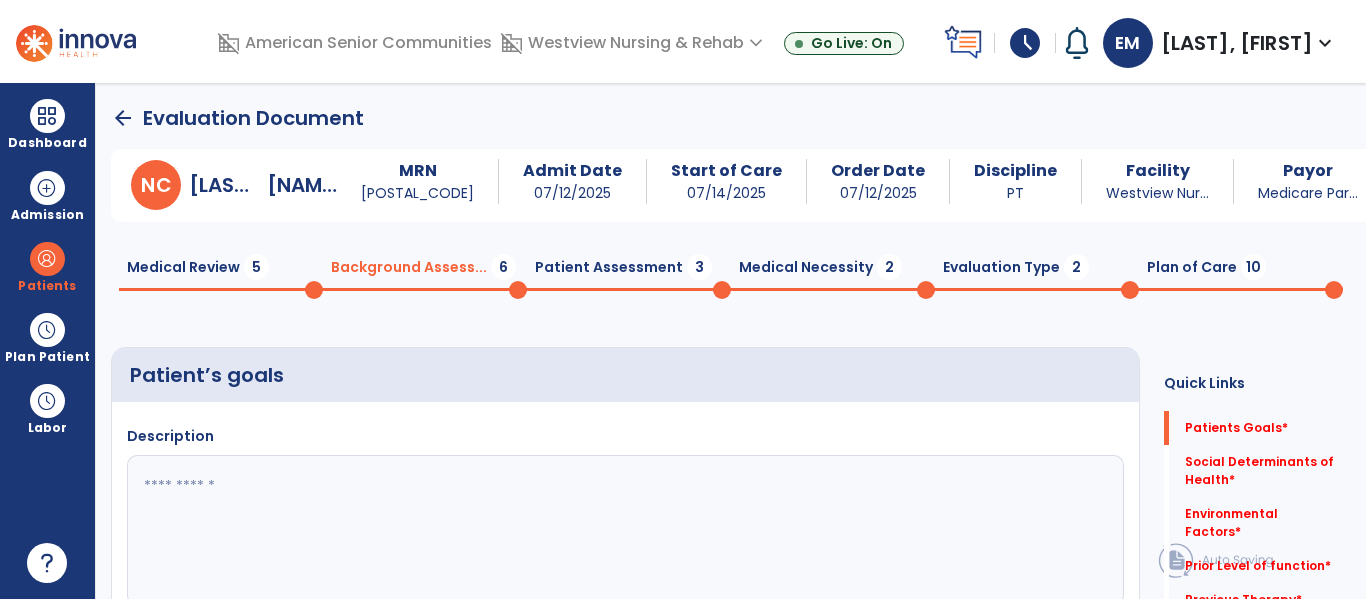 scroll, scrollTop: 7, scrollLeft: 0, axis: vertical 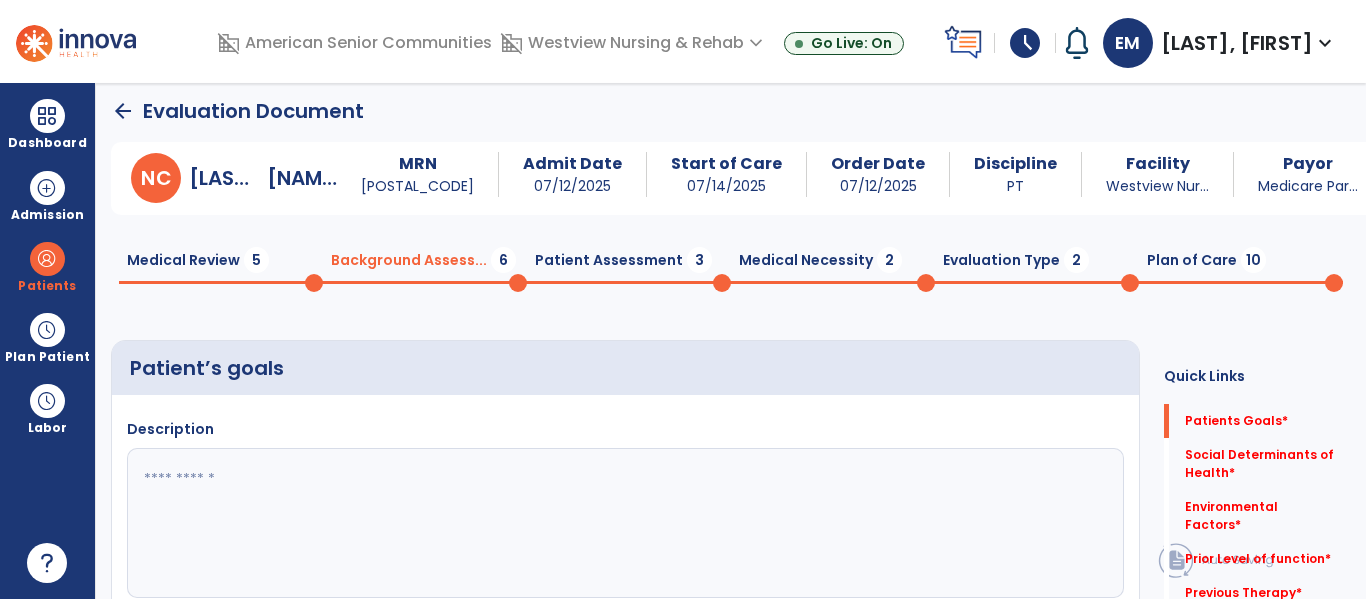 click 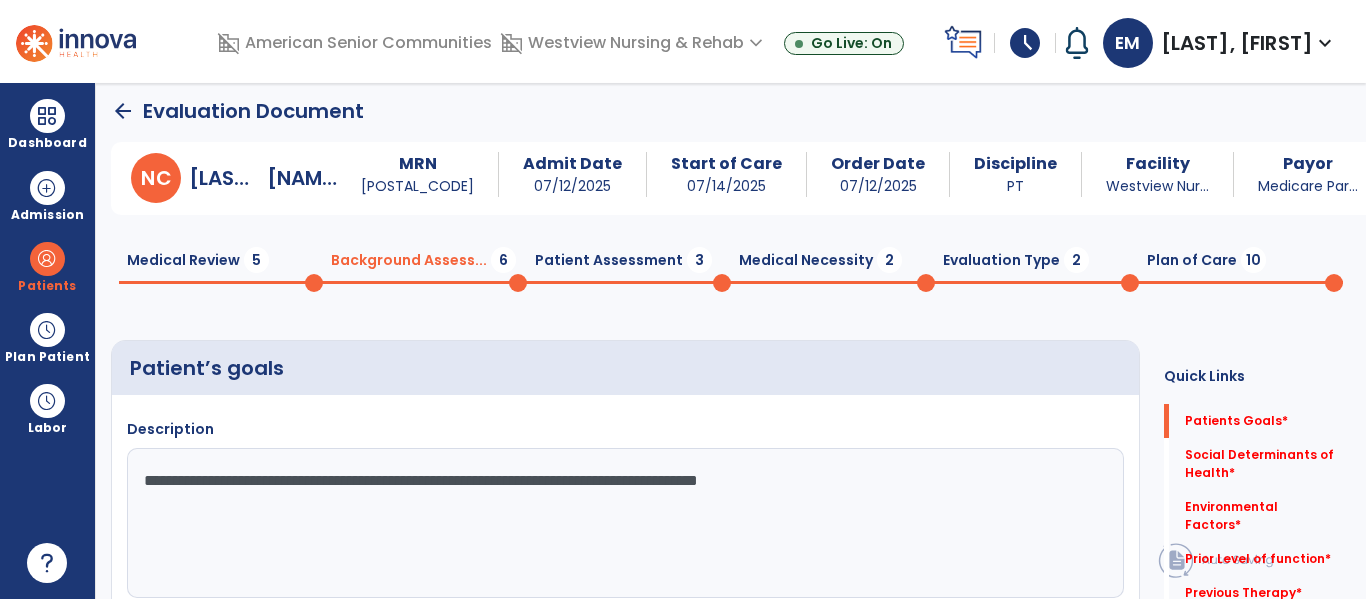 type on "**********" 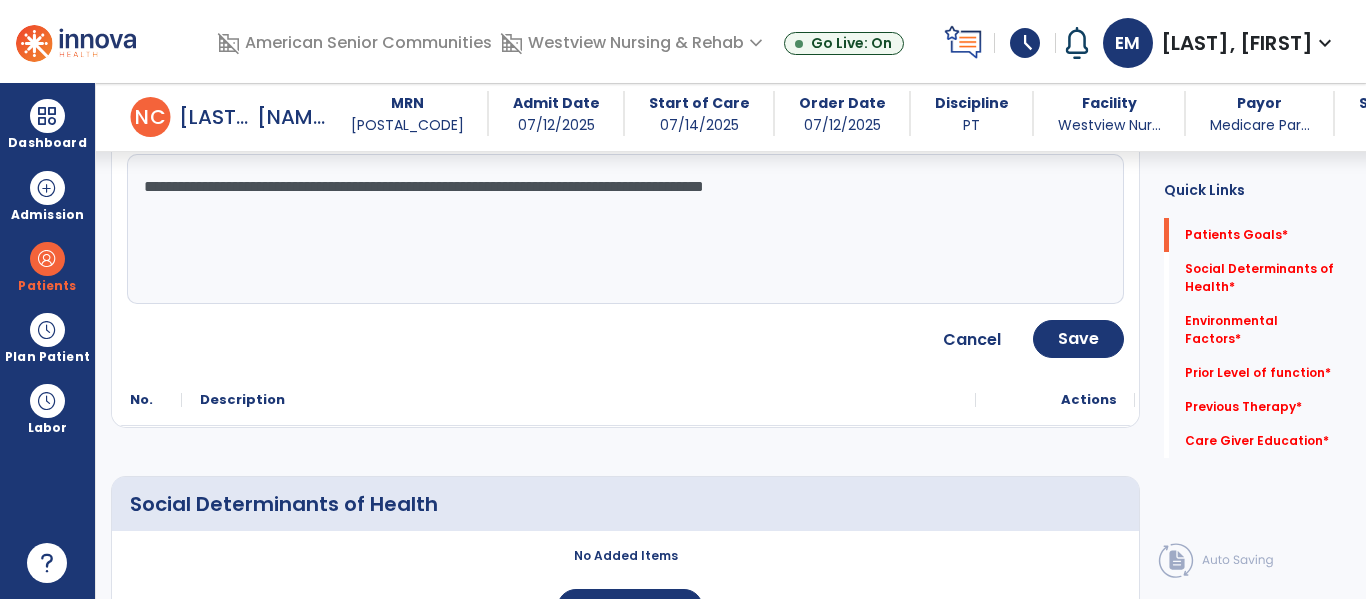 scroll, scrollTop: 284, scrollLeft: 0, axis: vertical 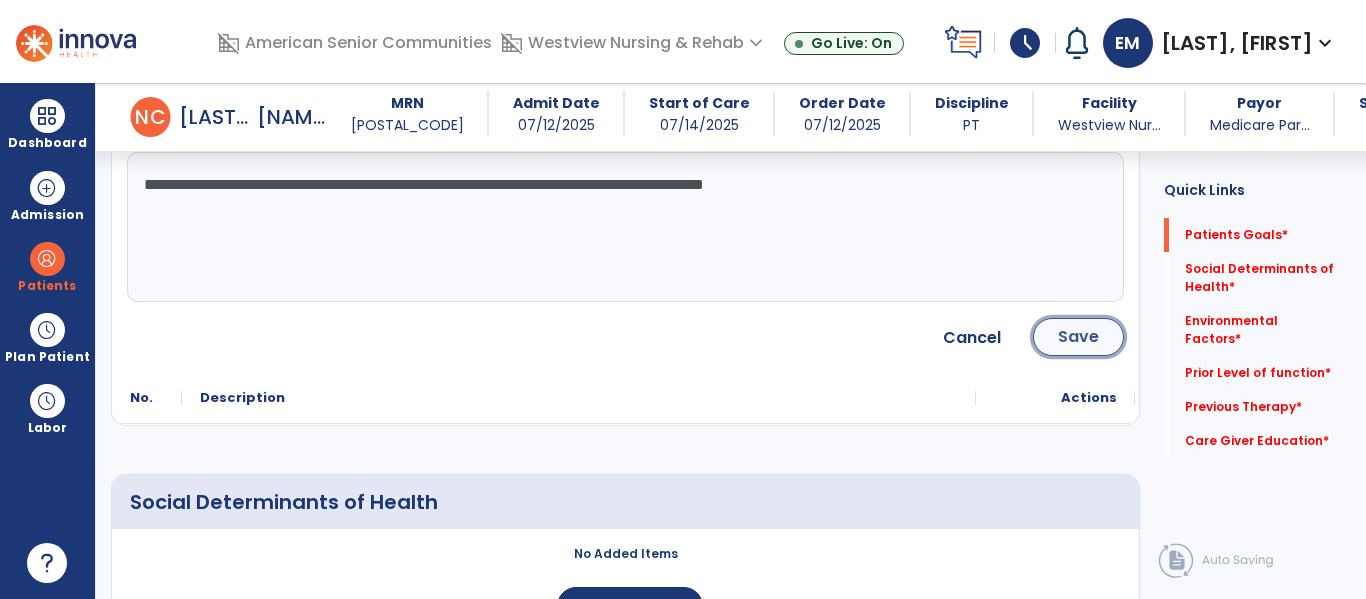 click on "Save" 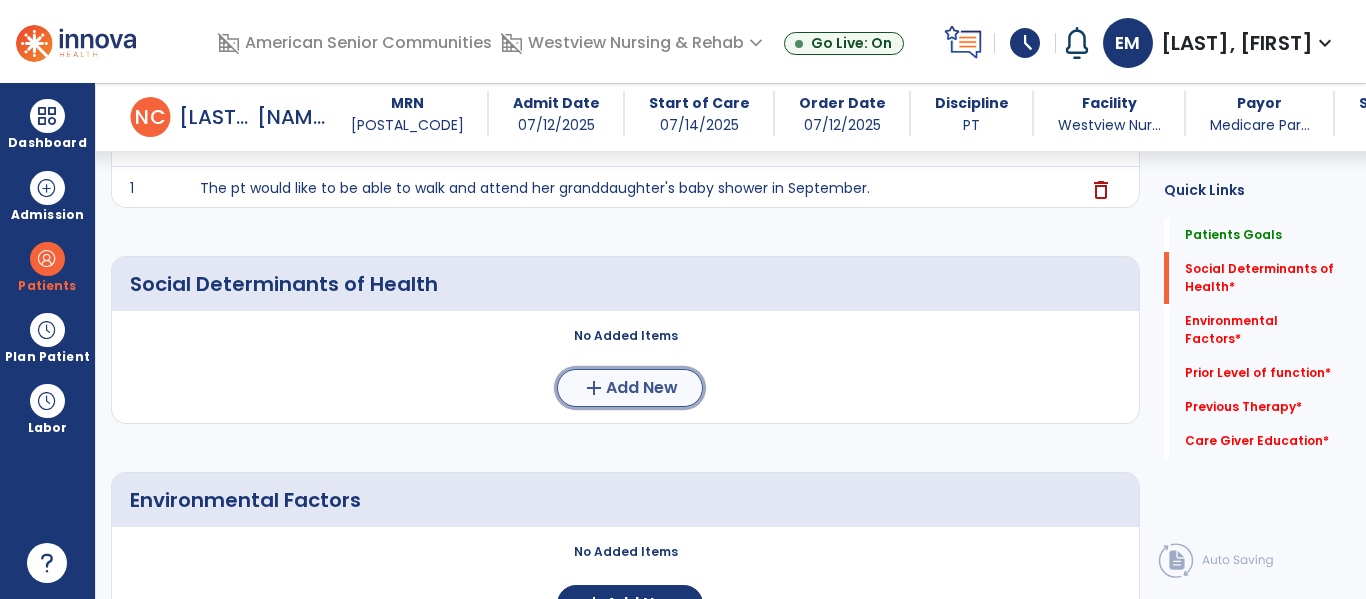 click on "Add New" 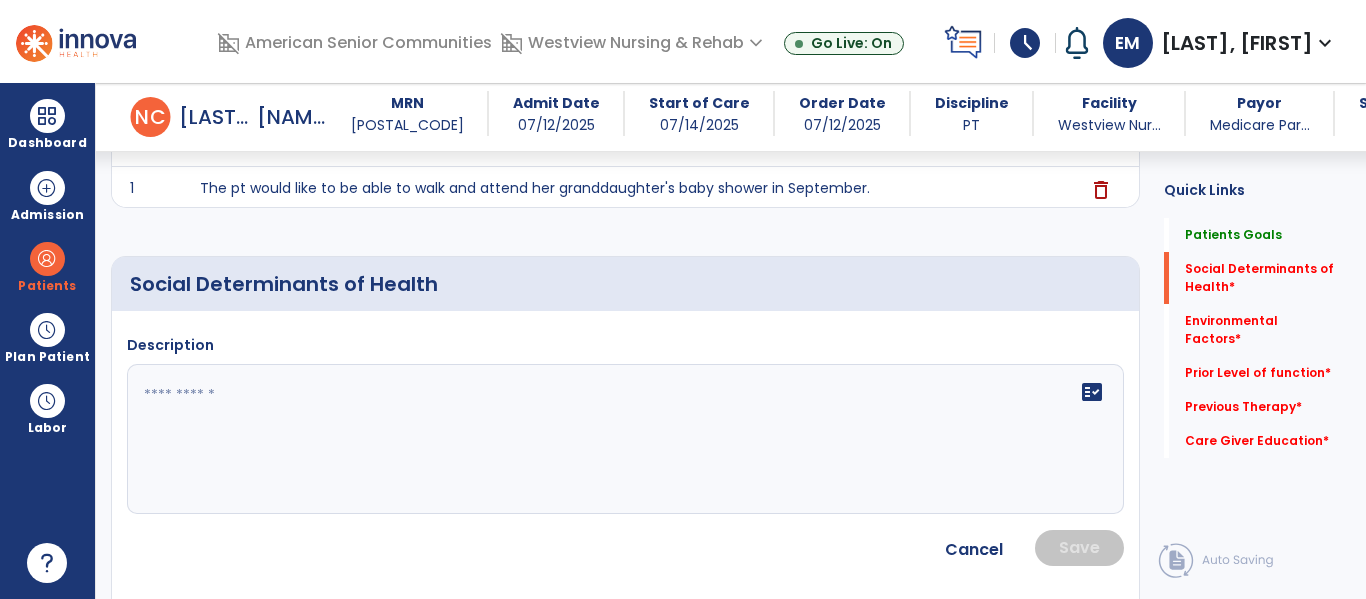 click on "fact_check" 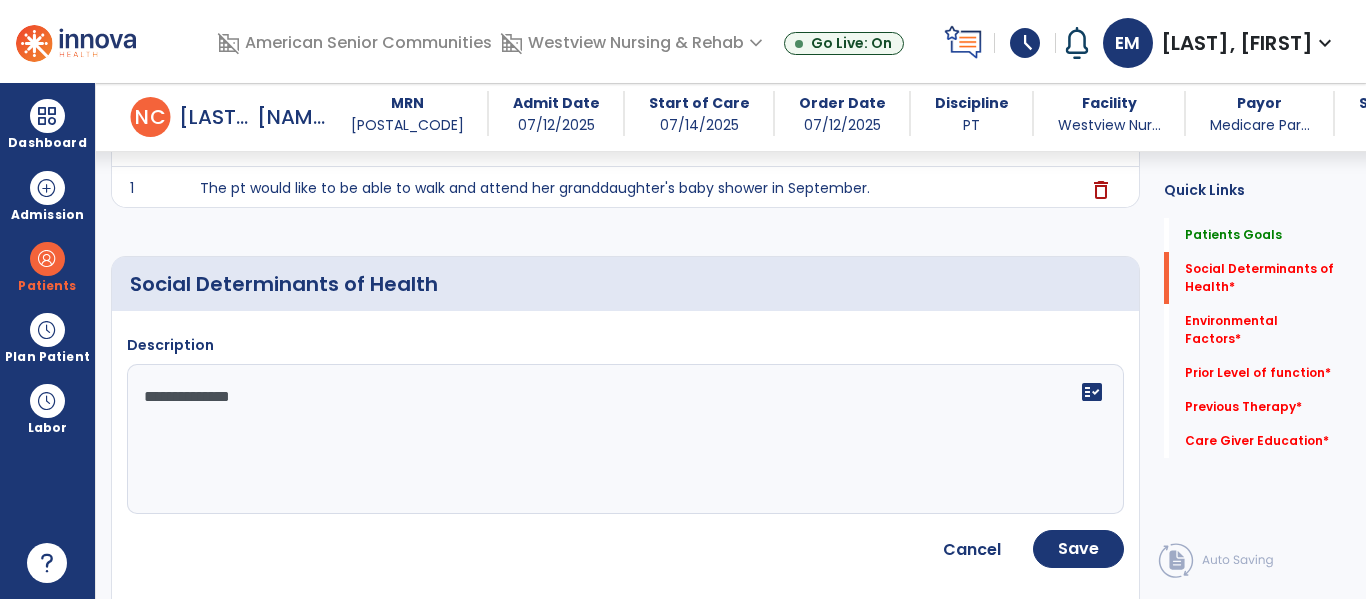 type on "**********" 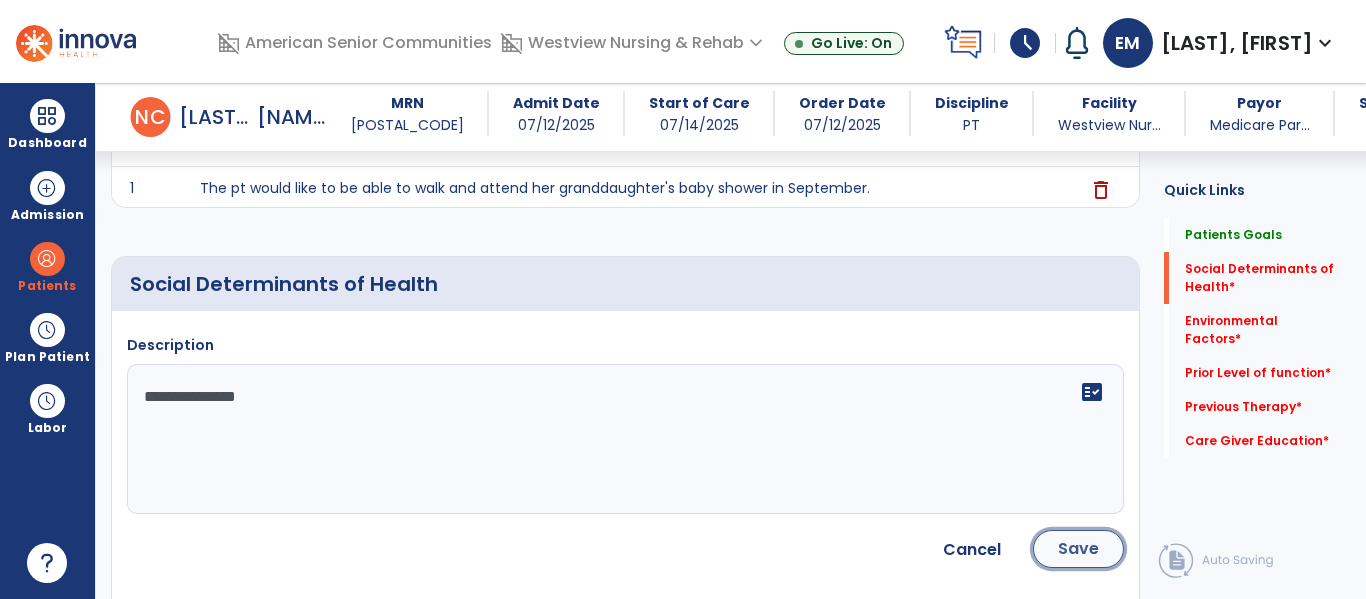 click on "Save" 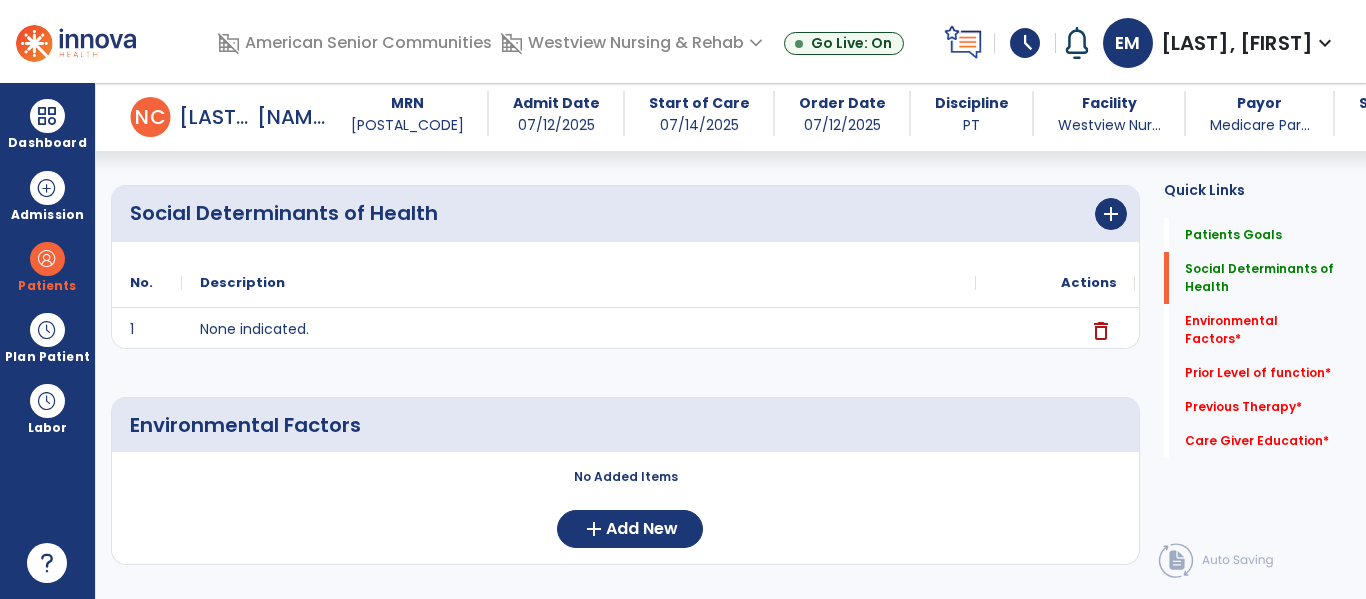 scroll, scrollTop: 365, scrollLeft: 0, axis: vertical 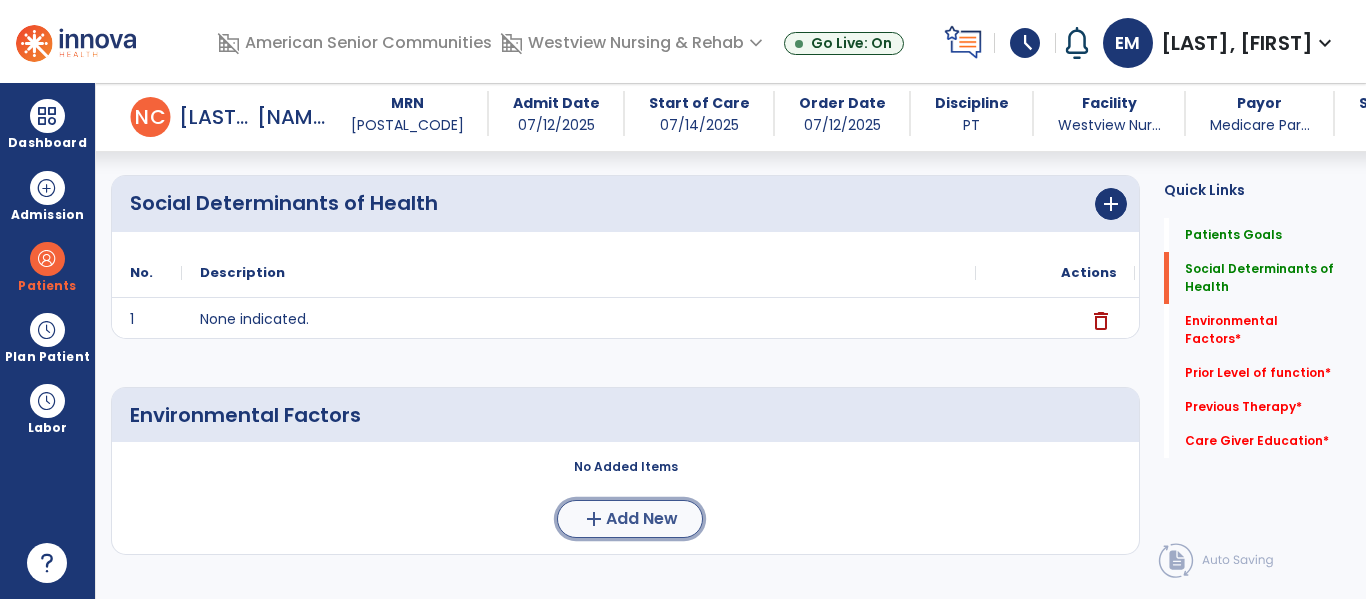click on "Add New" 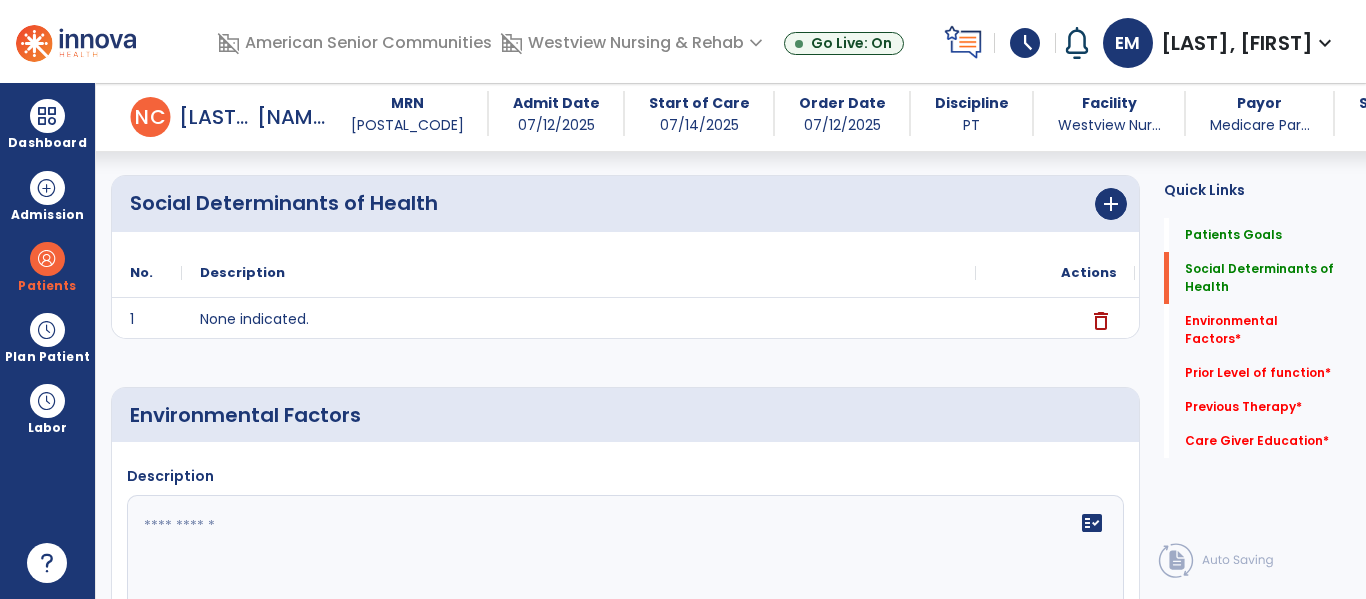 click on "fact_check" 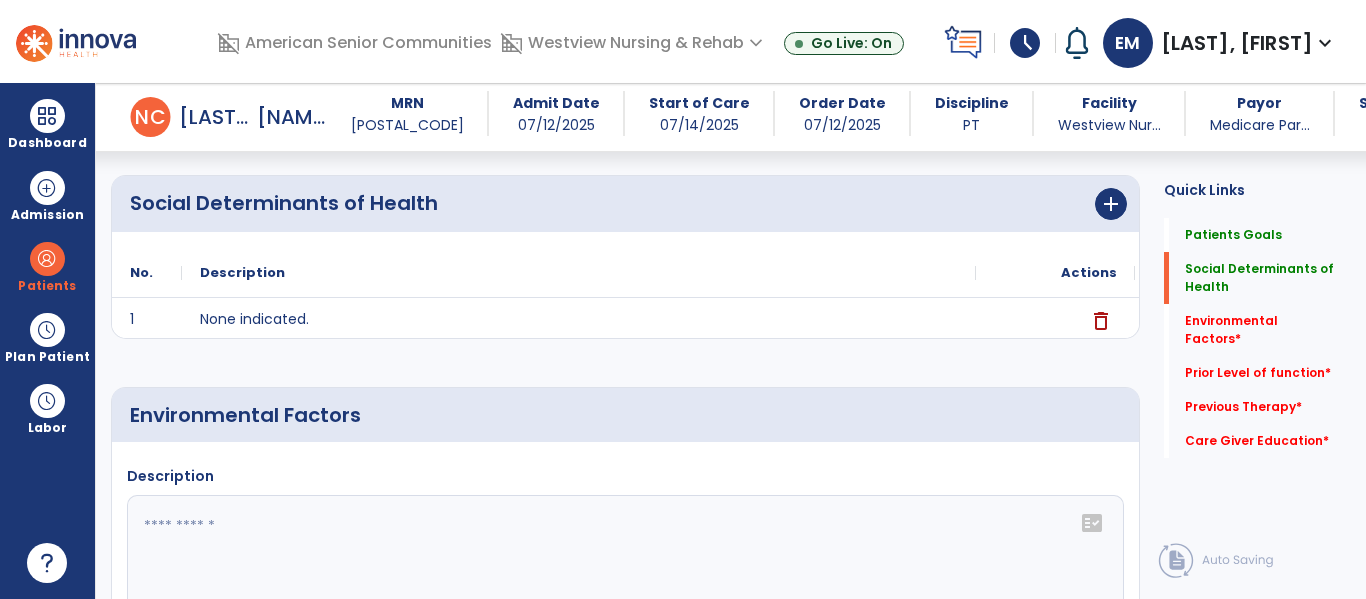 click on "fact_check" 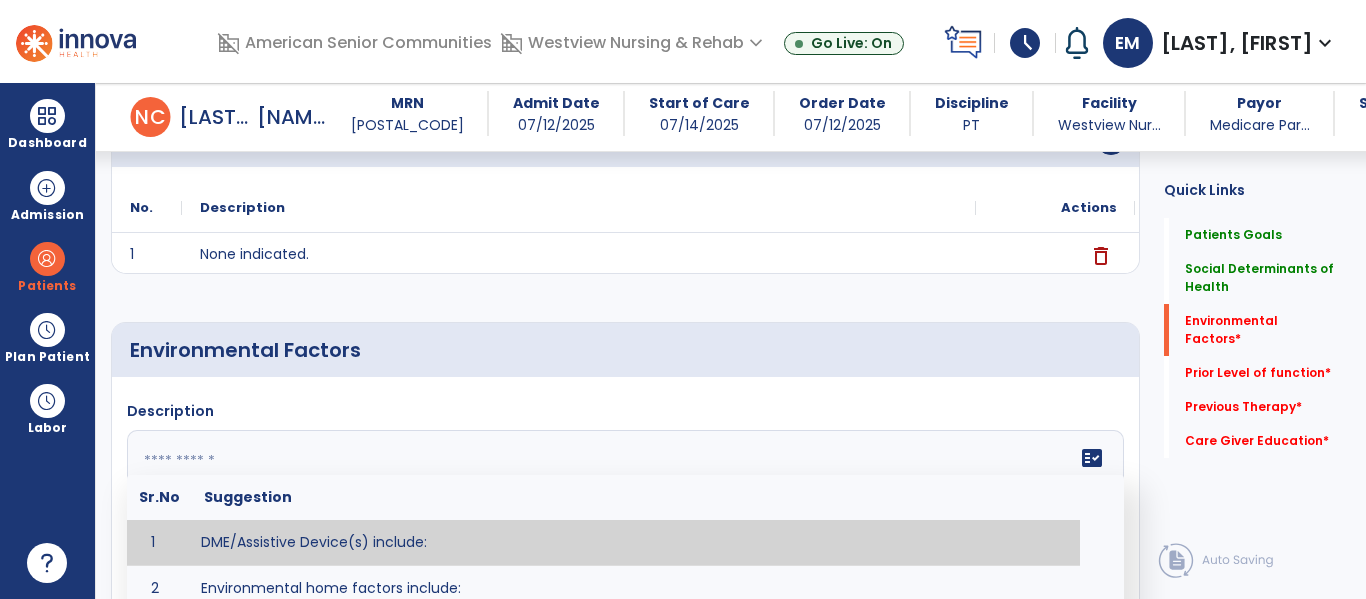 scroll, scrollTop: 475, scrollLeft: 0, axis: vertical 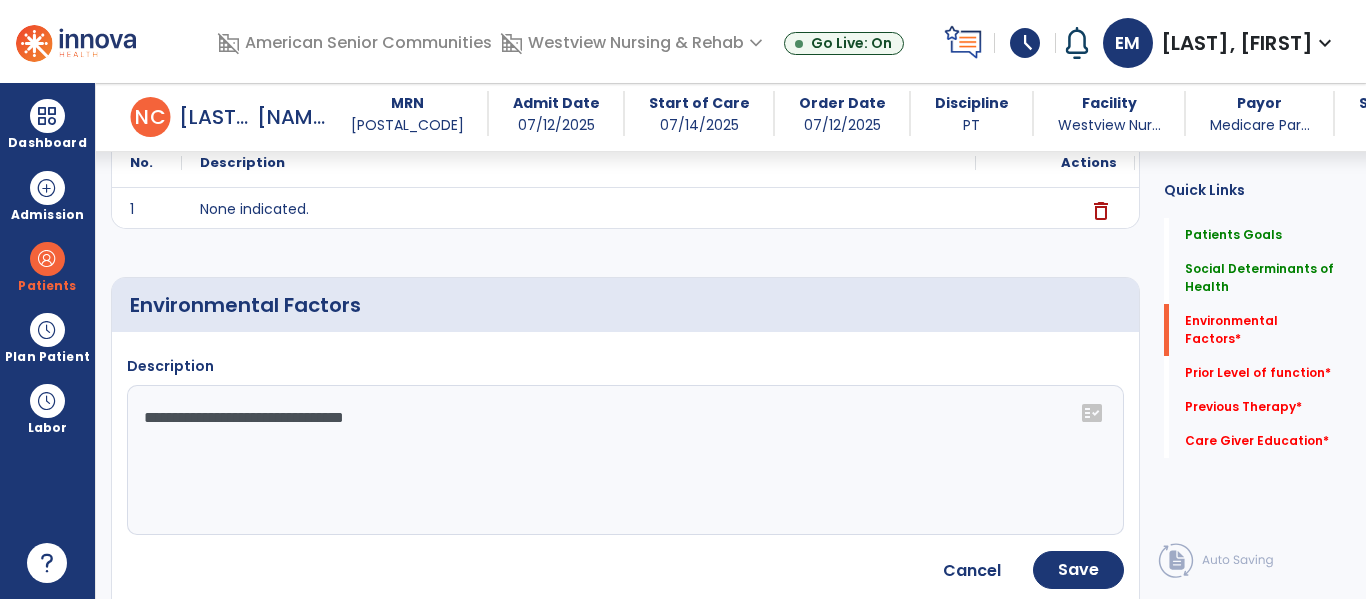 click on "**********" 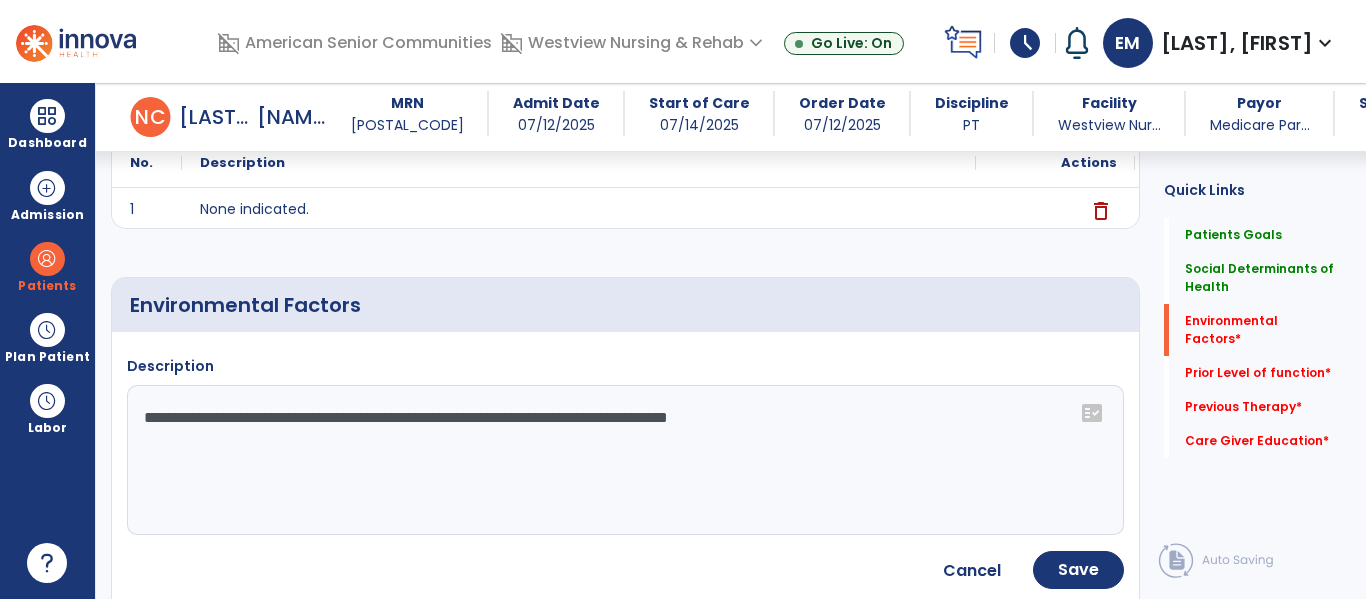type on "**********" 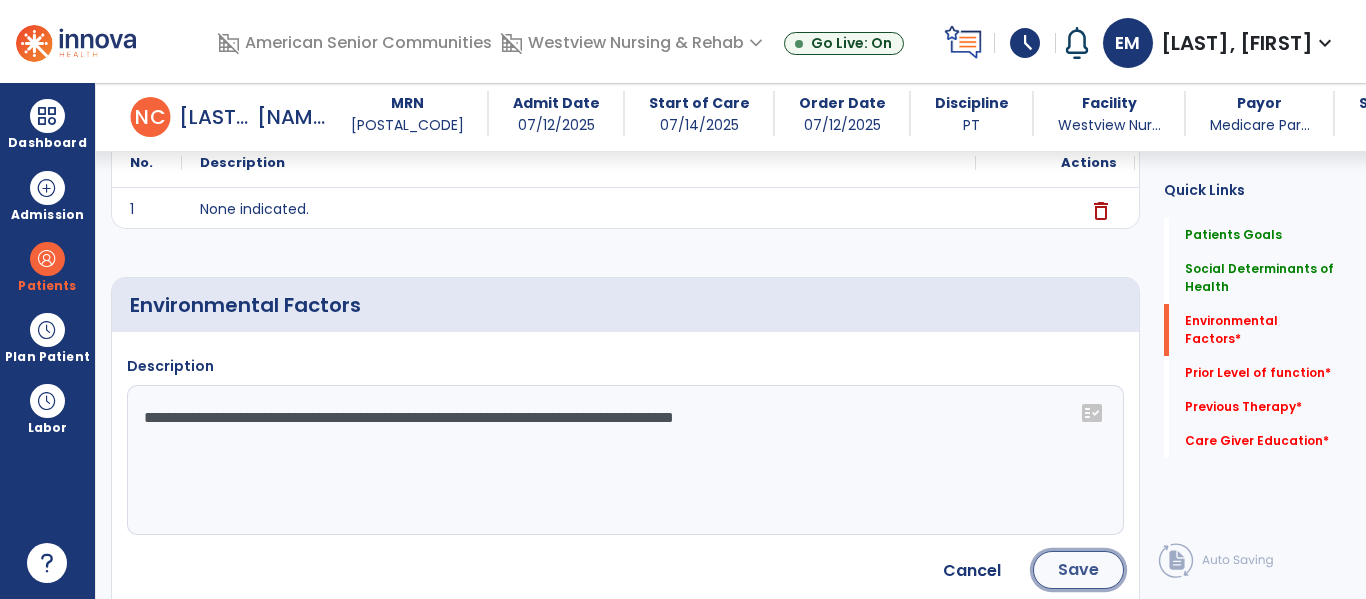 click on "Save" 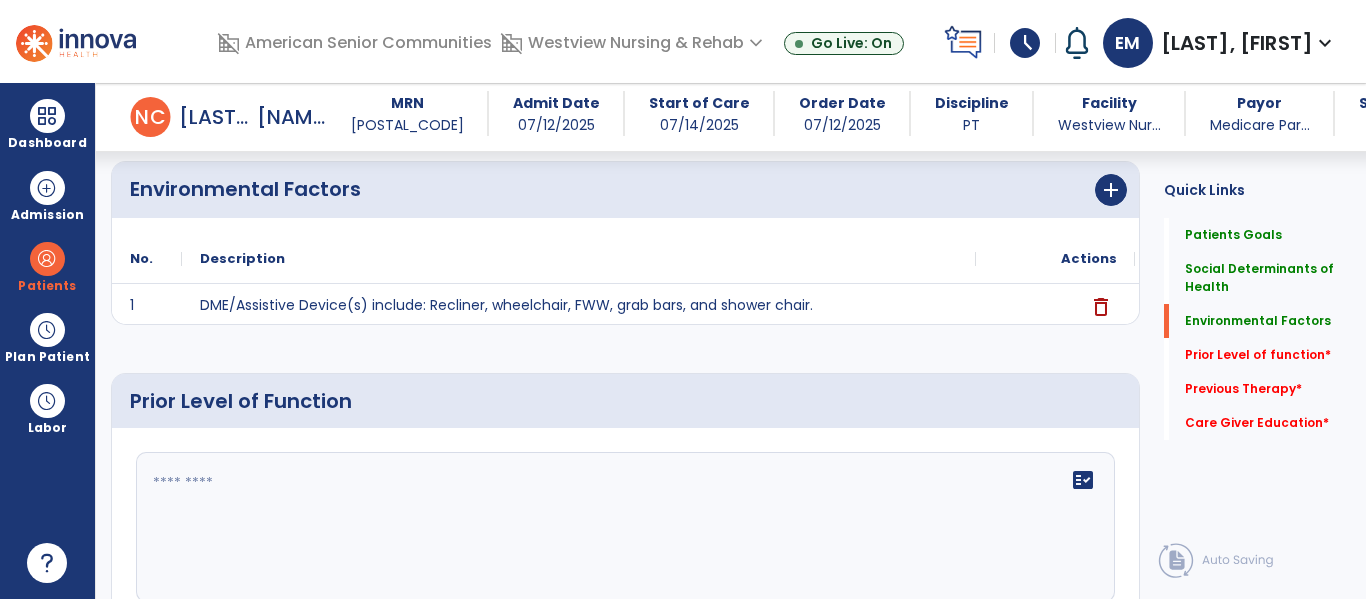scroll, scrollTop: 605, scrollLeft: 0, axis: vertical 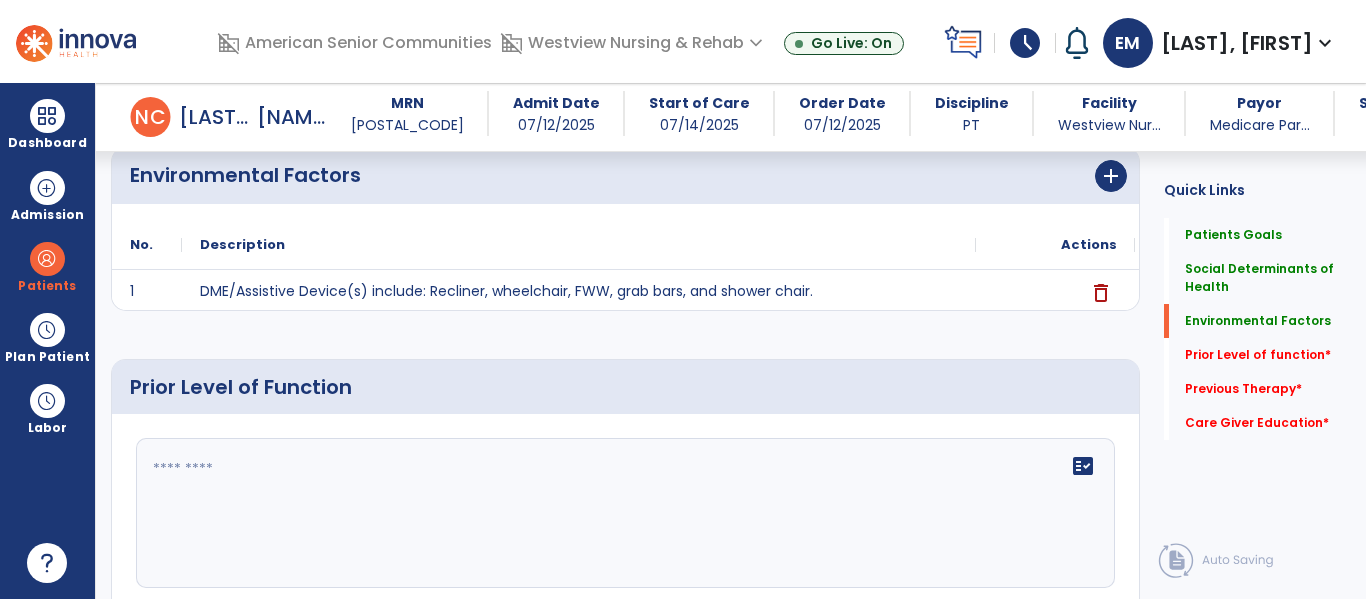 click on "fact_check" 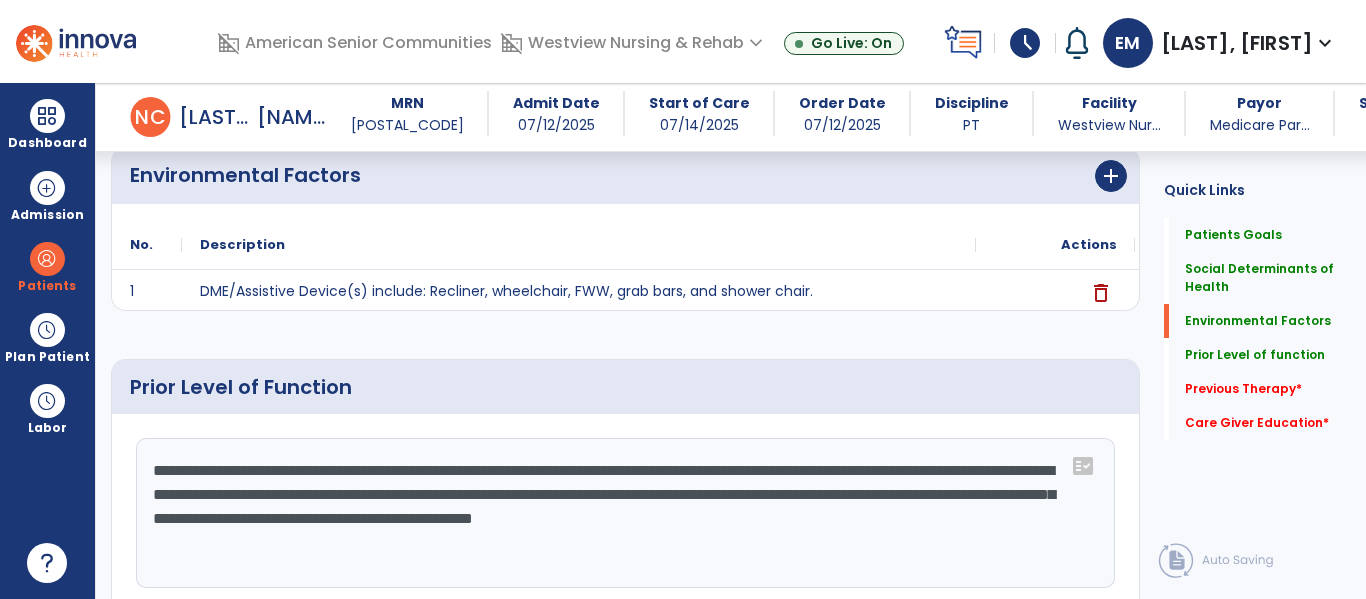 click on "**********" 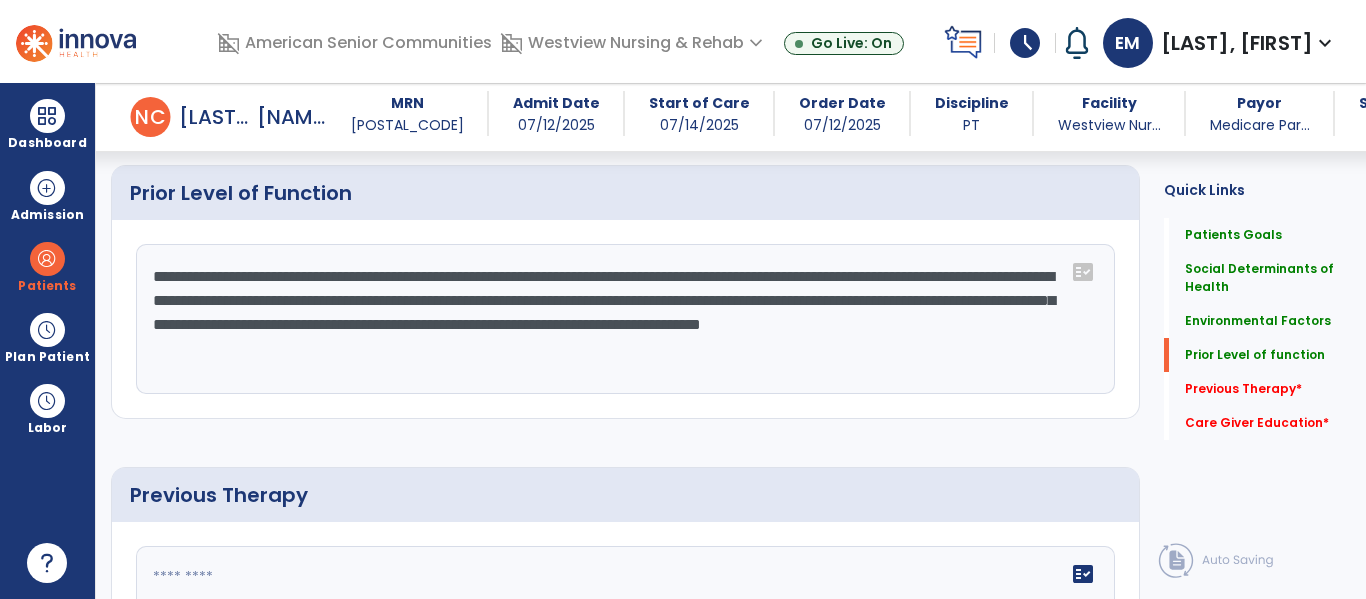 scroll, scrollTop: 806, scrollLeft: 0, axis: vertical 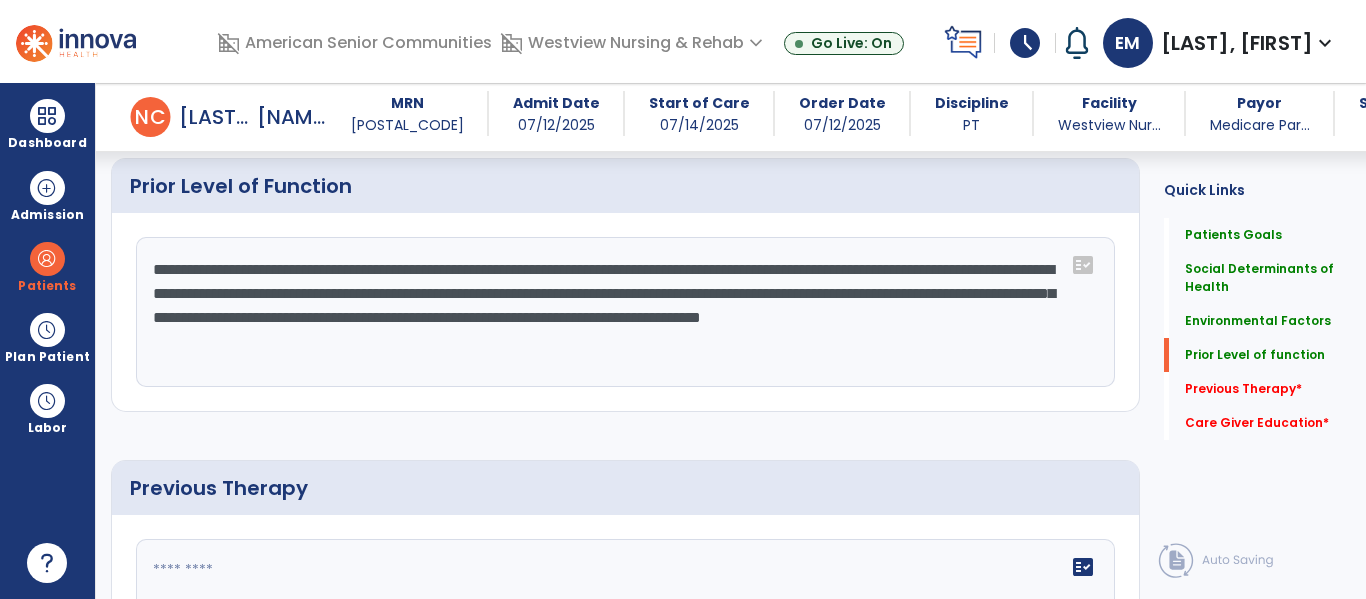 type on "**********" 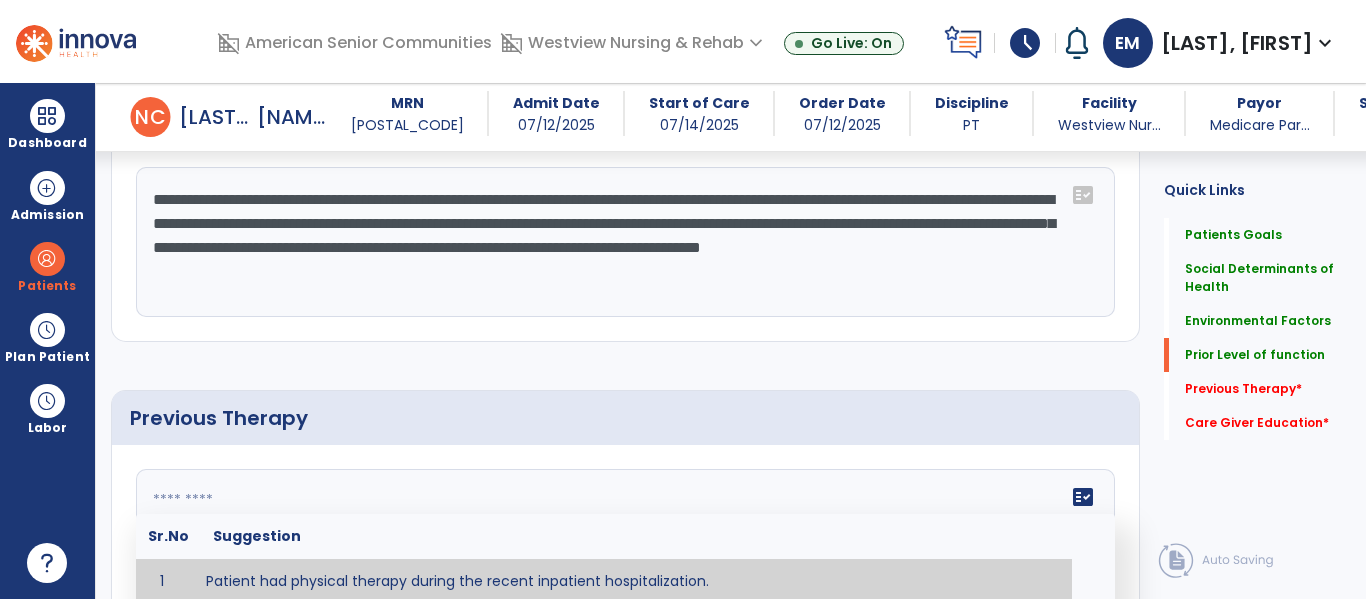 scroll, scrollTop: 882, scrollLeft: 0, axis: vertical 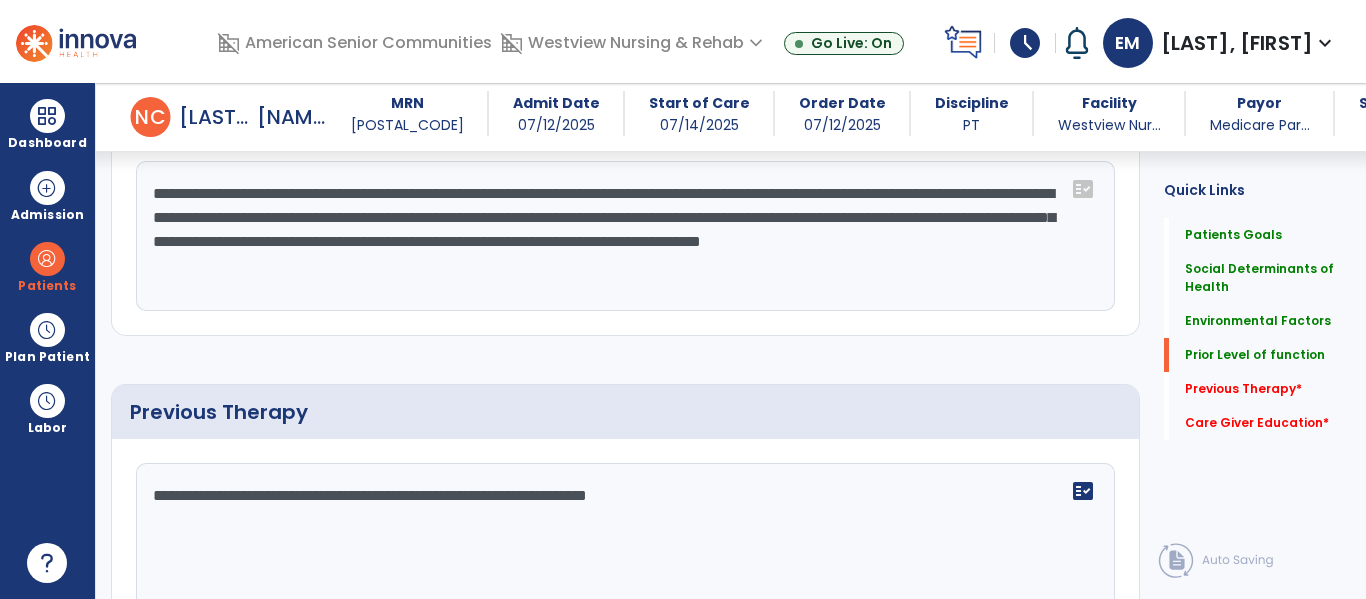 type on "**********" 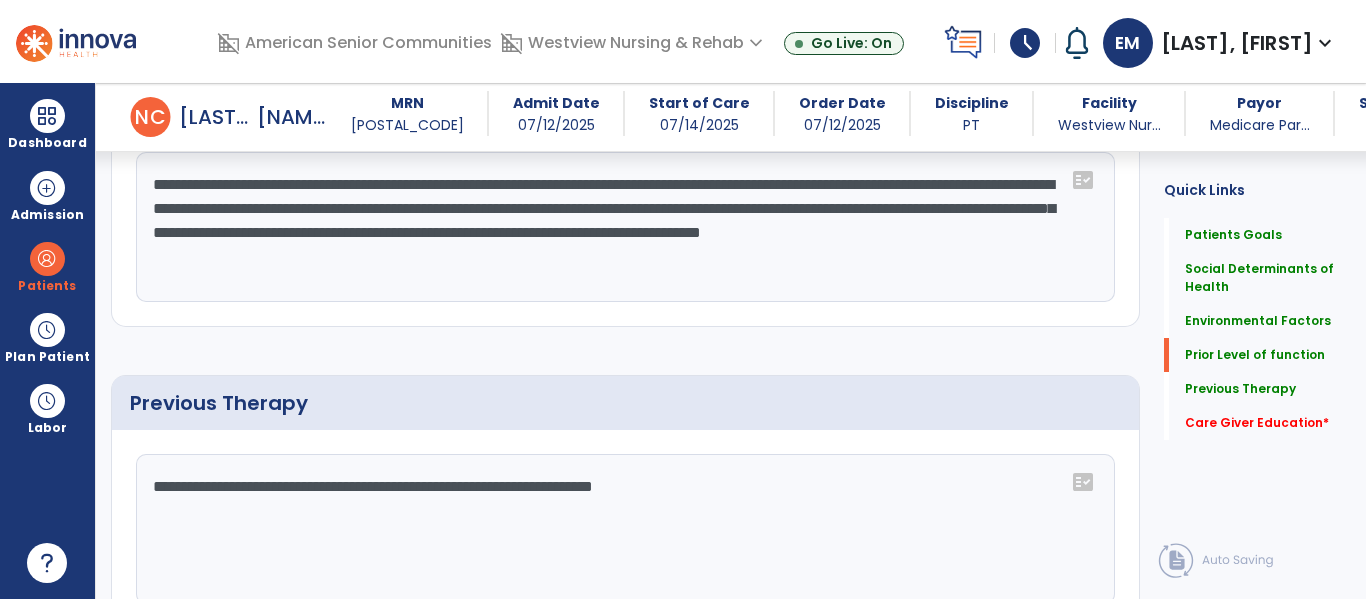scroll, scrollTop: 0, scrollLeft: 0, axis: both 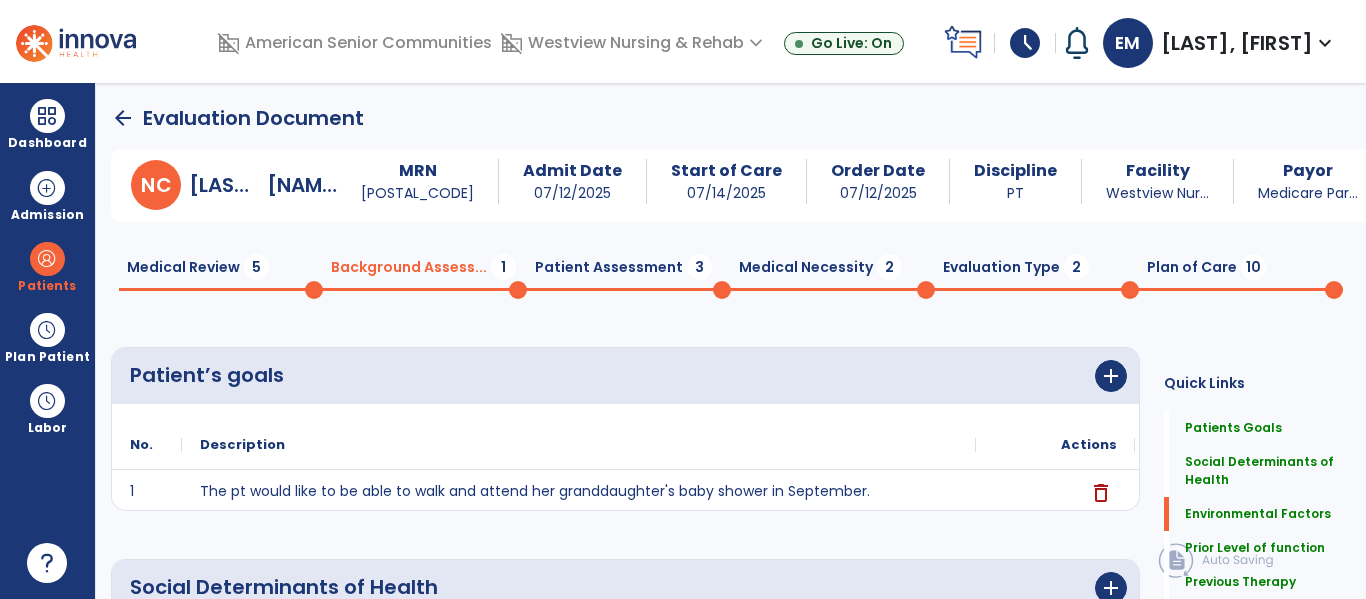 click on "Patient Assessment  3" 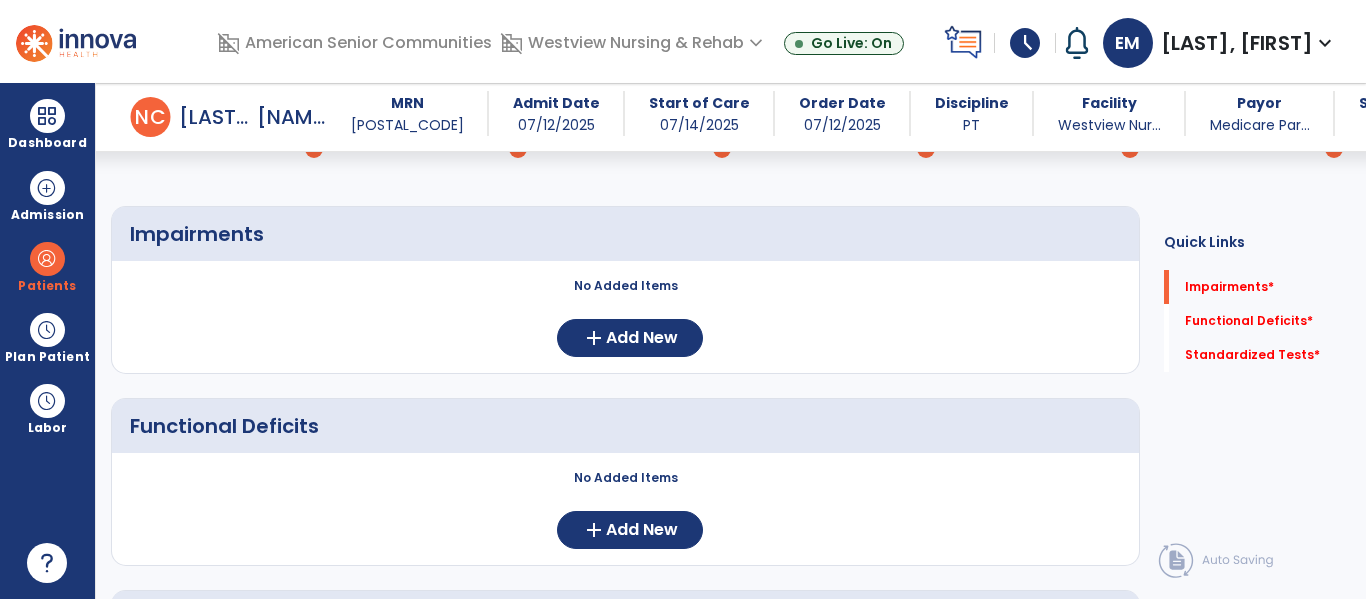 scroll, scrollTop: 123, scrollLeft: 0, axis: vertical 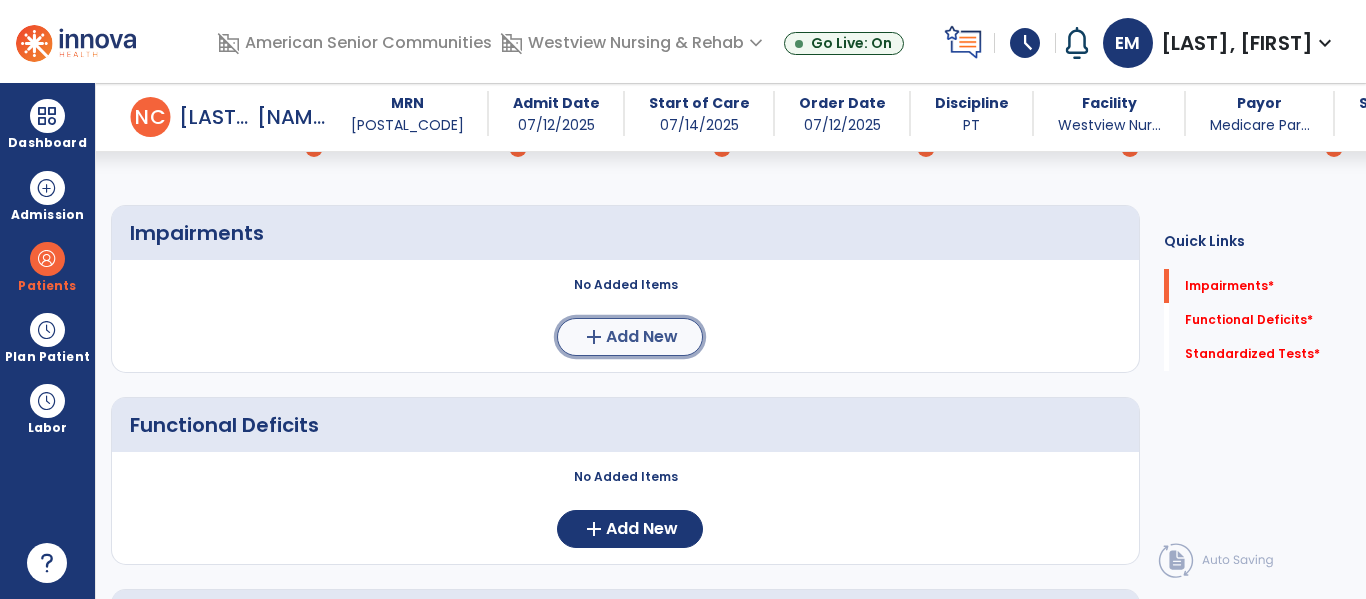 click on "Add New" 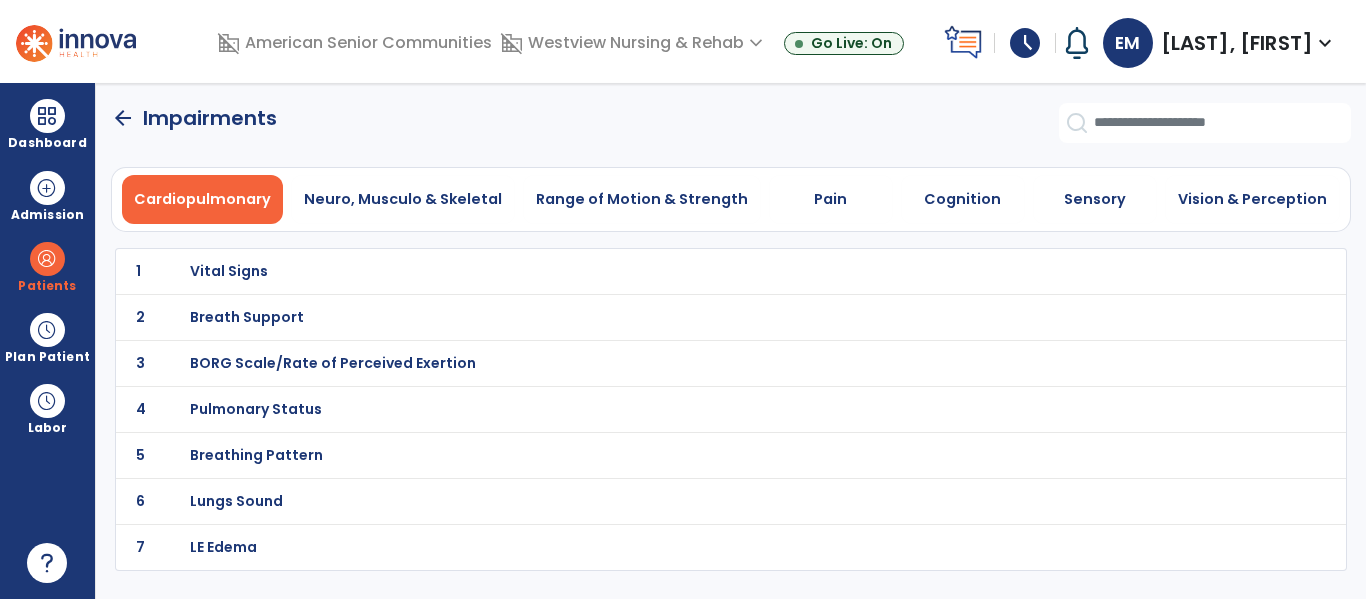 scroll, scrollTop: 0, scrollLeft: 0, axis: both 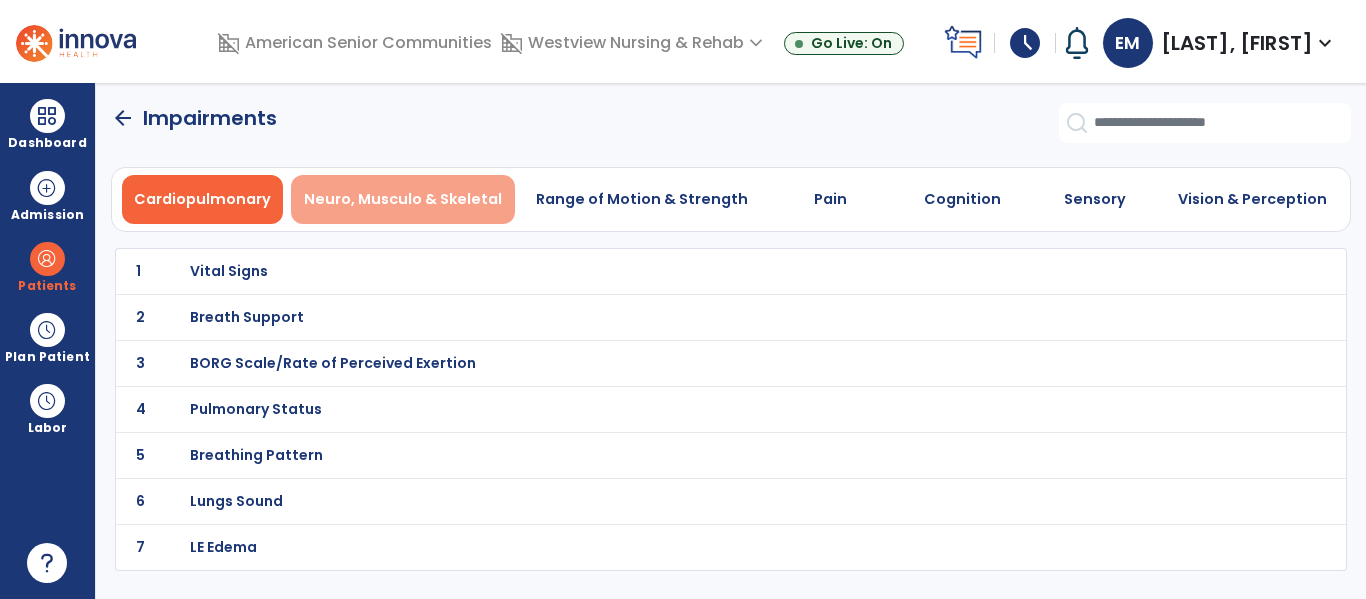 click on "Neuro, Musculo & Skeletal" at bounding box center [403, 199] 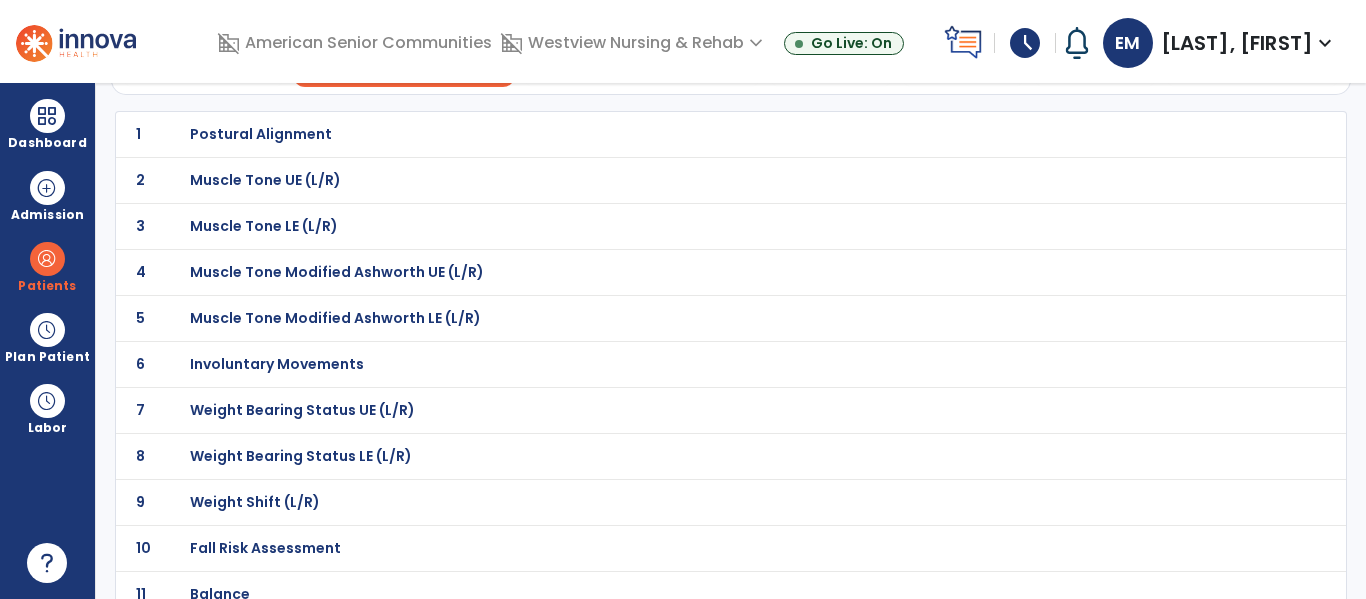 scroll, scrollTop: 0, scrollLeft: 0, axis: both 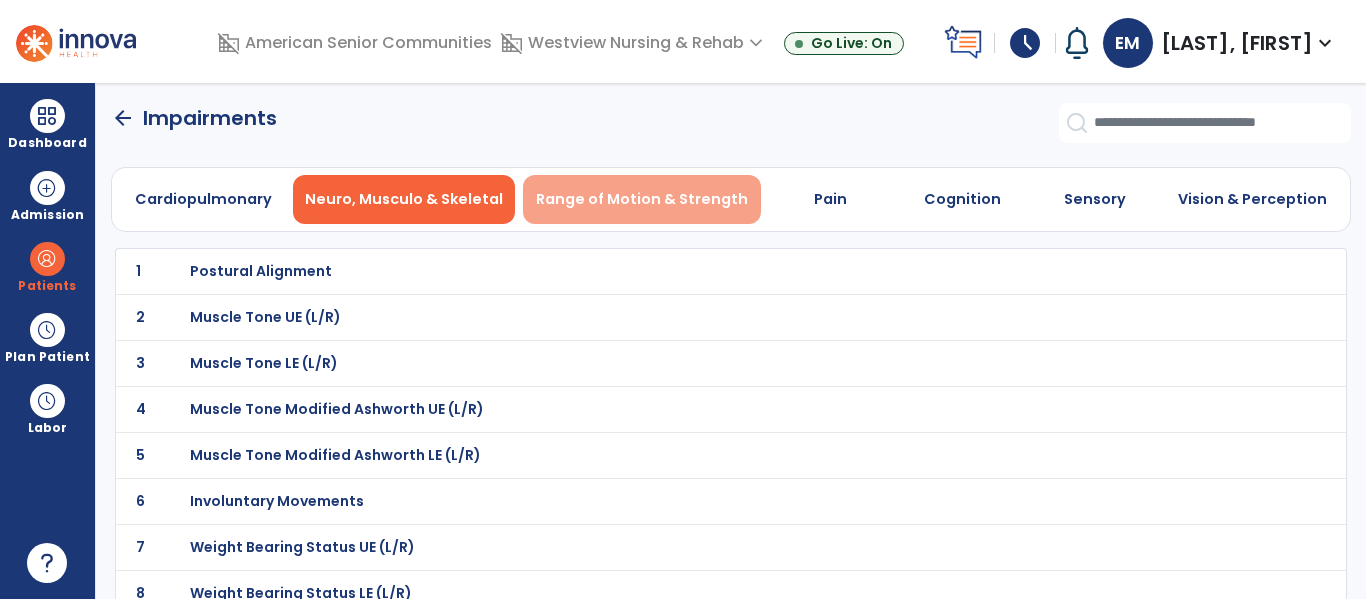 click on "Range of Motion & Strength" at bounding box center [642, 199] 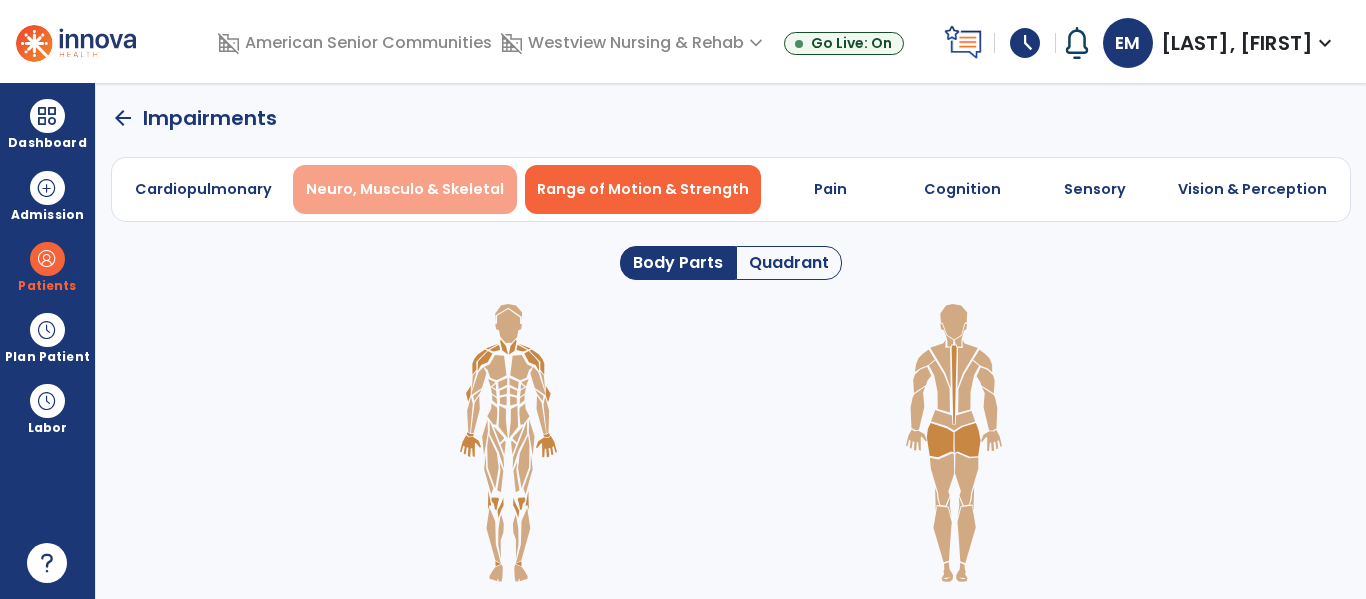 click on "Neuro, Musculo & Skeletal" at bounding box center [405, 189] 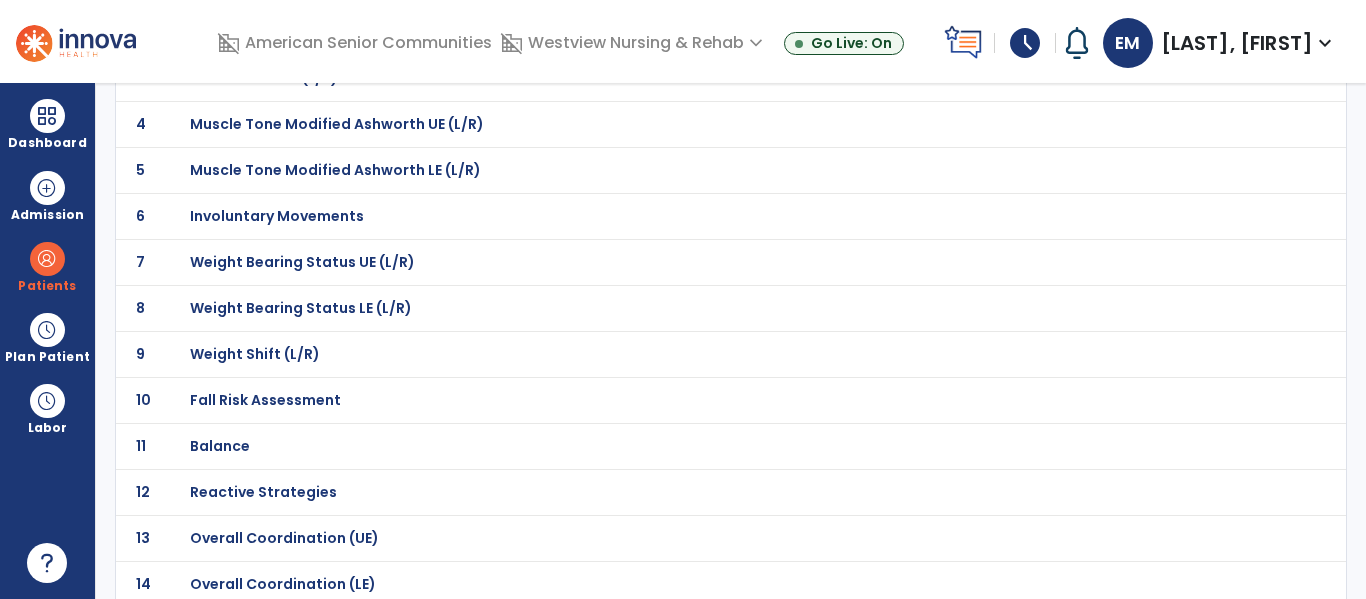 scroll, scrollTop: 307, scrollLeft: 0, axis: vertical 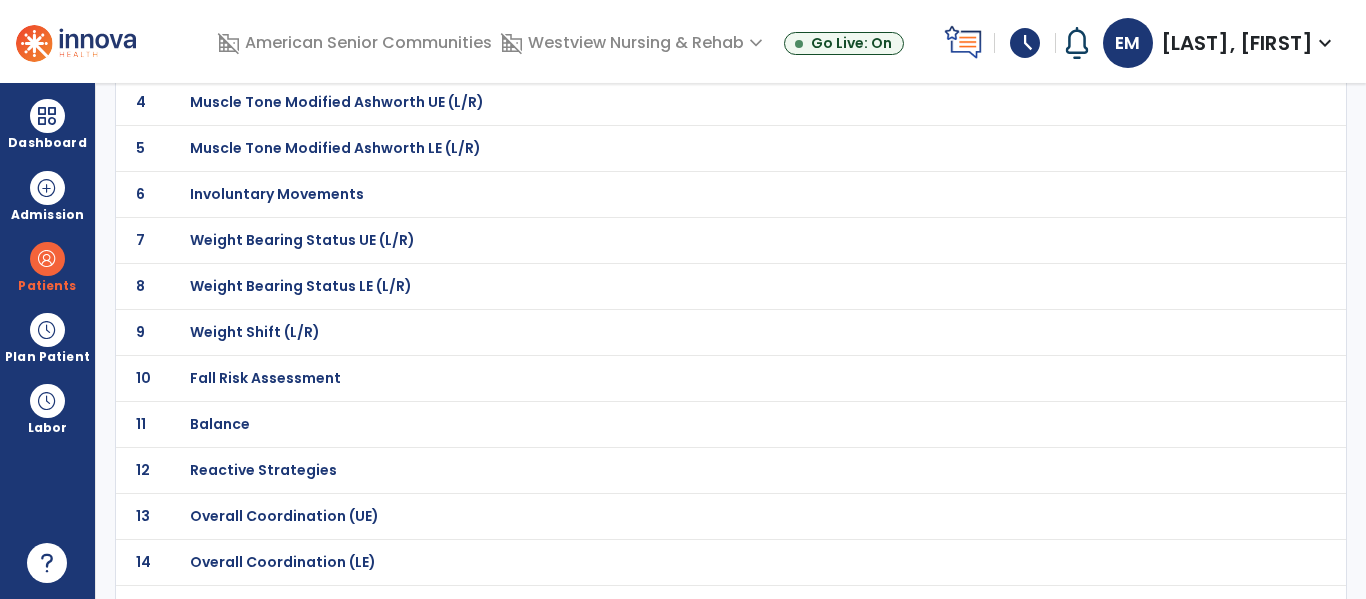 click on "Balance" at bounding box center [687, -36] 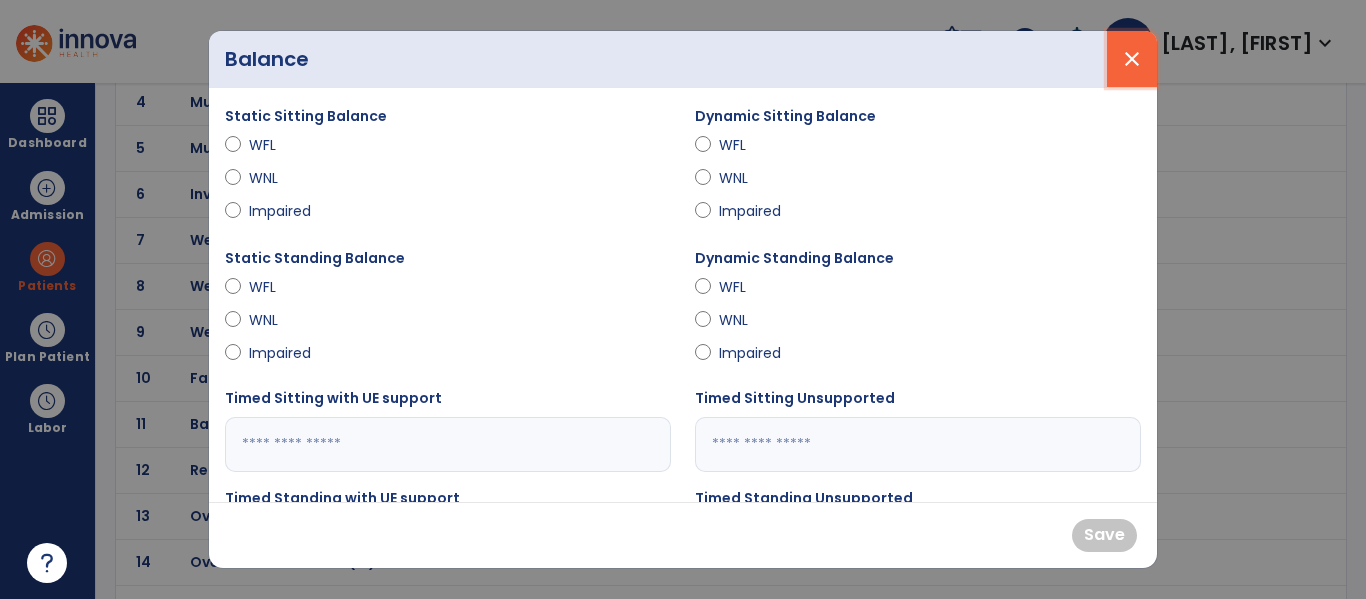 click on "close" at bounding box center (1132, 59) 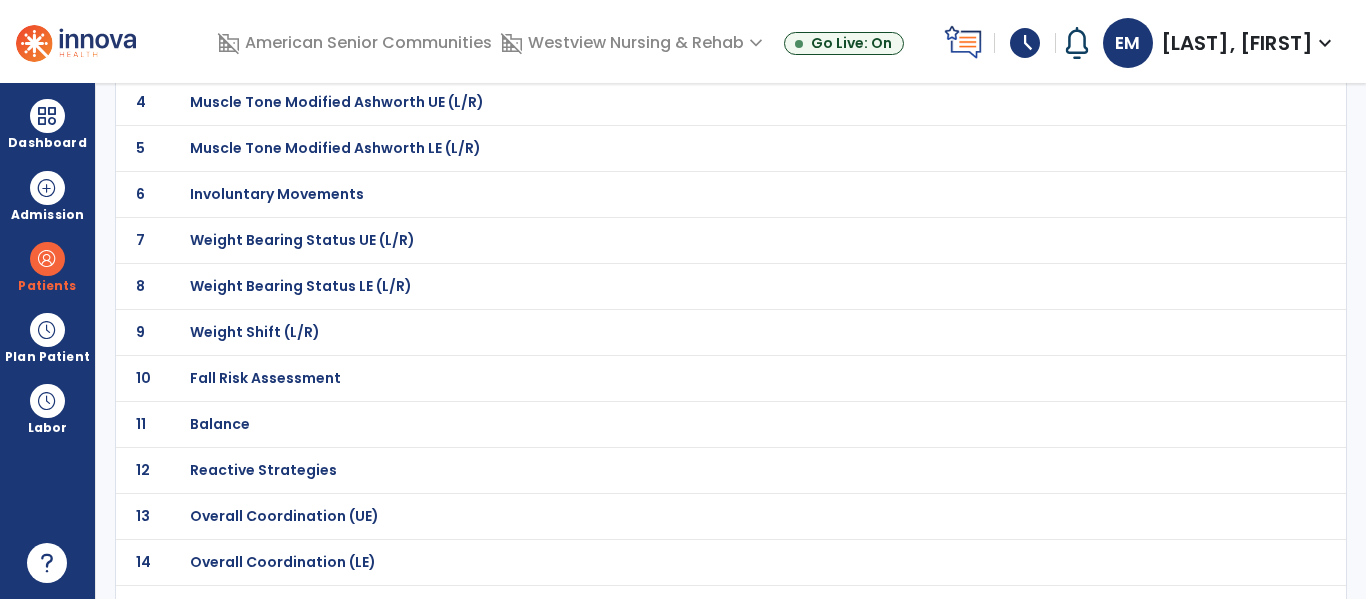 click on "10 Fall Risk Assessment" 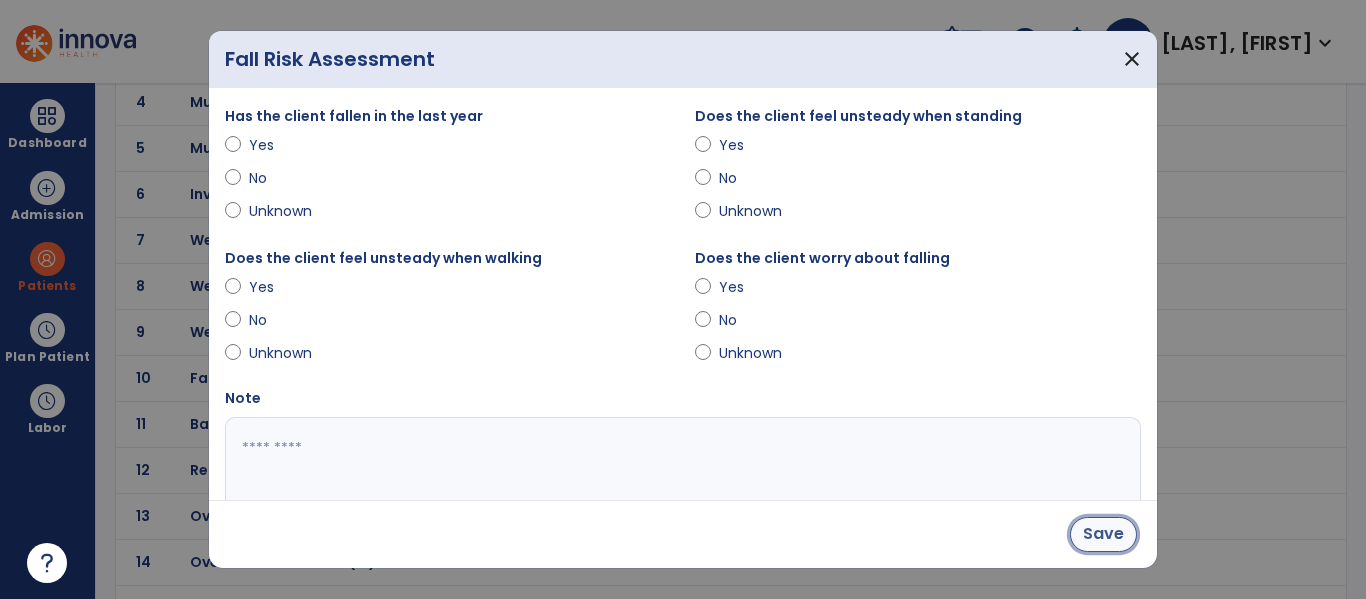 click on "Save" at bounding box center (1103, 534) 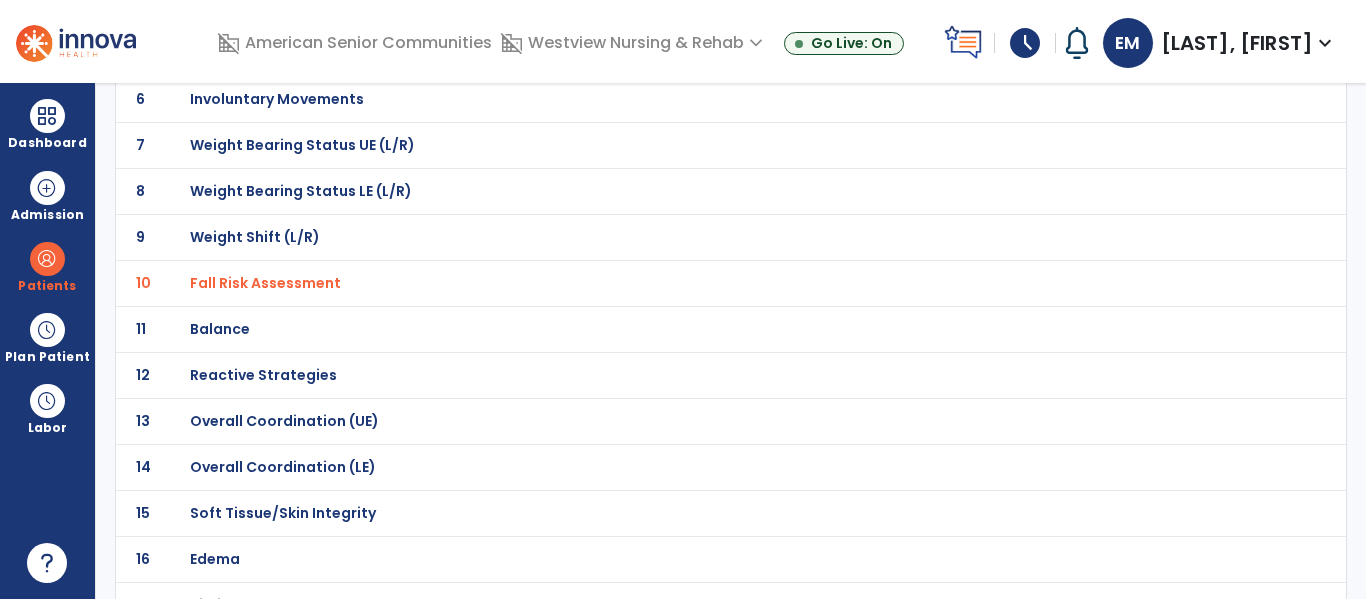 scroll, scrollTop: 401, scrollLeft: 0, axis: vertical 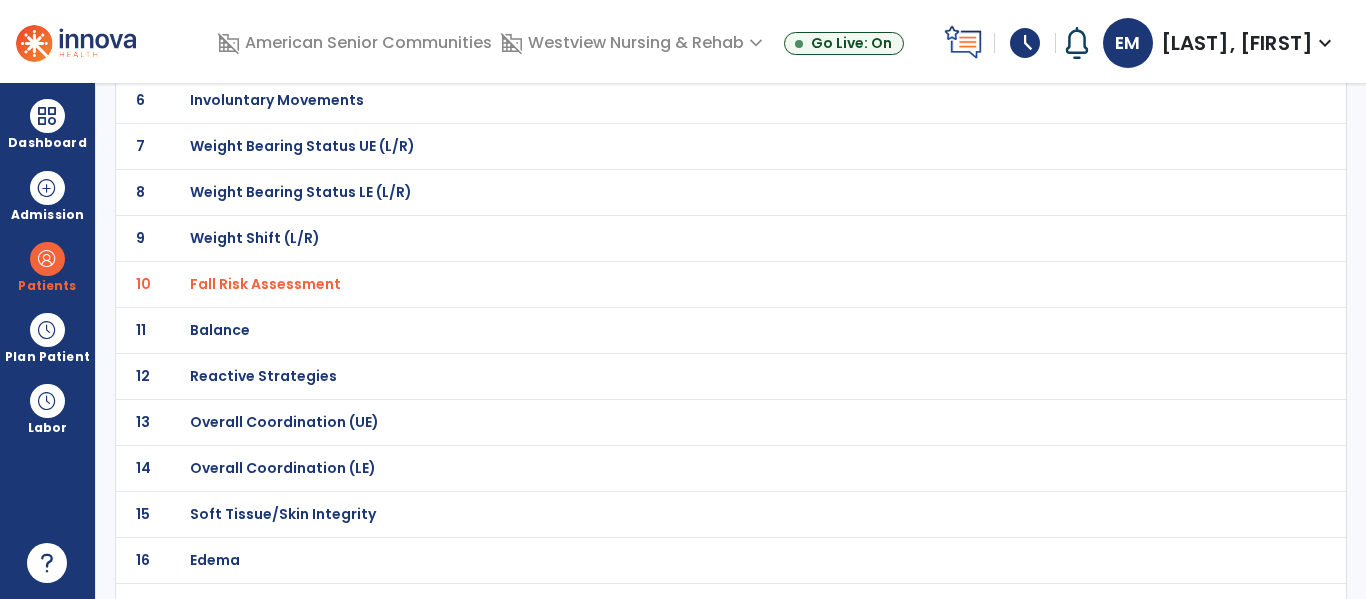 click on "Balance" at bounding box center (261, -130) 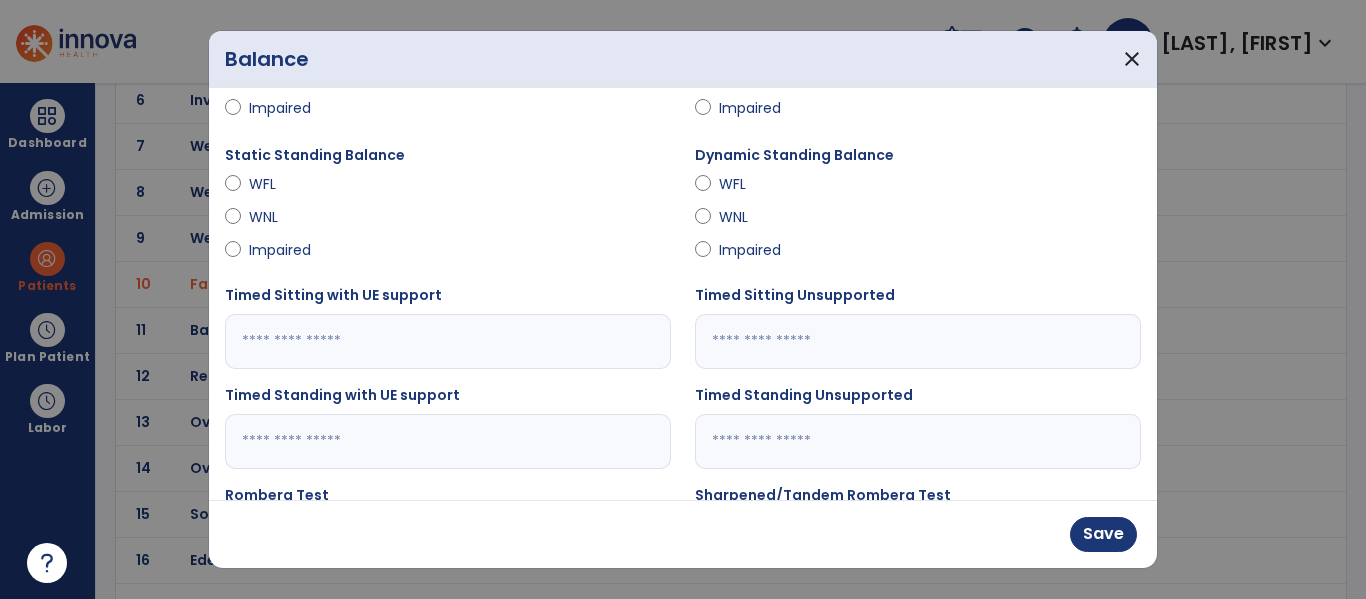 scroll, scrollTop: 108, scrollLeft: 0, axis: vertical 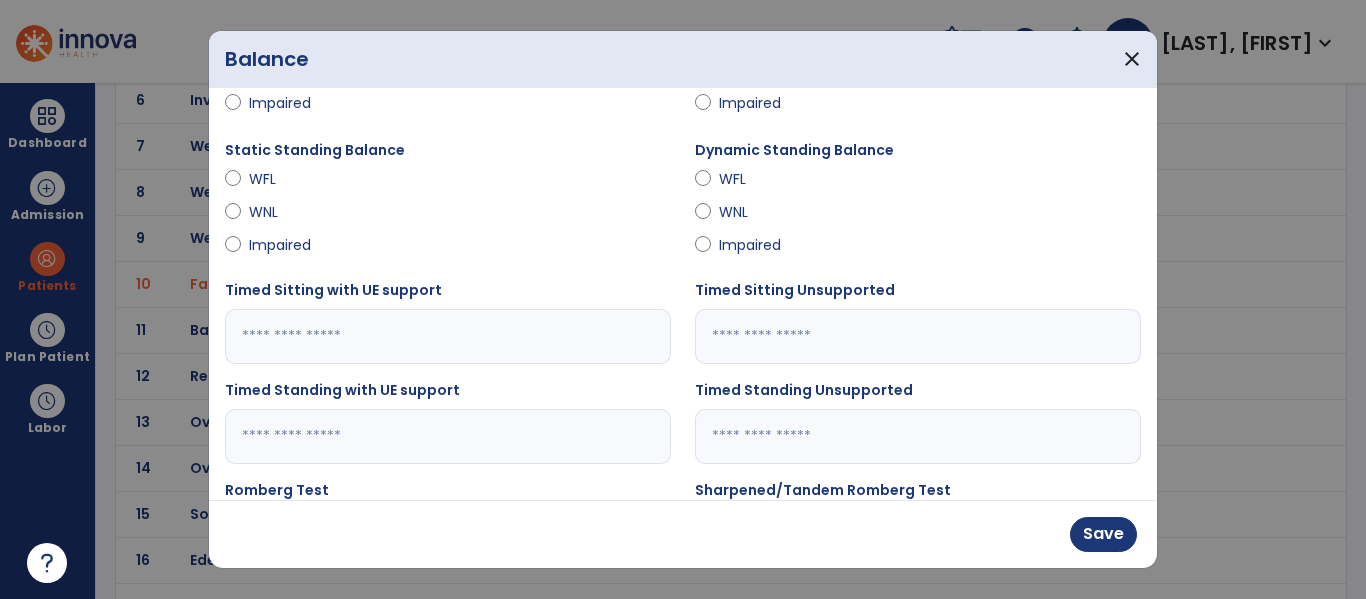 click at bounding box center (448, 436) 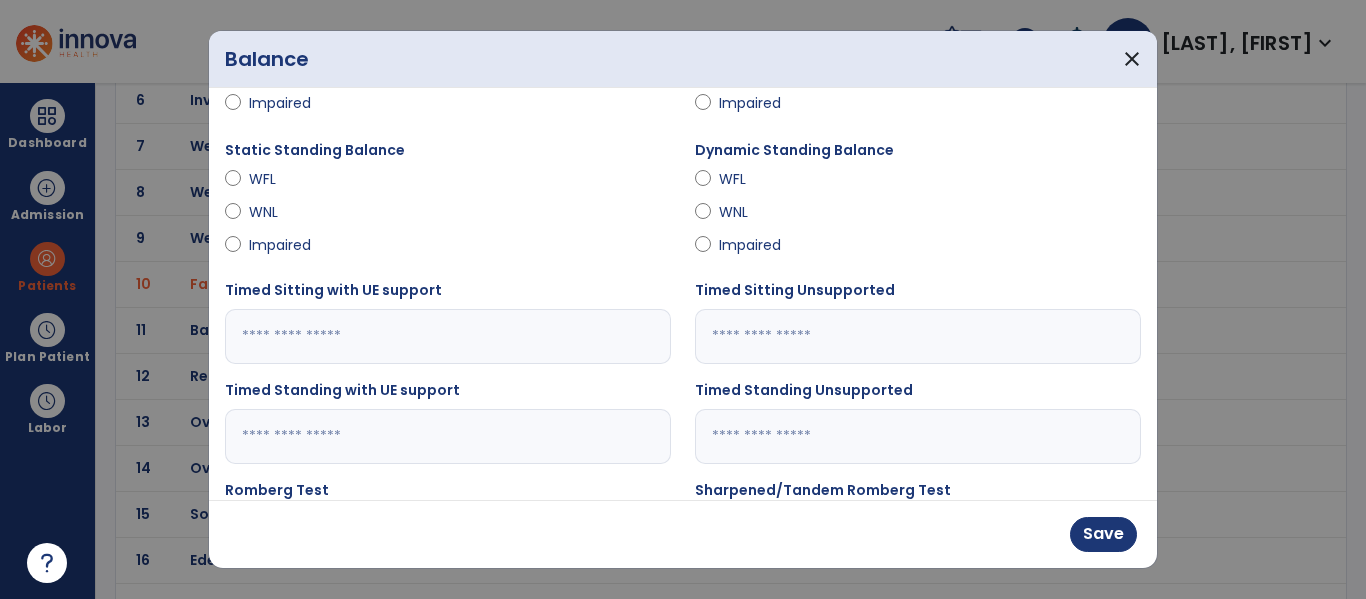 type on "***" 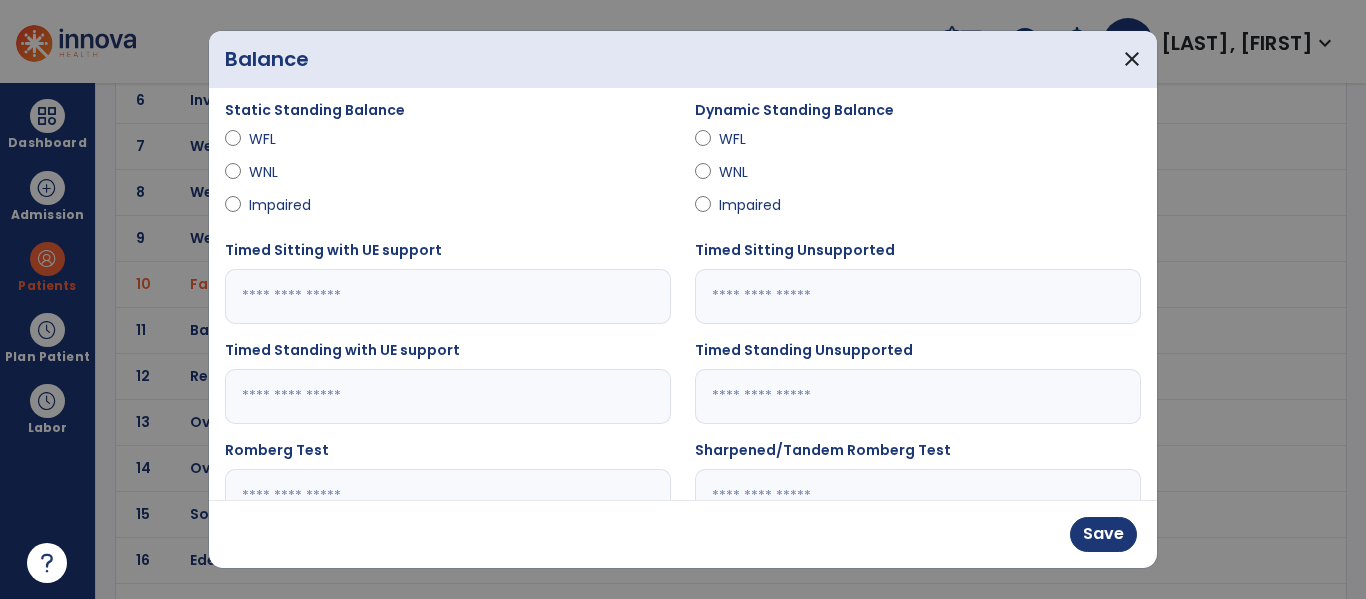 scroll, scrollTop: 152, scrollLeft: 0, axis: vertical 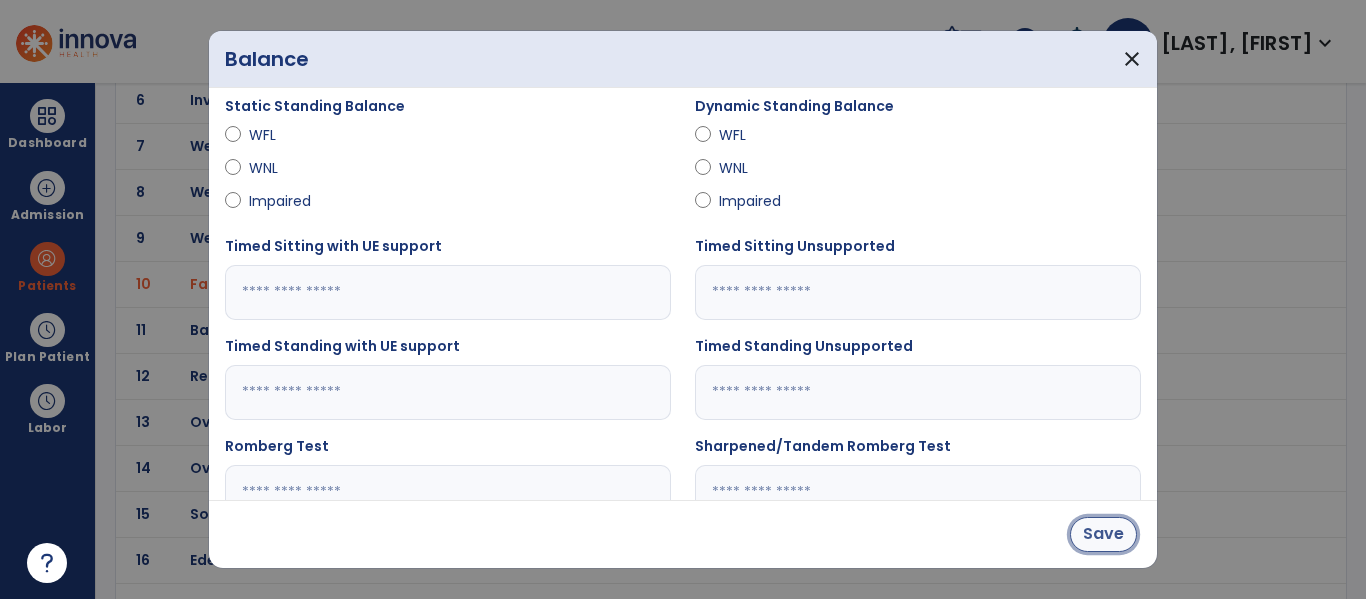 click on "Save" at bounding box center (1103, 534) 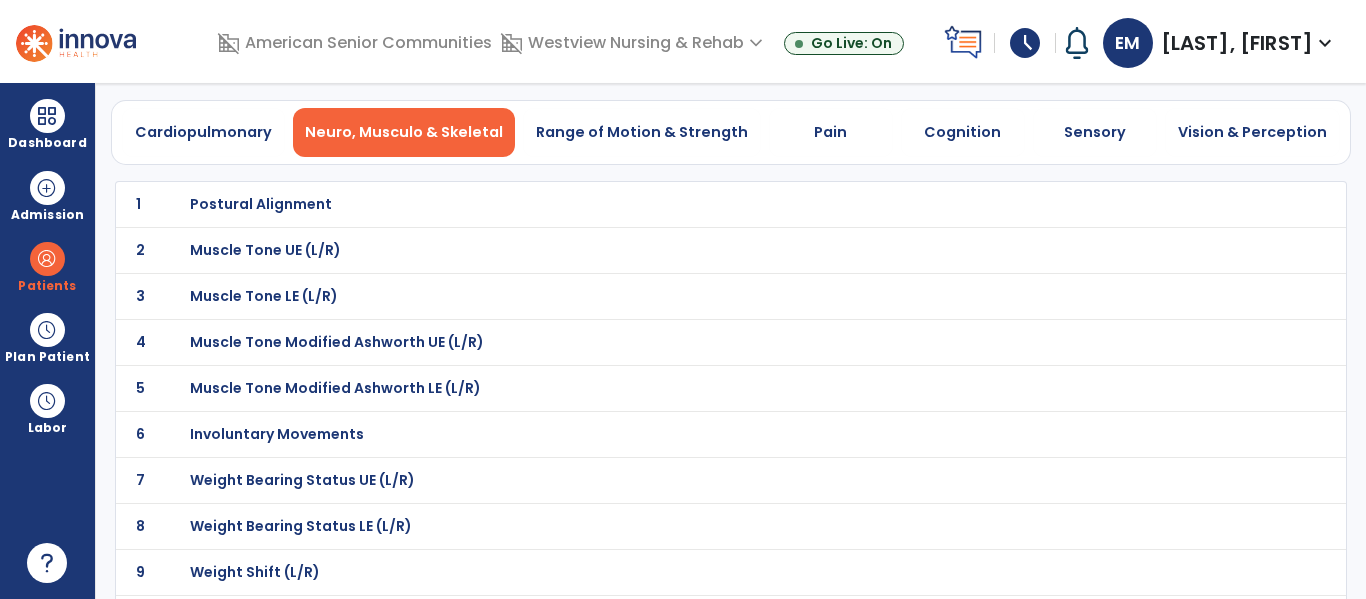 scroll, scrollTop: 36, scrollLeft: 0, axis: vertical 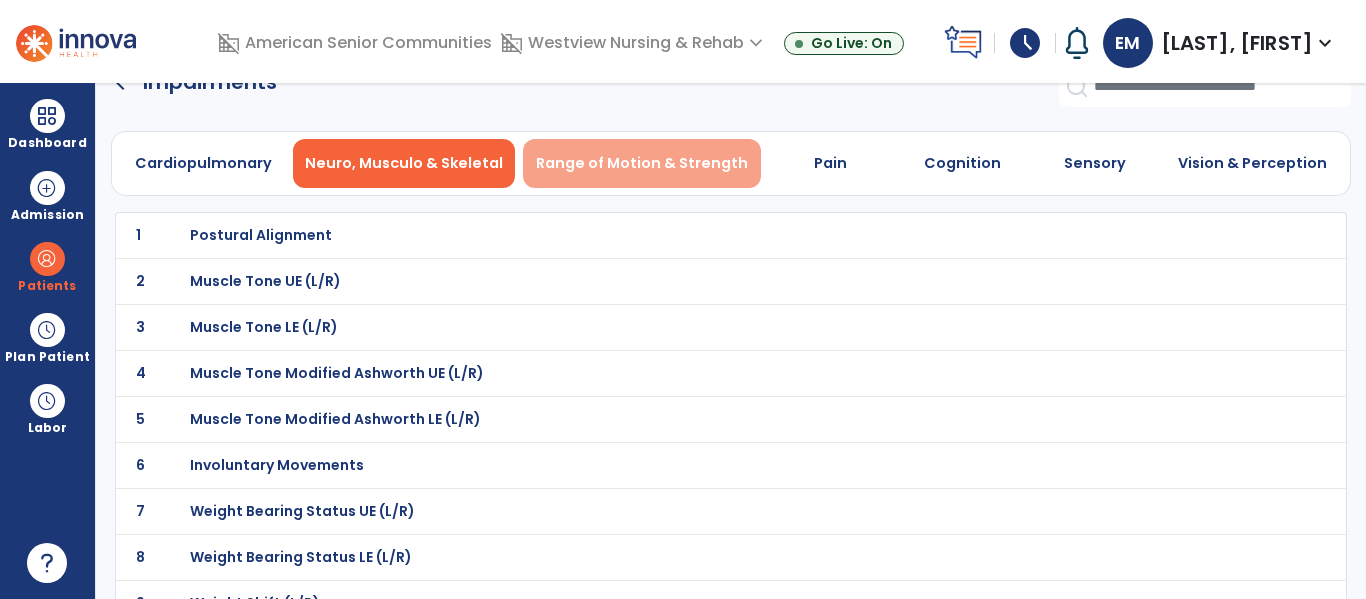 click on "Range of Motion & Strength" at bounding box center (642, 163) 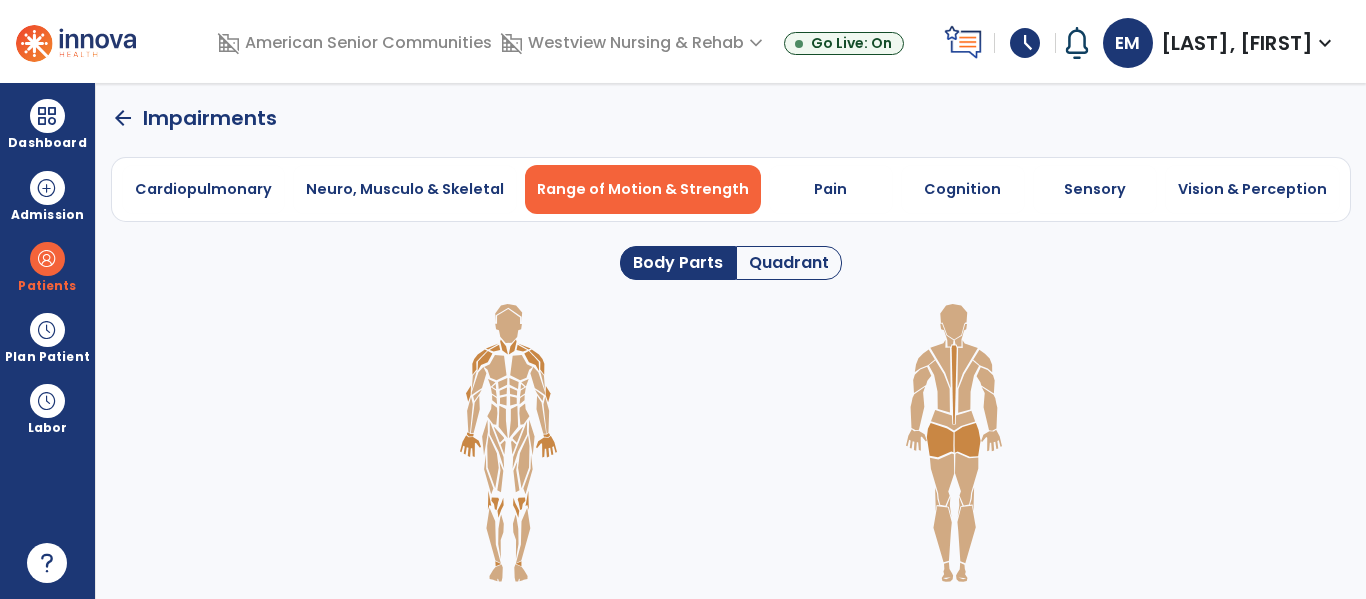 scroll, scrollTop: 0, scrollLeft: 0, axis: both 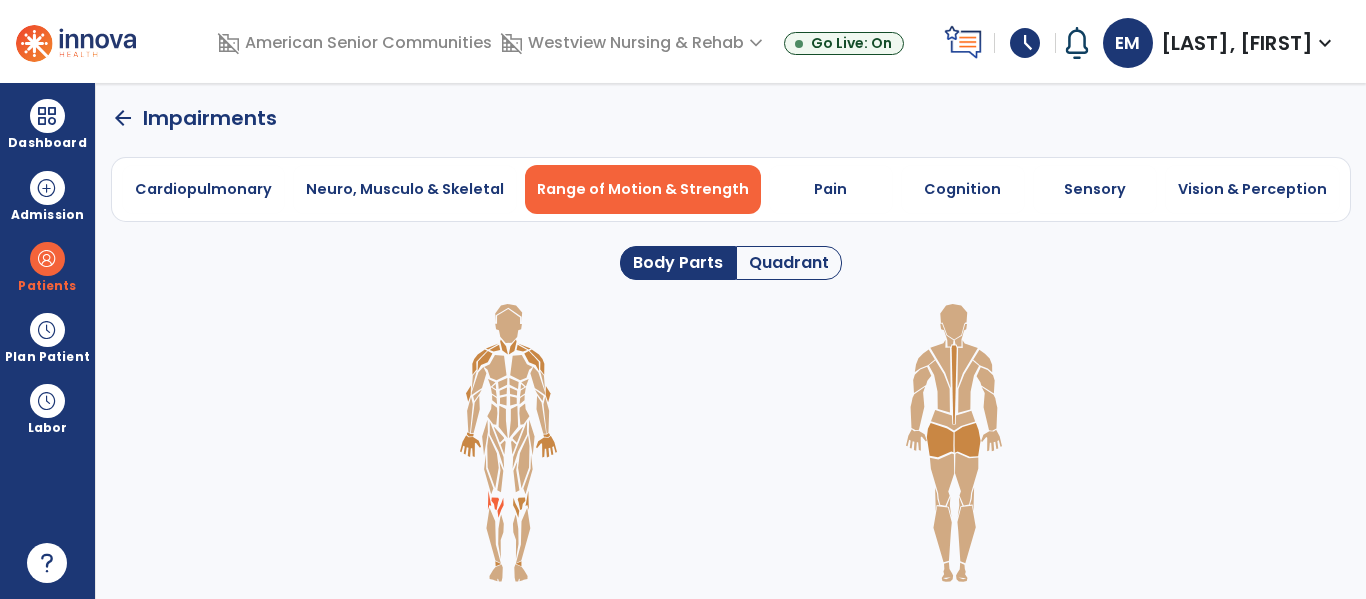 click 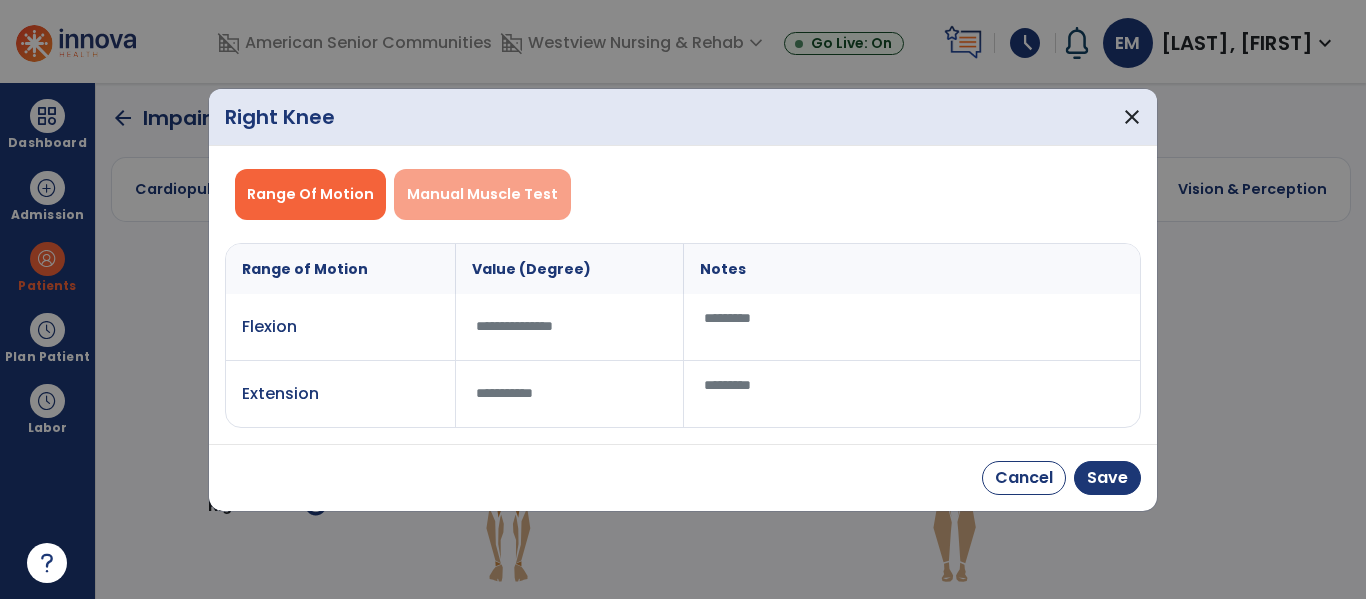 click on "Manual Muscle Test" at bounding box center [482, 194] 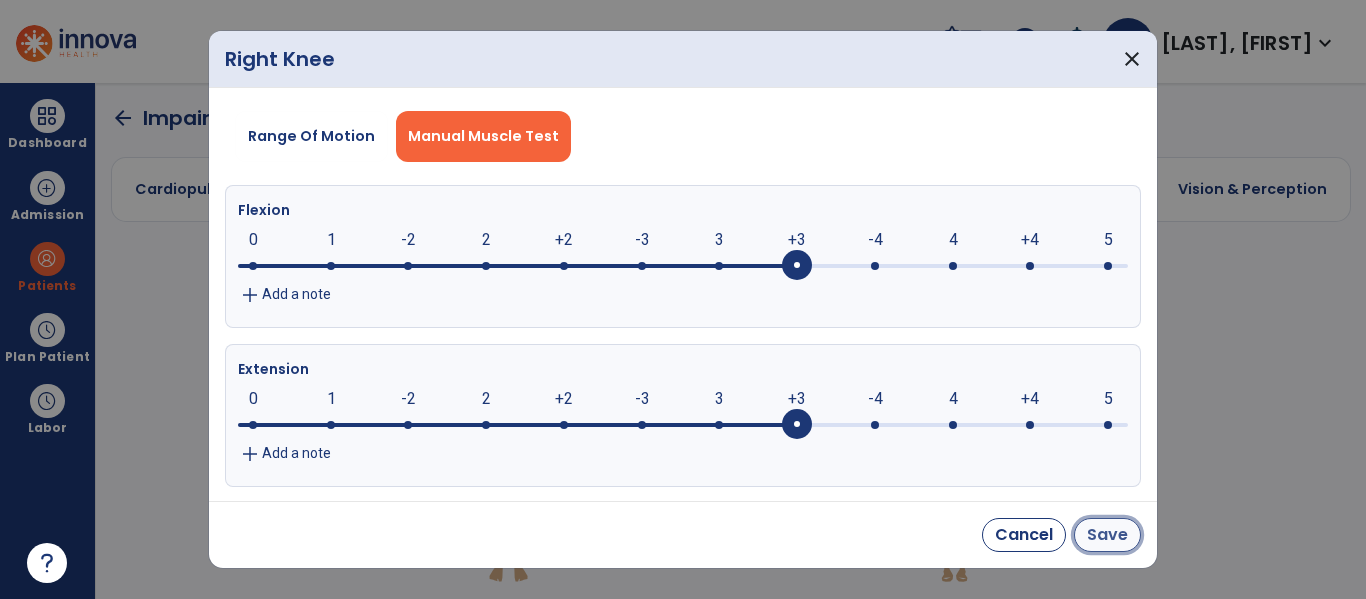 click on "Save" at bounding box center [1107, 535] 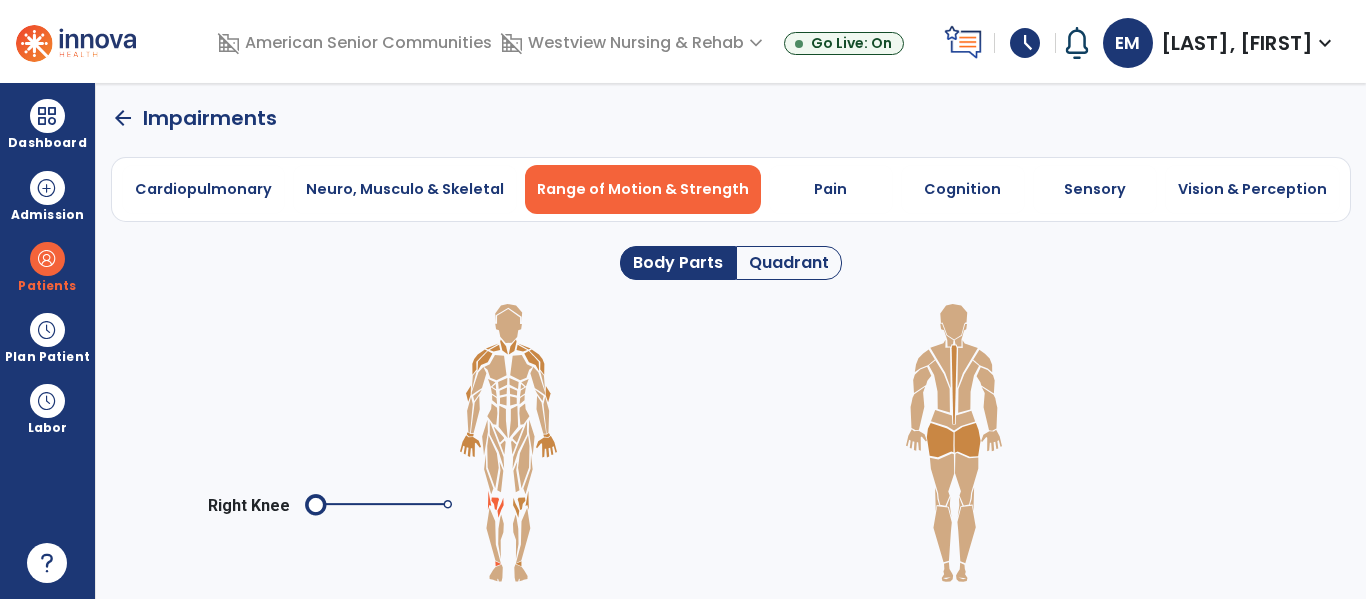 click 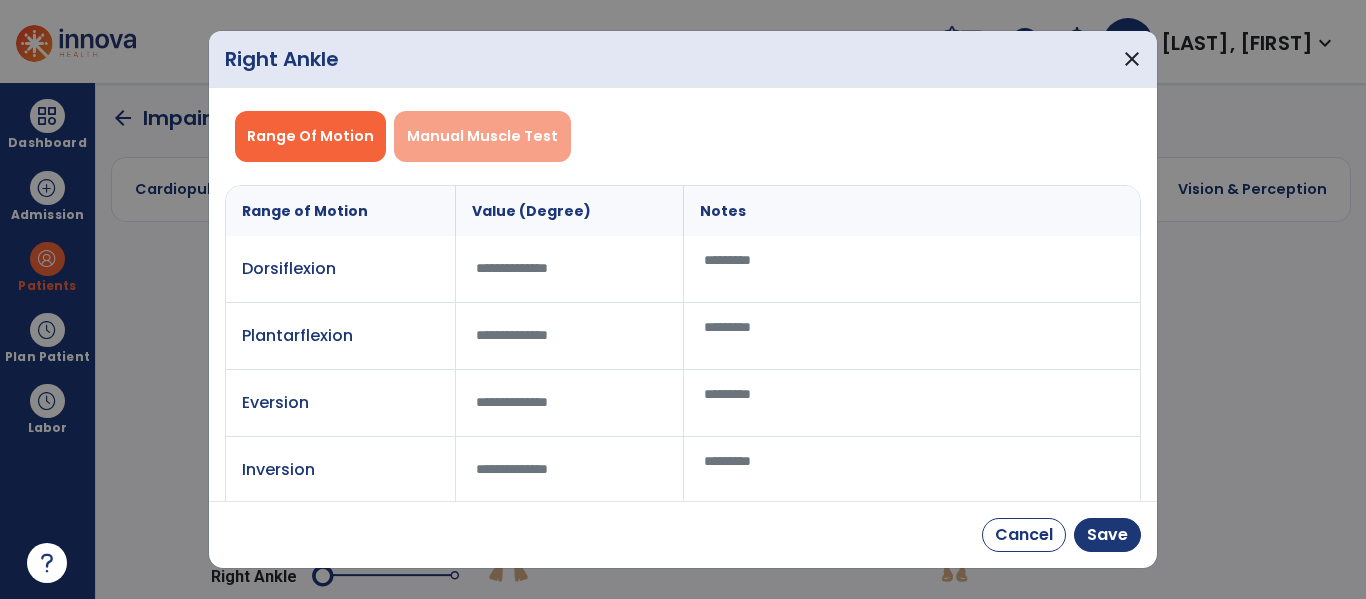 click on "Manual Muscle Test" at bounding box center (482, 136) 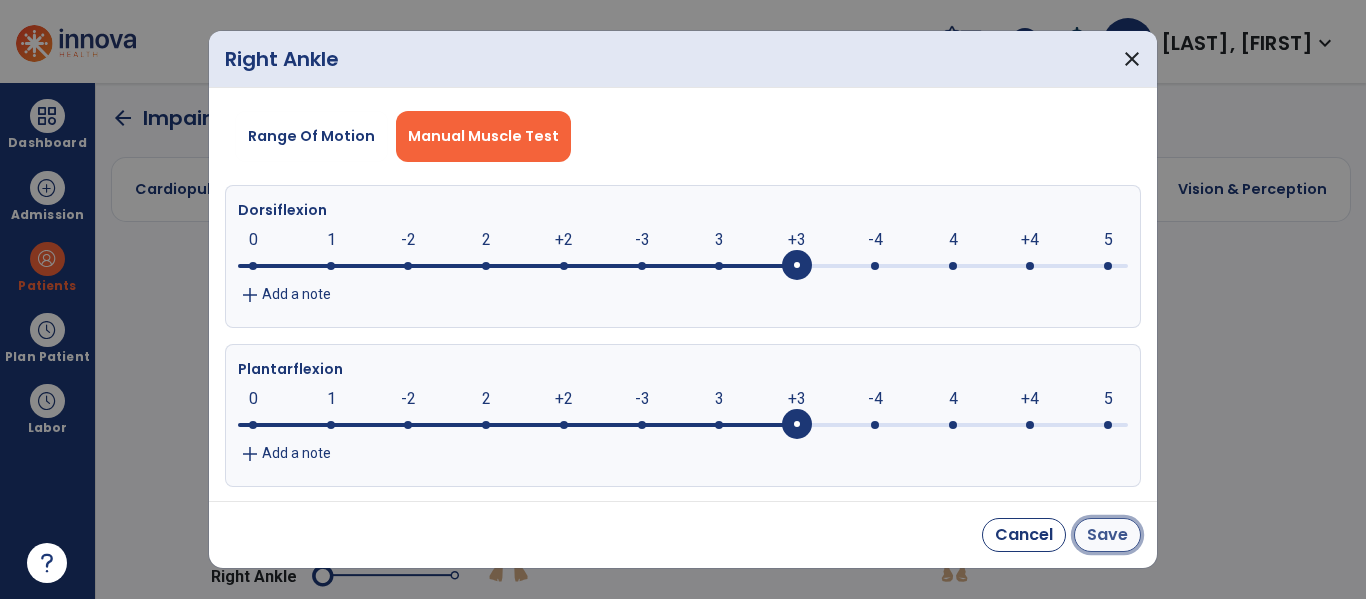click on "Save" at bounding box center (1107, 535) 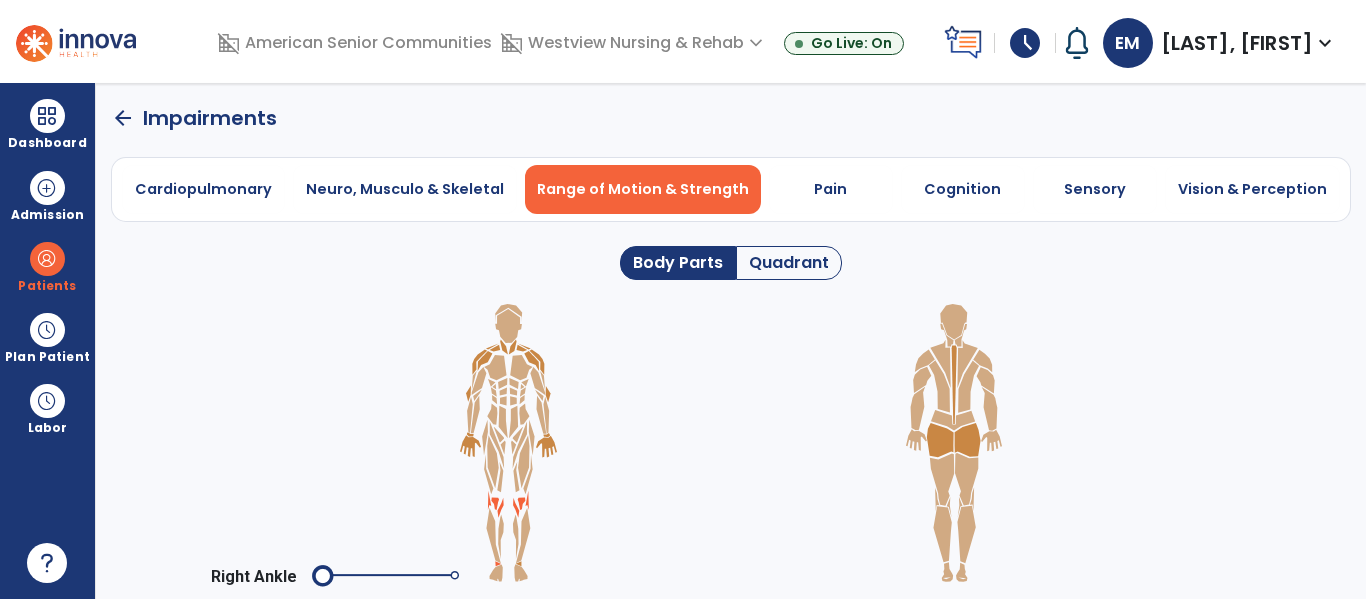 click 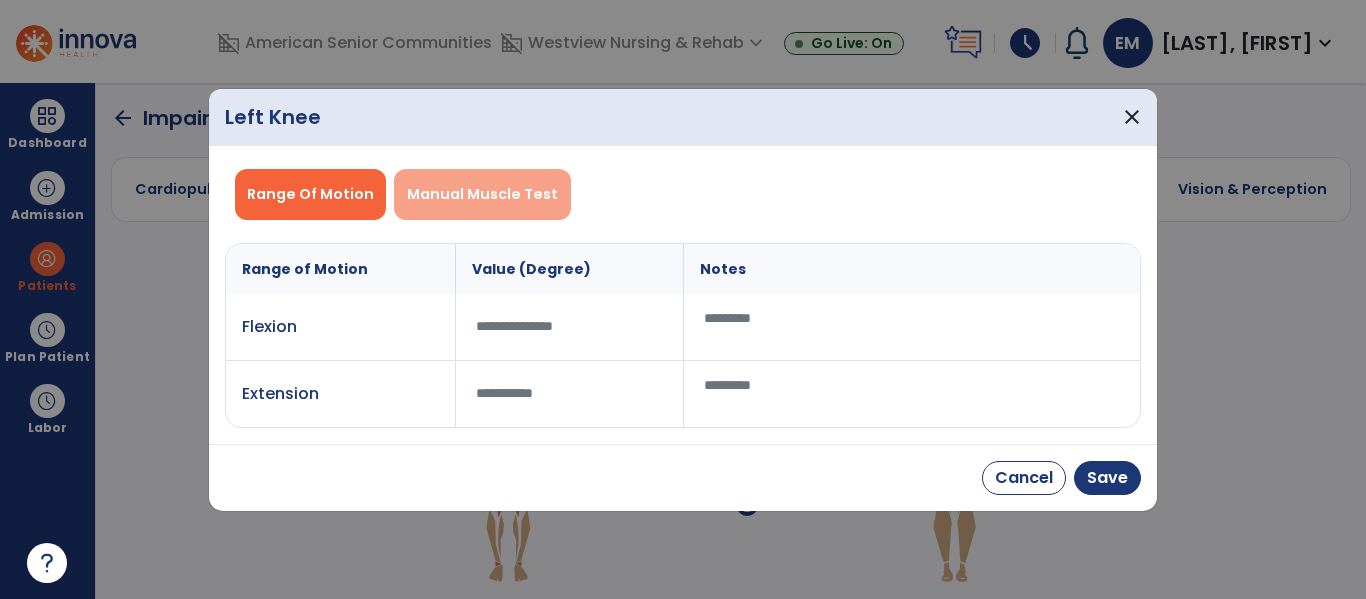 click on "Manual Muscle Test" at bounding box center (482, 194) 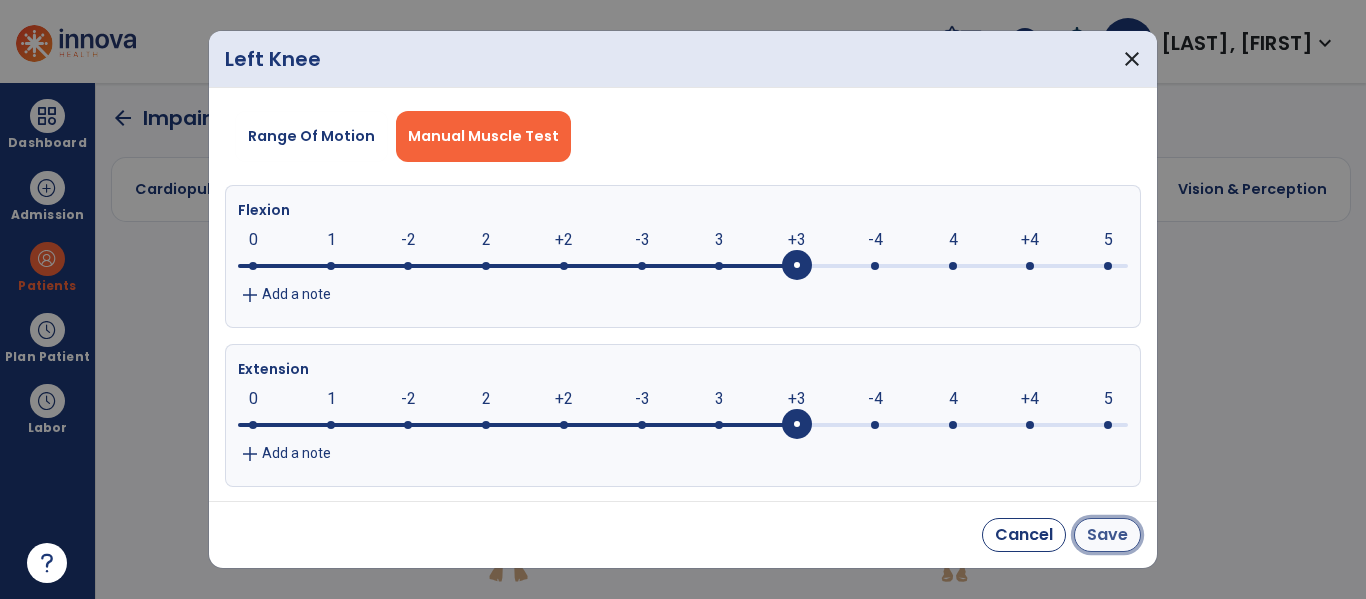 click on "Save" at bounding box center [1107, 535] 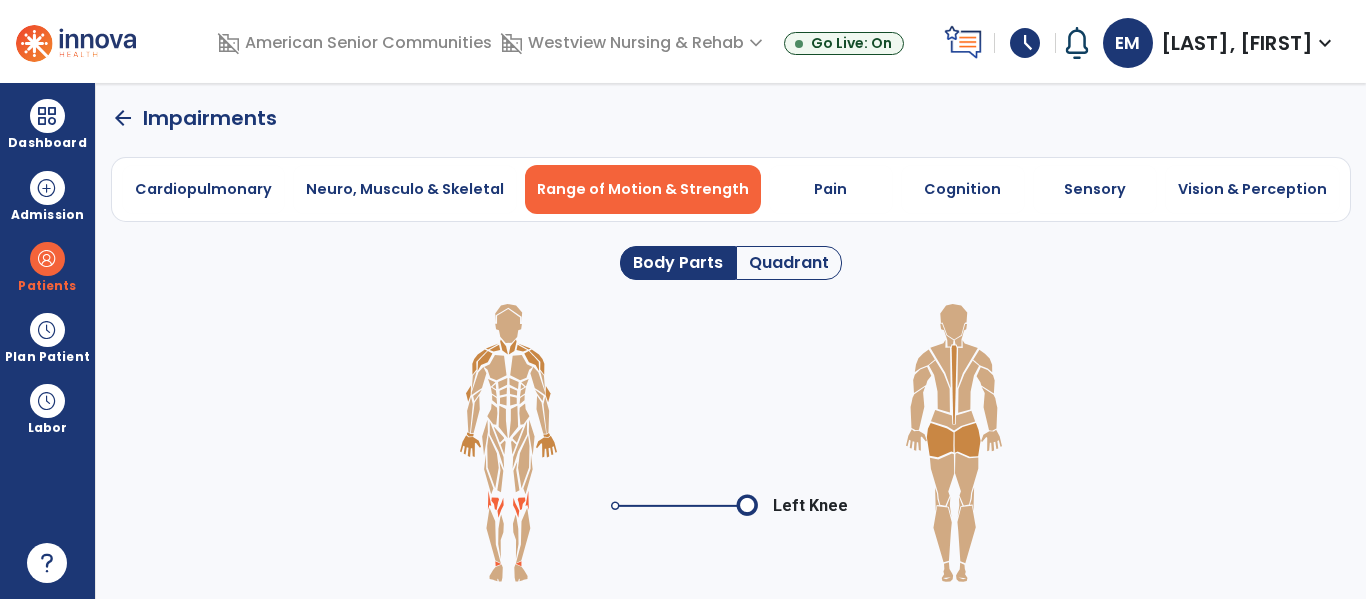 click 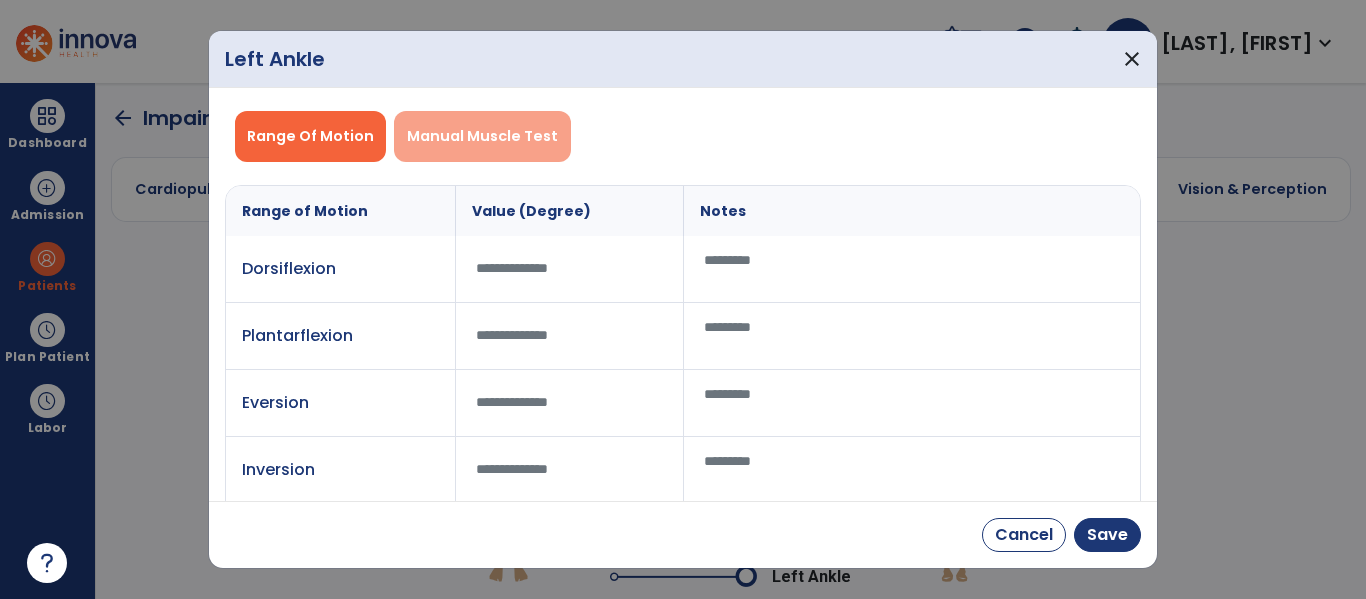 click on "Manual Muscle Test" at bounding box center [482, 136] 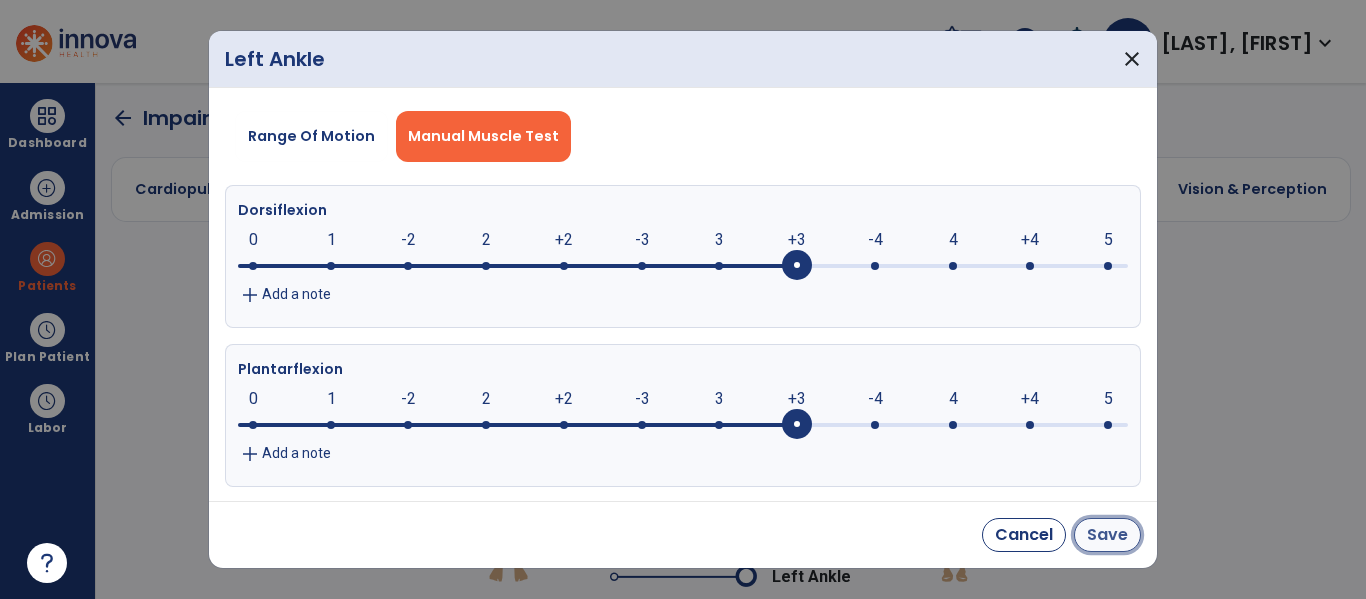 click on "Save" at bounding box center [1107, 535] 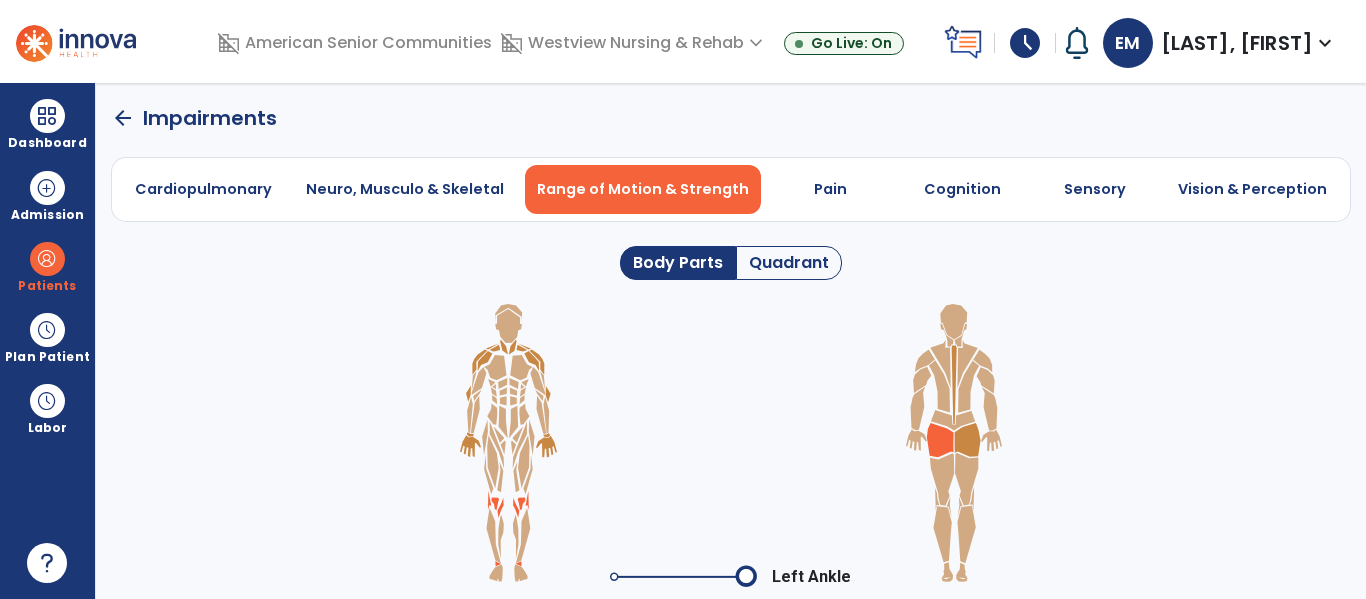 click 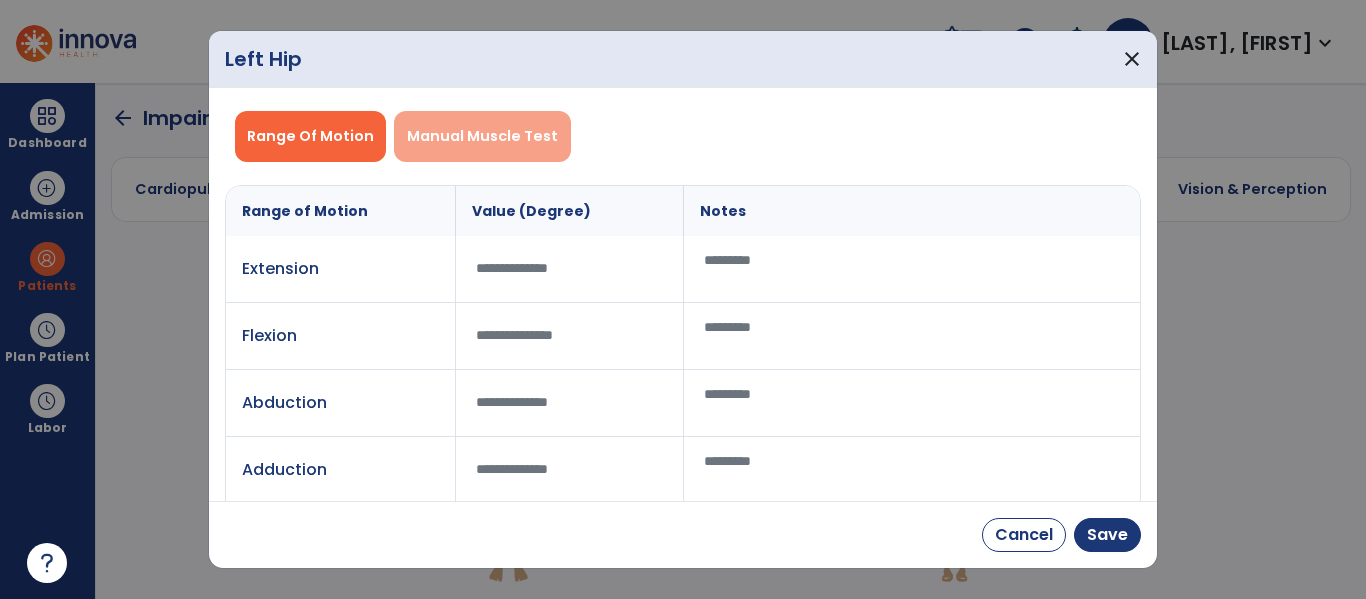 click on "Manual Muscle Test" at bounding box center [482, 136] 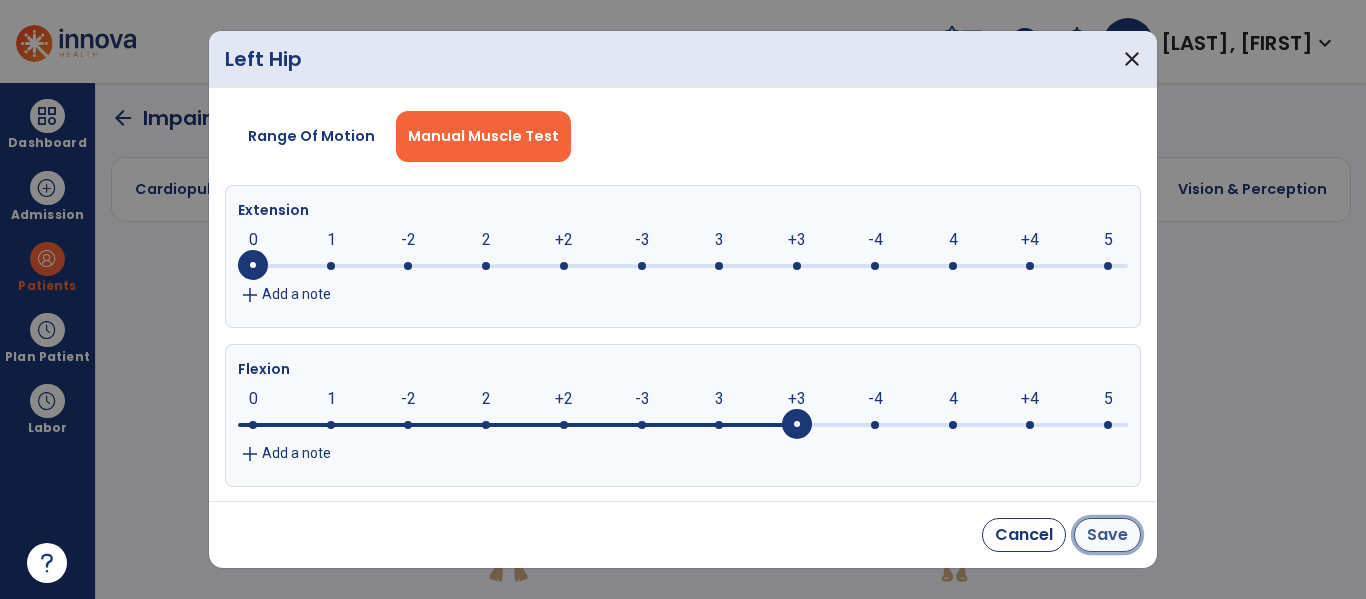 click on "Save" at bounding box center (1107, 535) 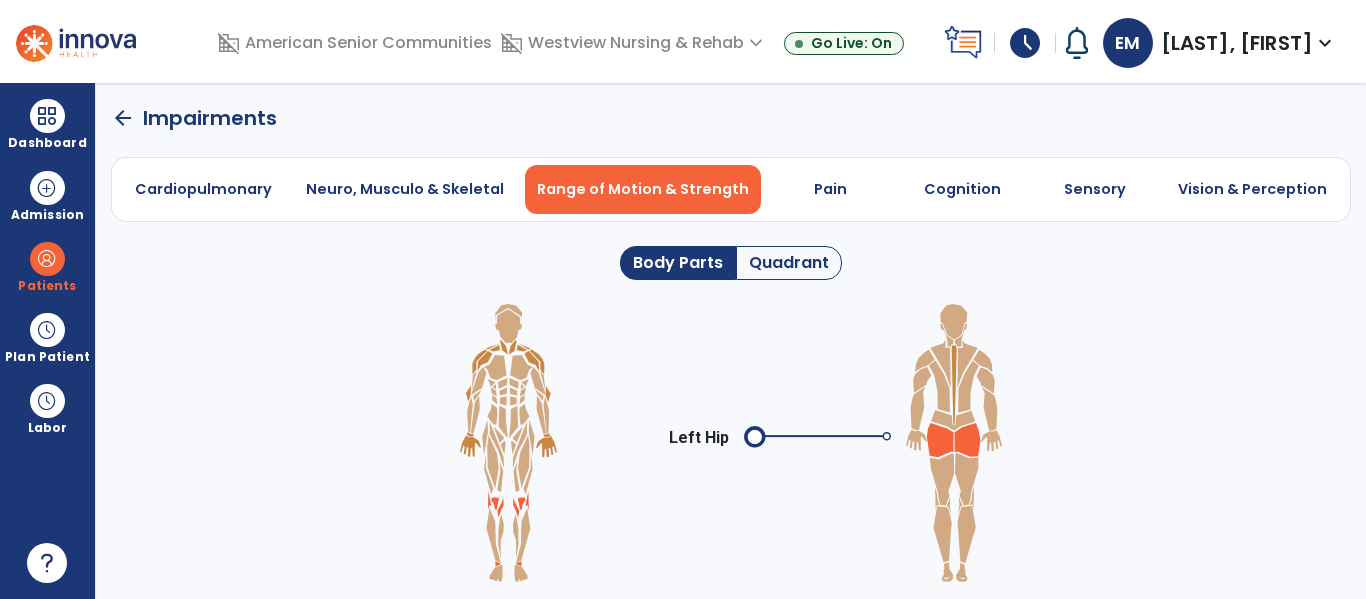 click 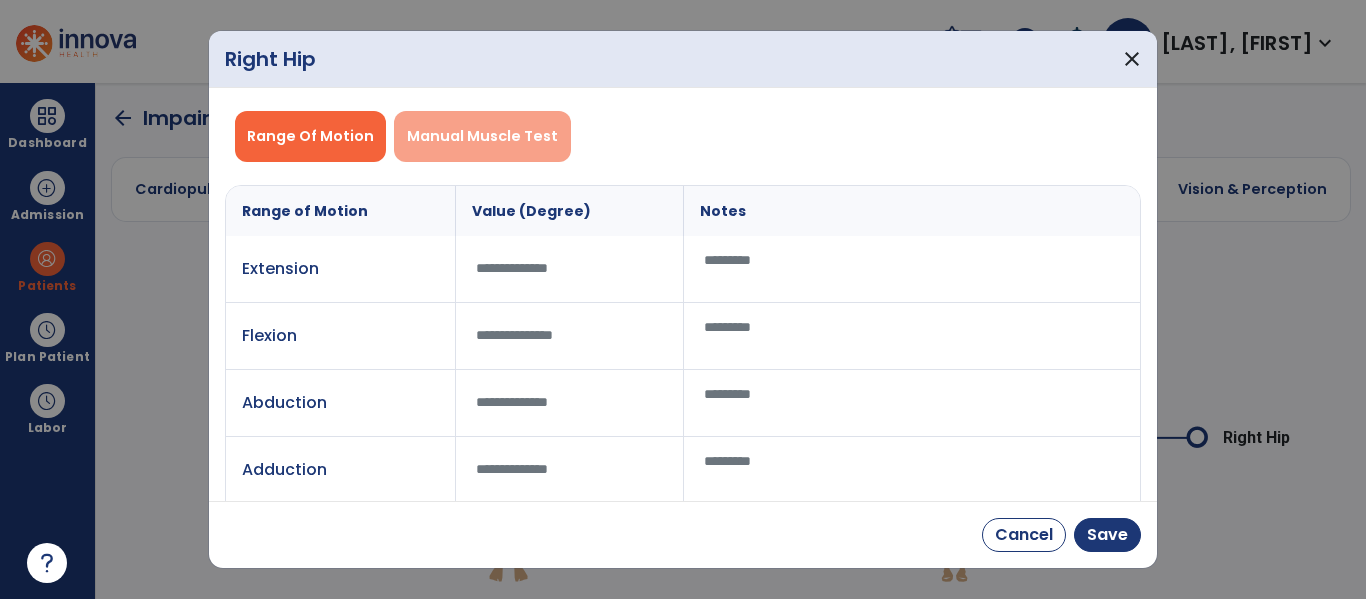 click on "Manual Muscle Test" at bounding box center (482, 136) 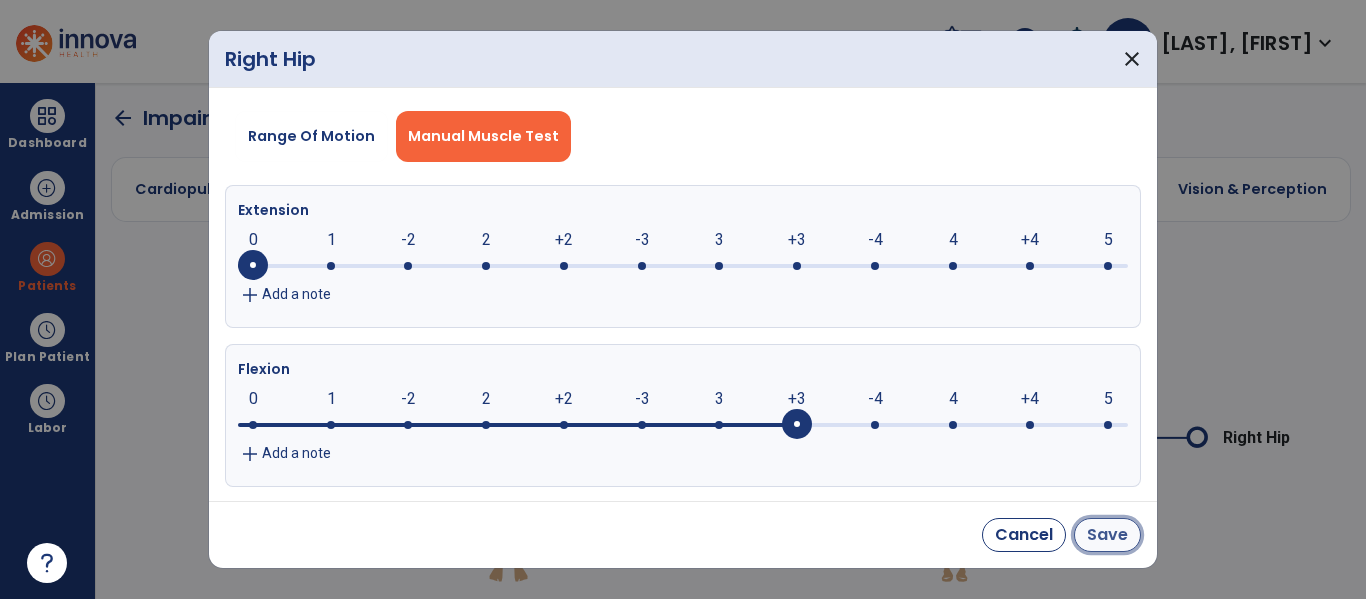 click on "Save" at bounding box center [1107, 535] 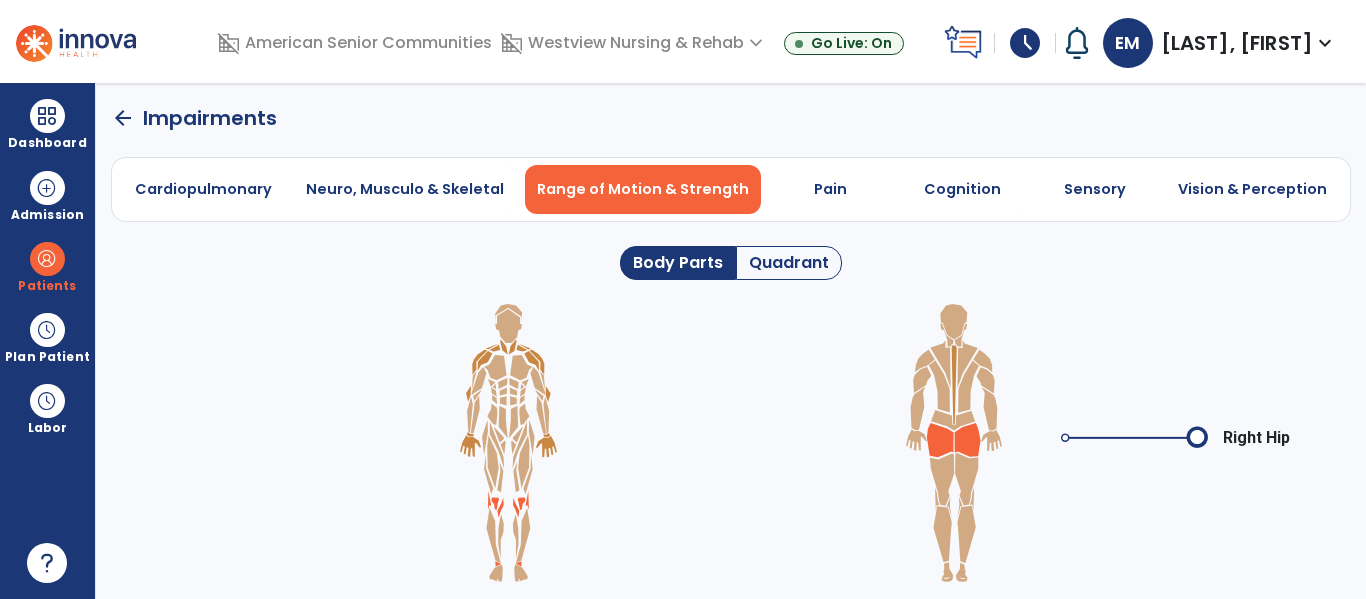 click on "arrow_back" 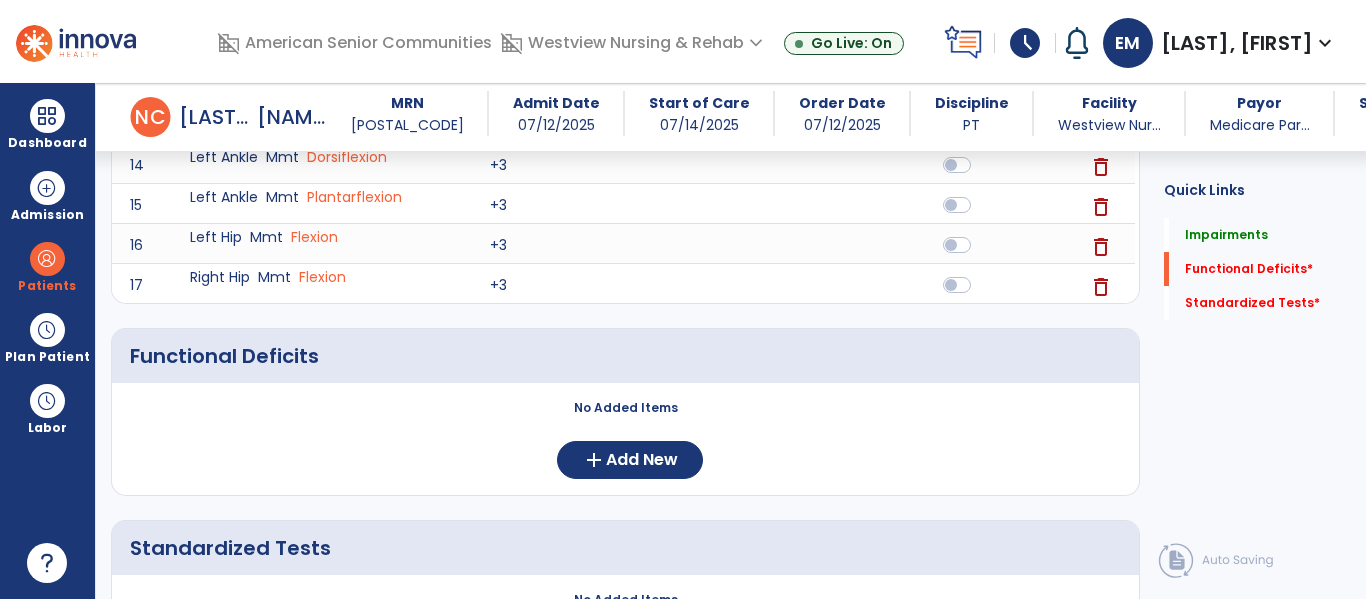 scroll, scrollTop: 861, scrollLeft: 0, axis: vertical 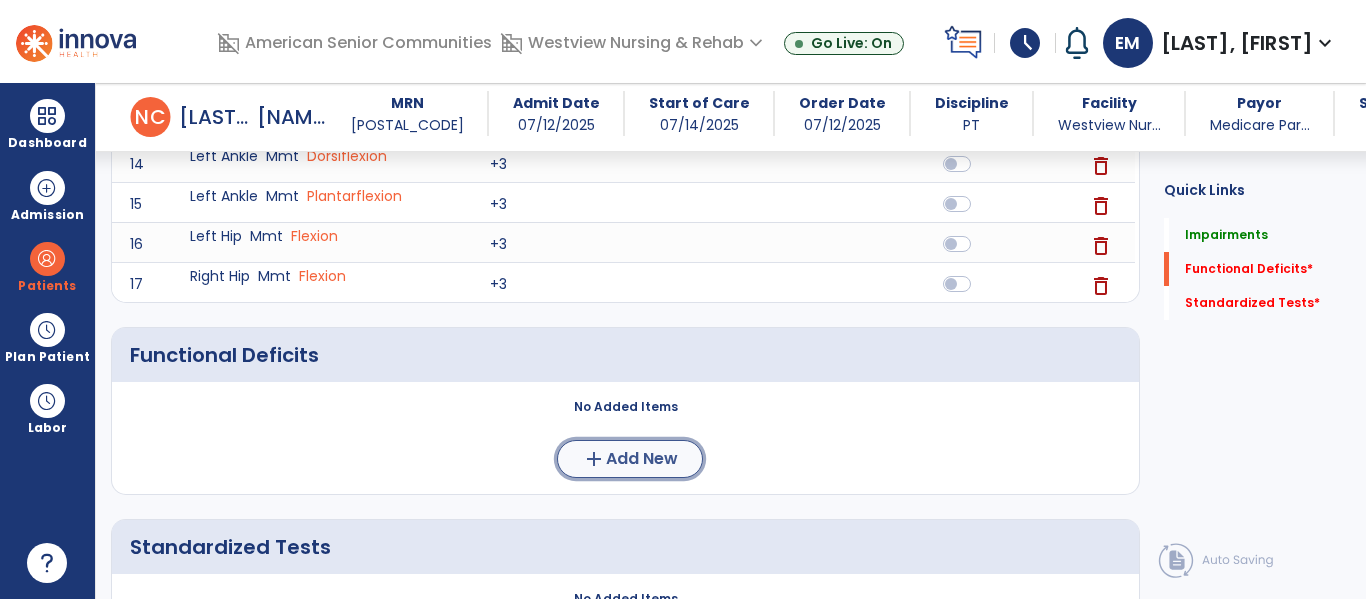 click on "add  Add New" 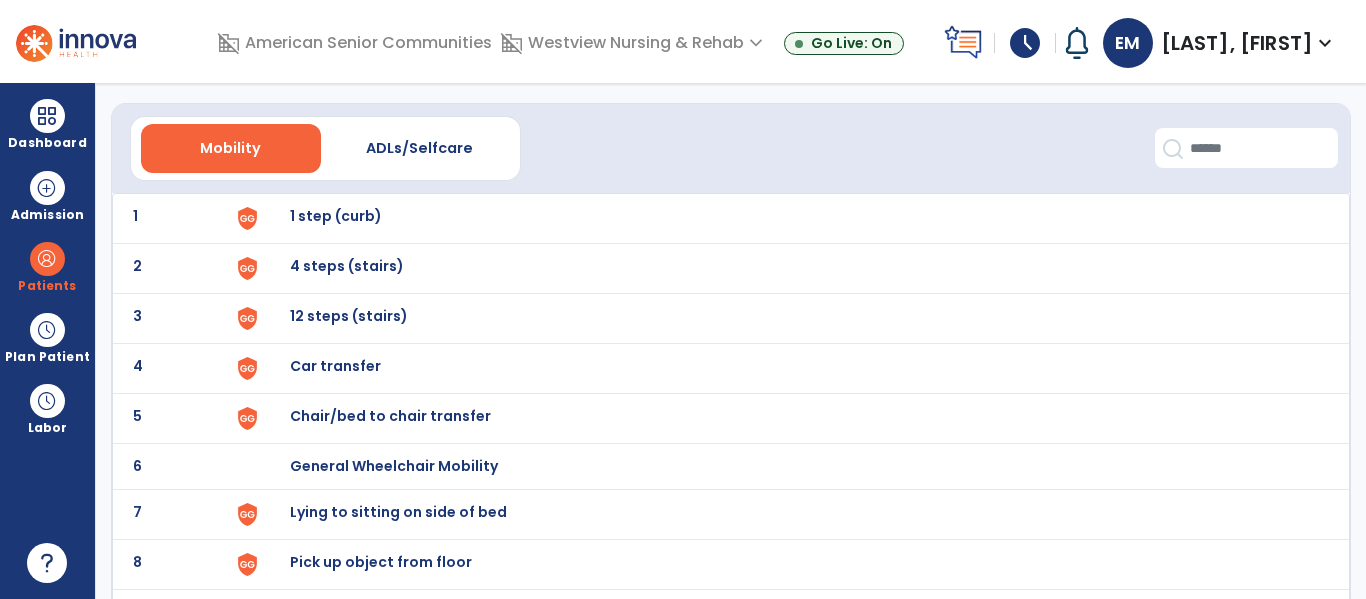 scroll, scrollTop: 61, scrollLeft: 0, axis: vertical 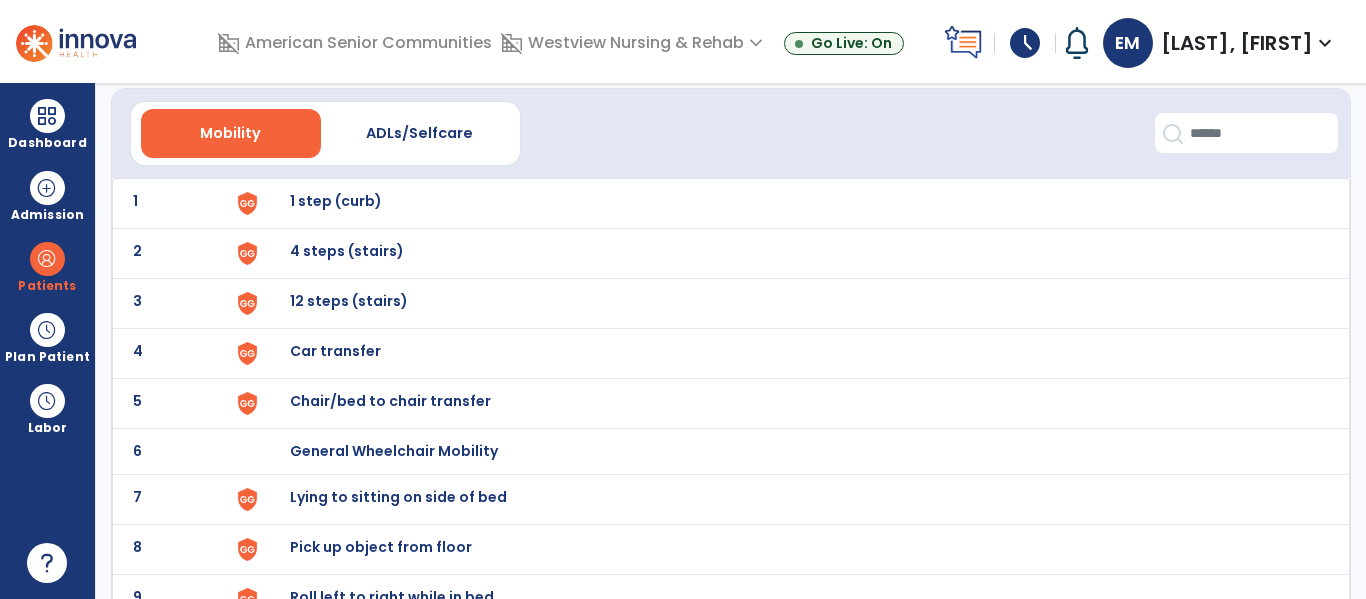 click on "Lying to sitting on side of bed" at bounding box center [789, 203] 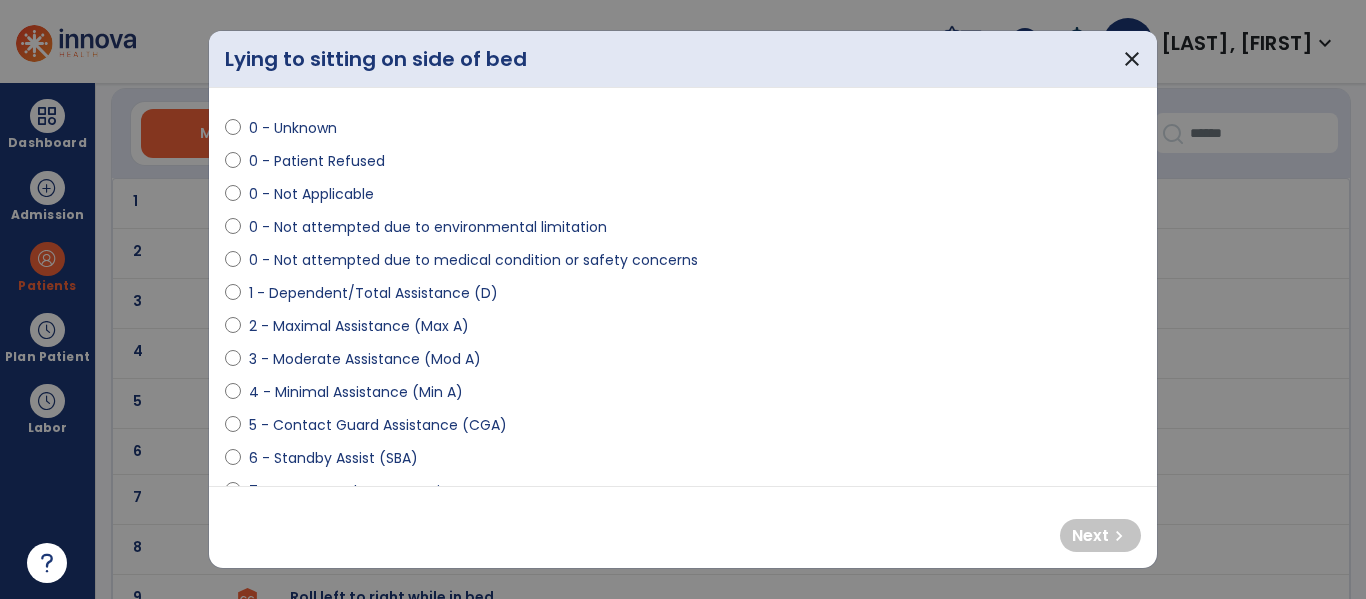 scroll, scrollTop: 51, scrollLeft: 0, axis: vertical 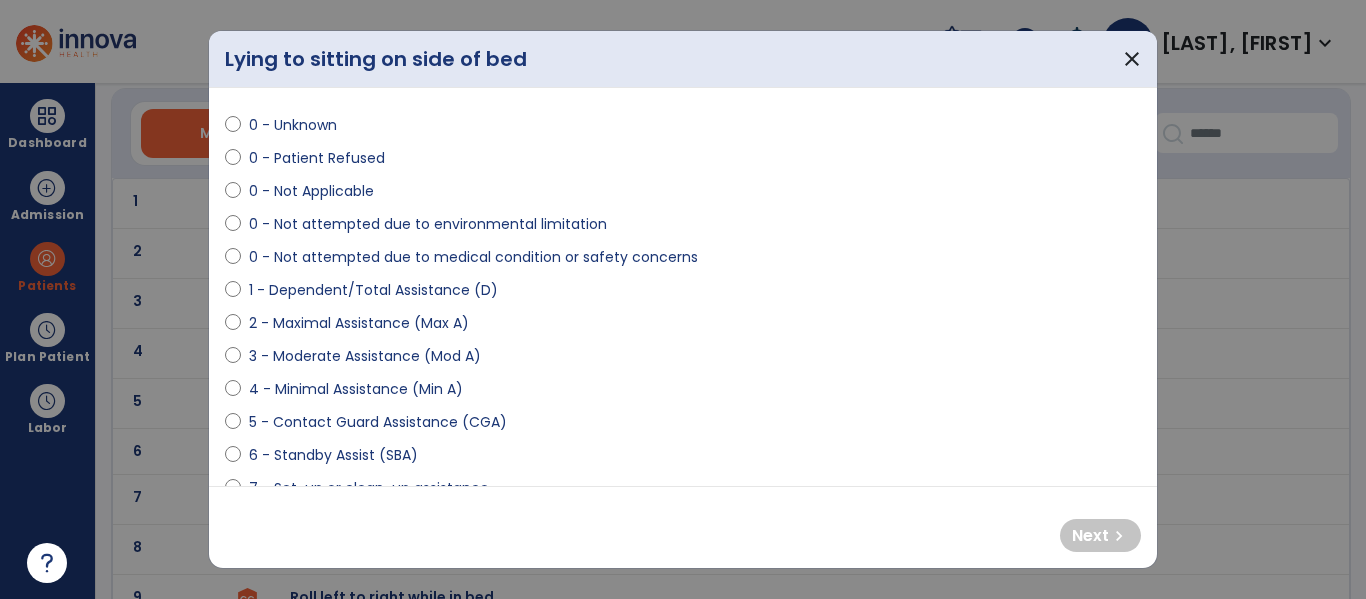 click on "3 - Moderate Assistance (Mod A)" at bounding box center [365, 356] 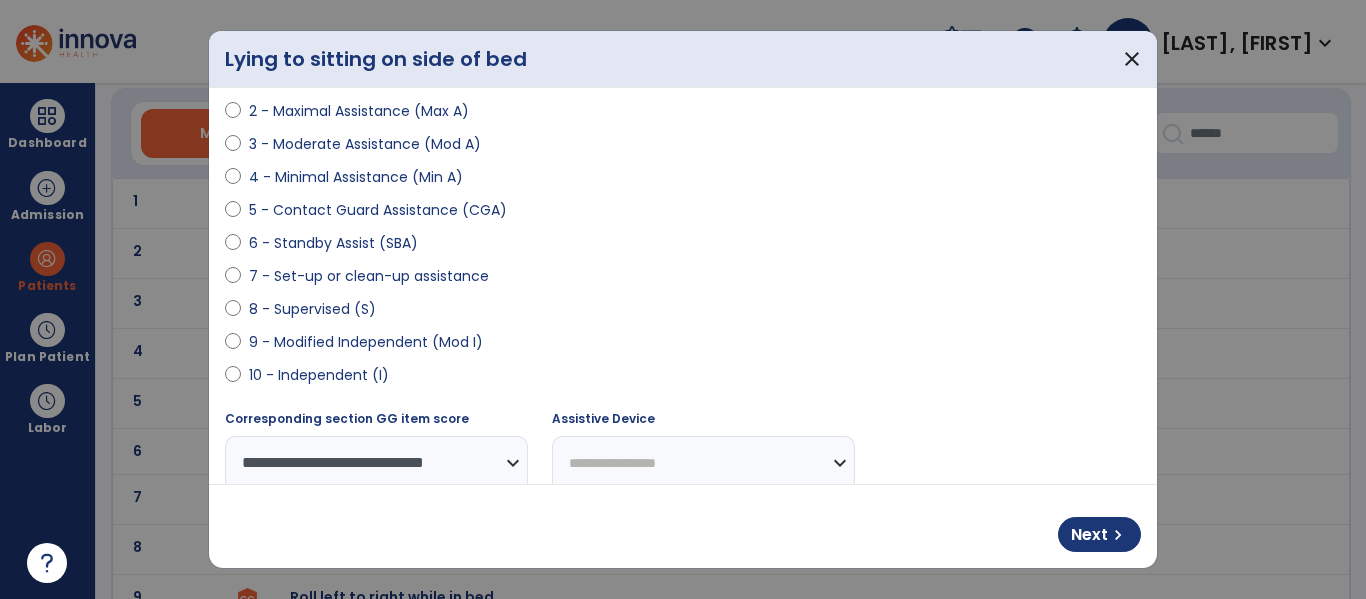 click on "**********" at bounding box center (703, 463) 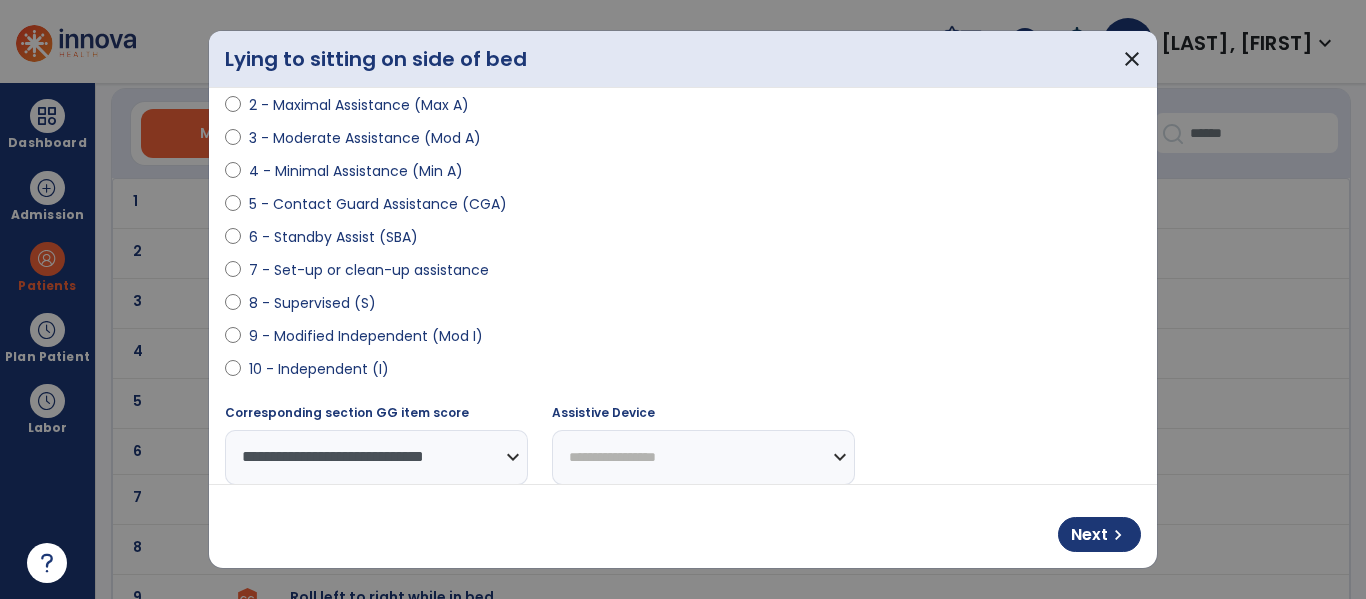 select on "****" 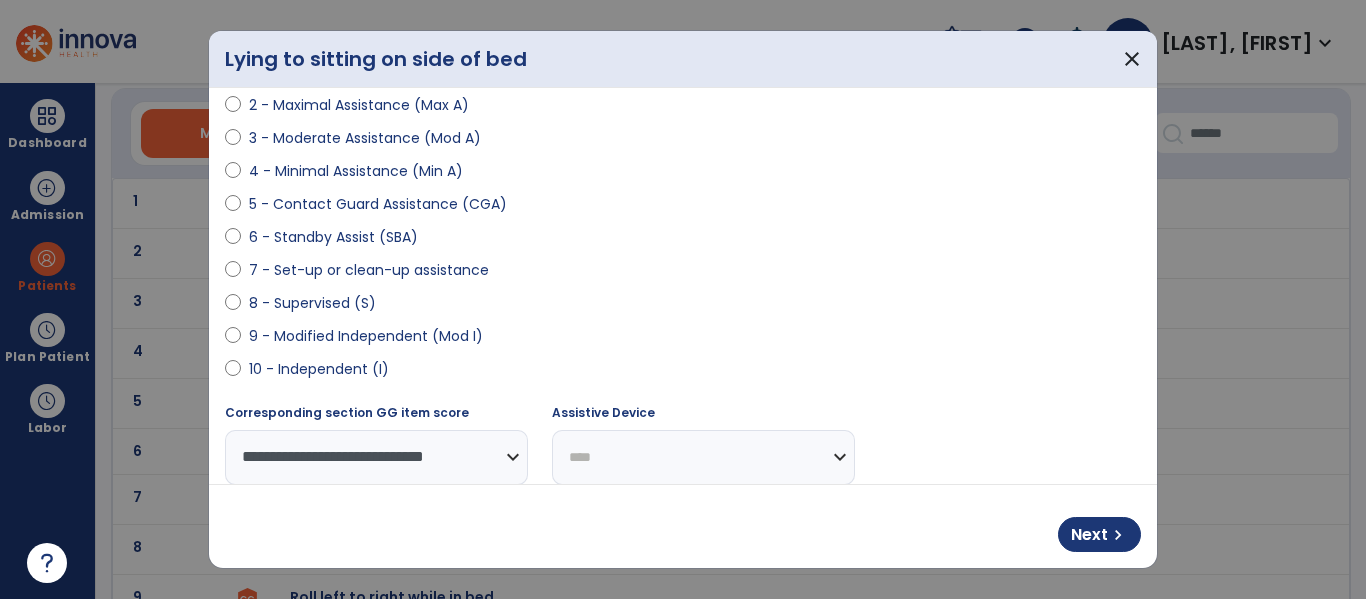 click on "**********" at bounding box center (703, 457) 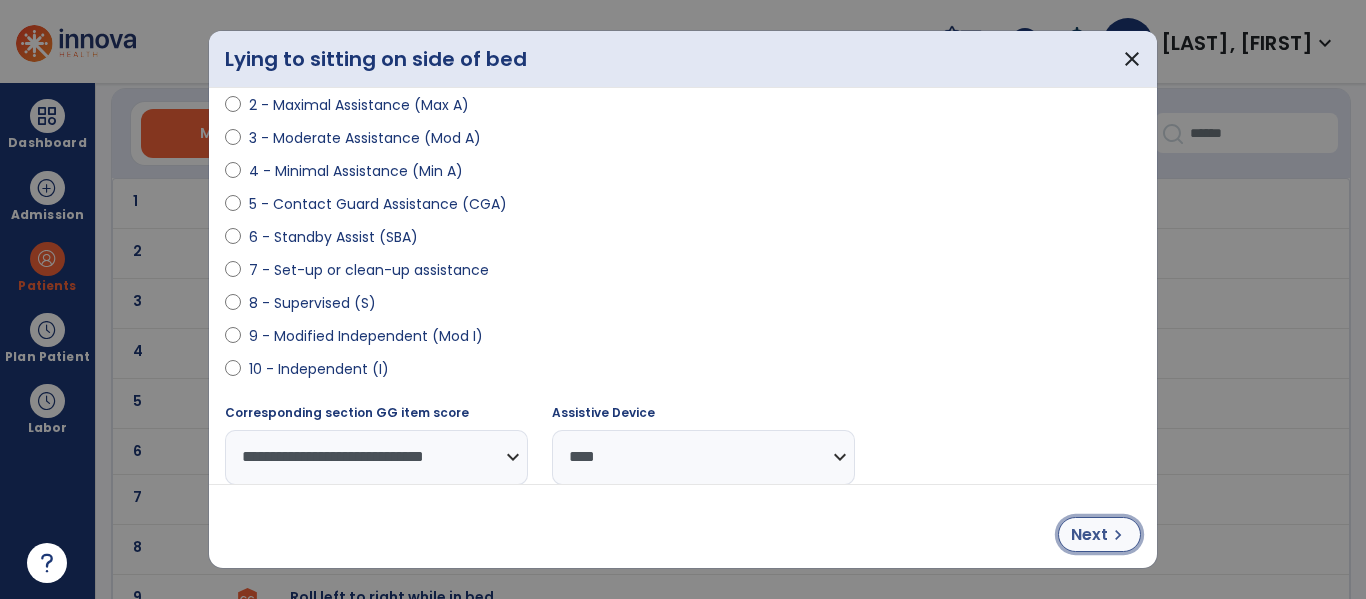 click on "Next" at bounding box center [1089, 535] 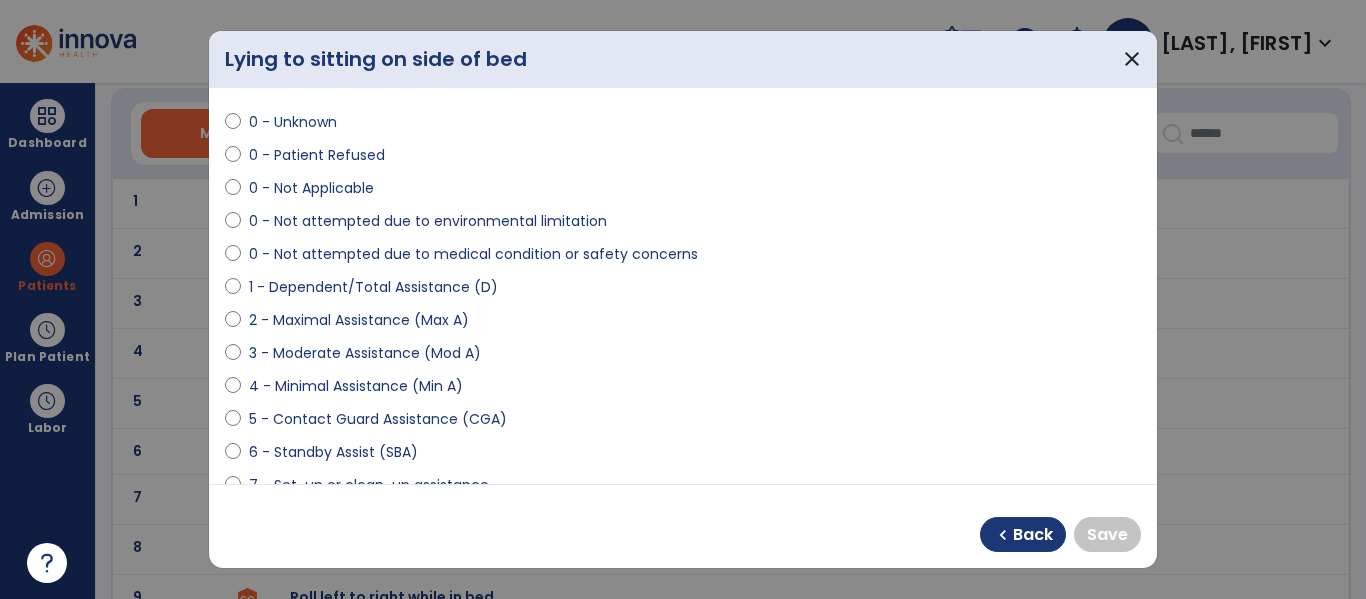 scroll, scrollTop: 52, scrollLeft: 0, axis: vertical 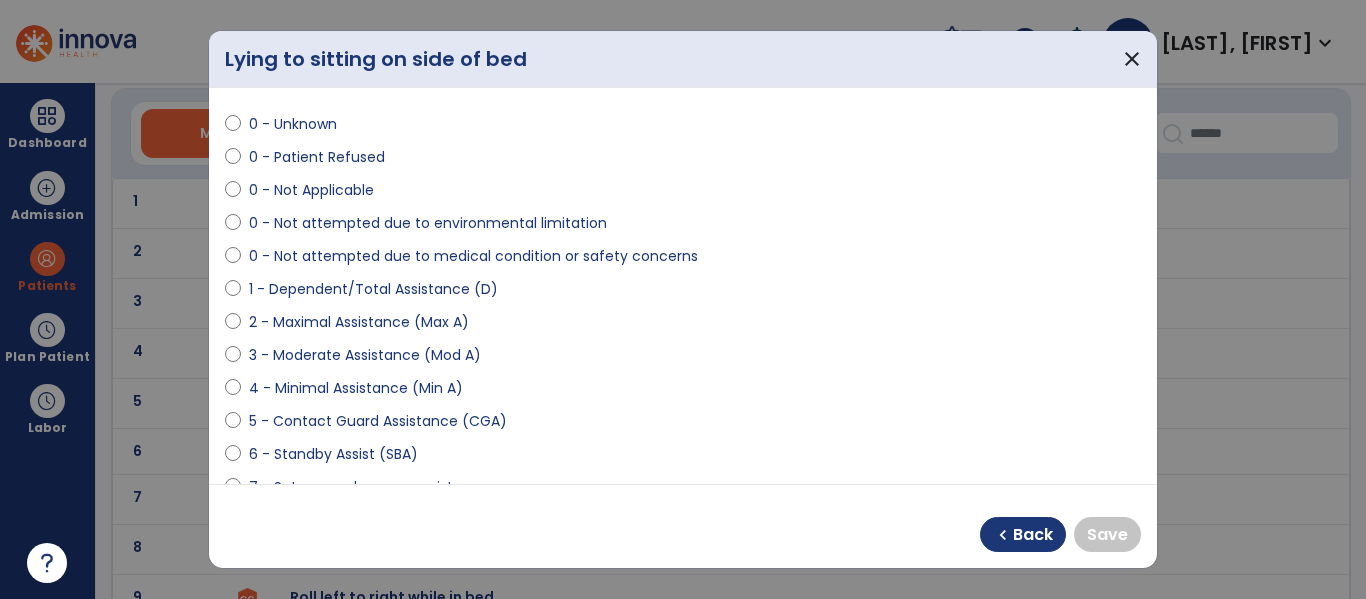 select on "**********" 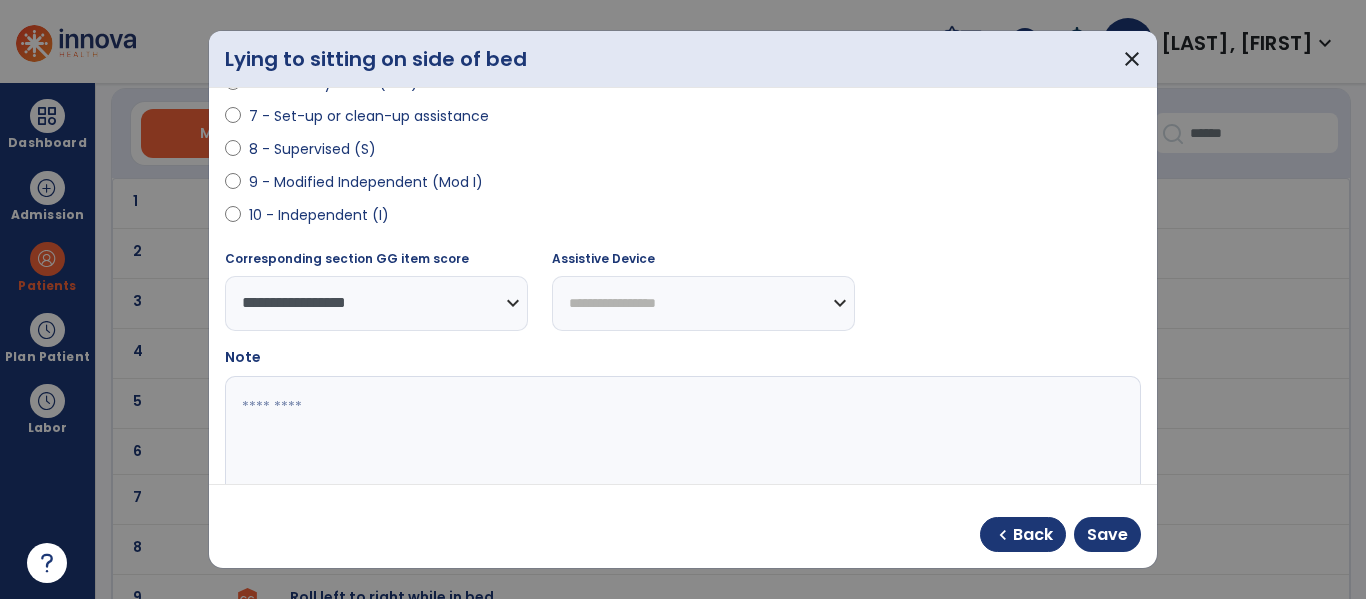 scroll, scrollTop: 424, scrollLeft: 0, axis: vertical 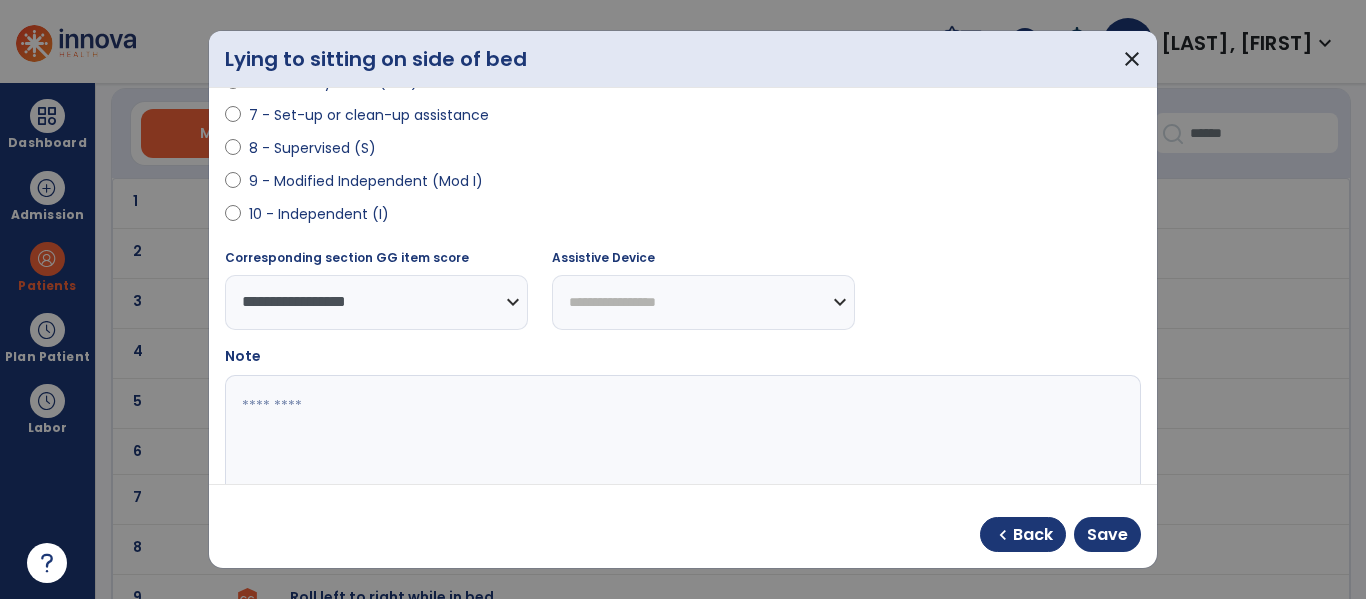 click at bounding box center [680, 450] 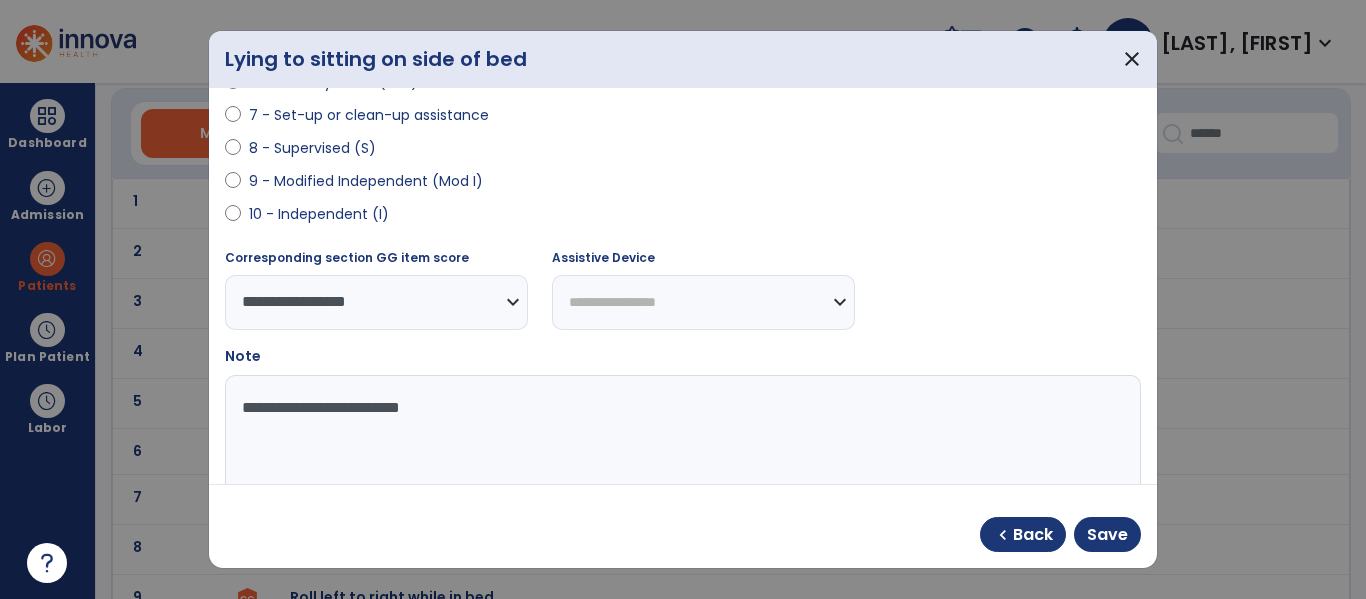 type on "**********" 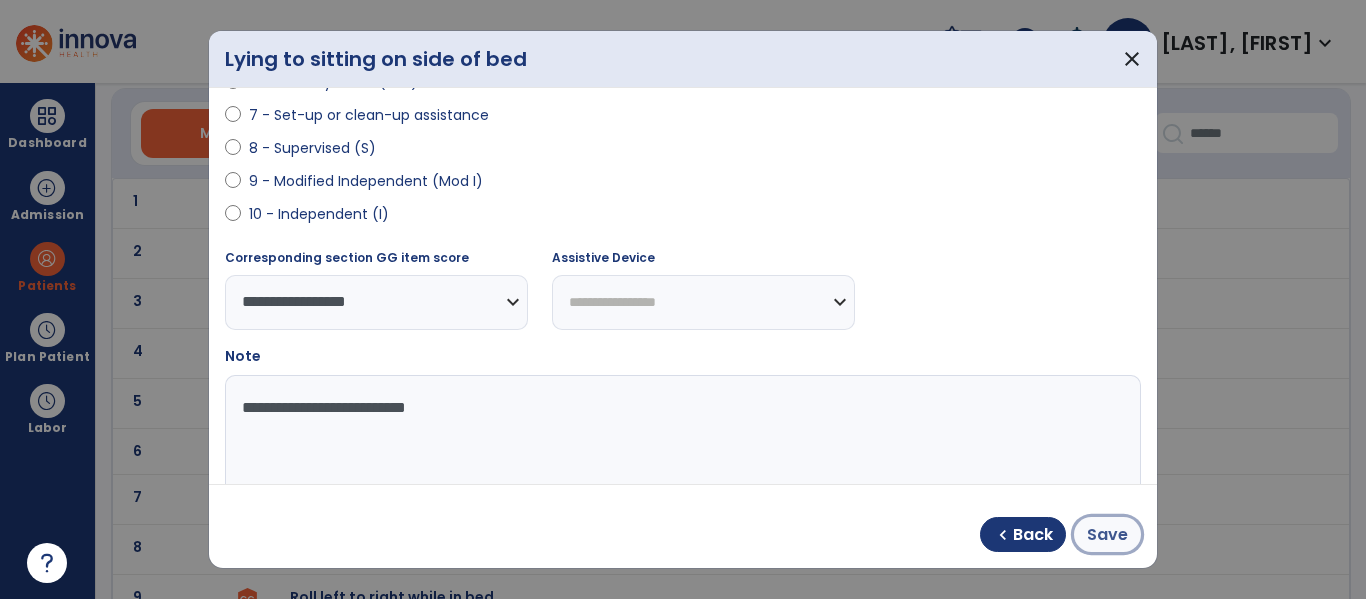 click on "Save" at bounding box center [1107, 535] 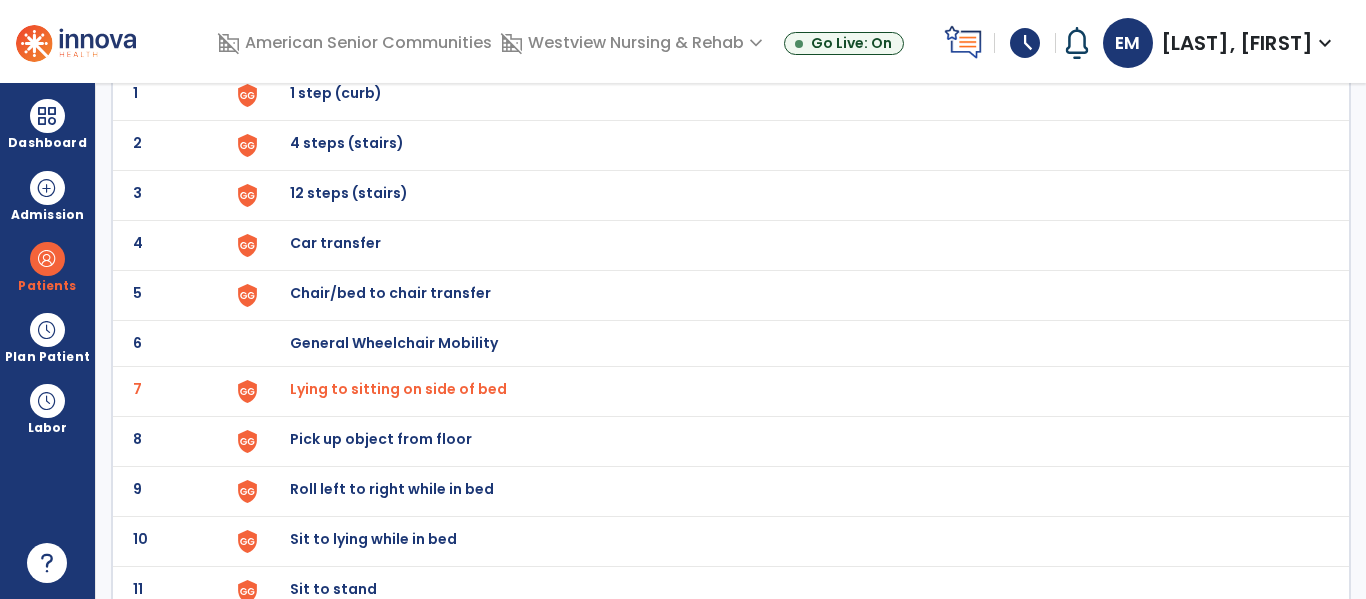 scroll, scrollTop: 177, scrollLeft: 0, axis: vertical 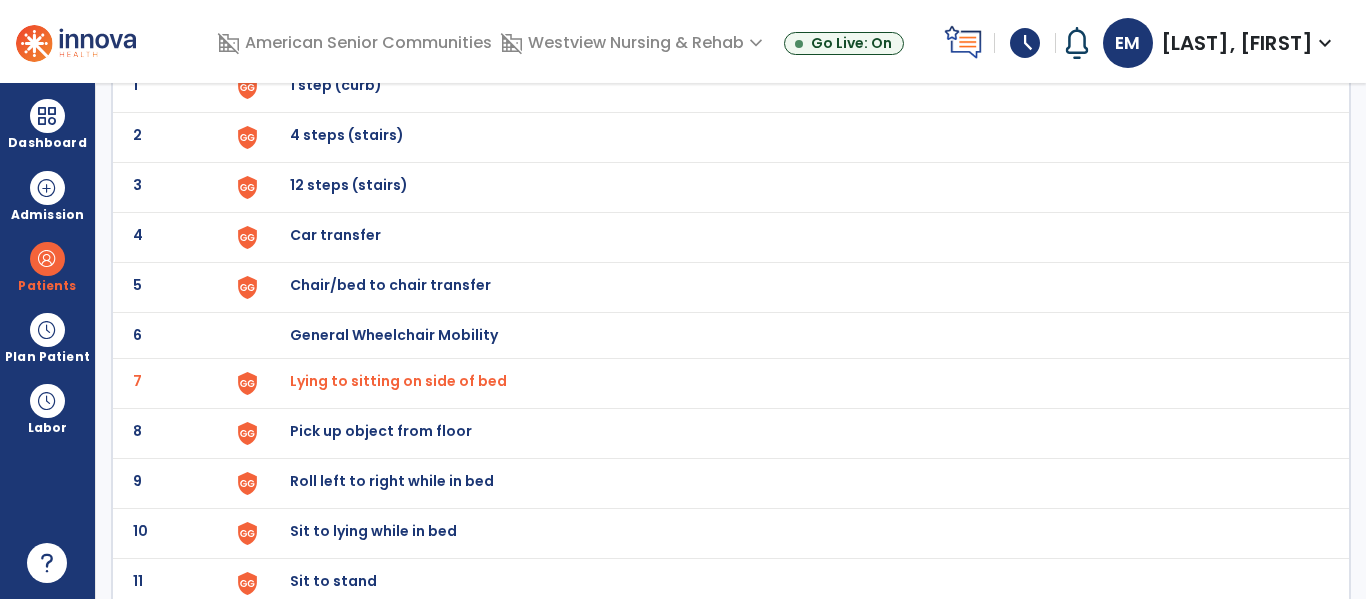 click on "9 Roll left to right while in bed" 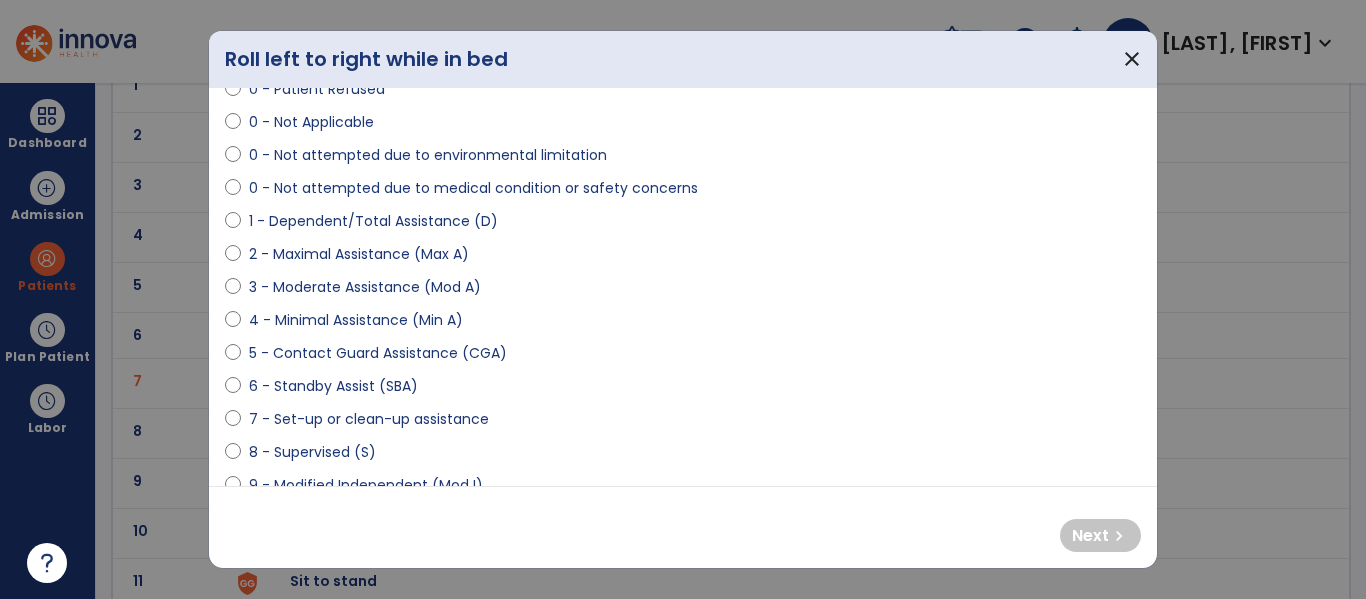 click on "4 - Minimal Assistance (Min A)" at bounding box center (356, 320) 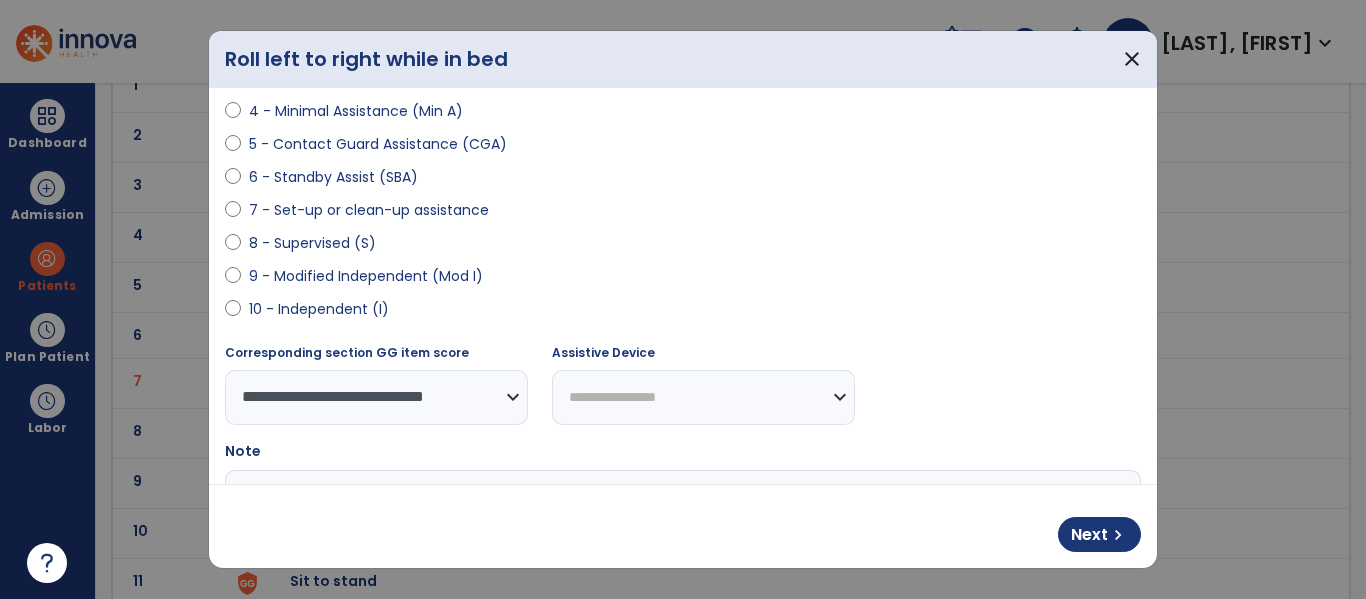 scroll, scrollTop: 332, scrollLeft: 0, axis: vertical 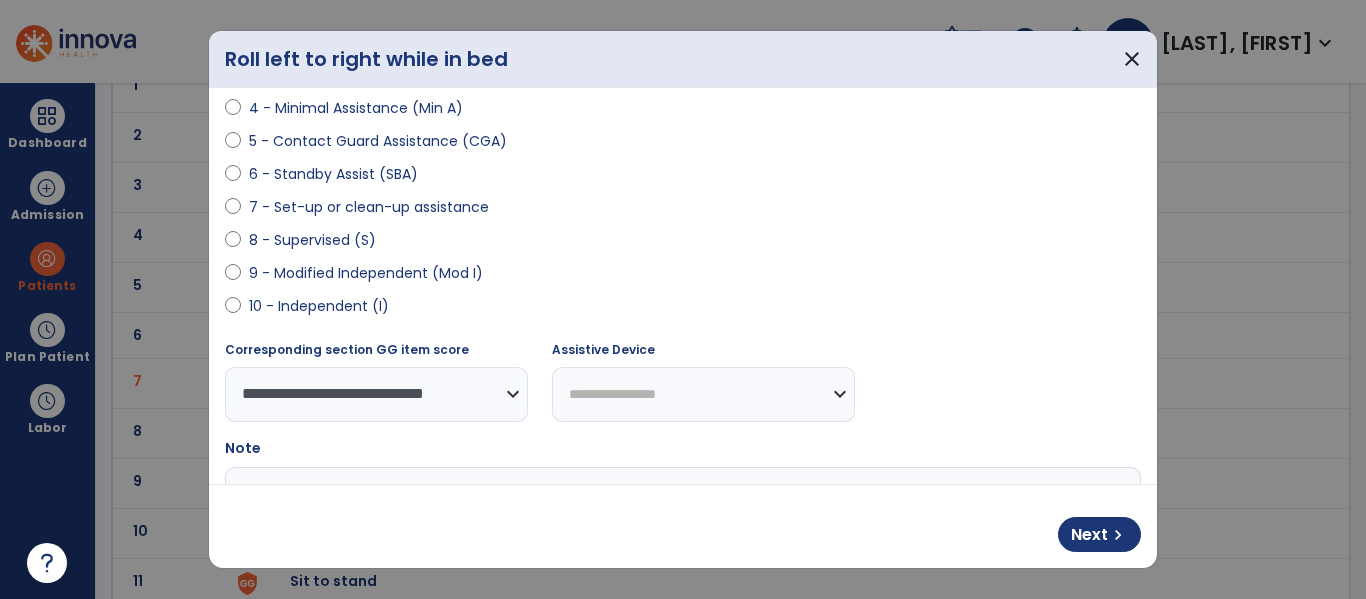 click on "**********" at bounding box center (703, 394) 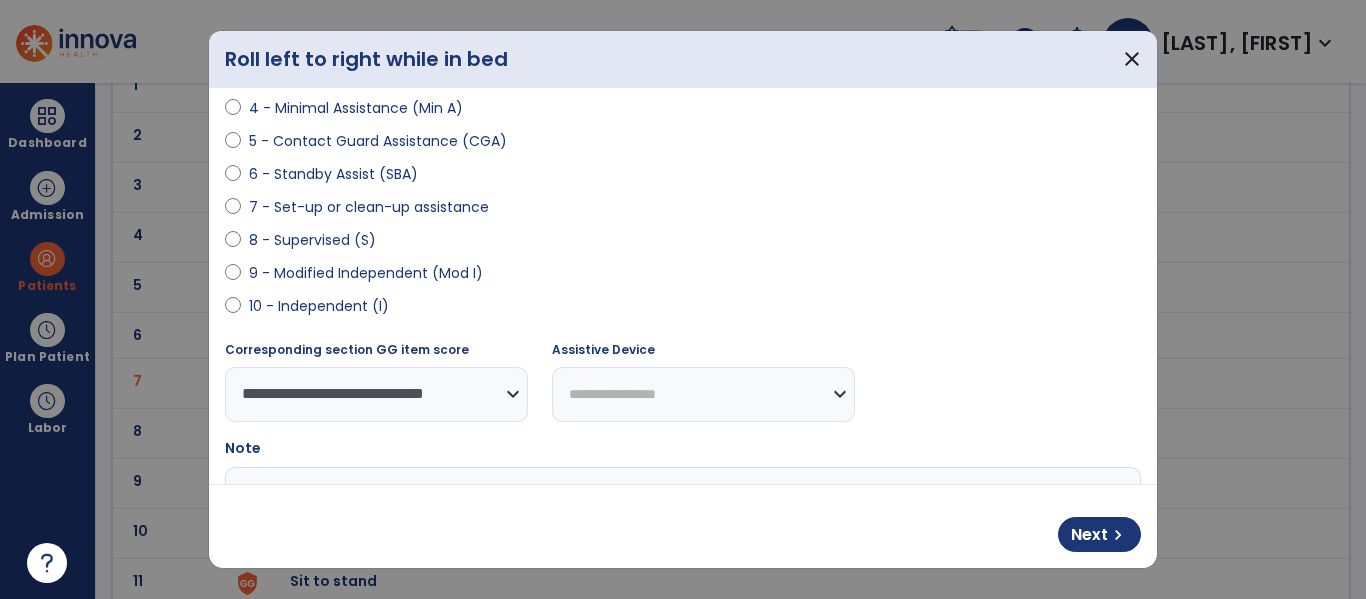 select on "****" 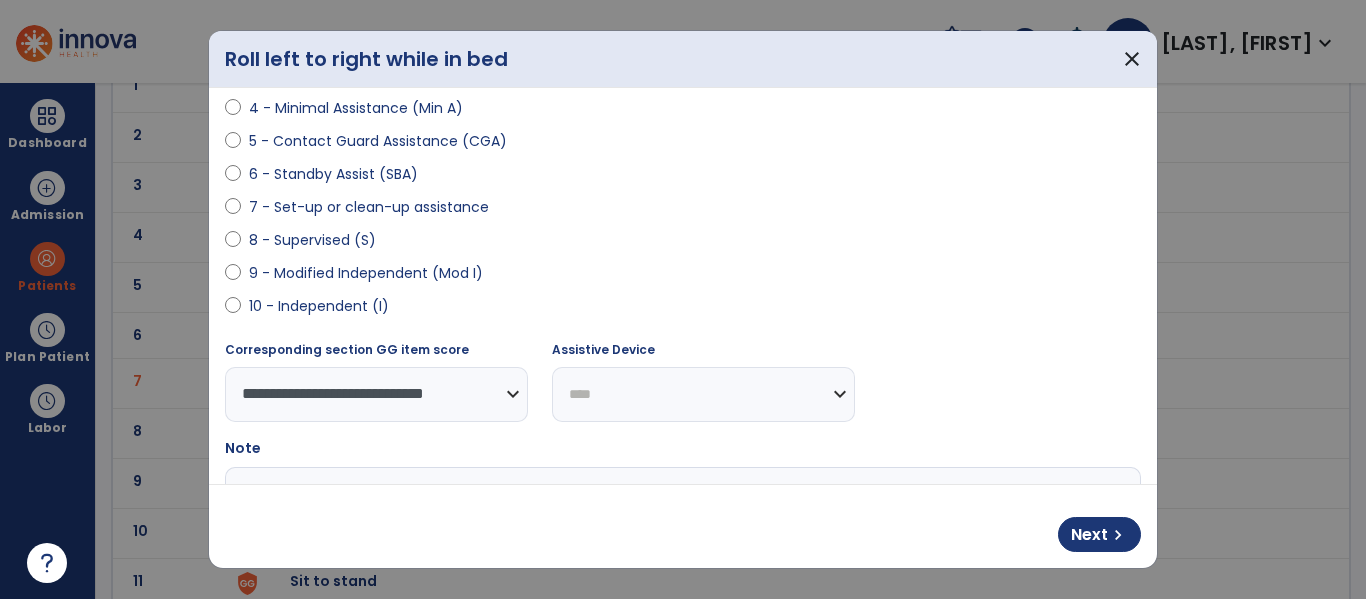 click on "**********" at bounding box center (703, 394) 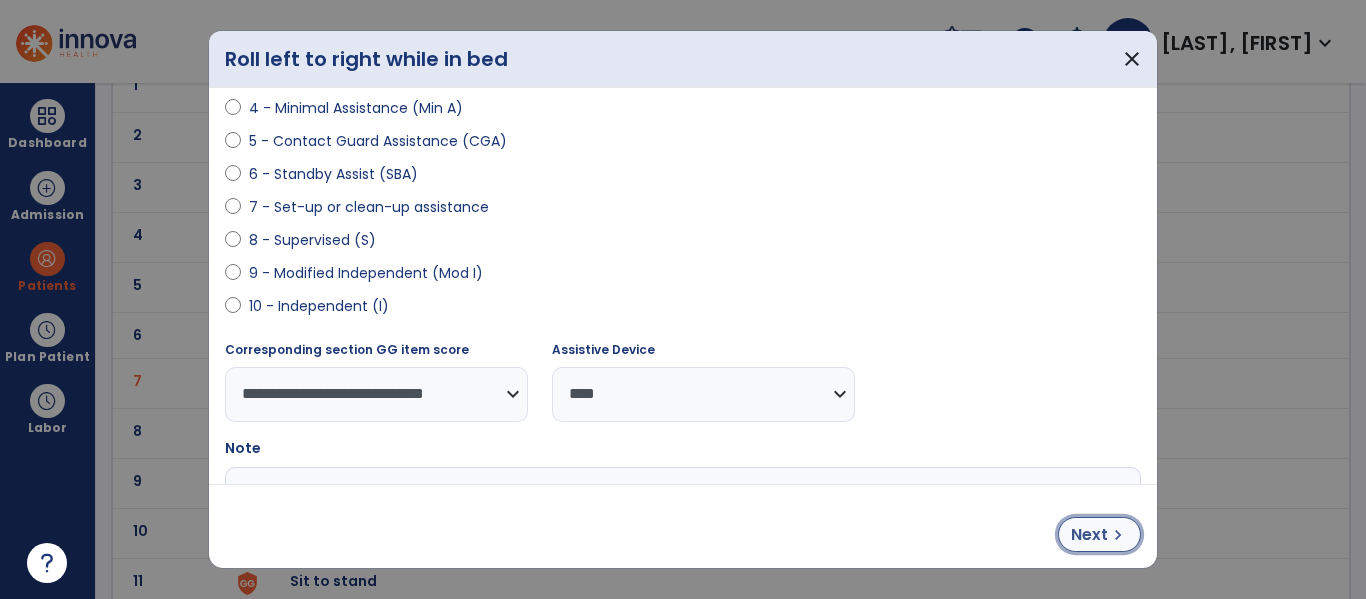 click on "chevron_right" at bounding box center (1118, 535) 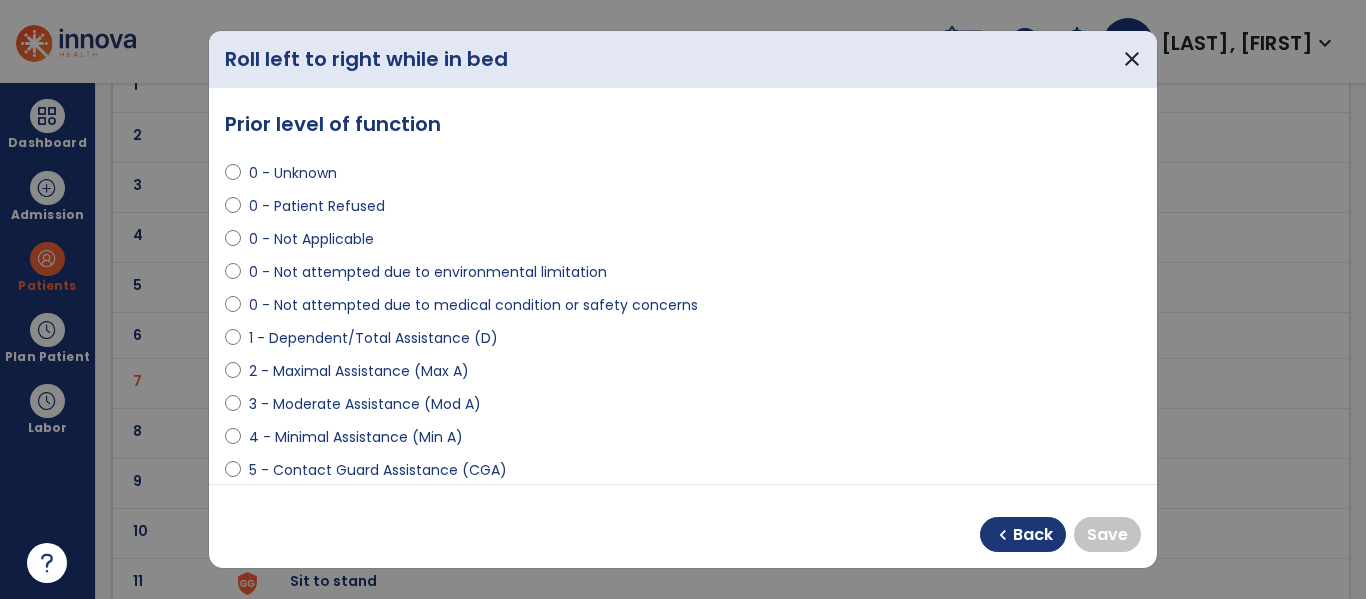 scroll, scrollTop: 0, scrollLeft: 0, axis: both 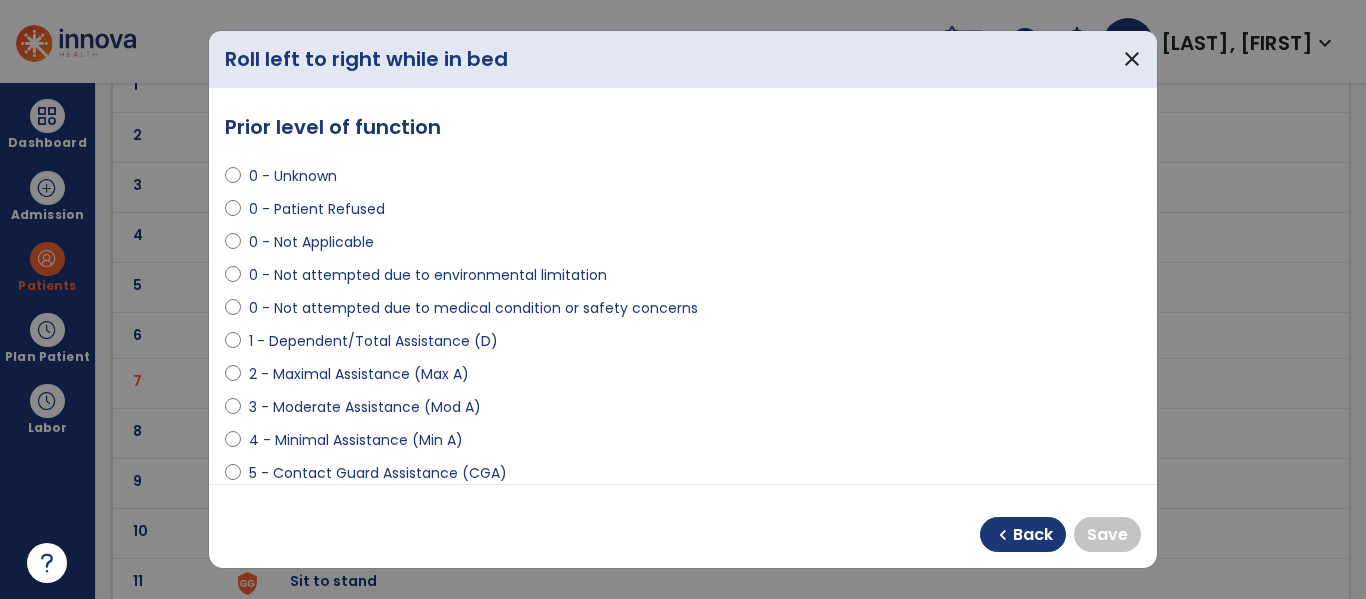 click on "0 - Not Applicable" at bounding box center [311, 242] 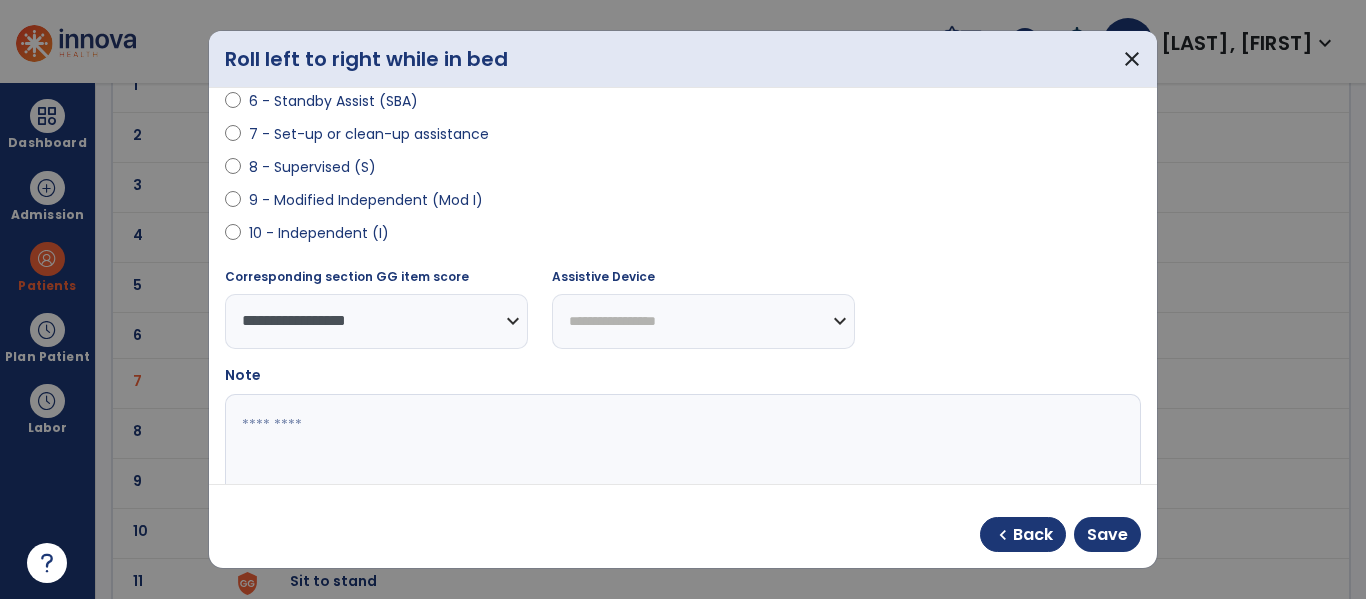 scroll, scrollTop: 414, scrollLeft: 0, axis: vertical 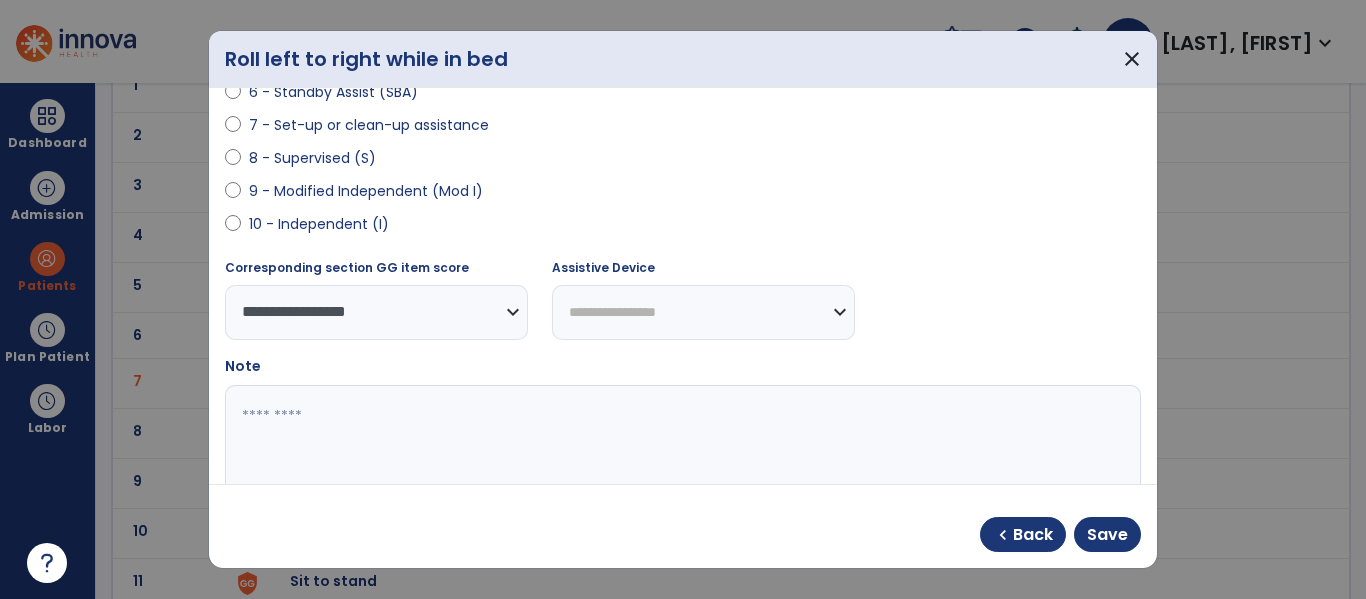 click at bounding box center (680, 460) 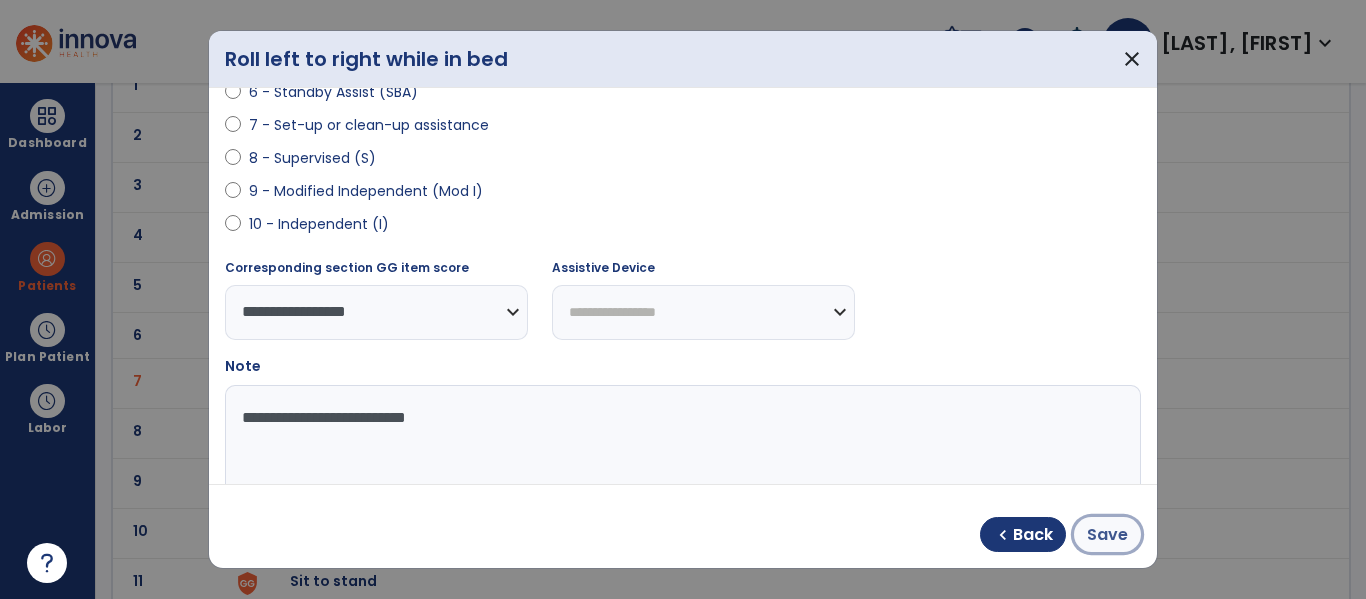 click on "Save" at bounding box center [1107, 535] 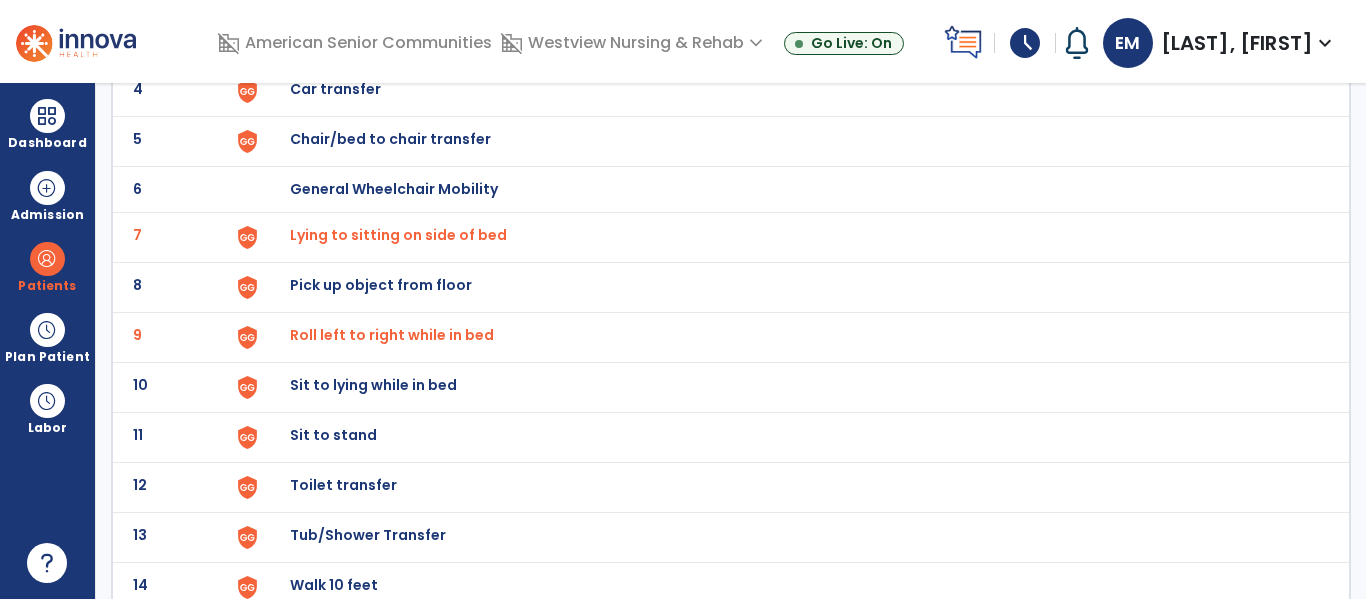 scroll, scrollTop: 334, scrollLeft: 0, axis: vertical 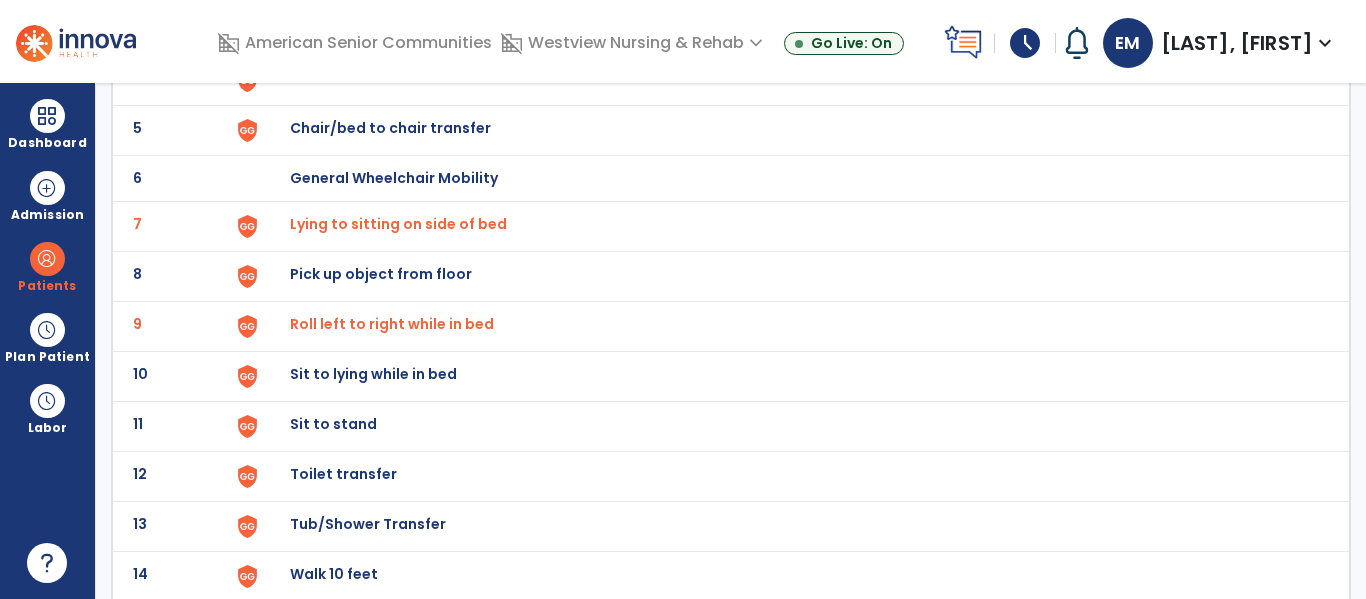 click on "Sit to stand" at bounding box center [789, -70] 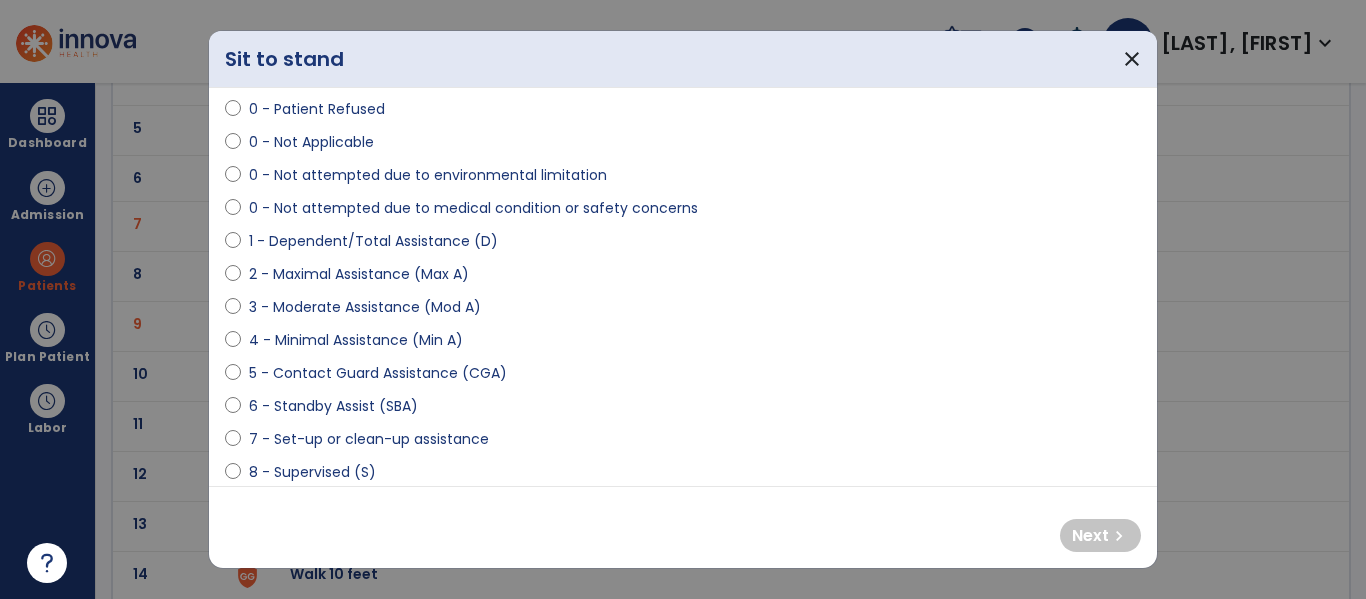 click on "5 - Contact Guard Assistance (CGA)" at bounding box center (378, 373) 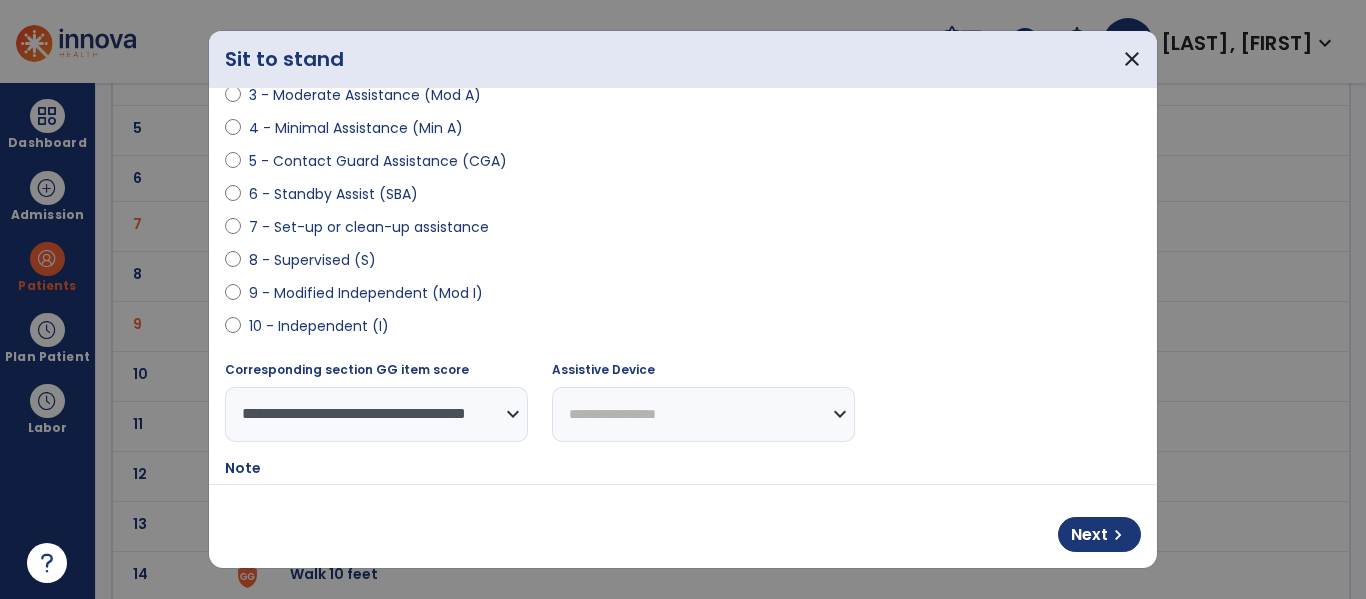 scroll, scrollTop: 347, scrollLeft: 0, axis: vertical 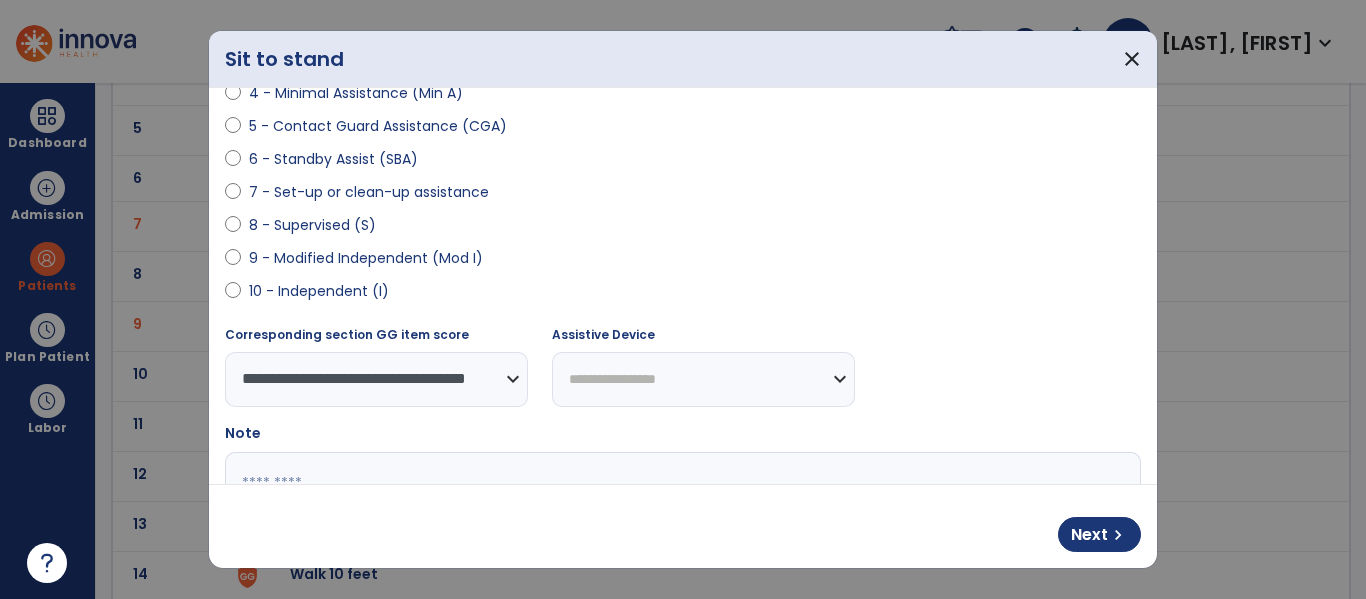 click on "**********" at bounding box center (703, 379) 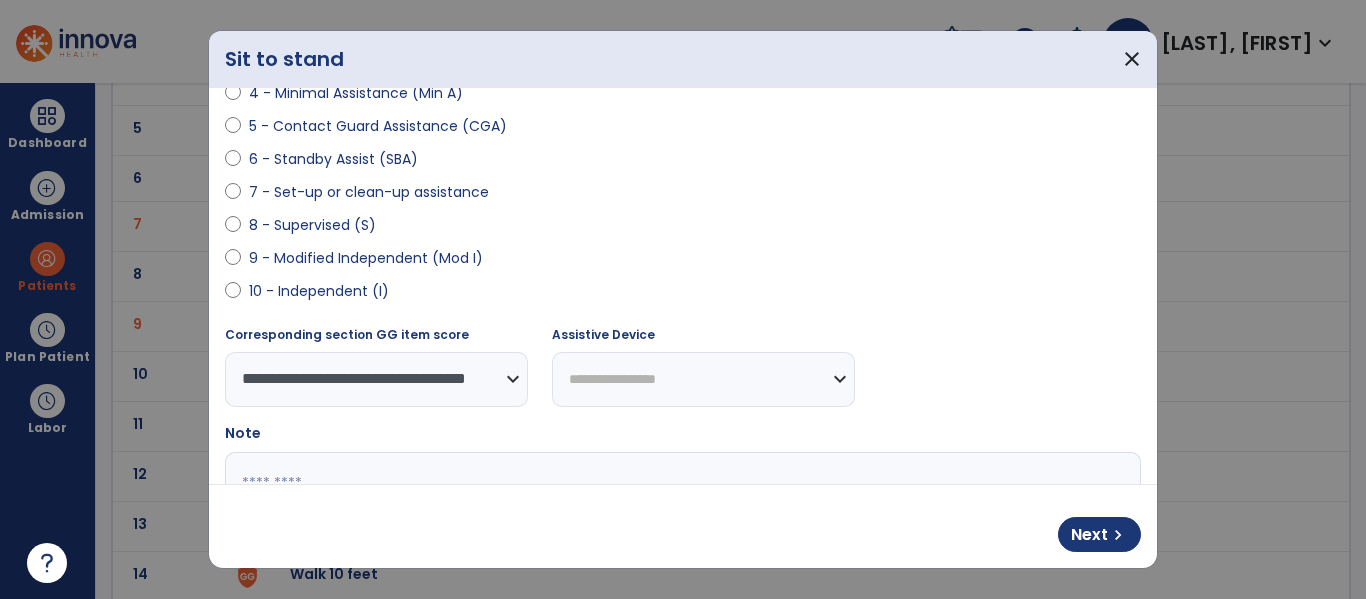 select on "**********" 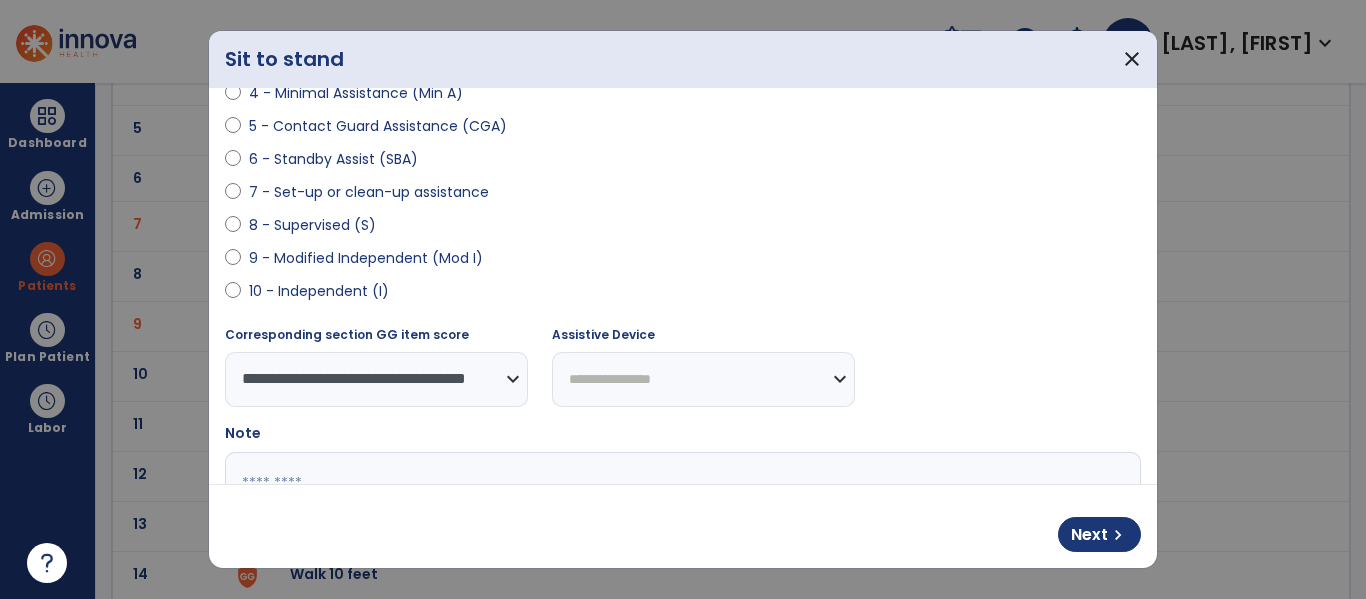click on "**********" at bounding box center (703, 379) 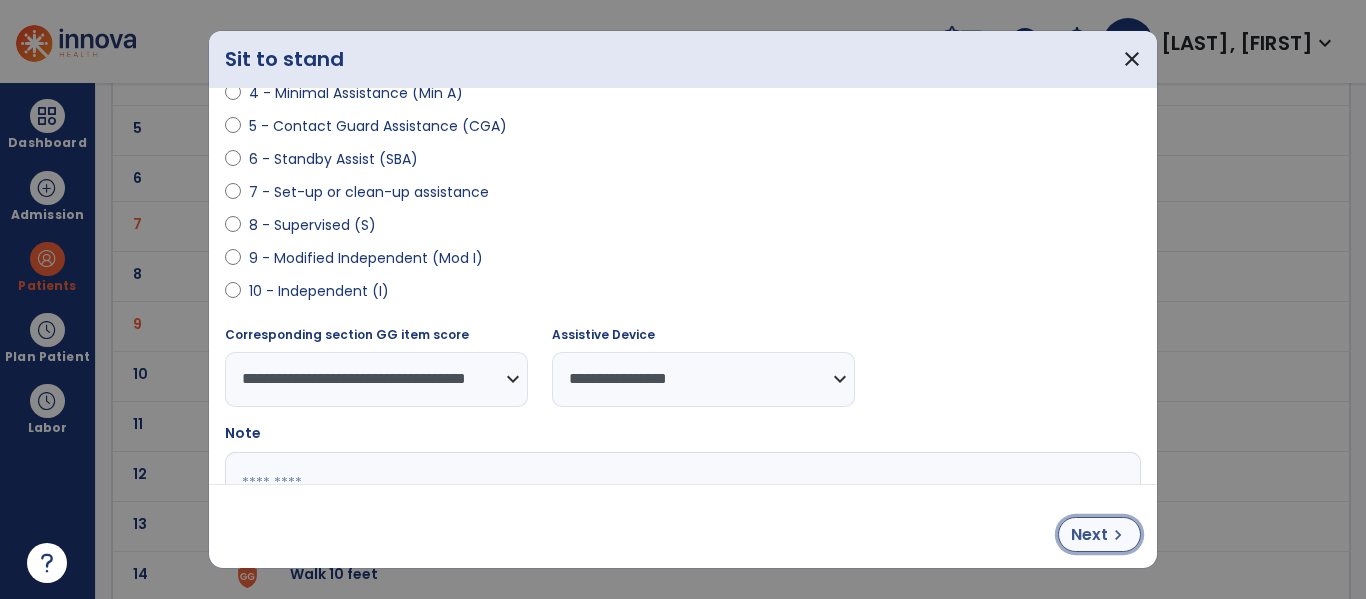 click on "chevron_right" at bounding box center [1118, 535] 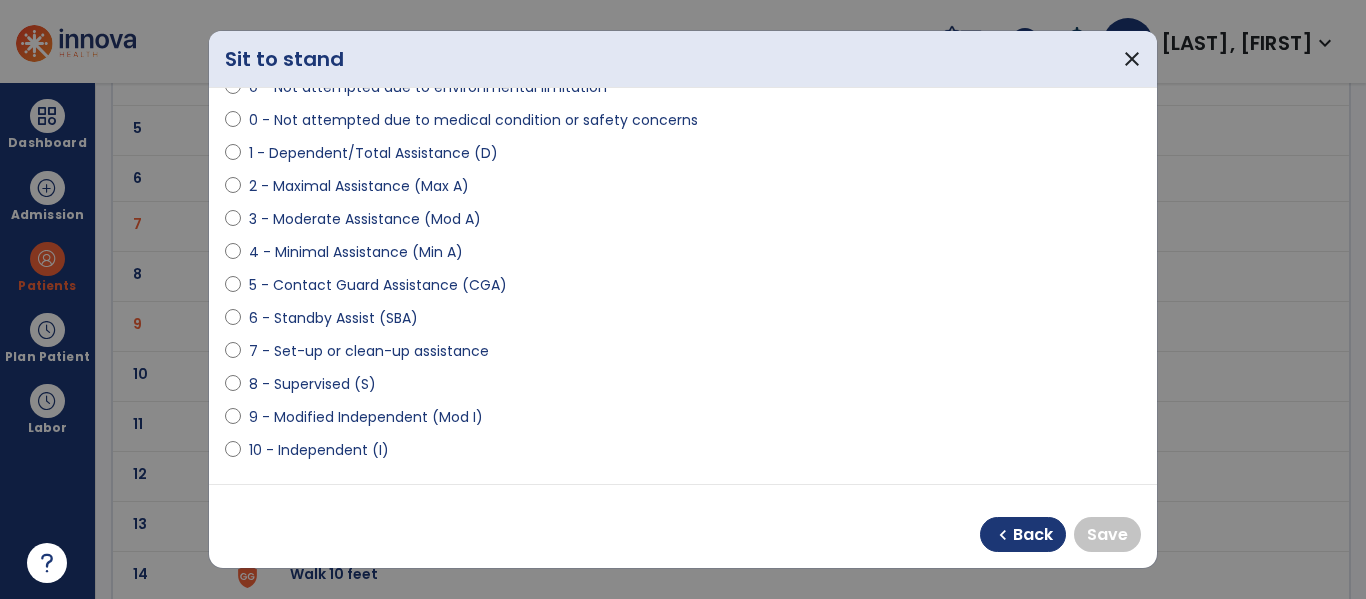 scroll, scrollTop: 174, scrollLeft: 0, axis: vertical 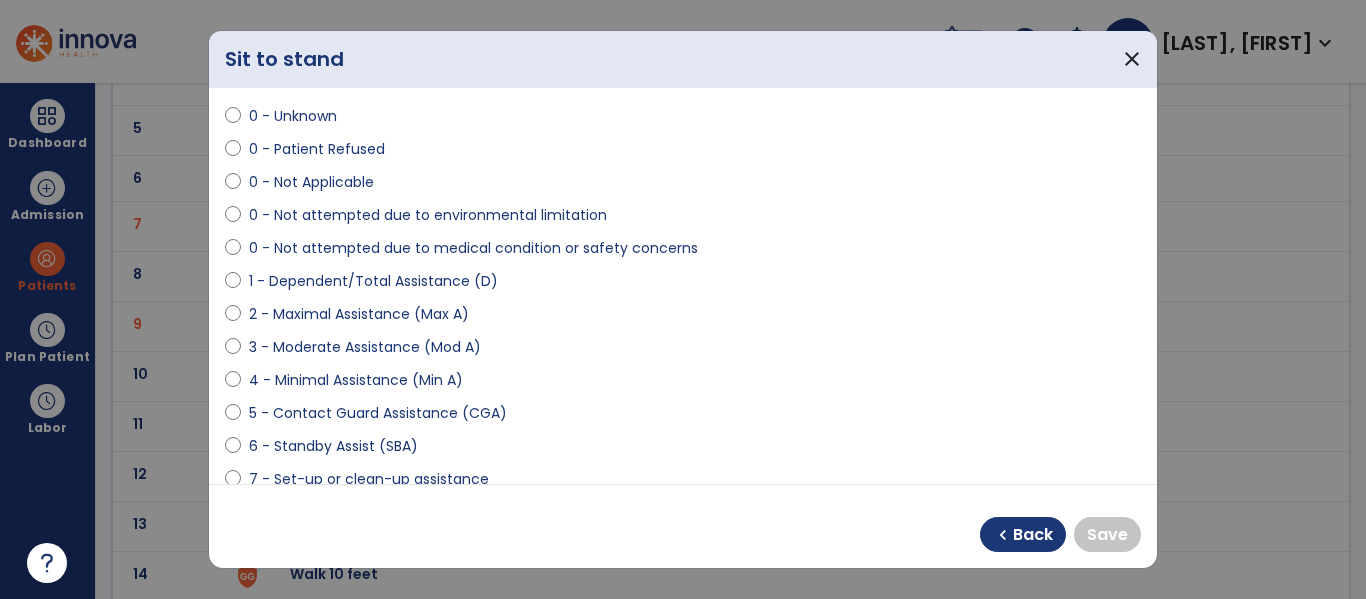 select on "**********" 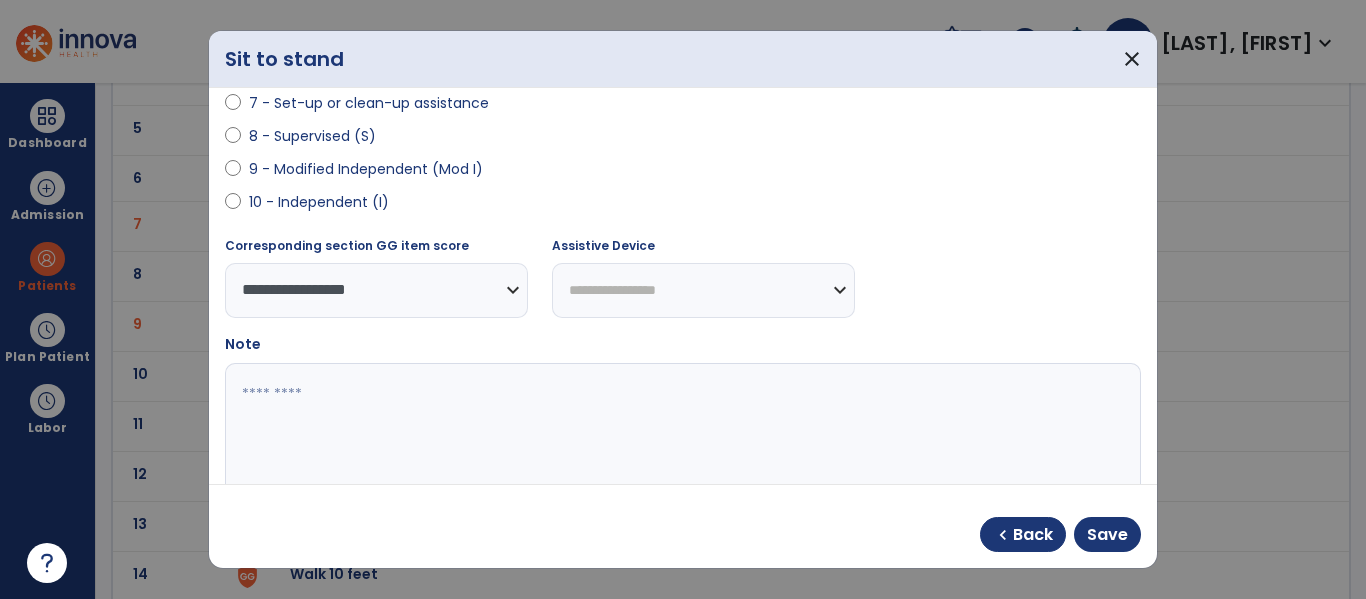 scroll, scrollTop: 485, scrollLeft: 0, axis: vertical 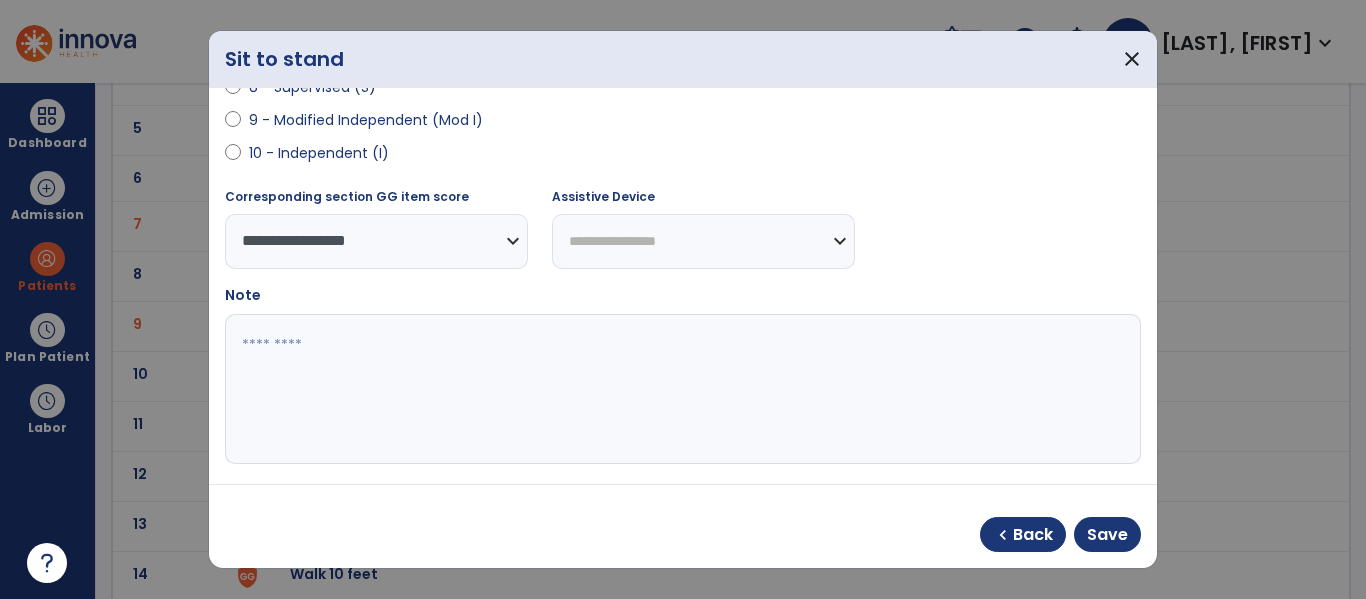 click at bounding box center [680, 389] 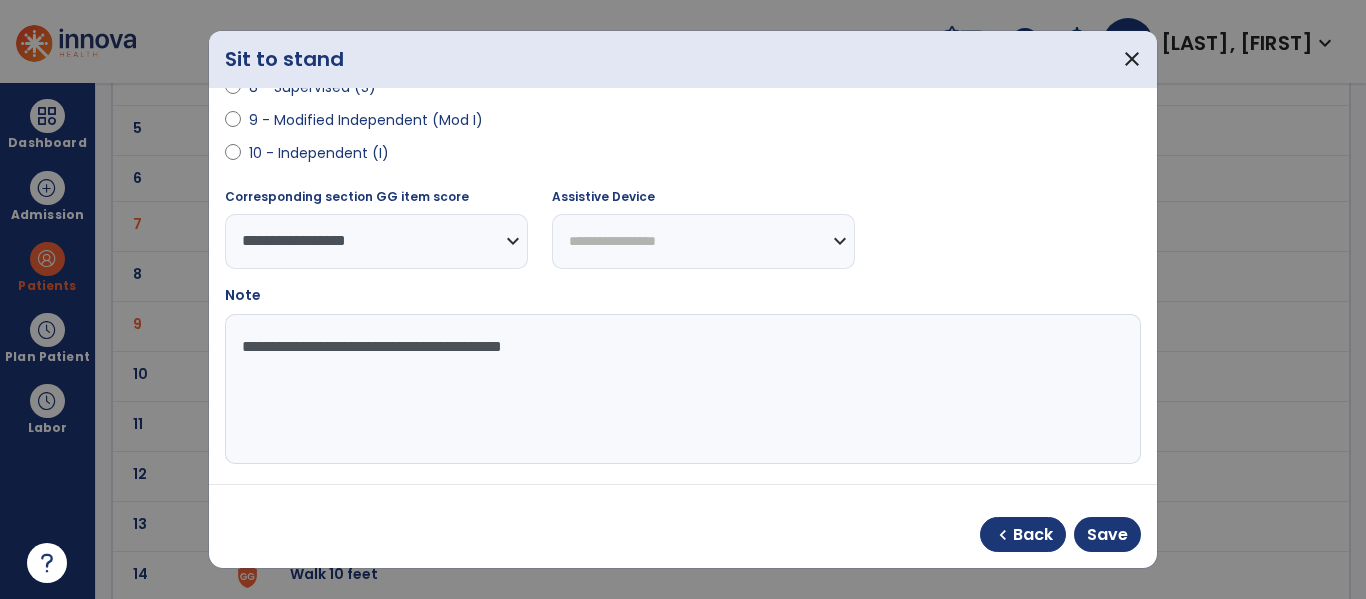type on "**********" 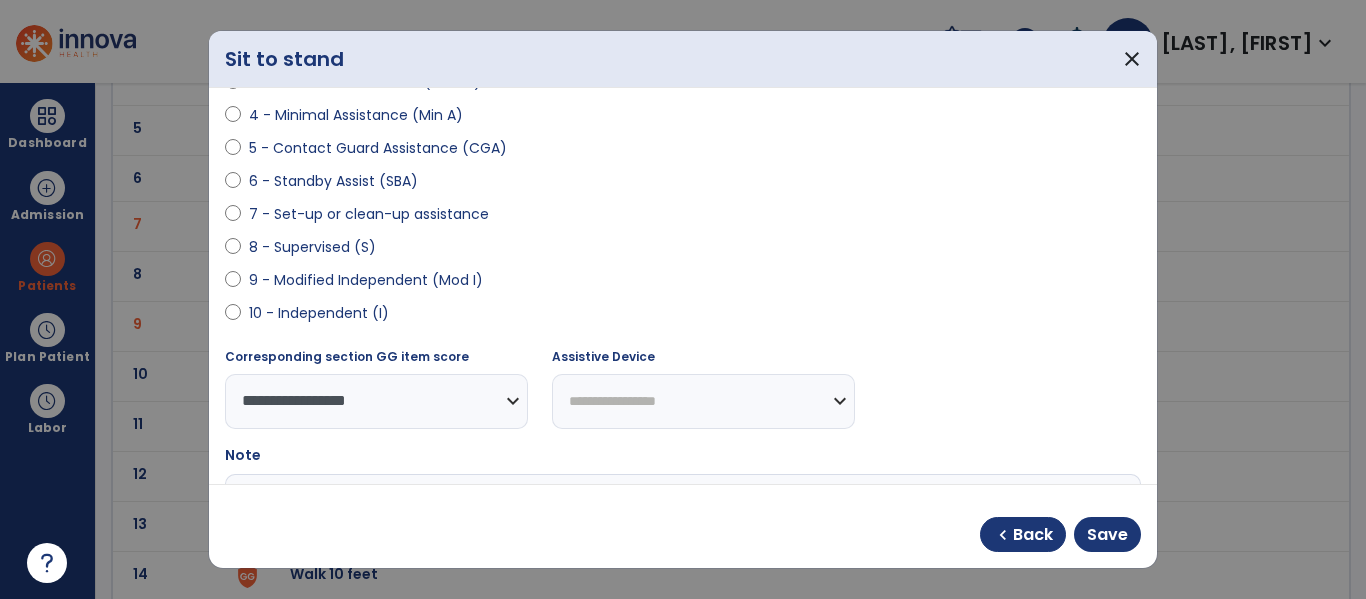 scroll, scrollTop: 496, scrollLeft: 0, axis: vertical 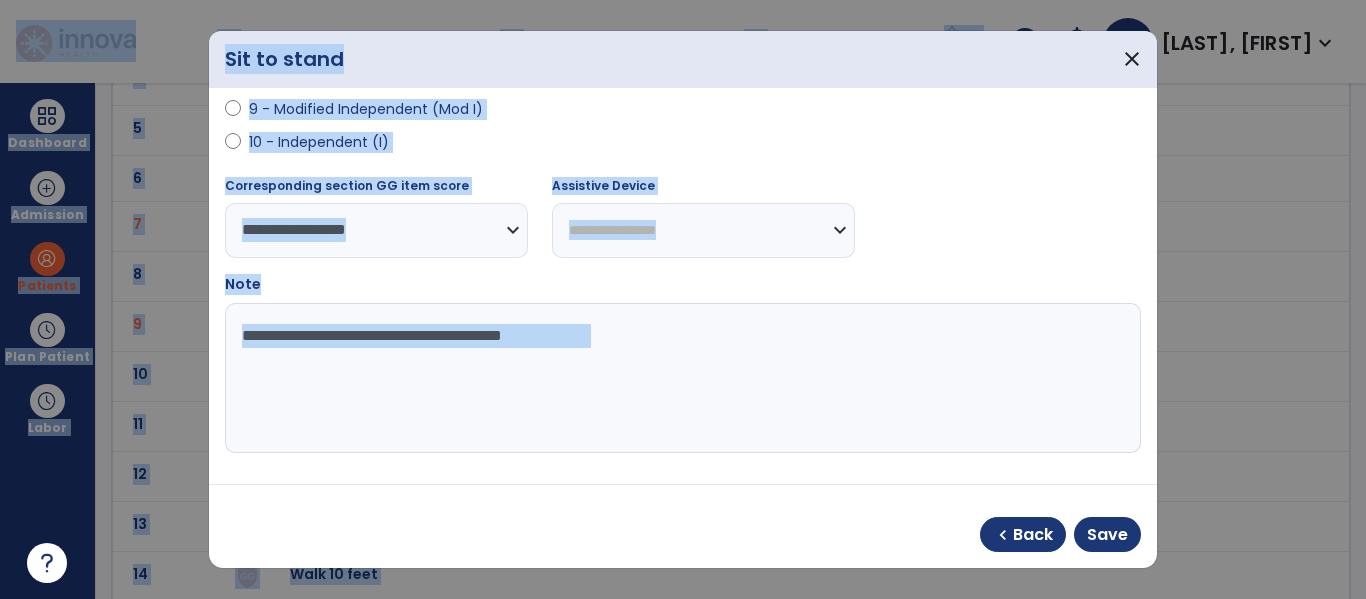 copy on "domain_disabled   American Senior Communities   domain_disabled   Westview Nursing & Rehab   expand_more   Westview Nursing & Rehab  Go Live: On schedule My Time:   Monday, Jul 14   Open your timecard  arrow_right Notifications  No Notifications yet   EM   Marzan, Eliza   expand_more   home   Home   person   Profile   help   Help   logout   Log out  Dashboard  dashboard  Therapist Dashboard Admission Patients  format_list_bulleted  Patient List  space_dashboard  Patient Board  insert_chart  PDPM Board Plan Patient  event_note  Planner  content_paste_go  Scheduler  content_paste_go  Whiteboard Labor  content_paste_go  Timecards  arrow_back   Functional Deficits   Mobility   ADLs/Selfcare  1 1 step (curb) 2 4 steps (stairs) 3 12 steps (stairs) 4 Car transfer 5 Chair/bed to chair transfer 6 General Wheelchair Mobility 7 Lying to sitting on side of bed 8 Pick up object from floor 9 Roll left to right while in bed 10 Sit to lying while in bed 11 Sit to stand 12 Toilet transfer 13 Tub/Shower Transfer 14 Walk 10..." 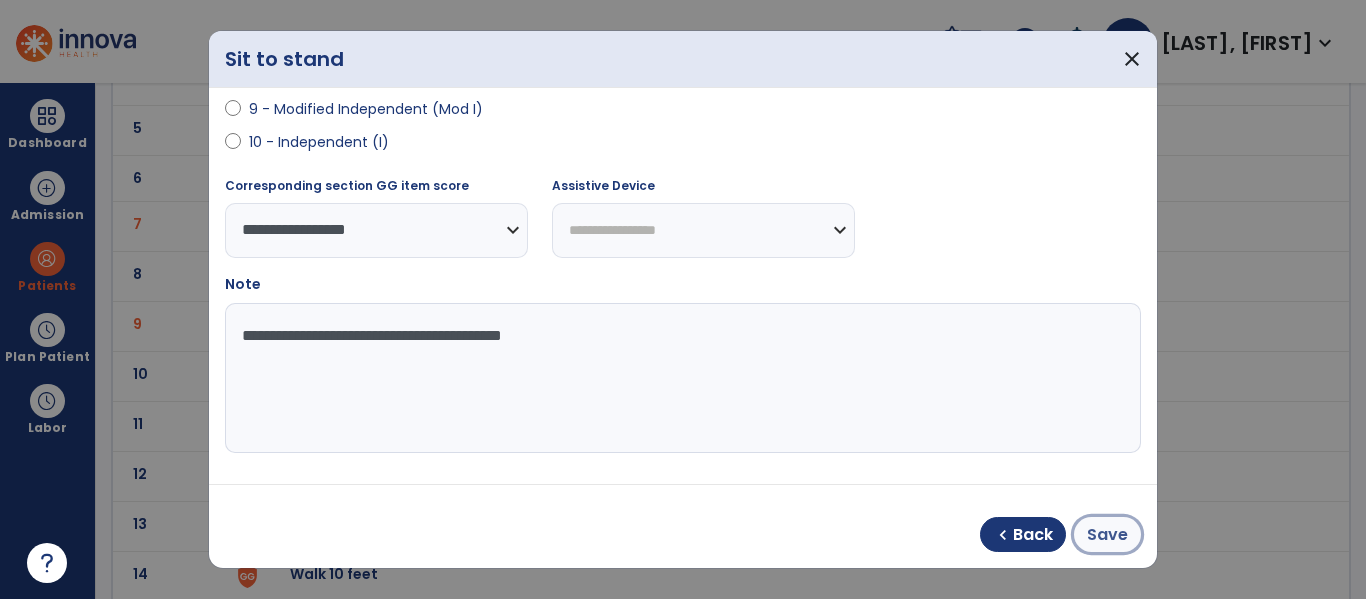 click on "Save" at bounding box center [1107, 535] 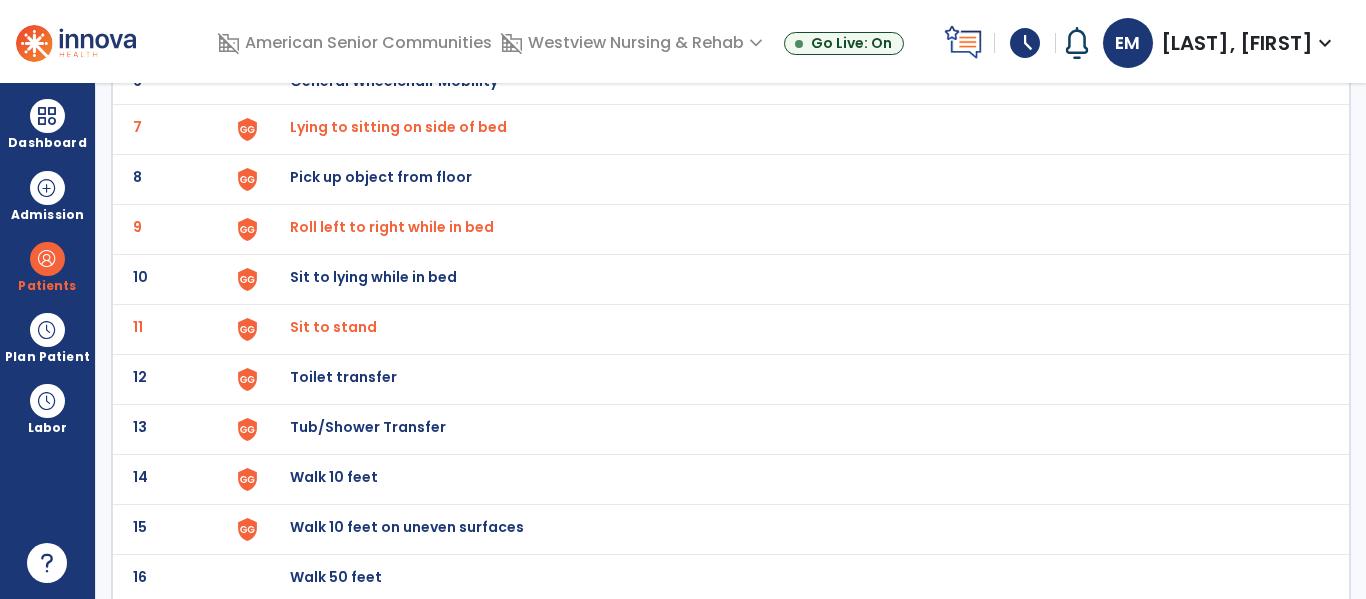 scroll, scrollTop: 440, scrollLeft: 0, axis: vertical 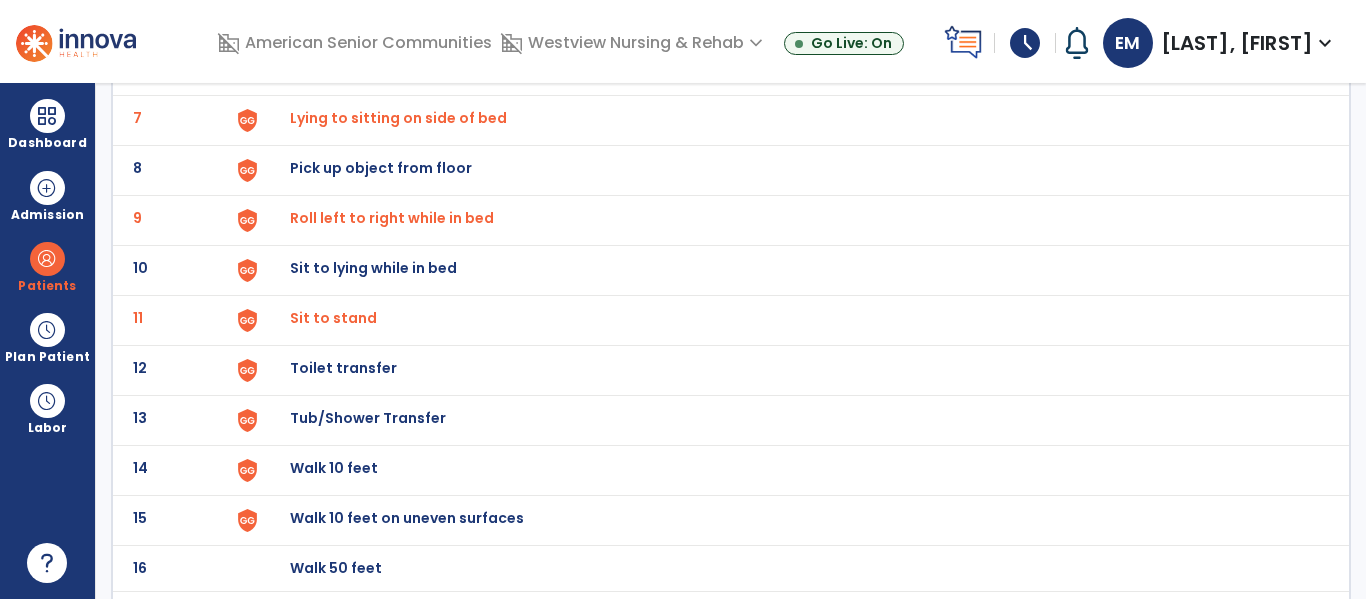 click on "Walk 10 feet" at bounding box center [789, -176] 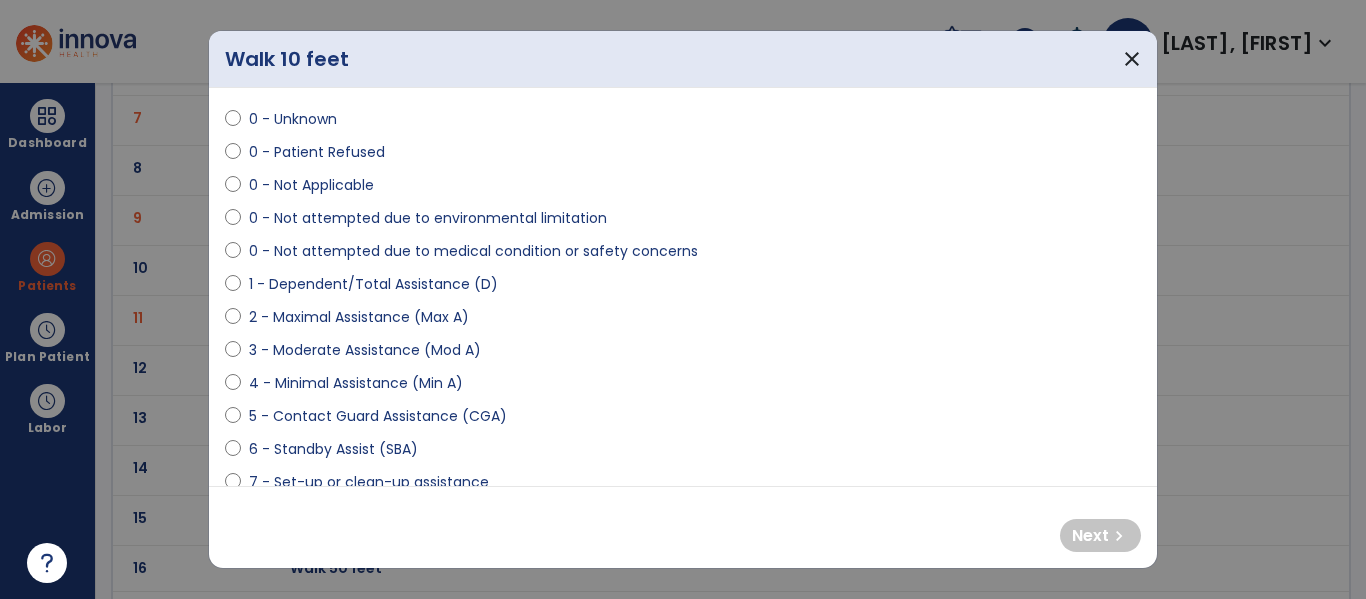 click on "5 - Contact Guard Assistance (CGA)" at bounding box center (378, 416) 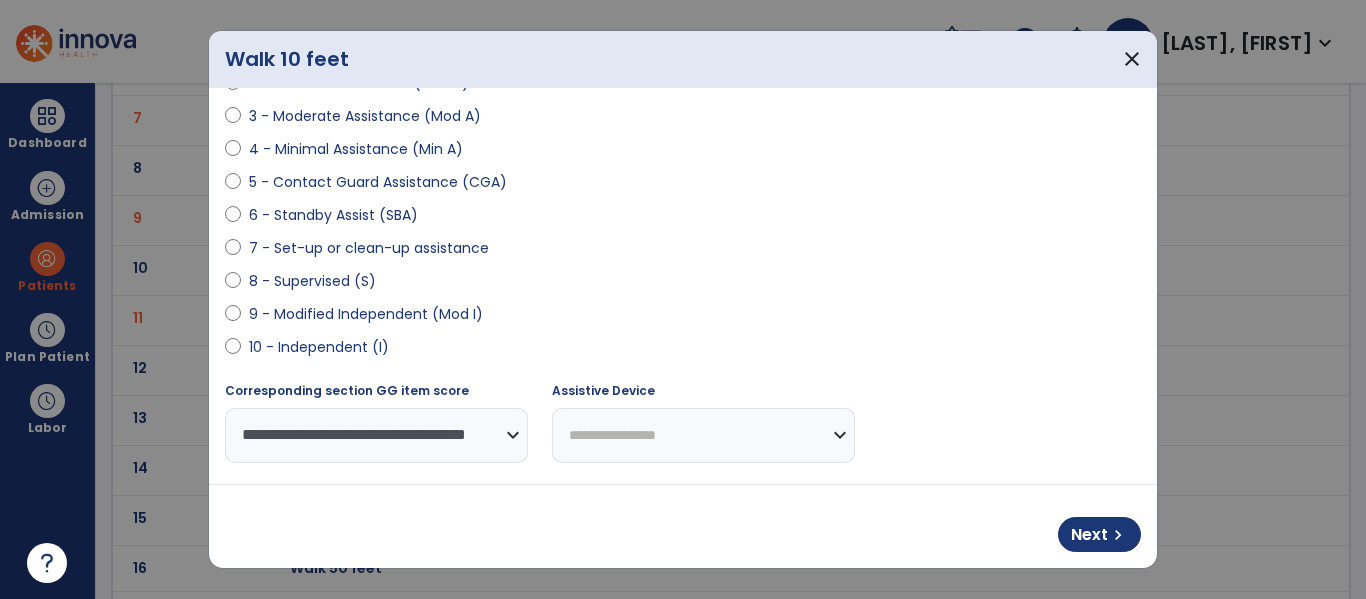 scroll, scrollTop: 293, scrollLeft: 0, axis: vertical 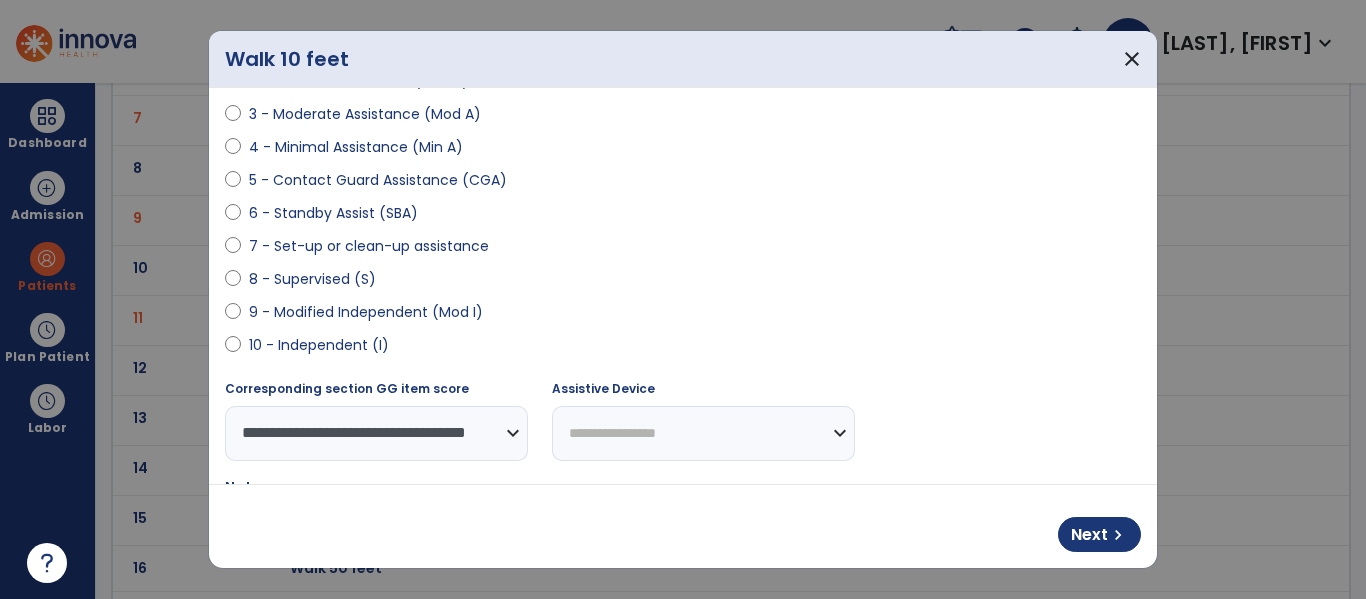 click on "**********" at bounding box center (703, 433) 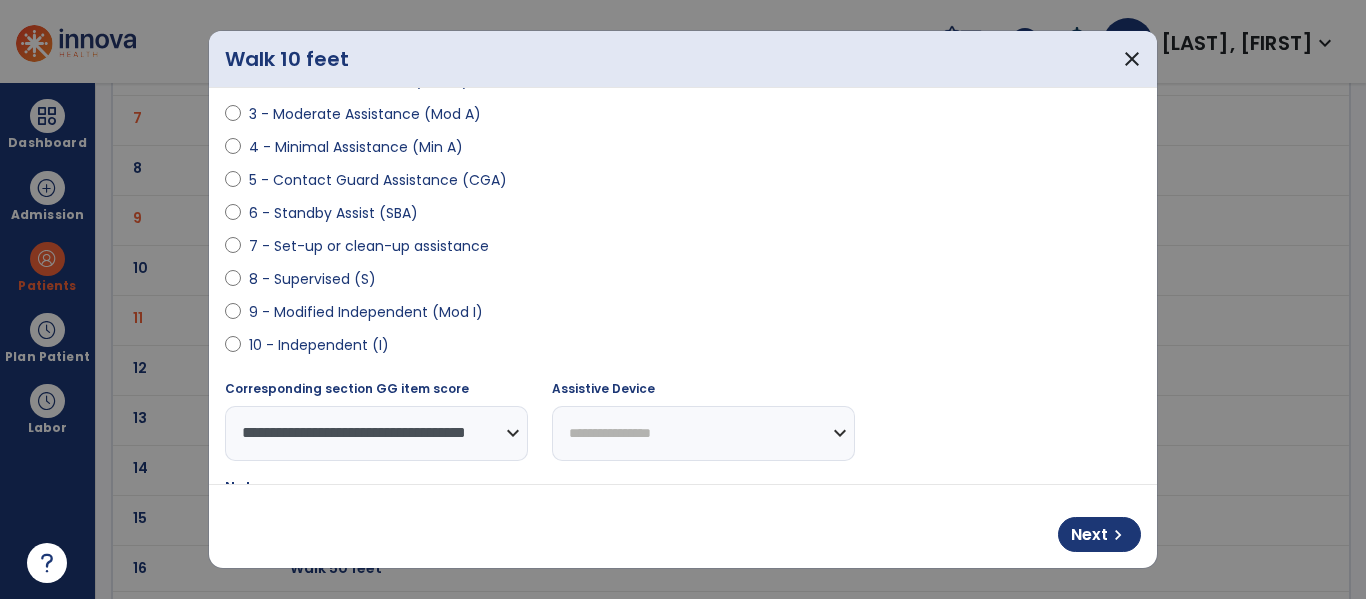 click on "**********" at bounding box center (703, 433) 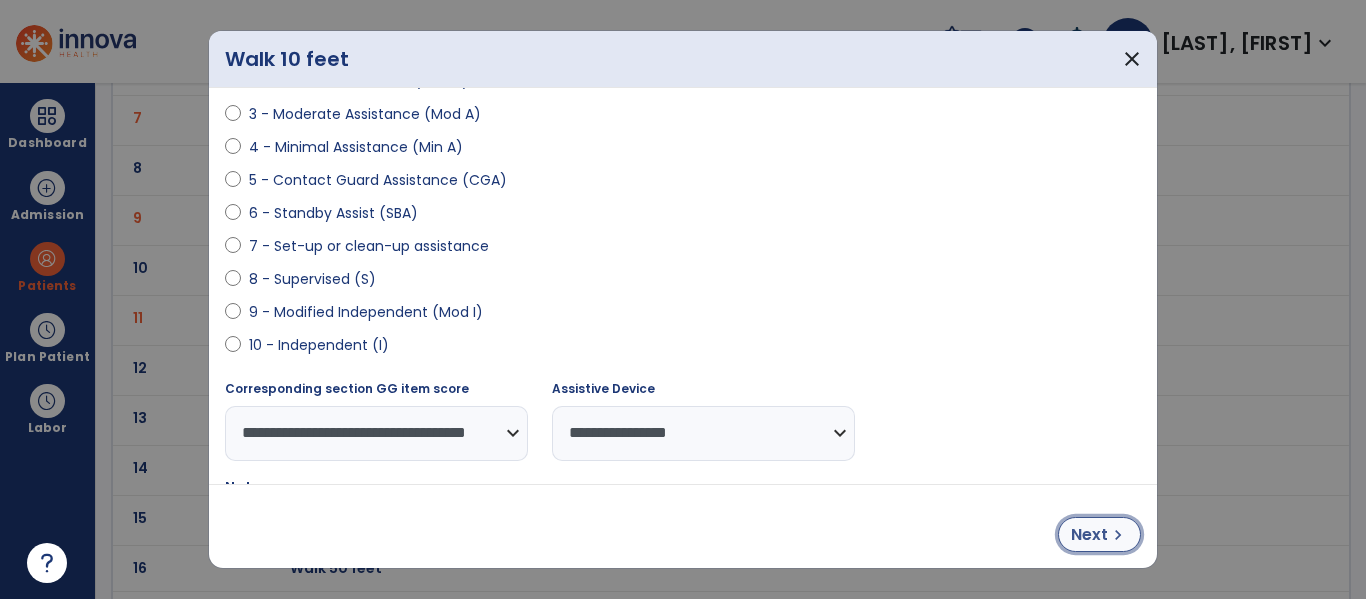 click on "chevron_right" at bounding box center [1118, 535] 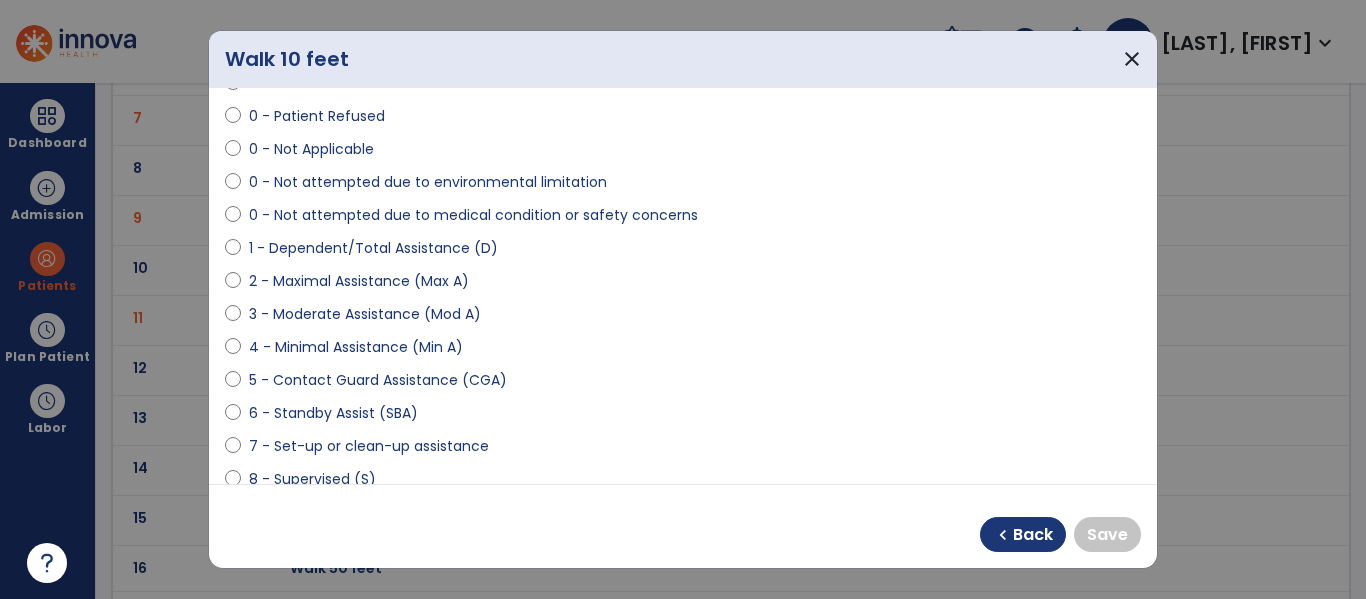 scroll, scrollTop: 92, scrollLeft: 0, axis: vertical 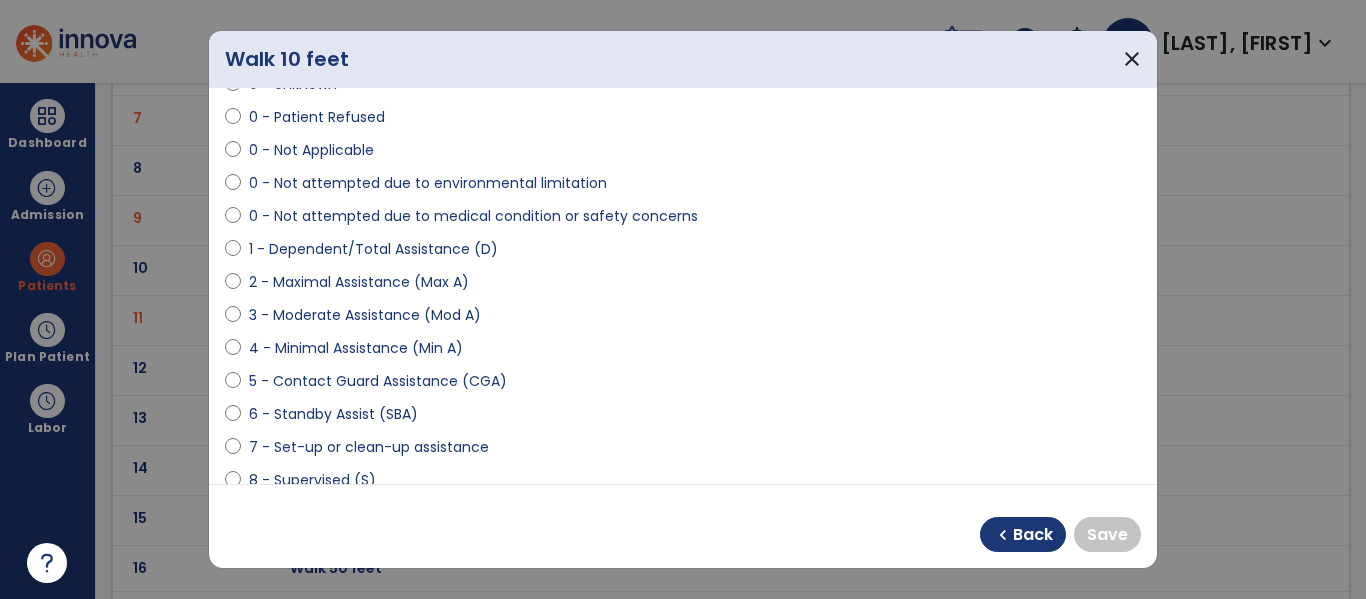 select on "**********" 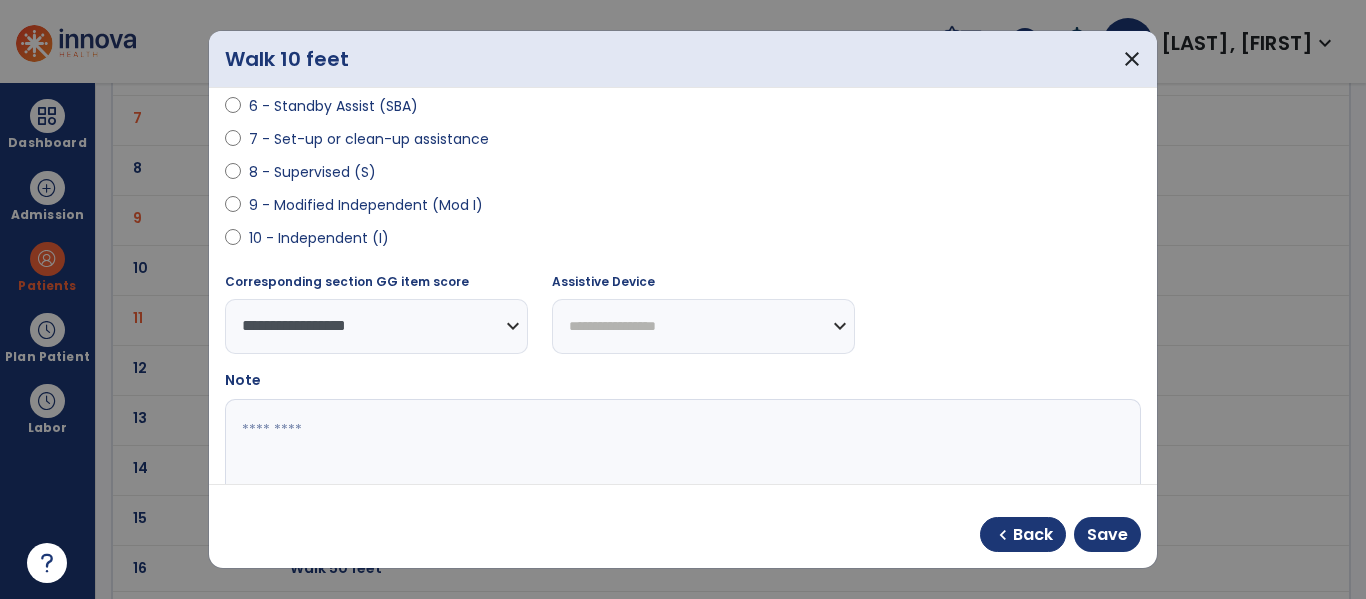 scroll, scrollTop: 414, scrollLeft: 0, axis: vertical 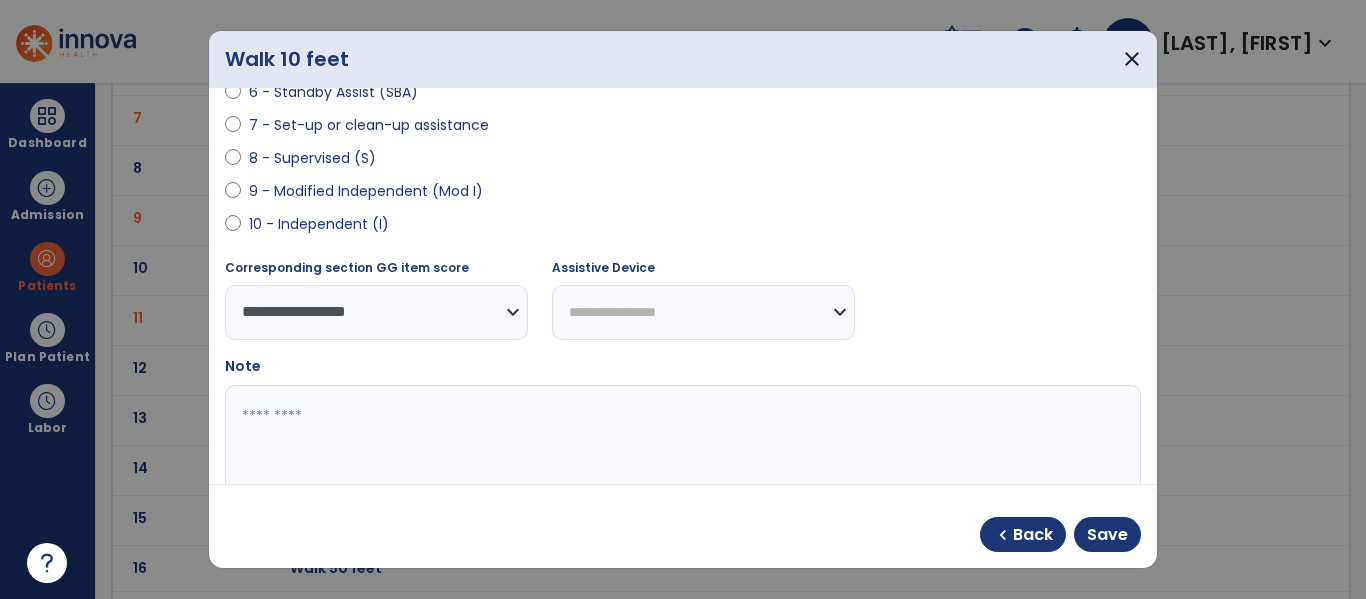 click at bounding box center [680, 460] 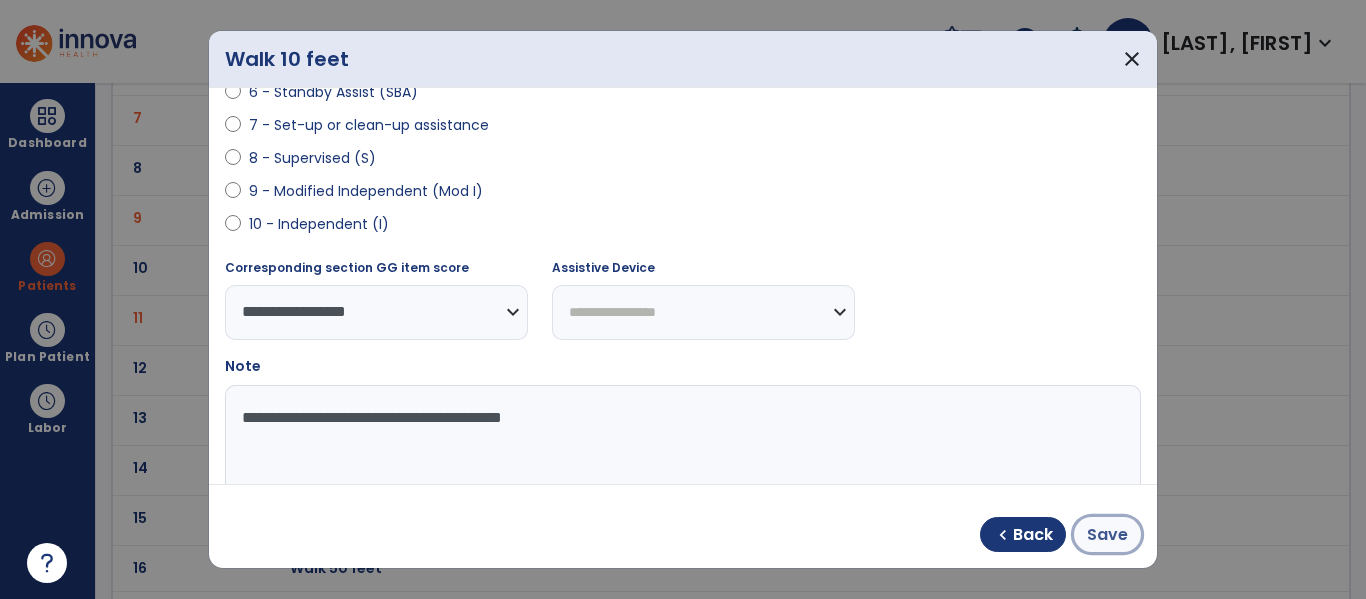 click on "Save" at bounding box center (1107, 535) 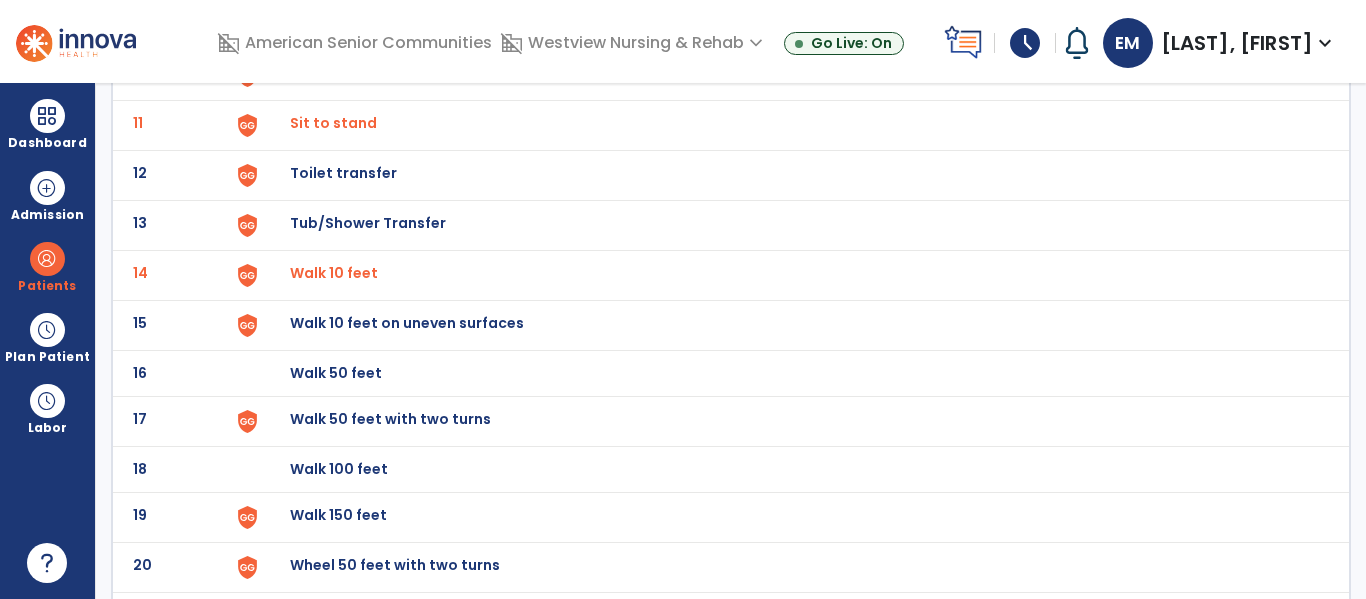 scroll, scrollTop: 673, scrollLeft: 0, axis: vertical 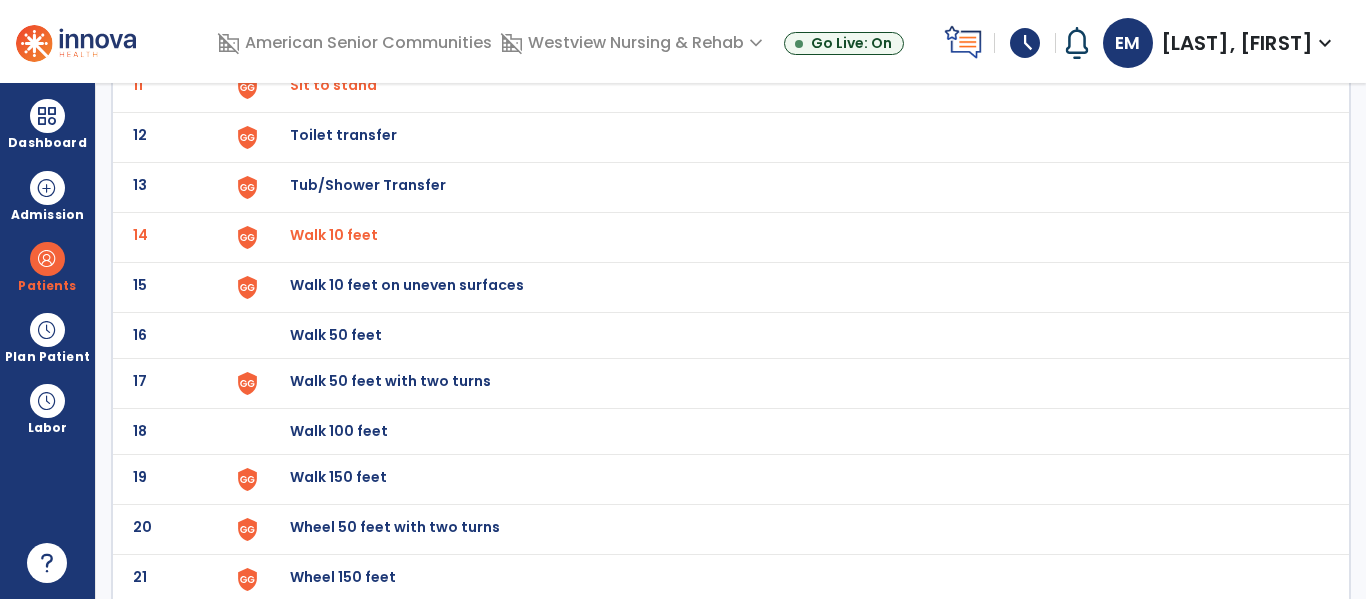 click on "Walk 50 feet with two turns" at bounding box center [789, -409] 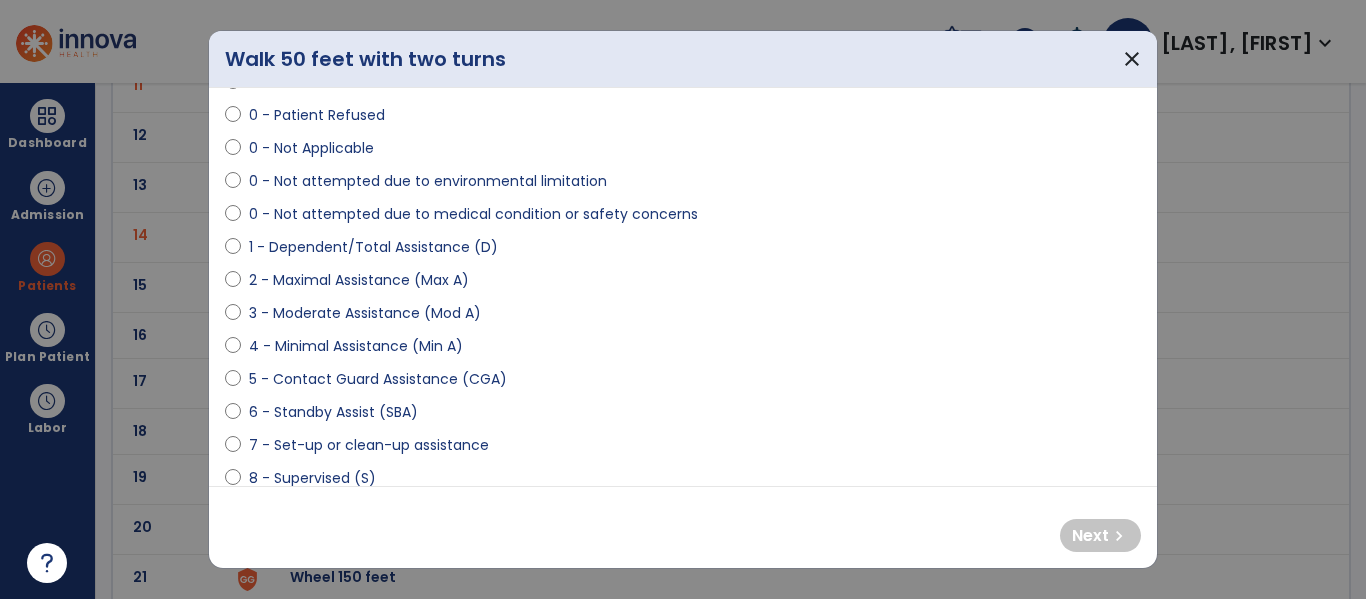 click on "5 - Contact Guard Assistance (CGA)" at bounding box center [378, 379] 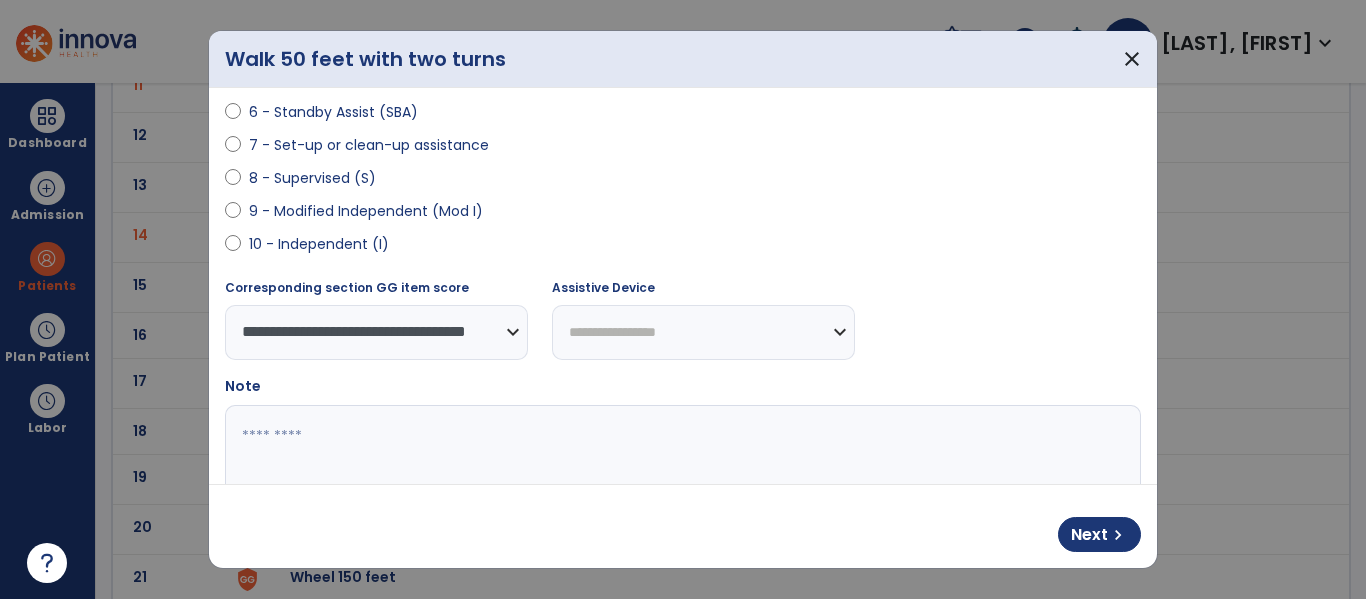scroll, scrollTop: 395, scrollLeft: 0, axis: vertical 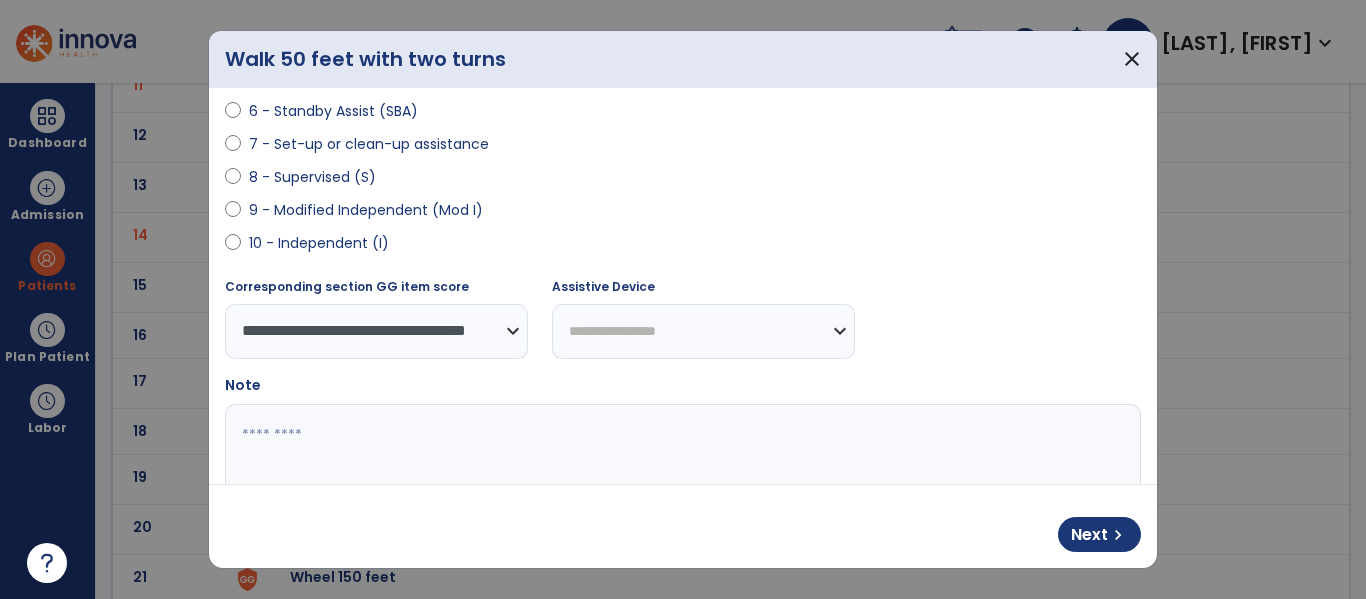 click on "**********" at bounding box center (703, 331) 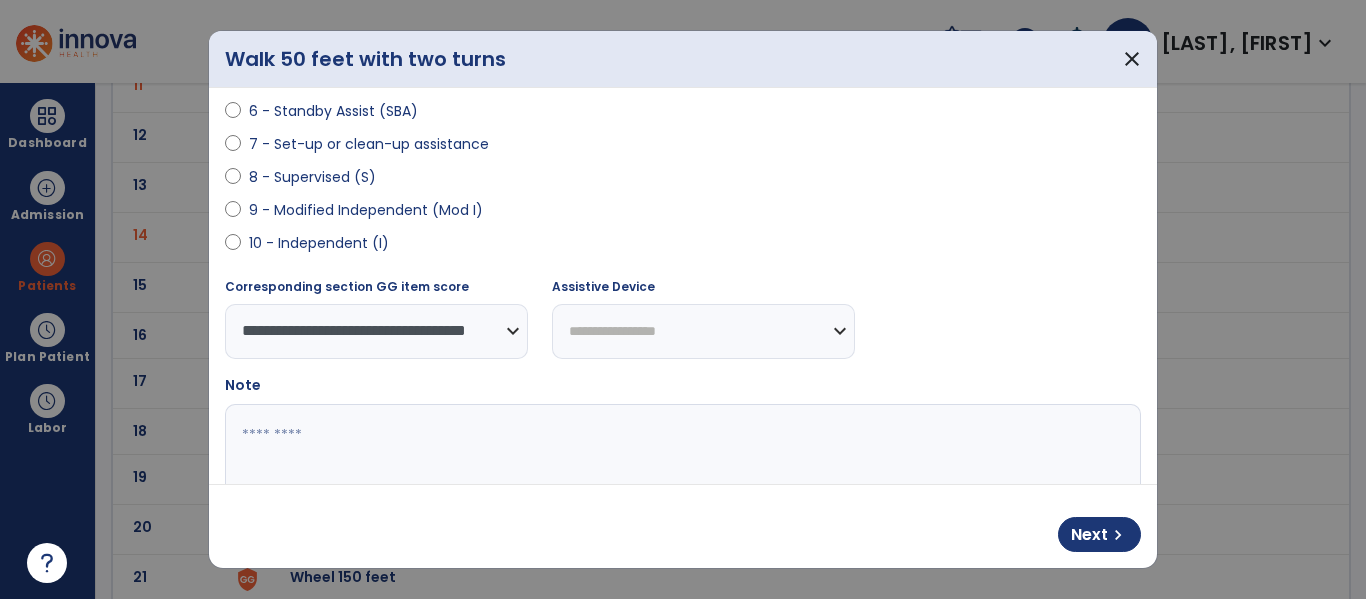 select on "**********" 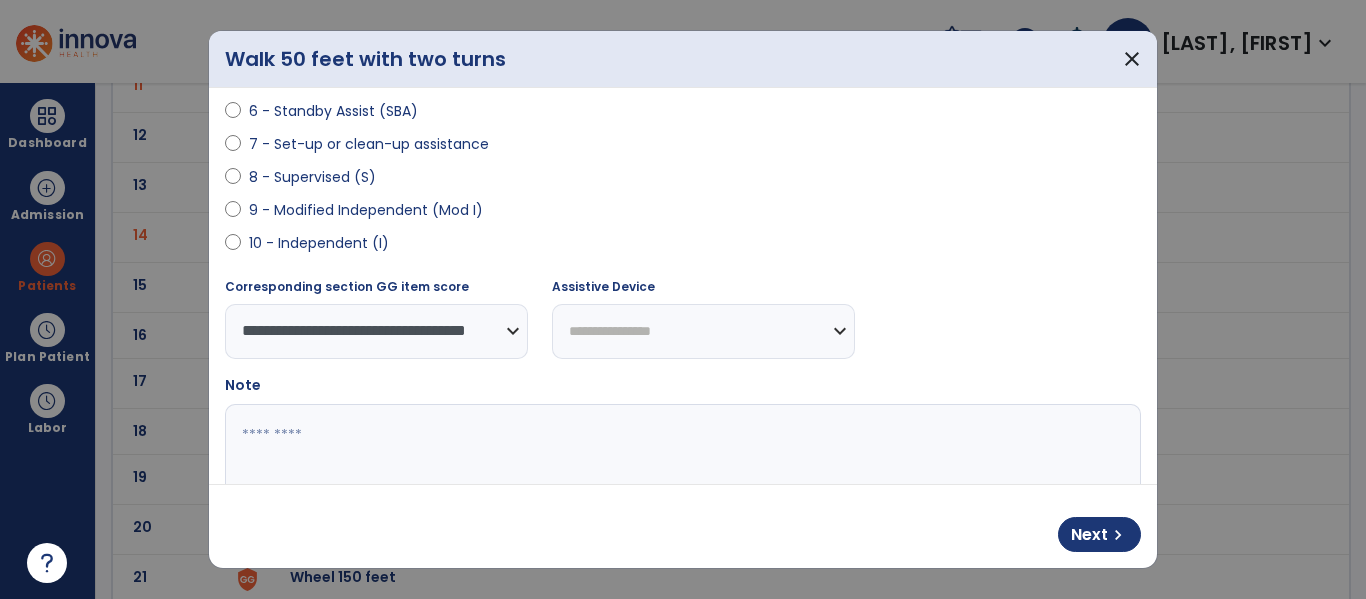 click on "**********" at bounding box center [703, 331] 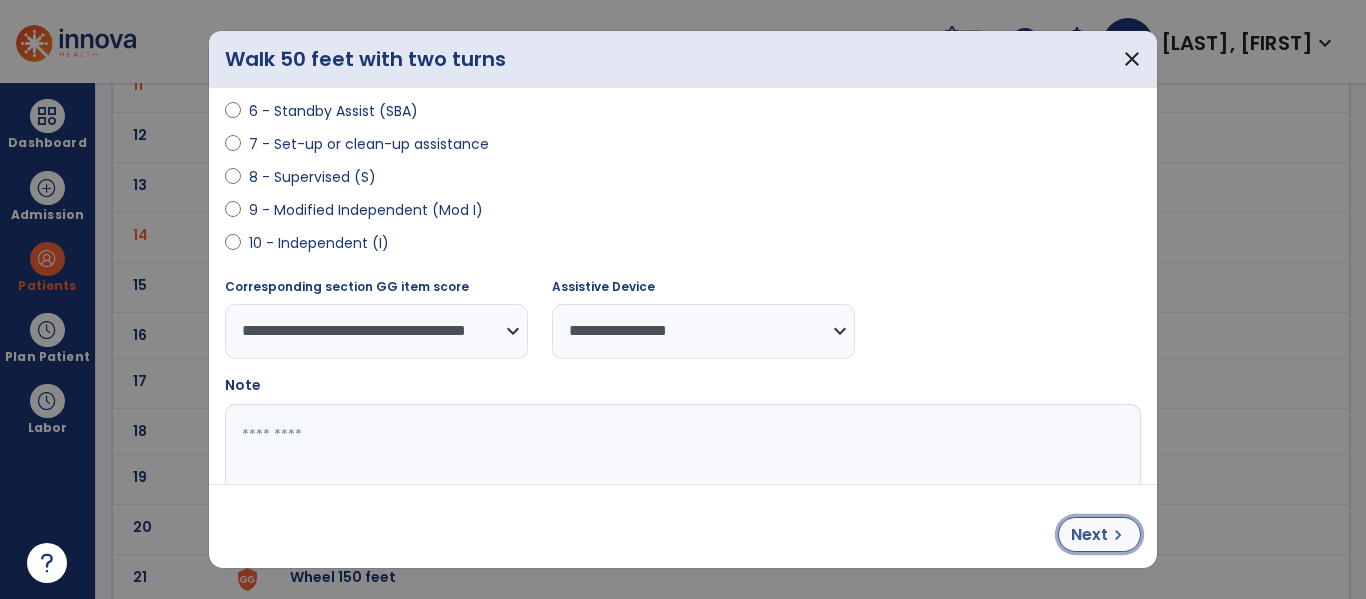 click on "chevron_right" at bounding box center [1118, 535] 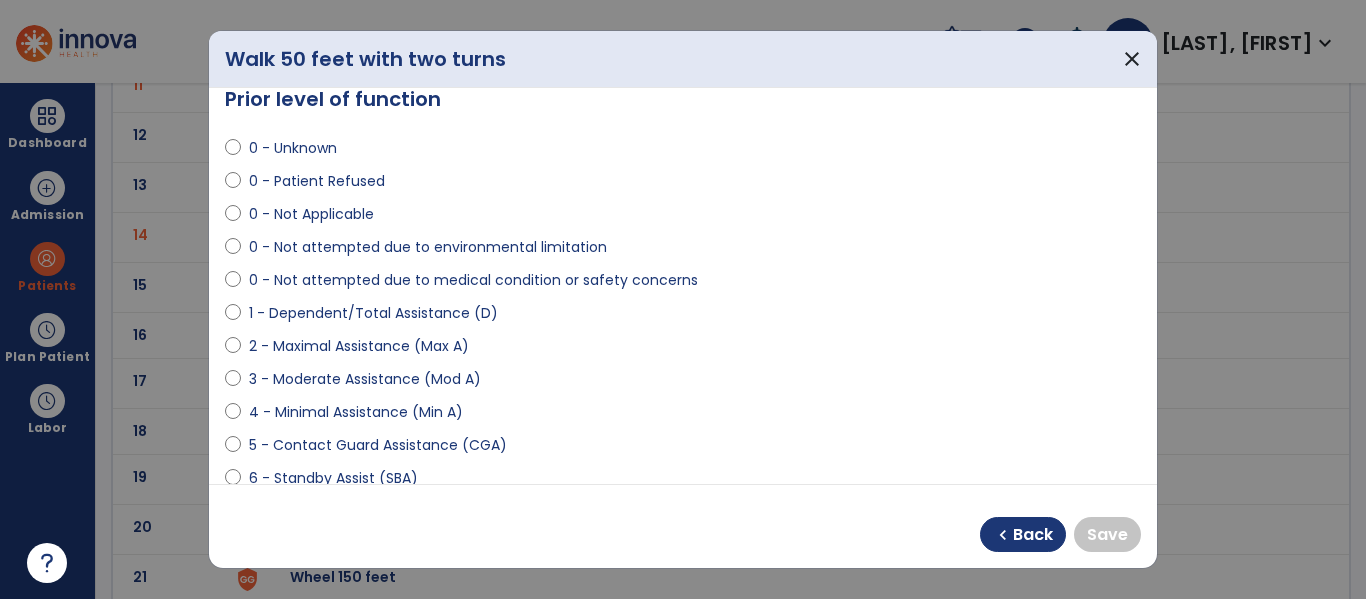 scroll, scrollTop: 0, scrollLeft: 0, axis: both 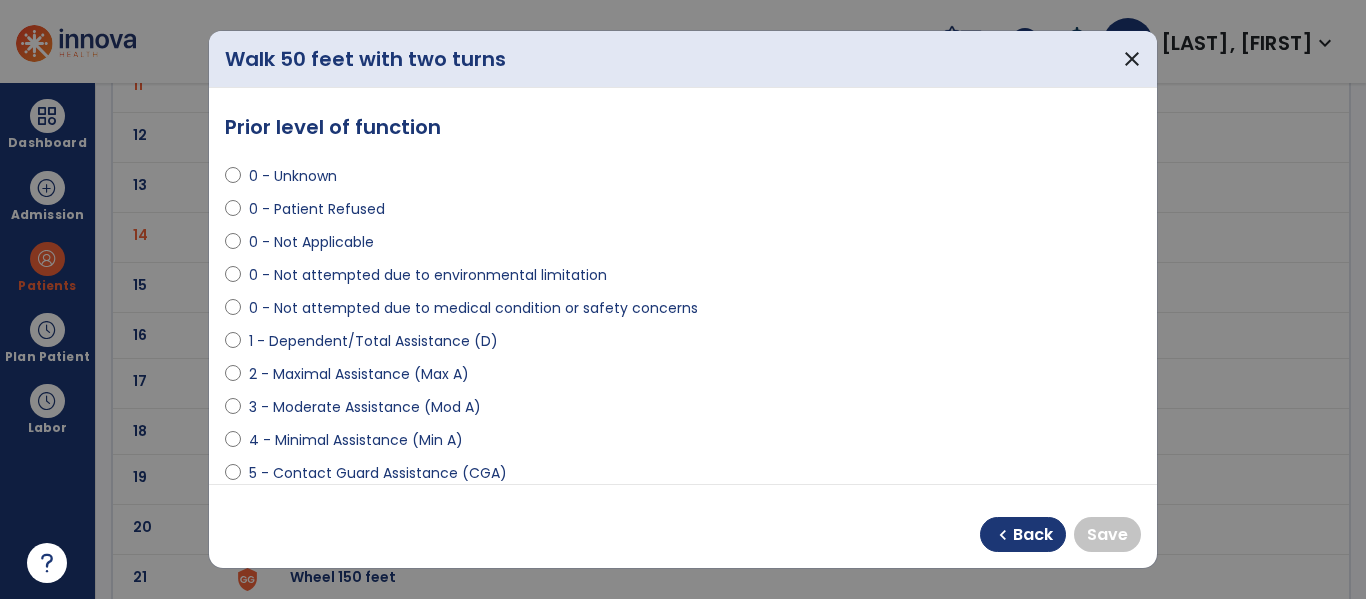 select on "**********" 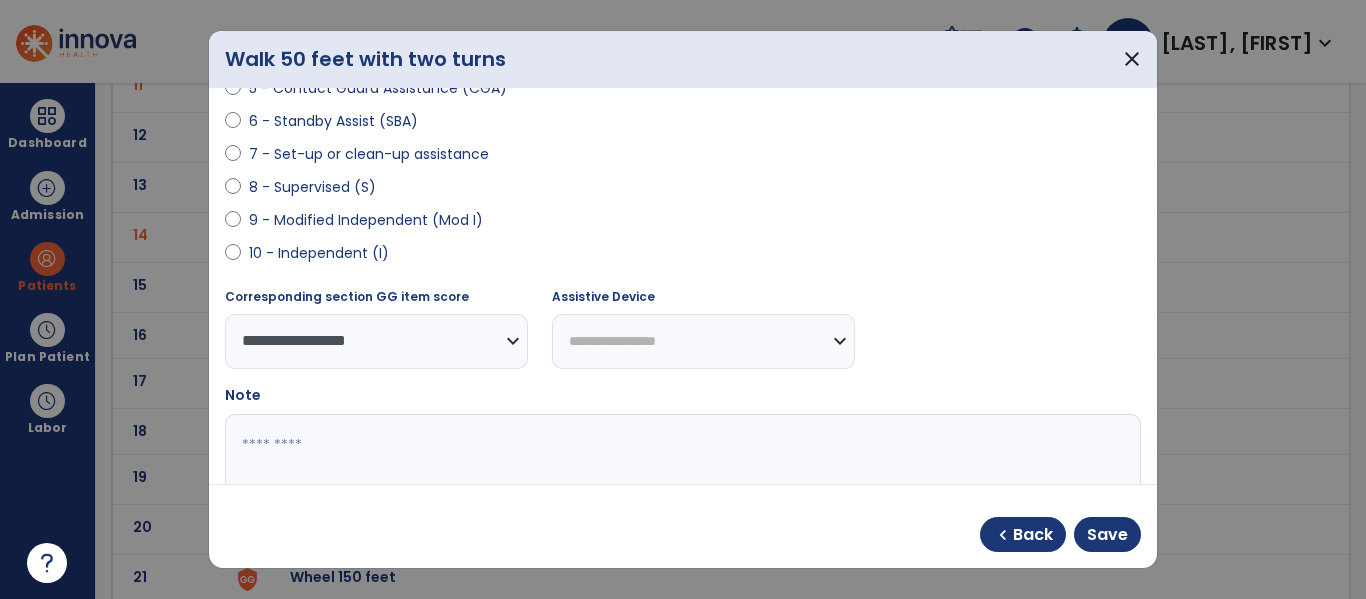 scroll, scrollTop: 388, scrollLeft: 0, axis: vertical 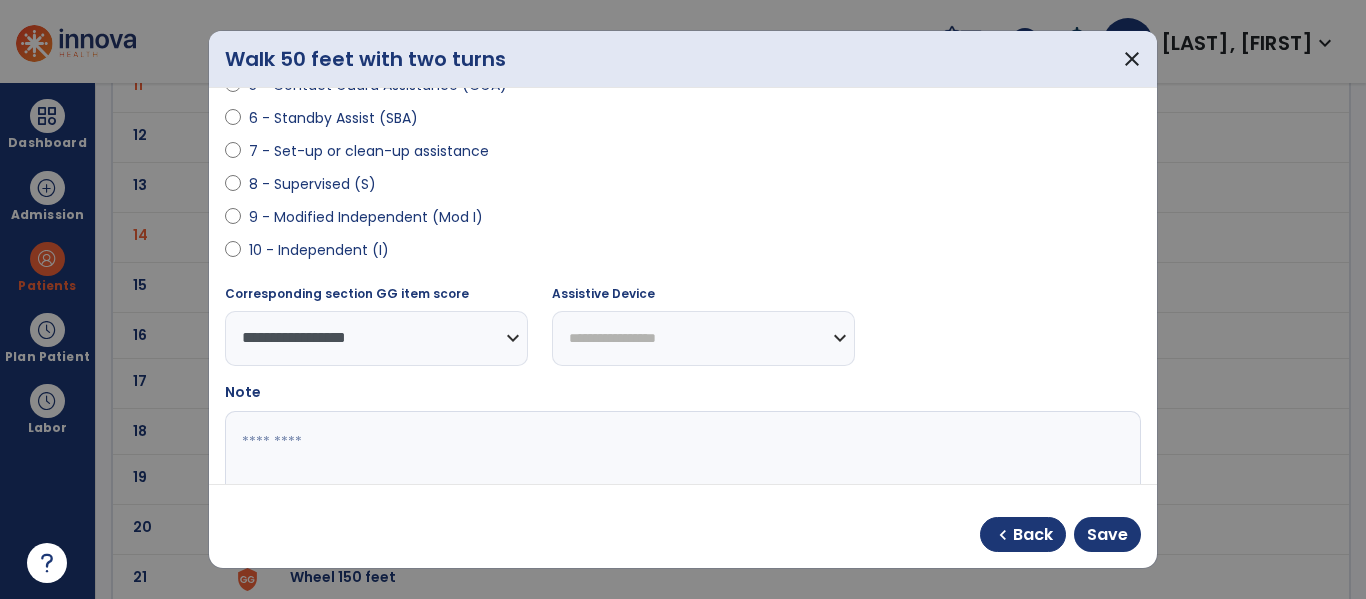 click at bounding box center (680, 486) 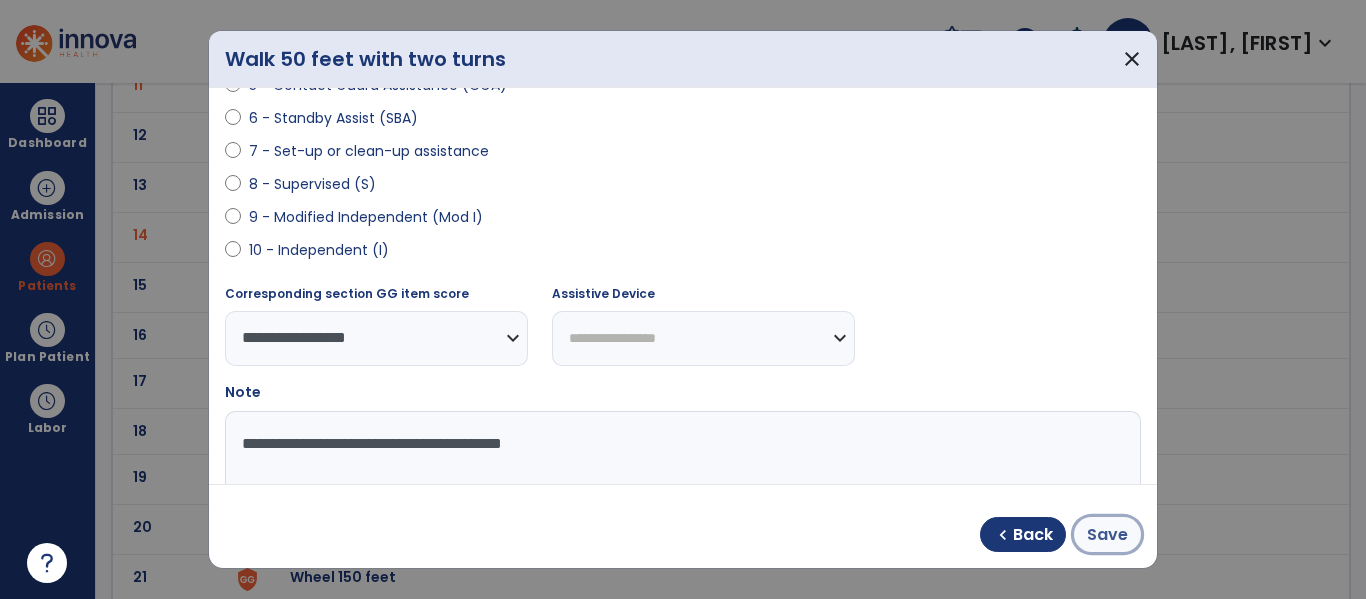 click on "Save" at bounding box center [1107, 535] 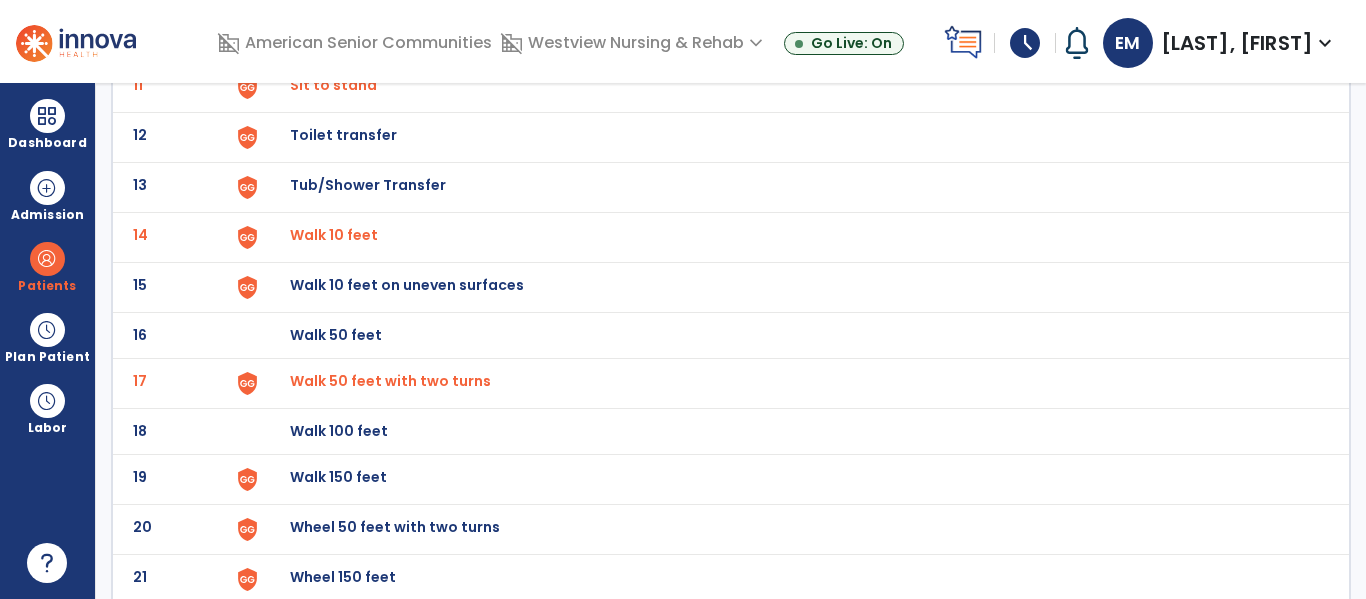 click on "Walk 150 feet" at bounding box center [789, -409] 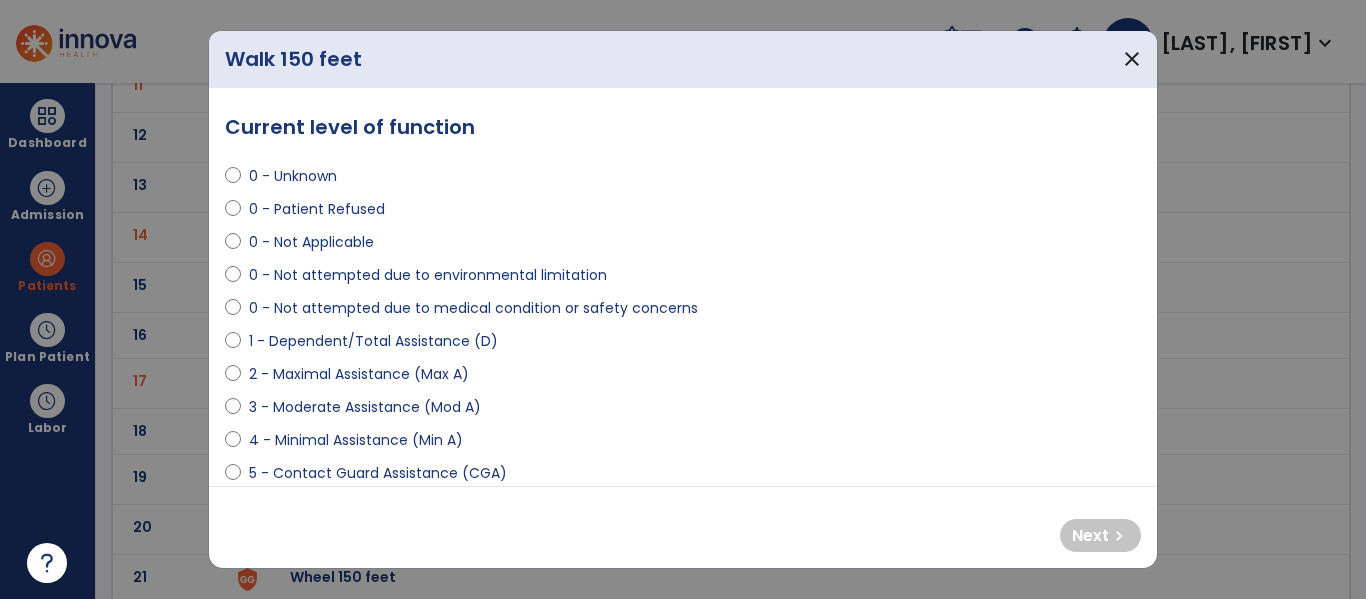 click on "0 - Not attempted due to medical condition or safety concerns" at bounding box center (473, 308) 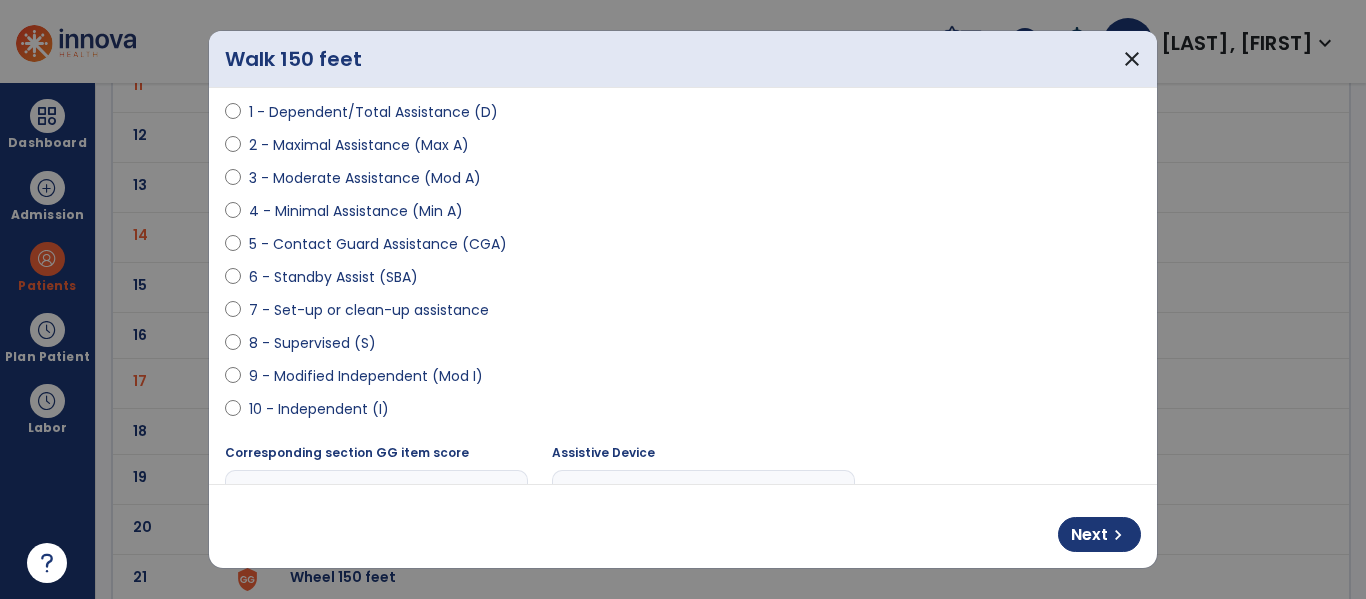scroll, scrollTop: 230, scrollLeft: 0, axis: vertical 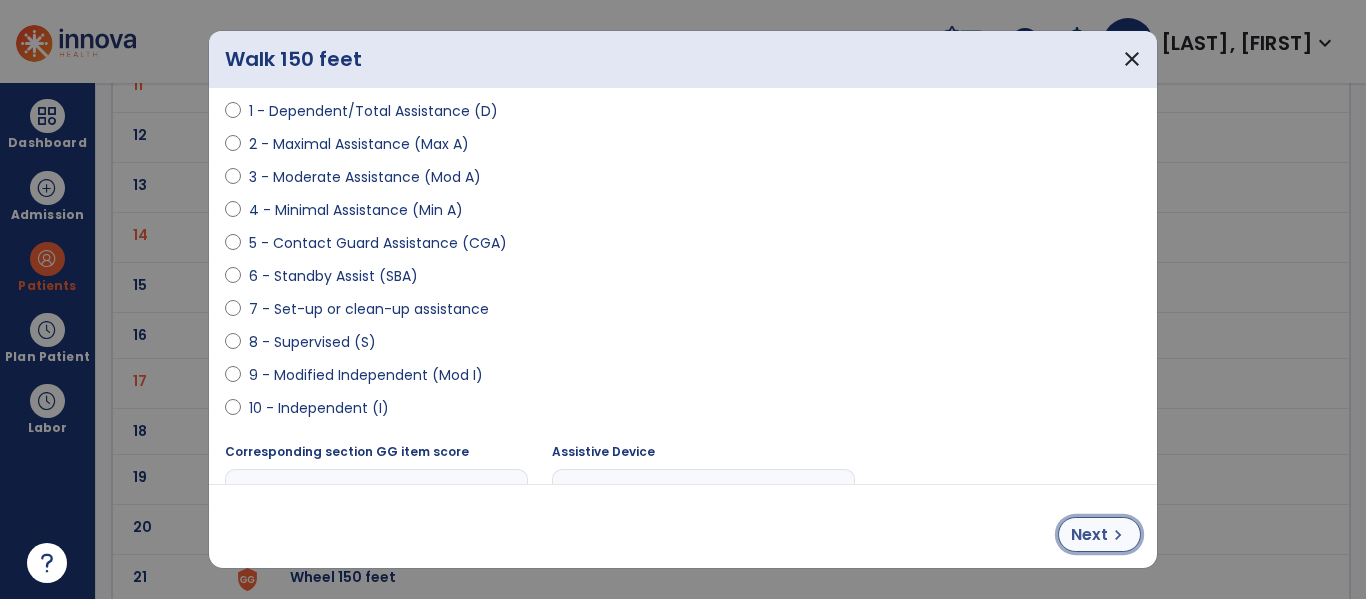 click on "Next" at bounding box center (1089, 535) 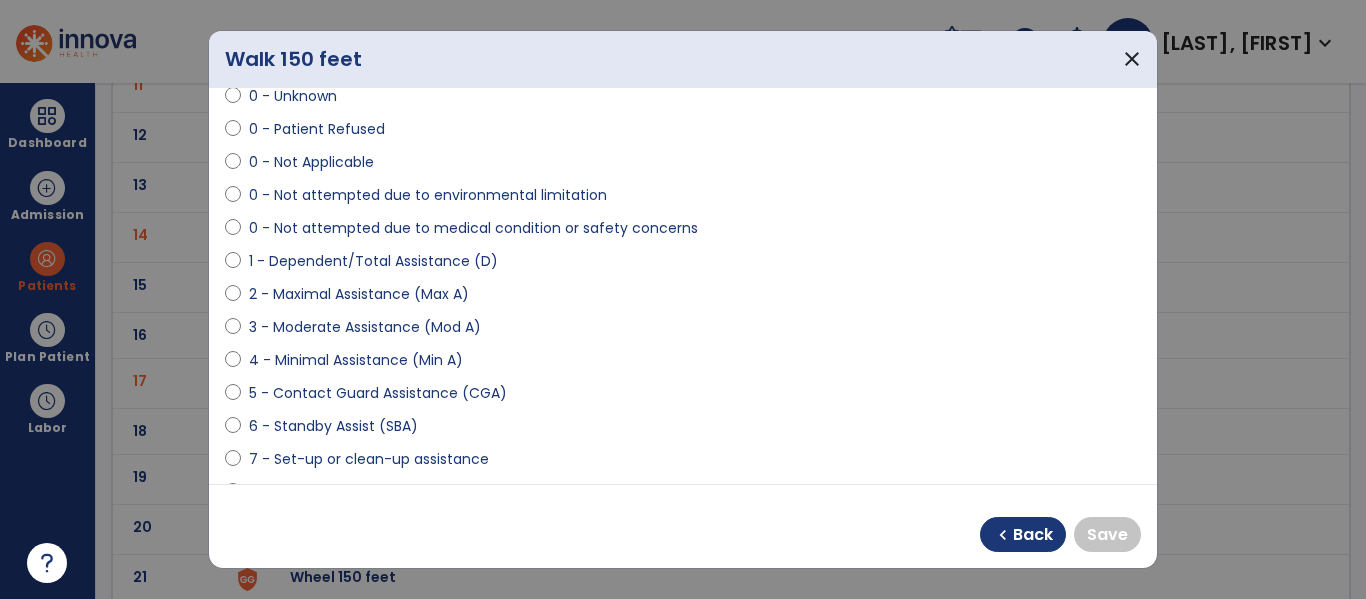 scroll, scrollTop: 78, scrollLeft: 0, axis: vertical 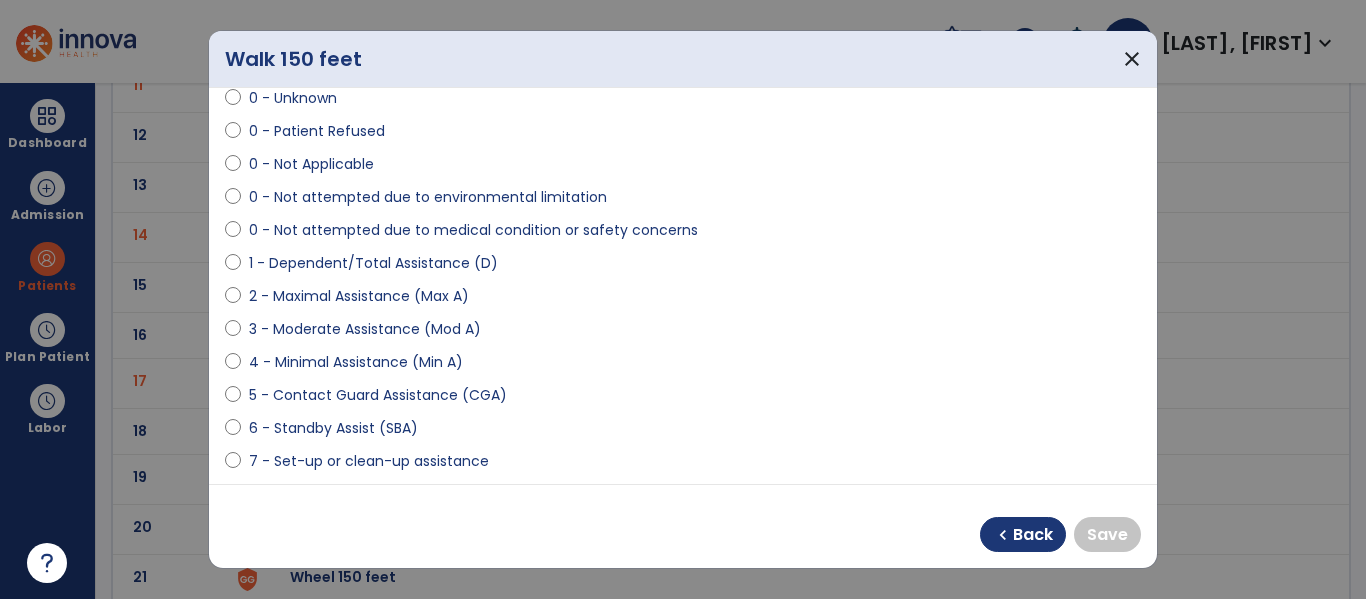 click on "0 - Not Applicable" at bounding box center [311, 164] 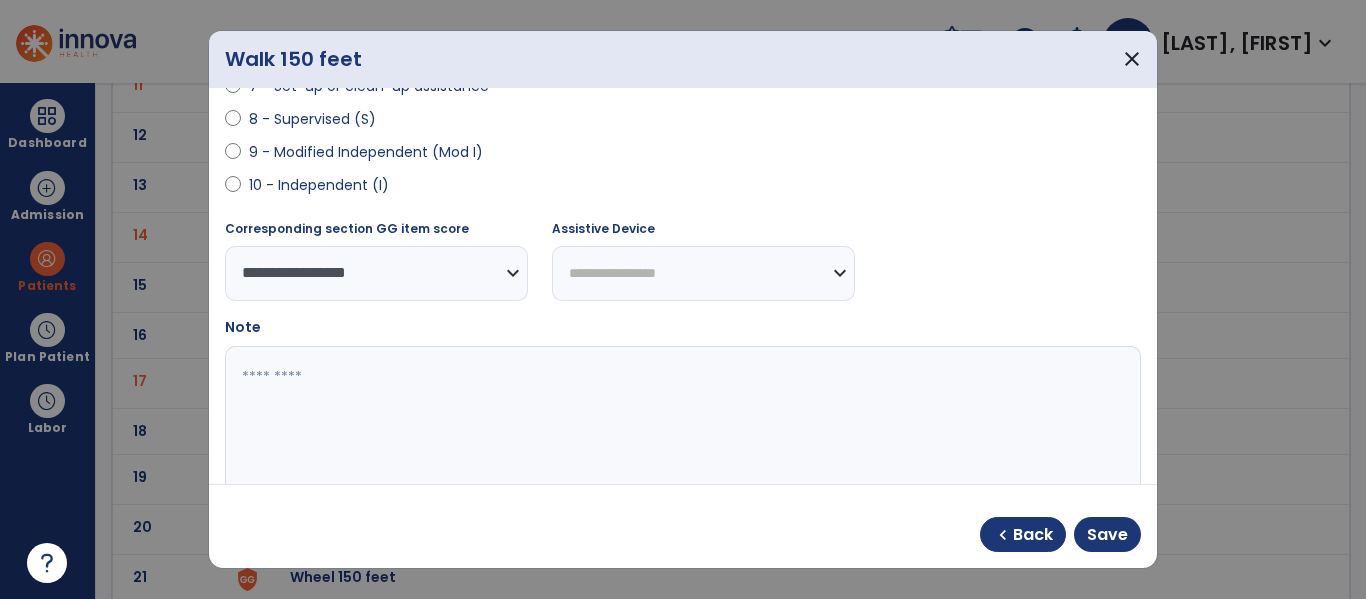 scroll, scrollTop: 454, scrollLeft: 0, axis: vertical 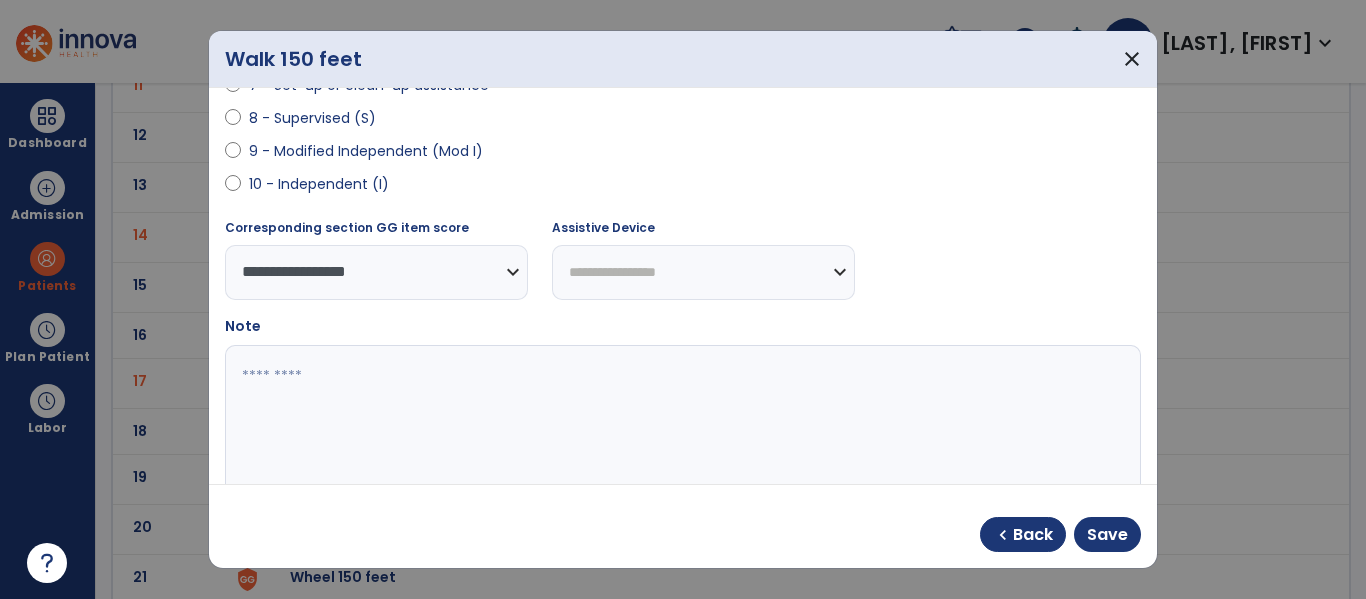 click at bounding box center [680, 420] 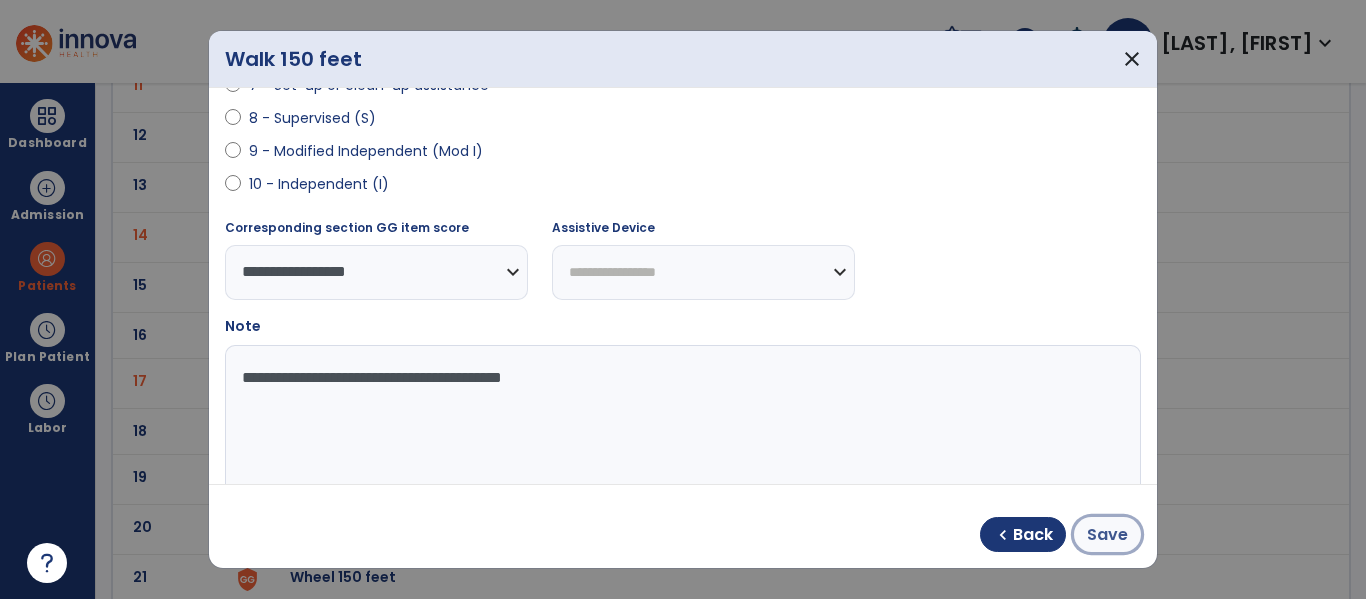 click on "Save" at bounding box center (1107, 535) 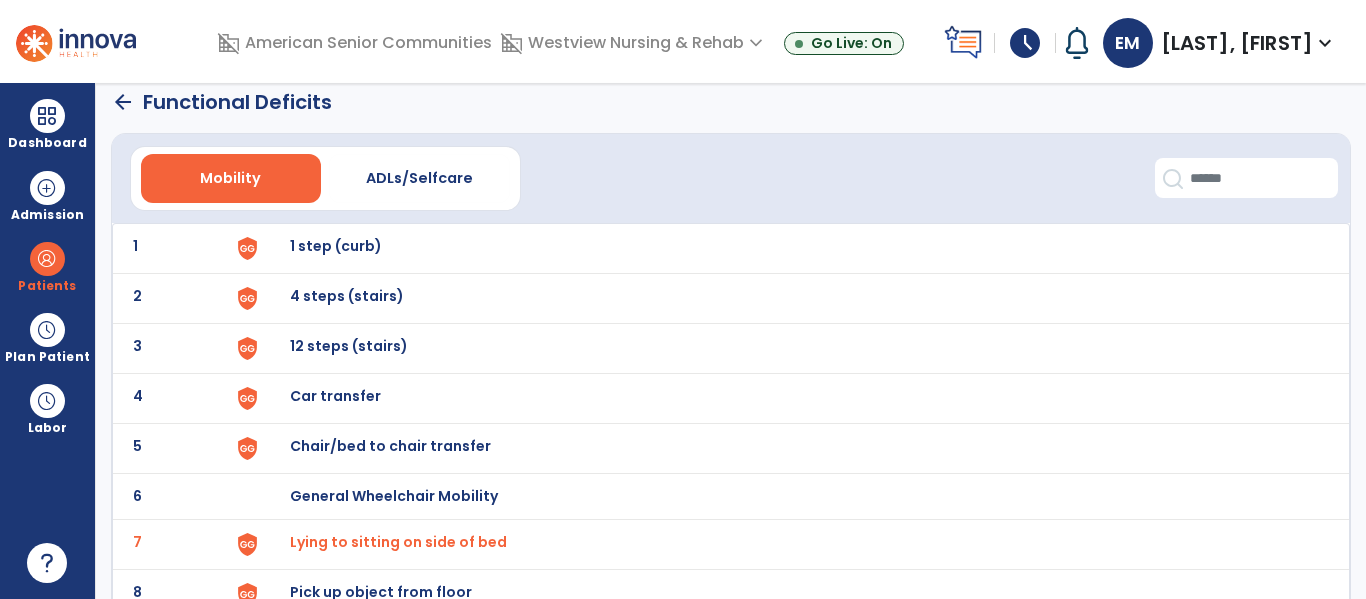 scroll, scrollTop: 0, scrollLeft: 0, axis: both 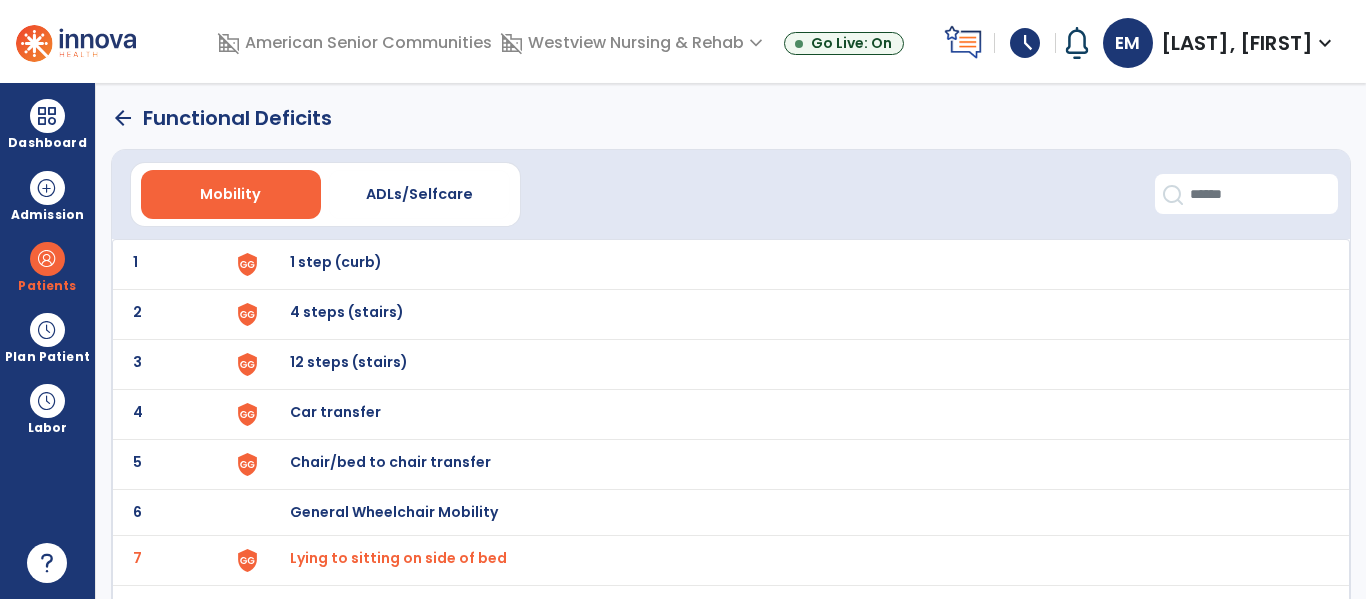 click on "arrow_back" 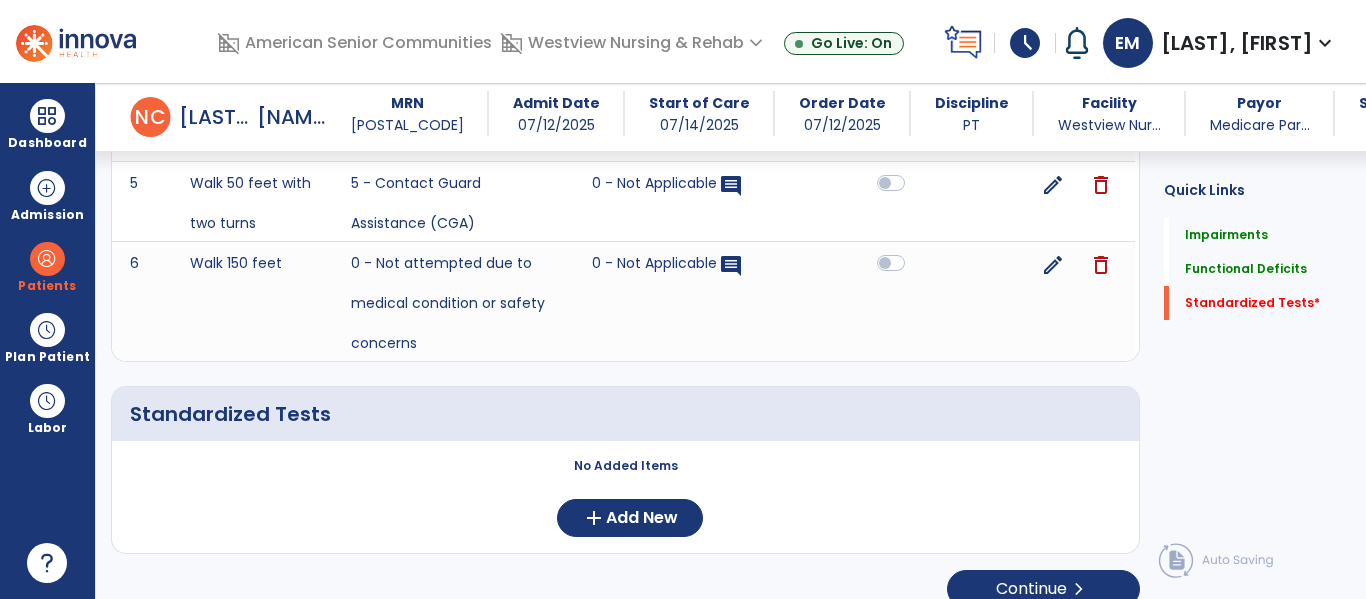 scroll, scrollTop: 1487, scrollLeft: 0, axis: vertical 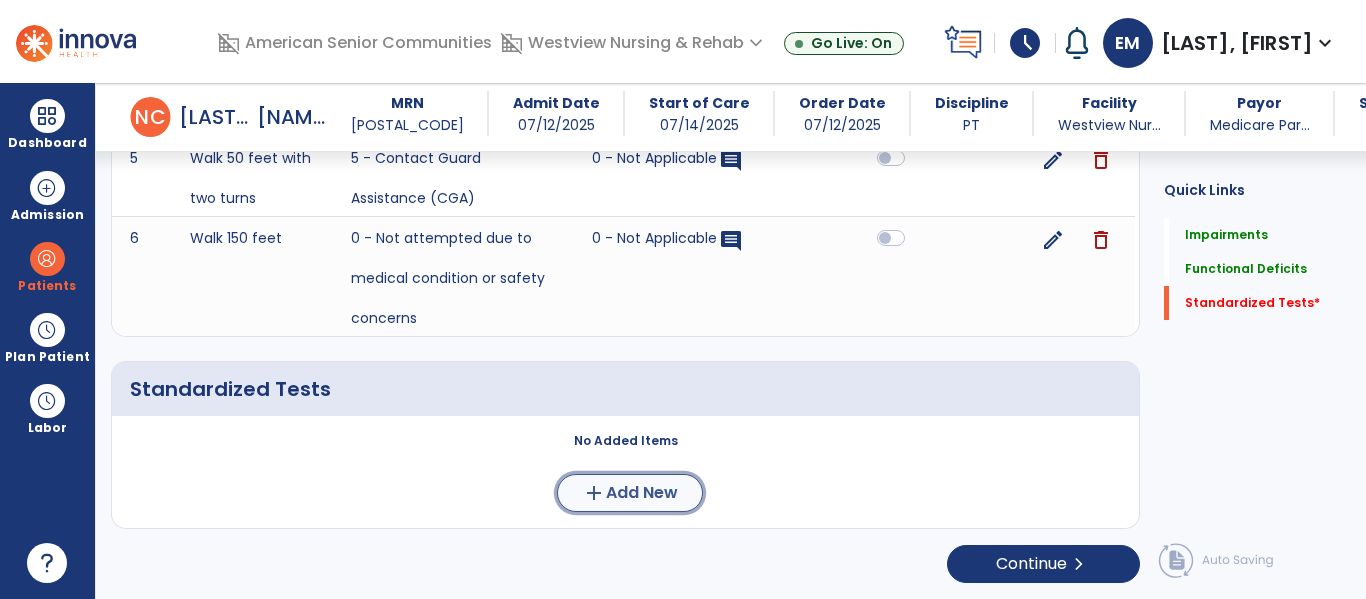click on "Add New" 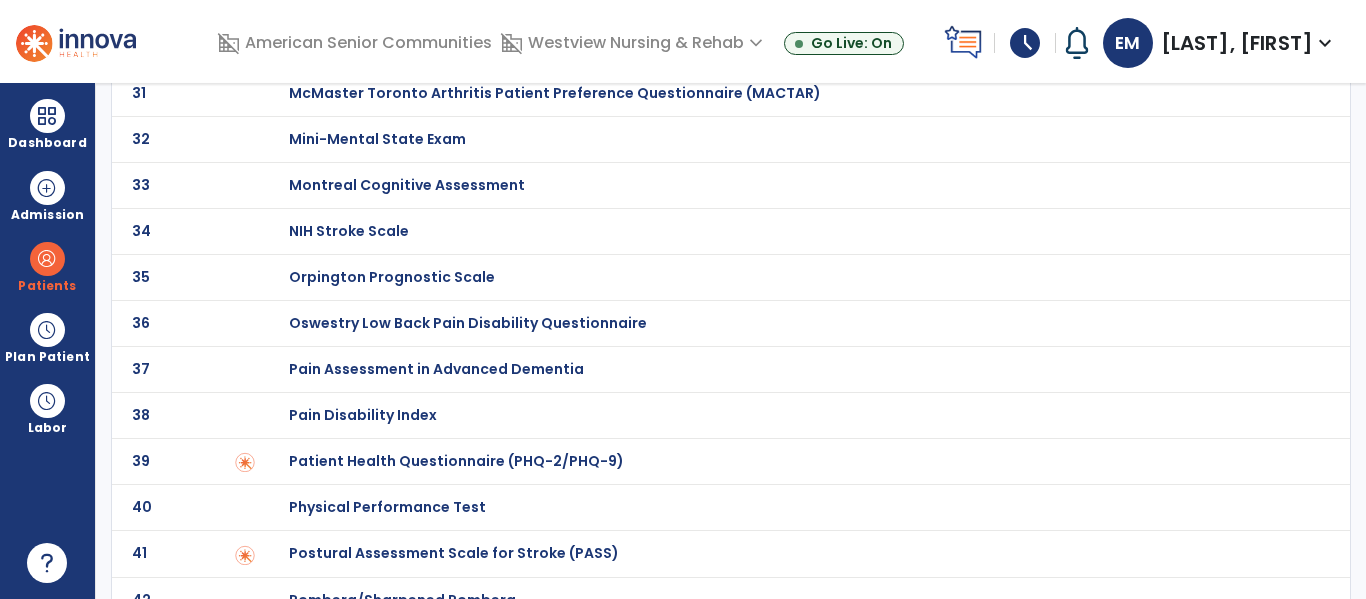 scroll, scrollTop: 0, scrollLeft: 0, axis: both 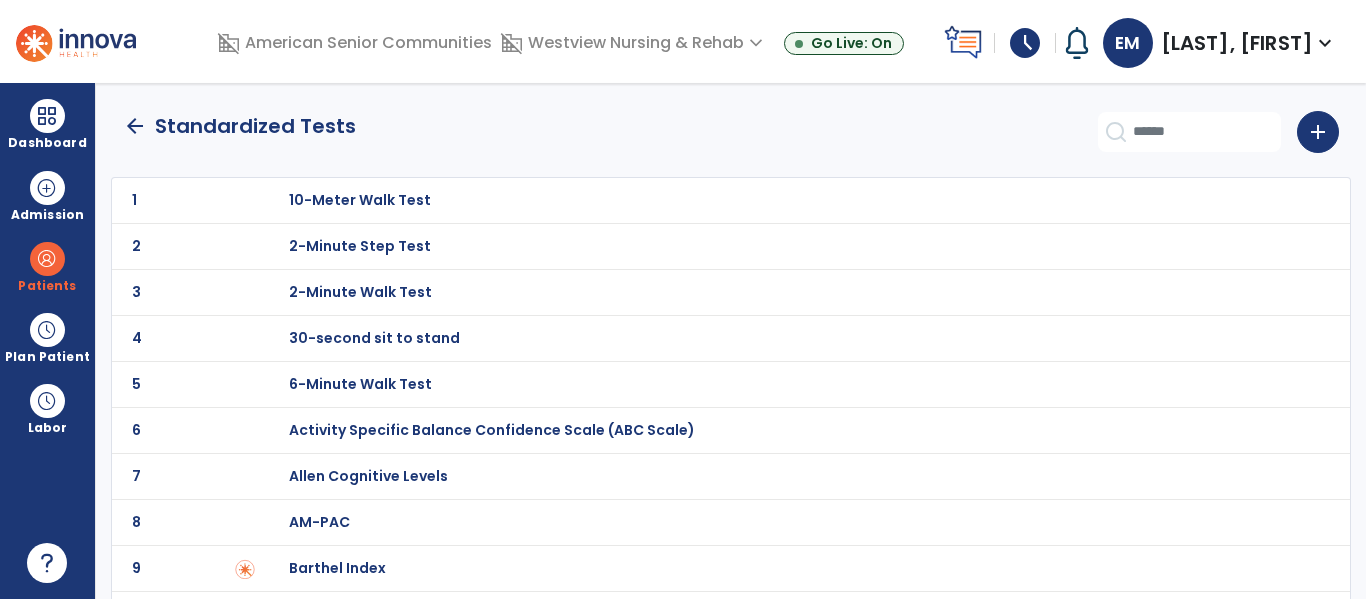 click on "30-second sit to stand" at bounding box center [360, 200] 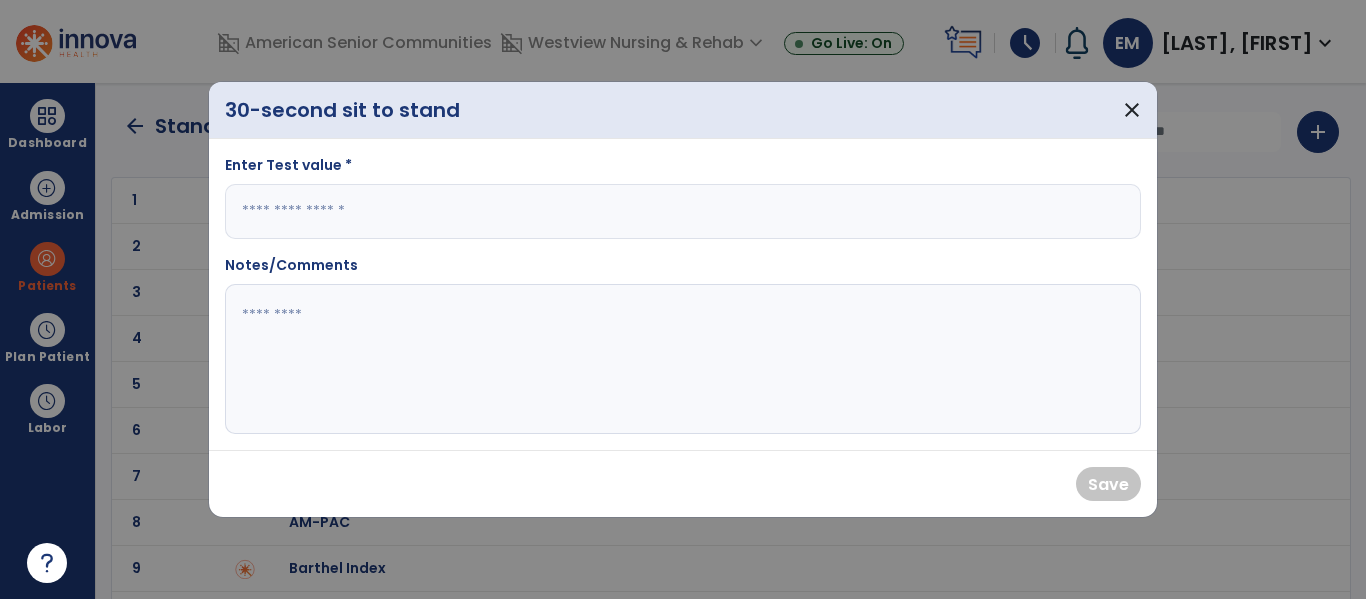 click at bounding box center [683, 211] 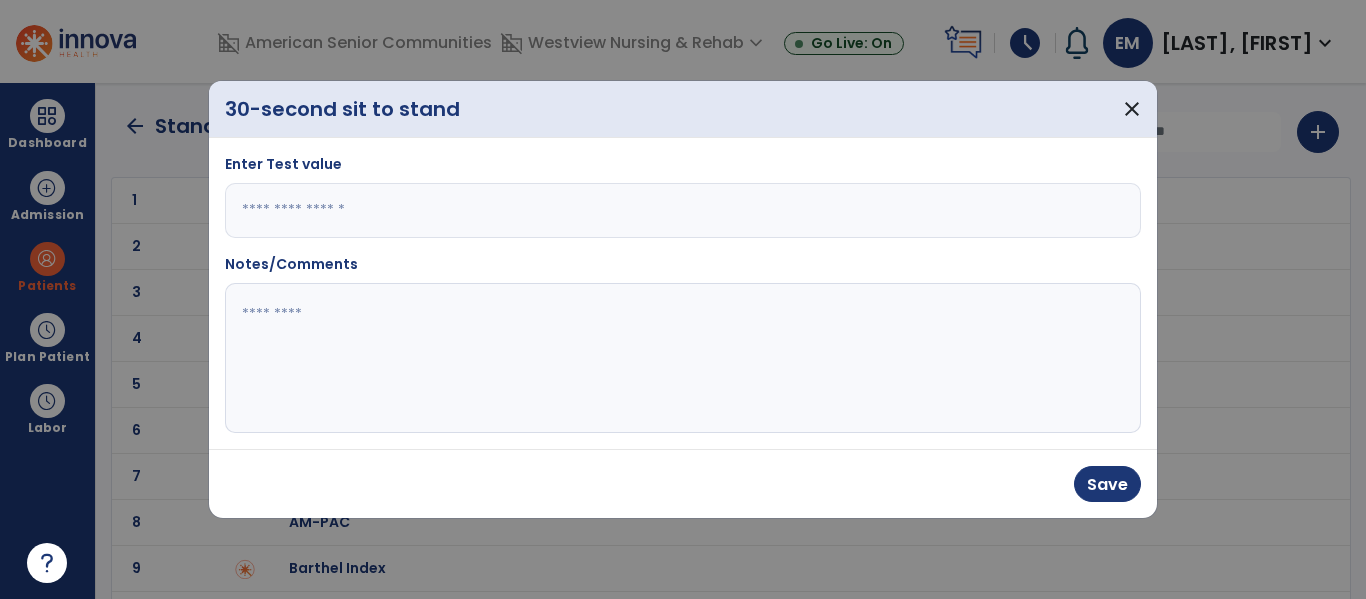 type on "**" 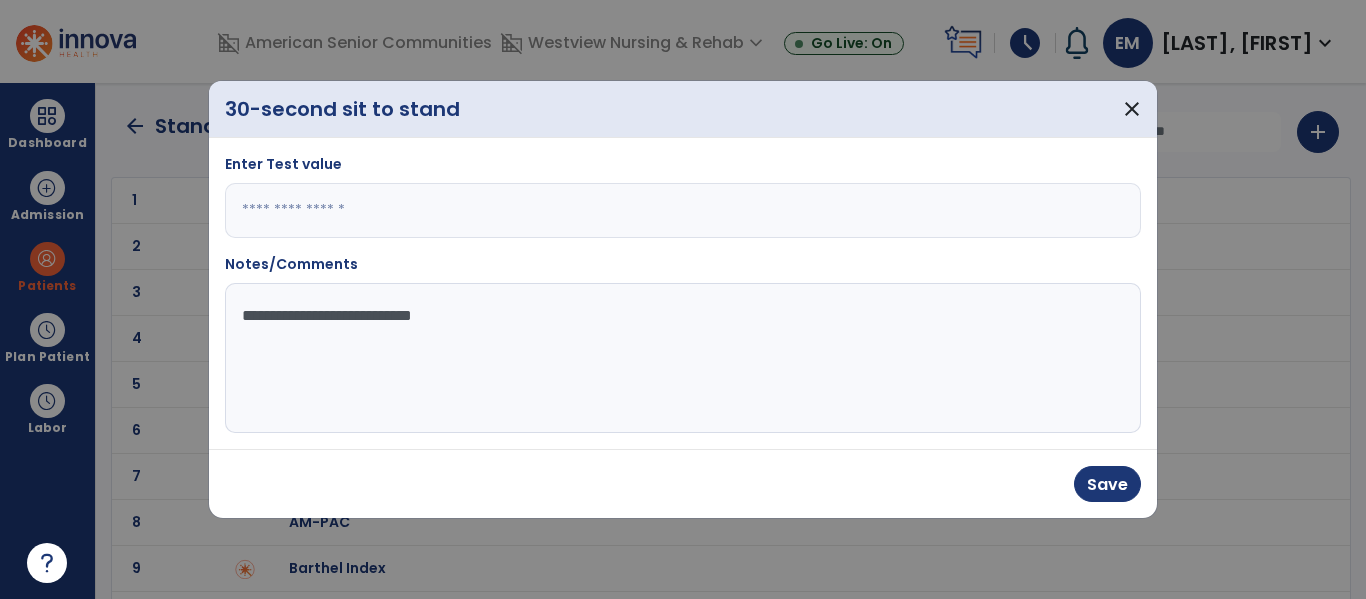 type on "**********" 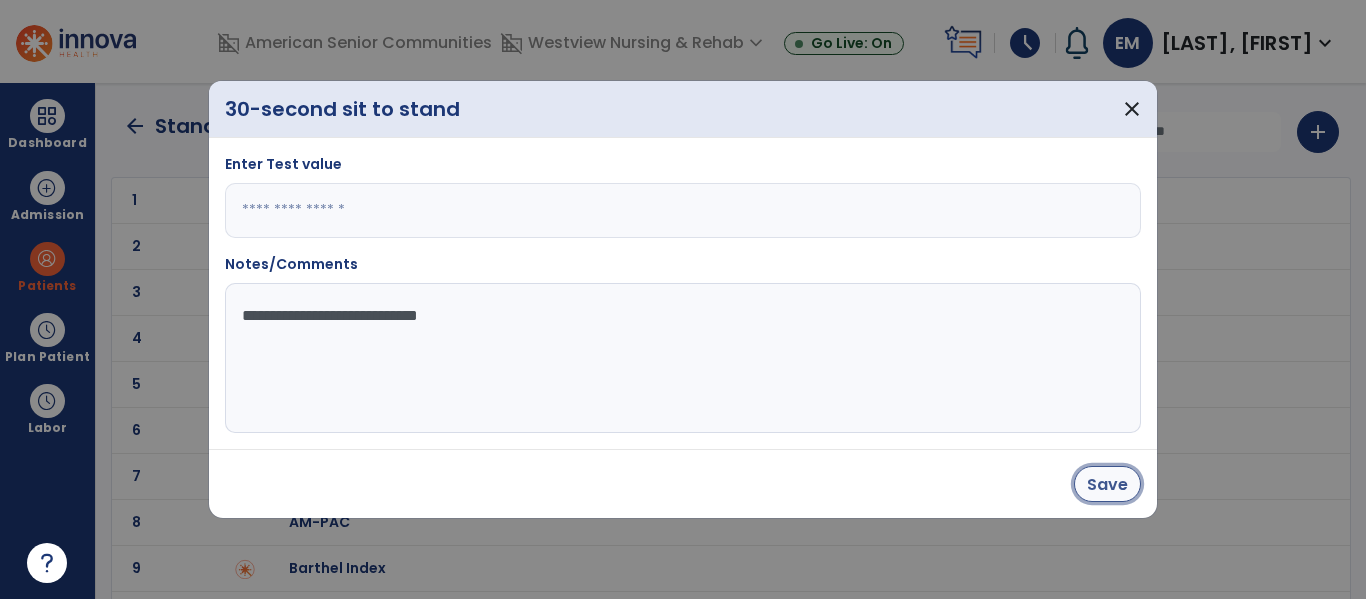 click on "Save" at bounding box center (1107, 484) 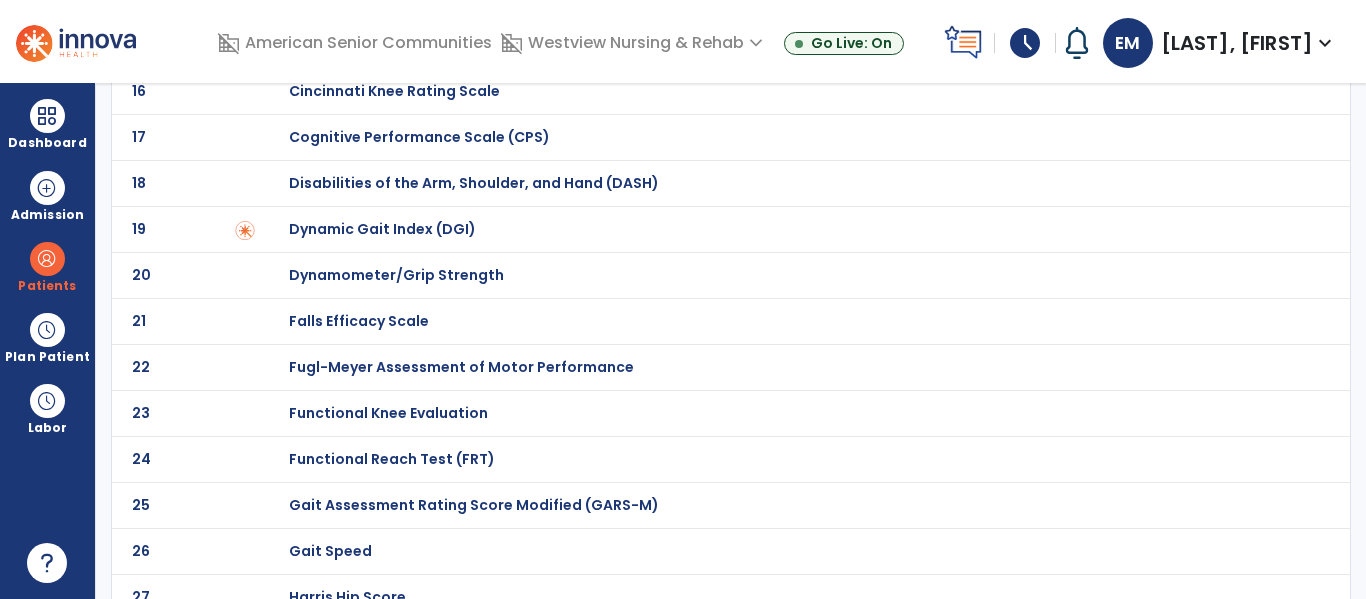 scroll, scrollTop: 803, scrollLeft: 0, axis: vertical 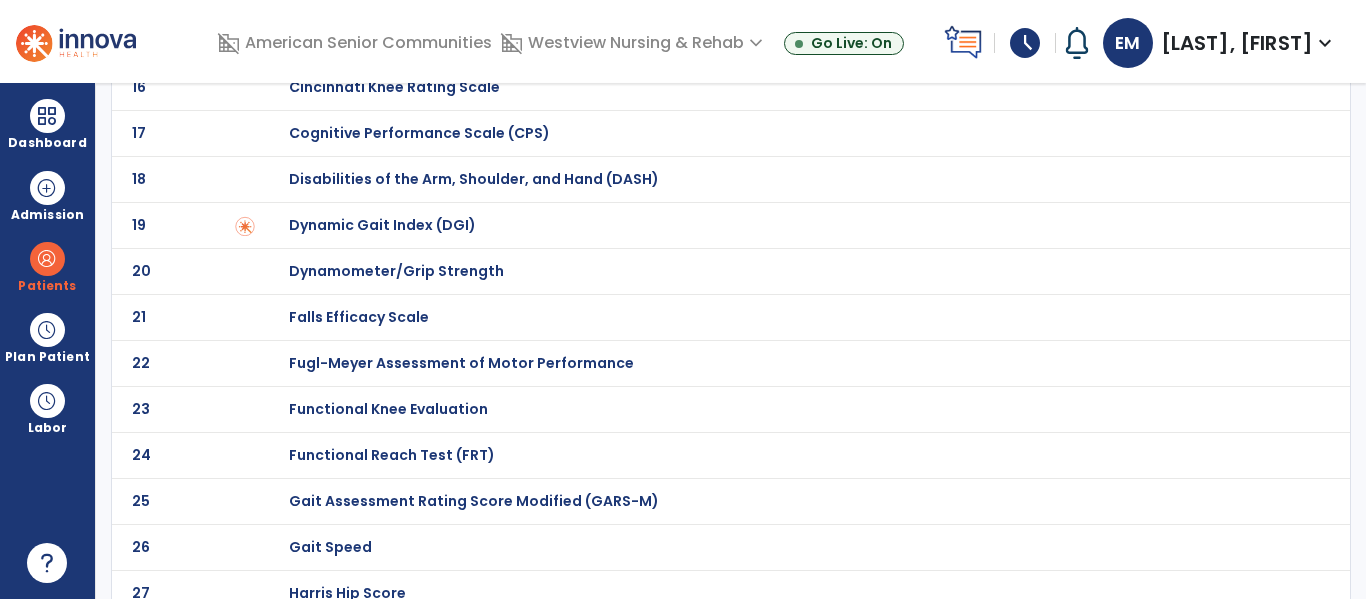 click on "Functional Reach Test (FRT)" at bounding box center [789, -603] 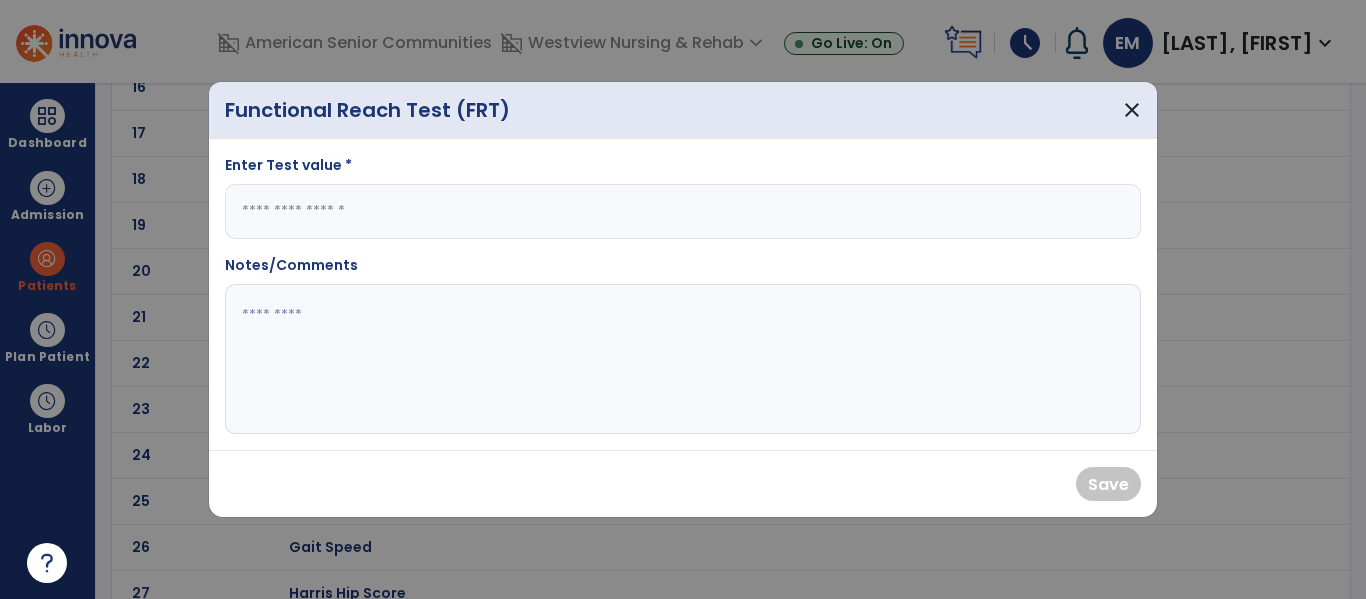 click at bounding box center (683, 211) 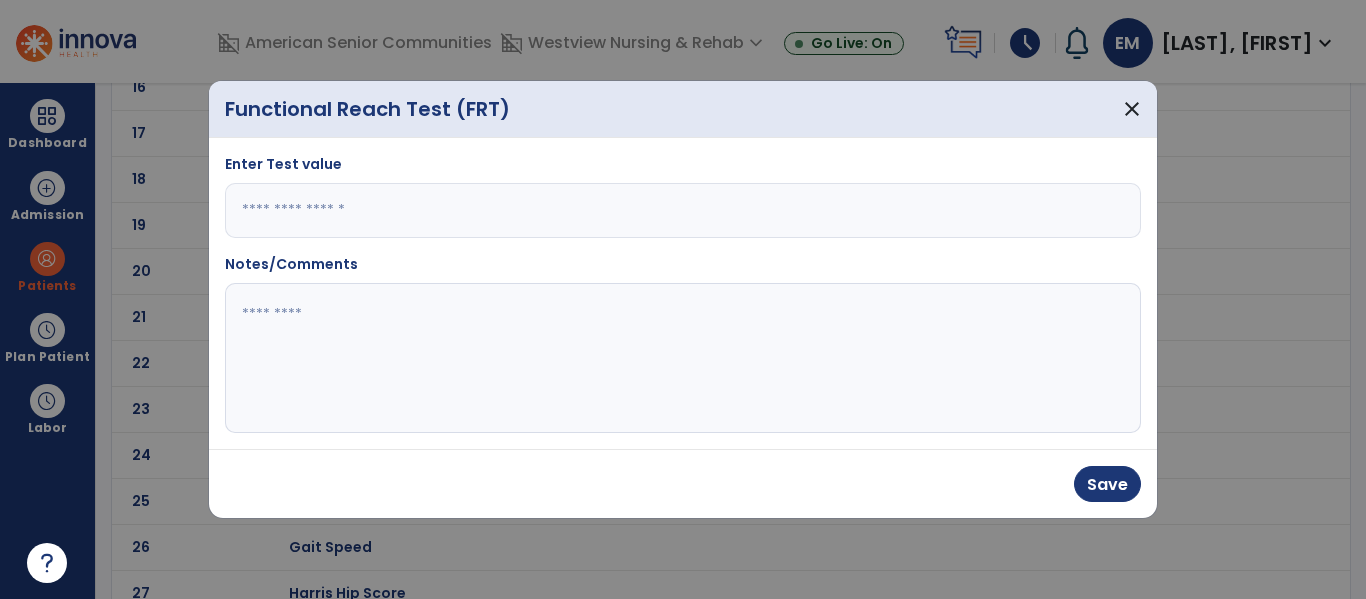 type on "*" 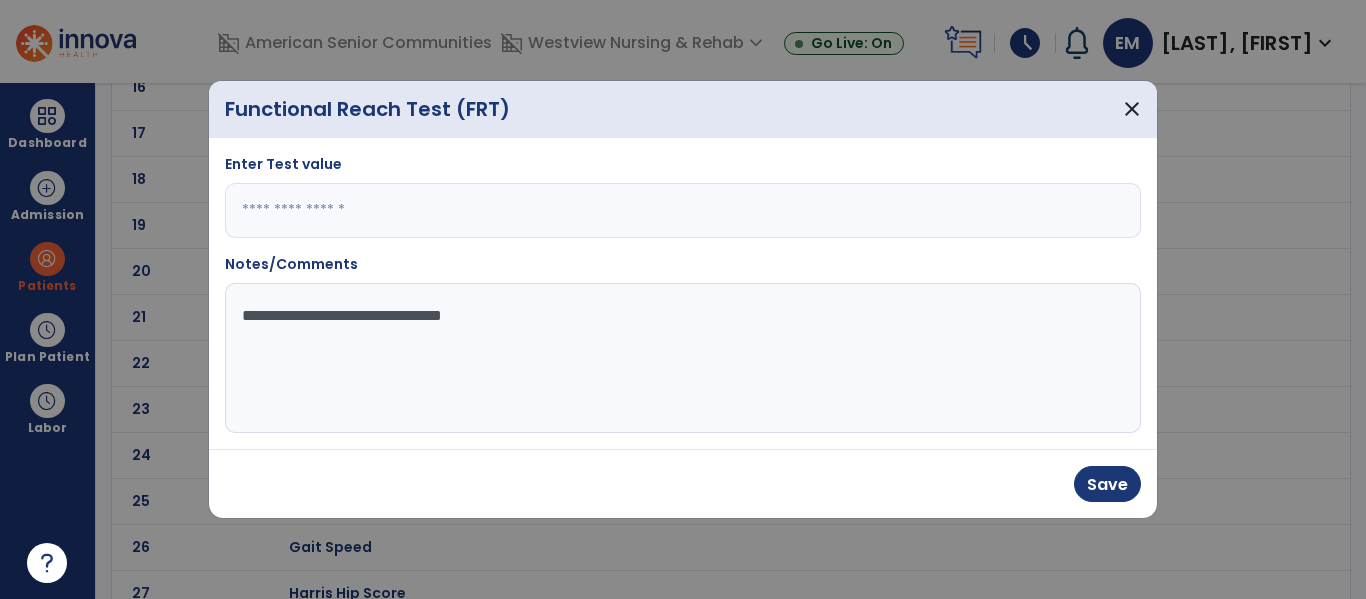 type on "**********" 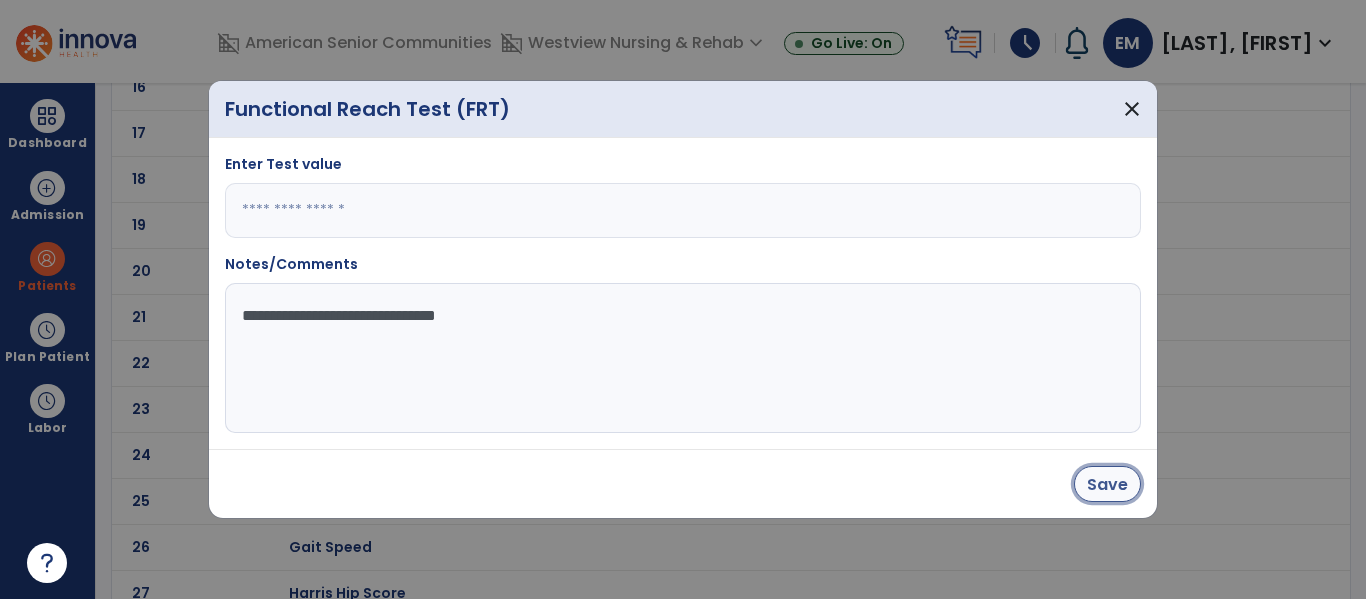click on "Save" at bounding box center (1107, 484) 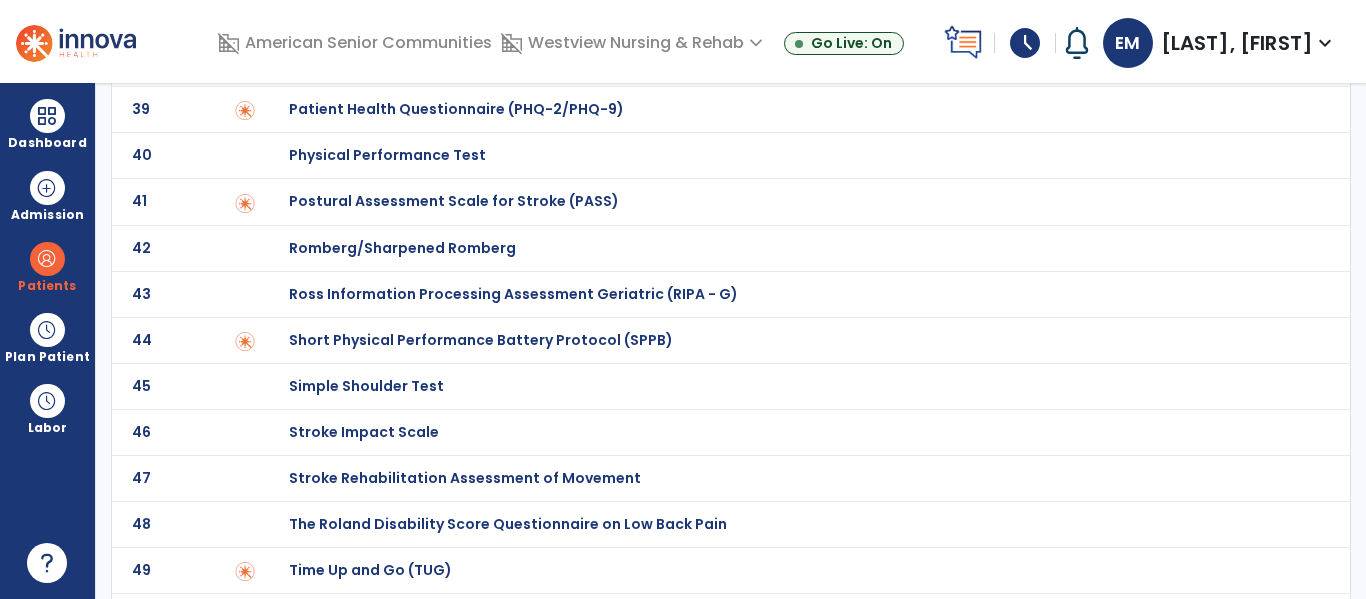 scroll, scrollTop: 1926, scrollLeft: 0, axis: vertical 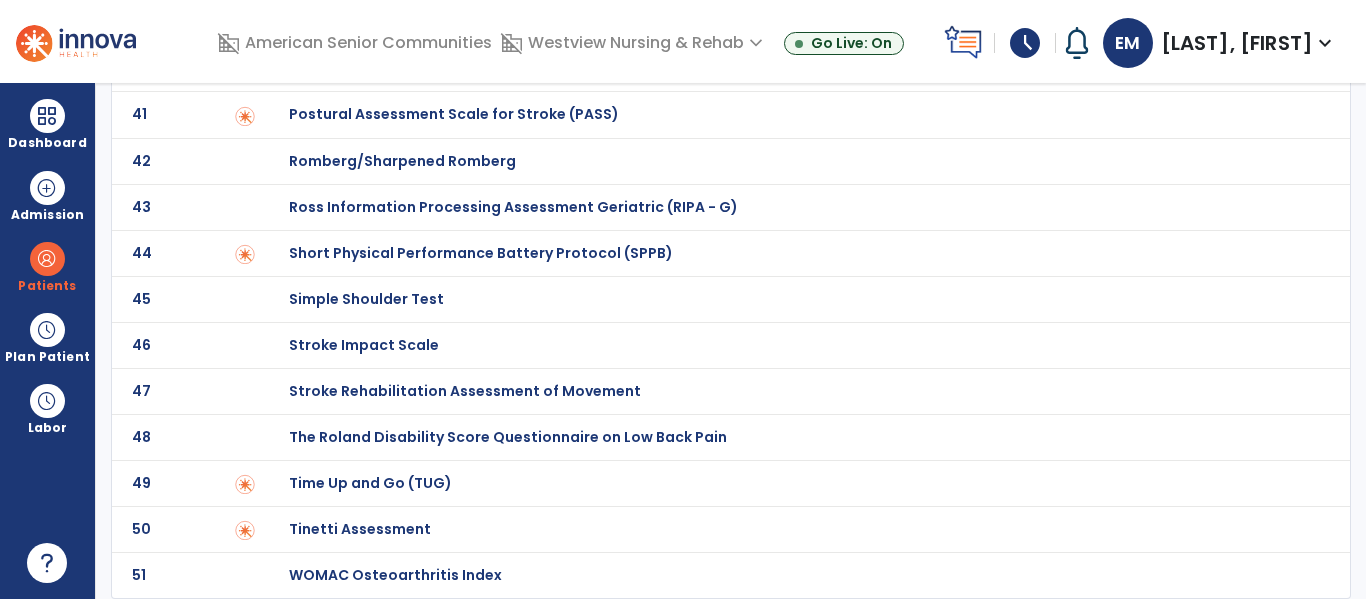 click on "Time Up and Go (TUG)" at bounding box center [789, -1726] 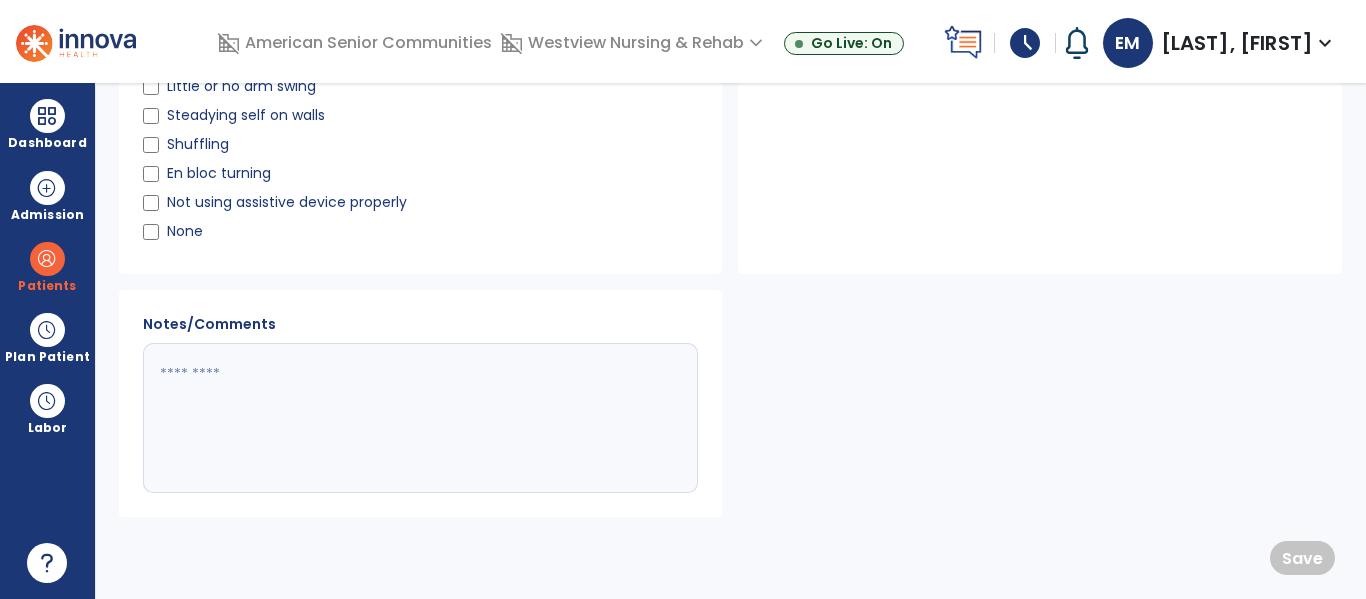 scroll, scrollTop: 0, scrollLeft: 0, axis: both 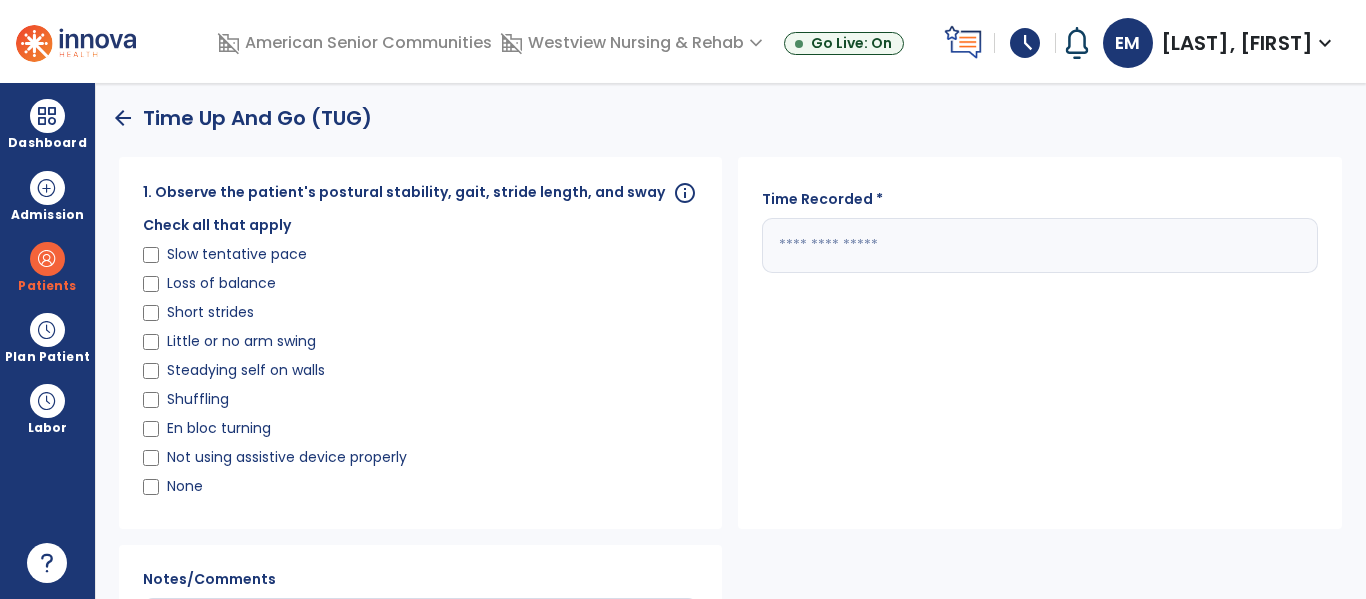 click 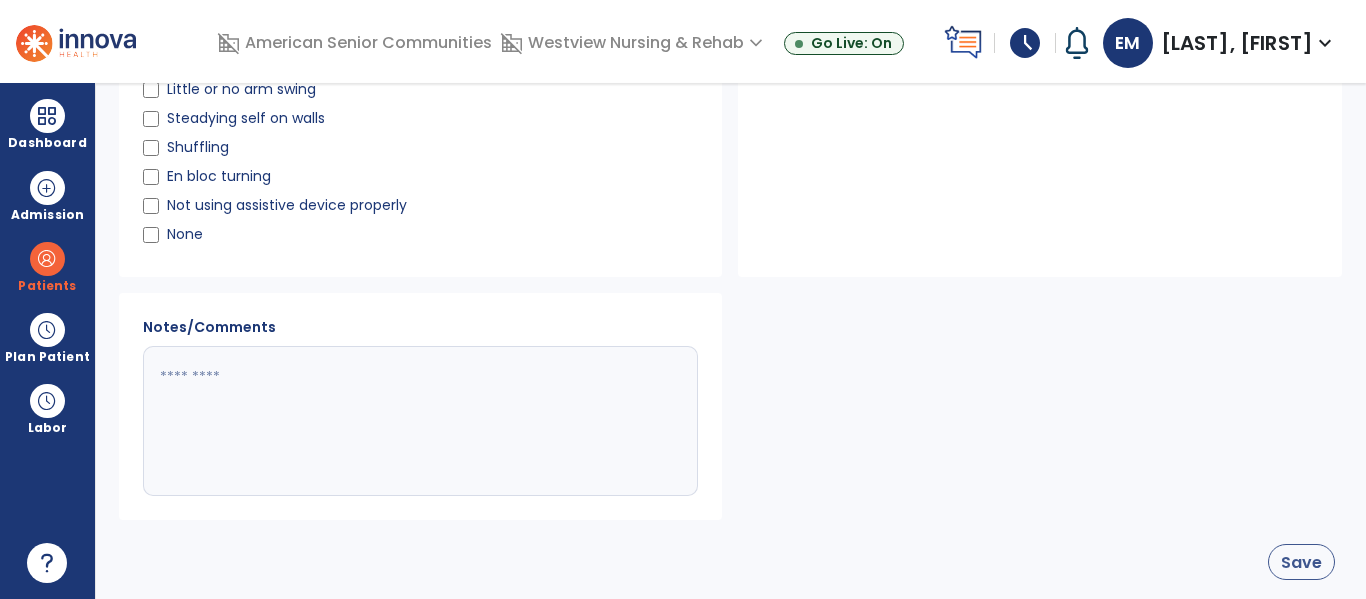 type on "**" 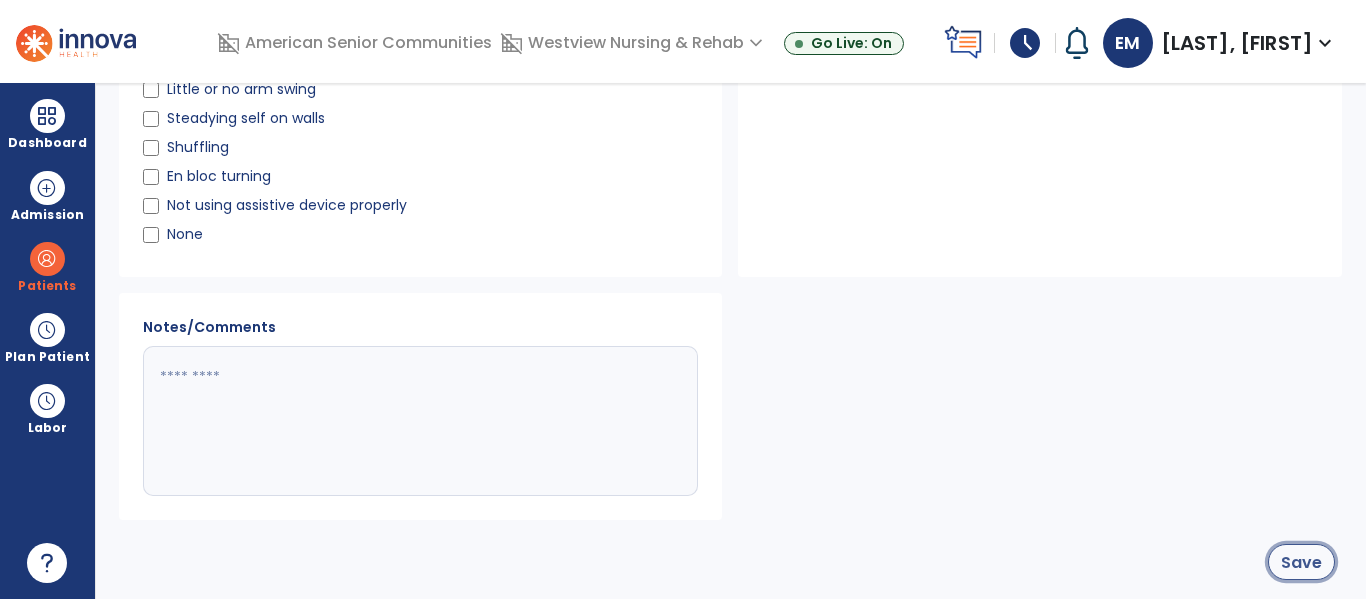 click on "Save" 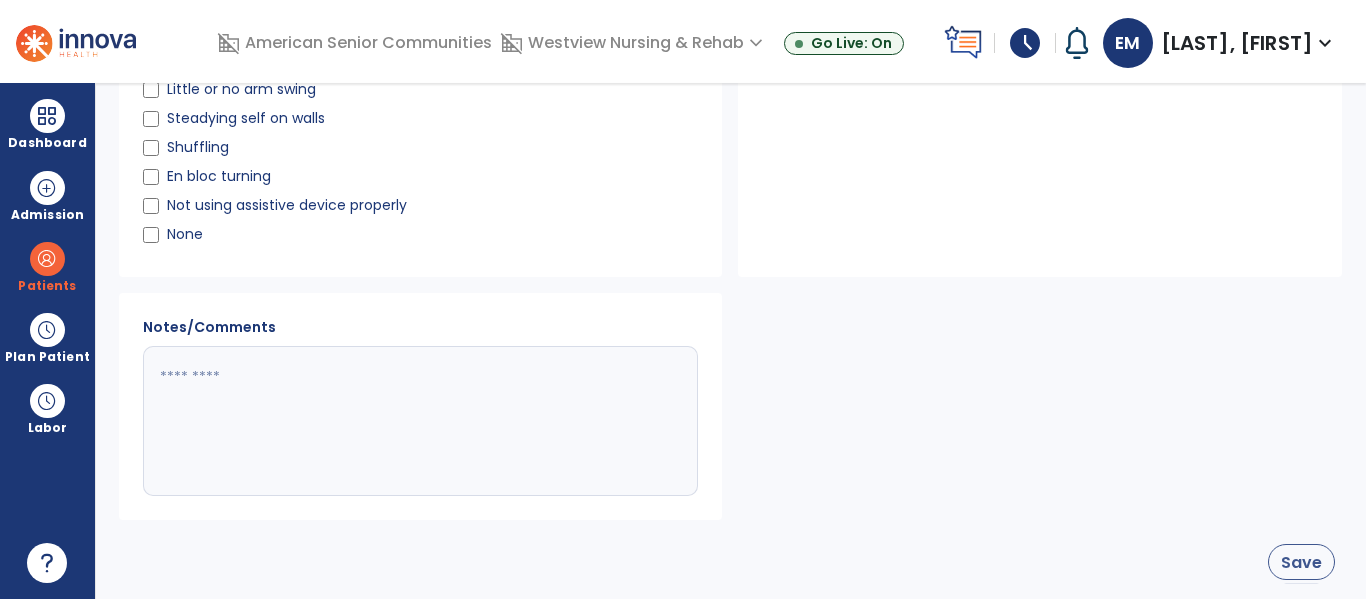 scroll, scrollTop: 1926, scrollLeft: 0, axis: vertical 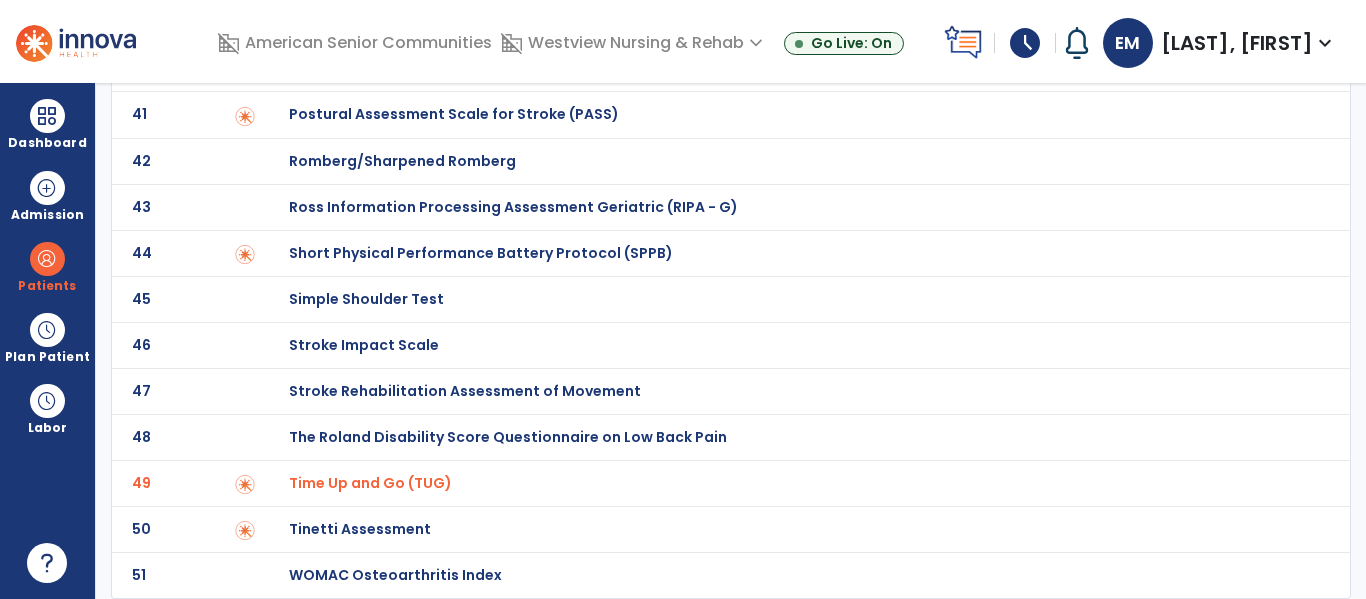 click on "Tinetti Assessment" at bounding box center (789, -1726) 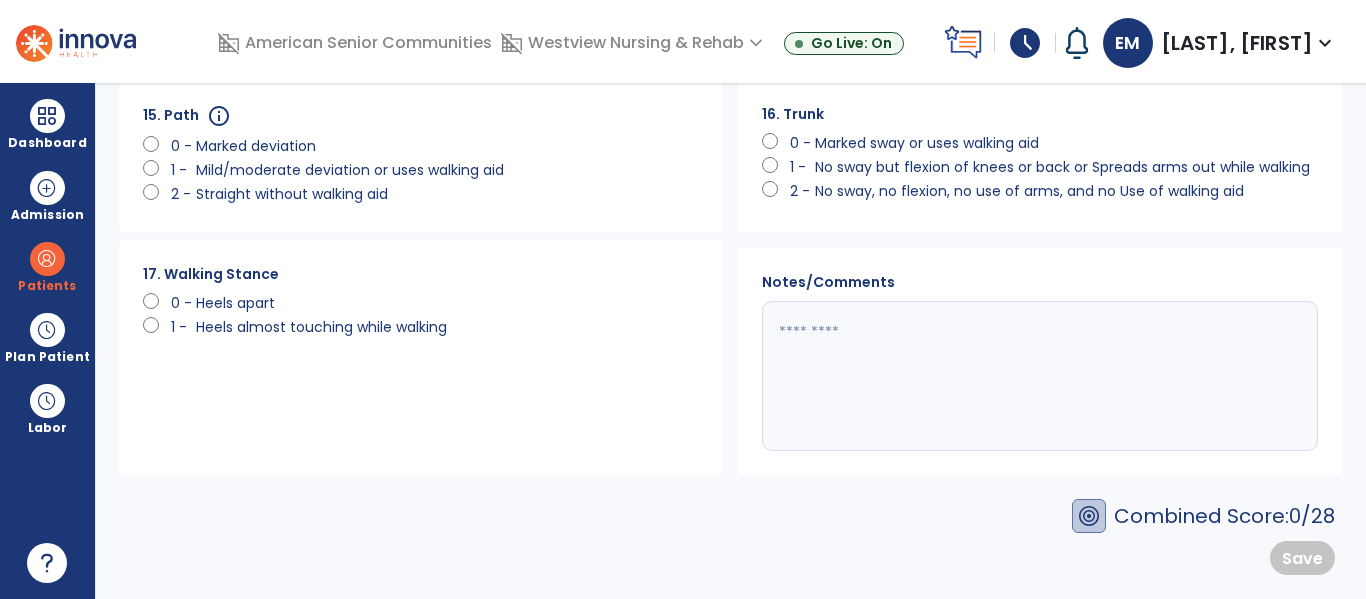 scroll, scrollTop: 0, scrollLeft: 0, axis: both 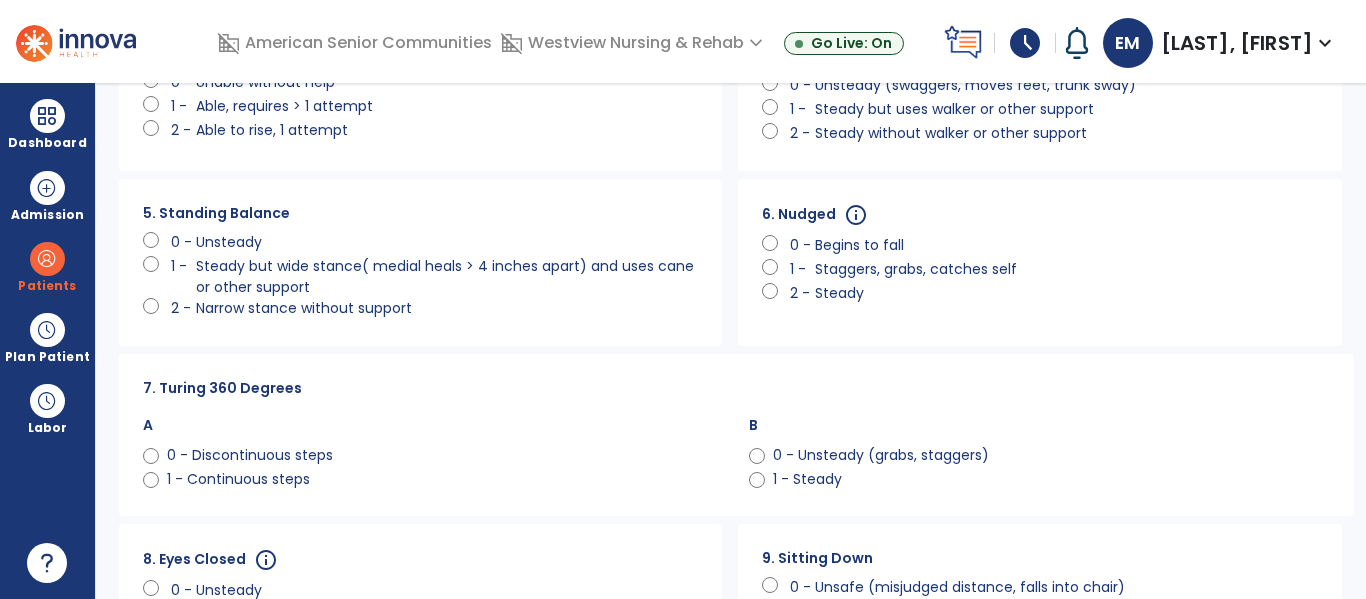 click on "0 - Unsteady (grabs, staggers)" 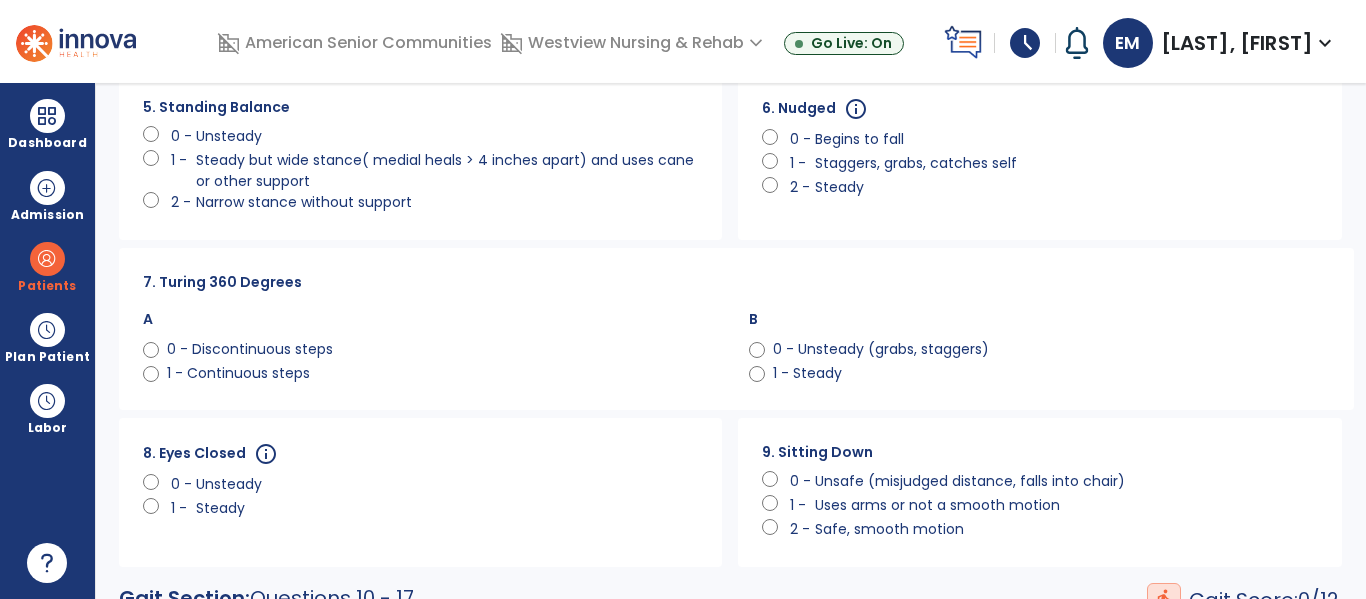 scroll, scrollTop: 450, scrollLeft: 0, axis: vertical 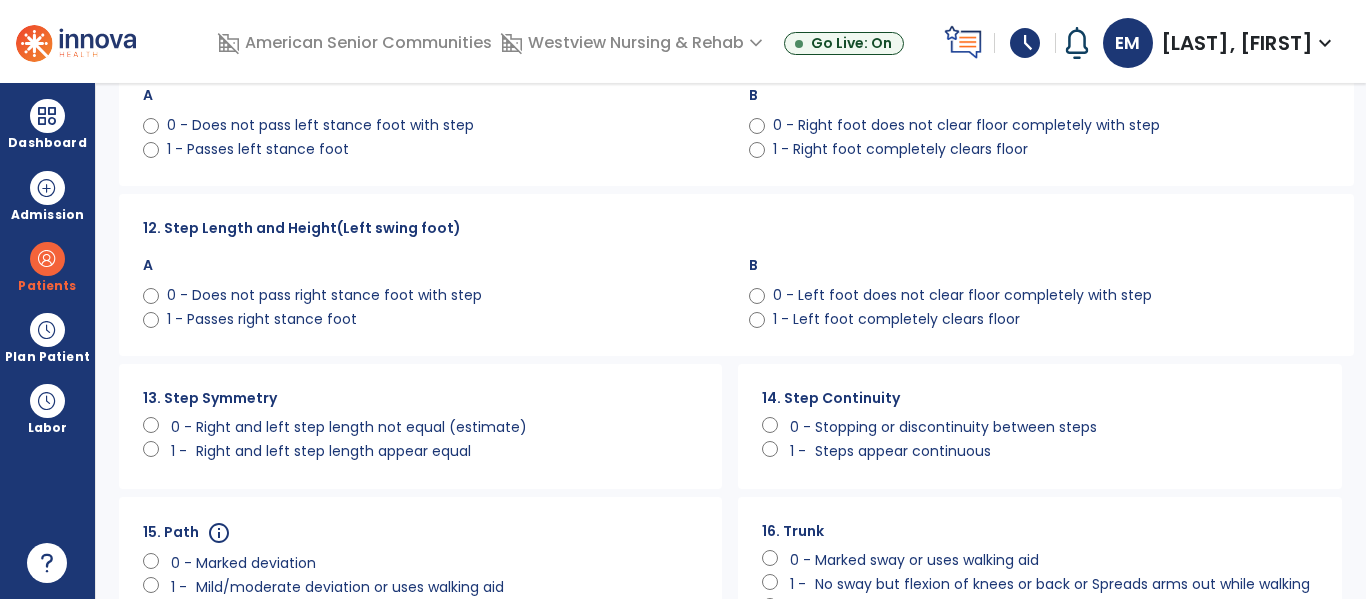 click on "1 -" 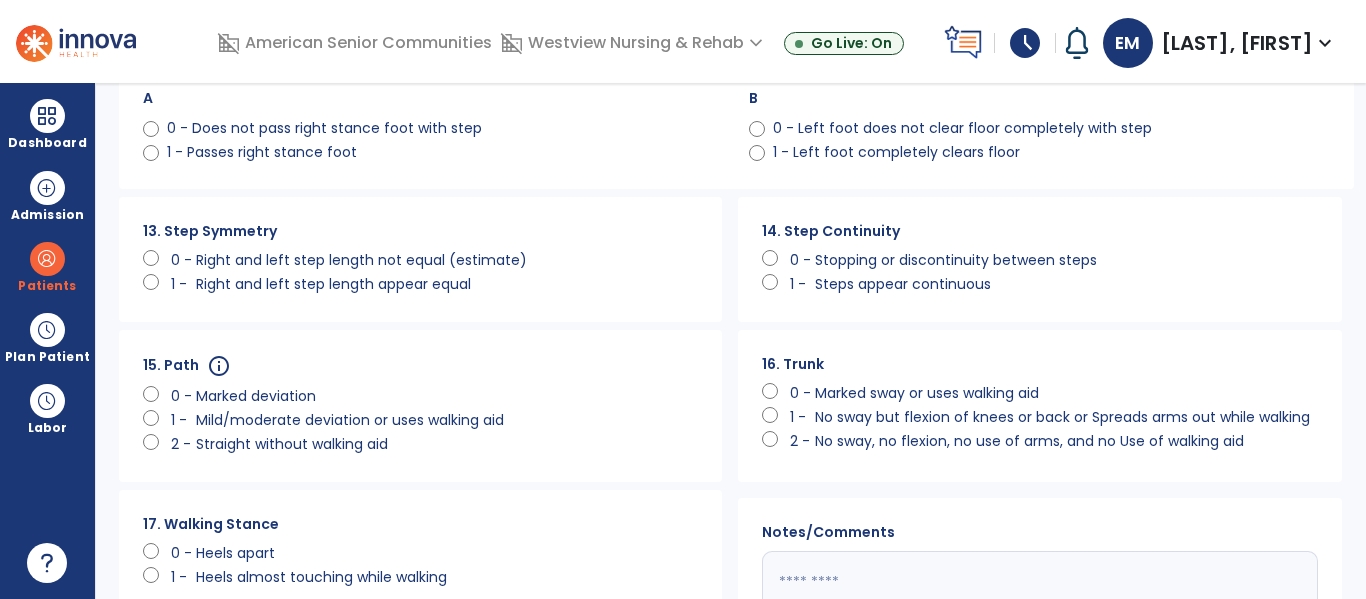 scroll, scrollTop: 1356, scrollLeft: 0, axis: vertical 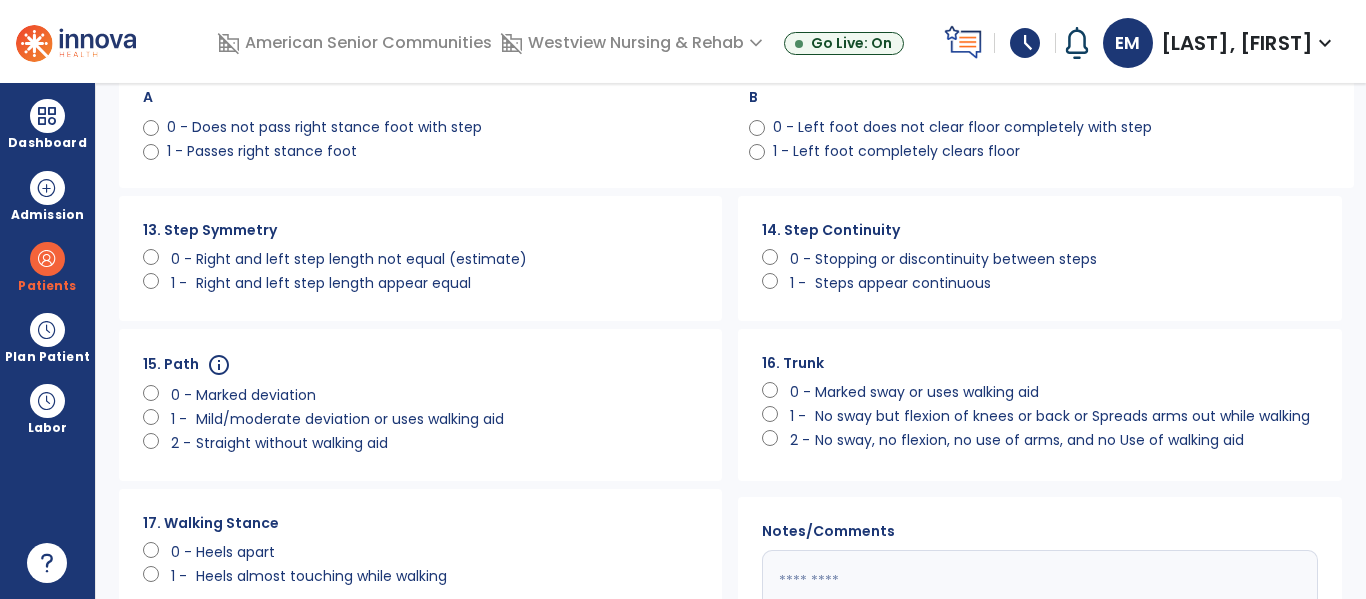 click on "1 -" 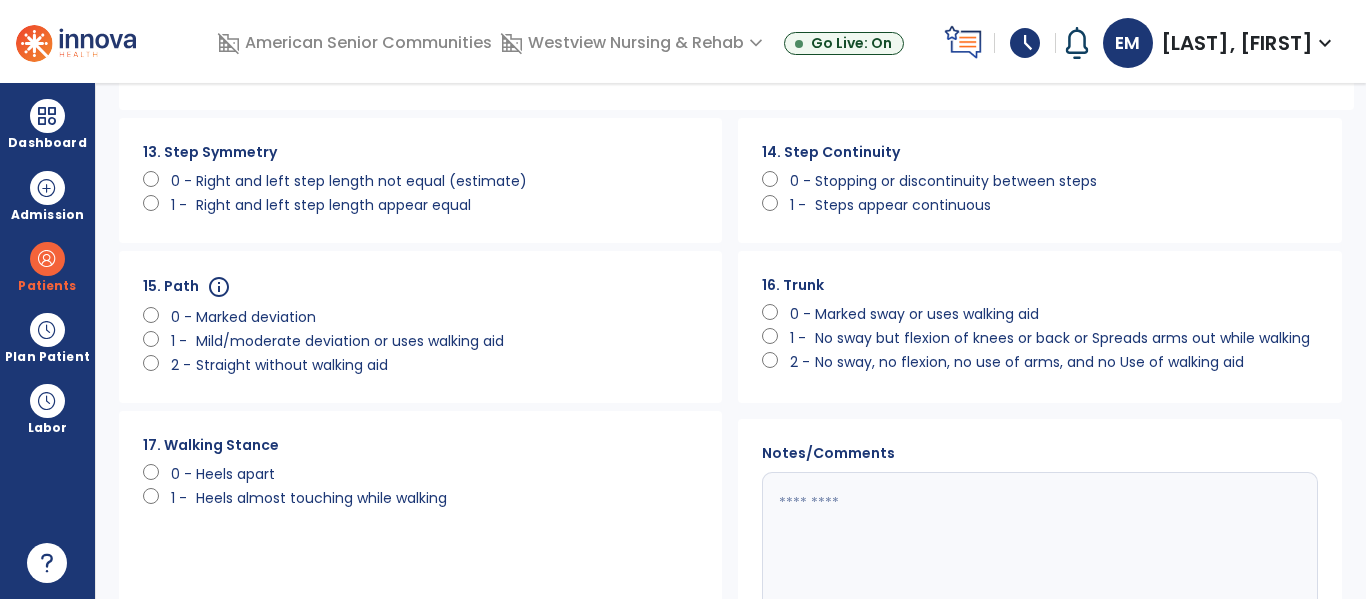 scroll, scrollTop: 1450, scrollLeft: 0, axis: vertical 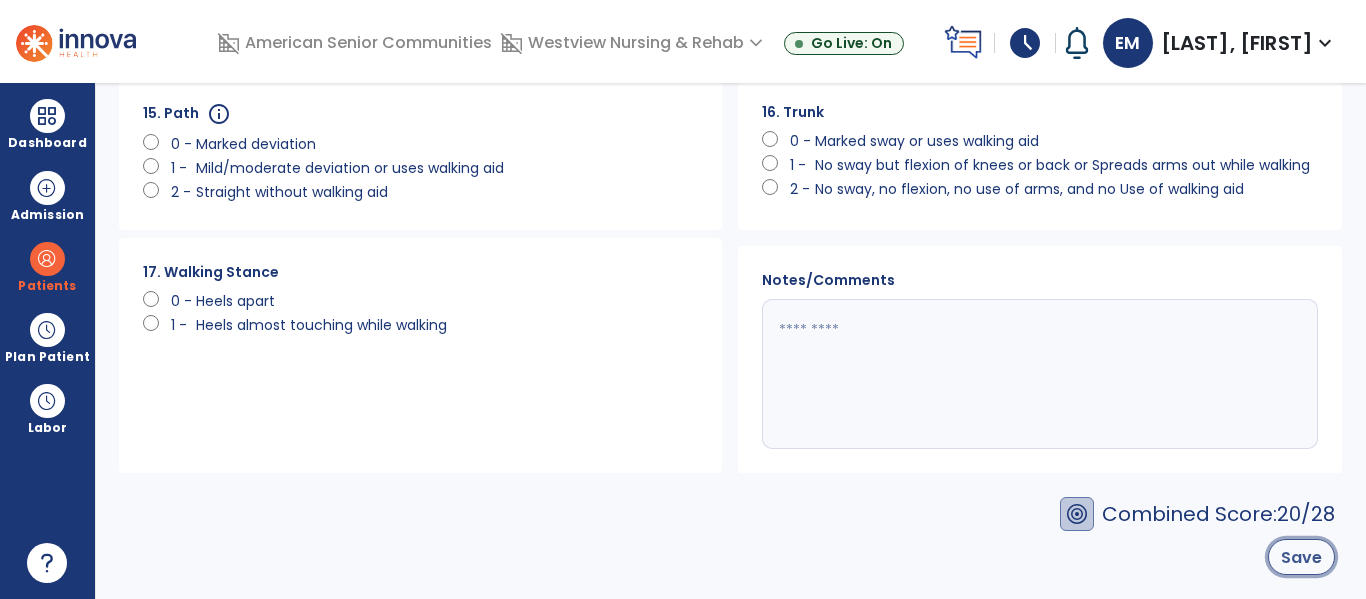 click on "Save" 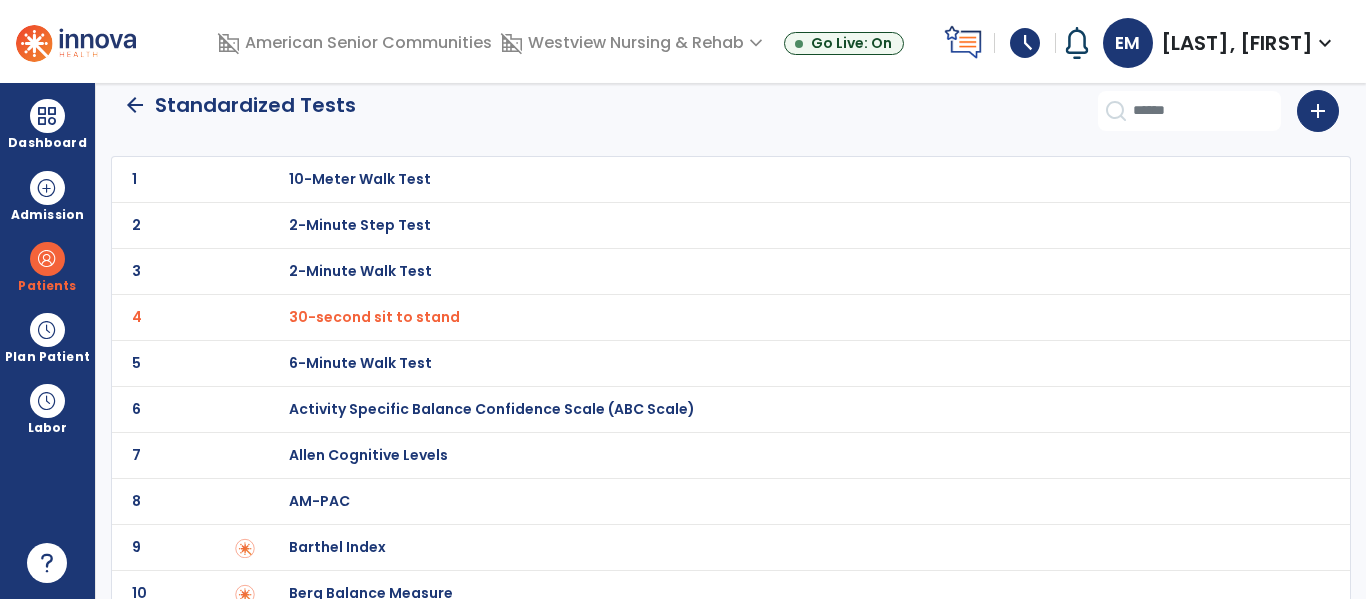 scroll, scrollTop: 0, scrollLeft: 0, axis: both 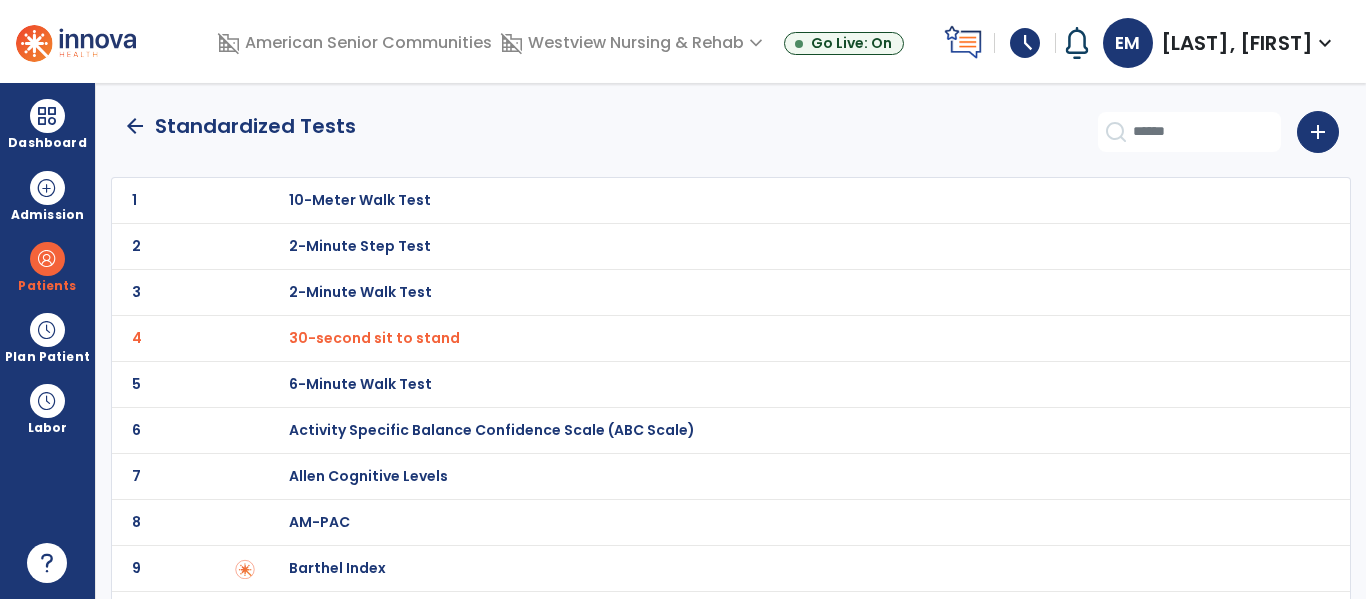 click on "arrow_back" 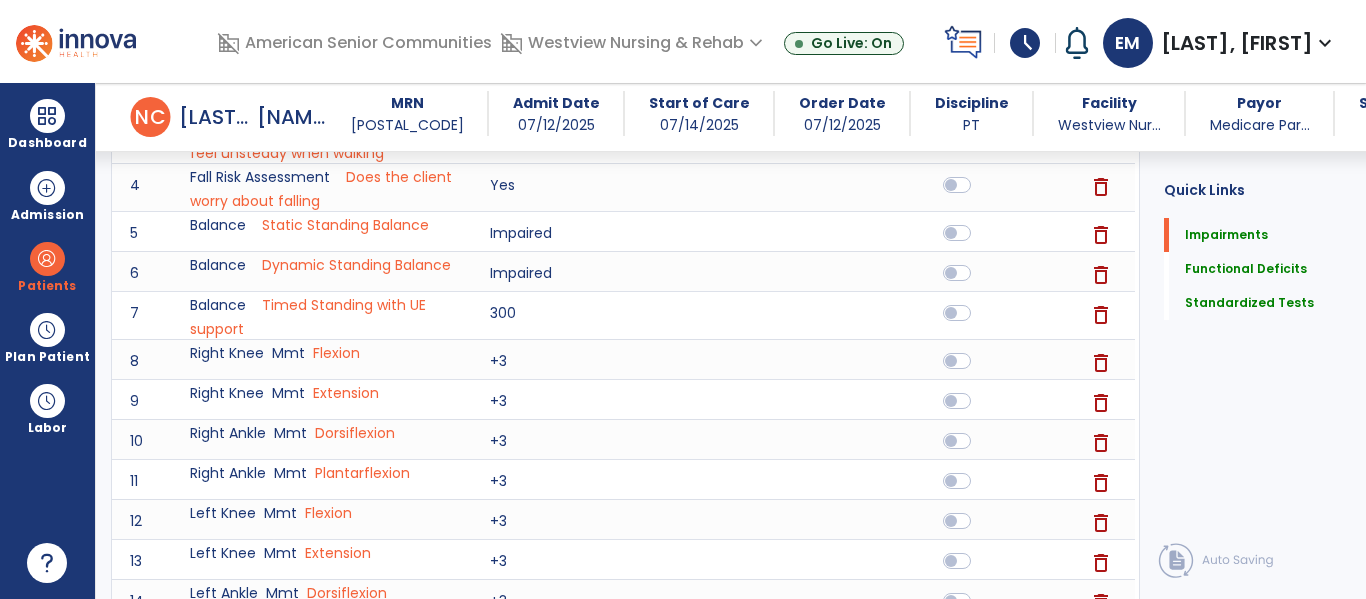 scroll, scrollTop: 761, scrollLeft: 0, axis: vertical 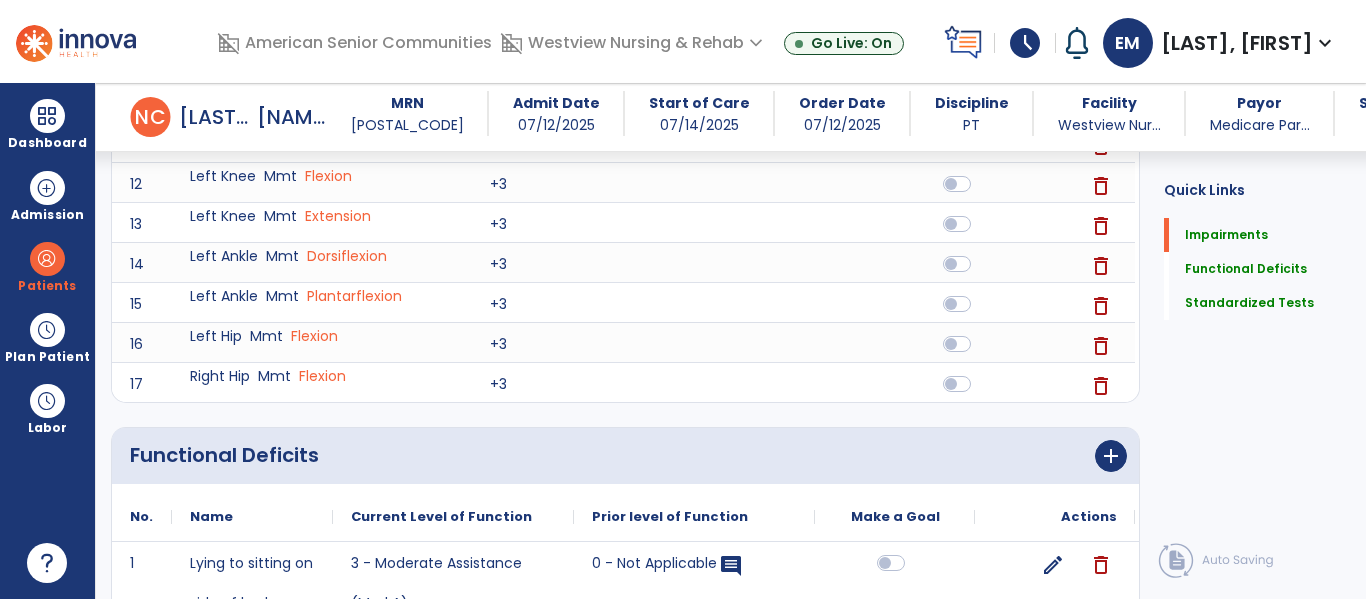 click on "Quick Links  Impairments   Impairments   Functional Deficits   Functional Deficits   Standardized Tests   Standardized Tests" 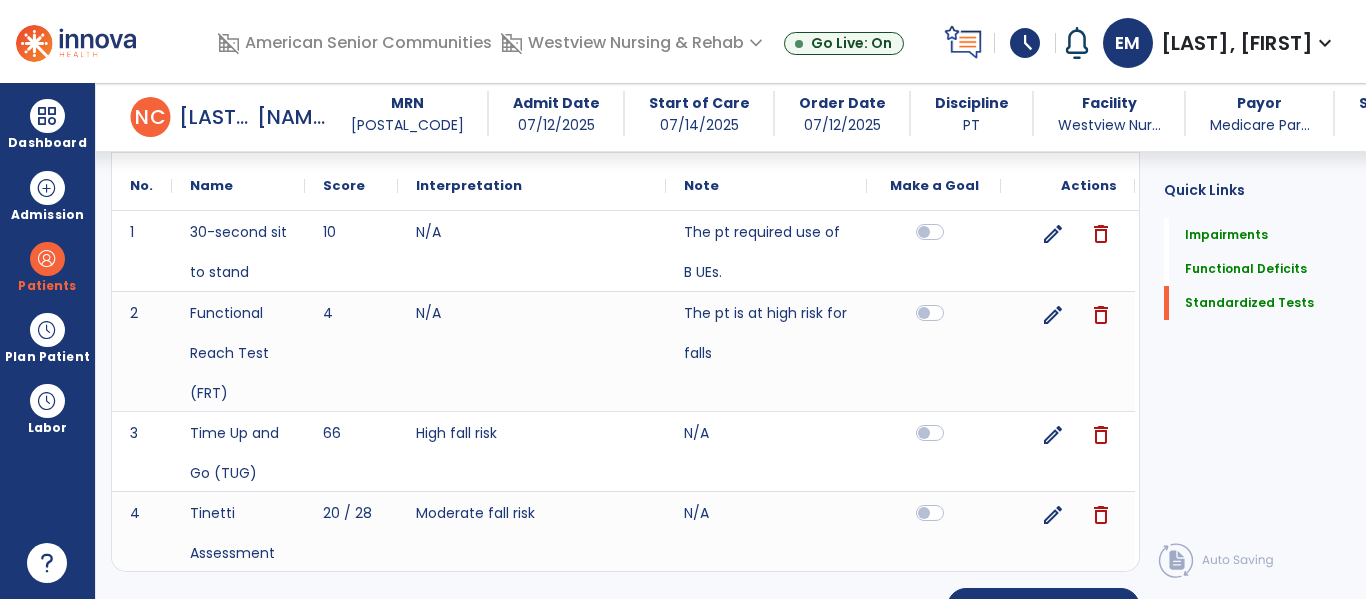 scroll, scrollTop: 1753, scrollLeft: 0, axis: vertical 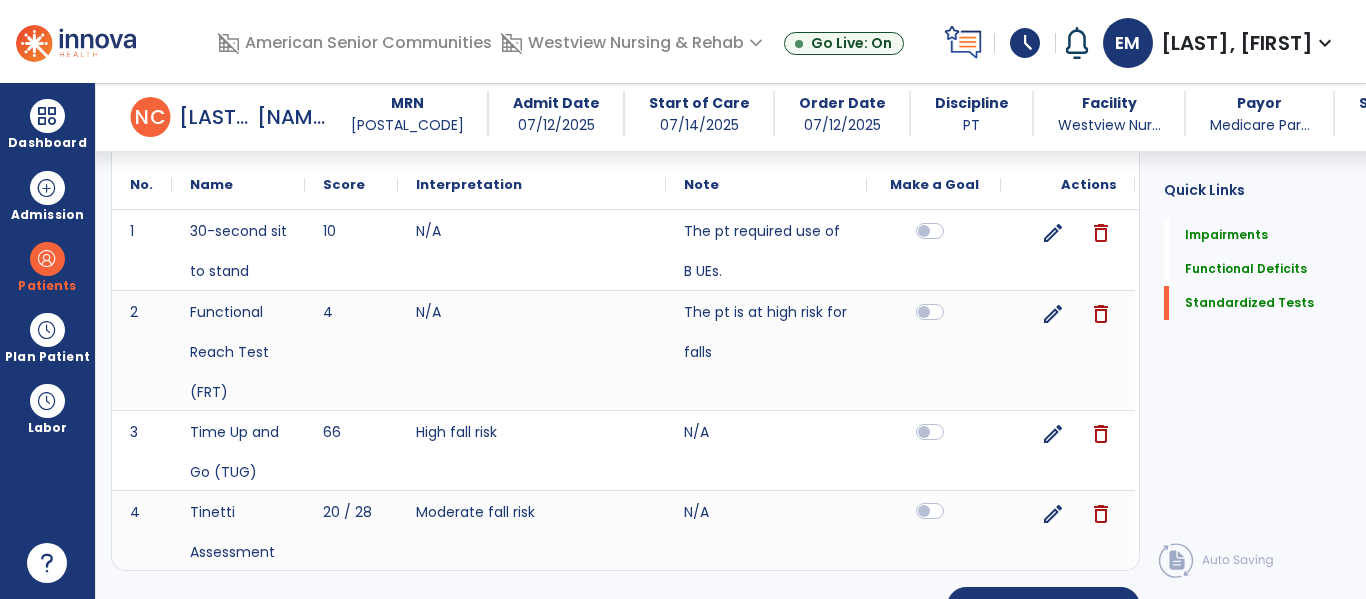 click 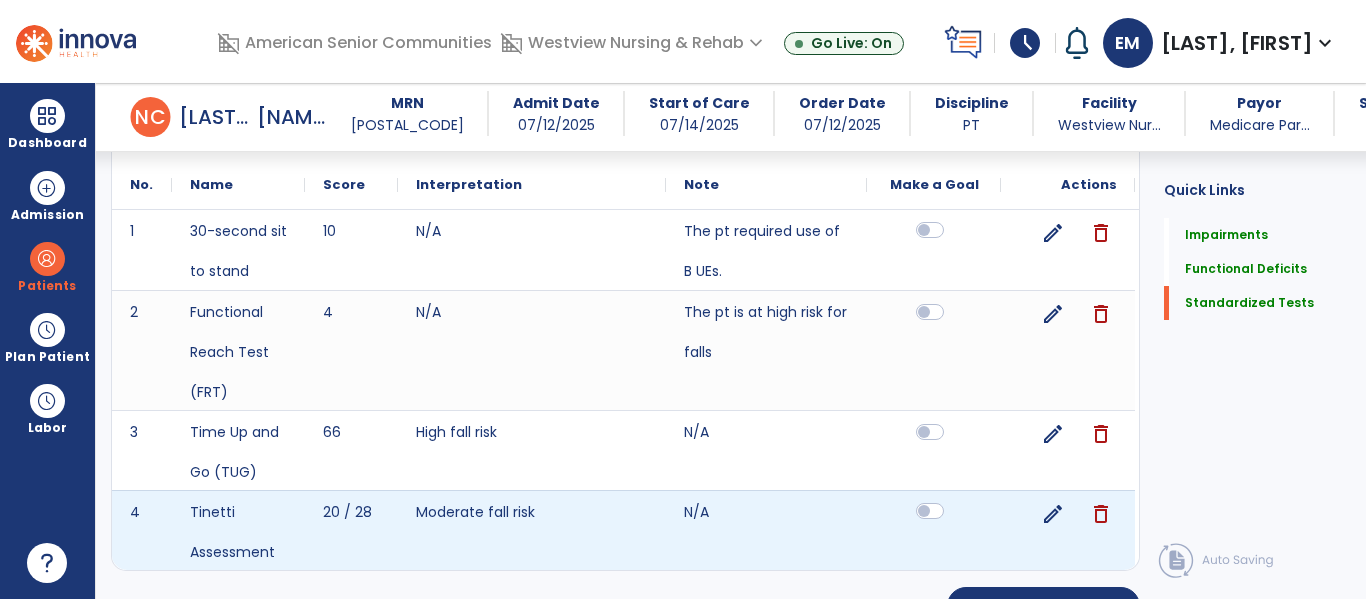click 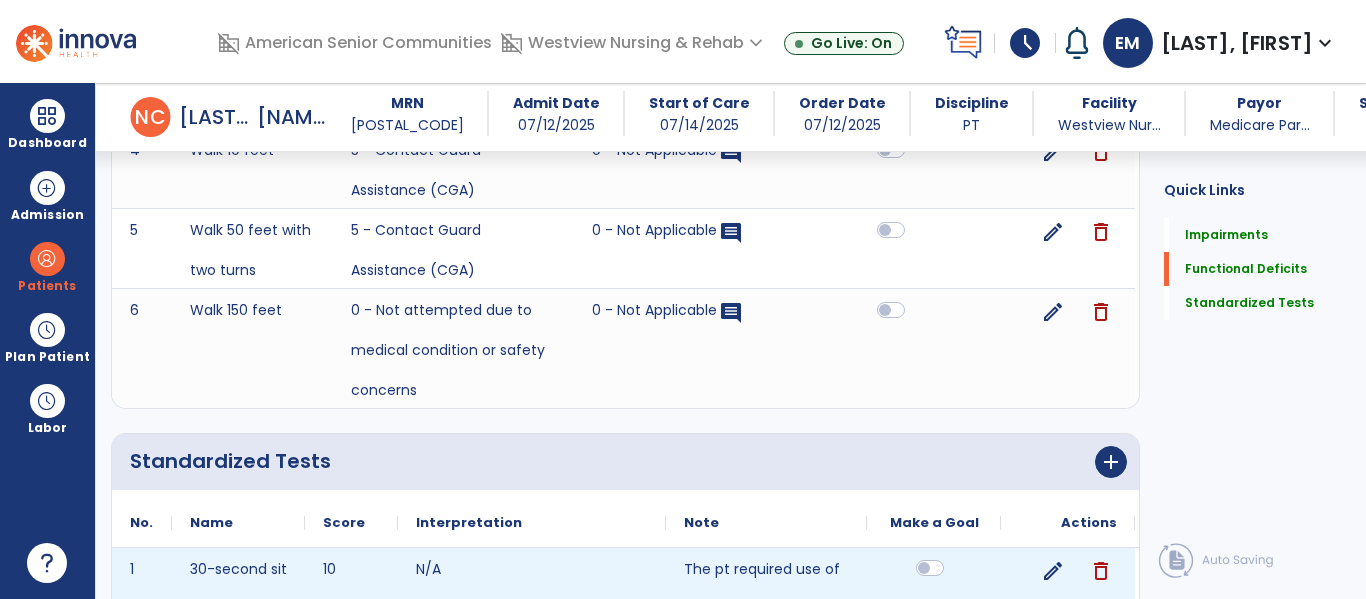 scroll, scrollTop: 1416, scrollLeft: 0, axis: vertical 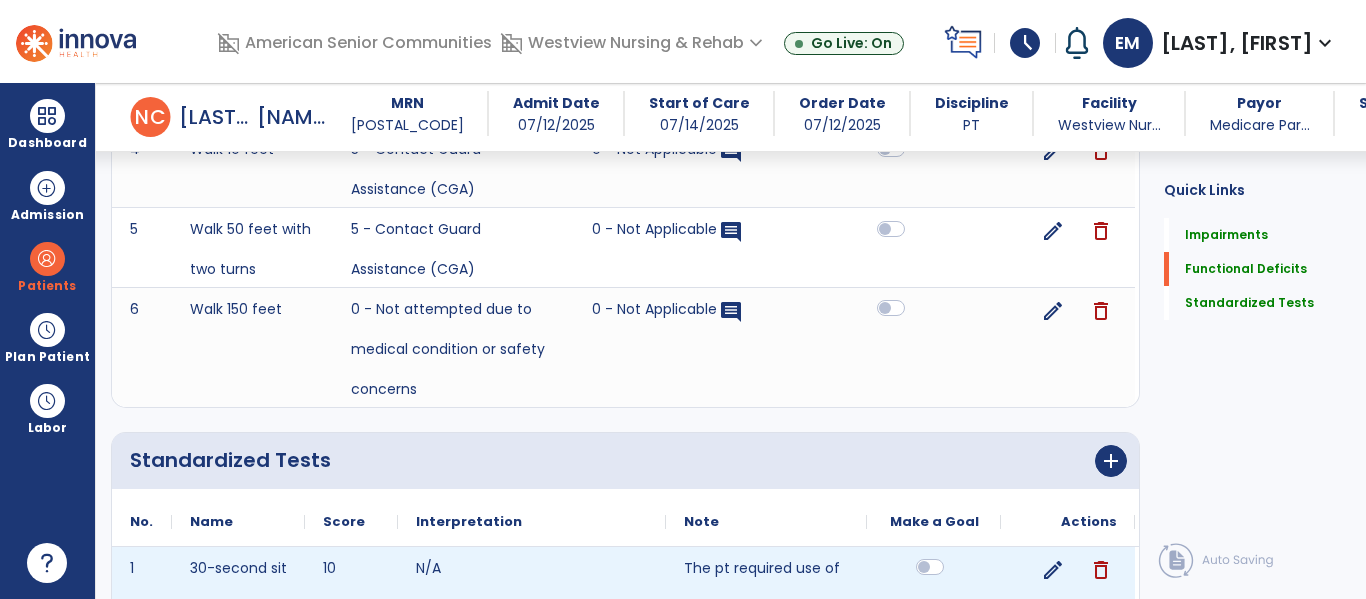 click 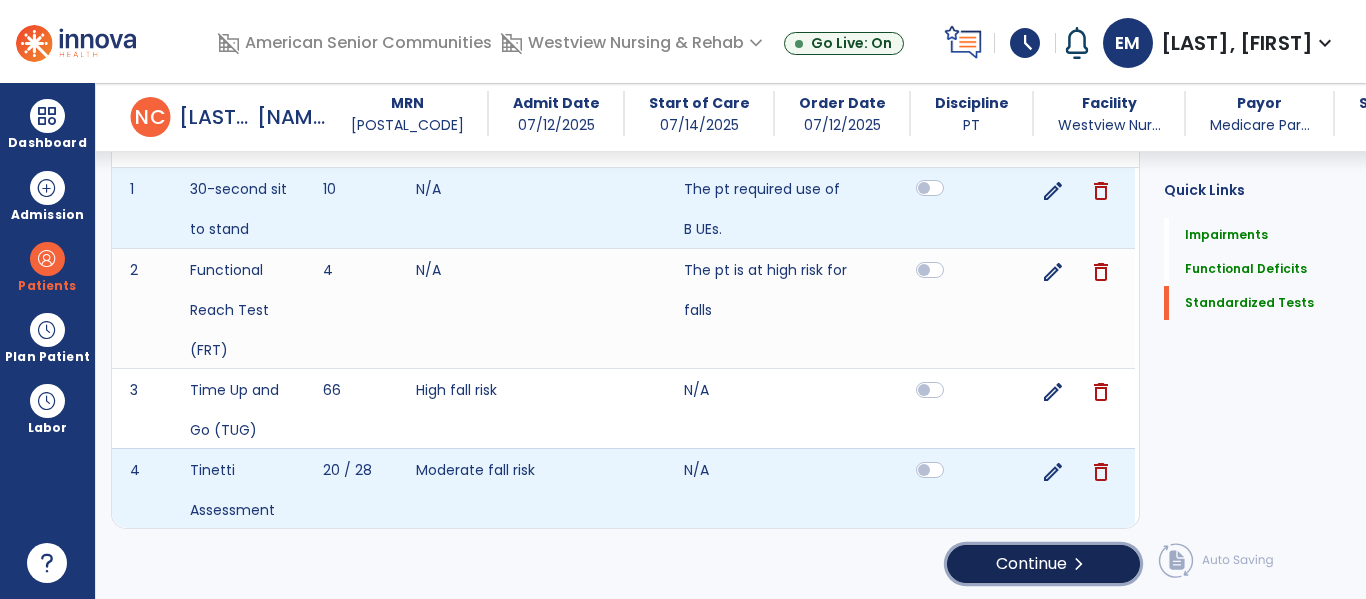 click on "Continue  chevron_right" 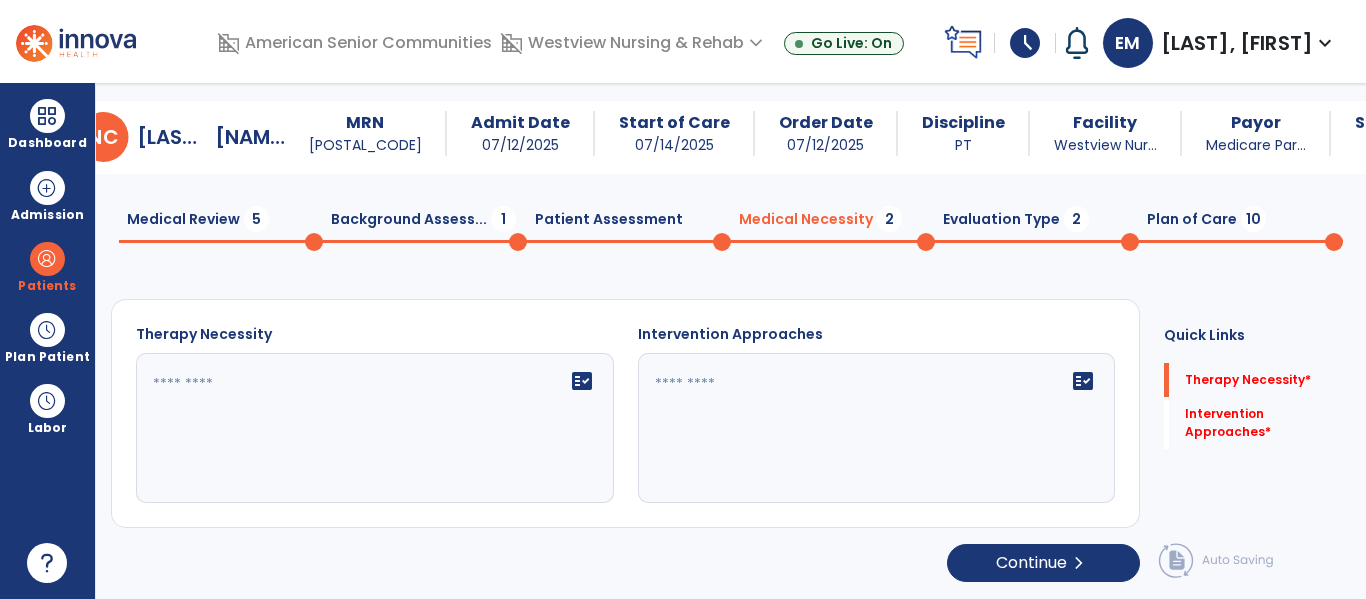 scroll, scrollTop: 29, scrollLeft: 0, axis: vertical 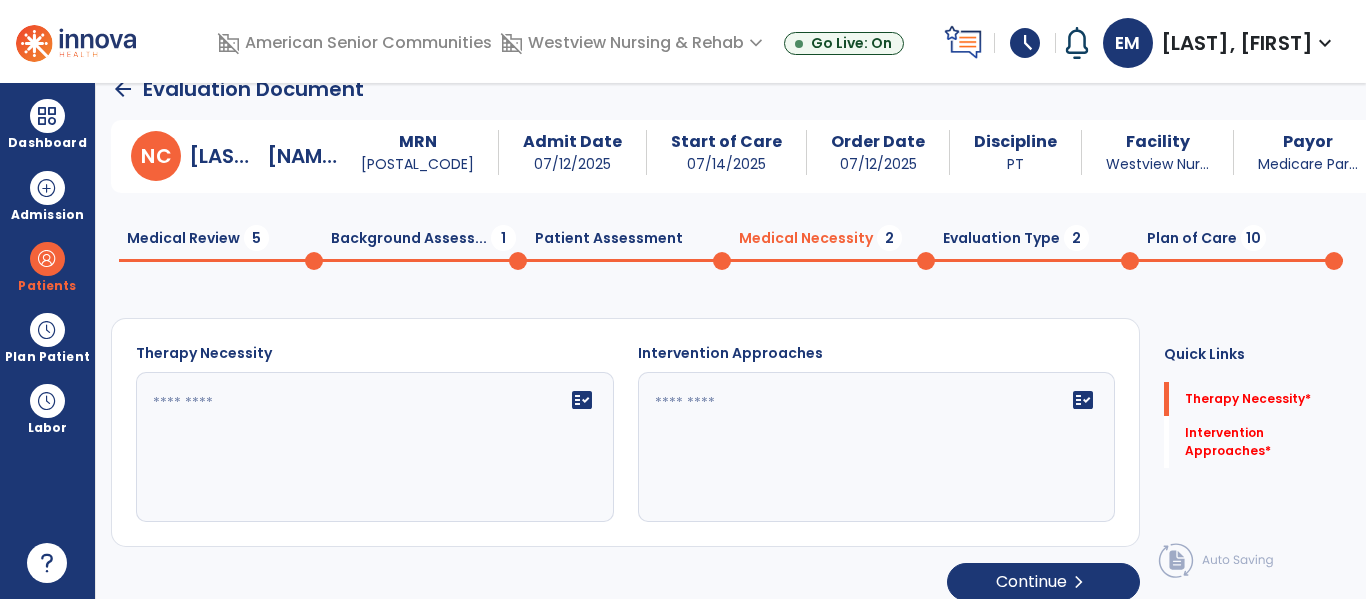 click on "fact_check" 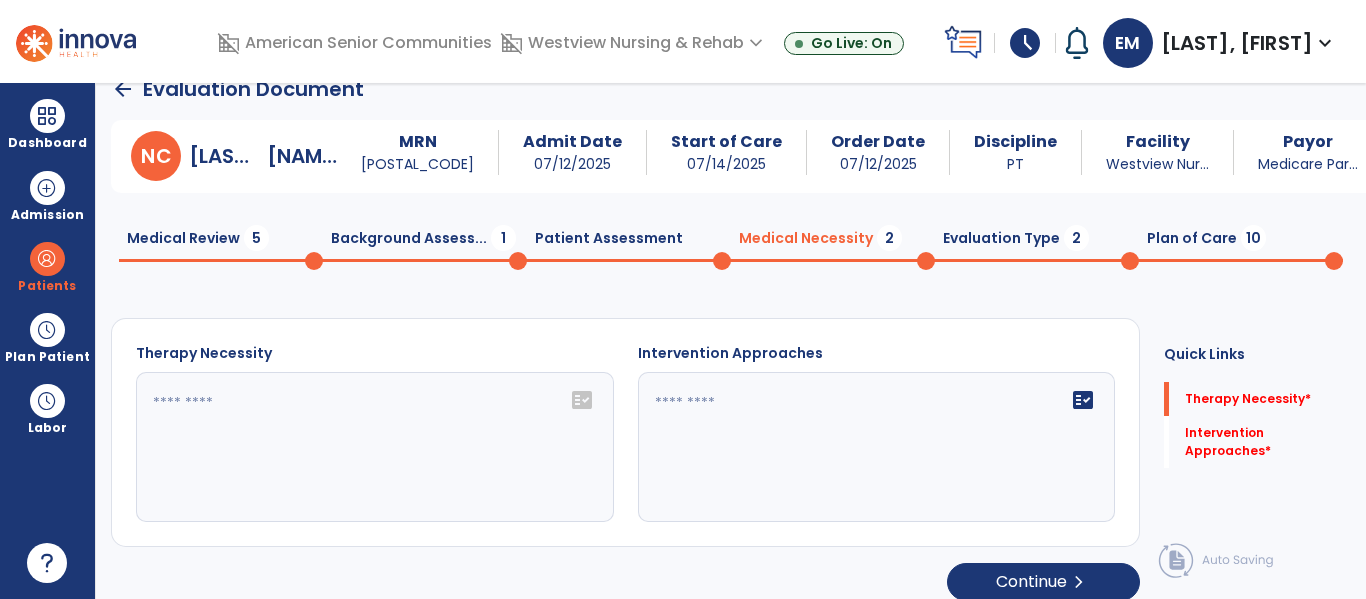 click on "fact_check" 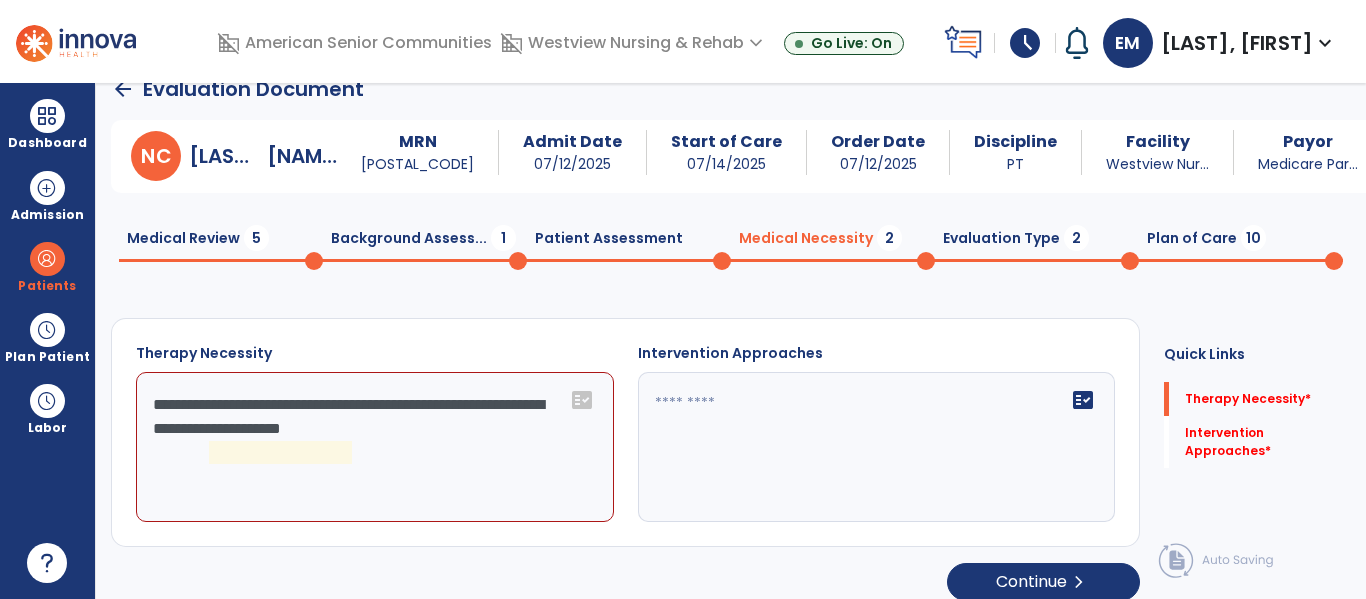 click on "**********" 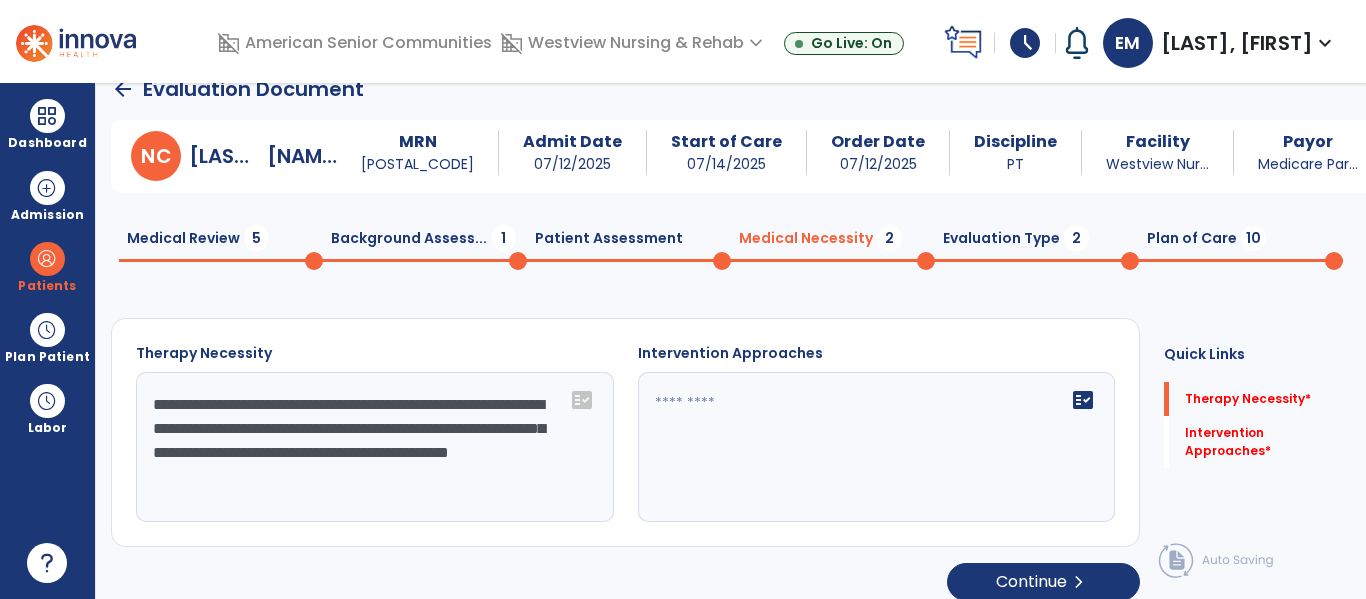 type on "**********" 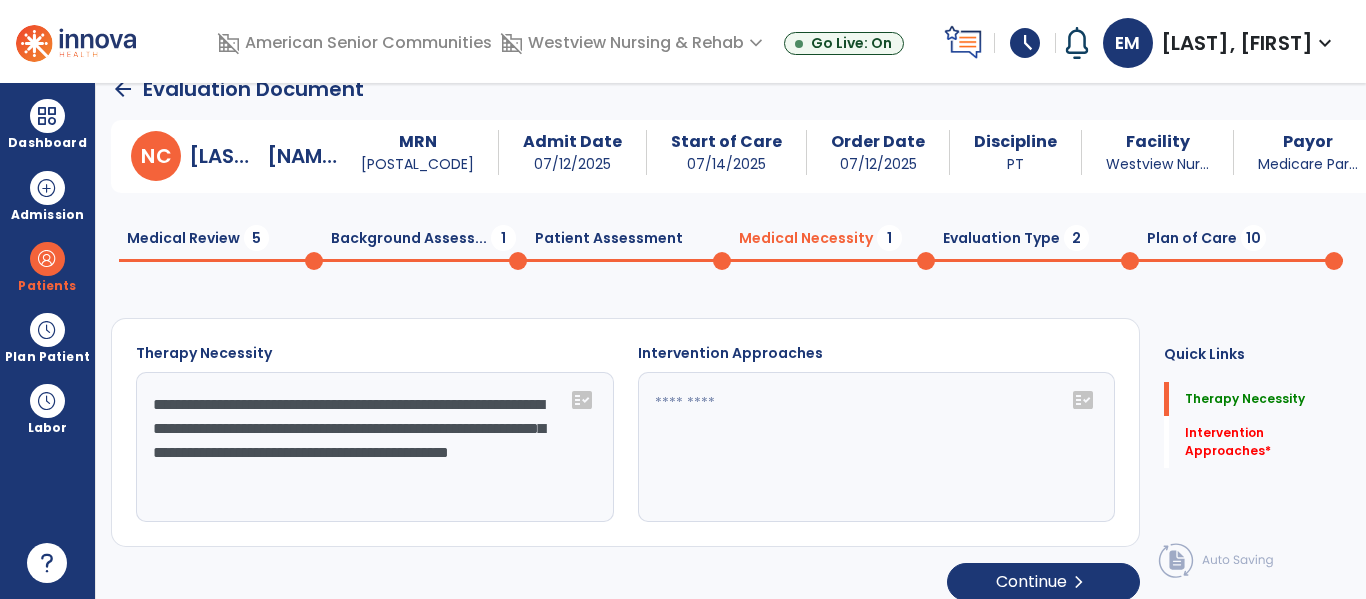 click on "fact_check" 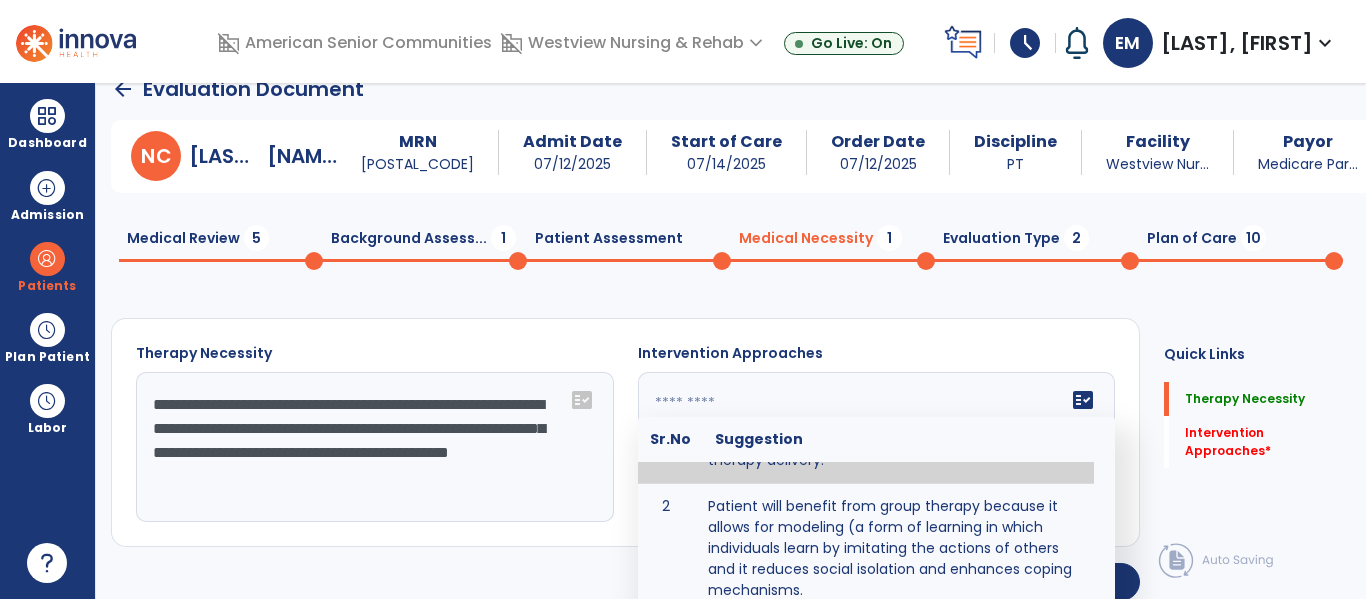 scroll, scrollTop: 109, scrollLeft: 0, axis: vertical 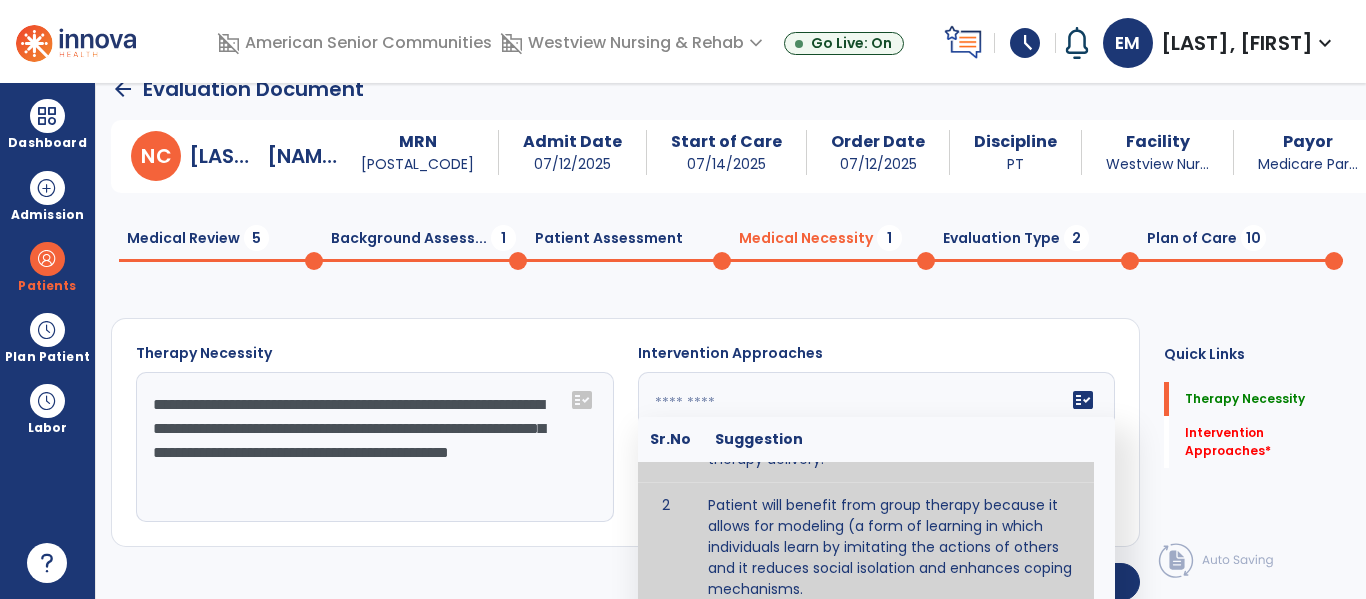 type on "**********" 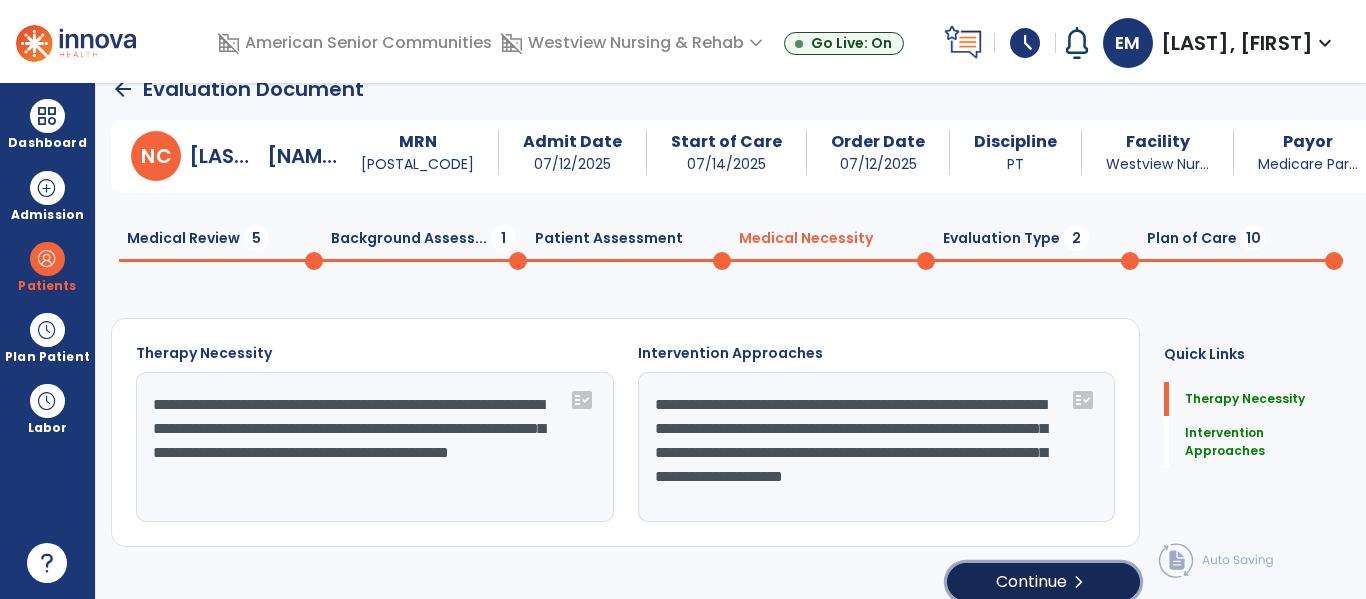 click on "Continue  chevron_right" 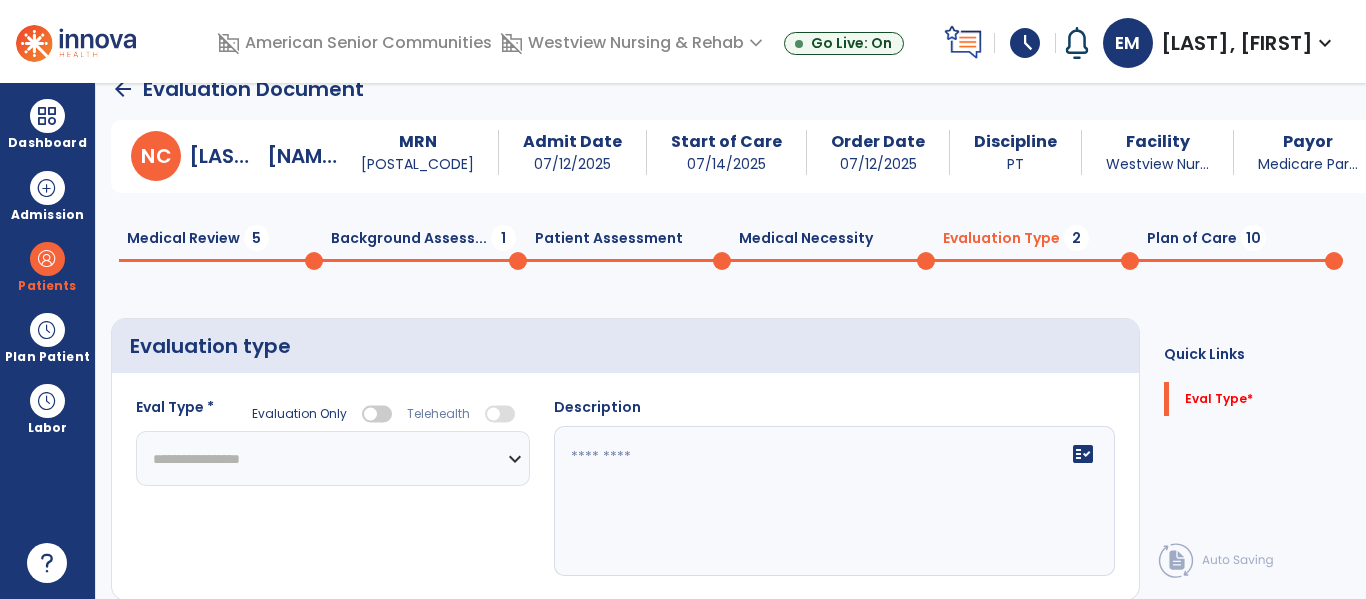 click on "**********" 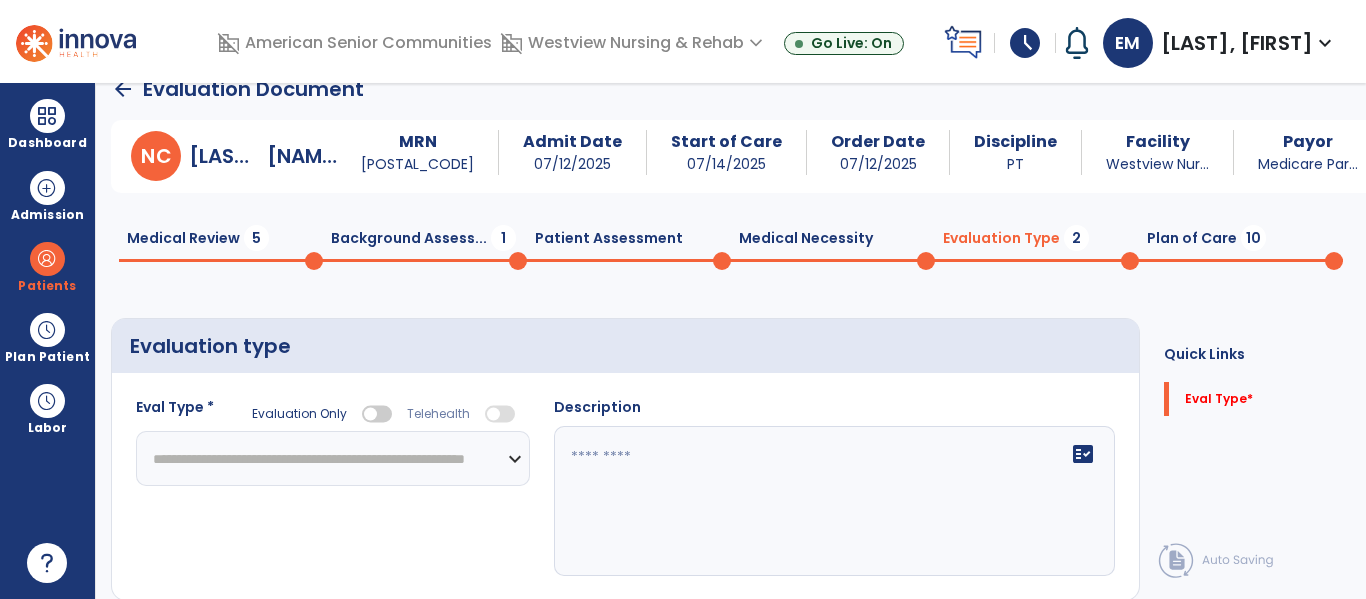 click on "**********" 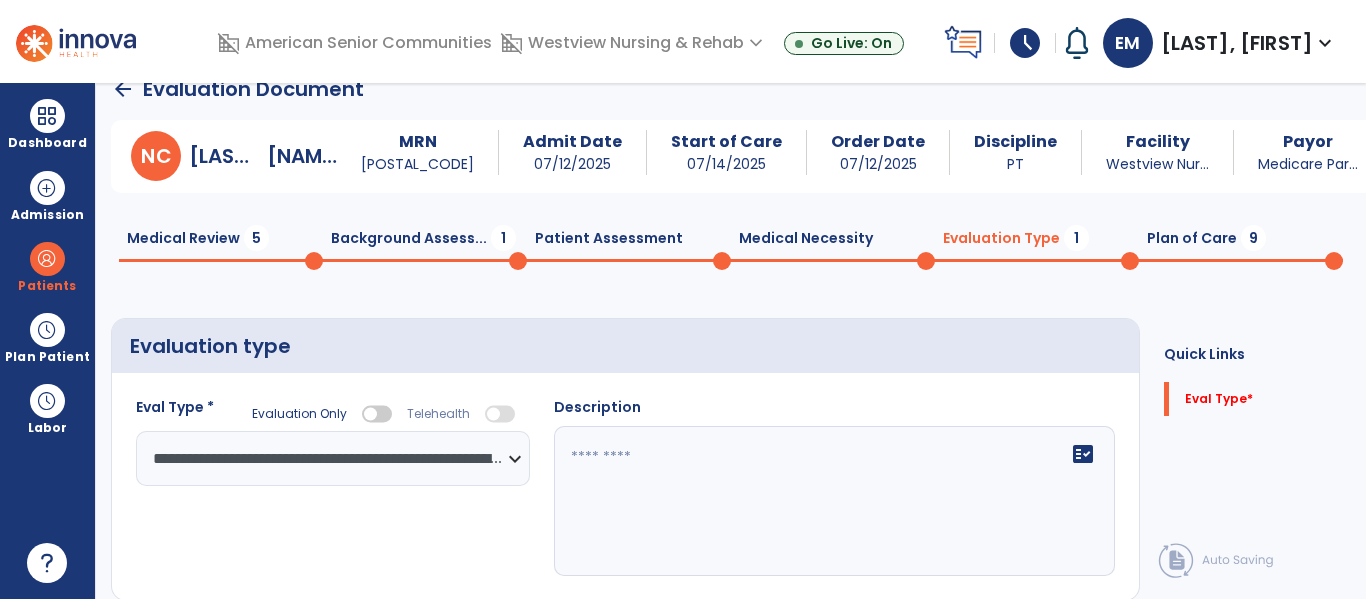 click on "fact_check" 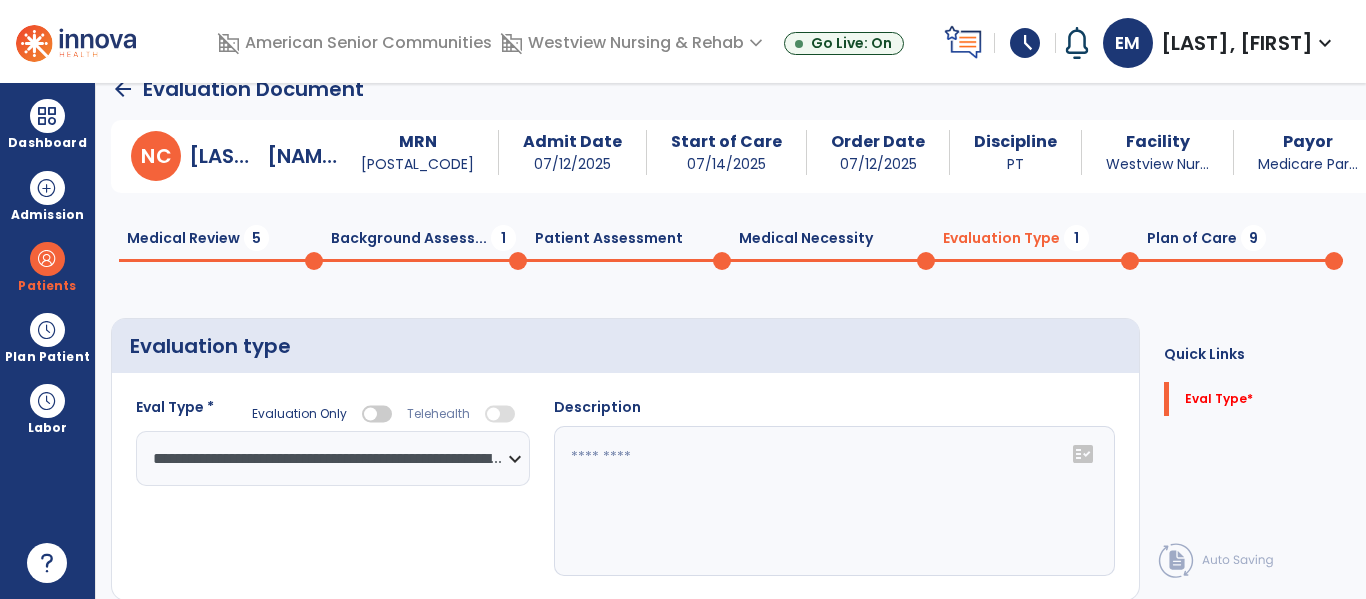 click on "fact_check" 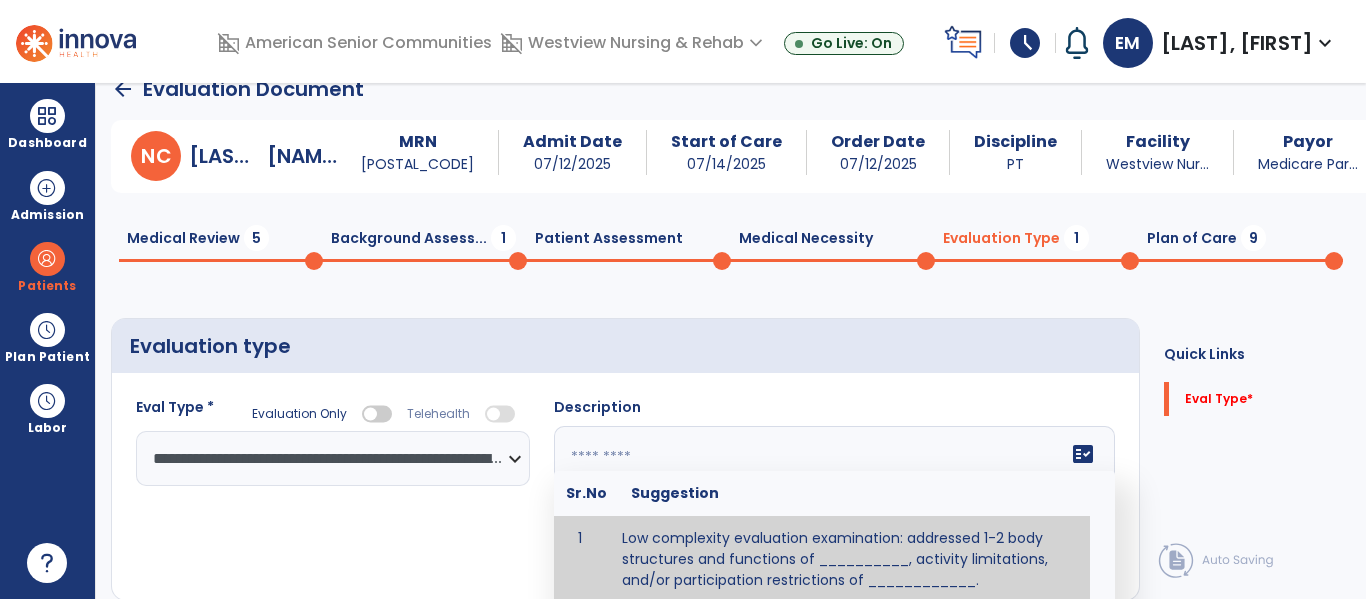 scroll, scrollTop: 14, scrollLeft: 0, axis: vertical 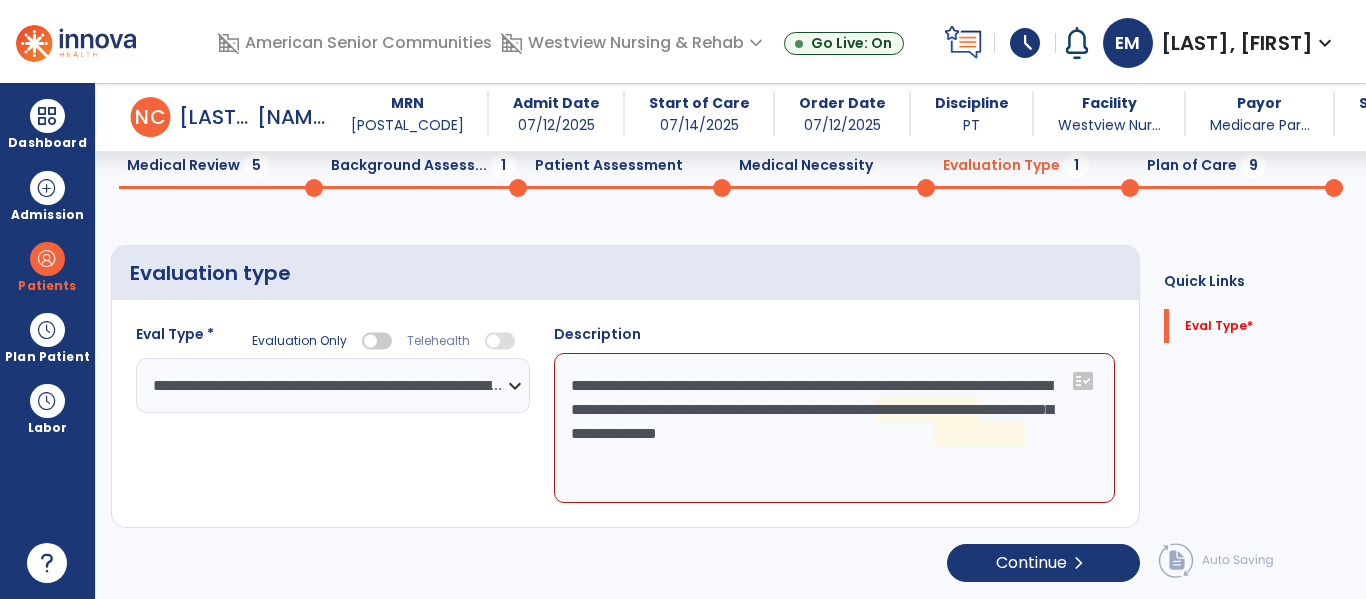 click on "**********" 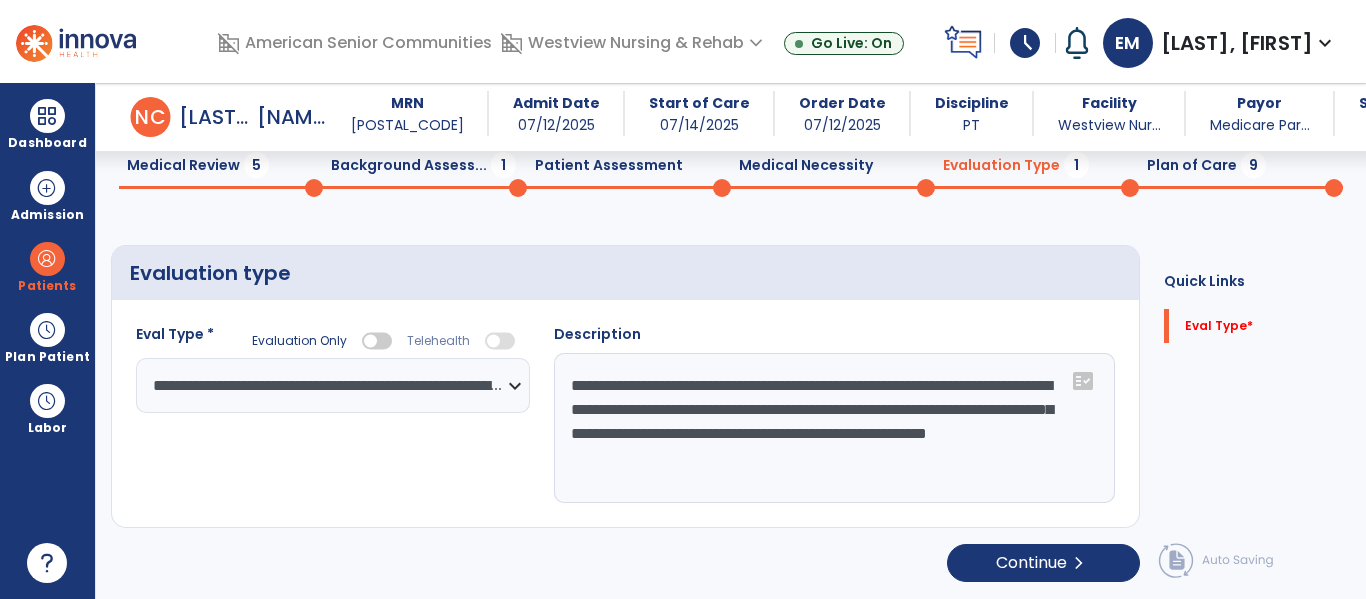 type on "**********" 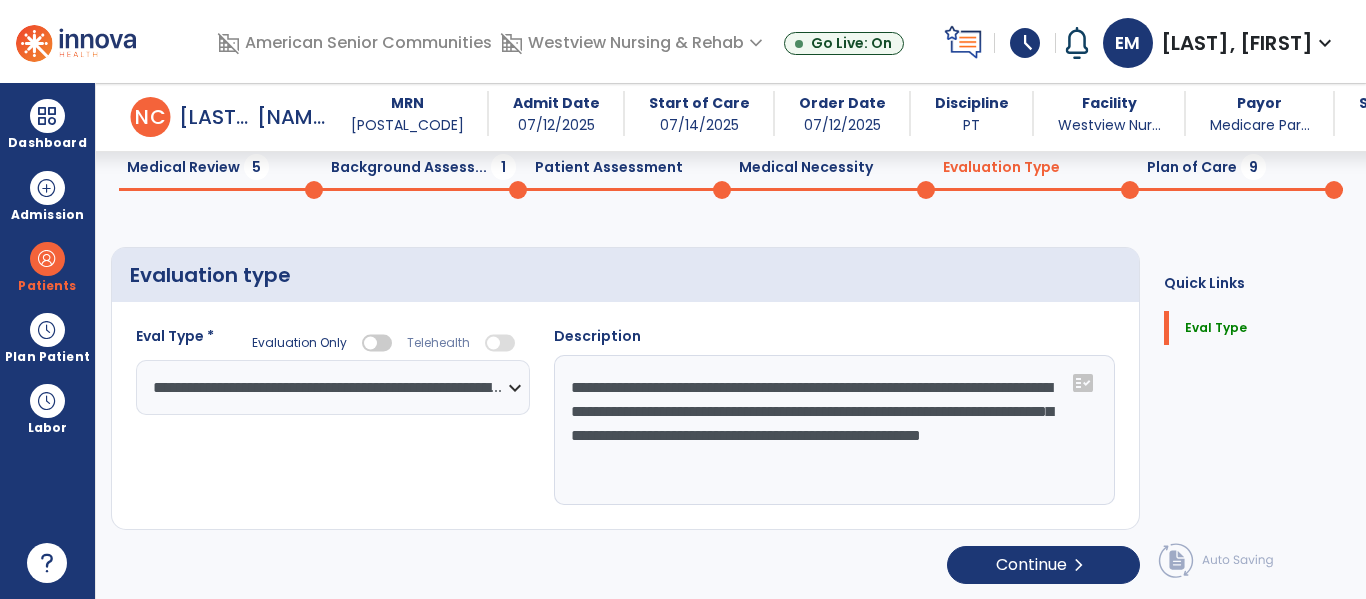 scroll, scrollTop: 83, scrollLeft: 0, axis: vertical 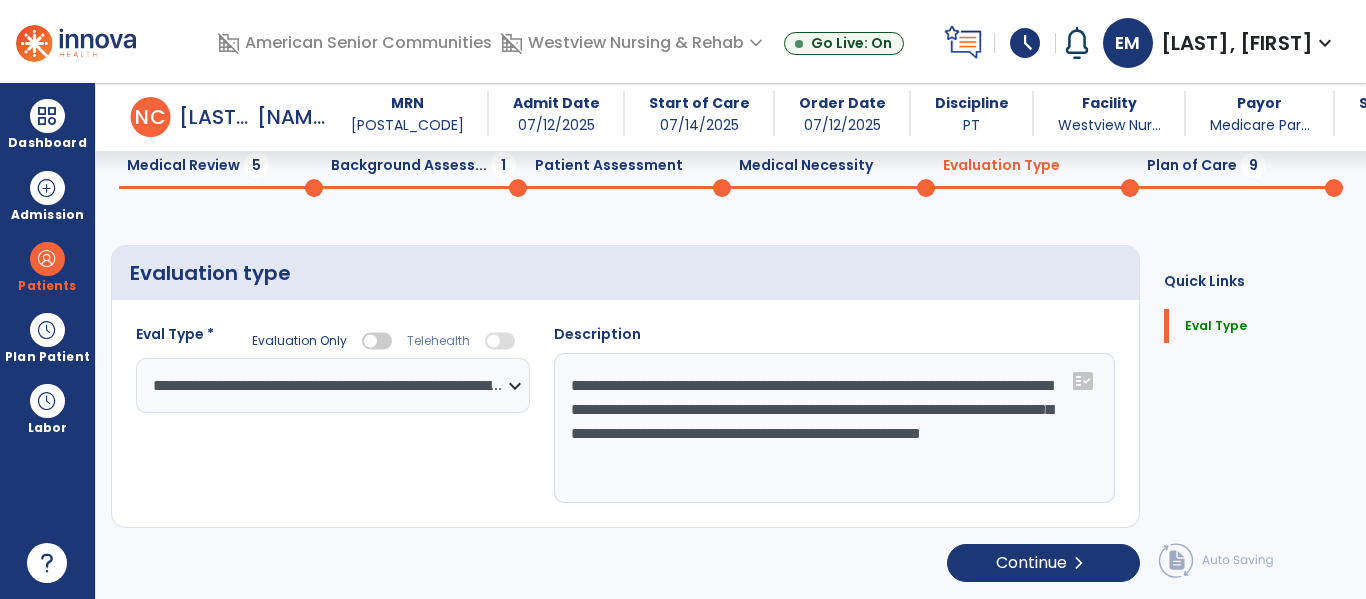 click on "Medical Review  5" 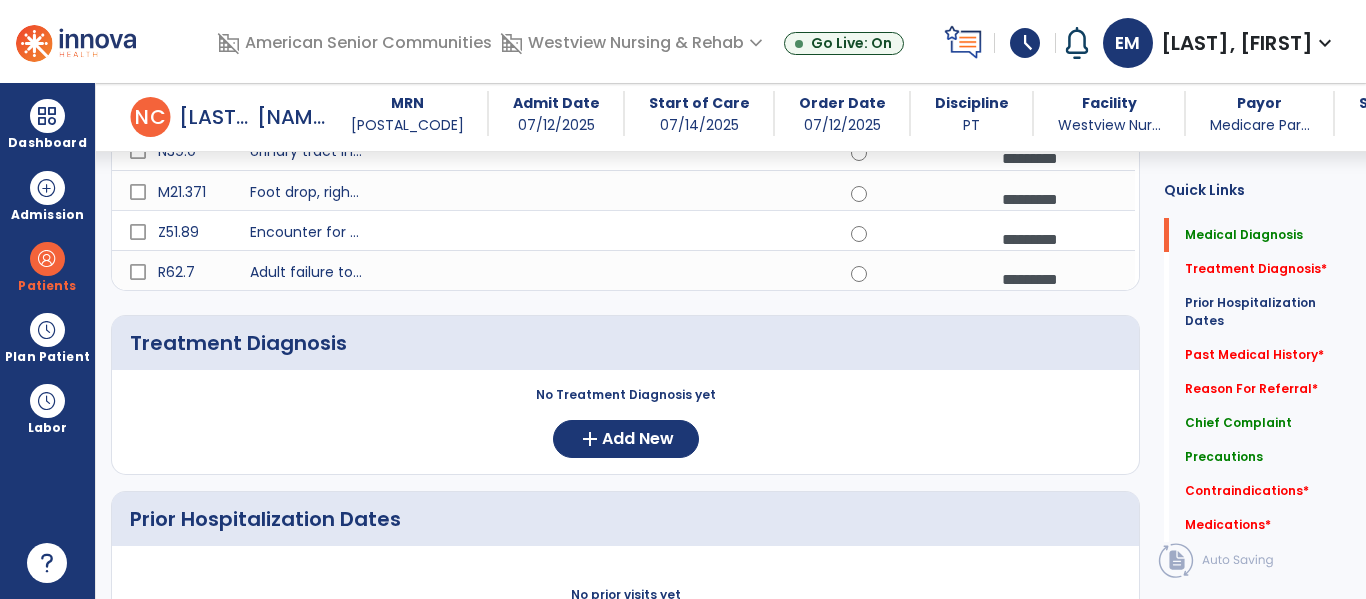 scroll, scrollTop: 306, scrollLeft: 0, axis: vertical 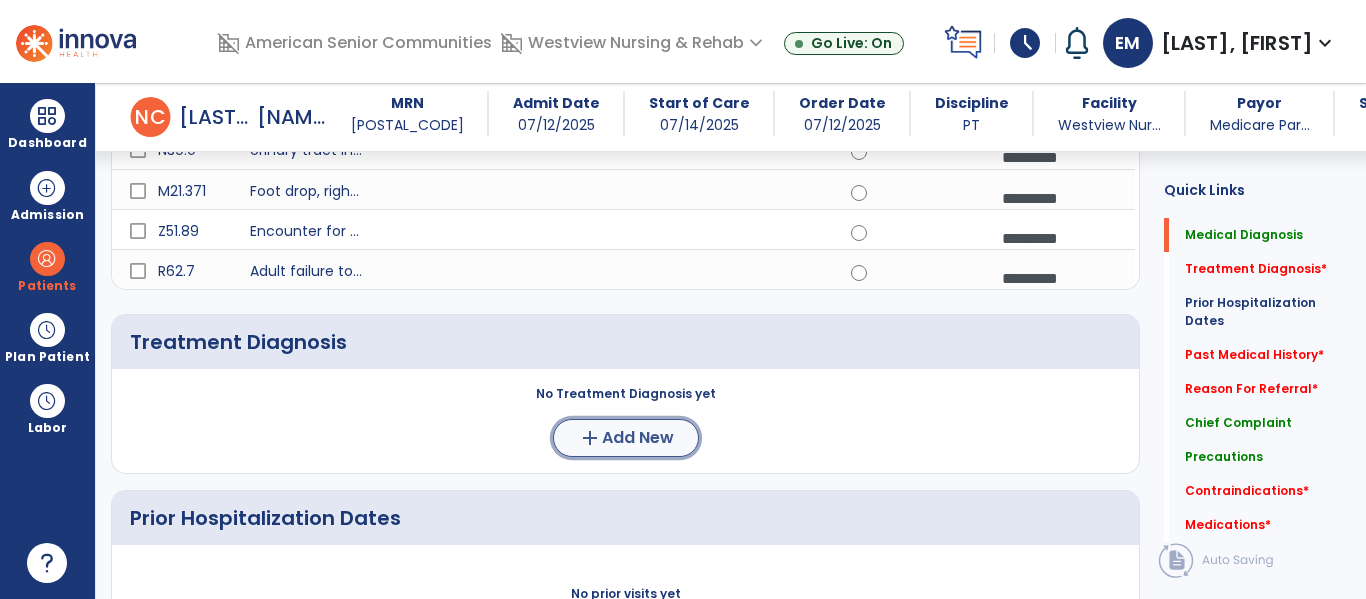 click on "add  Add New" 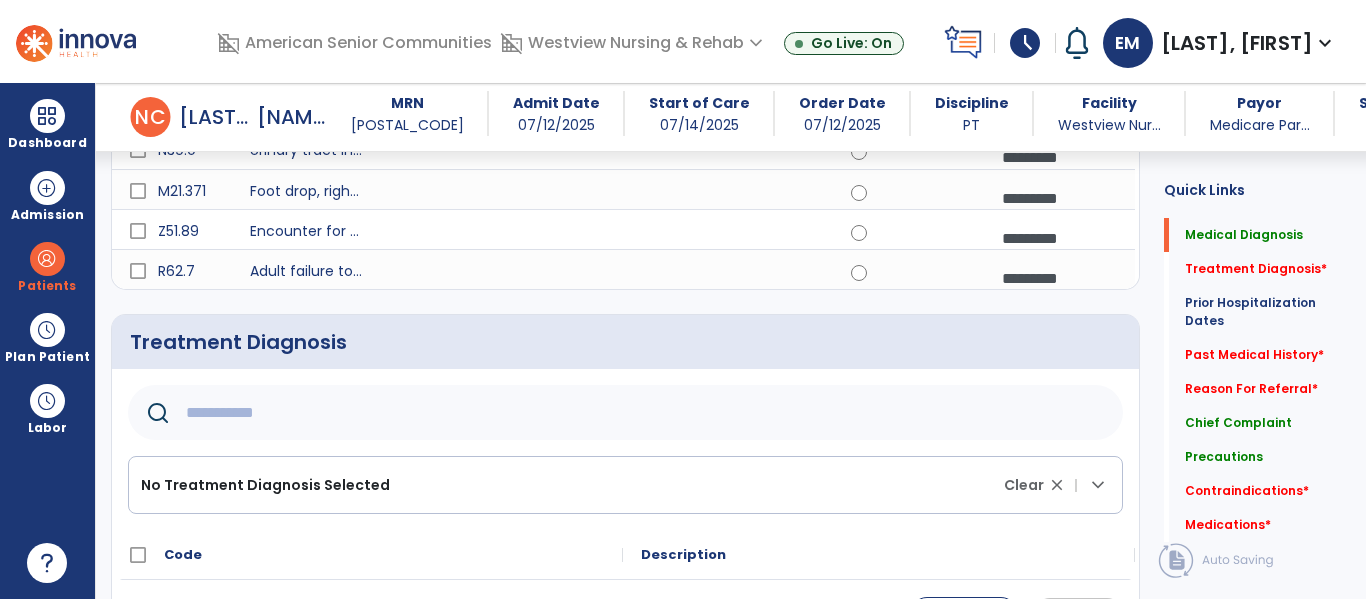 click 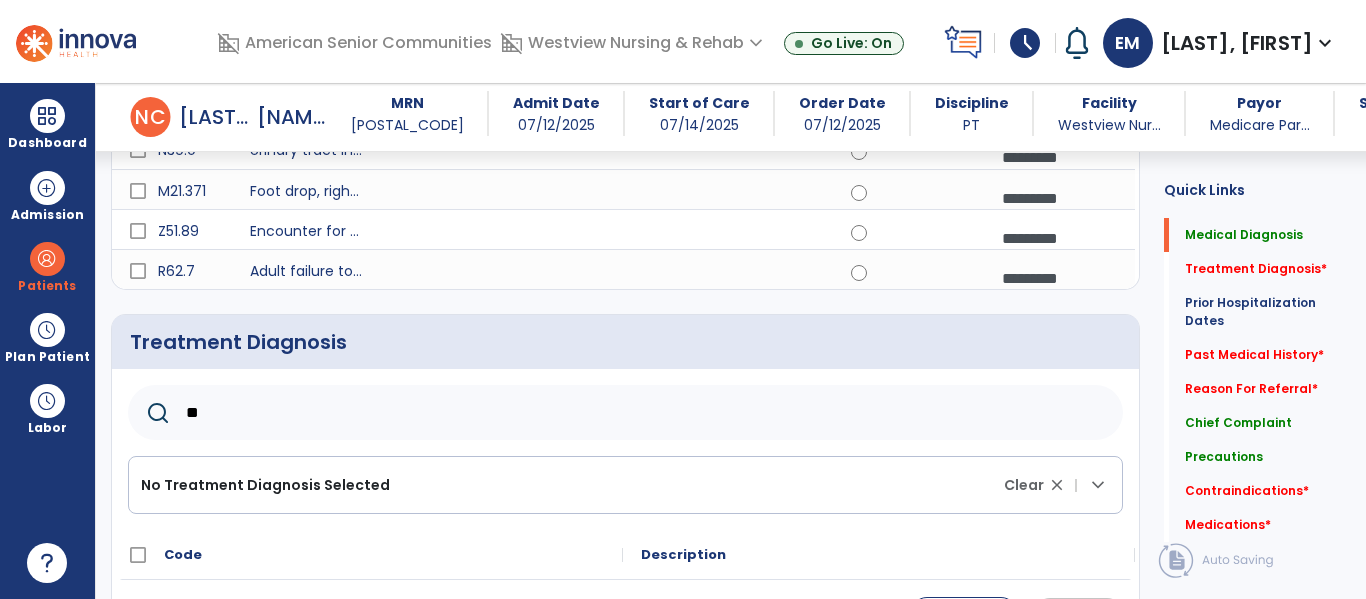 type on "*" 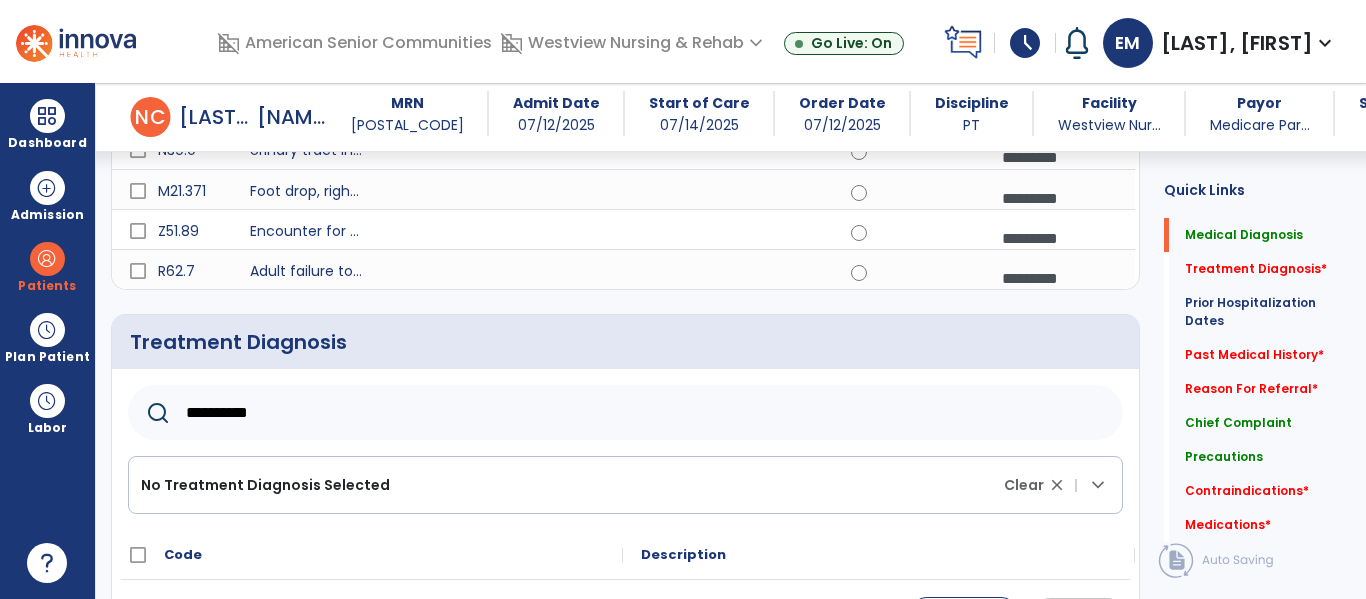 type on "**********" 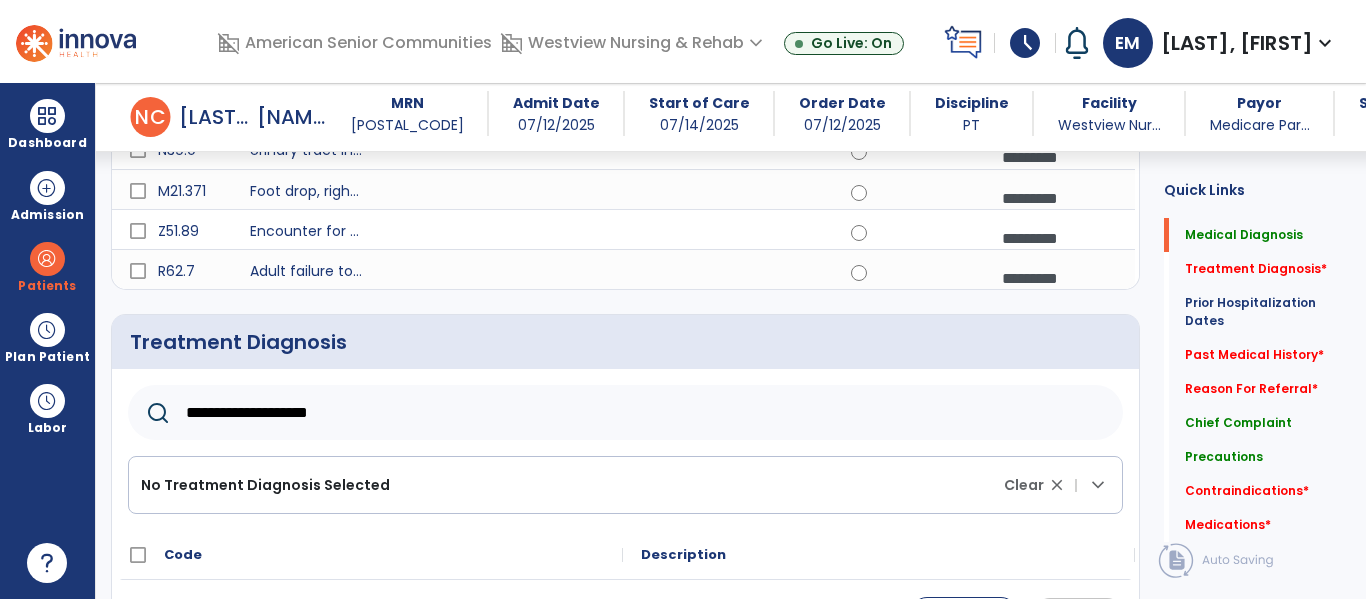 type on "**********" 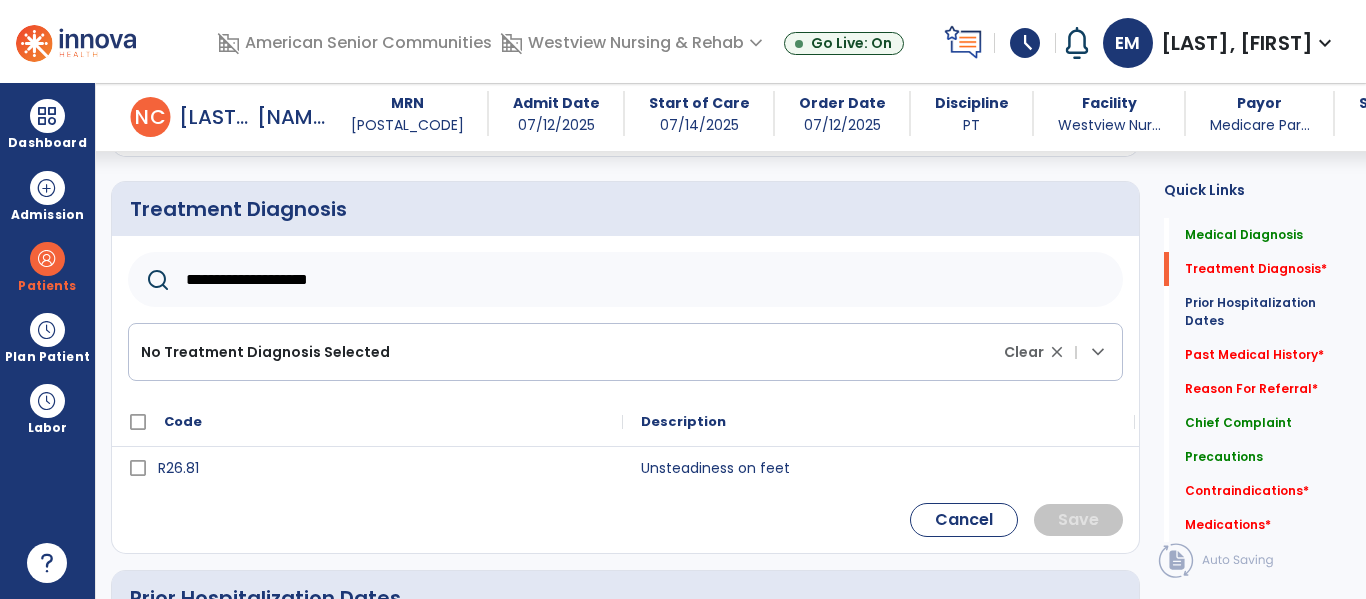 scroll, scrollTop: 440, scrollLeft: 0, axis: vertical 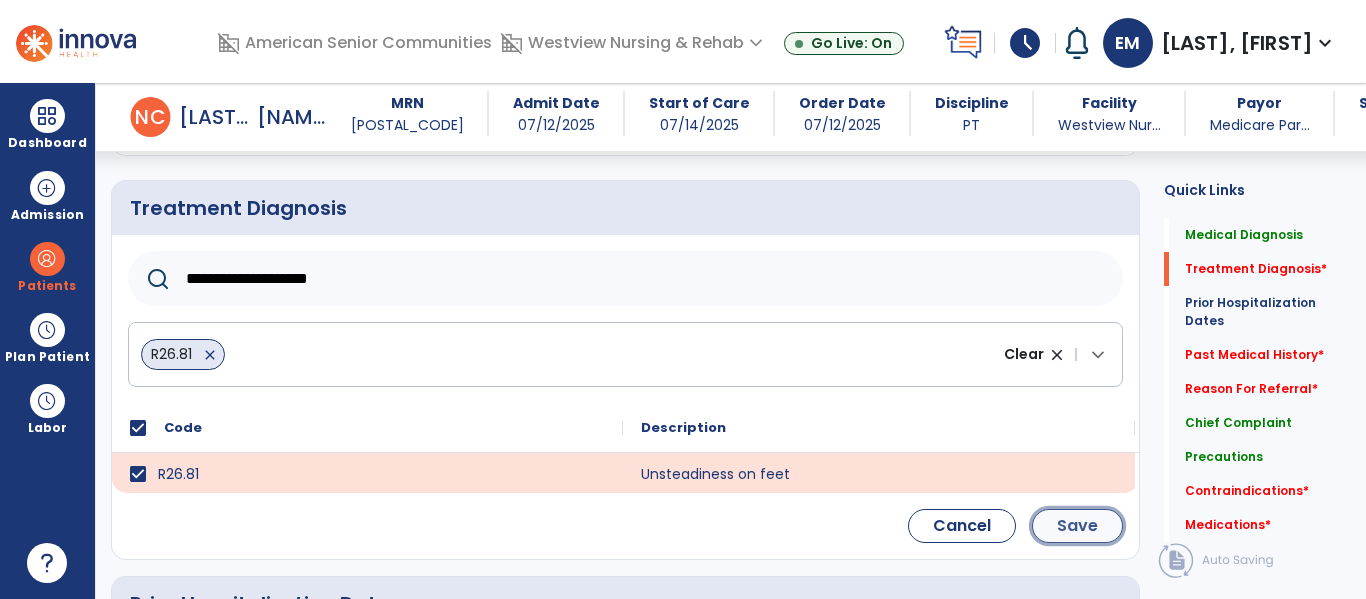 click on "Save" 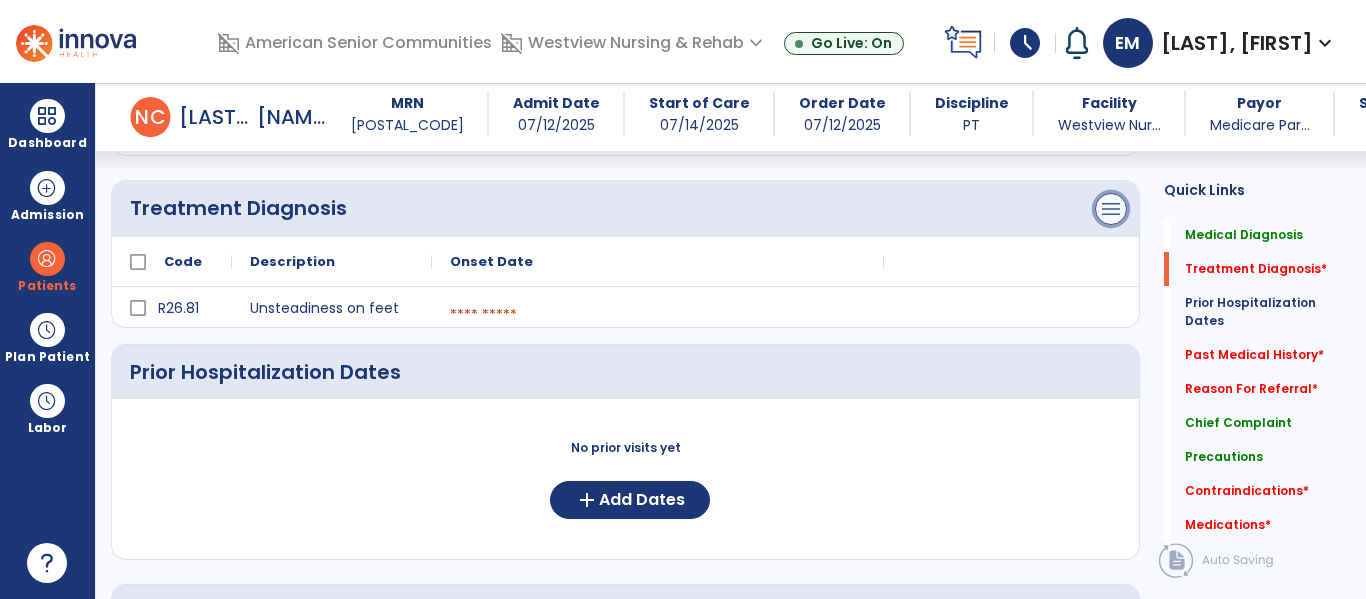 click on "menu" at bounding box center [1111, -83] 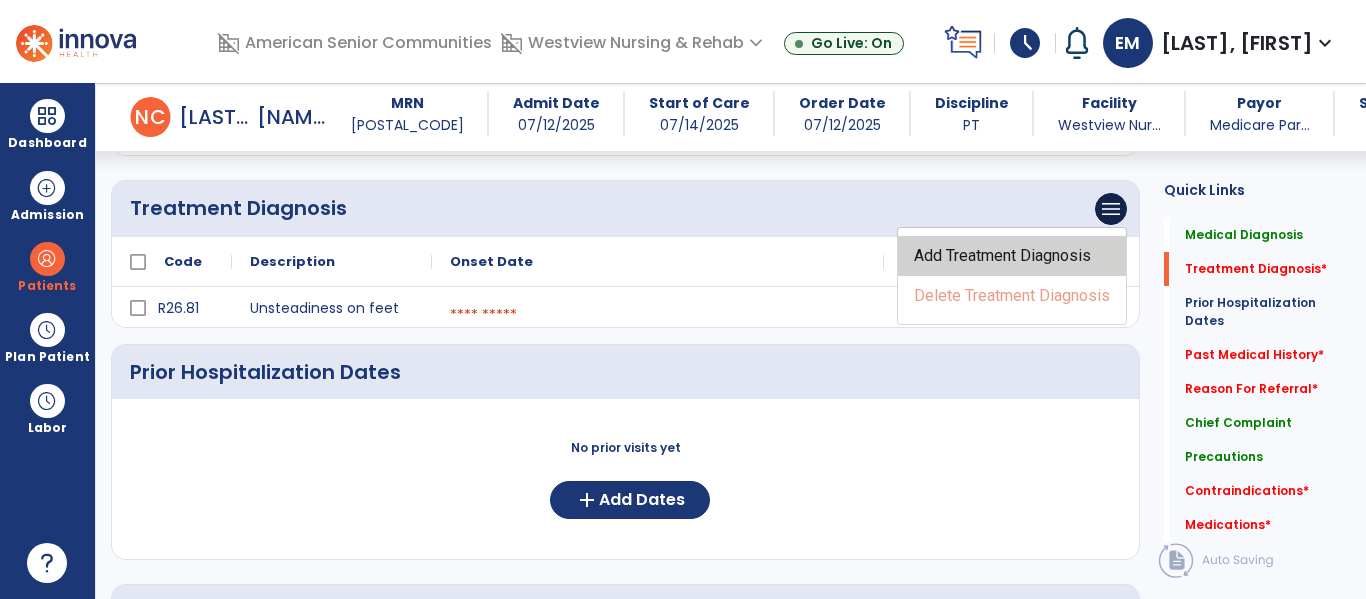 click on "Add Treatment Diagnosis" 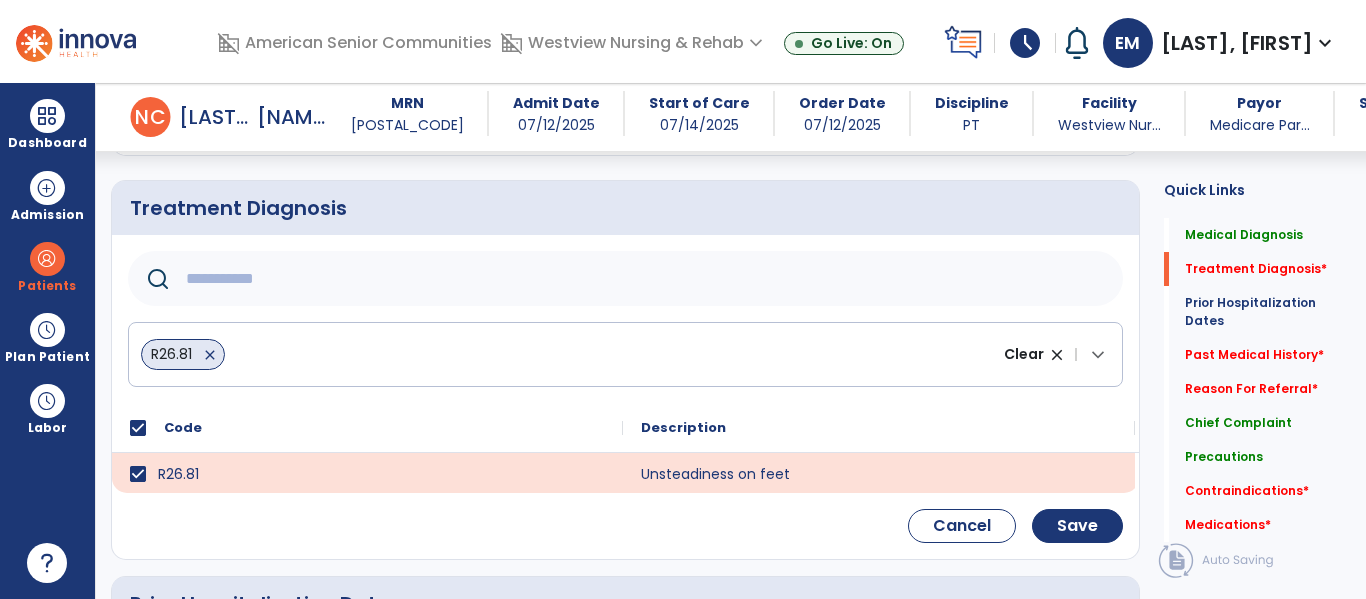 click 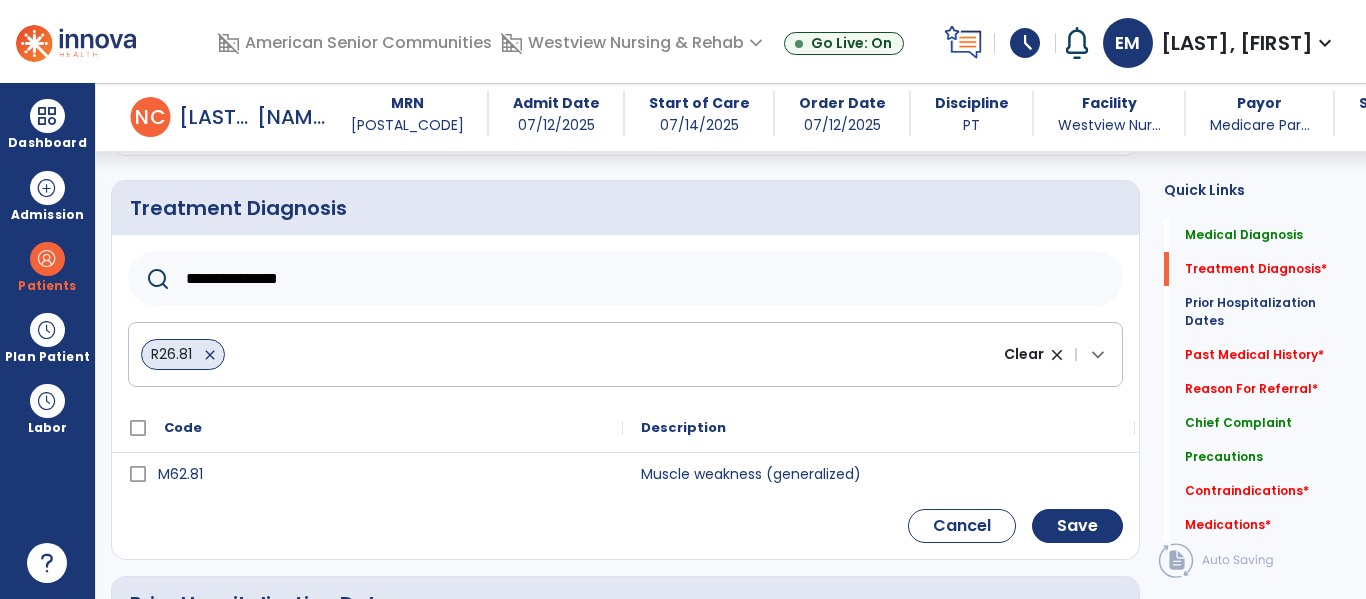 type on "**********" 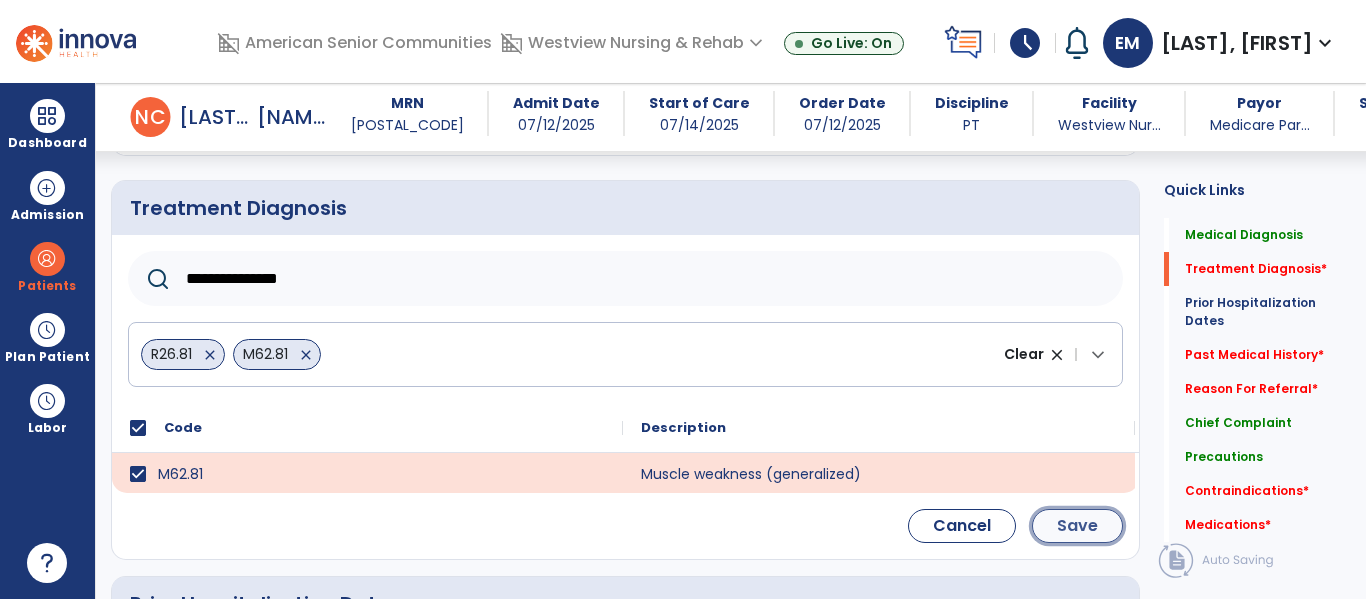 click on "Save" 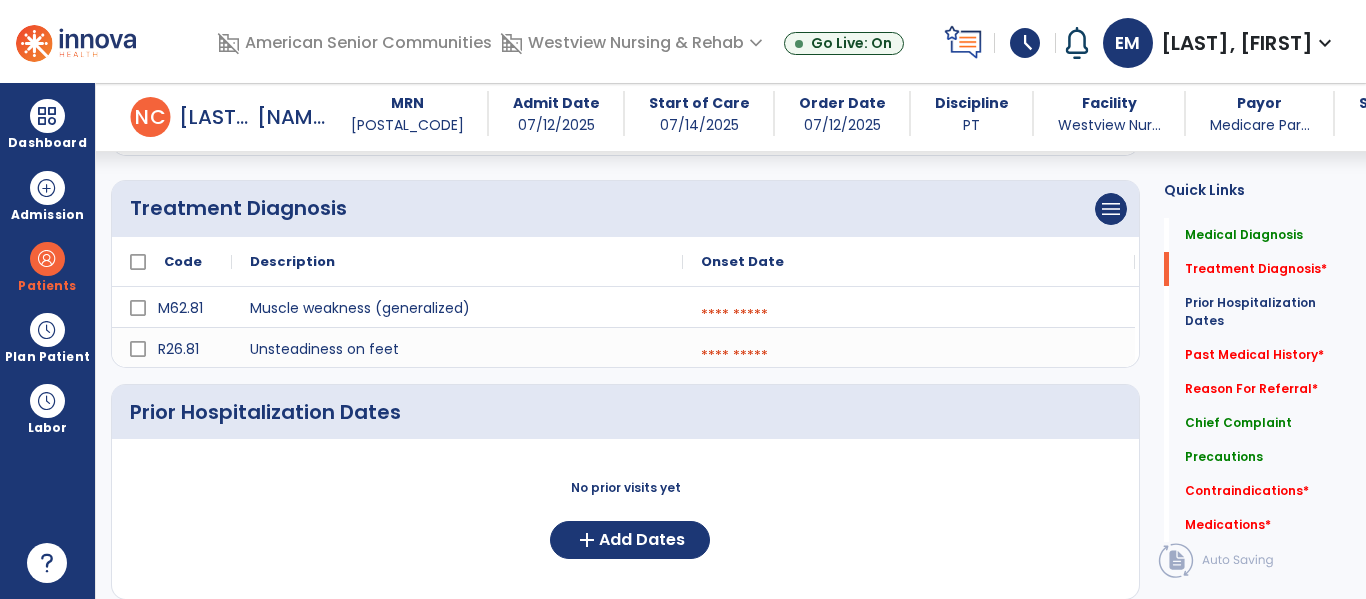 click at bounding box center [909, 315] 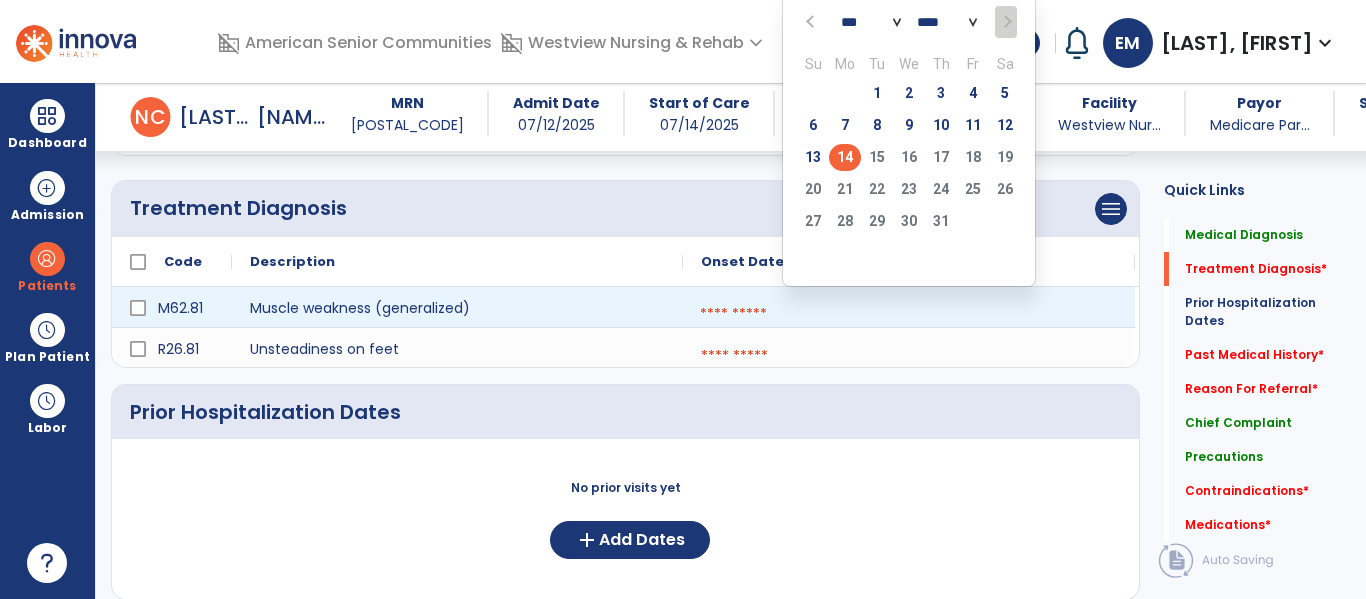 click on "14" 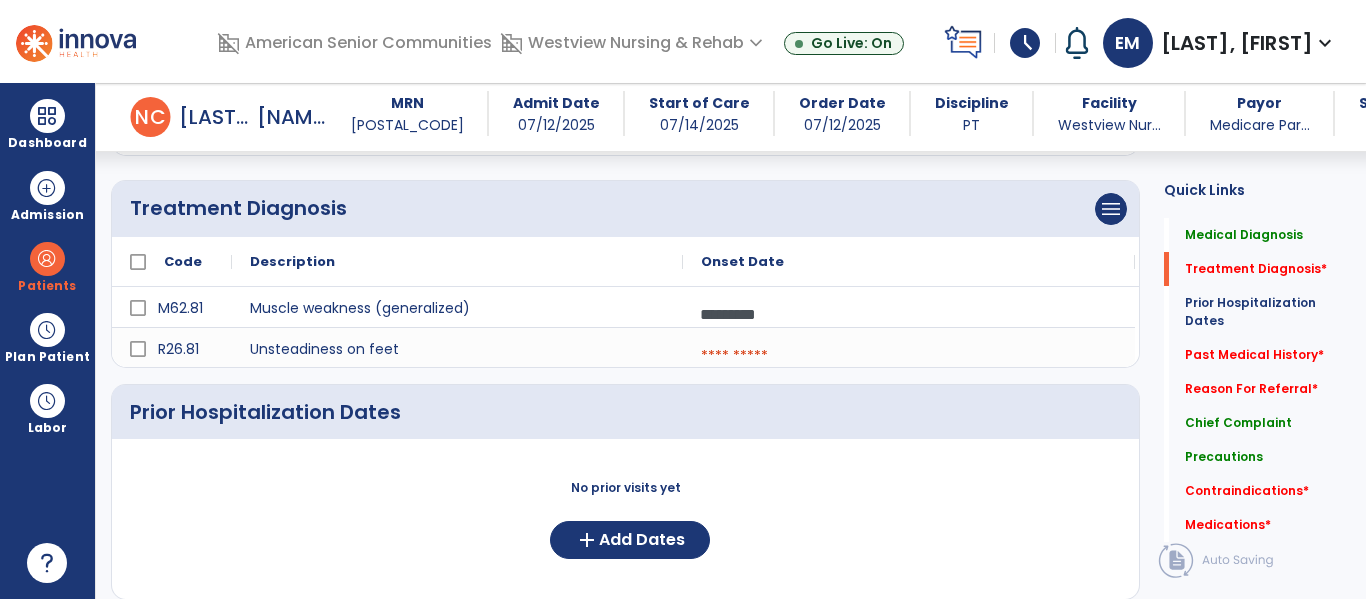 click at bounding box center (909, 356) 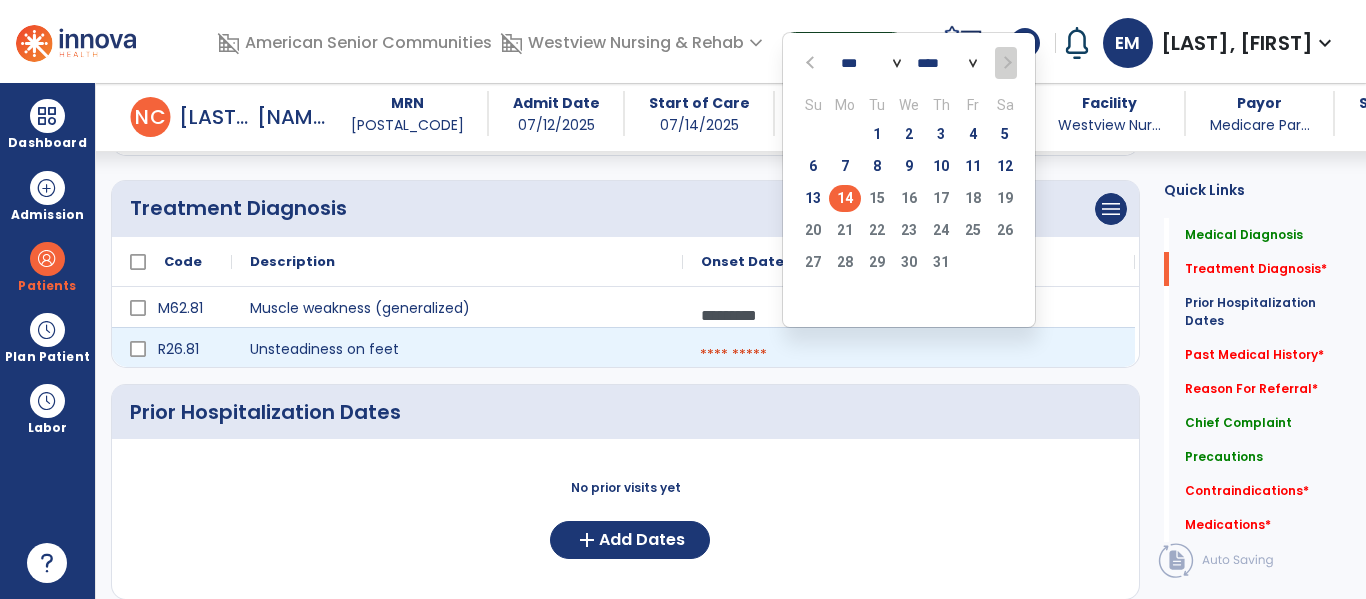 click on "14" 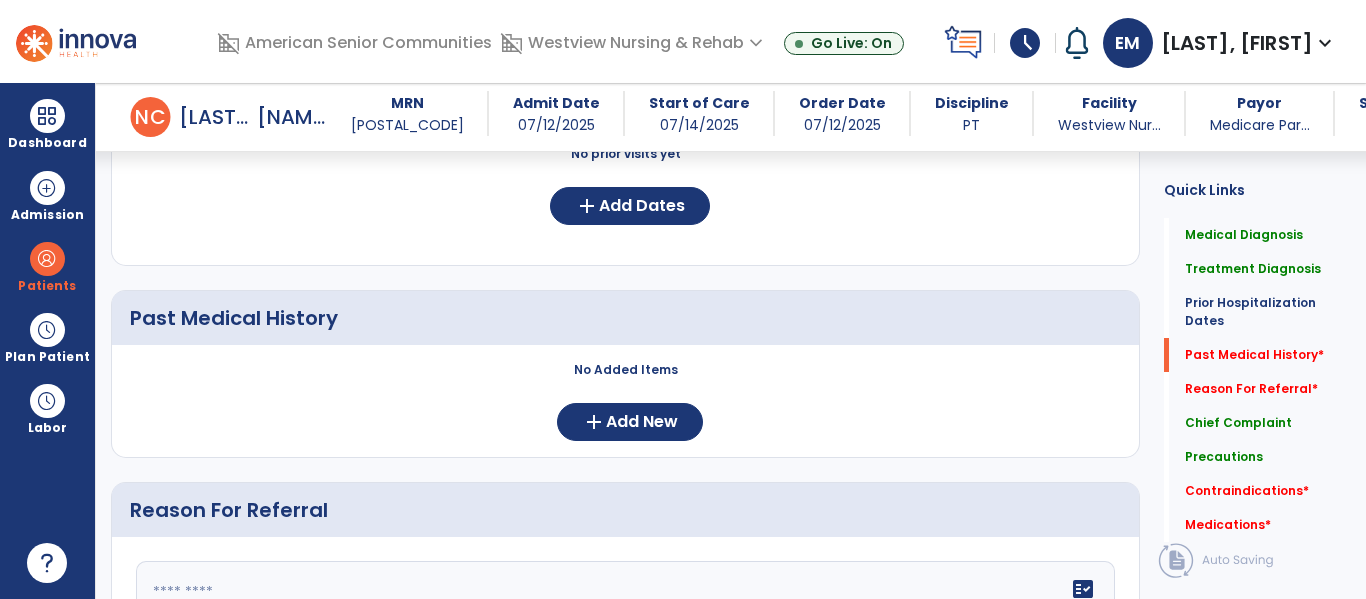 scroll, scrollTop: 807, scrollLeft: 0, axis: vertical 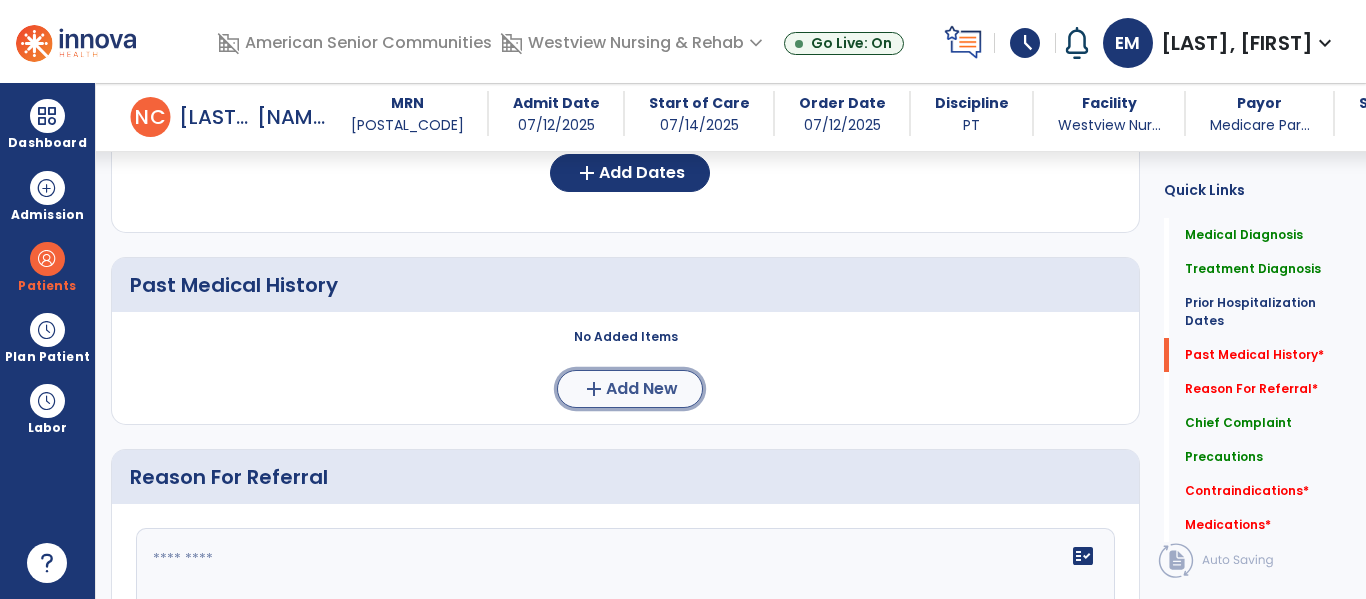 click on "add  Add New" 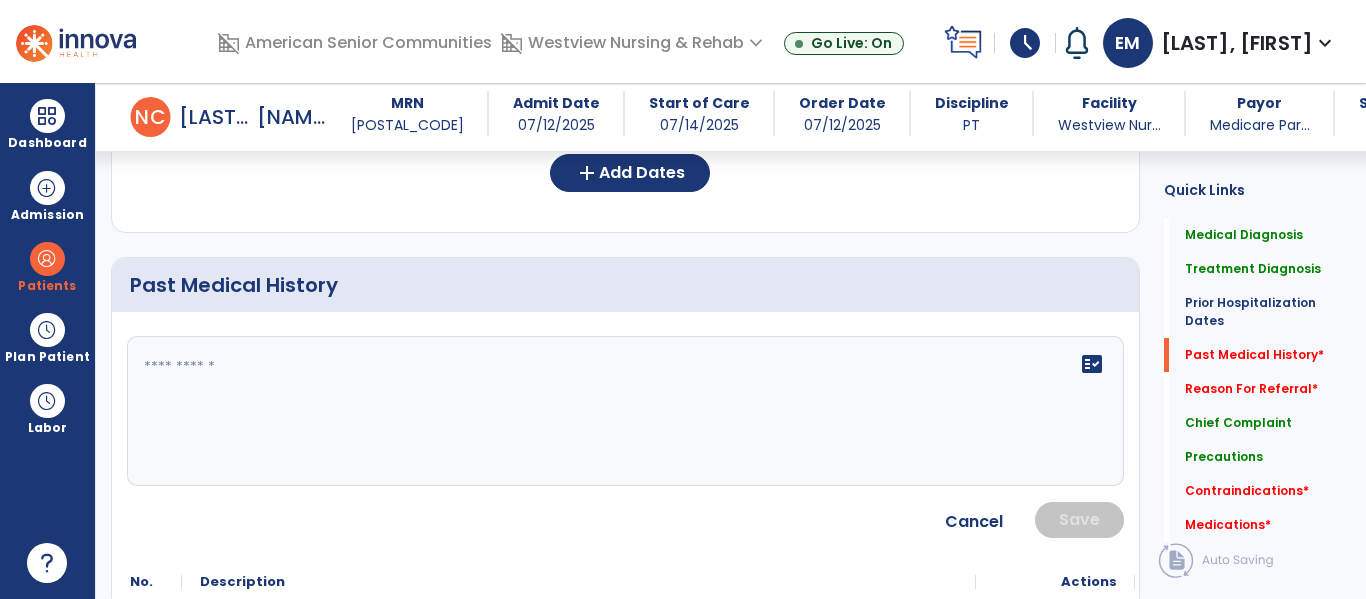 click on "fact_check" 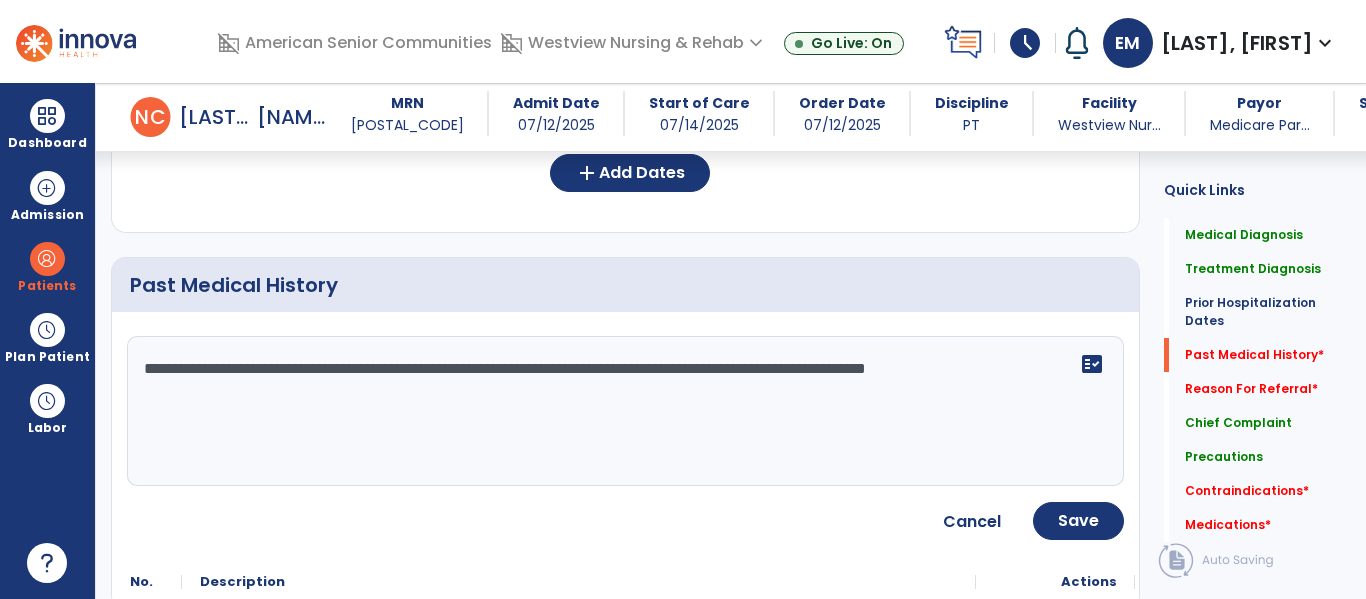 type on "**********" 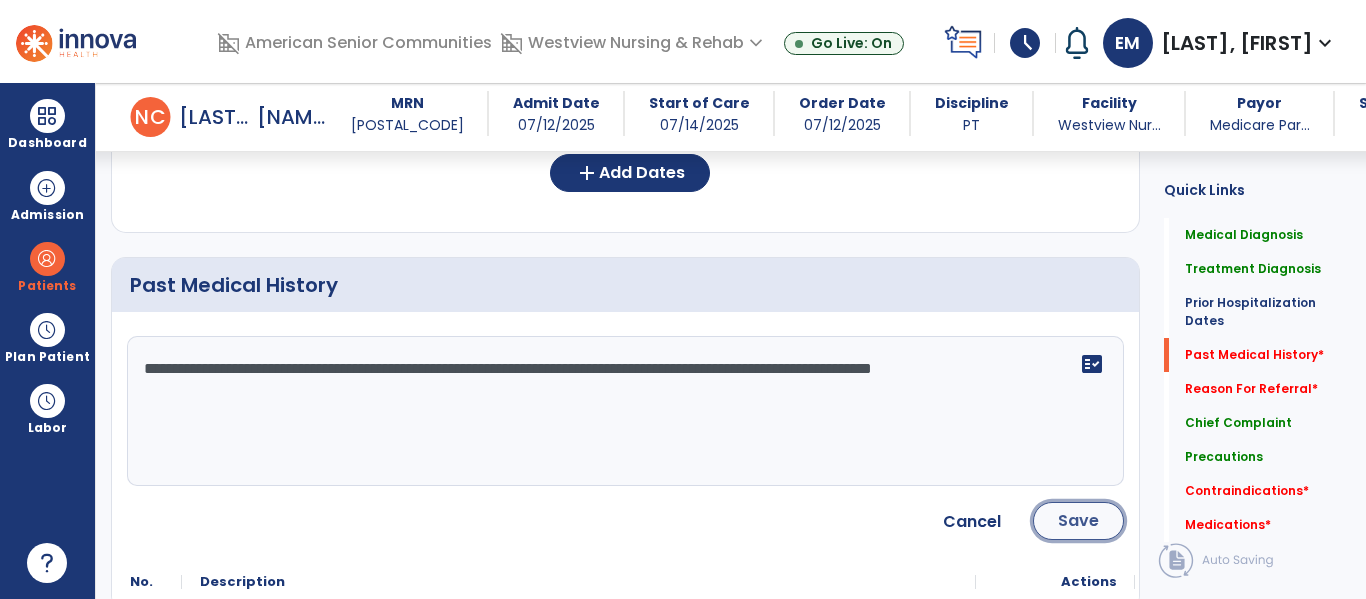 click on "Save" 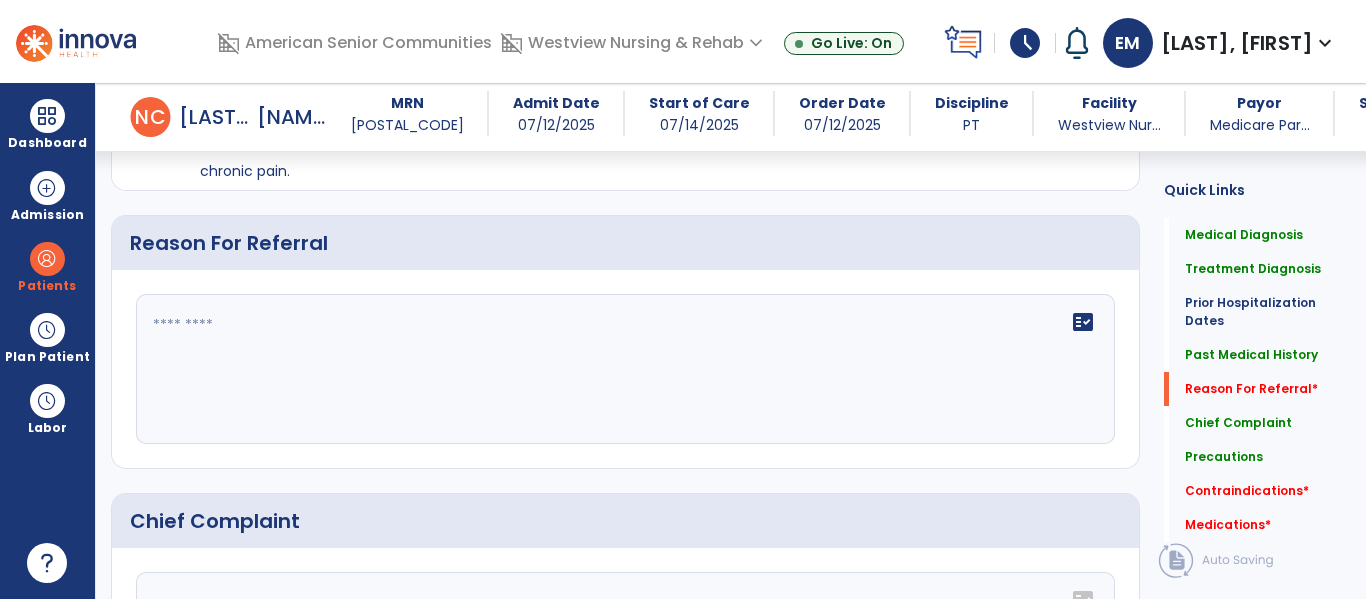 scroll, scrollTop: 1079, scrollLeft: 0, axis: vertical 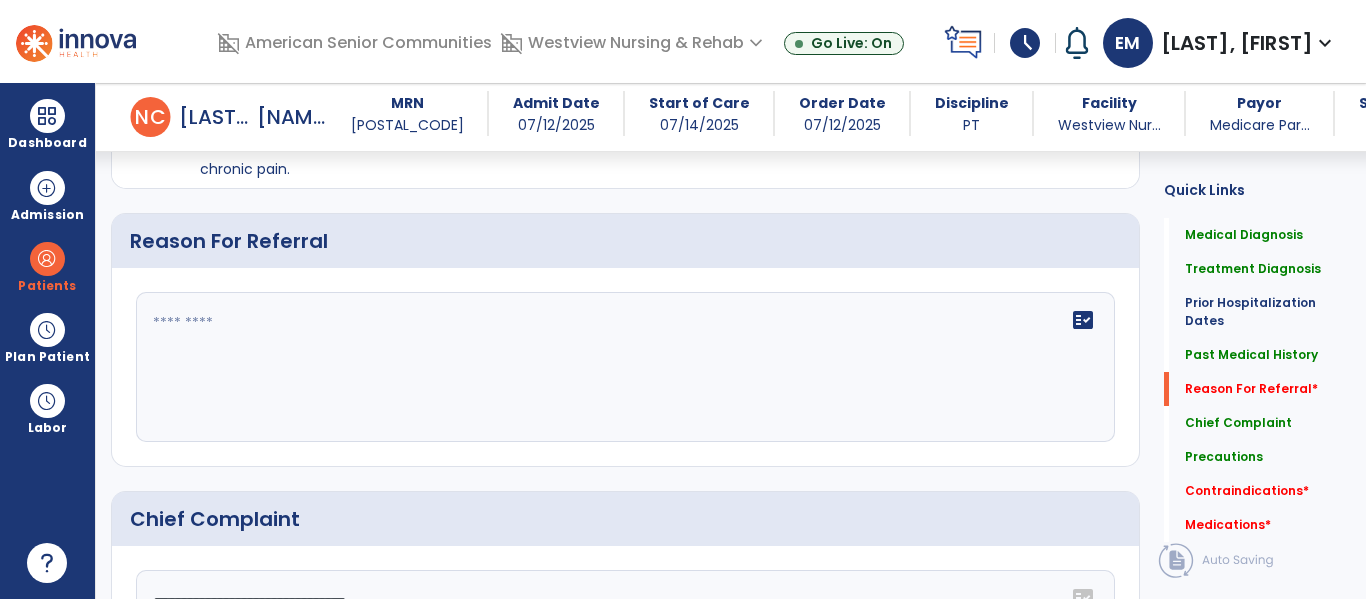 click on "fact_check" 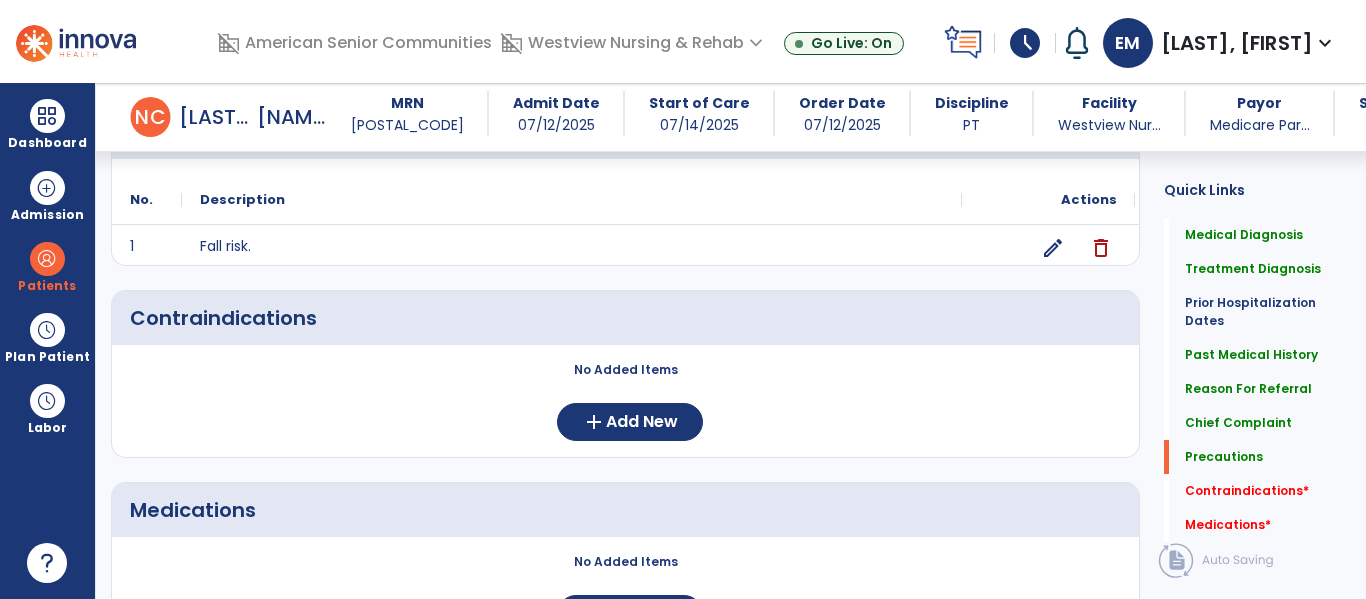 scroll, scrollTop: 1753, scrollLeft: 0, axis: vertical 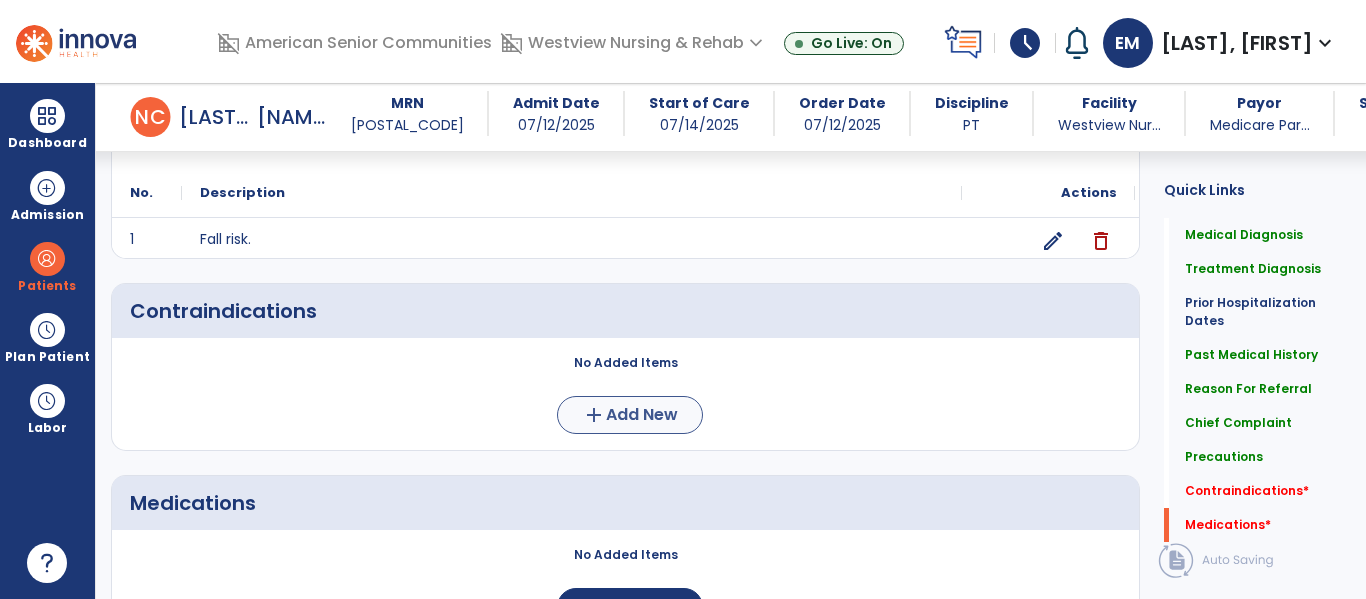 type on "**********" 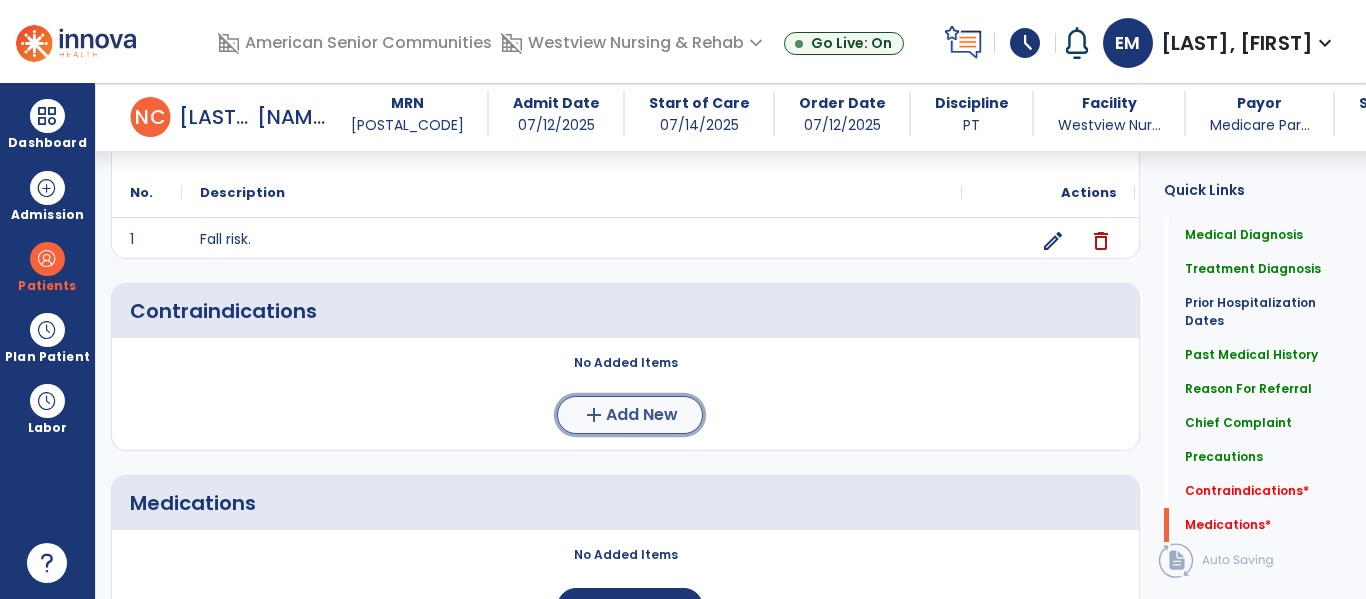 click on "add  Add New" 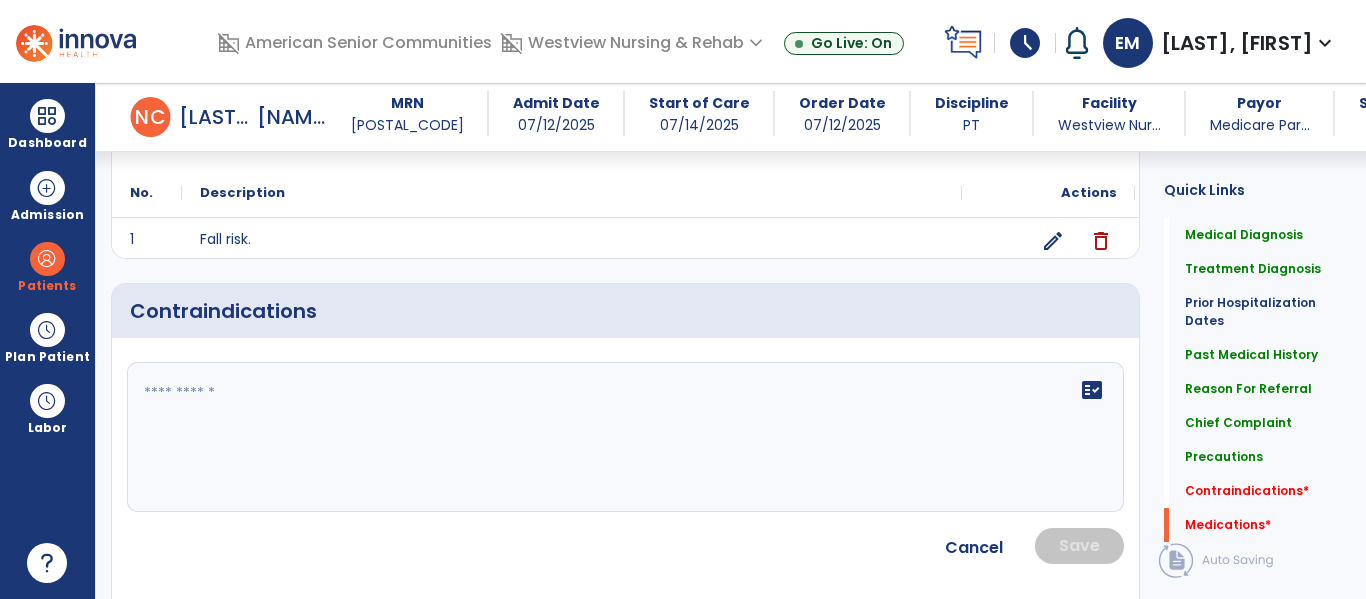 click on "fact_check" 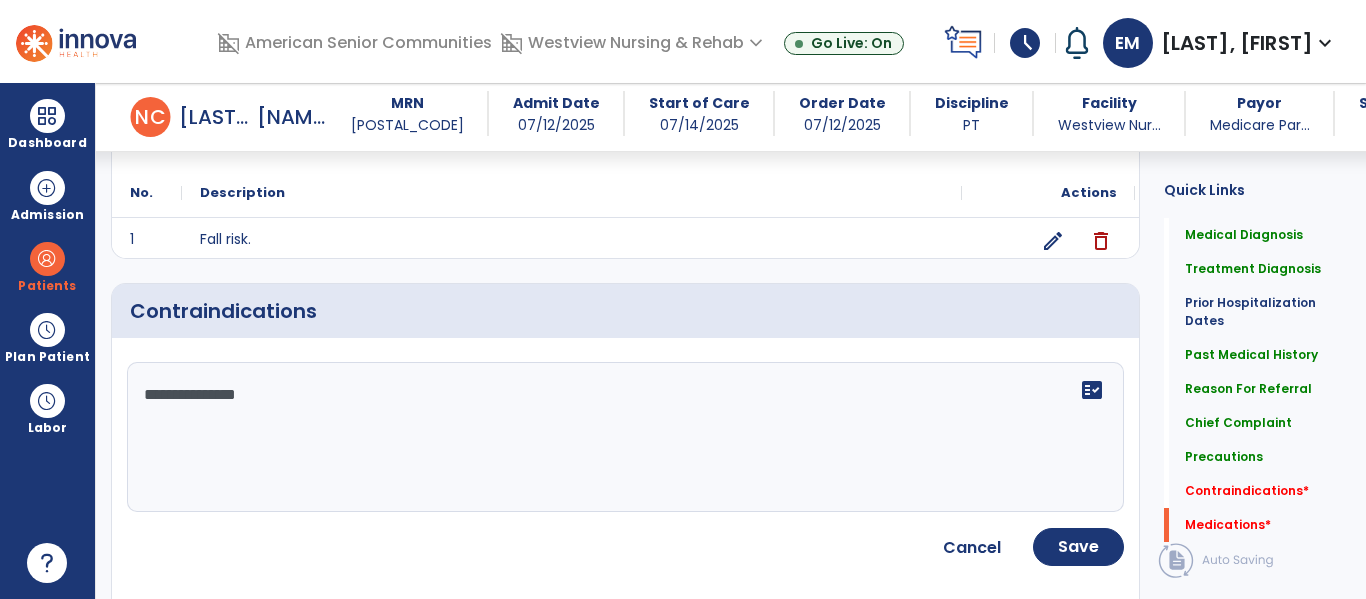 type on "**********" 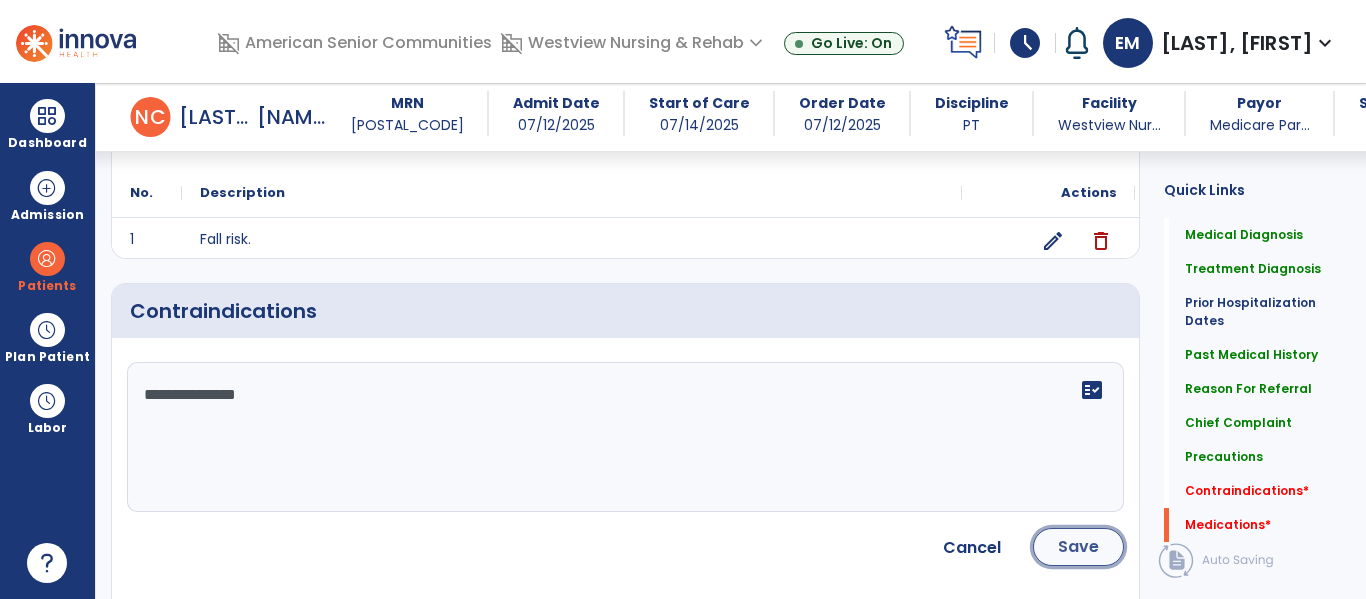 click on "Save" 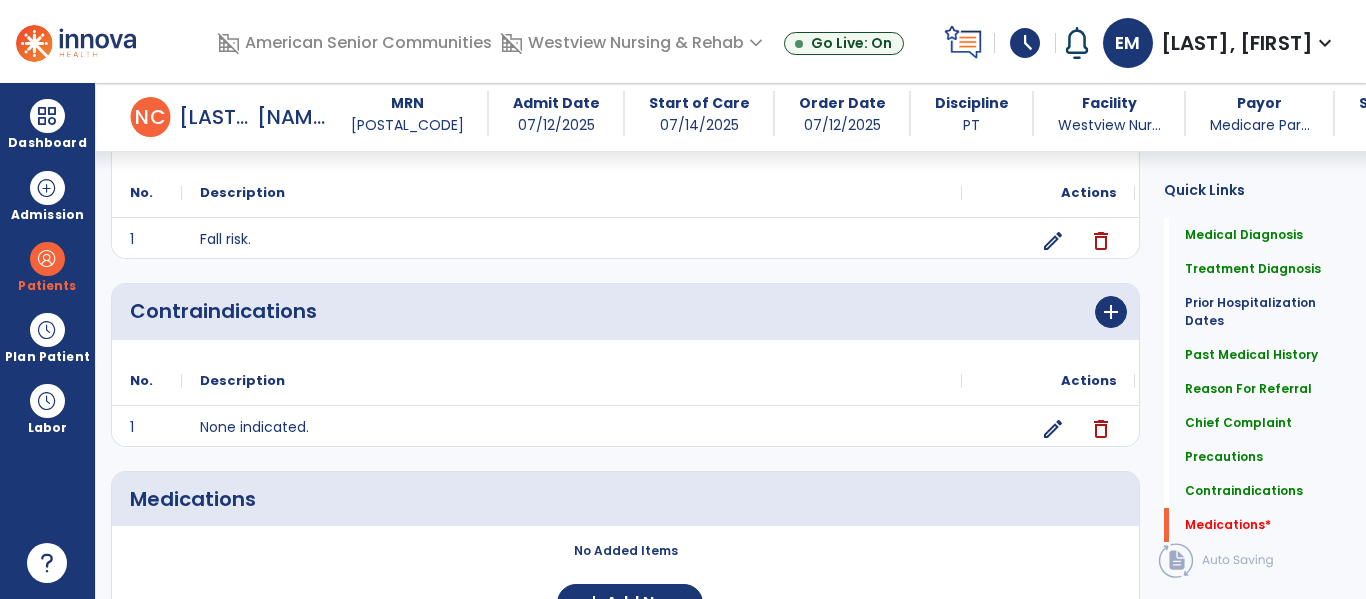 scroll, scrollTop: 1863, scrollLeft: 0, axis: vertical 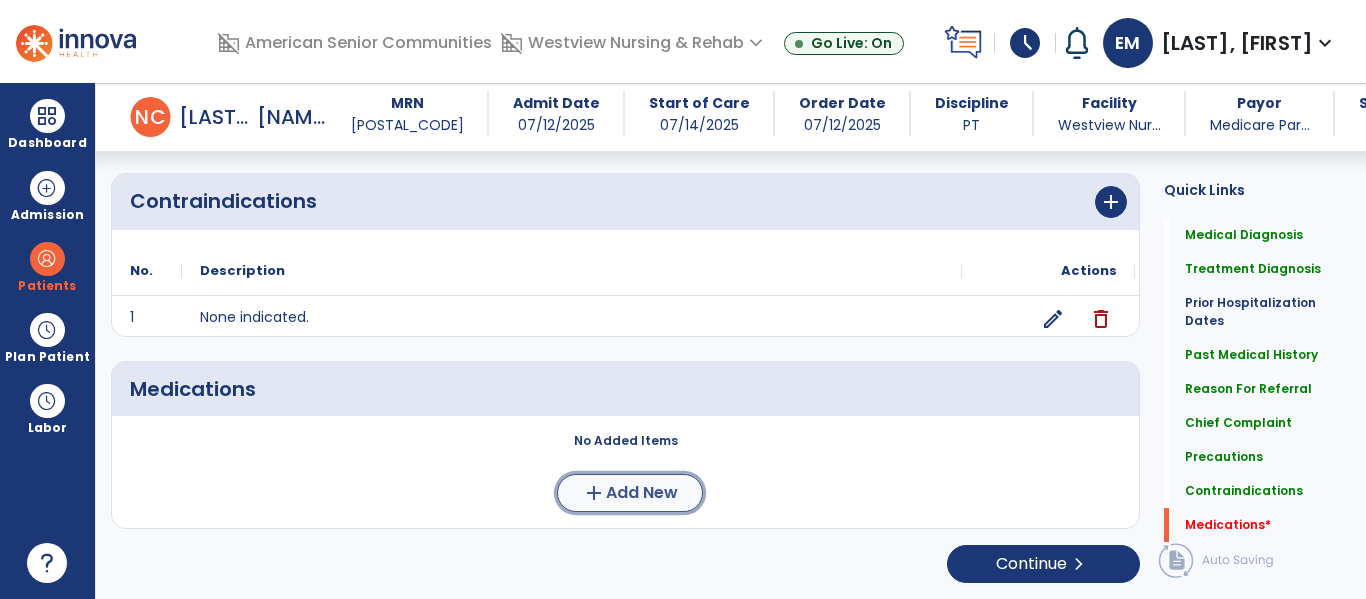 click on "Add New" 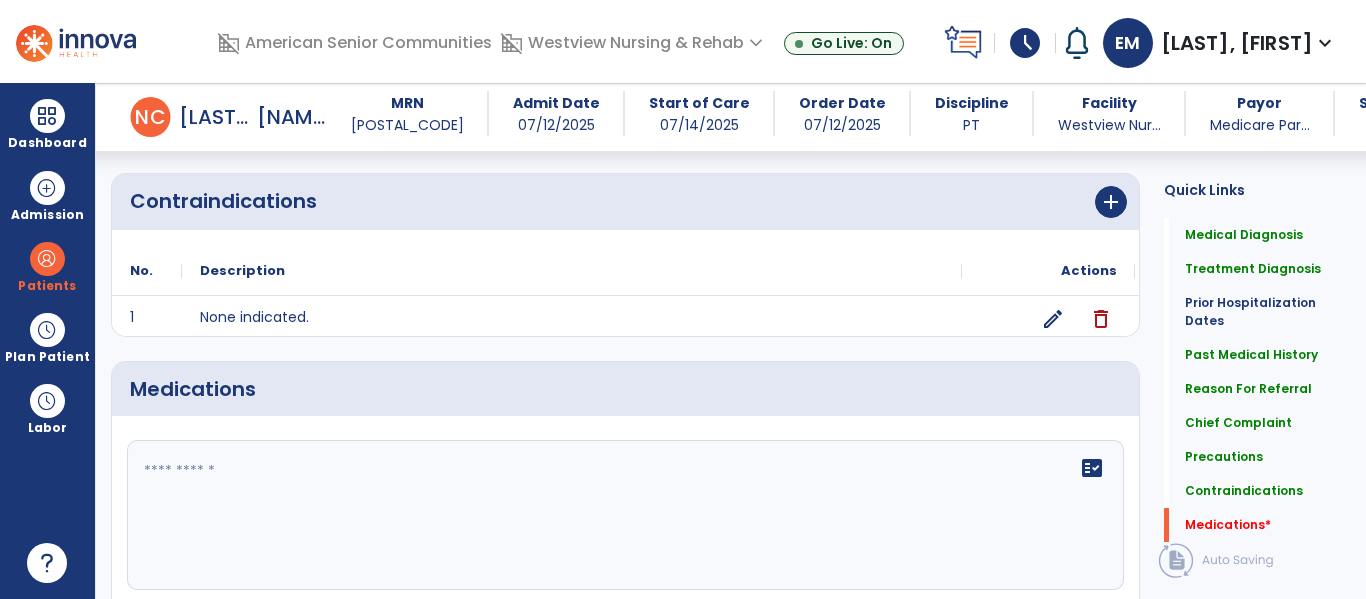 click 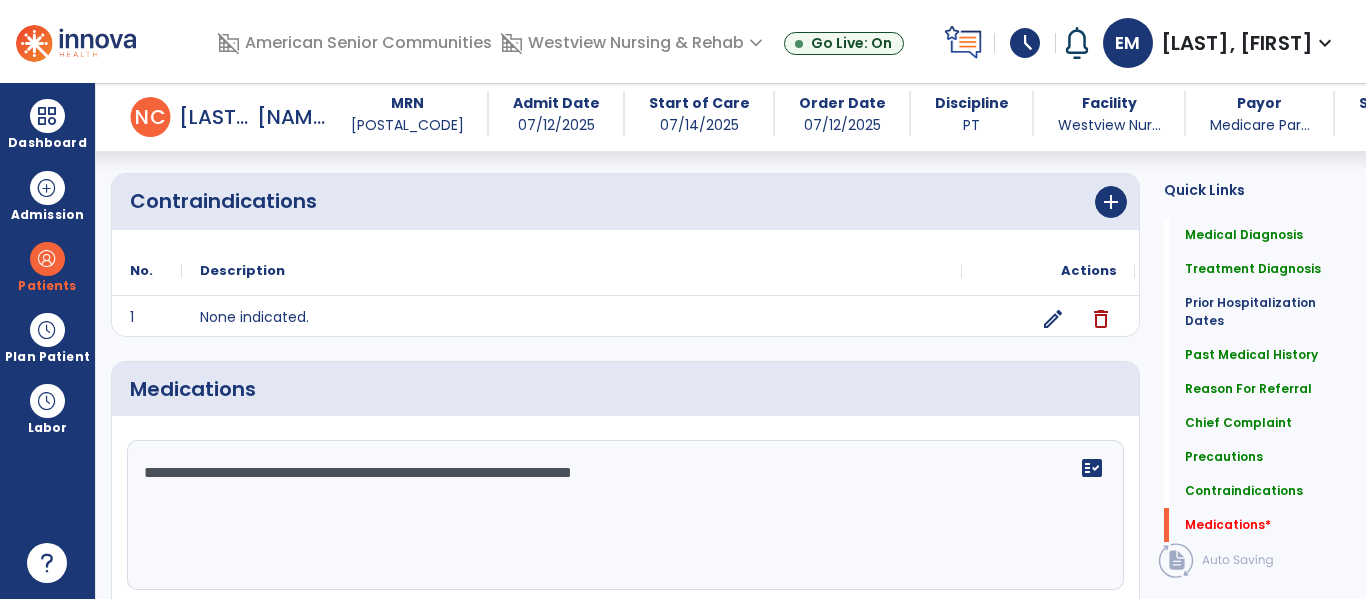 type on "**********" 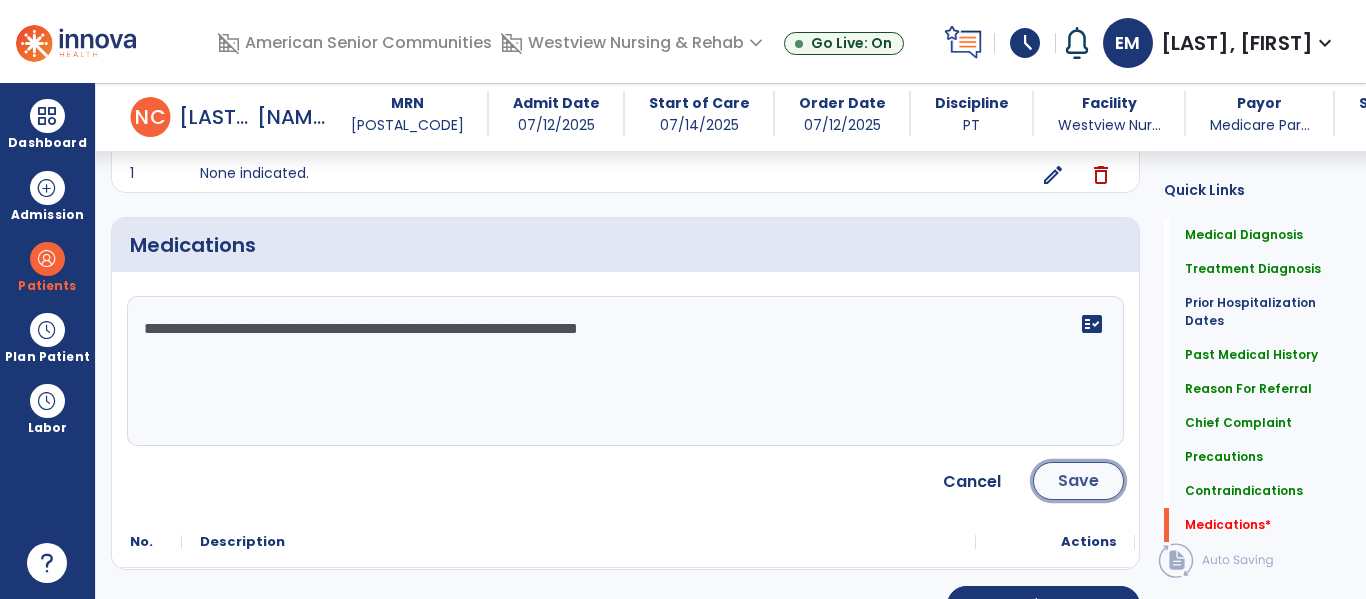 click on "Save" 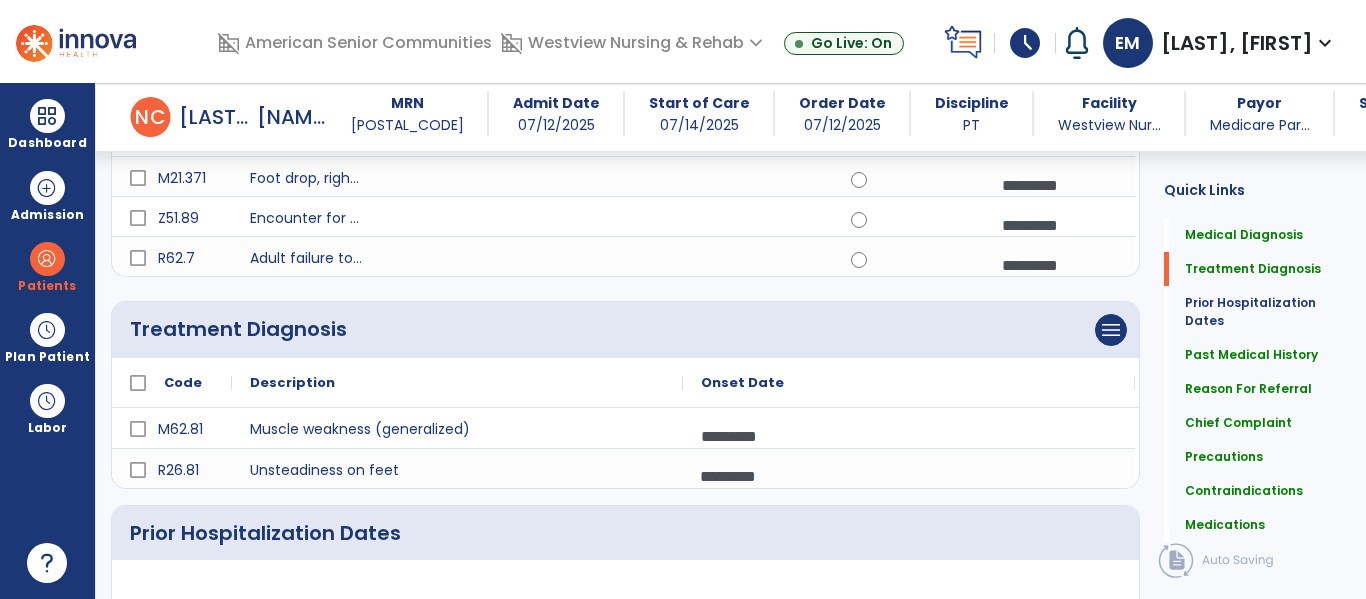 scroll, scrollTop: 0, scrollLeft: 0, axis: both 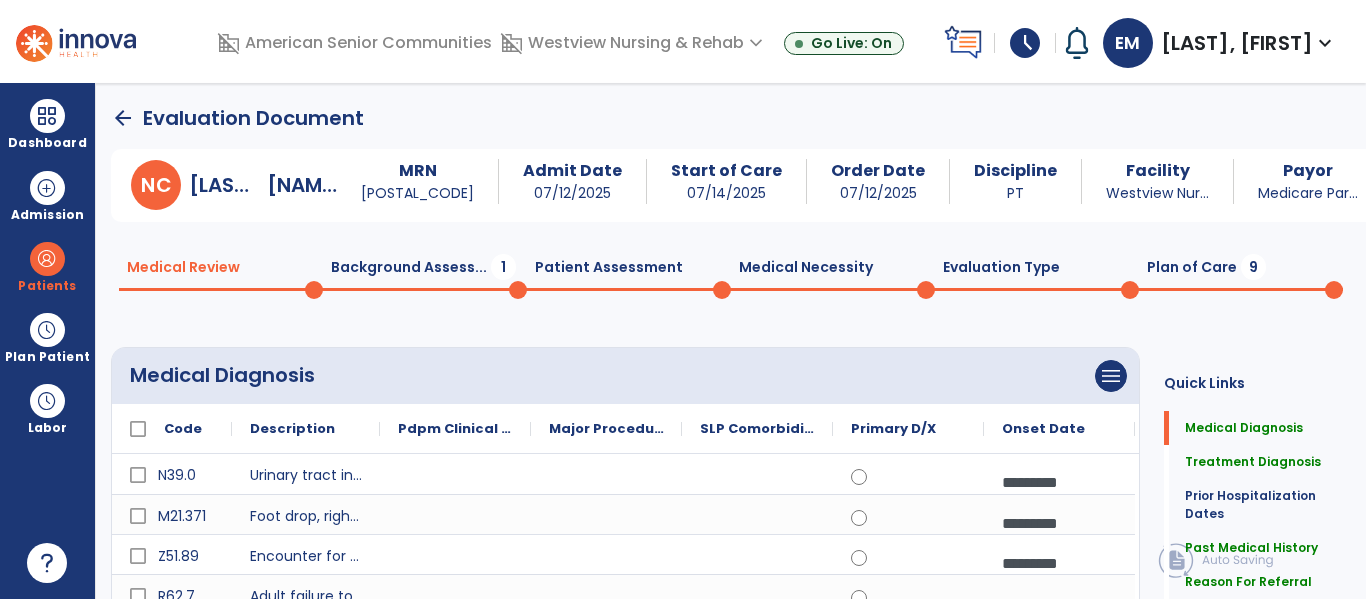 click on "Background Assess...  1" 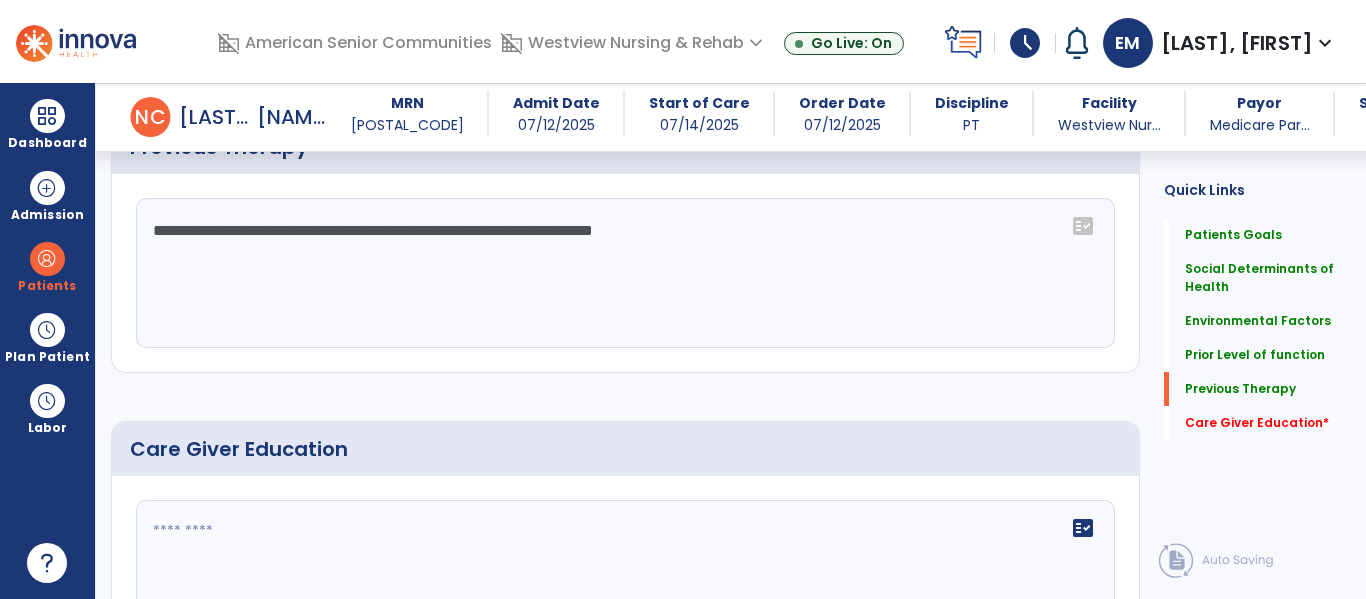 scroll, scrollTop: 1293, scrollLeft: 0, axis: vertical 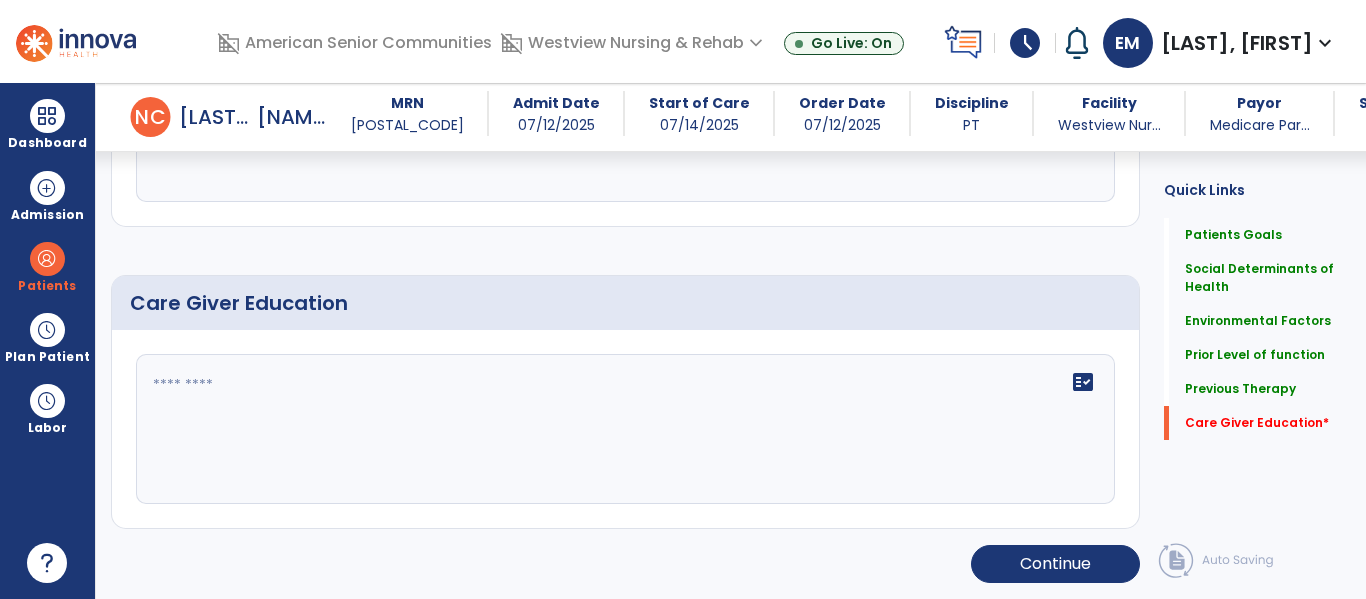 click on "fact_check" 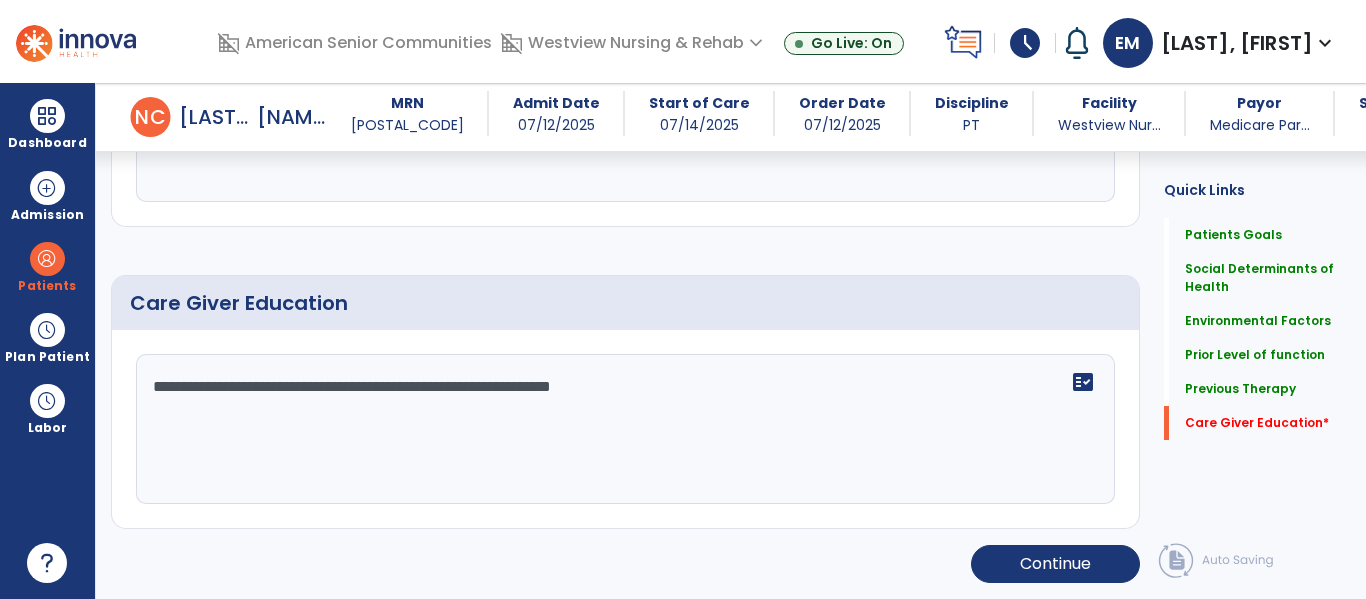 type on "**********" 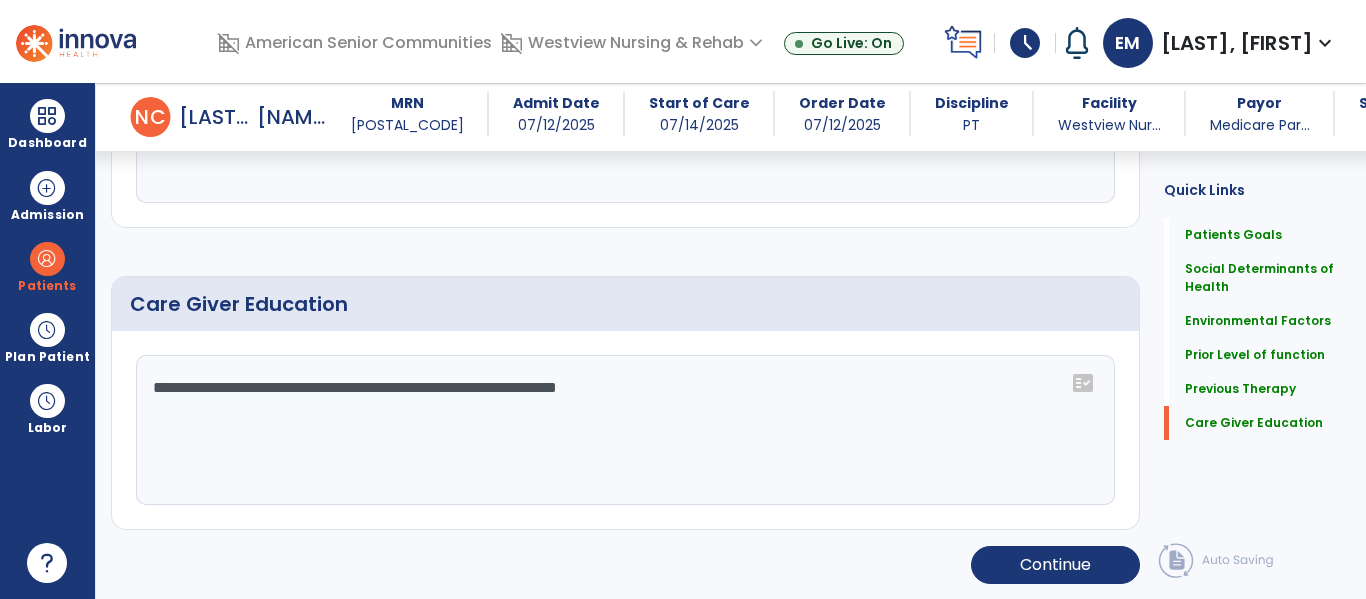 scroll, scrollTop: 1293, scrollLeft: 0, axis: vertical 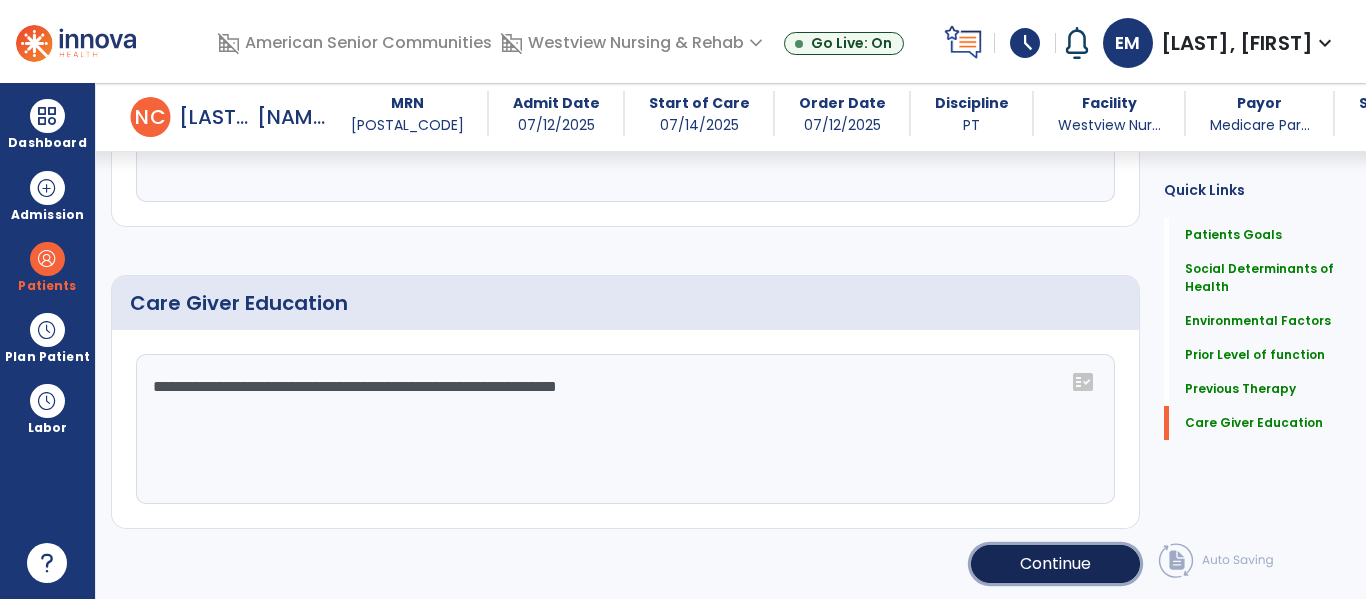 click on "Continue" 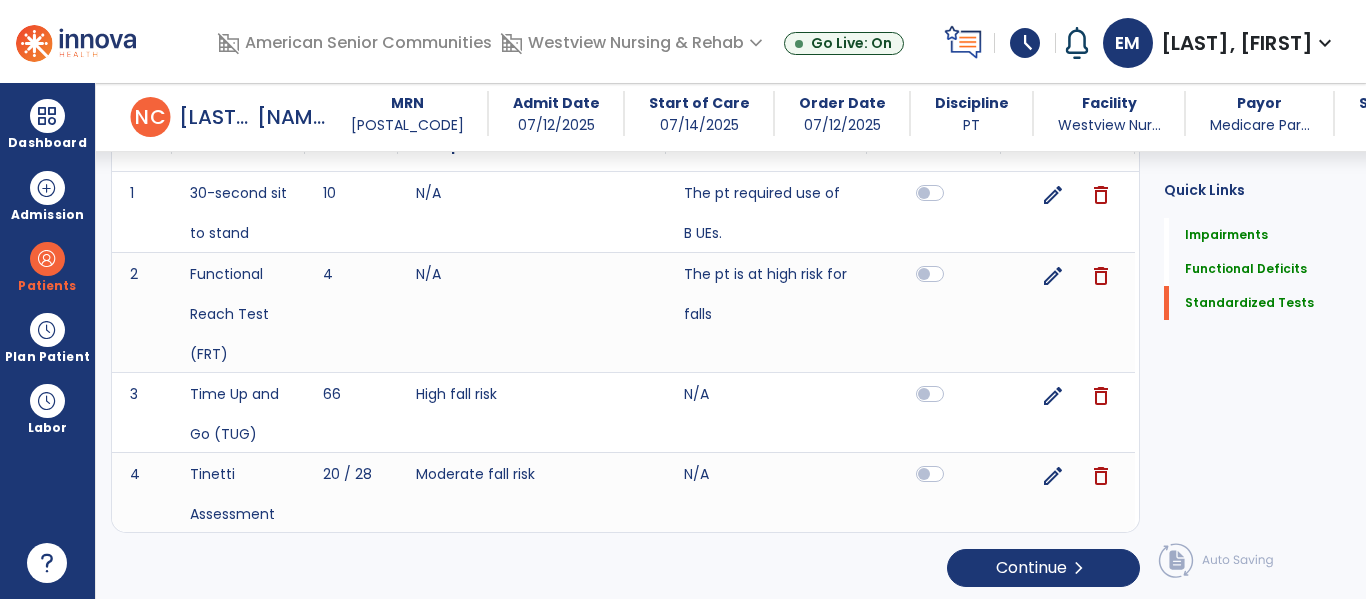 scroll, scrollTop: 1795, scrollLeft: 0, axis: vertical 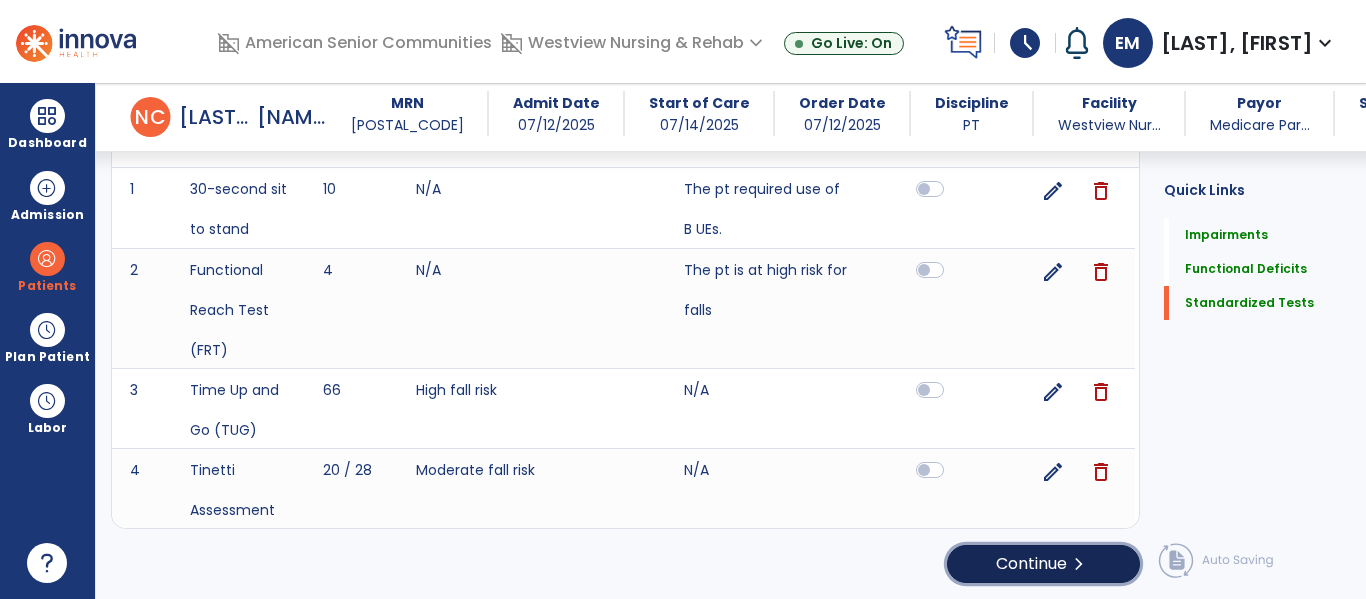 click on "Continue  chevron_right" 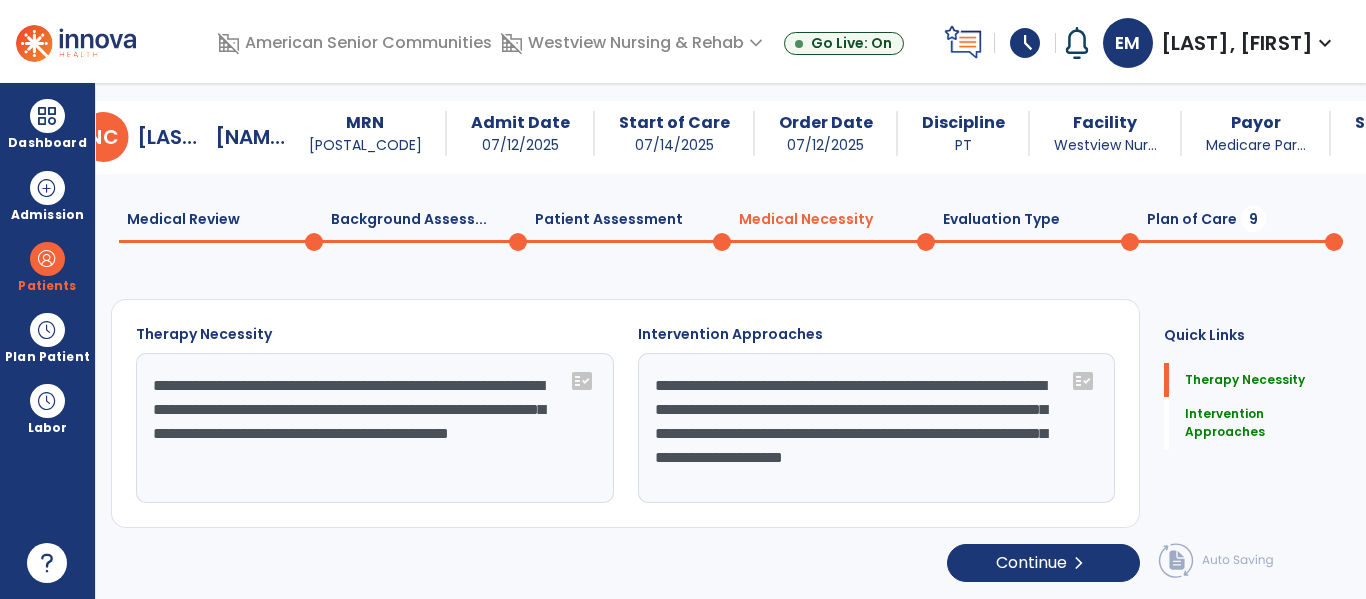 scroll, scrollTop: 29, scrollLeft: 0, axis: vertical 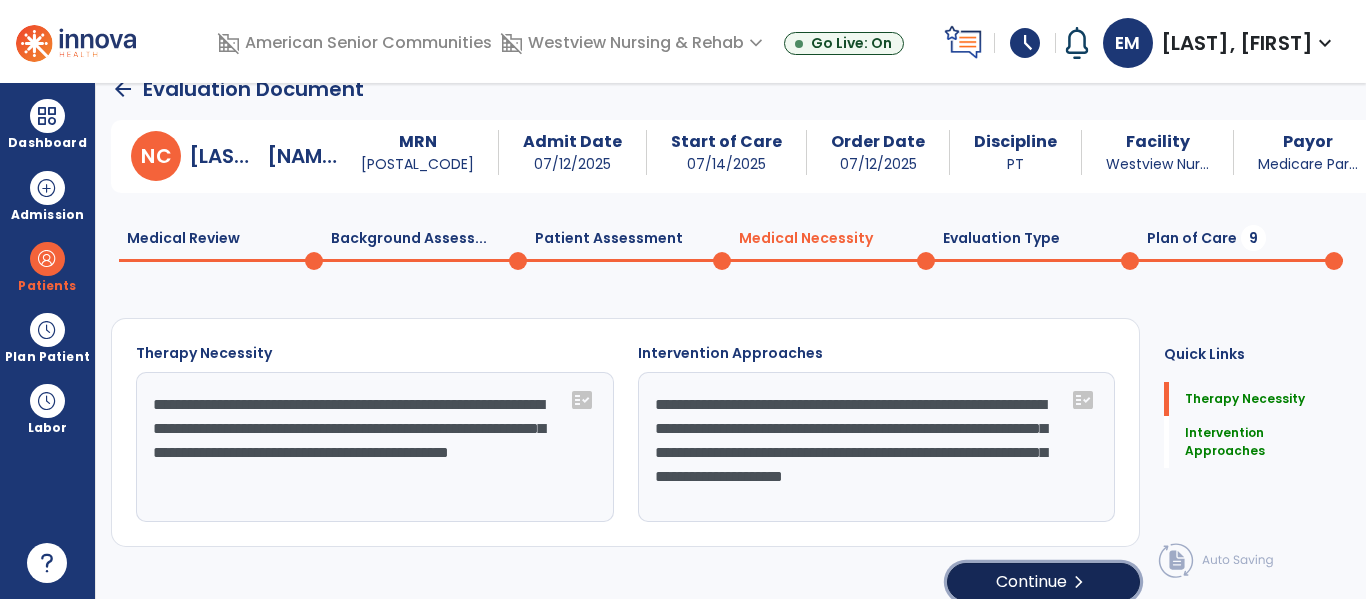 click on "Continue  chevron_right" 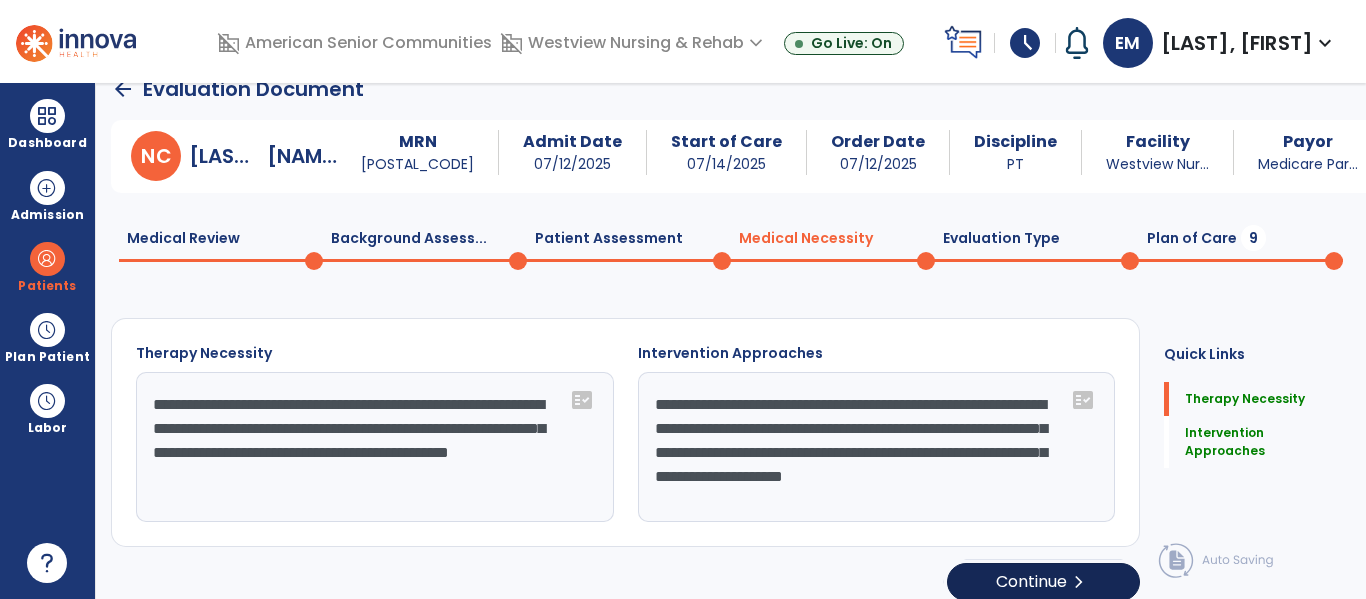 select on "**********" 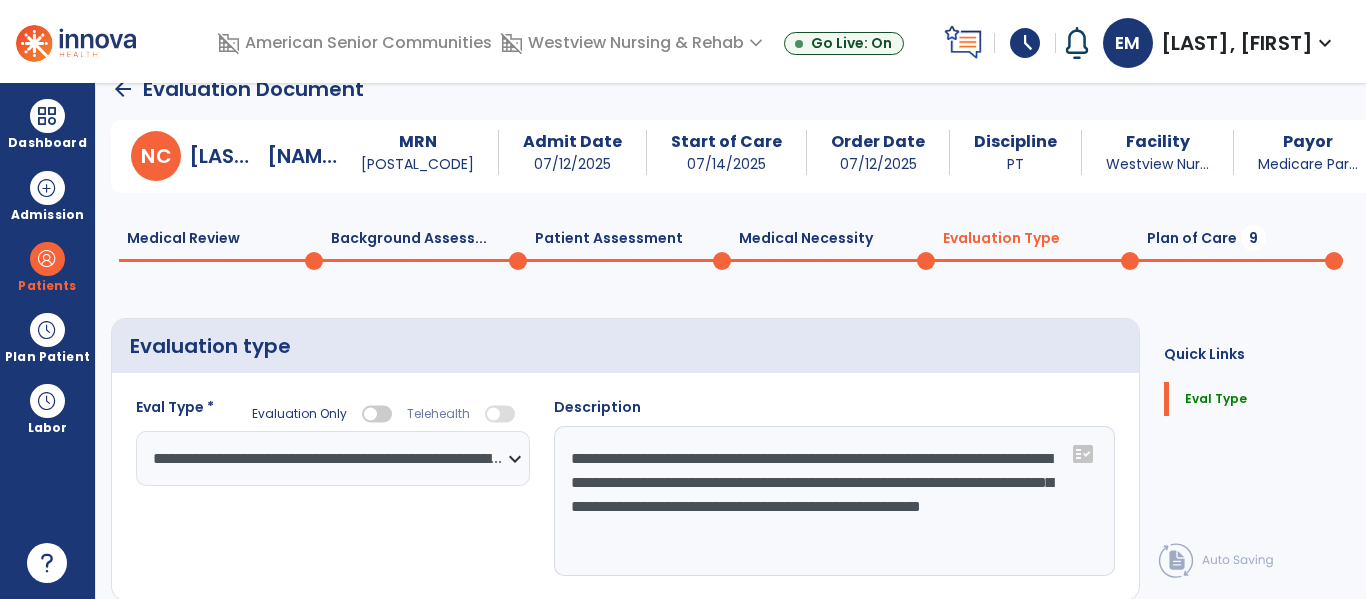 scroll, scrollTop: 82, scrollLeft: 0, axis: vertical 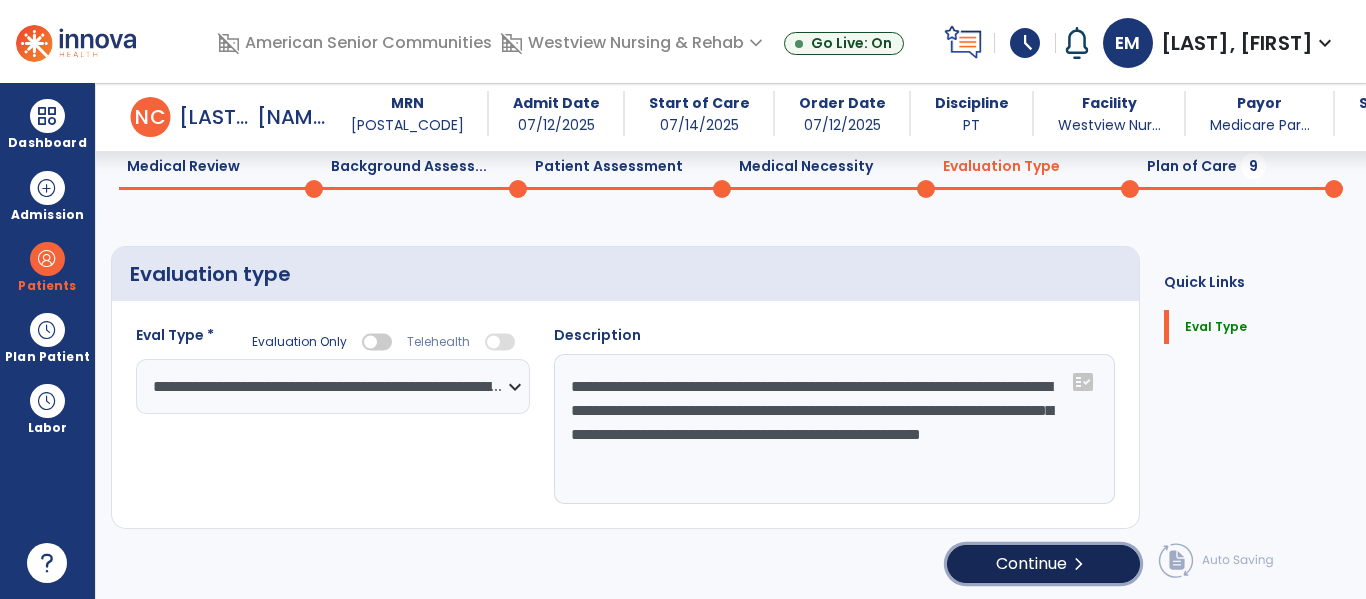 click on "Continue  chevron_right" 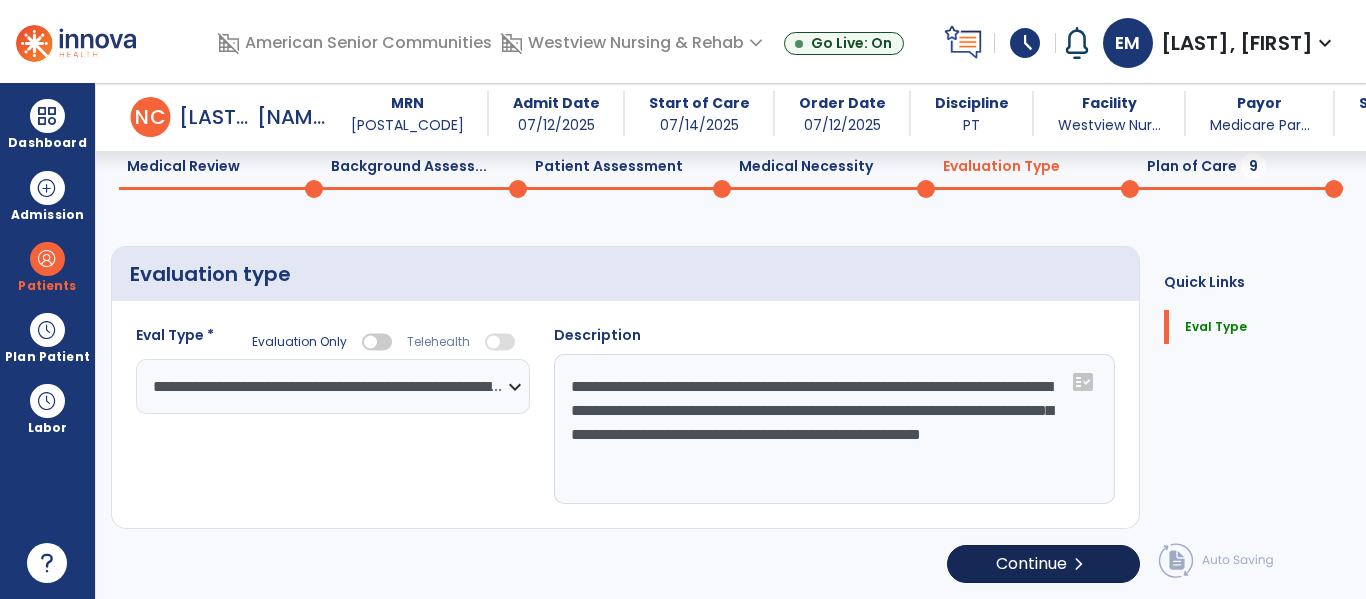 select on "*****" 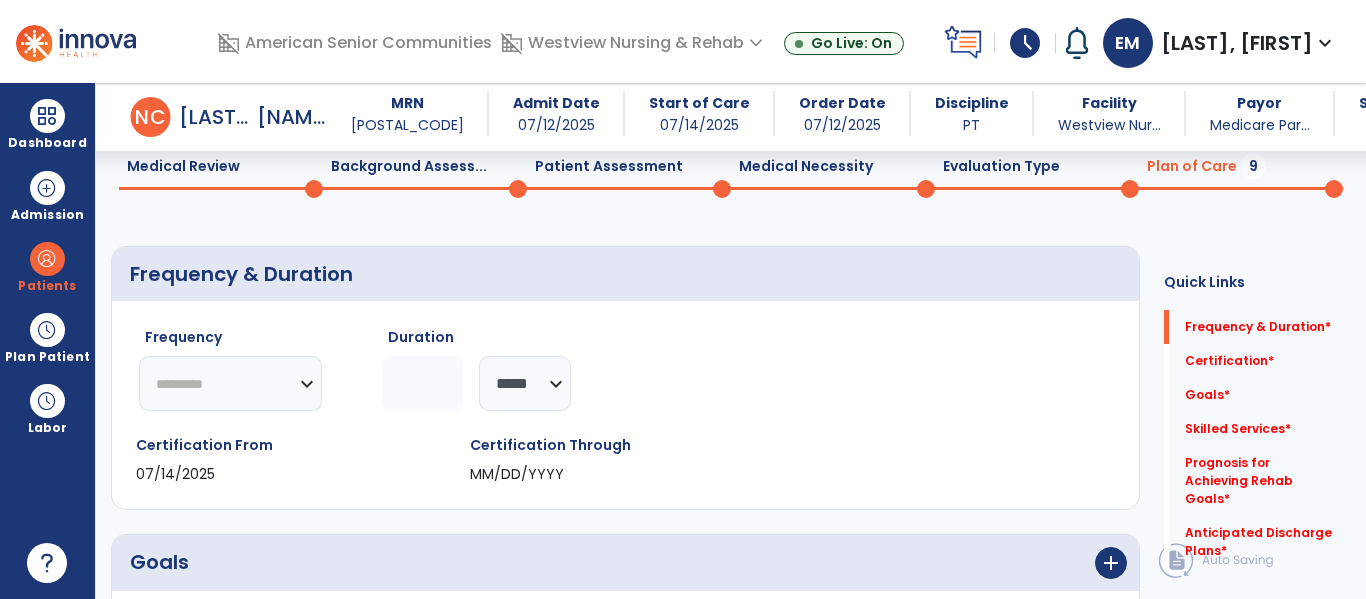 click on "********* ** ** ** ** ** ** **" 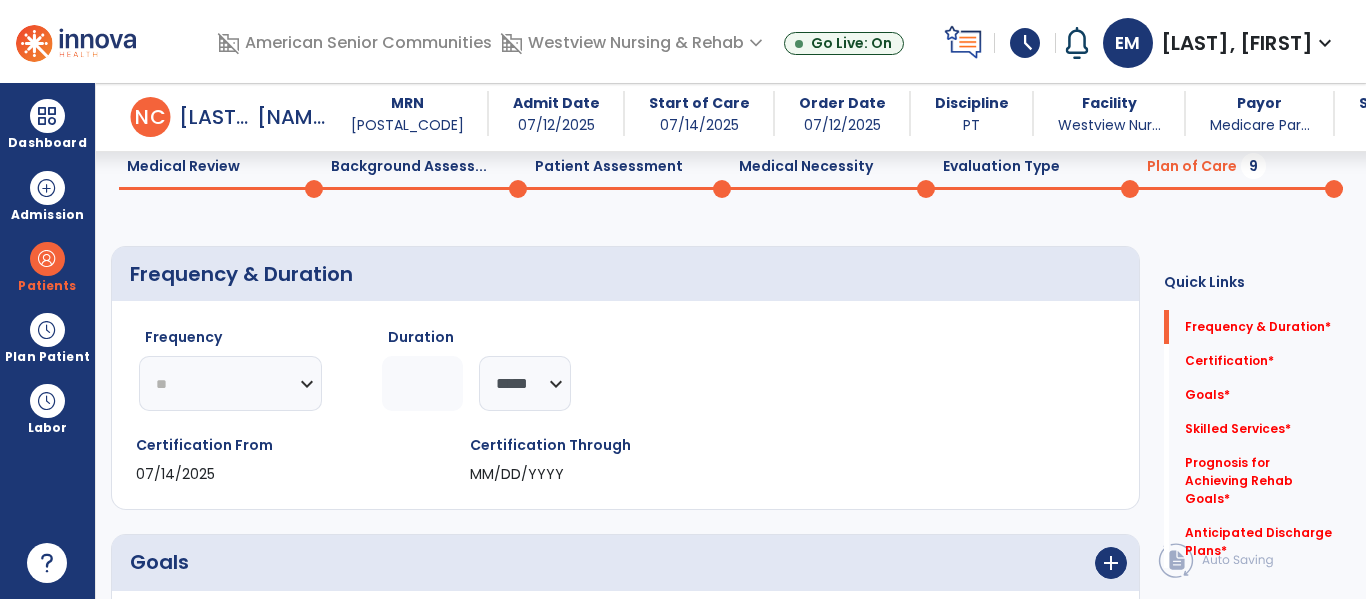 click on "********* ** ** ** ** ** ** **" 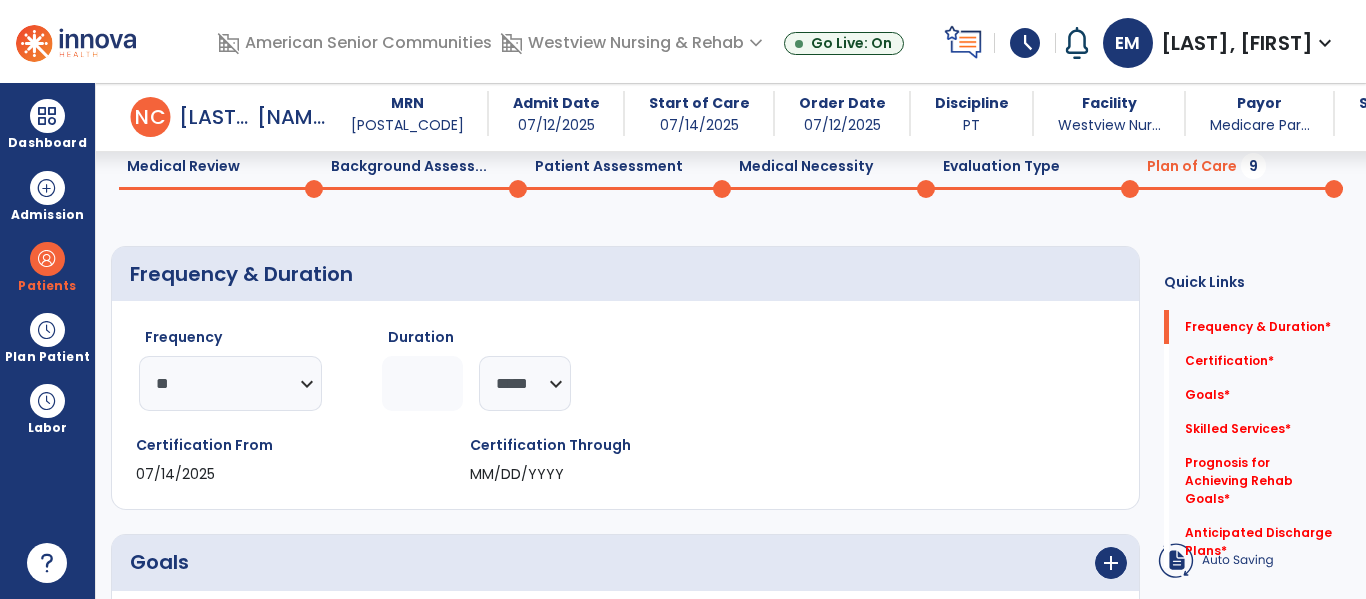 click 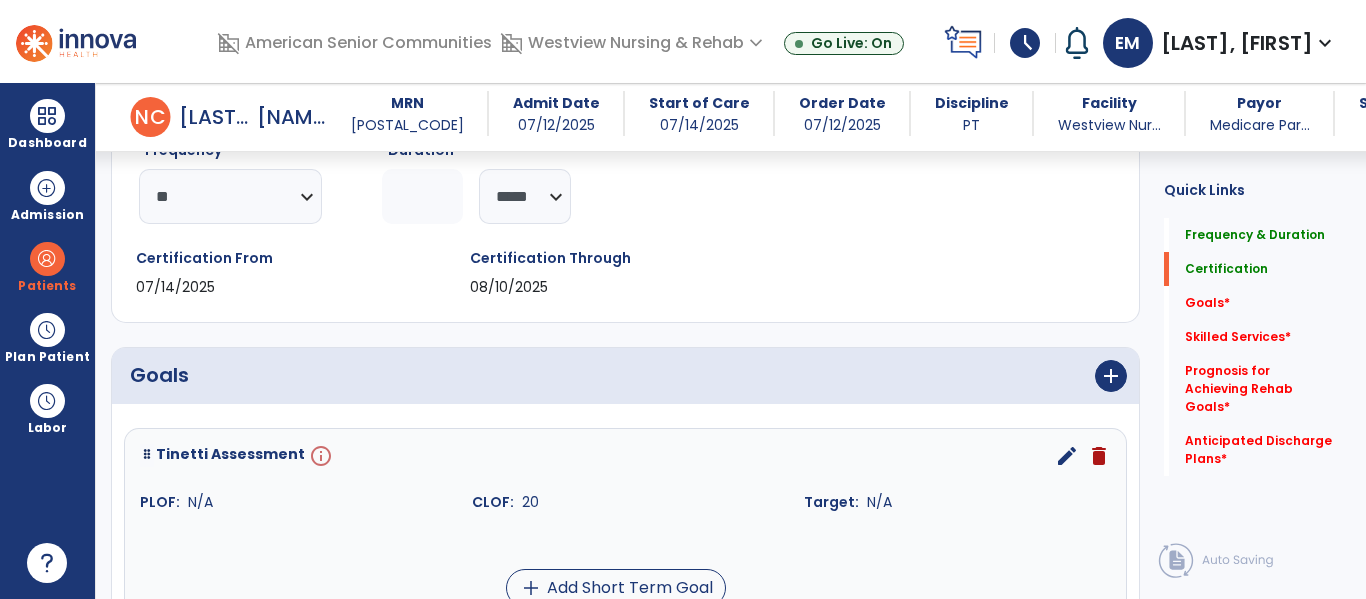 scroll, scrollTop: 270, scrollLeft: 0, axis: vertical 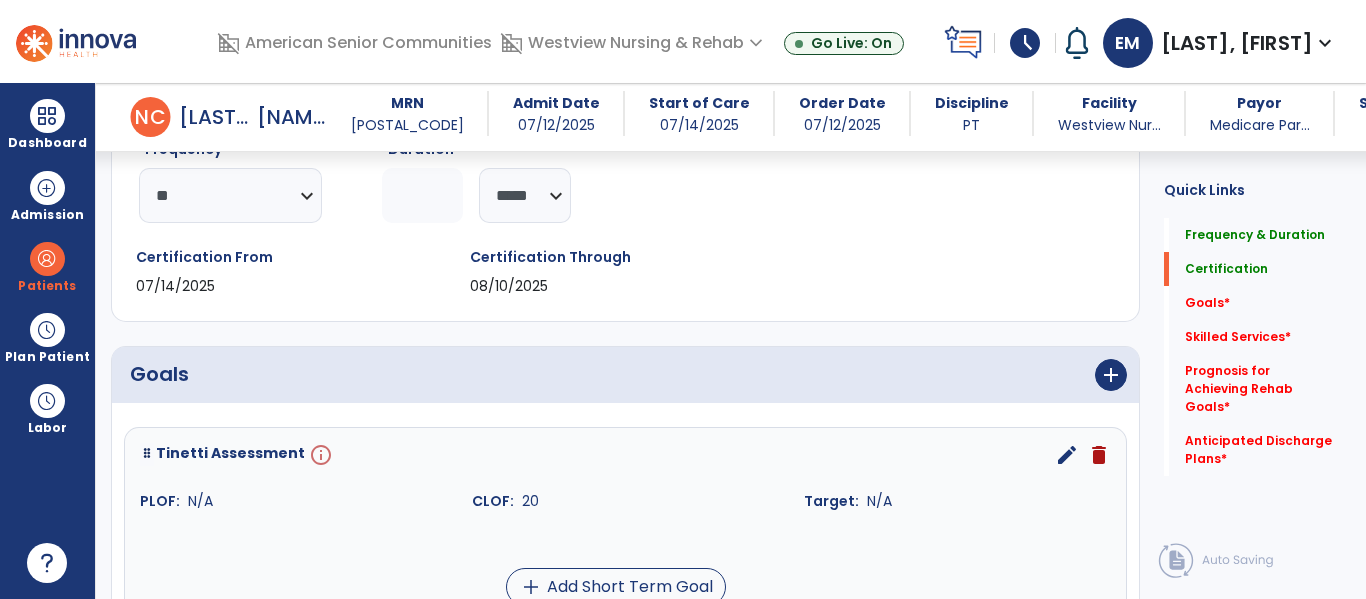 type on "*" 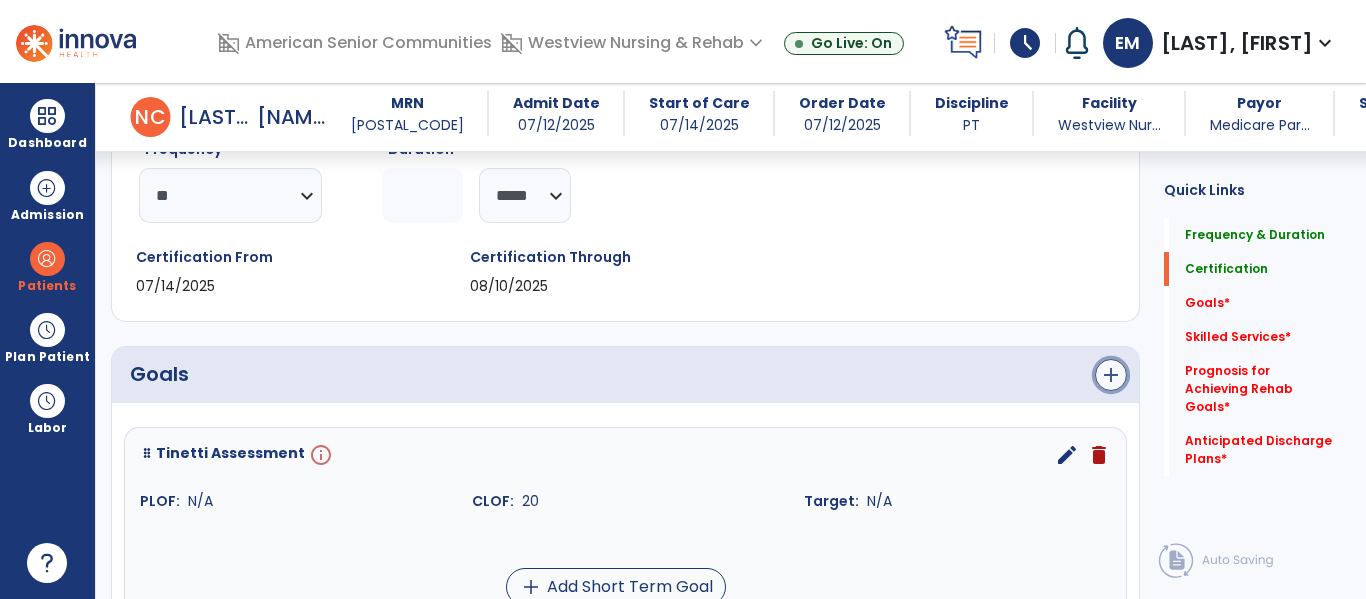 click on "add" at bounding box center [1111, 375] 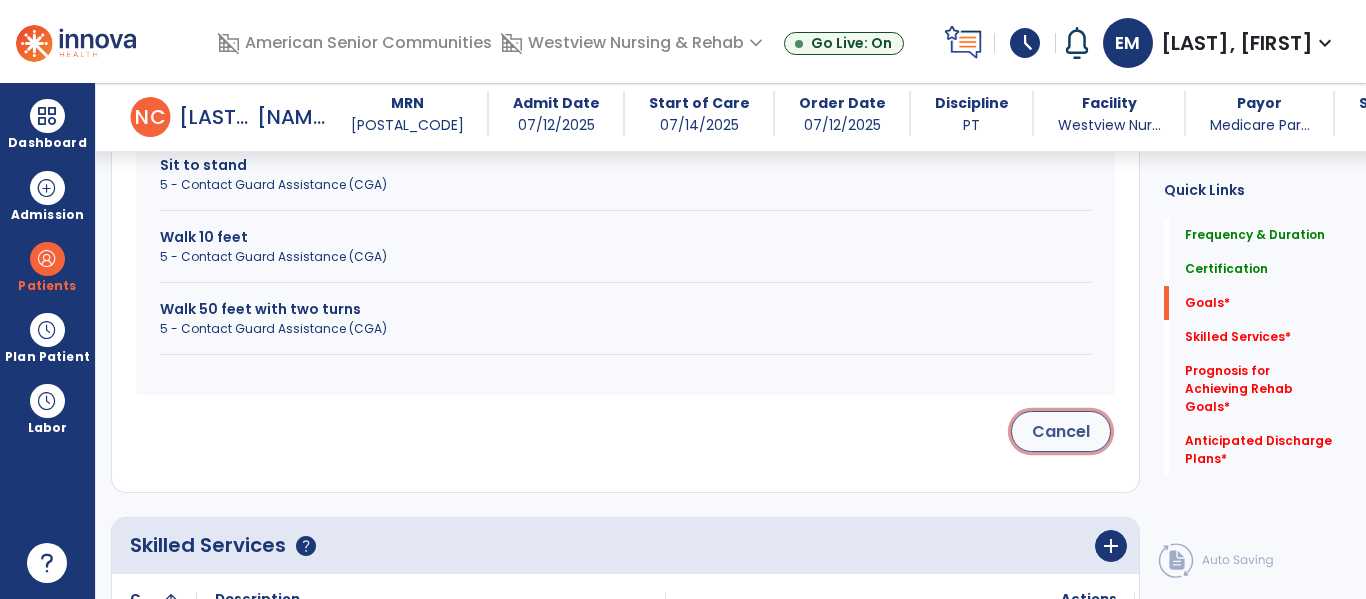 click on "Cancel" at bounding box center (1061, 431) 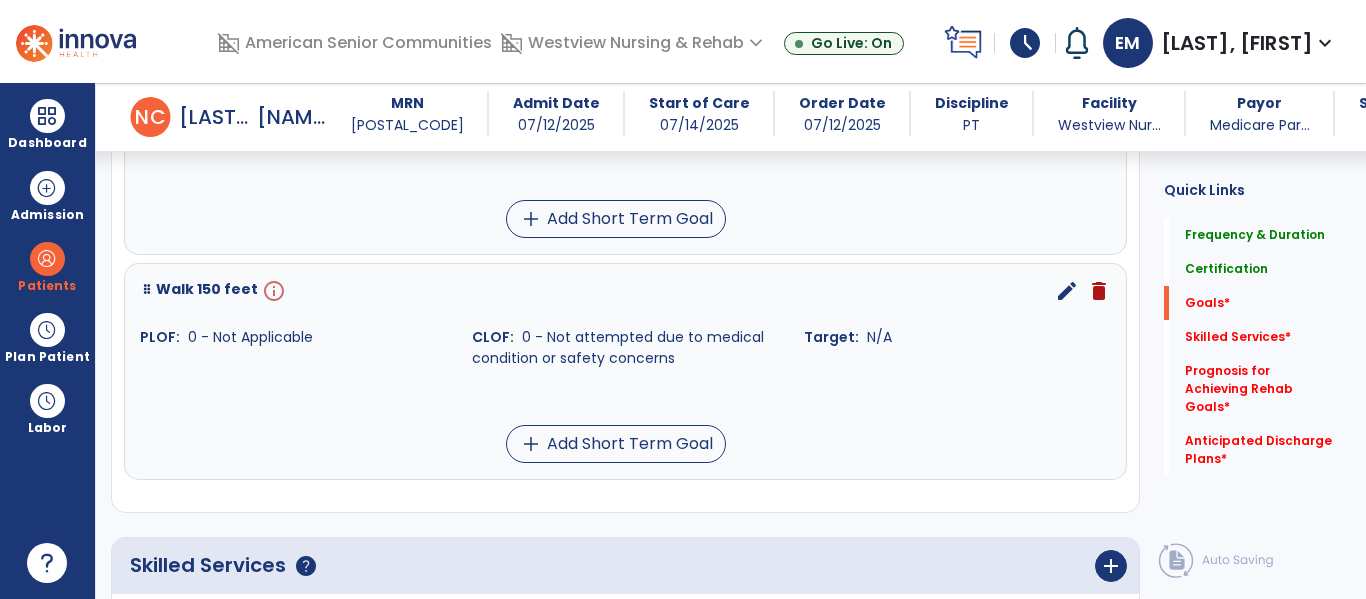 scroll, scrollTop: 181, scrollLeft: 0, axis: vertical 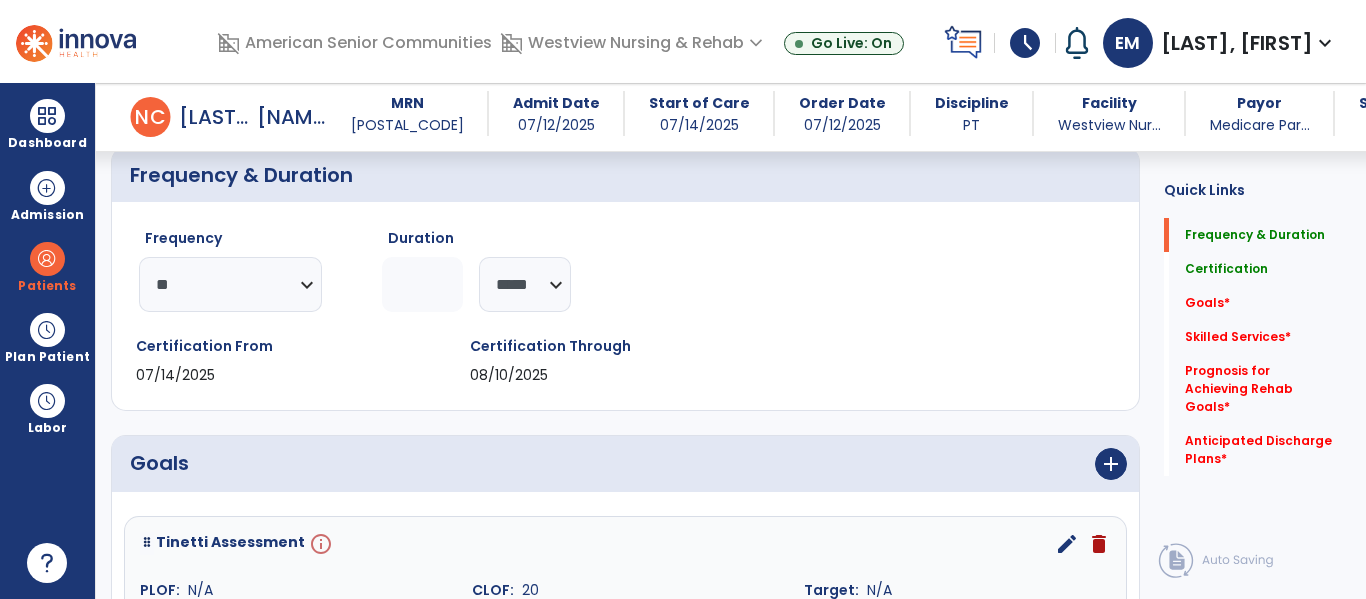 click on "edit" at bounding box center (1067, 544) 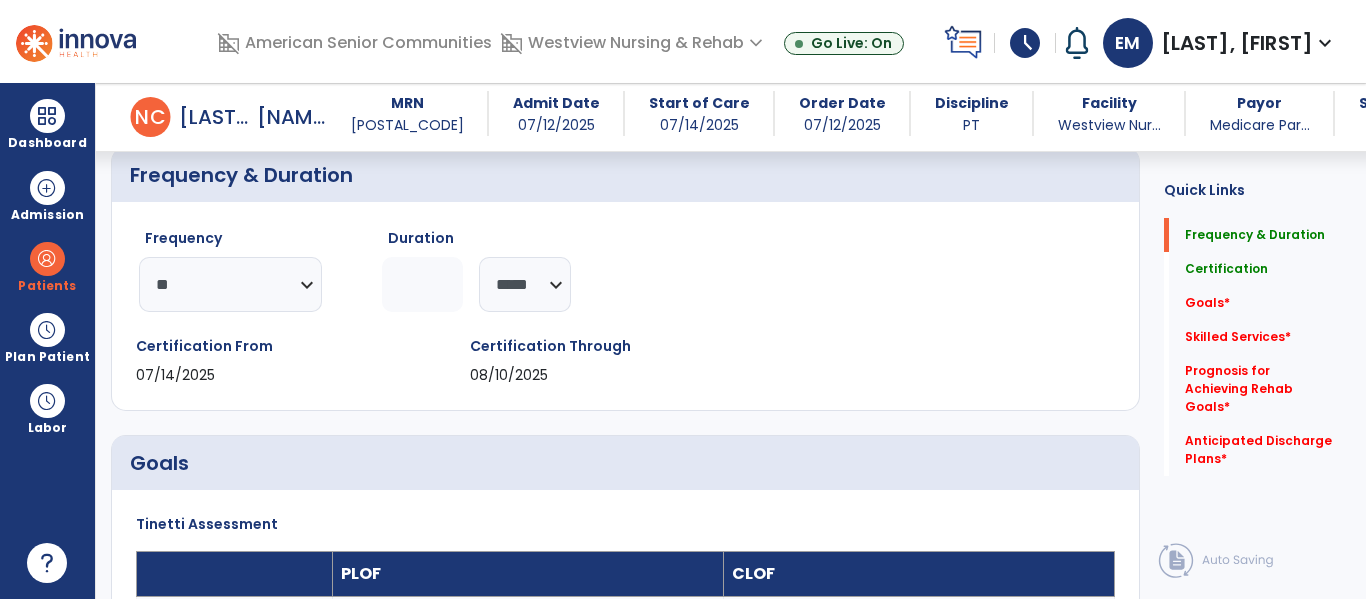 scroll, scrollTop: 63, scrollLeft: 0, axis: vertical 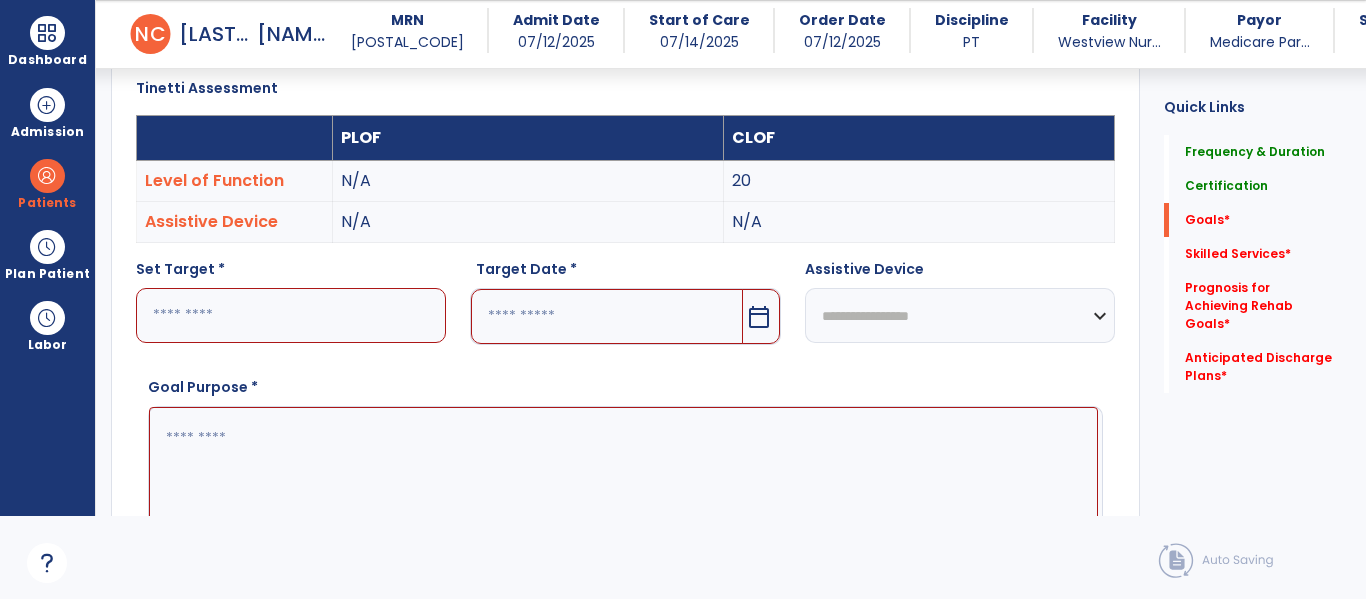 click at bounding box center [291, 315] 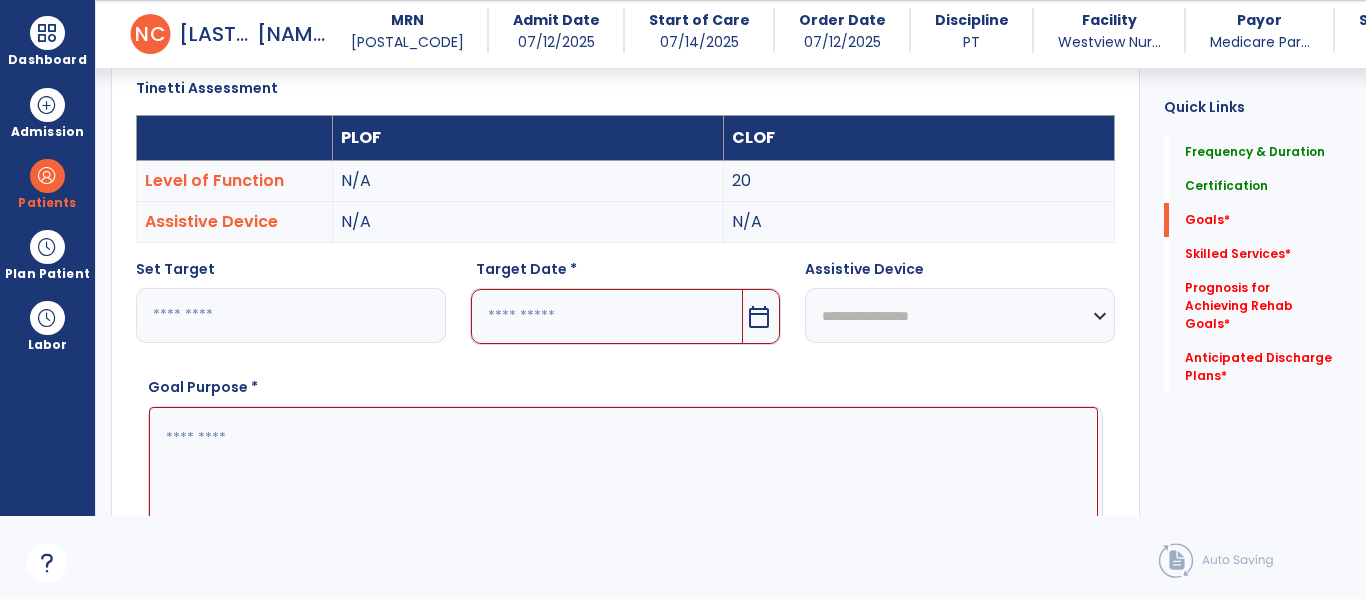 type on "**" 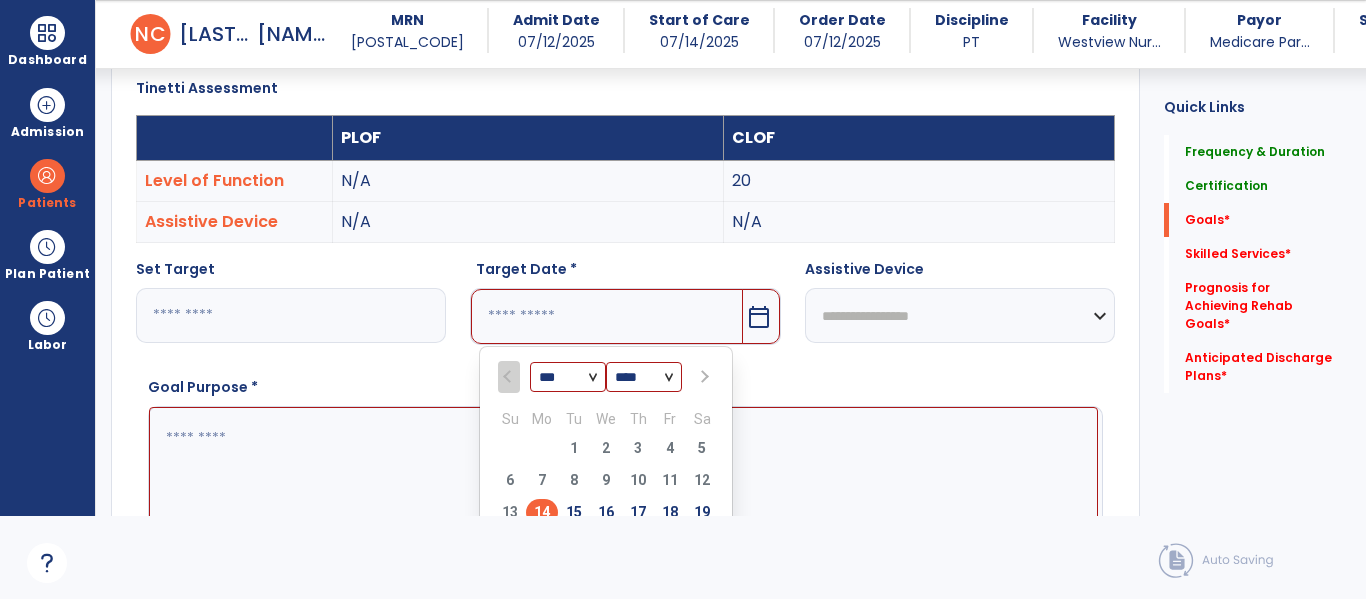 scroll, scrollTop: 549, scrollLeft: 0, axis: vertical 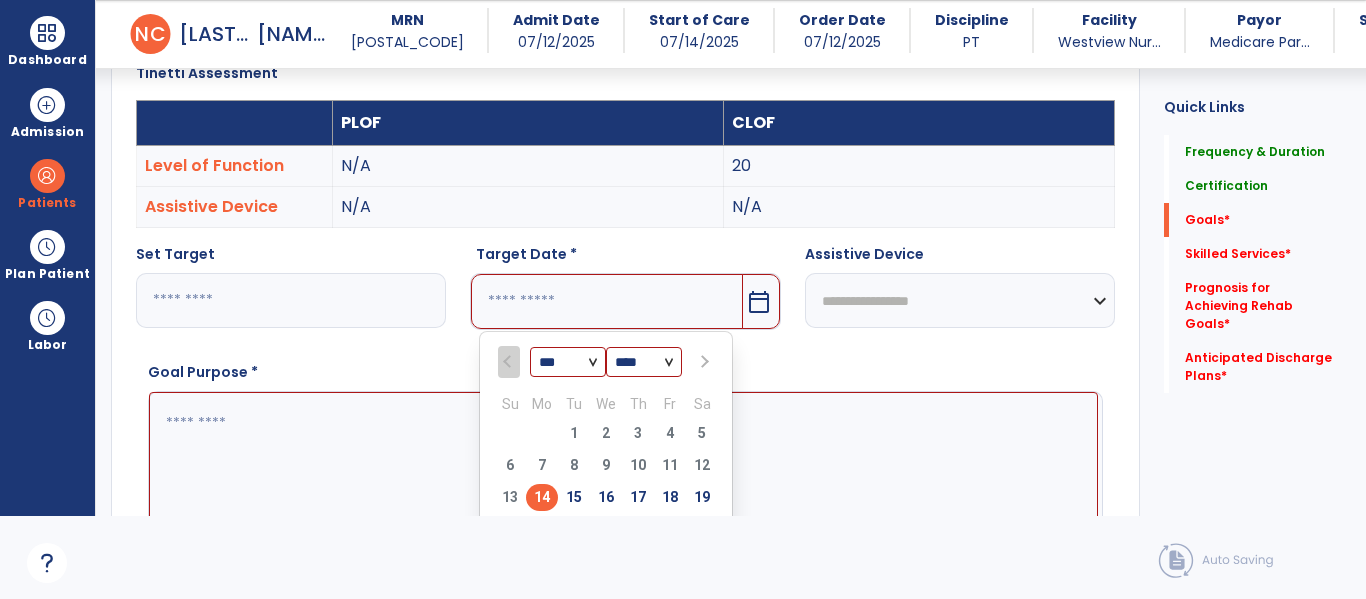 click at bounding box center (704, 362) 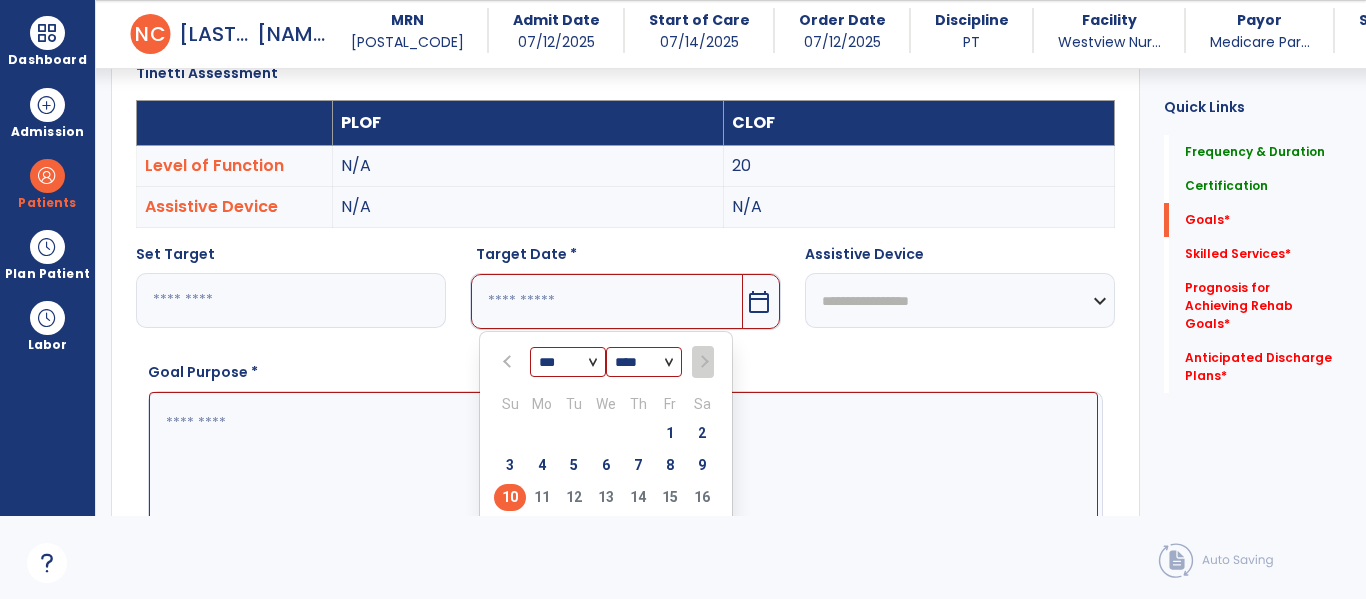 click on "10" at bounding box center [510, 497] 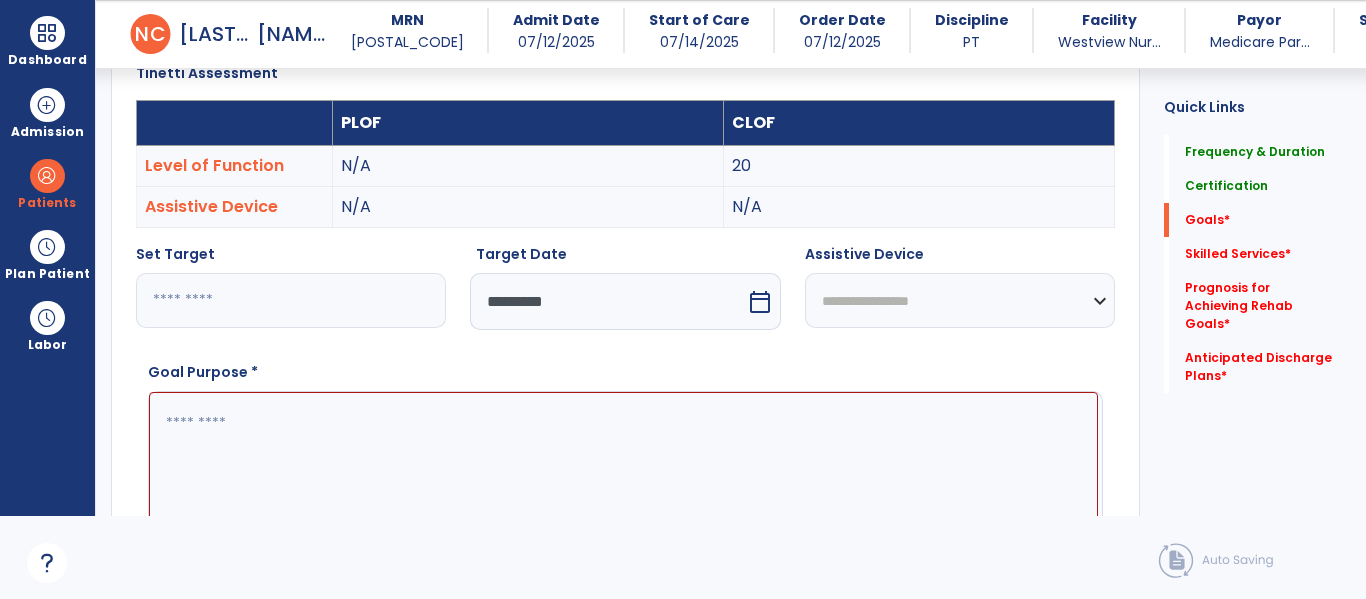 click on "**********" at bounding box center [960, 300] 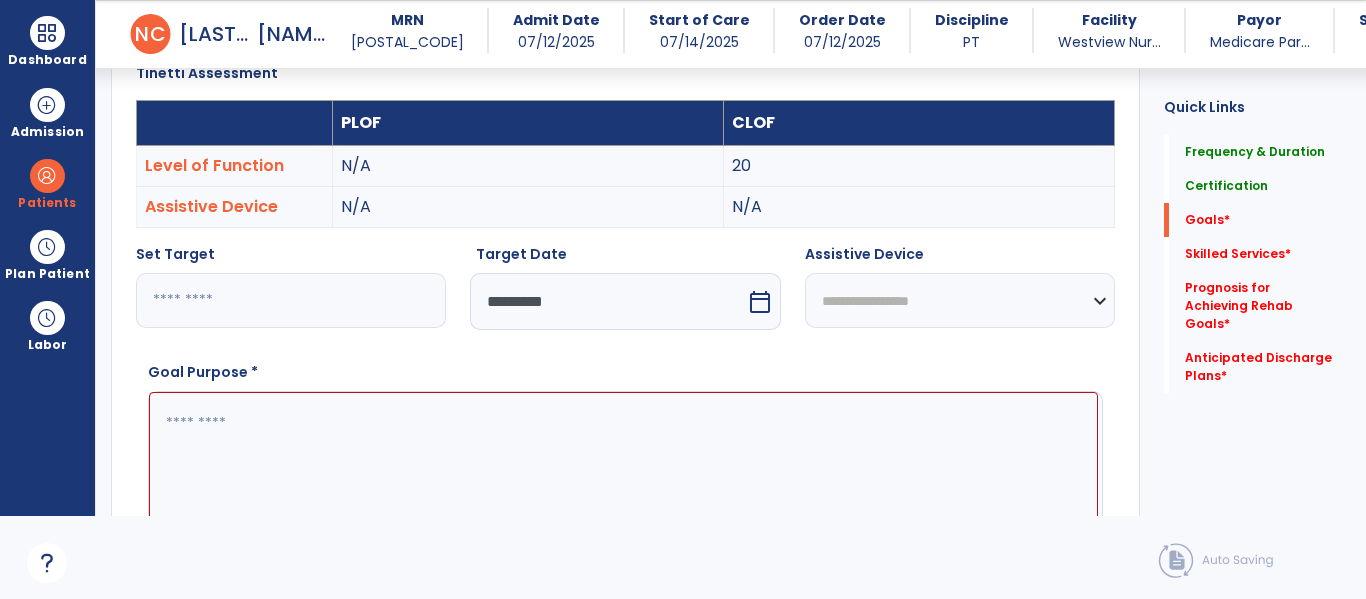 select on "**********" 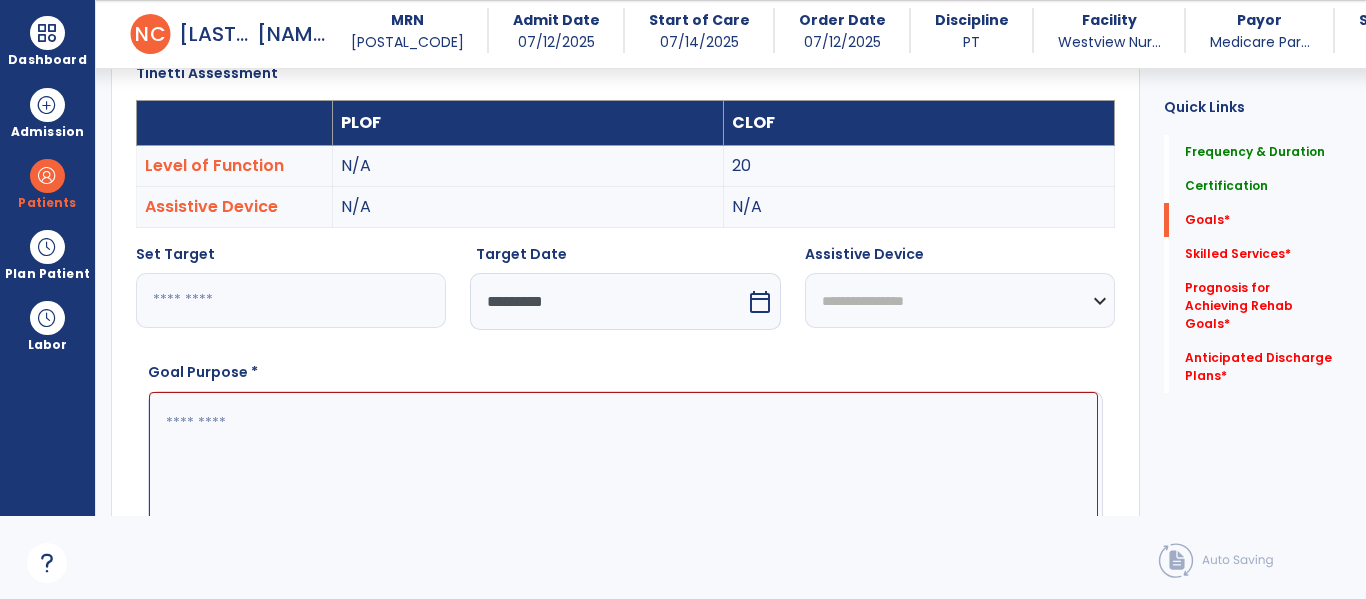 click on "**********" at bounding box center [960, 300] 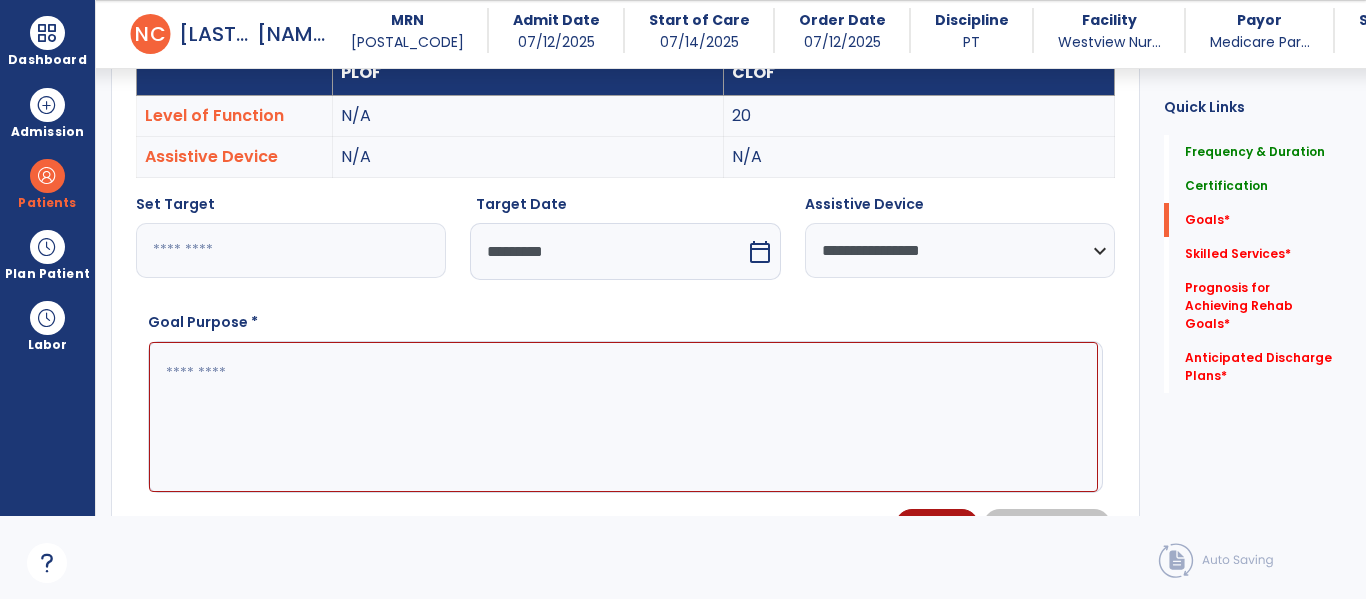 scroll, scrollTop: 613, scrollLeft: 0, axis: vertical 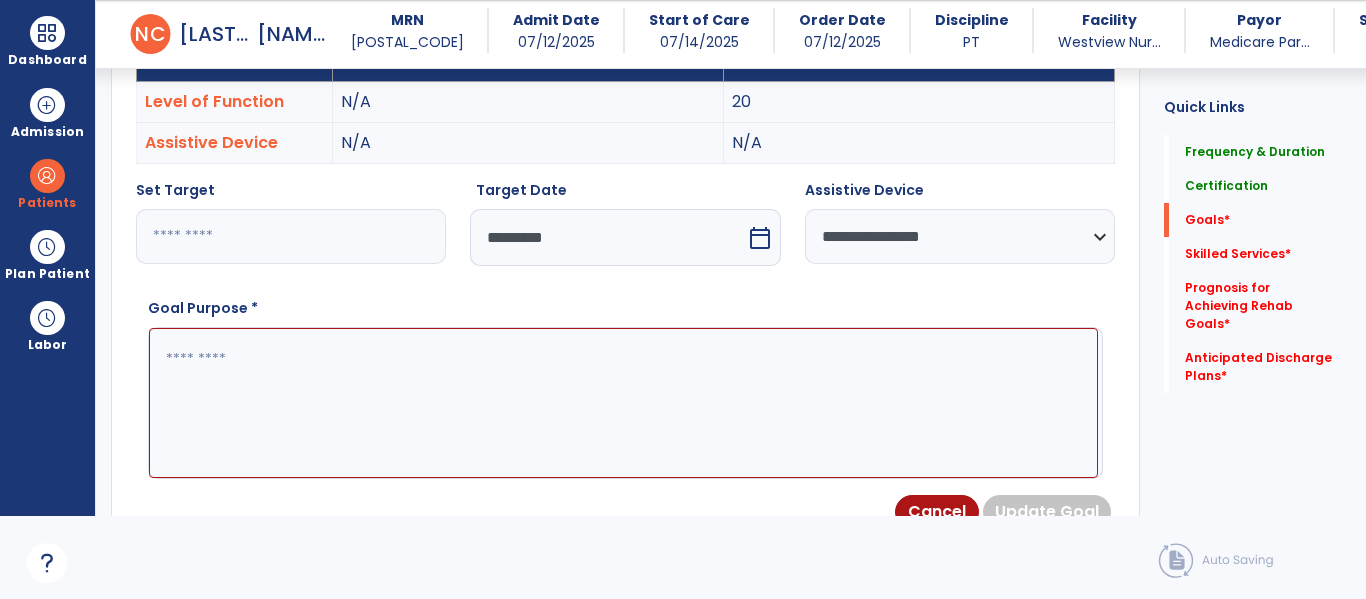 click at bounding box center [623, 403] 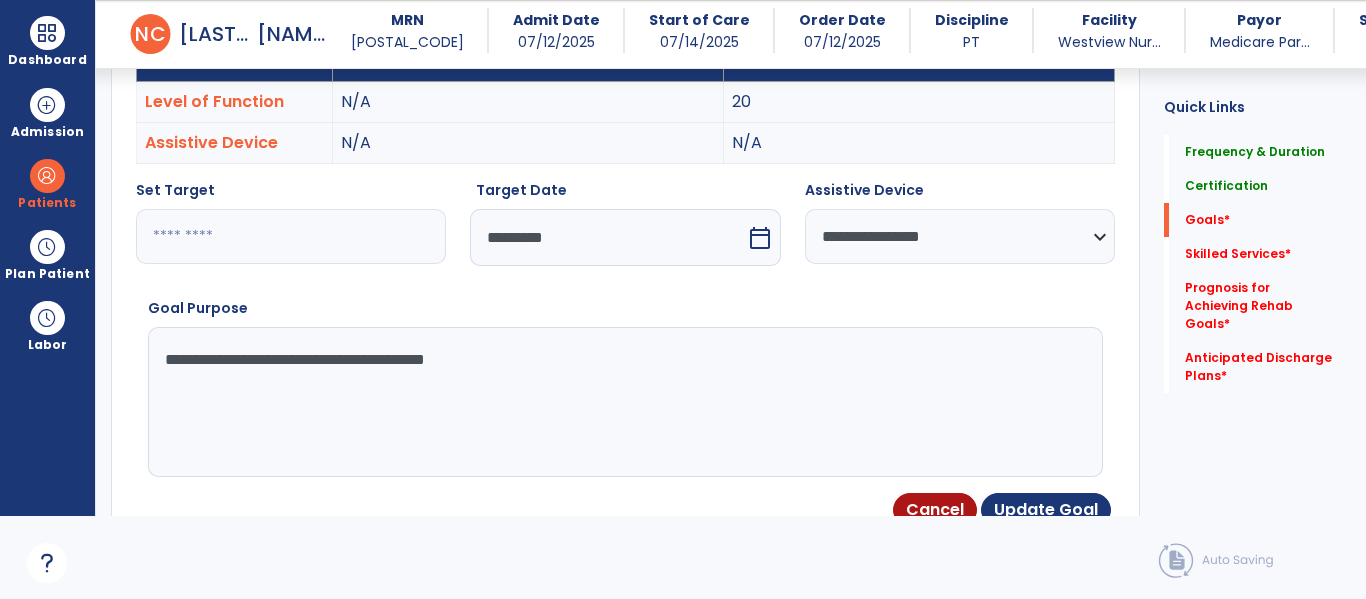 type on "**********" 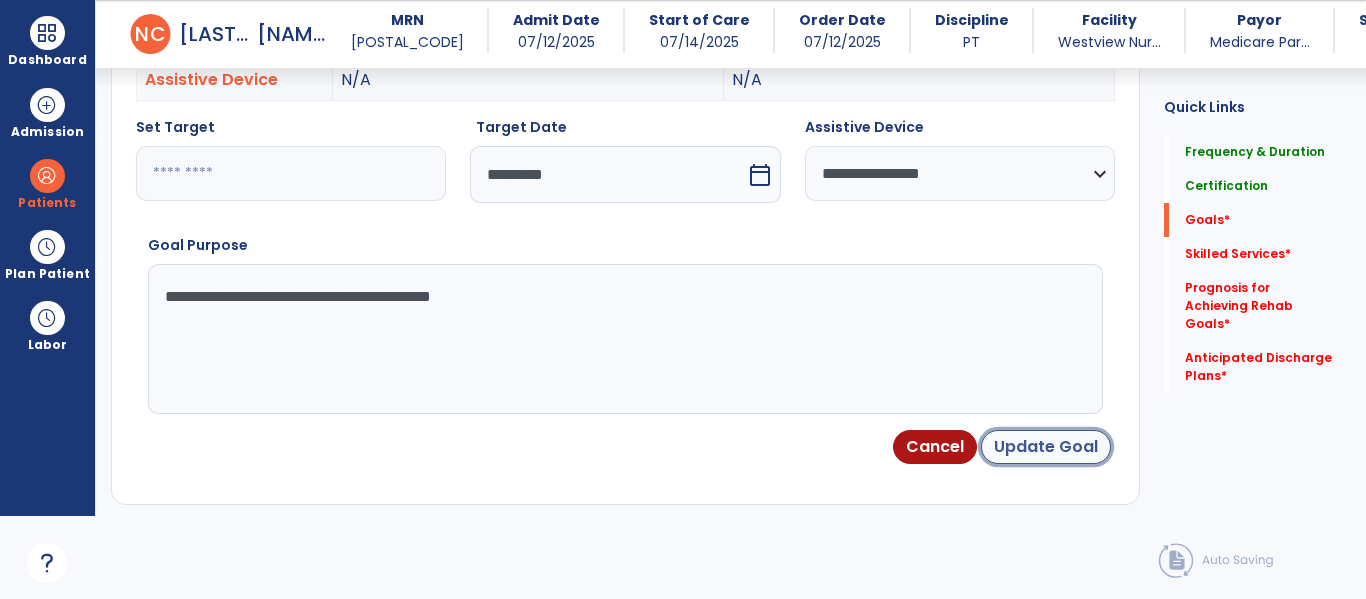 click on "Update Goal" at bounding box center [1046, 447] 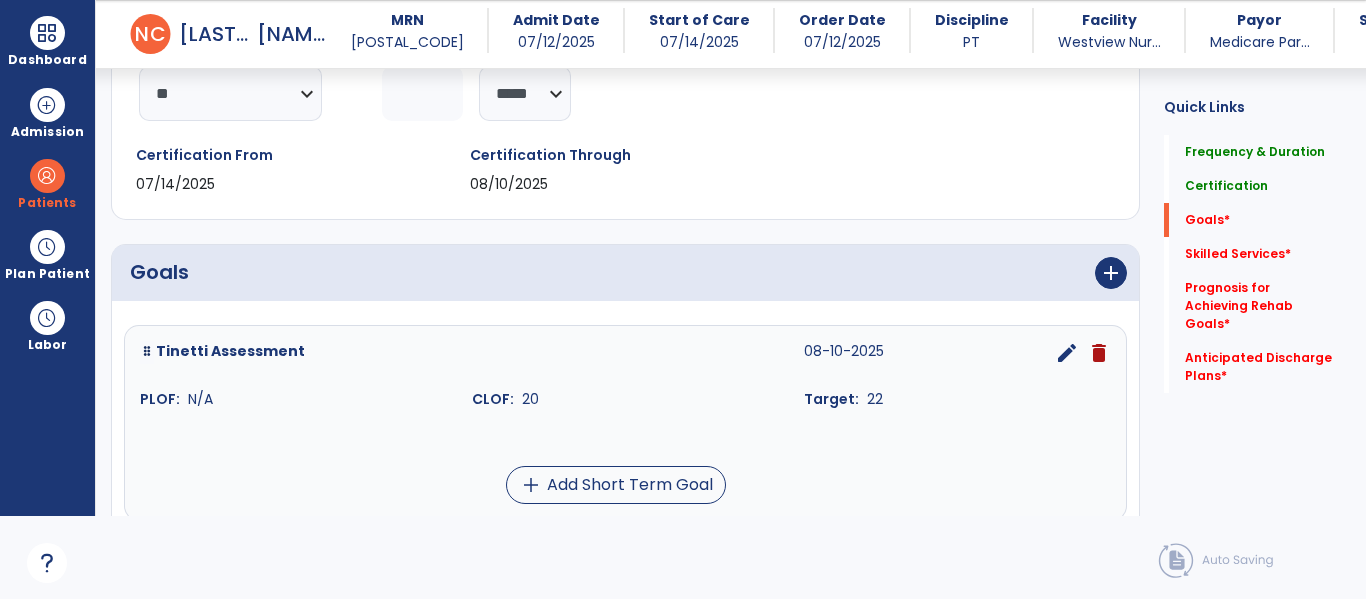 scroll, scrollTop: 292, scrollLeft: 0, axis: vertical 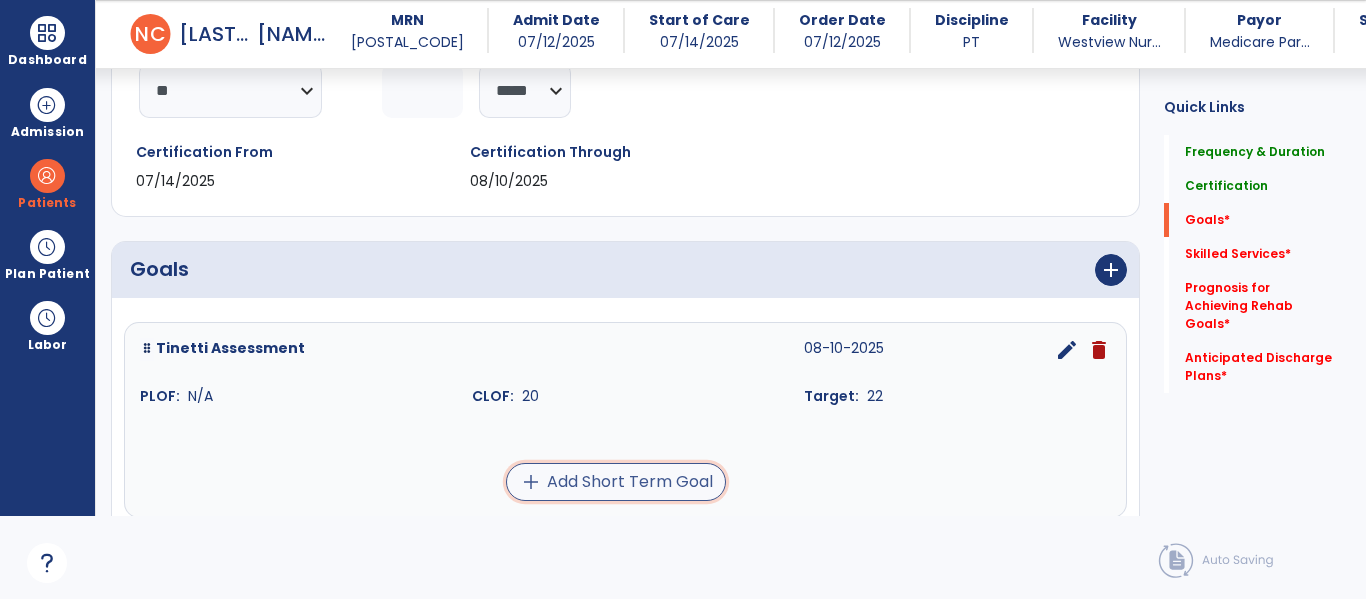 click on "add  Add Short Term Goal" at bounding box center [616, 482] 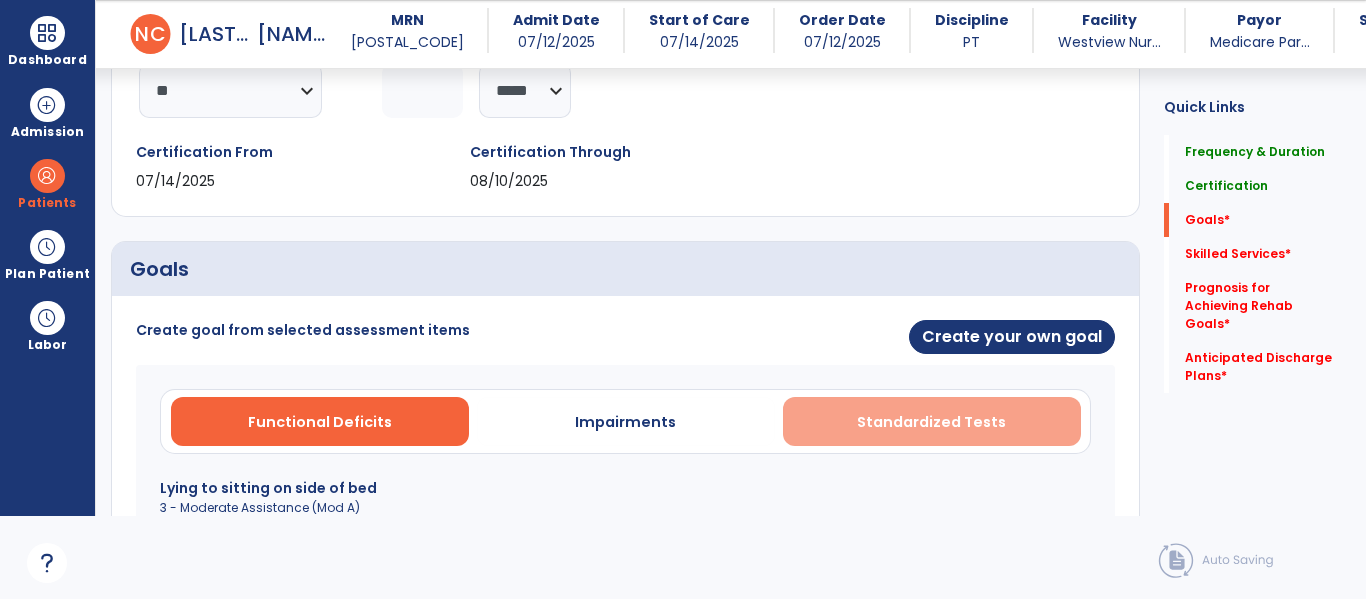 click on "Standardized Tests" at bounding box center (931, 422) 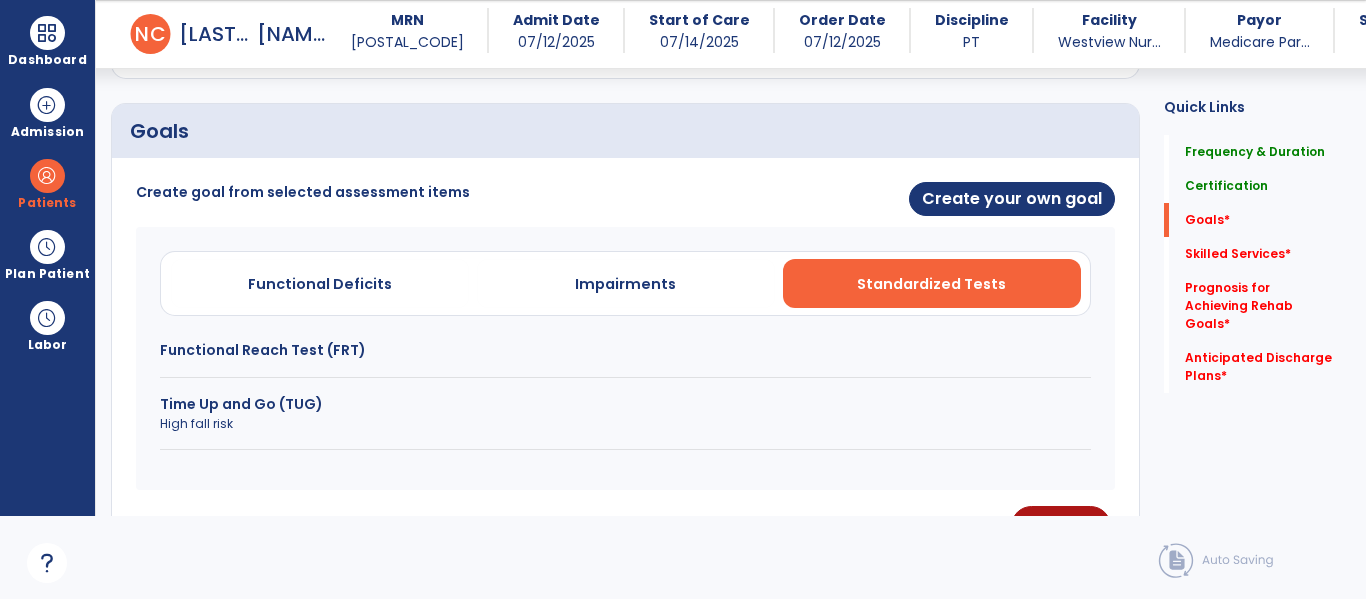 scroll, scrollTop: 444, scrollLeft: 0, axis: vertical 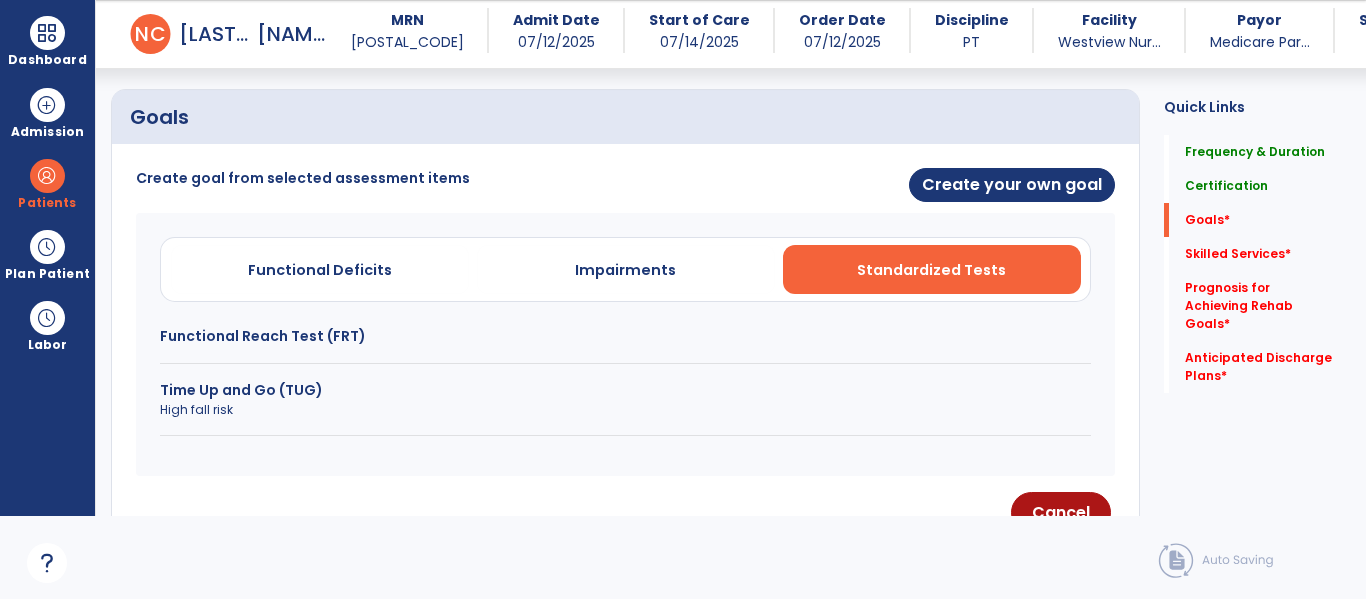 click on "High fall risk" at bounding box center (625, 410) 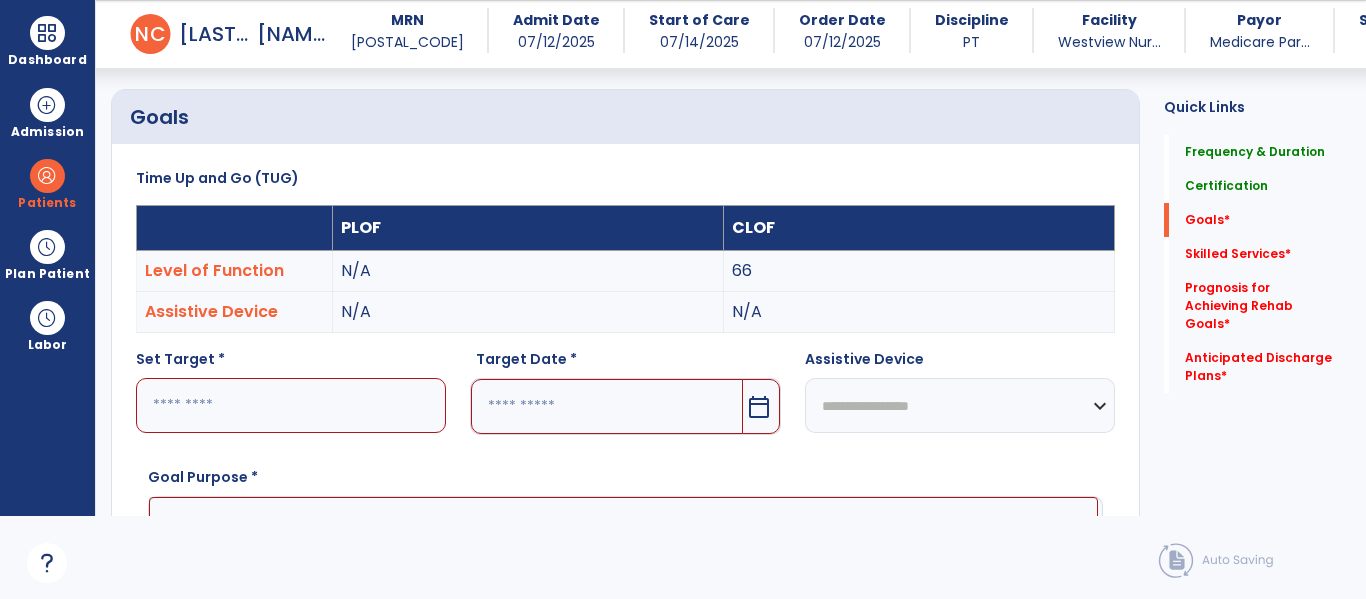 click at bounding box center [291, 405] 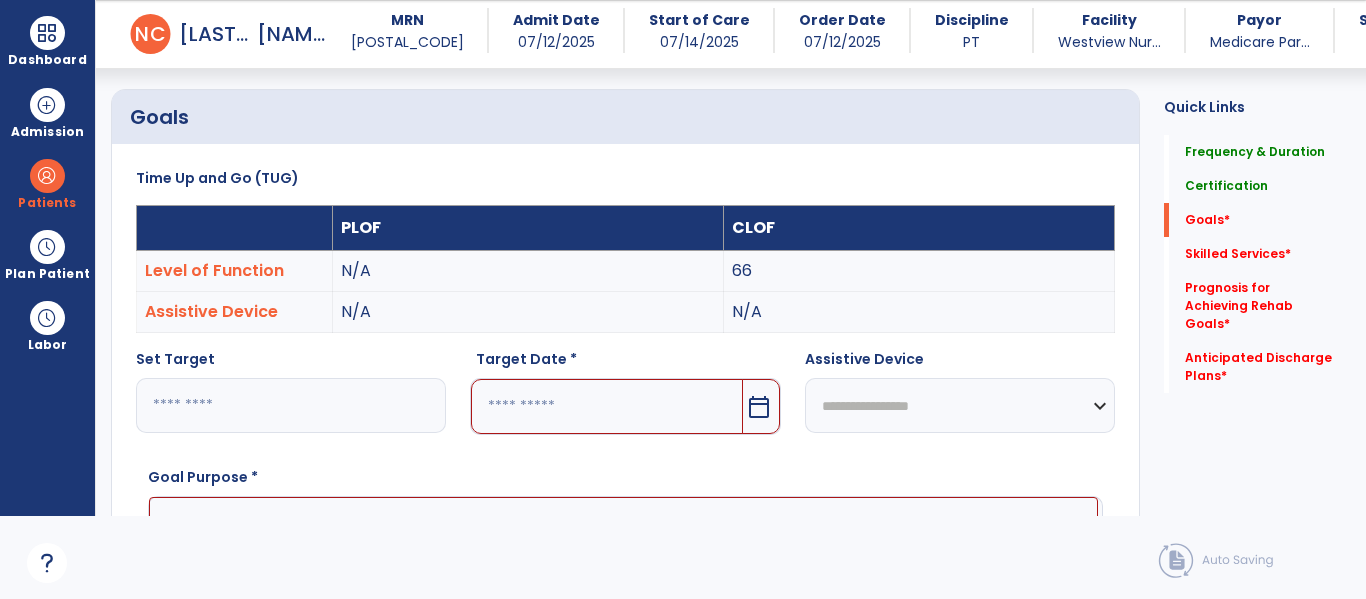 type on "**" 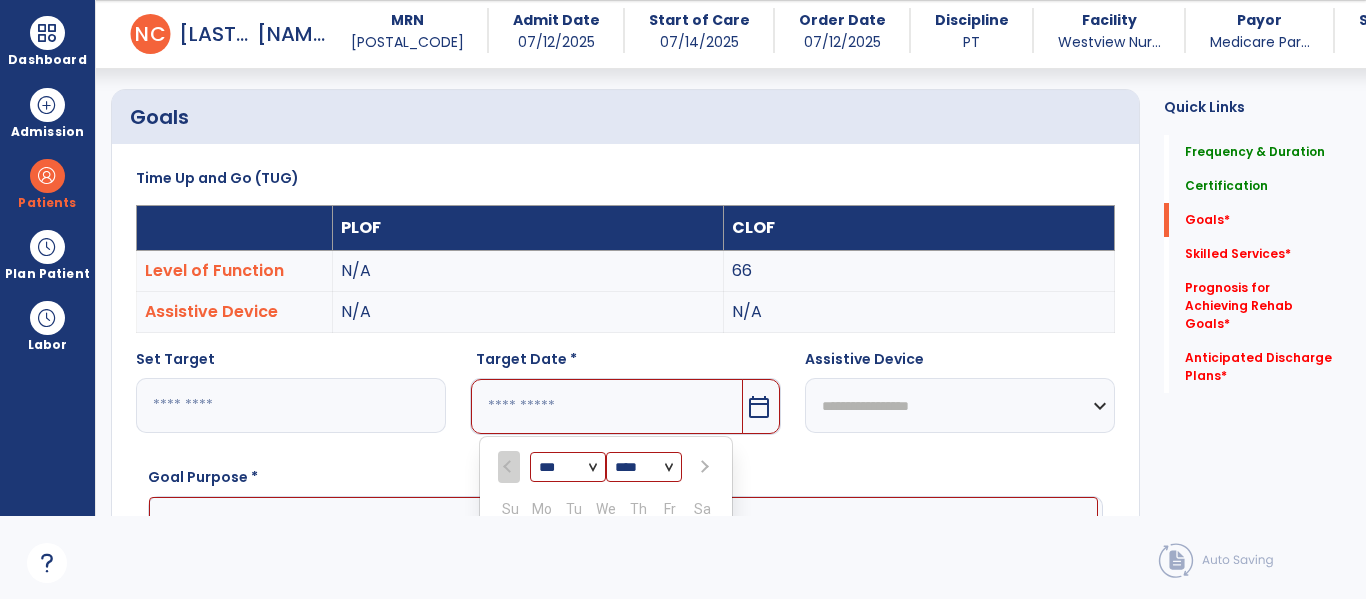 scroll, scrollTop: 792, scrollLeft: 0, axis: vertical 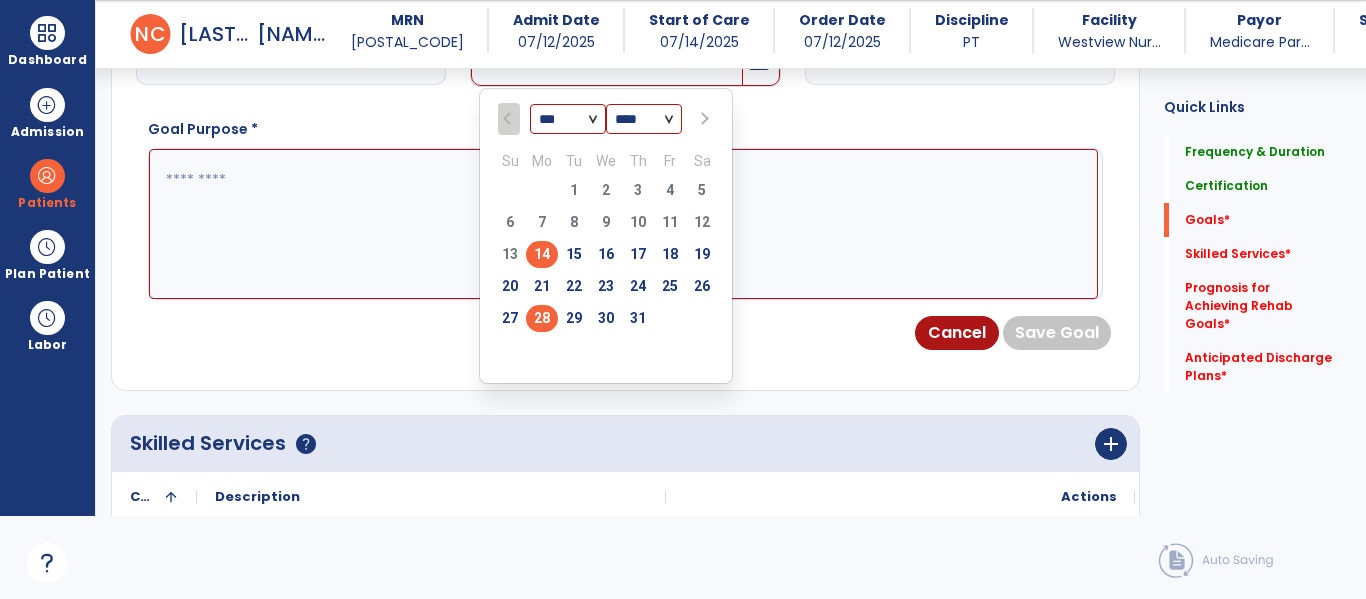 click on "28" at bounding box center [542, 318] 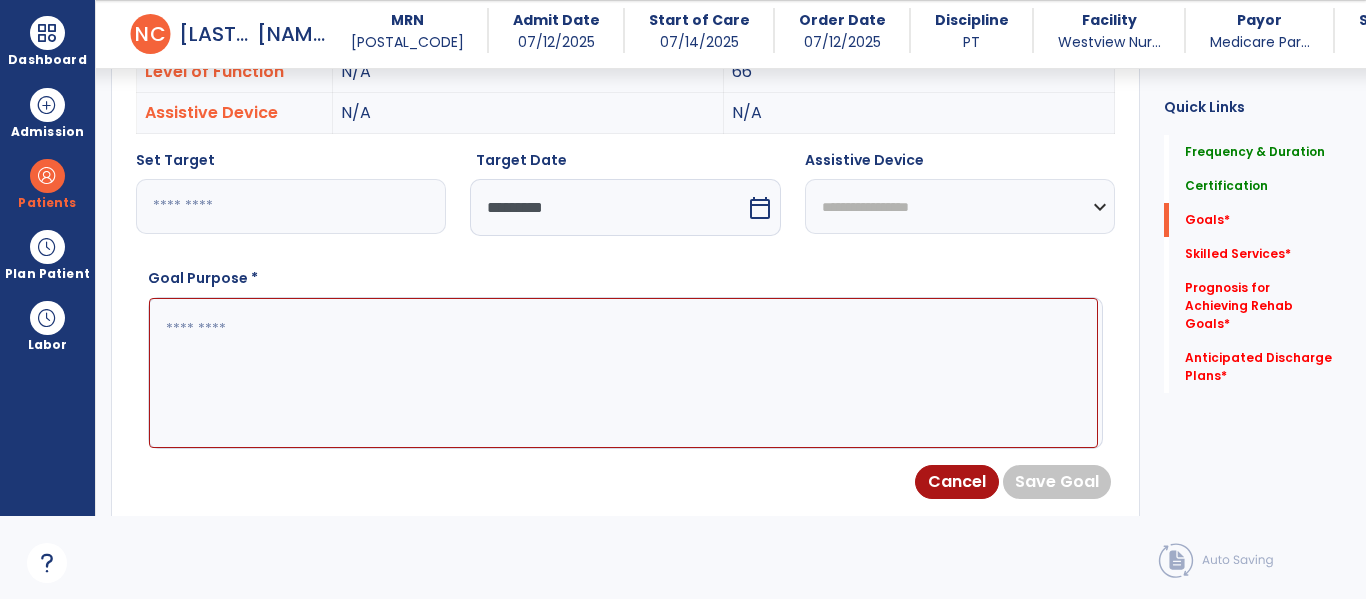 scroll, scrollTop: 642, scrollLeft: 0, axis: vertical 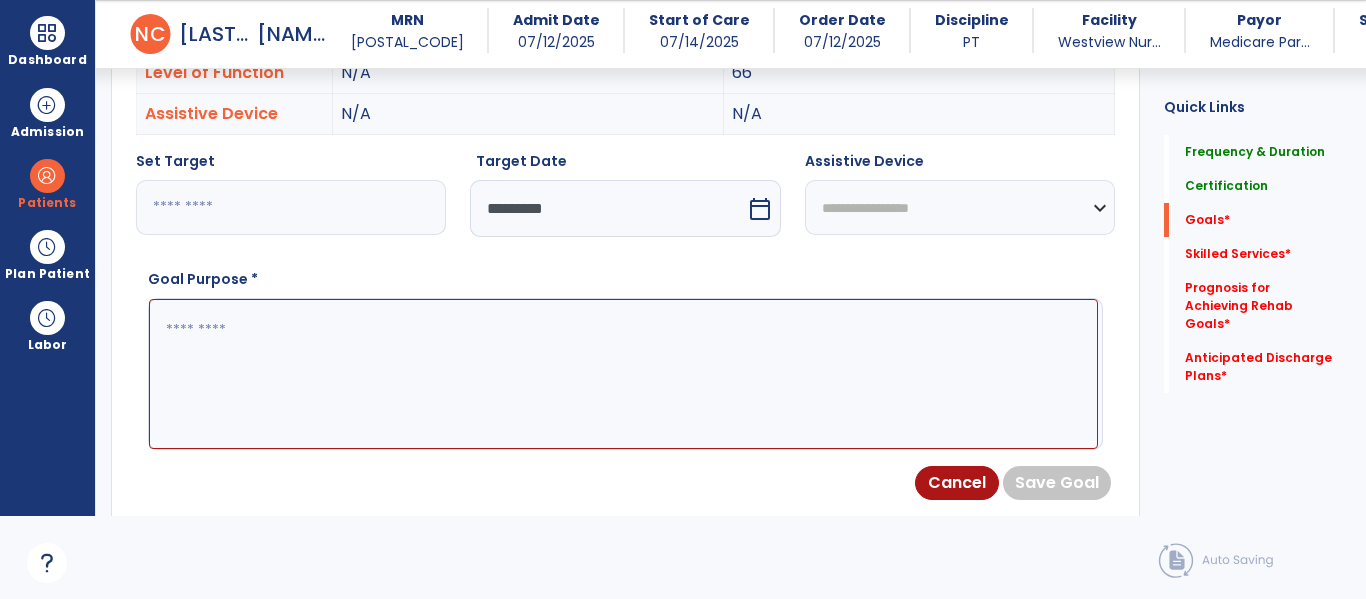 click on "**********" at bounding box center (960, 207) 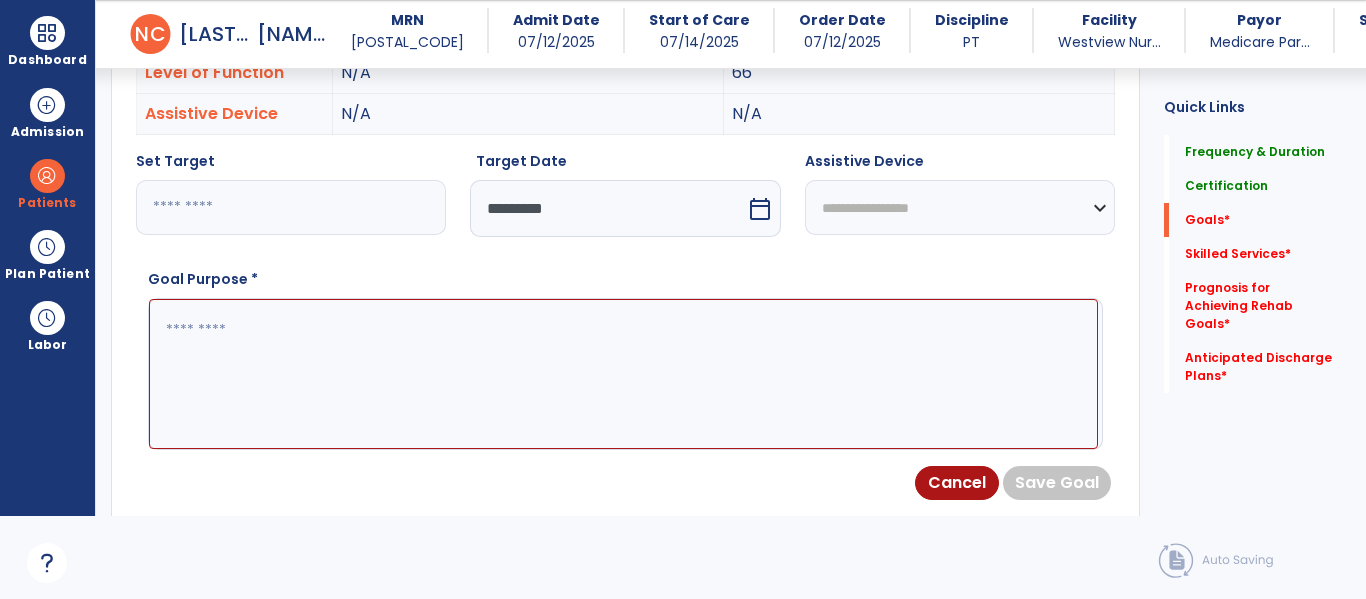 select on "**********" 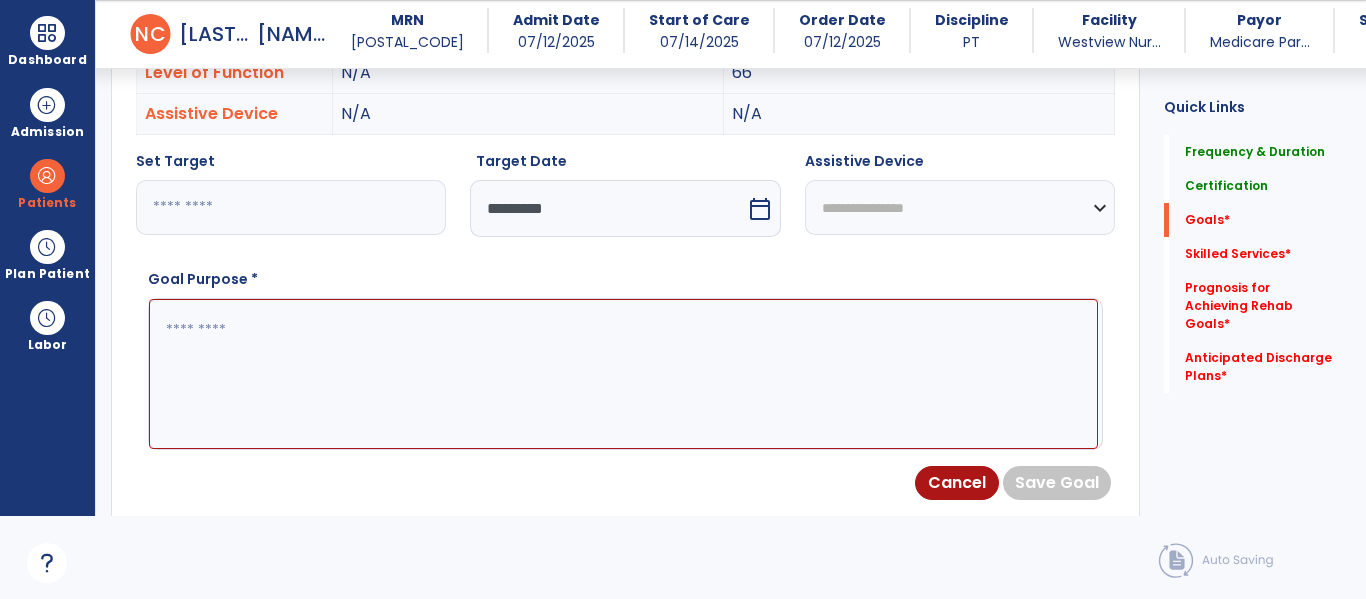 click on "**********" at bounding box center [960, 207] 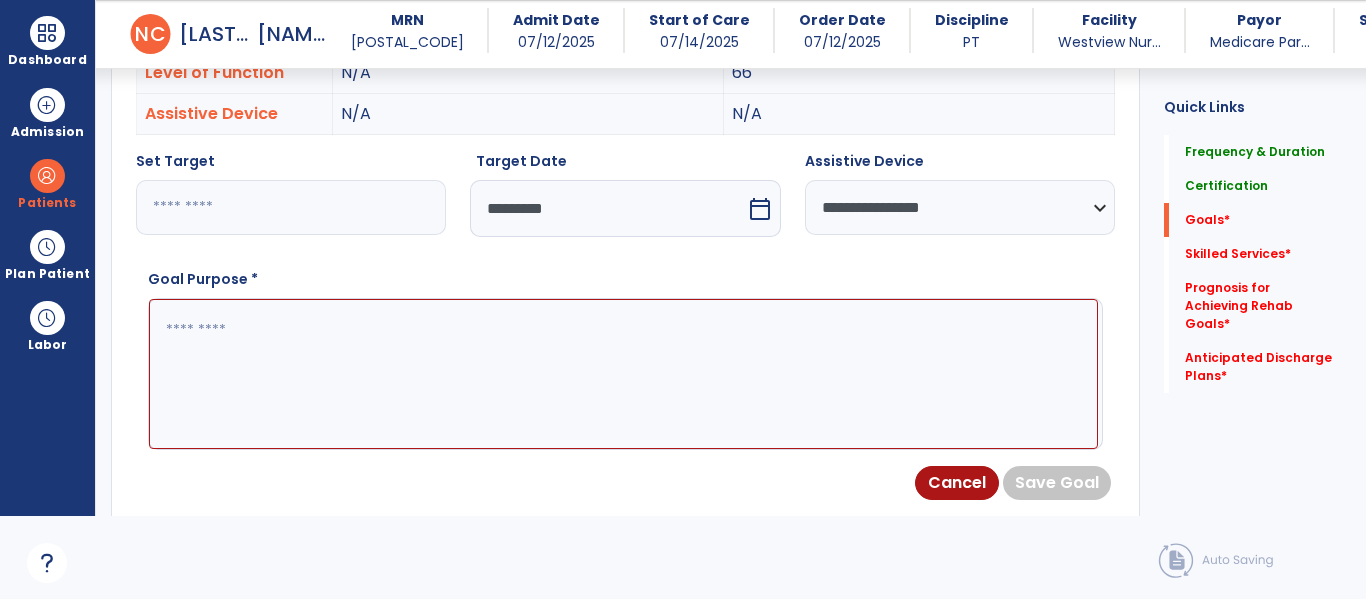 click at bounding box center (623, 374) 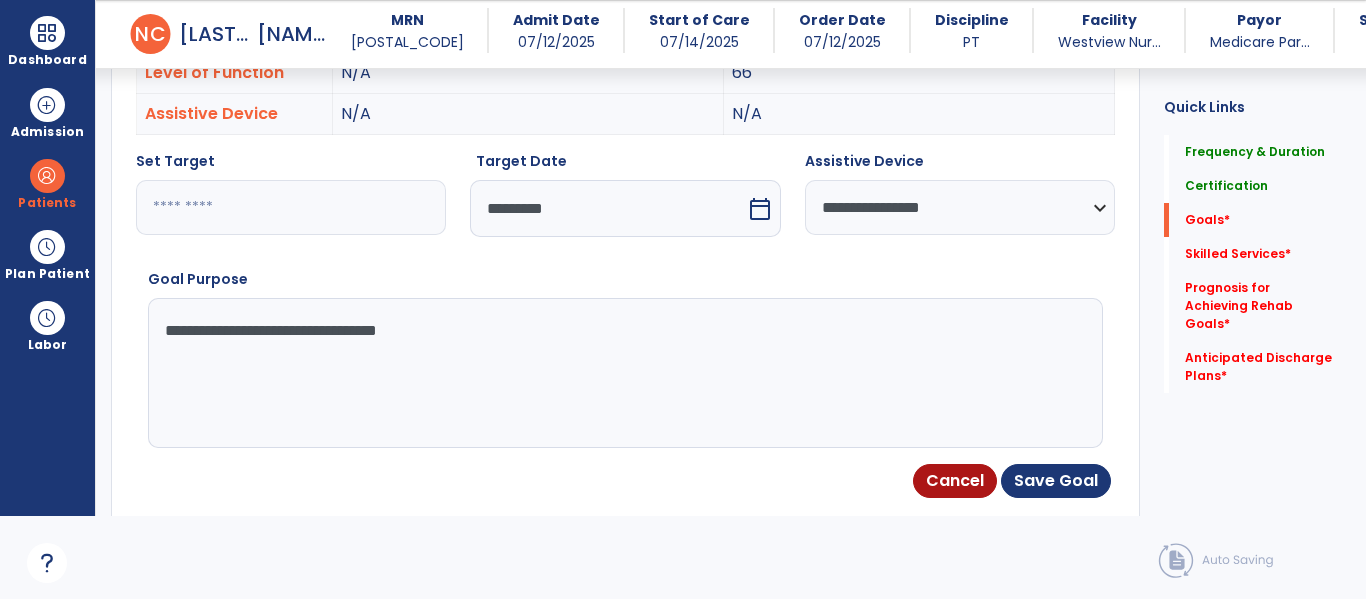 type on "**********" 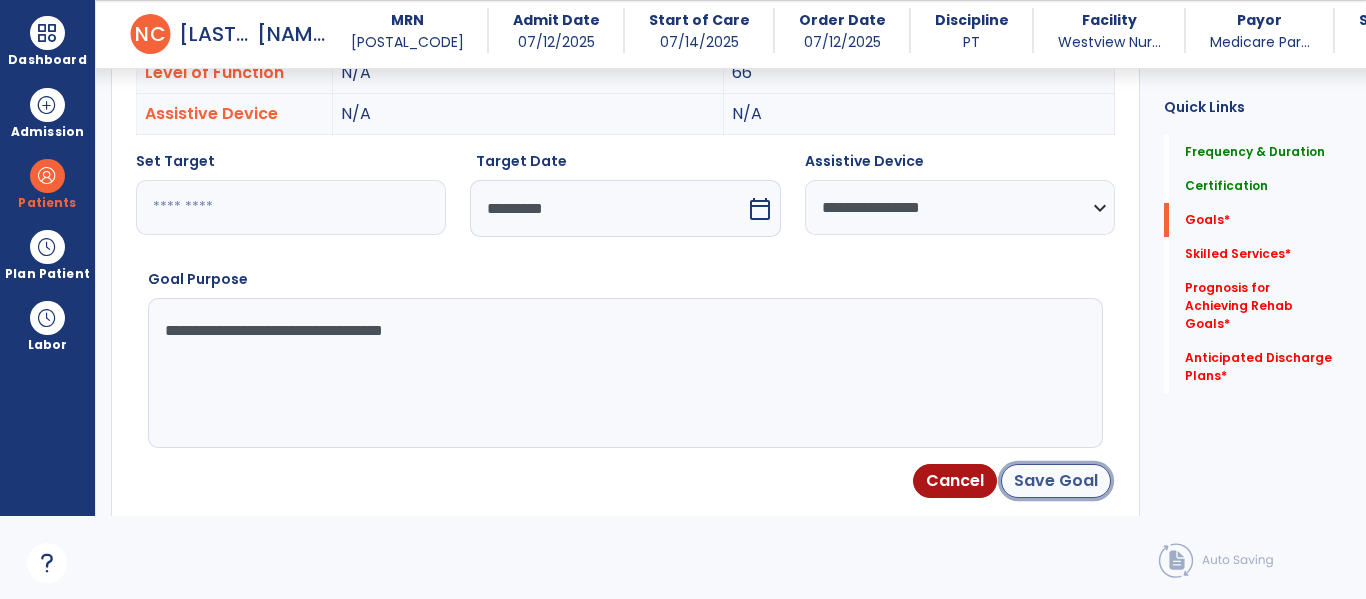 click on "Save Goal" at bounding box center (1056, 481) 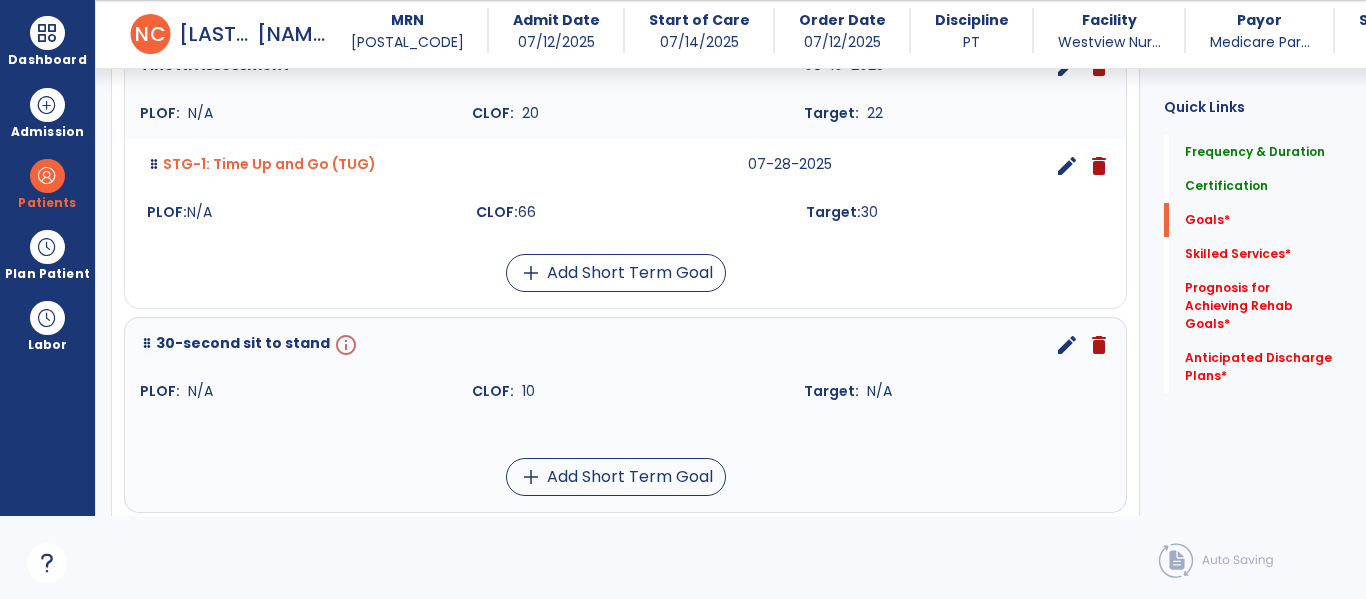 scroll, scrollTop: 590, scrollLeft: 0, axis: vertical 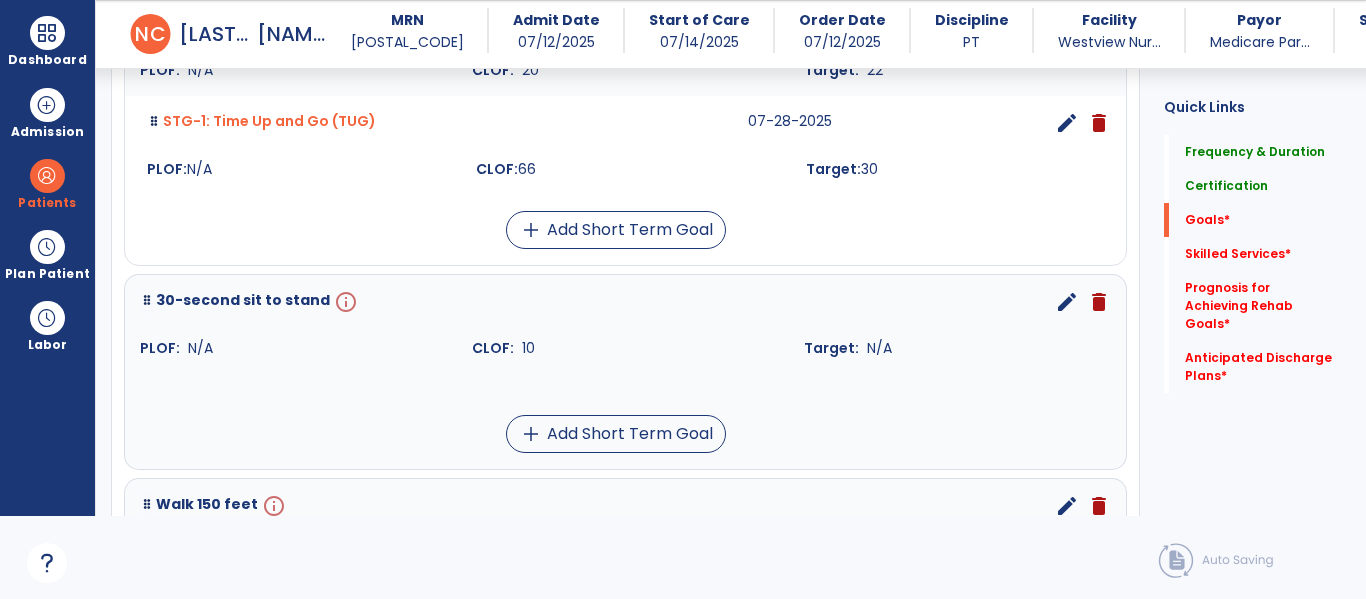 click on "edit" at bounding box center [1067, 302] 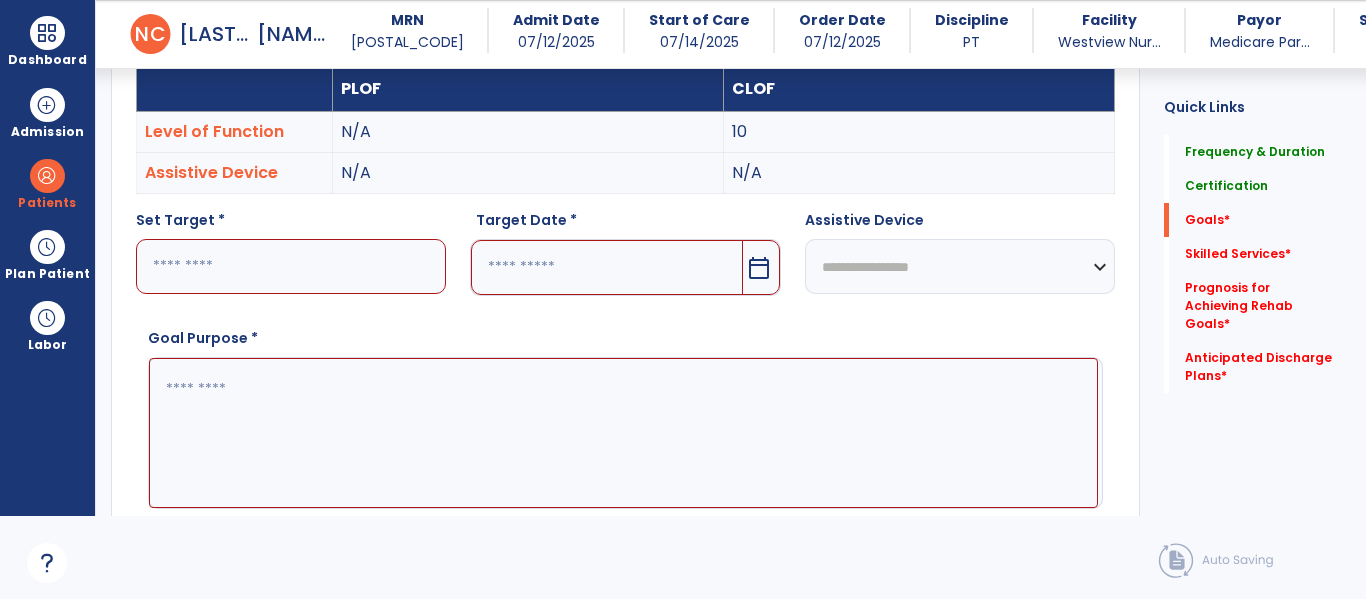 scroll, scrollTop: 534, scrollLeft: 0, axis: vertical 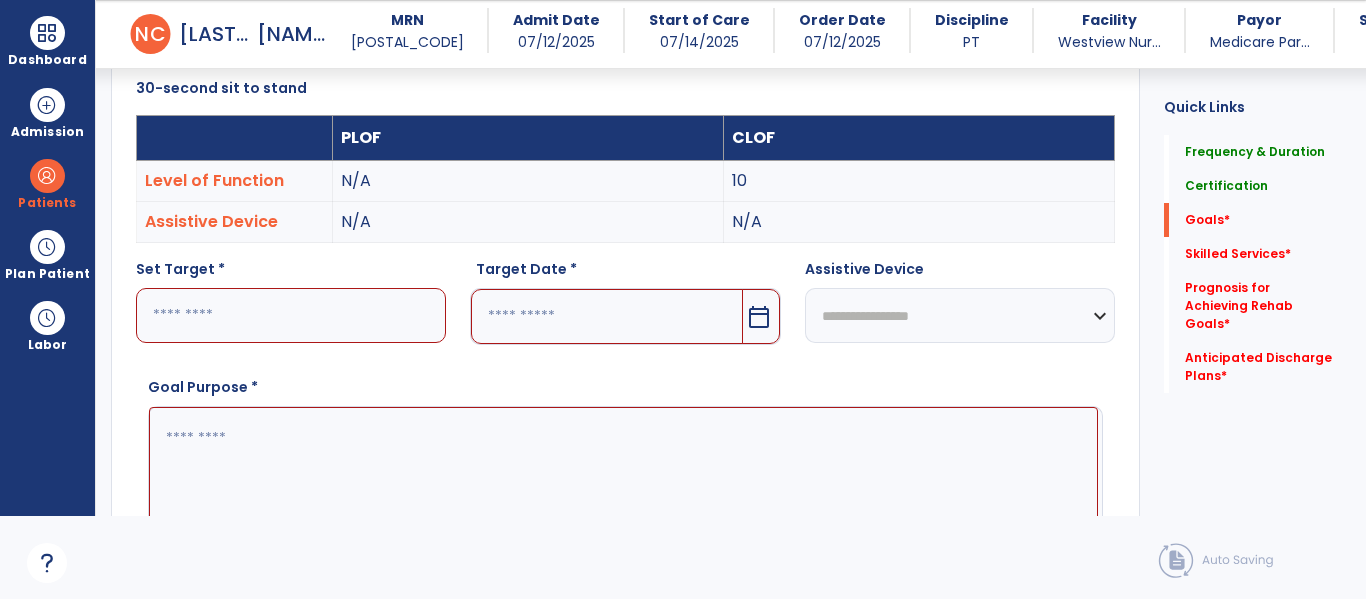 click at bounding box center [291, 315] 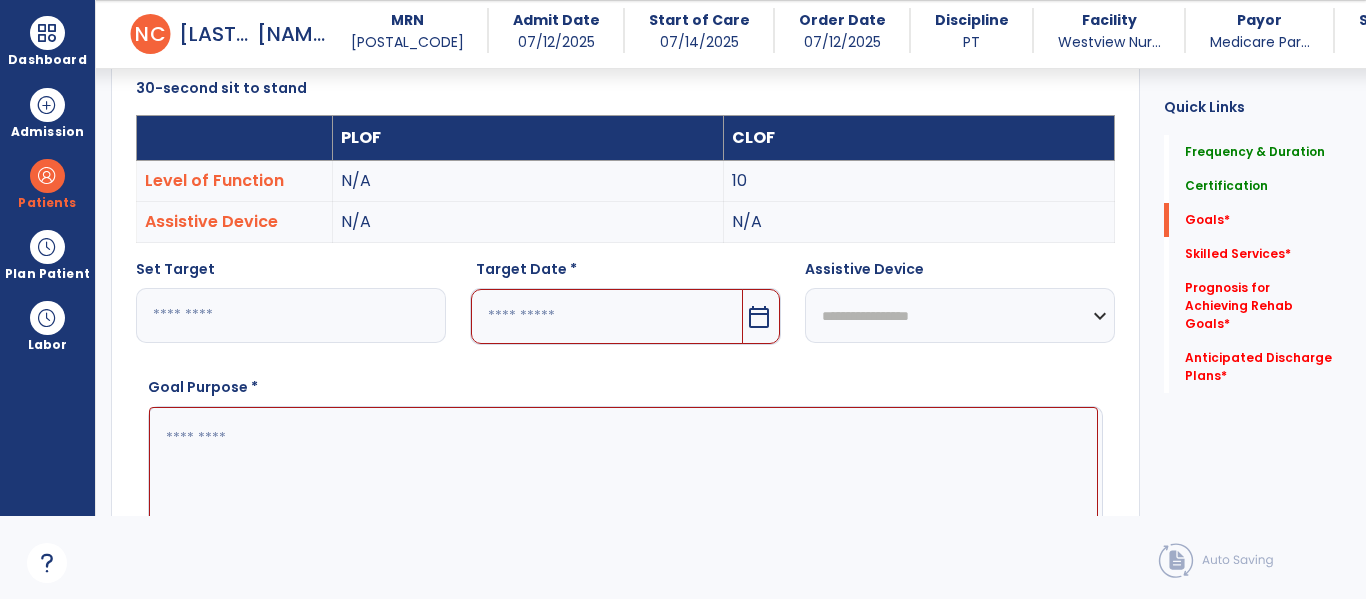 type on "**" 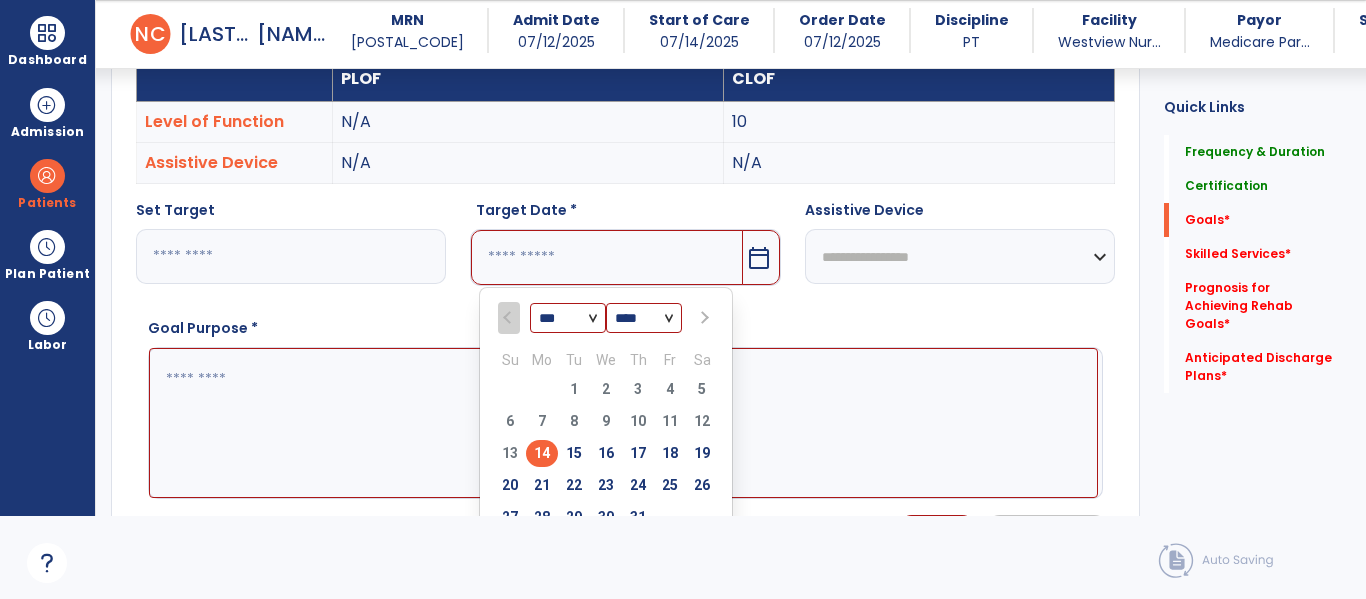 scroll, scrollTop: 634, scrollLeft: 0, axis: vertical 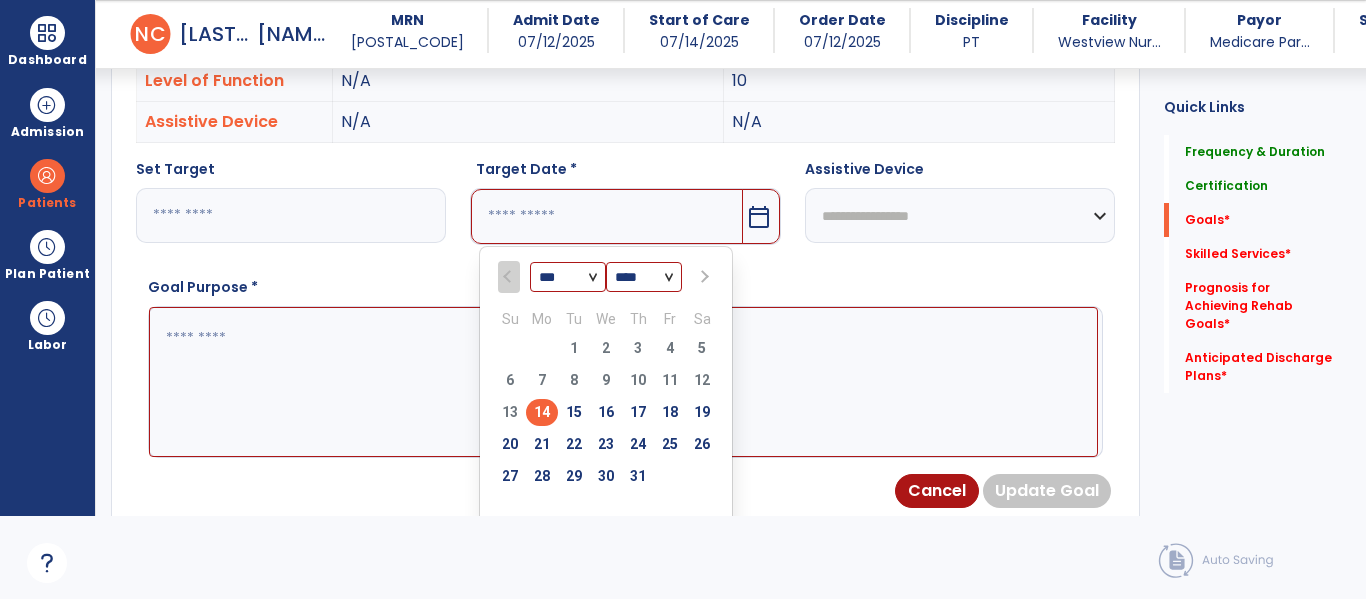 click at bounding box center [703, 277] 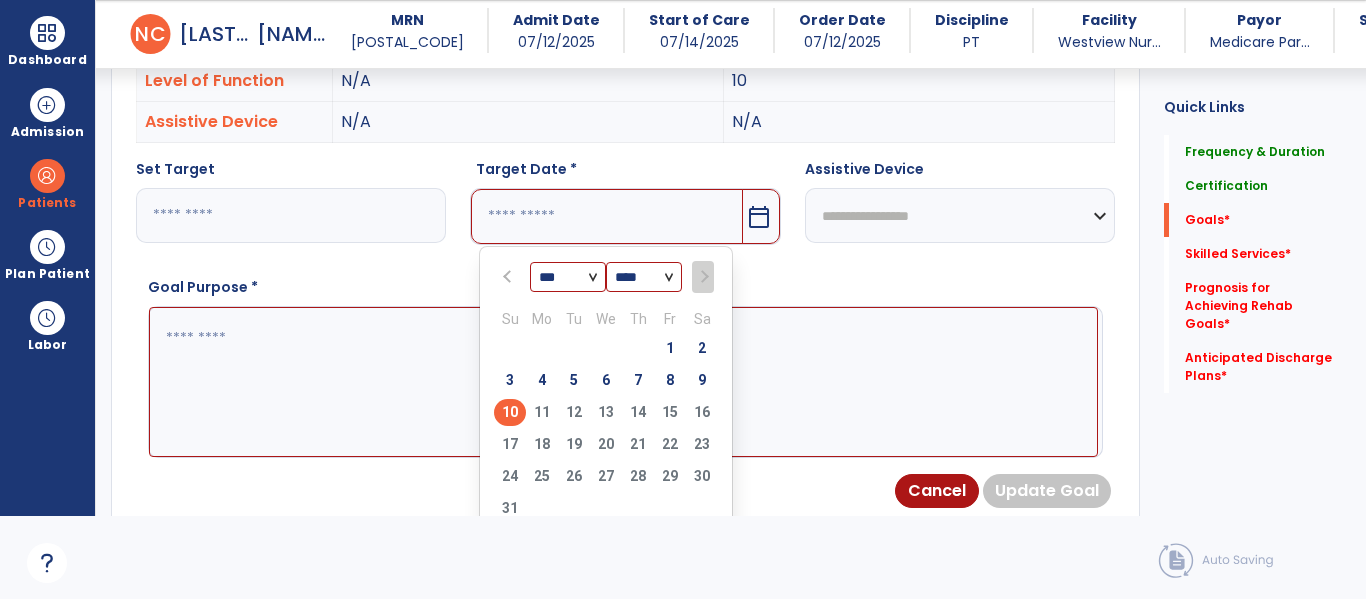 click on "10" at bounding box center [510, 412] 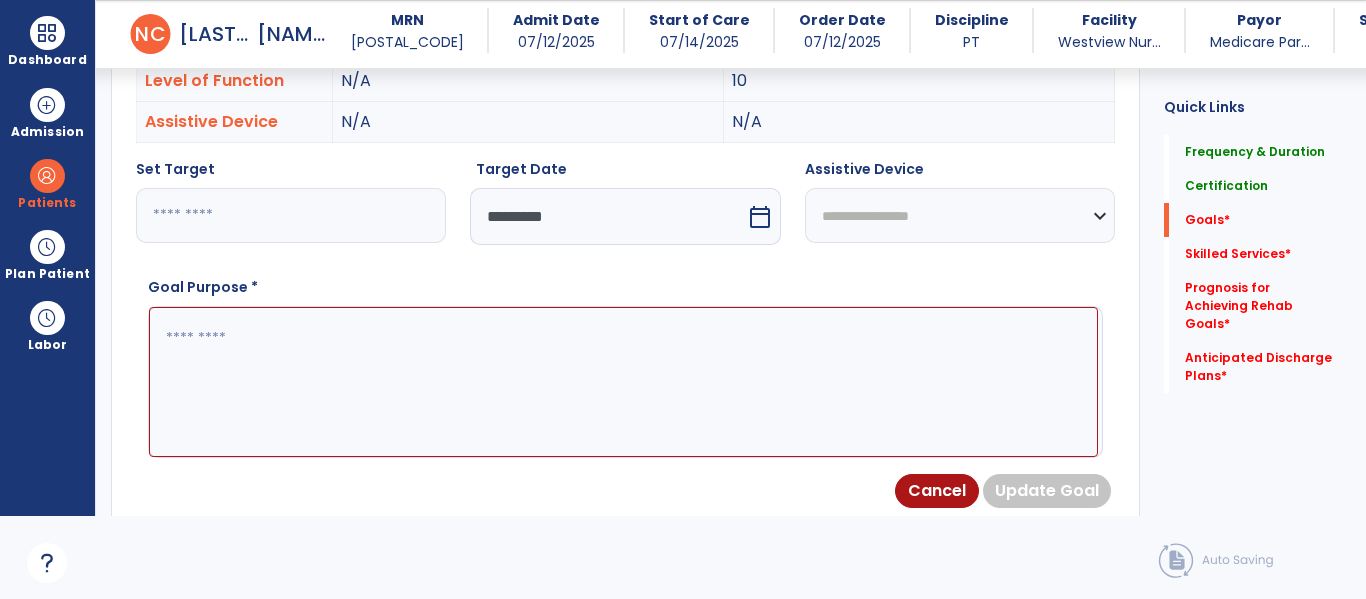 click on "**********" at bounding box center (960, 215) 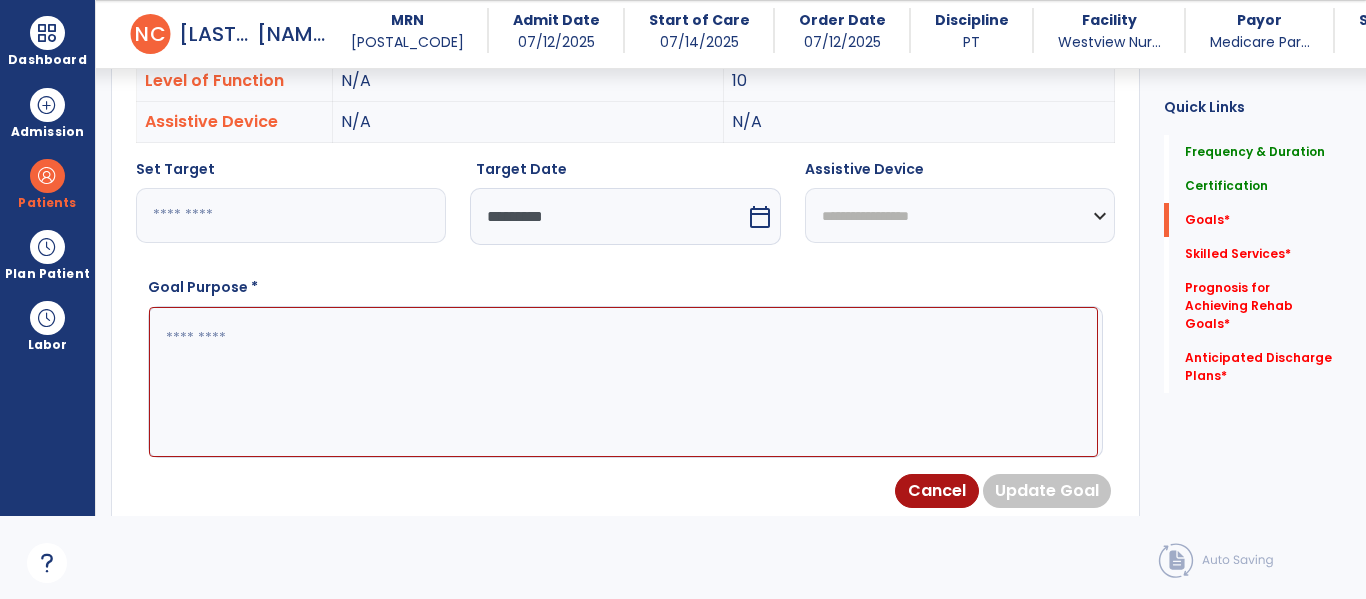 select on "**********" 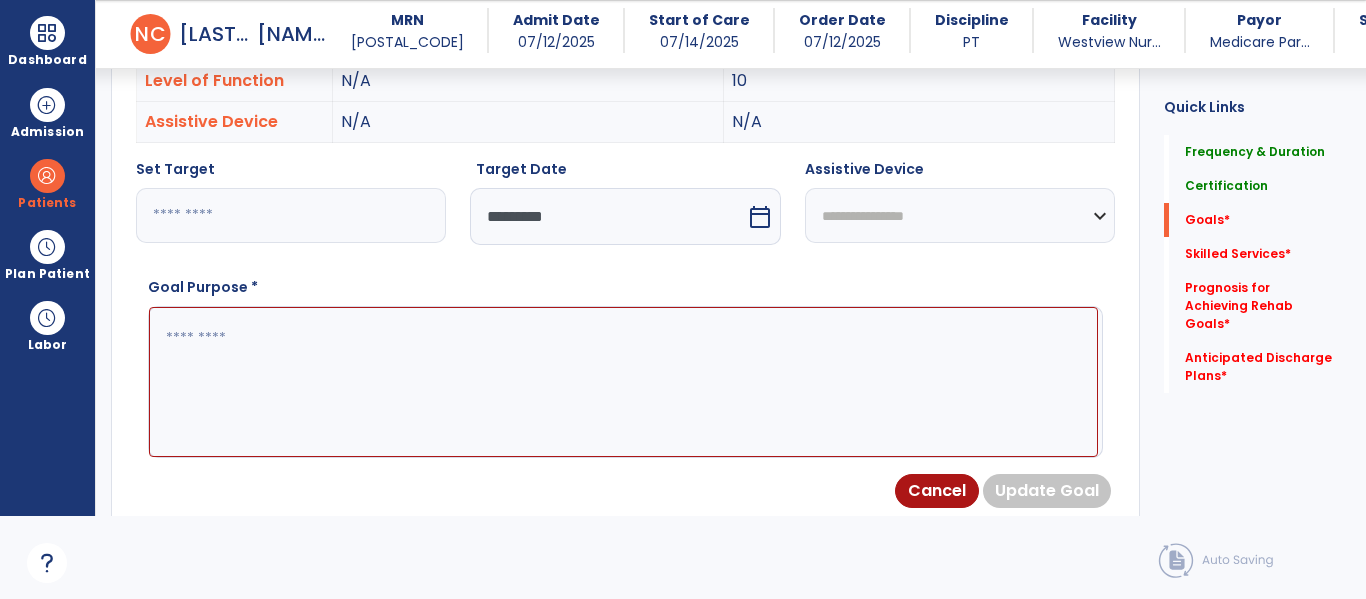 click on "**********" at bounding box center [960, 215] 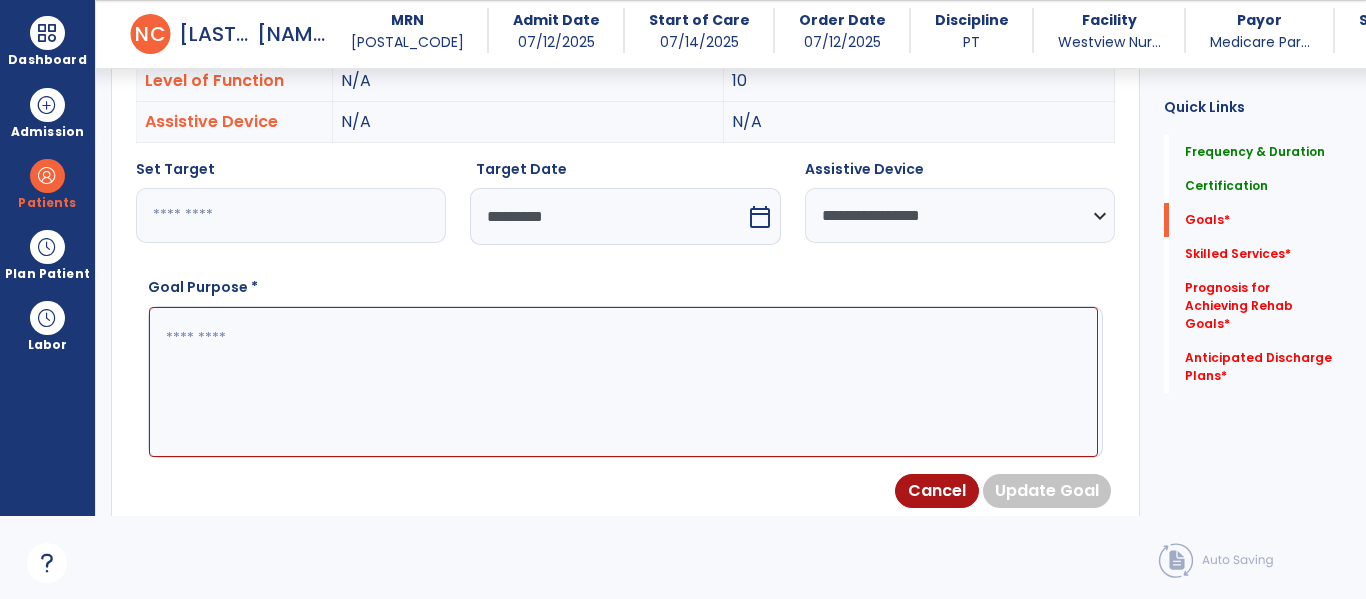 click at bounding box center (623, 382) 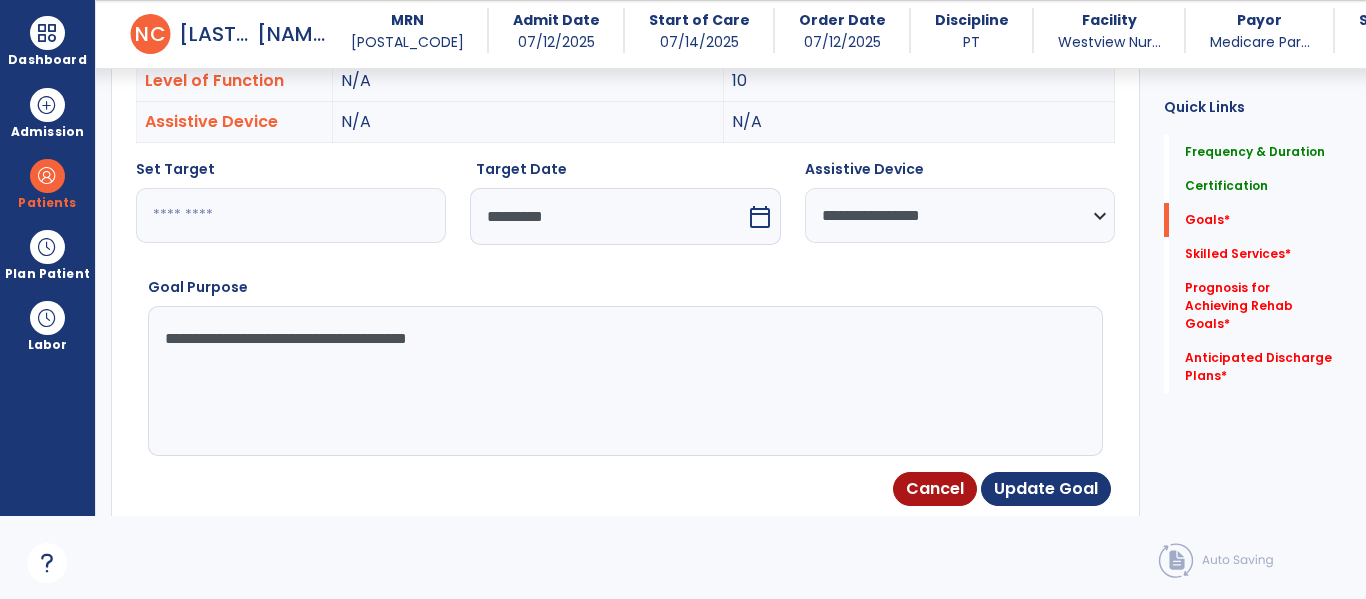 type on "**********" 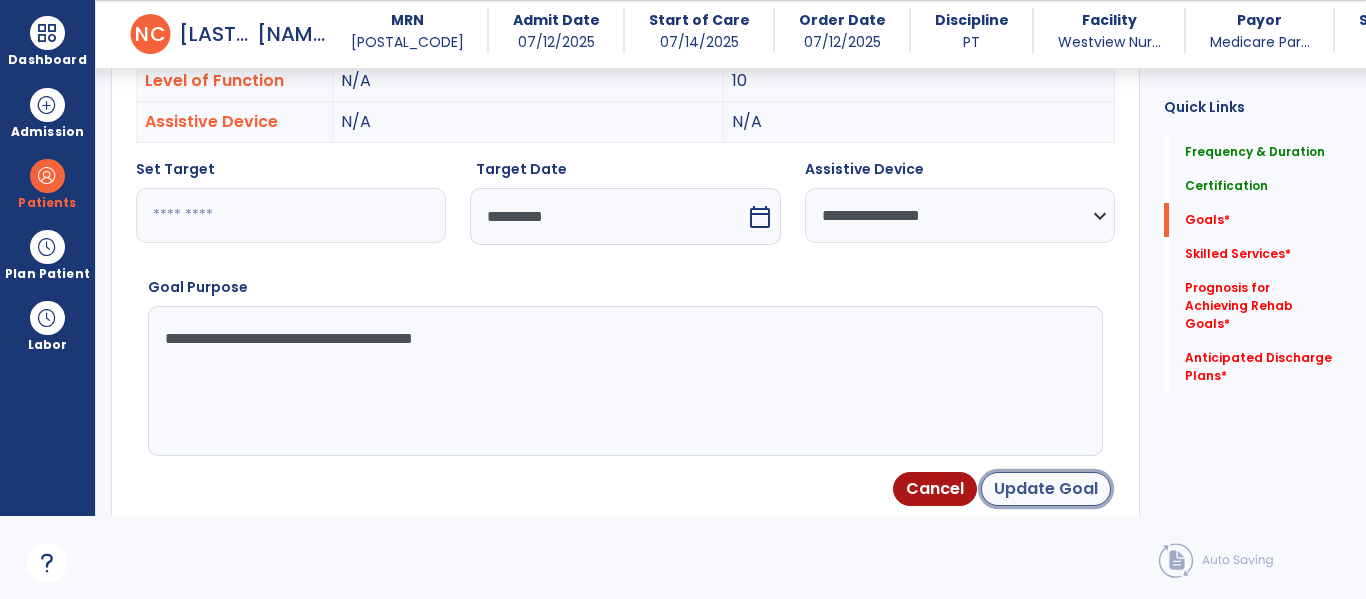 click on "Update Goal" at bounding box center [1046, 489] 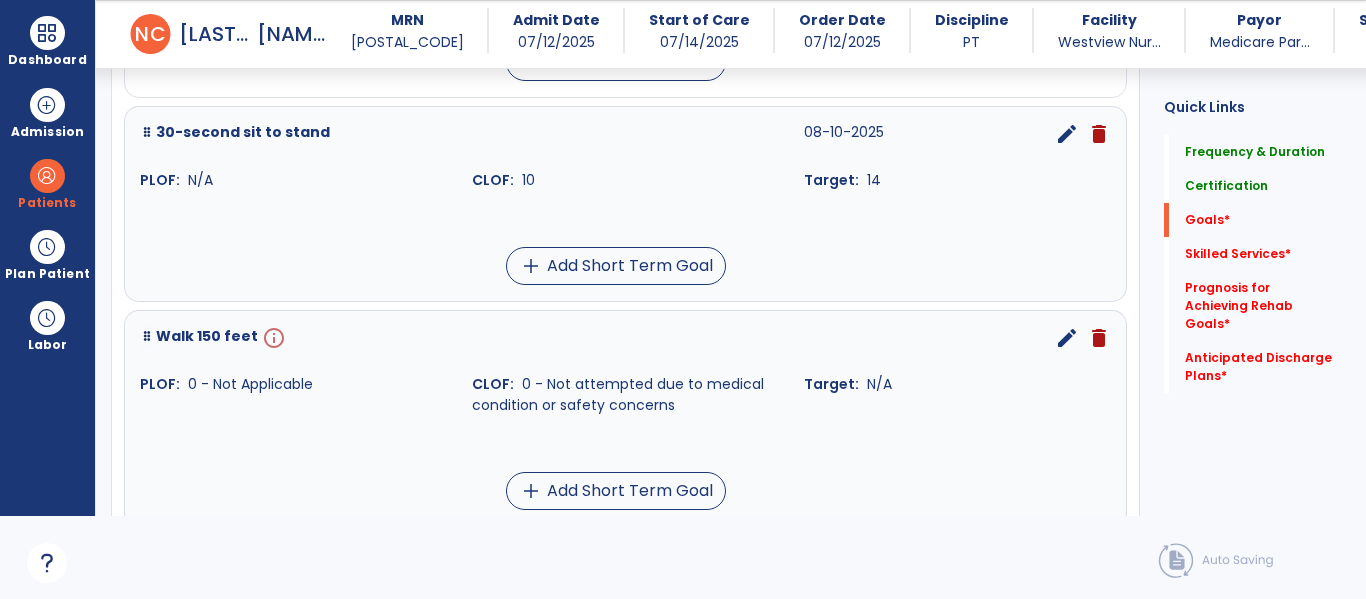 scroll, scrollTop: 787, scrollLeft: 0, axis: vertical 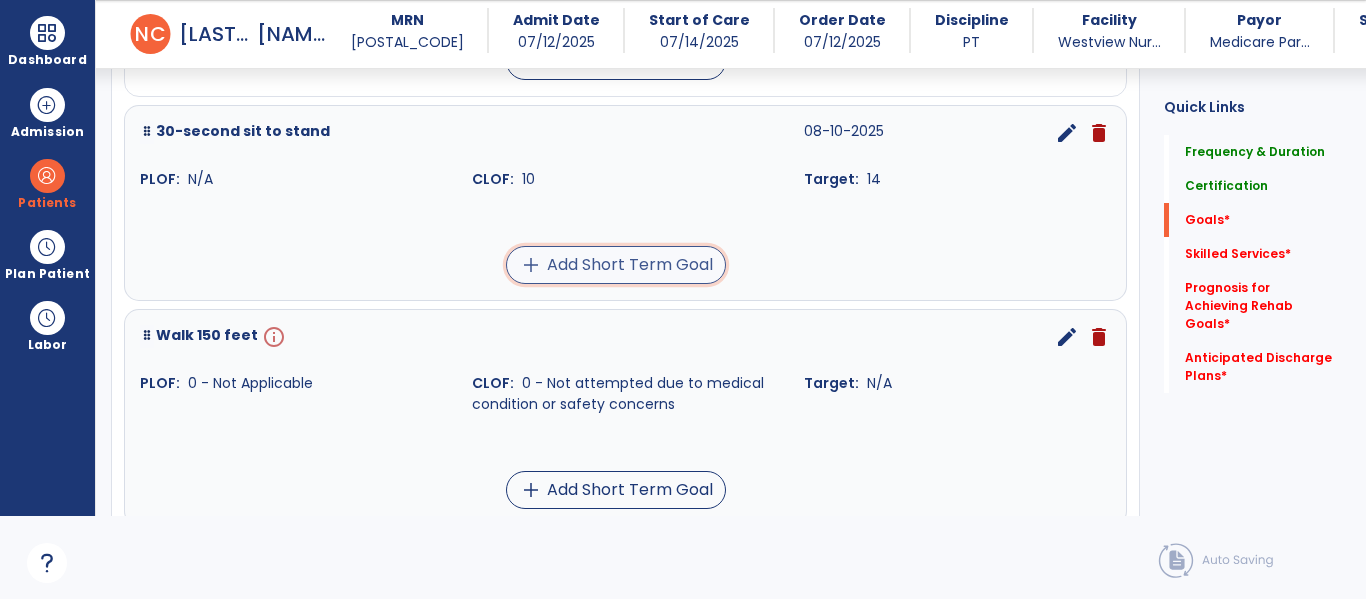 click on "add  Add Short Term Goal" at bounding box center [616, 265] 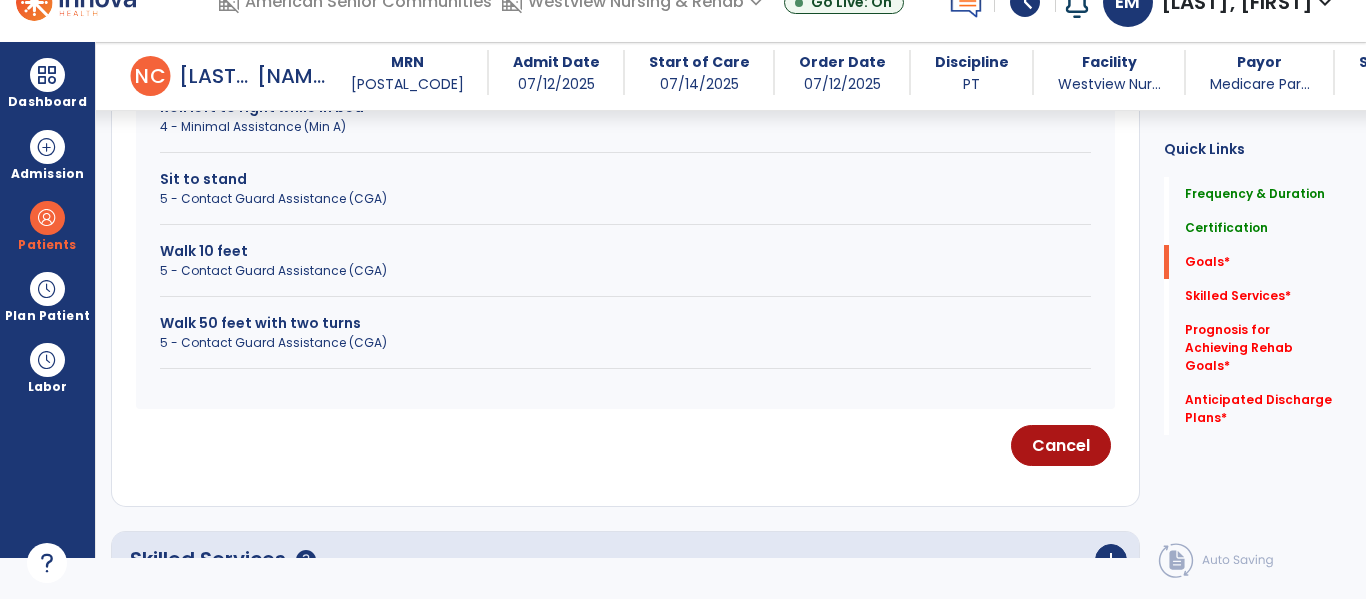 scroll, scrollTop: 41, scrollLeft: 0, axis: vertical 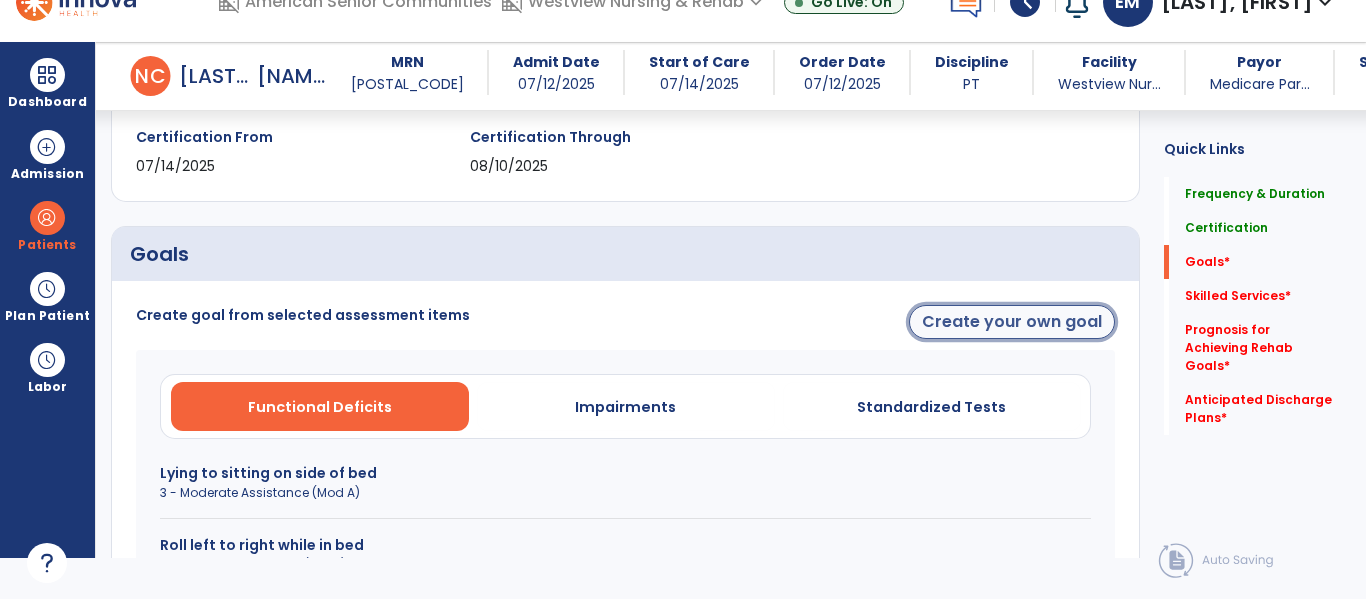 click on "Create your own goal" at bounding box center [1012, 322] 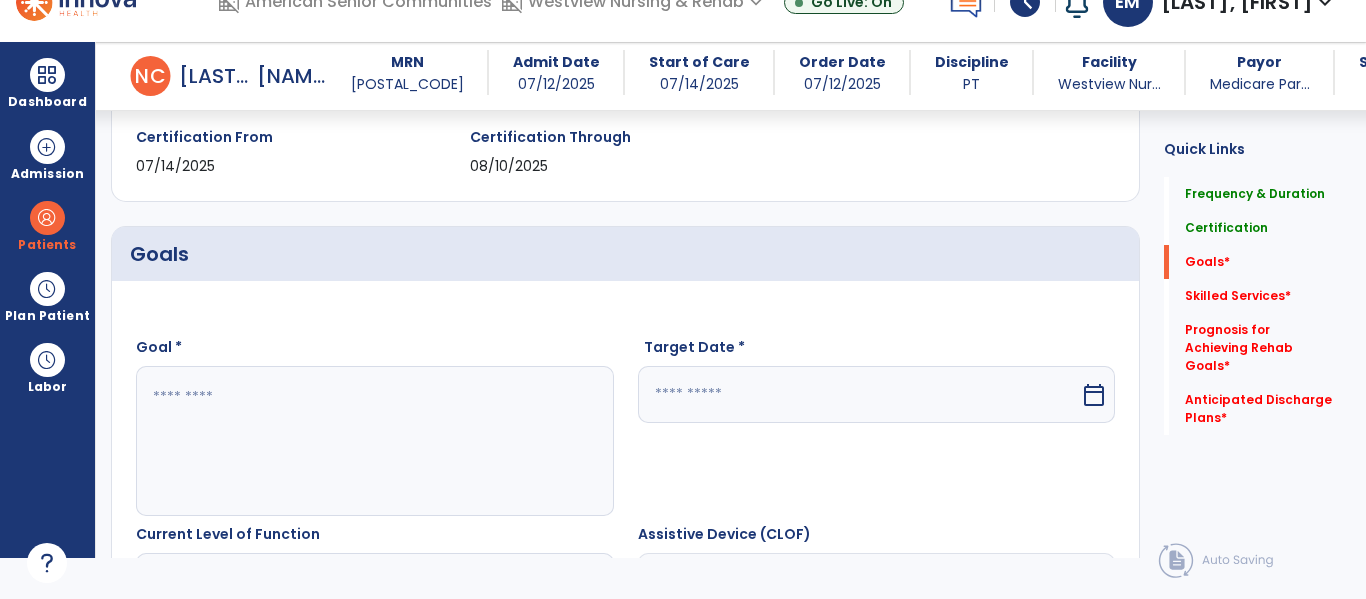 click at bounding box center [374, 441] 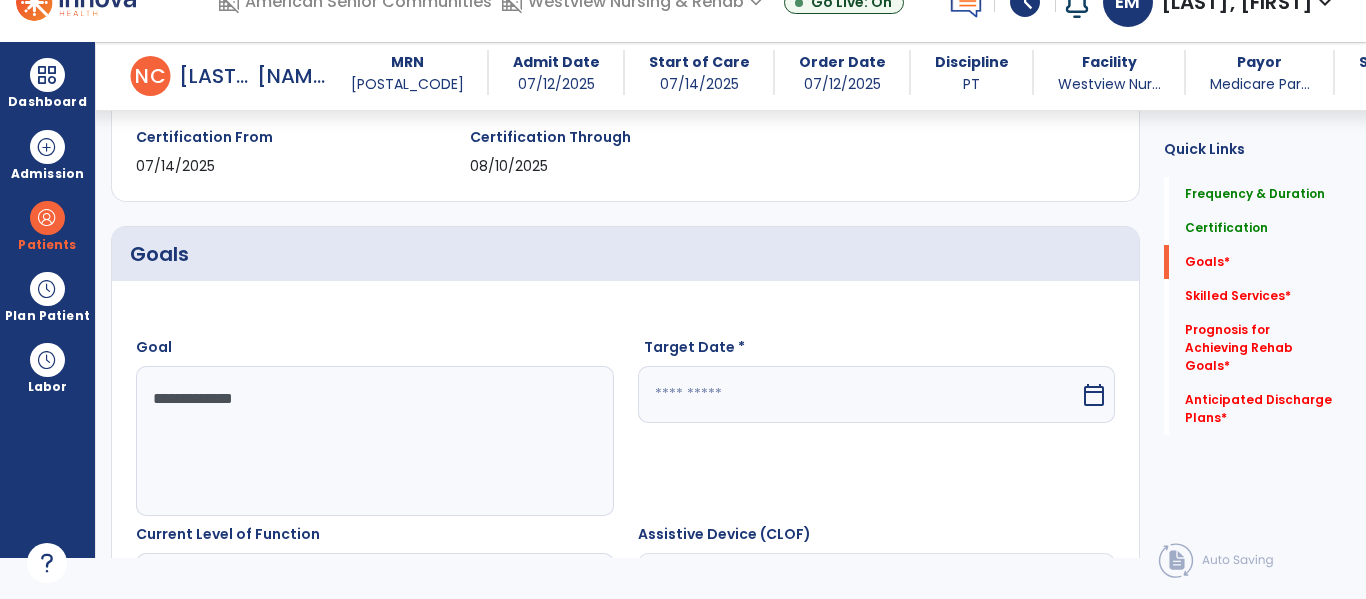 type on "**********" 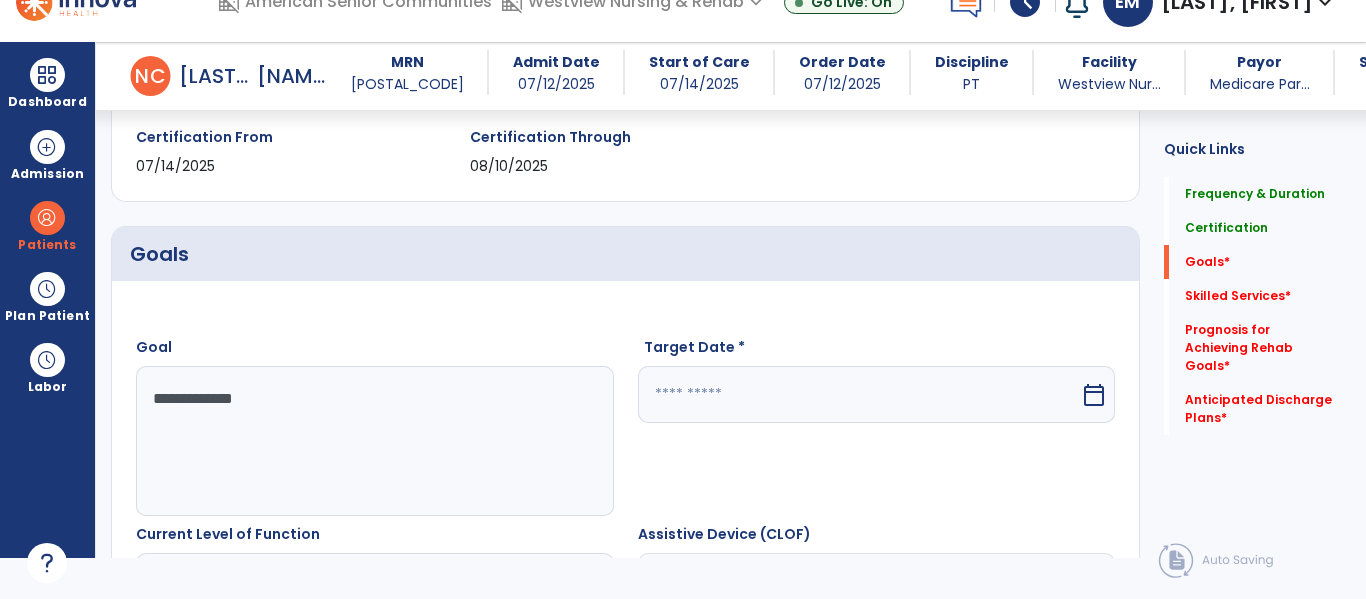 click at bounding box center (859, 394) 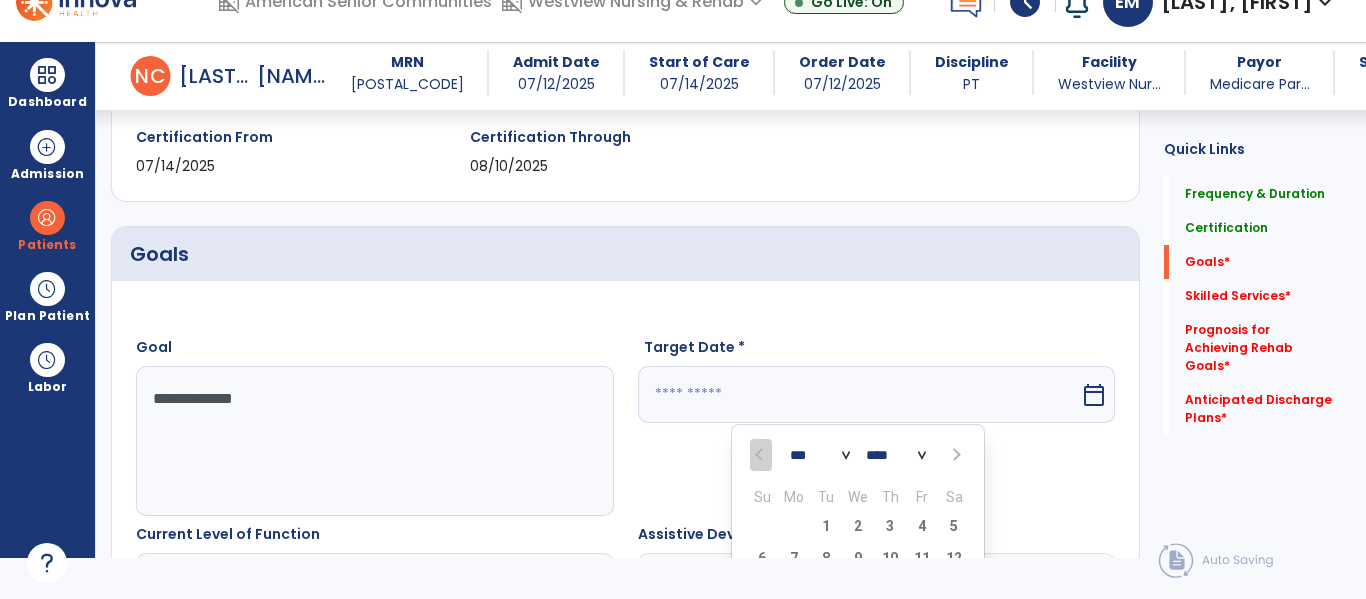 scroll, scrollTop: 643, scrollLeft: 0, axis: vertical 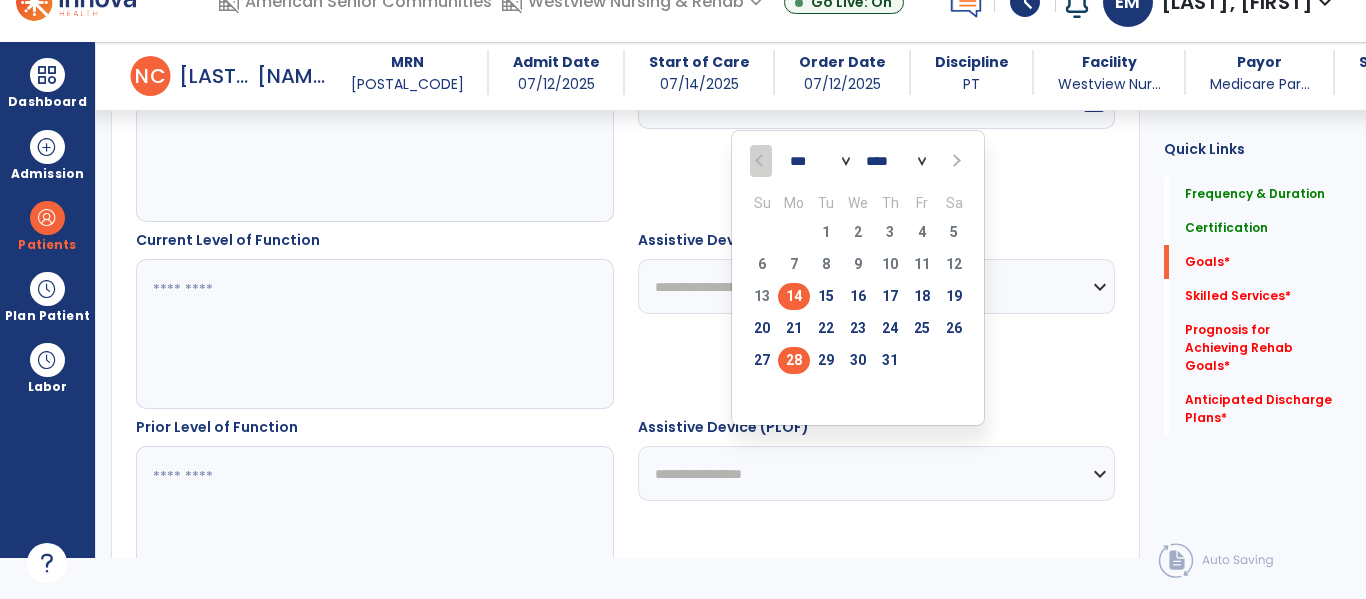 click on "28" at bounding box center (794, 360) 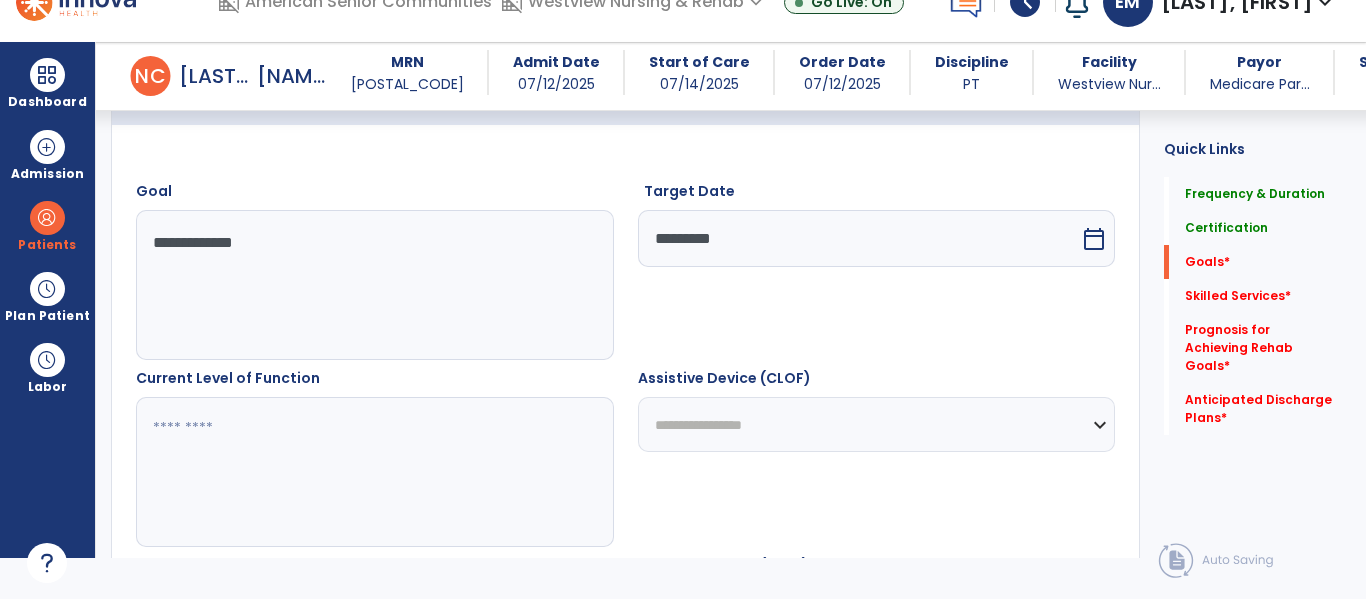 scroll, scrollTop: 514, scrollLeft: 0, axis: vertical 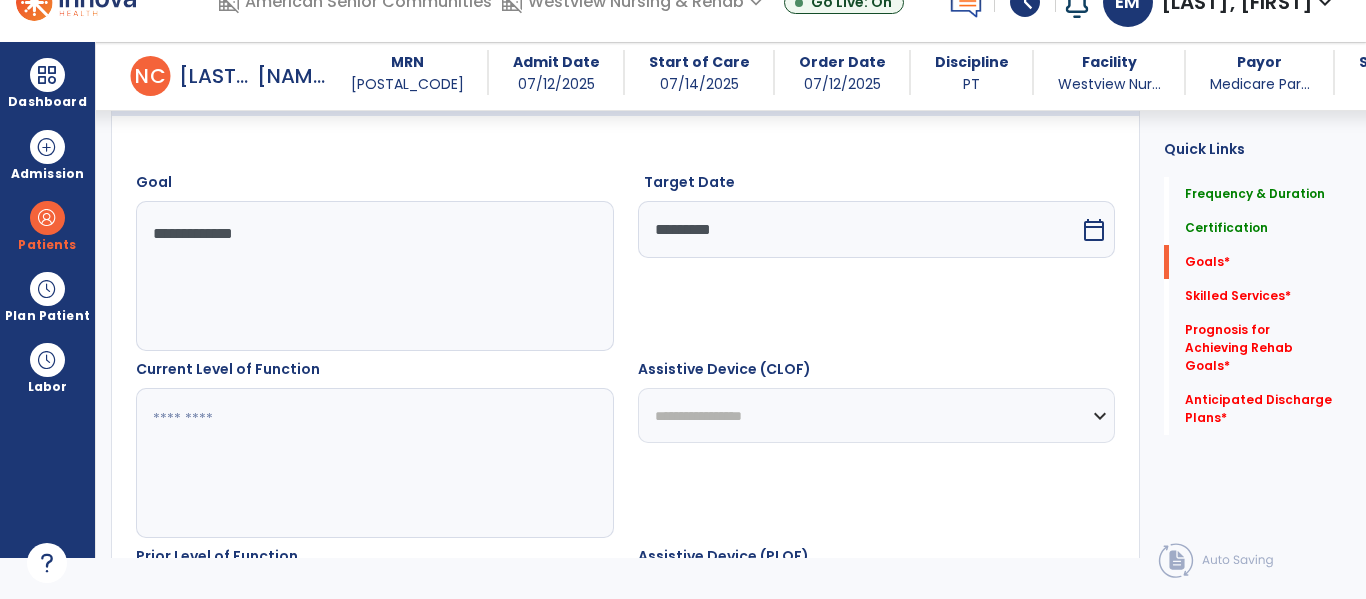 click at bounding box center [374, 463] 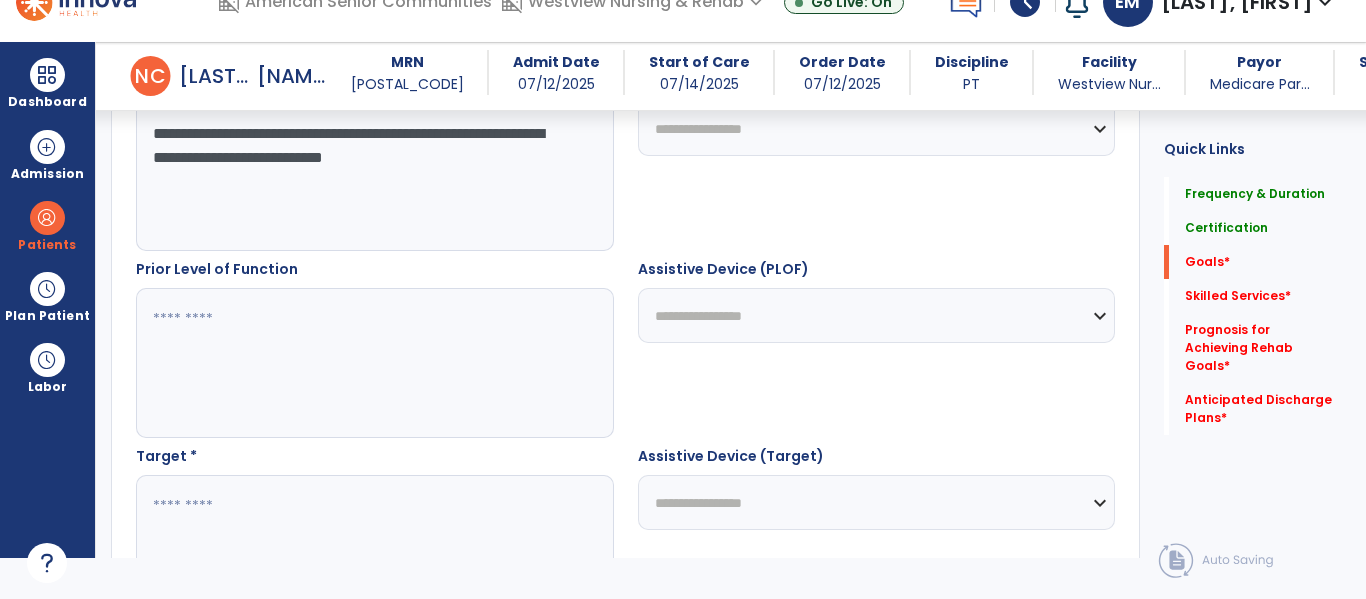 scroll, scrollTop: 822, scrollLeft: 0, axis: vertical 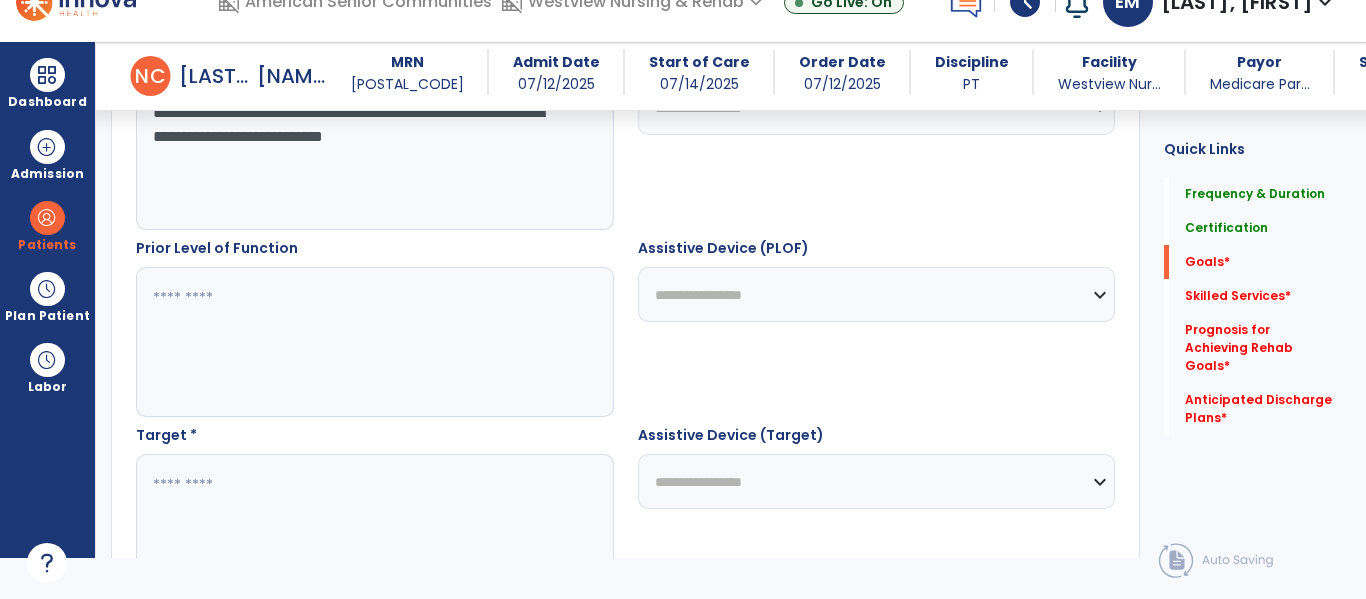 type on "**********" 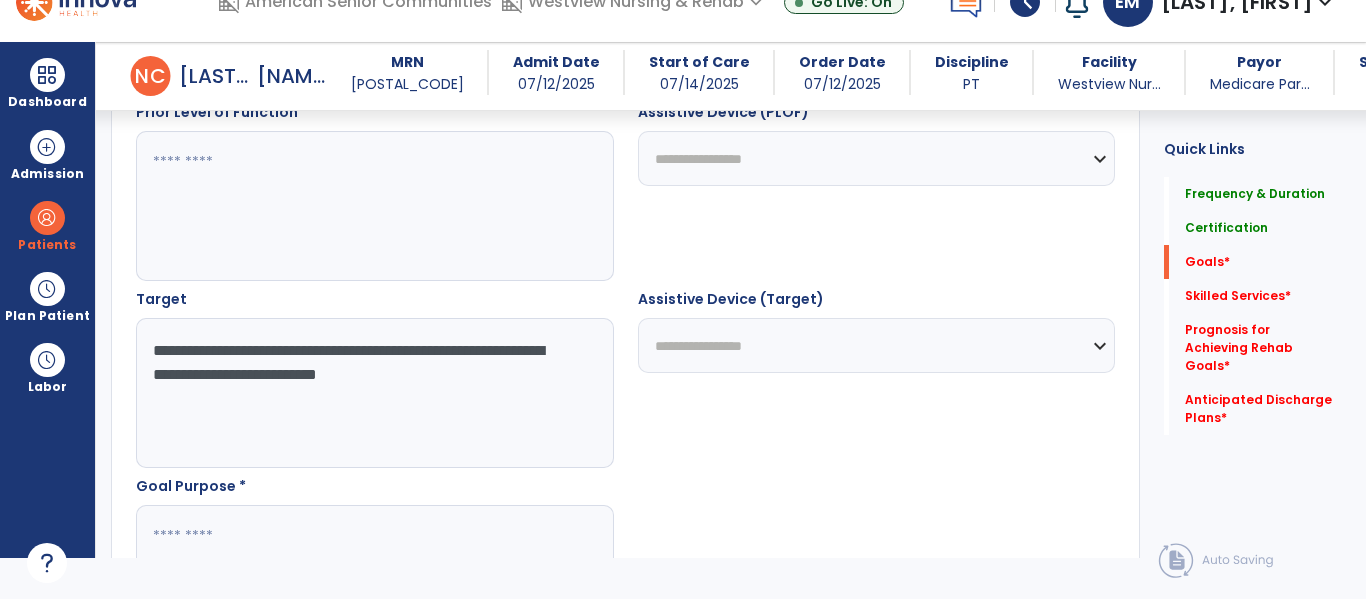 scroll, scrollTop: 1009, scrollLeft: 0, axis: vertical 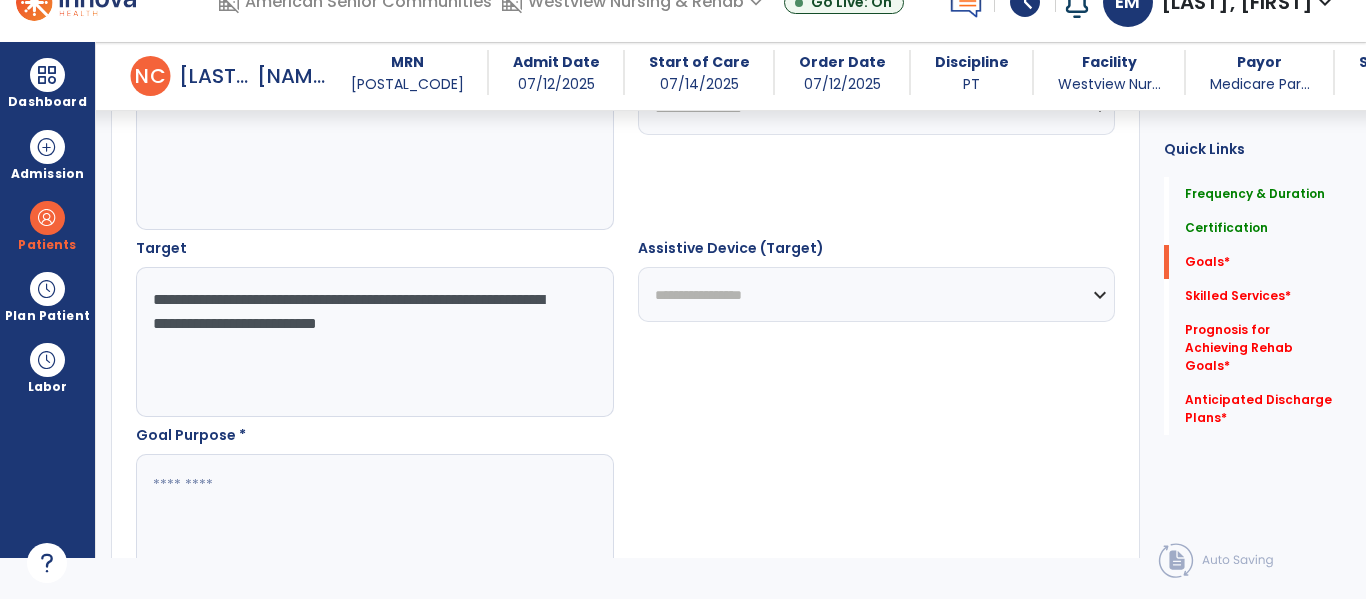 type on "**********" 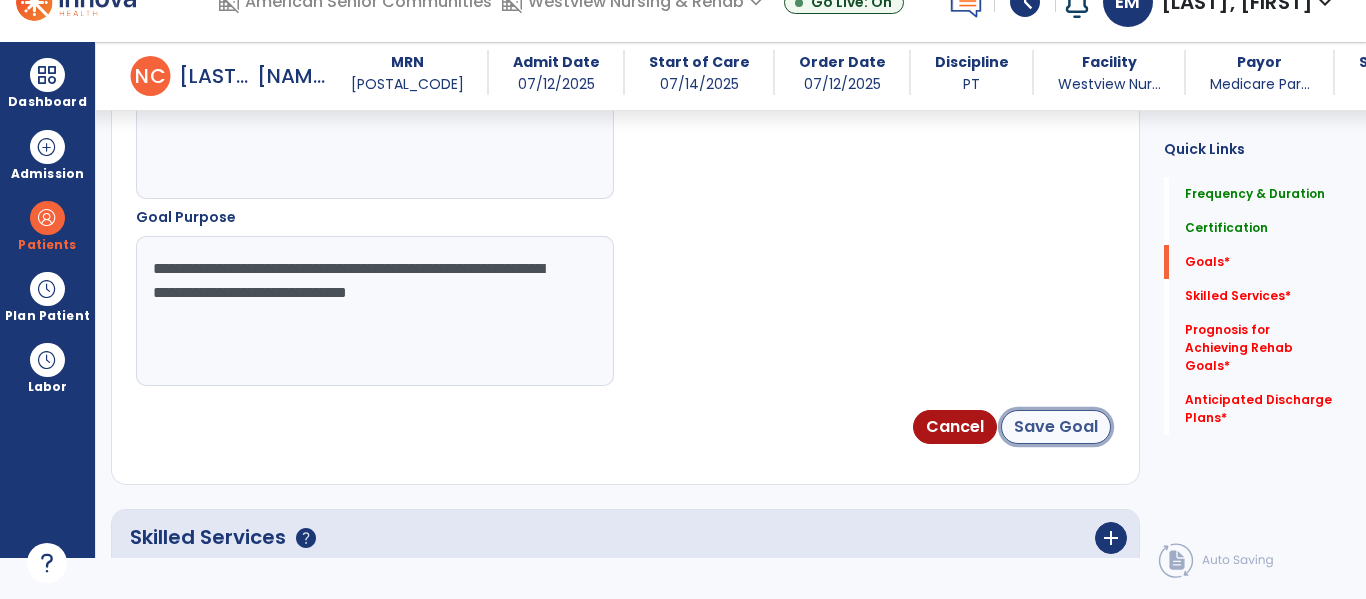 click on "Save Goal" at bounding box center (1056, 427) 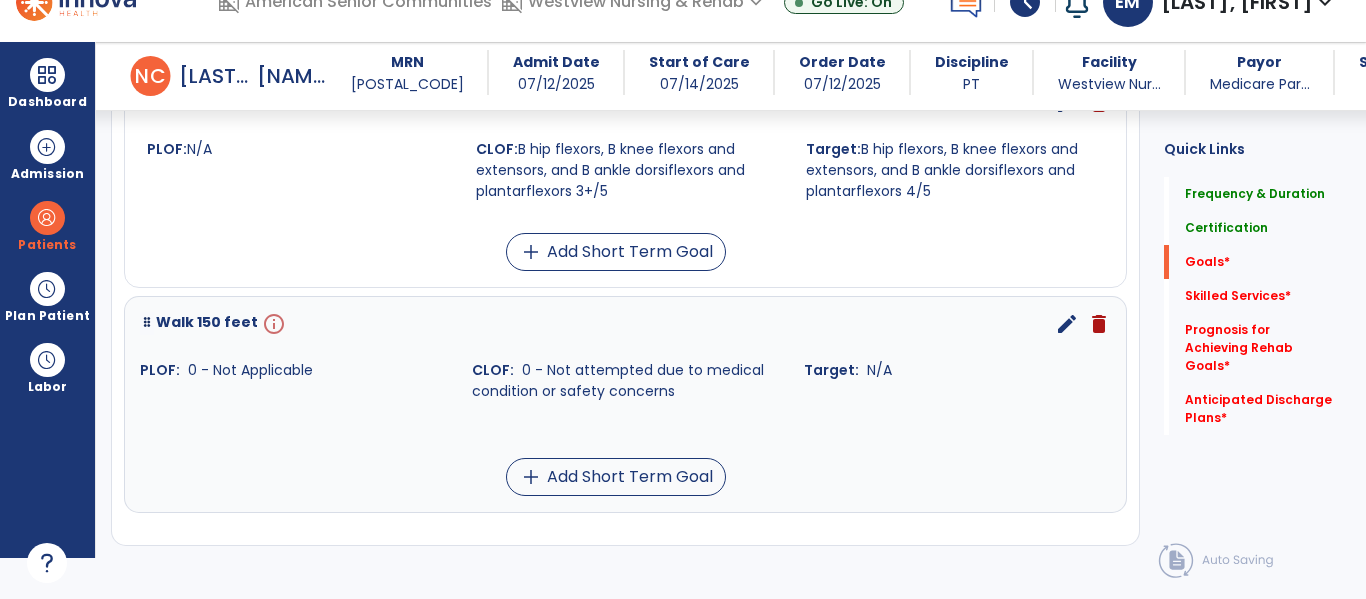 scroll, scrollTop: 971, scrollLeft: 0, axis: vertical 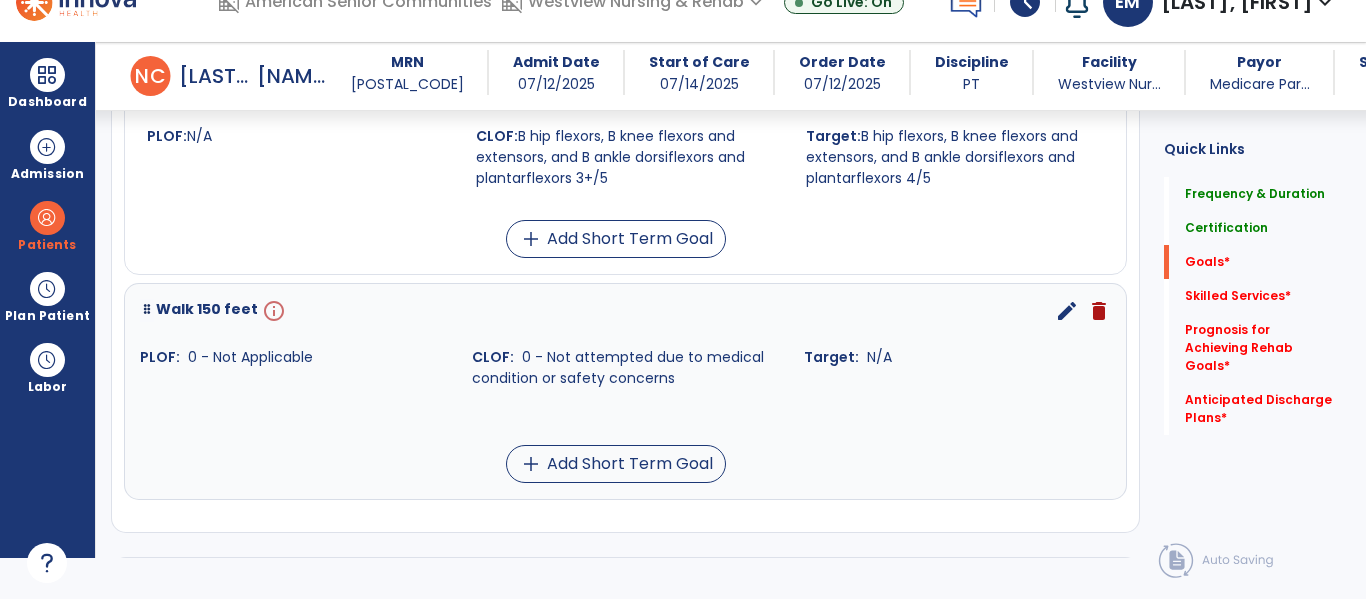 click on "edit" at bounding box center (1067, 311) 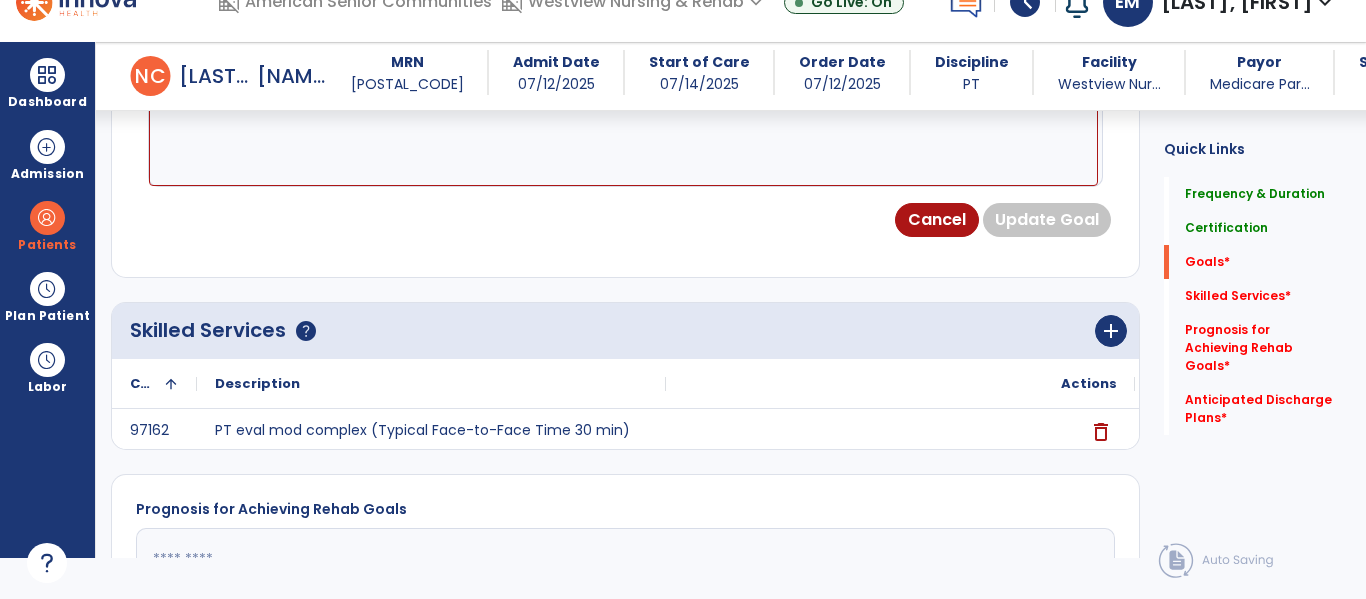 scroll, scrollTop: 83, scrollLeft: 0, axis: vertical 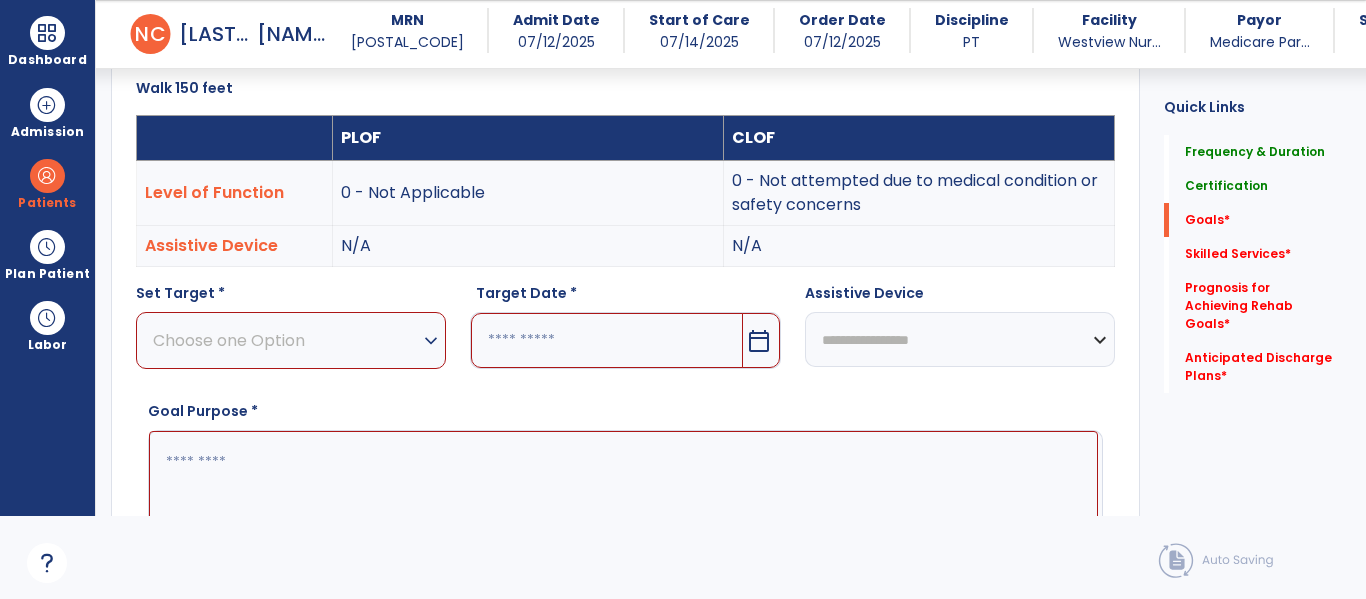 click on "expand_more" at bounding box center (431, 341) 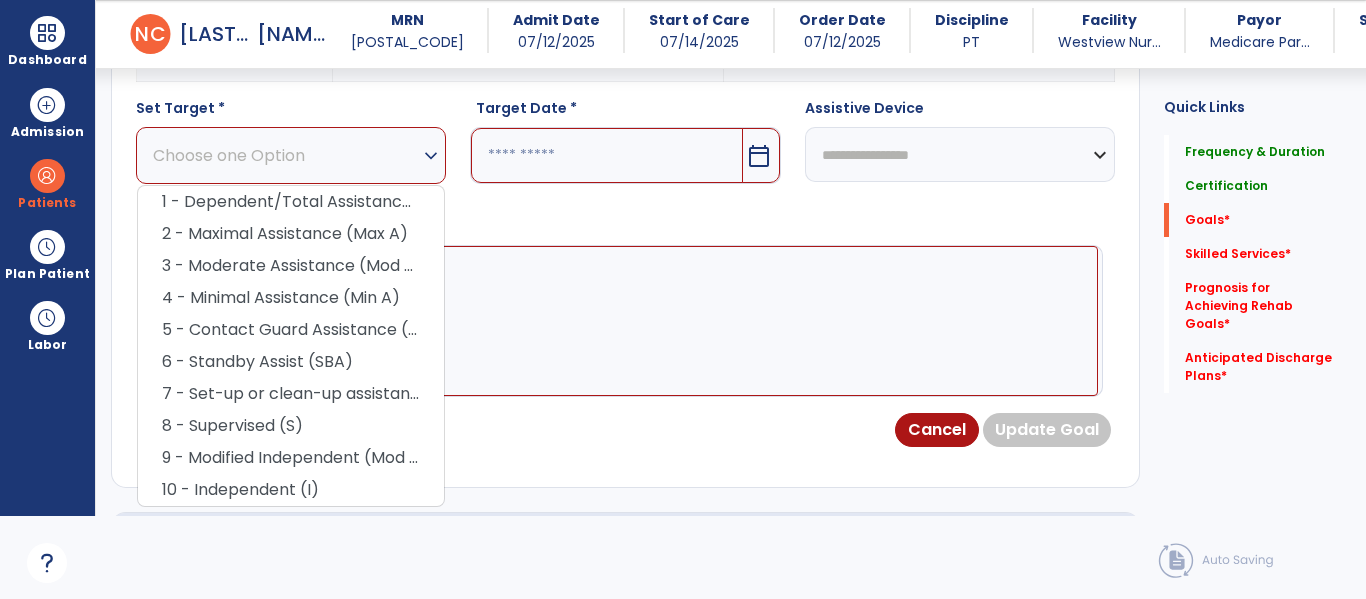 scroll, scrollTop: 721, scrollLeft: 0, axis: vertical 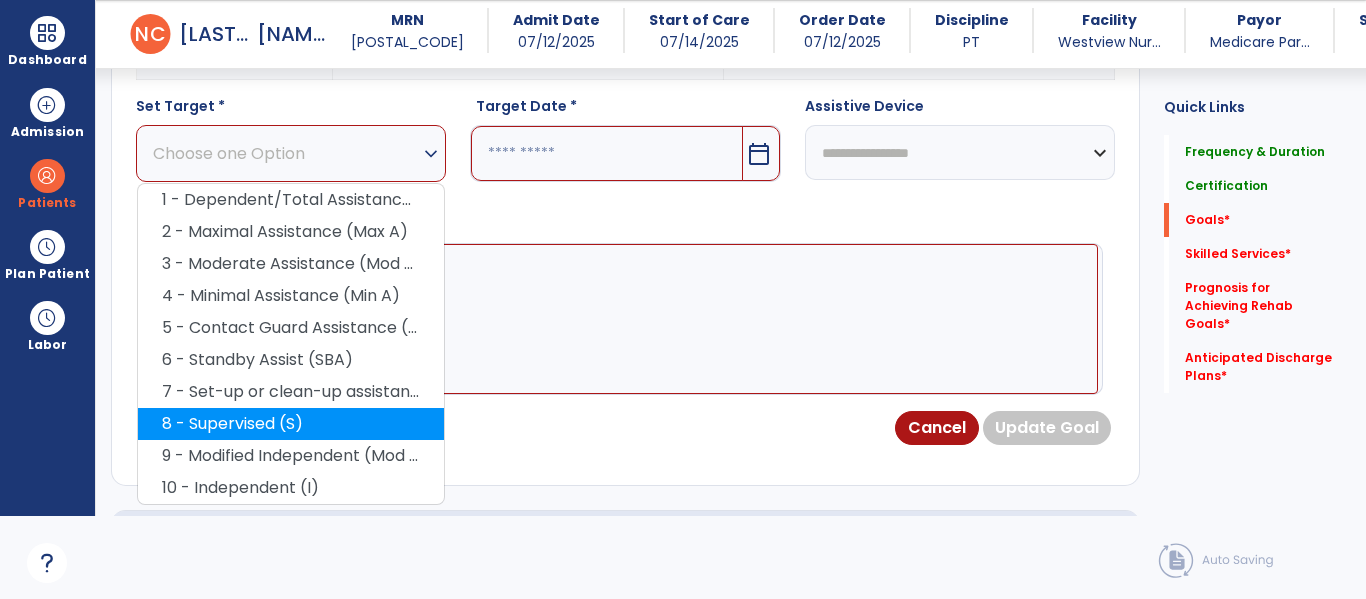 click on "8 - Supervised (S)" at bounding box center (291, 424) 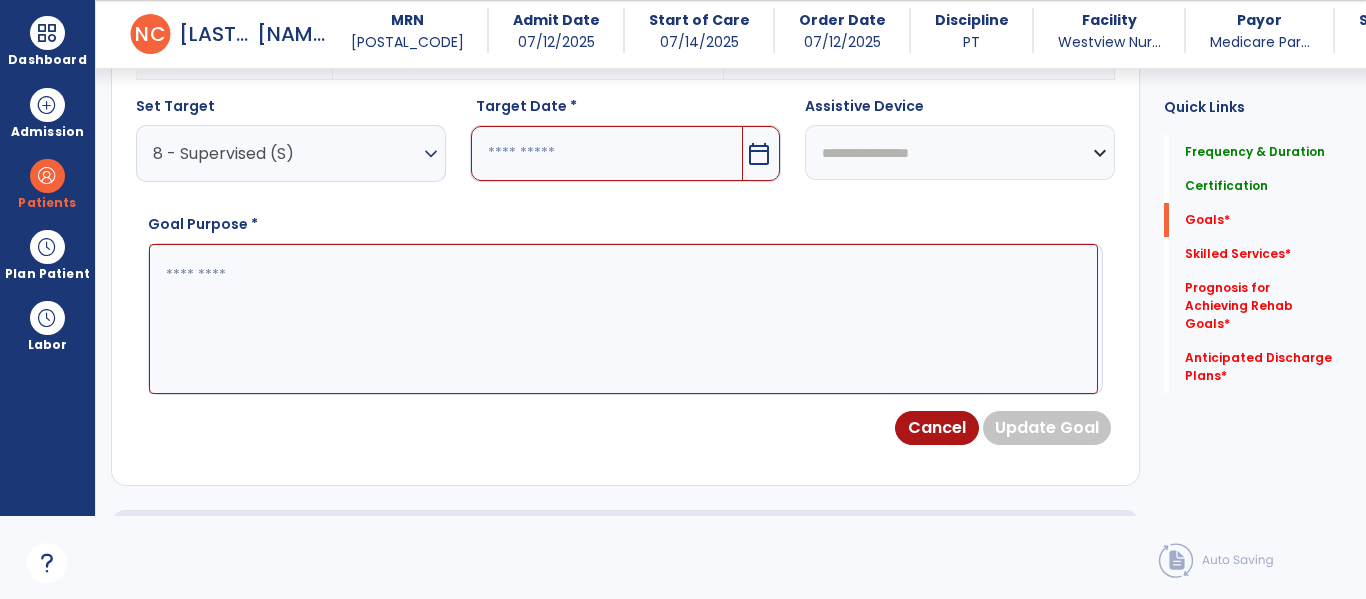 click on "calendar_today" at bounding box center [761, 153] 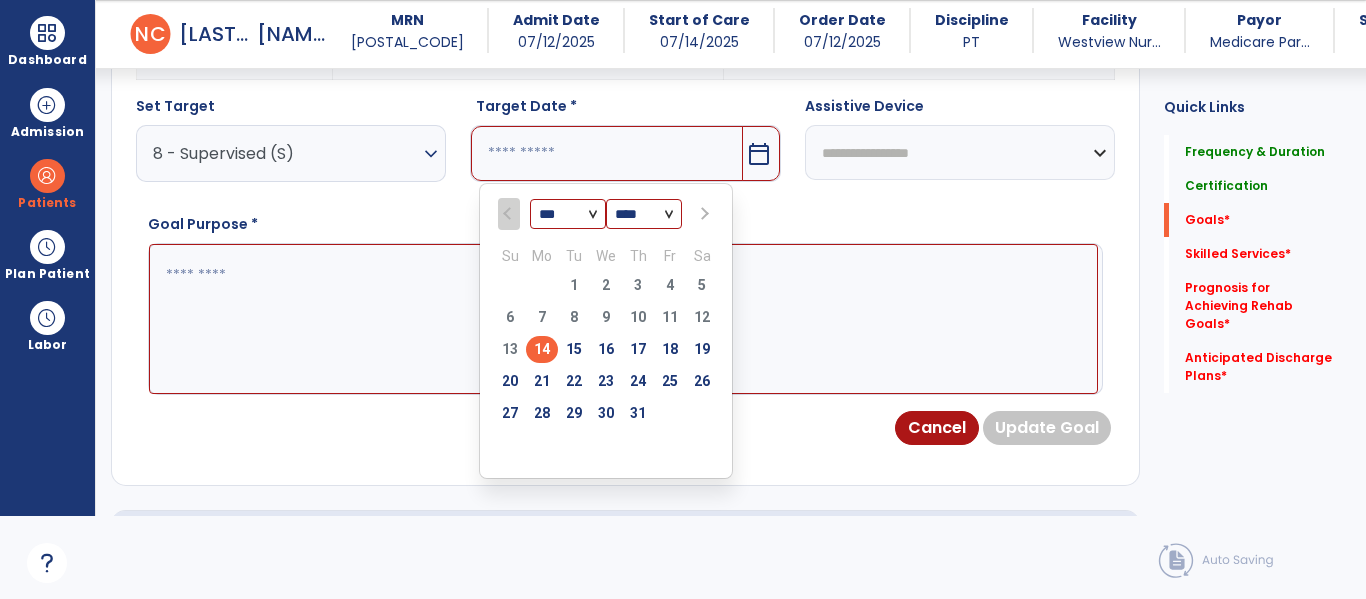 click at bounding box center (703, 214) 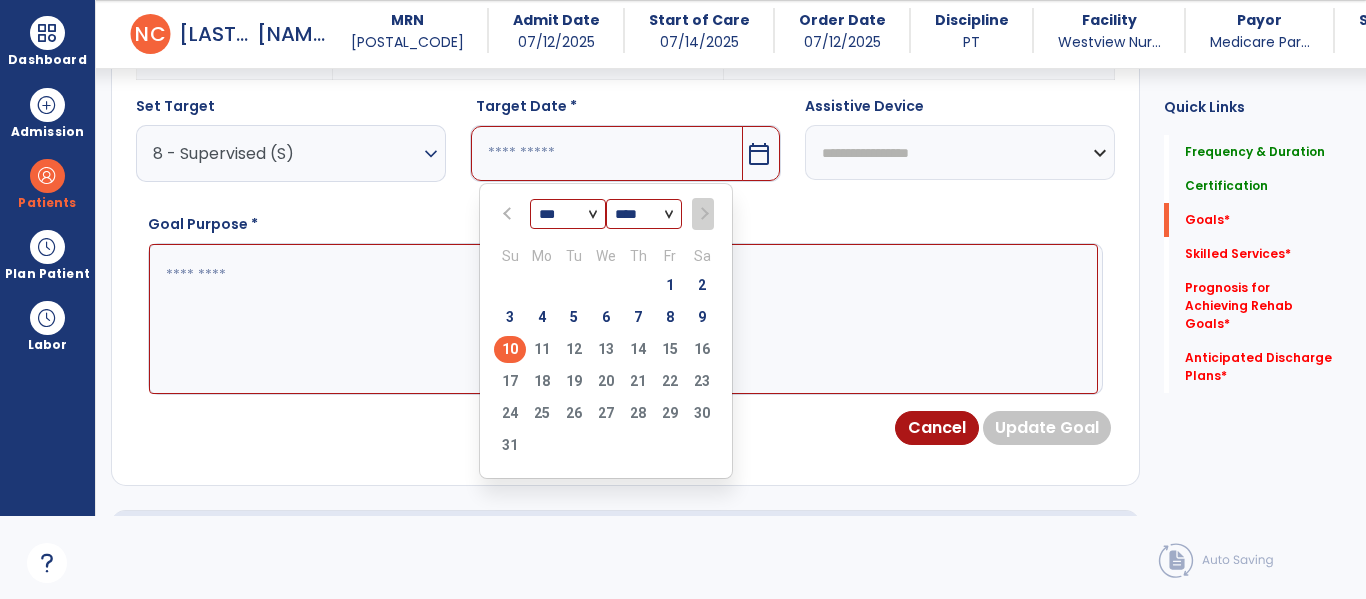 click on "10" at bounding box center (510, 349) 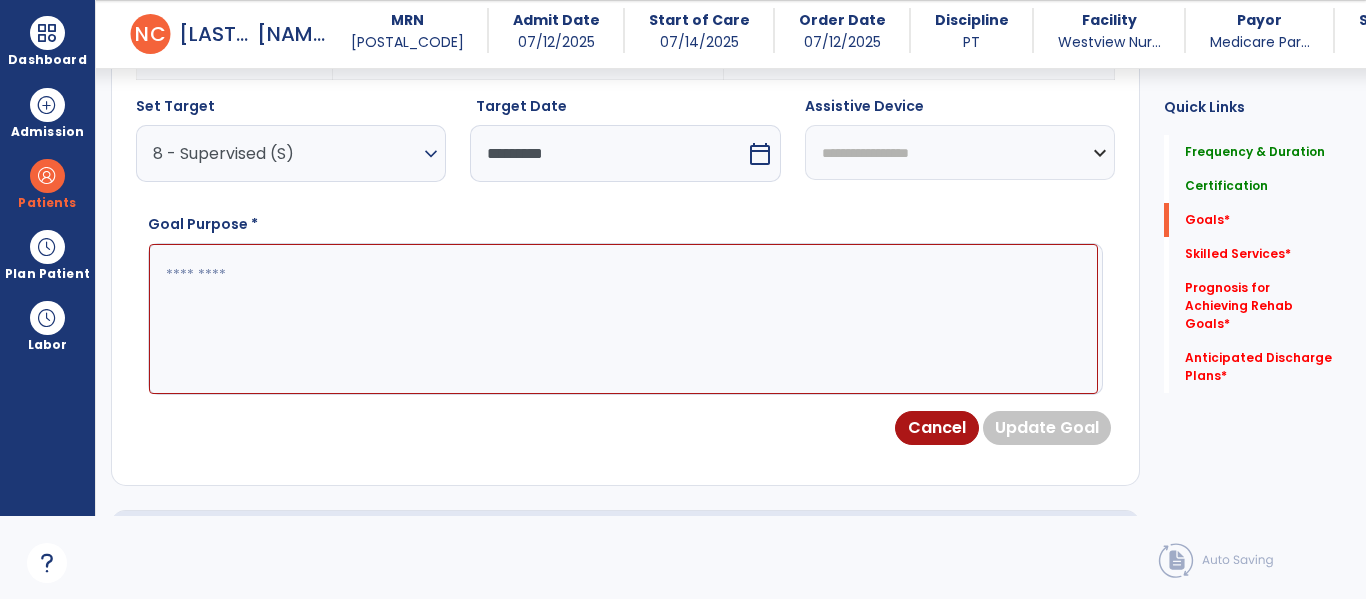 click on "**********" at bounding box center (960, 152) 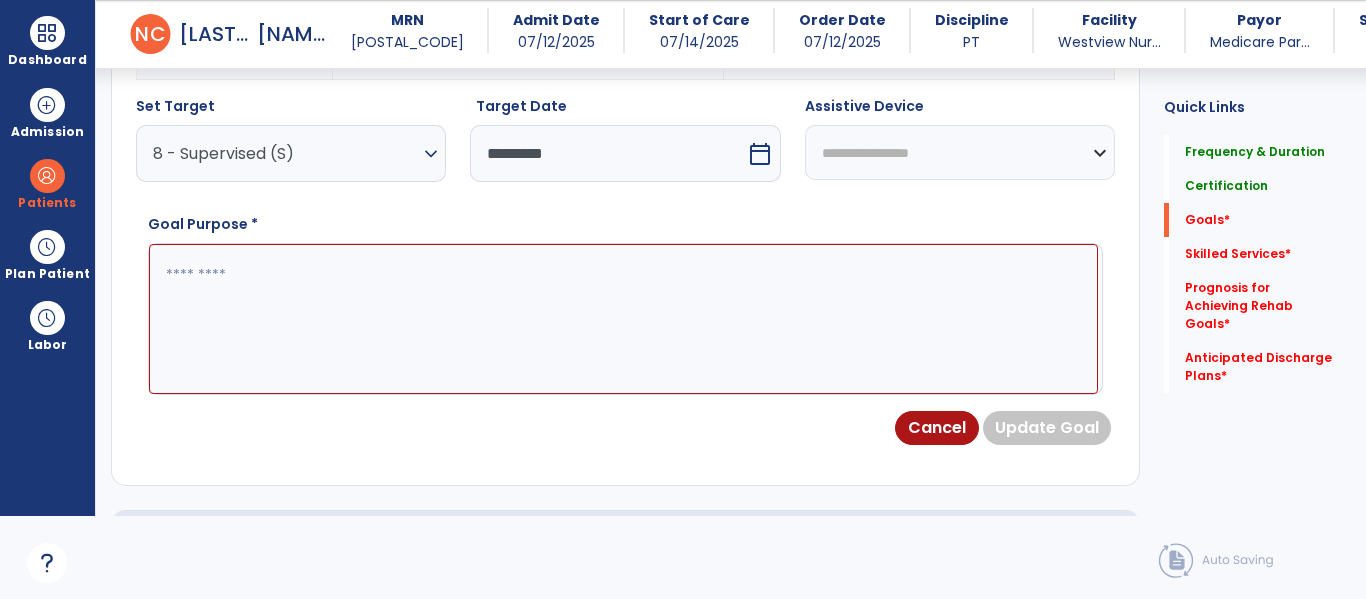 select on "**********" 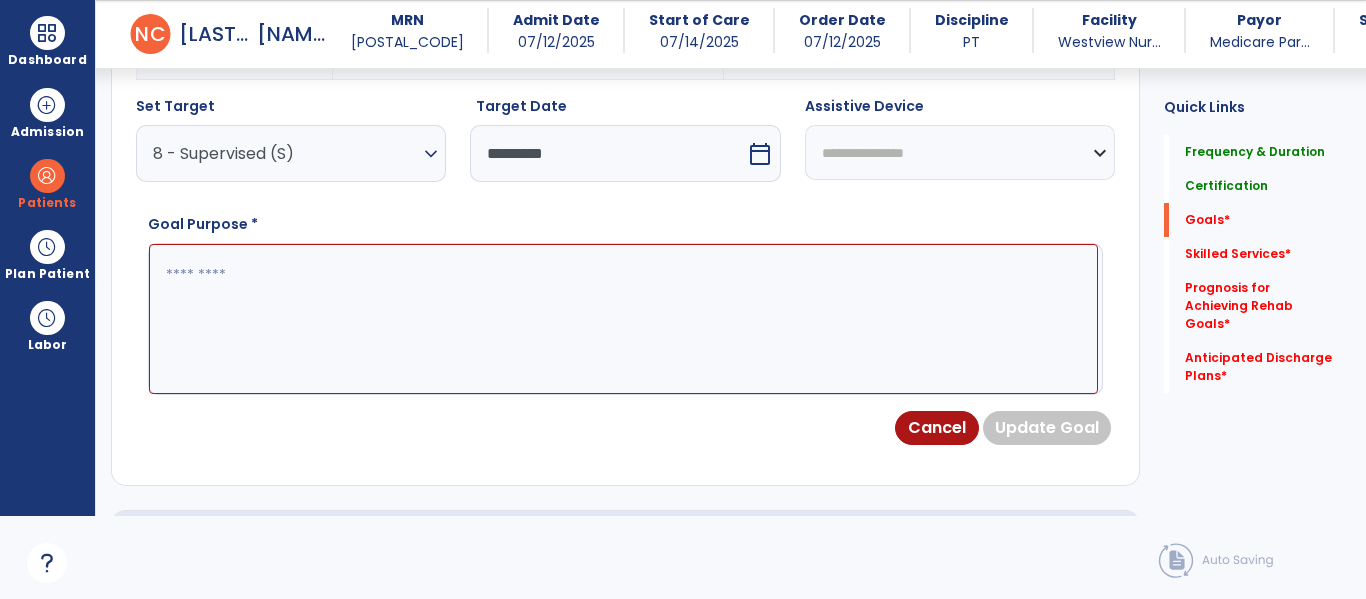 click on "**********" at bounding box center [960, 152] 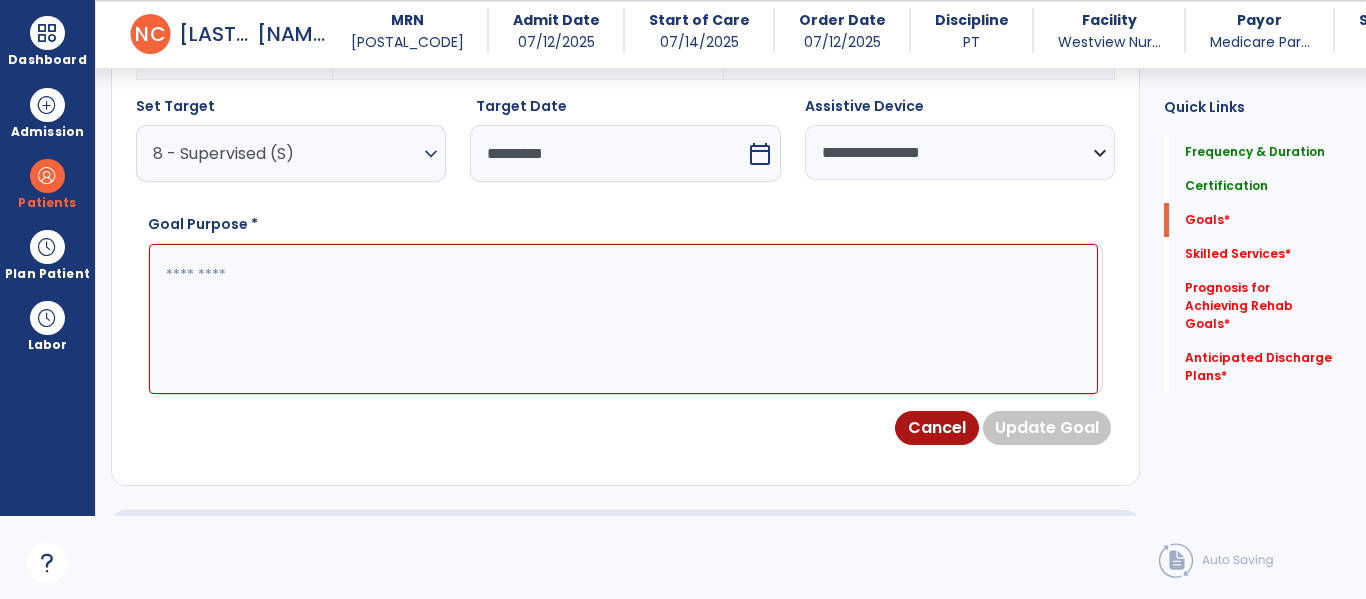 click at bounding box center [623, 319] 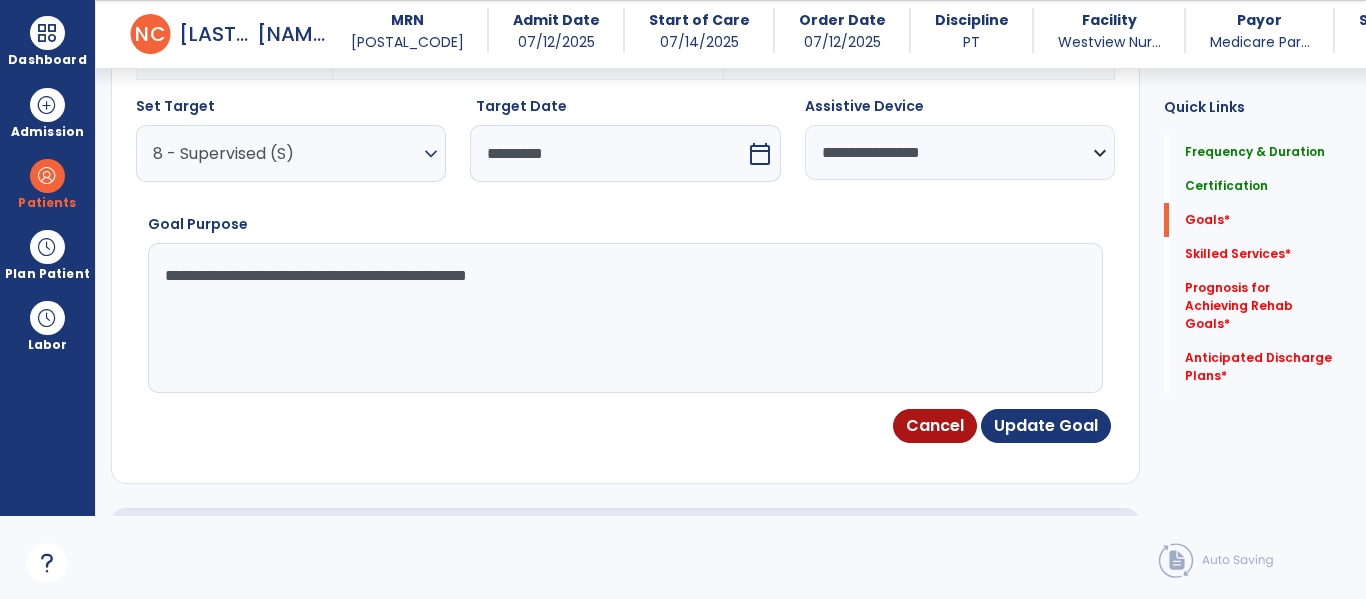 type on "**********" 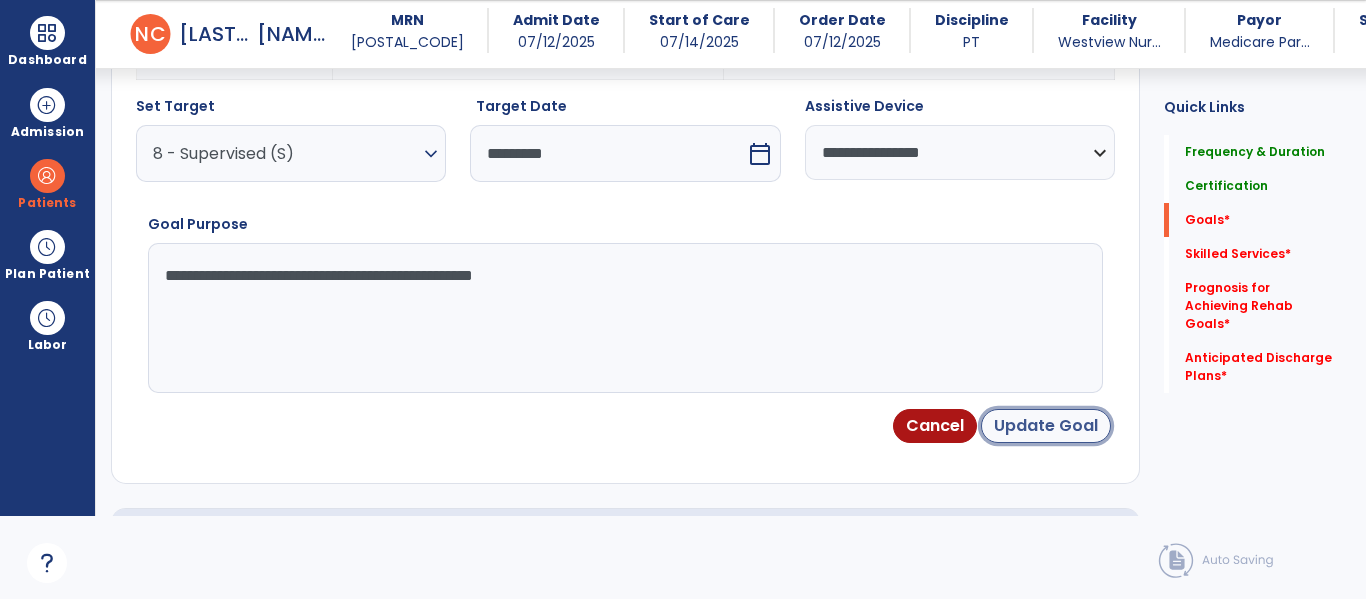 click on "Update Goal" at bounding box center (1046, 426) 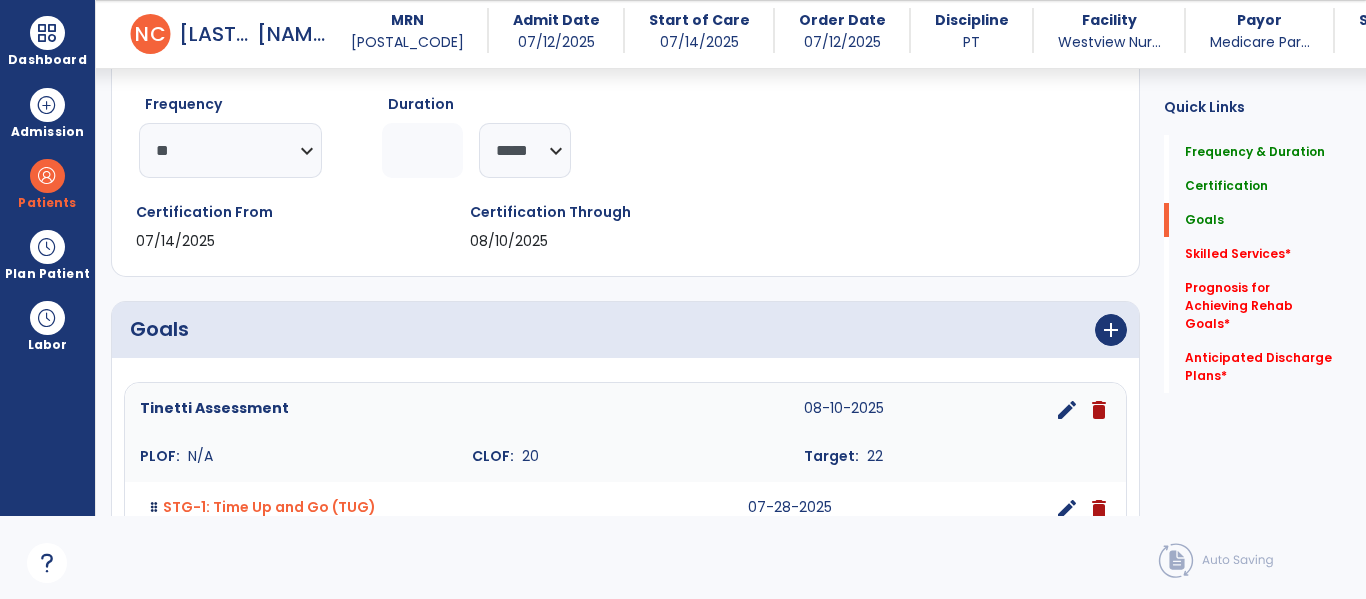 scroll, scrollTop: 215, scrollLeft: 0, axis: vertical 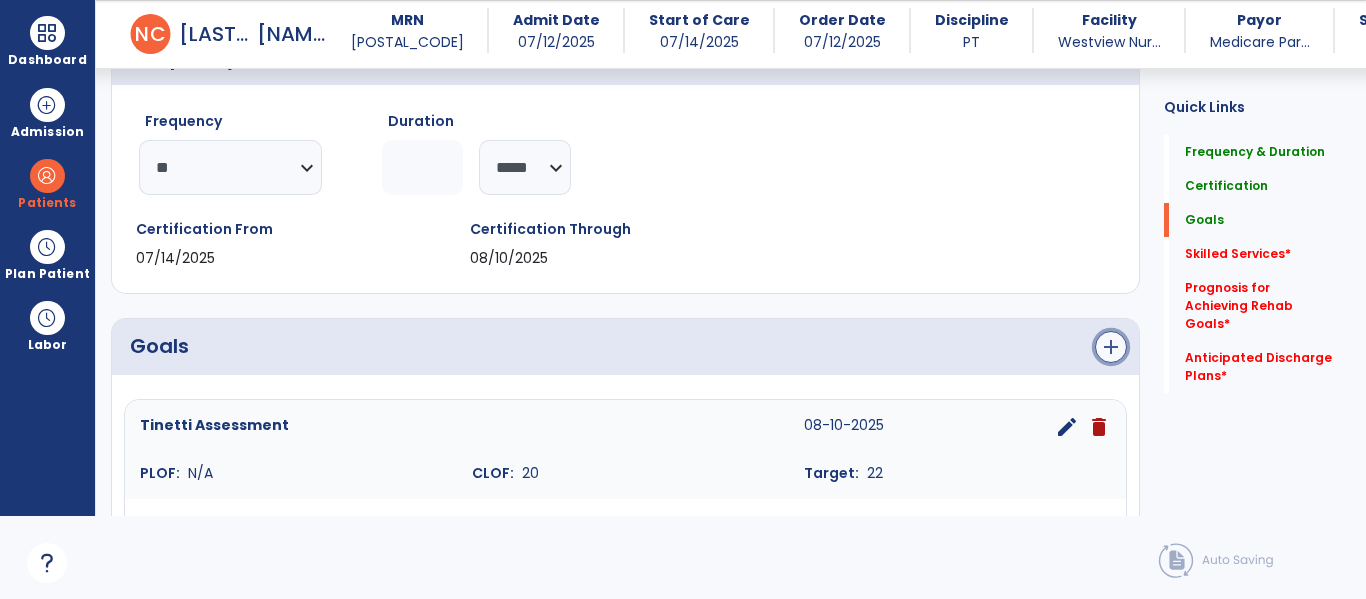 click on "add" at bounding box center (1111, 347) 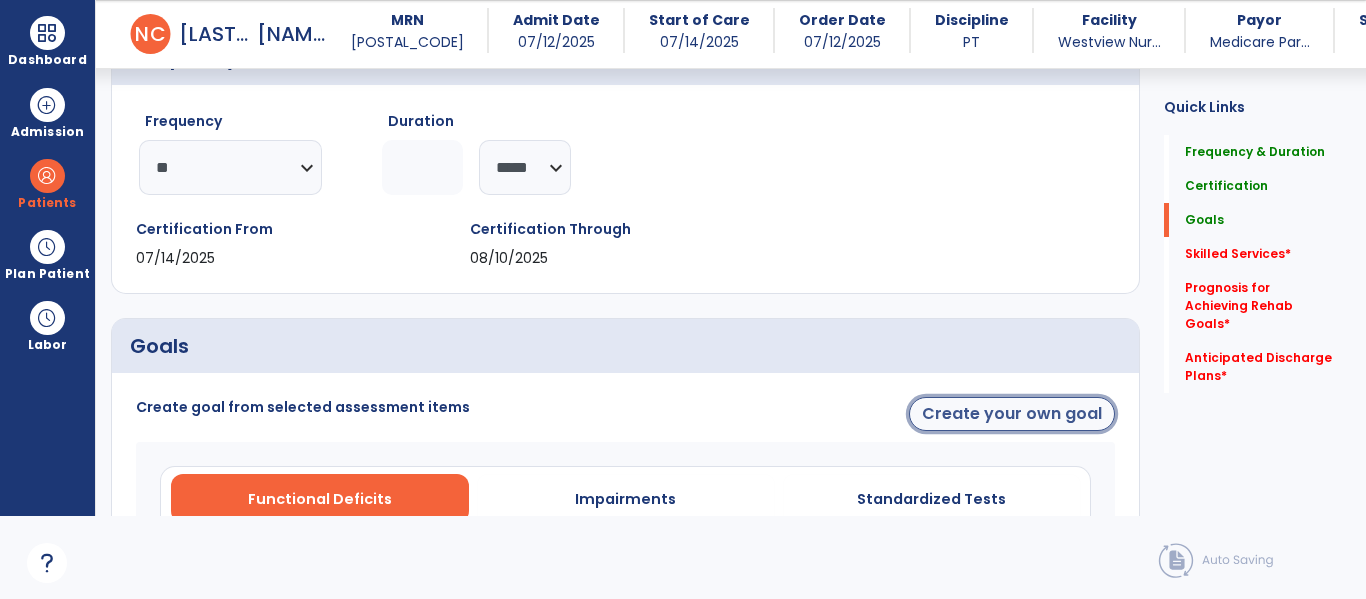 click on "Create your own goal" at bounding box center (1012, 414) 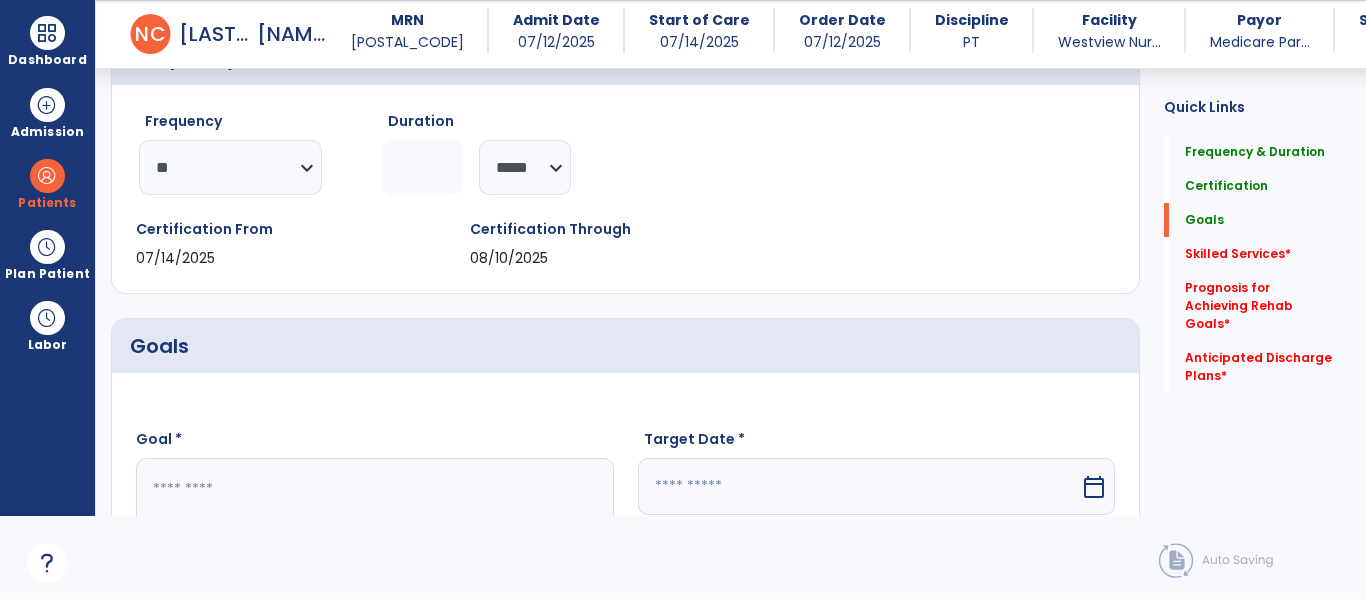 click at bounding box center (374, 533) 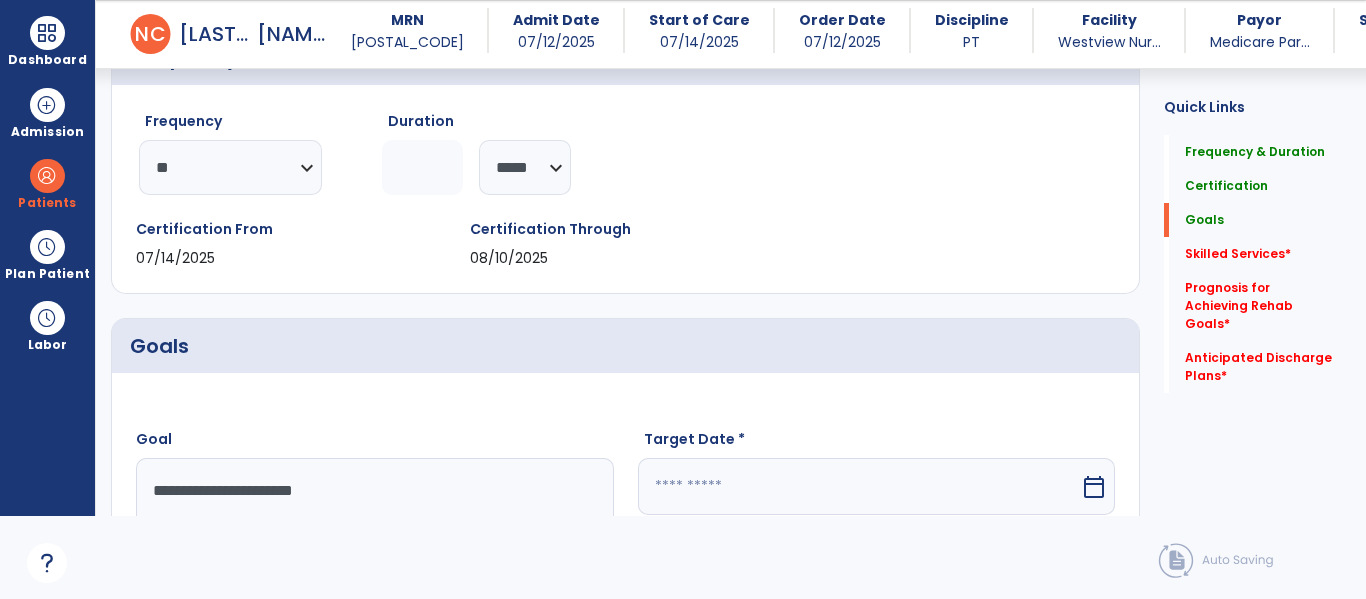 type on "**********" 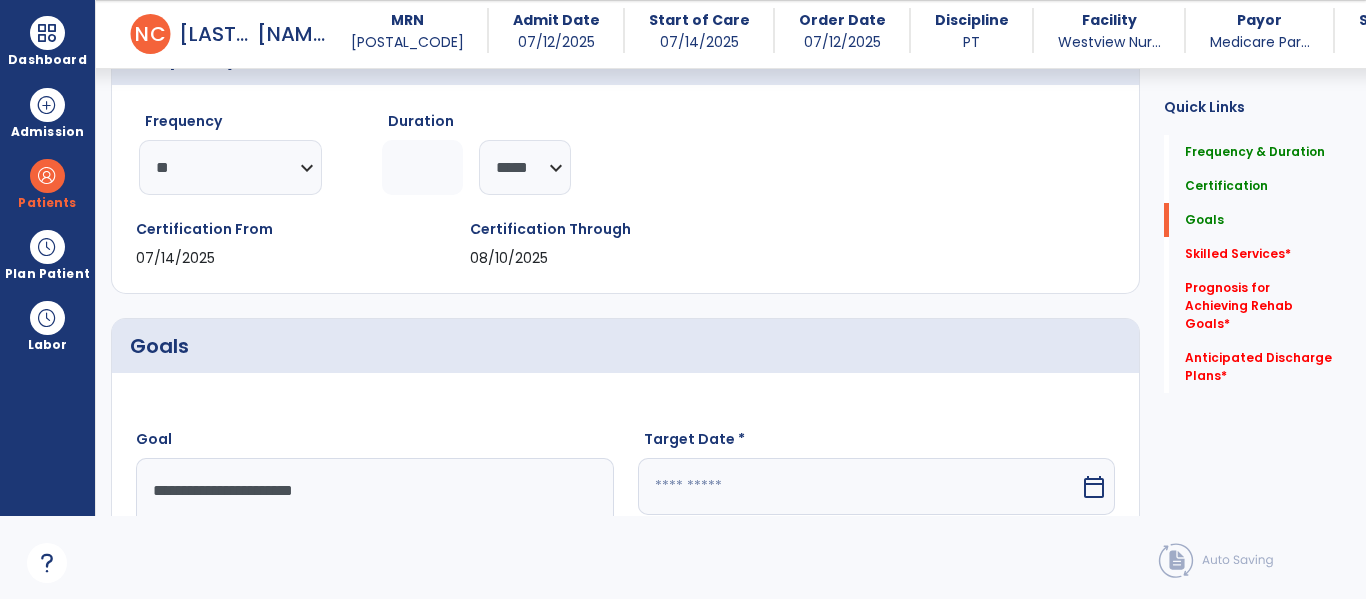 click on "calendar_today" at bounding box center [1094, 487] 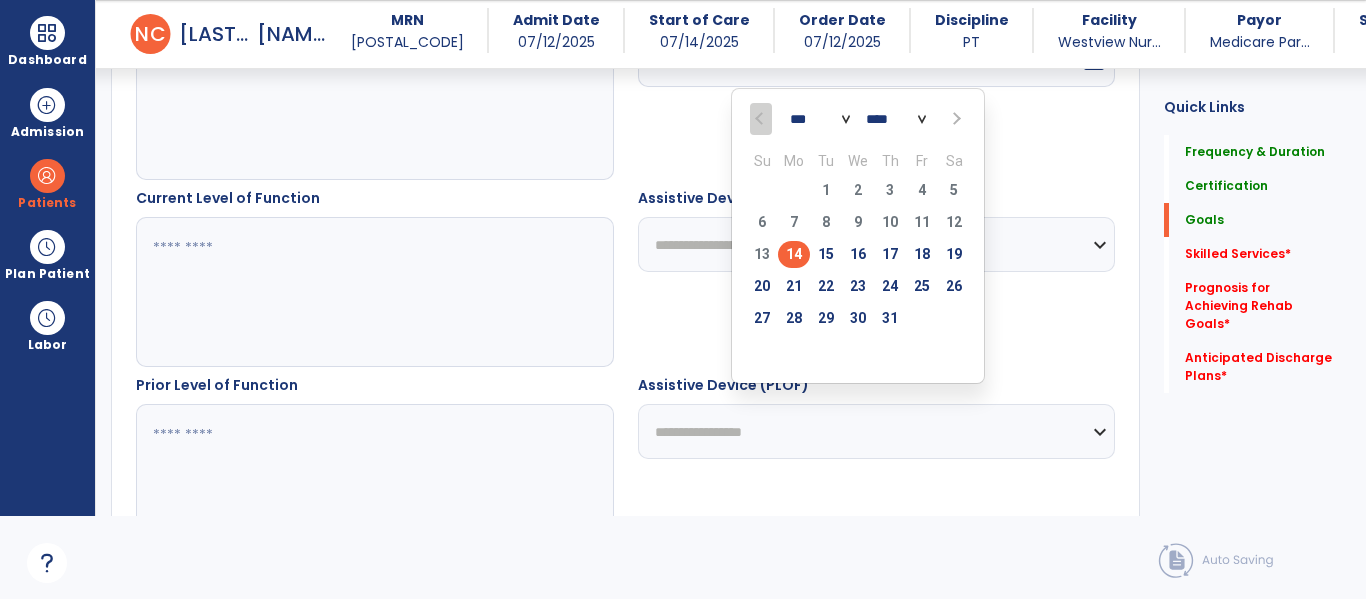 click at bounding box center [954, 119] 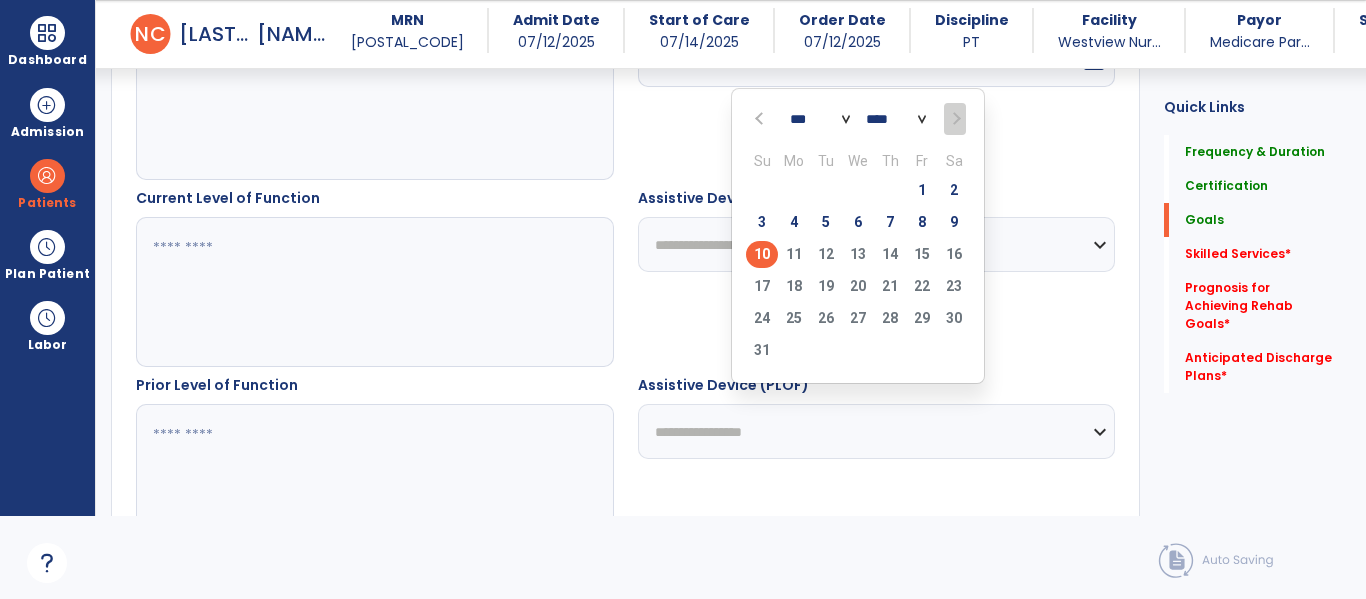 click on "10" at bounding box center [762, 254] 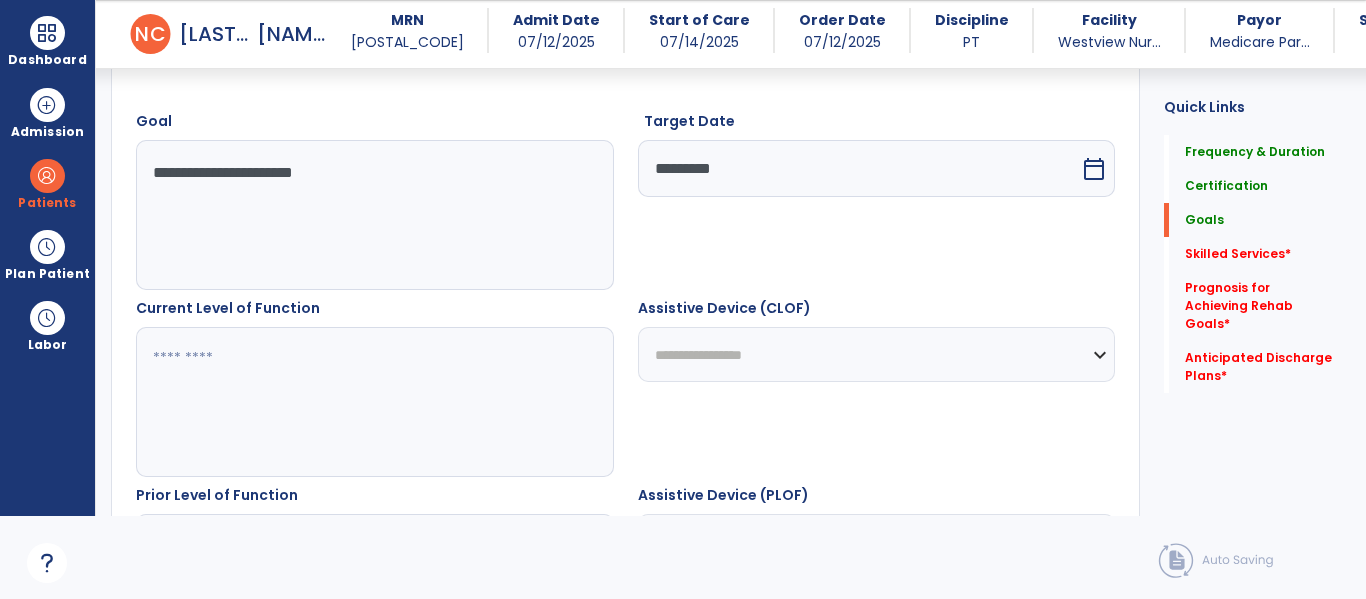 scroll, scrollTop: 535, scrollLeft: 0, axis: vertical 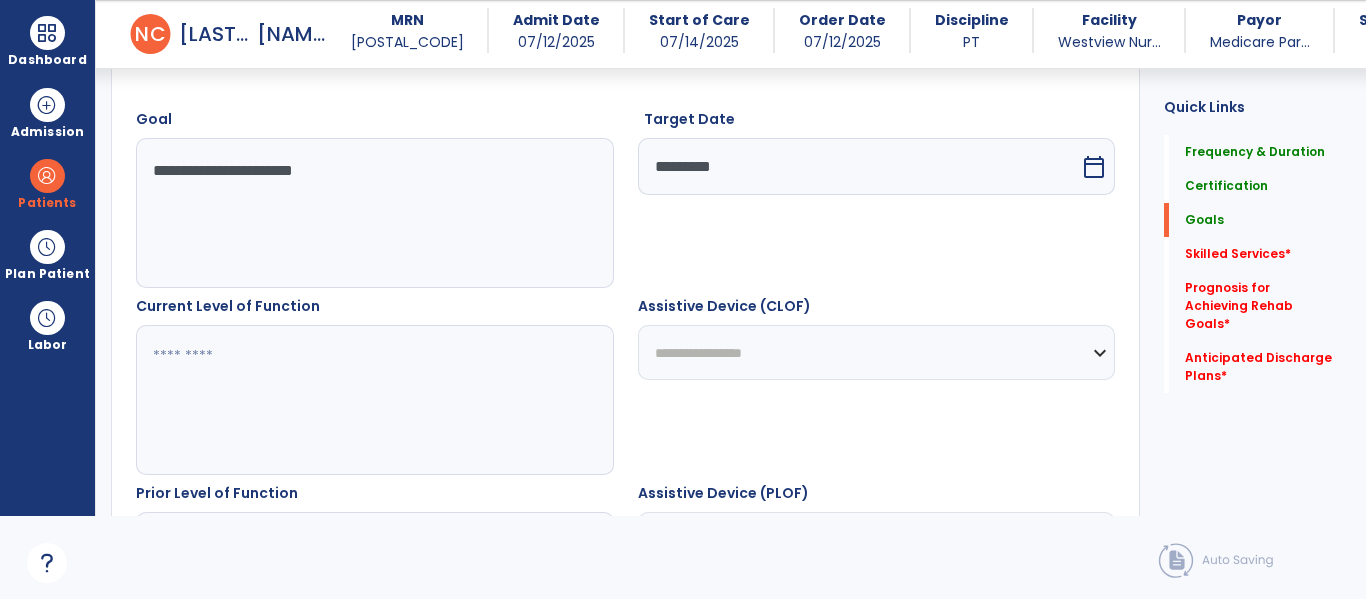 click at bounding box center [374, 400] 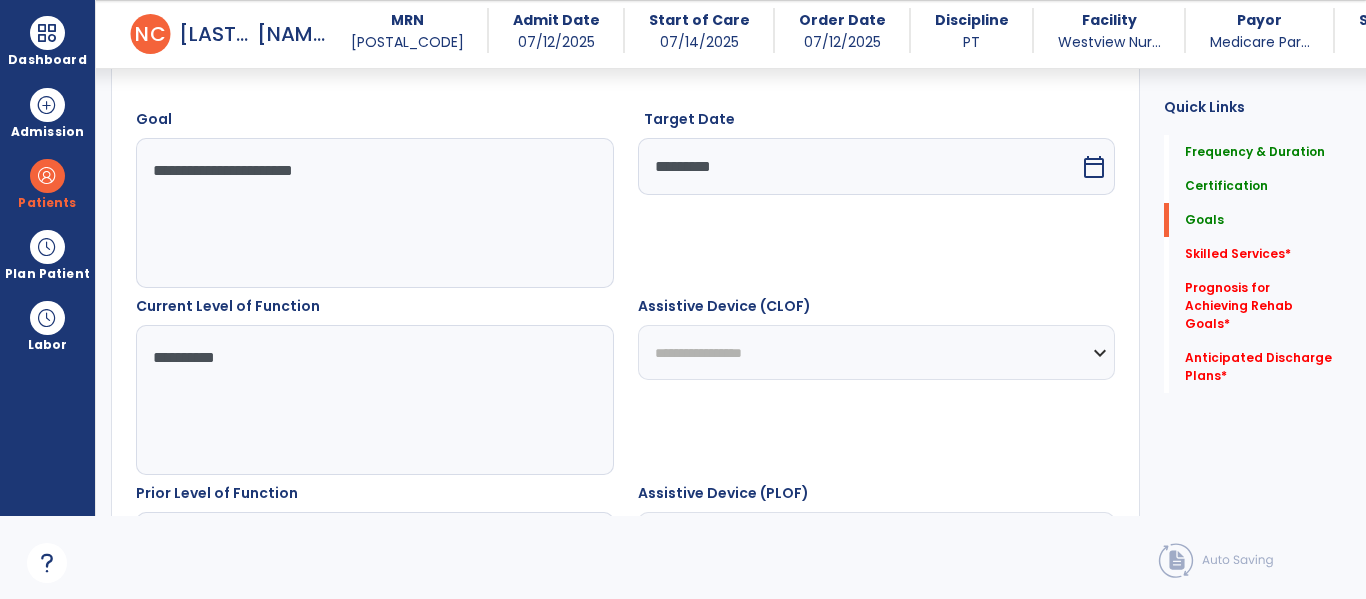 type on "**********" 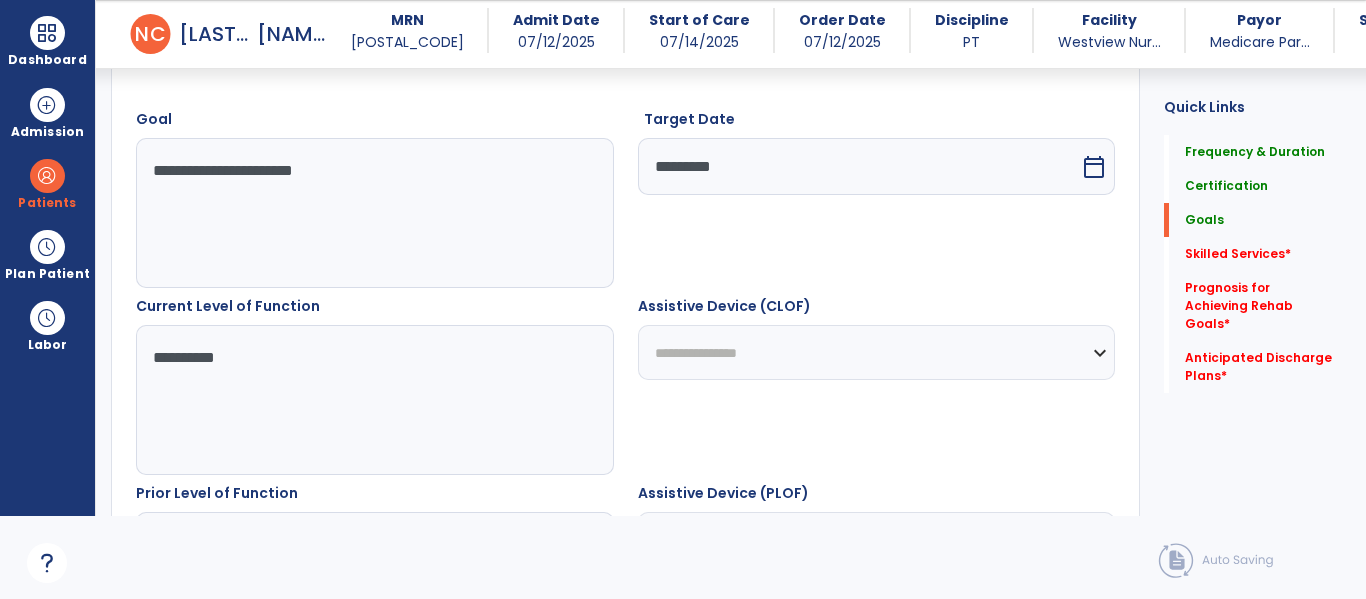 click on "**********" at bounding box center (877, 352) 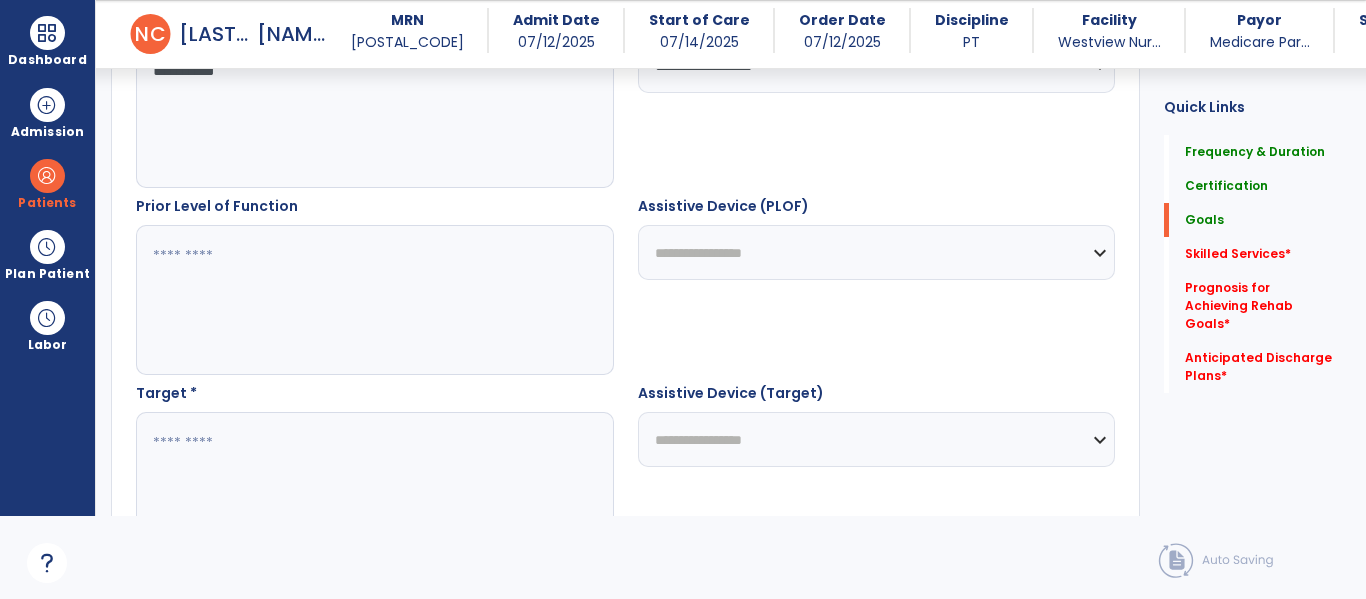 scroll, scrollTop: 824, scrollLeft: 0, axis: vertical 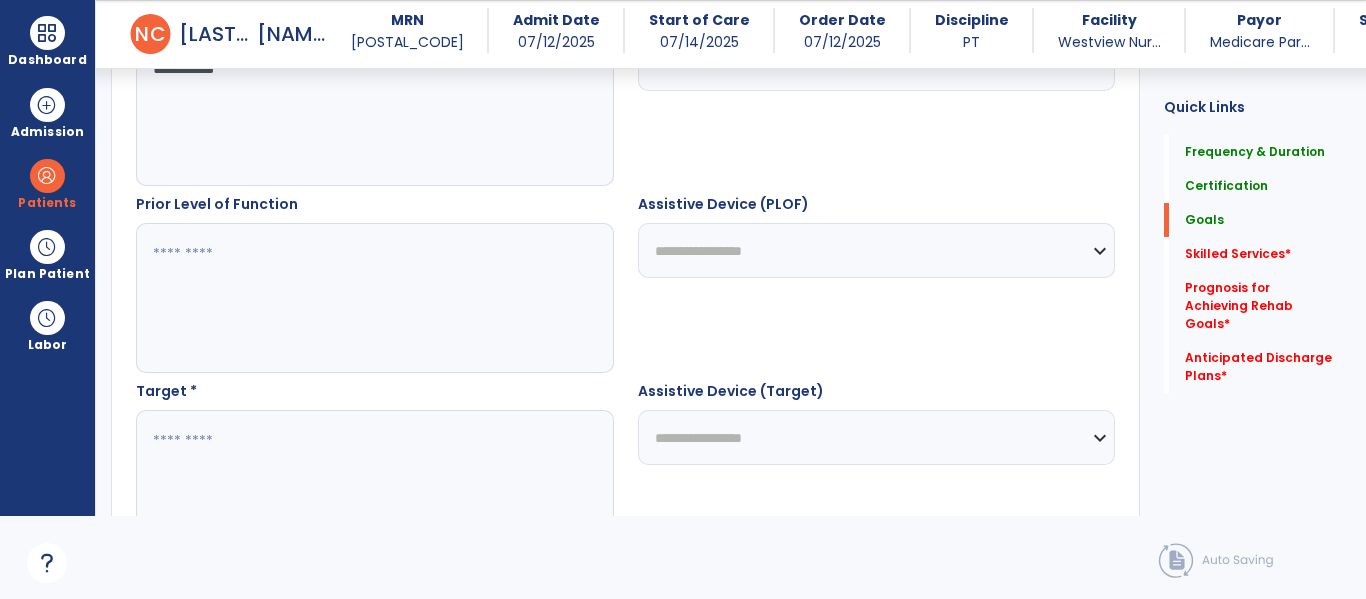 click at bounding box center [374, 485] 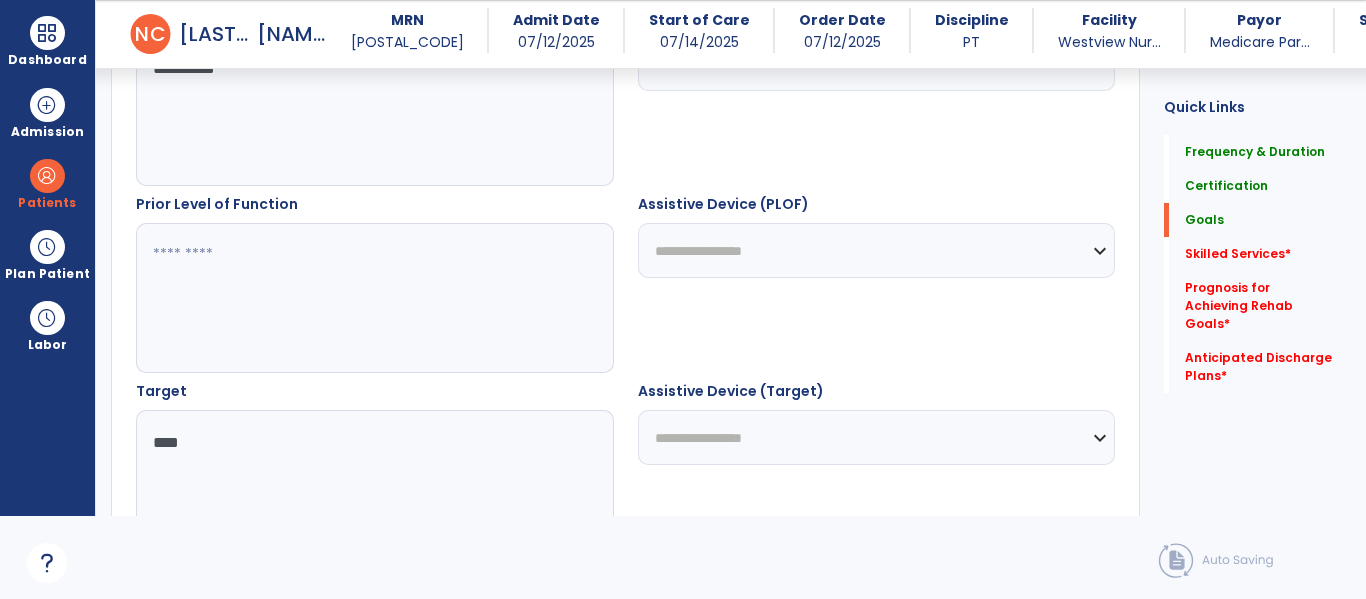 type on "****" 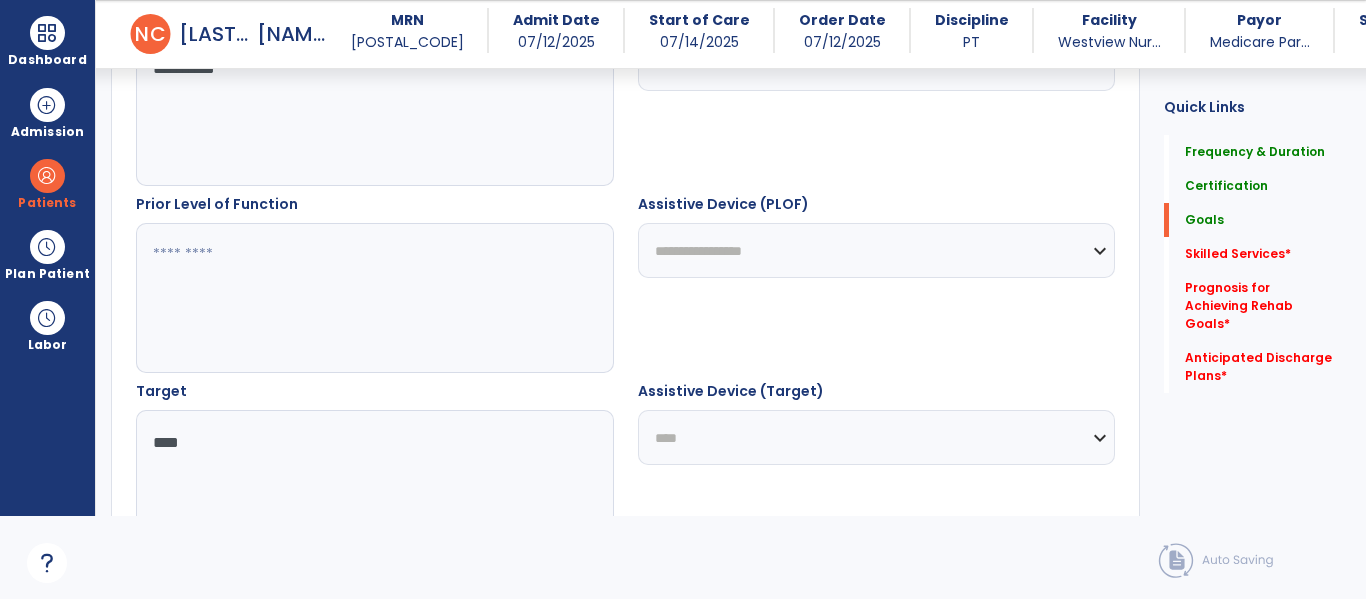 click on "**********" at bounding box center [877, 437] 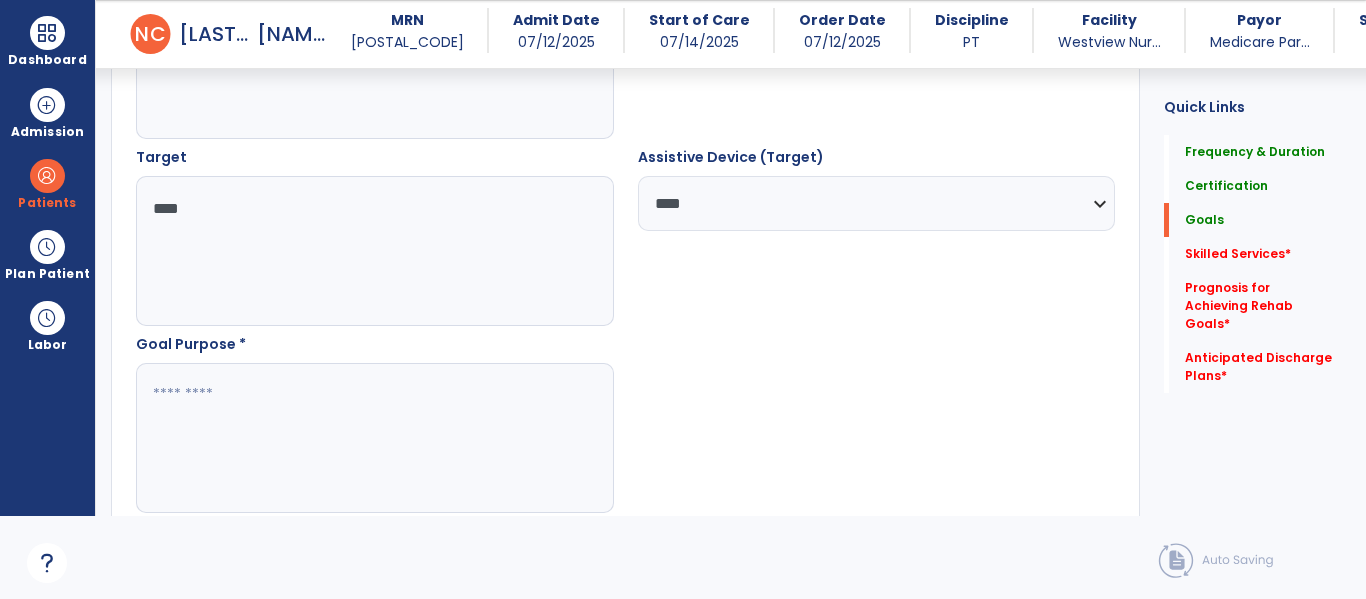 scroll, scrollTop: 1061, scrollLeft: 0, axis: vertical 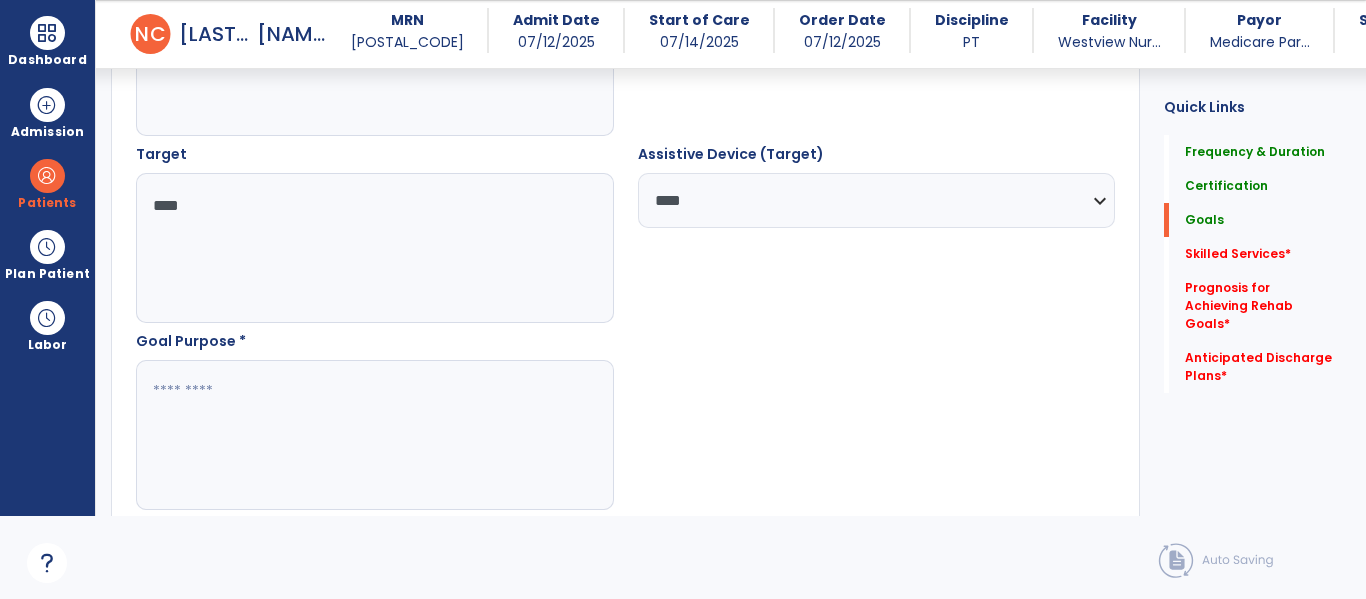 click at bounding box center [374, 435] 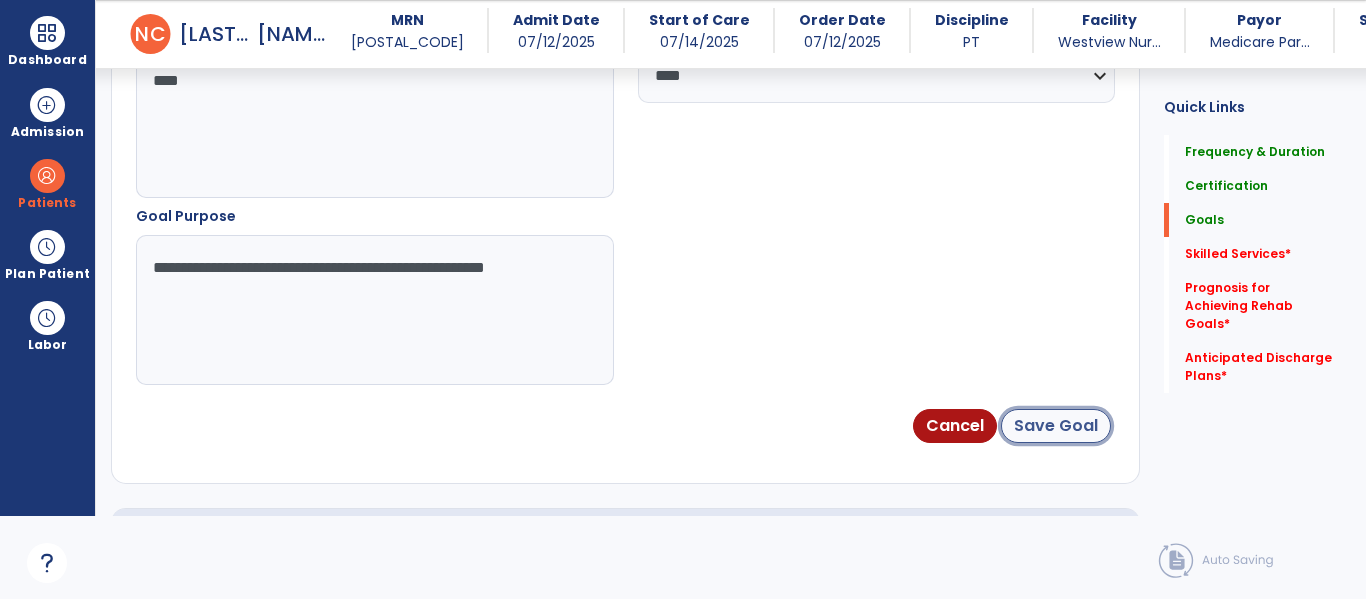 click on "Save Goal" at bounding box center (1056, 426) 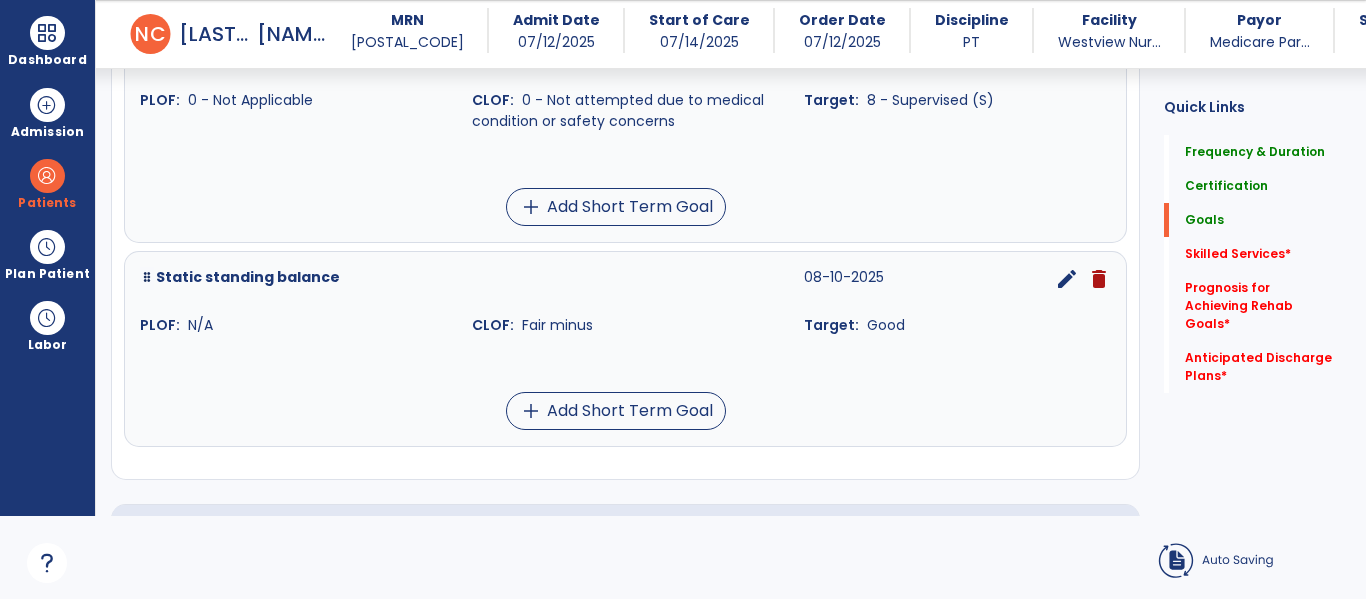scroll, scrollTop: 107, scrollLeft: 0, axis: vertical 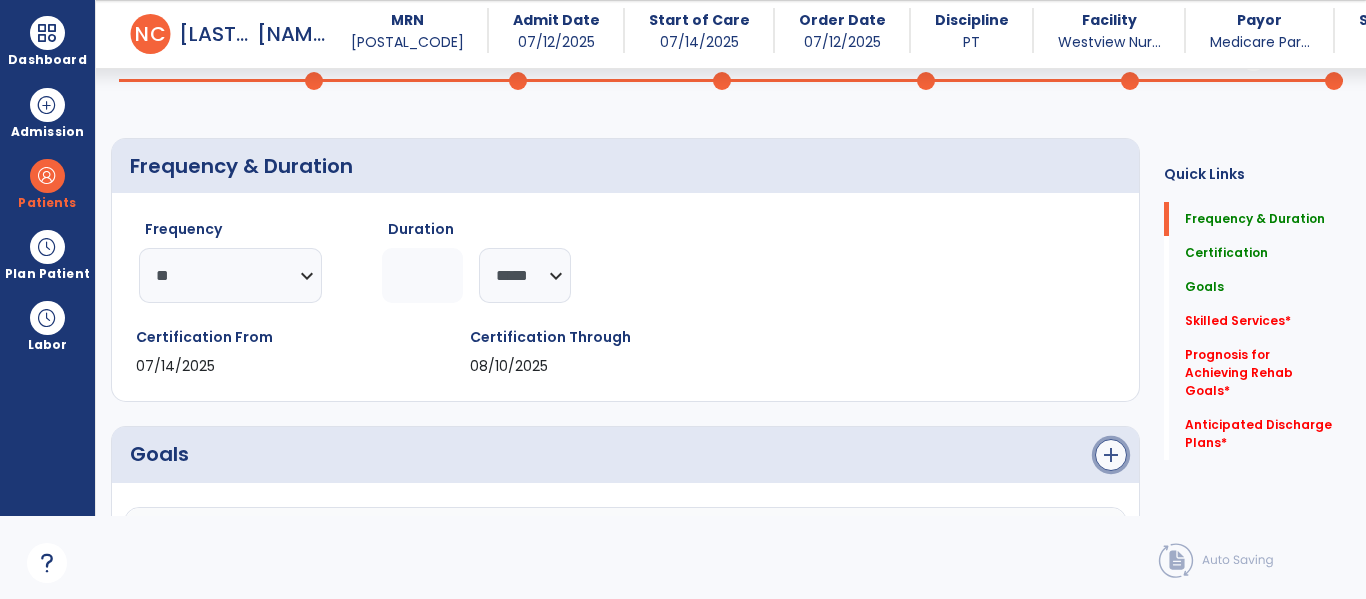 click on "add" at bounding box center [1111, 455] 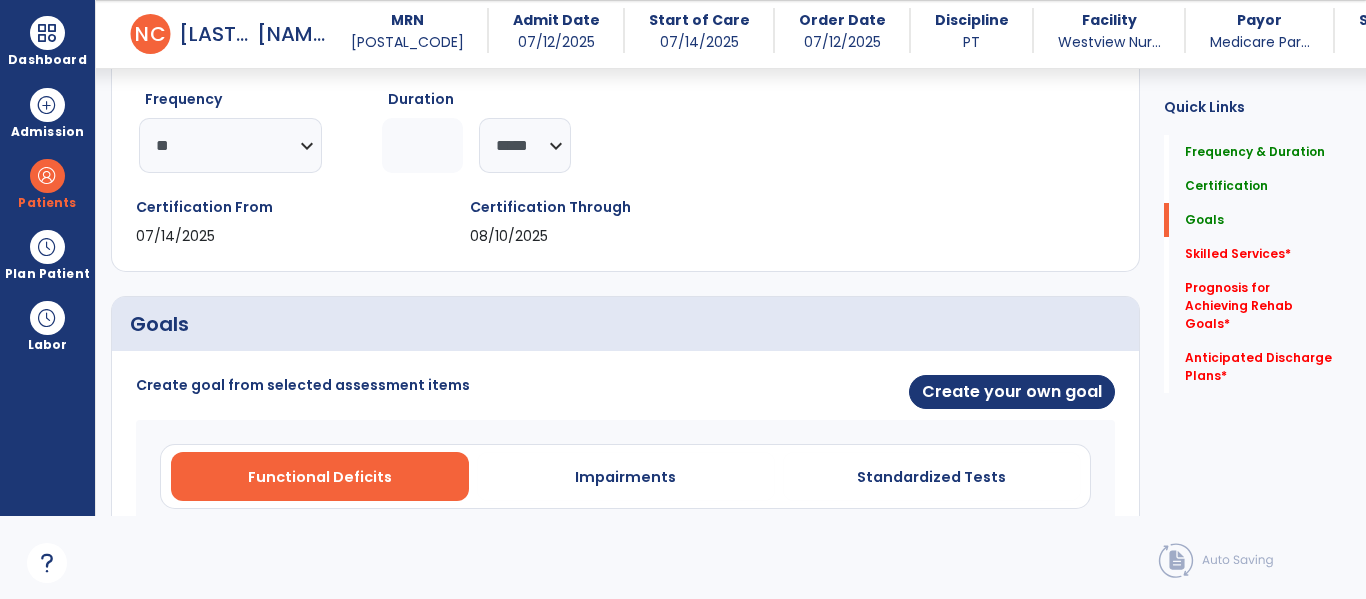 scroll, scrollTop: 244, scrollLeft: 0, axis: vertical 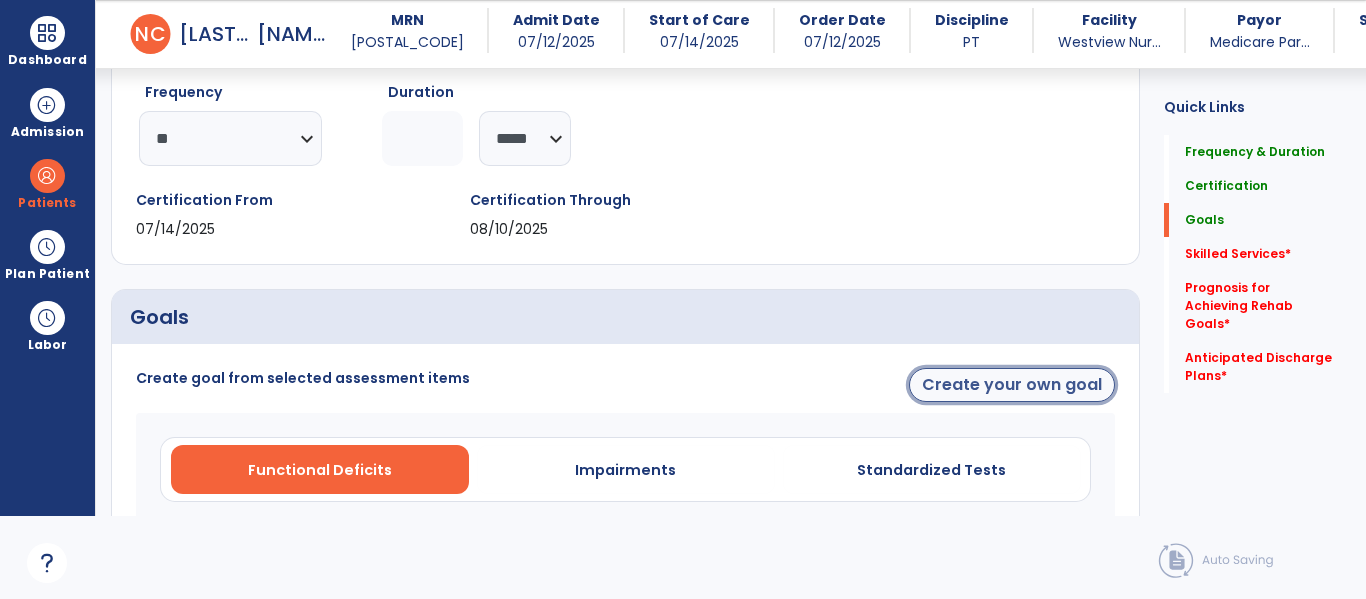 click on "Create your own goal" at bounding box center [1012, 385] 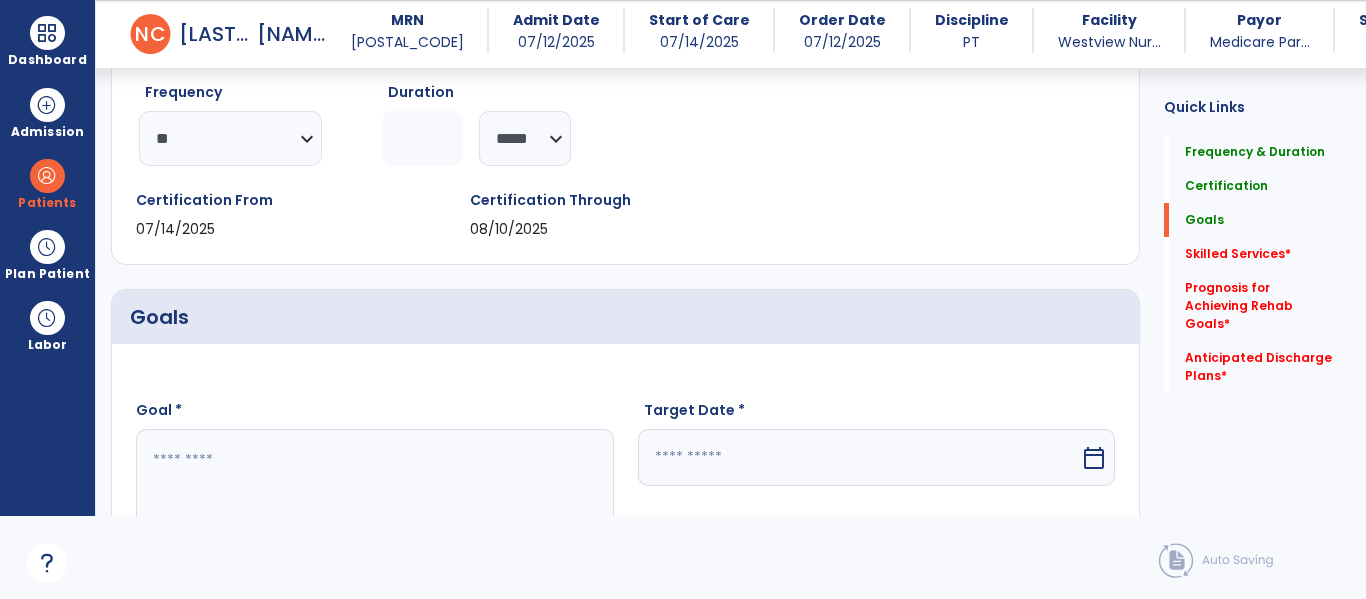 click at bounding box center (374, 504) 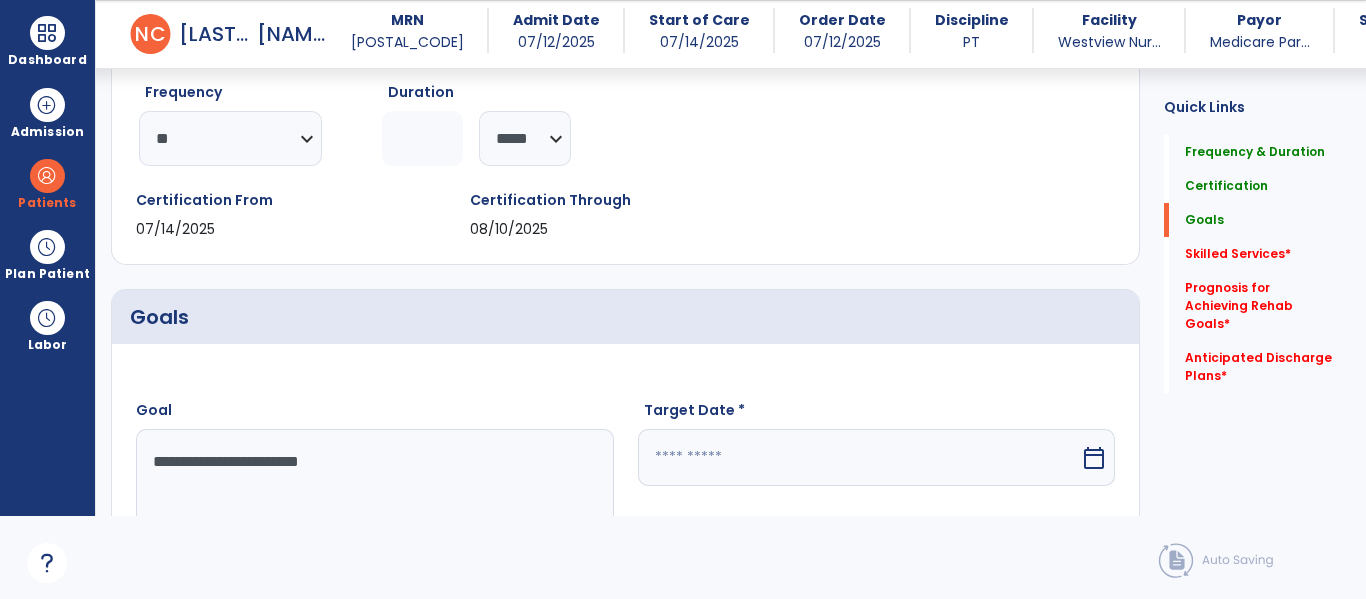 type on "**********" 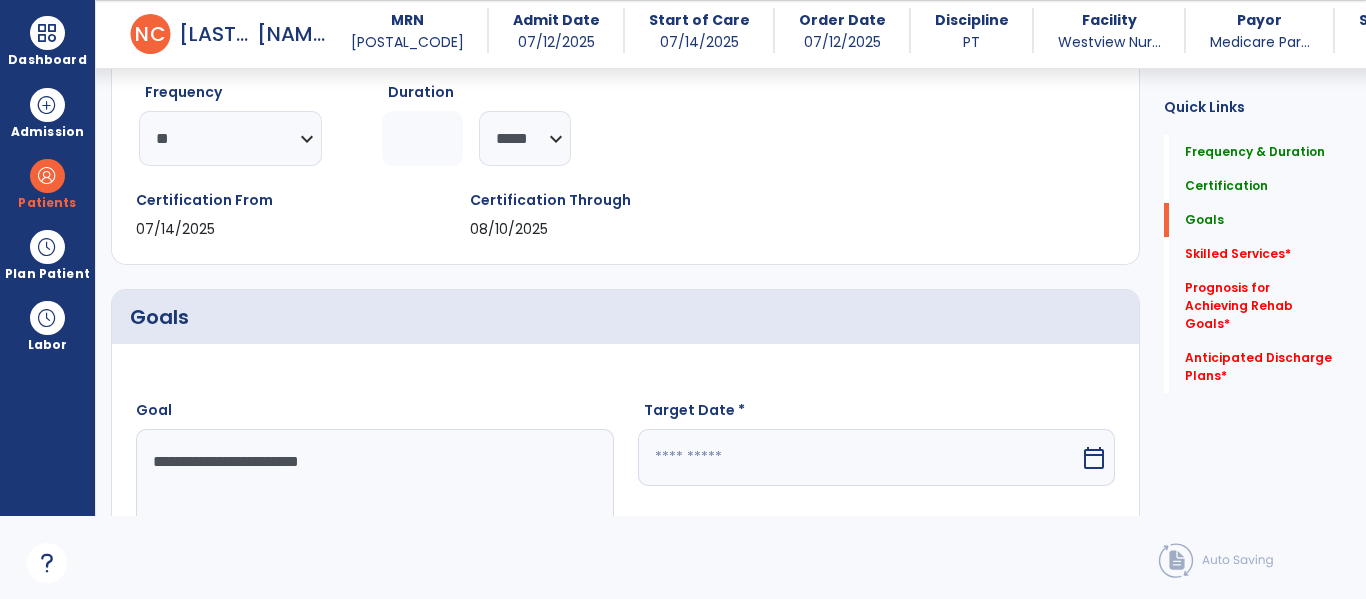 click at bounding box center (859, 457) 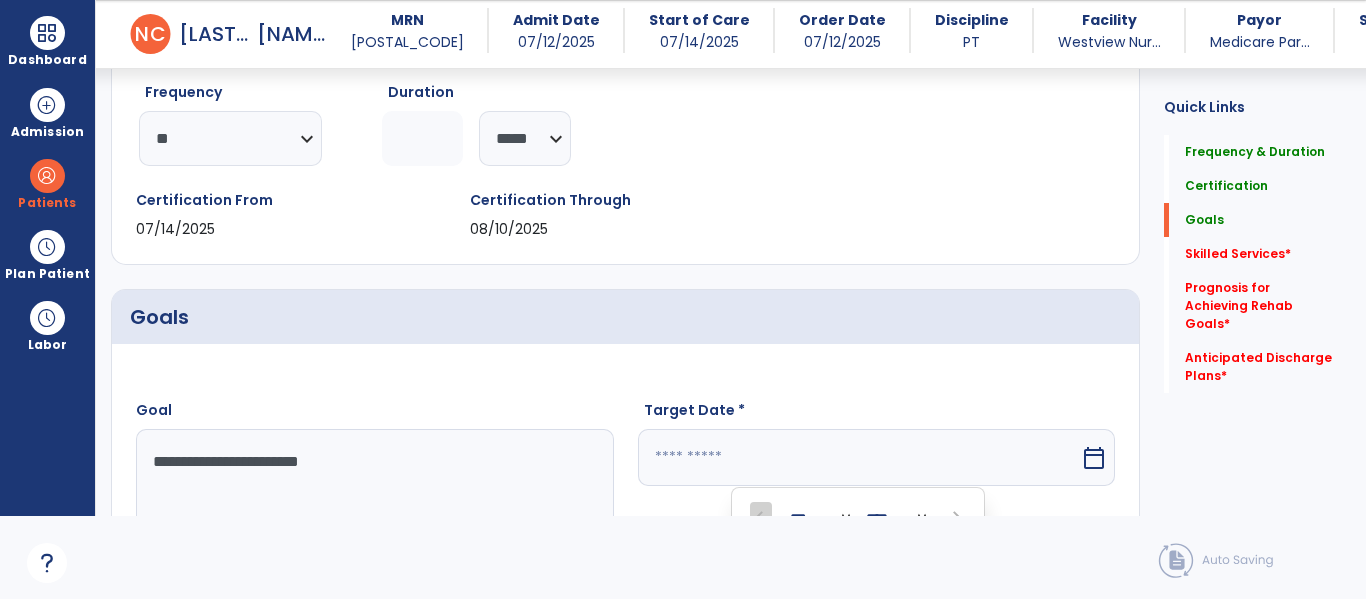 scroll, scrollTop: 643, scrollLeft: 0, axis: vertical 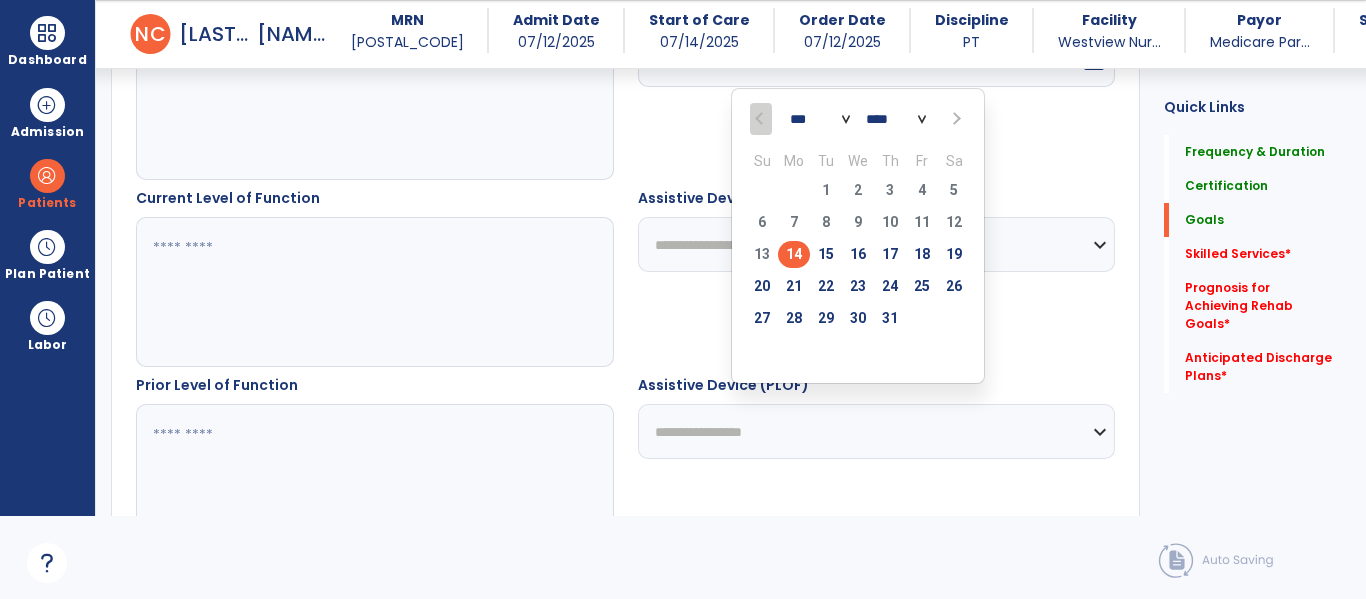 click at bounding box center [954, 119] 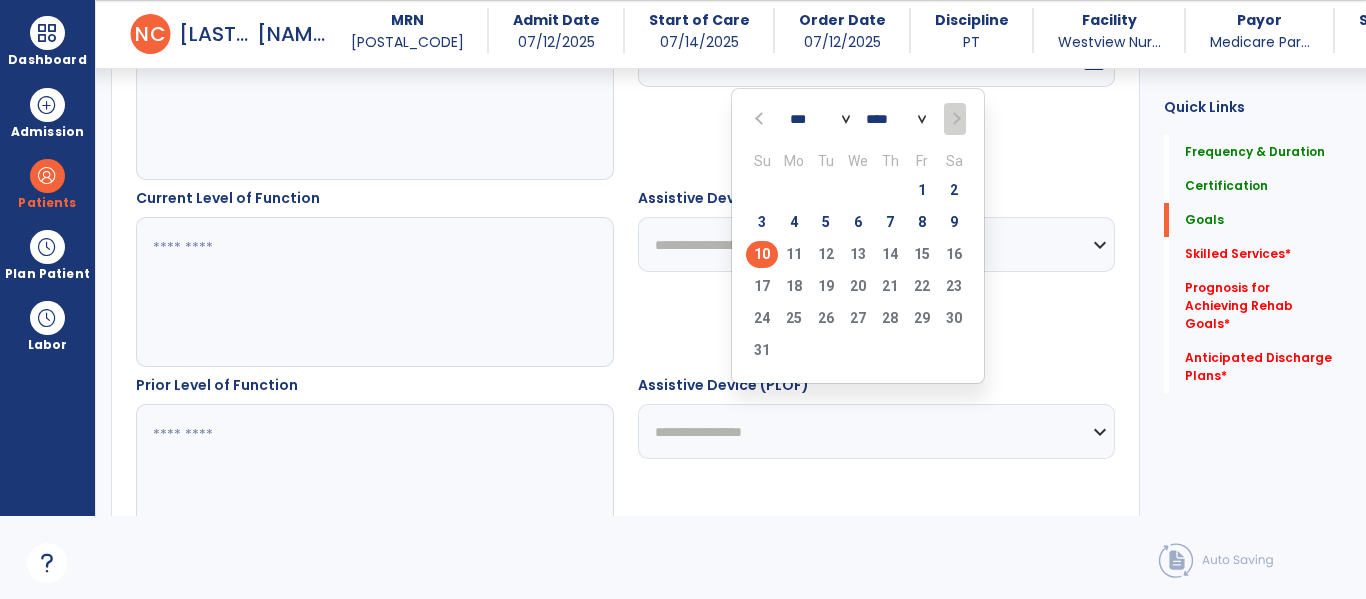 click on "10" at bounding box center (762, 254) 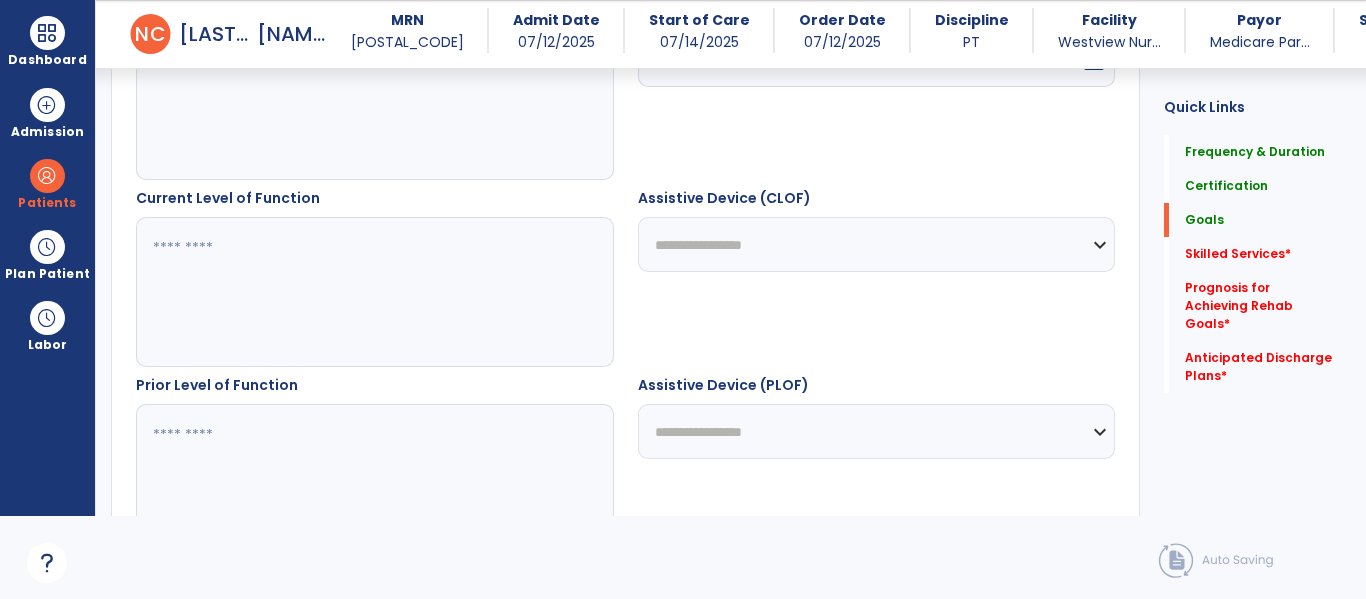 click at bounding box center [374, 292] 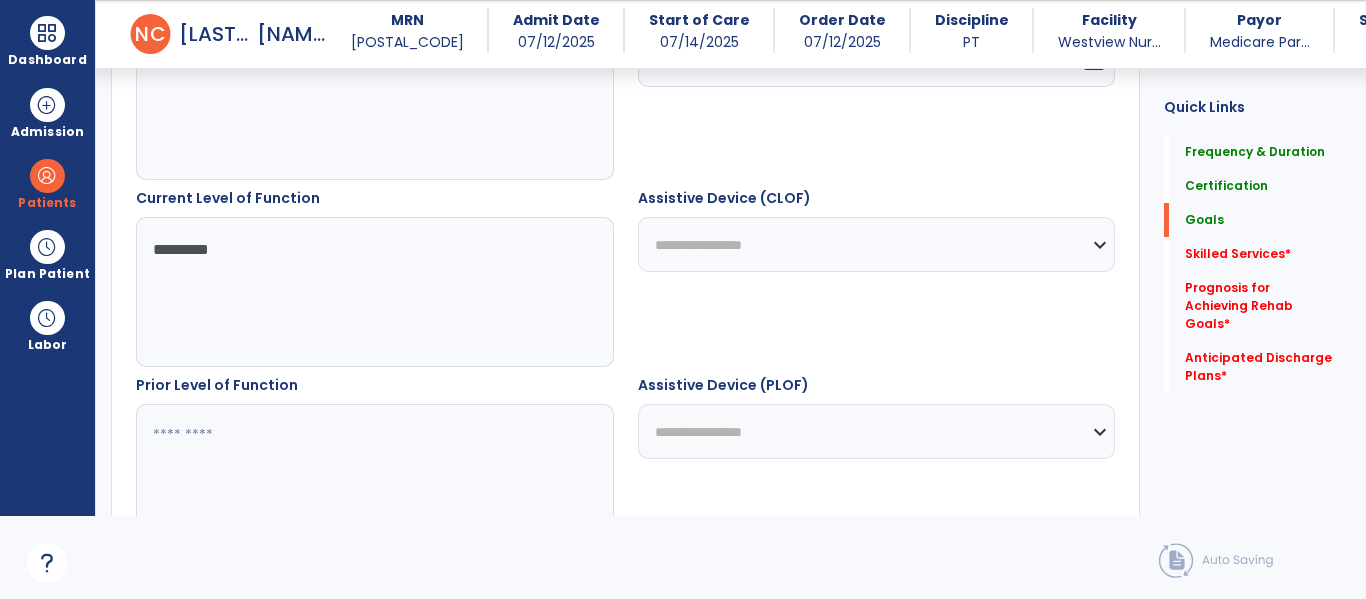 type on "*********" 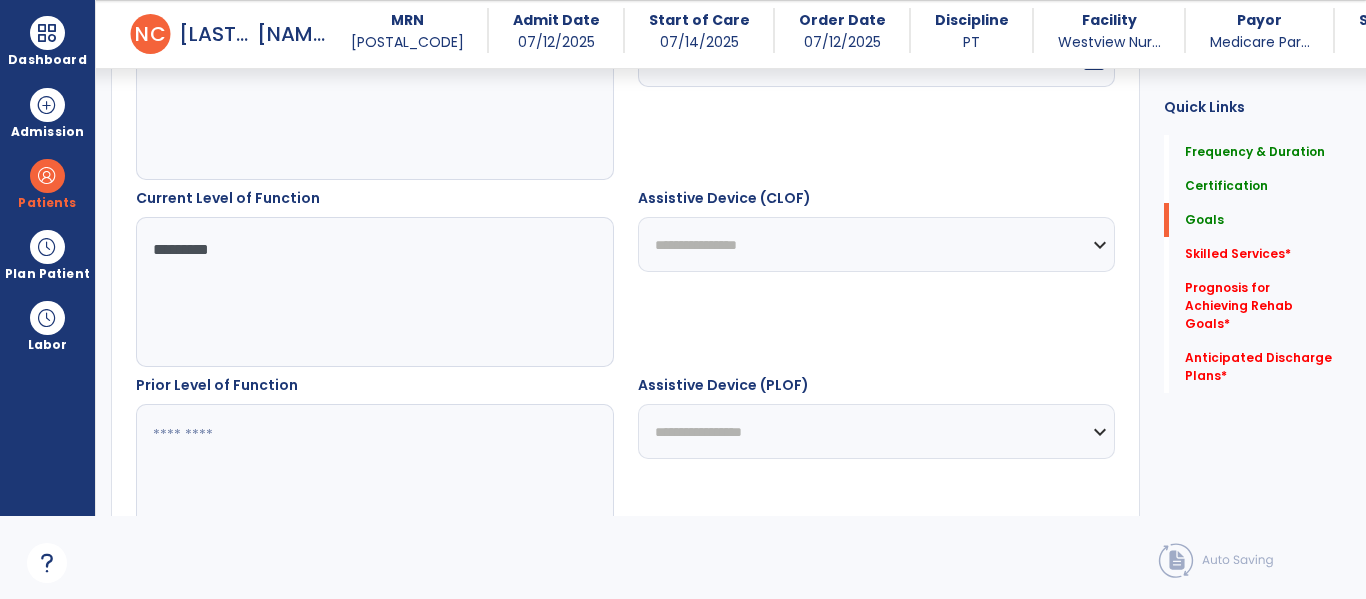 click on "**********" at bounding box center (877, 244) 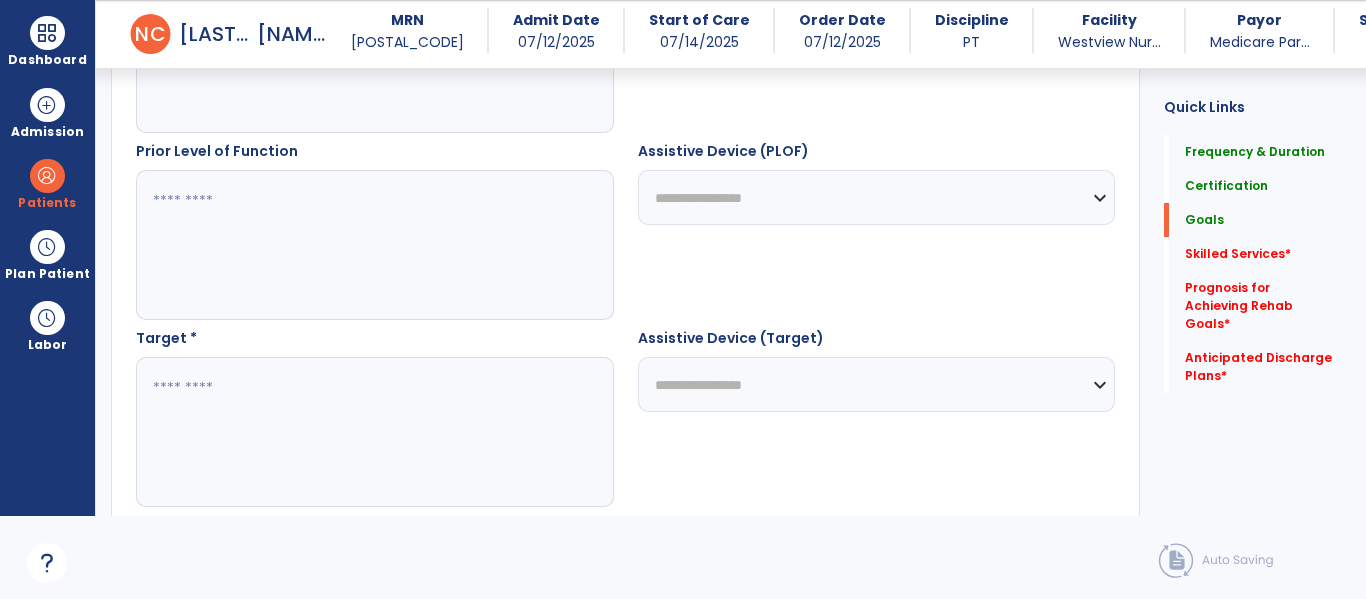 scroll, scrollTop: 878, scrollLeft: 0, axis: vertical 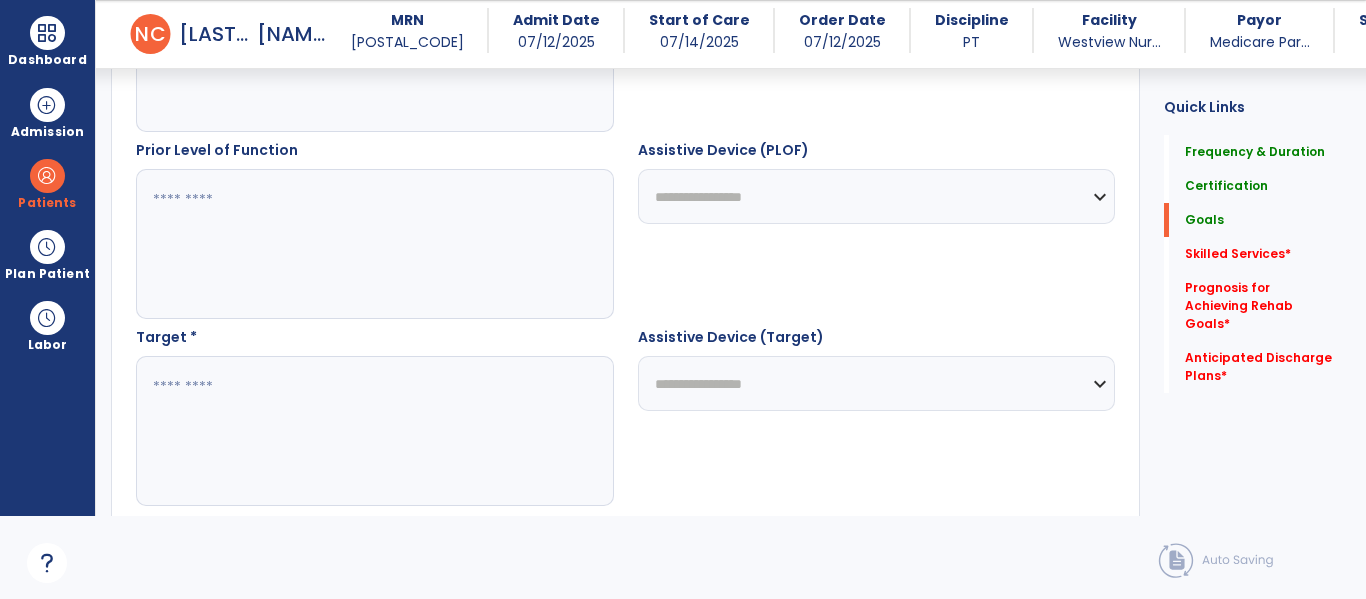 click at bounding box center (374, 431) 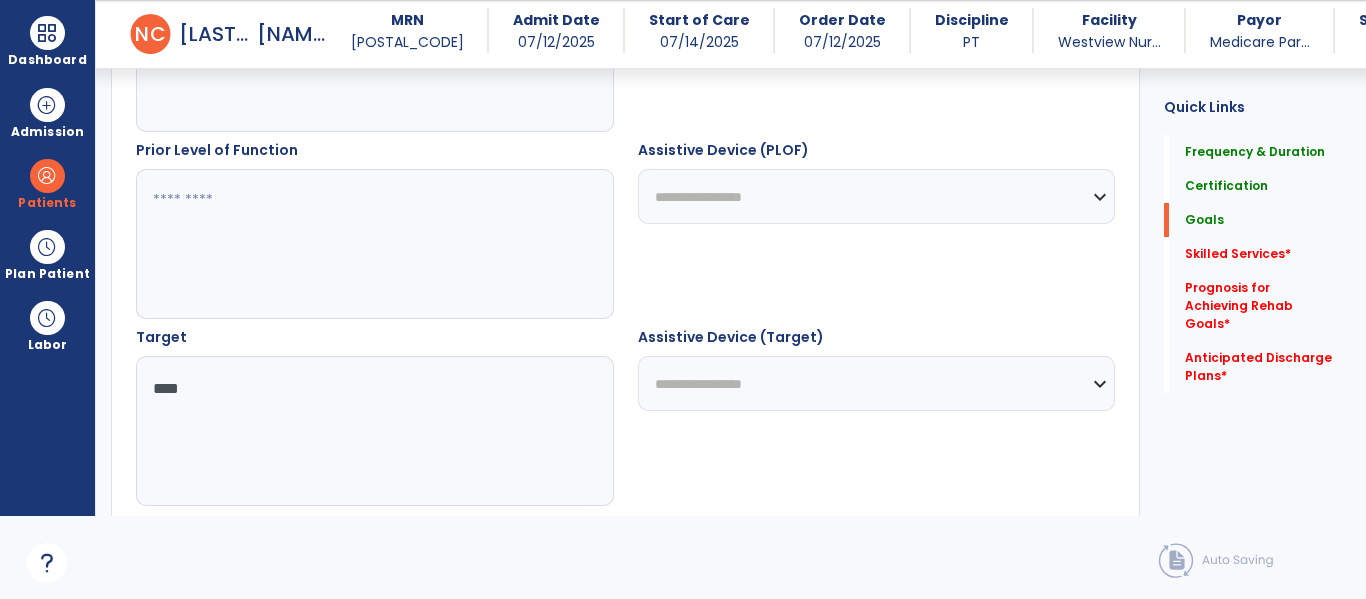 type on "****" 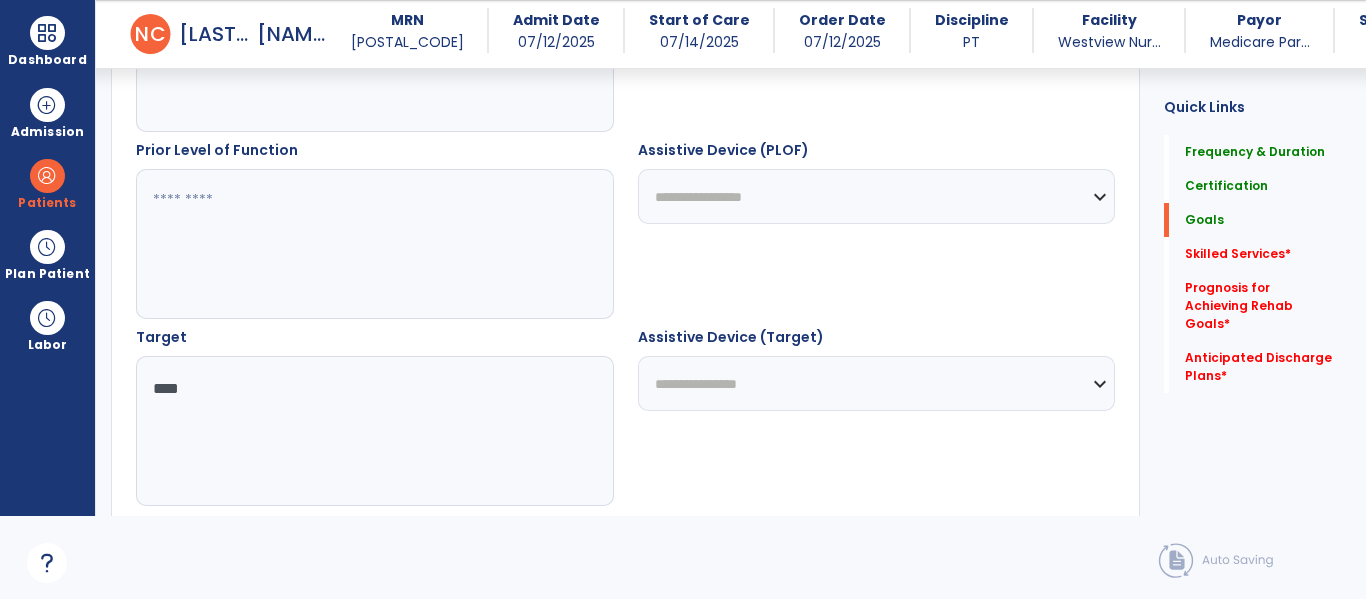 click on "**********" at bounding box center (877, 383) 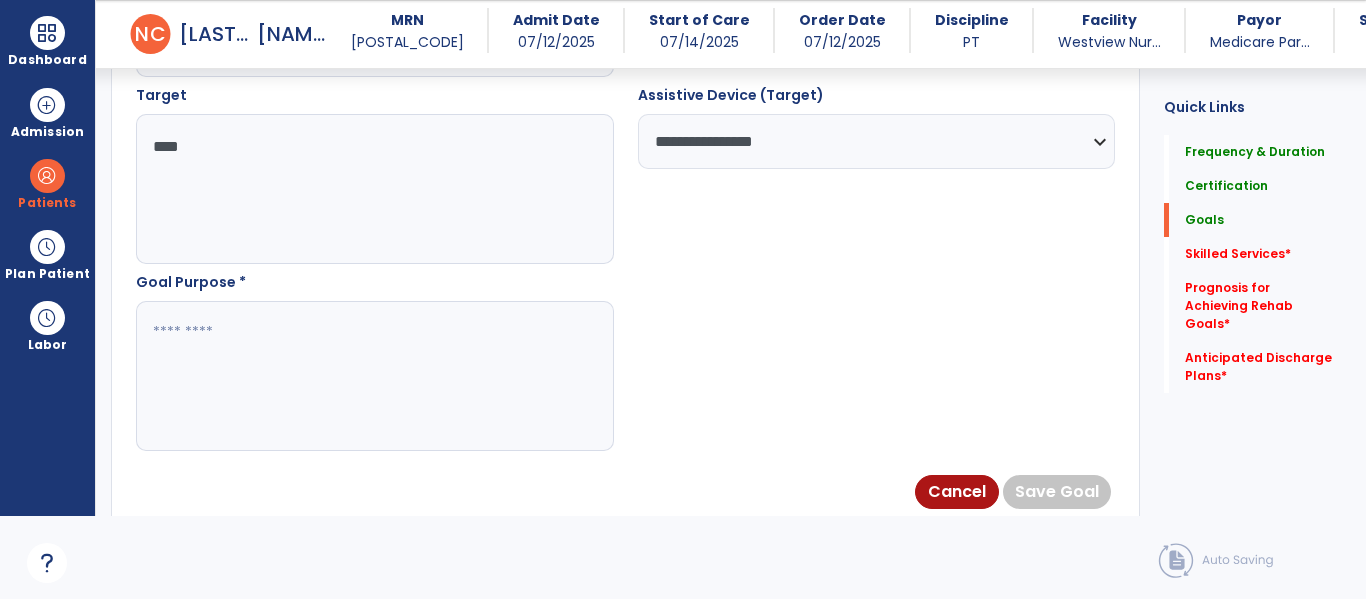 scroll, scrollTop: 1125, scrollLeft: 0, axis: vertical 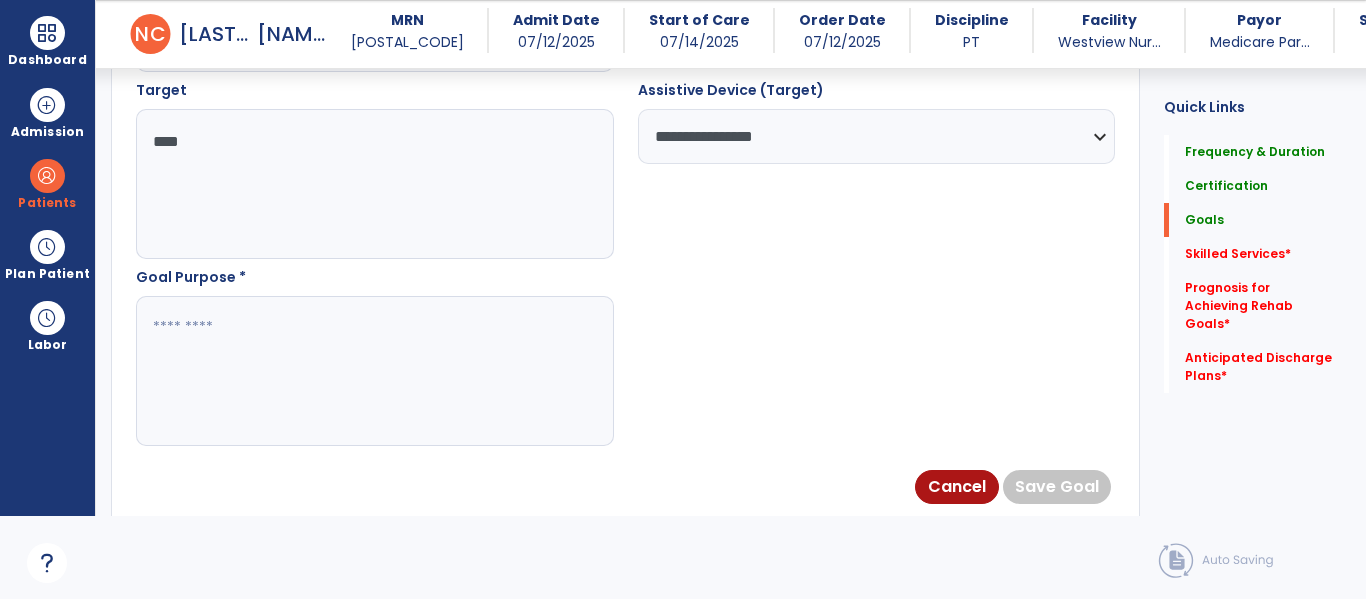 click at bounding box center [374, 371] 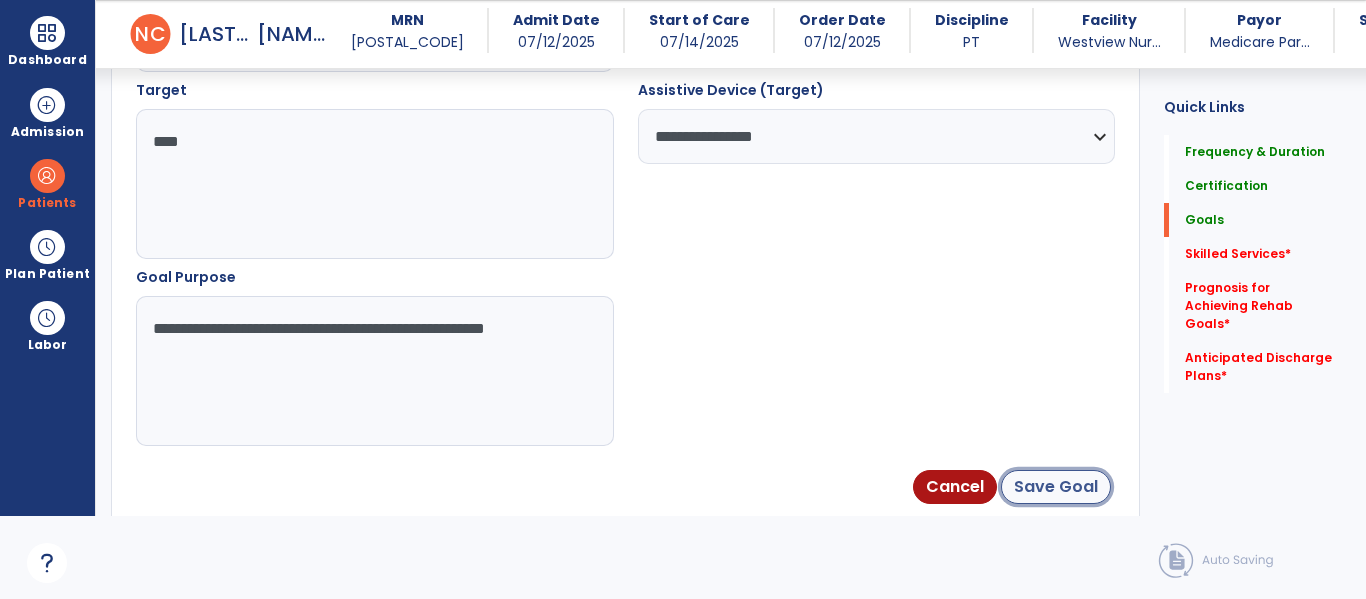click on "Save Goal" at bounding box center (1056, 487) 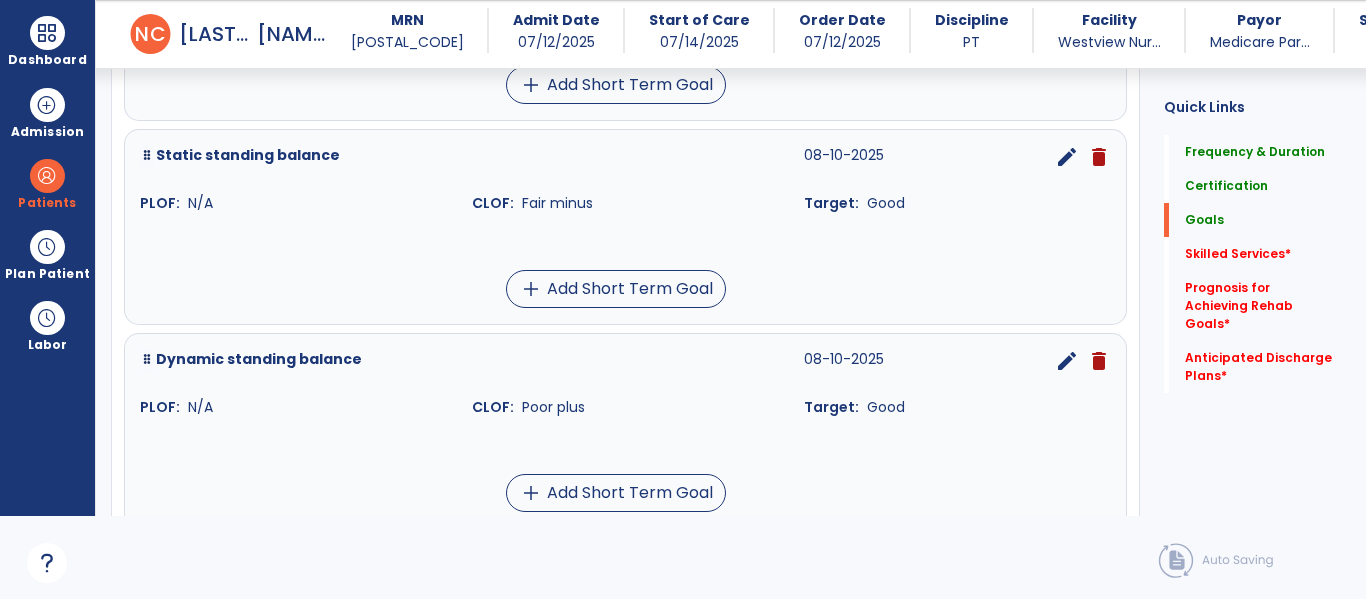 scroll, scrollTop: 1314, scrollLeft: 0, axis: vertical 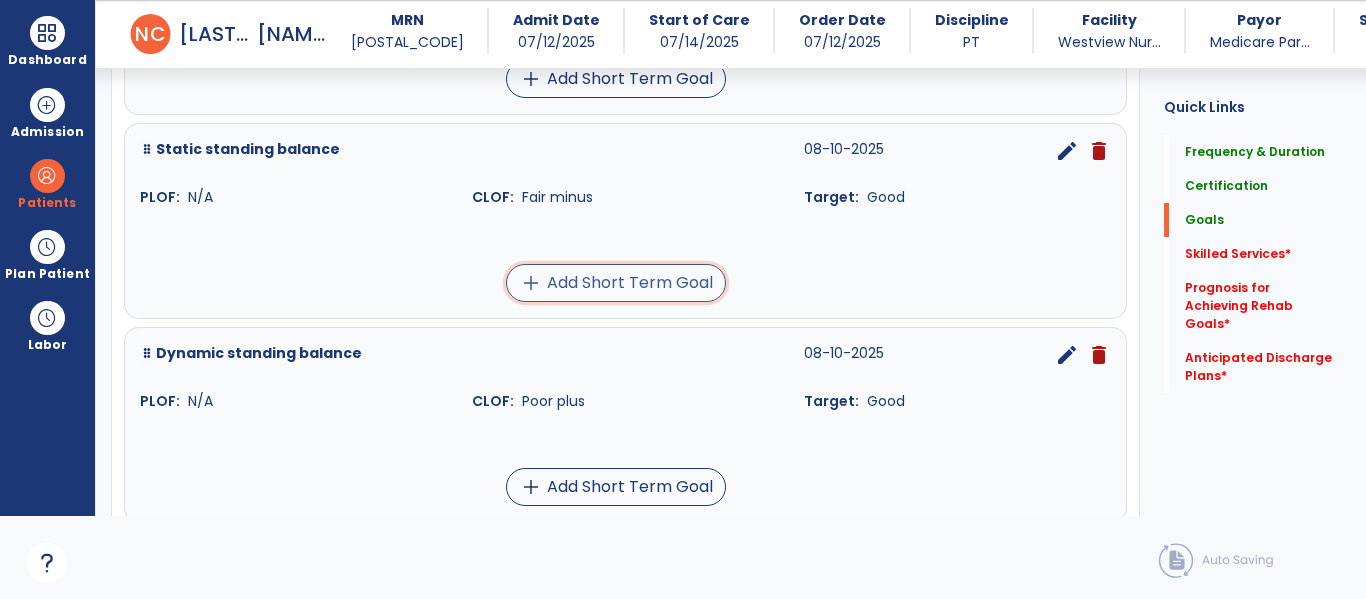 click on "add  Add Short Term Goal" at bounding box center (616, 283) 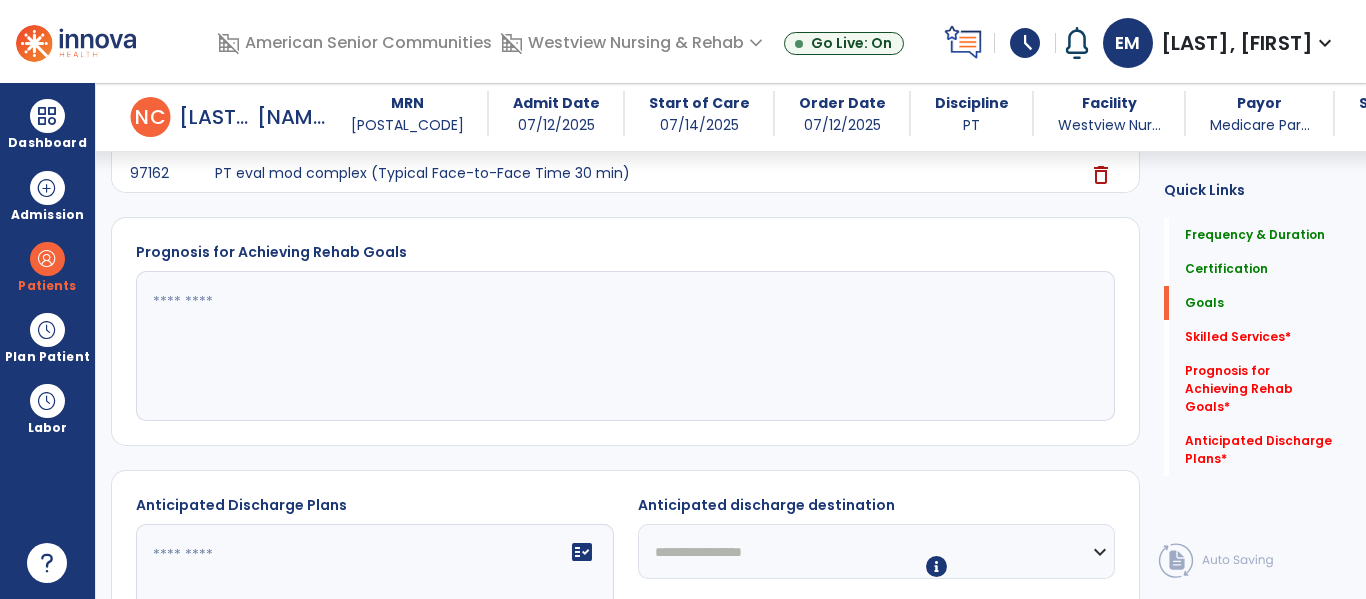 scroll, scrollTop: 0, scrollLeft: 0, axis: both 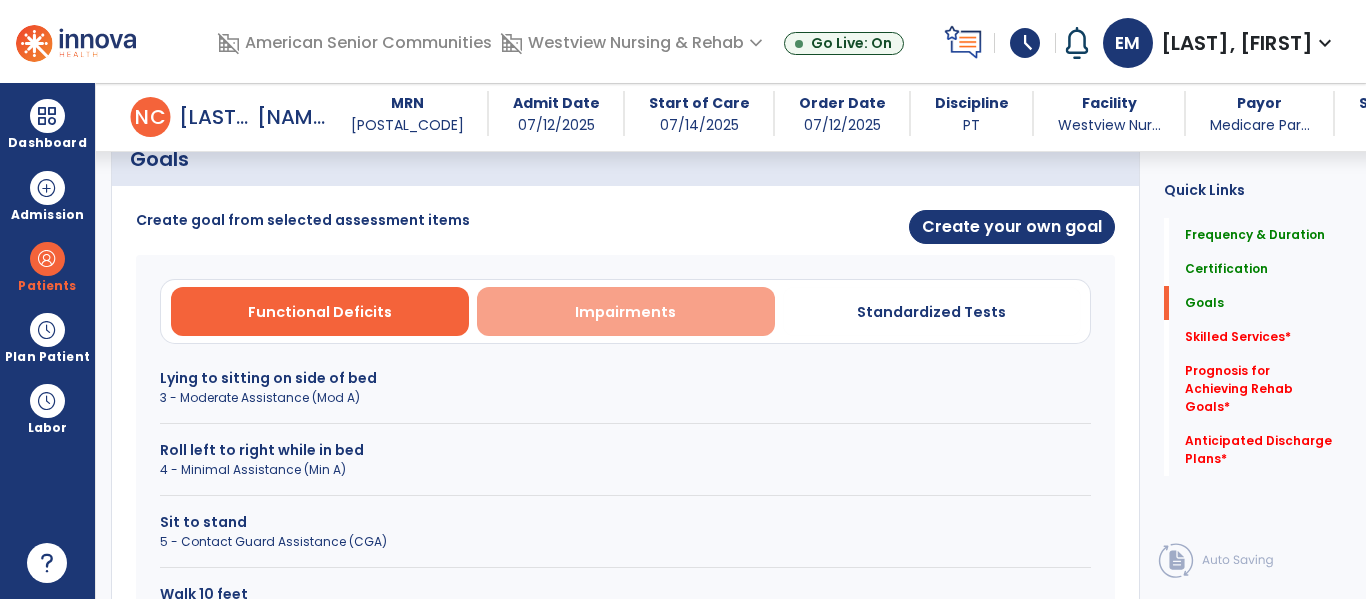 click on "Impairments" at bounding box center (625, 312) 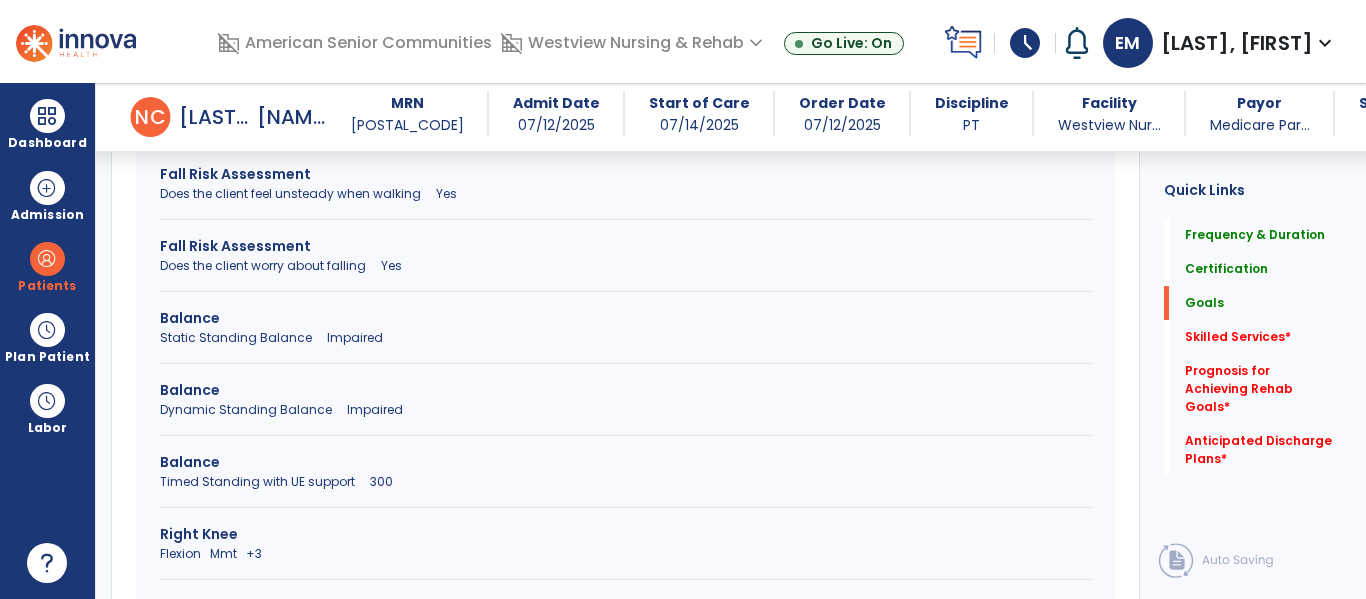 scroll, scrollTop: 849, scrollLeft: 0, axis: vertical 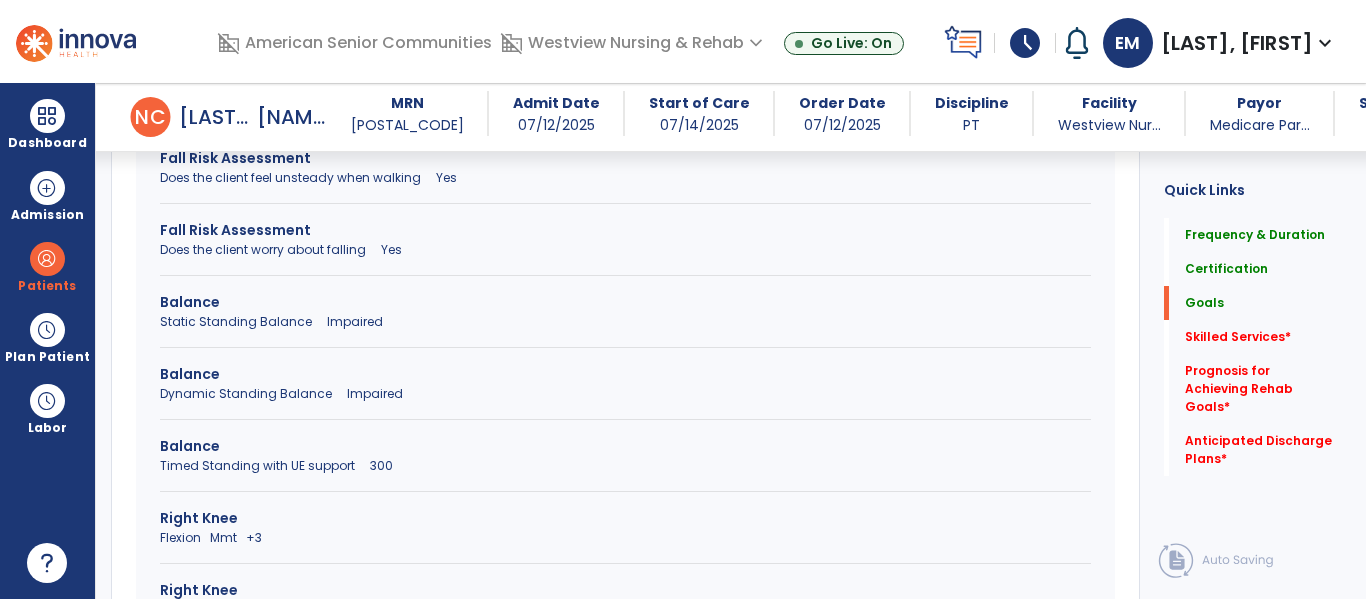 click on "Timed Standing with UE support      300" at bounding box center (625, 466) 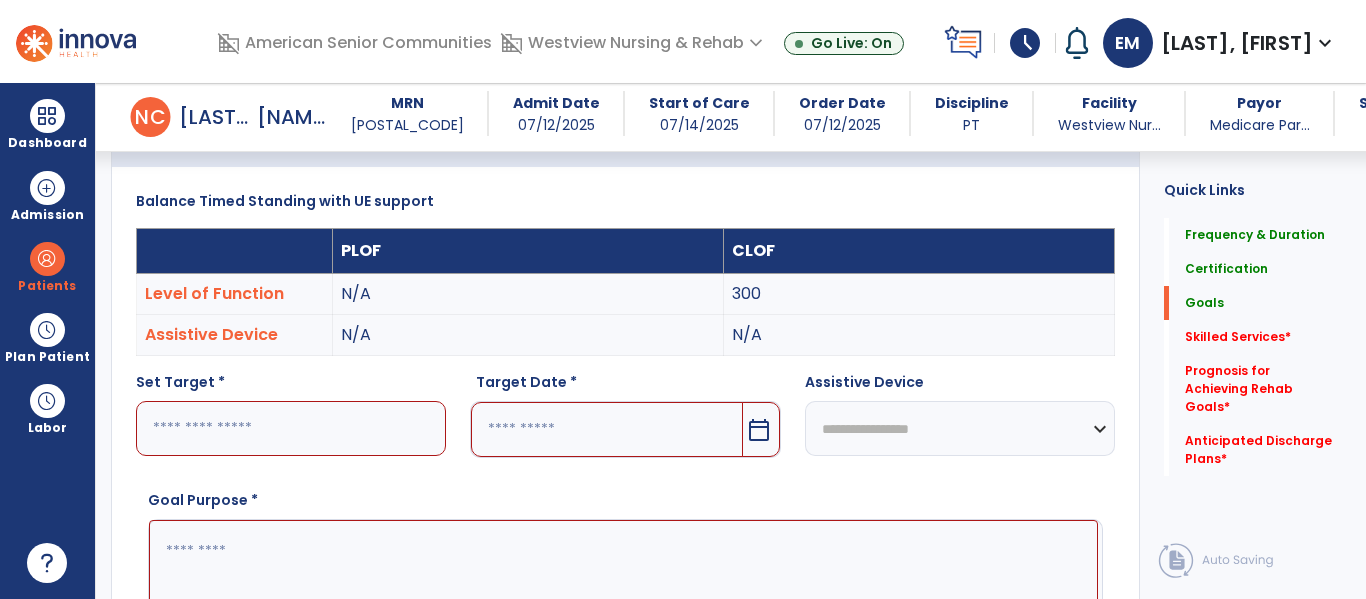 scroll, scrollTop: 501, scrollLeft: 0, axis: vertical 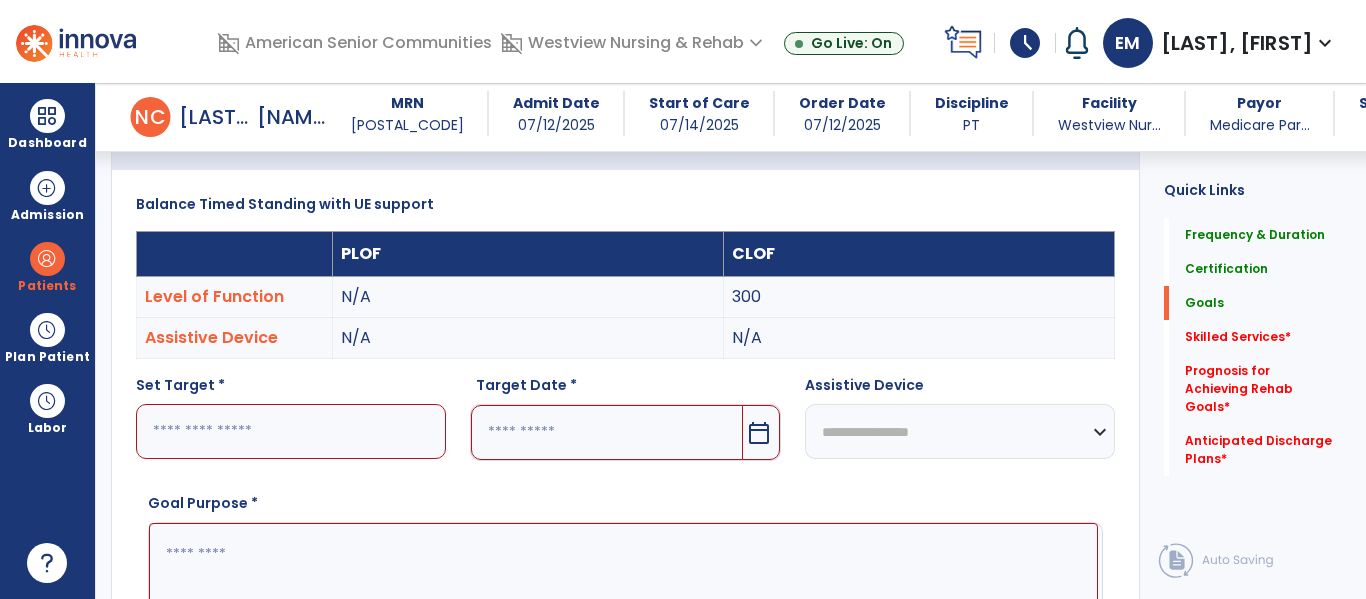 click at bounding box center [291, 431] 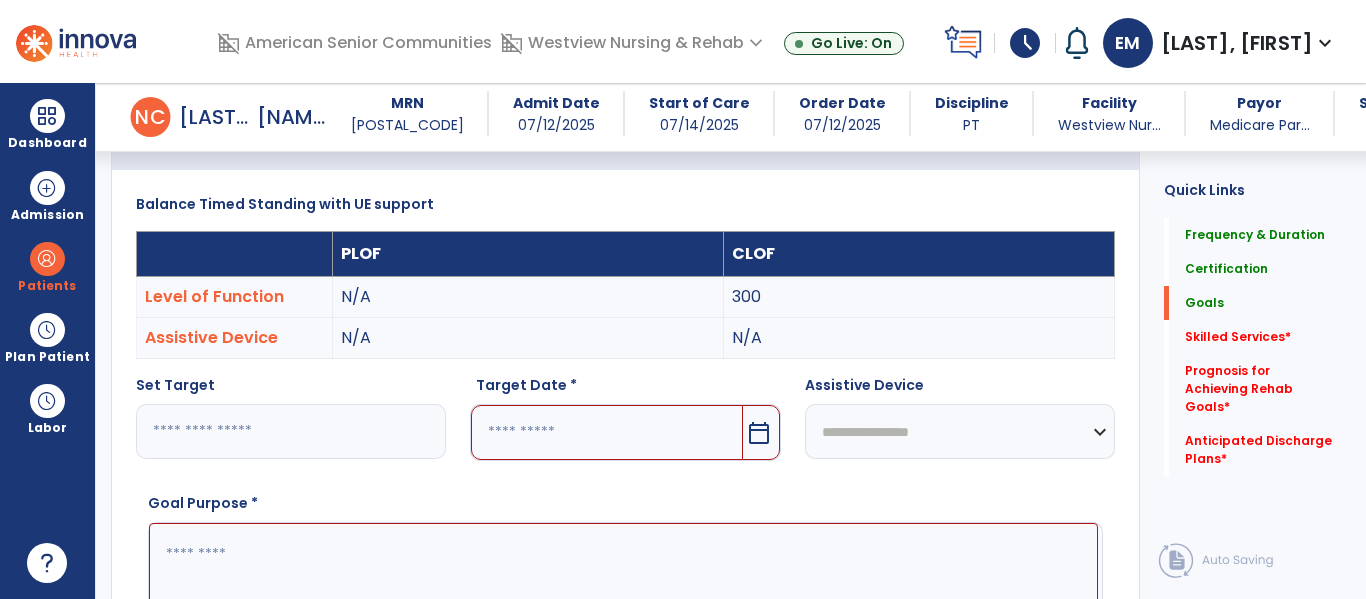 type on "***" 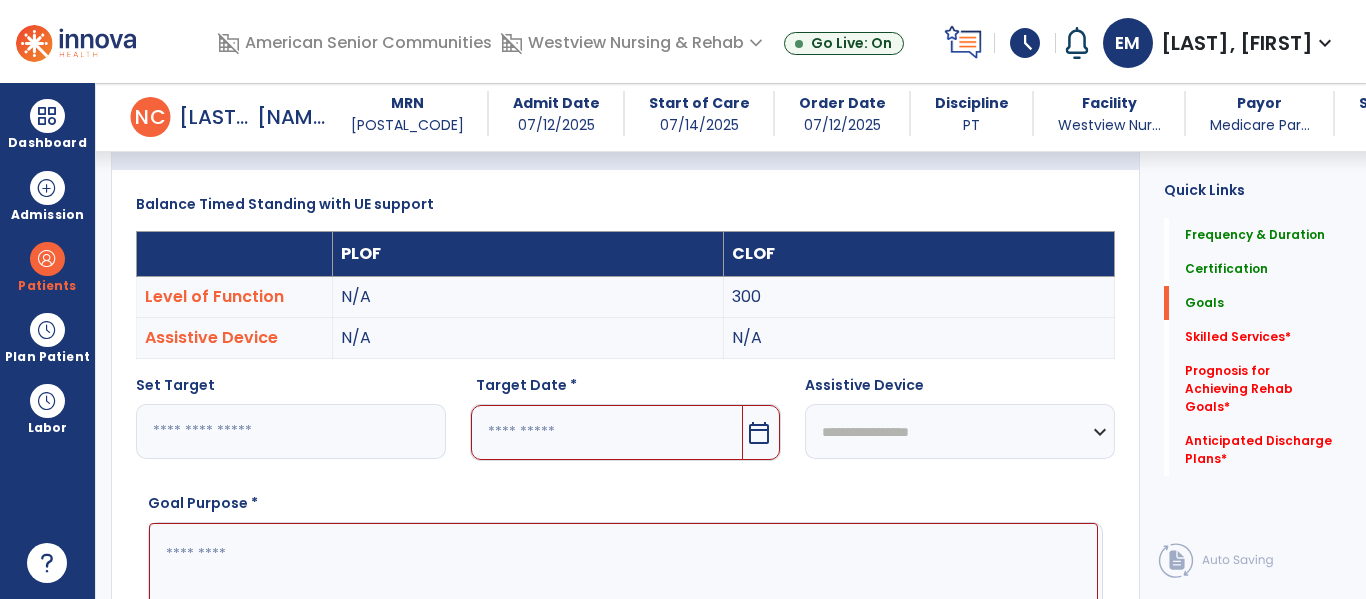 click on "calendar_today" at bounding box center [761, 432] 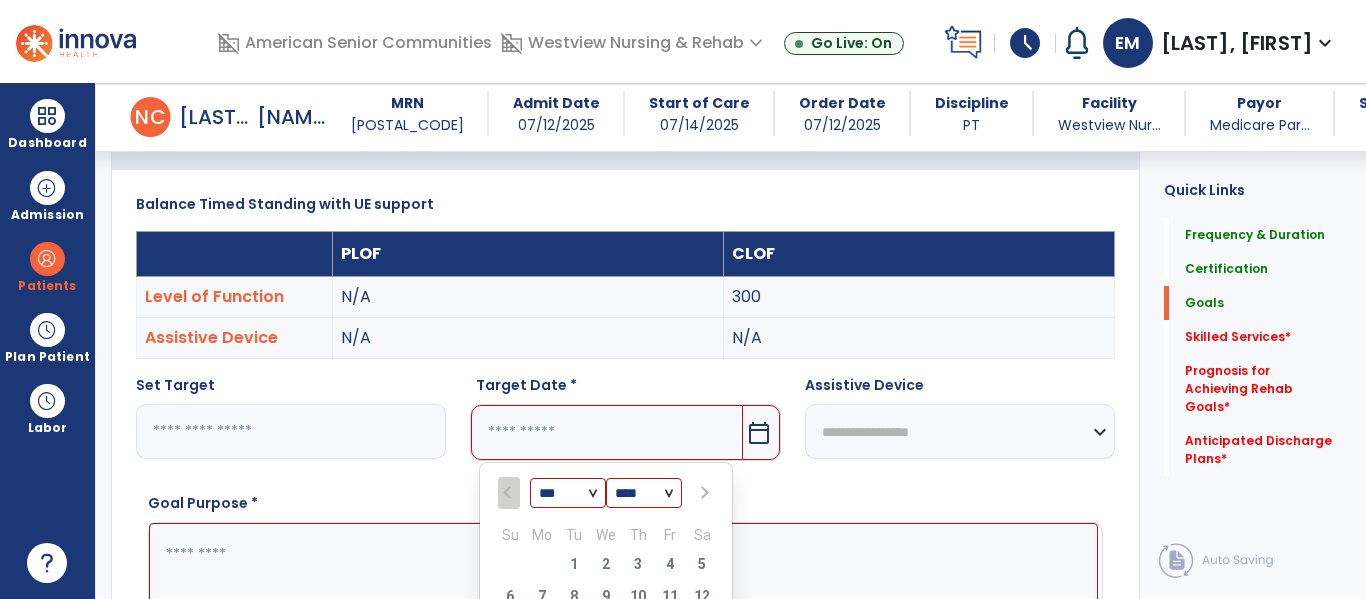 scroll, scrollTop: 792, scrollLeft: 0, axis: vertical 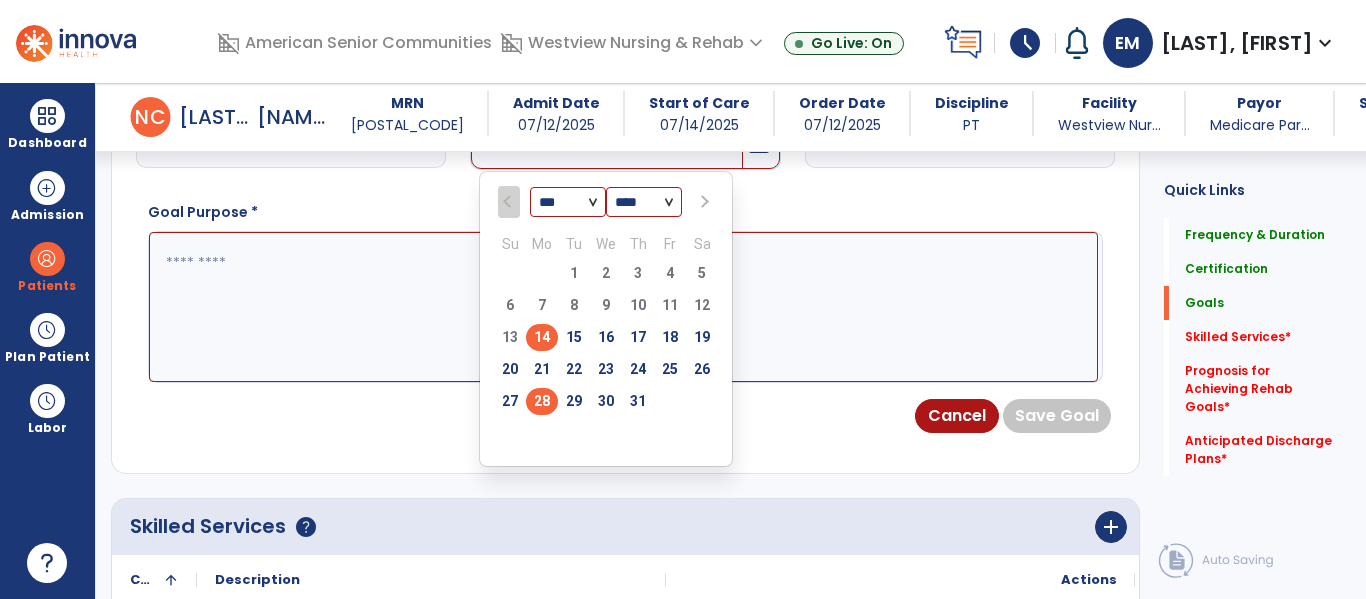 click on "28" at bounding box center [542, 401] 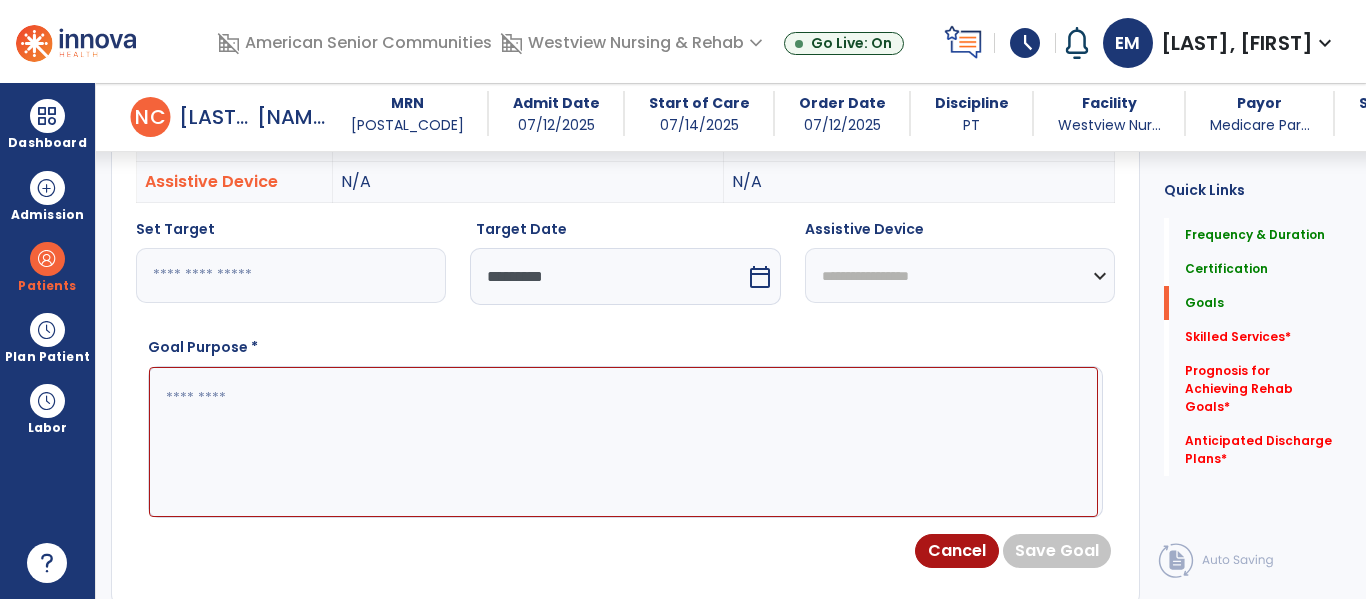 scroll, scrollTop: 655, scrollLeft: 0, axis: vertical 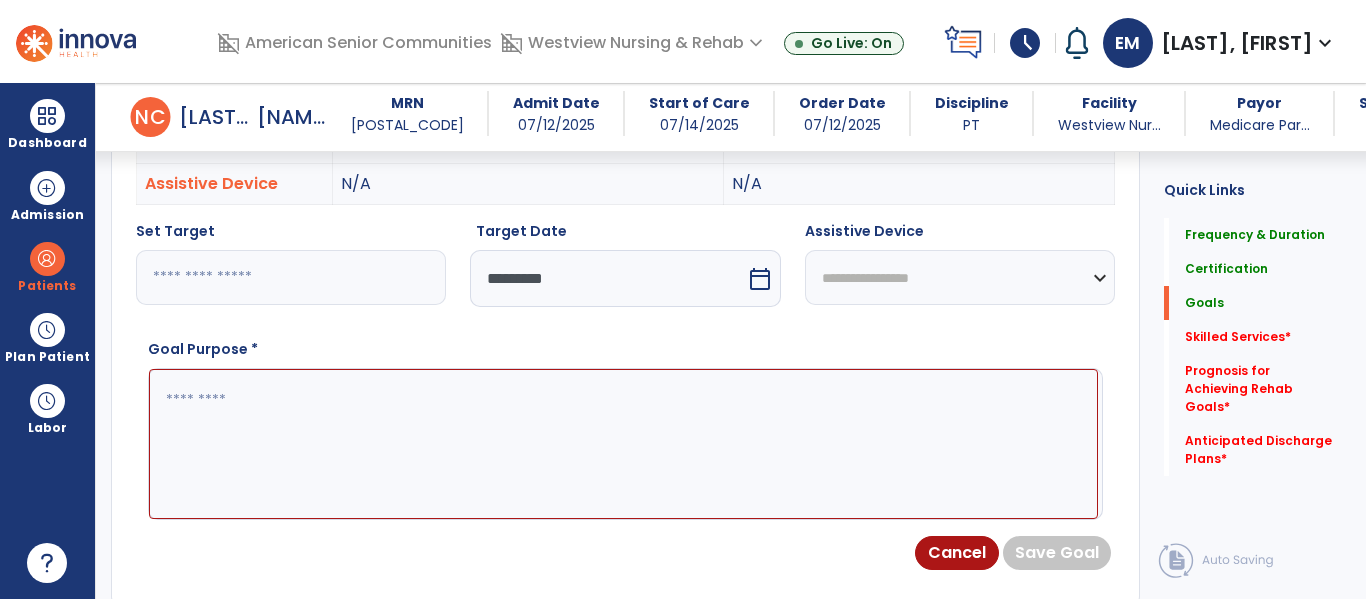 click on "**********" at bounding box center (960, 277) 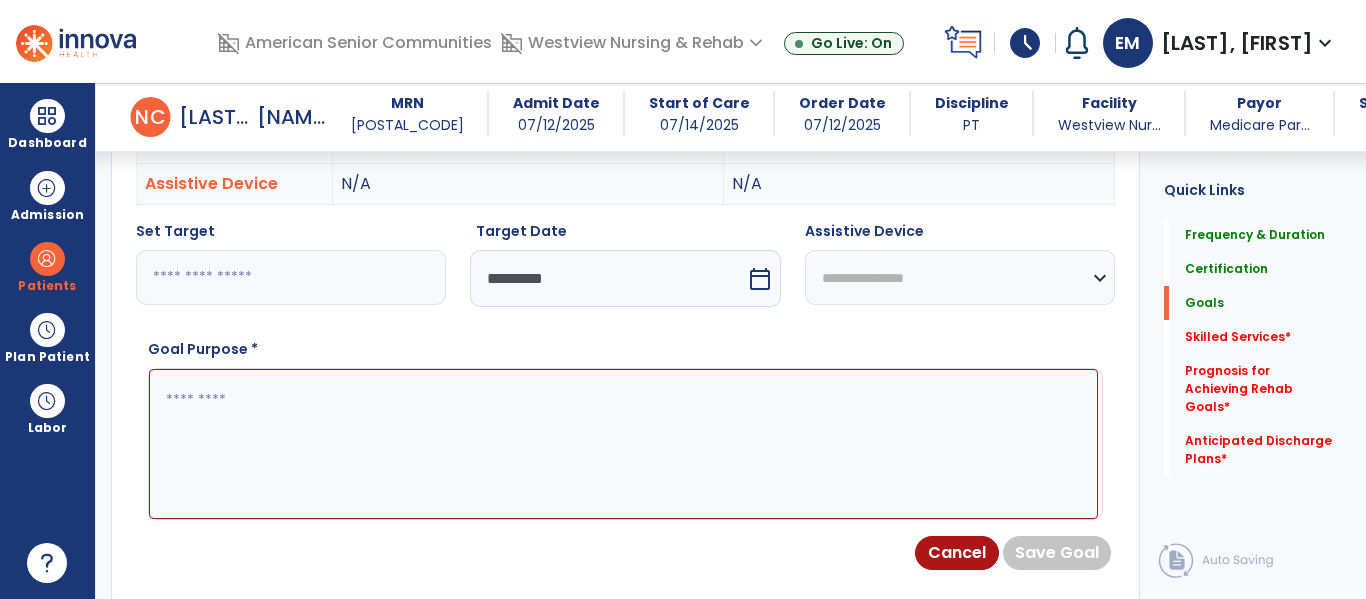 click on "**********" at bounding box center [960, 277] 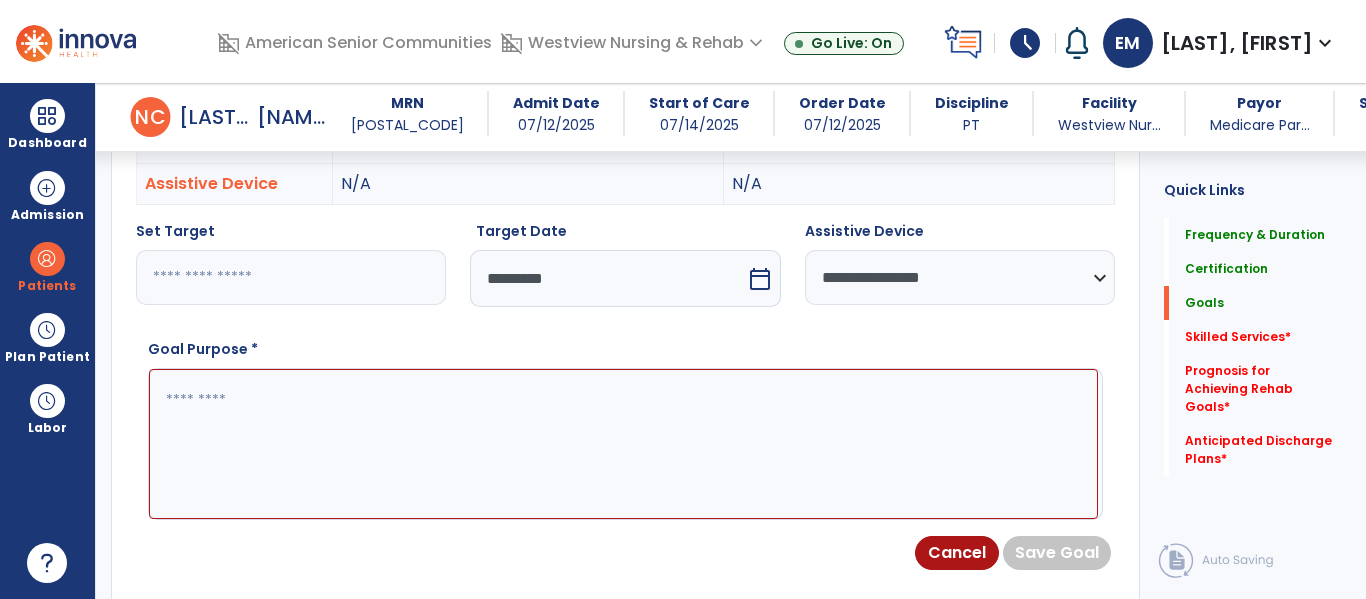 click at bounding box center (623, 444) 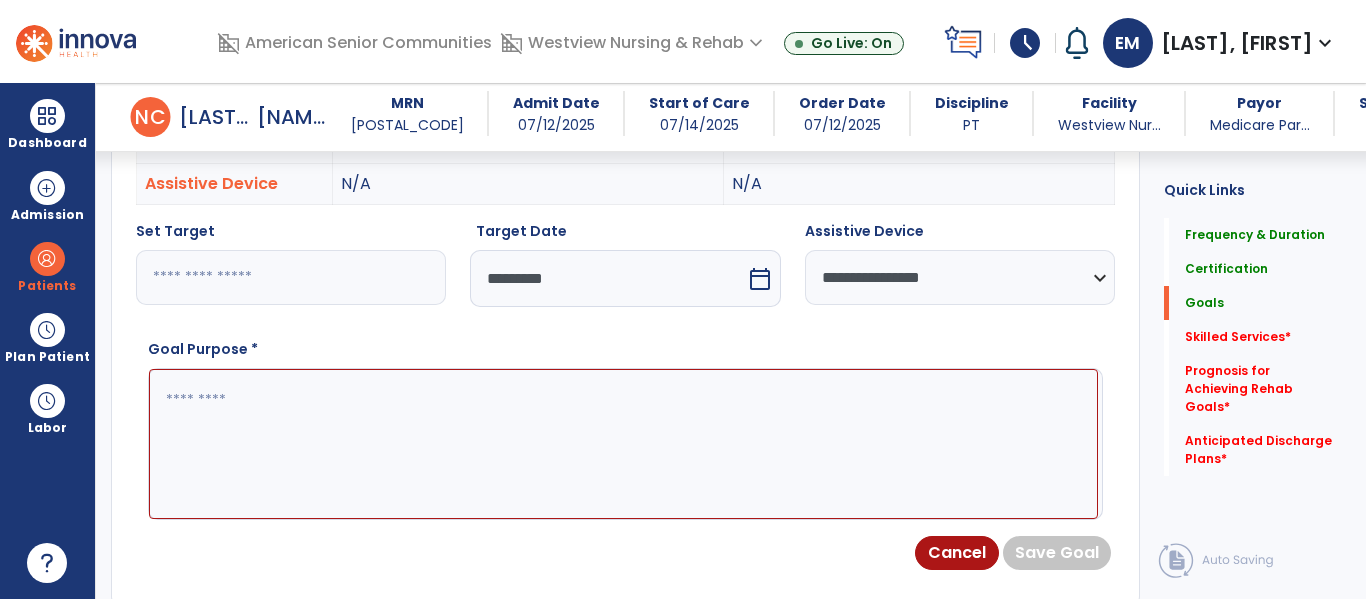 paste on "**********" 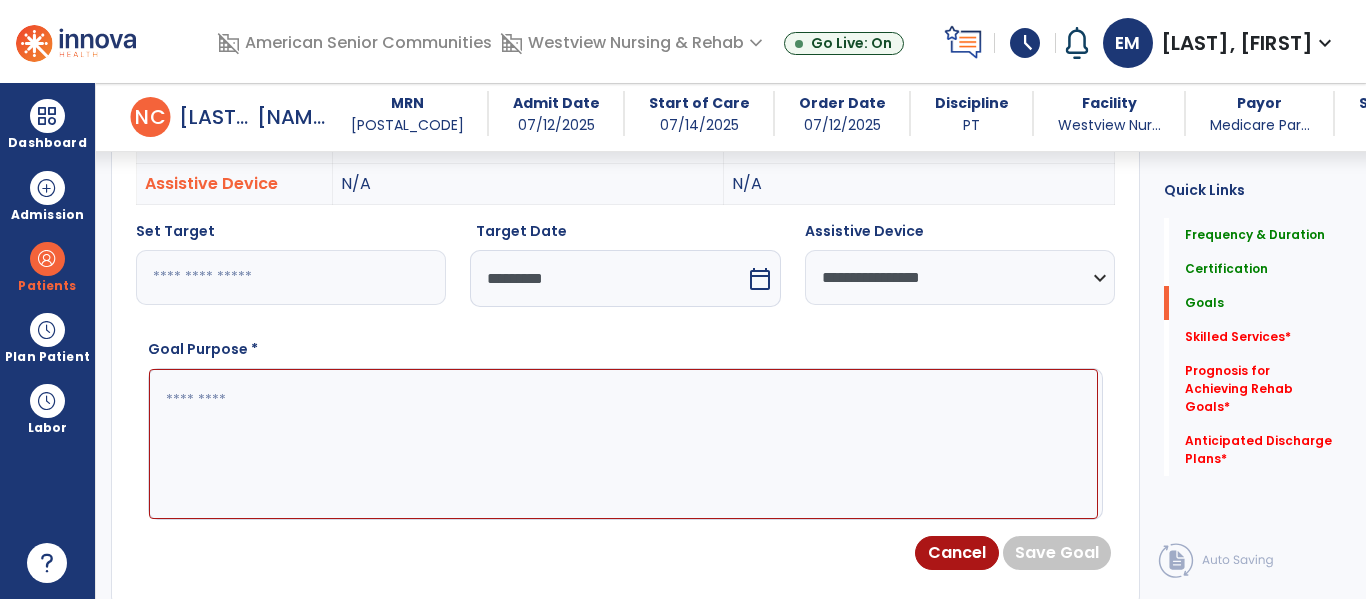 type on "**********" 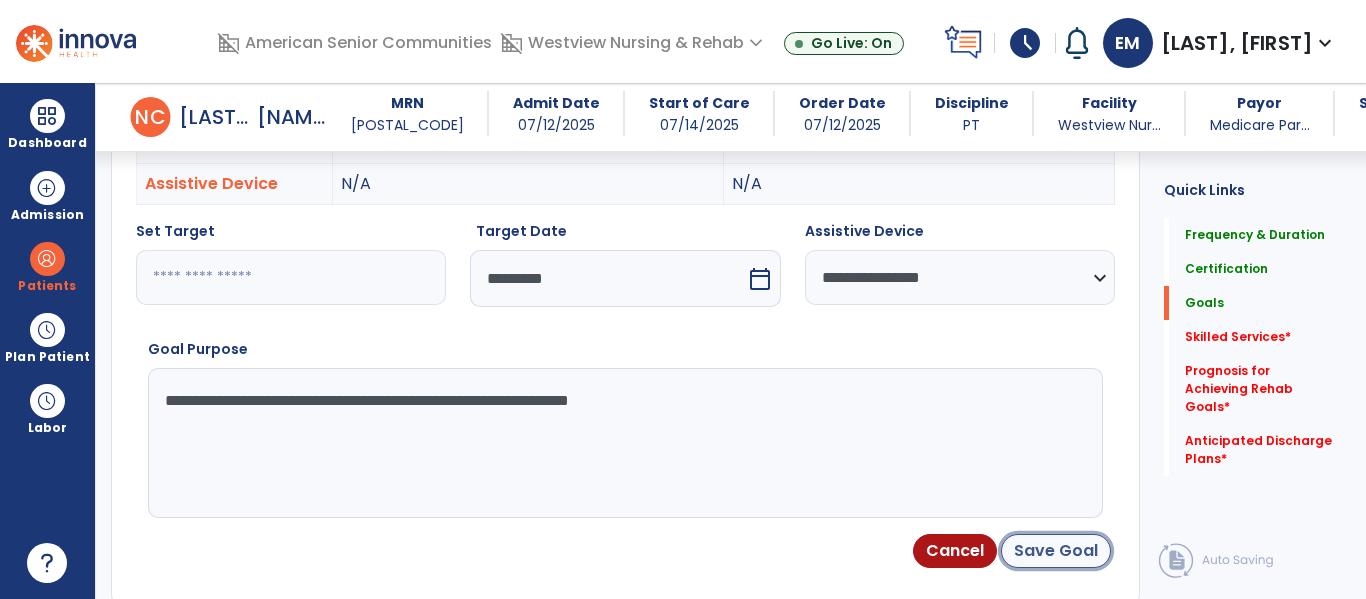click on "Save Goal" at bounding box center [1056, 551] 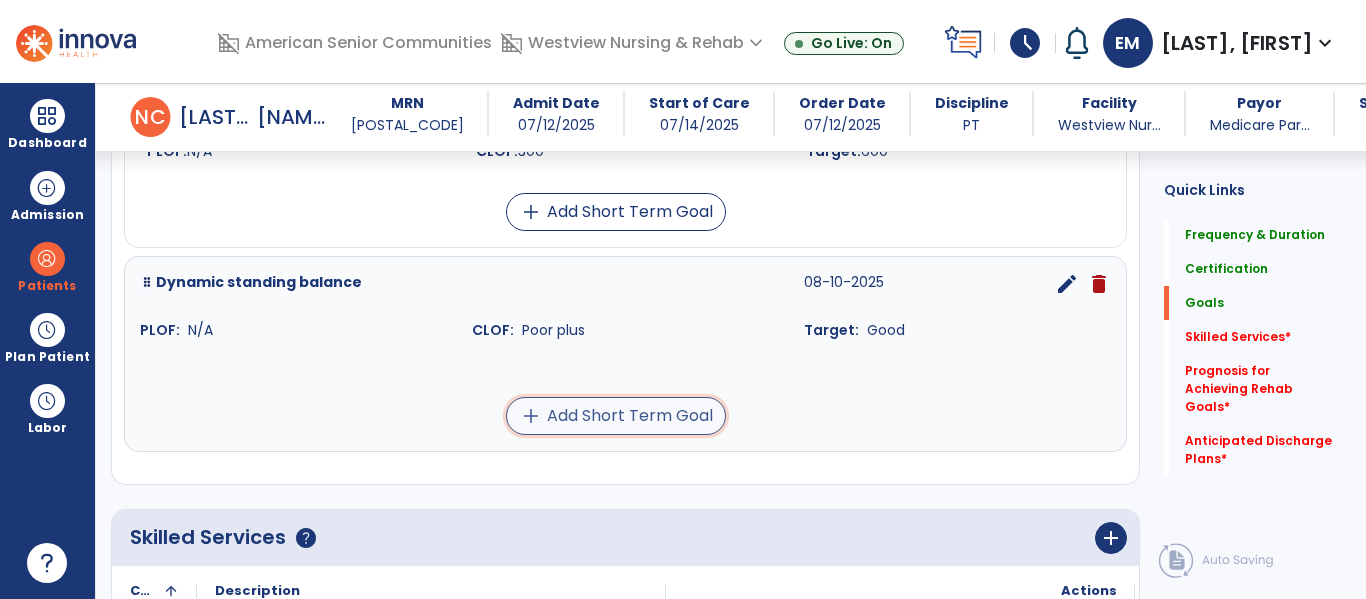 click on "add  Add Short Term Goal" at bounding box center (616, 416) 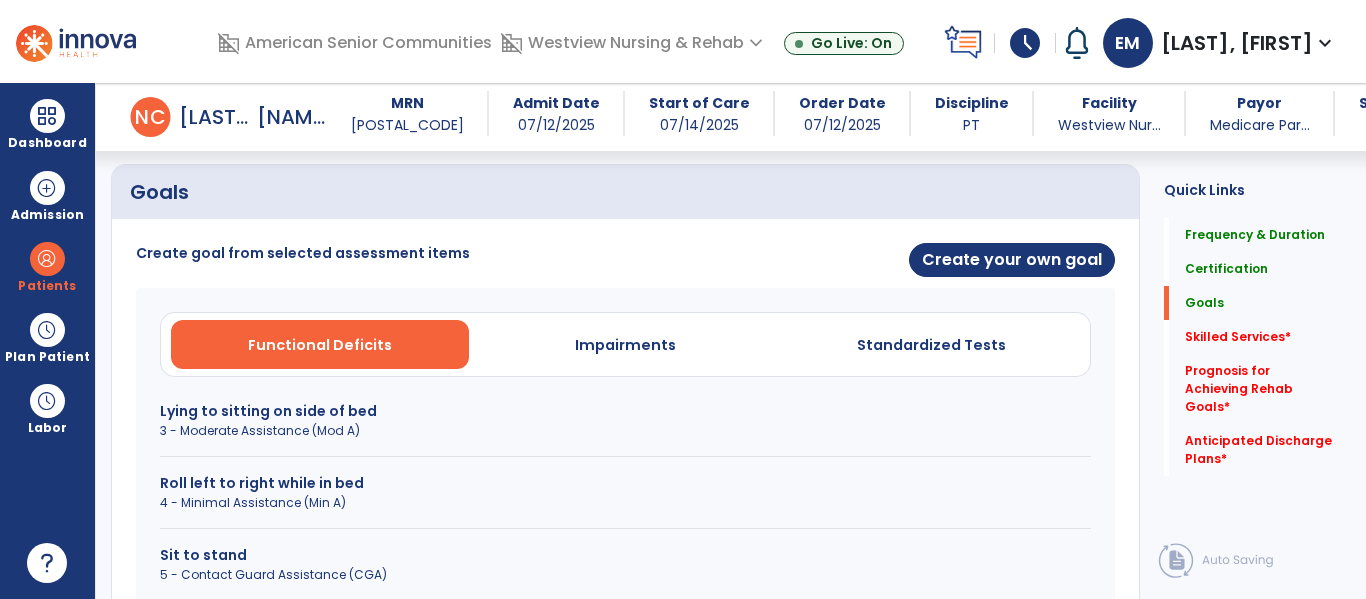 scroll, scrollTop: 450, scrollLeft: 0, axis: vertical 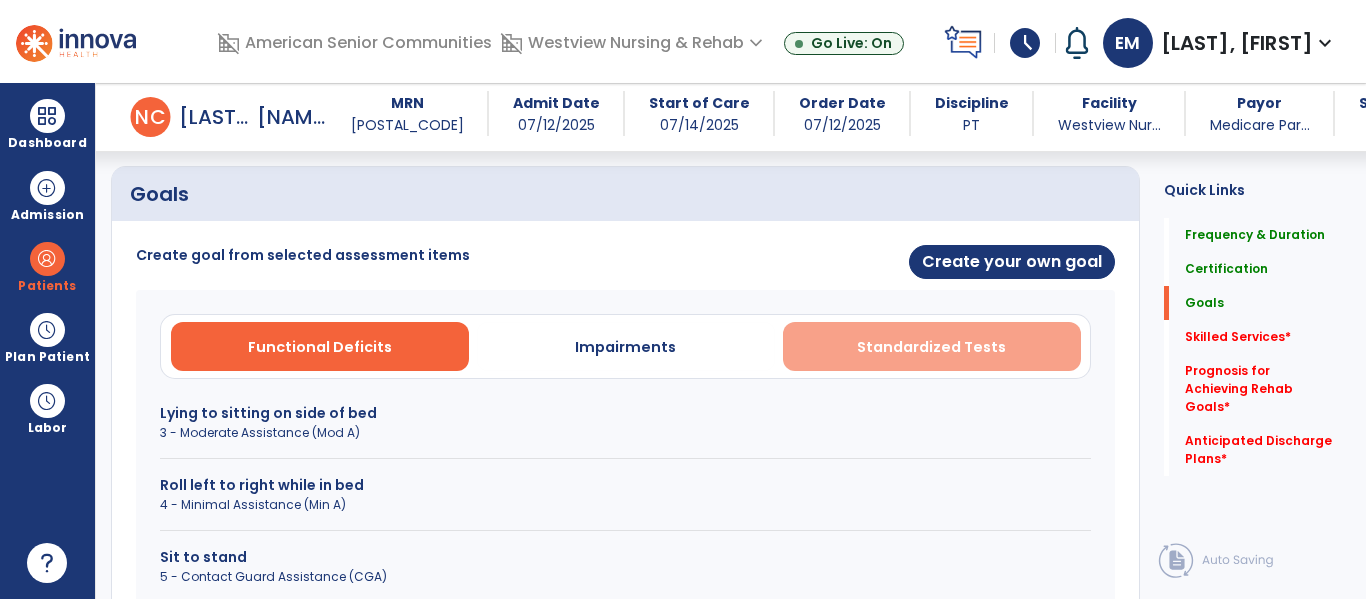 click on "Standardized Tests" at bounding box center (931, 347) 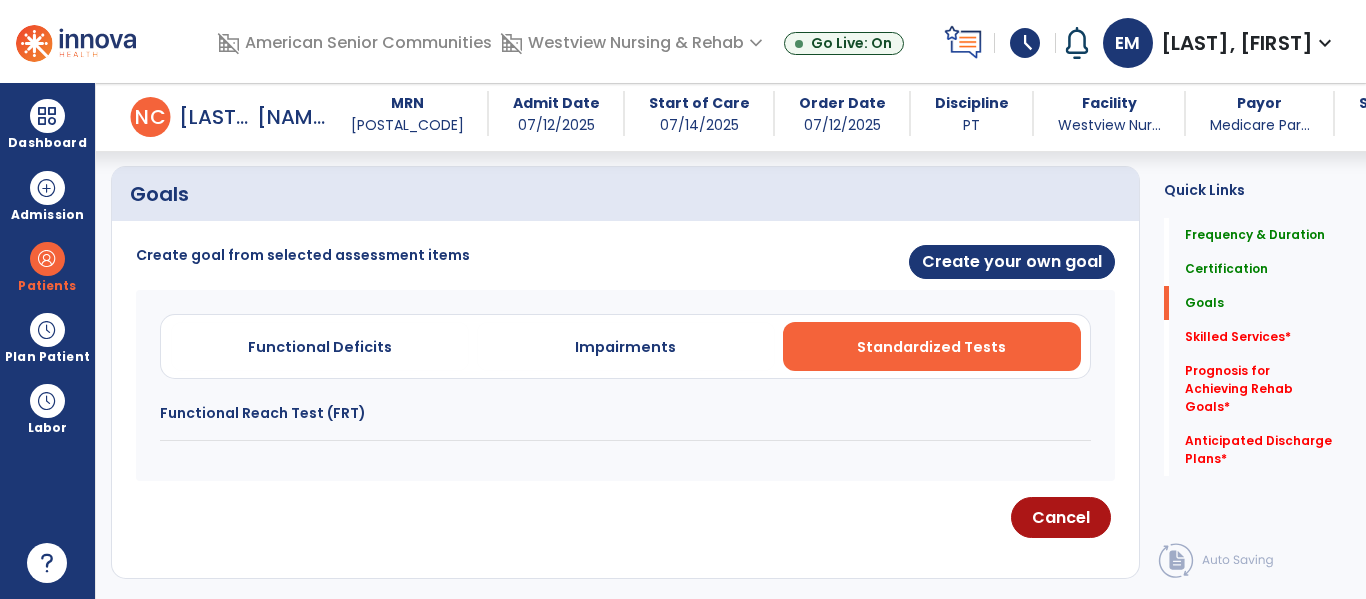 click on "Functional Reach Test (FRT)" at bounding box center [625, 413] 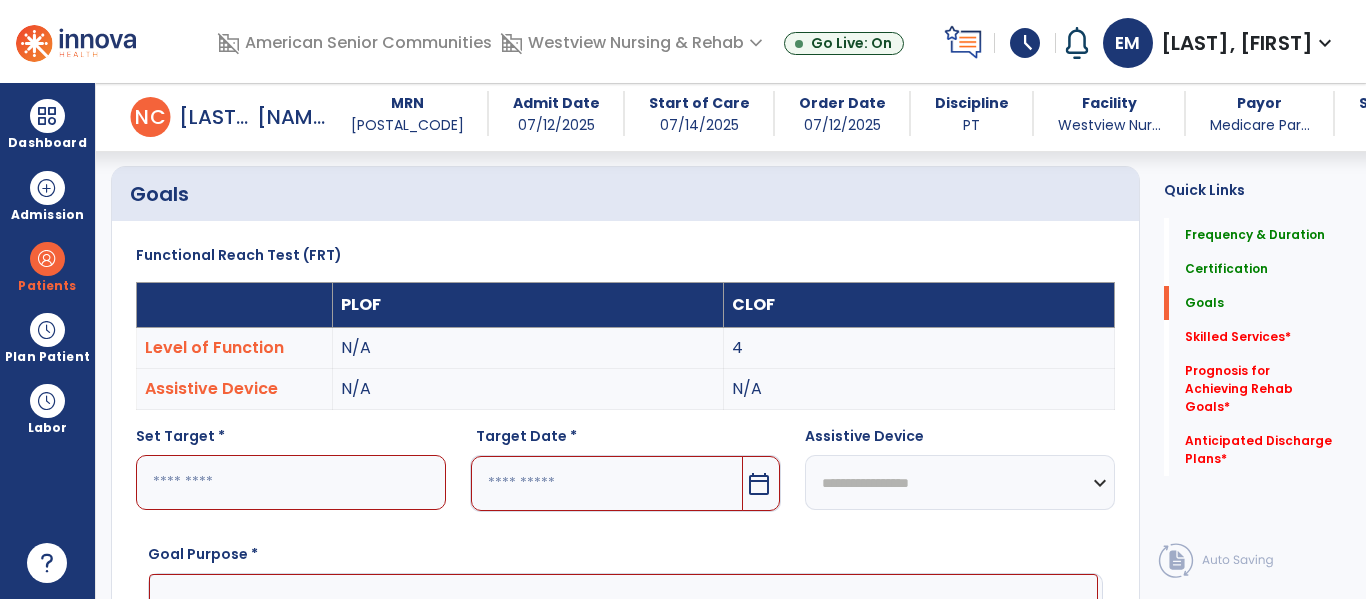 click at bounding box center (291, 482) 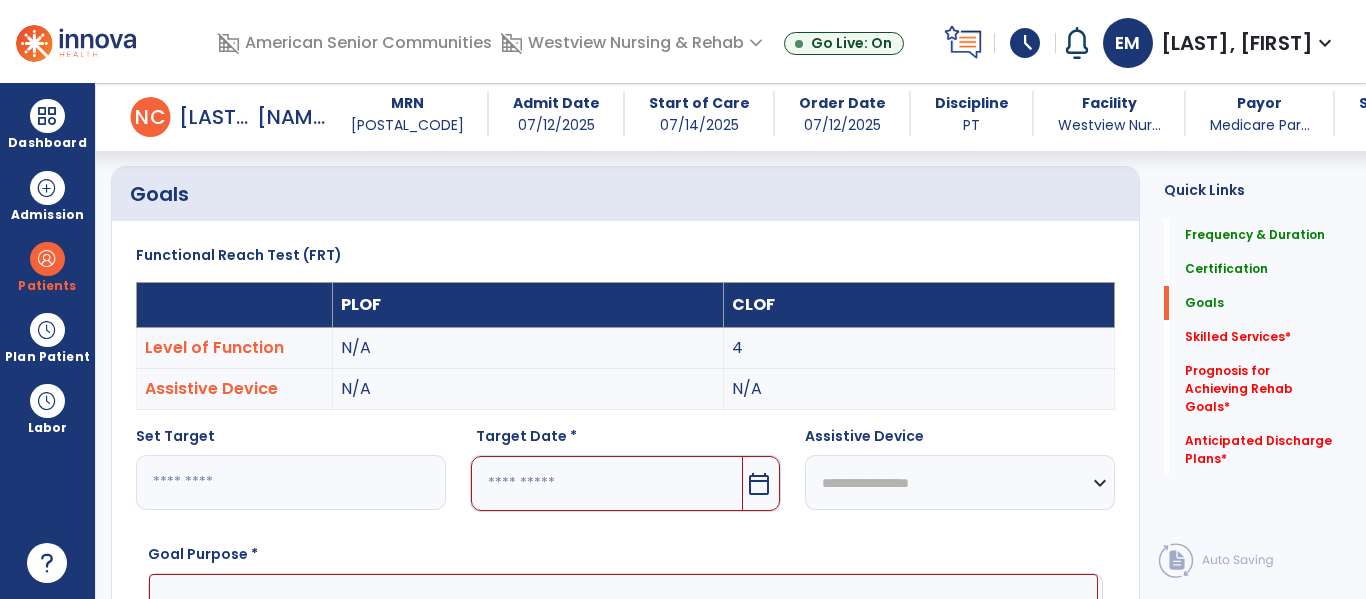 type on "**" 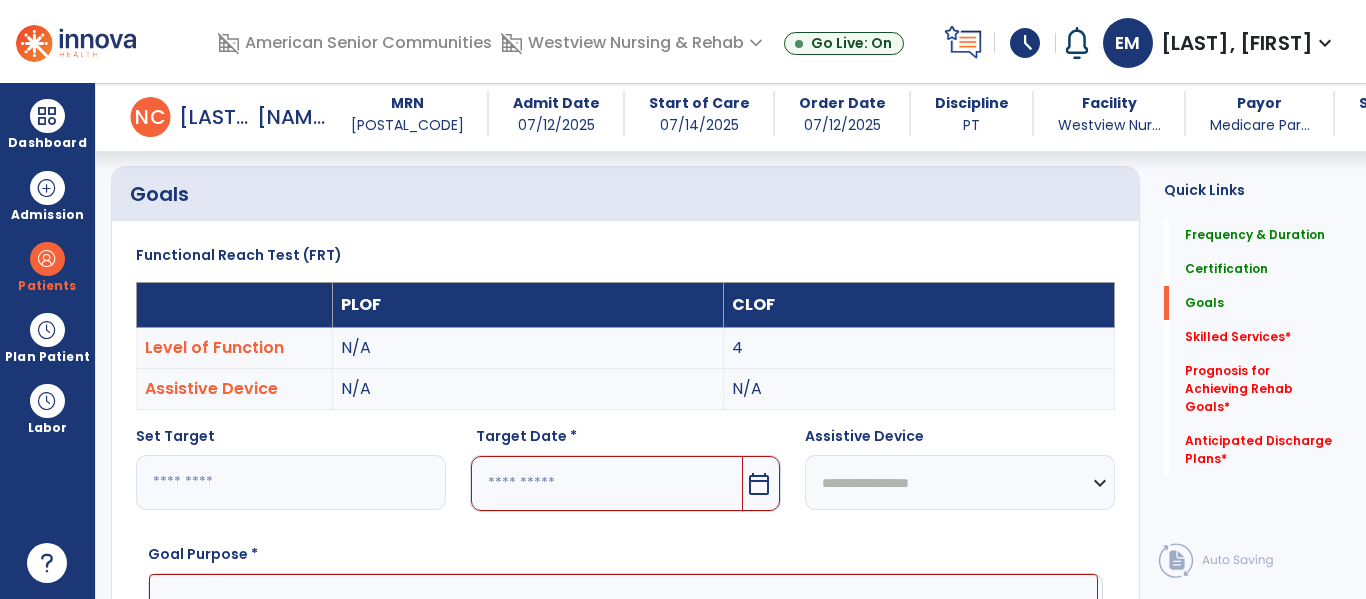 click on "calendar_today" at bounding box center [759, 484] 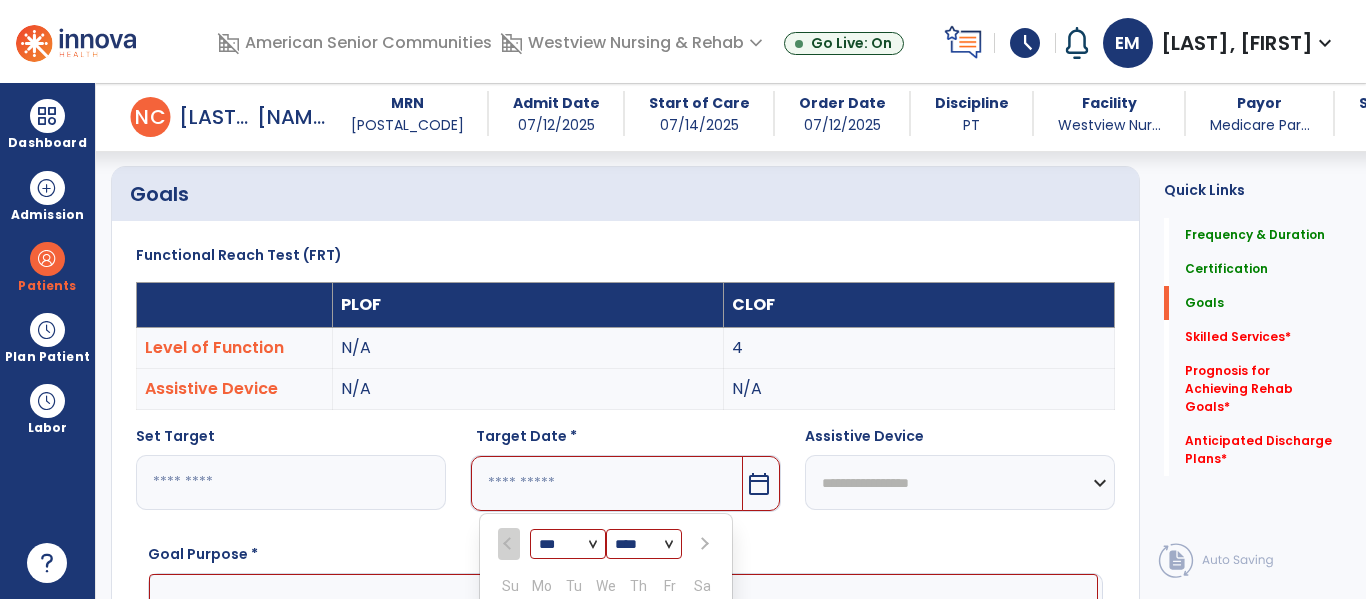 scroll, scrollTop: 792, scrollLeft: 0, axis: vertical 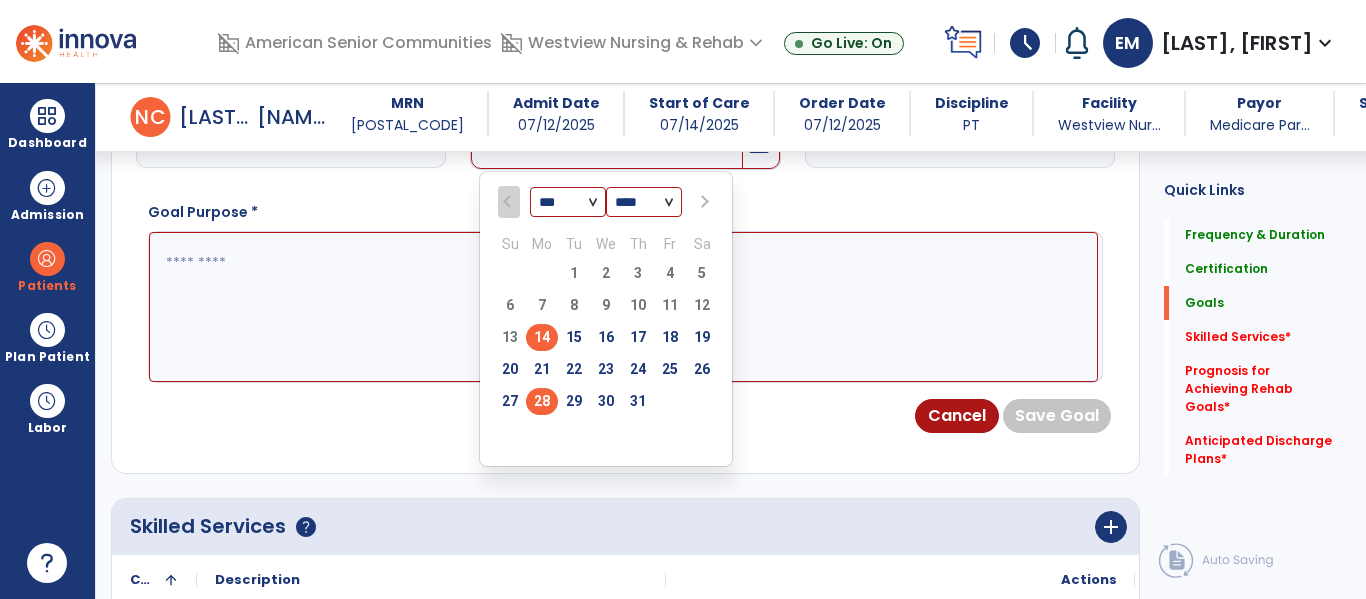 click on "28" at bounding box center (542, 401) 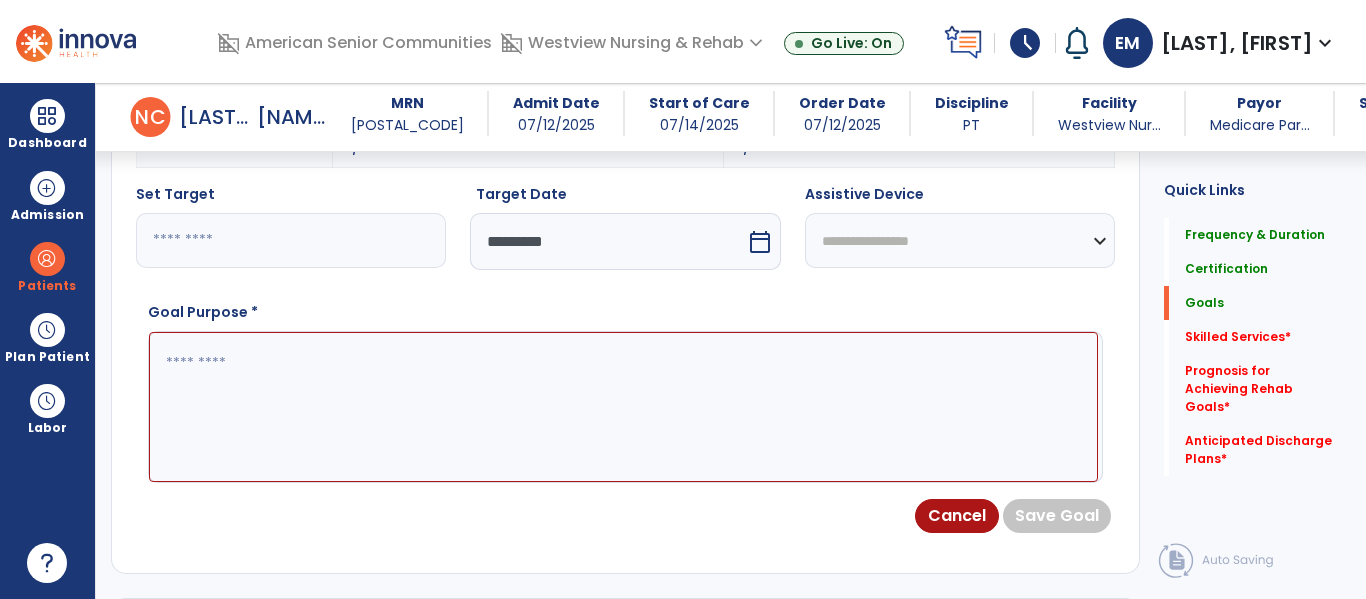 scroll, scrollTop: 683, scrollLeft: 0, axis: vertical 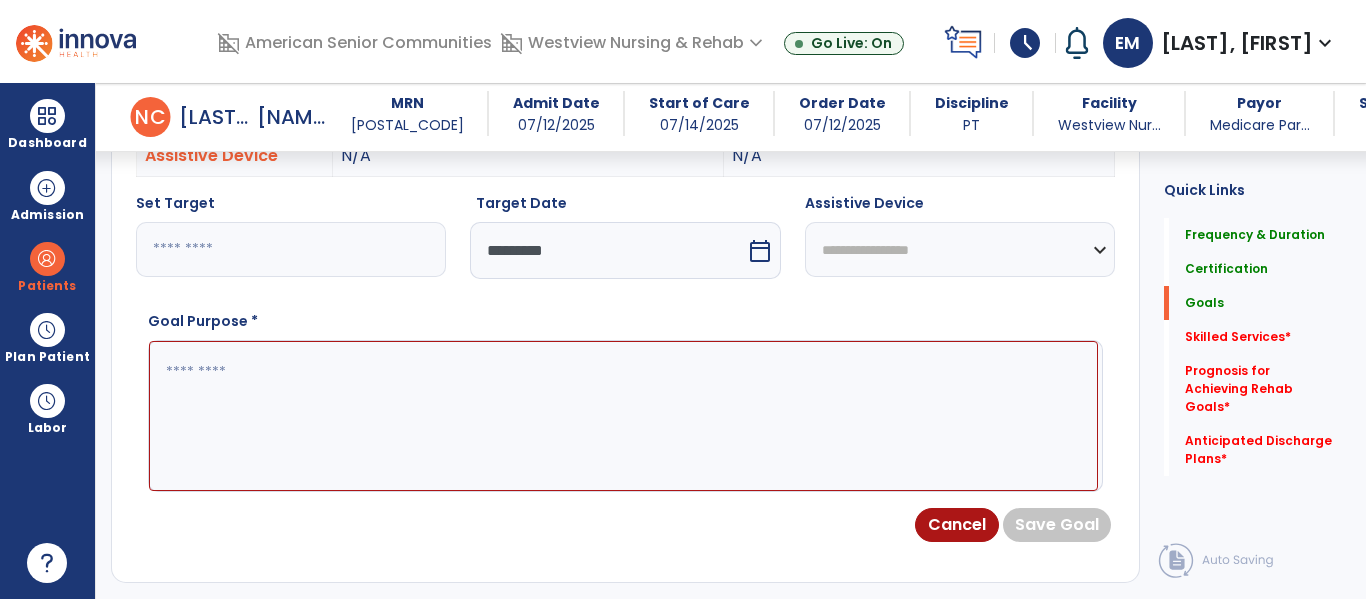 click on "**********" at bounding box center [960, 249] 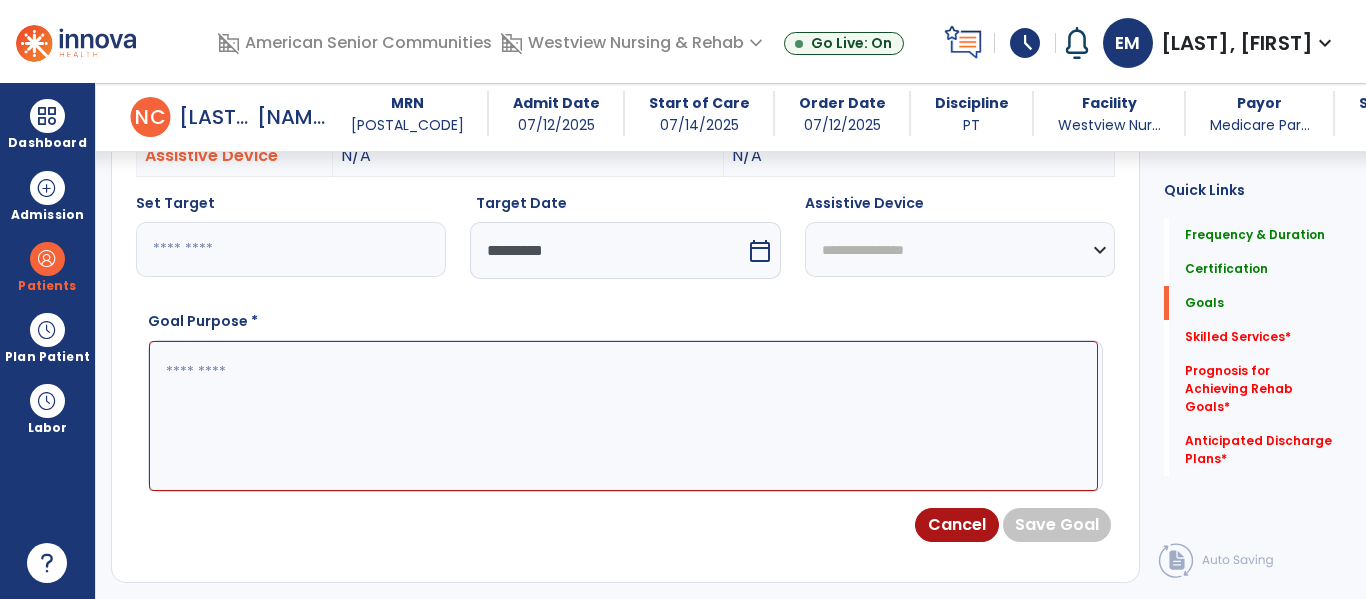 click on "**********" at bounding box center [960, 249] 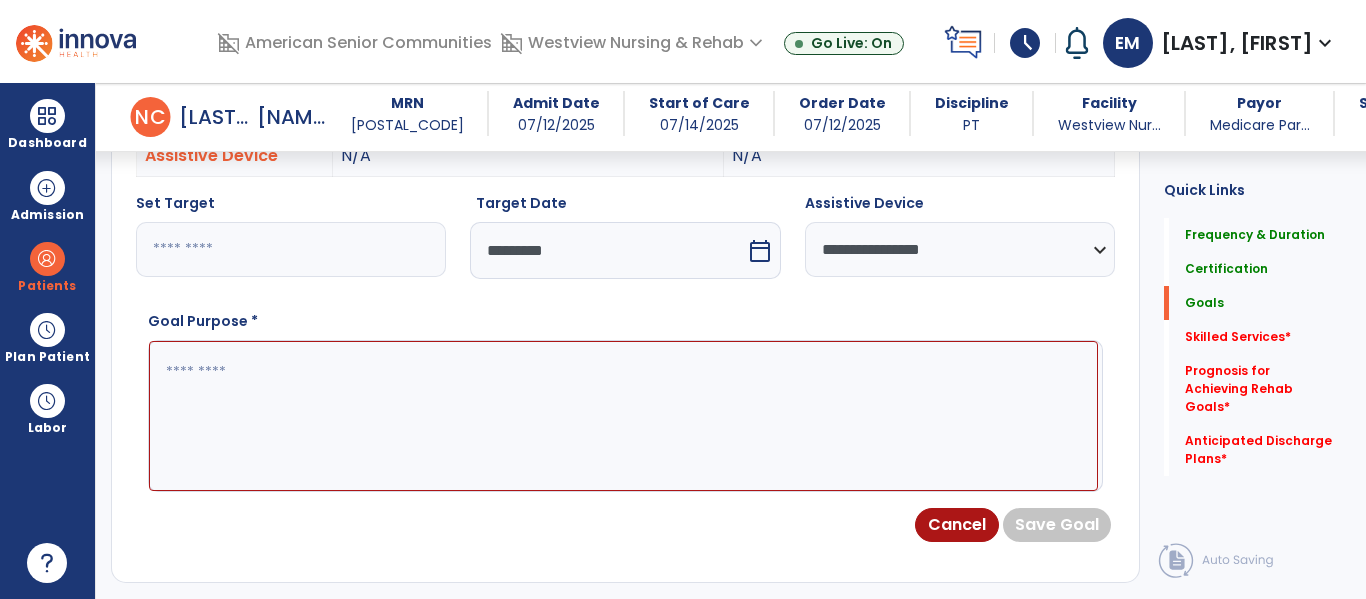 click at bounding box center [623, 416] 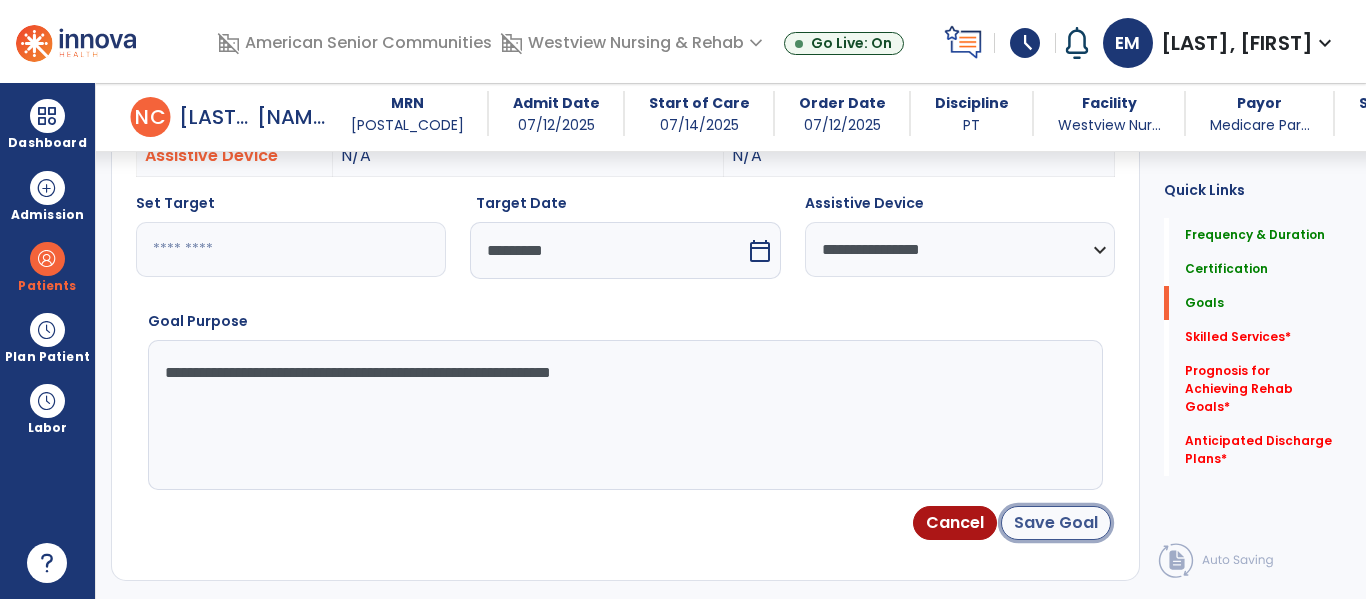 click on "Save Goal" at bounding box center [1056, 523] 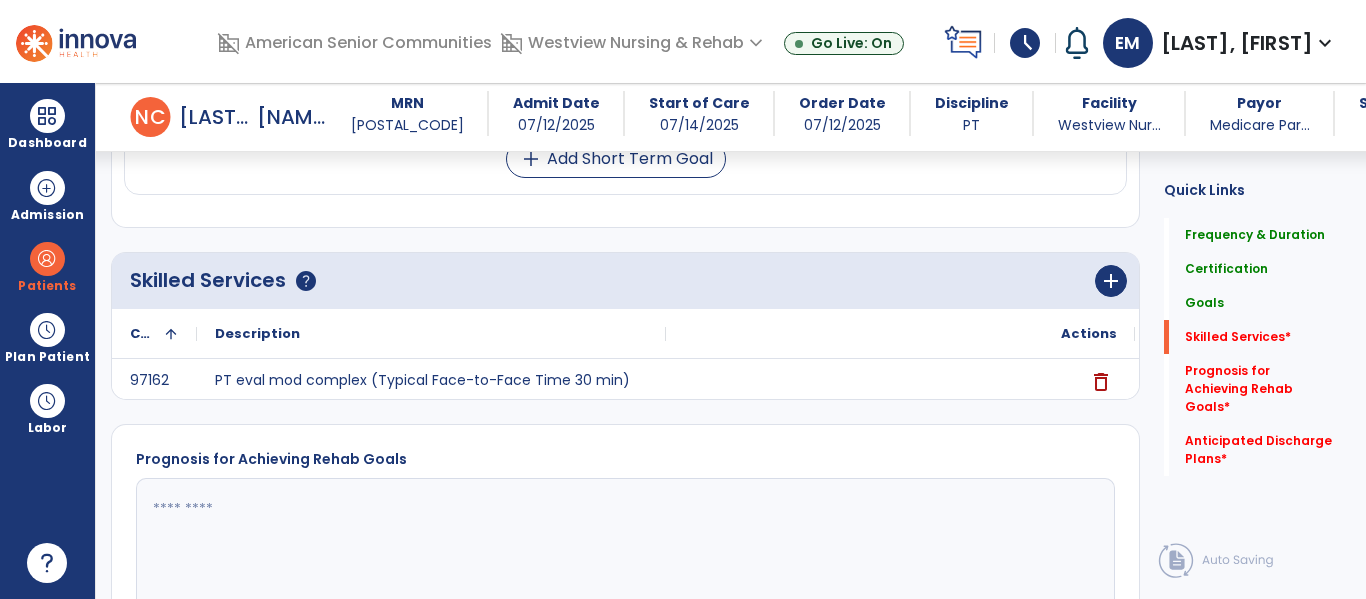 scroll, scrollTop: 1876, scrollLeft: 0, axis: vertical 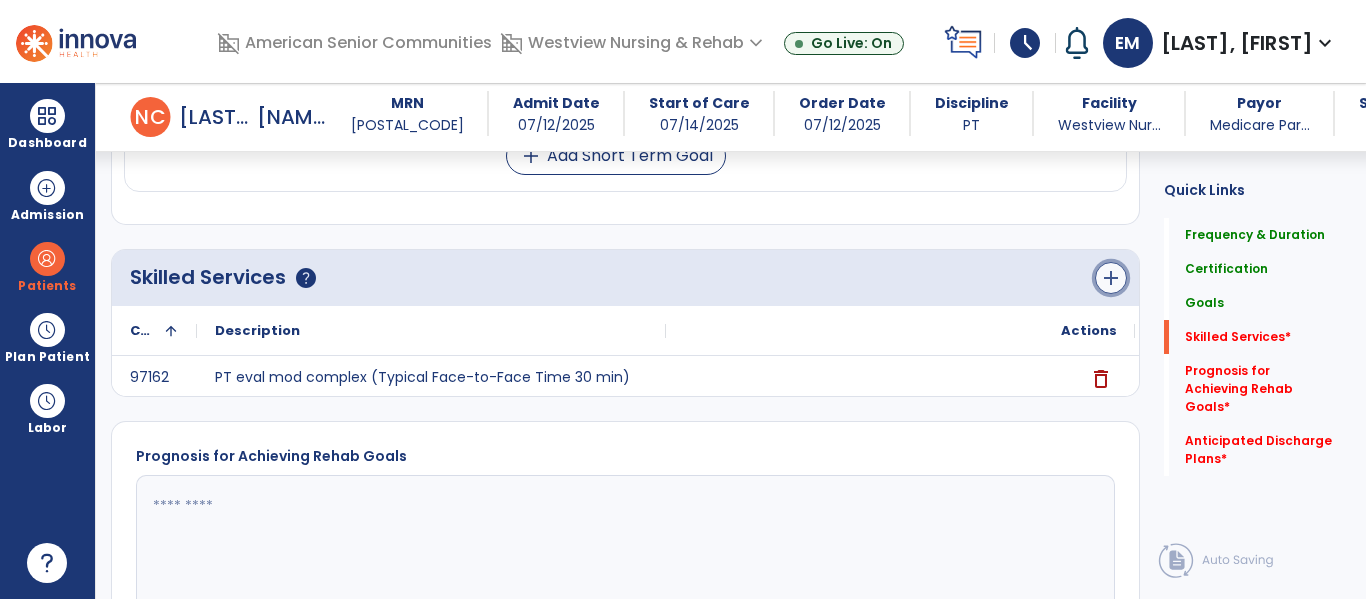 click on "add" 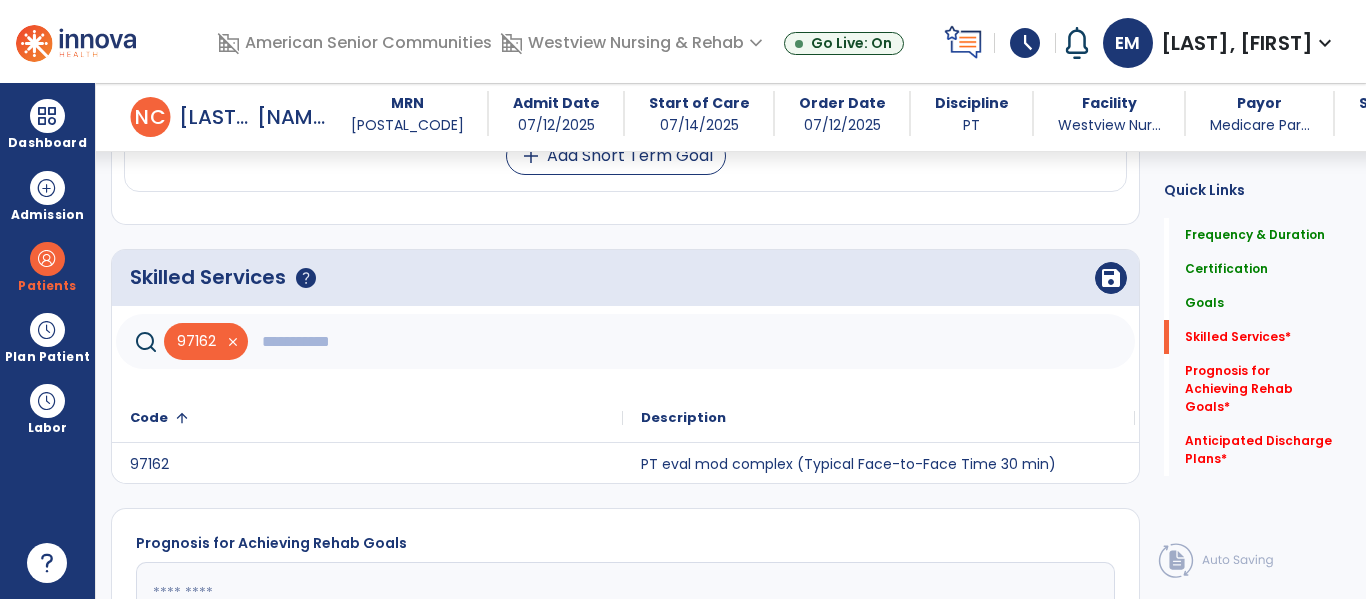 click 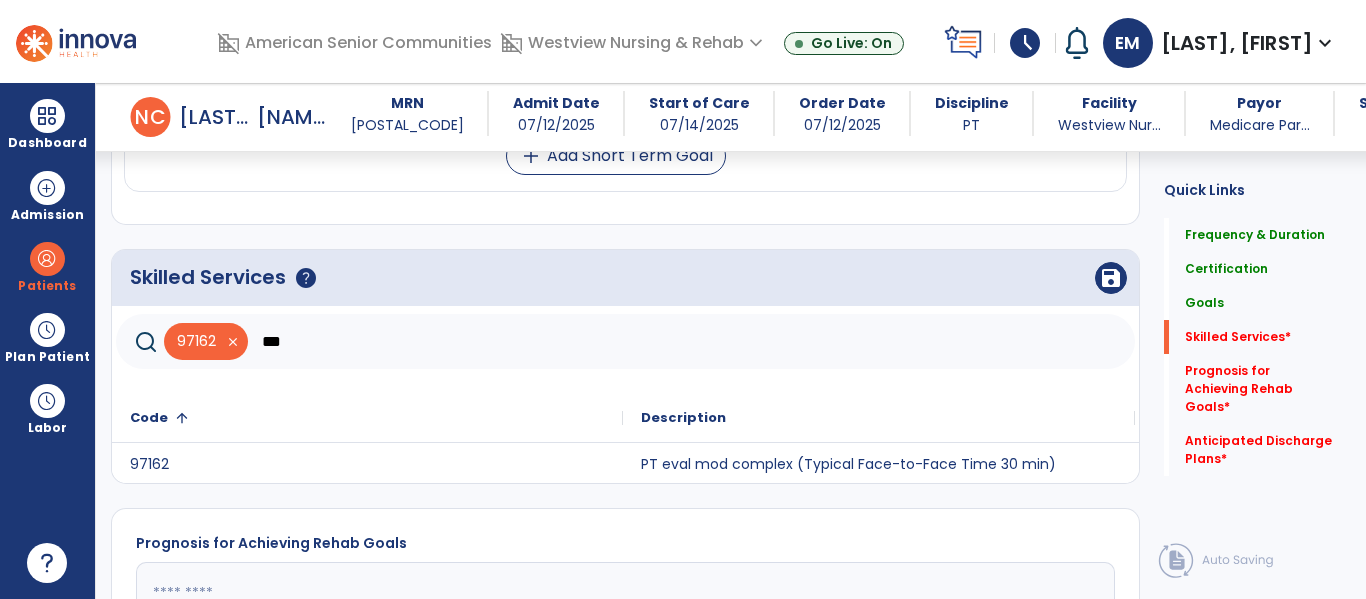 type on "***" 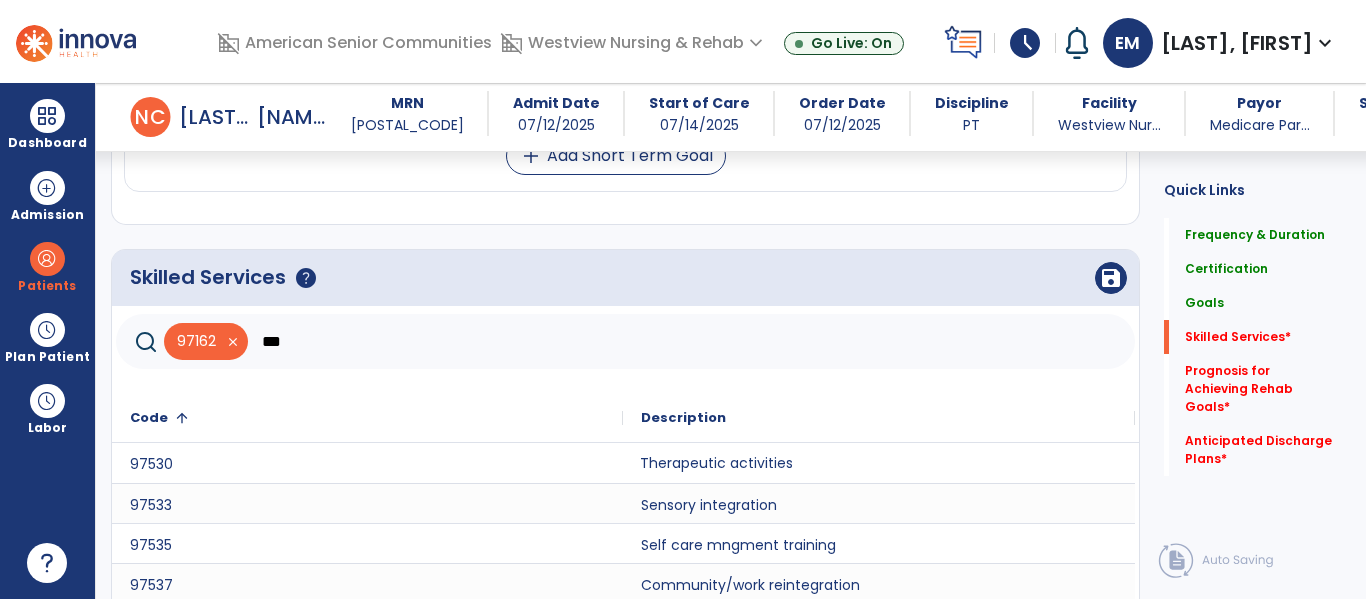 click on "Therapeutic activities" 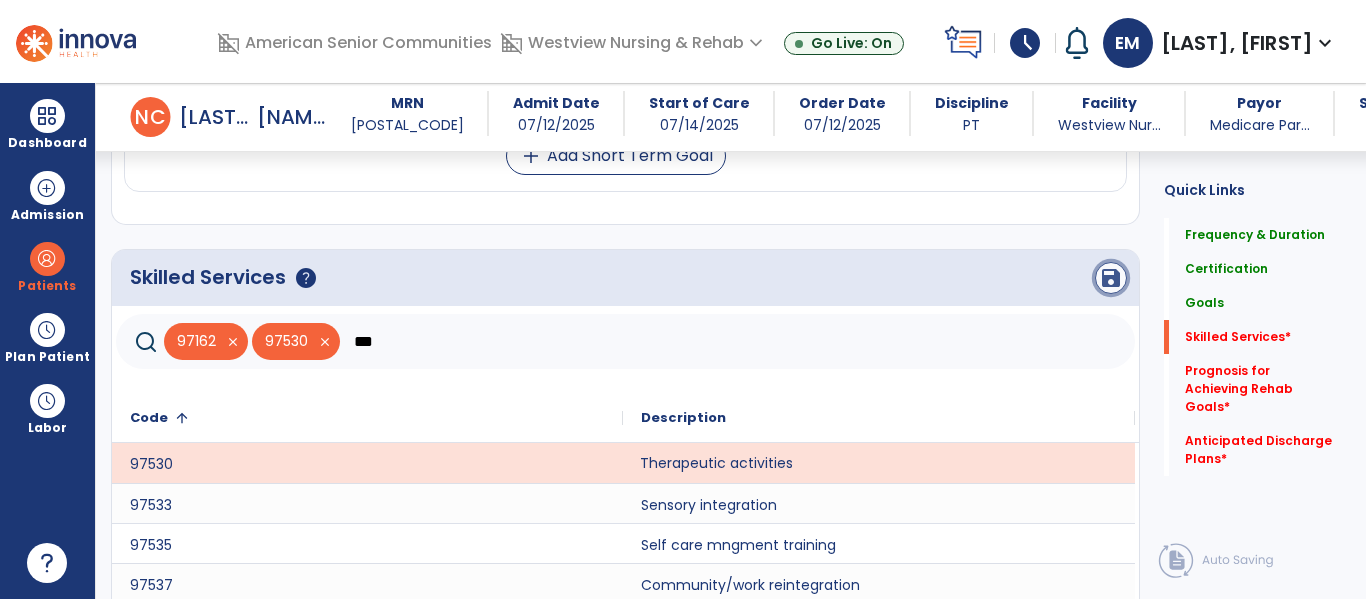 click on "save" 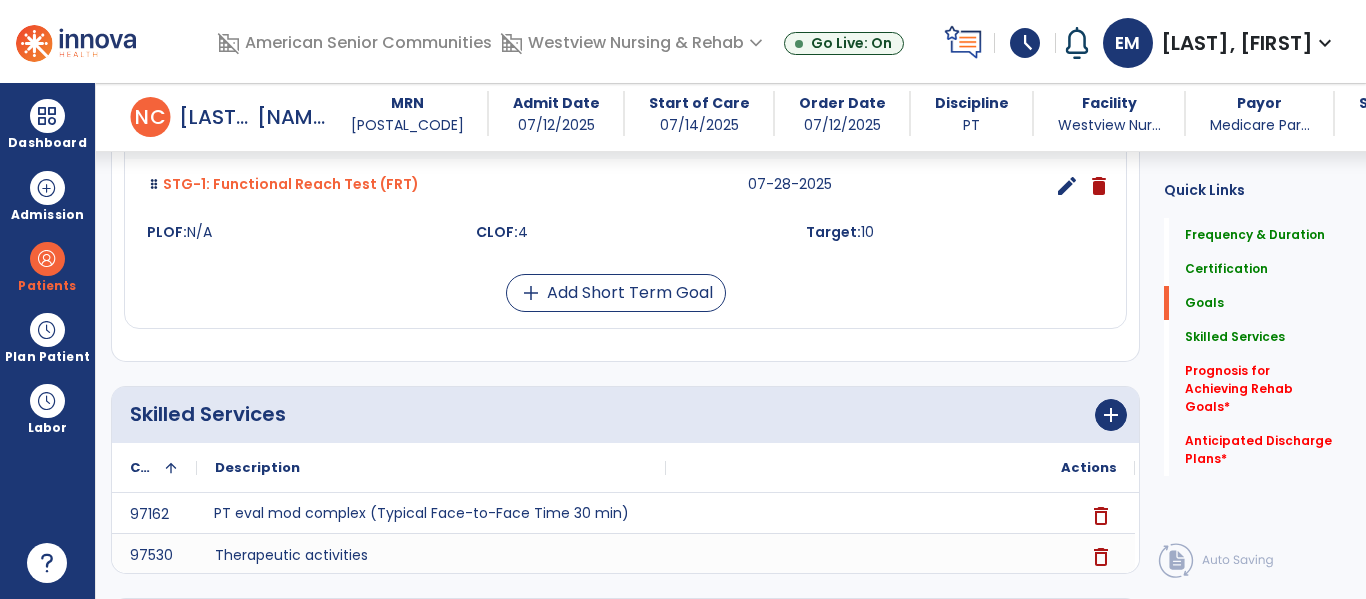 scroll, scrollTop: 1765, scrollLeft: 0, axis: vertical 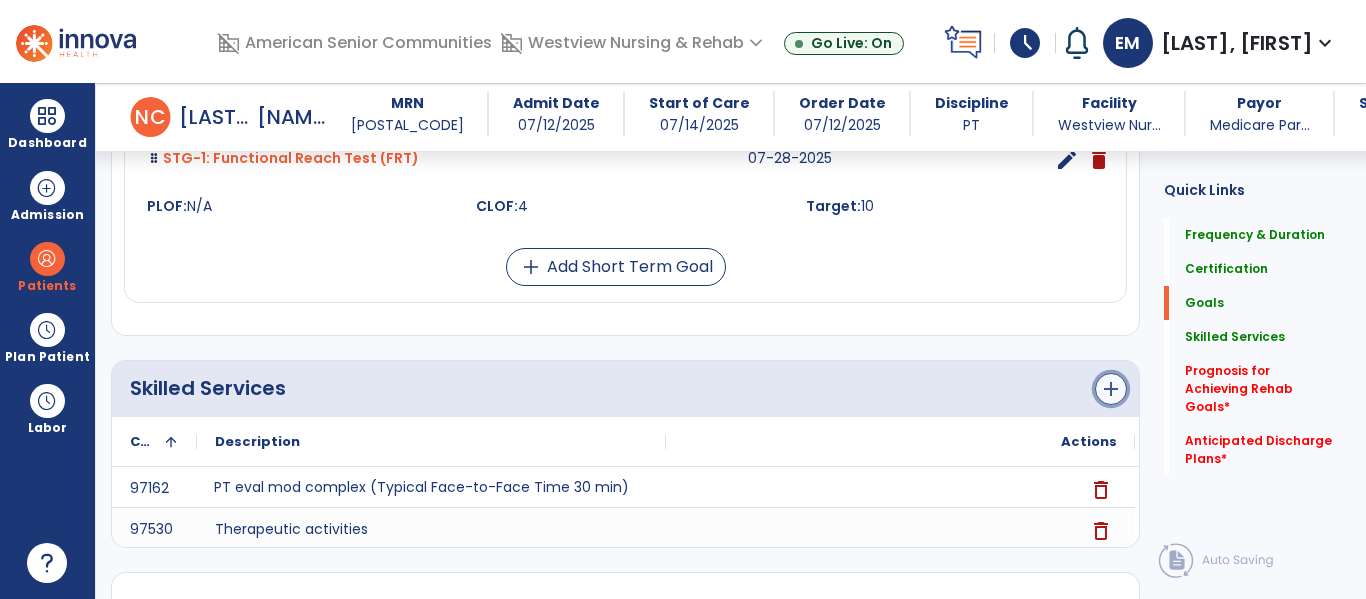 click on "add" 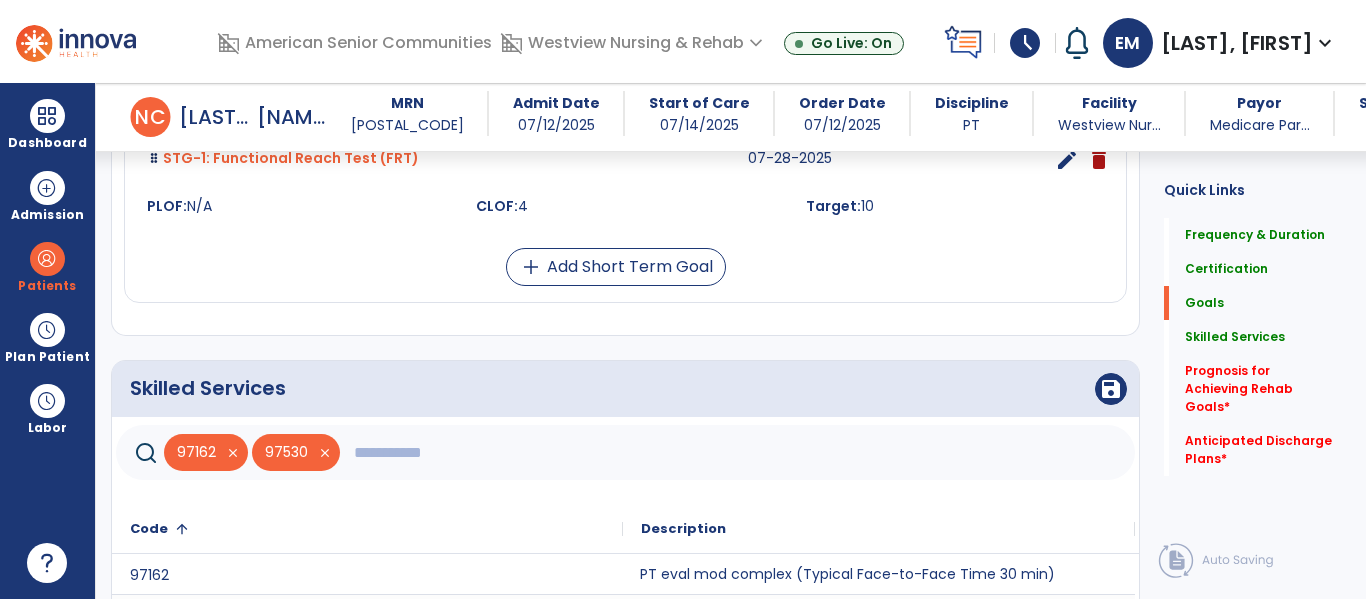 click 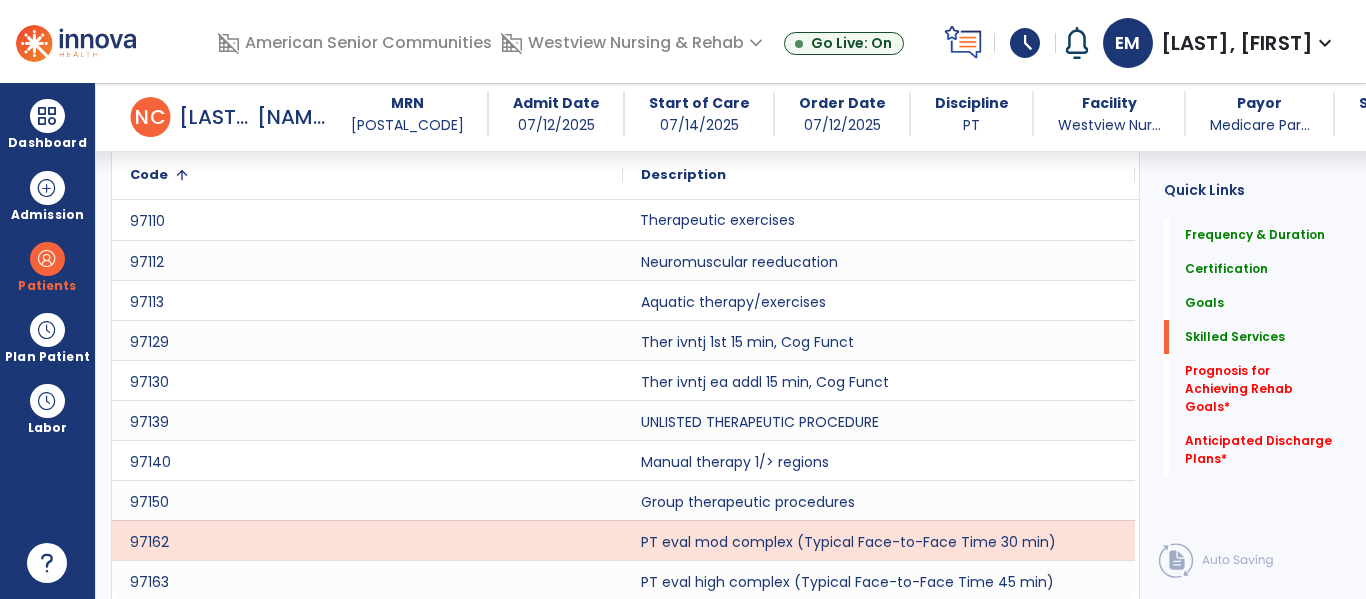 scroll, scrollTop: 2116, scrollLeft: 0, axis: vertical 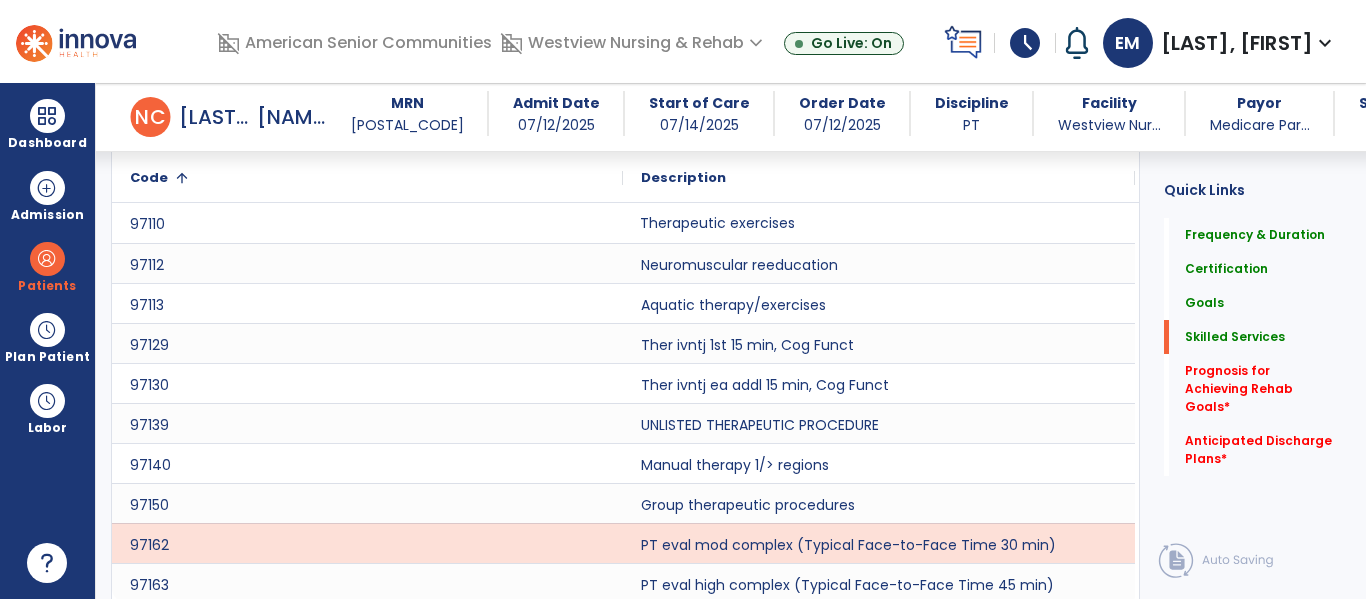type on "***" 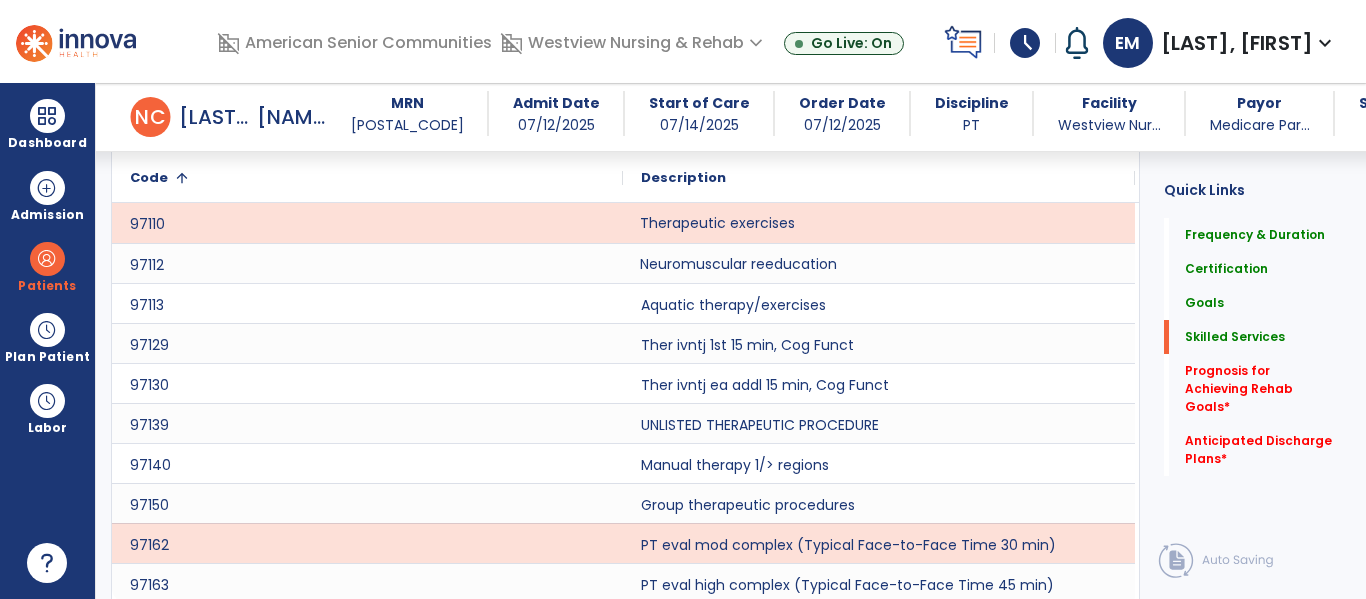 click on "Neuromuscular reeducation" 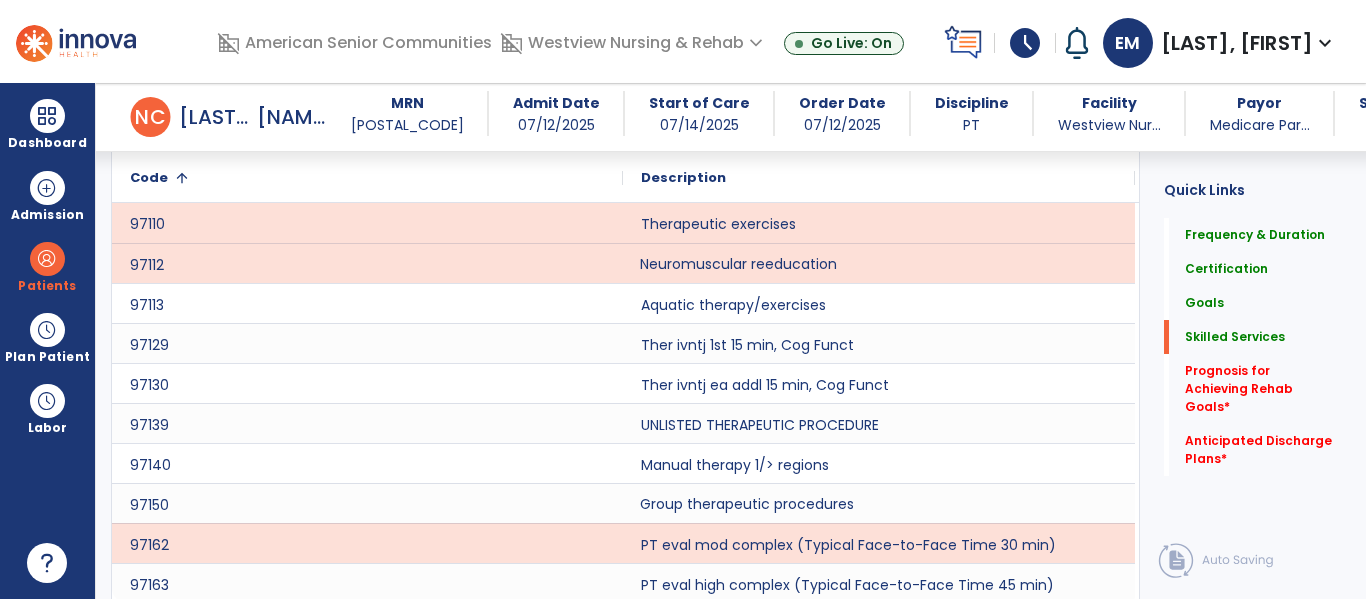 click on "Group therapeutic procedures" 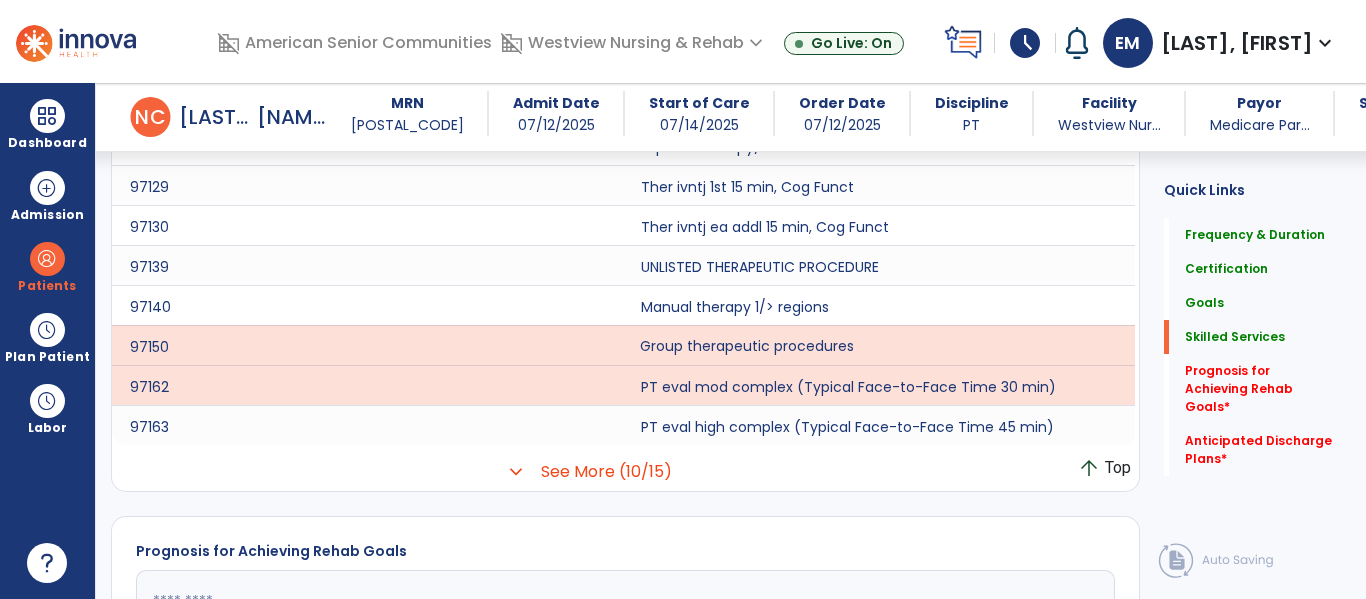 scroll, scrollTop: 2277, scrollLeft: 0, axis: vertical 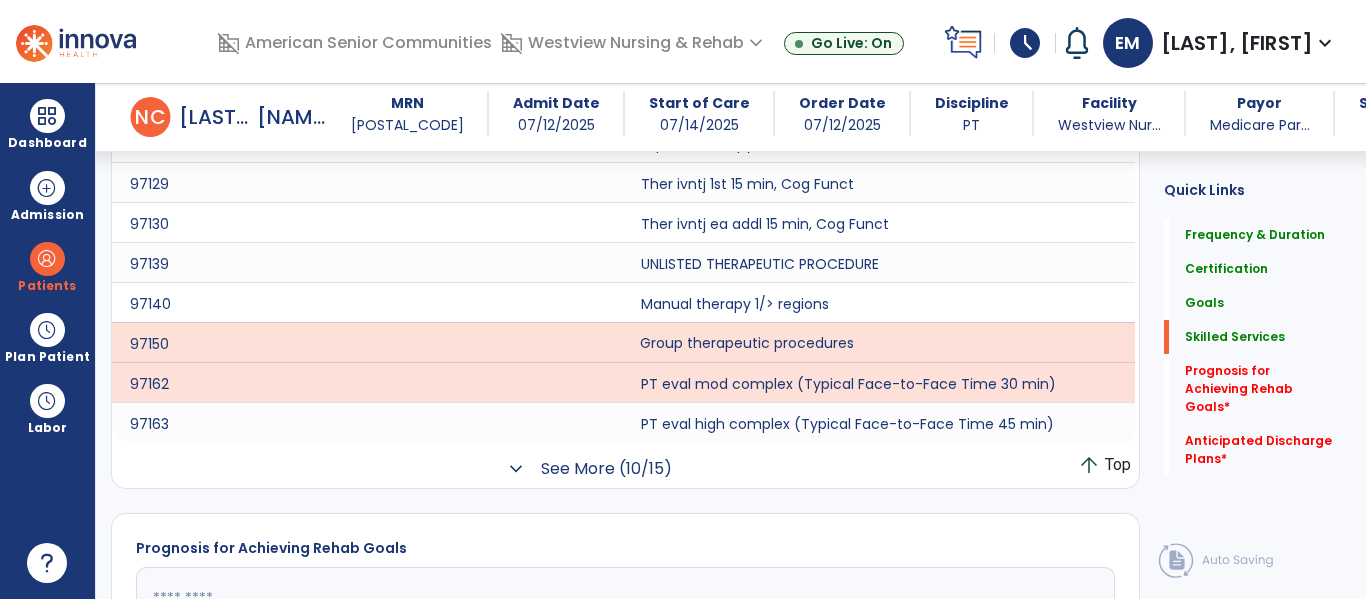 click on "See More (10/15)" 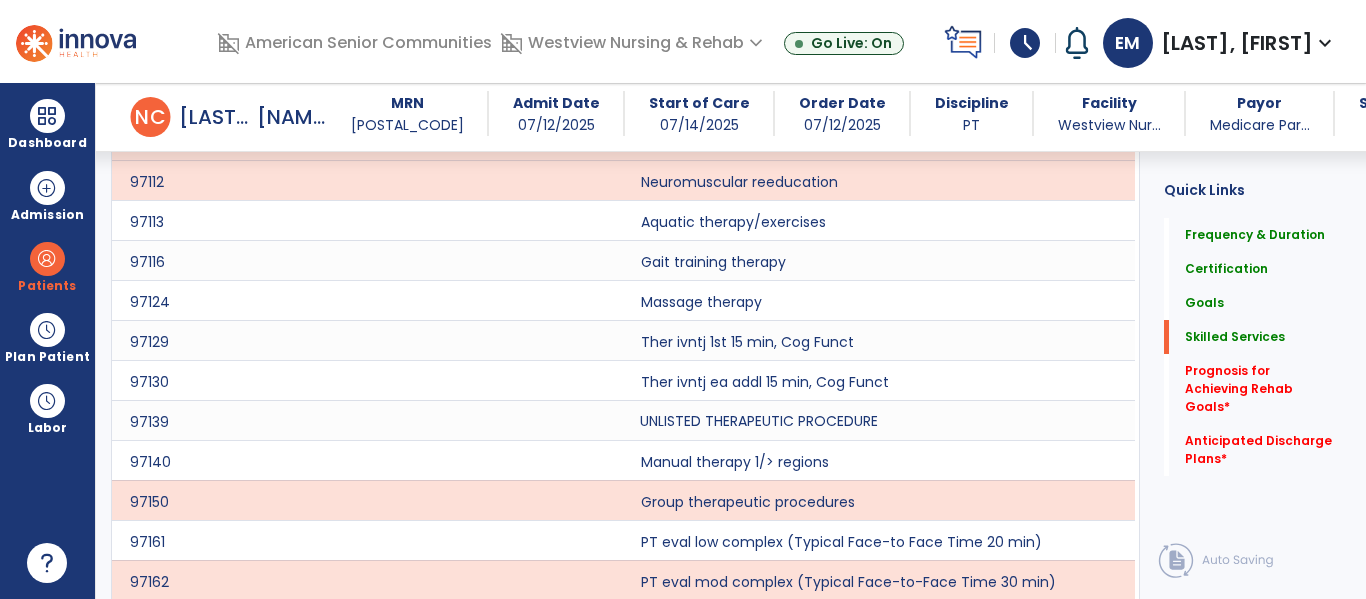 scroll, scrollTop: 2203, scrollLeft: 0, axis: vertical 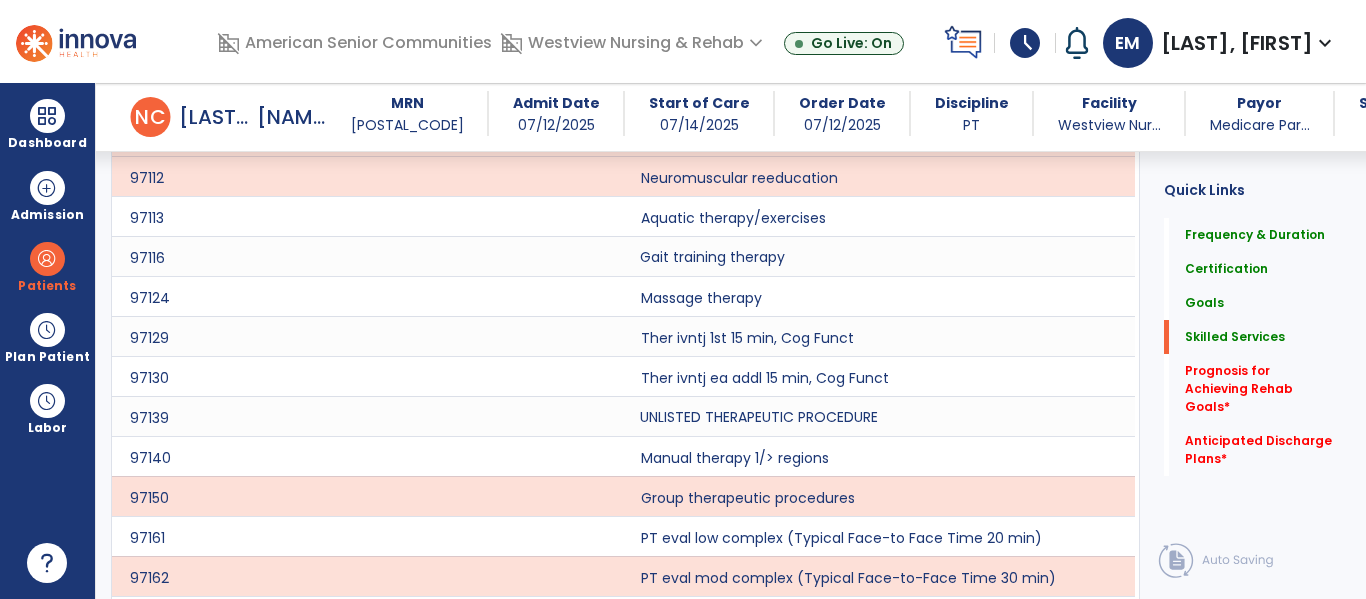 click on "Gait training therapy" 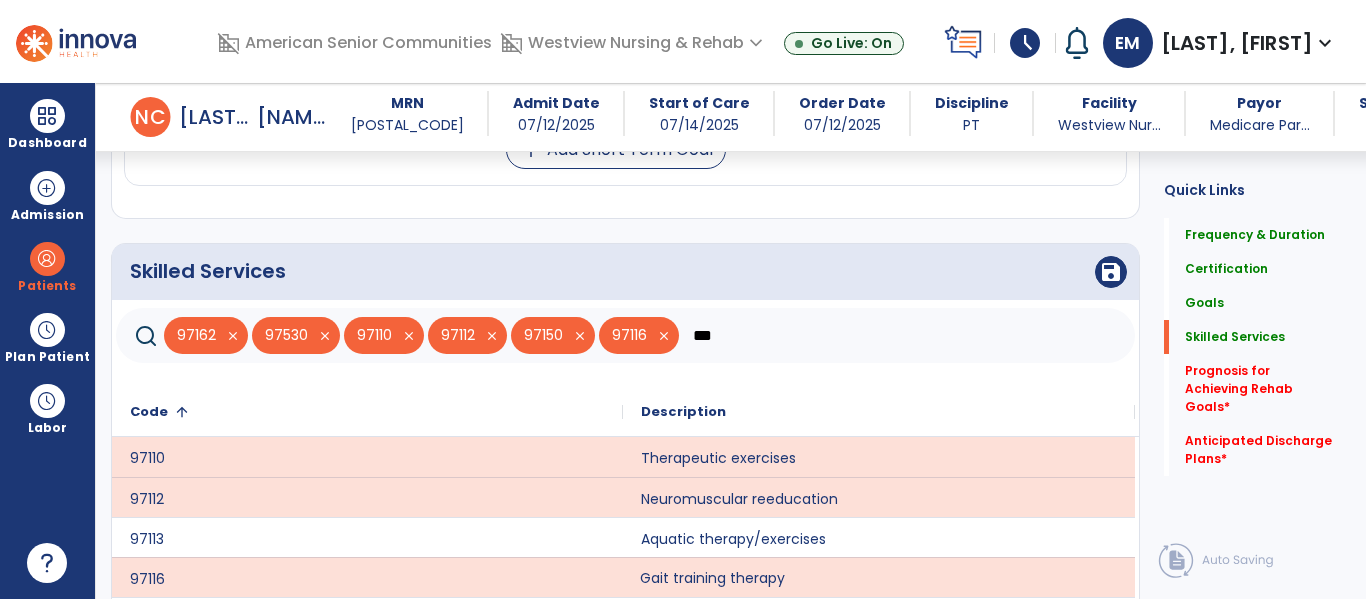 scroll, scrollTop: 1879, scrollLeft: 0, axis: vertical 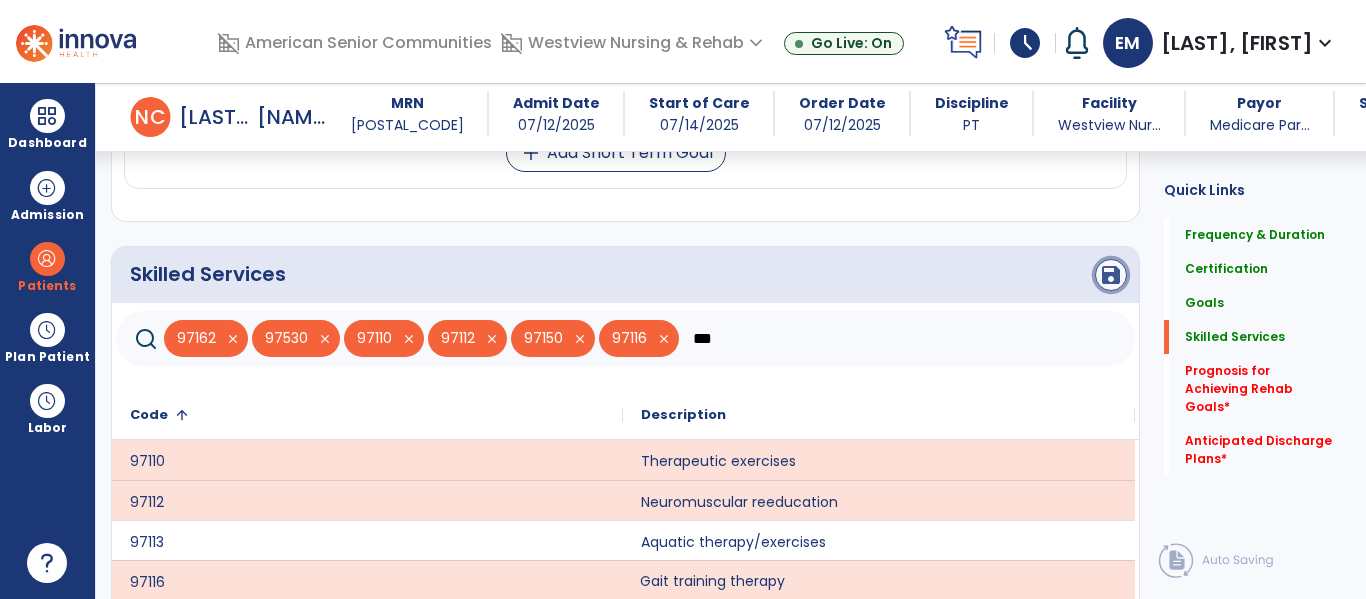 click on "save" 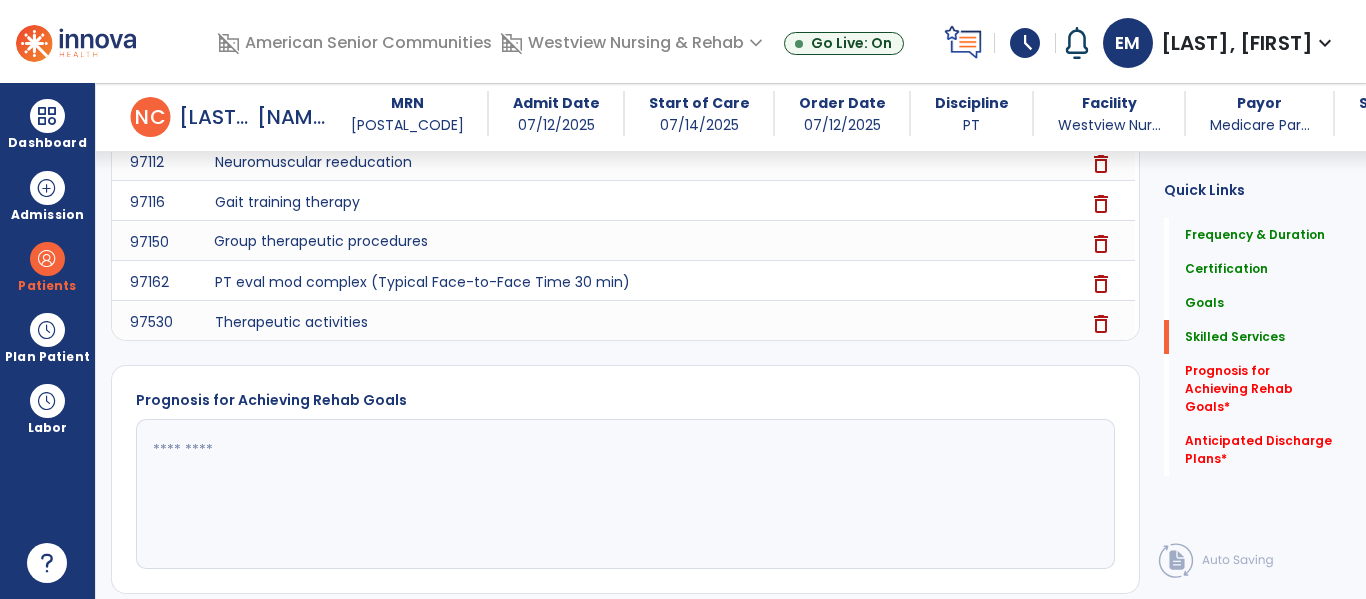 scroll, scrollTop: 2133, scrollLeft: 0, axis: vertical 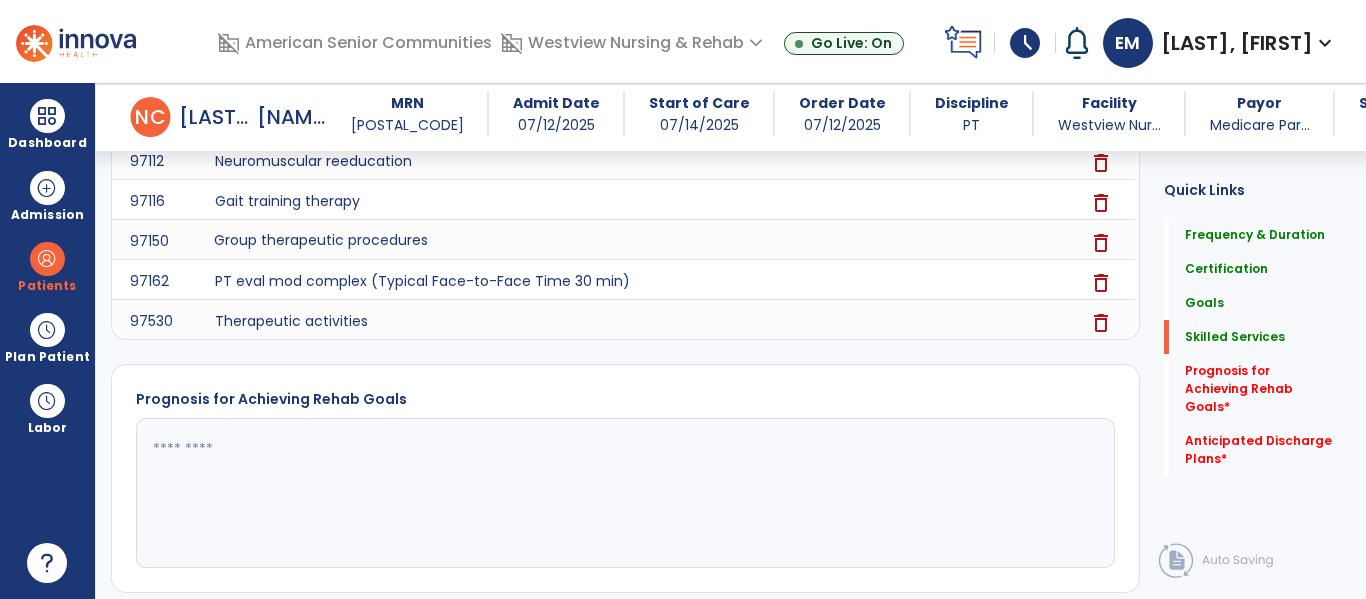 click 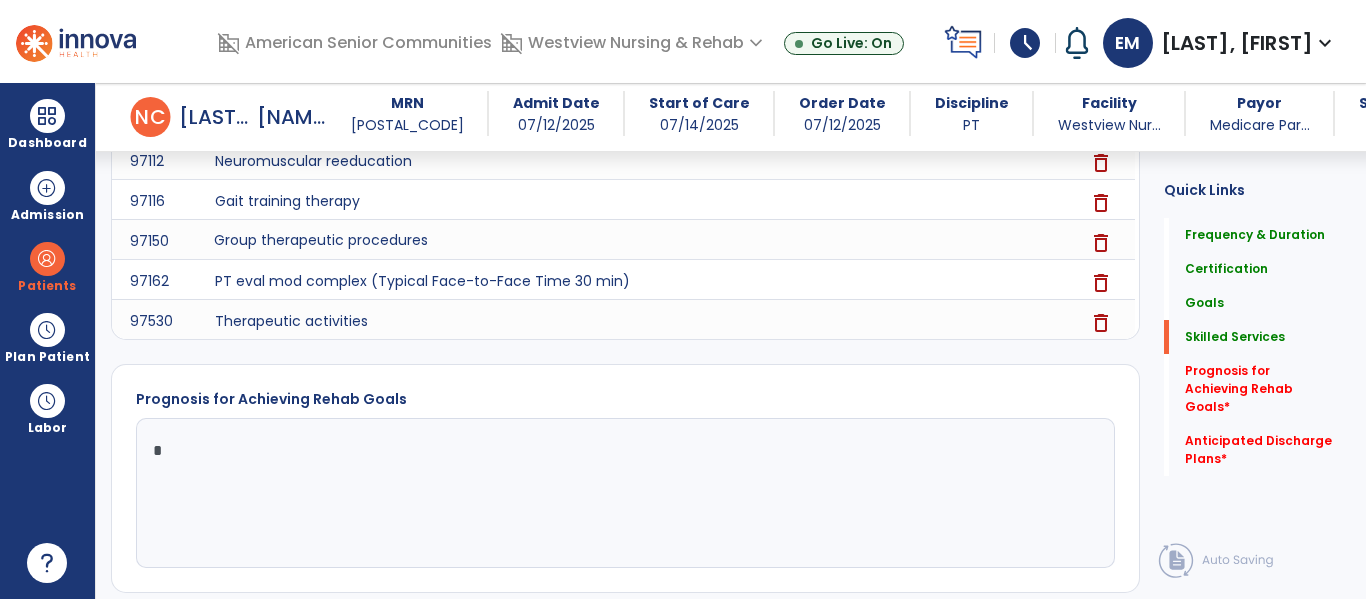 type on "**" 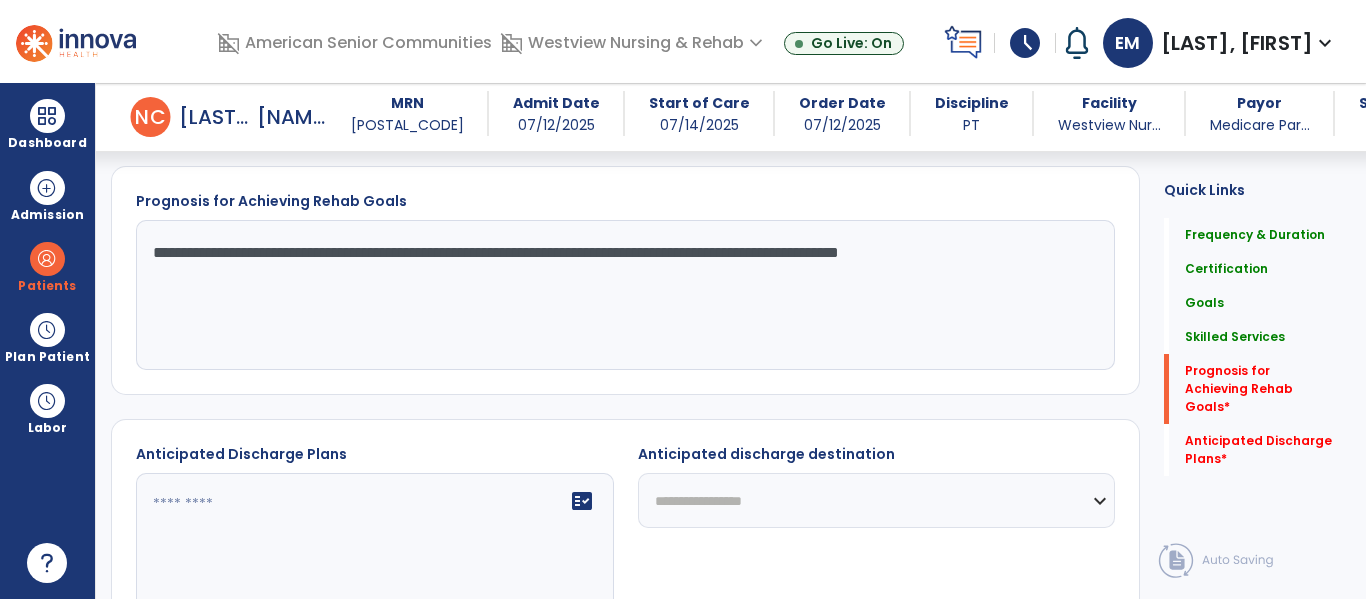 scroll, scrollTop: 2339, scrollLeft: 0, axis: vertical 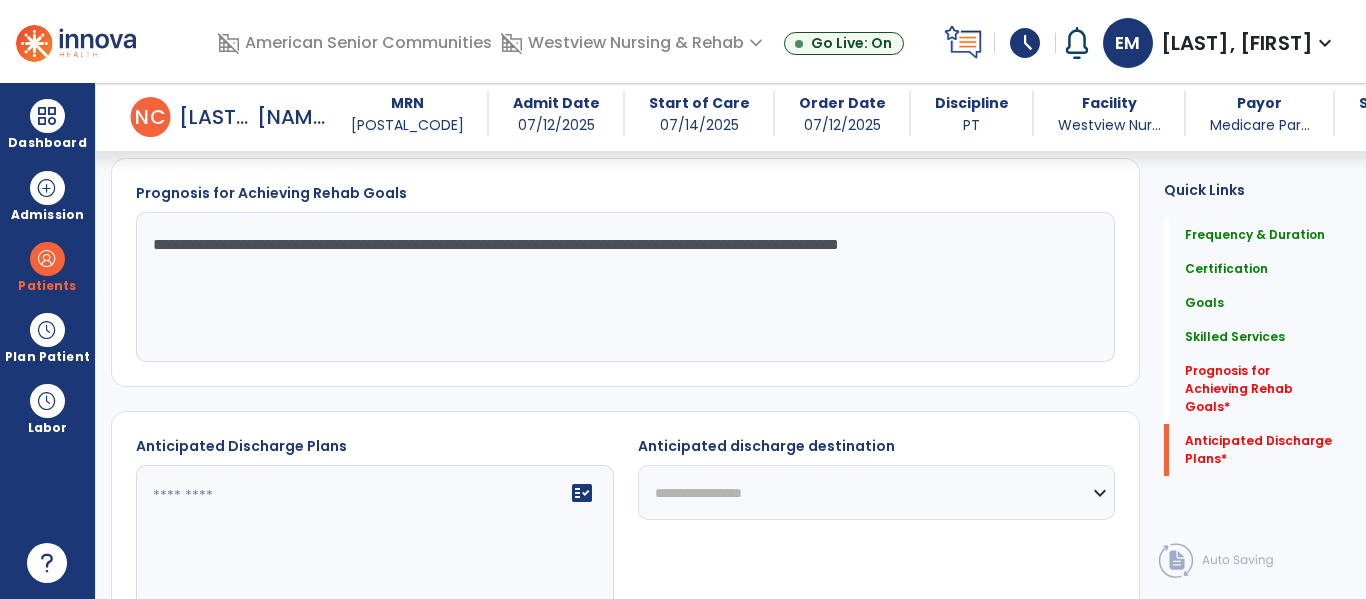 type on "**********" 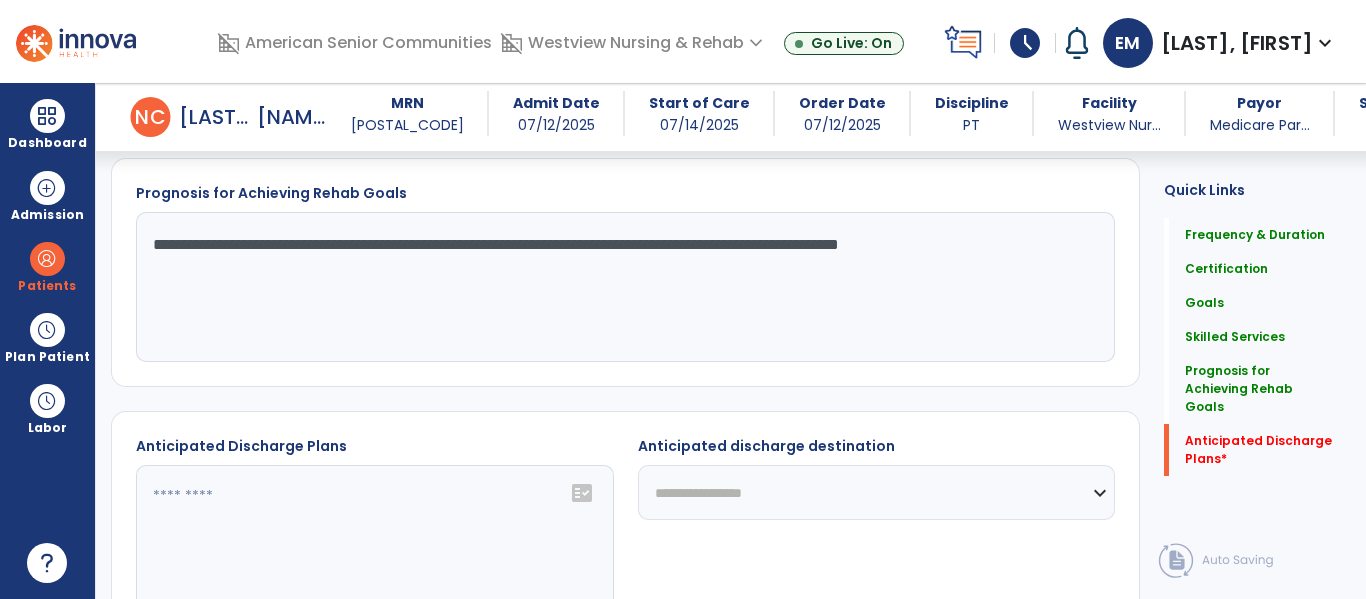 click on "fact_check" 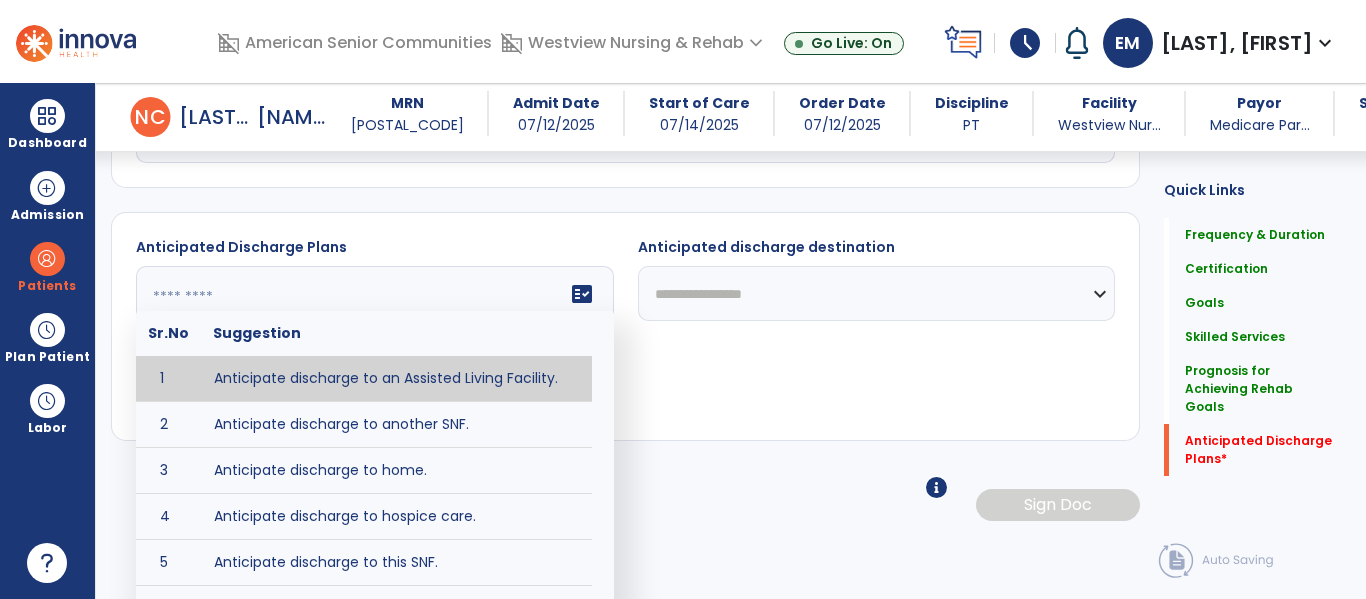 scroll, scrollTop: 2561, scrollLeft: 0, axis: vertical 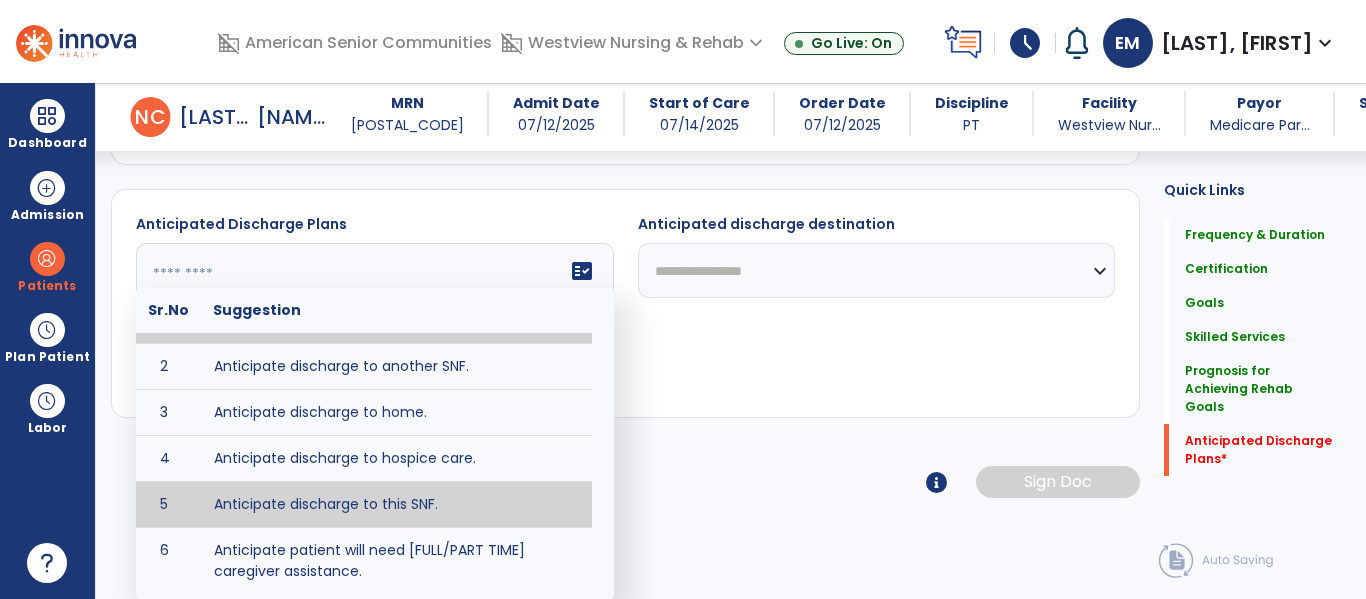 type on "**********" 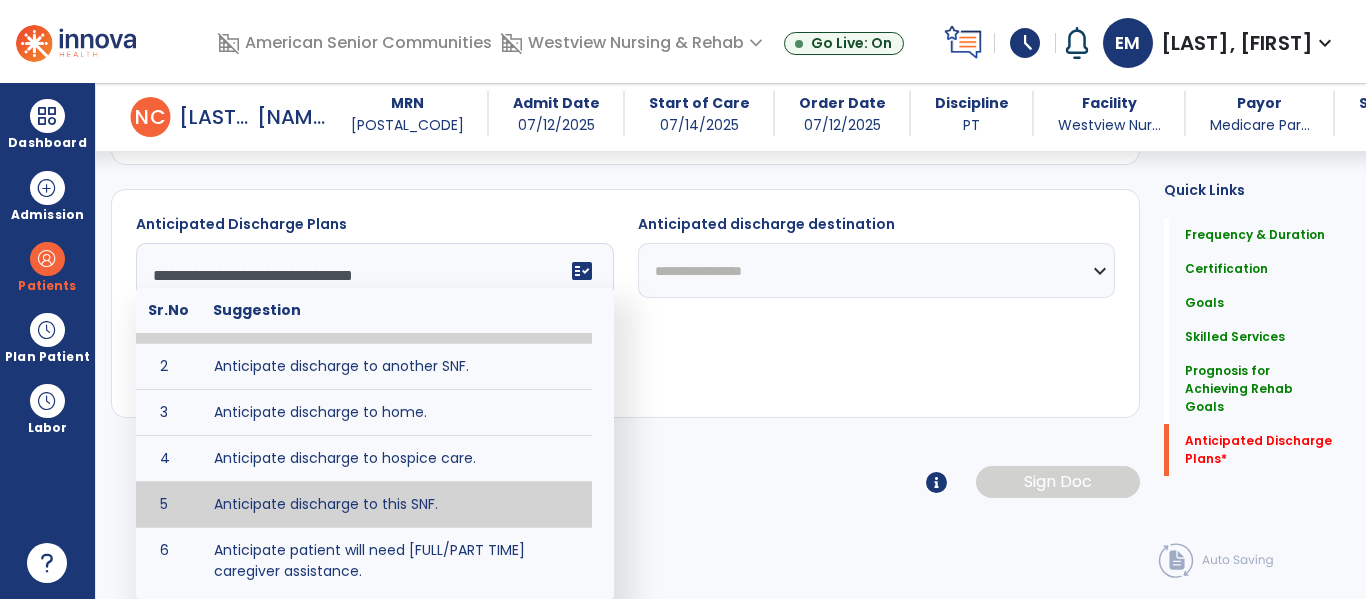 scroll, scrollTop: 2477, scrollLeft: 0, axis: vertical 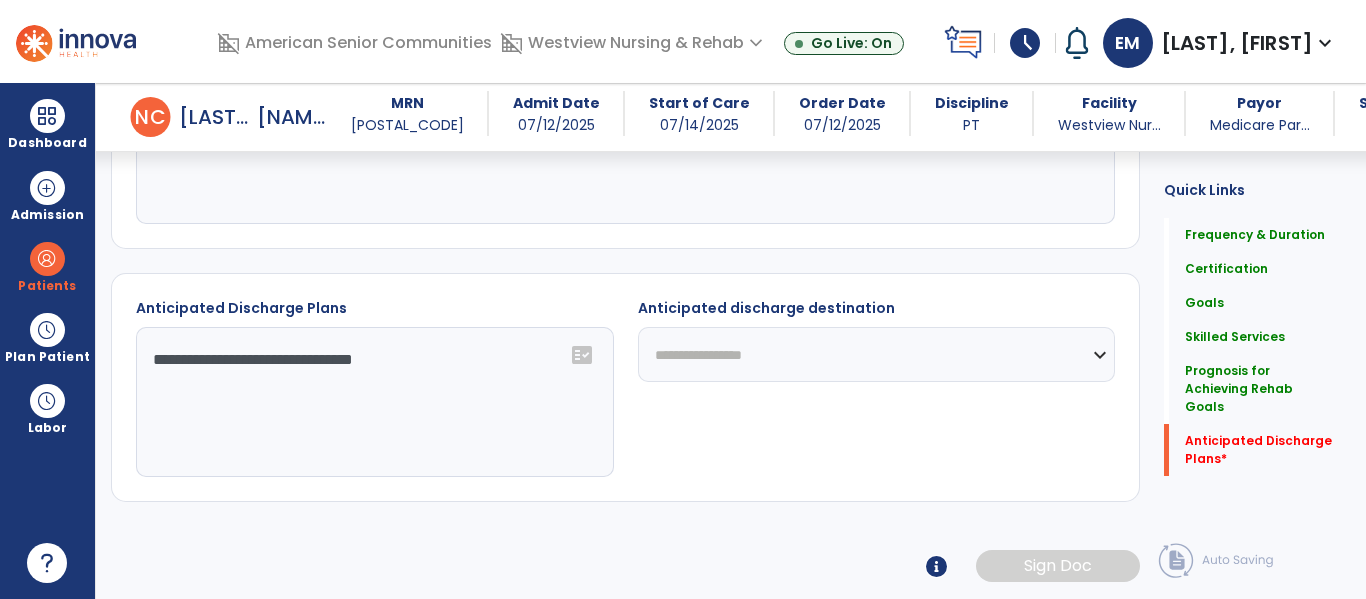 click on "**********" 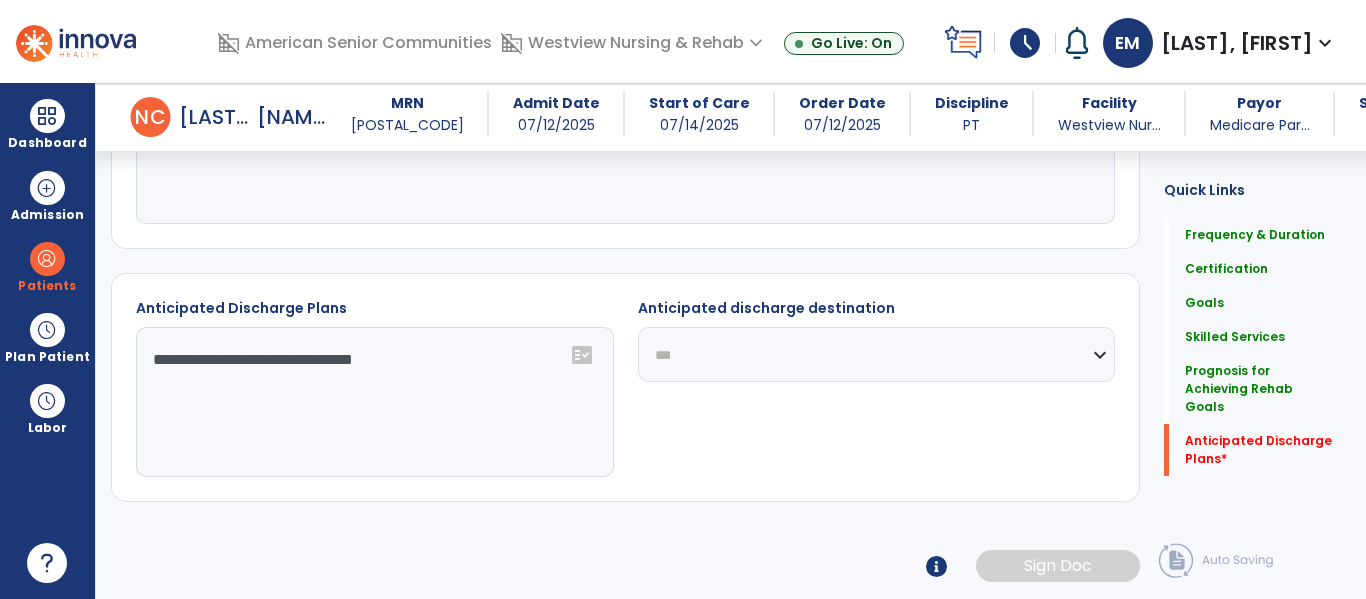 click on "**********" 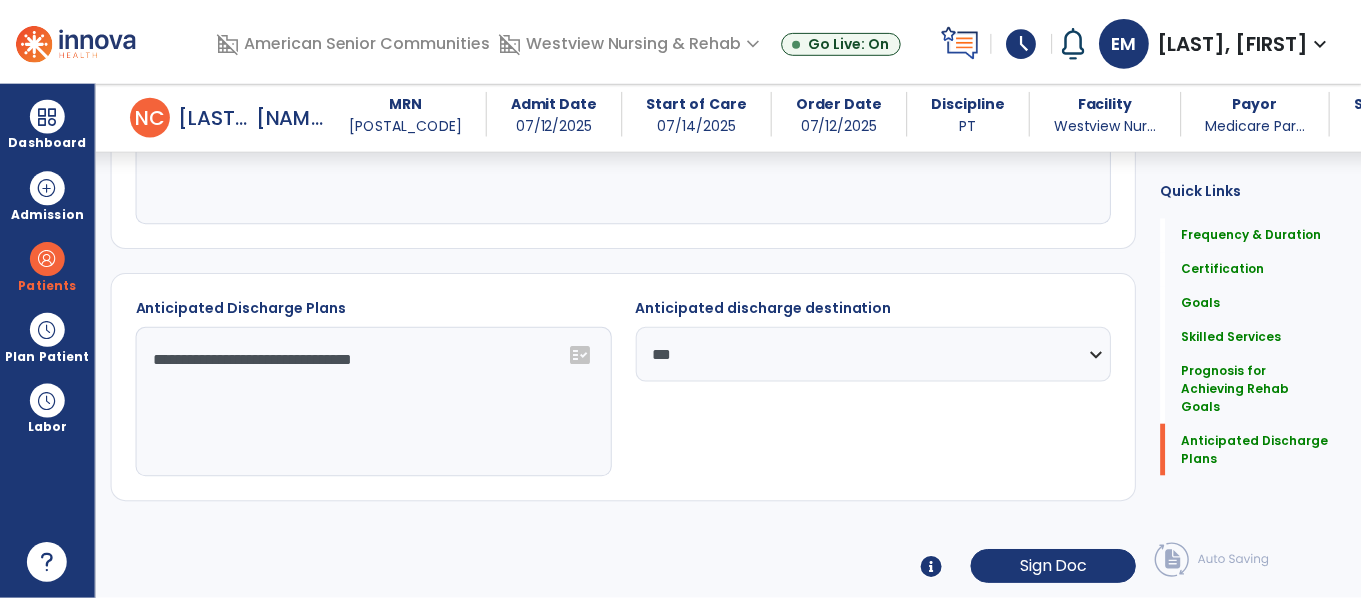 scroll, scrollTop: 2478, scrollLeft: 0, axis: vertical 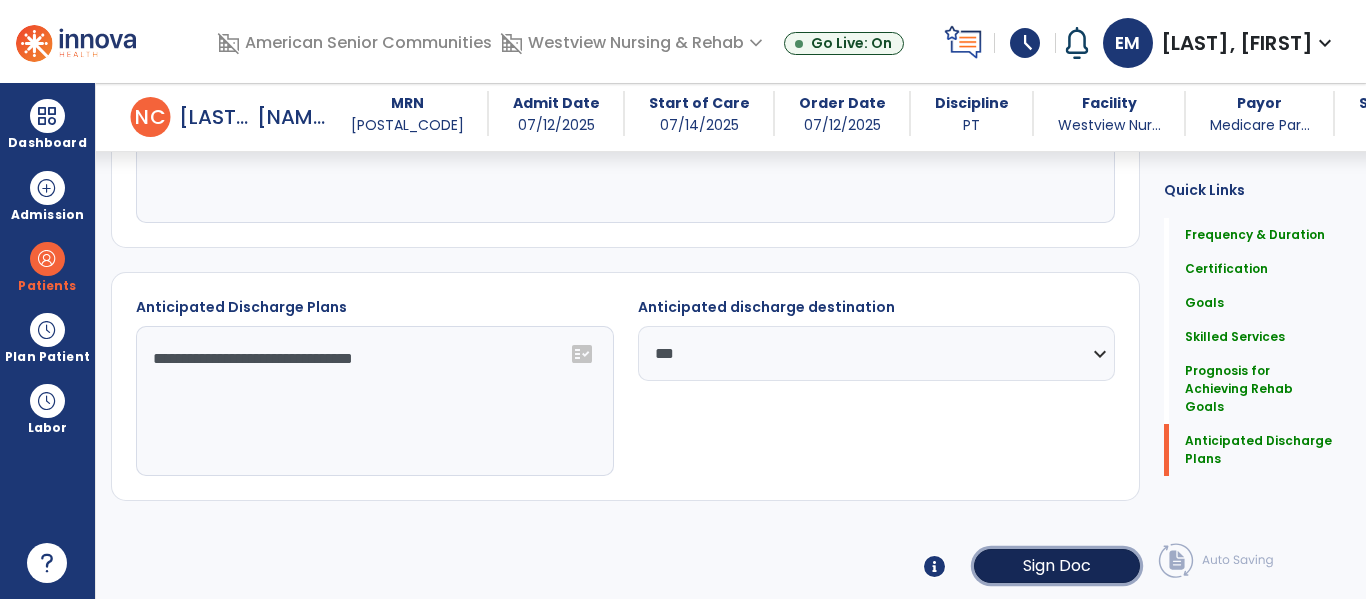 click on "Sign Doc" 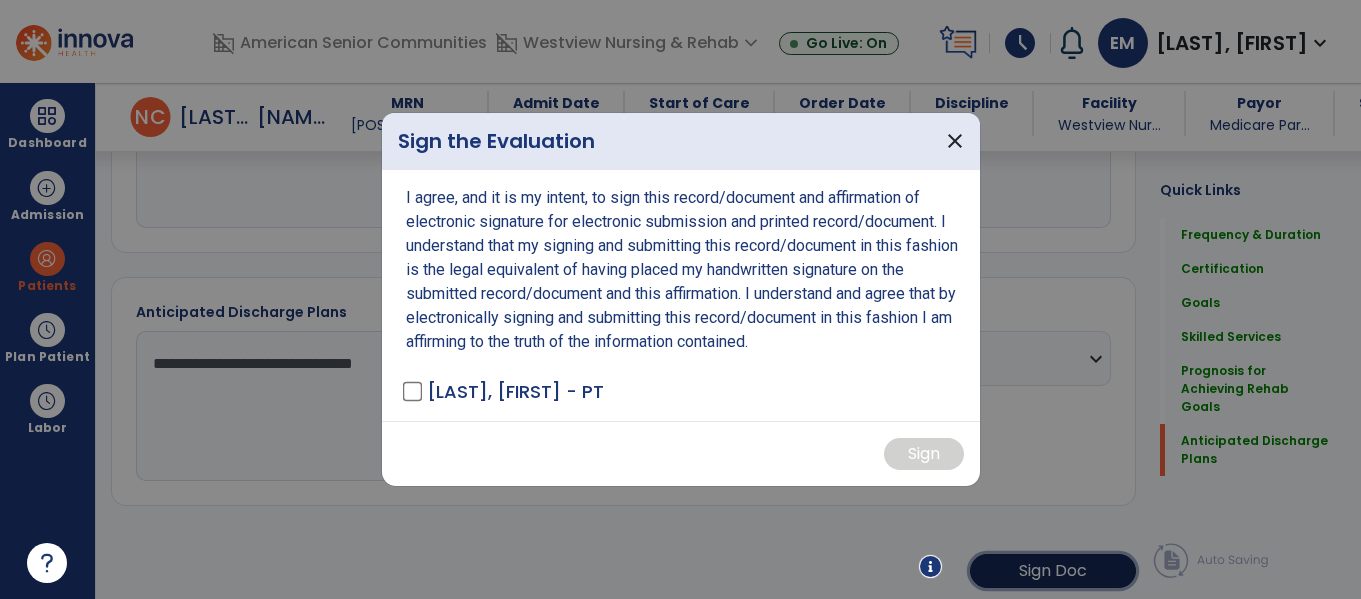 scroll, scrollTop: 2478, scrollLeft: 0, axis: vertical 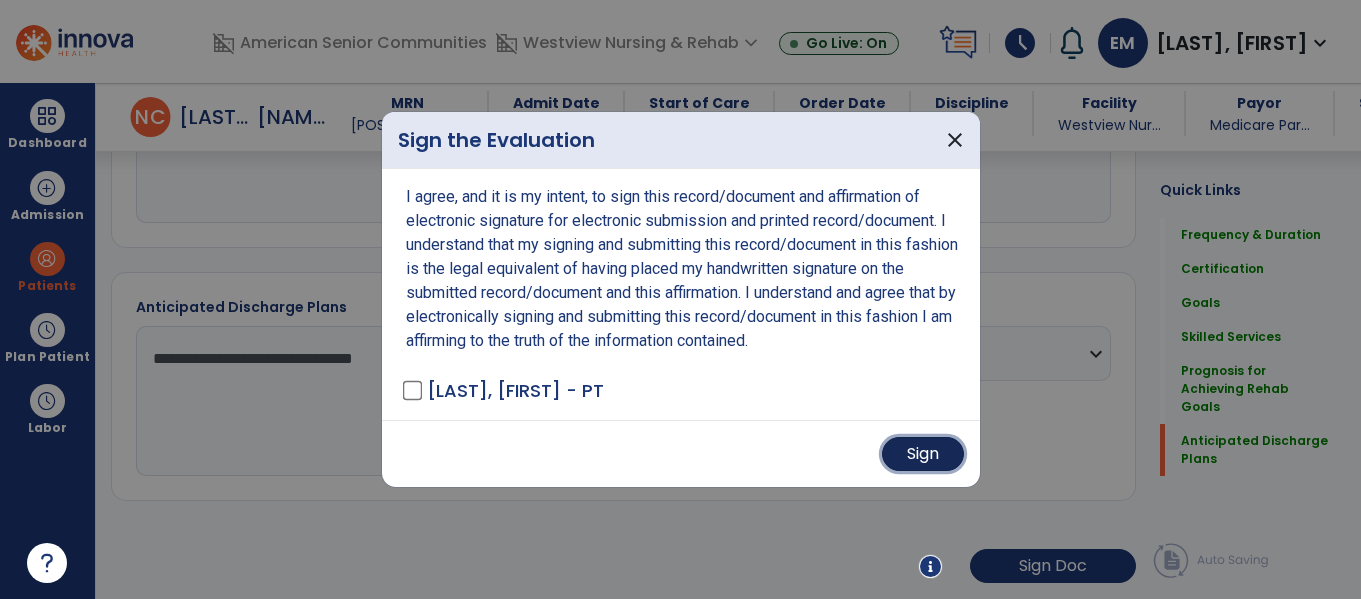 click on "Sign" at bounding box center [923, 454] 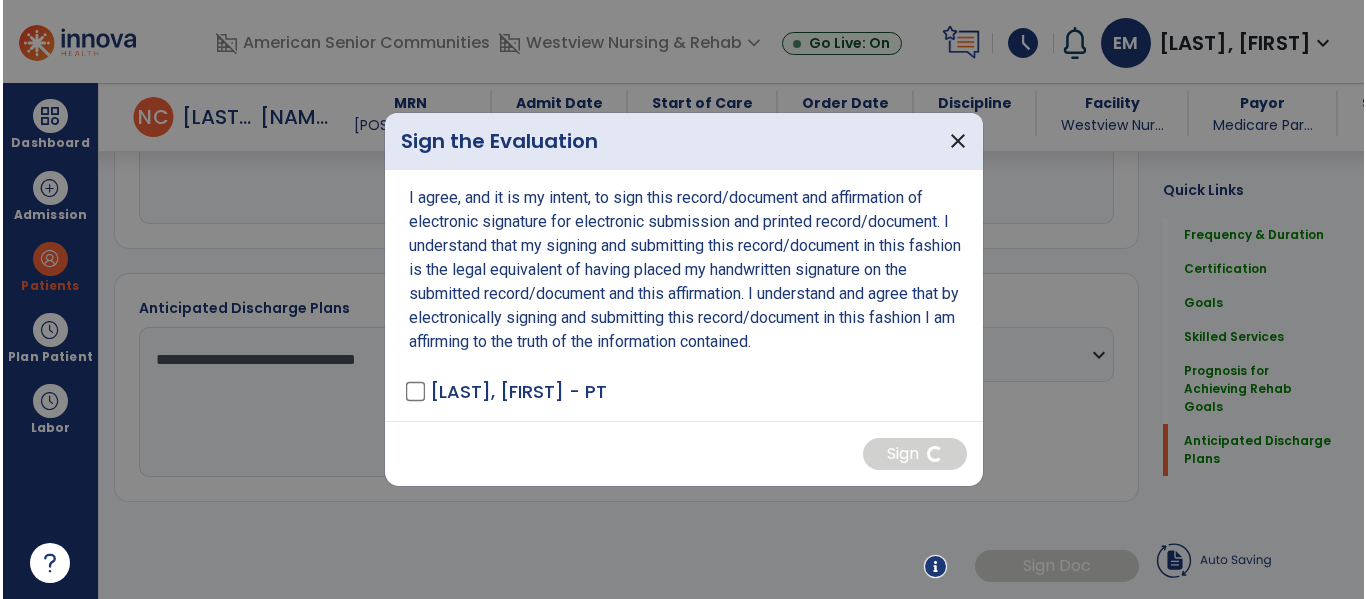 scroll, scrollTop: 2477, scrollLeft: 0, axis: vertical 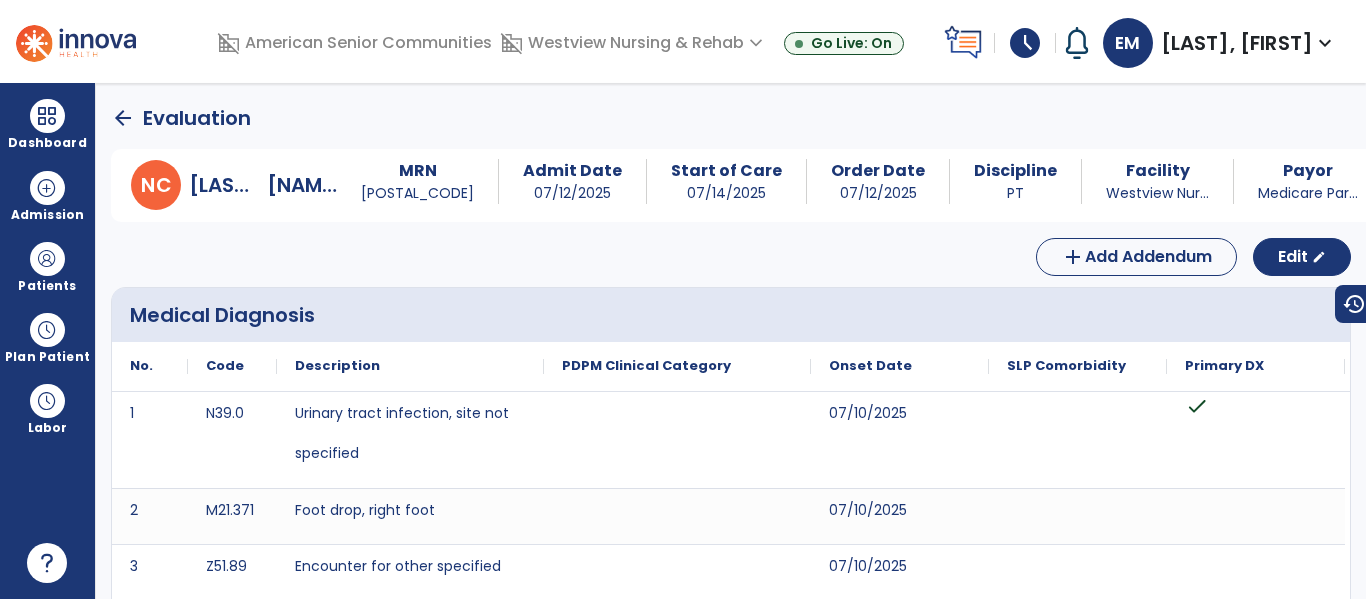 click on "arrow_back" 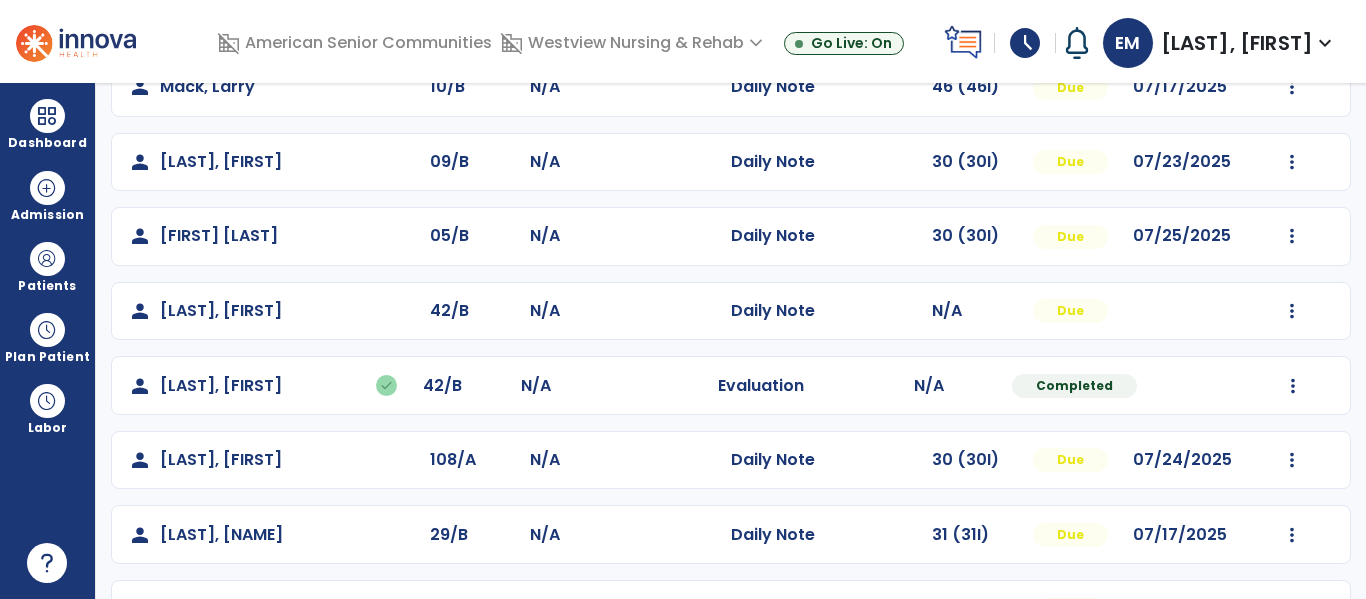 scroll, scrollTop: 652, scrollLeft: 0, axis: vertical 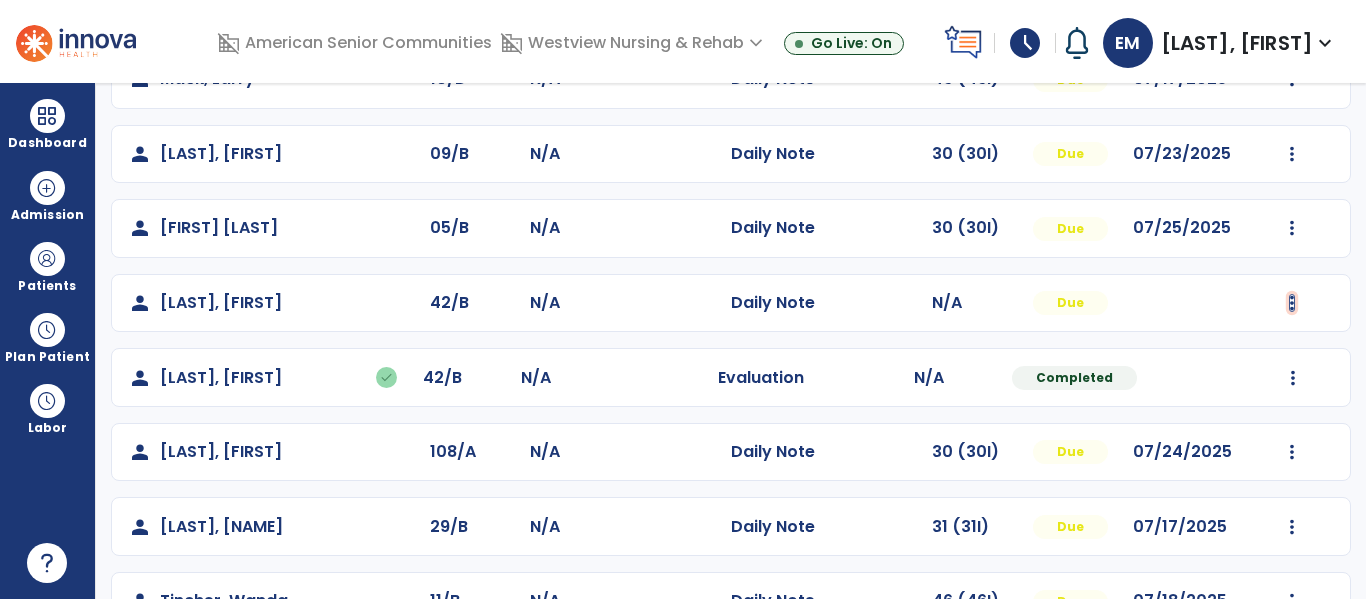 click at bounding box center [1292, -293] 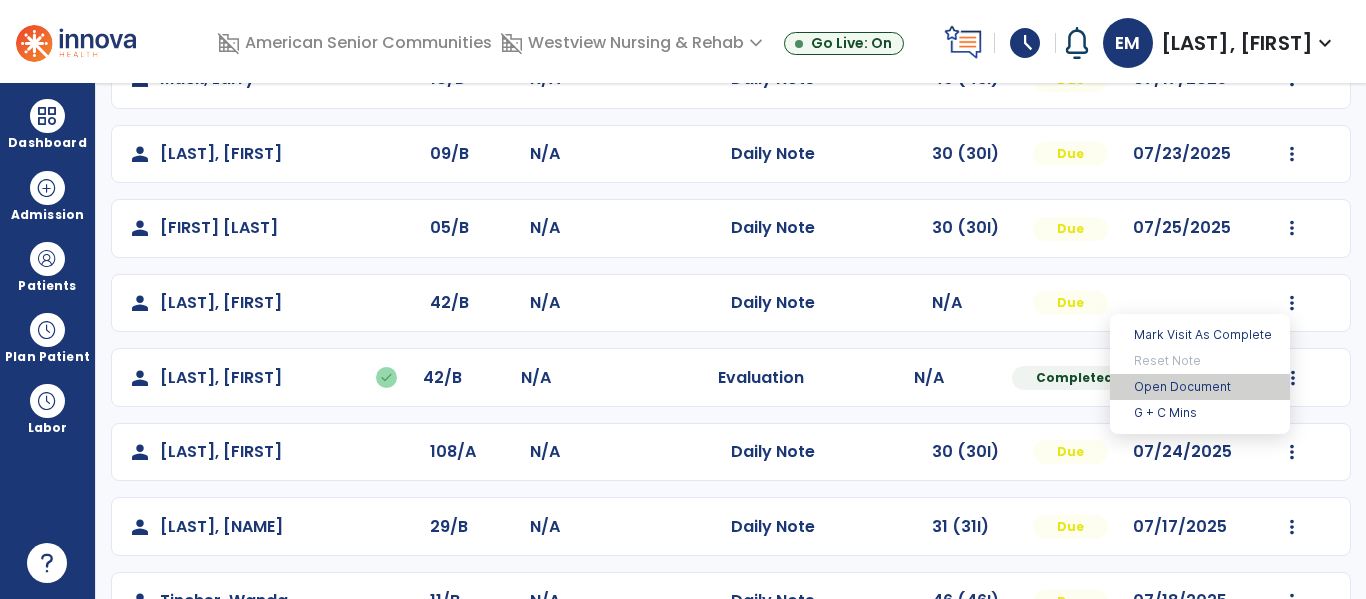 click on "Open Document" at bounding box center (1200, 387) 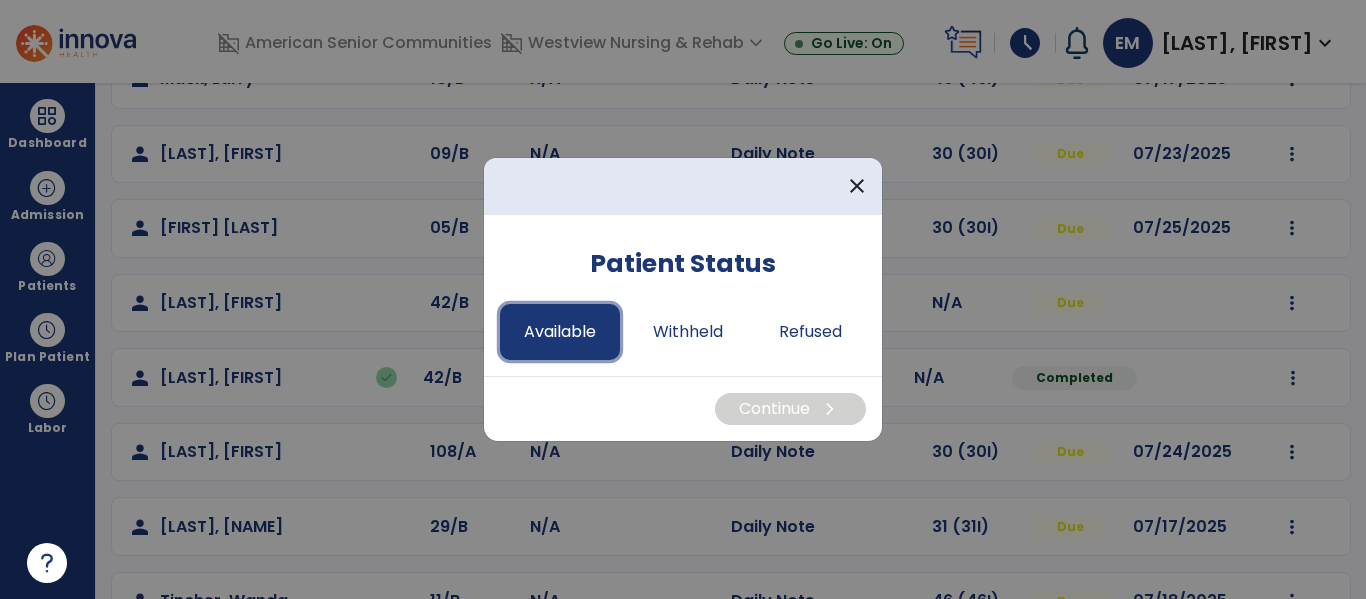 click on "Available" at bounding box center [560, 332] 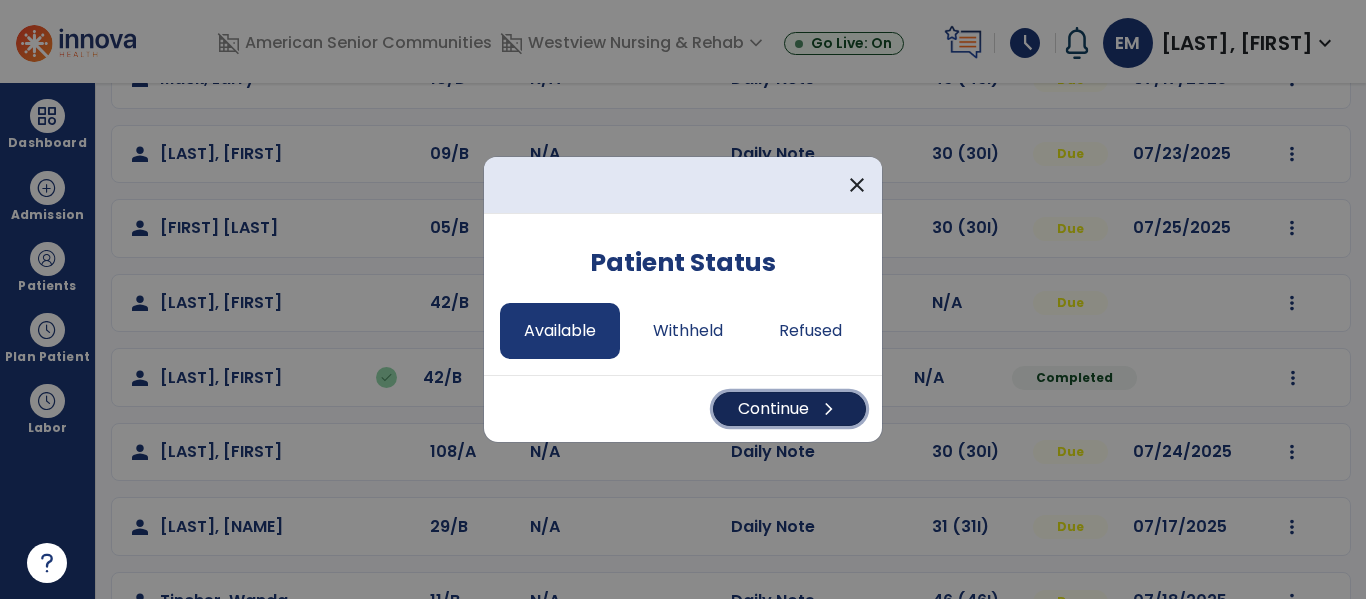 click on "Continue   chevron_right" at bounding box center [789, 409] 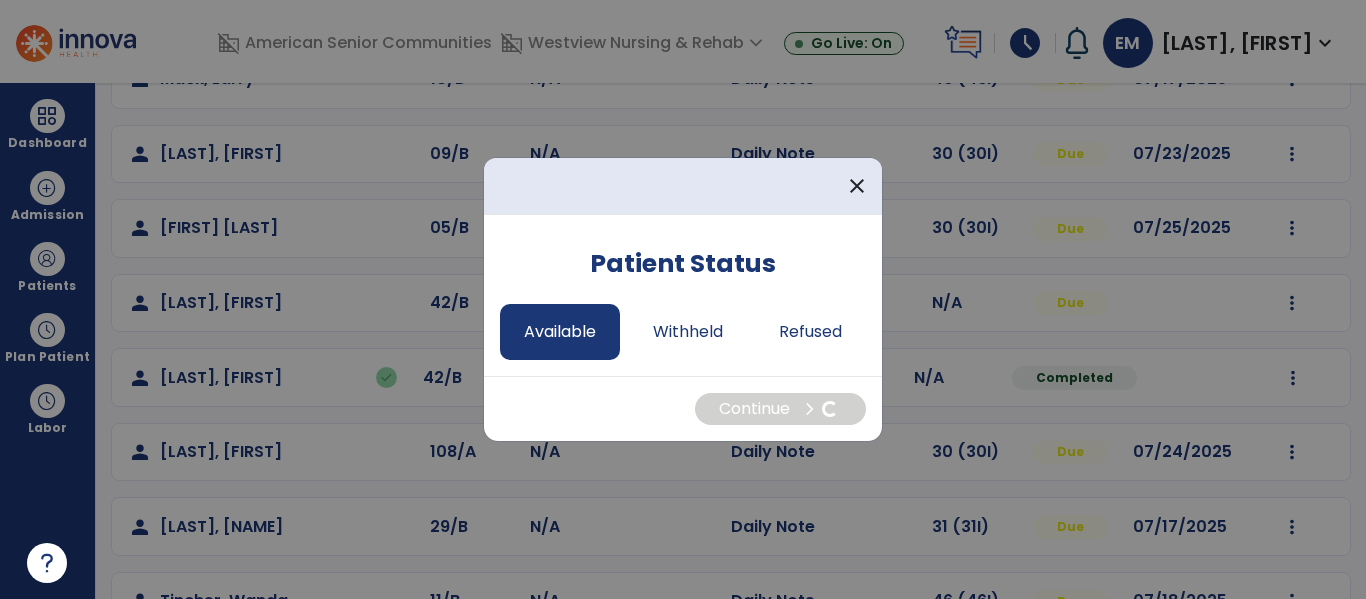 select on "*" 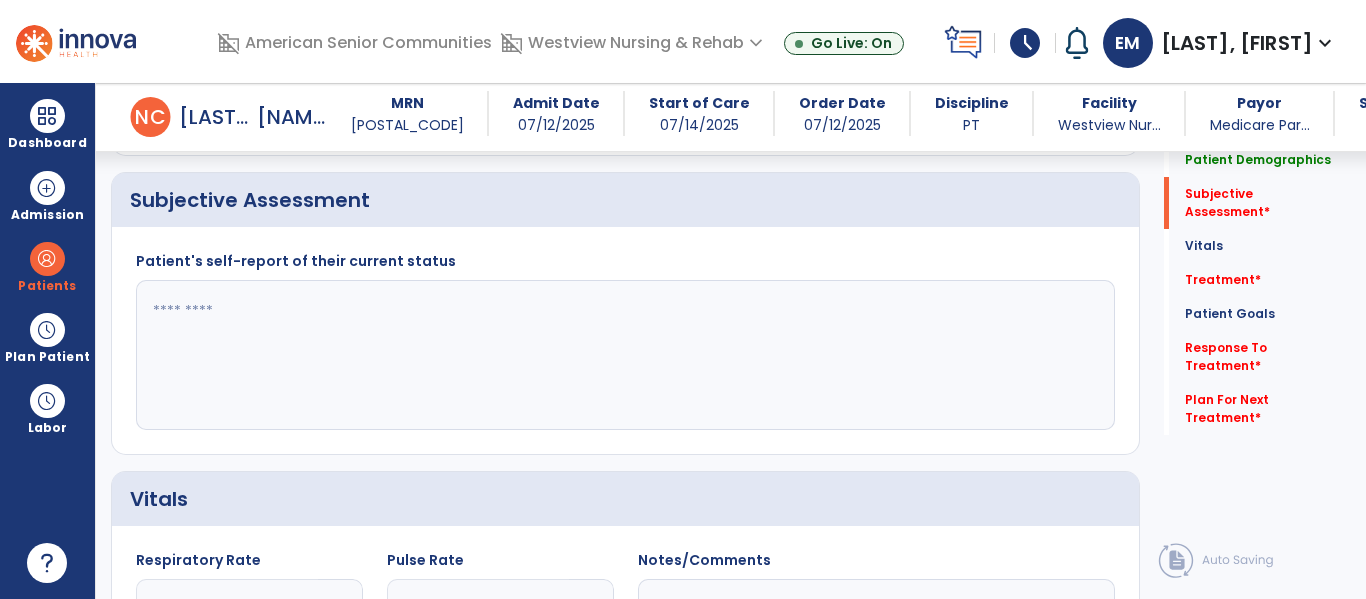 scroll, scrollTop: 465, scrollLeft: 0, axis: vertical 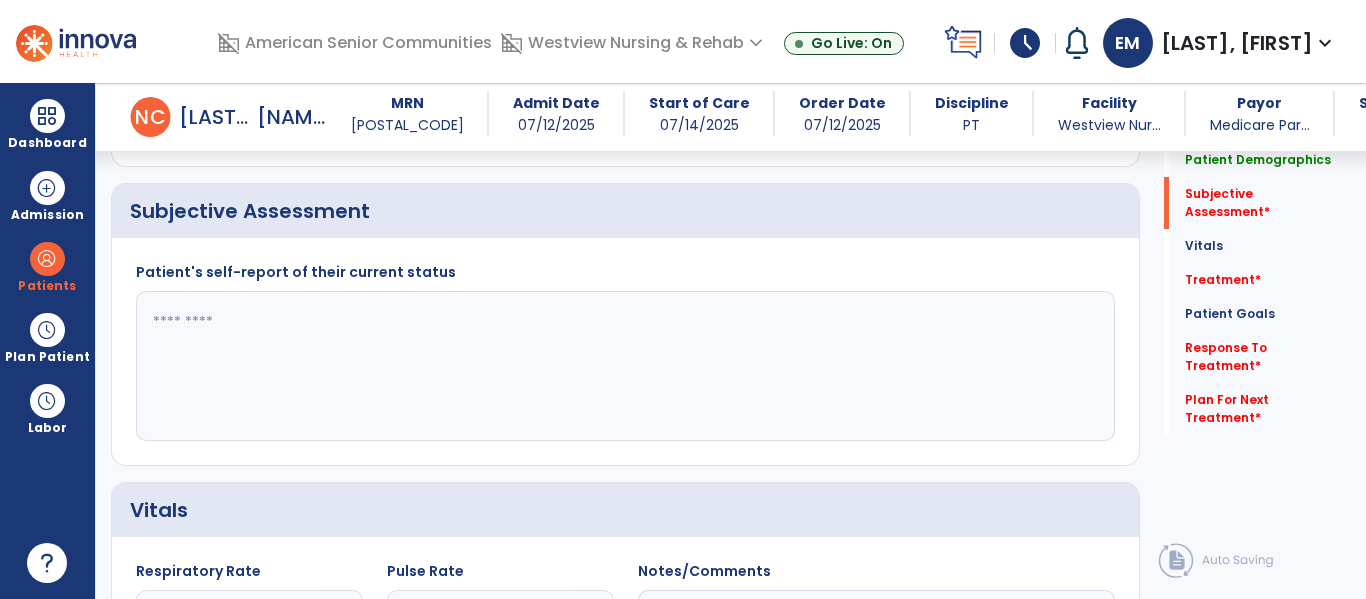 click 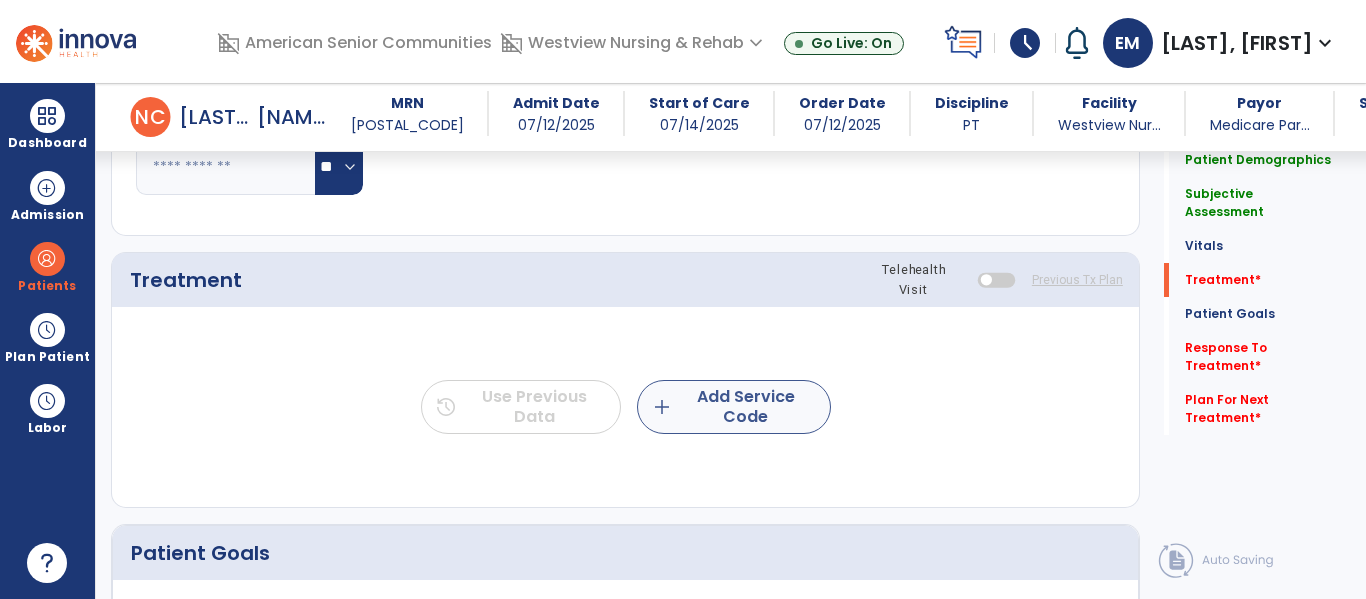 type on "**********" 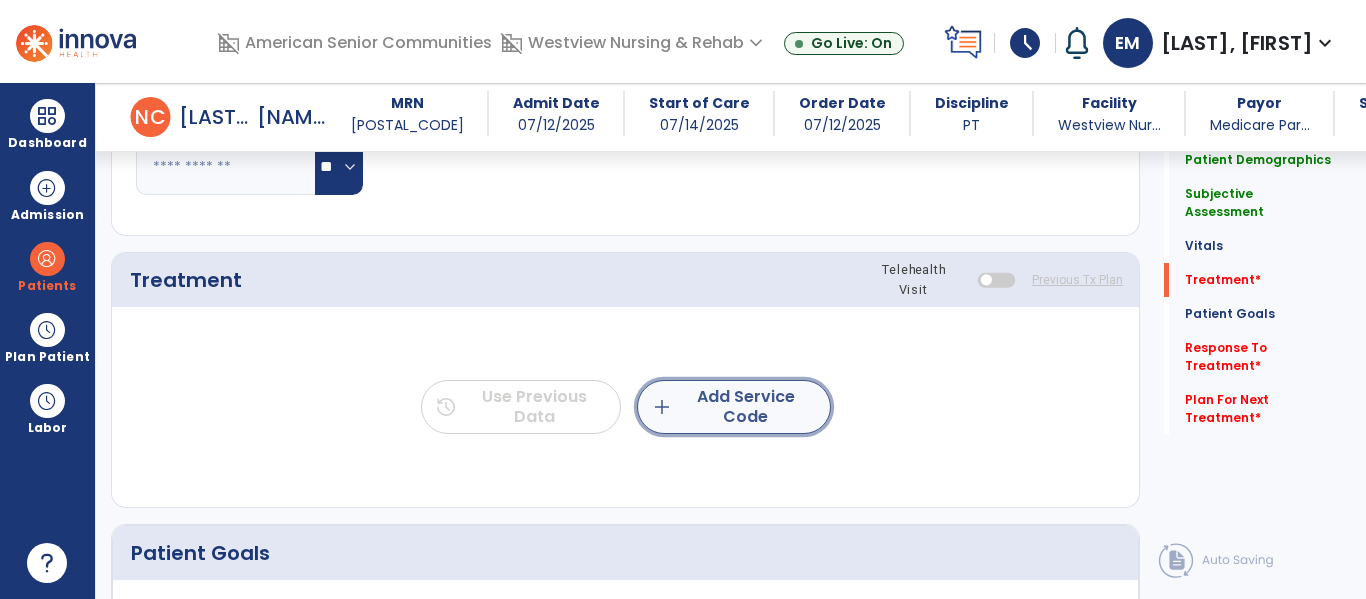 click on "add  Add Service Code" 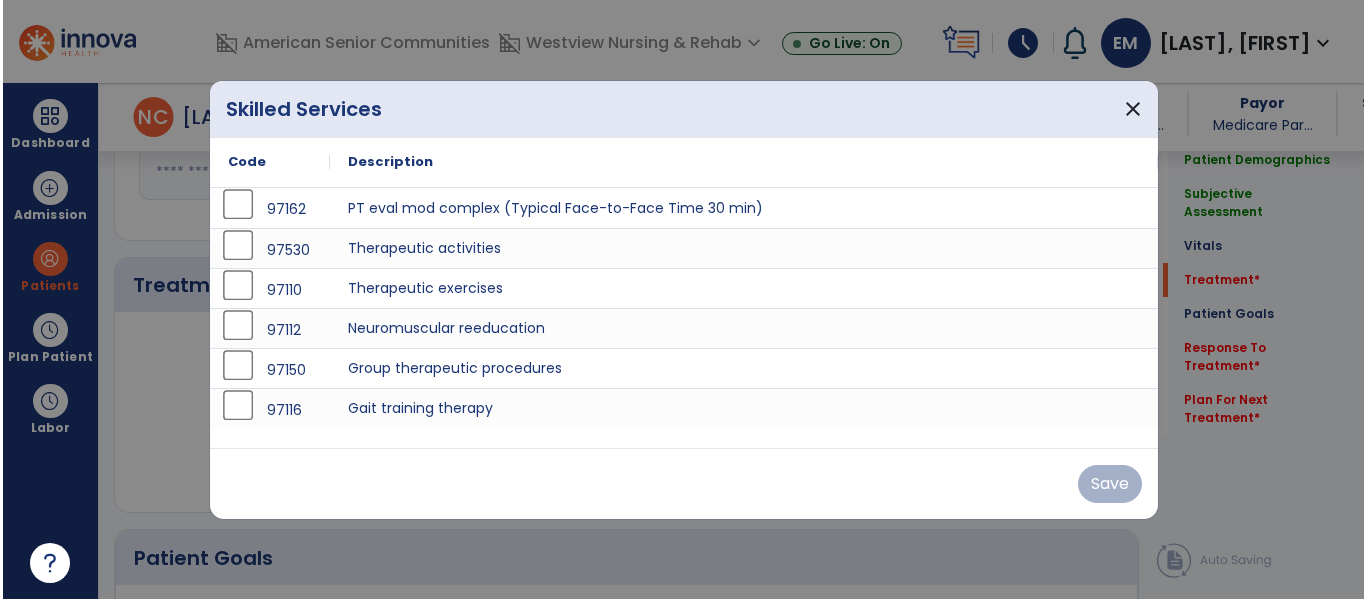 scroll, scrollTop: 1117, scrollLeft: 0, axis: vertical 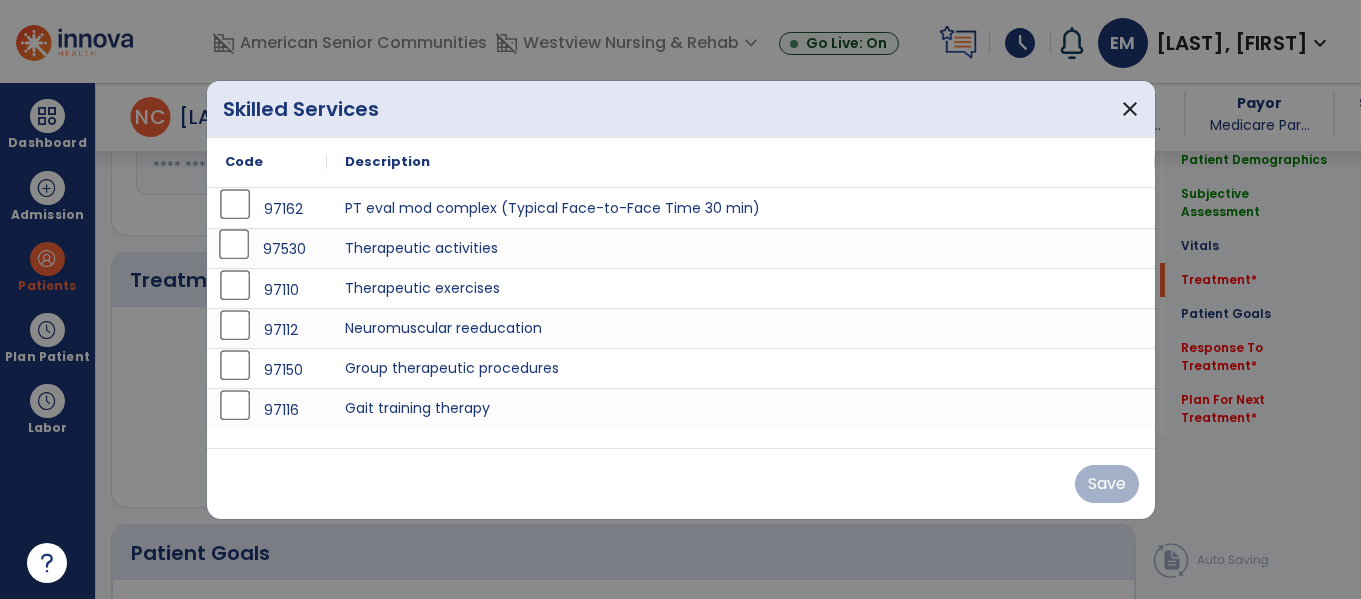 click on "97530" at bounding box center [284, 249] 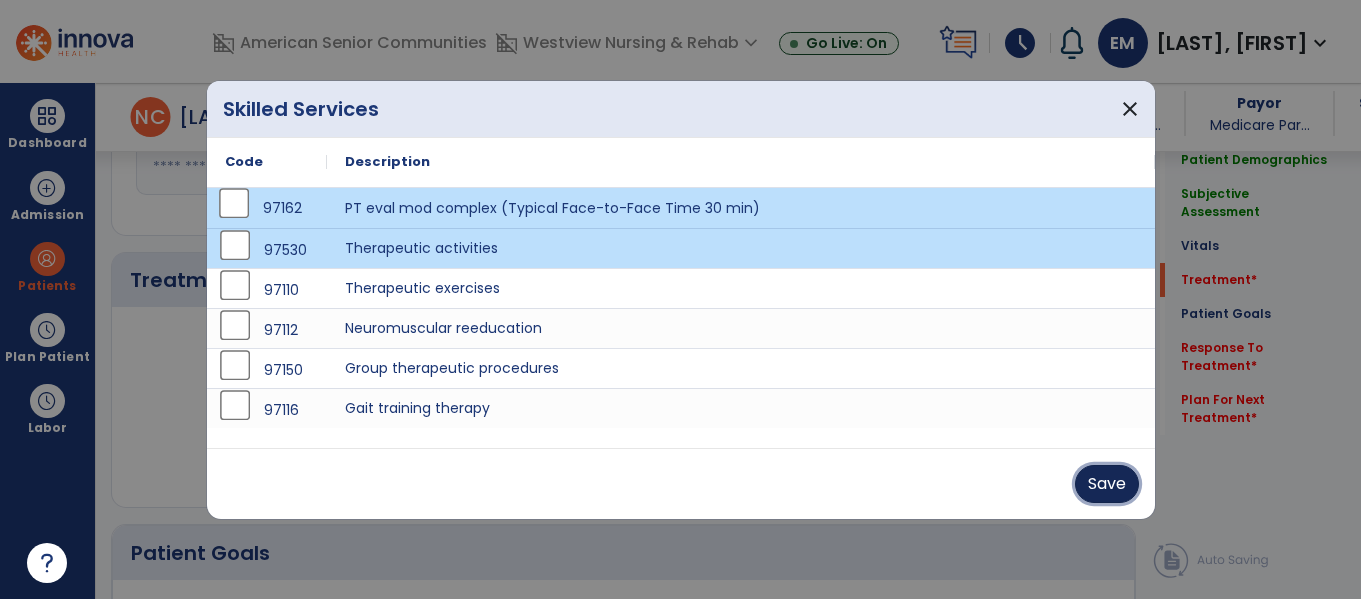 click on "Save" at bounding box center [1107, 484] 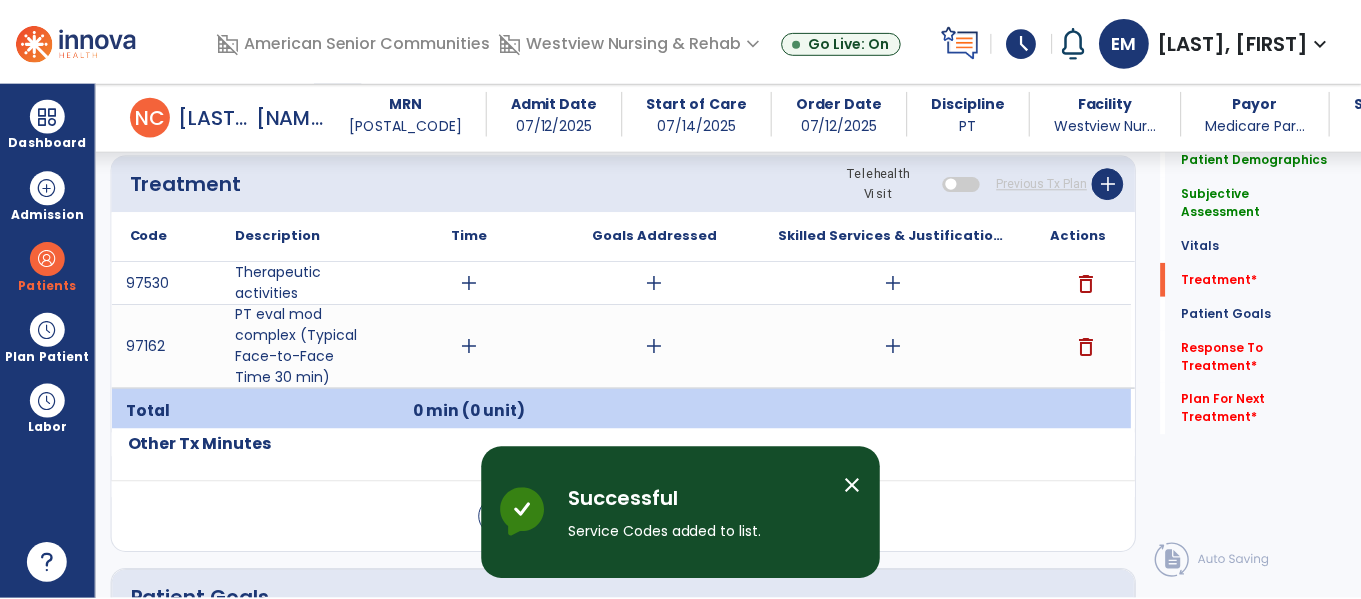 scroll, scrollTop: 1223, scrollLeft: 0, axis: vertical 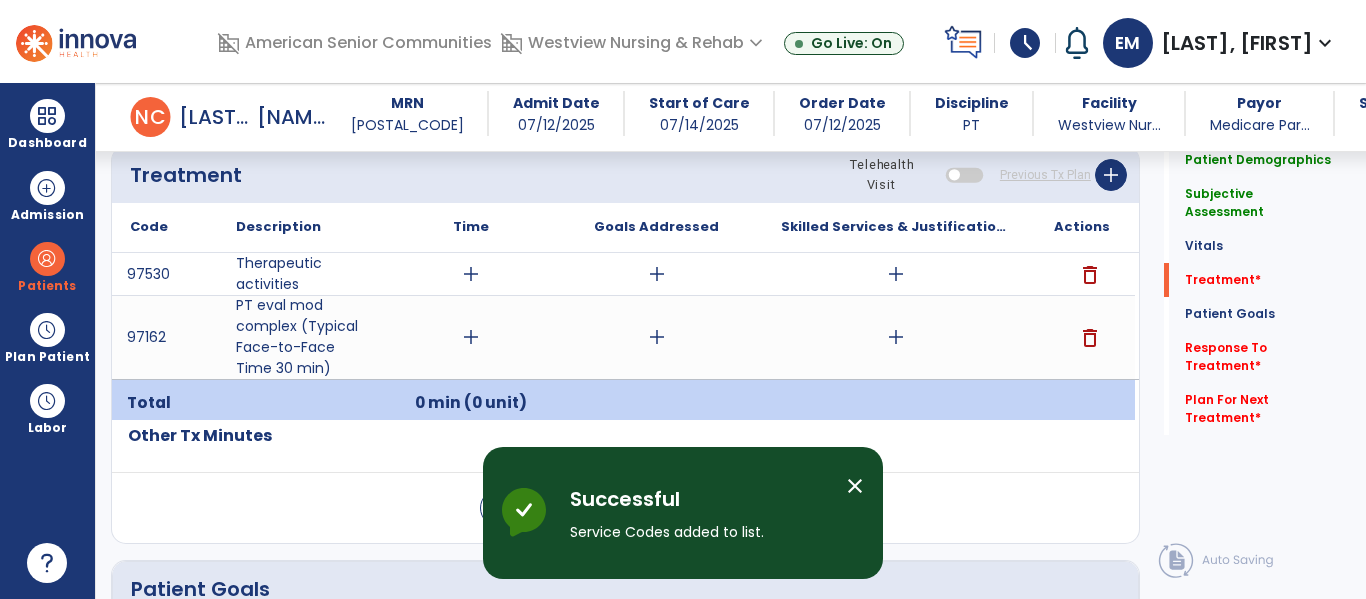 click on "add" at bounding box center (471, 337) 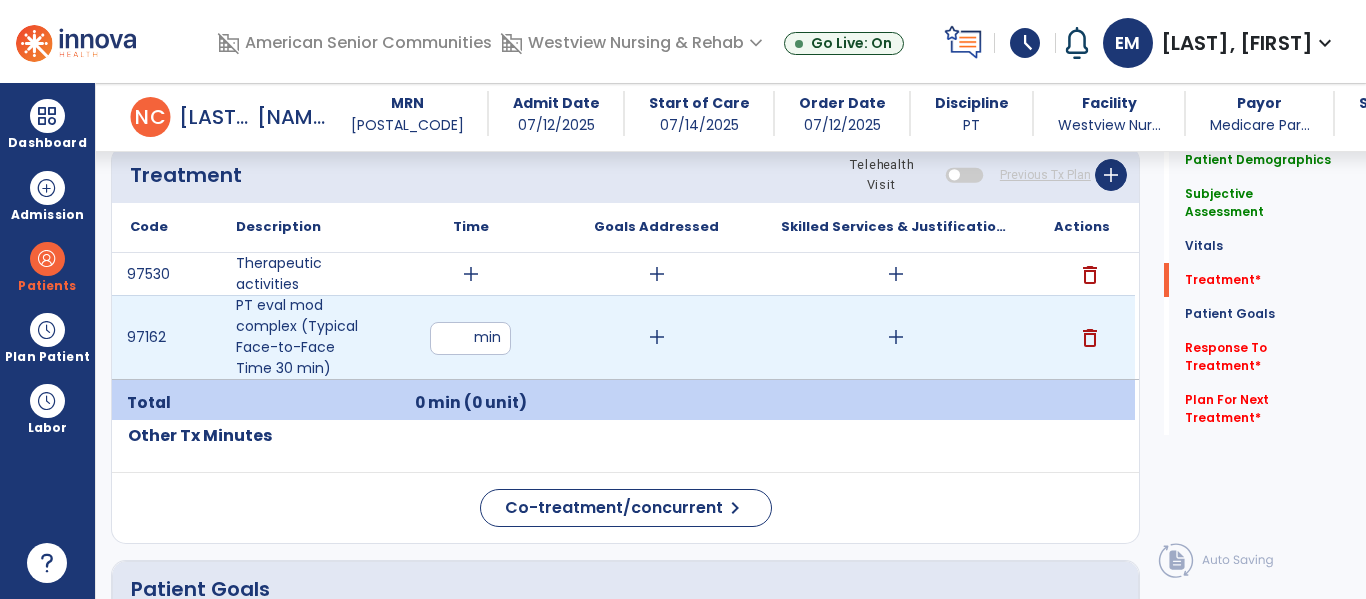 type on "**" 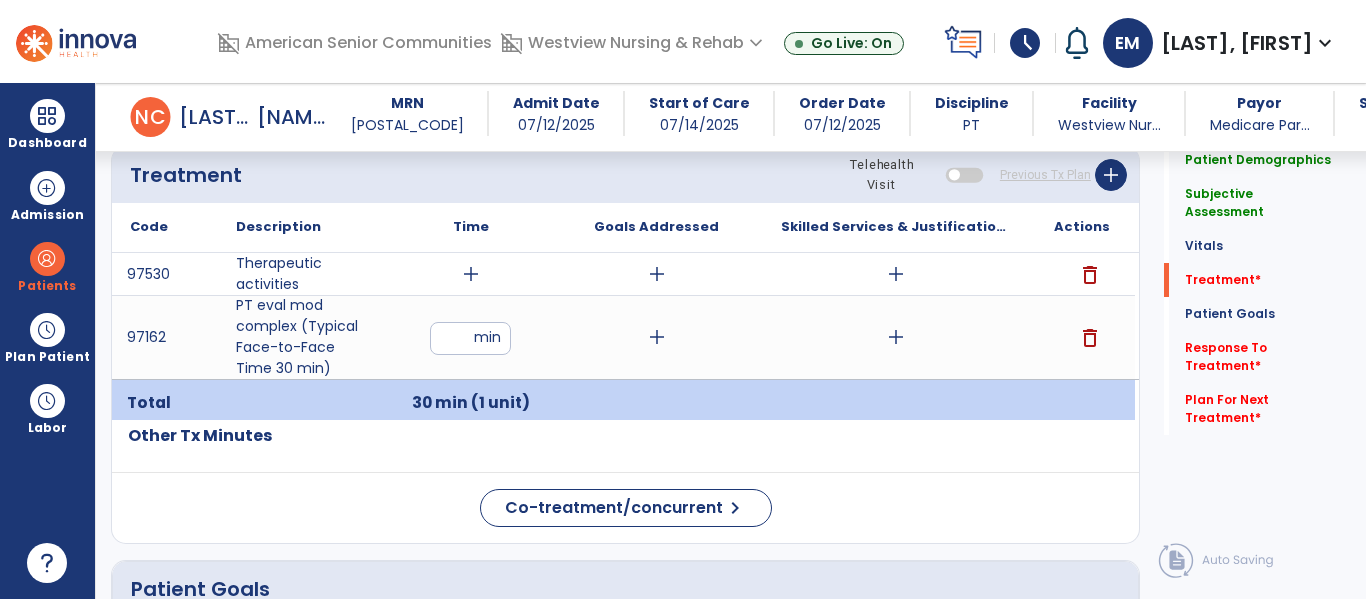 click on "add" at bounding box center (896, 337) 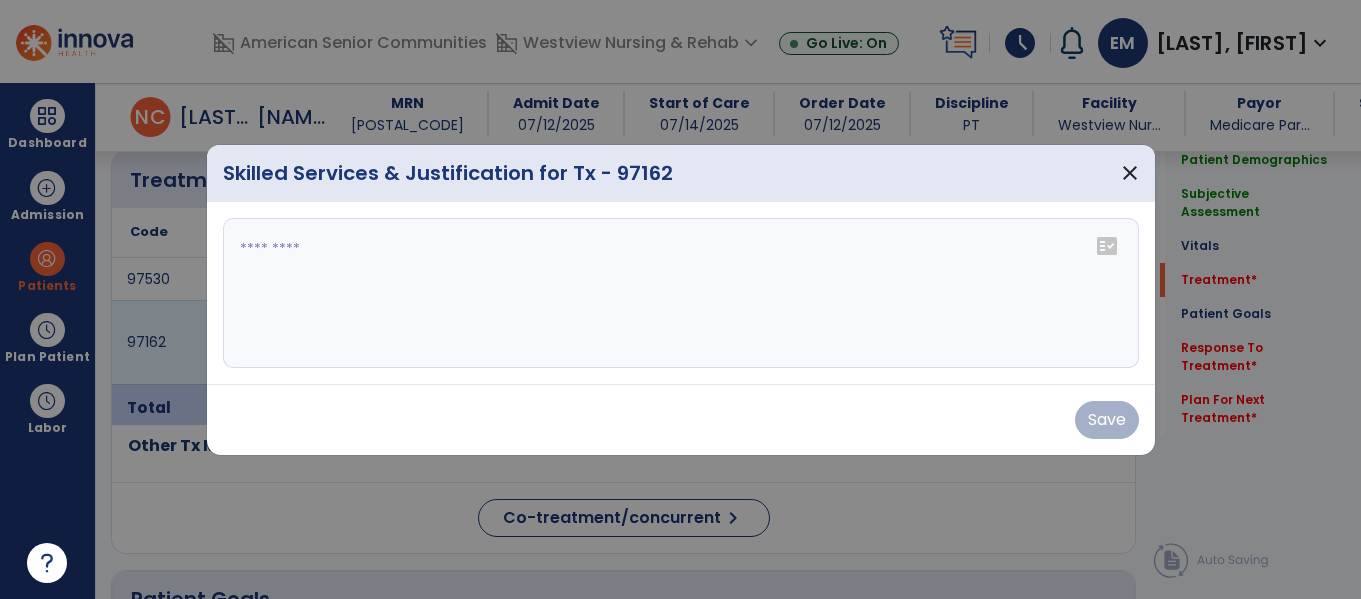 scroll, scrollTop: 1223, scrollLeft: 0, axis: vertical 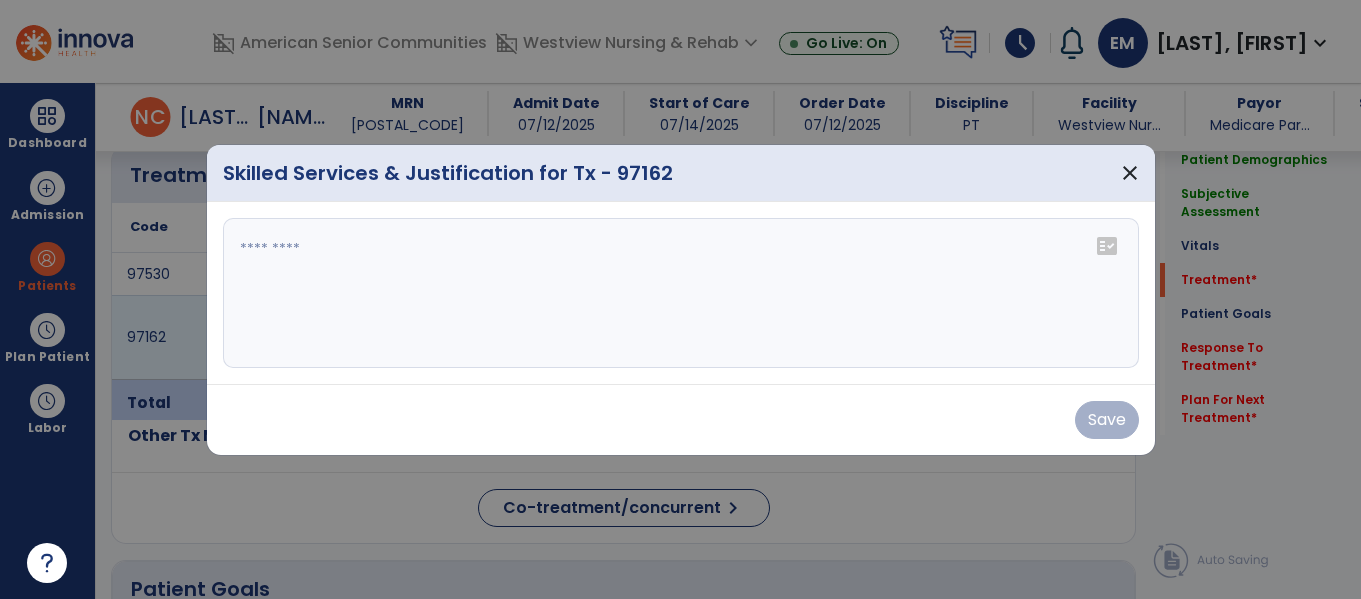 click at bounding box center [681, 293] 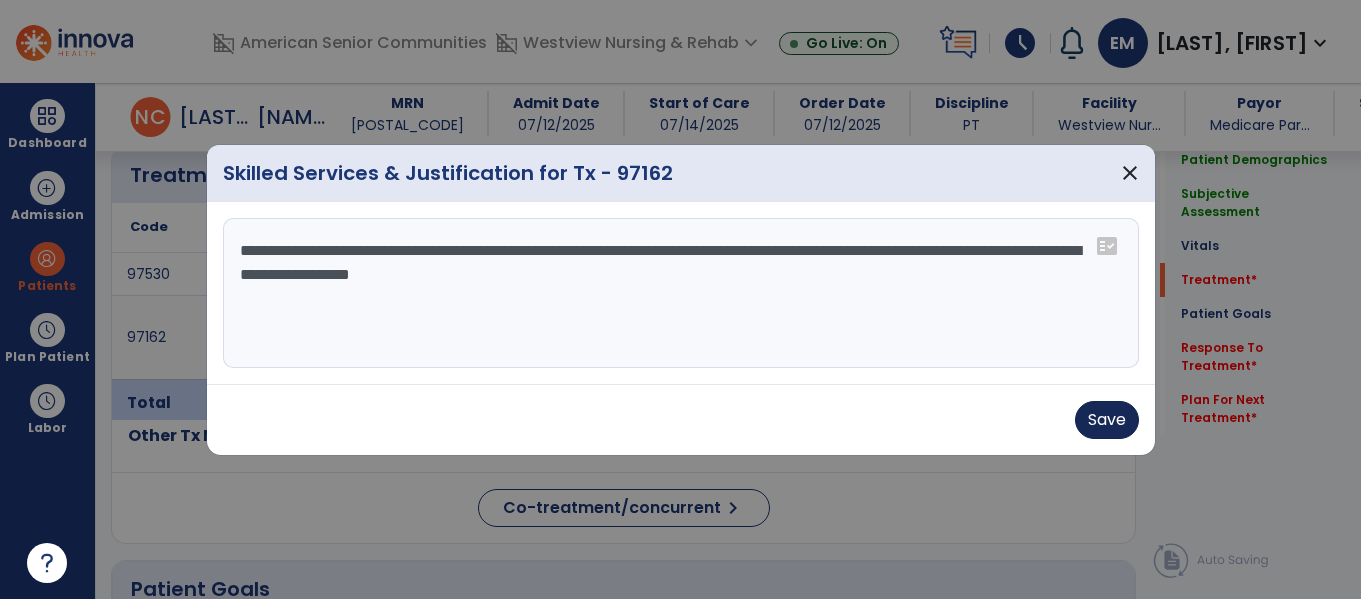 type on "**********" 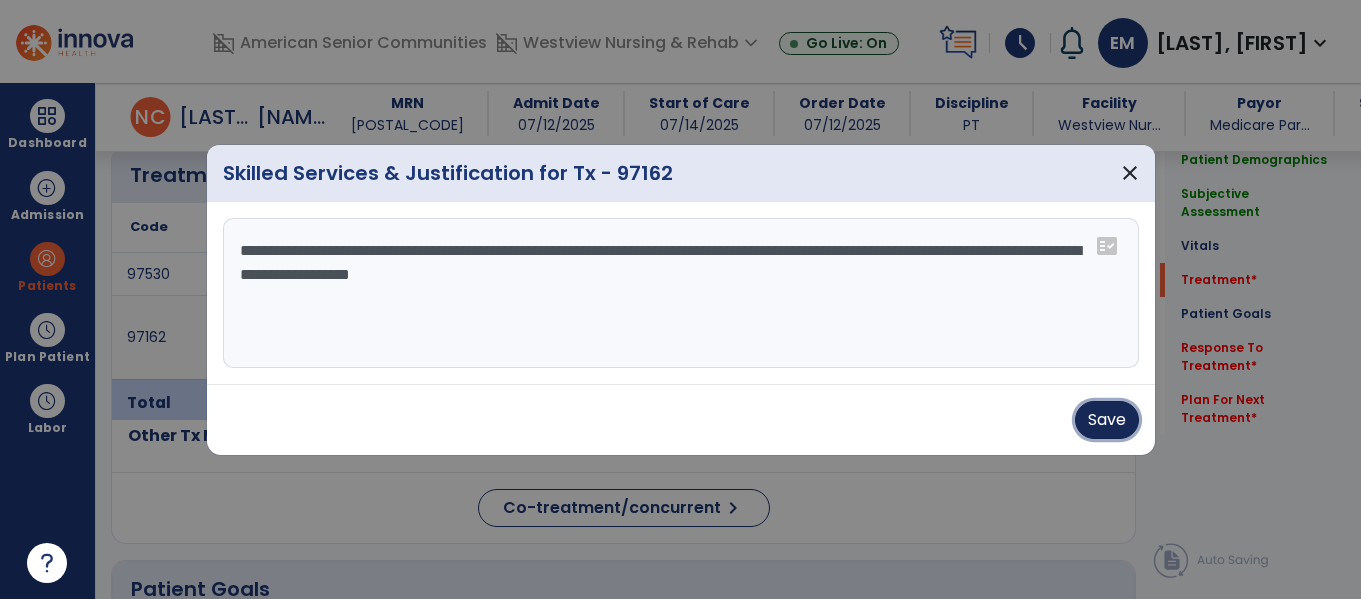 click on "Save" at bounding box center [1107, 420] 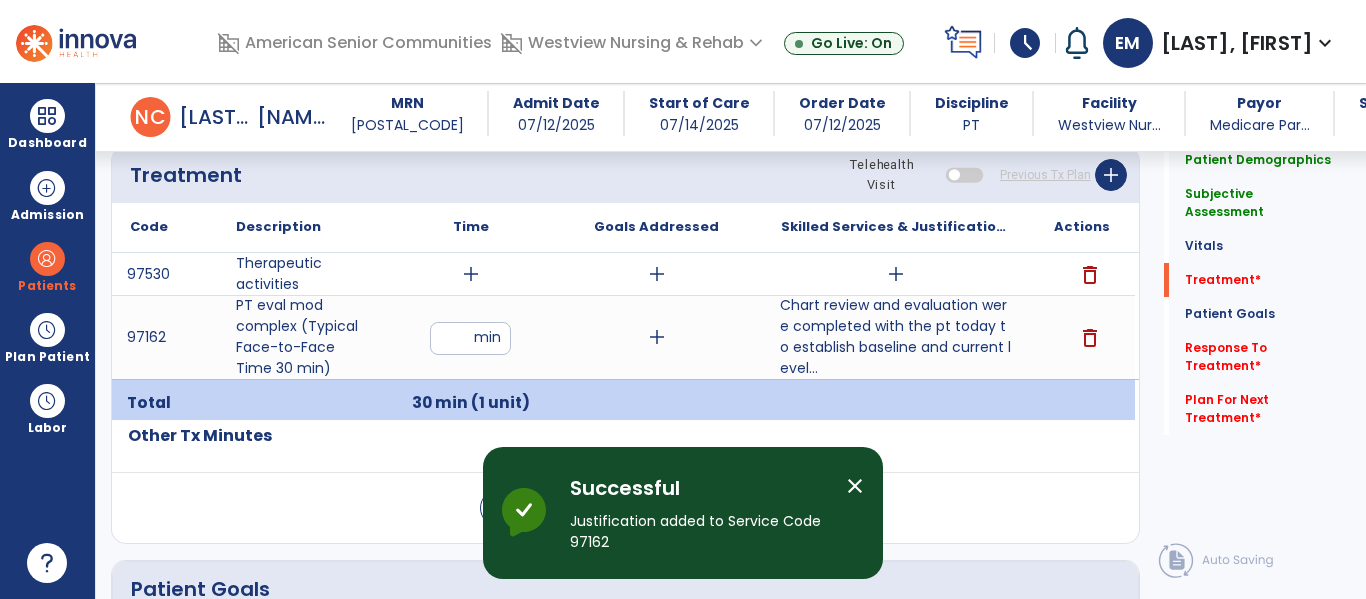 click on "add" at bounding box center [471, 274] 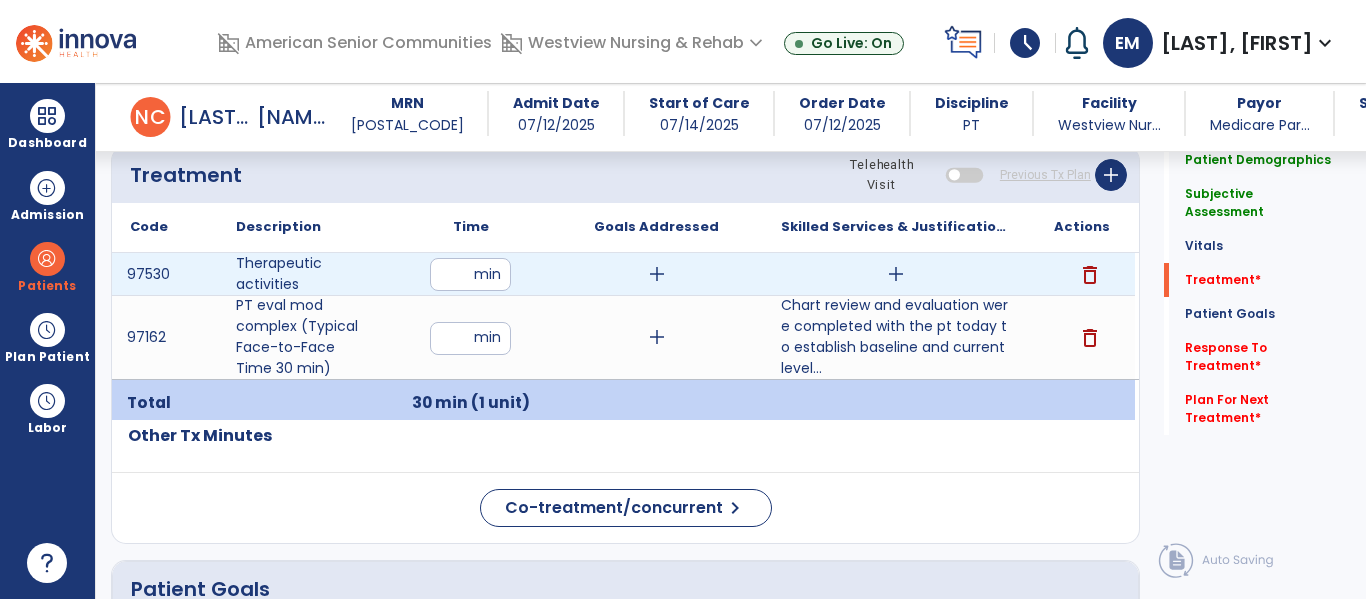 type on "**" 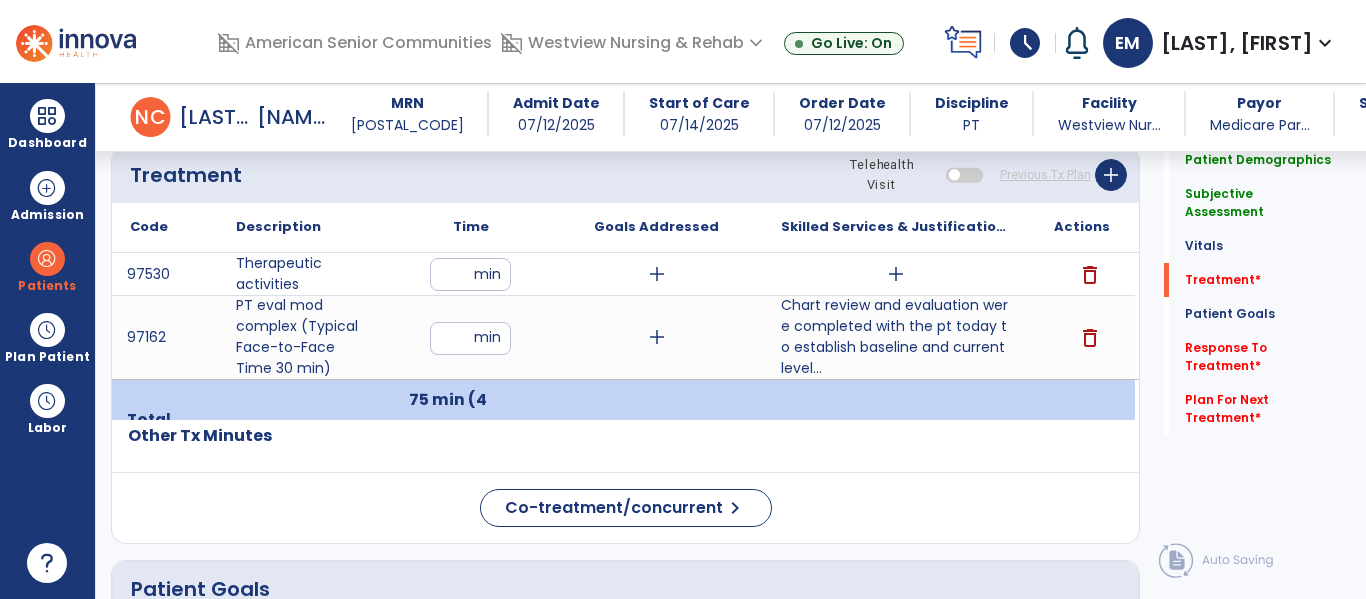 click on "add" at bounding box center [896, 274] 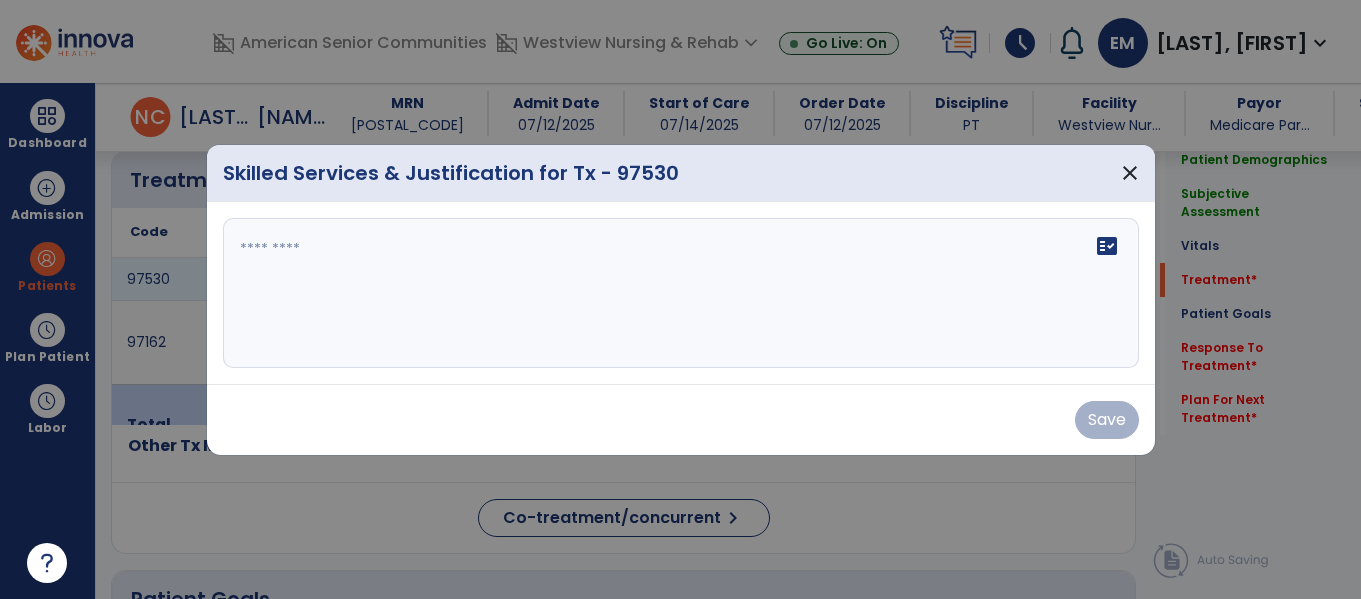 scroll, scrollTop: 1223, scrollLeft: 0, axis: vertical 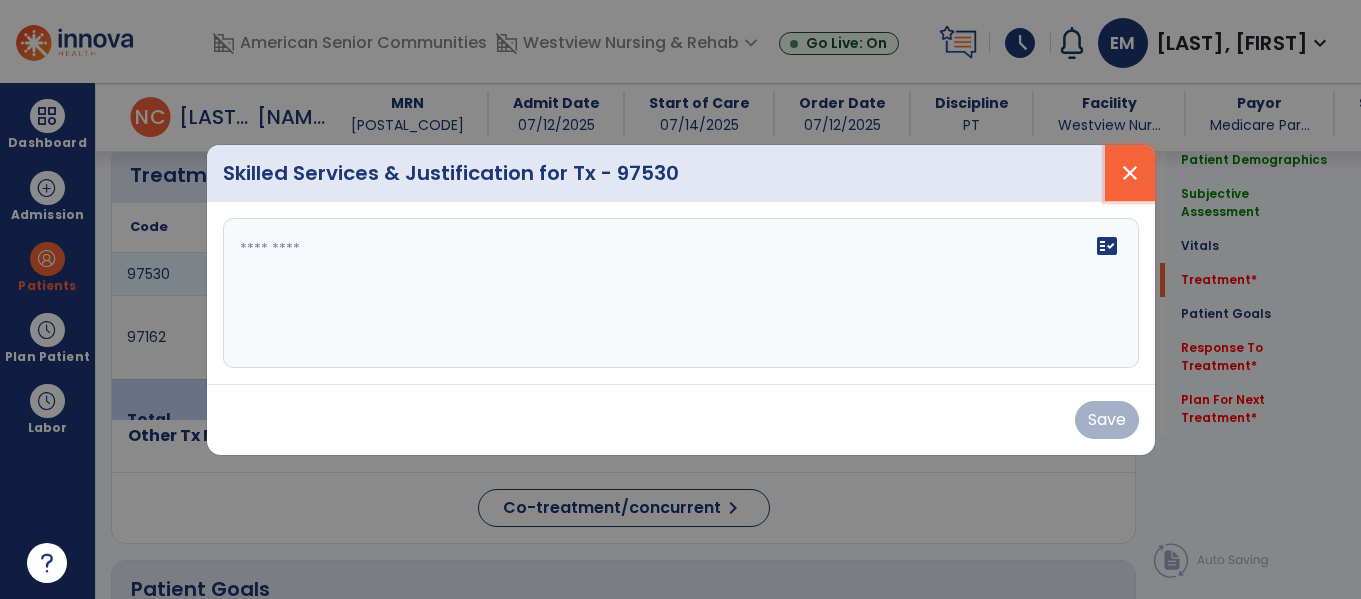 click on "close" at bounding box center (1130, 173) 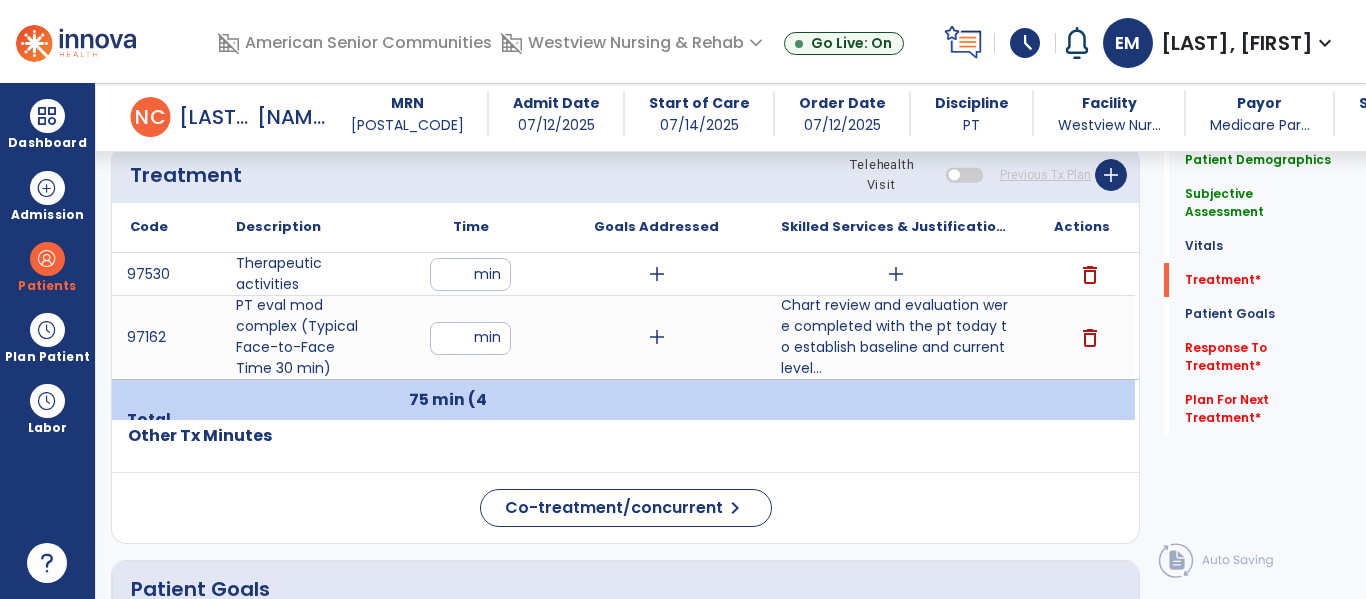 click on "add" at bounding box center [657, 274] 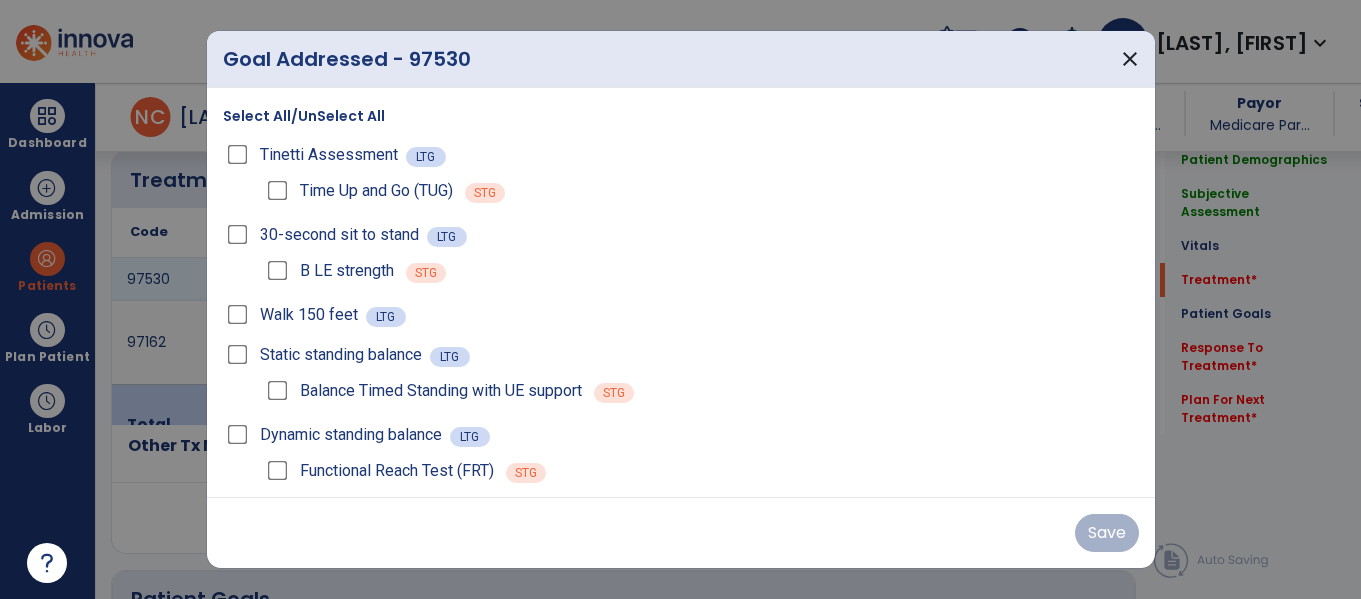 scroll, scrollTop: 1223, scrollLeft: 0, axis: vertical 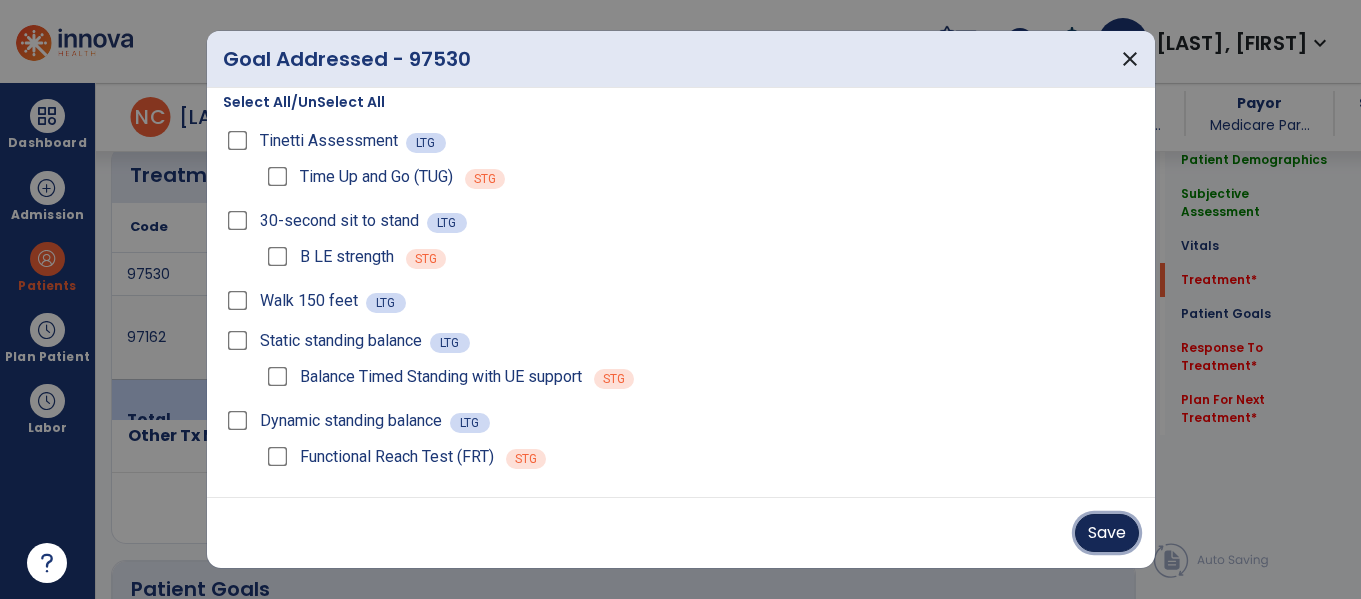 click on "Save" at bounding box center (1107, 533) 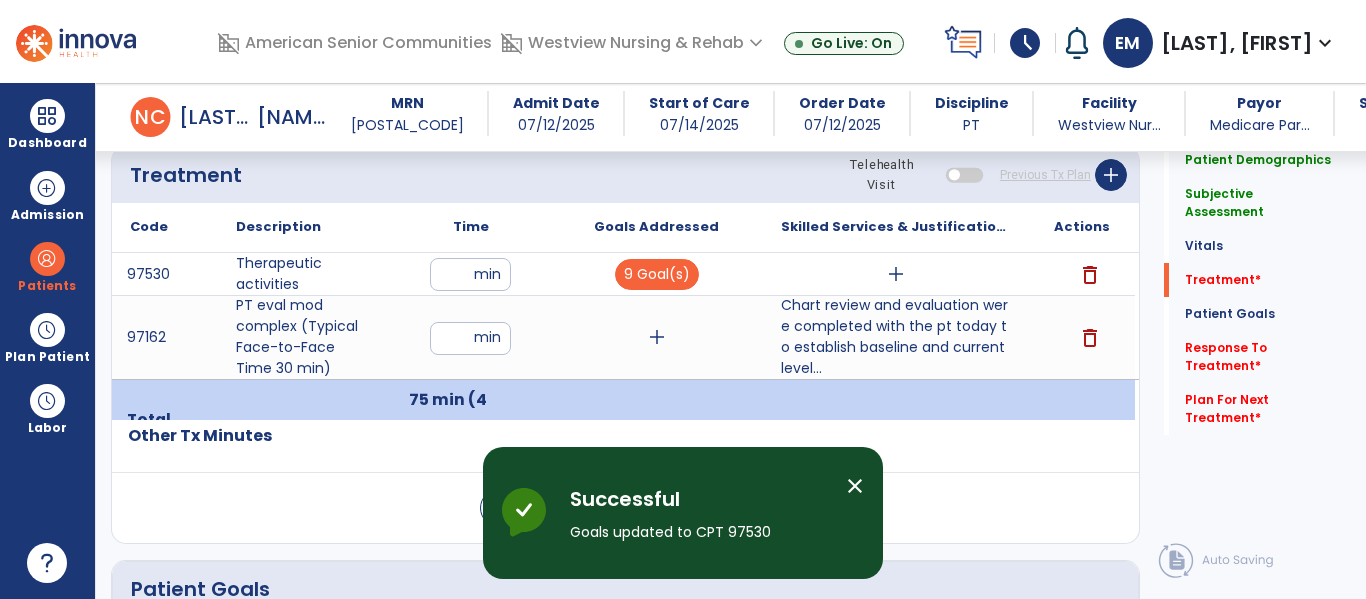 click on "add" at bounding box center [896, 274] 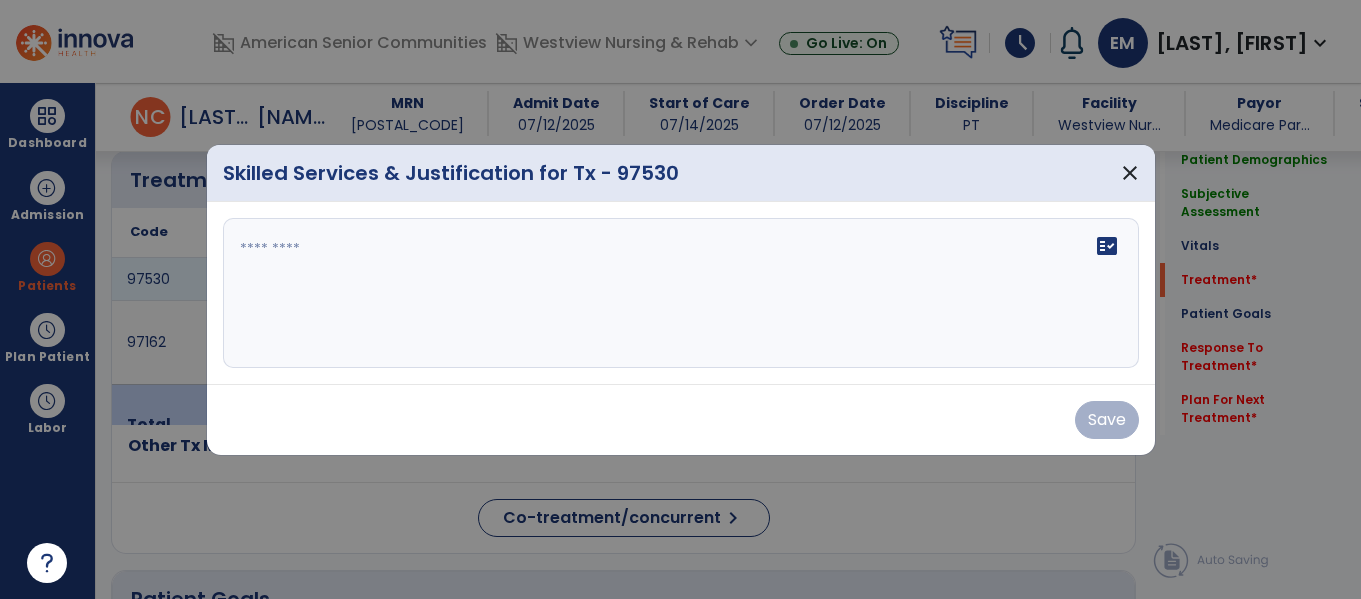 scroll, scrollTop: 1223, scrollLeft: 0, axis: vertical 